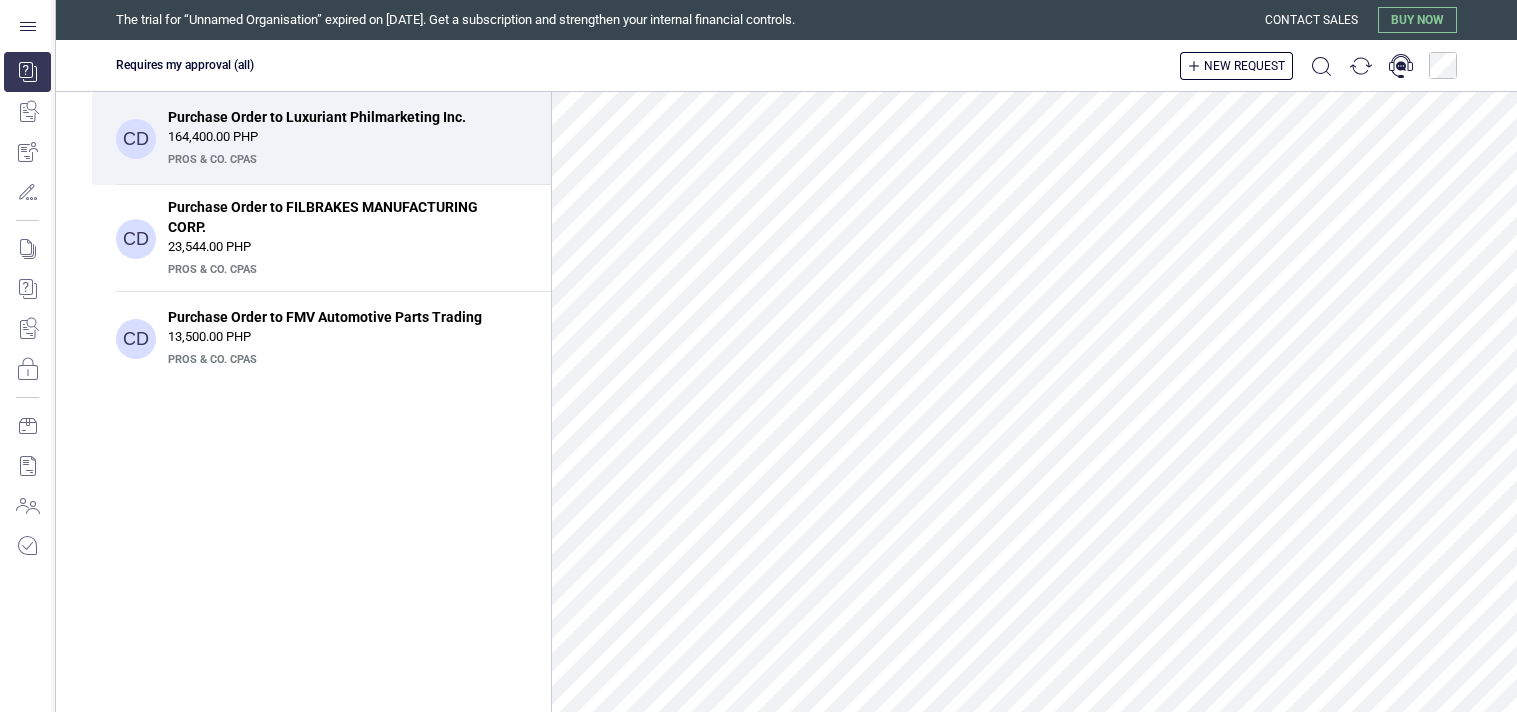 scroll, scrollTop: 0, scrollLeft: 0, axis: both 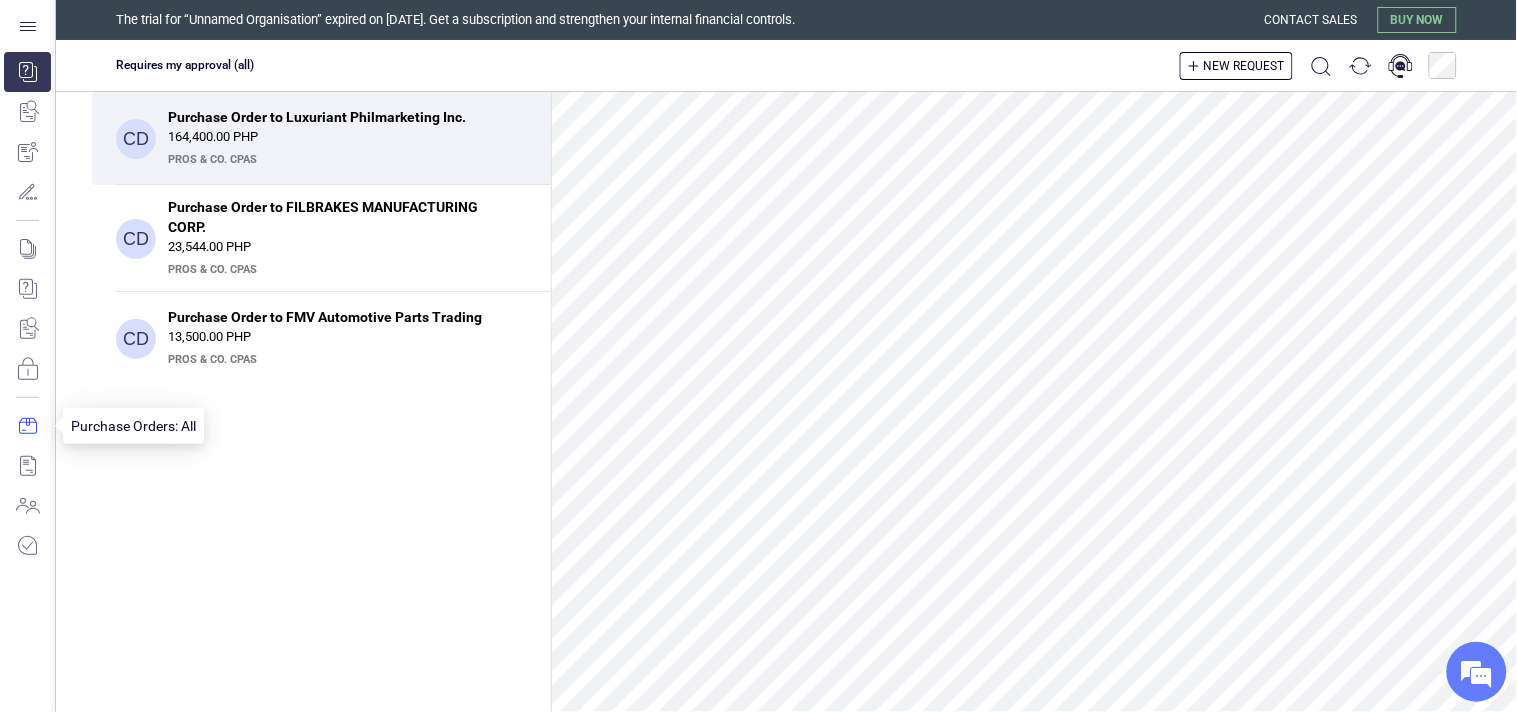 click at bounding box center (27, 426) 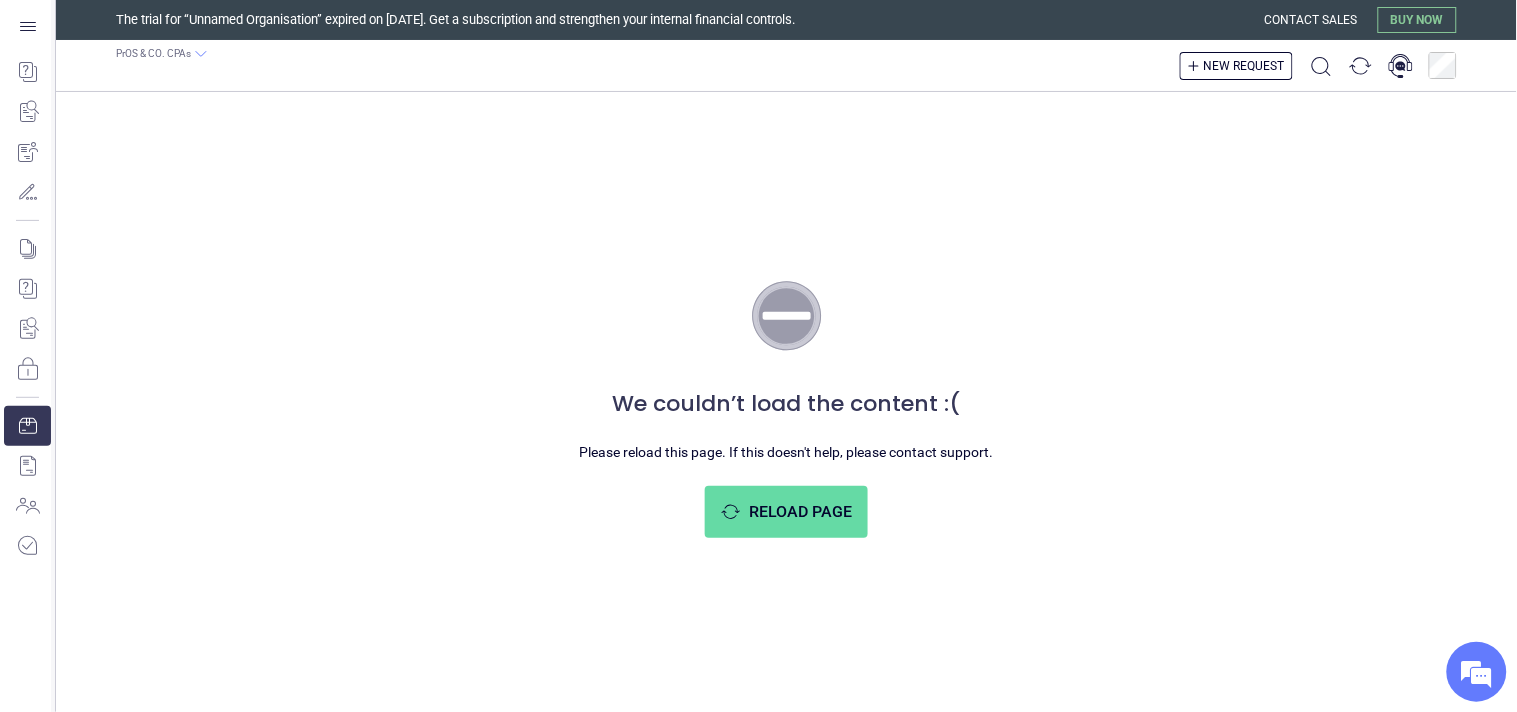 click on "We couldn’t load the content :( Please reload this page. If this doesn't help, please contact support. Reload Page" at bounding box center (786, 402) 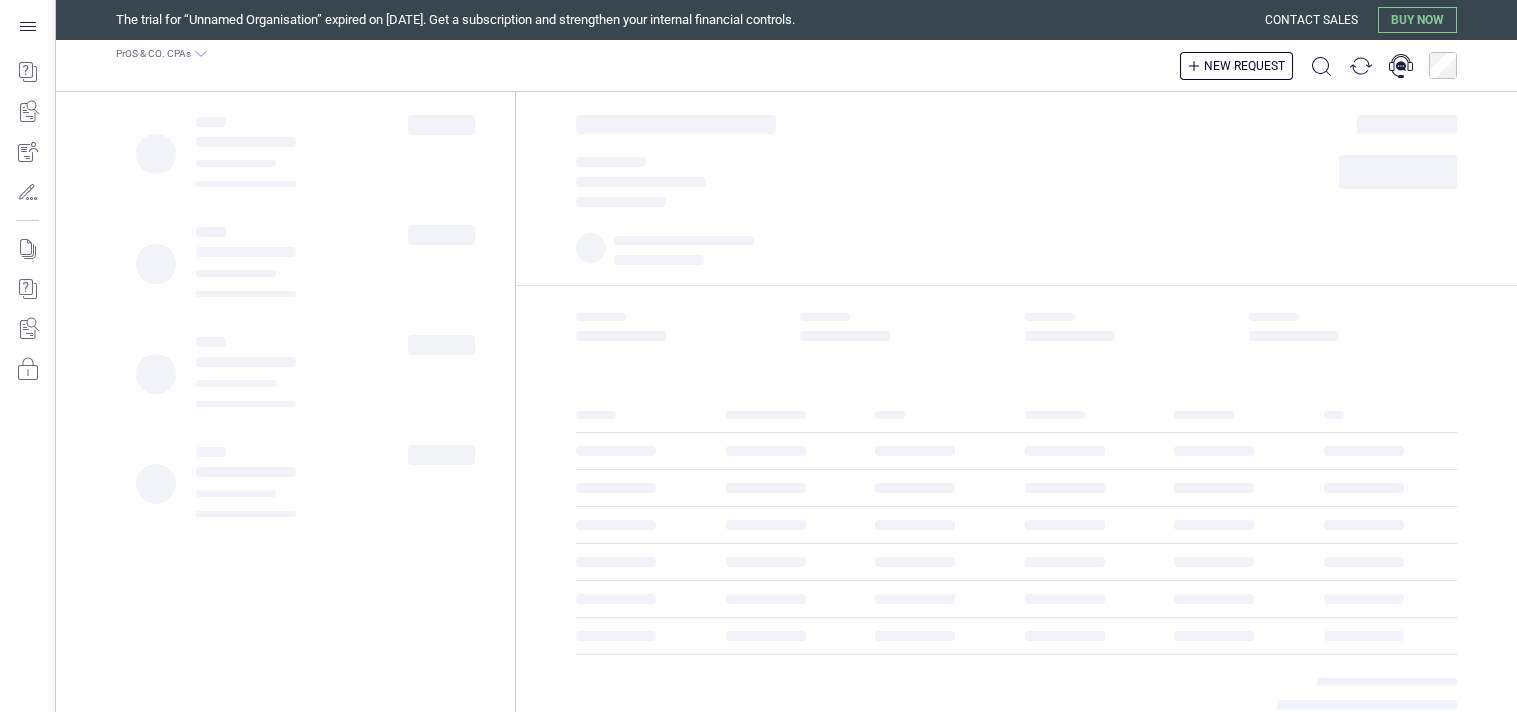 scroll, scrollTop: 0, scrollLeft: 0, axis: both 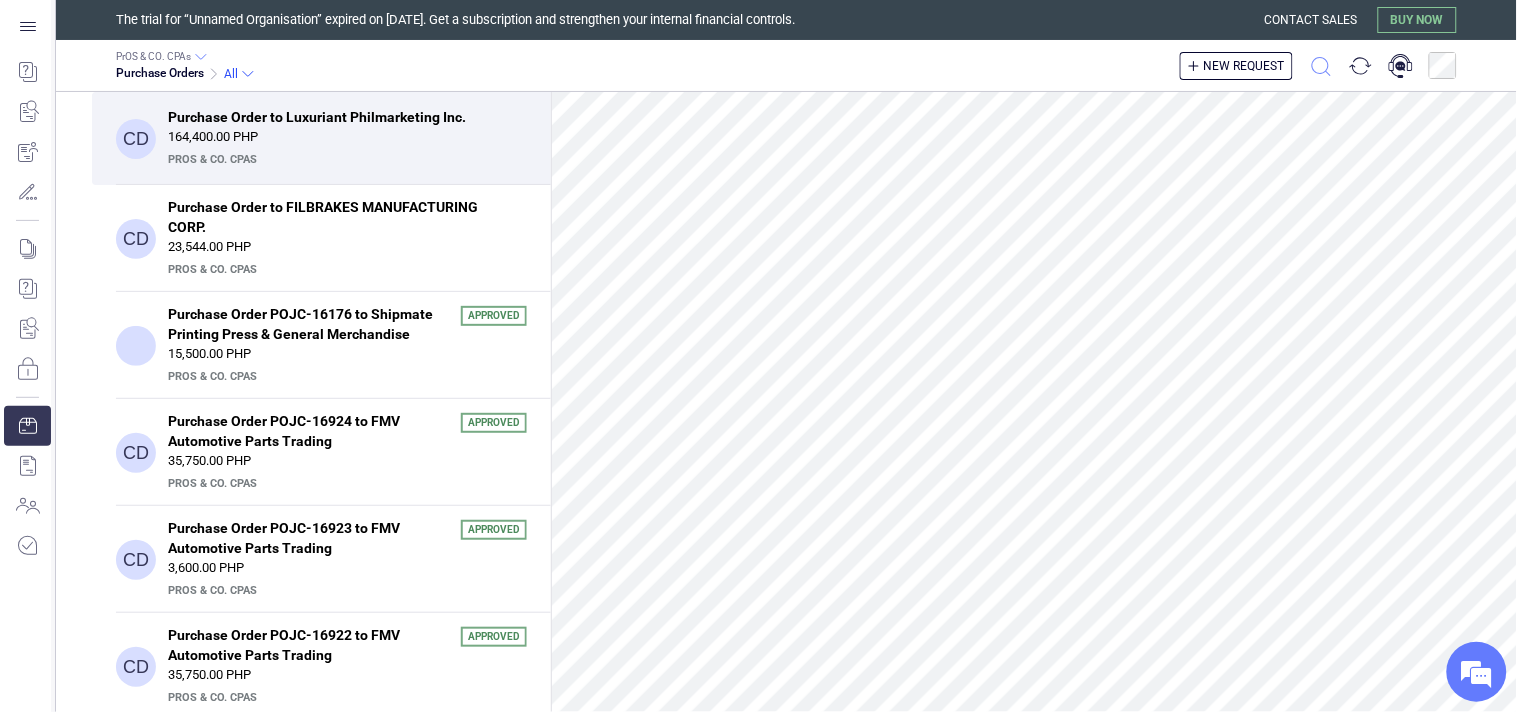 click 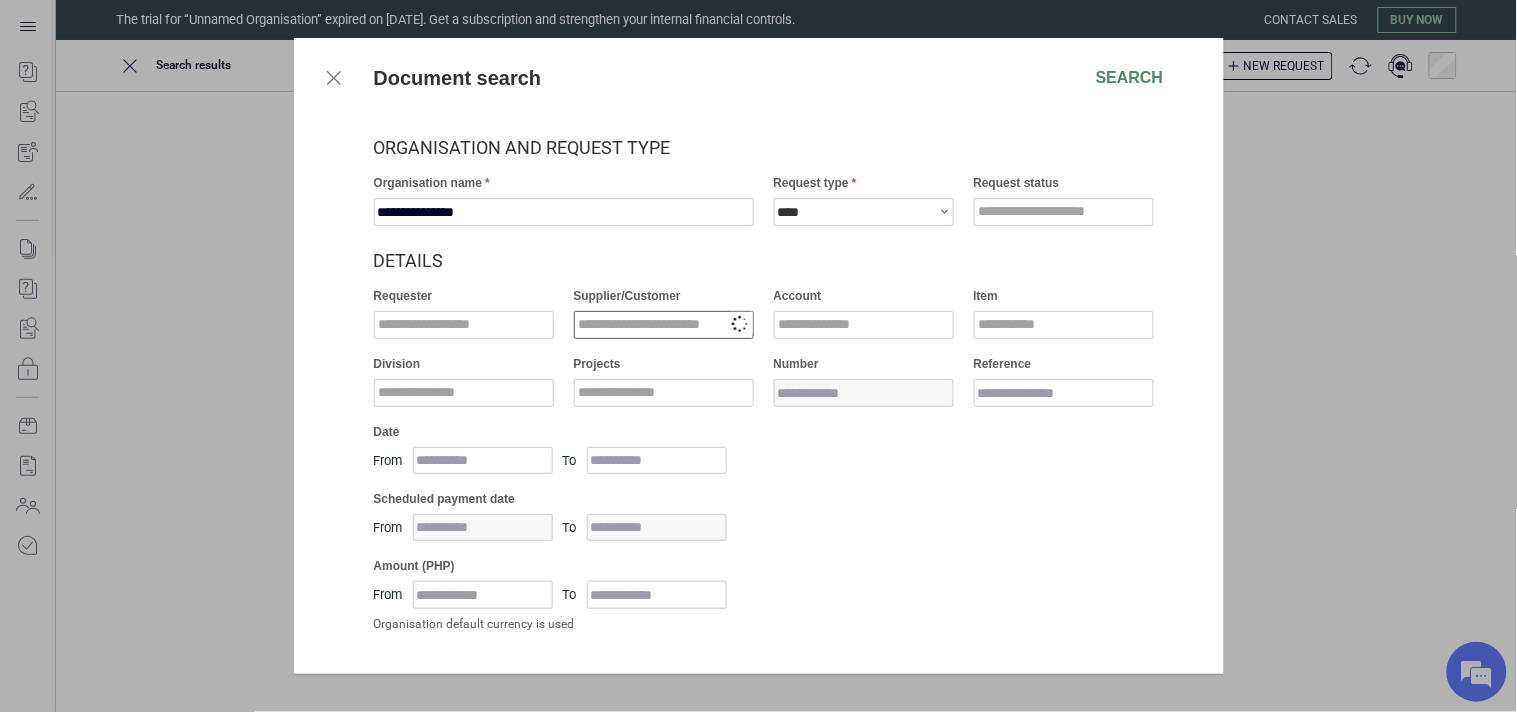 click at bounding box center [664, 325] 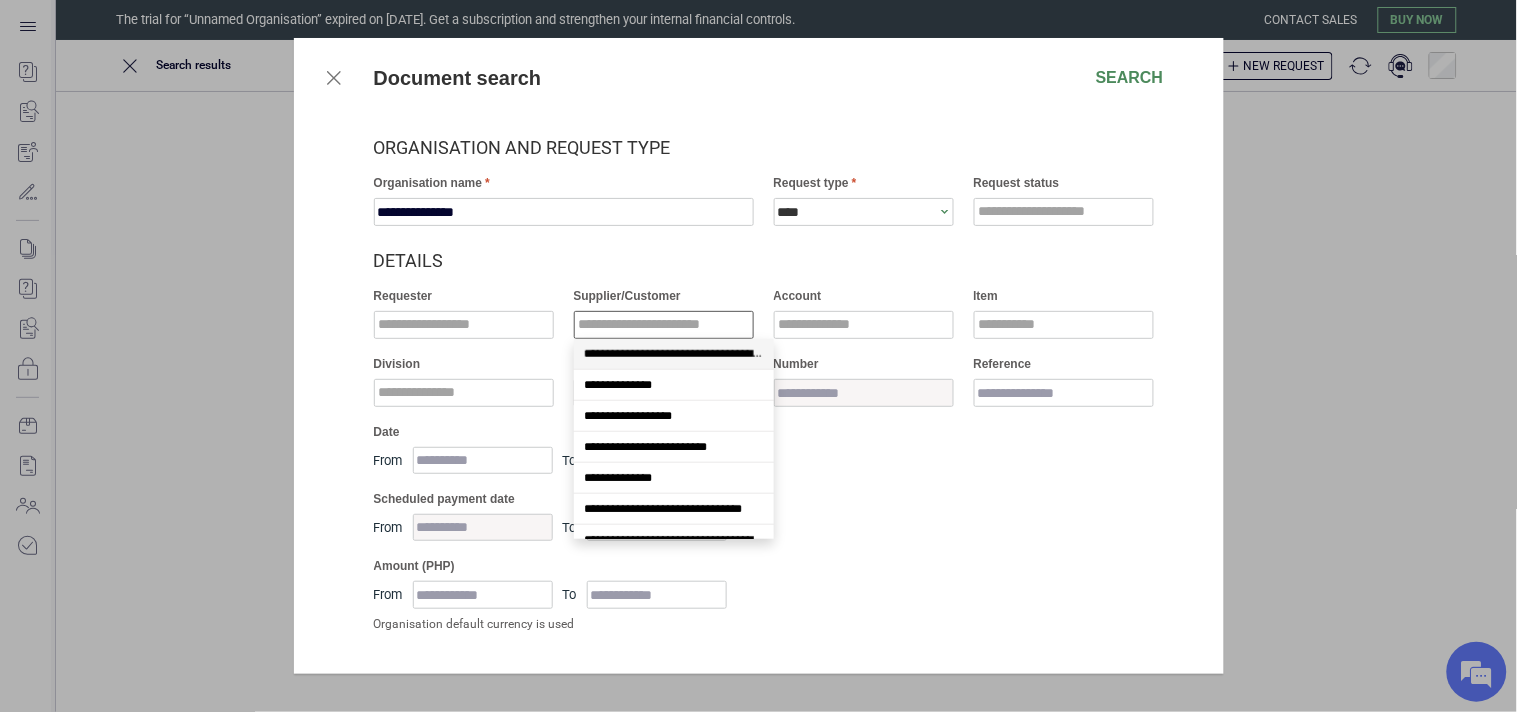 click on "****" at bounding box center (857, 212) 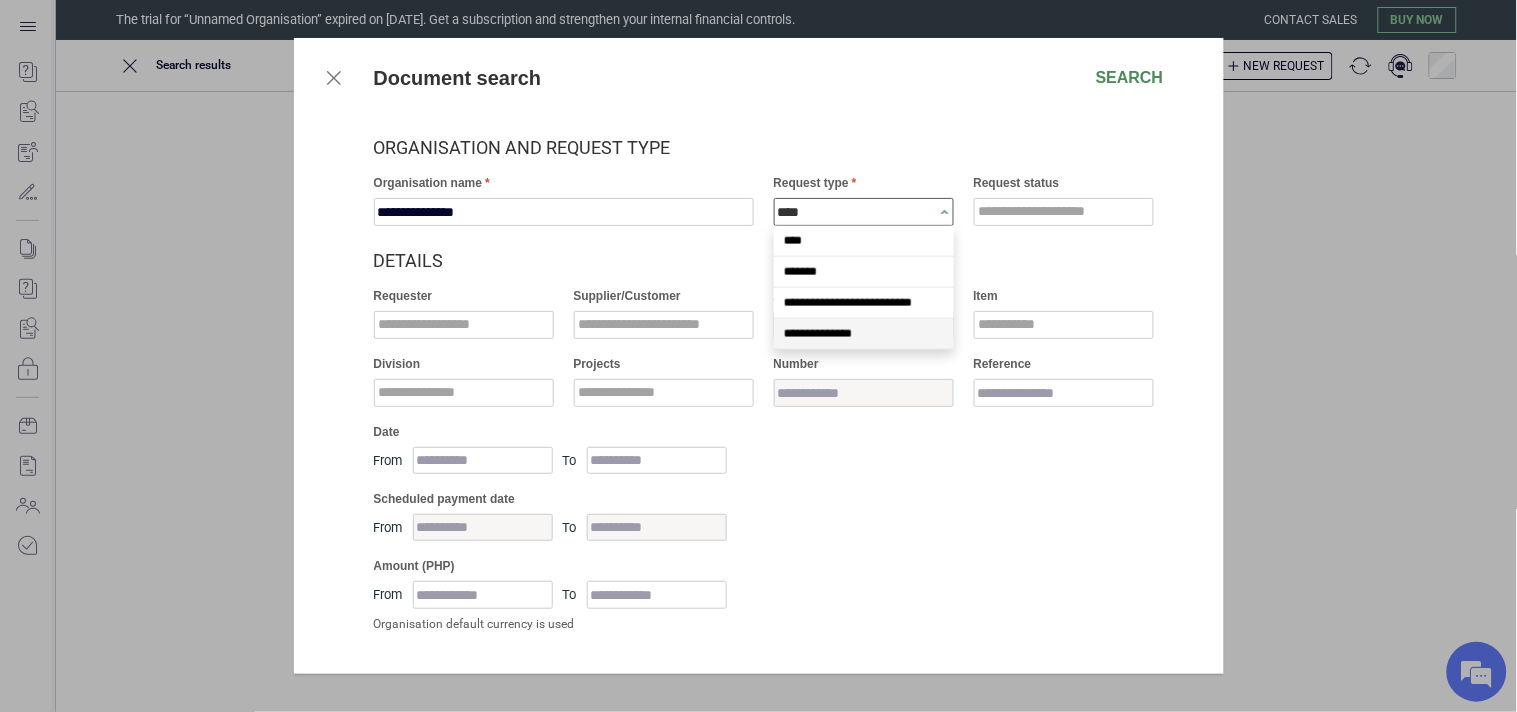 click on "**********" at bounding box center (818, 334) 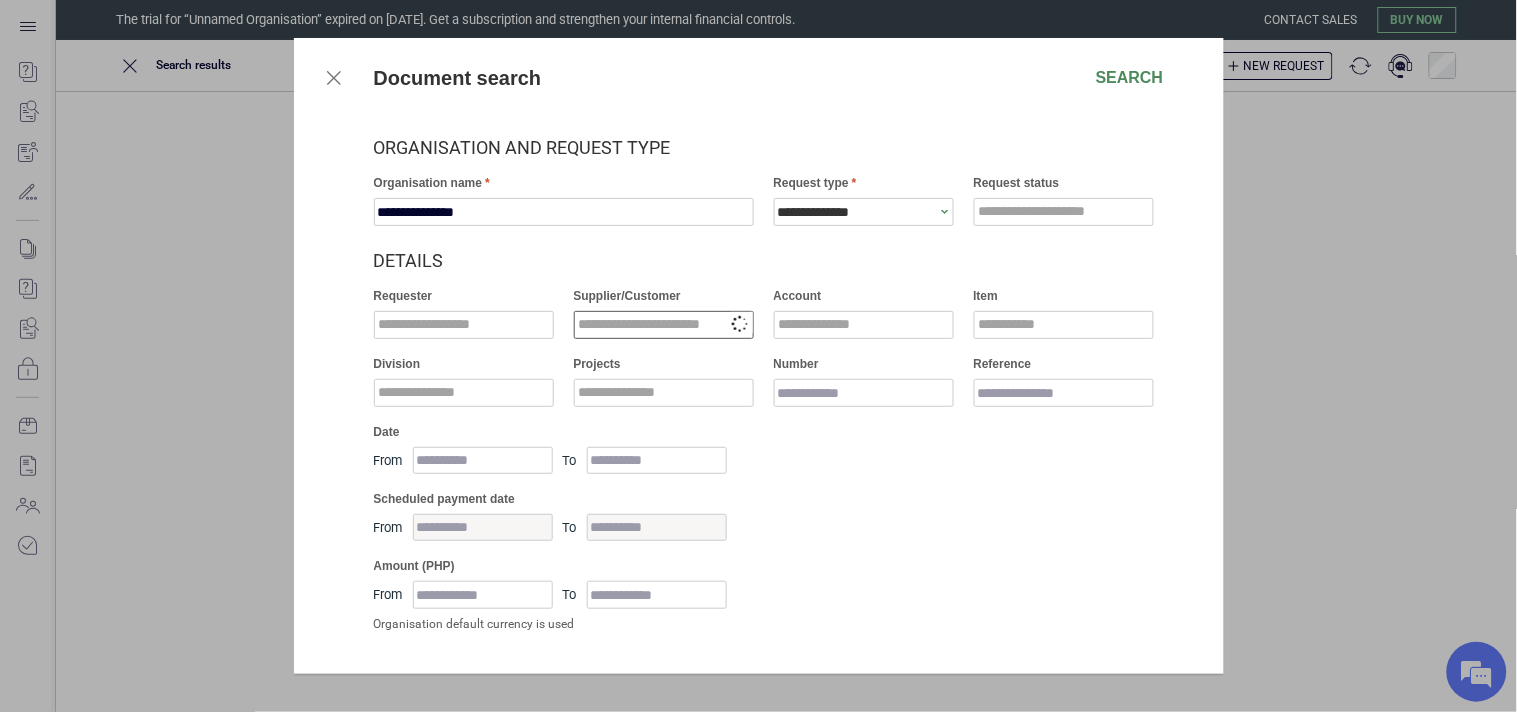 click at bounding box center (664, 325) 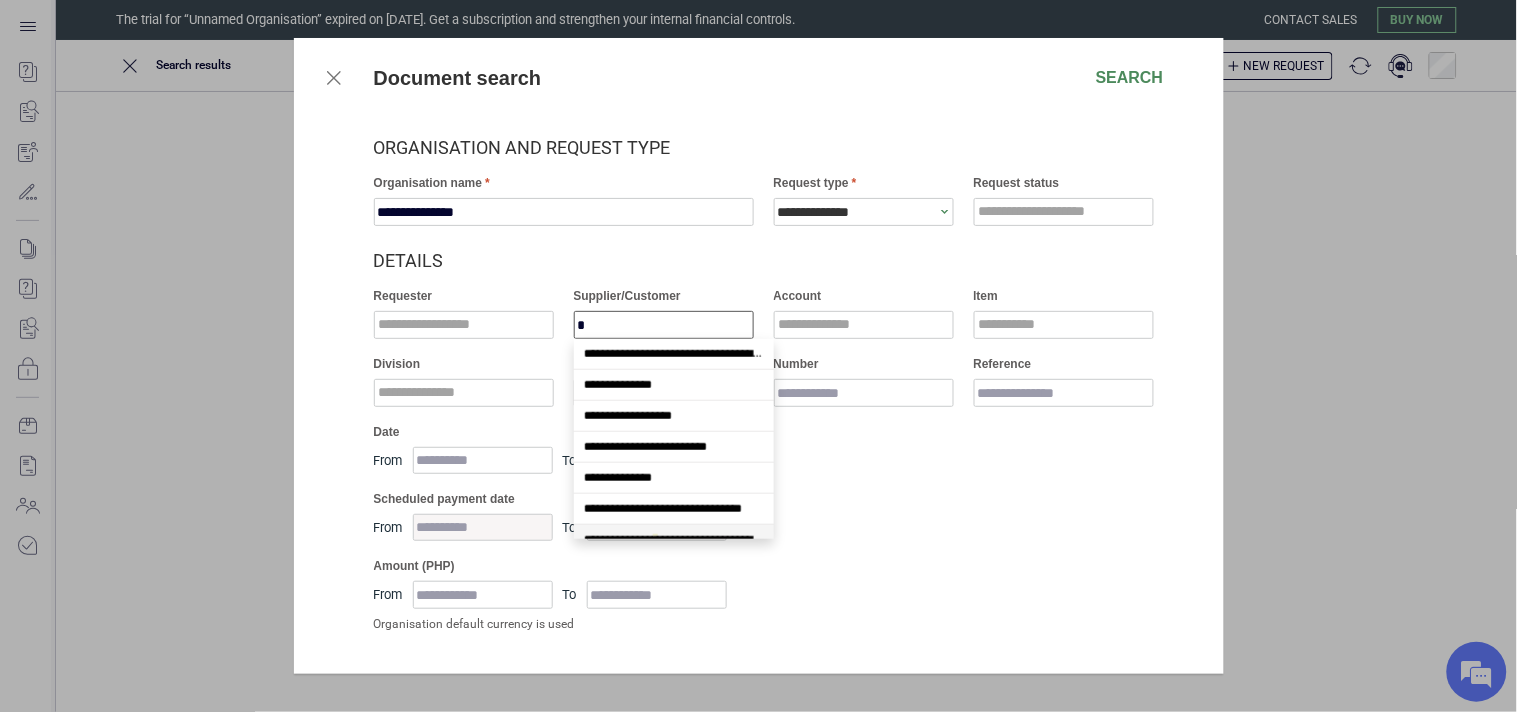 scroll, scrollTop: 17, scrollLeft: 0, axis: vertical 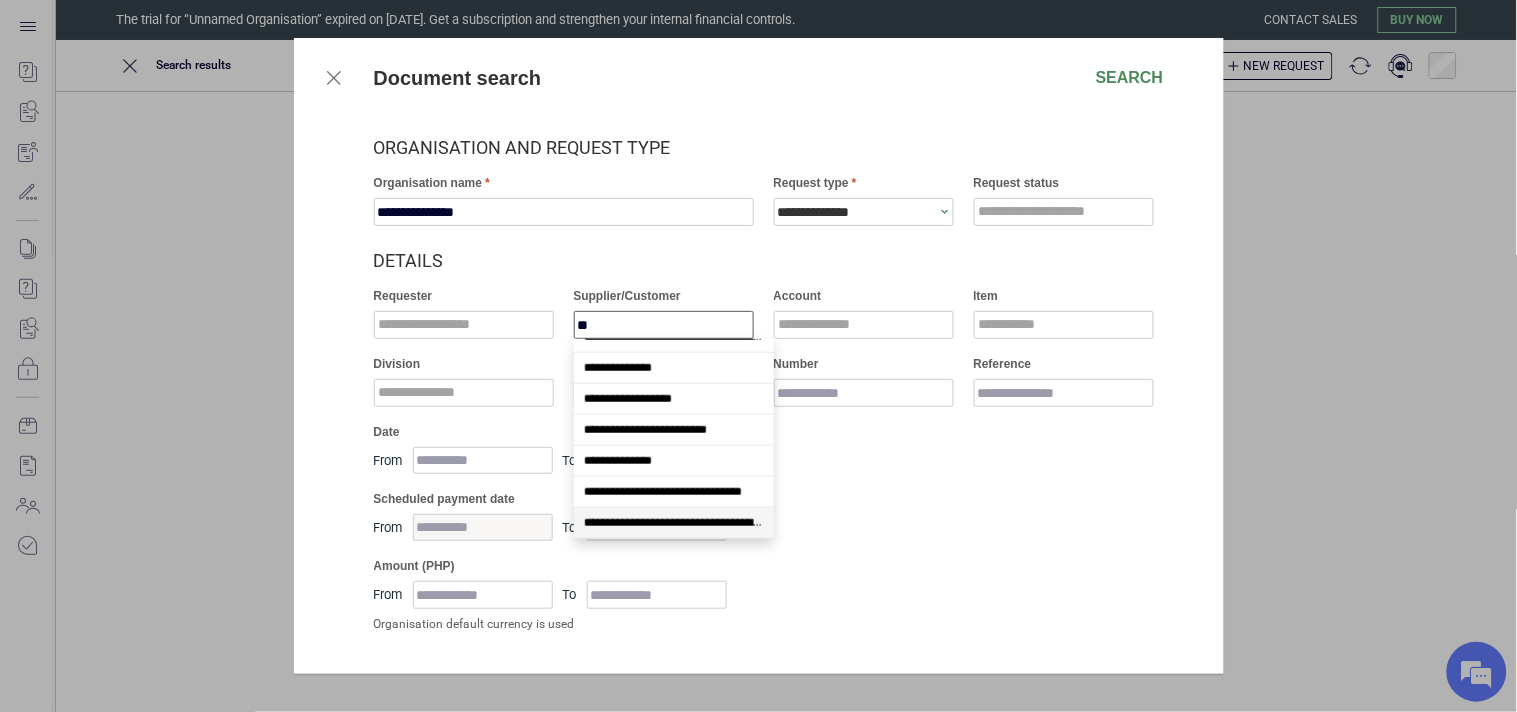 type on "***" 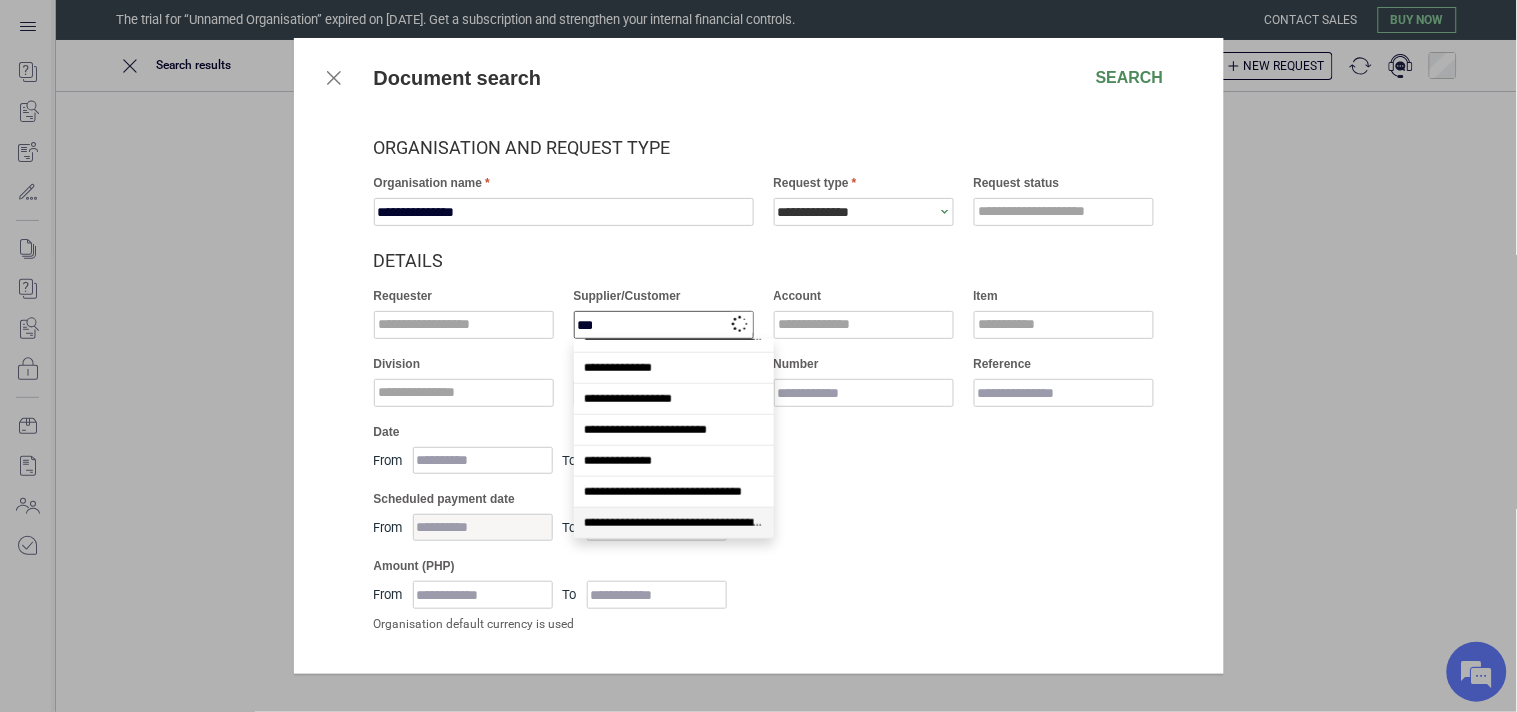 scroll, scrollTop: 0, scrollLeft: 0, axis: both 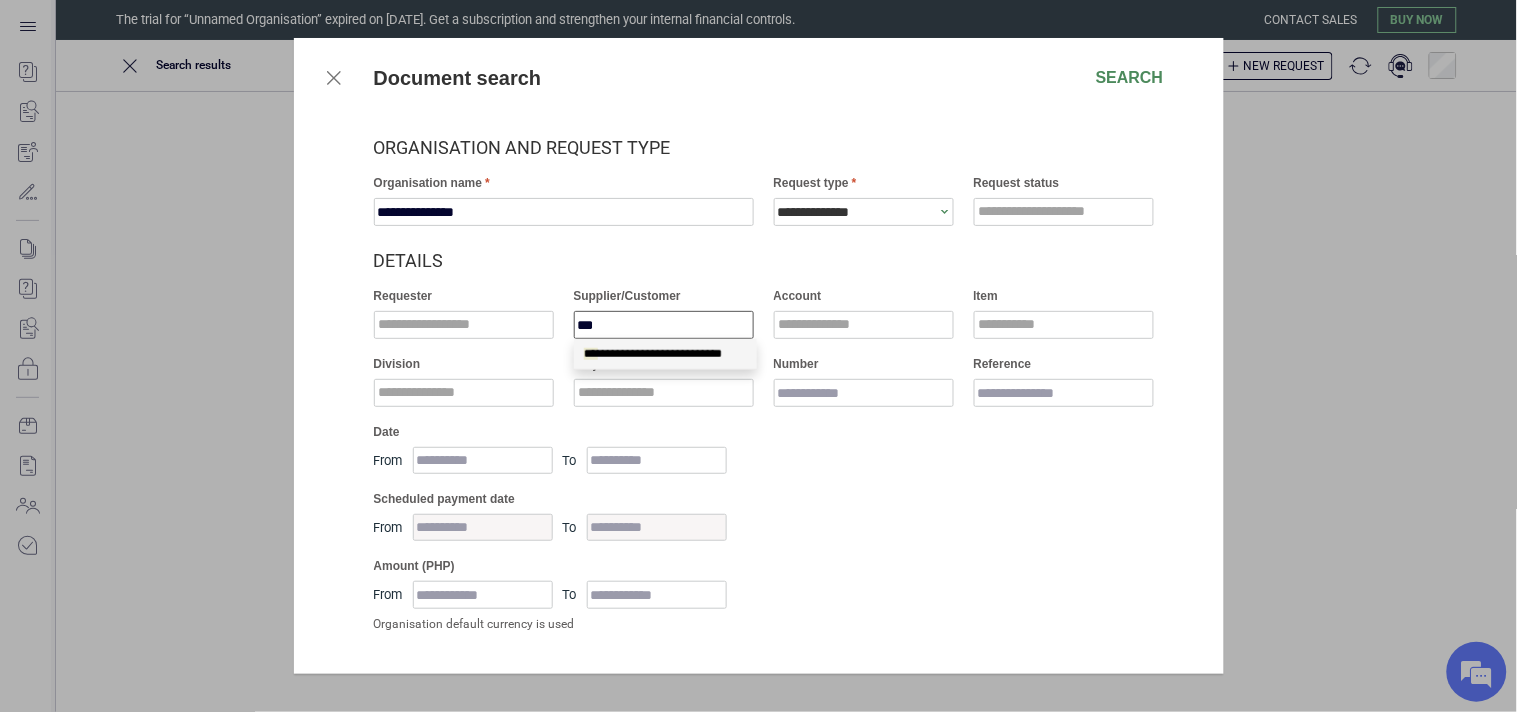 drag, startPoint x: 641, startPoint y: 355, endPoint x: 645, endPoint y: 374, distance: 19.416489 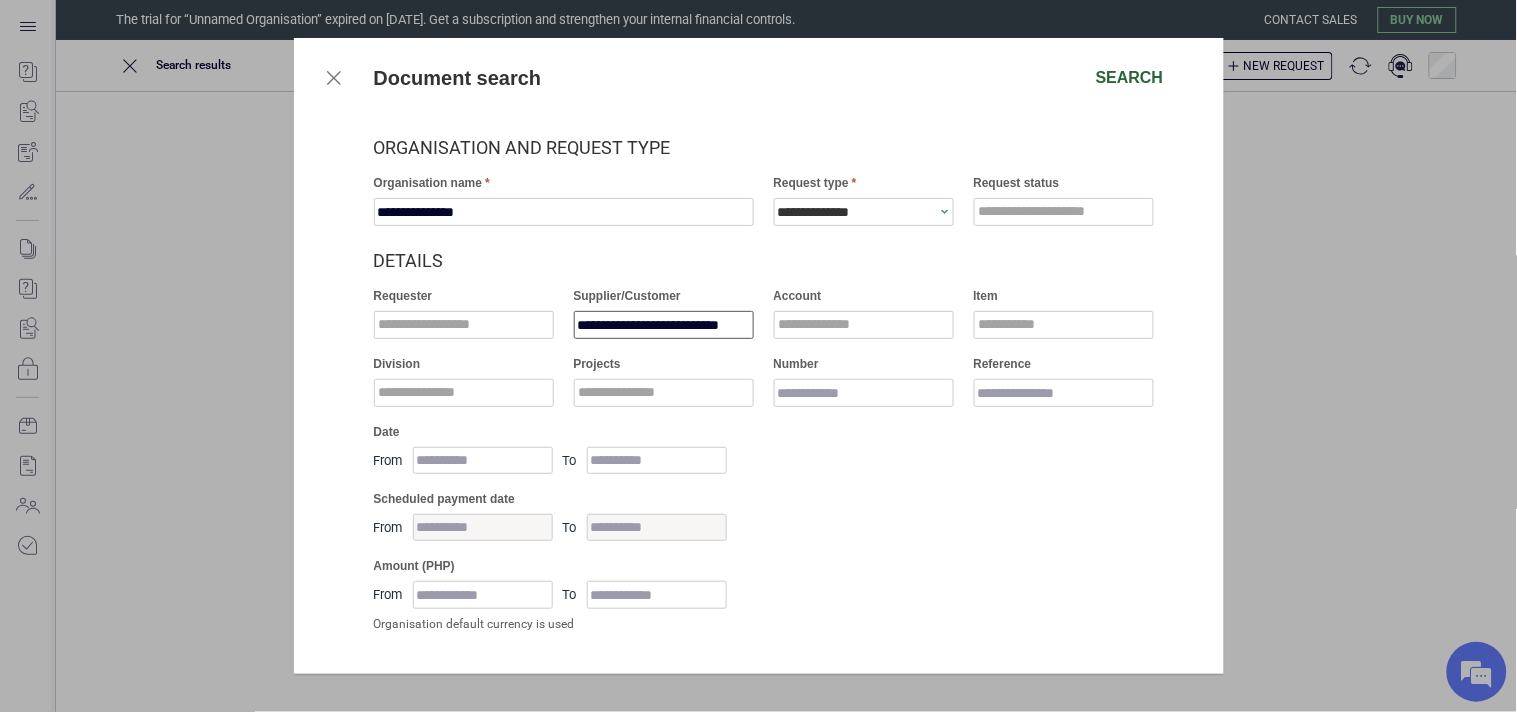 type on "**********" 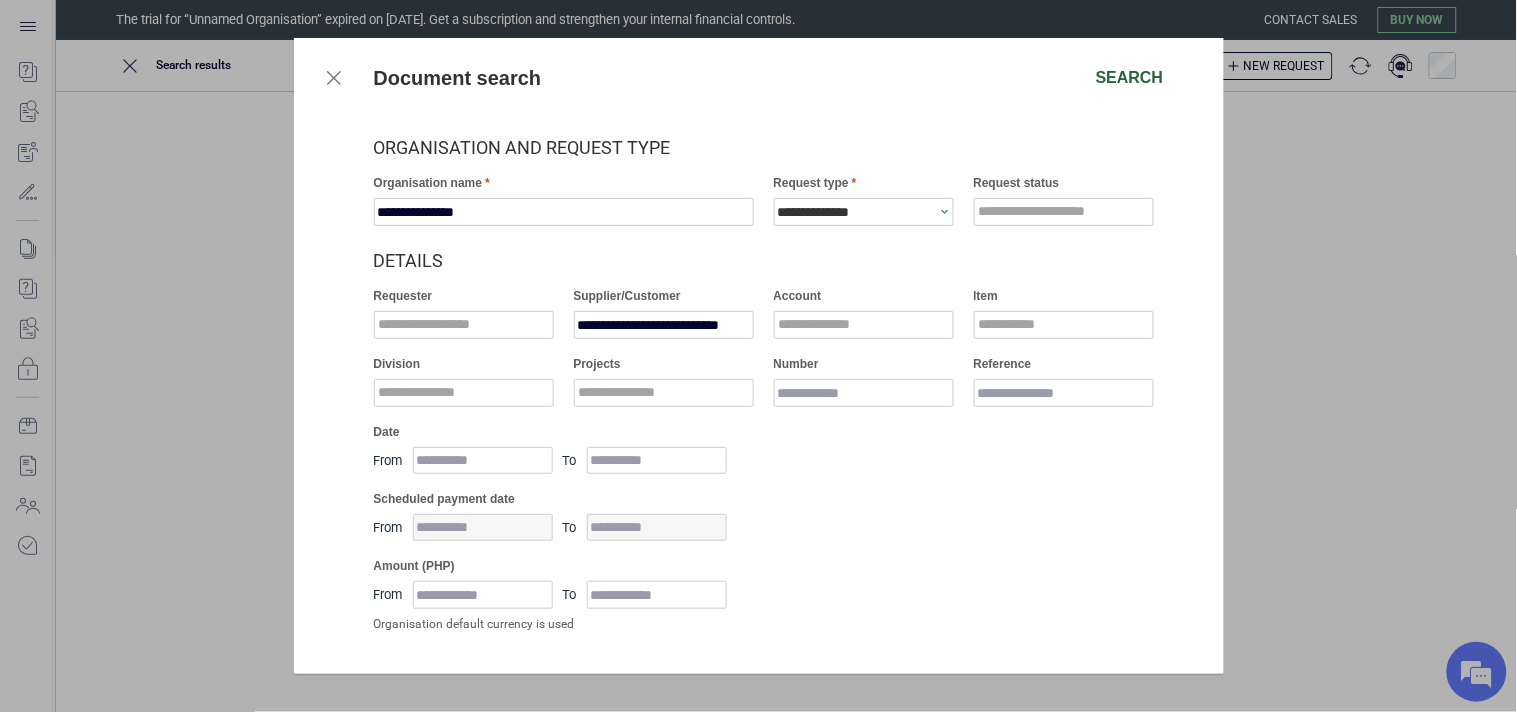 click on "Search" at bounding box center [1130, 78] 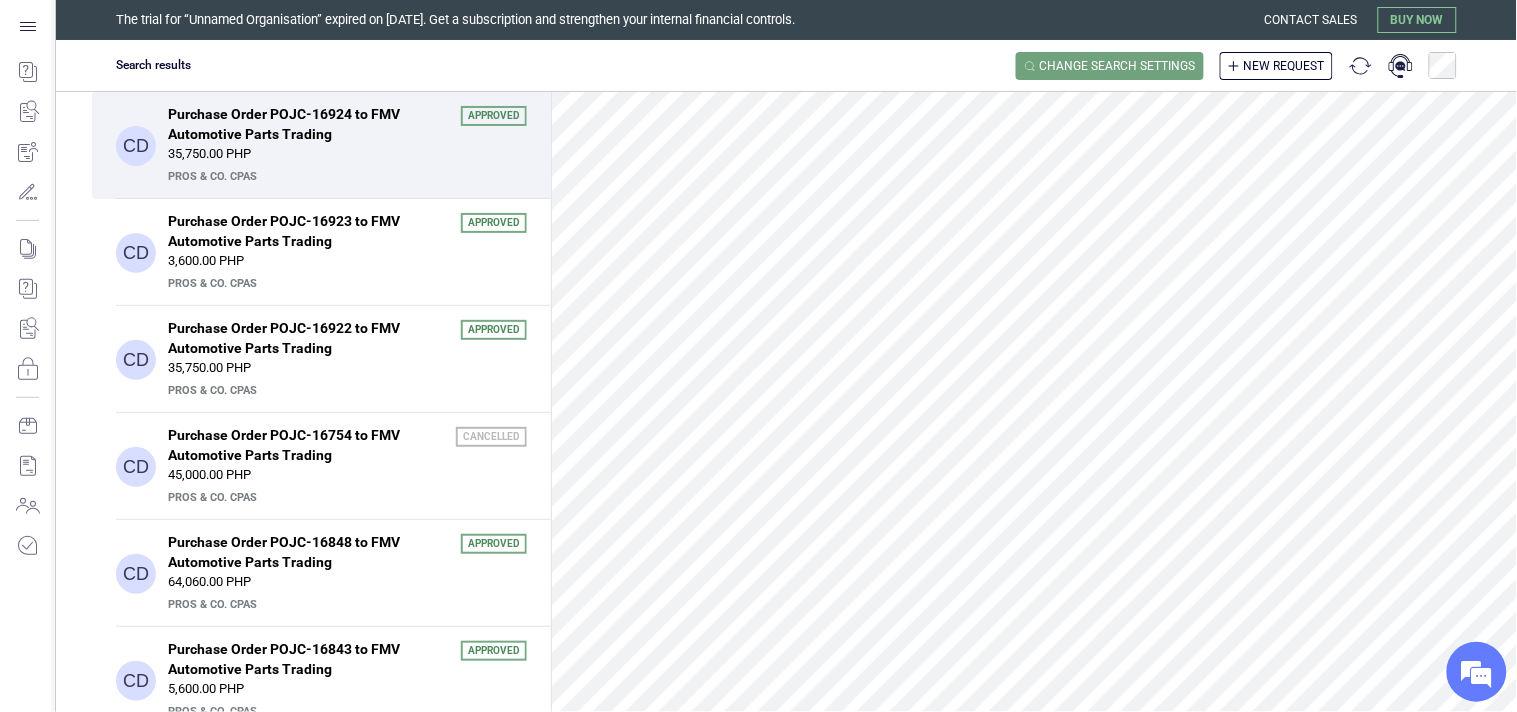 click on "35,750.00 PHP" at bounding box center [347, 154] 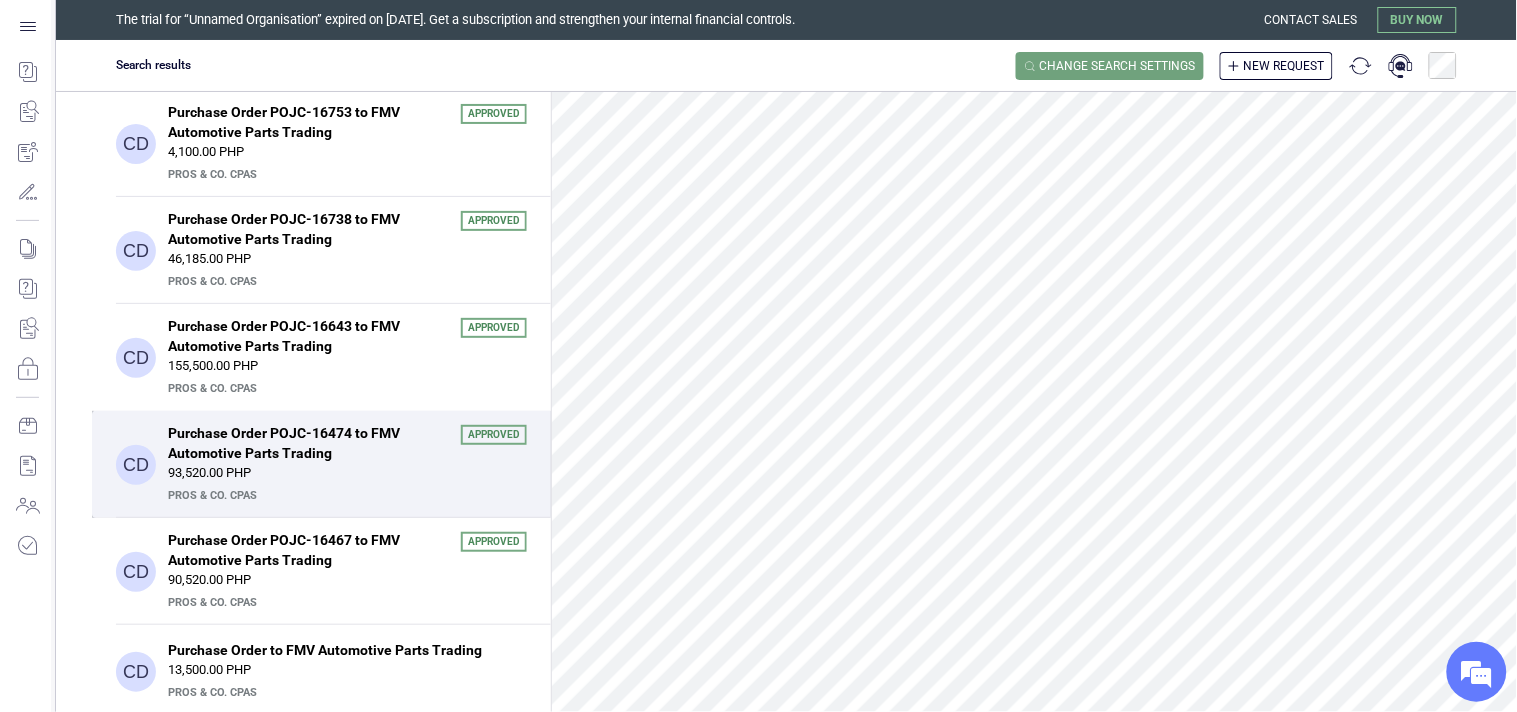 scroll, scrollTop: 756, scrollLeft: 0, axis: vertical 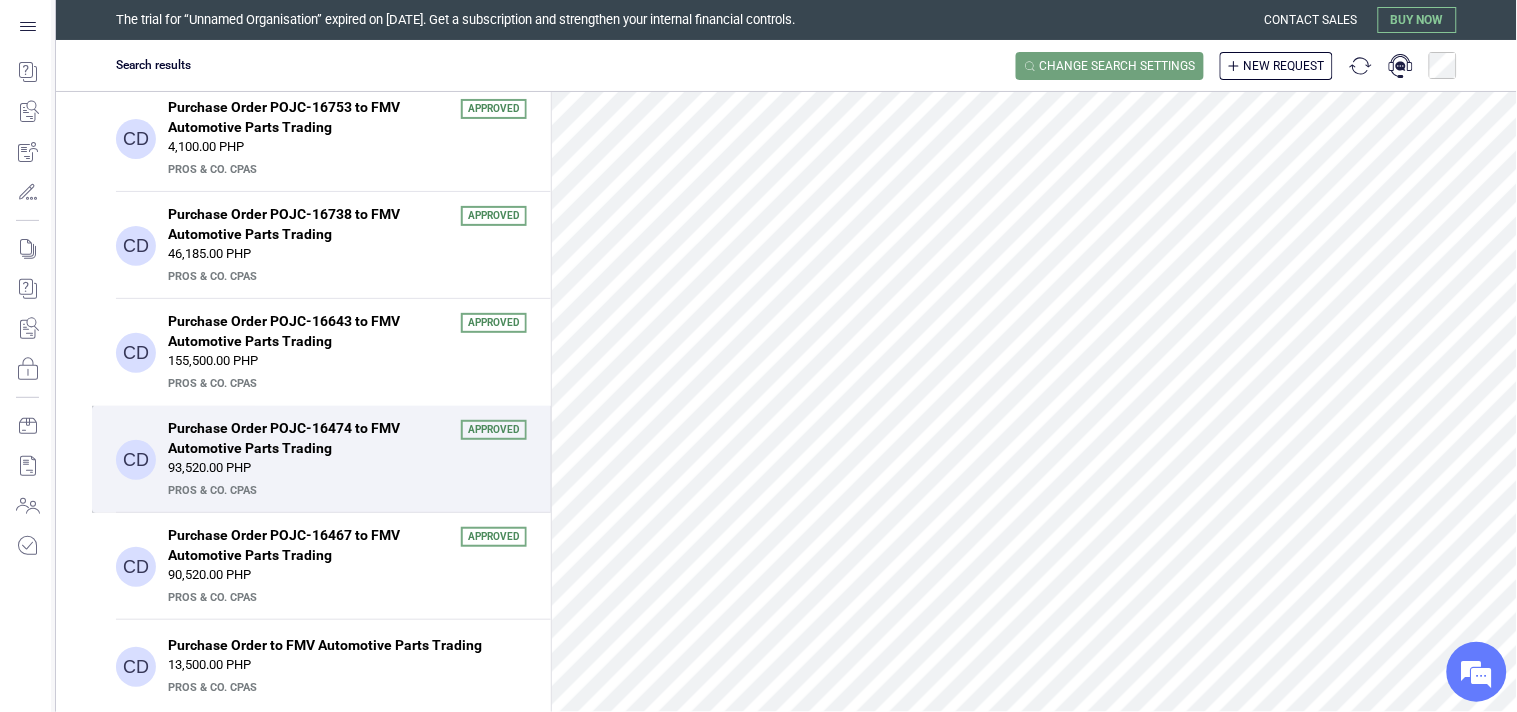 click on "Purchase Order POJC-16474 to FMV Automotive Parts Trading" at bounding box center [308, 438] 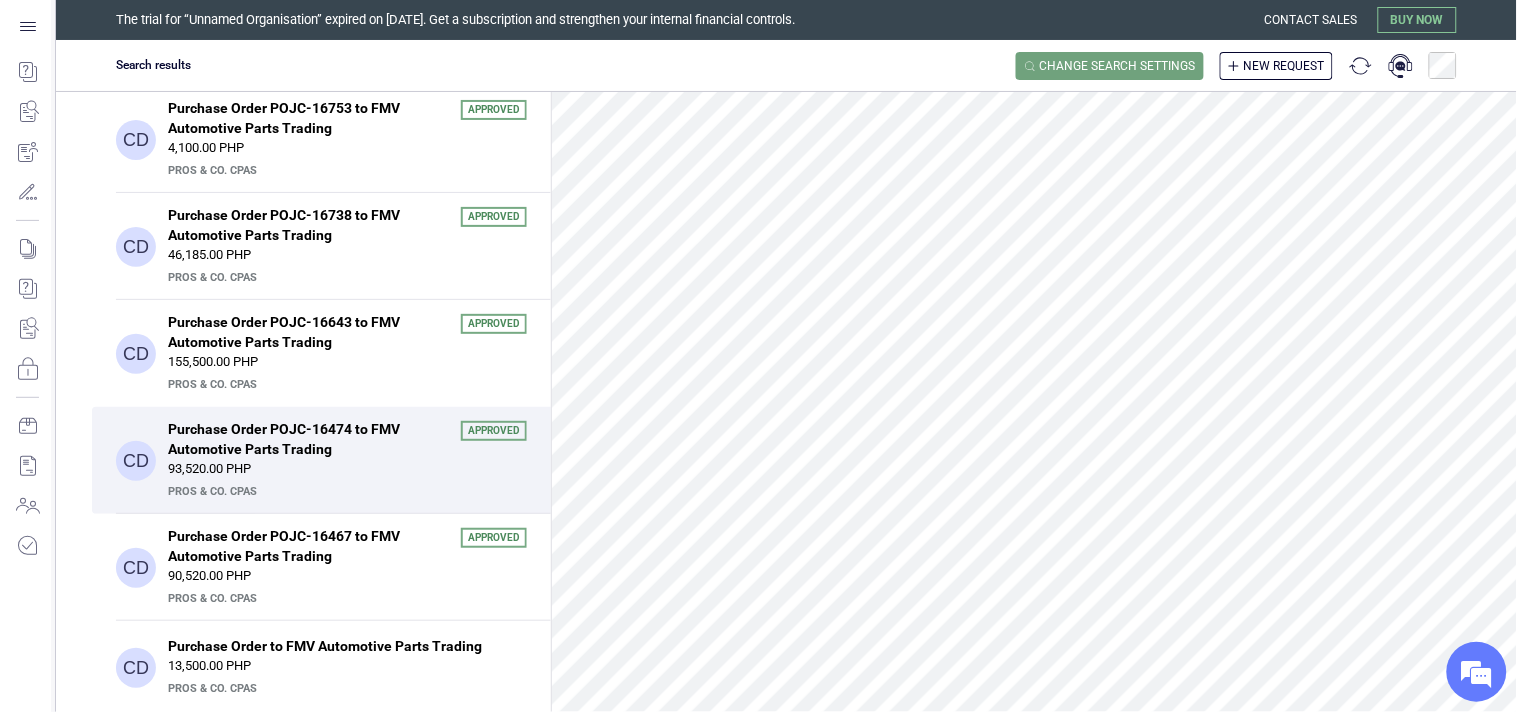 scroll, scrollTop: 756, scrollLeft: 0, axis: vertical 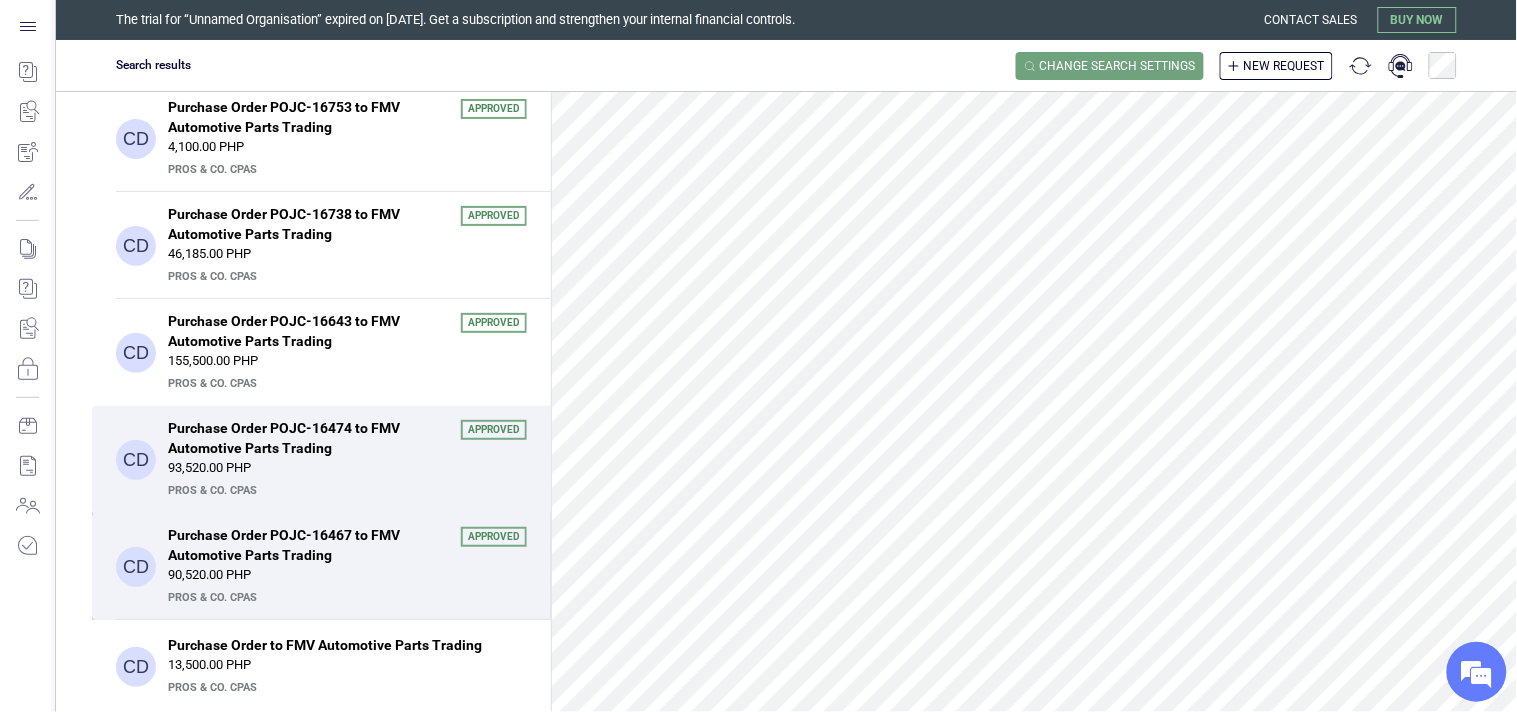 click on "90,520.00 PHP" at bounding box center [347, 575] 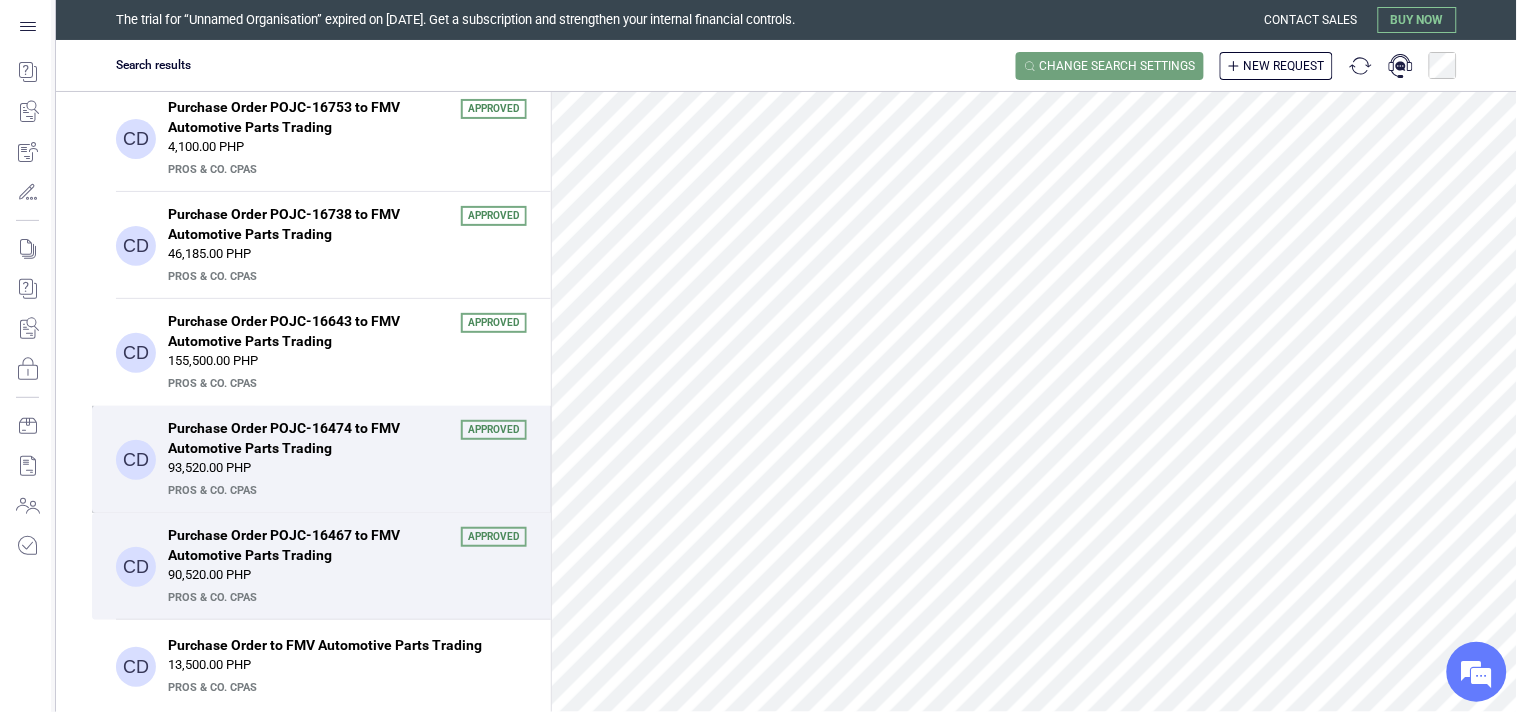 click on "Purchase Order POJC-16474 to FMV Automotive Parts Trading" at bounding box center (308, 438) 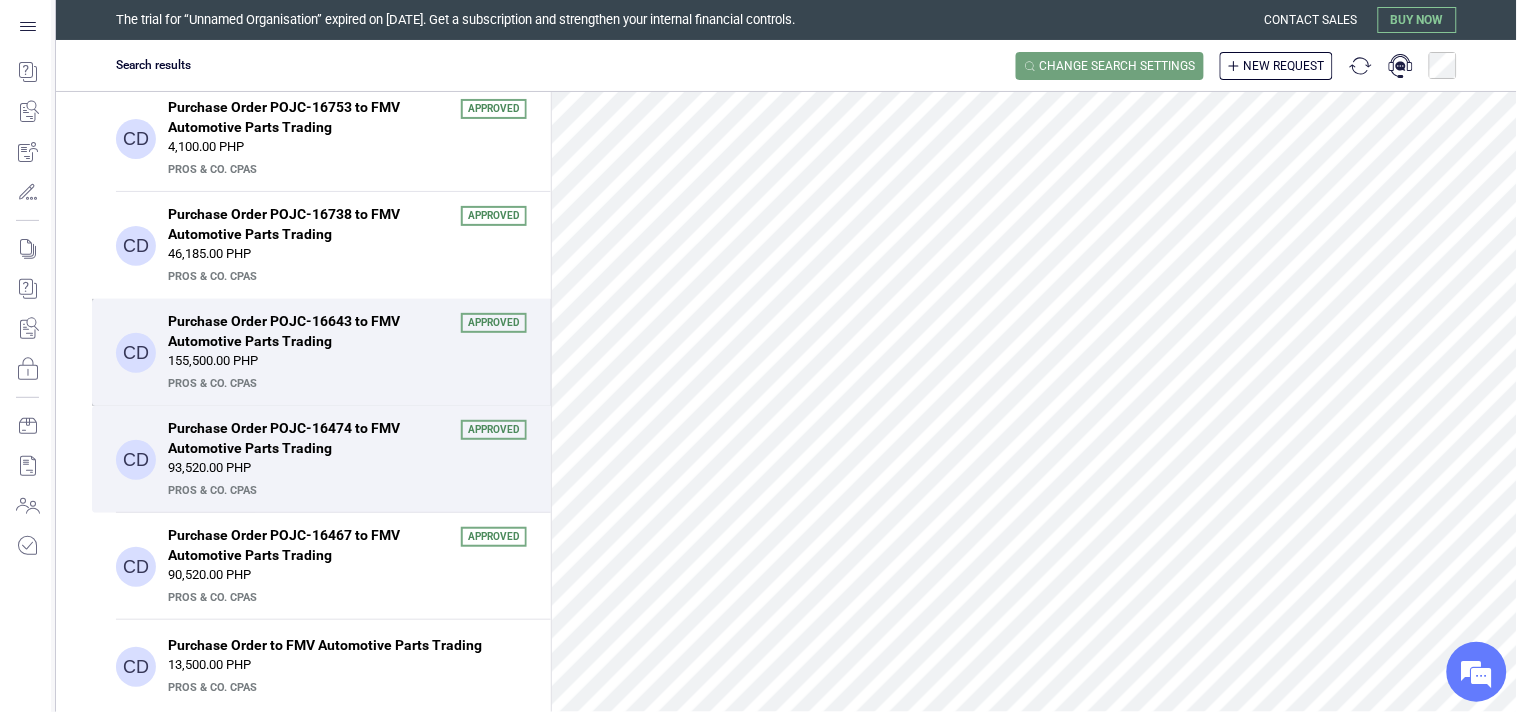 click on "Purchase Order POJC-16643 to FMV Automotive Parts Trading" at bounding box center (308, 331) 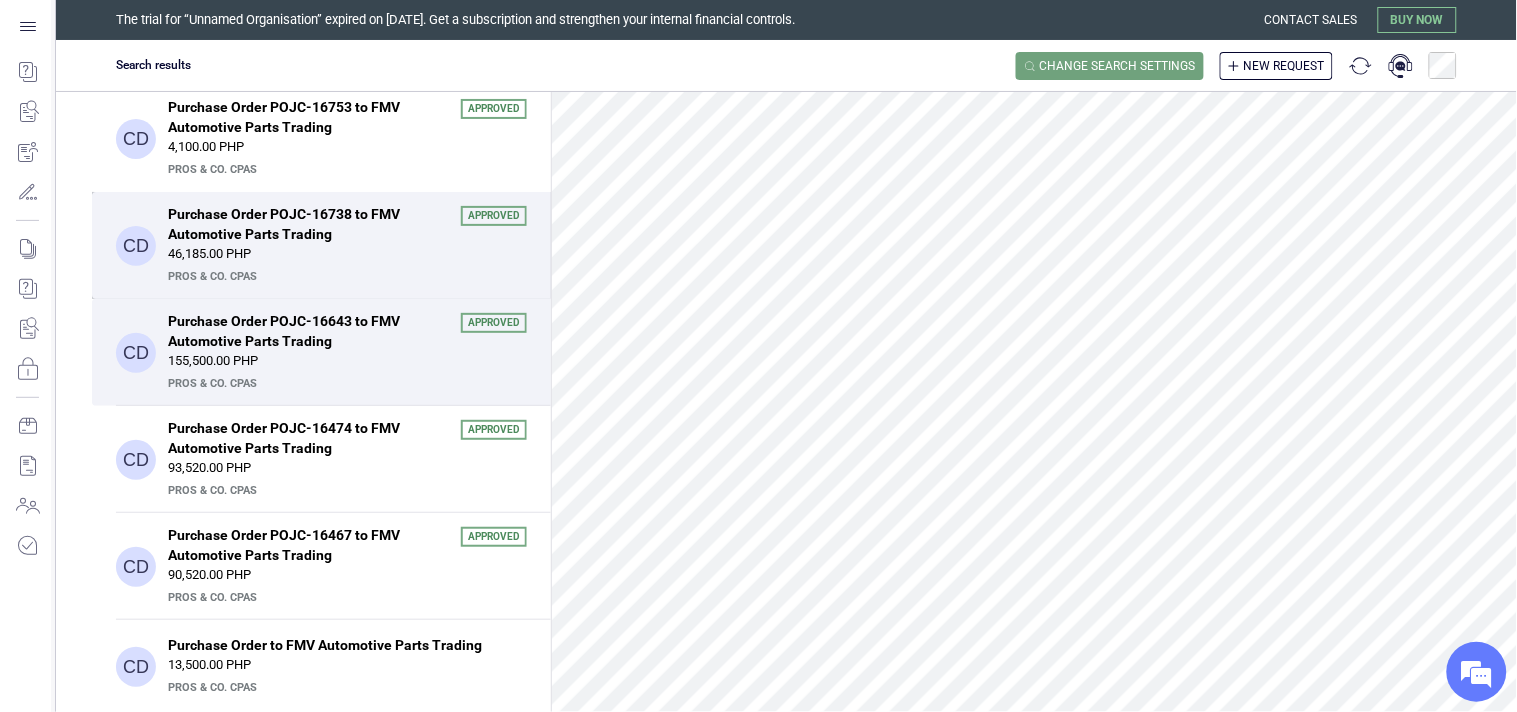 click on "46,185.00 PHP" at bounding box center (347, 254) 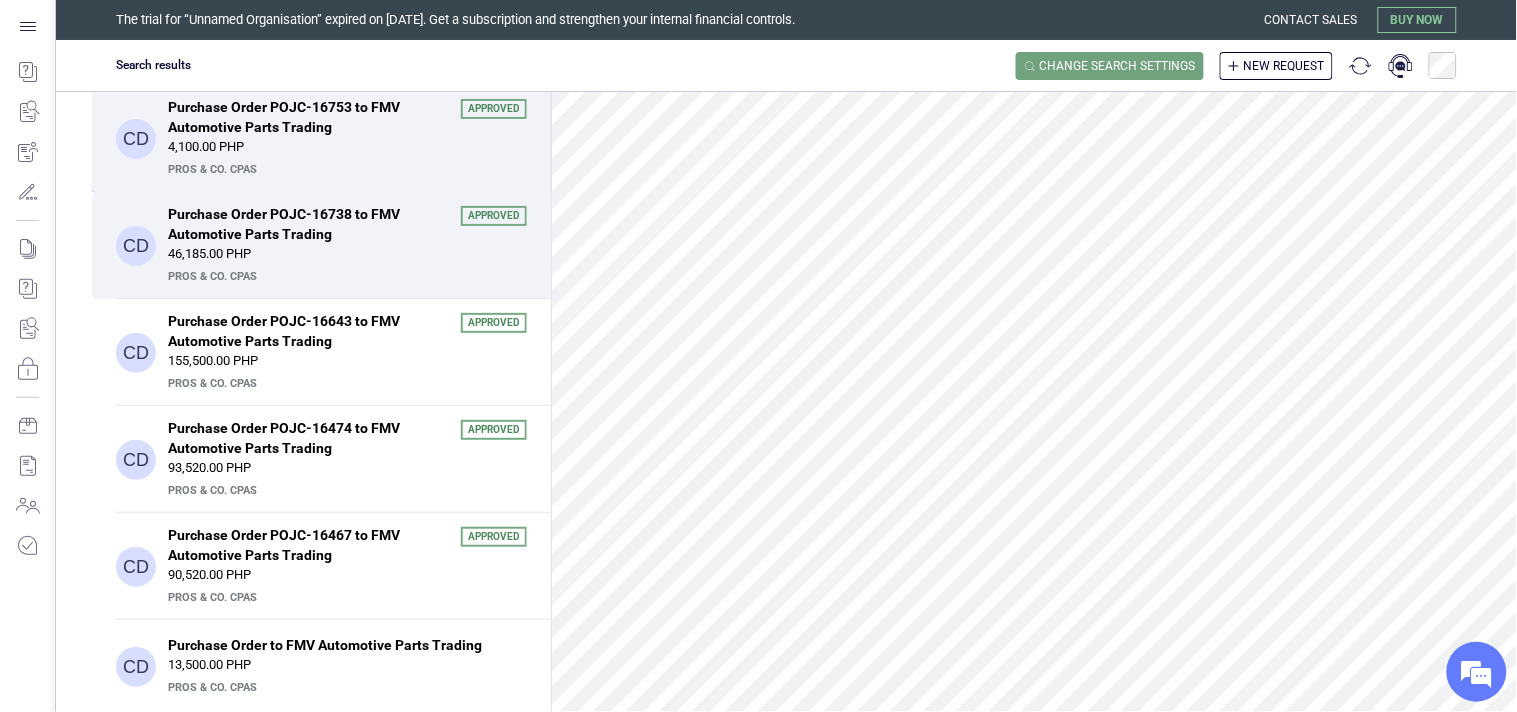click on "4,100.00 PHP" at bounding box center [347, 147] 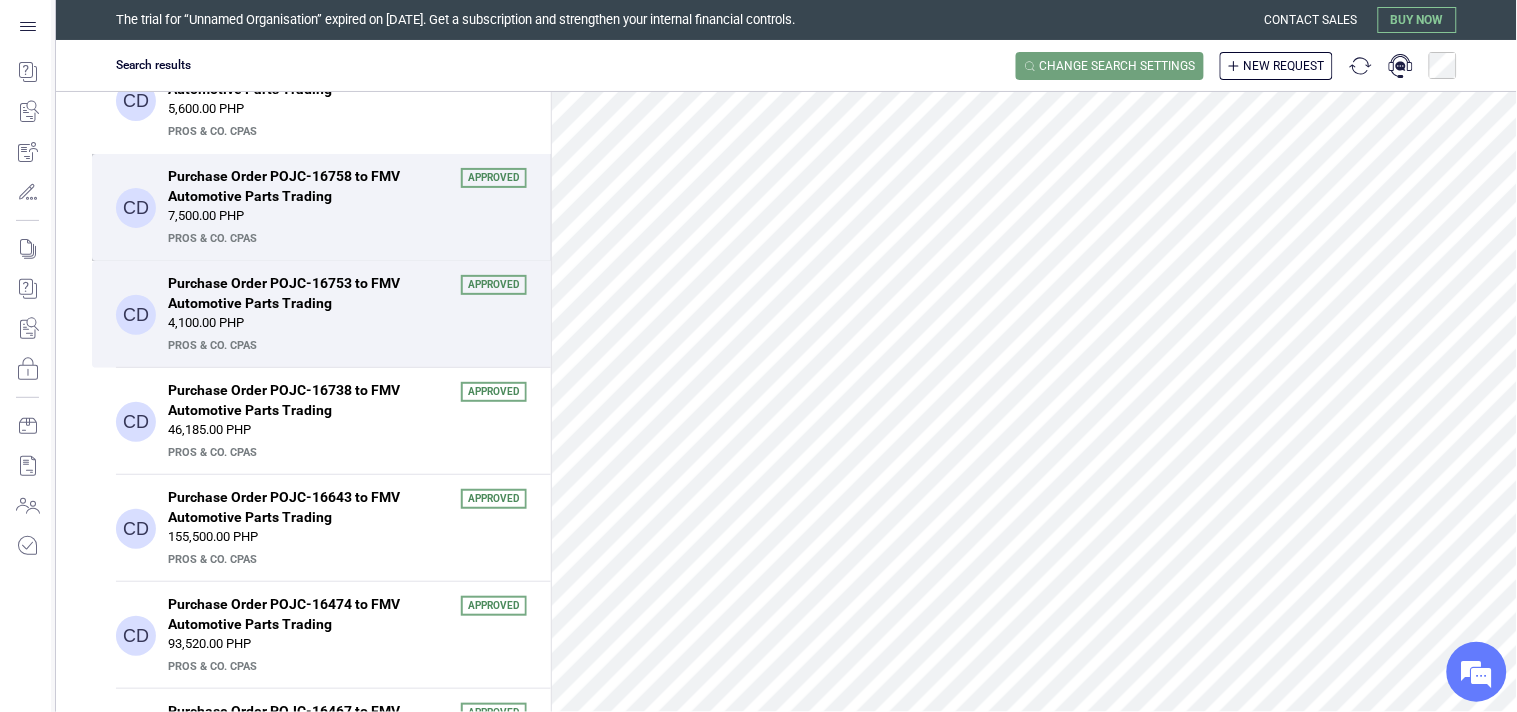 scroll, scrollTop: 526, scrollLeft: 0, axis: vertical 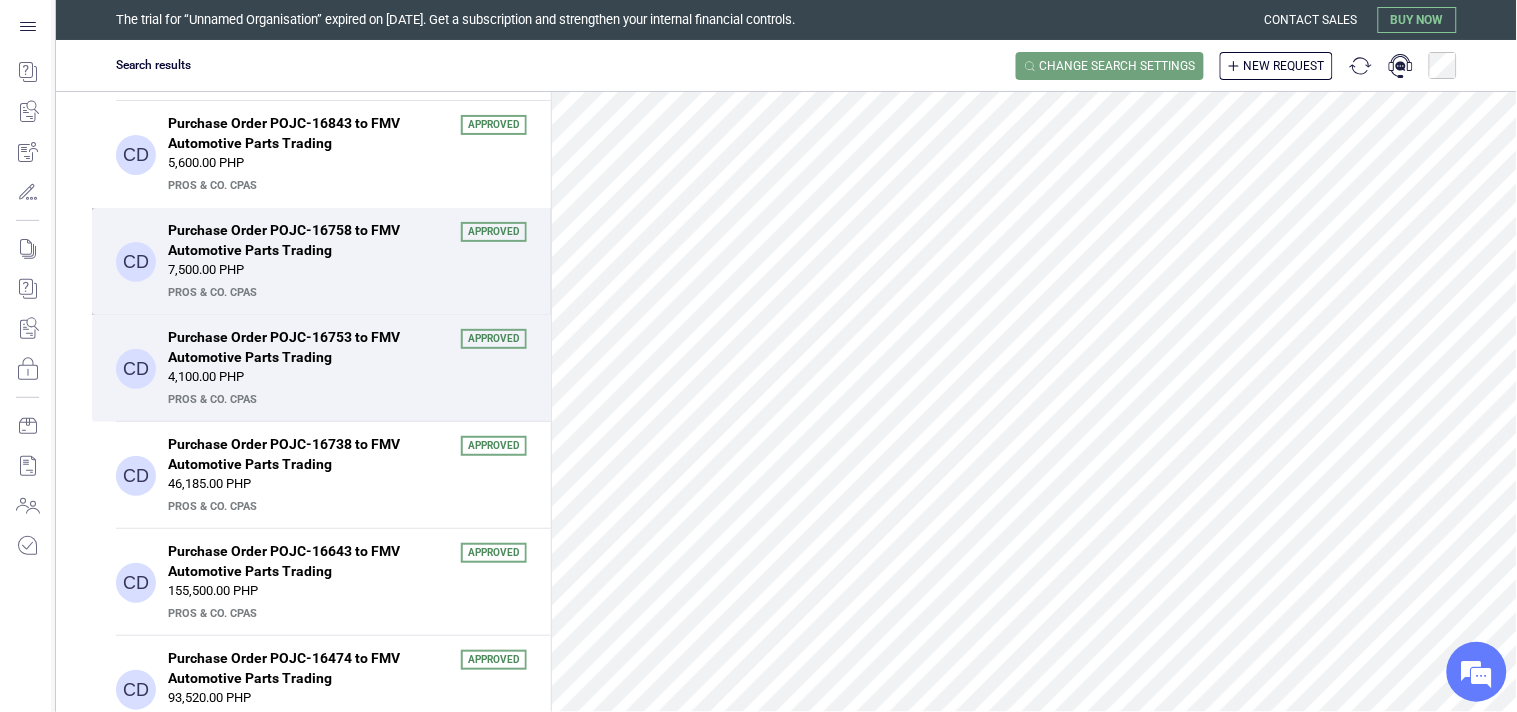 click on "CD Purchase Order POJC-16758 to FMV Automotive Parts Trading Approved 7,500.00 PHP PrOS & CO. CPAs" at bounding box center (321, 261) 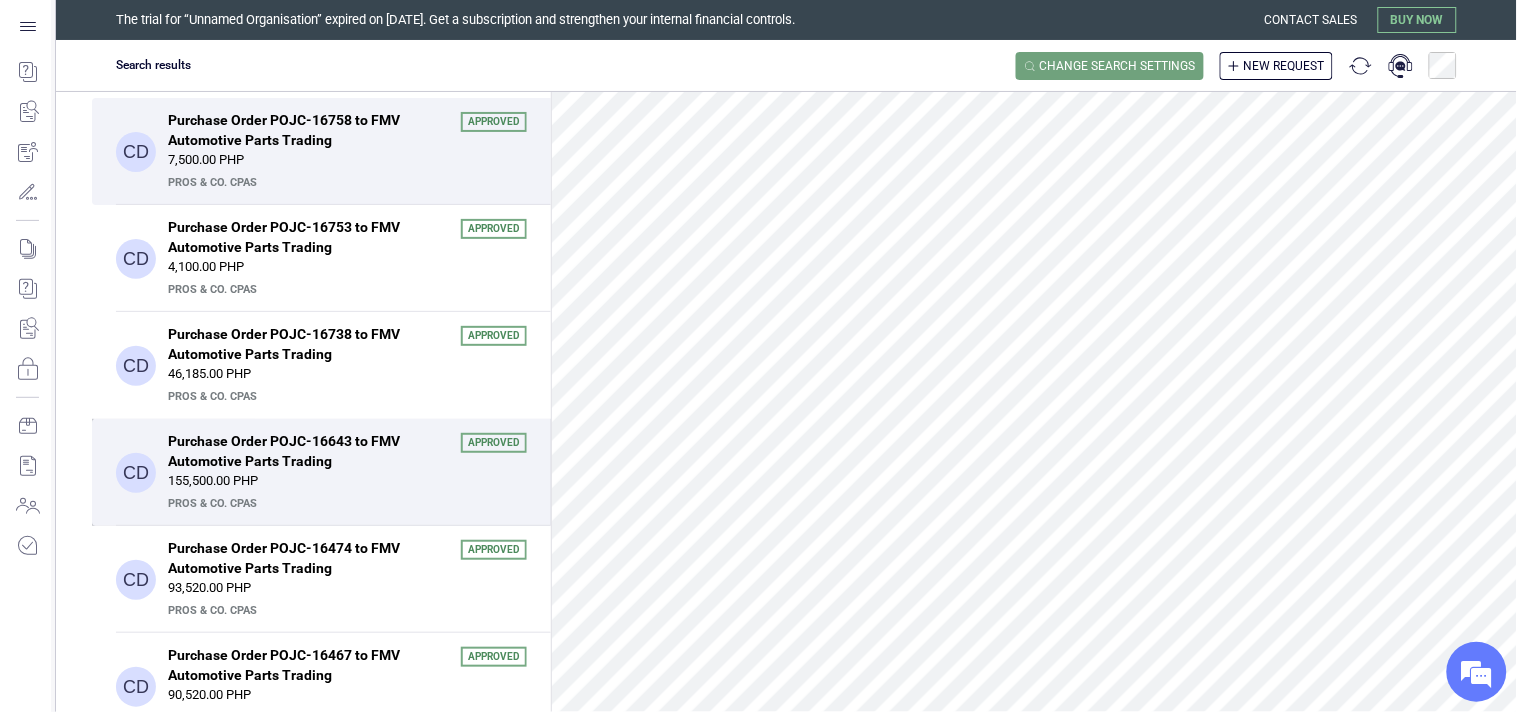 scroll, scrollTop: 637, scrollLeft: 0, axis: vertical 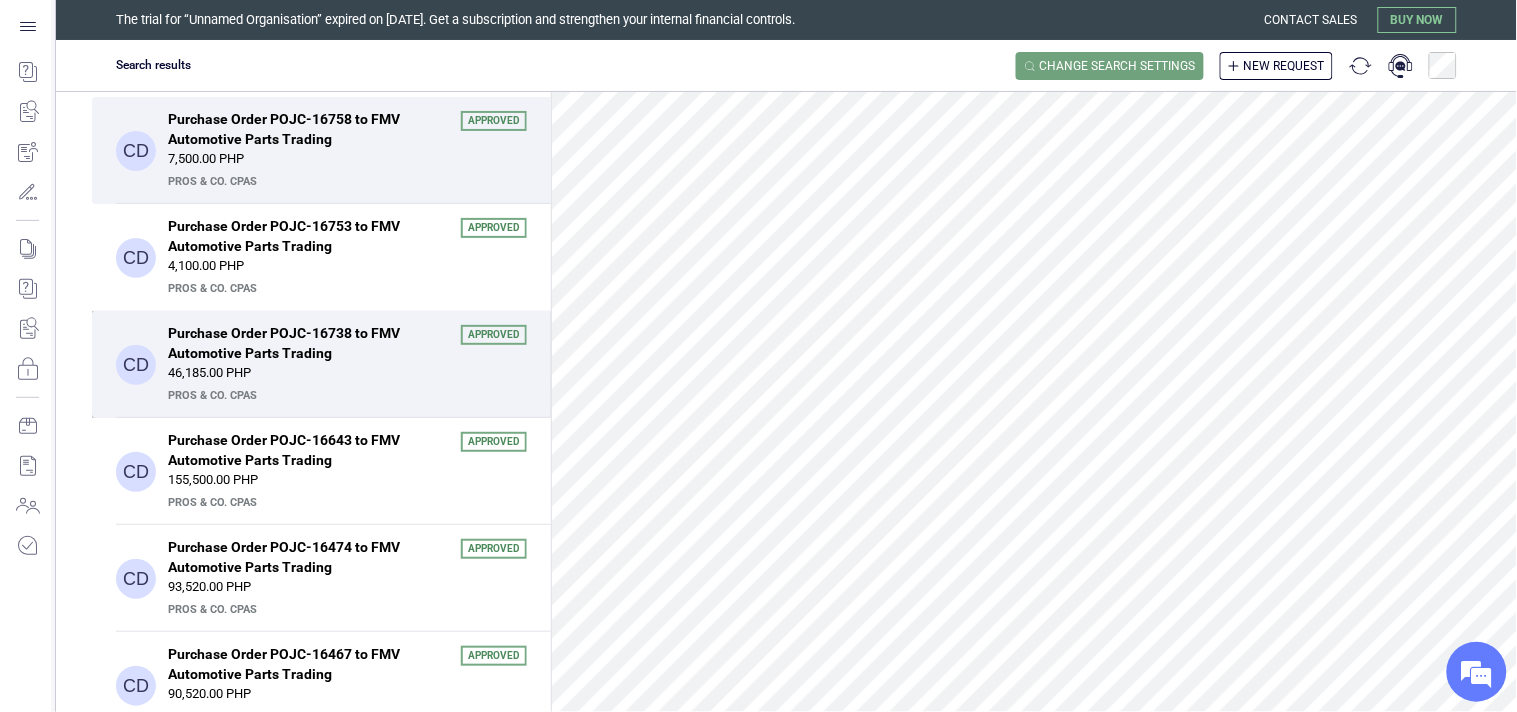 click on "46,185.00 PHP" at bounding box center [347, 373] 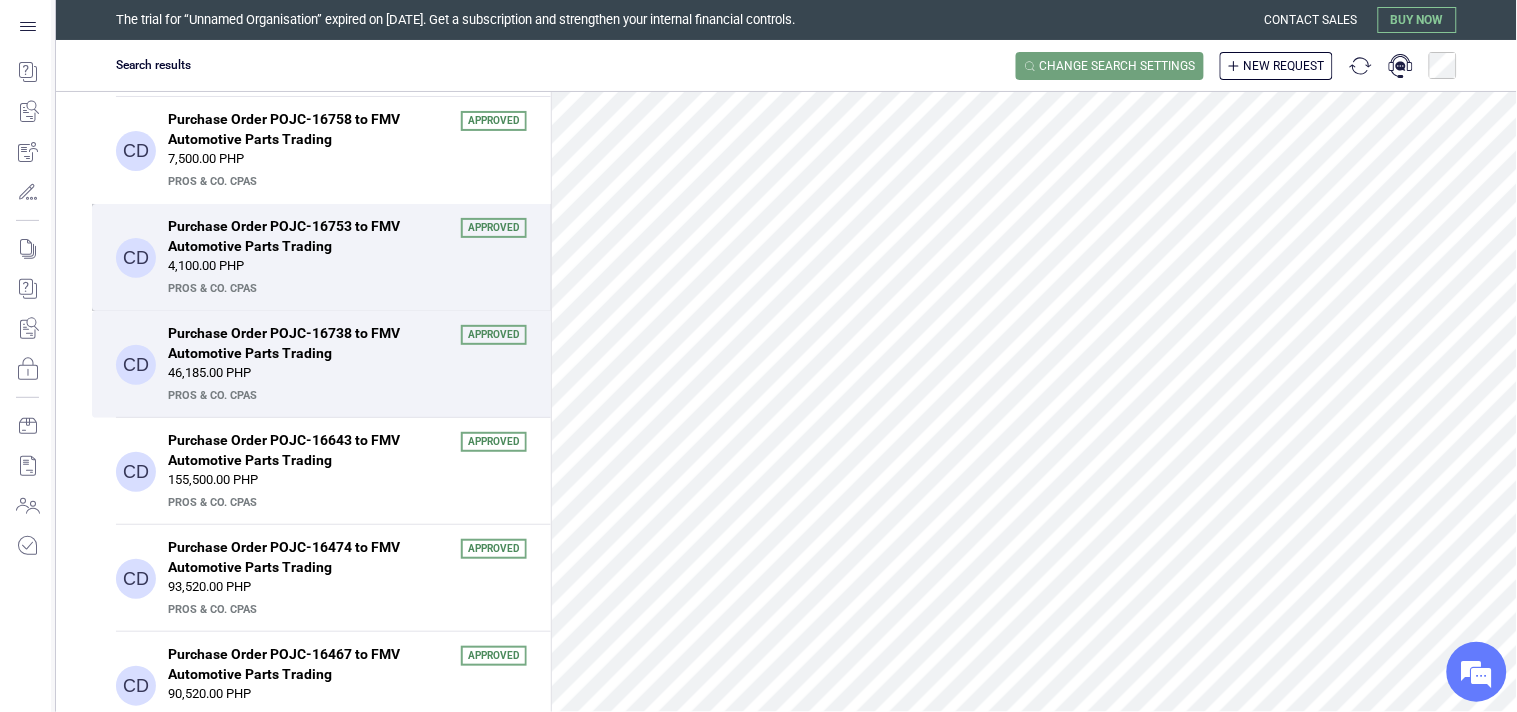 click on "Purchase Order POJC-16753 to FMV Automotive Parts Trading" at bounding box center (308, 236) 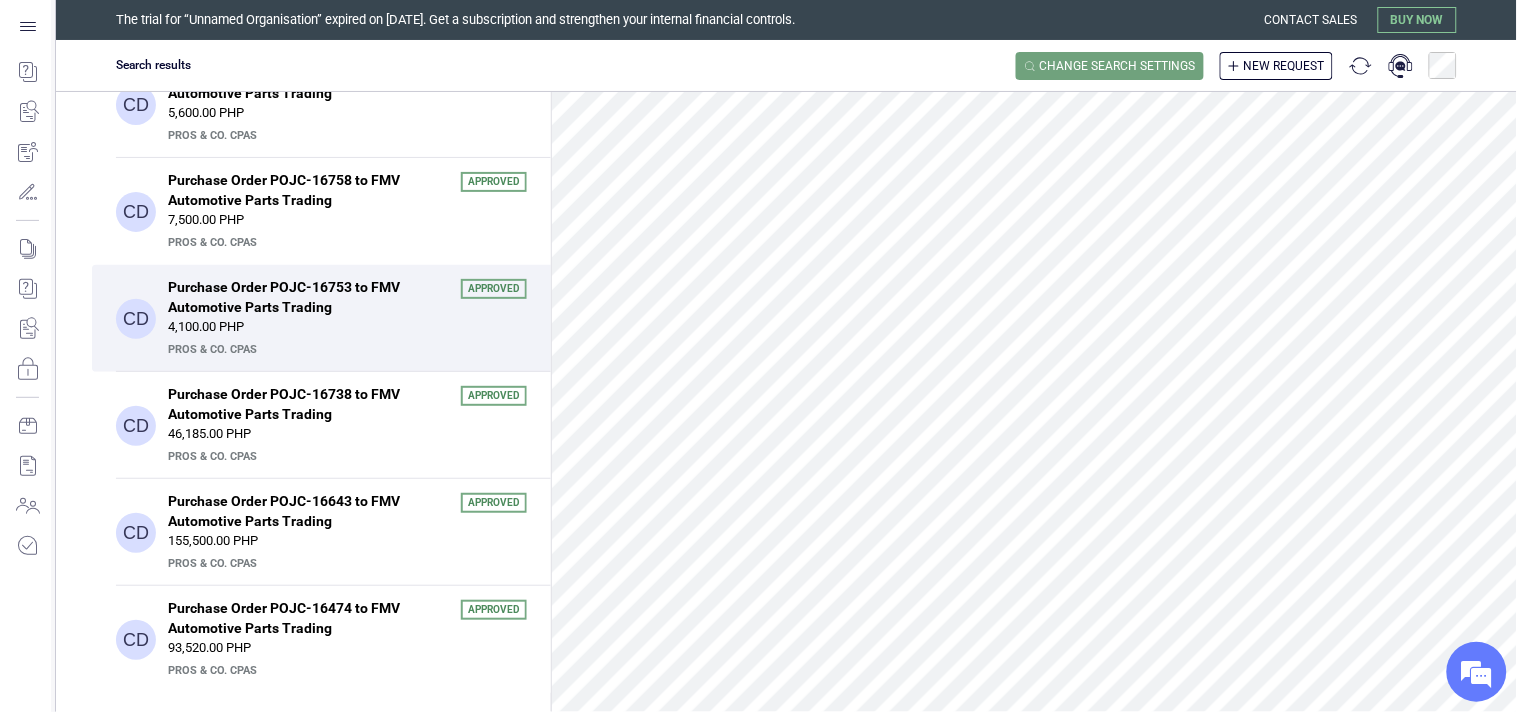 scroll, scrollTop: 526, scrollLeft: 0, axis: vertical 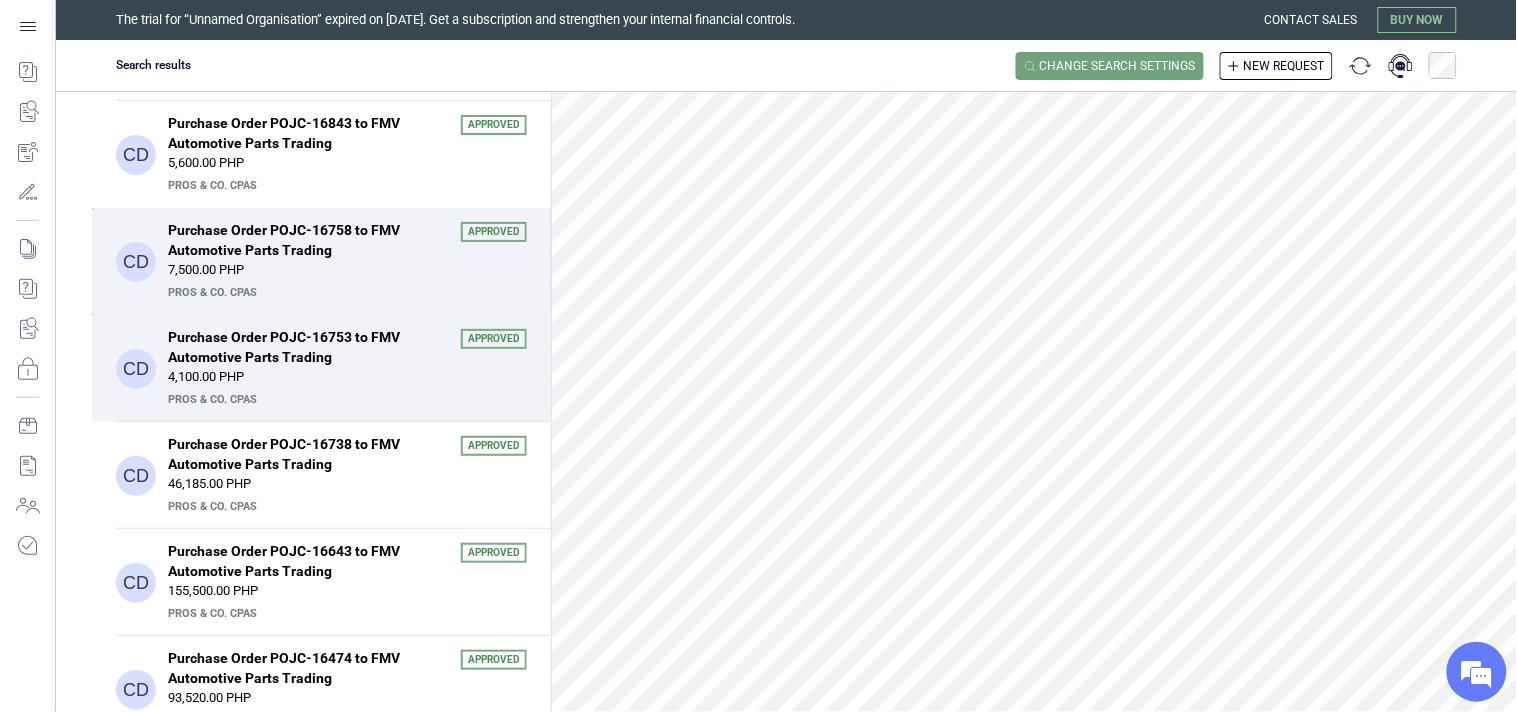 click on "Purchase Order POJC-16758 to FMV Automotive Parts Trading" at bounding box center [308, 240] 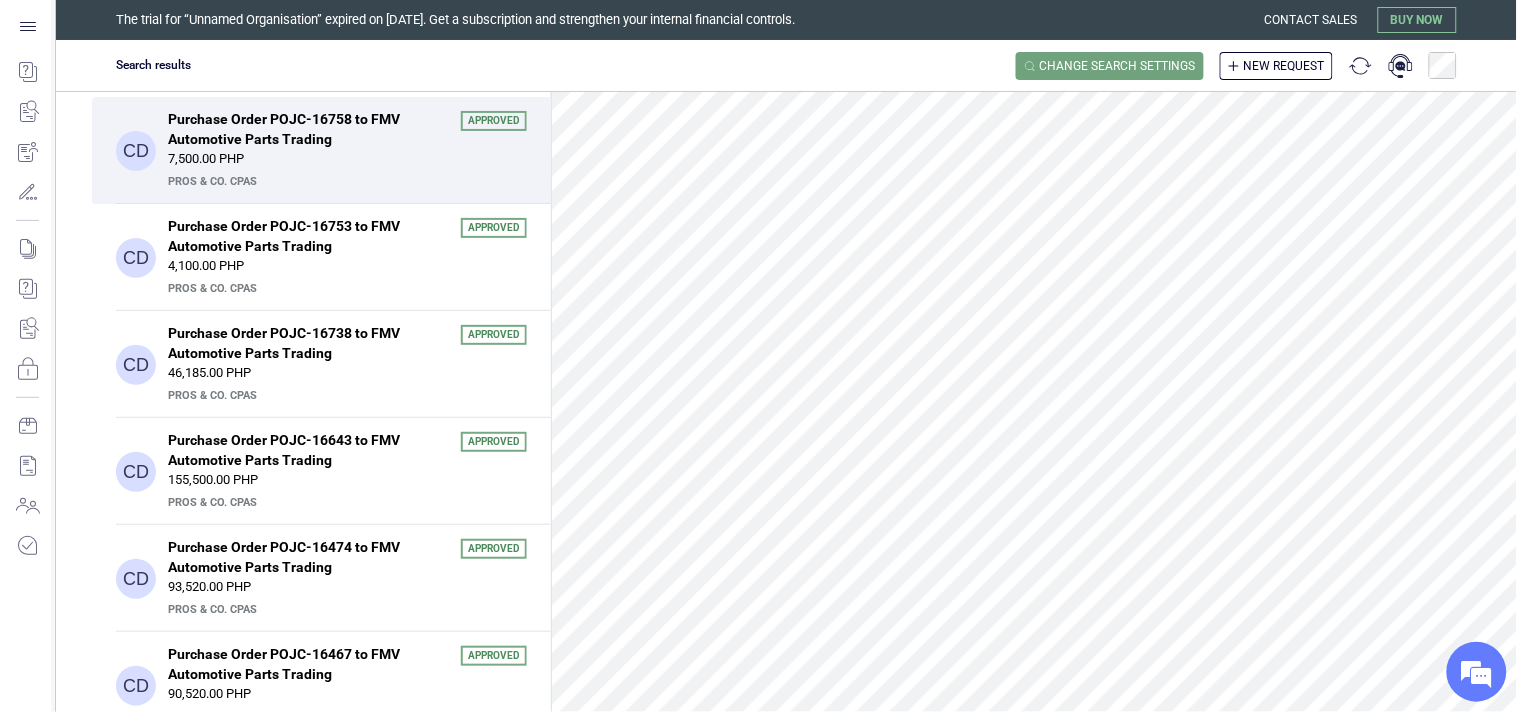 scroll, scrollTop: 756, scrollLeft: 0, axis: vertical 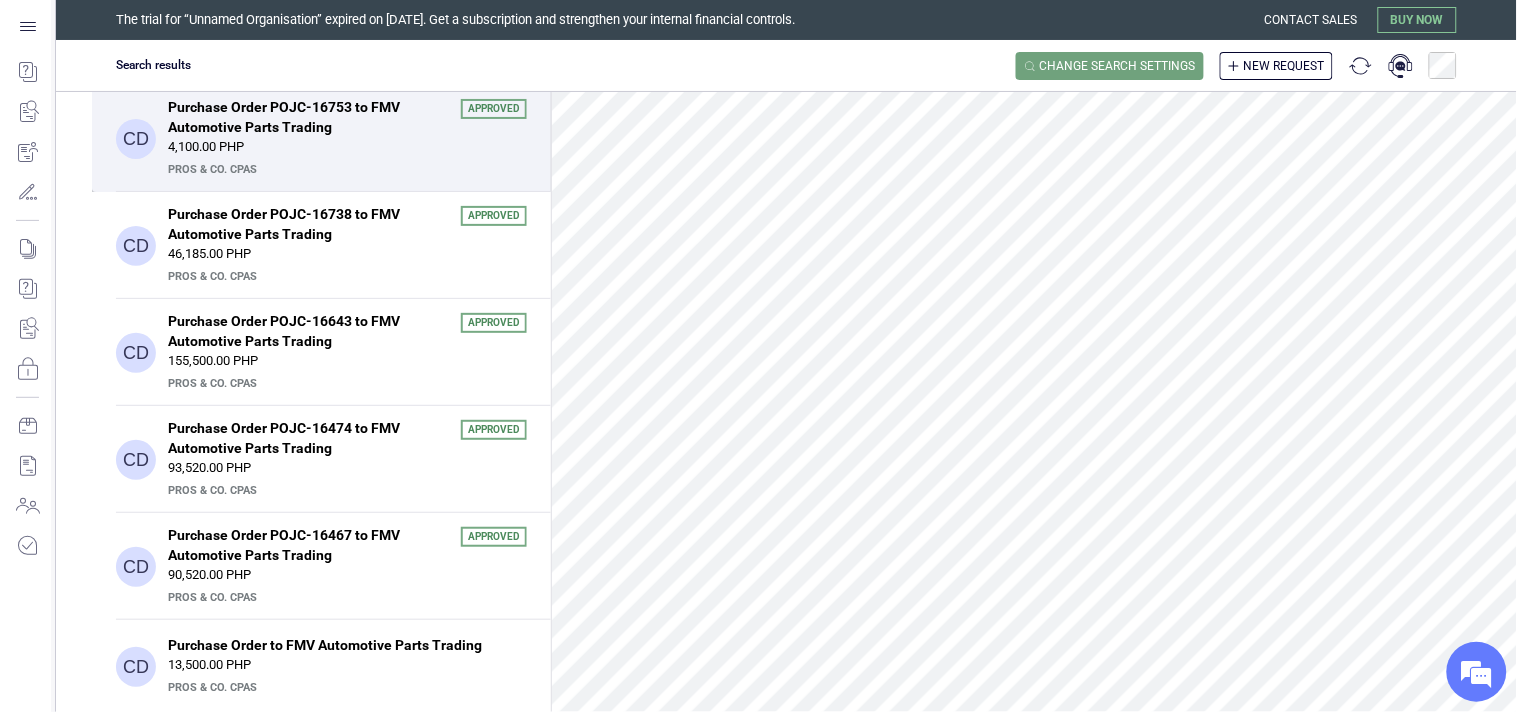 click on "PrOS & CO. CPAs" at bounding box center [345, 170] 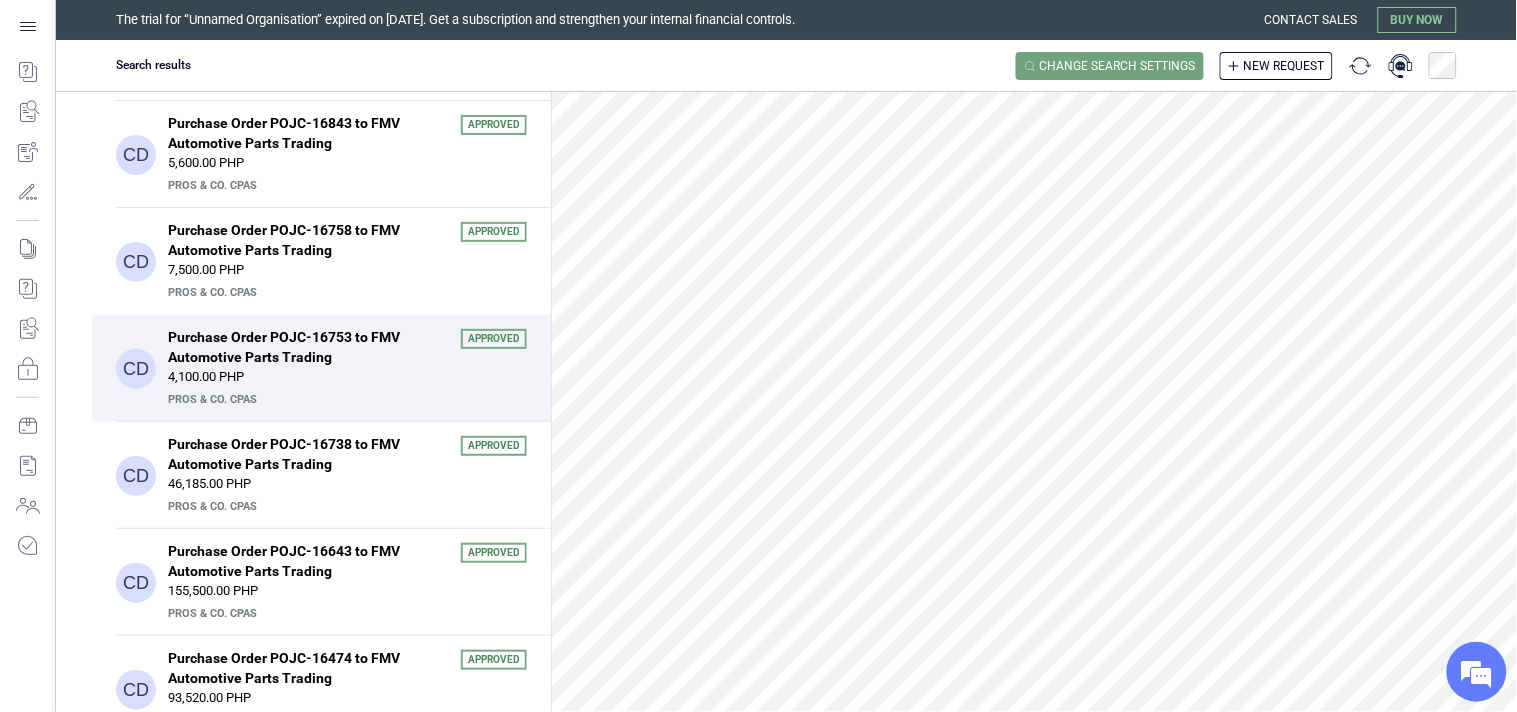 scroll, scrollTop: 415, scrollLeft: 0, axis: vertical 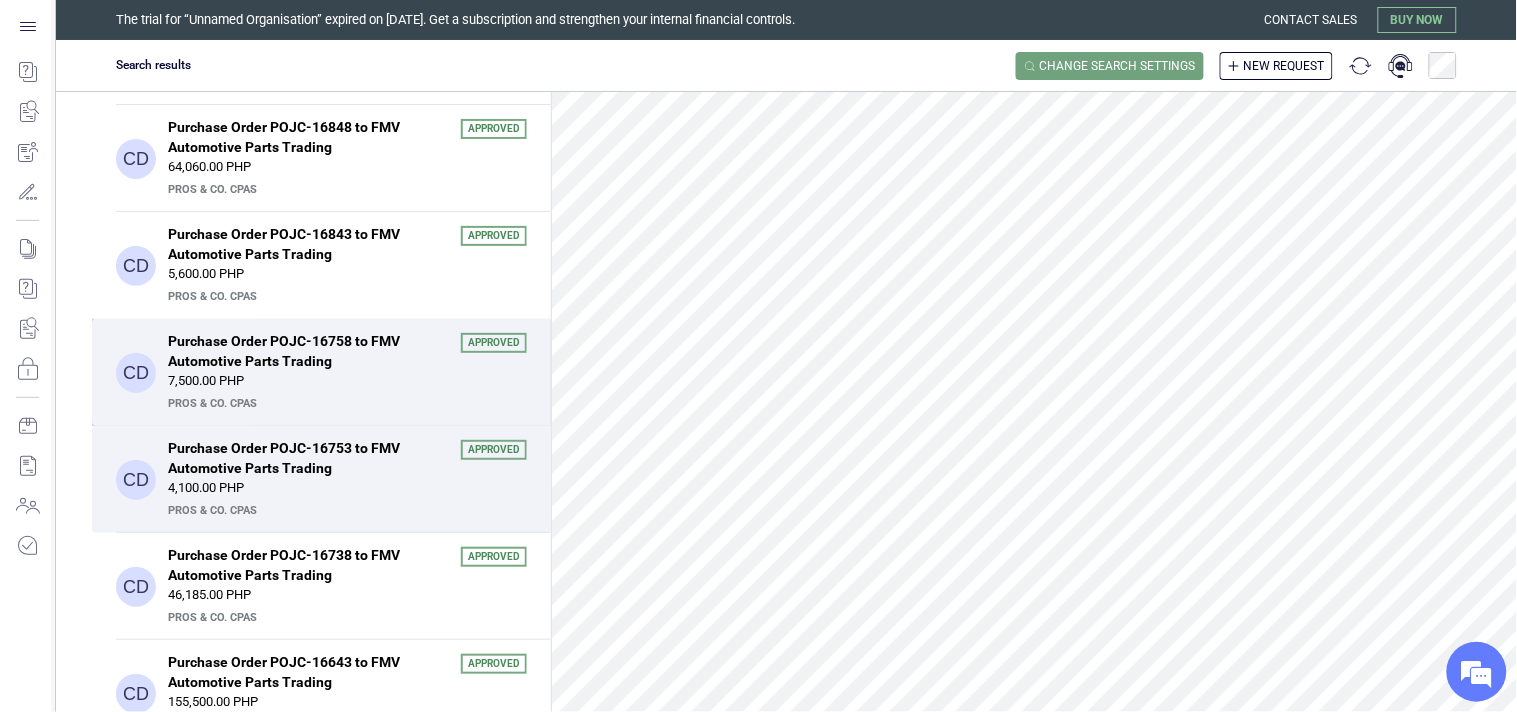 click on "Purchase Order POJC-16758 to FMV Automotive Parts Trading" at bounding box center [308, 351] 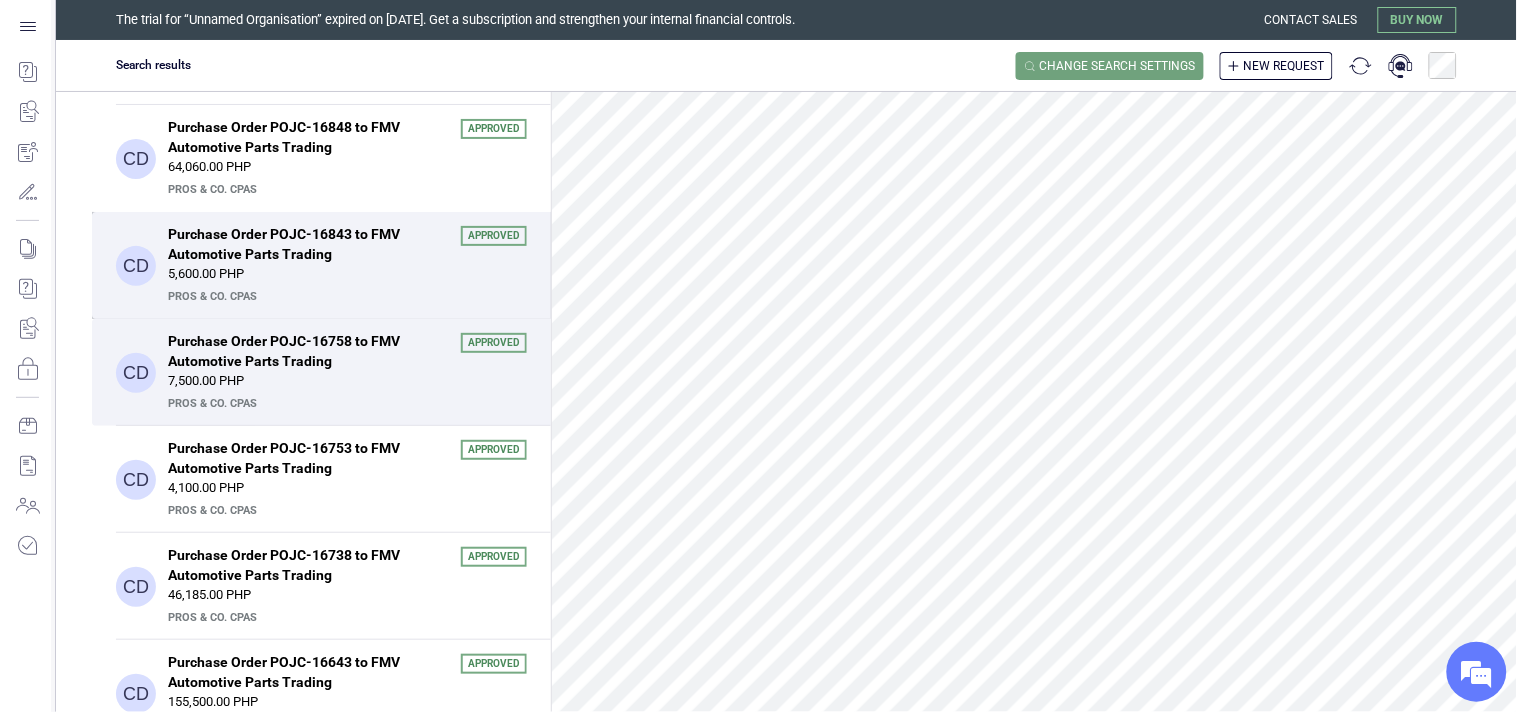 click on "5,600.00 PHP" at bounding box center (347, 274) 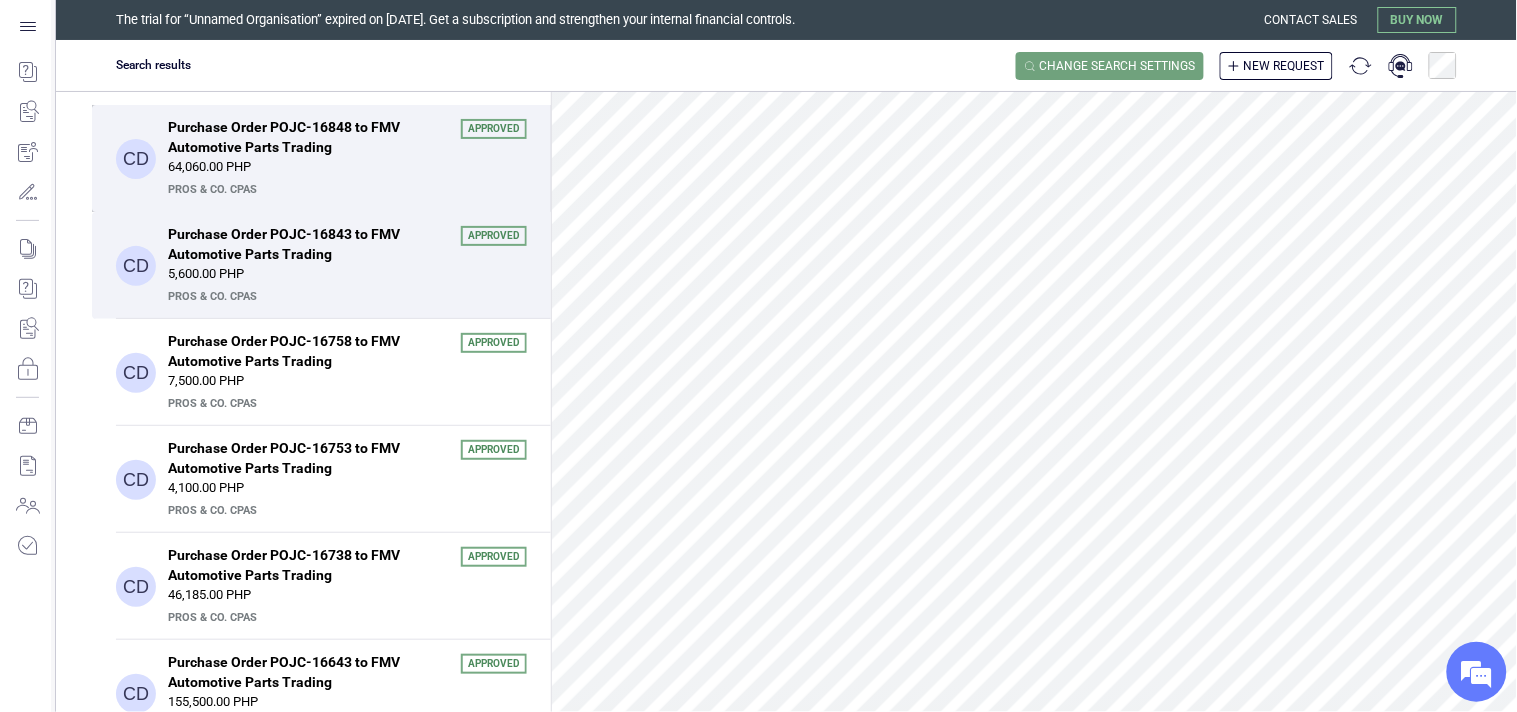 click on "64,060.00 PHP" at bounding box center (347, 167) 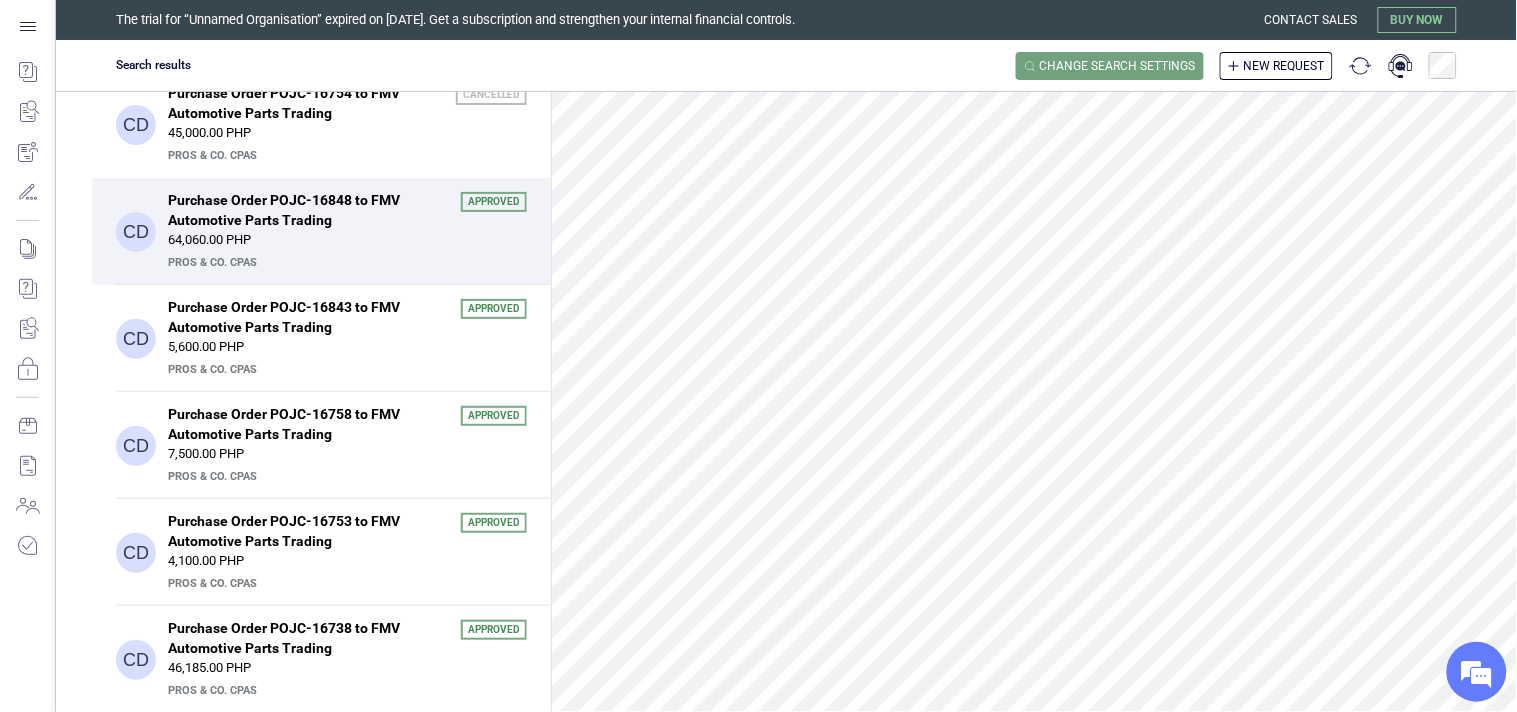 scroll, scrollTop: 304, scrollLeft: 0, axis: vertical 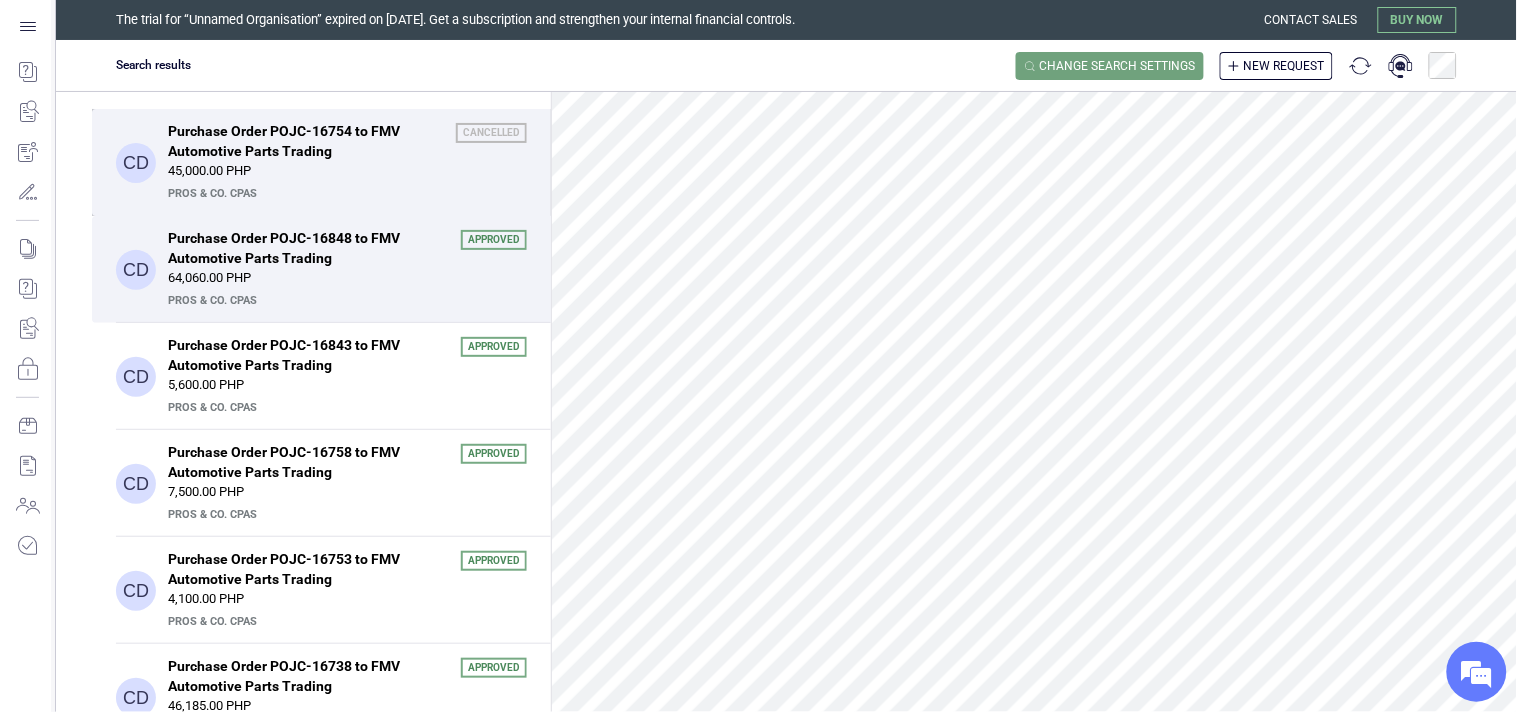 click on "Purchase Order POJC-16754 to FMV Automotive Parts Trading" at bounding box center (306, 141) 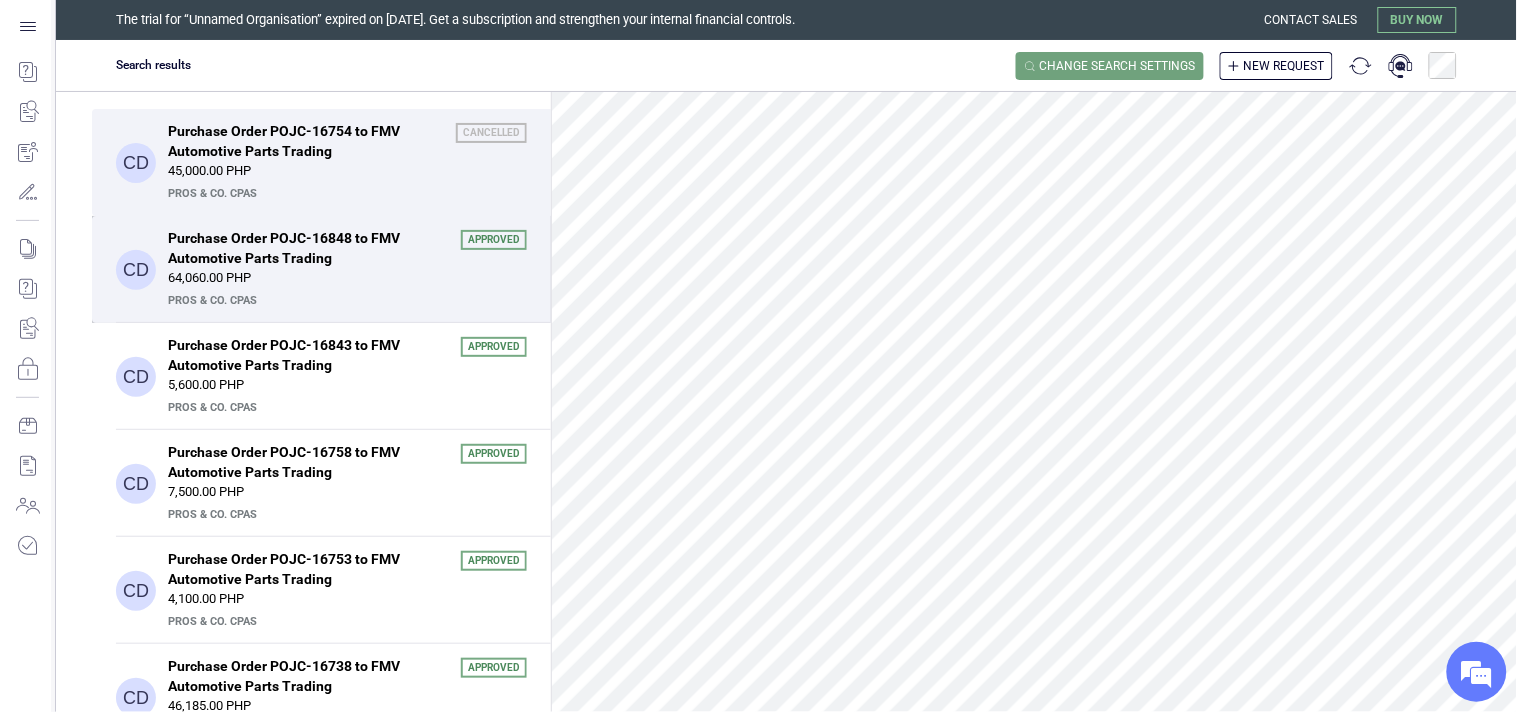 click on "64,060.00 PHP" at bounding box center (347, 278) 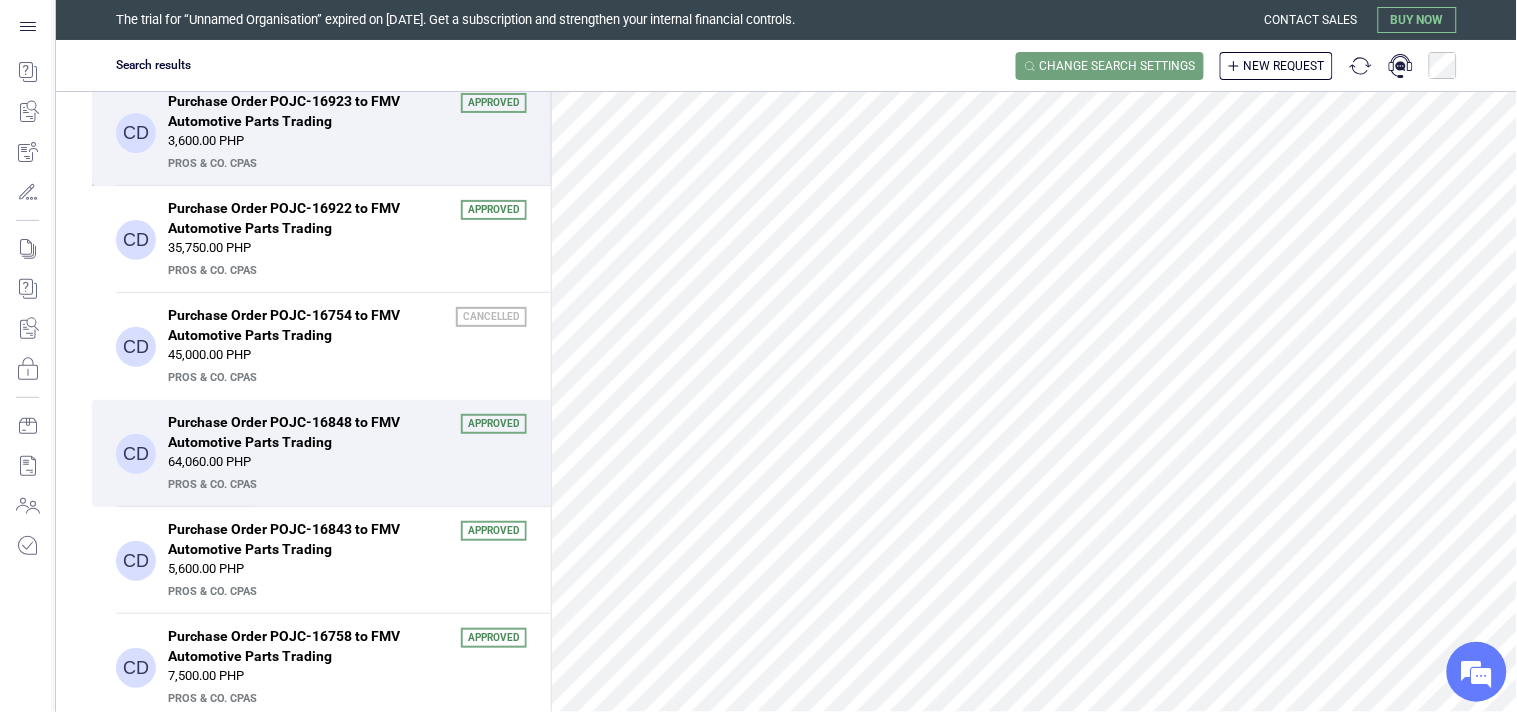 scroll, scrollTop: 82, scrollLeft: 0, axis: vertical 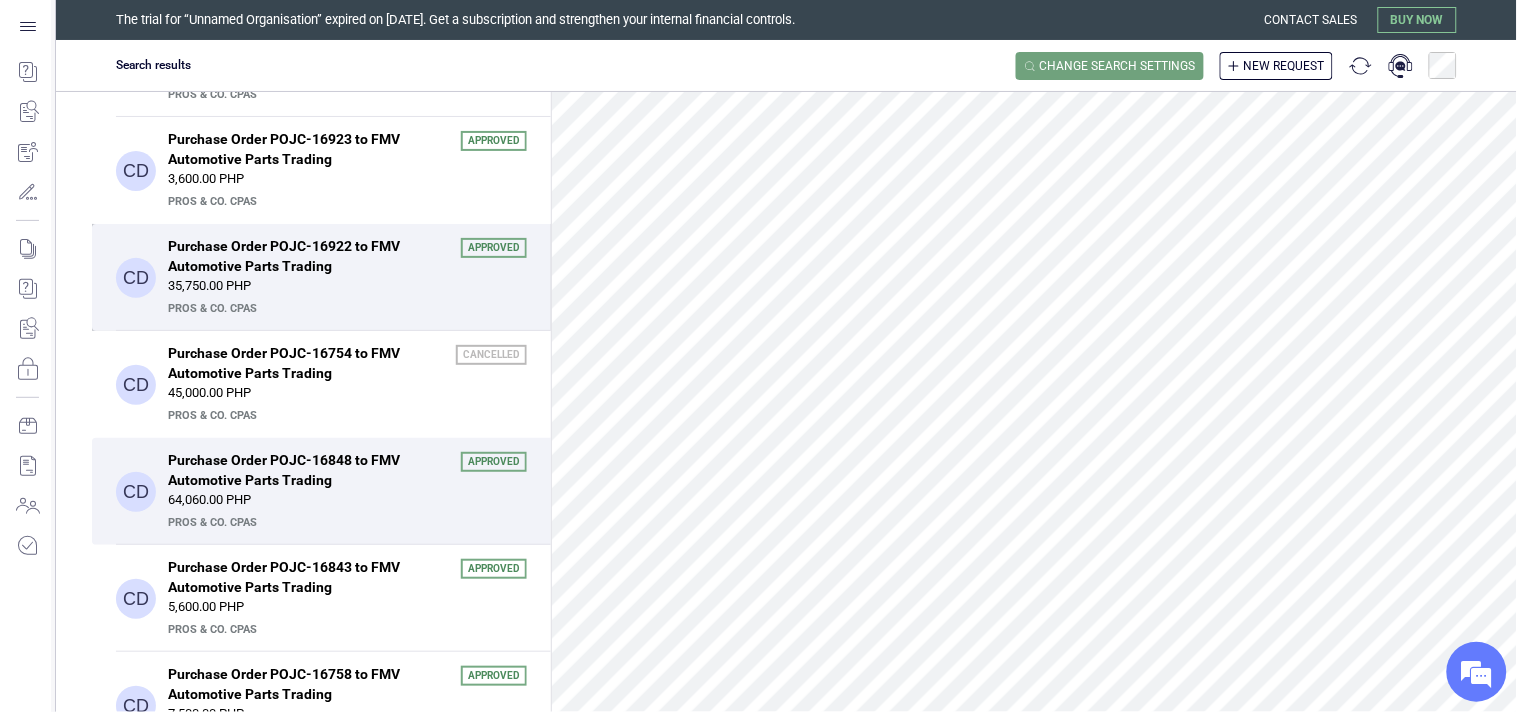 click on "Purchase Order POJC-16922 to FMV Automotive Parts Trading" at bounding box center [308, 256] 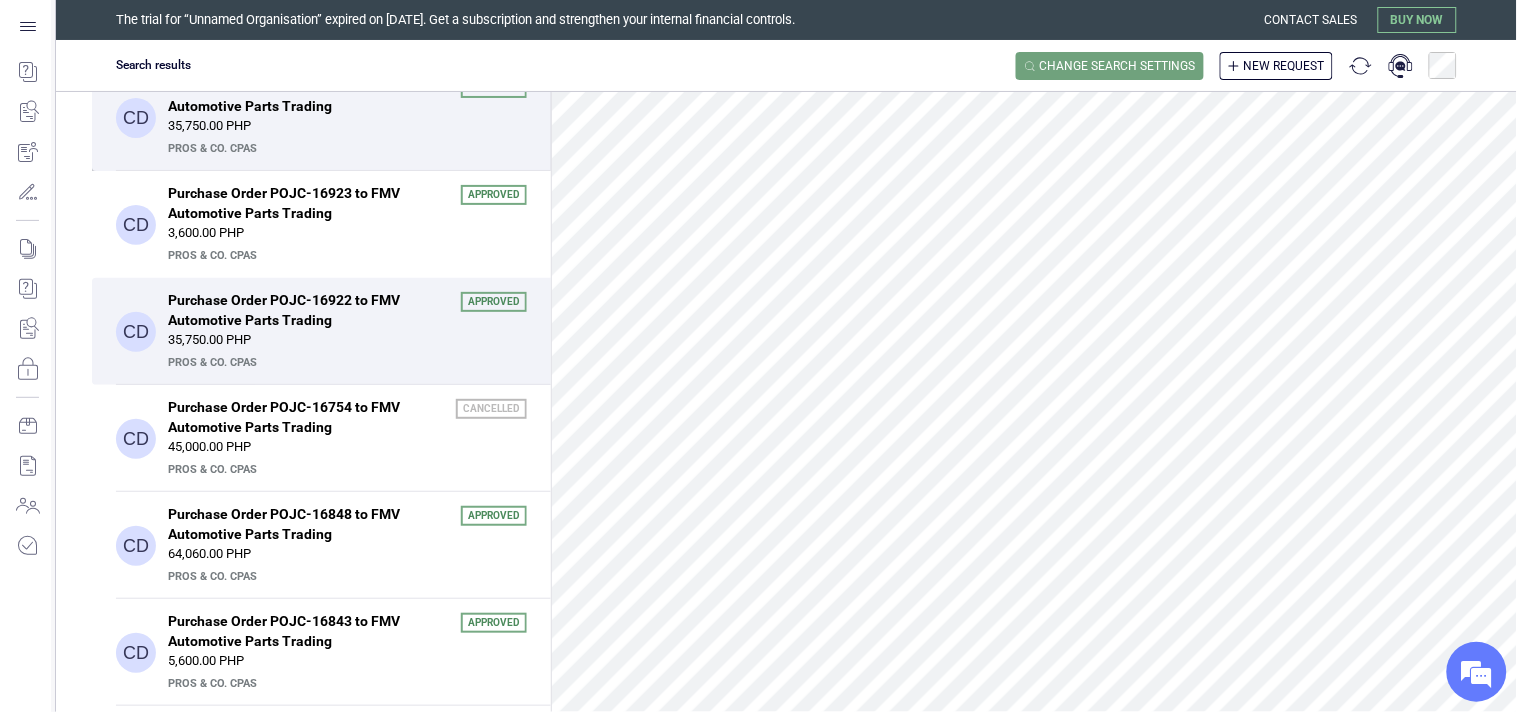 scroll, scrollTop: 0, scrollLeft: 0, axis: both 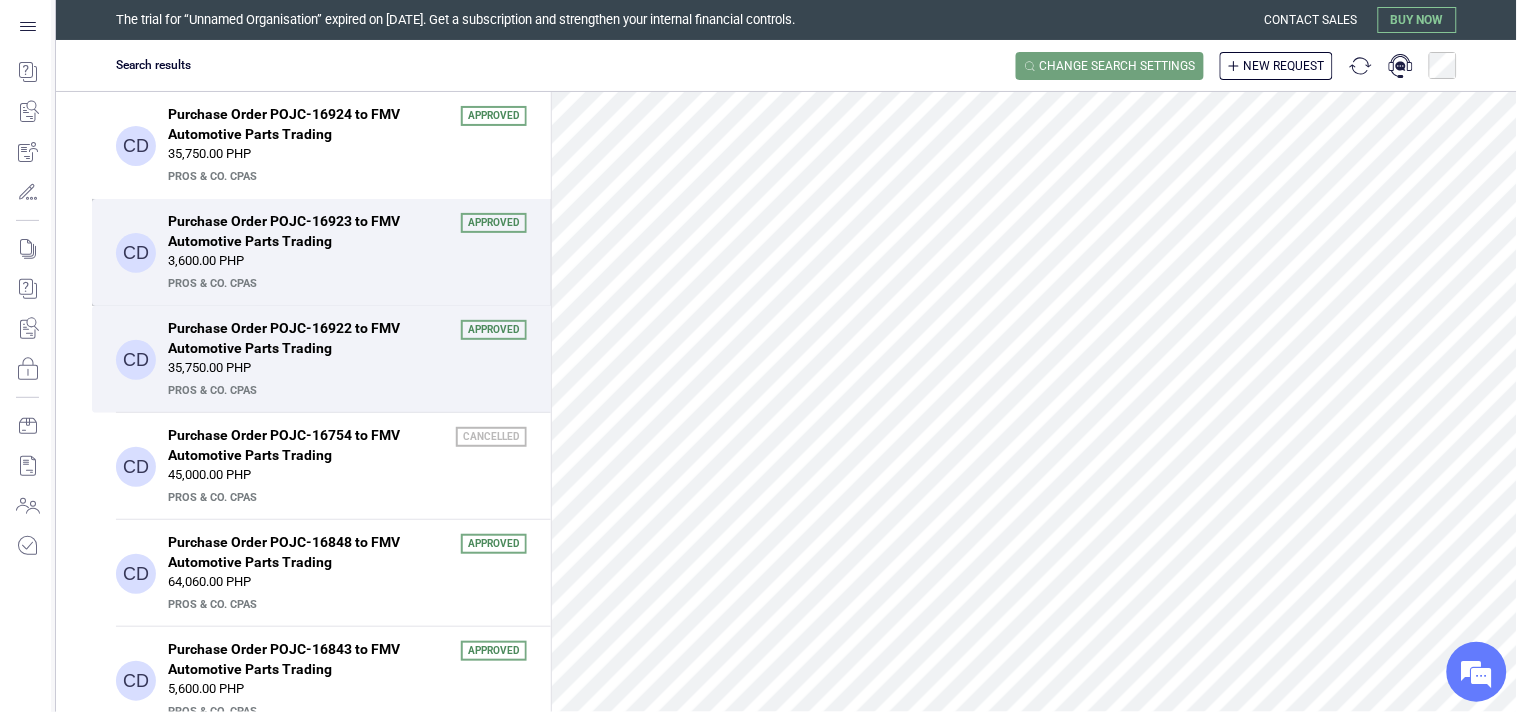 click on "3,600.00 PHP" at bounding box center (347, 261) 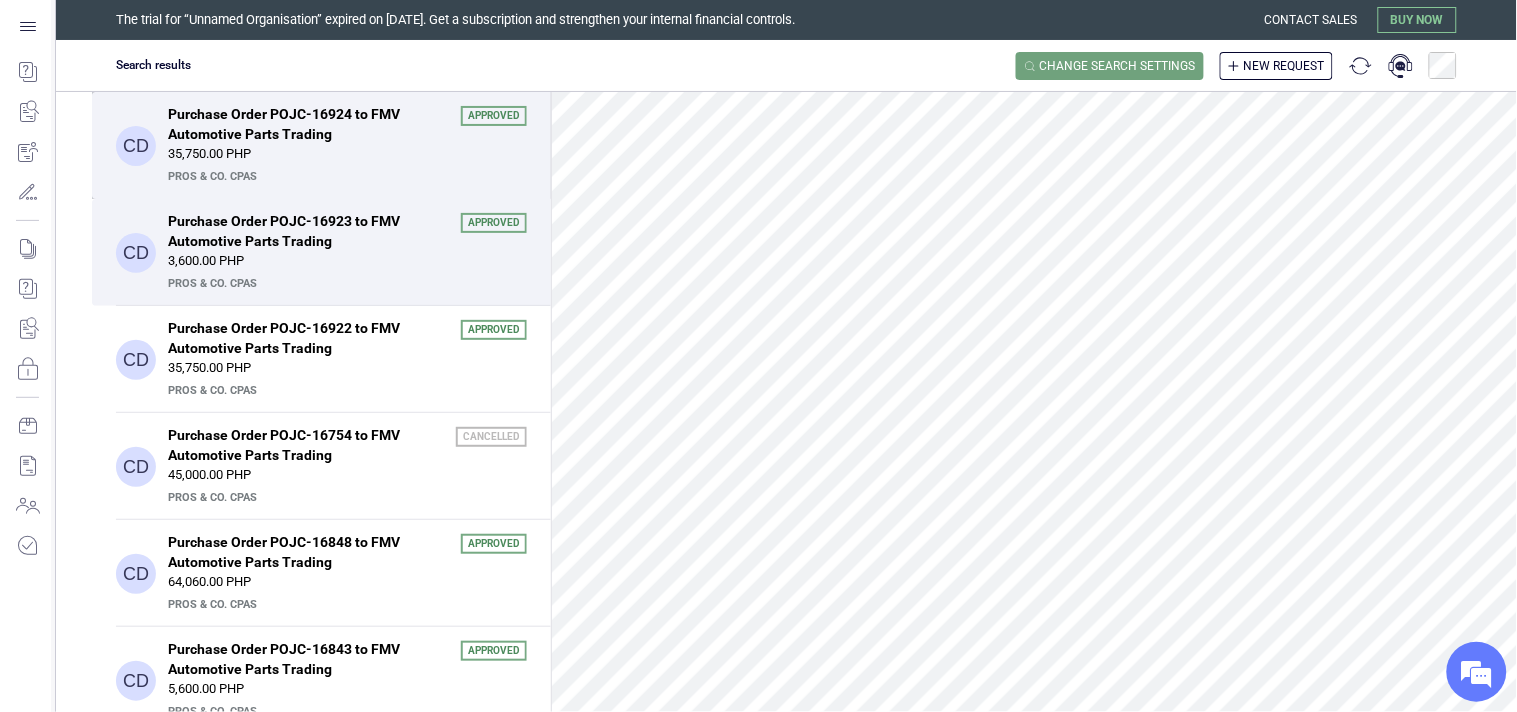 click on "Purchase Order POJC-16924 to FMV Automotive Parts Trading" at bounding box center [308, 124] 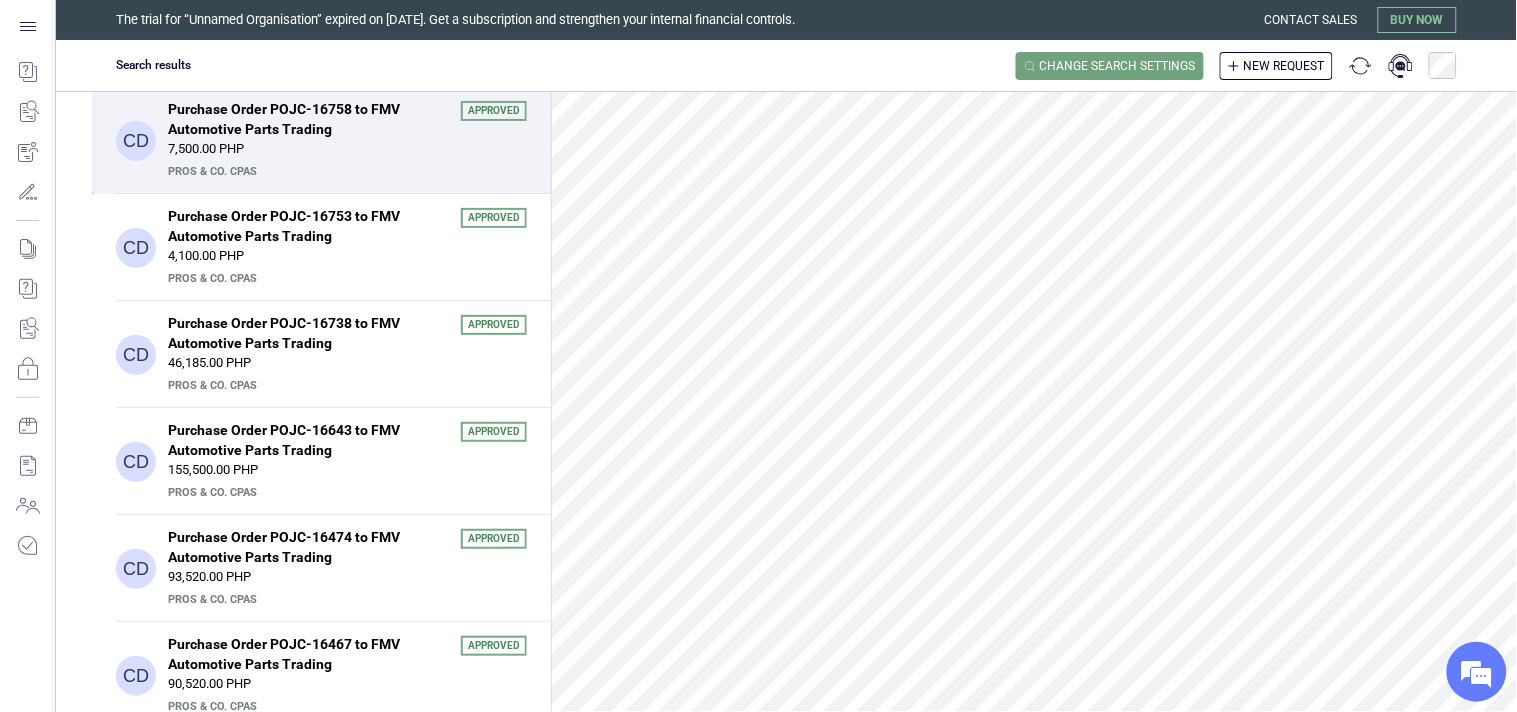 scroll, scrollTop: 756, scrollLeft: 0, axis: vertical 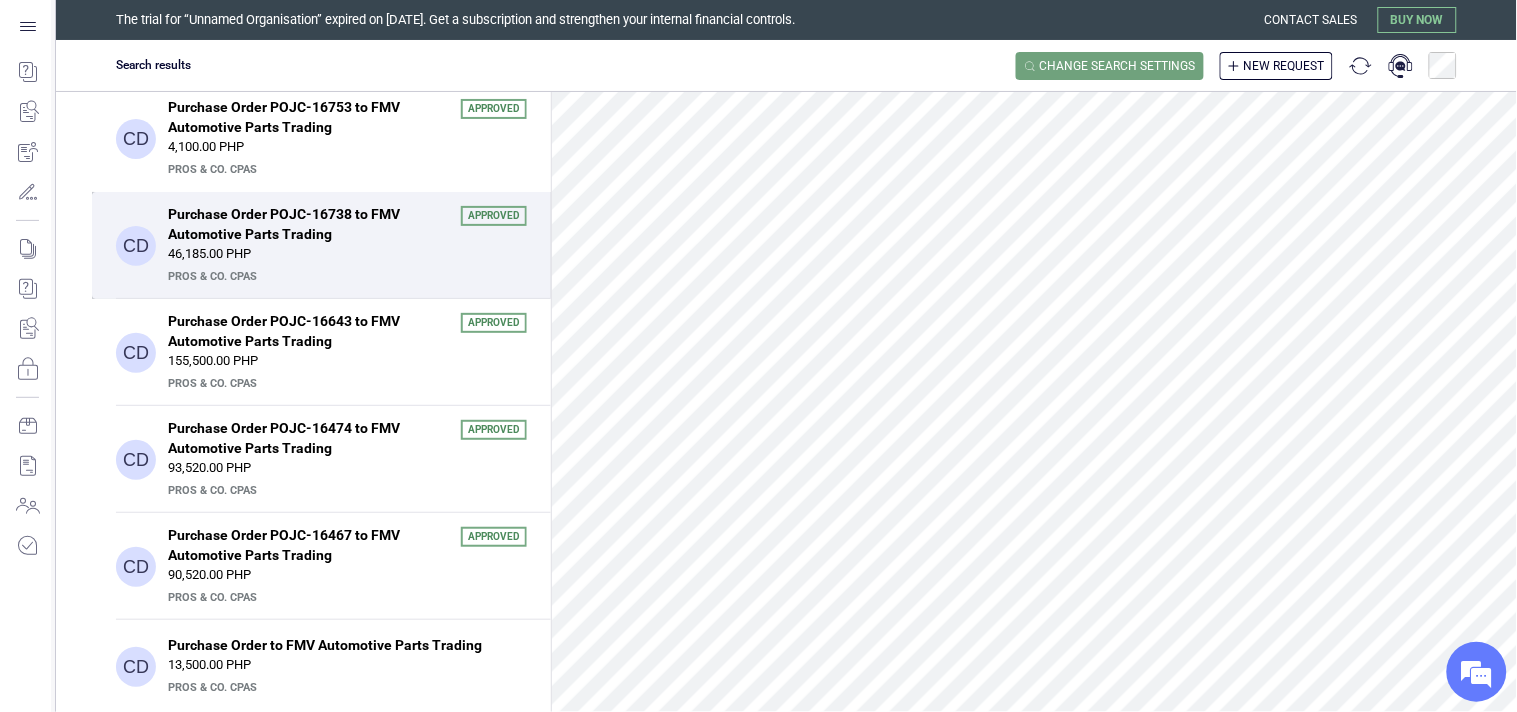 click on "46,185.00 PHP" at bounding box center (347, 254) 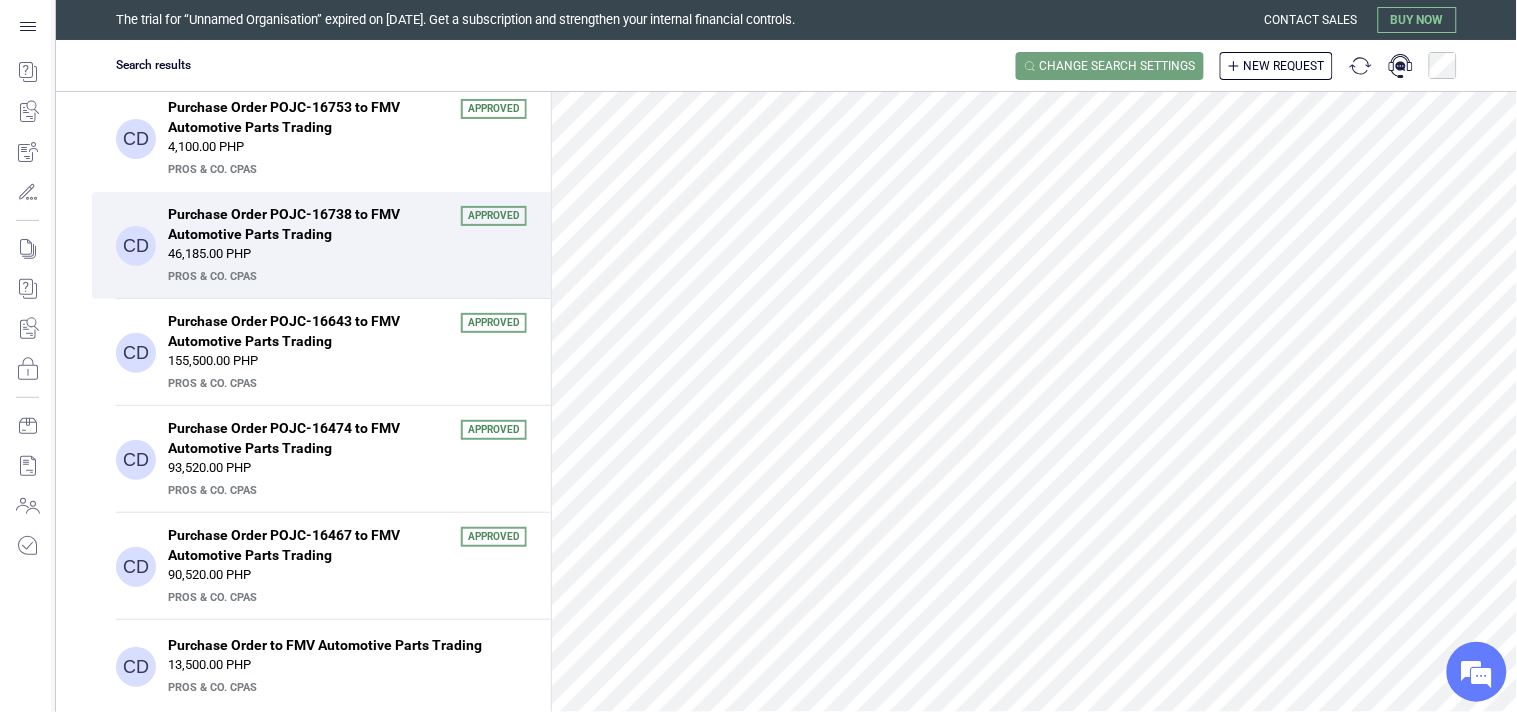 scroll, scrollTop: 0, scrollLeft: 0, axis: both 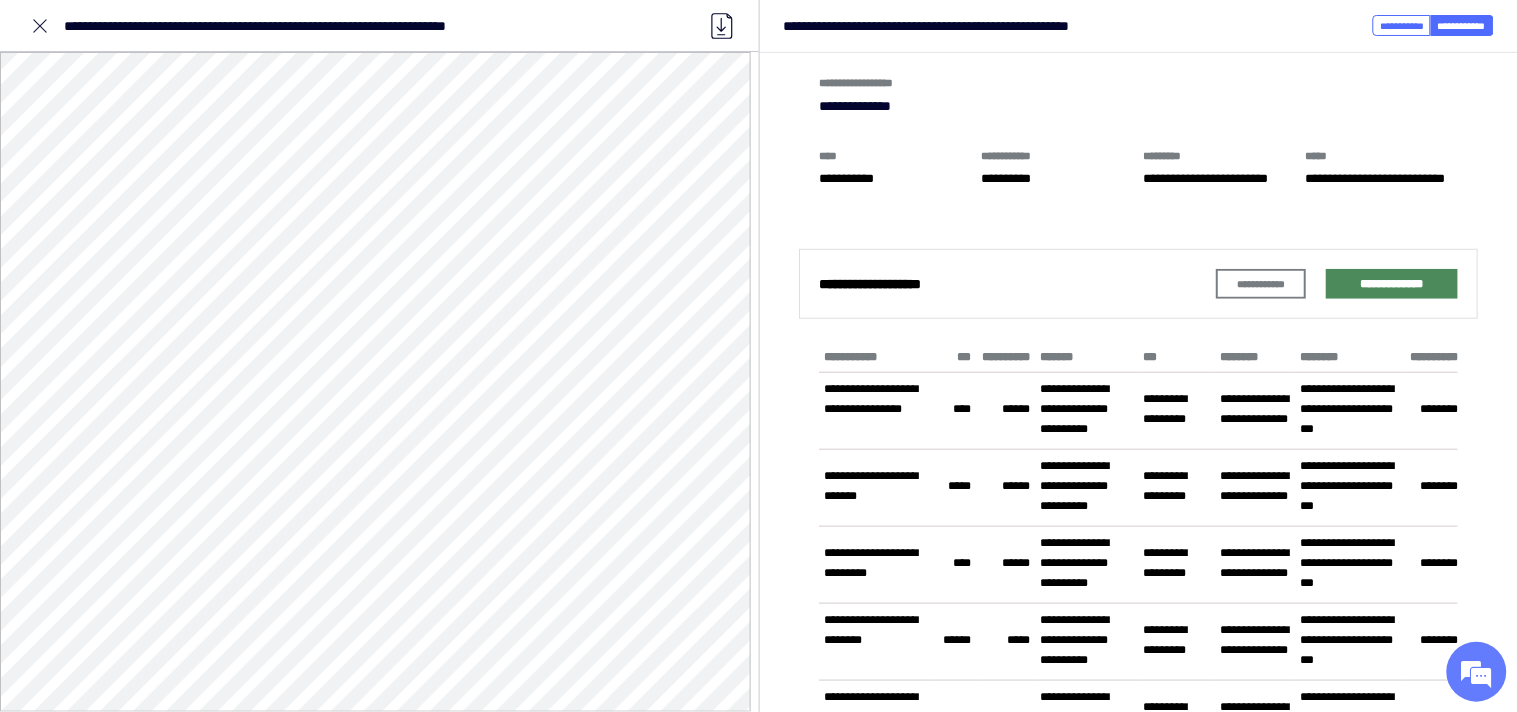 click 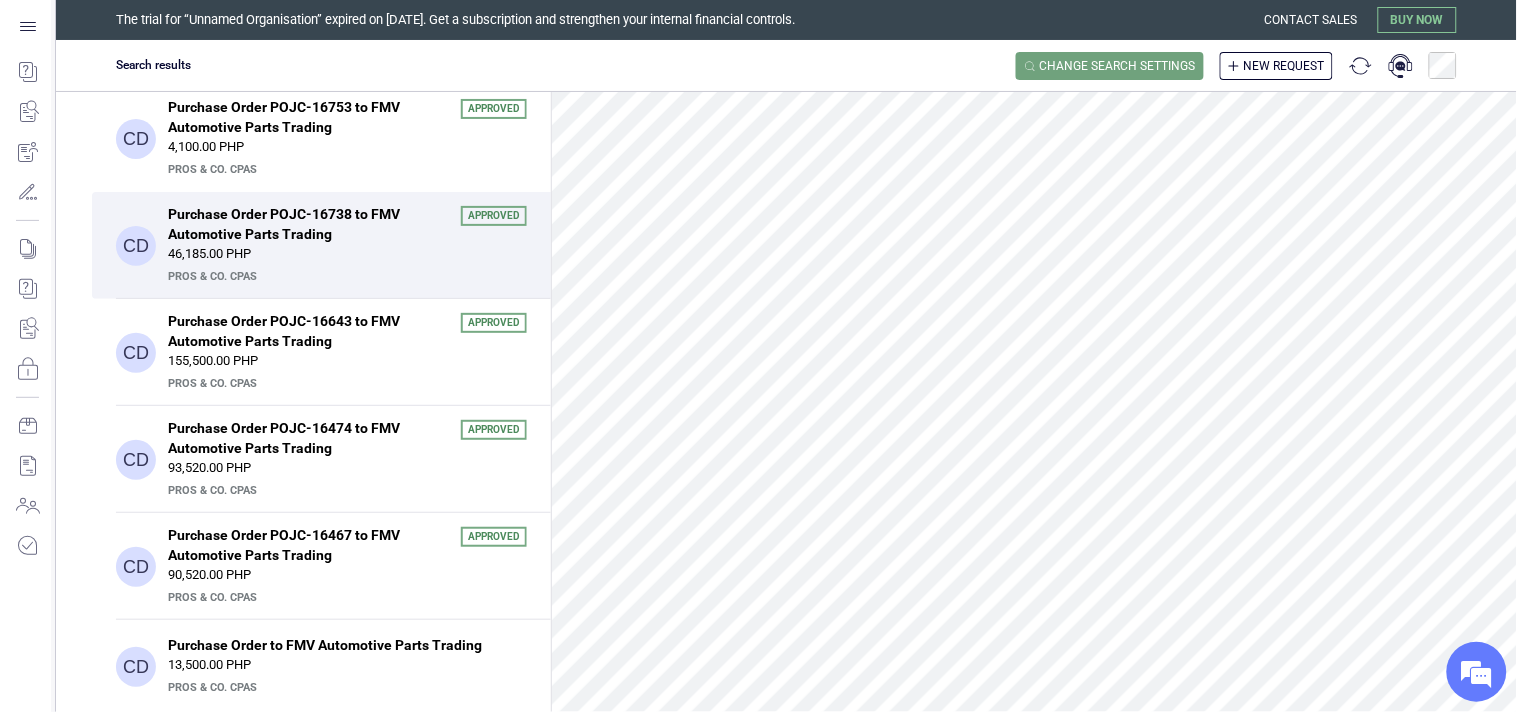 scroll, scrollTop: 1357, scrollLeft: 0, axis: vertical 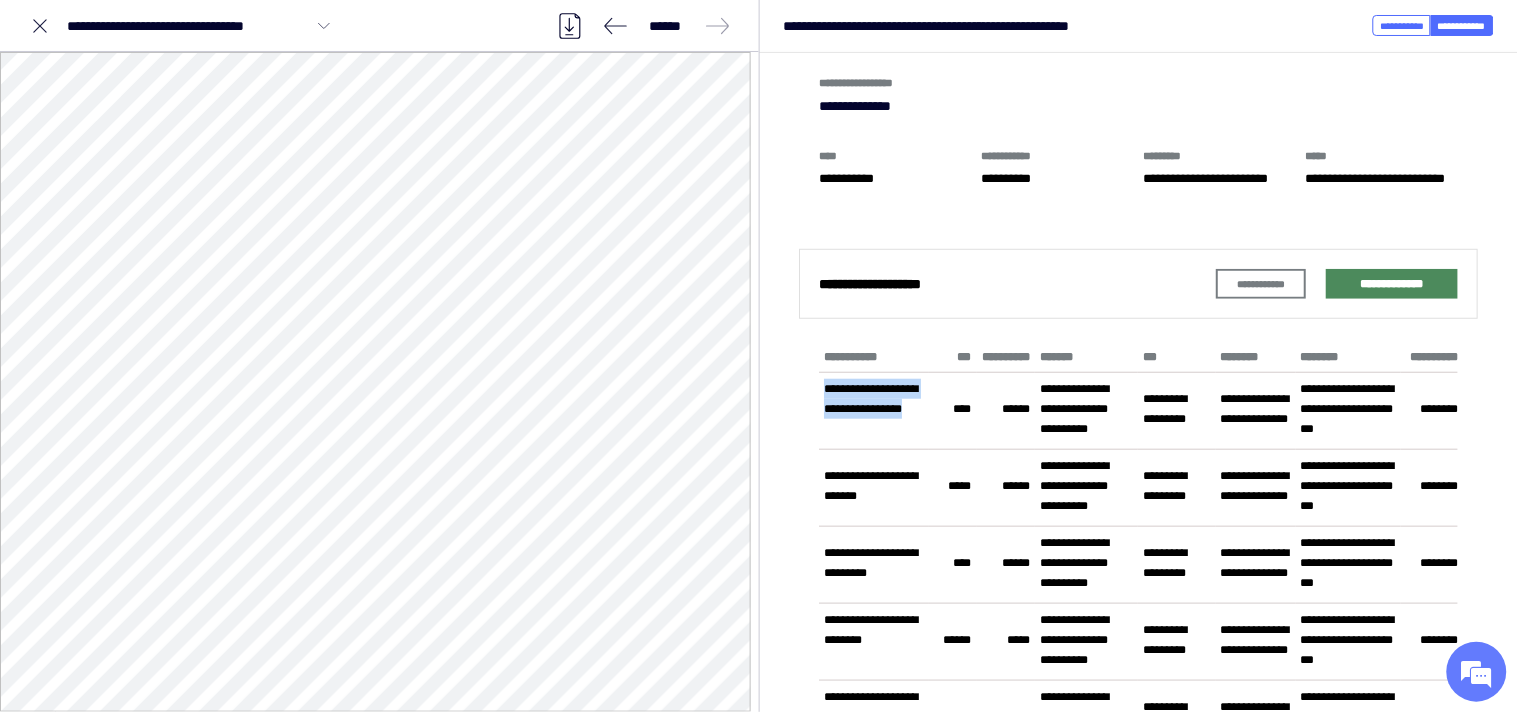 drag, startPoint x: 825, startPoint y: 421, endPoint x: 882, endPoint y: 456, distance: 66.88796 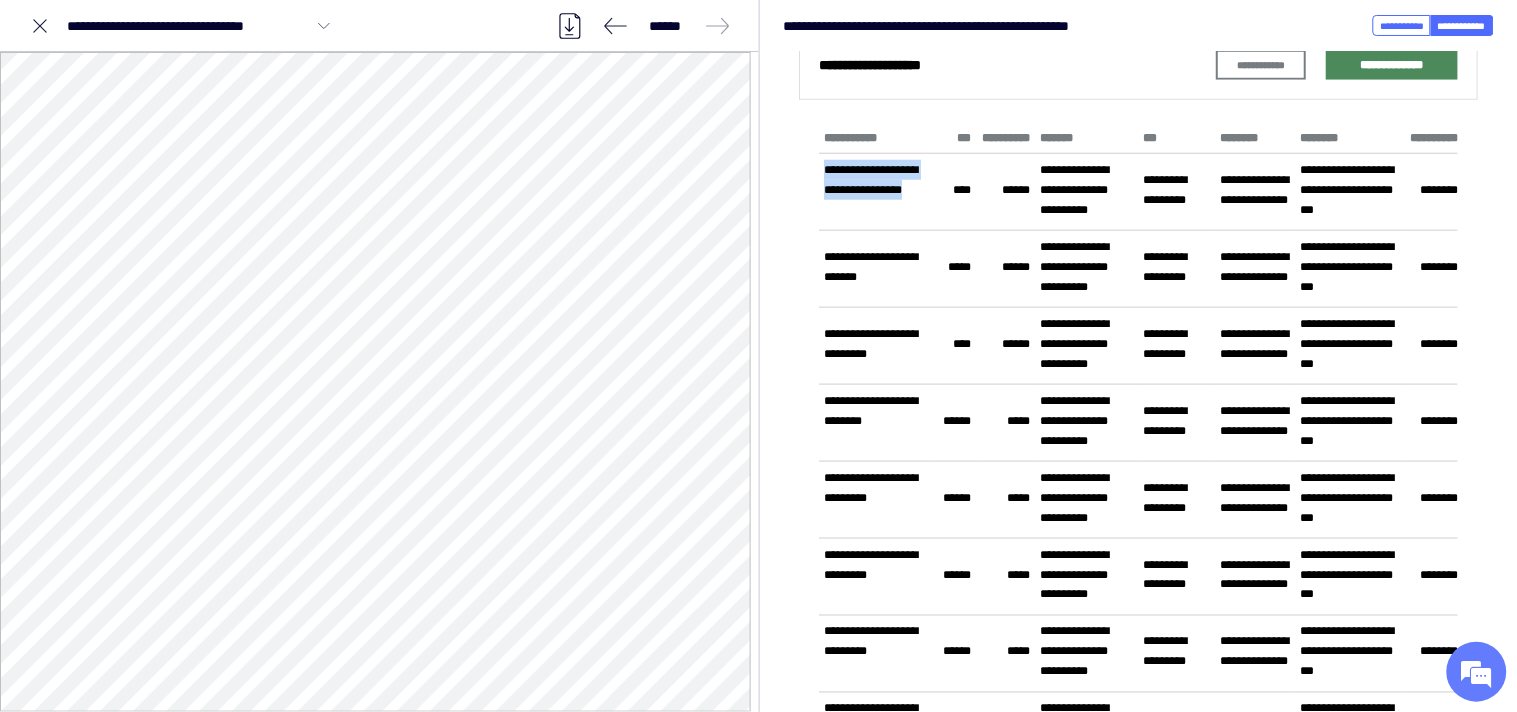 scroll, scrollTop: 444, scrollLeft: 0, axis: vertical 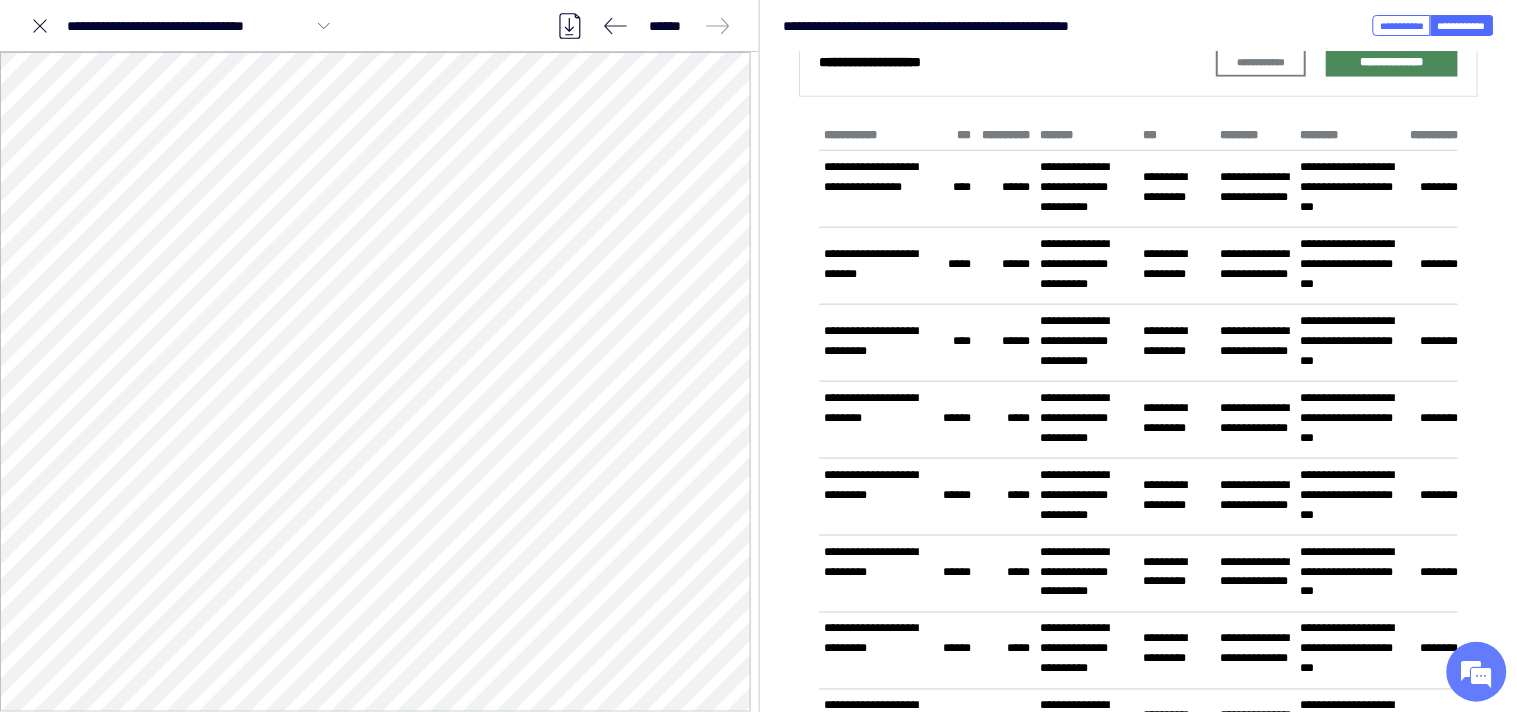 click on "**********" at bounding box center [873, 264] 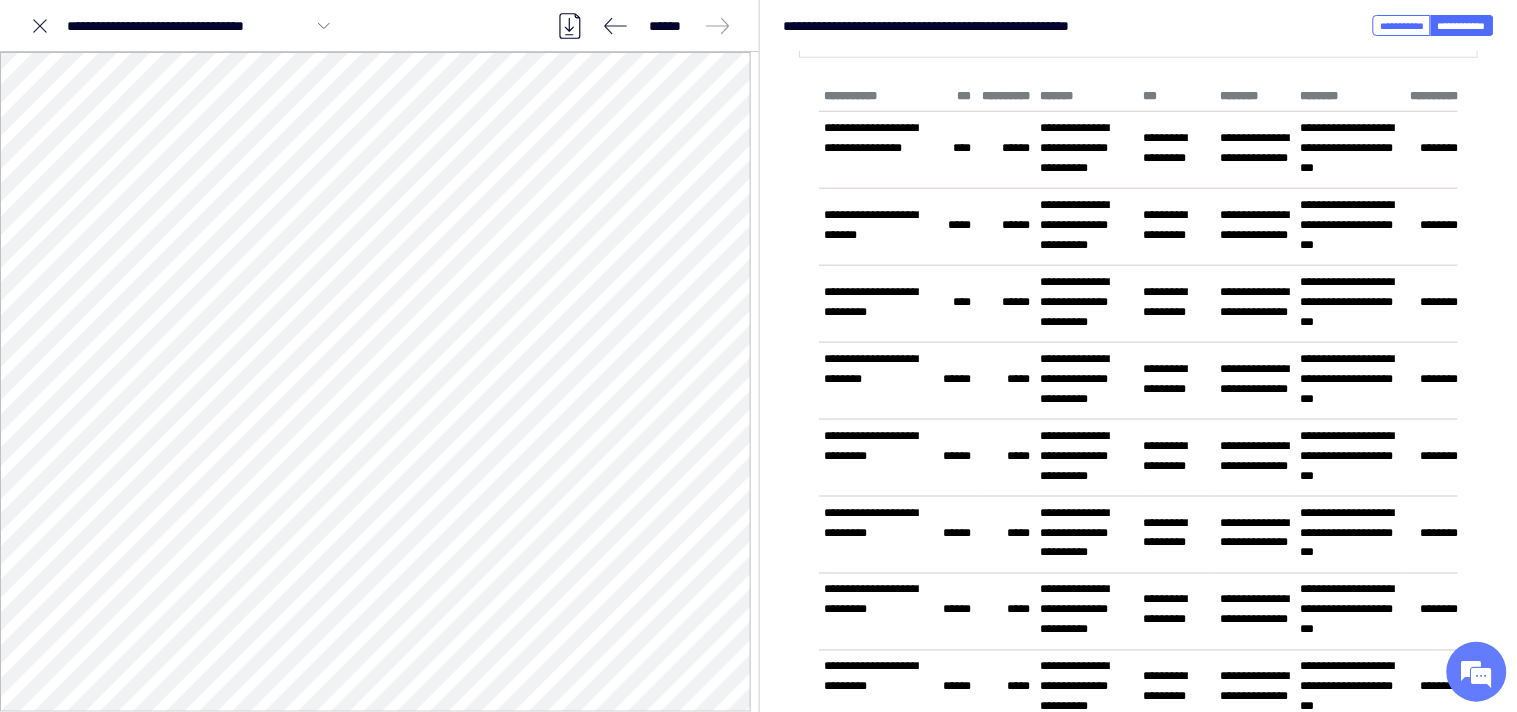 scroll, scrollTop: 444, scrollLeft: 0, axis: vertical 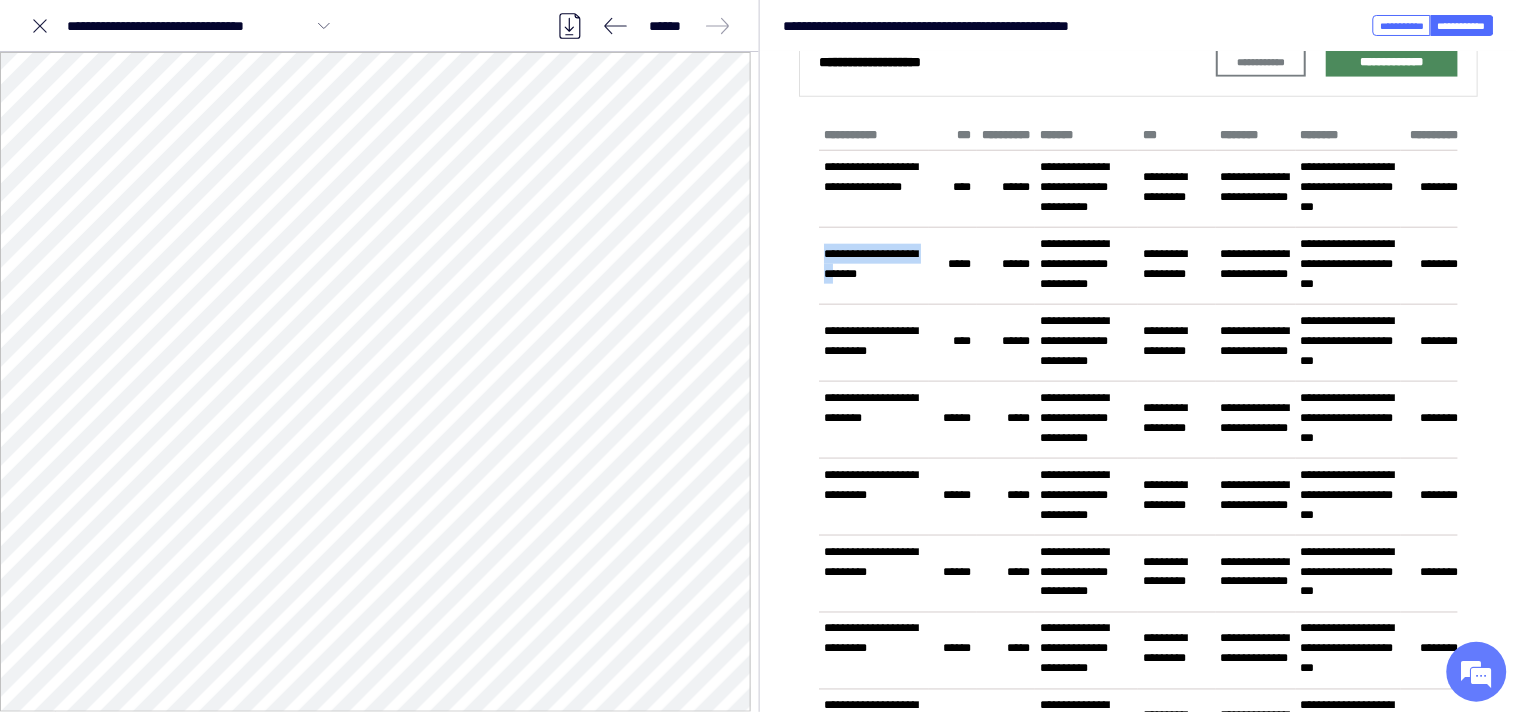 drag, startPoint x: 818, startPoint y: 303, endPoint x: 874, endPoint y: 324, distance: 59.808025 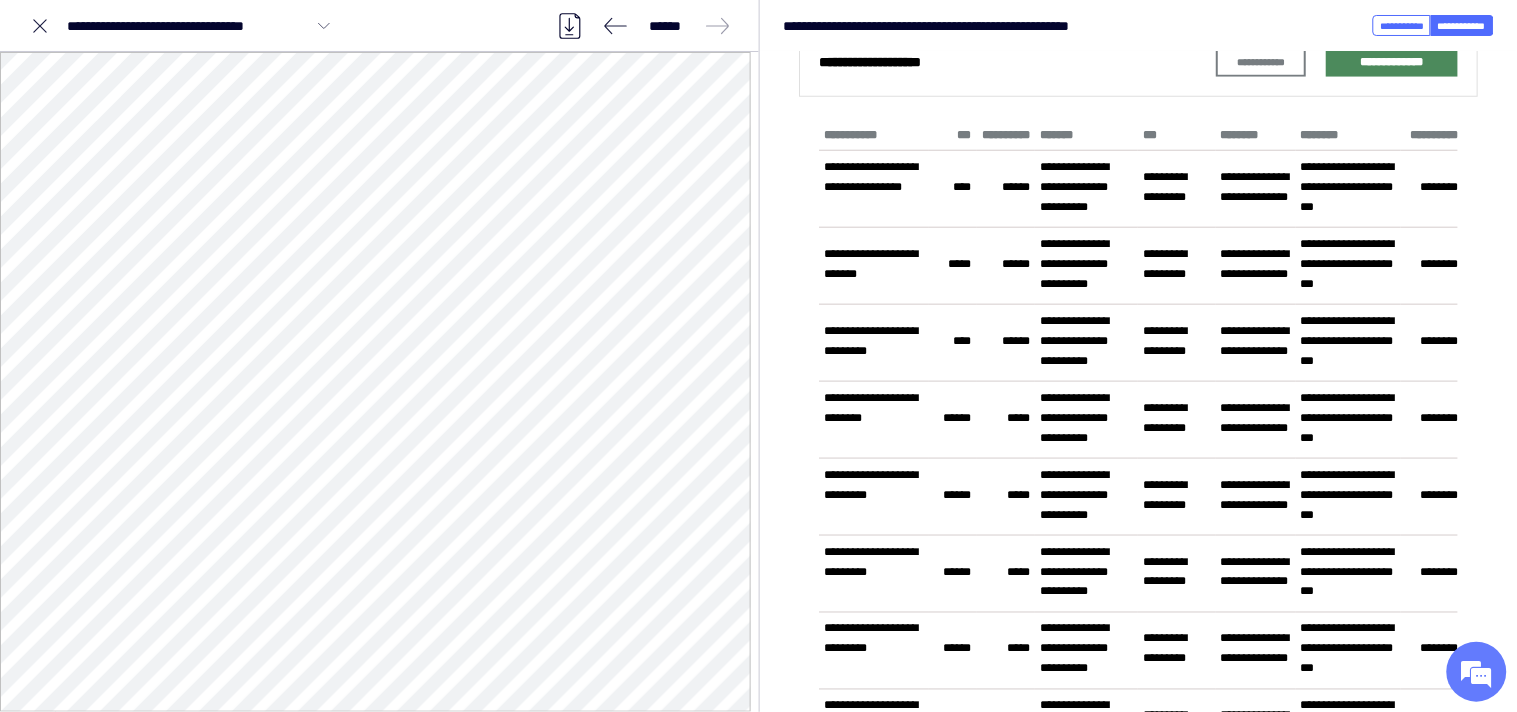 click on "**********" at bounding box center (874, 343) 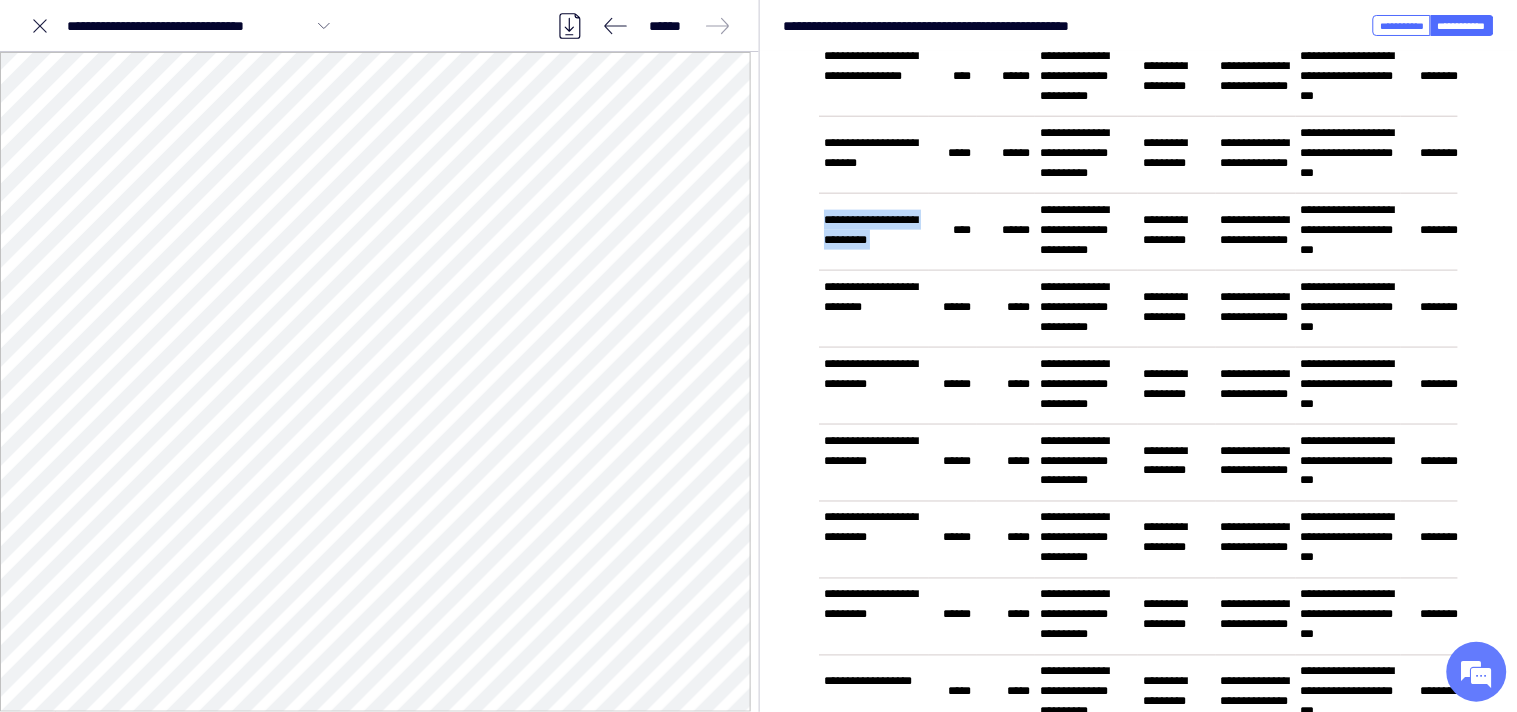 drag, startPoint x: 825, startPoint y: 287, endPoint x: 931, endPoint y: 321, distance: 111.31936 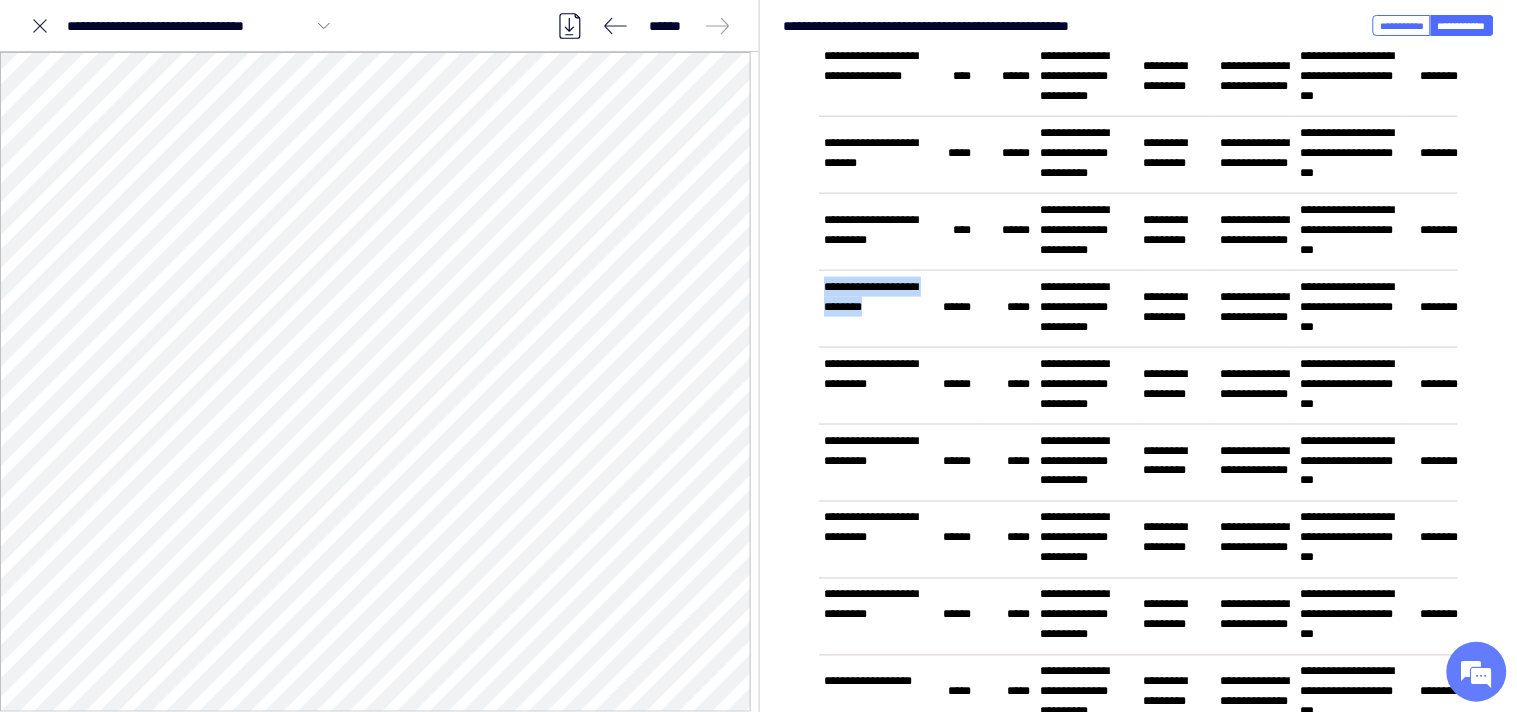 drag, startPoint x: 824, startPoint y: 373, endPoint x: 873, endPoint y: 413, distance: 63.25346 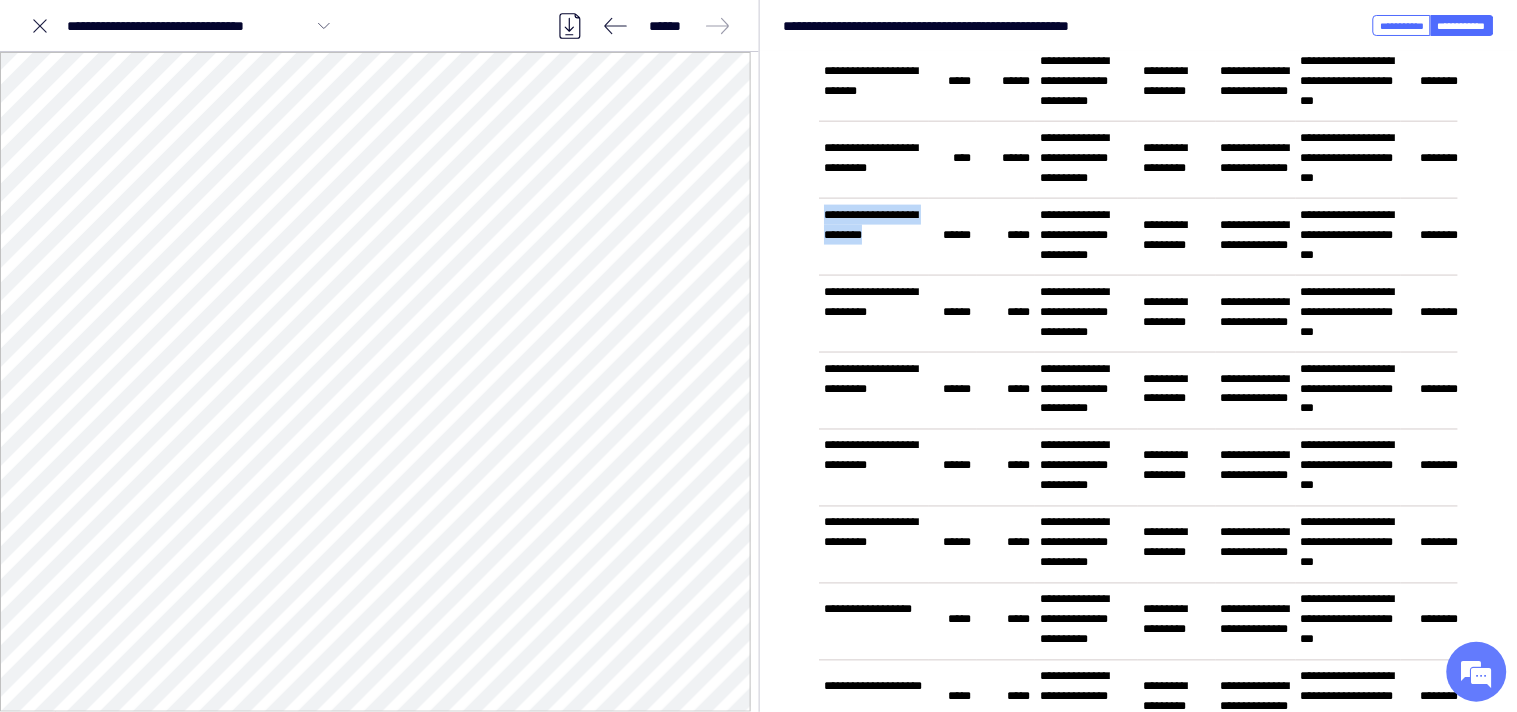 scroll, scrollTop: 666, scrollLeft: 0, axis: vertical 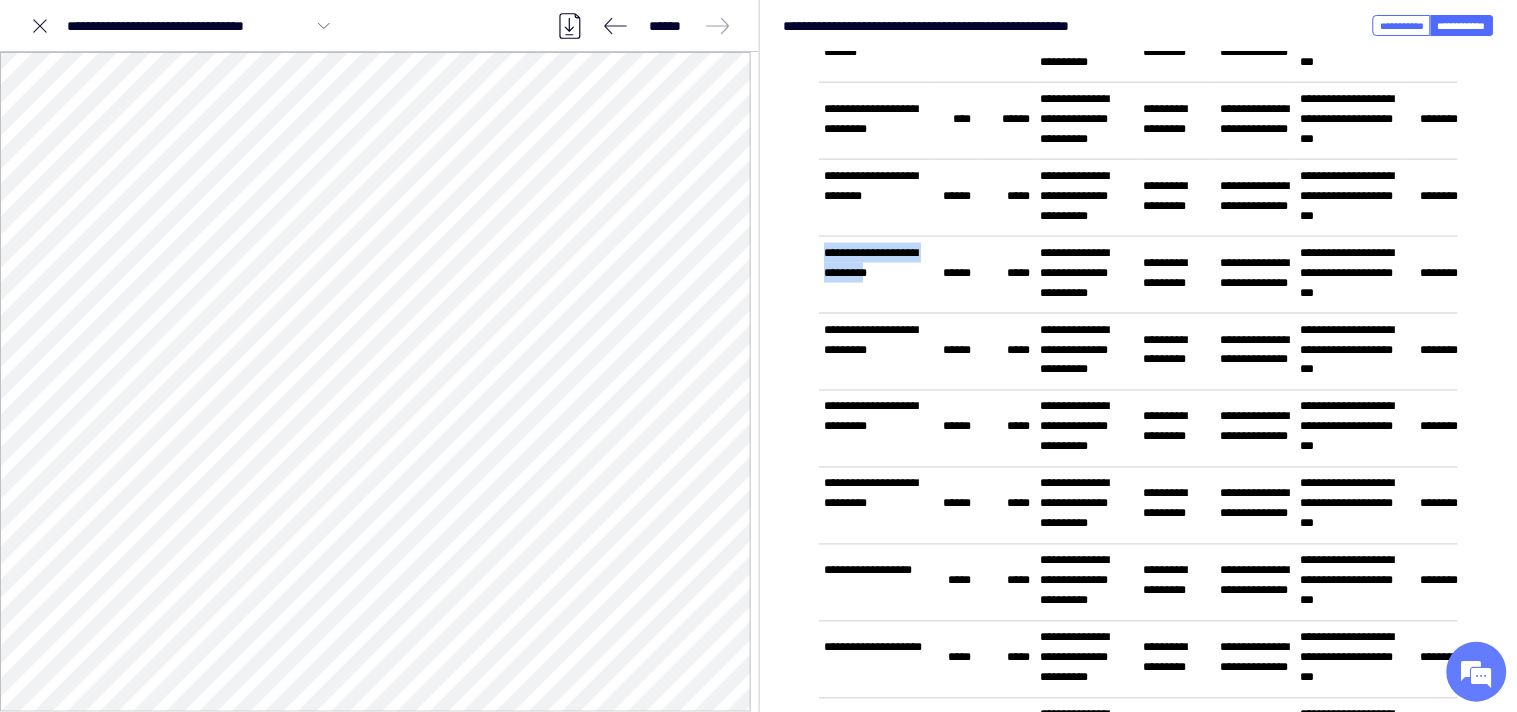 drag, startPoint x: 825, startPoint y: 365, endPoint x: 858, endPoint y: 410, distance: 55.803226 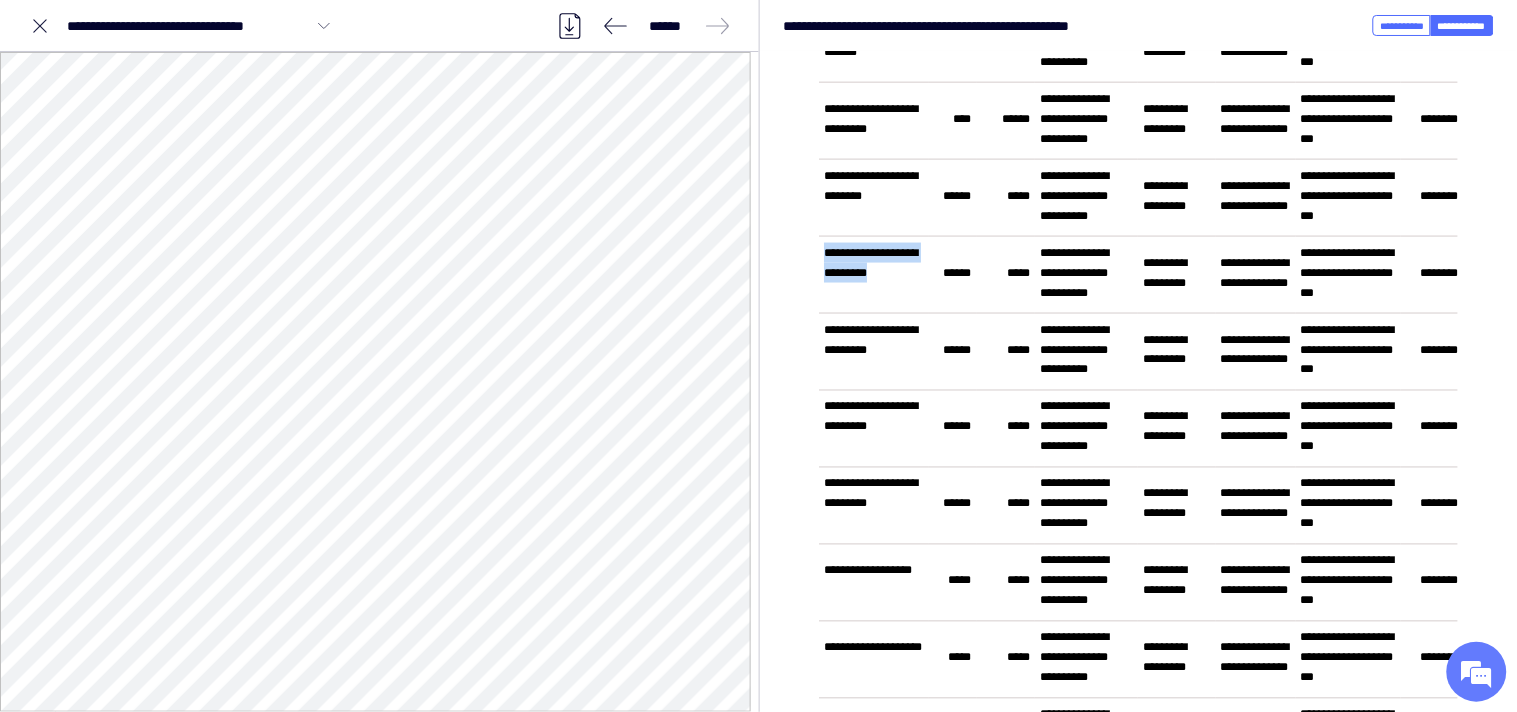drag, startPoint x: 825, startPoint y: 363, endPoint x: 876, endPoint y: 410, distance: 69.354164 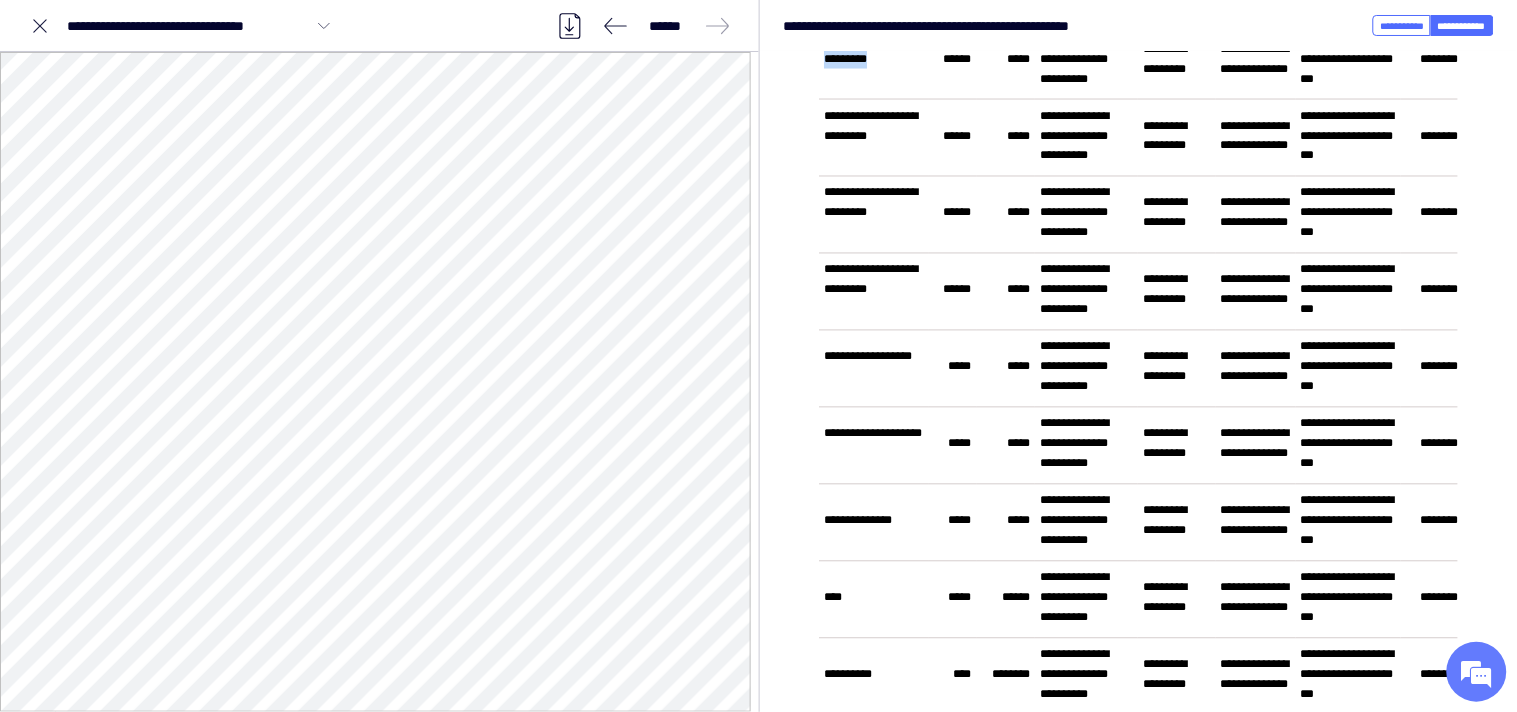scroll, scrollTop: 888, scrollLeft: 0, axis: vertical 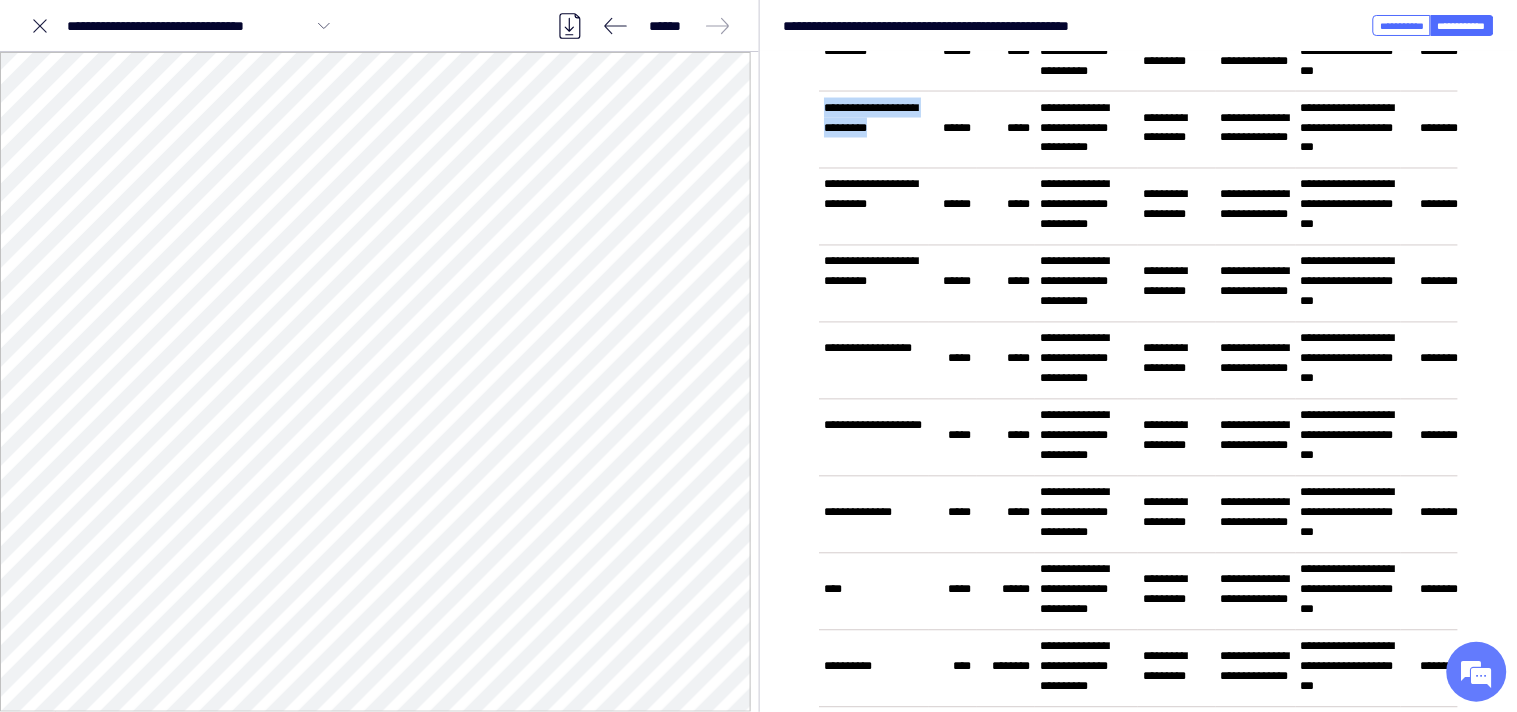 drag, startPoint x: 825, startPoint y: 234, endPoint x: 878, endPoint y: 273, distance: 65.802734 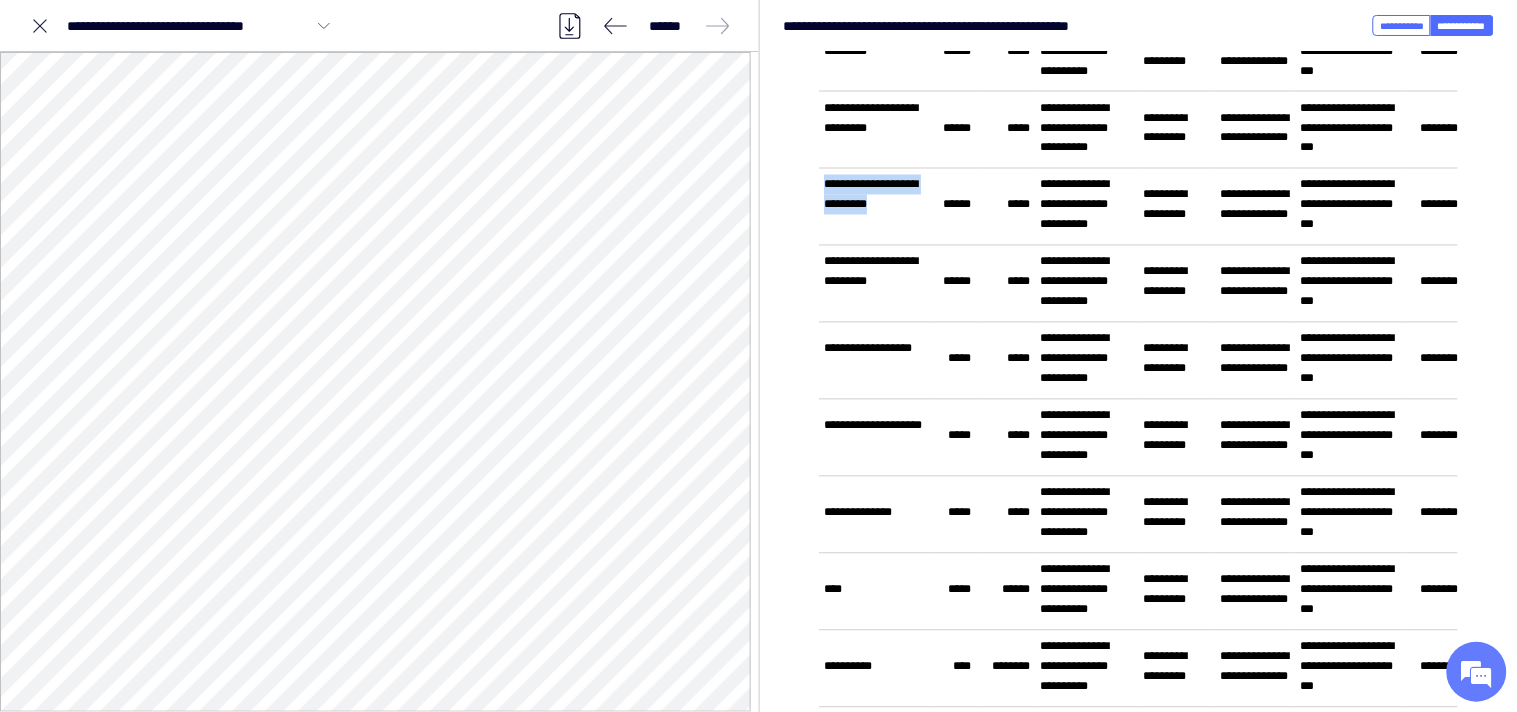 drag, startPoint x: 827, startPoint y: 333, endPoint x: 872, endPoint y: 376, distance: 62.241467 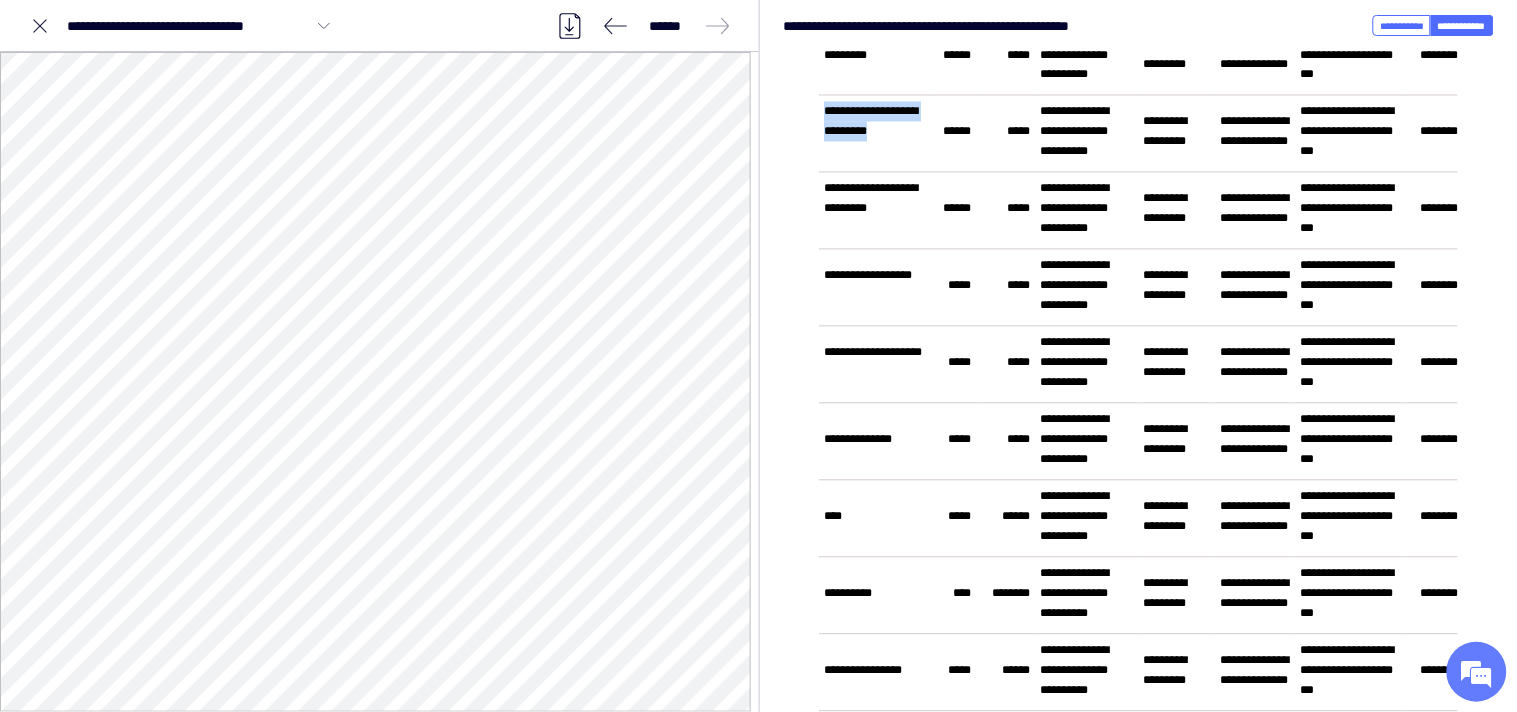 scroll, scrollTop: 1000, scrollLeft: 0, axis: vertical 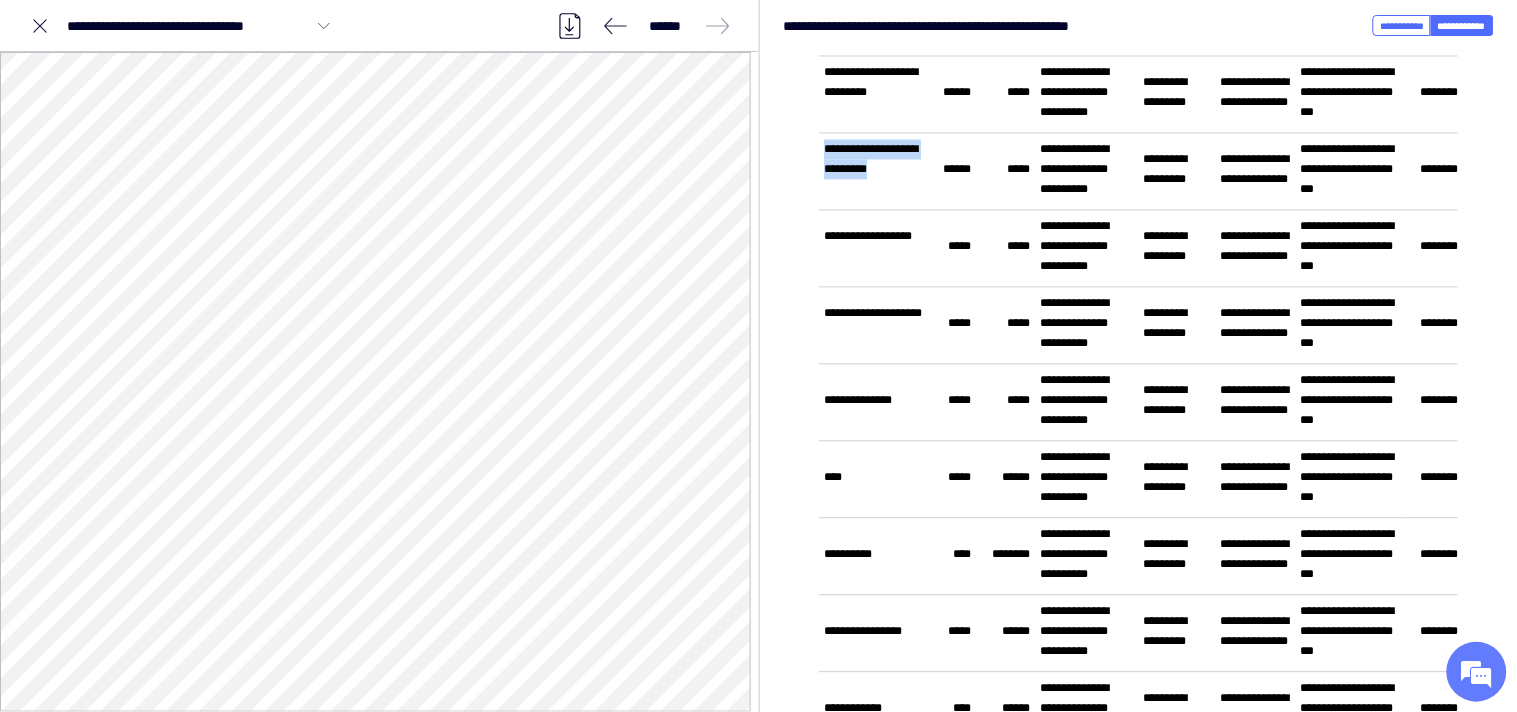 drag, startPoint x: 824, startPoint y: 313, endPoint x: 880, endPoint y: 364, distance: 75.74299 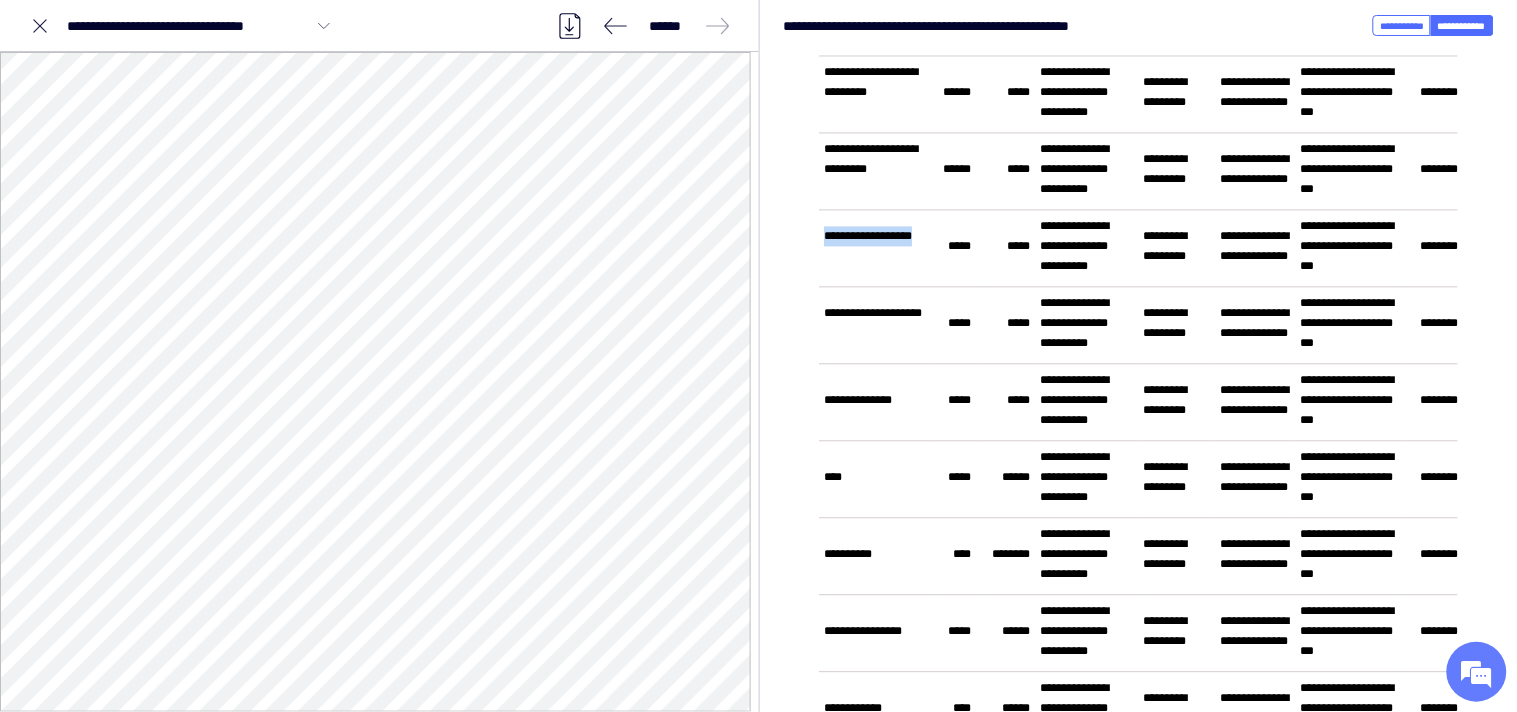 drag, startPoint x: 823, startPoint y: 427, endPoint x: 866, endPoint y: 451, distance: 49.24429 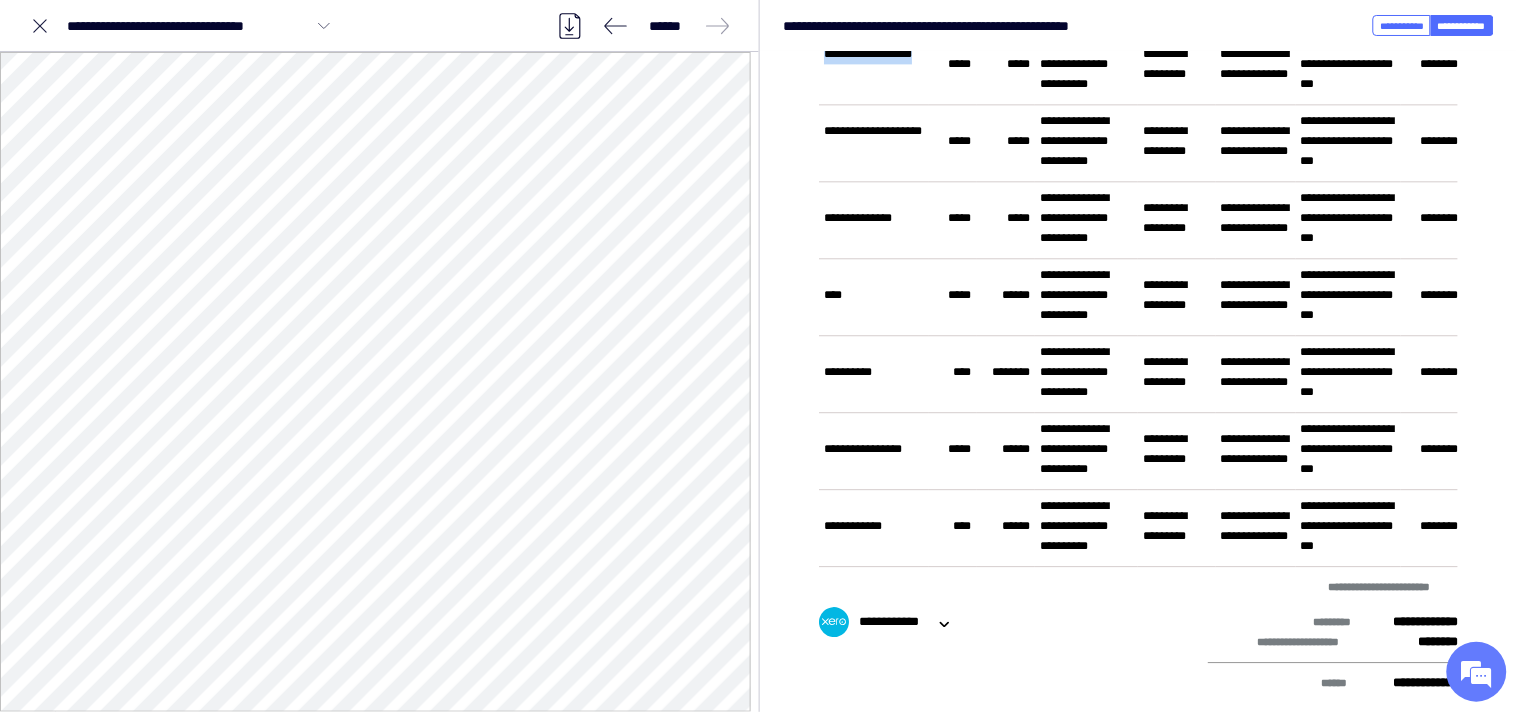 scroll, scrollTop: 1222, scrollLeft: 0, axis: vertical 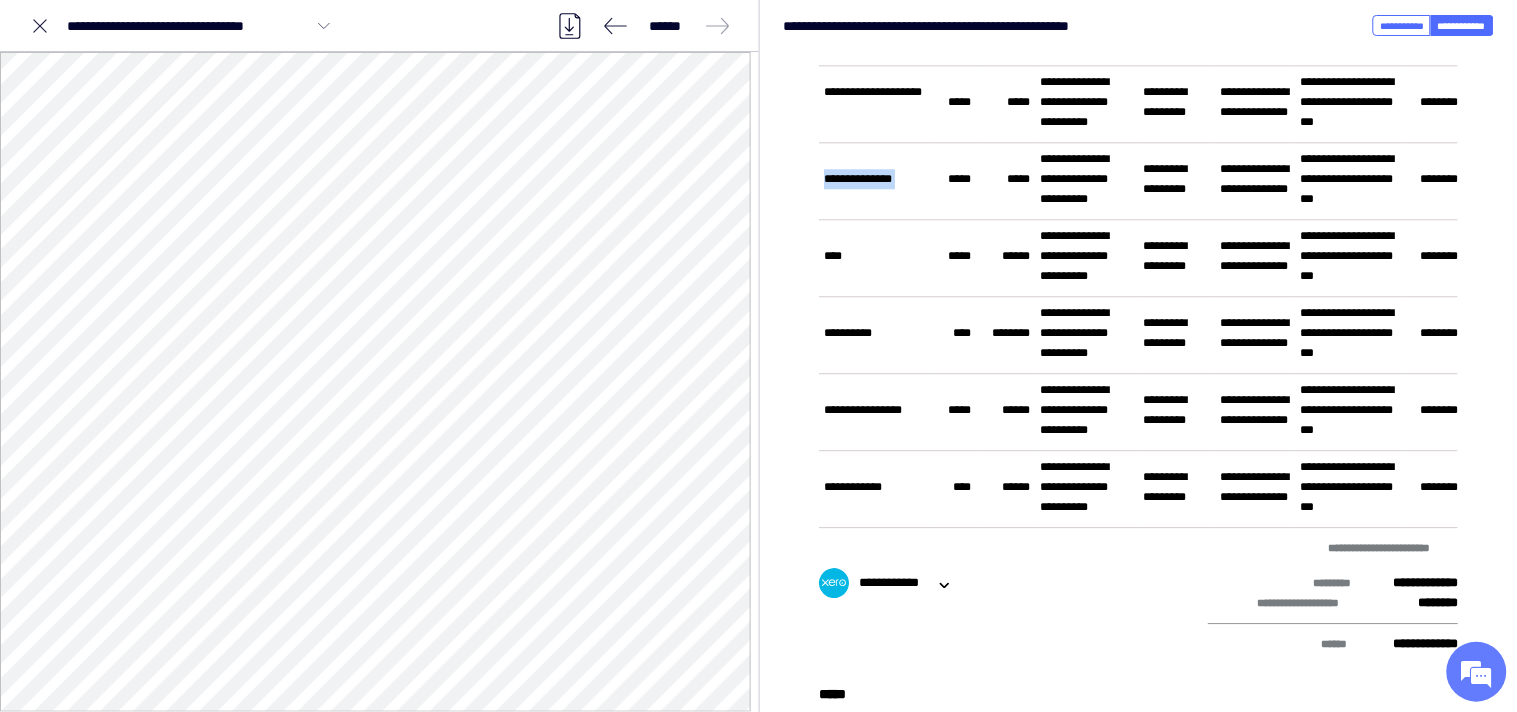 drag, startPoint x: 827, startPoint y: 411, endPoint x: 935, endPoint y: 410, distance: 108.00463 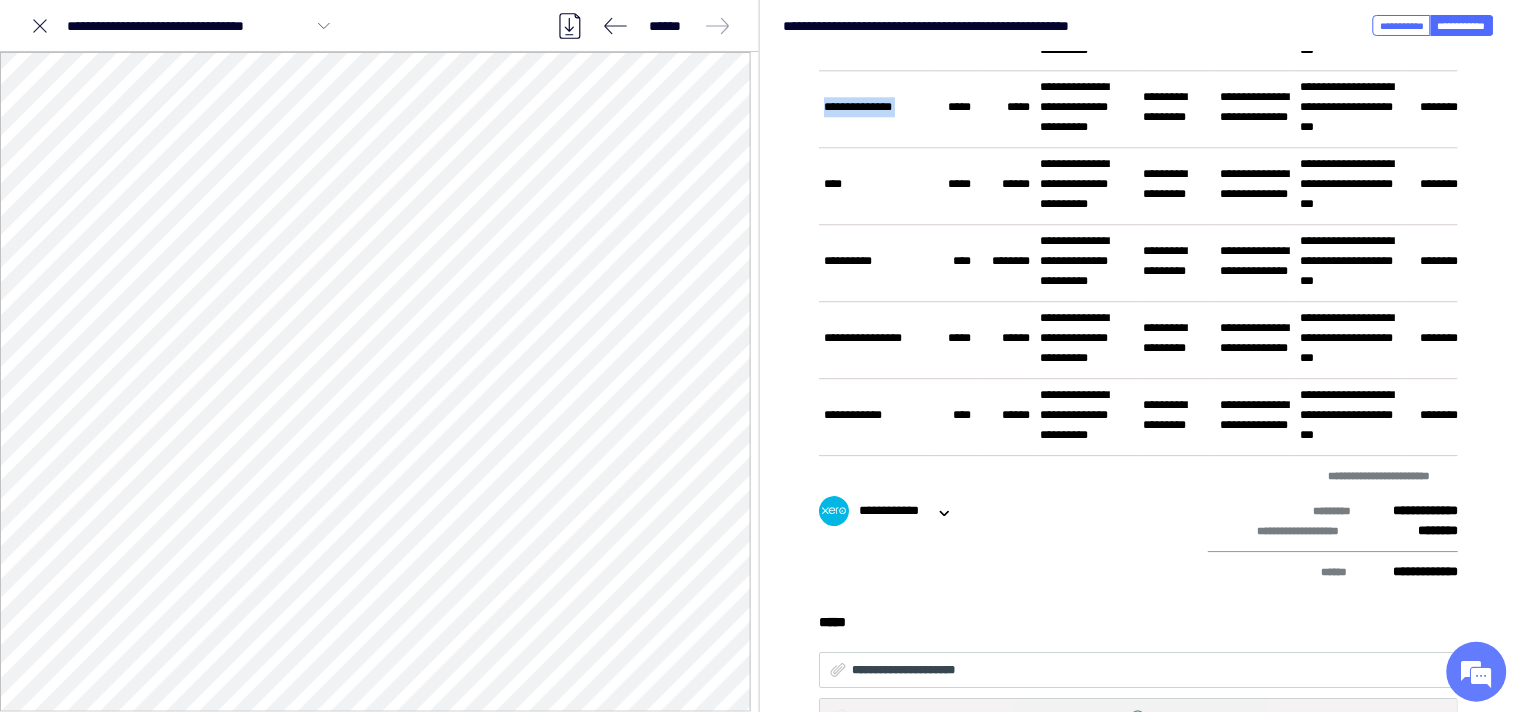 scroll, scrollTop: 1333, scrollLeft: 0, axis: vertical 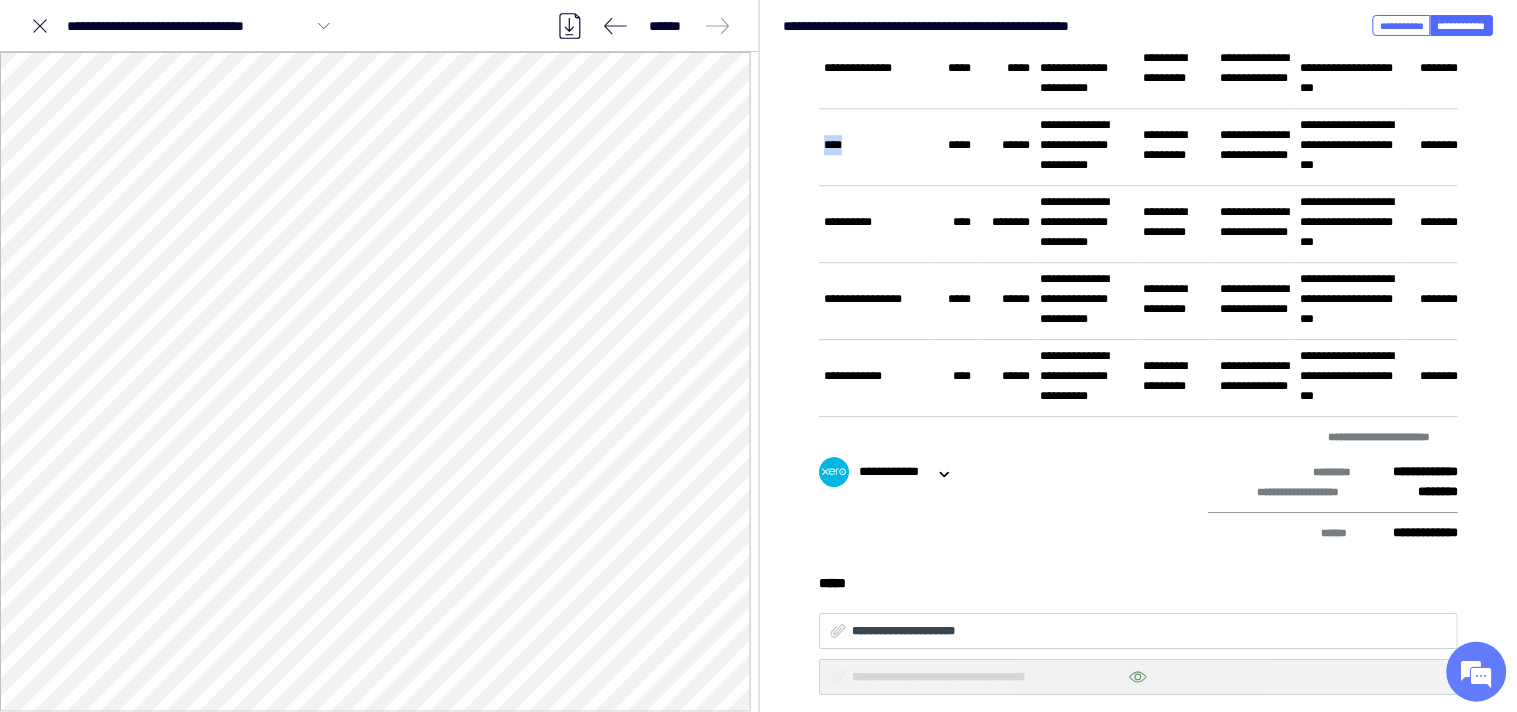 drag, startPoint x: 822, startPoint y: 395, endPoint x: 857, endPoint y: 395, distance: 35 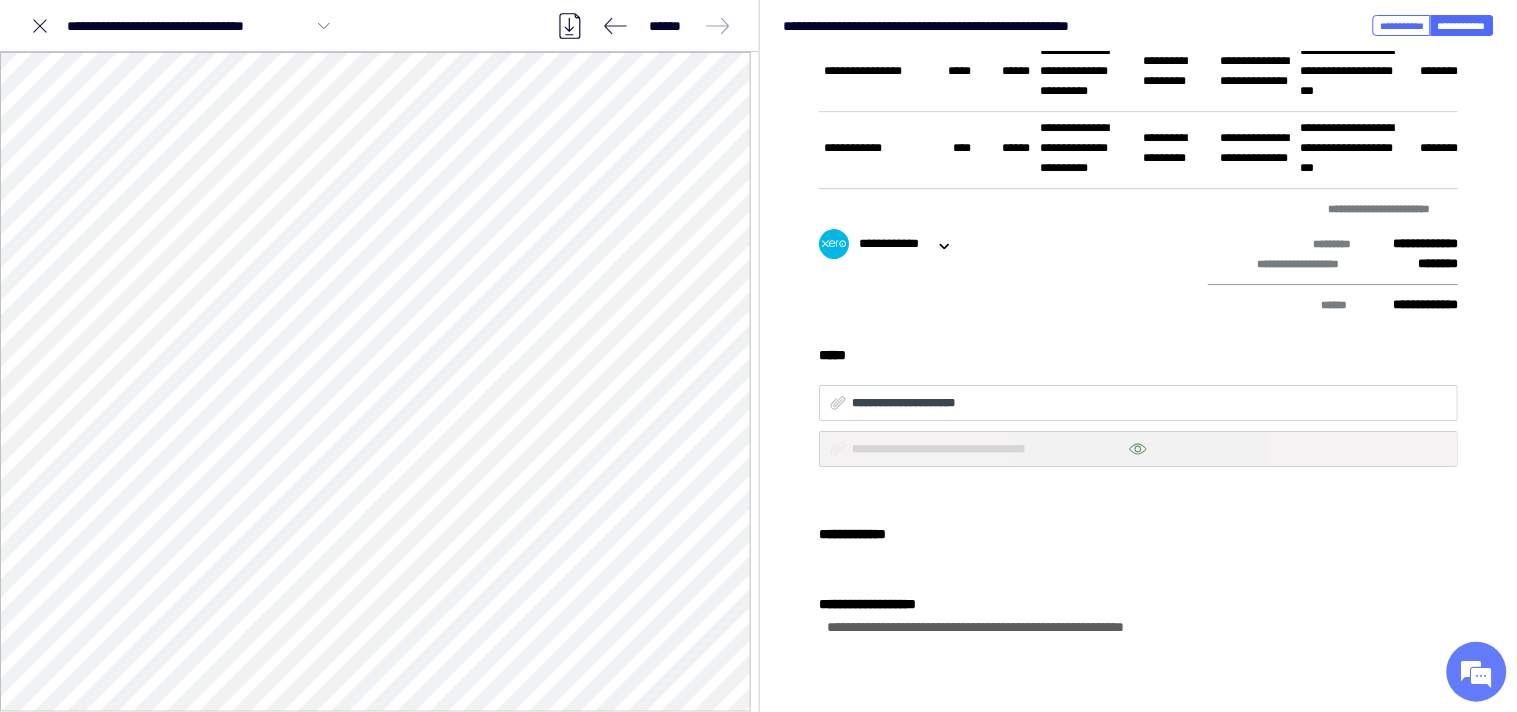 scroll, scrollTop: 1666, scrollLeft: 0, axis: vertical 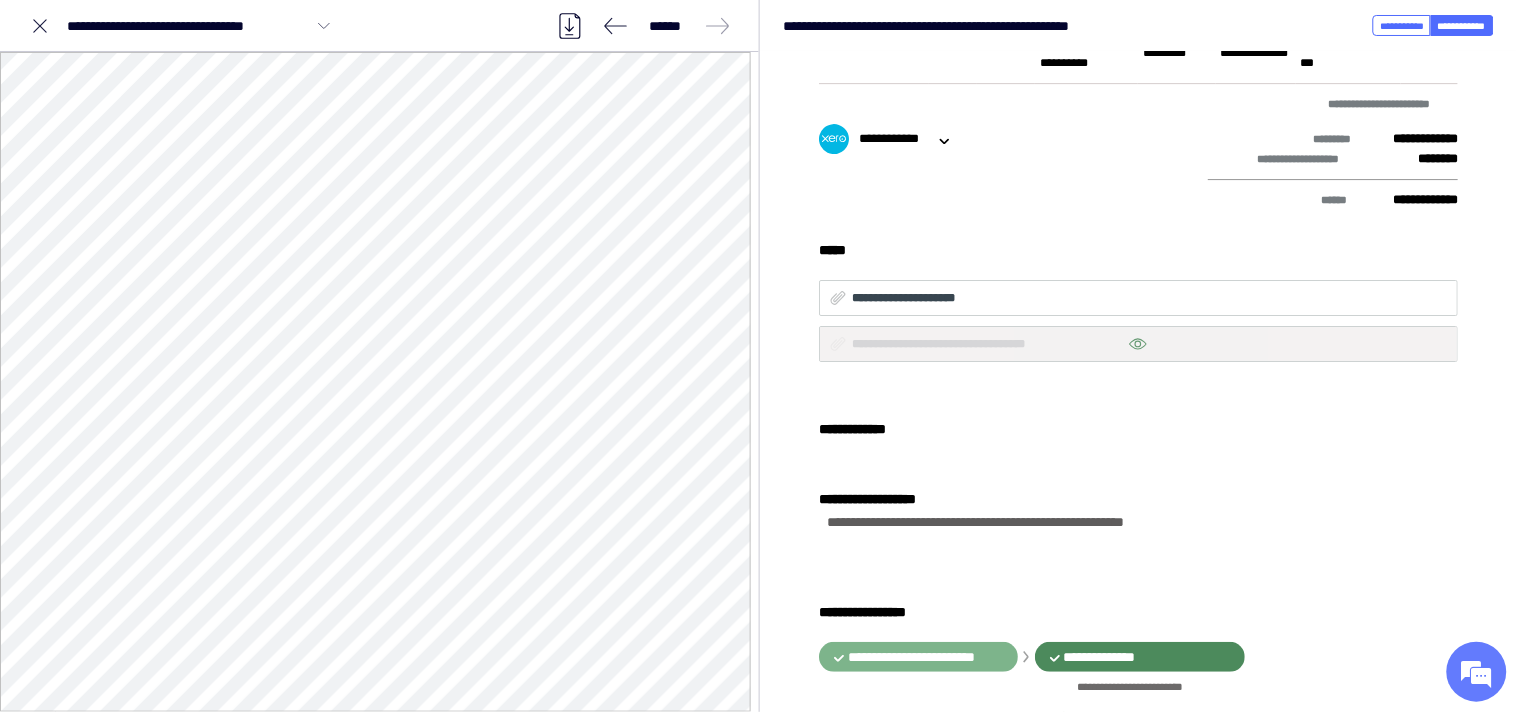 drag, startPoint x: 825, startPoint y: 161, endPoint x: 891, endPoint y: 158, distance: 66.068146 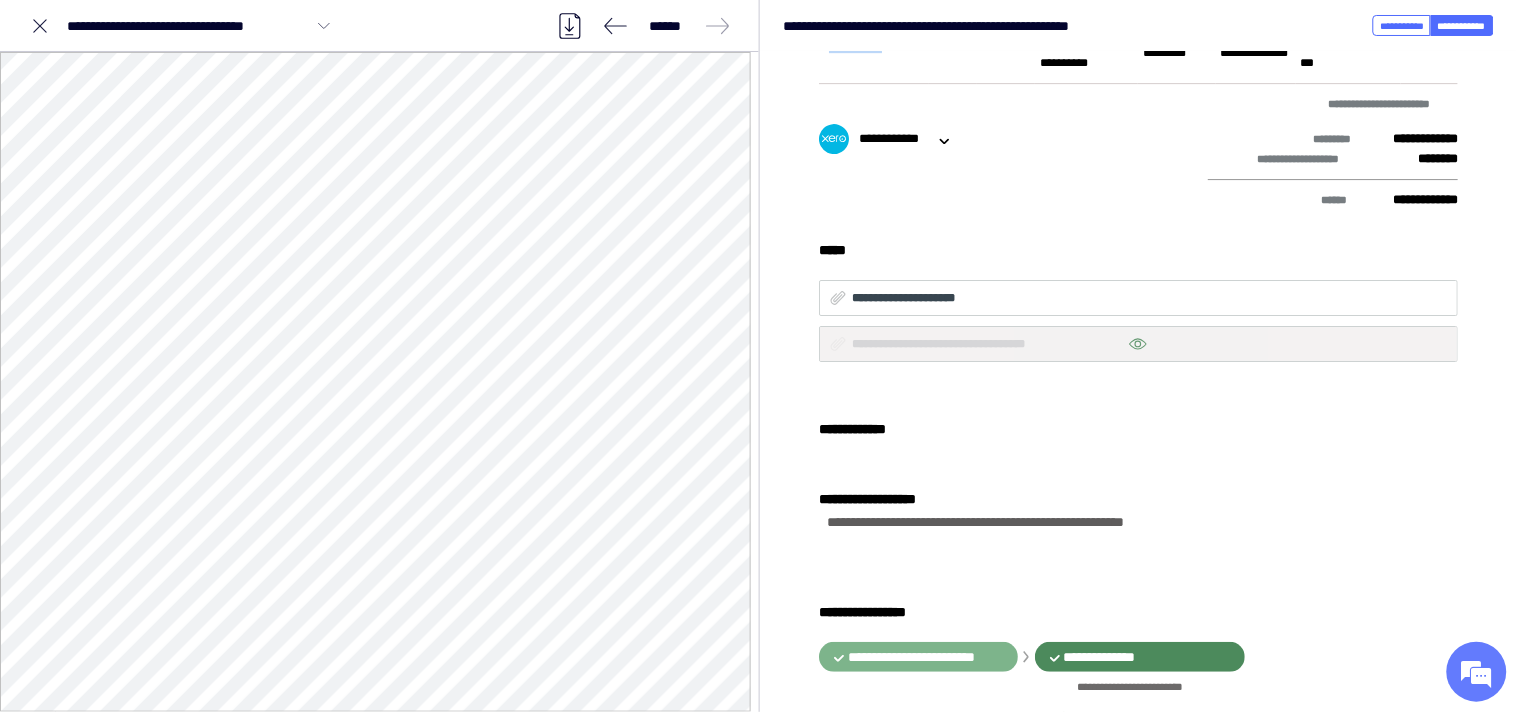 drag, startPoint x: 827, startPoint y: 355, endPoint x: 912, endPoint y: 343, distance: 85.84288 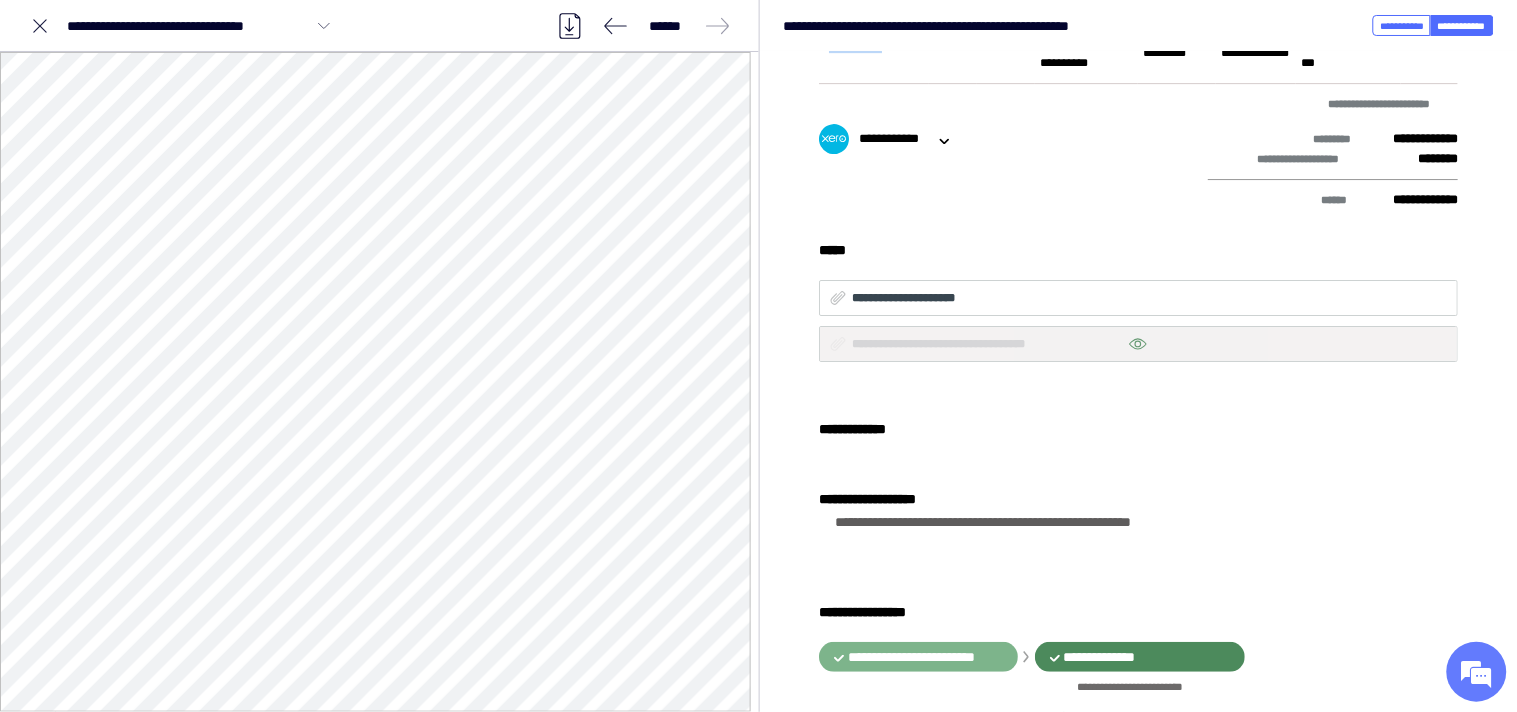 scroll, scrollTop: 1666, scrollLeft: 0, axis: vertical 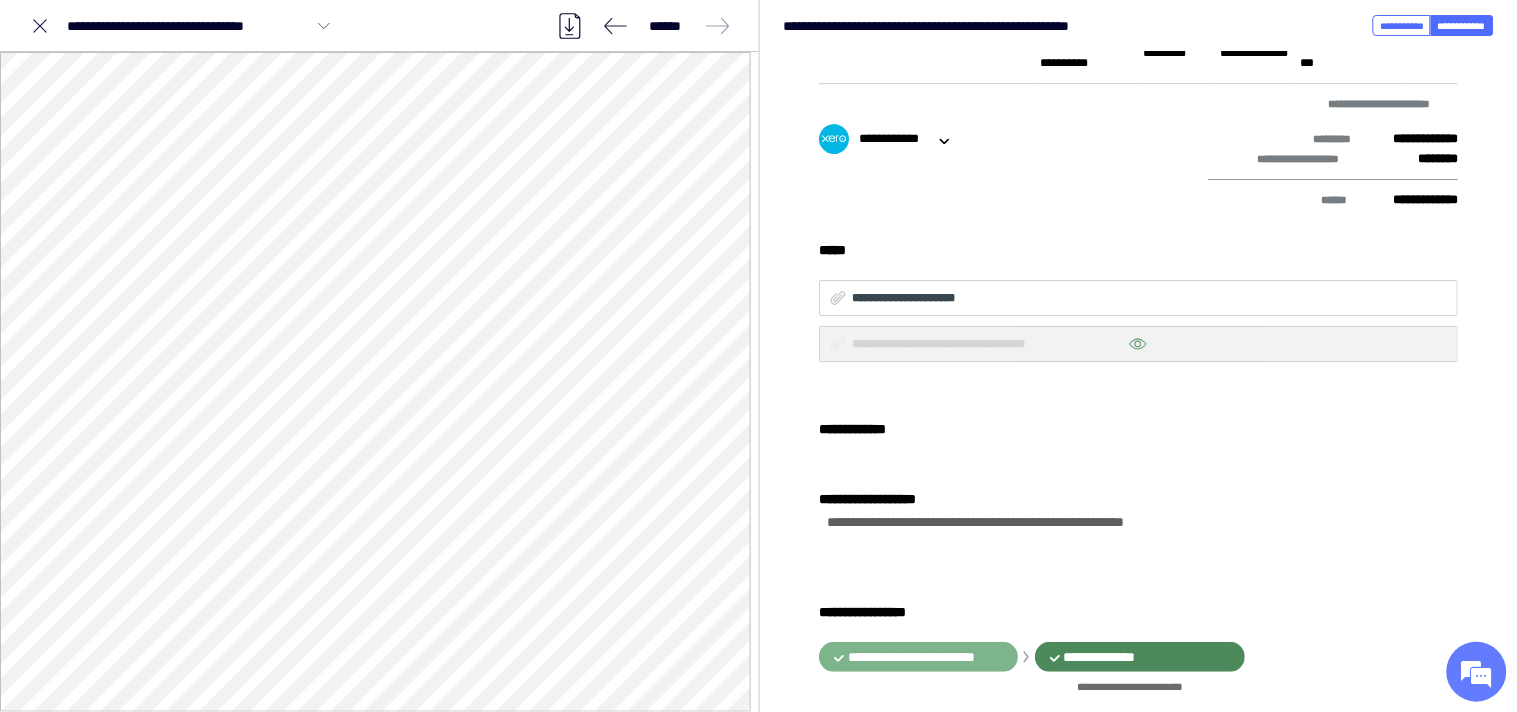 click on "**********" at bounding box center [873, 43] 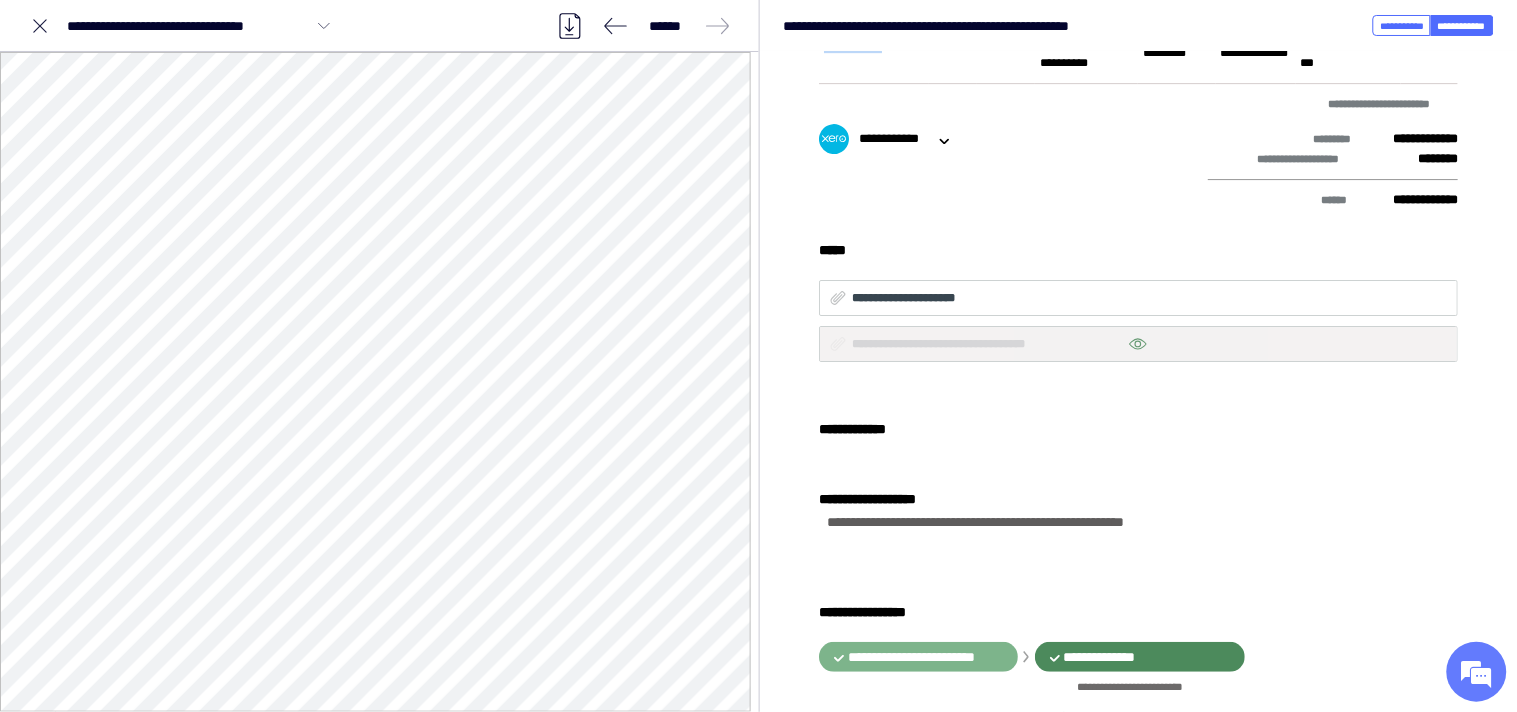 drag, startPoint x: 826, startPoint y: 354, endPoint x: 910, endPoint y: 337, distance: 85.70297 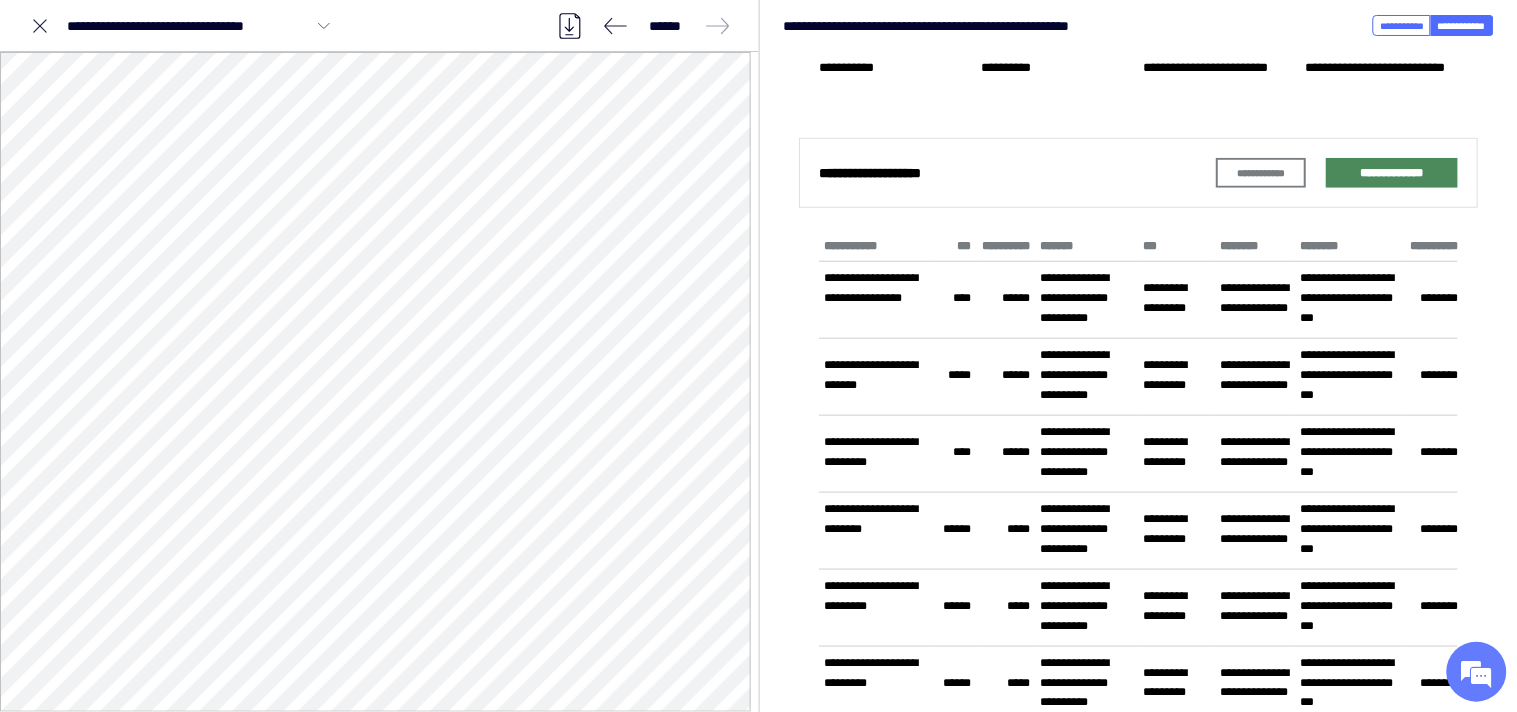 scroll, scrollTop: 444, scrollLeft: 0, axis: vertical 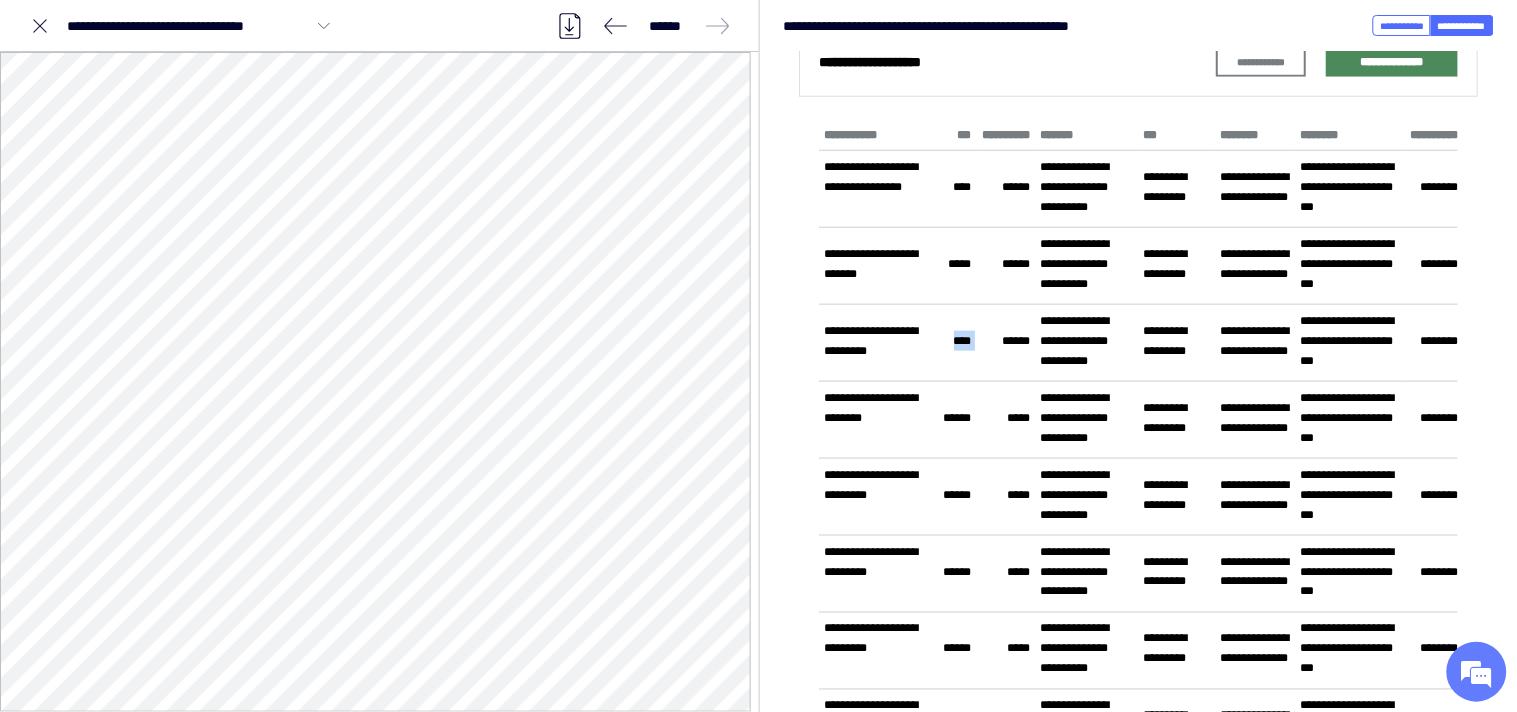 drag, startPoint x: 946, startPoint y: 412, endPoint x: 978, endPoint y: 415, distance: 32.140316 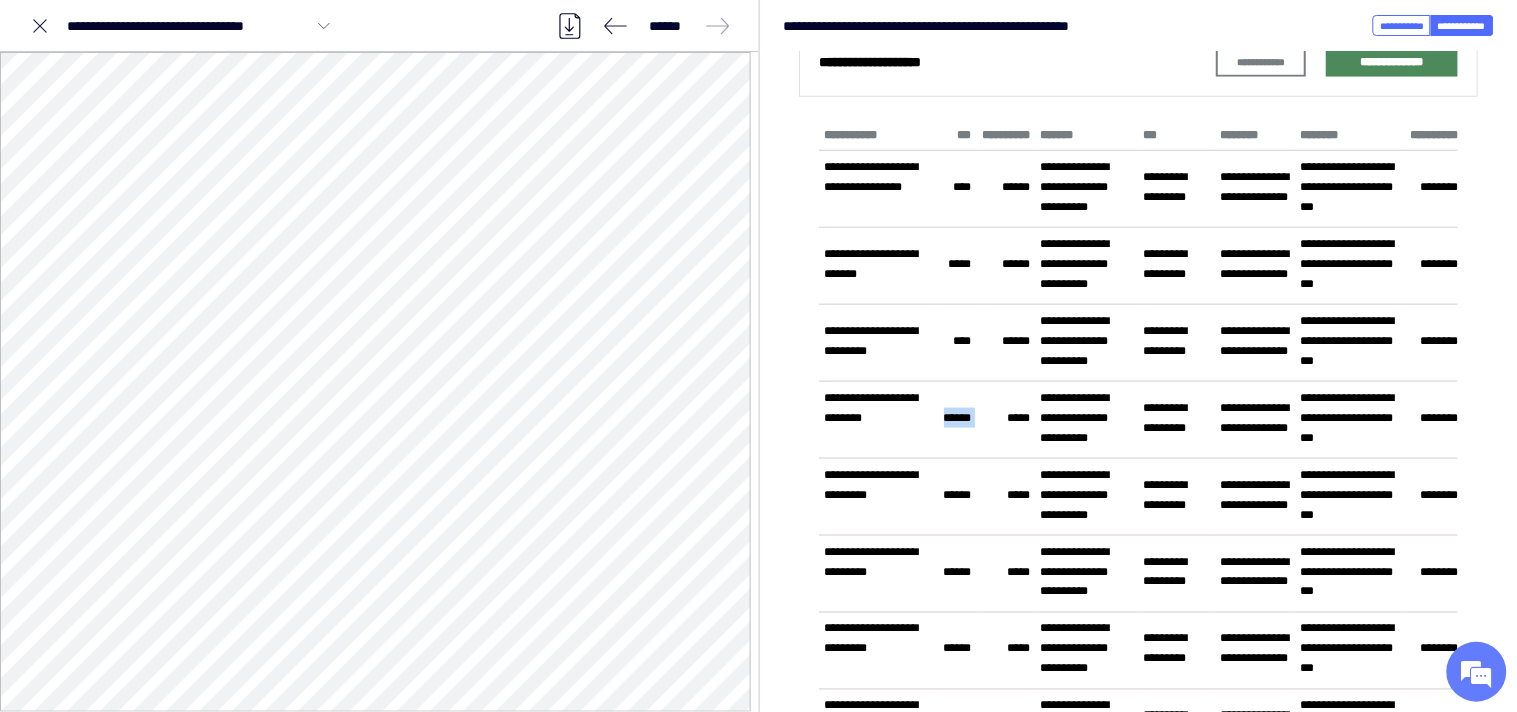 drag, startPoint x: 935, startPoint y: 506, endPoint x: 983, endPoint y: 510, distance: 48.166378 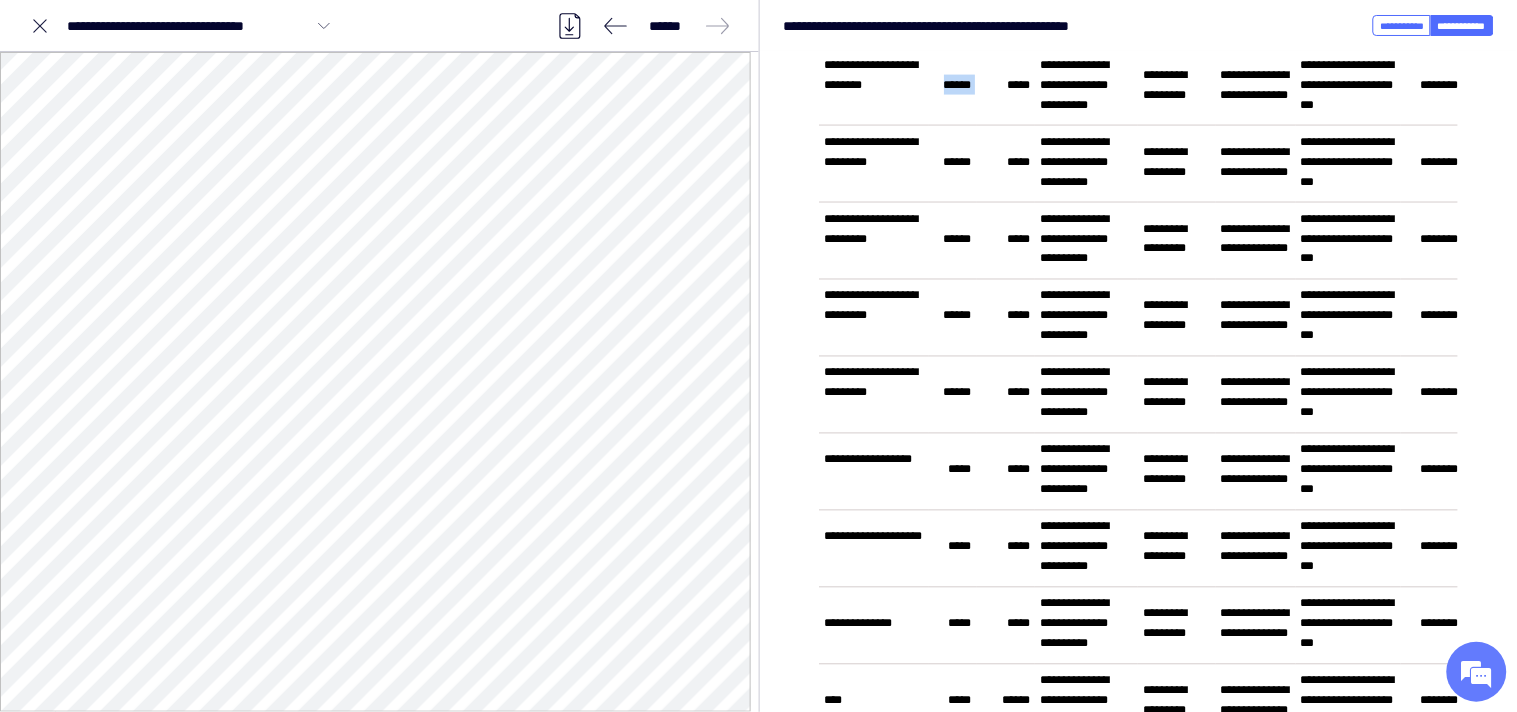 scroll, scrollTop: 888, scrollLeft: 0, axis: vertical 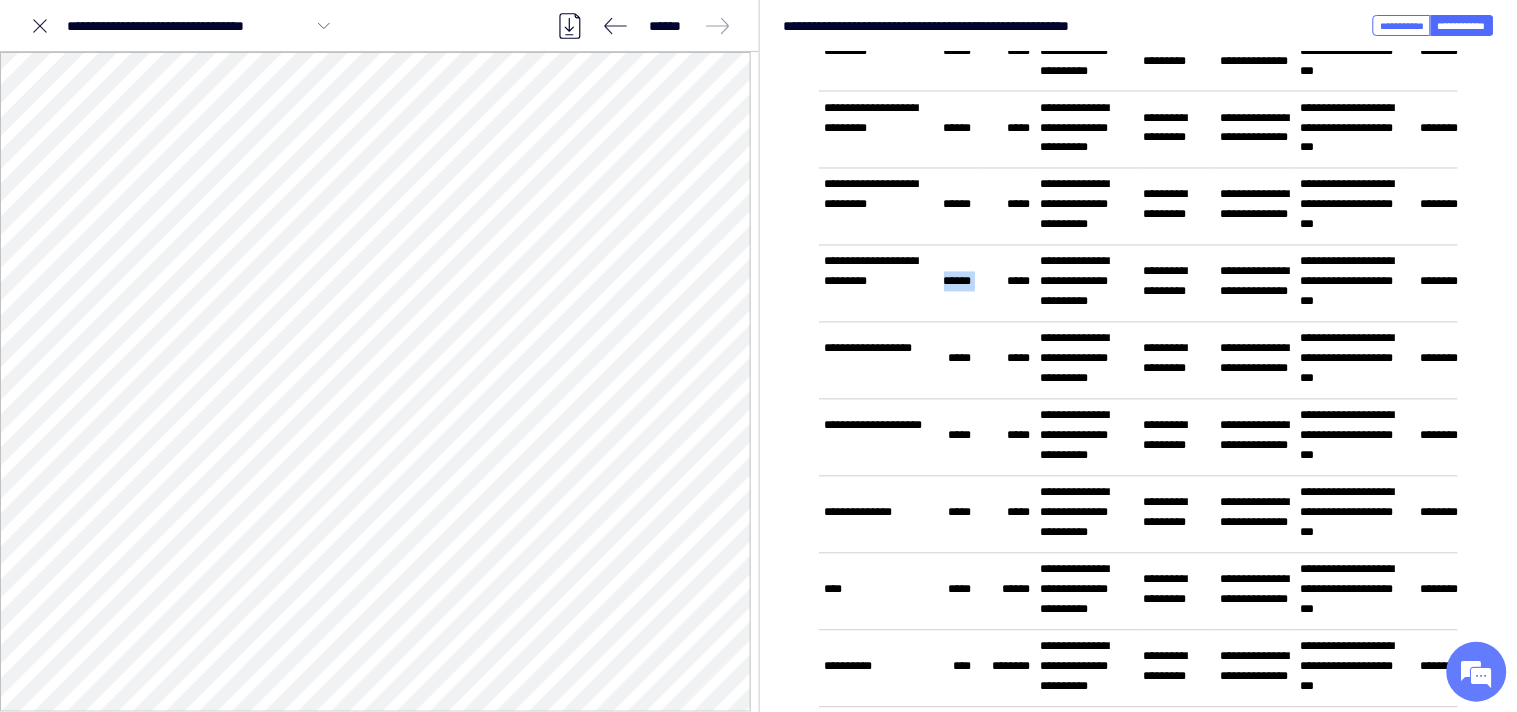 drag, startPoint x: 935, startPoint y: 448, endPoint x: 980, endPoint y: 450, distance: 45.044422 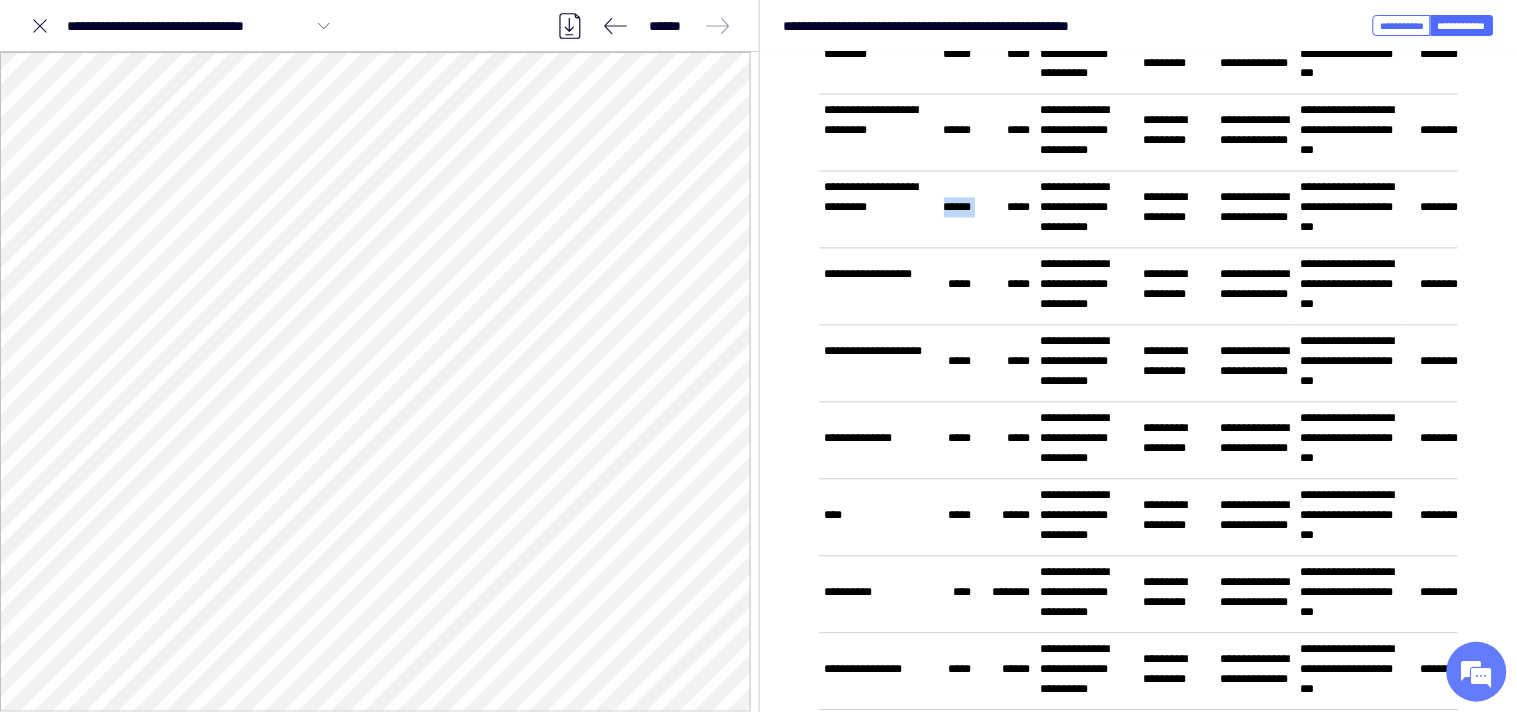 scroll, scrollTop: 1111, scrollLeft: 0, axis: vertical 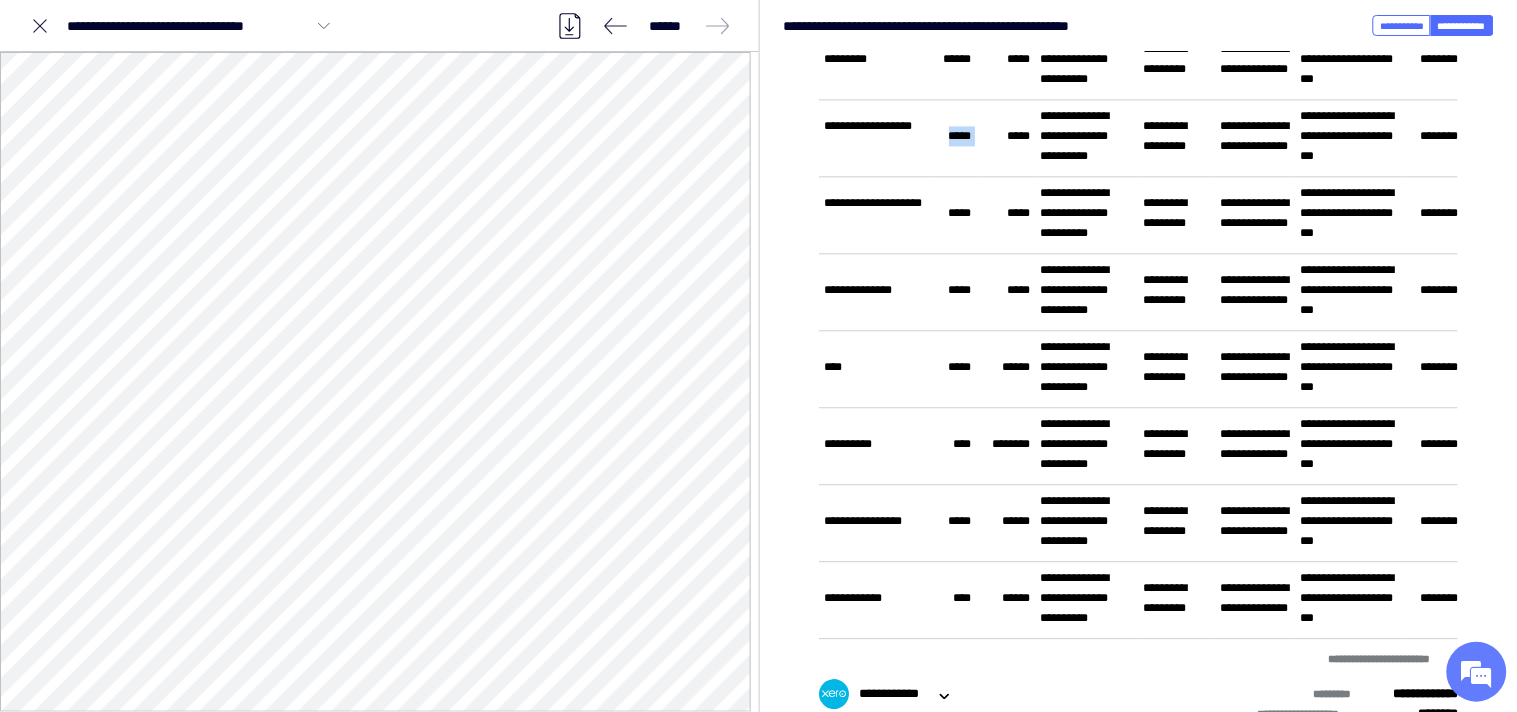 drag, startPoint x: 942, startPoint y: 324, endPoint x: 976, endPoint y: 323, distance: 34.0147 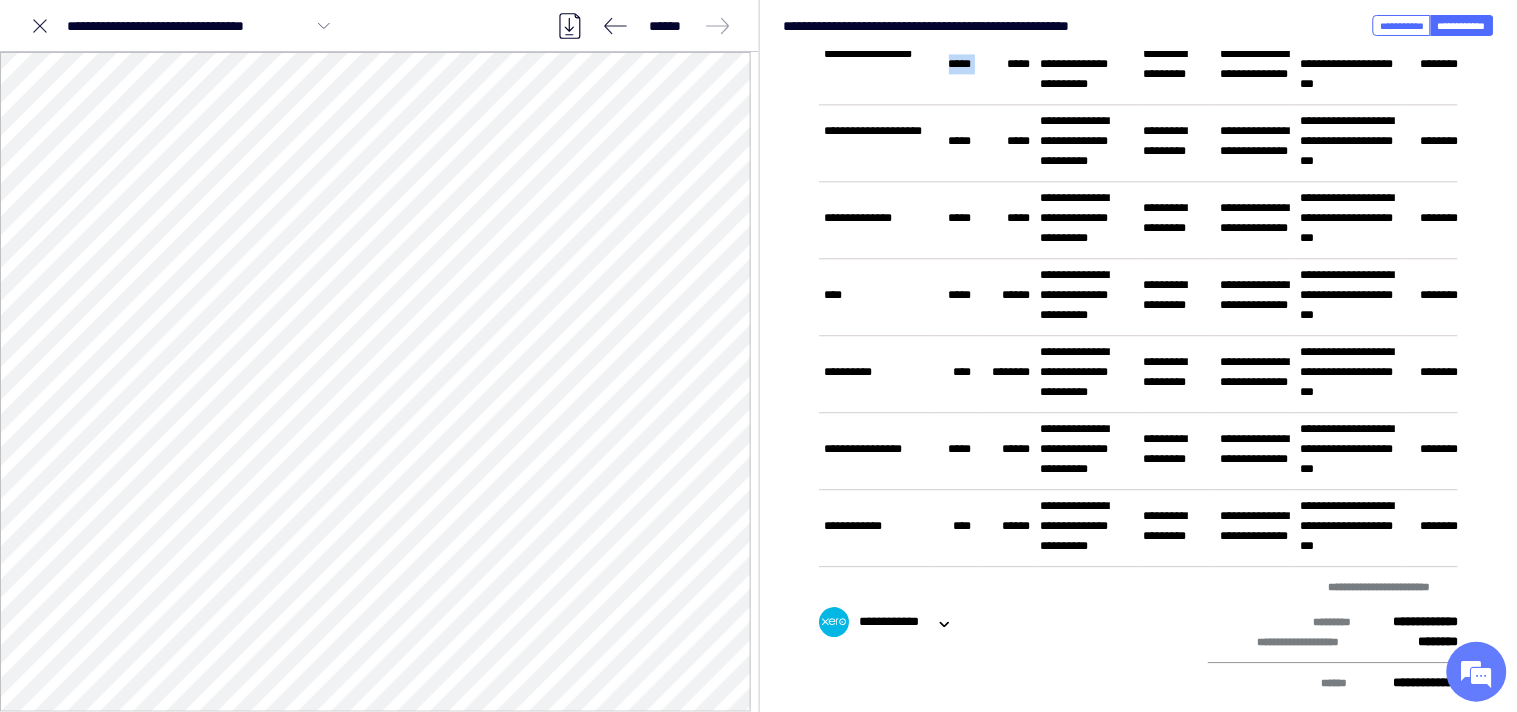 scroll, scrollTop: 1222, scrollLeft: 0, axis: vertical 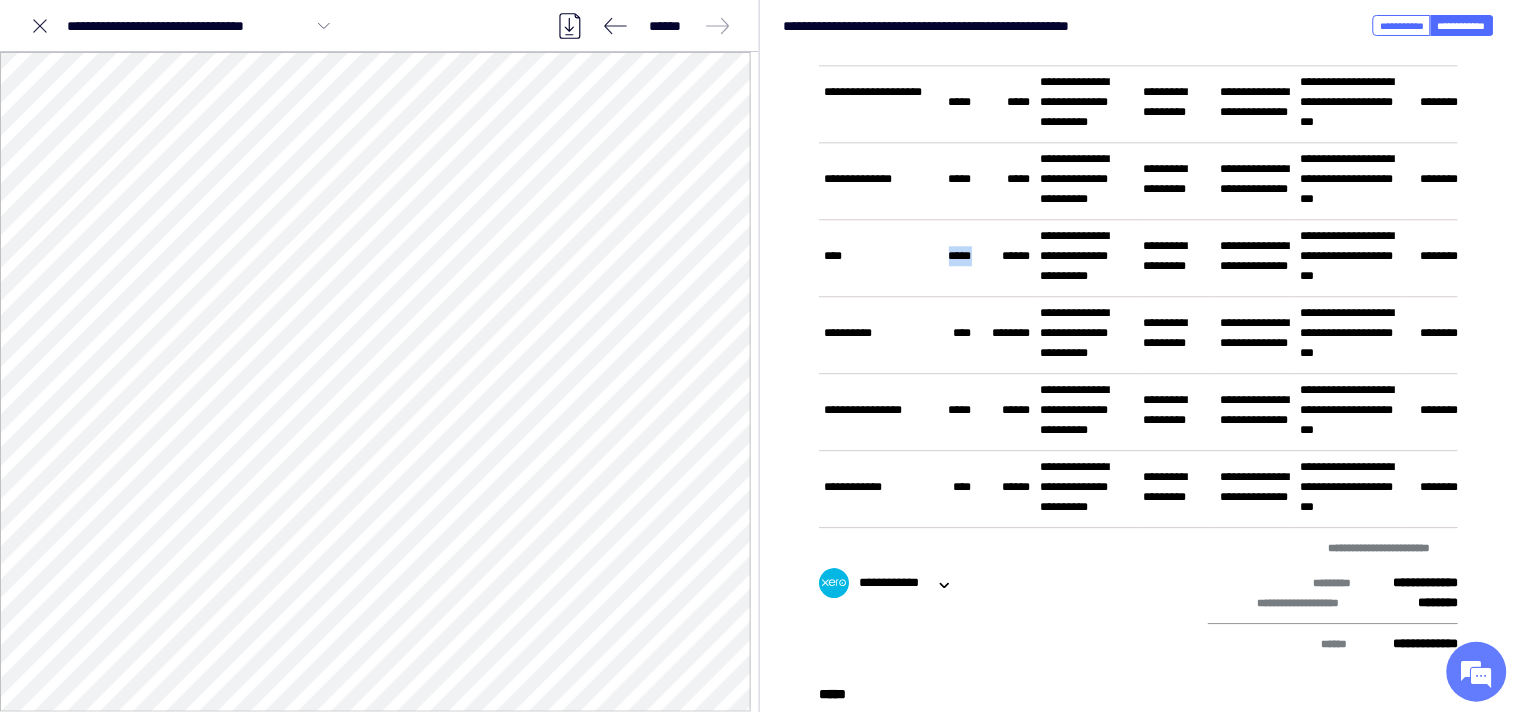 drag, startPoint x: 940, startPoint y: 502, endPoint x: 970, endPoint y: 505, distance: 30.149628 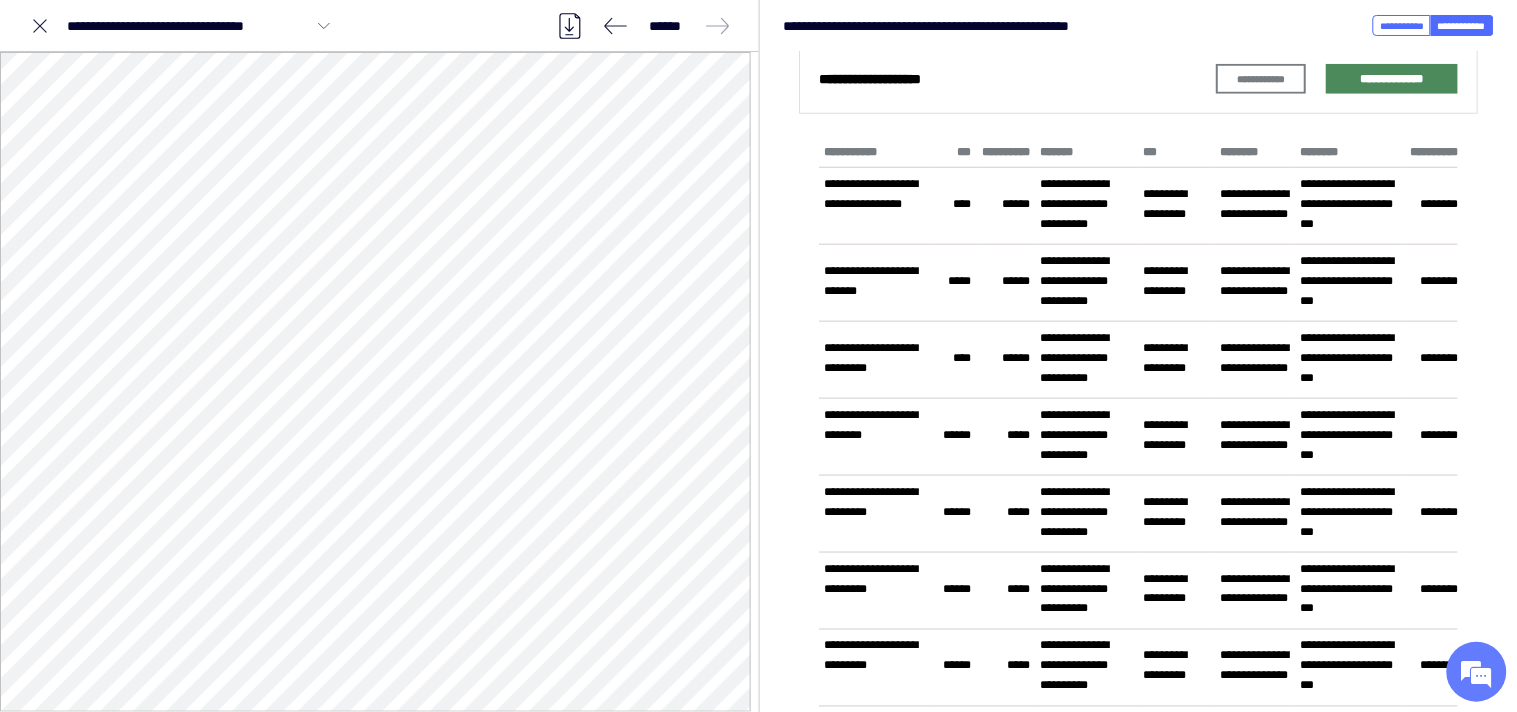 scroll, scrollTop: 444, scrollLeft: 0, axis: vertical 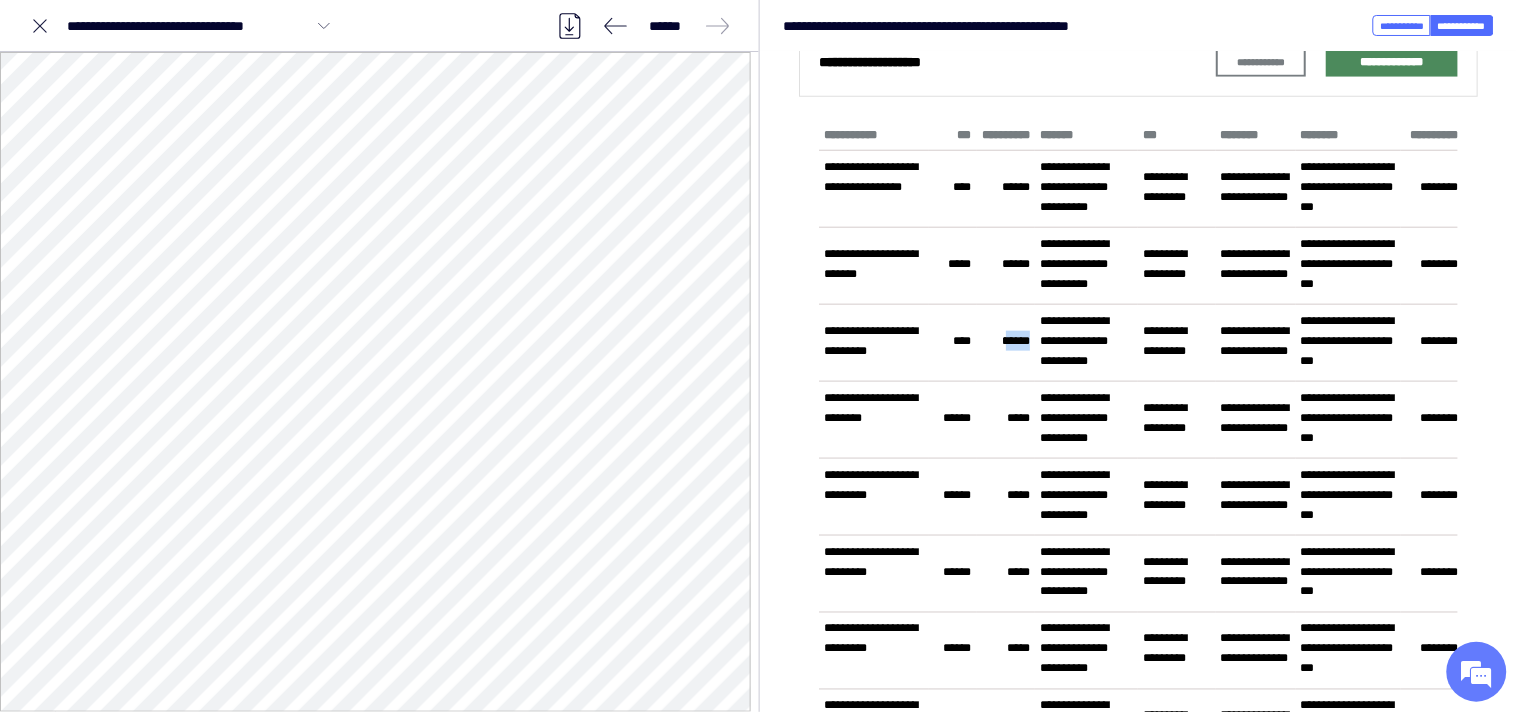 drag, startPoint x: 994, startPoint y: 408, endPoint x: 1025, endPoint y: 412, distance: 31.257 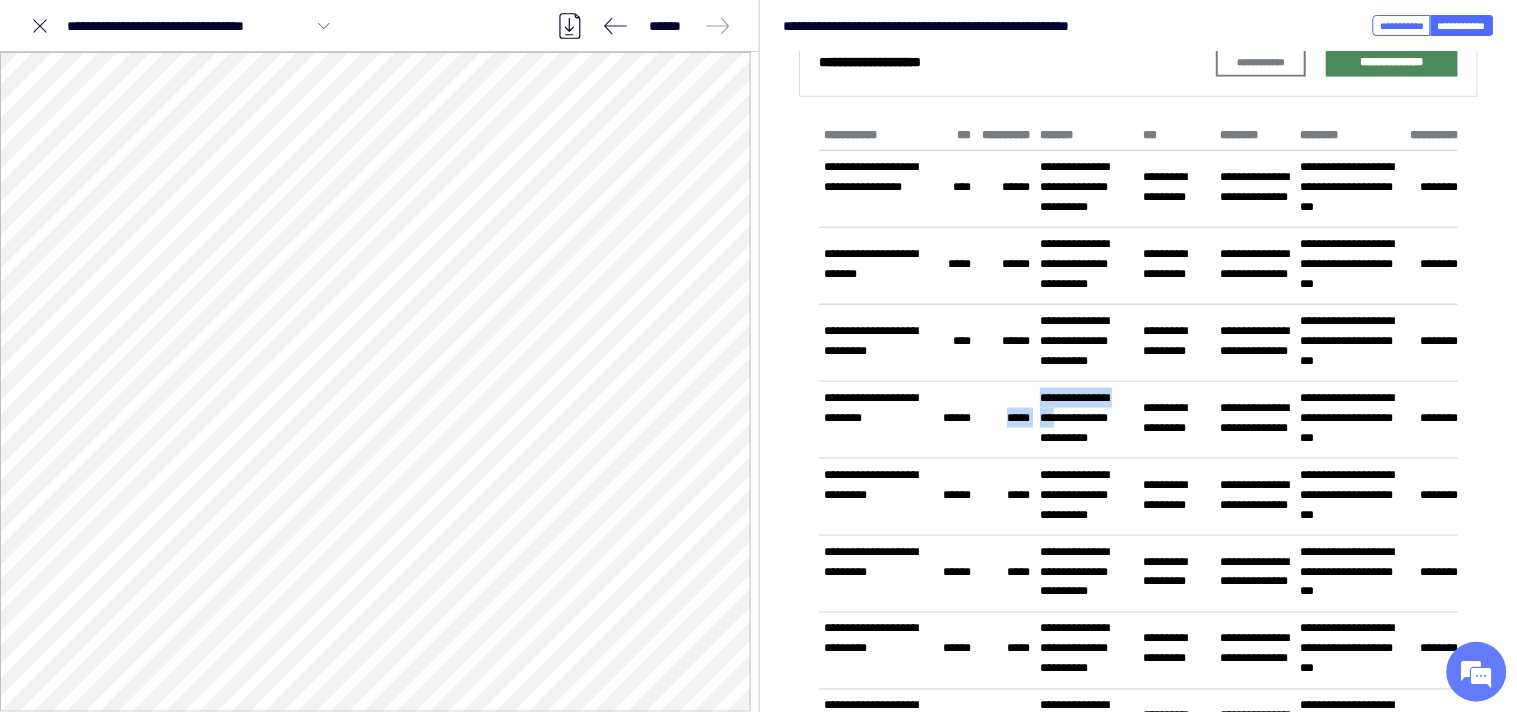 drag, startPoint x: 1000, startPoint y: 508, endPoint x: 1031, endPoint y: 508, distance: 31 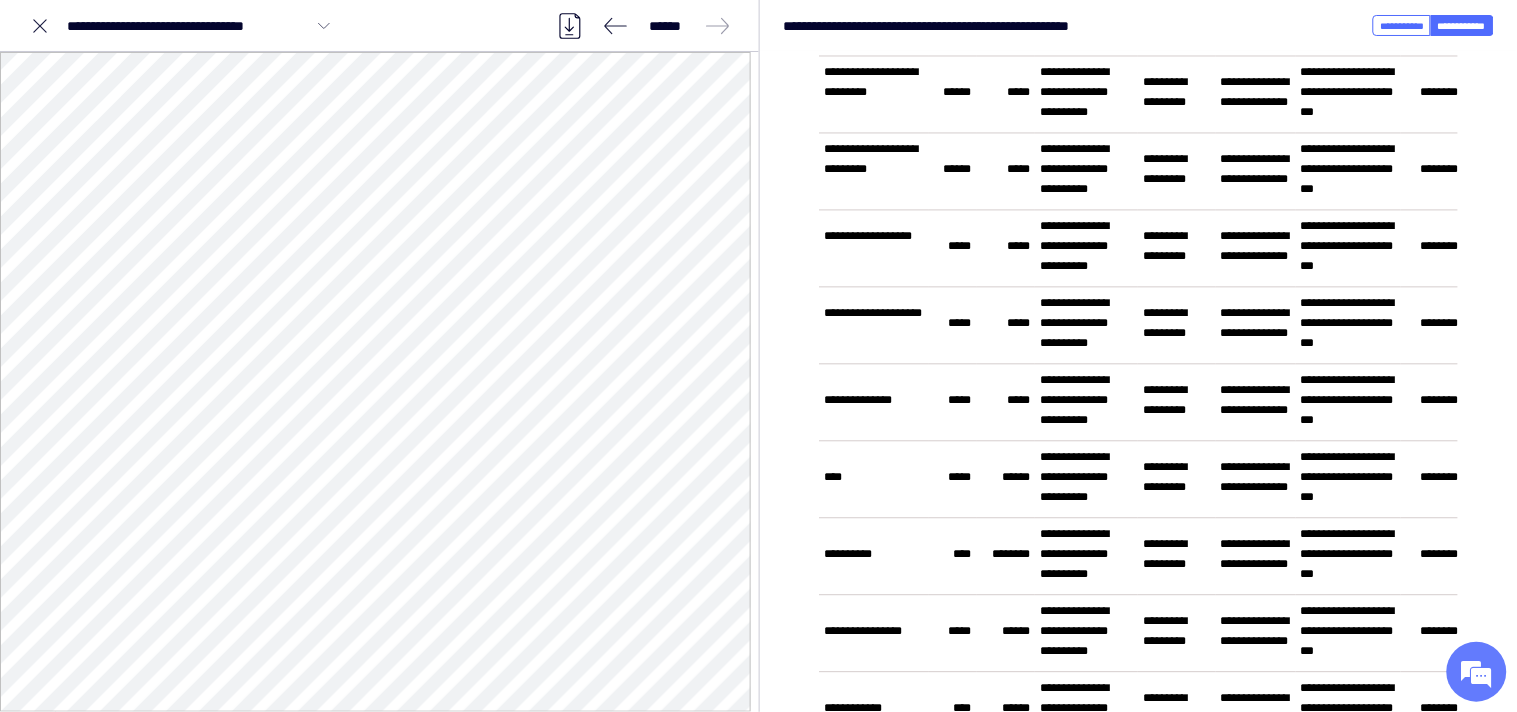 scroll, scrollTop: 888, scrollLeft: 0, axis: vertical 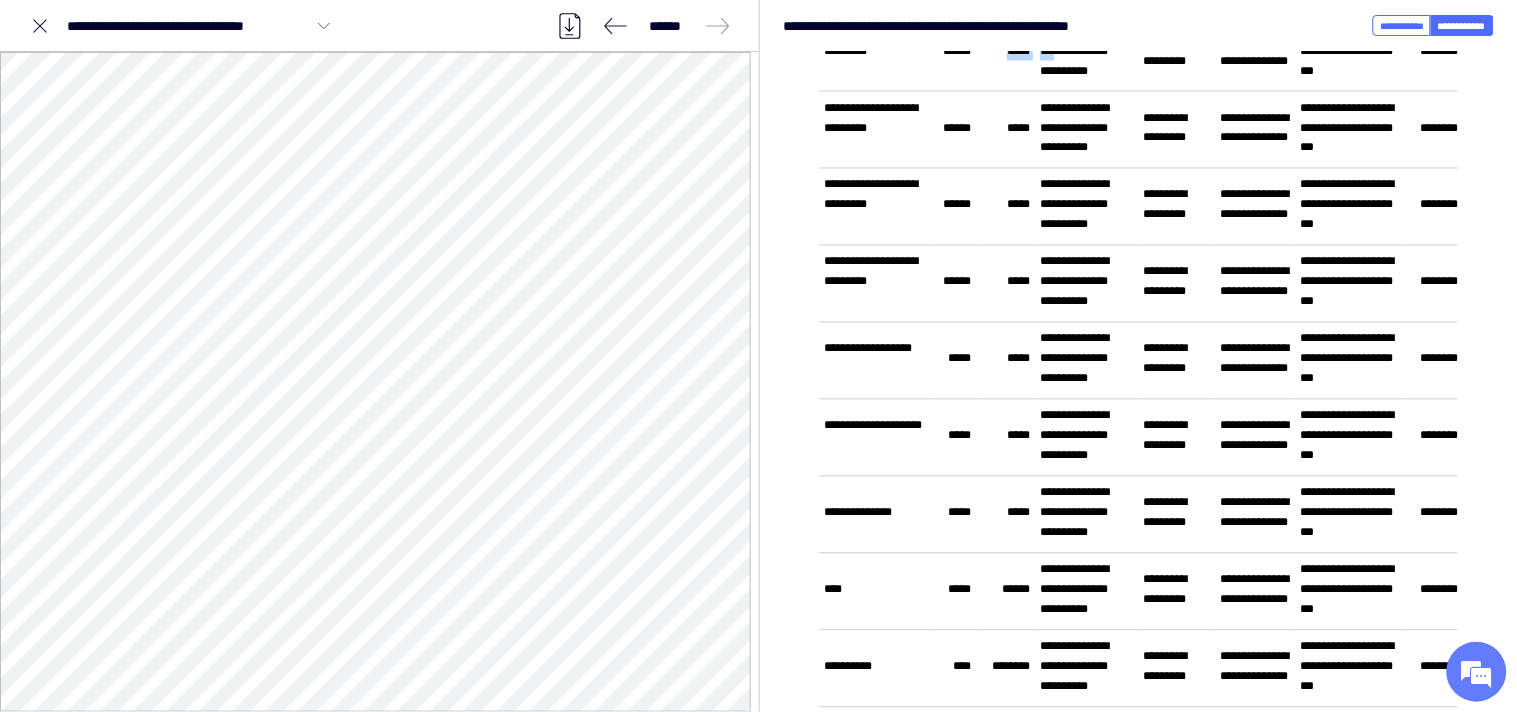 drag, startPoint x: 997, startPoint y: 158, endPoint x: 1028, endPoint y: 178, distance: 36.891735 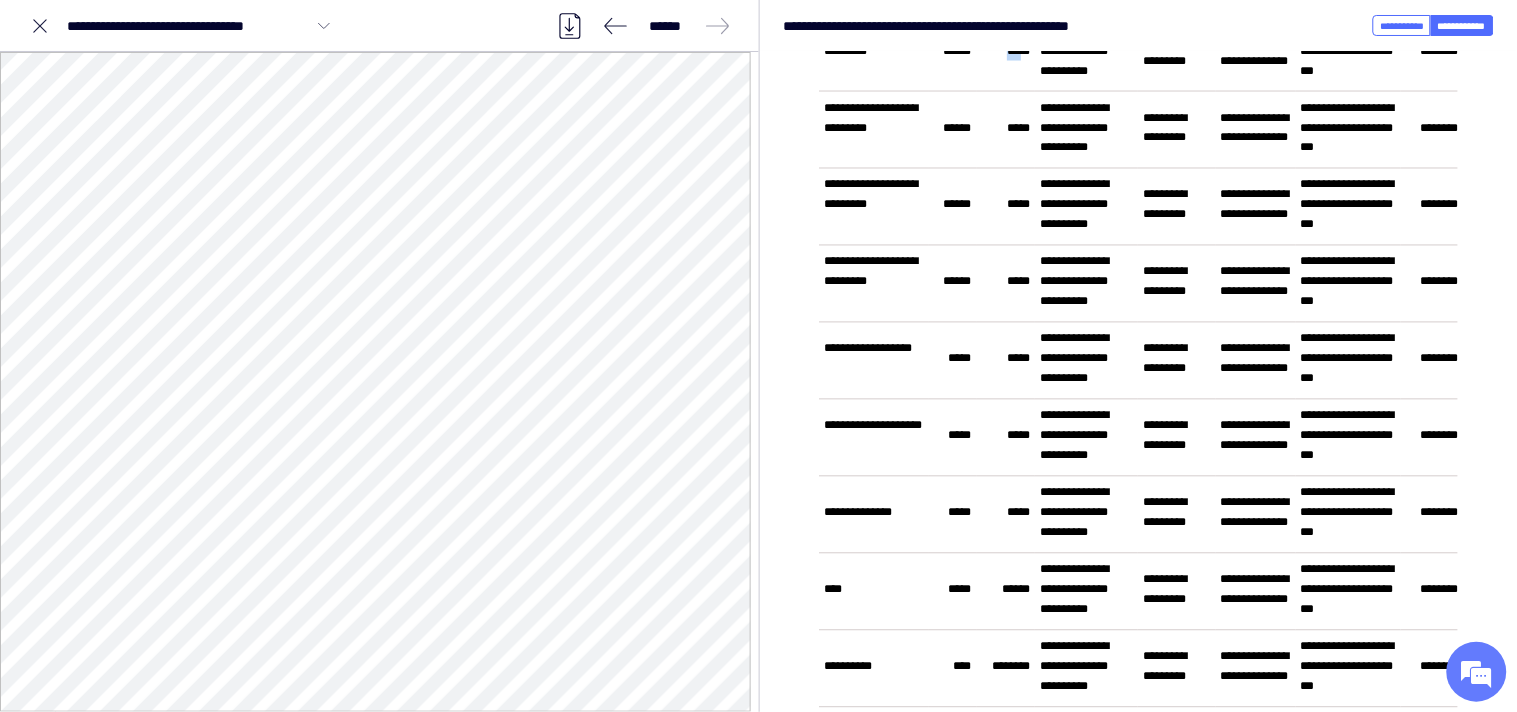 drag, startPoint x: 998, startPoint y: 161, endPoint x: 1013, endPoint y: 163, distance: 15.132746 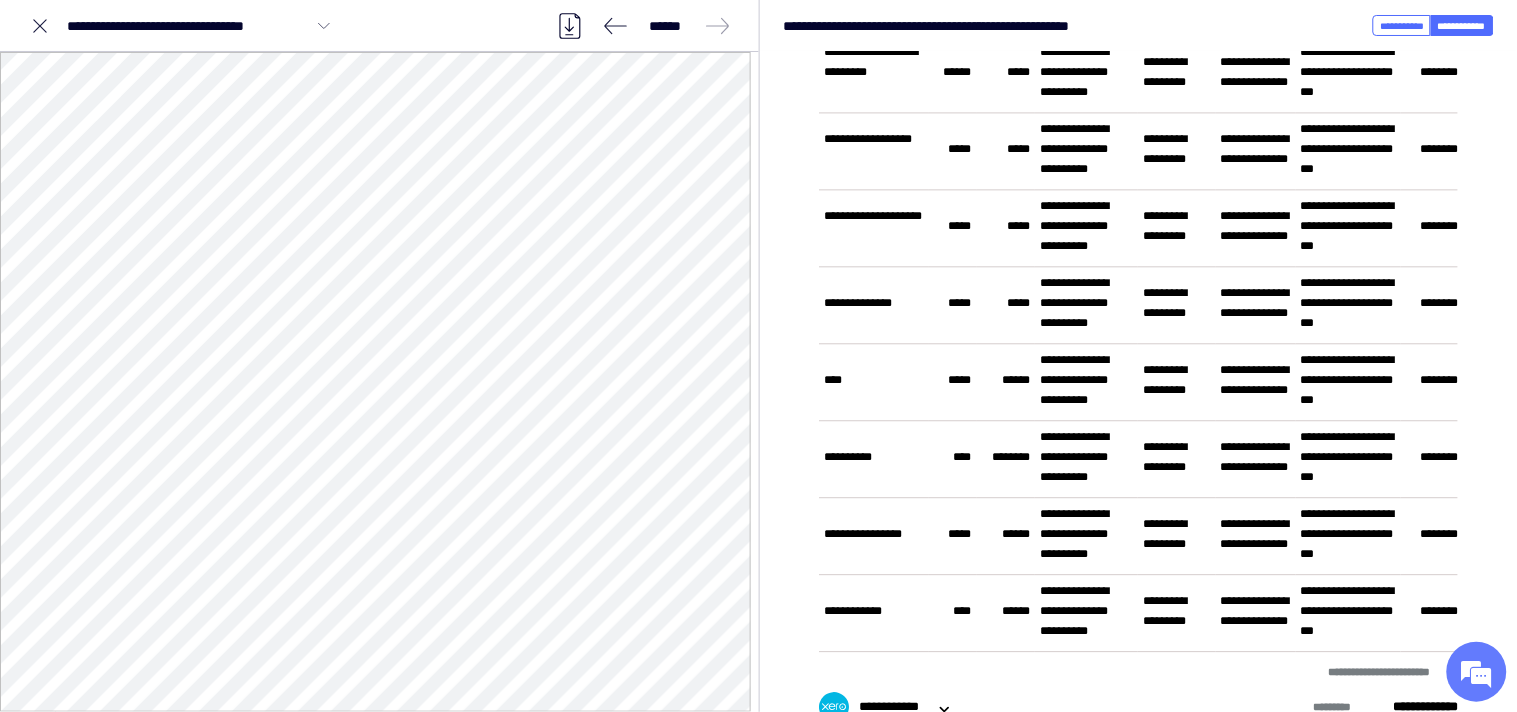 scroll, scrollTop: 1111, scrollLeft: 0, axis: vertical 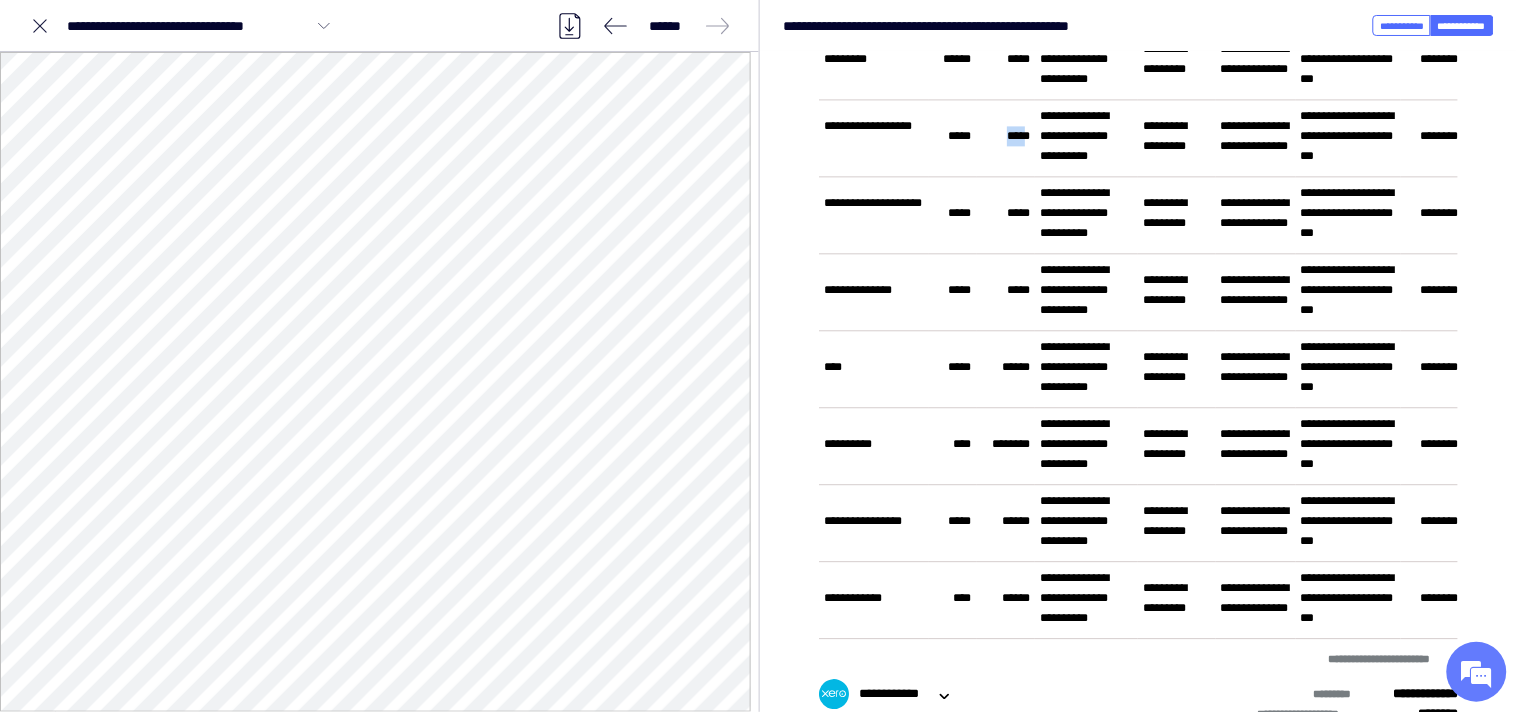 drag, startPoint x: 1000, startPoint y: 323, endPoint x: 1022, endPoint y: 323, distance: 22 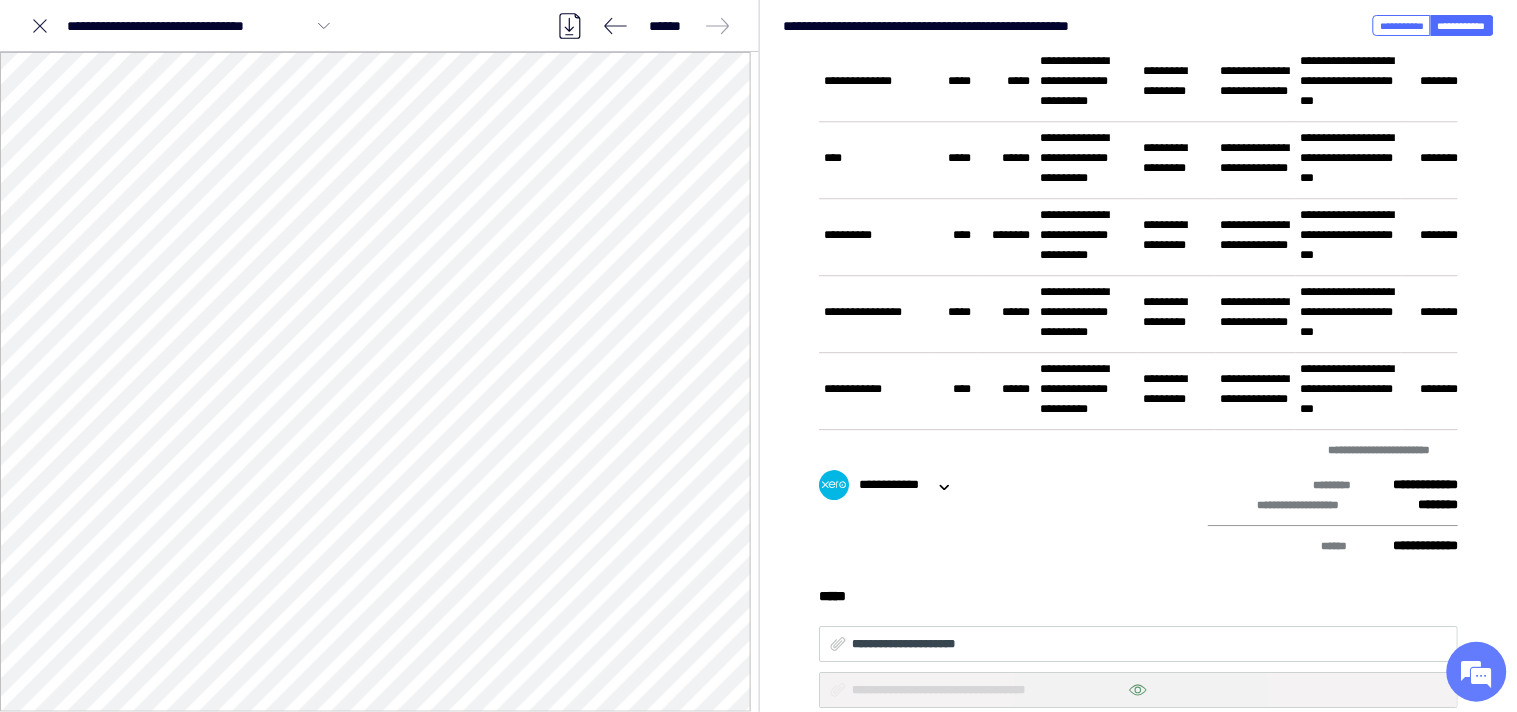 scroll, scrollTop: 1333, scrollLeft: 0, axis: vertical 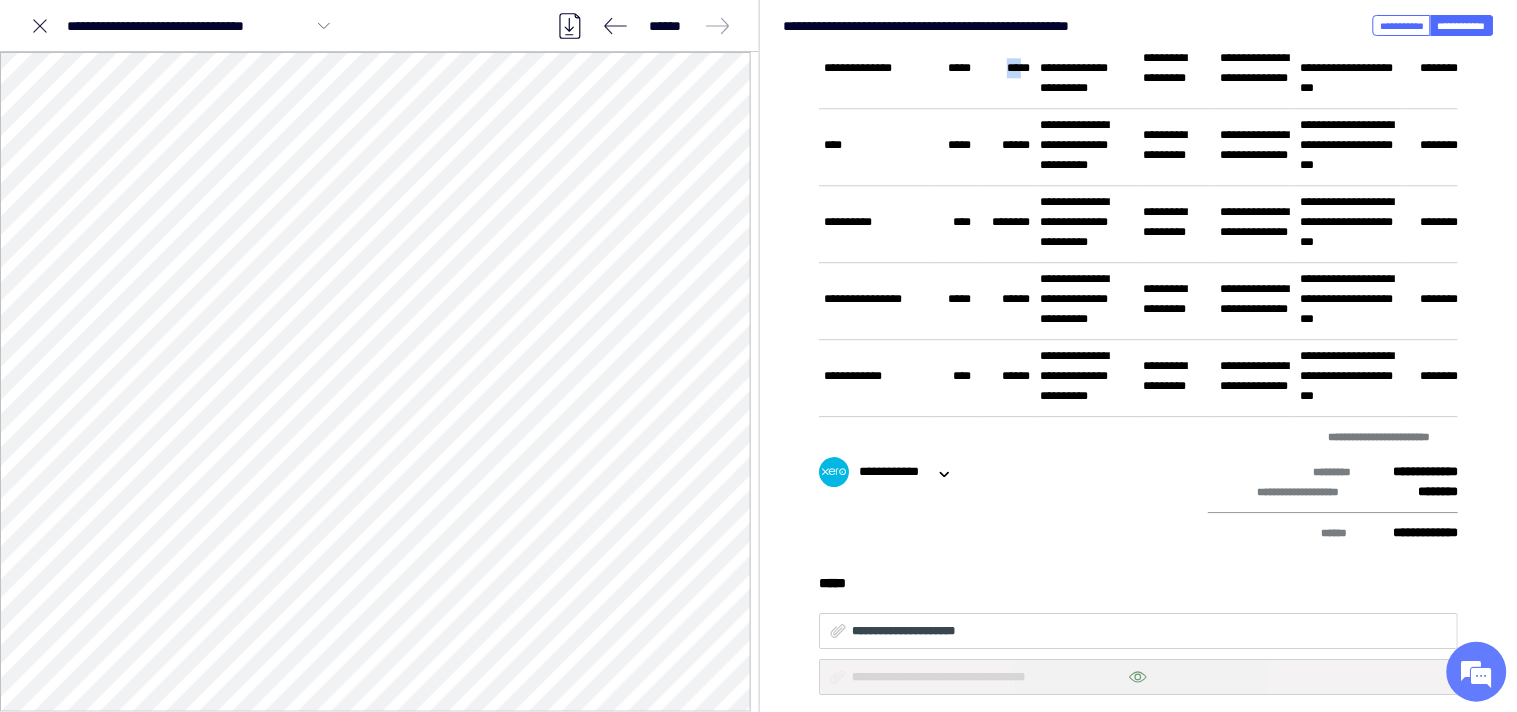 drag, startPoint x: 998, startPoint y: 293, endPoint x: 1014, endPoint y: 293, distance: 16 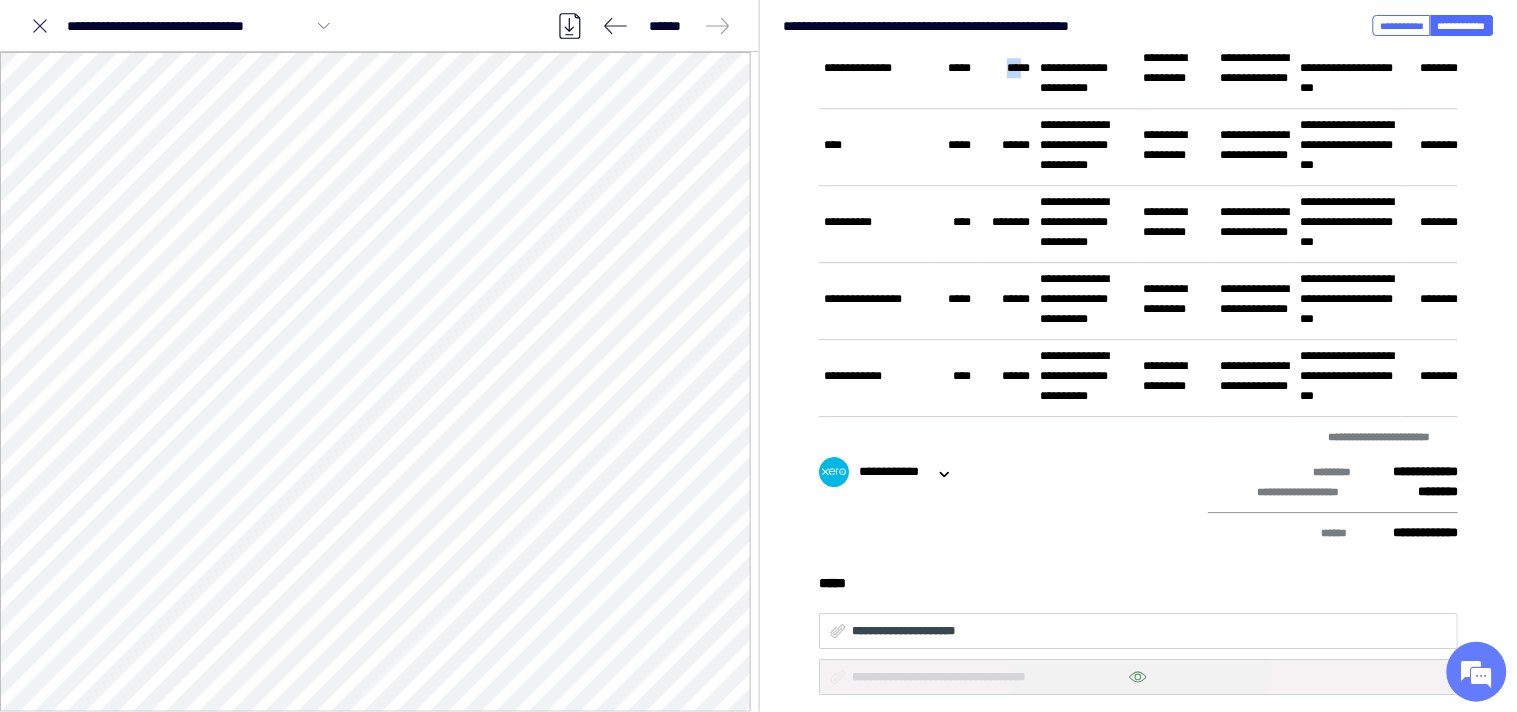 scroll, scrollTop: 1444, scrollLeft: 0, axis: vertical 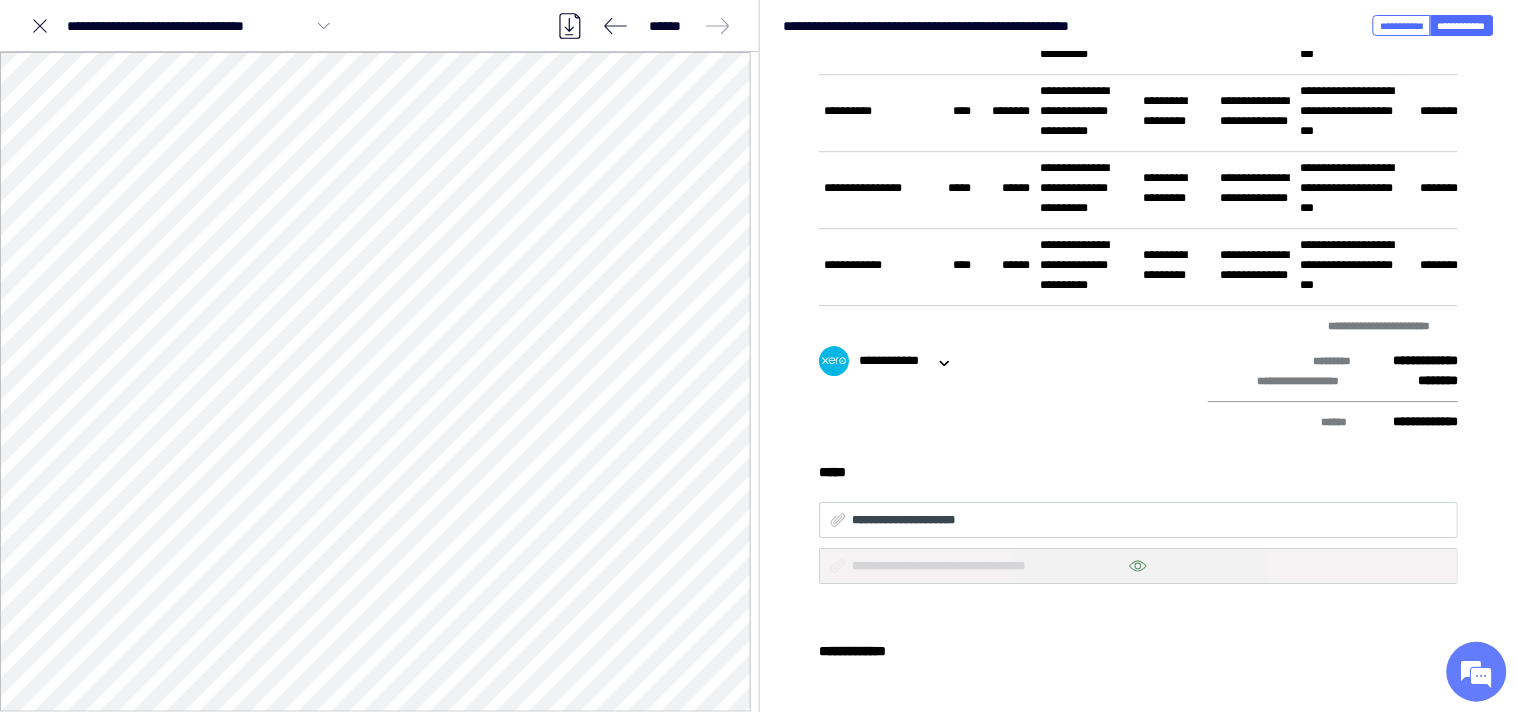 drag, startPoint x: 991, startPoint y: 280, endPoint x: 1017, endPoint y: 277, distance: 26.172504 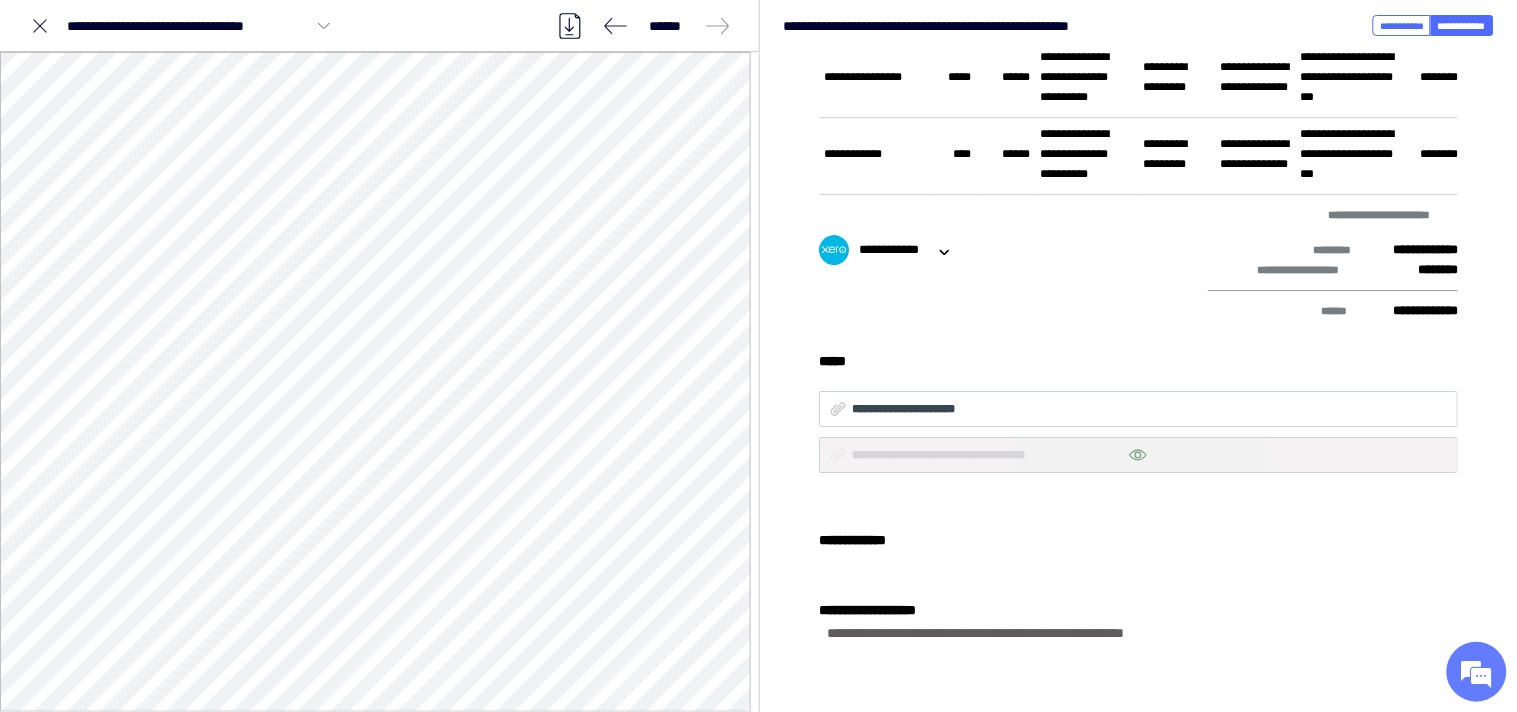 drag, startPoint x: 973, startPoint y: 268, endPoint x: 1007, endPoint y: 266, distance: 34.058773 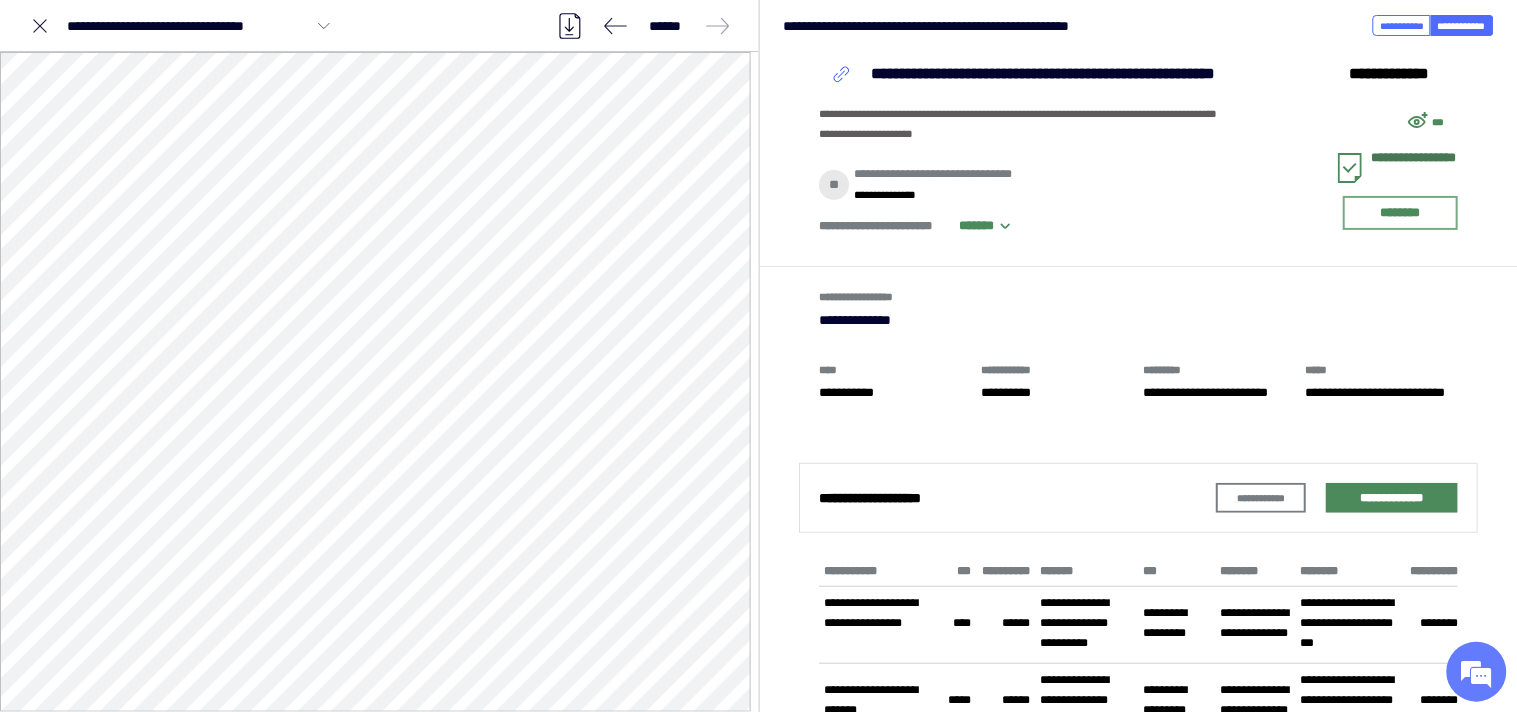 scroll, scrollTop: 0, scrollLeft: 0, axis: both 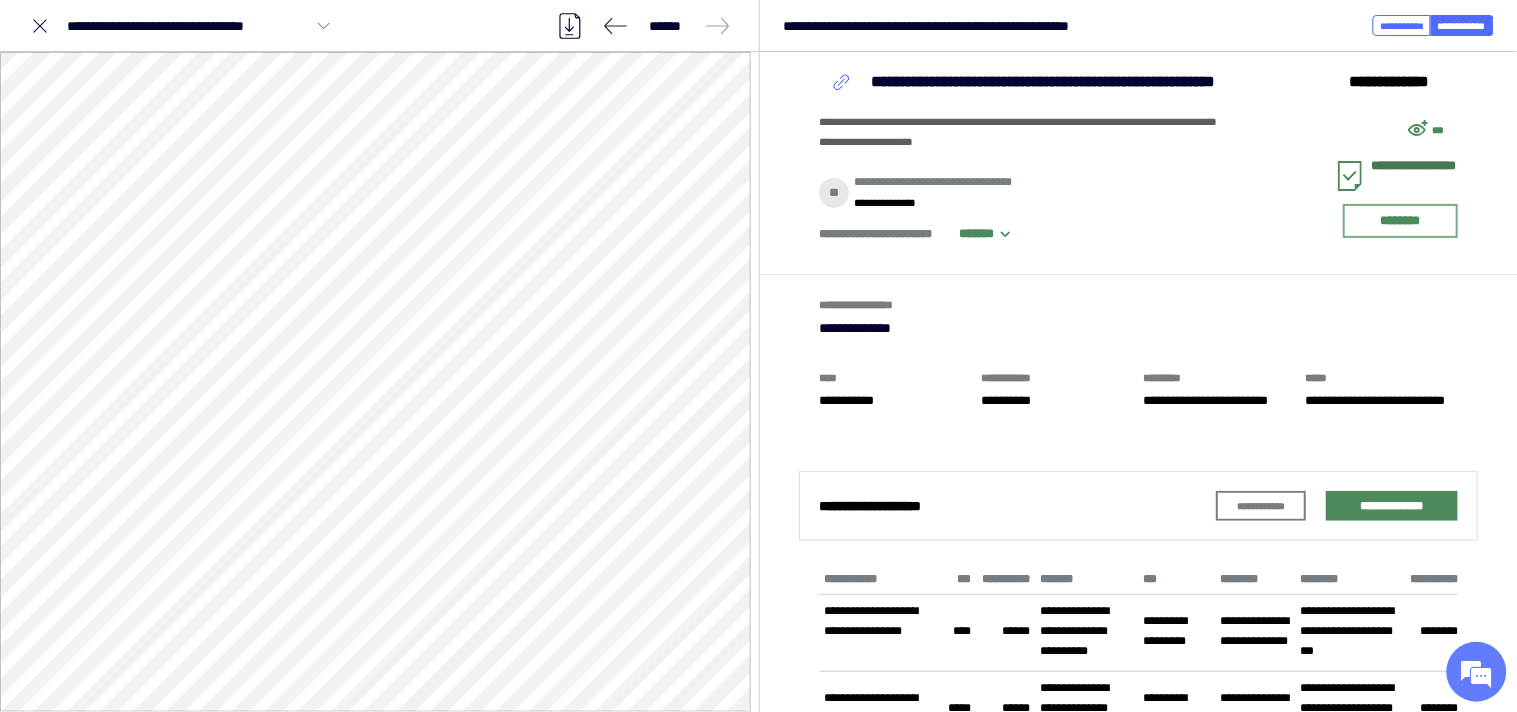 click 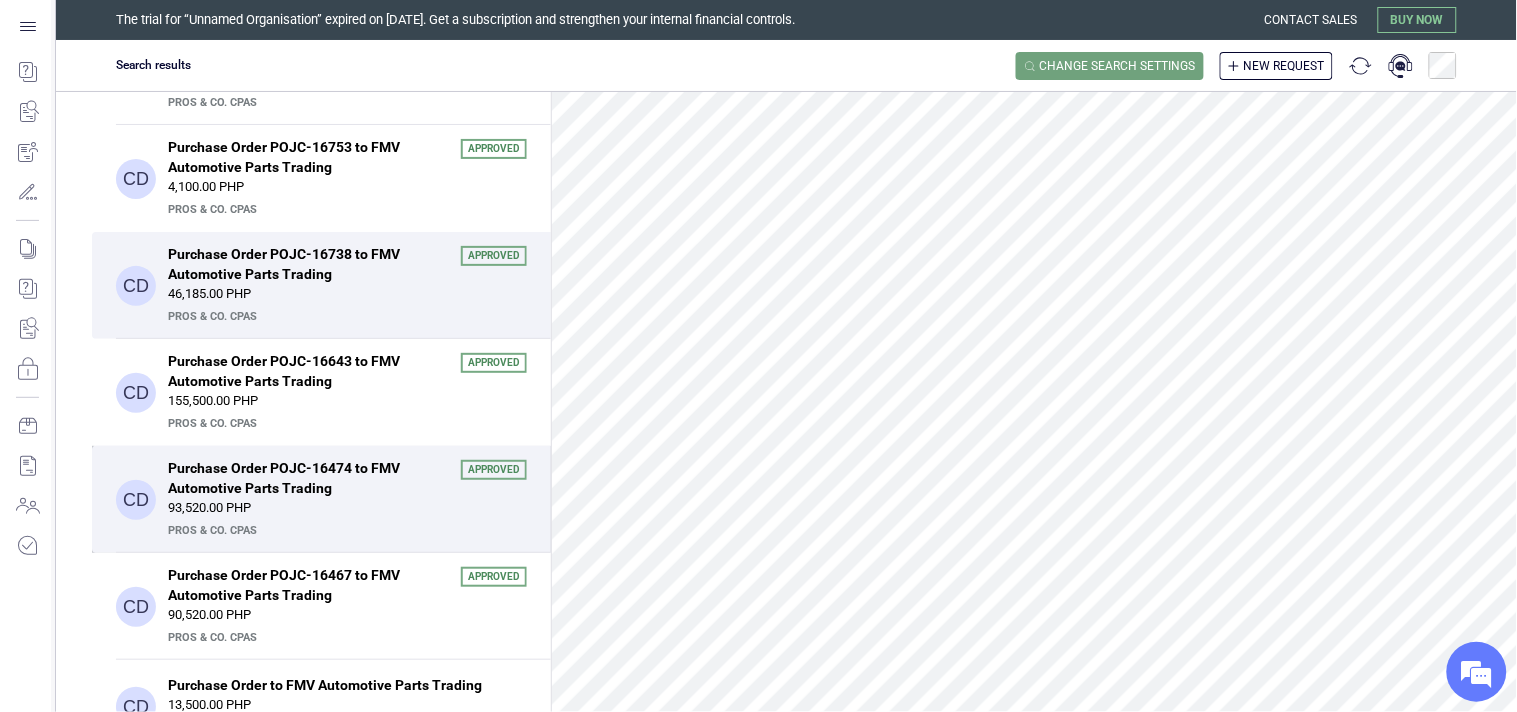 scroll, scrollTop: 0, scrollLeft: 0, axis: both 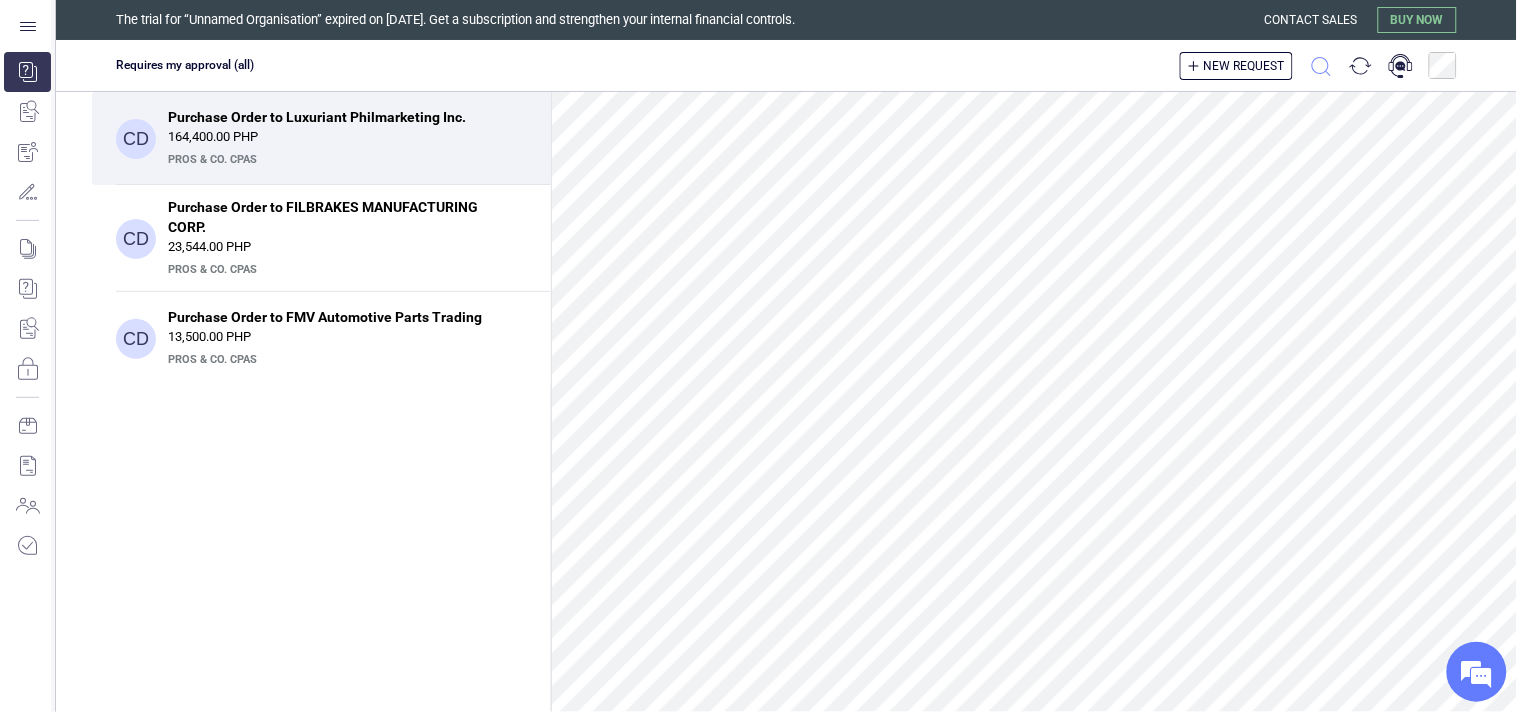 click 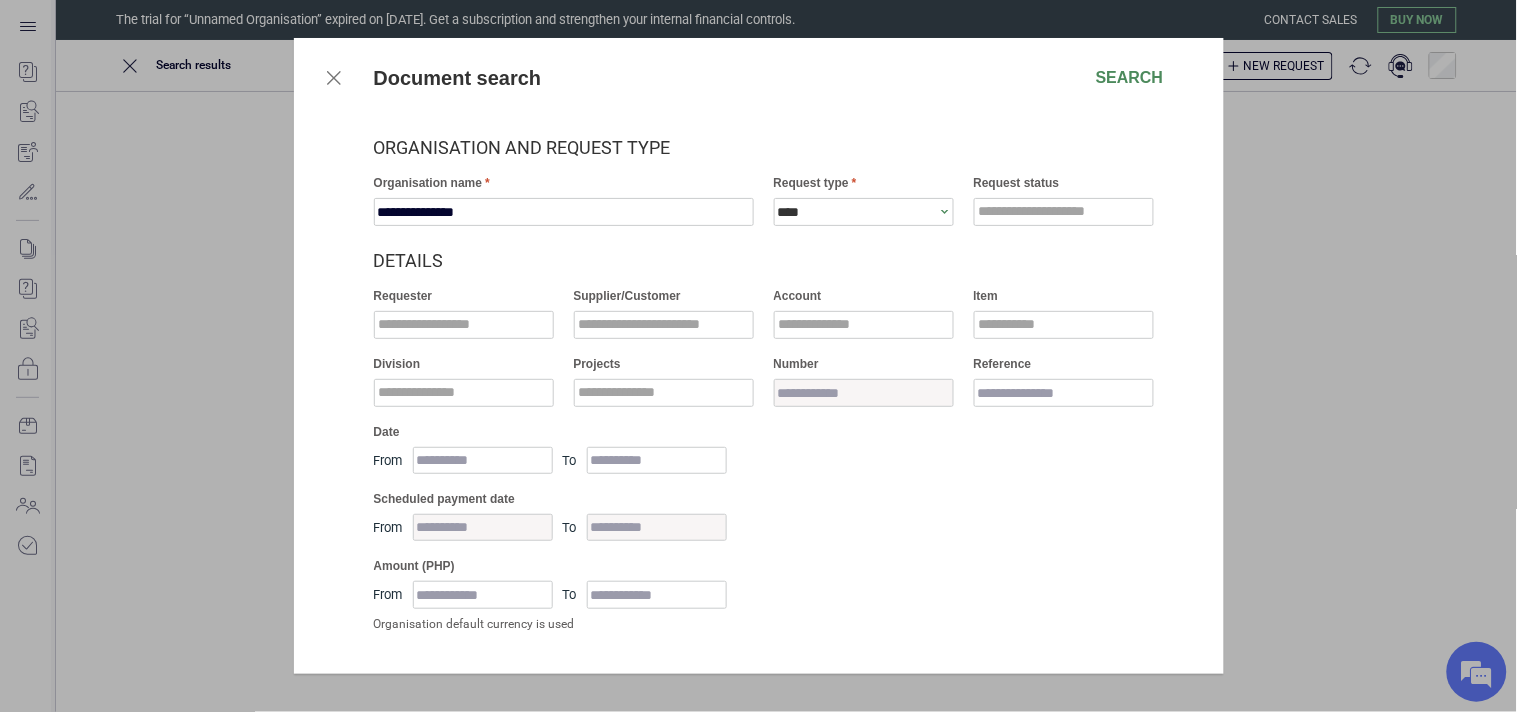 scroll, scrollTop: 0, scrollLeft: 0, axis: both 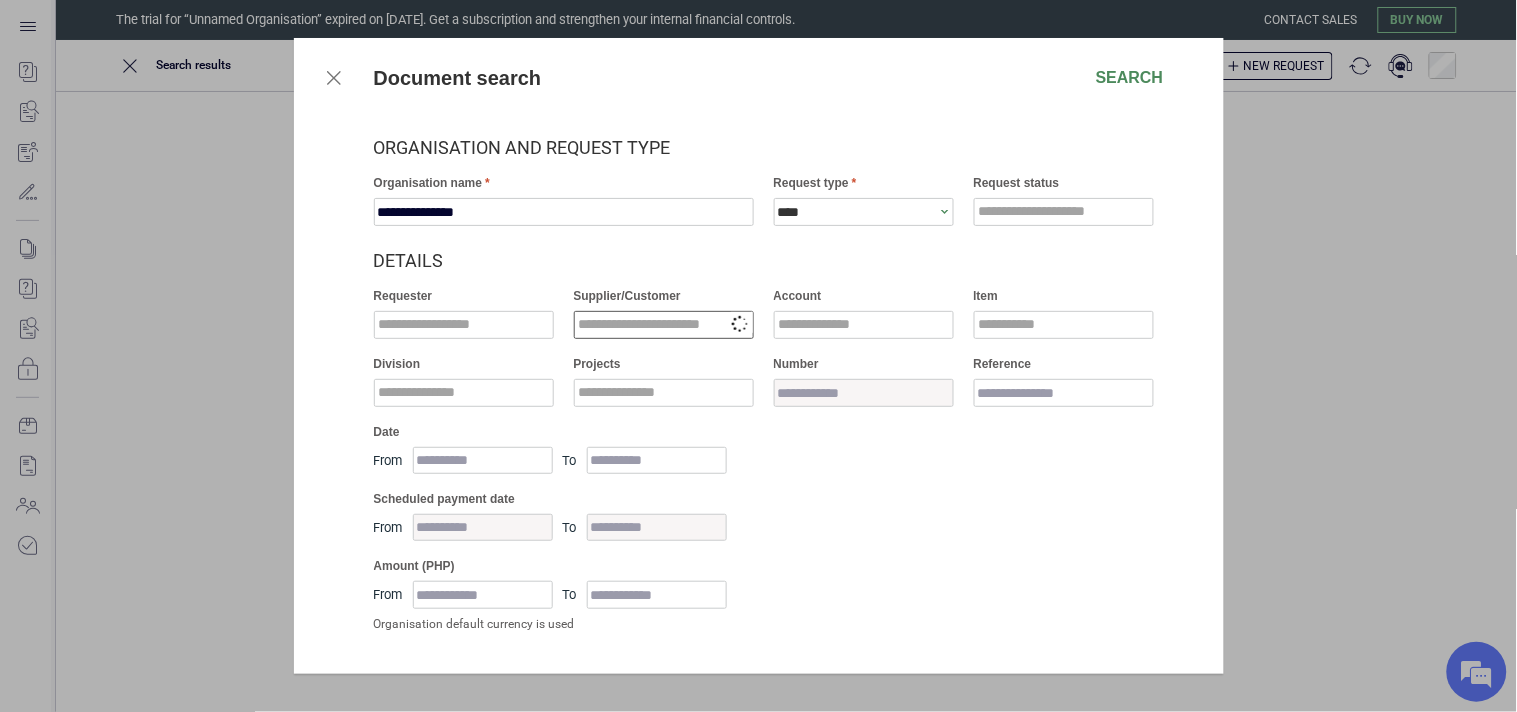 click at bounding box center (664, 325) 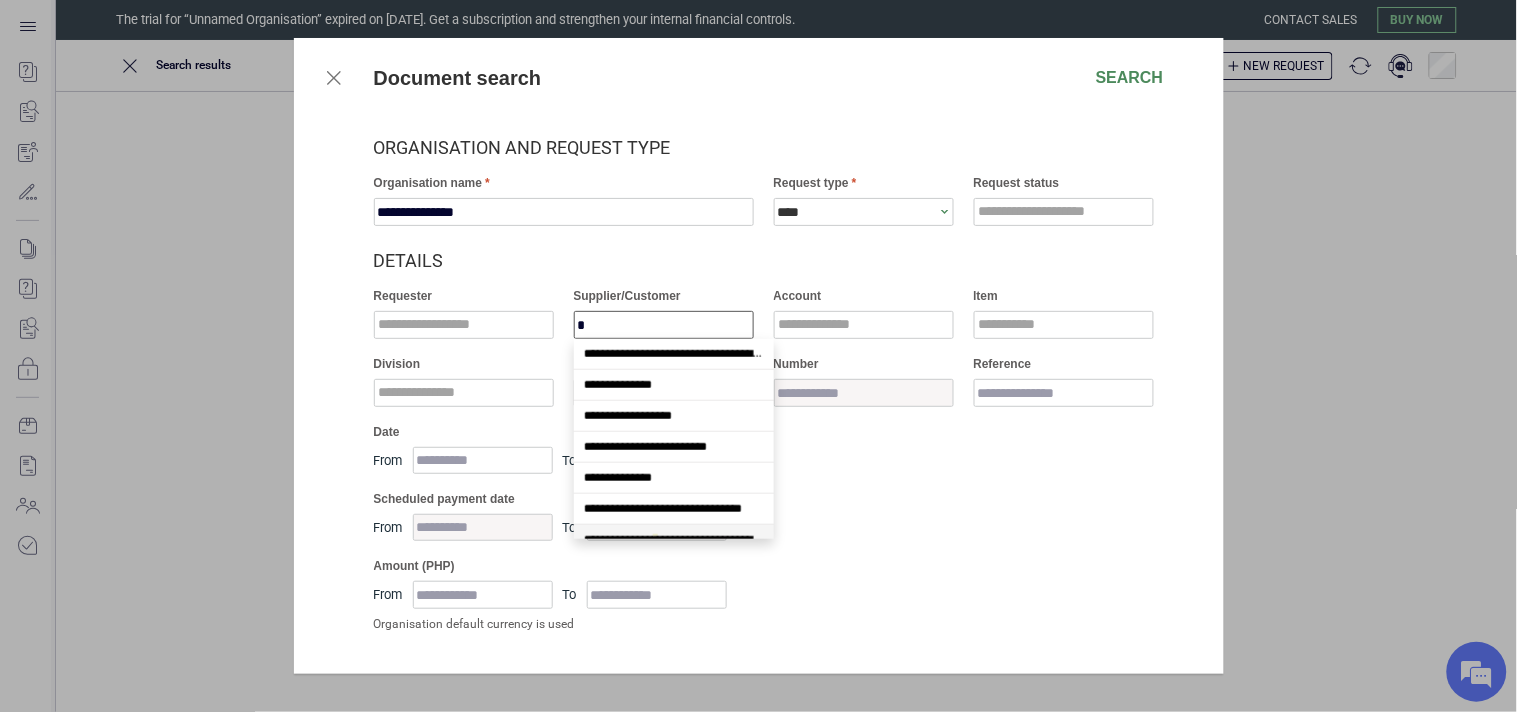 scroll, scrollTop: 17, scrollLeft: 0, axis: vertical 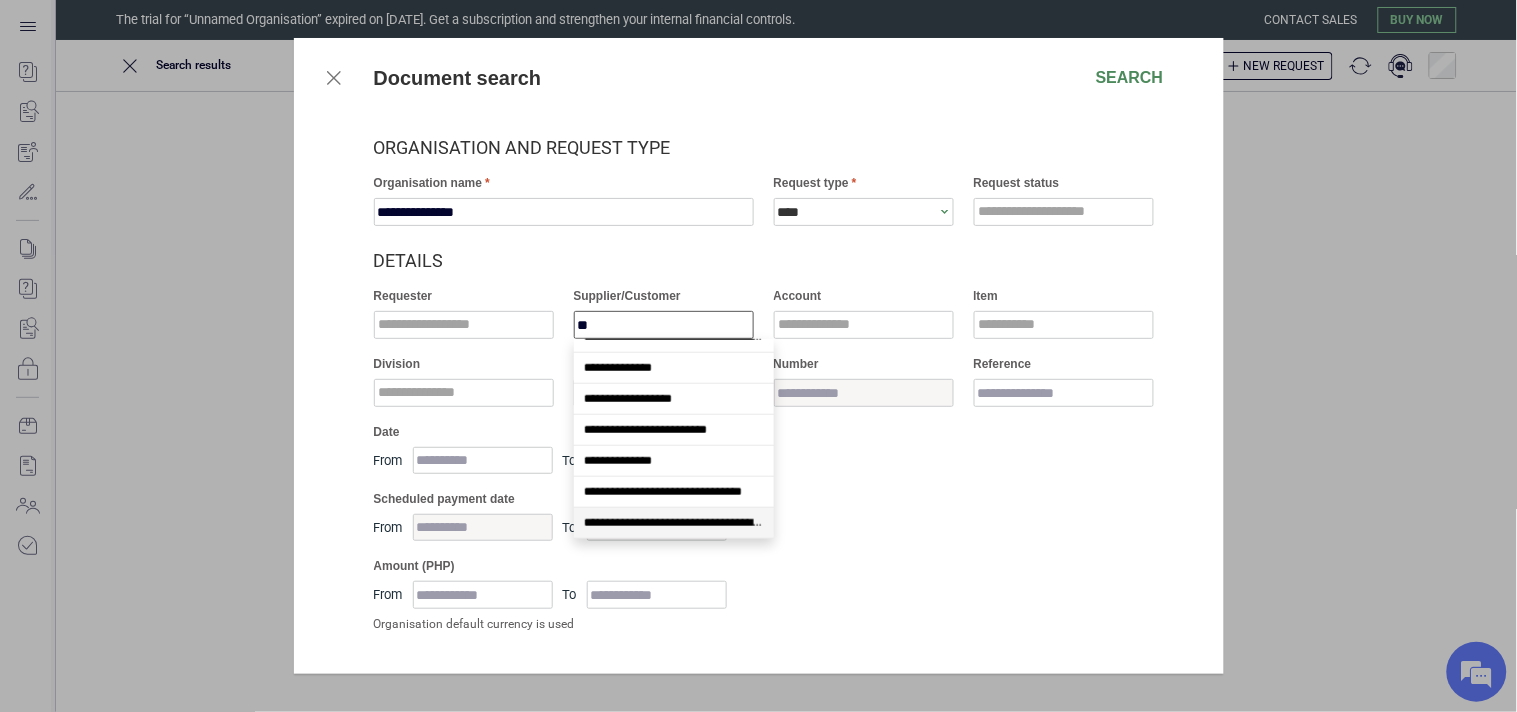 type on "***" 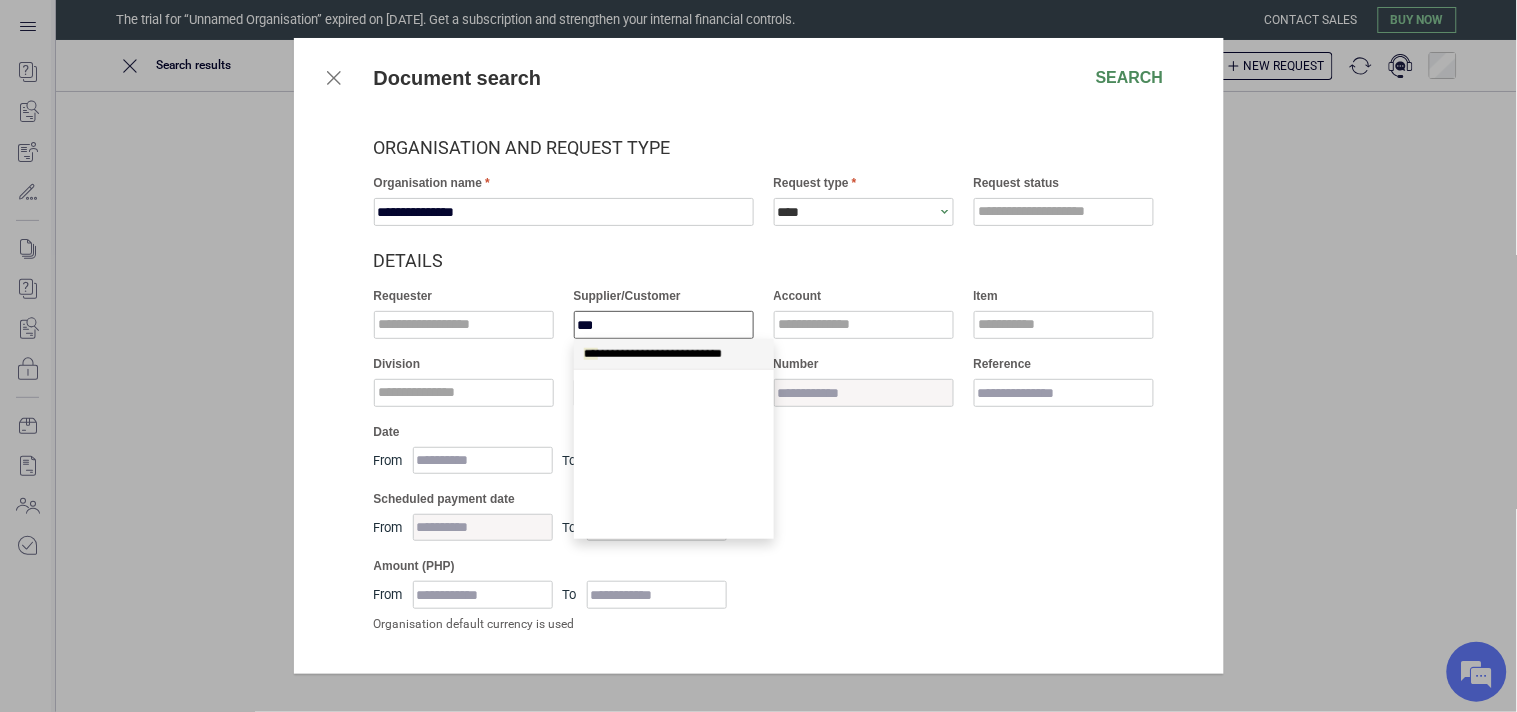 scroll, scrollTop: 0, scrollLeft: 0, axis: both 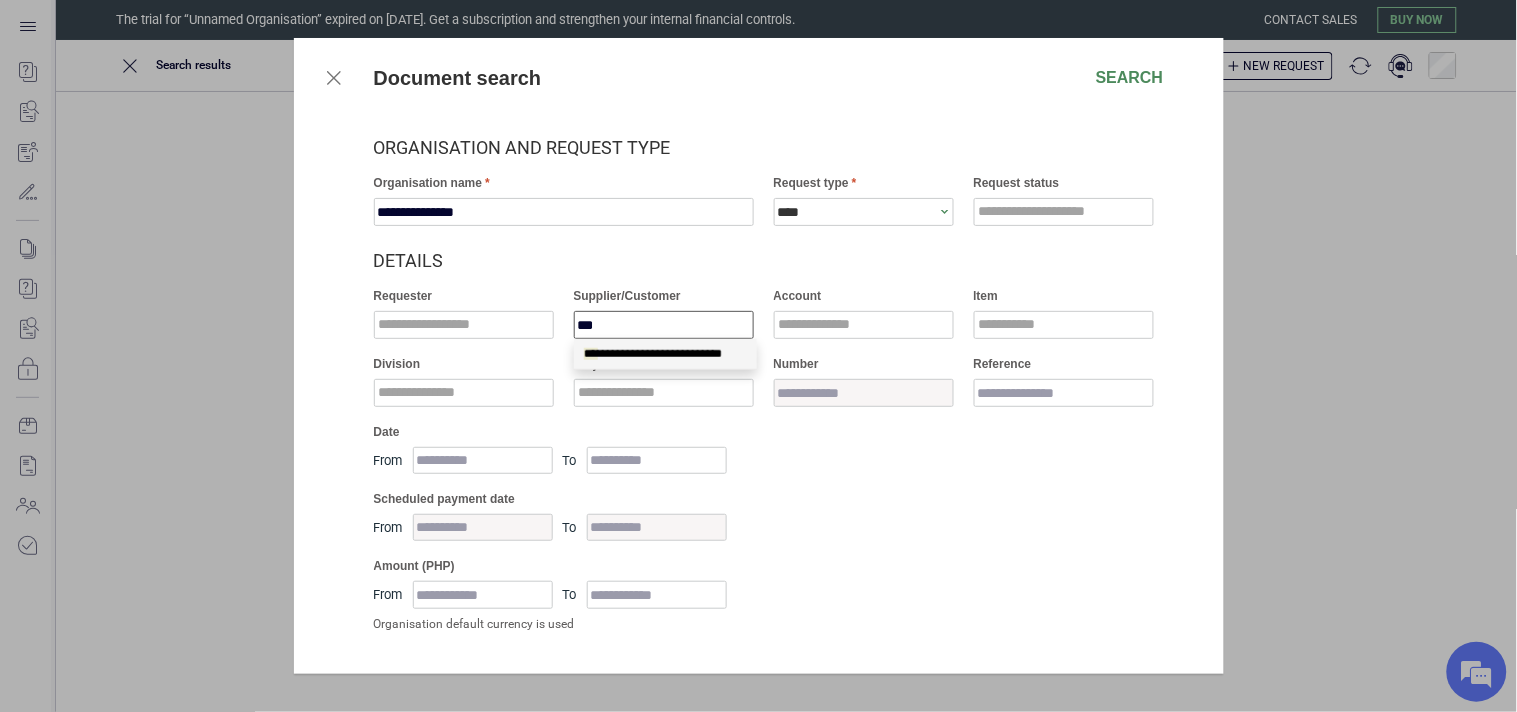 click on "**********" at bounding box center [665, 354] 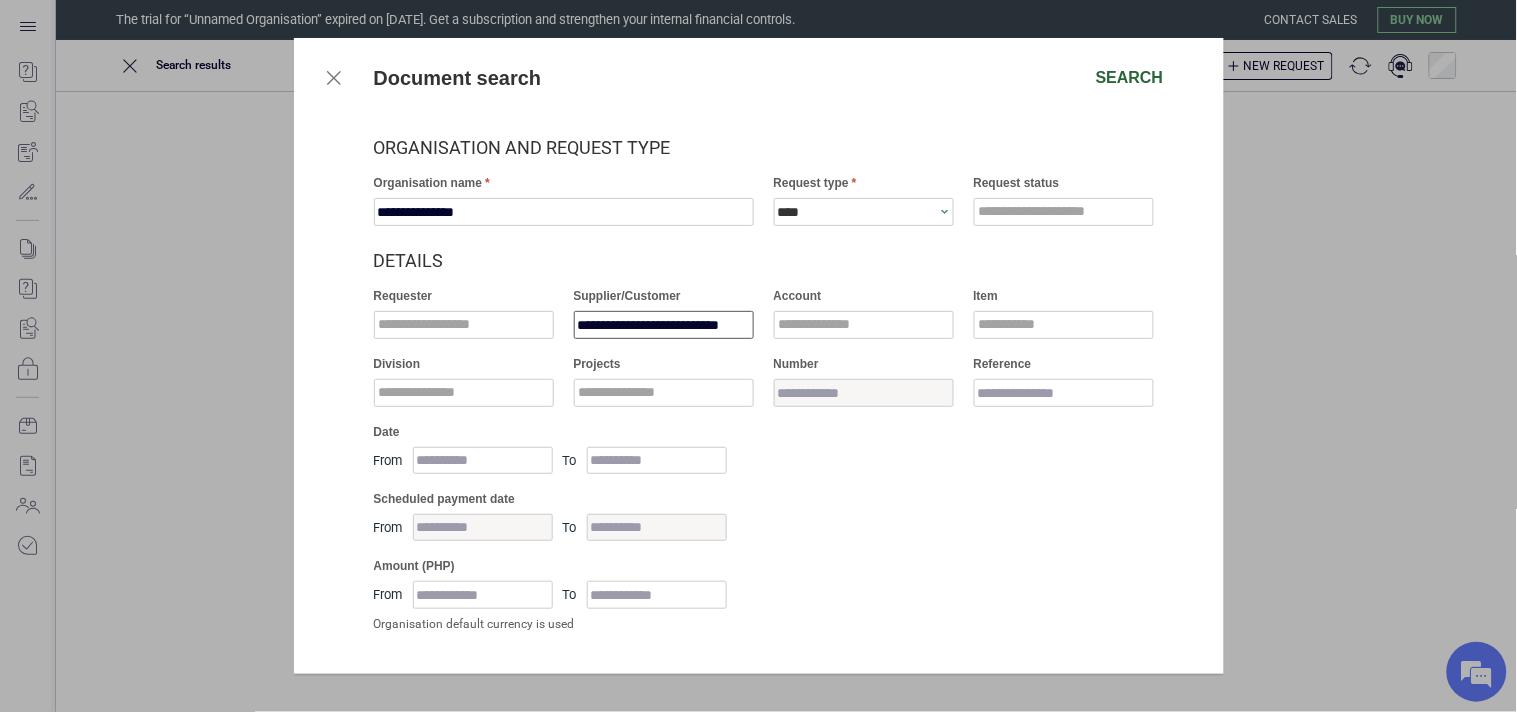 type on "**********" 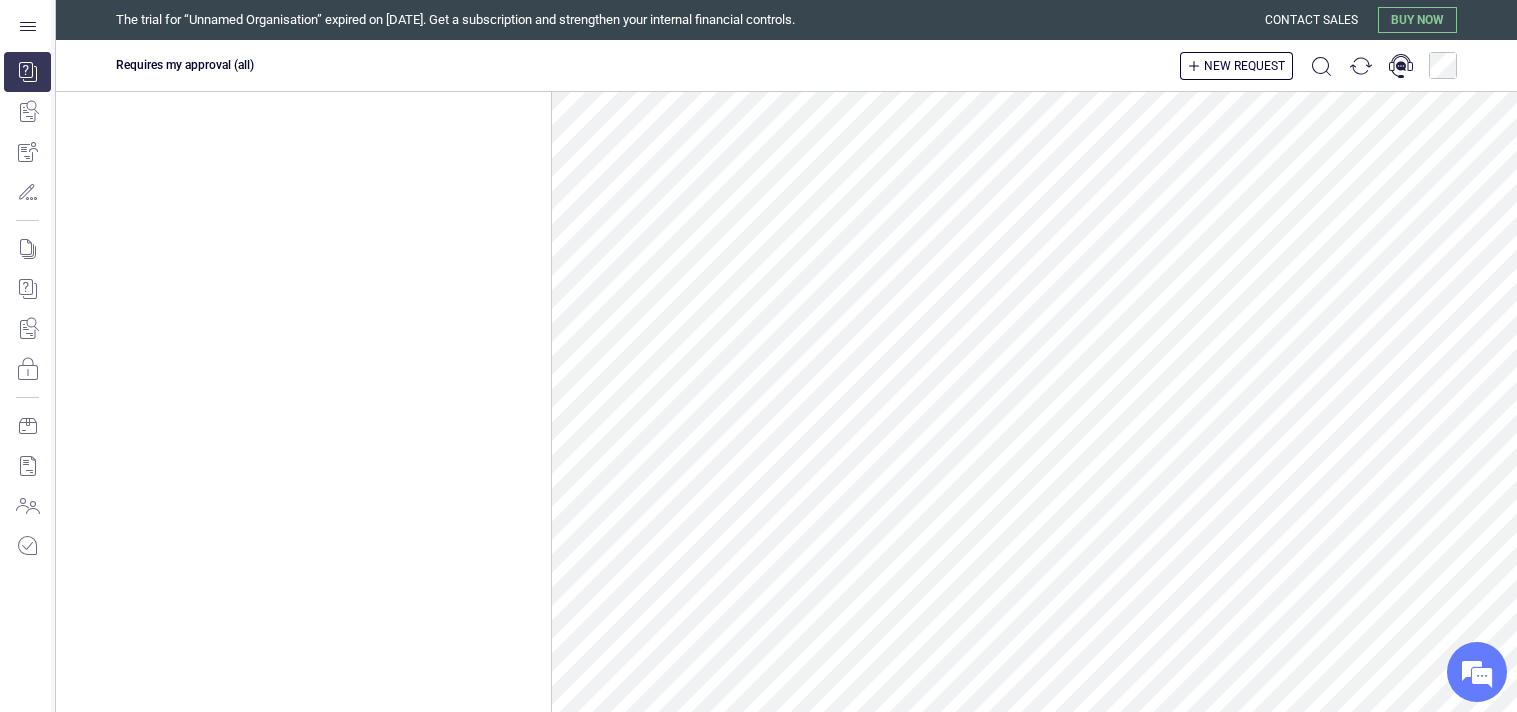 scroll, scrollTop: 0, scrollLeft: 0, axis: both 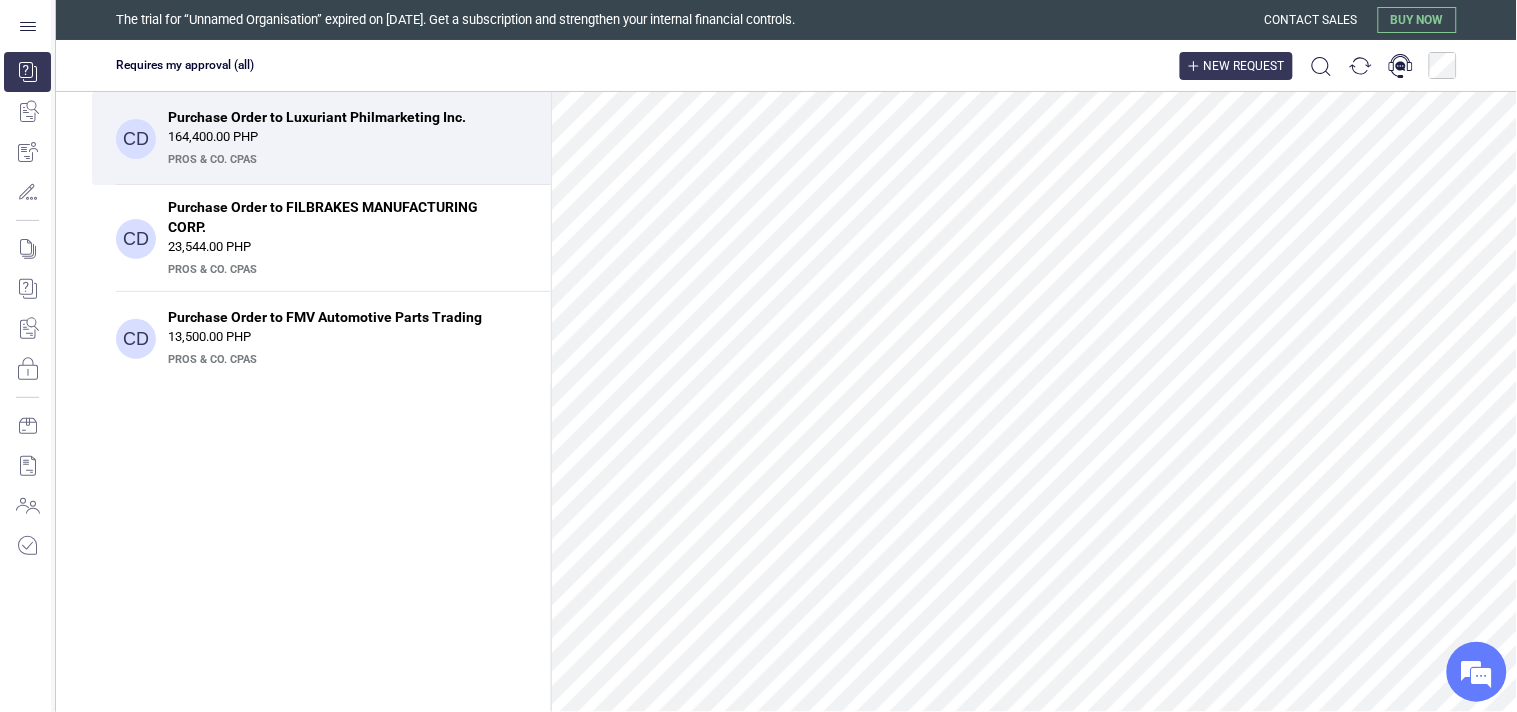 click on "New request" at bounding box center (1244, 66) 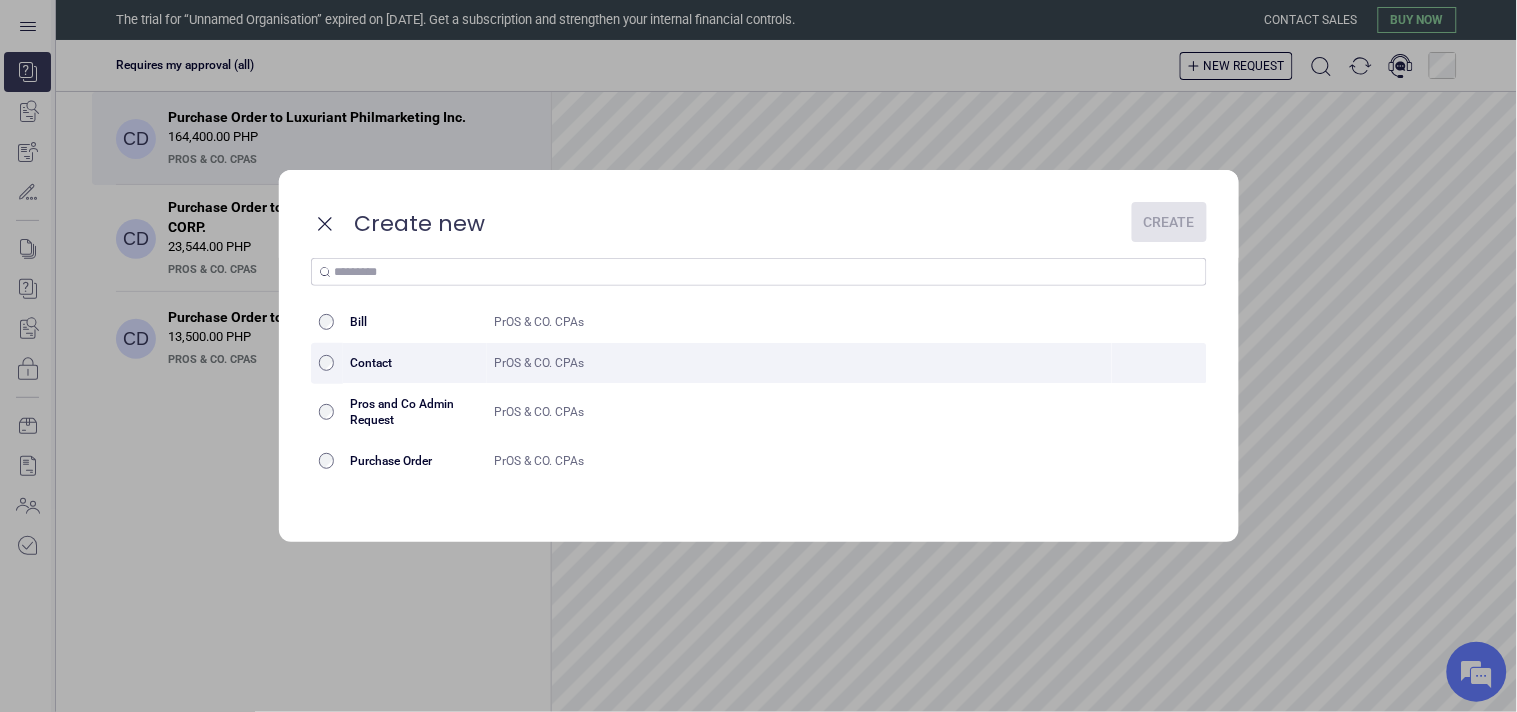 click on "PrOS & CO. CPAs" at bounding box center [800, 363] 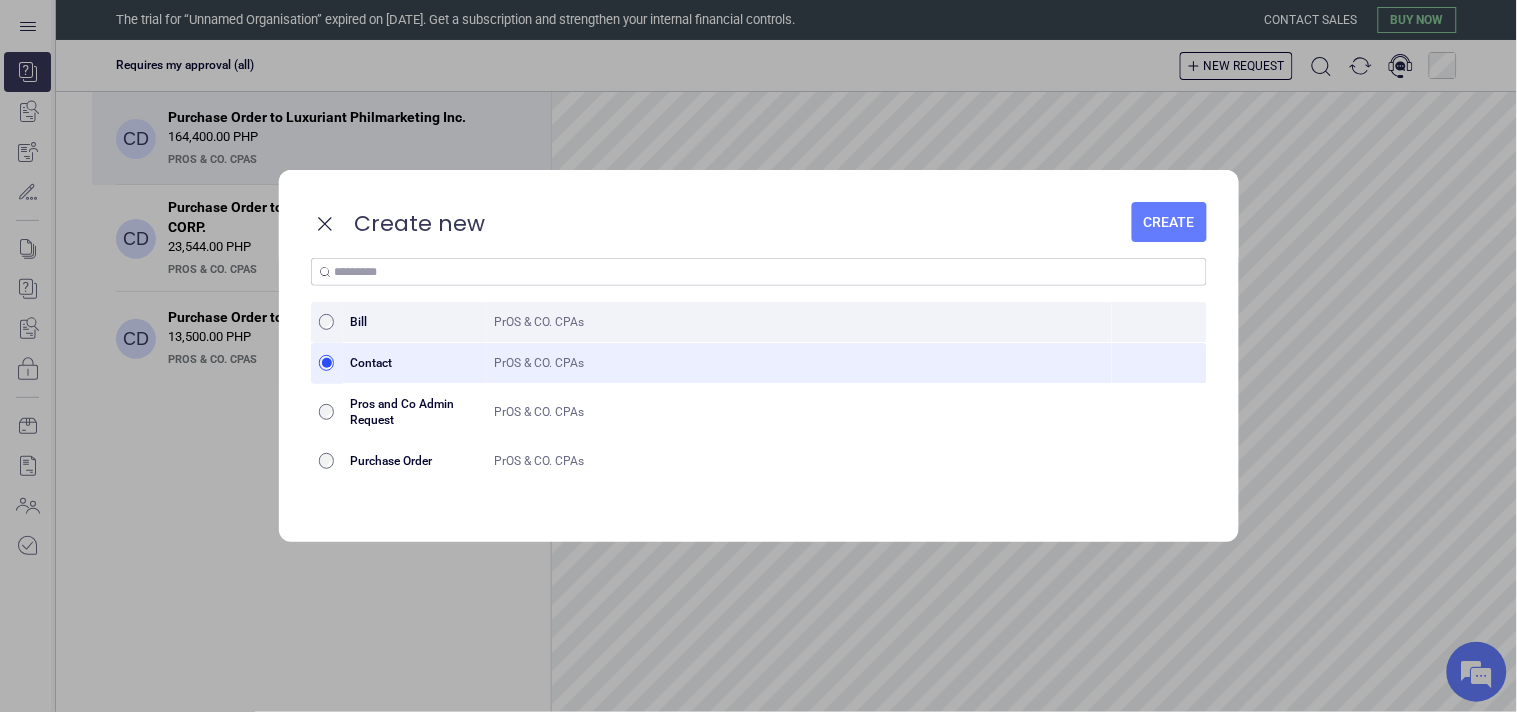 click on "PrOS & CO. CPAs" at bounding box center [800, 322] 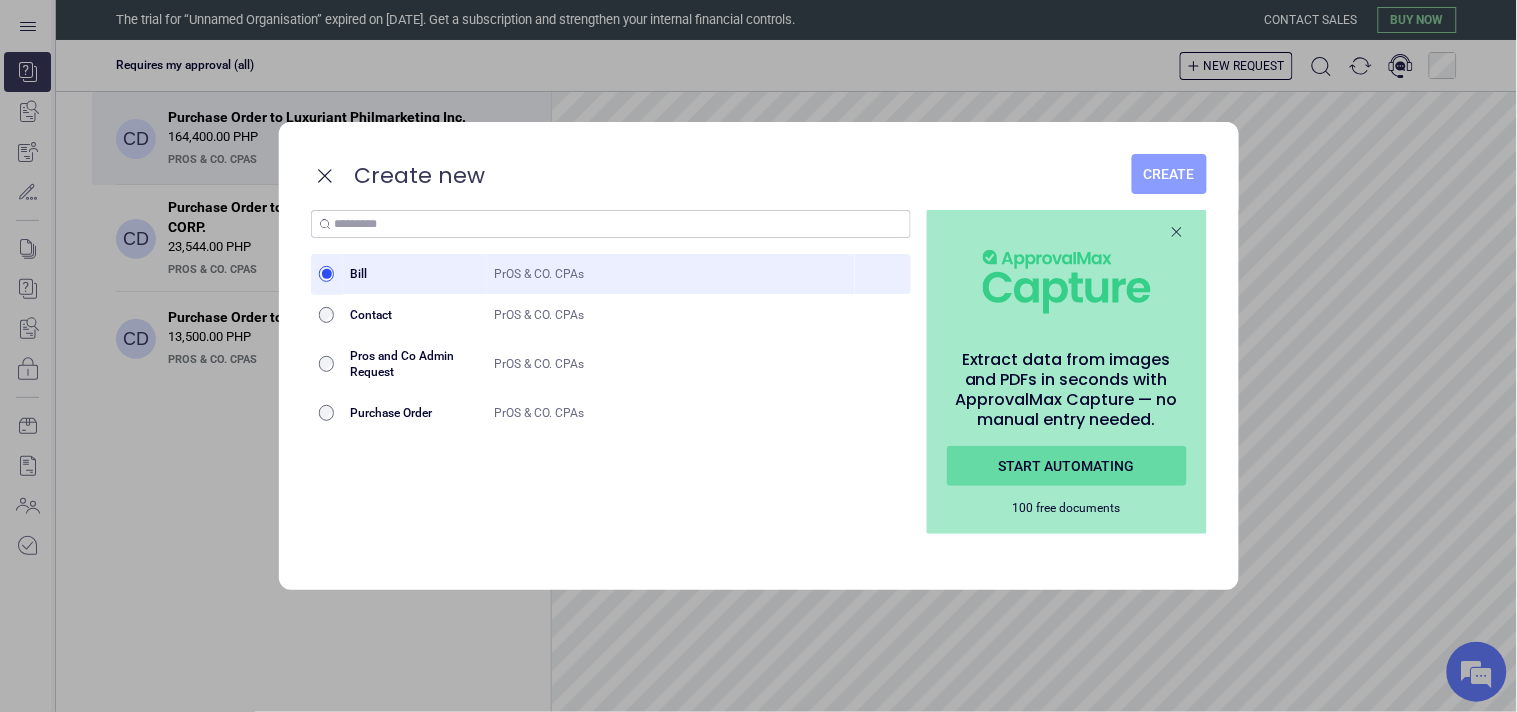click on "Create" at bounding box center [1169, 174] 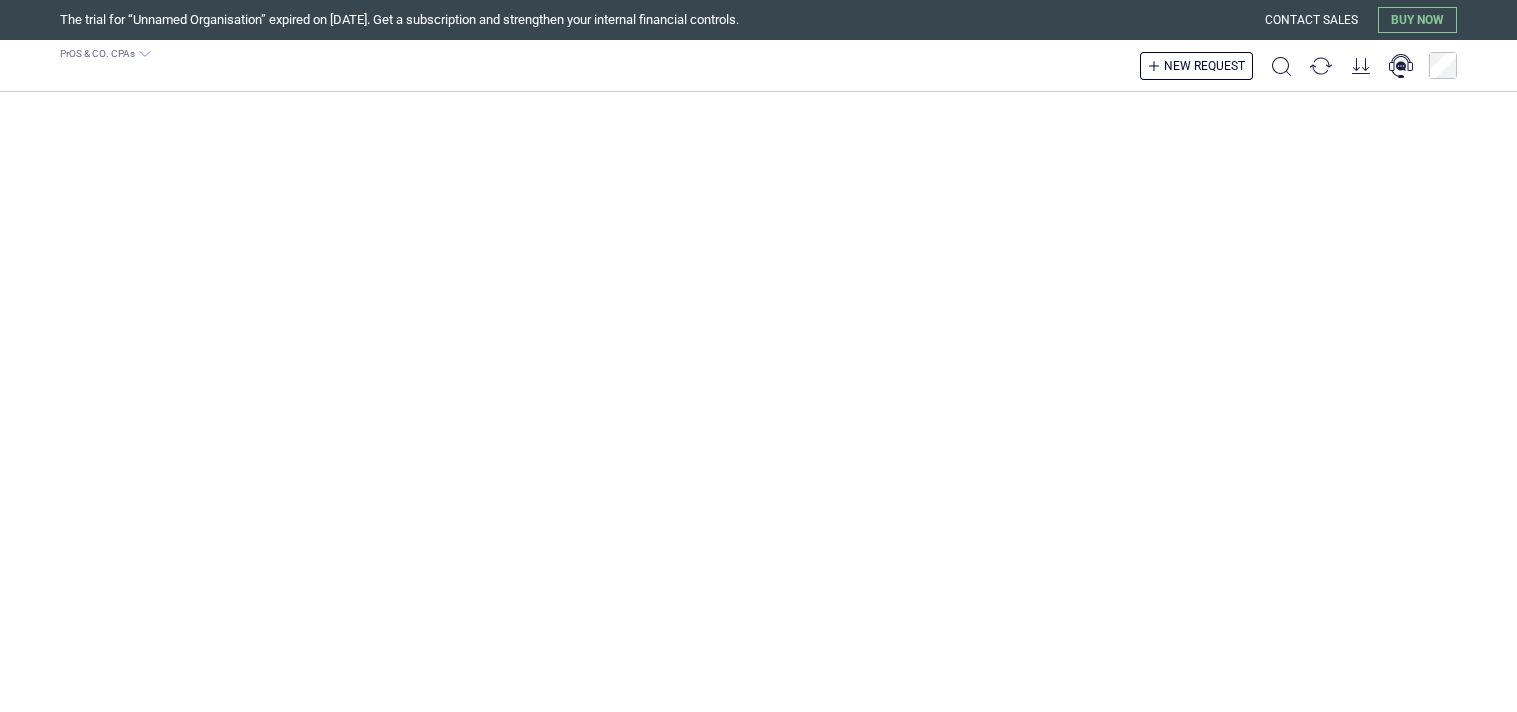 scroll, scrollTop: 0, scrollLeft: 0, axis: both 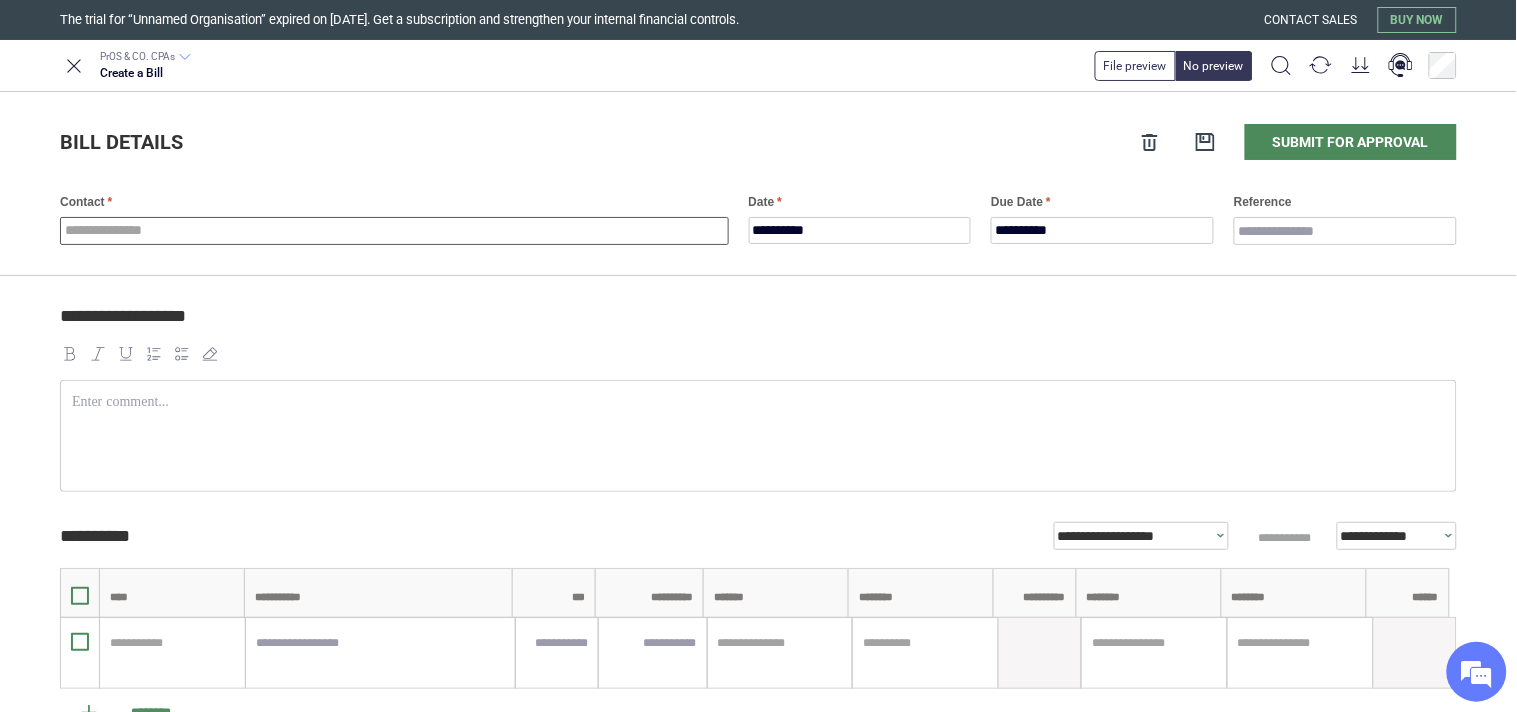 click at bounding box center (394, 231) 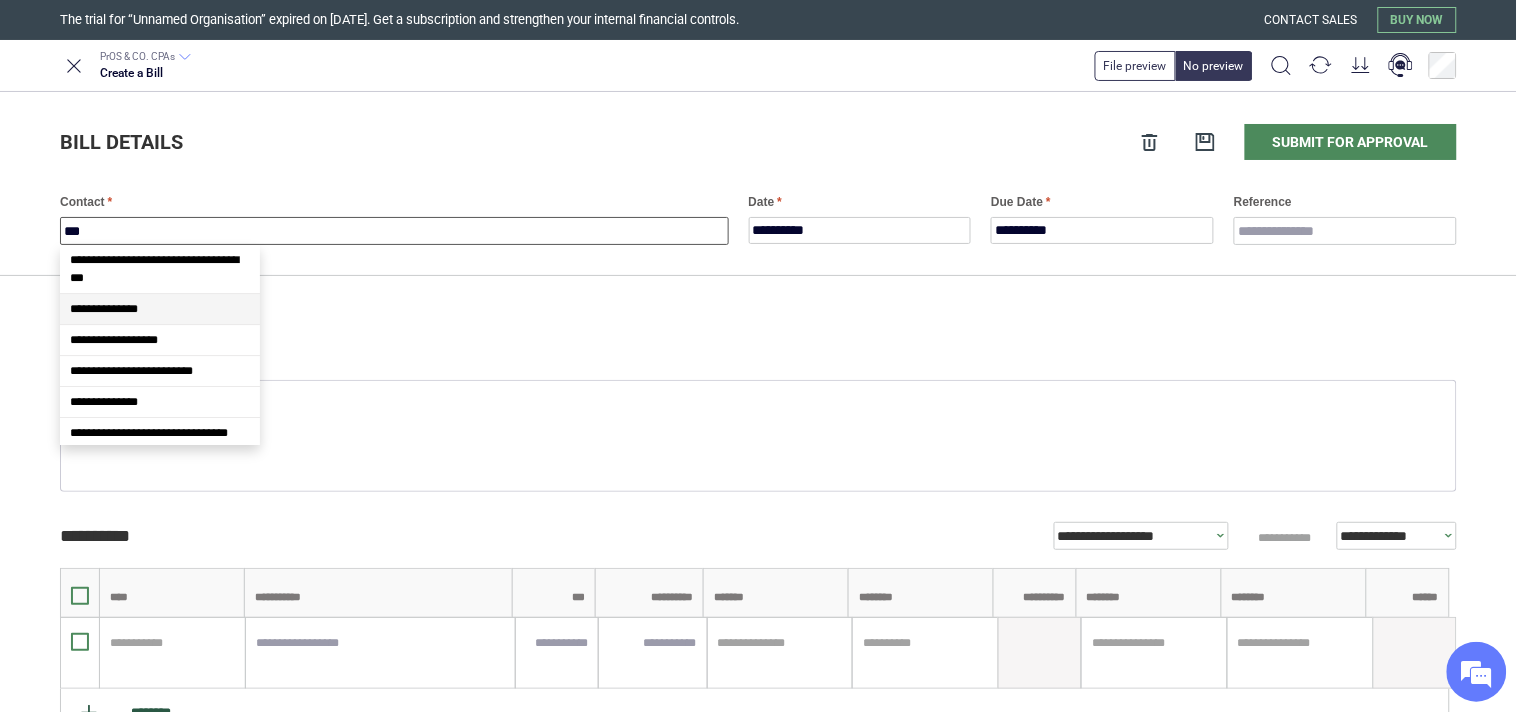 type on "***" 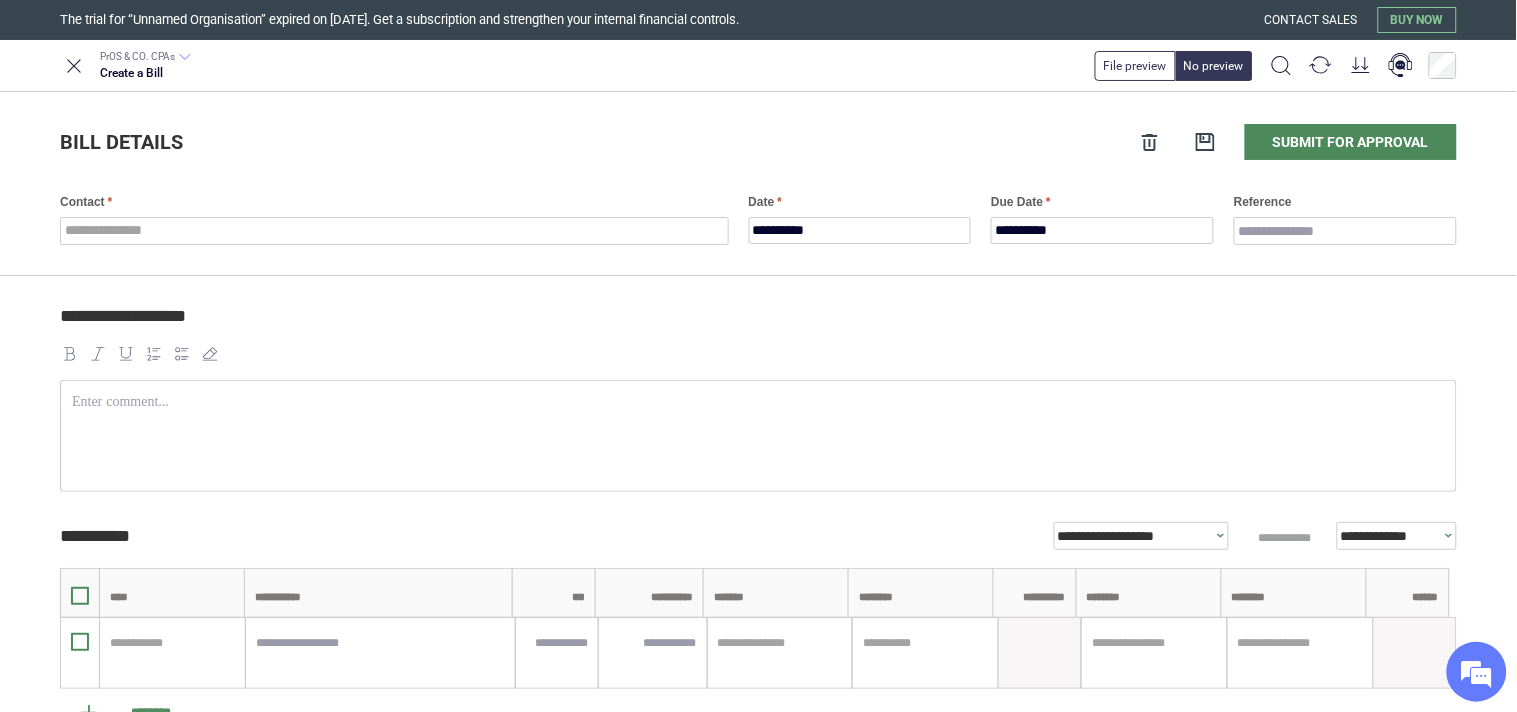 scroll, scrollTop: 0, scrollLeft: 0, axis: both 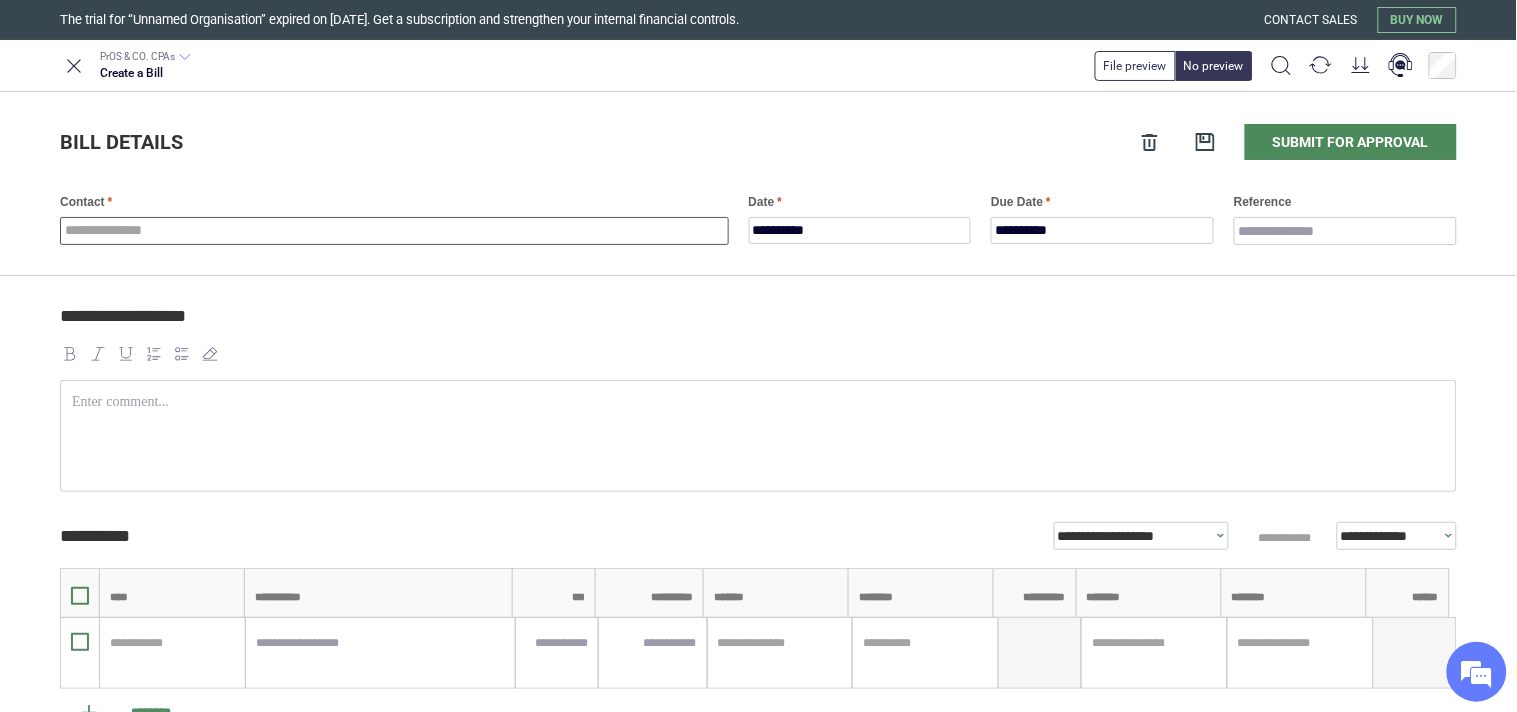 click at bounding box center (394, 231) 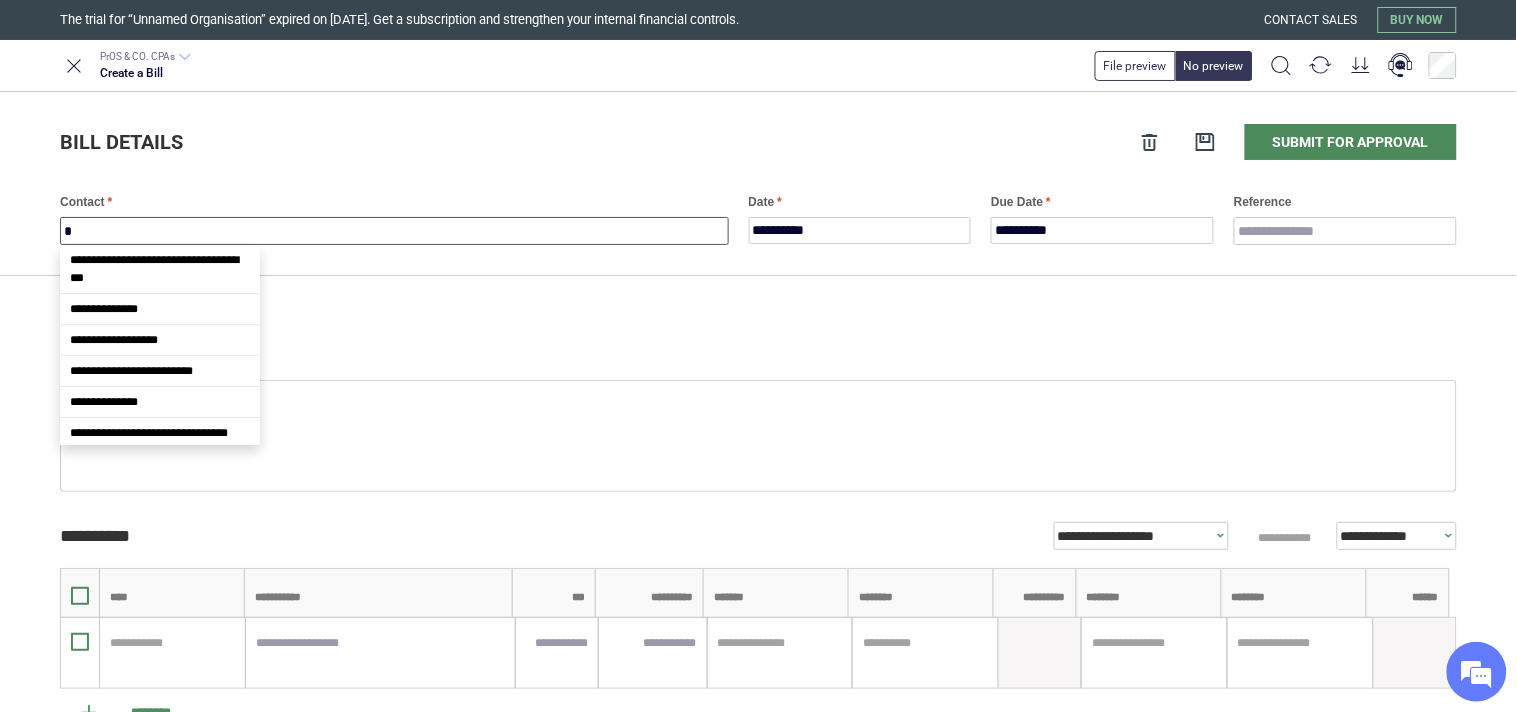 scroll, scrollTop: 72, scrollLeft: 0, axis: vertical 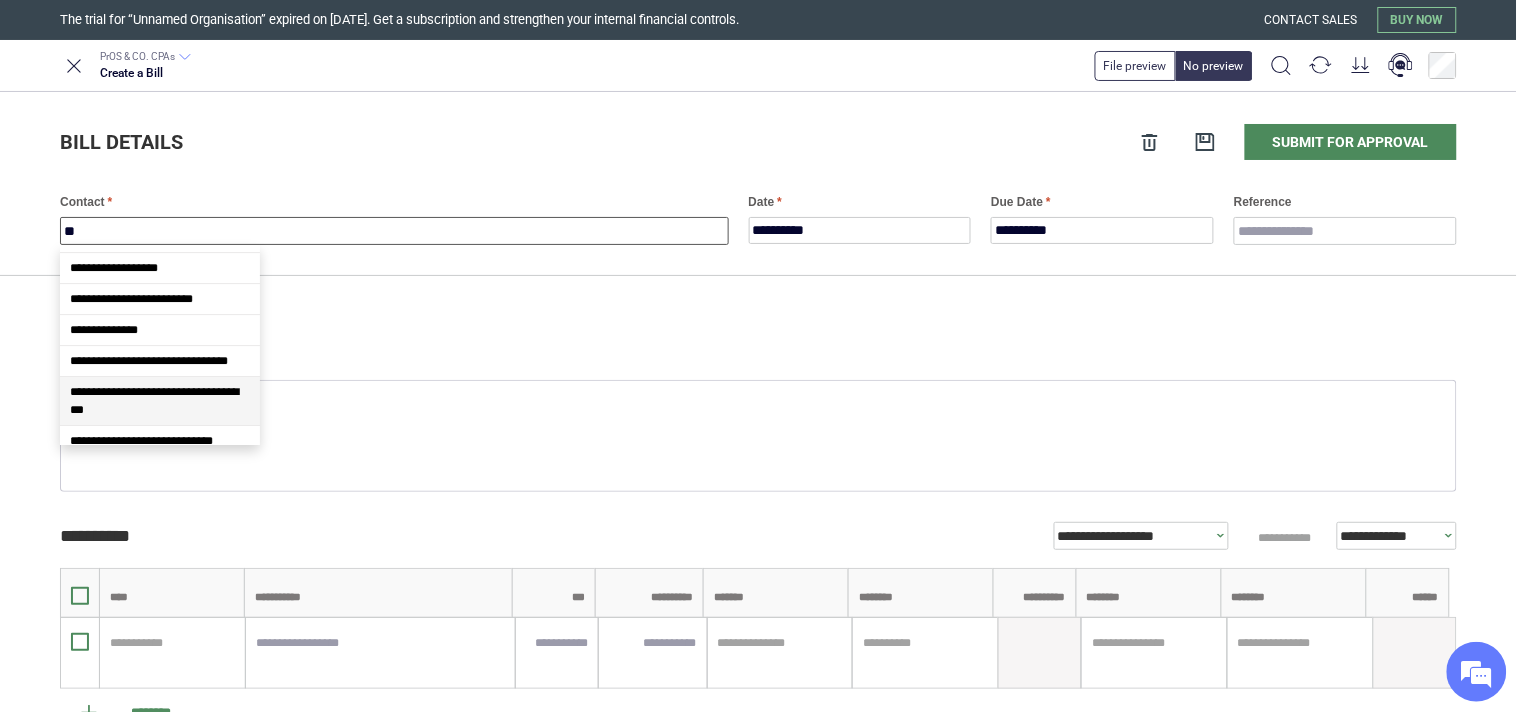 type on "*" 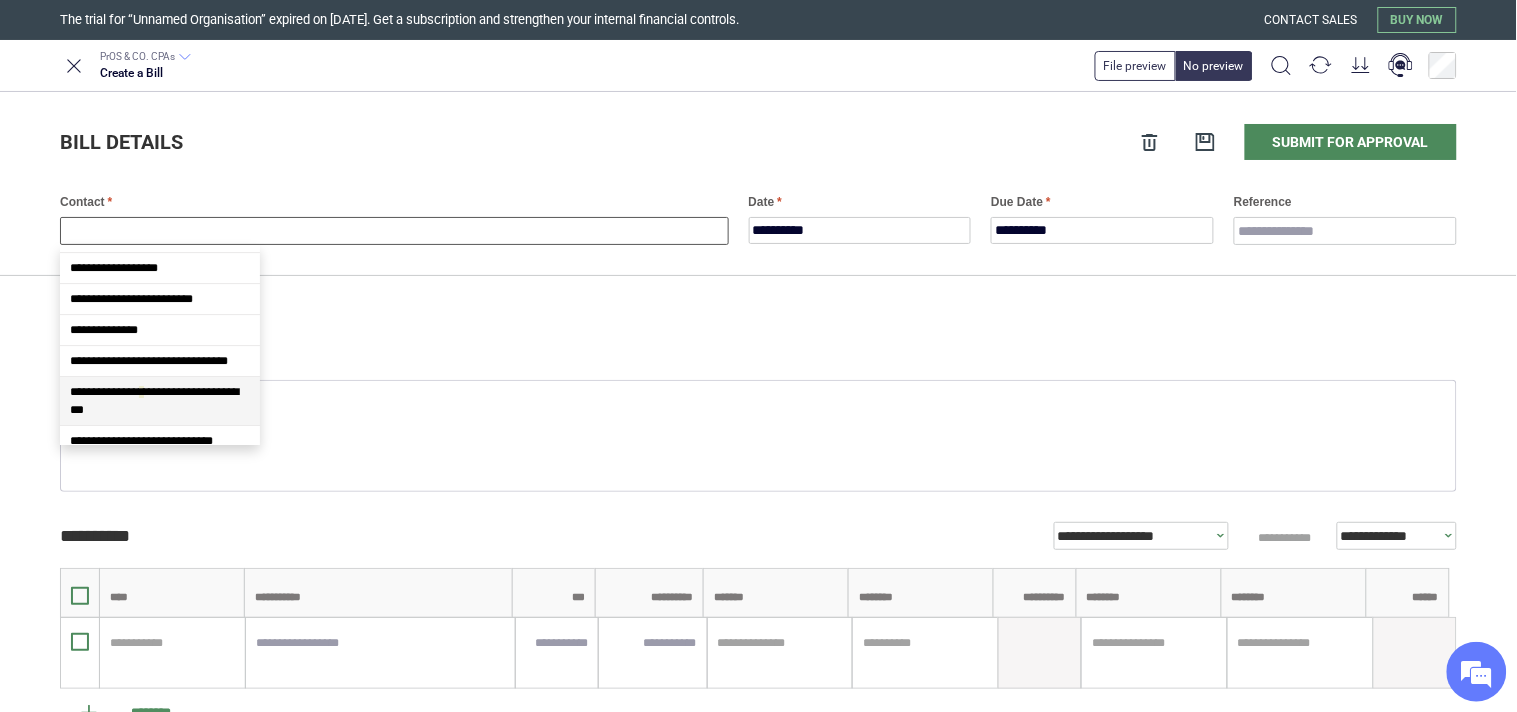 scroll, scrollTop: 0, scrollLeft: 0, axis: both 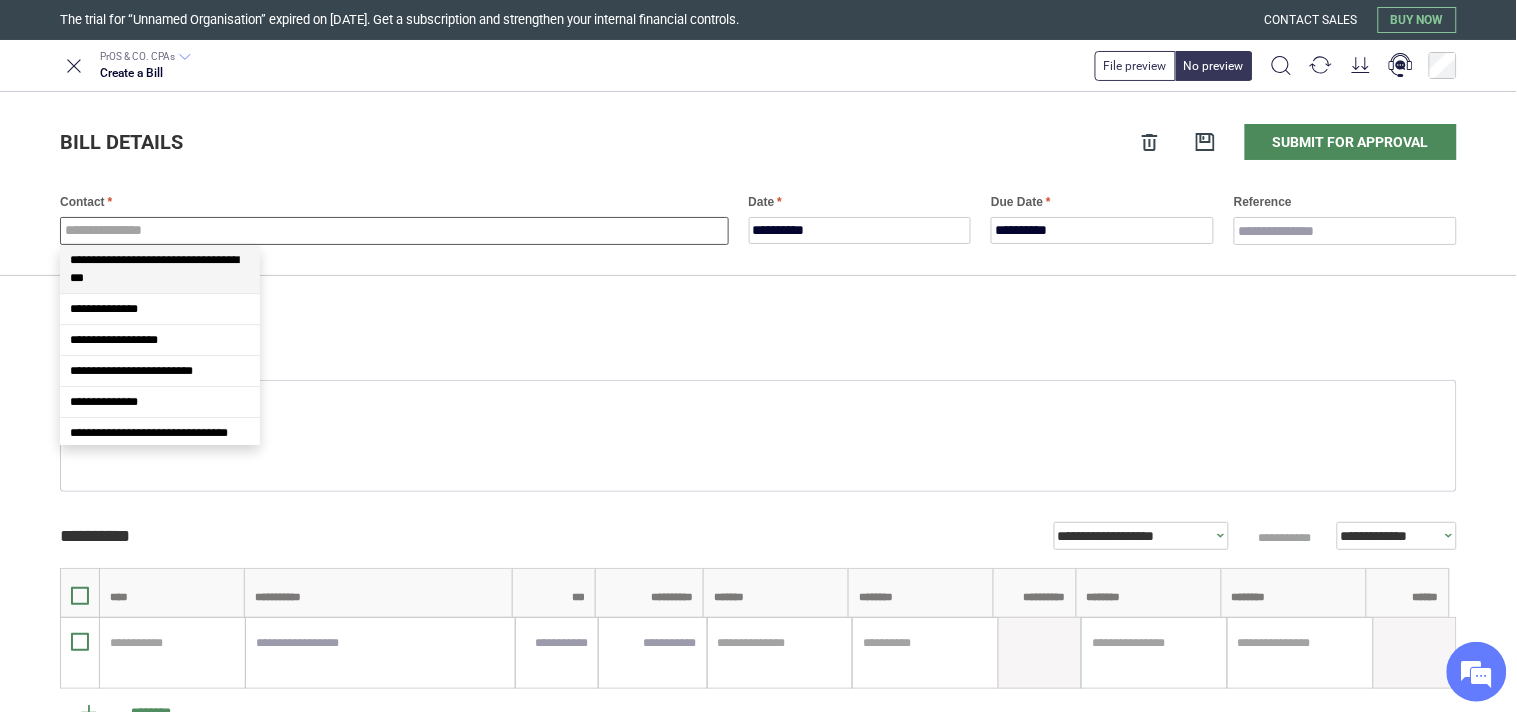 click on "**********" at bounding box center [758, 184] 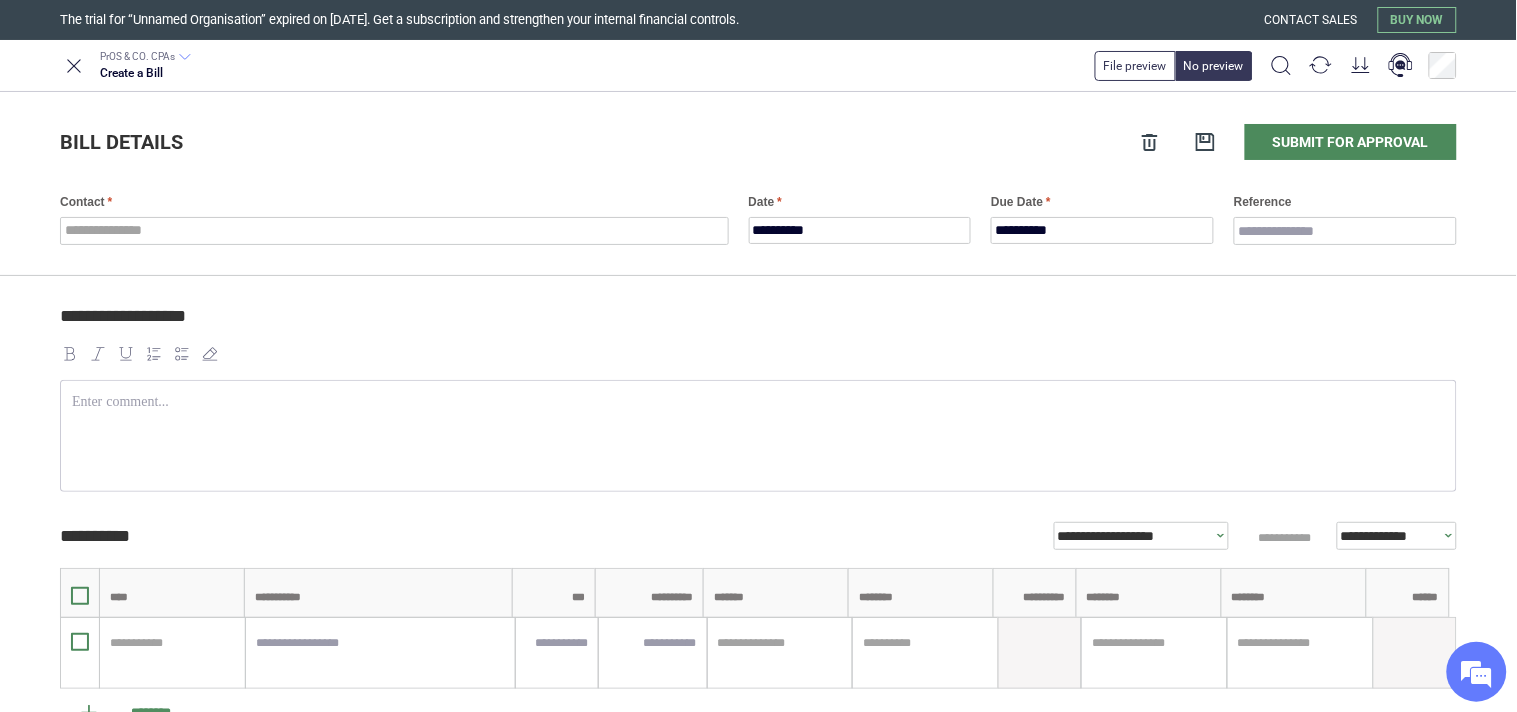 click on "Bill details Submit for approval" at bounding box center (758, 142) 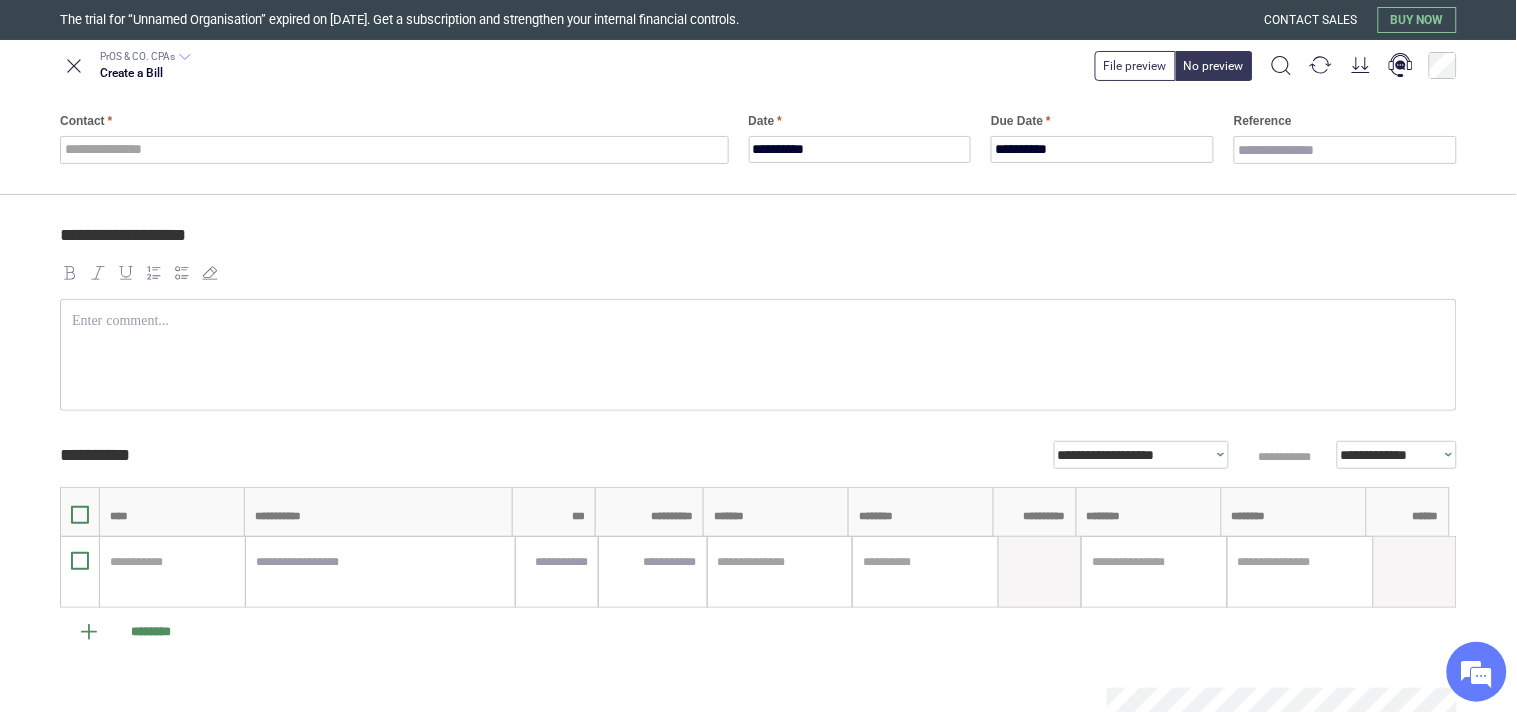 scroll, scrollTop: 37, scrollLeft: 0, axis: vertical 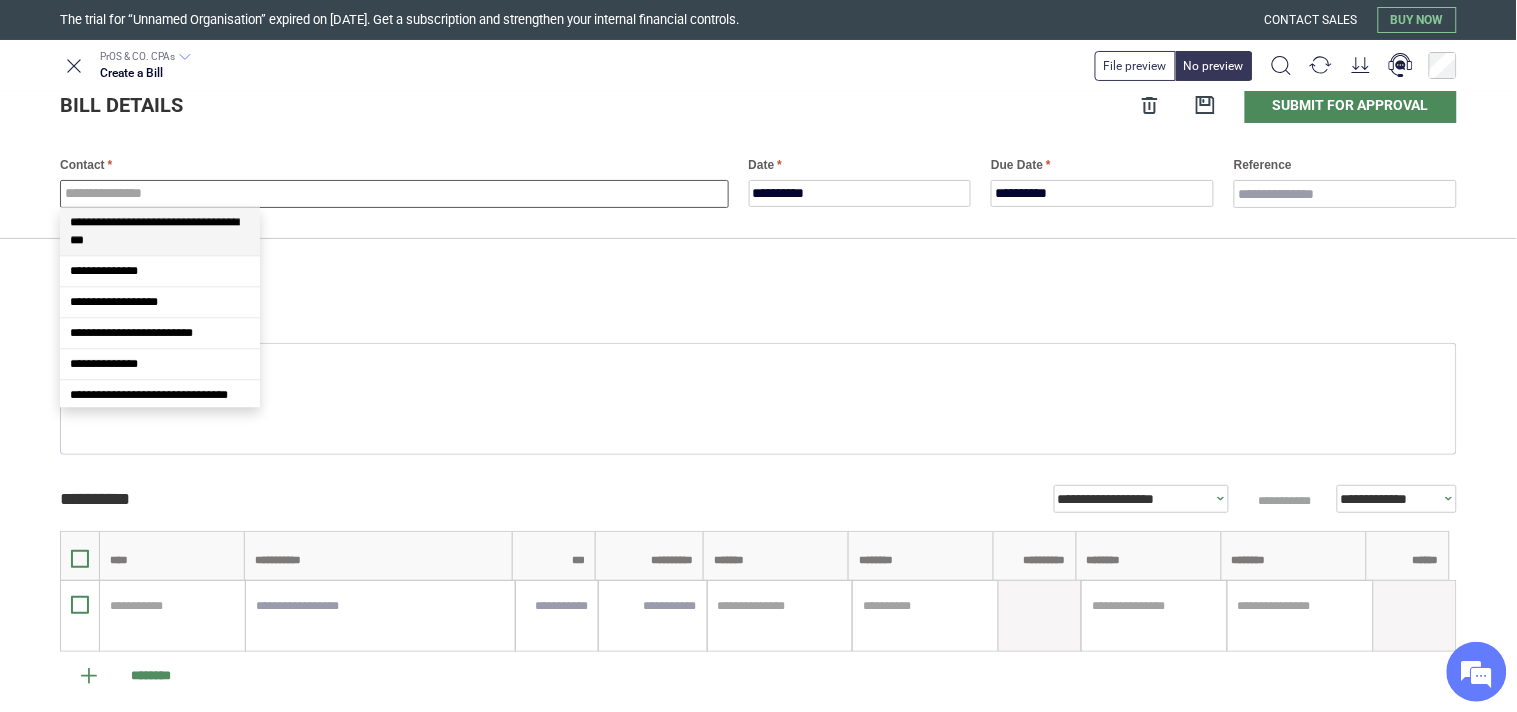 click at bounding box center [394, 194] 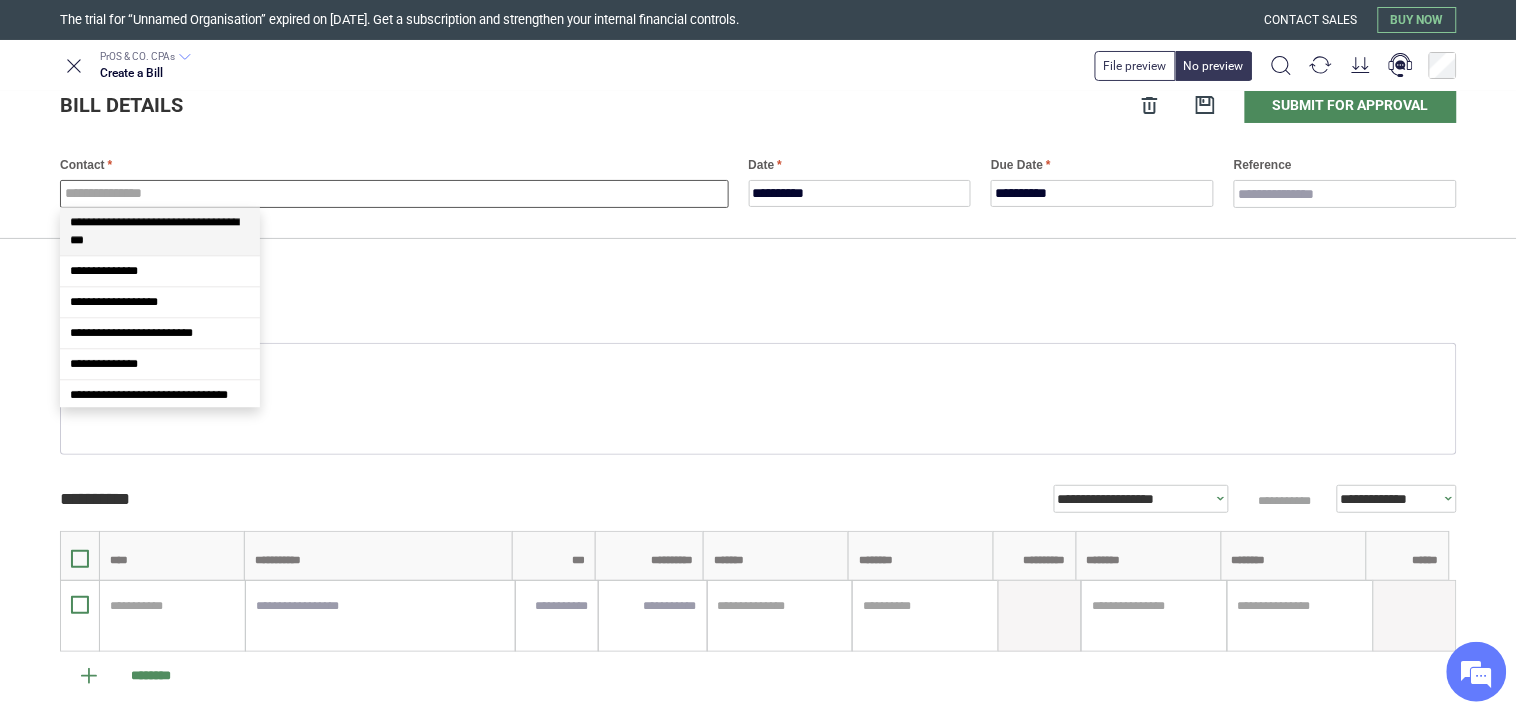 type on "*" 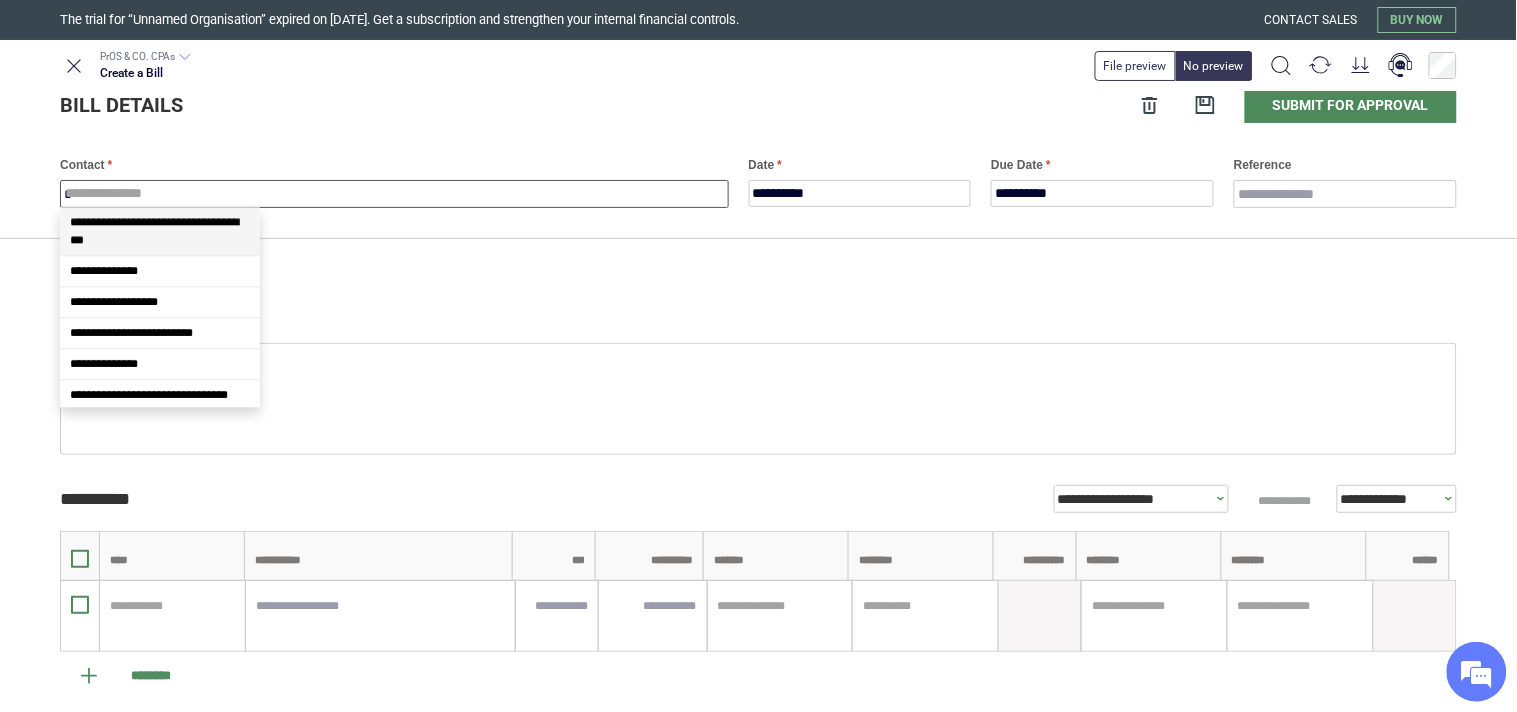 scroll, scrollTop: 72, scrollLeft: 0, axis: vertical 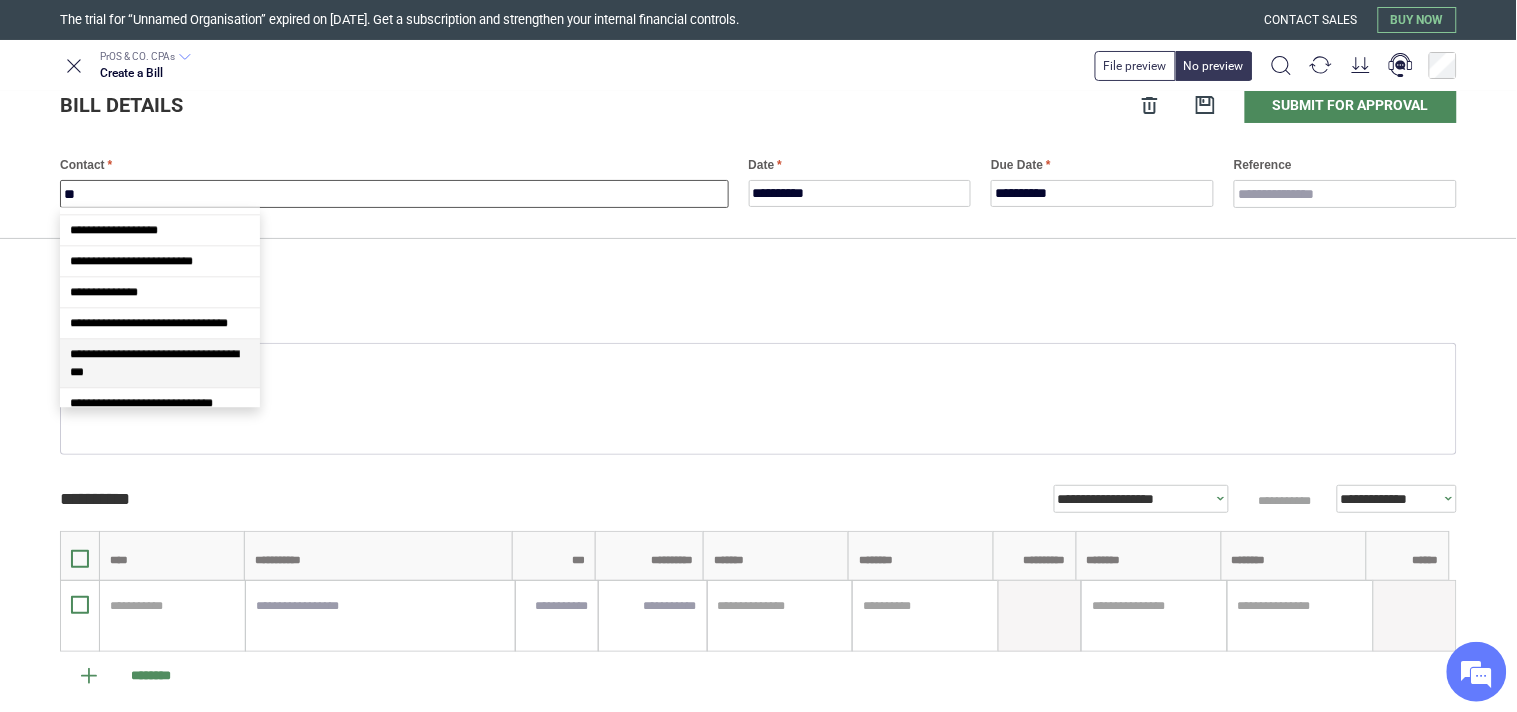 type on "*" 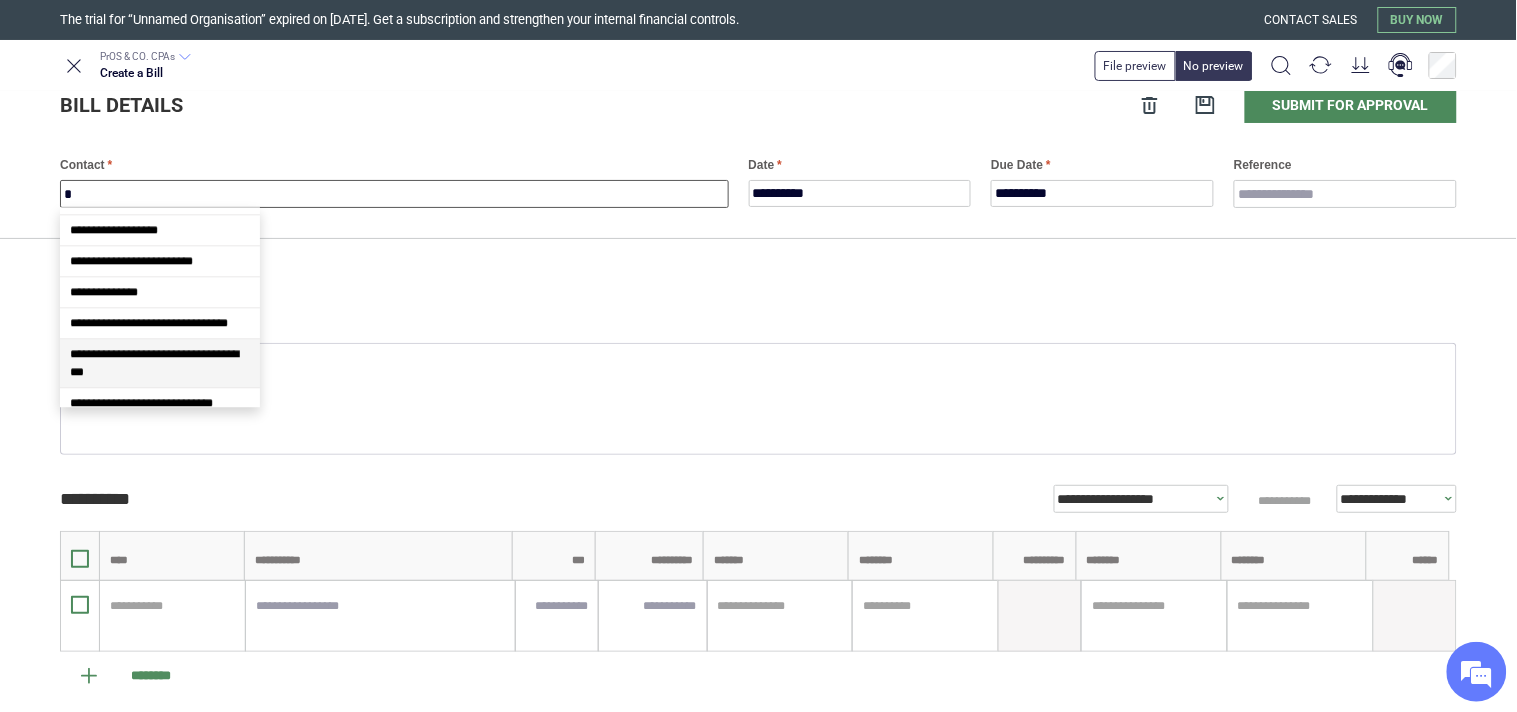 type 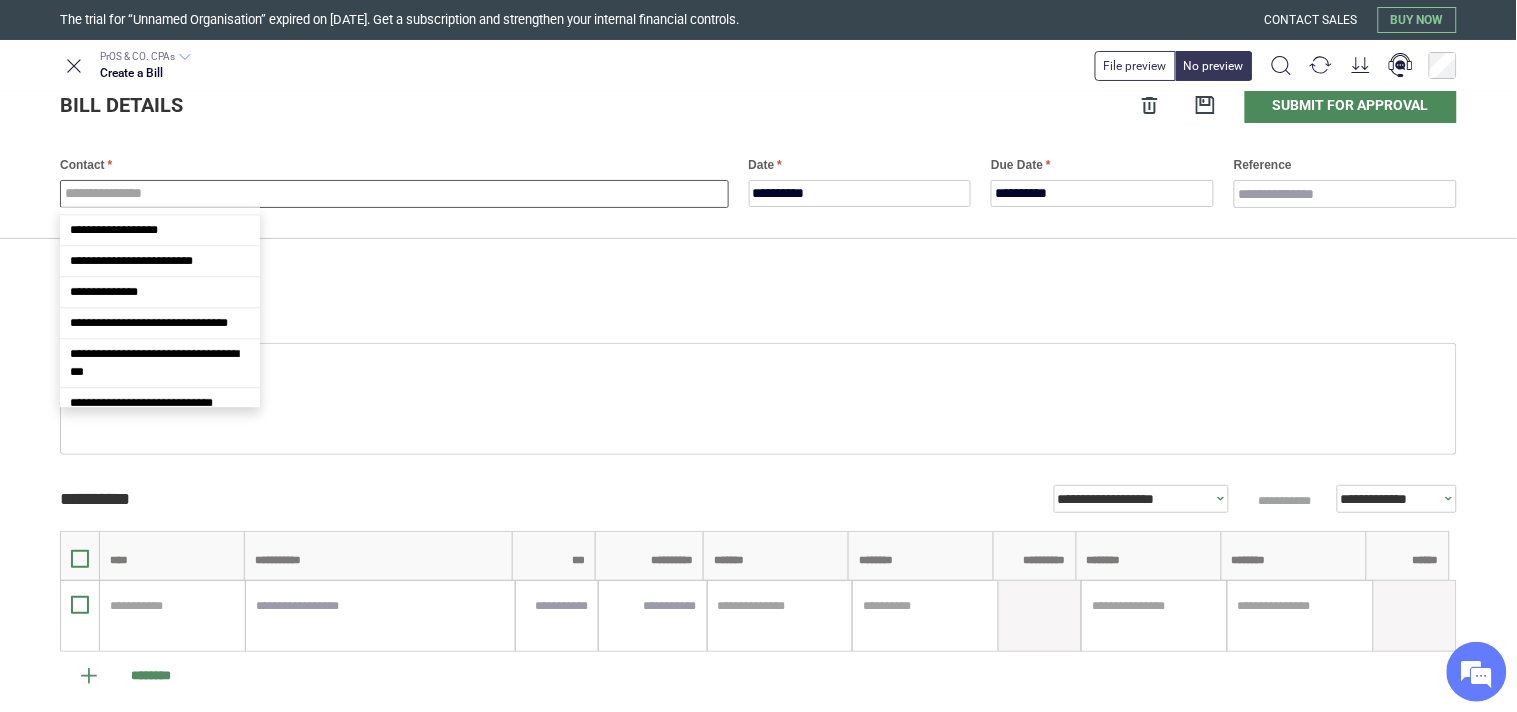 scroll, scrollTop: 0, scrollLeft: 0, axis: both 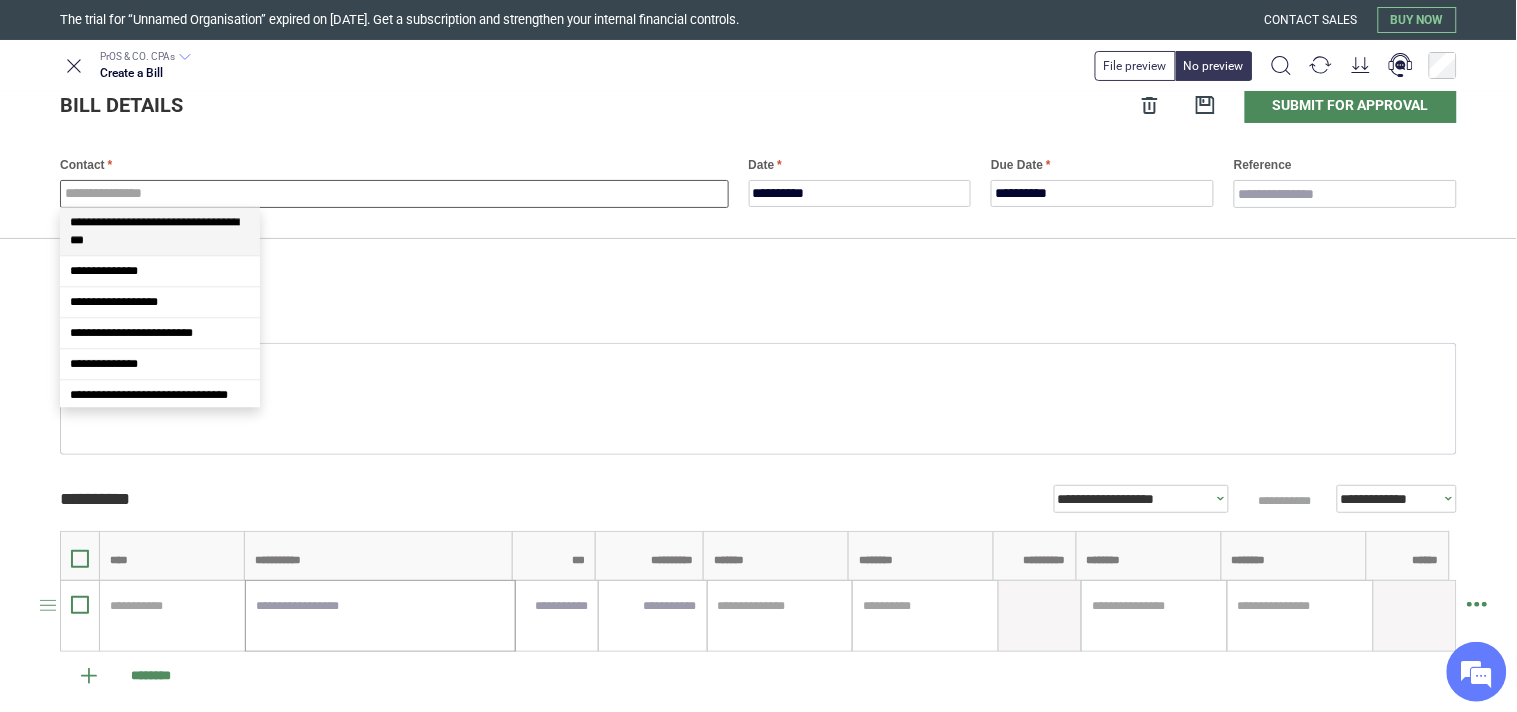 drag, startPoint x: 347, startPoint y: 595, endPoint x: 320, endPoint y: 598, distance: 27.166155 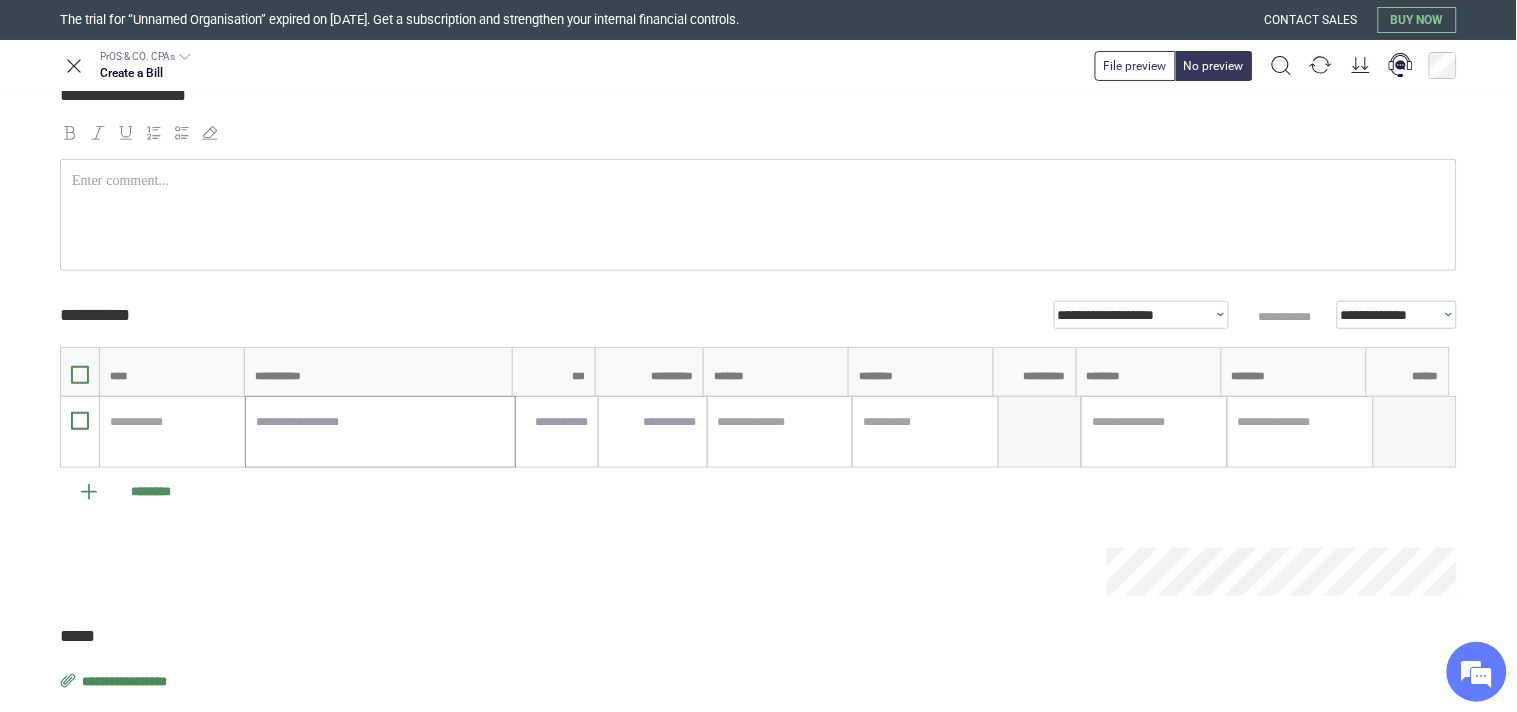 scroll, scrollTop: 260, scrollLeft: 0, axis: vertical 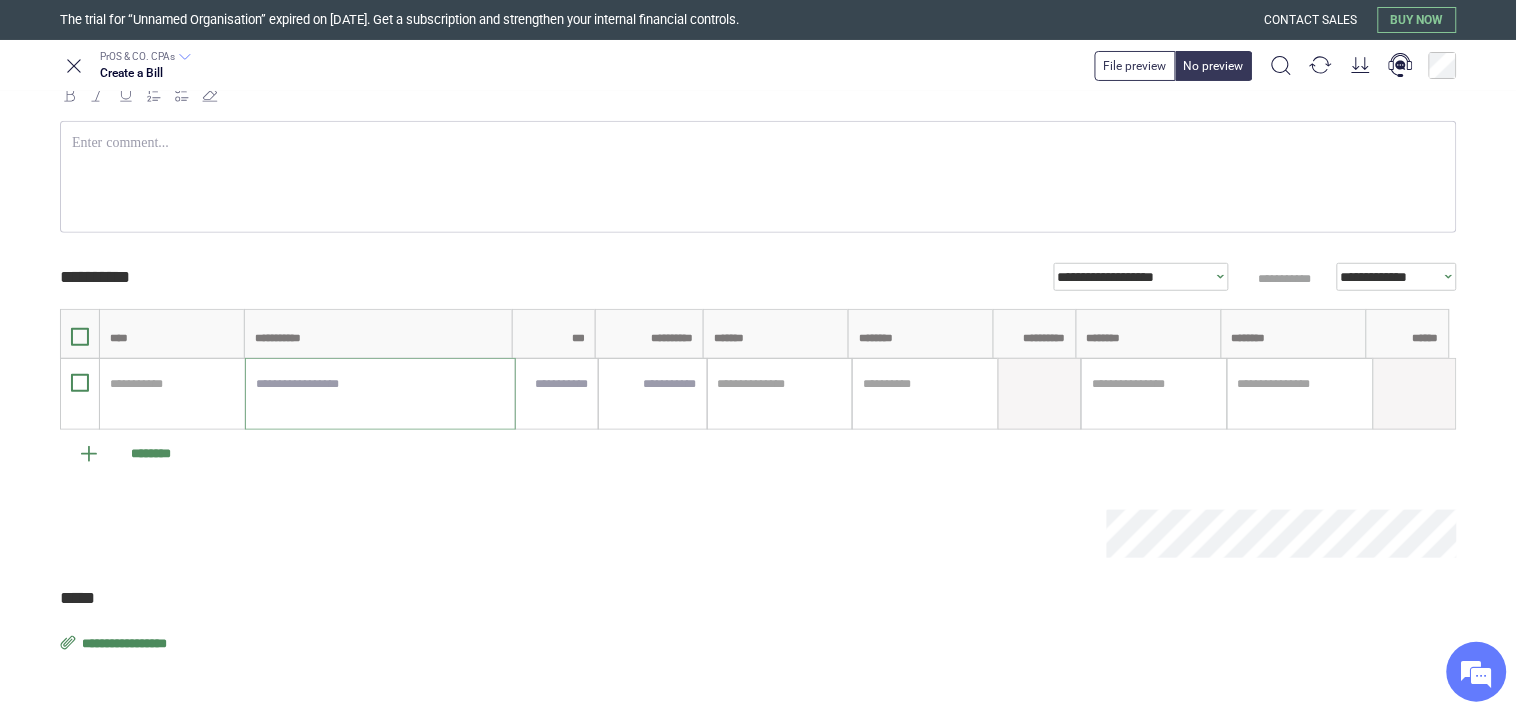 click on "**********" at bounding box center [126, 644] 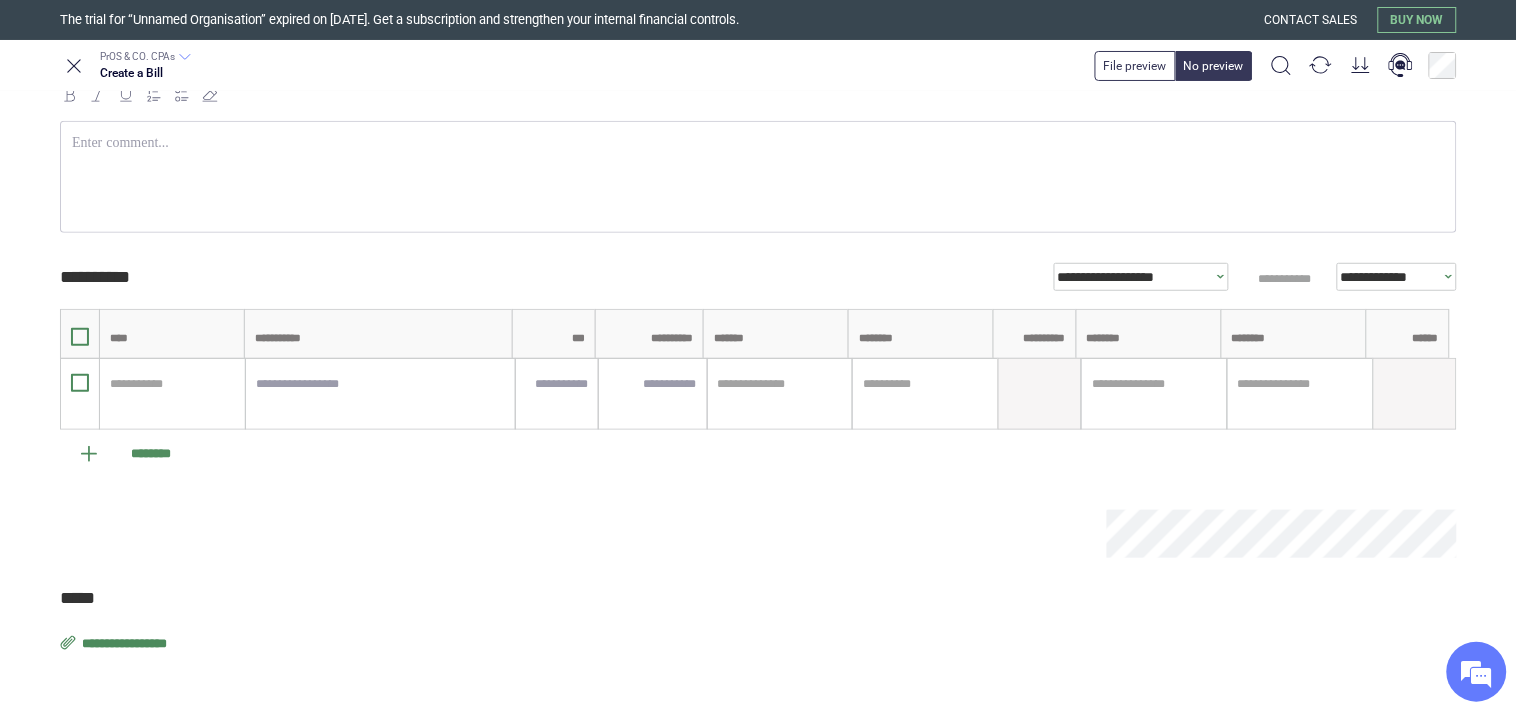 type on "**********" 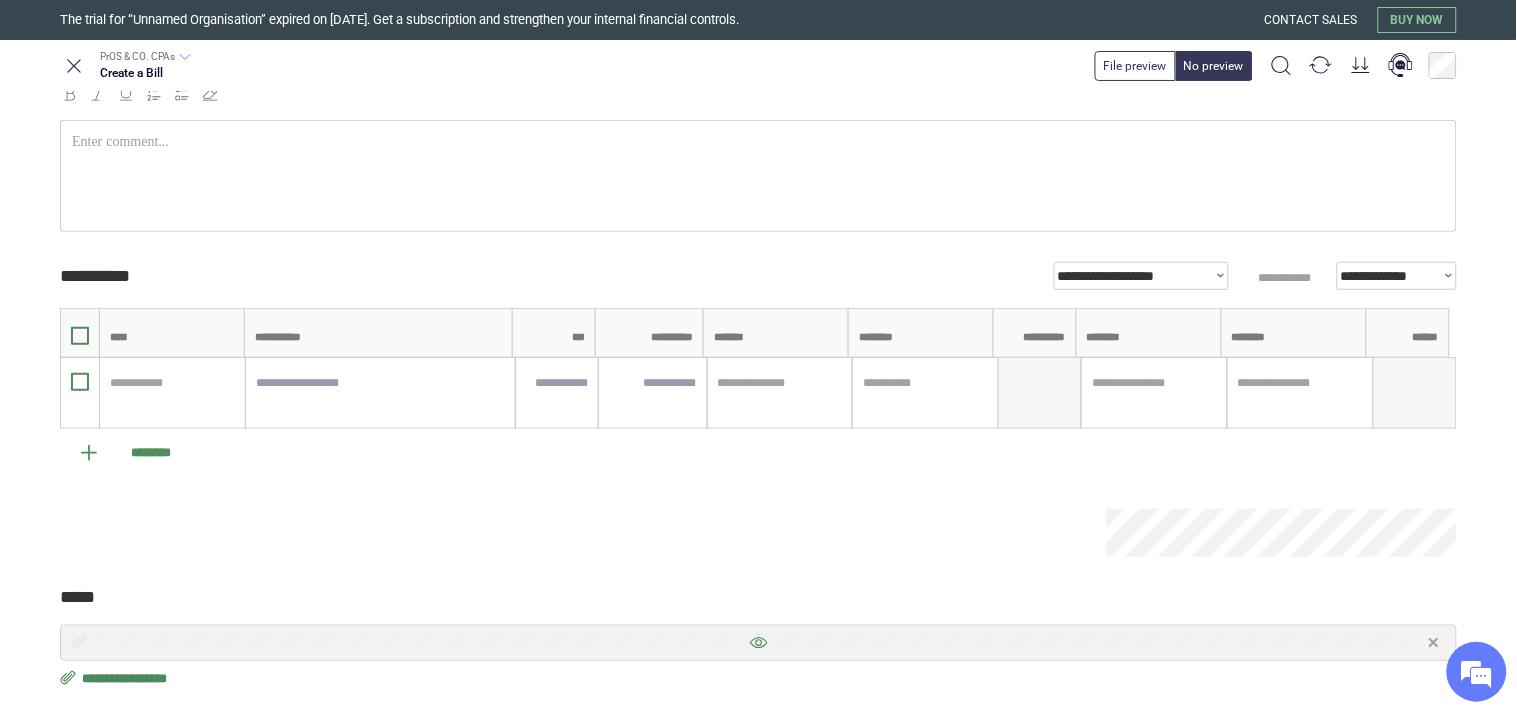 click at bounding box center (758, 643) 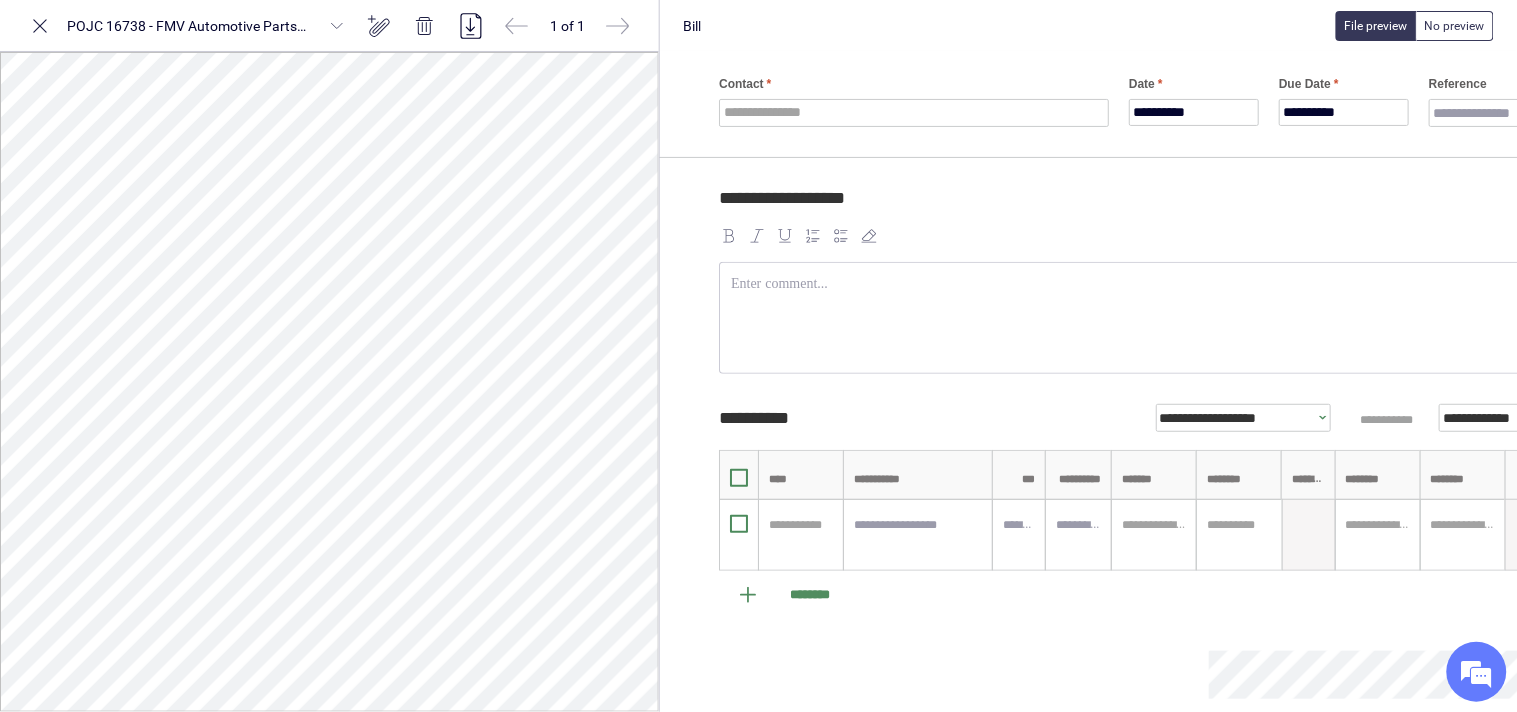 scroll, scrollTop: 0, scrollLeft: 0, axis: both 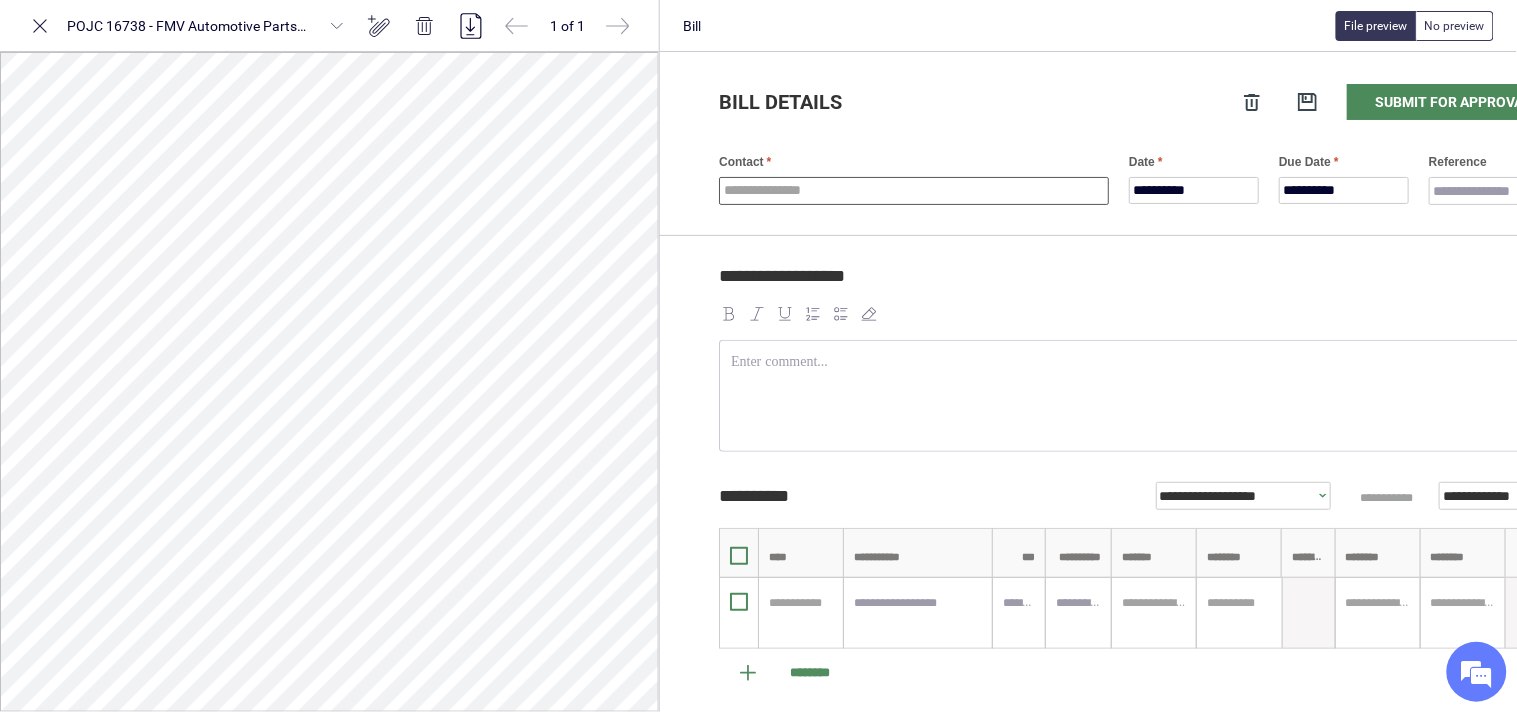 click at bounding box center [914, 191] 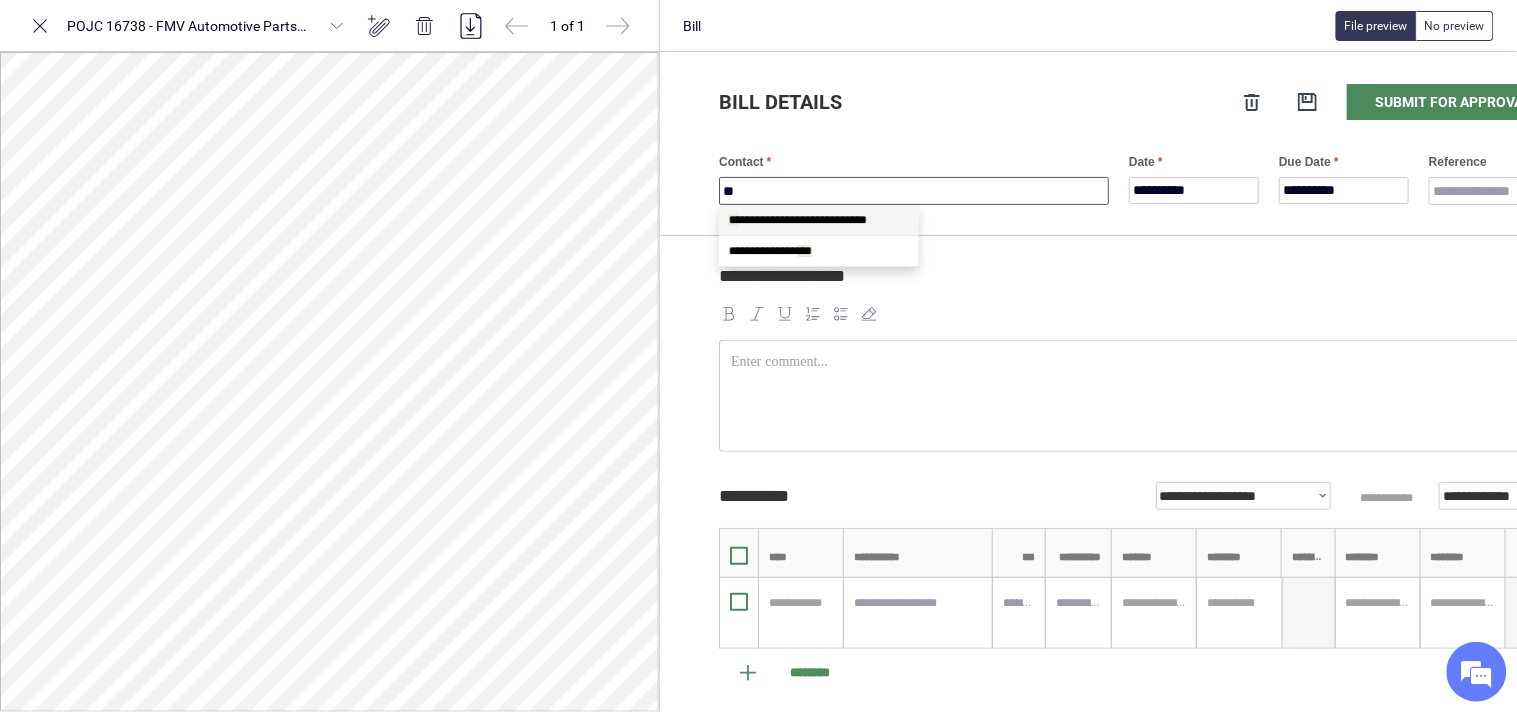 scroll, scrollTop: 0, scrollLeft: 0, axis: both 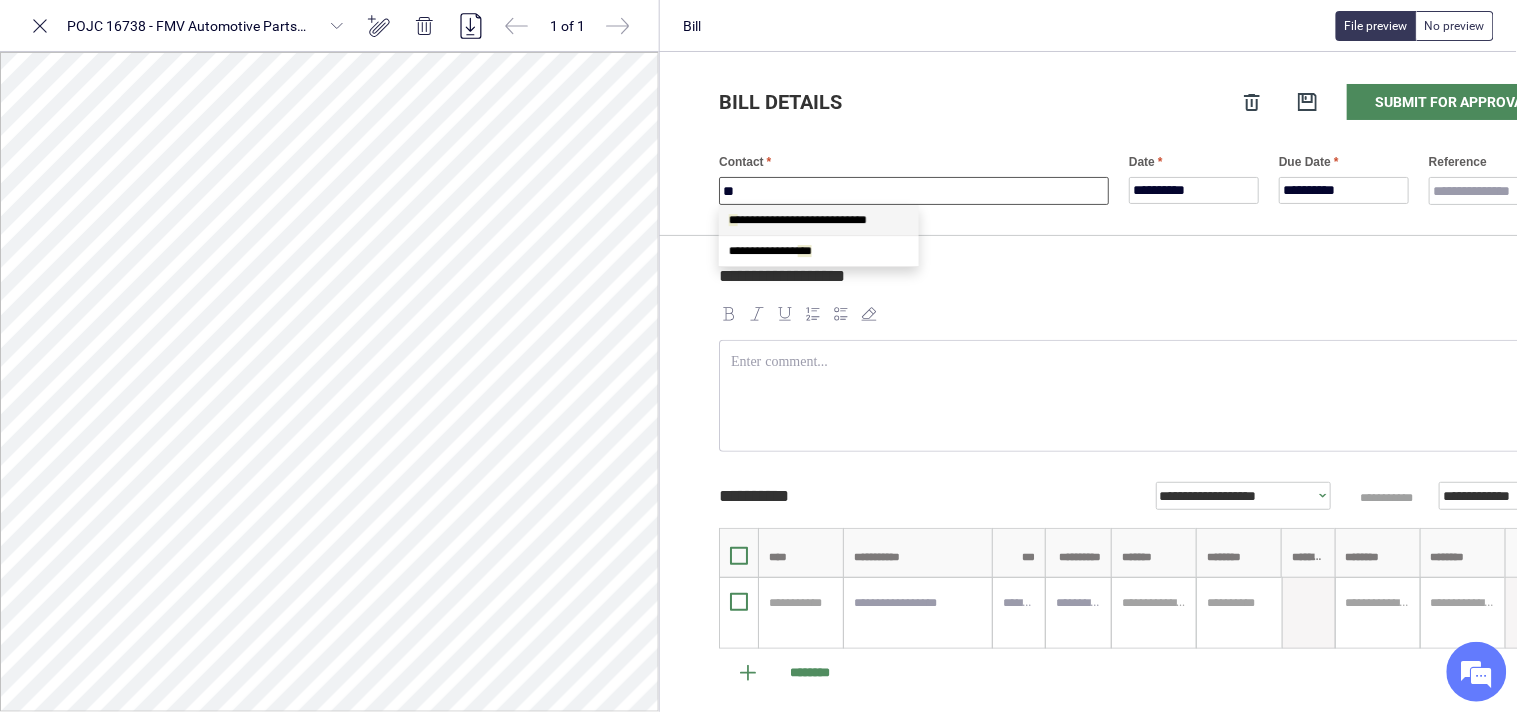 type on "***" 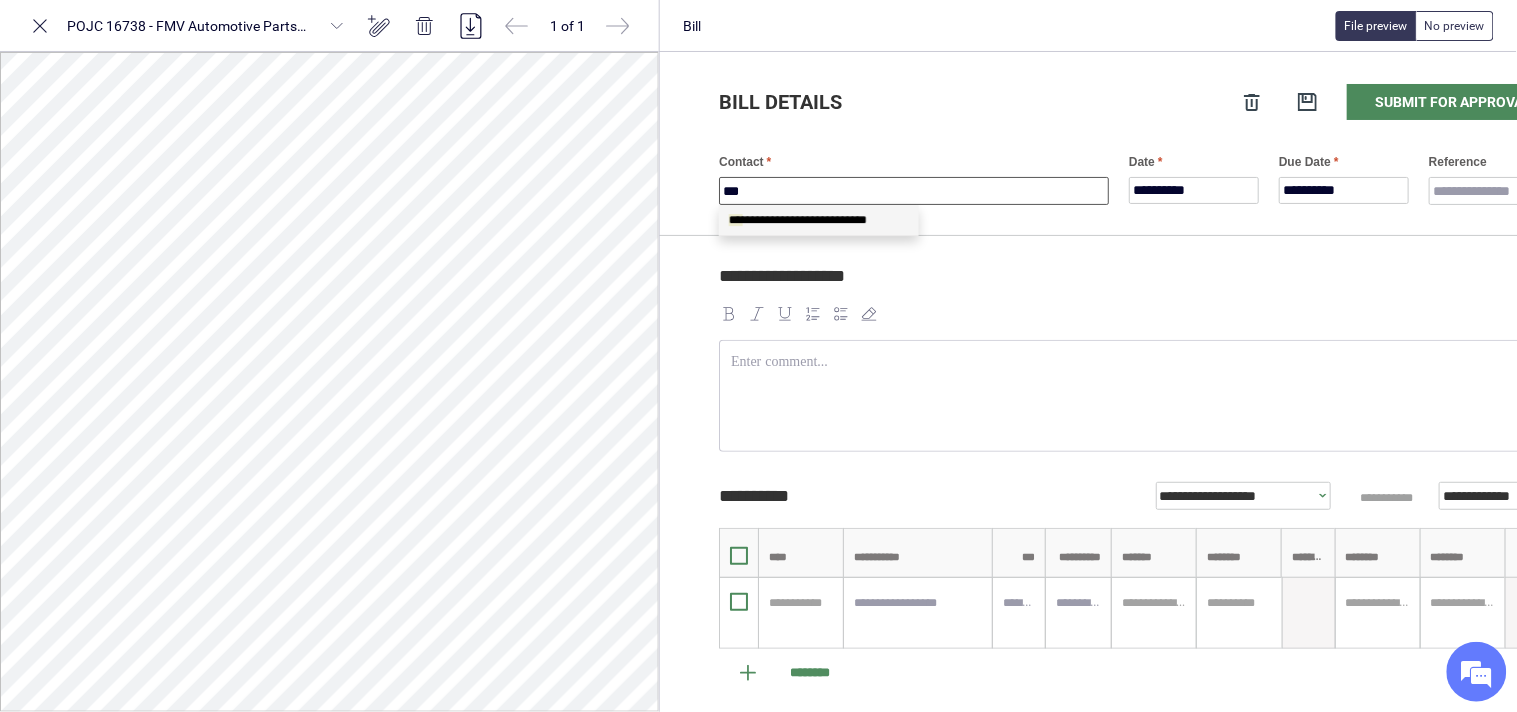 click on "**********" at bounding box center (798, 220) 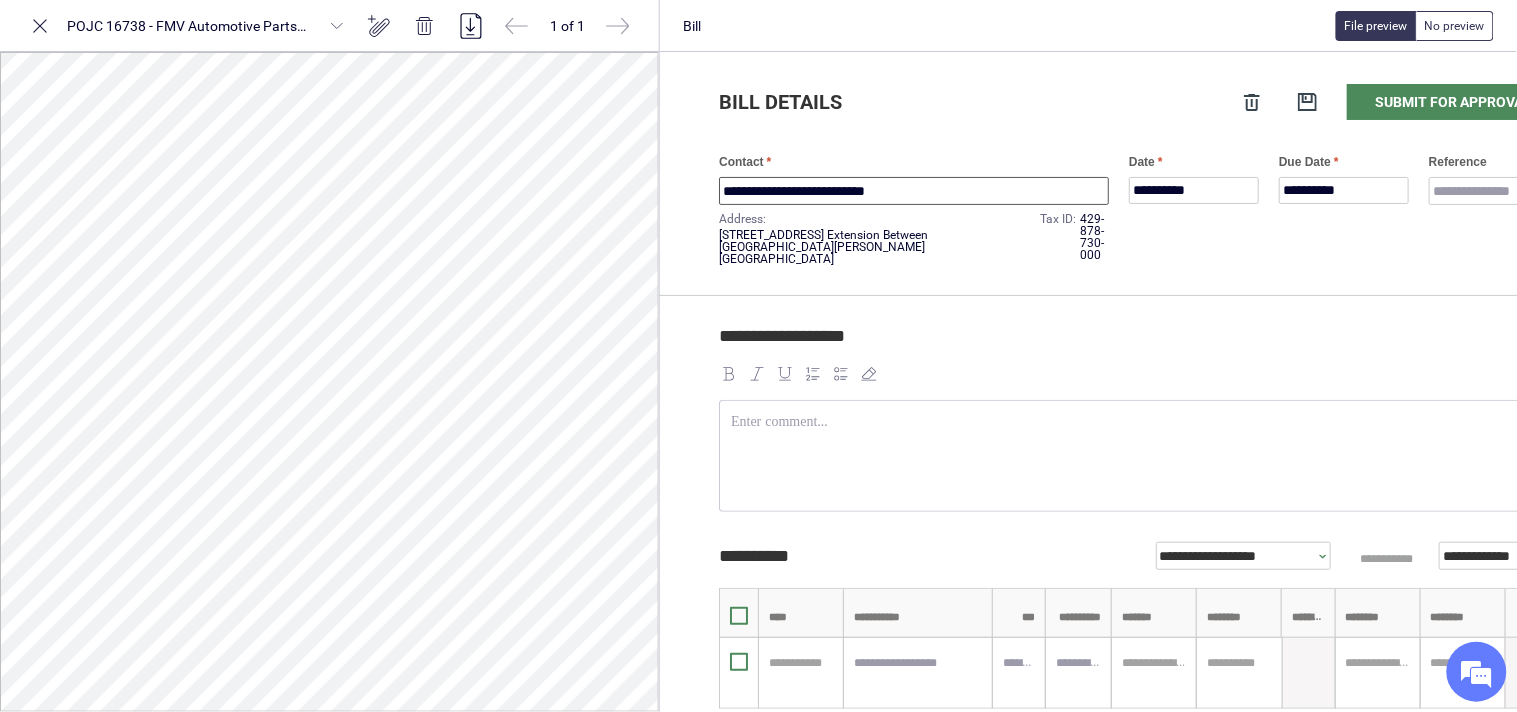click on "**********" at bounding box center (914, 191) 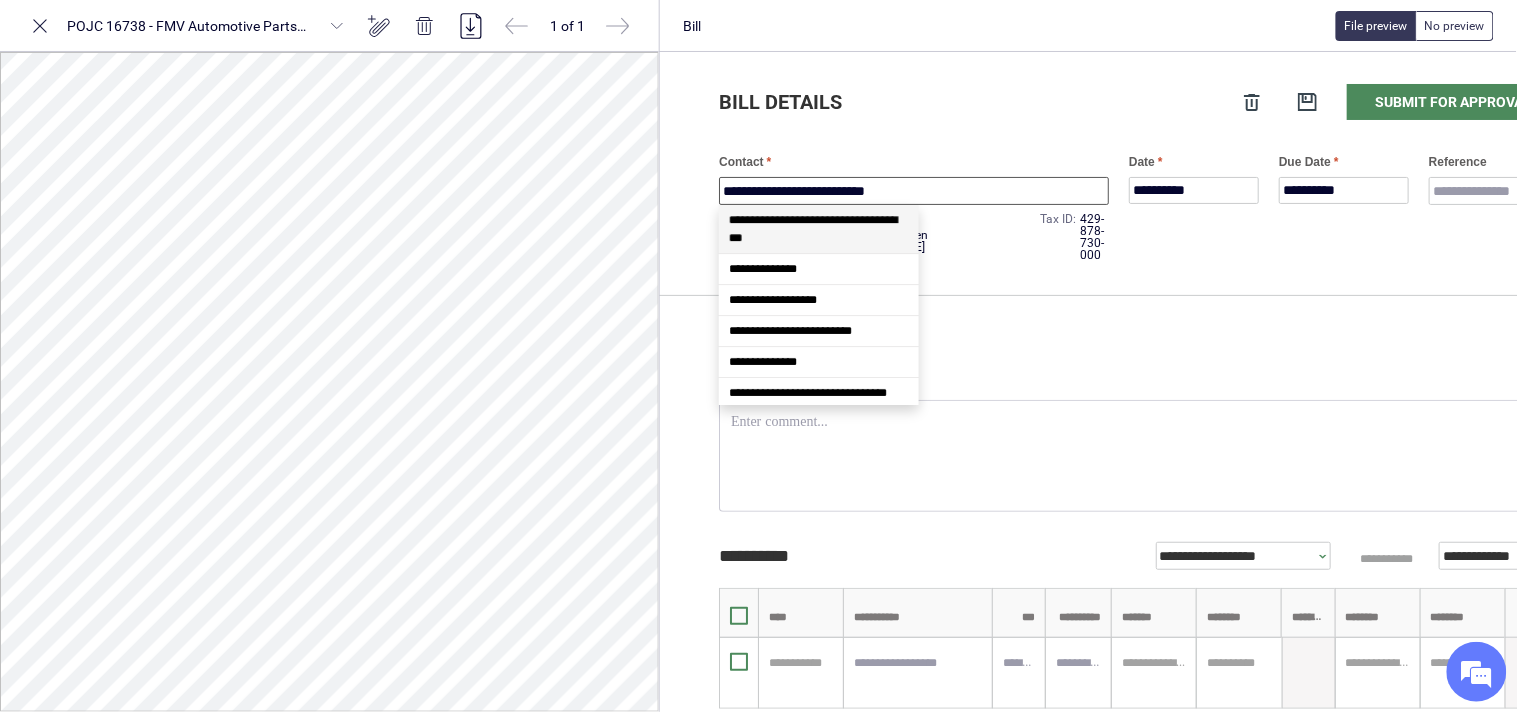 drag, startPoint x: 934, startPoint y: 190, endPoint x: 688, endPoint y: 188, distance: 246.00813 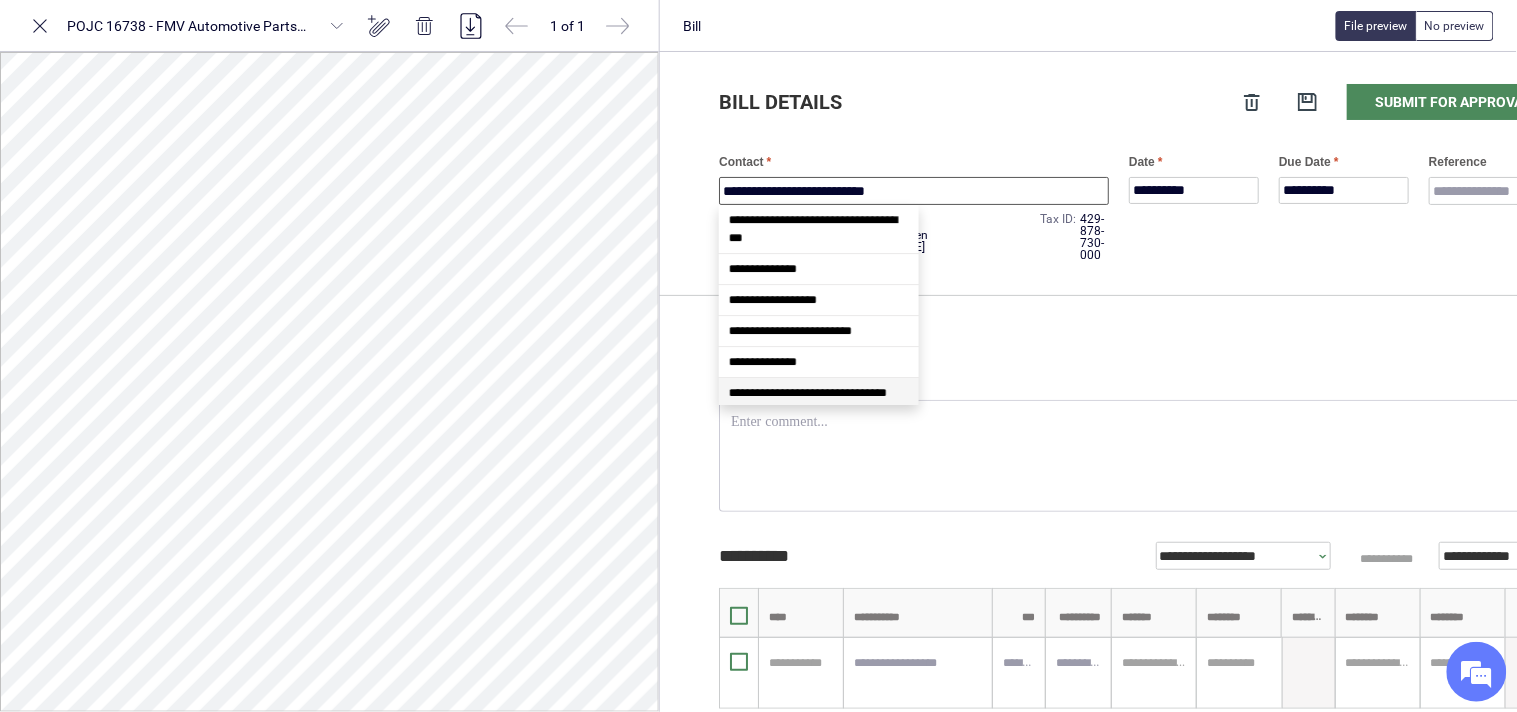 type on "**********" 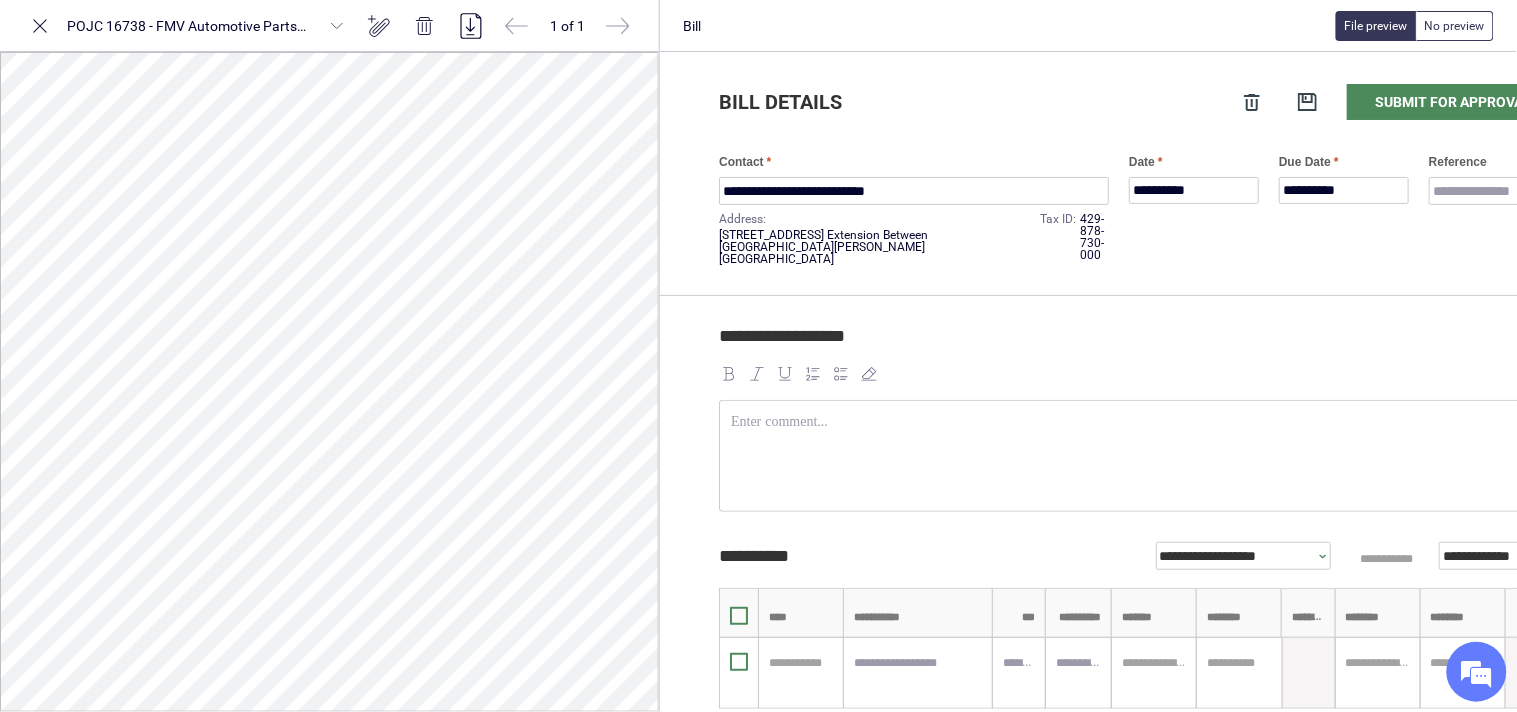 click on "**********" at bounding box center (1139, 345) 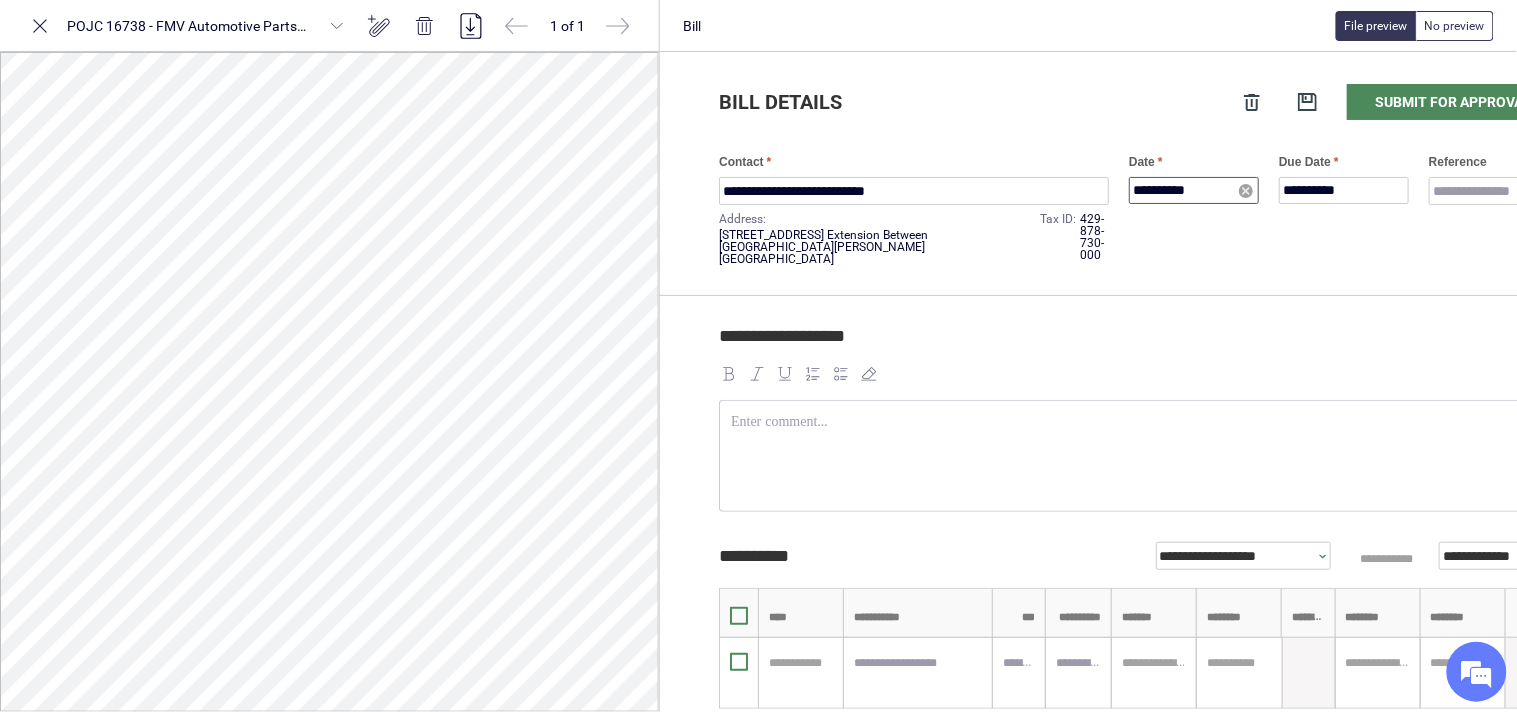 click on "**********" at bounding box center (1194, 190) 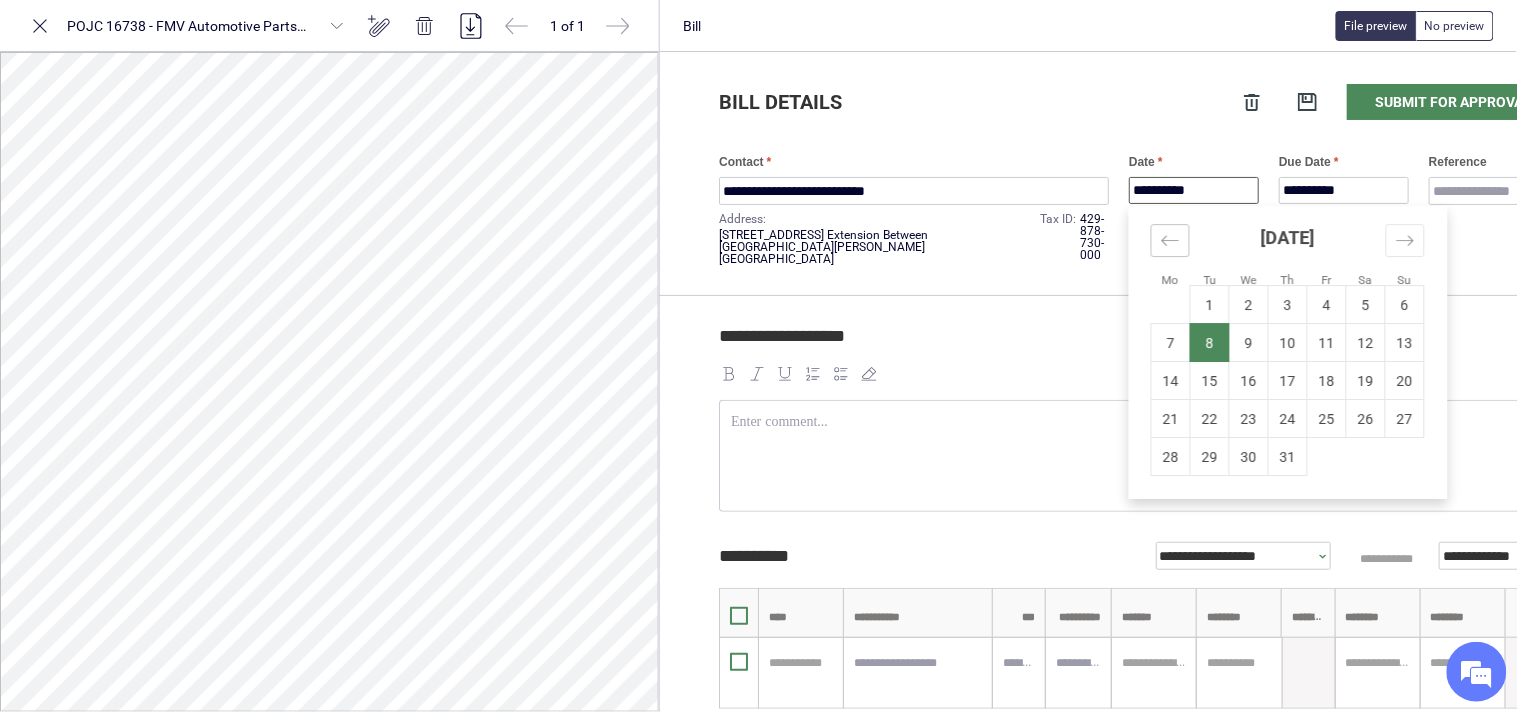 click at bounding box center (1170, 240) 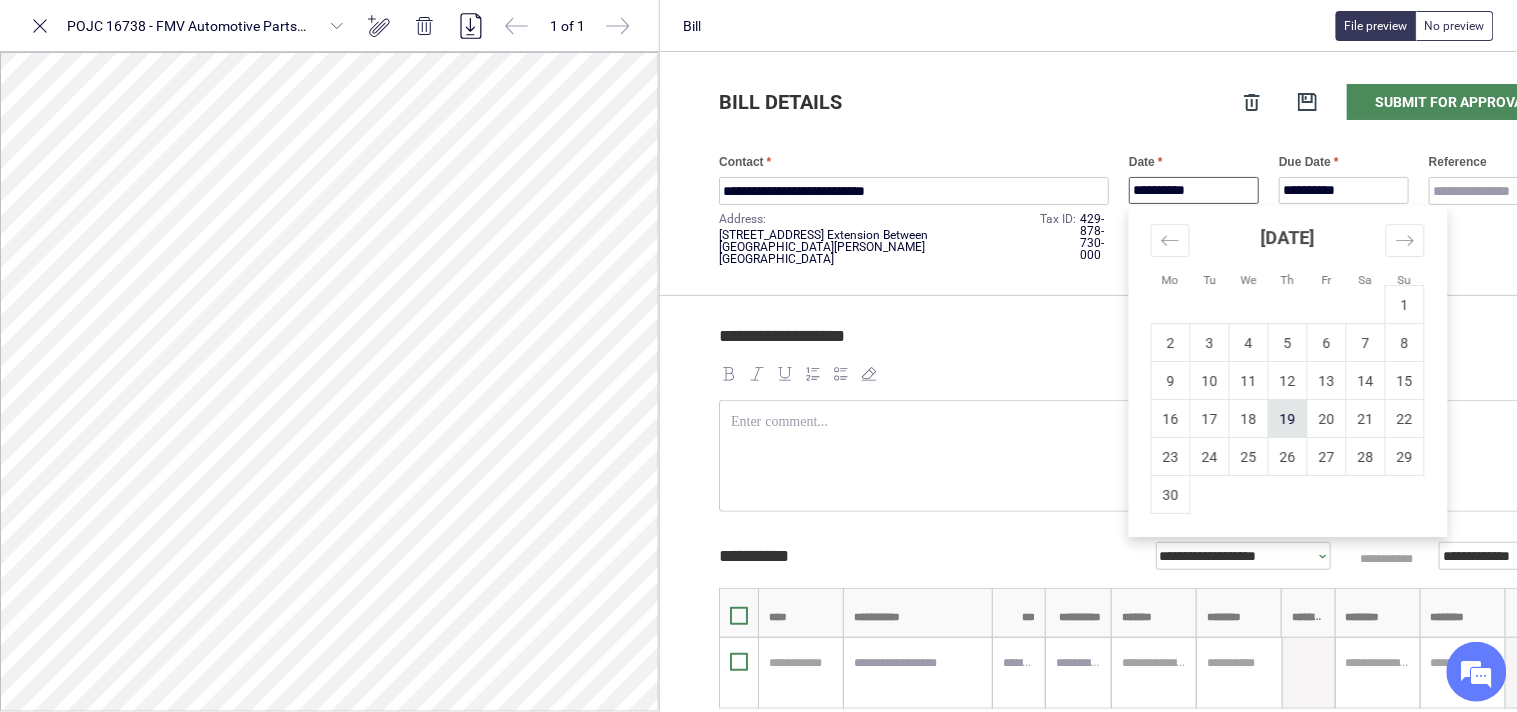 click on "19" at bounding box center [1288, 419] 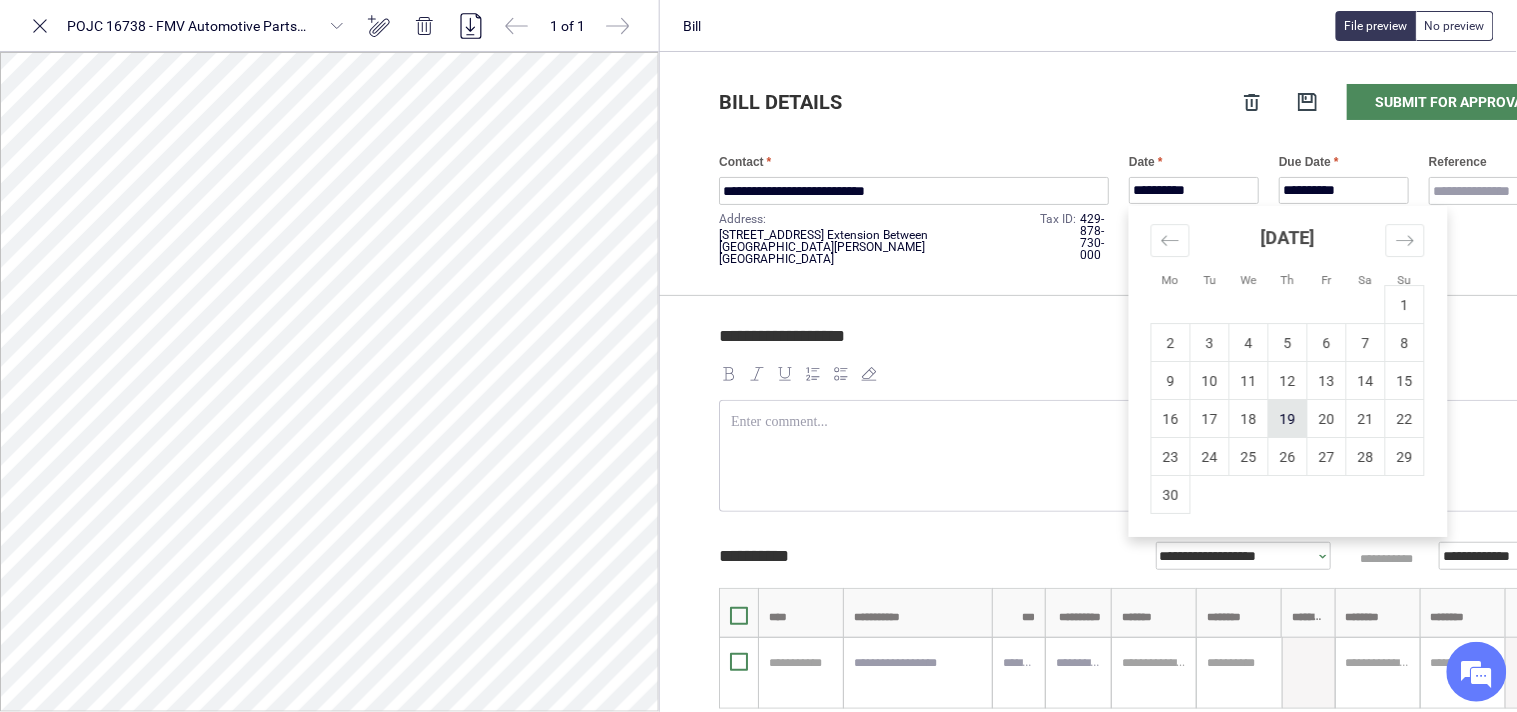 type on "**********" 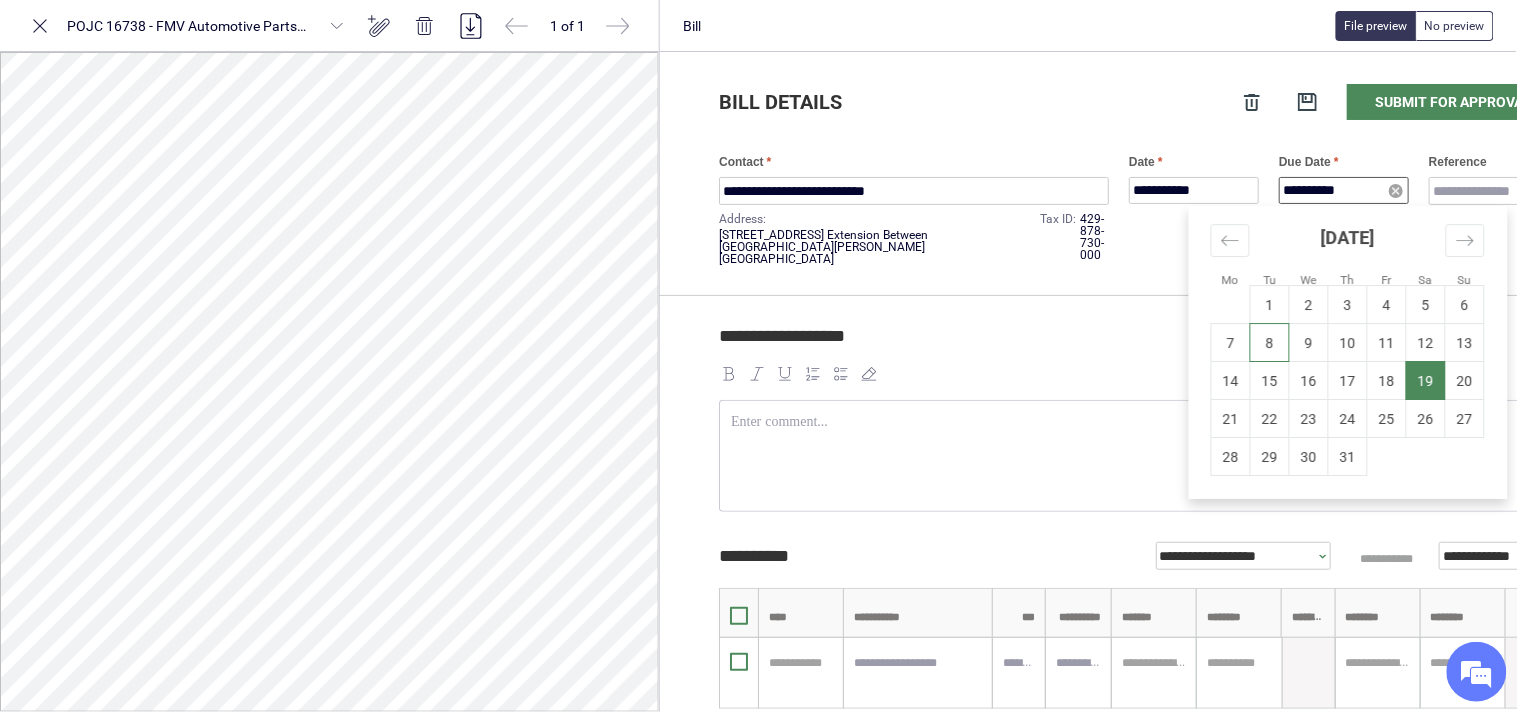 click on "**********" at bounding box center [1344, 190] 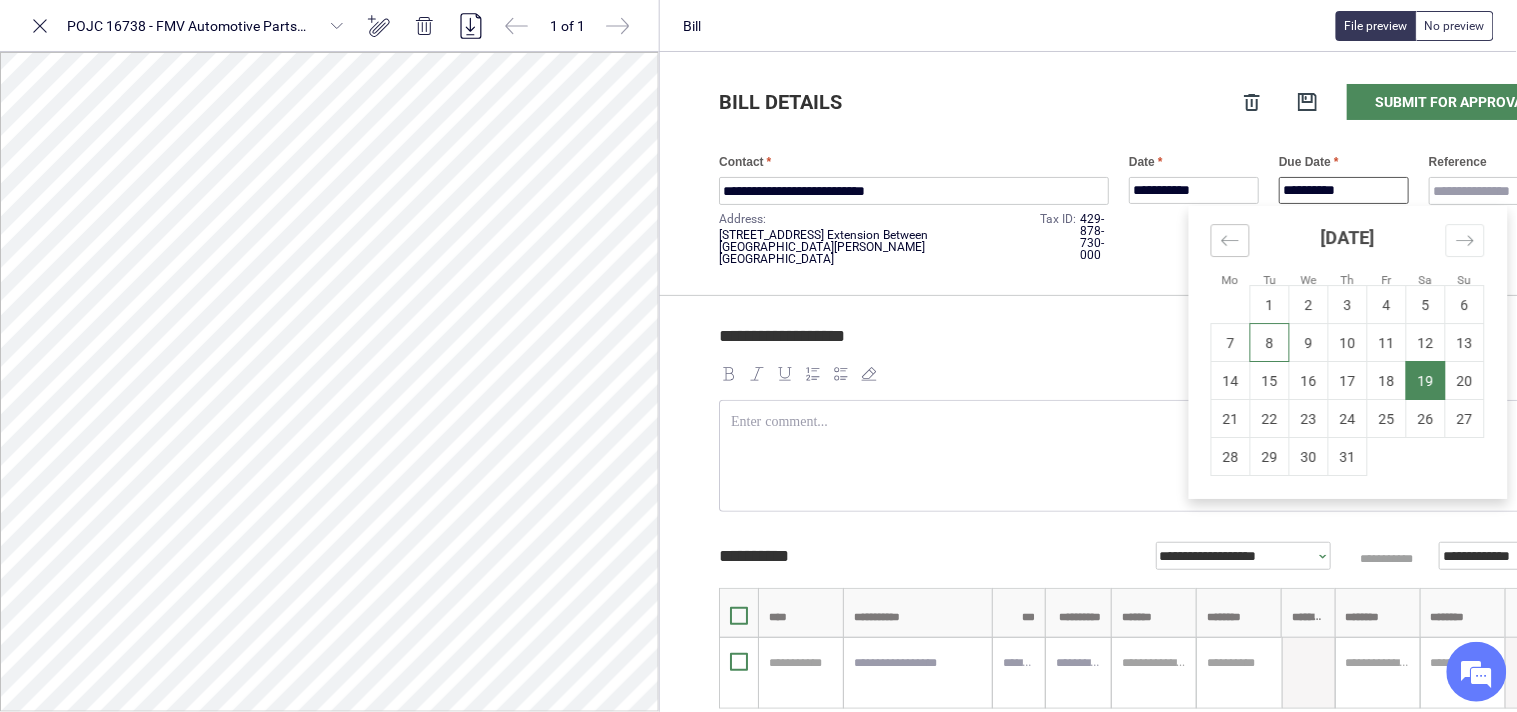 click 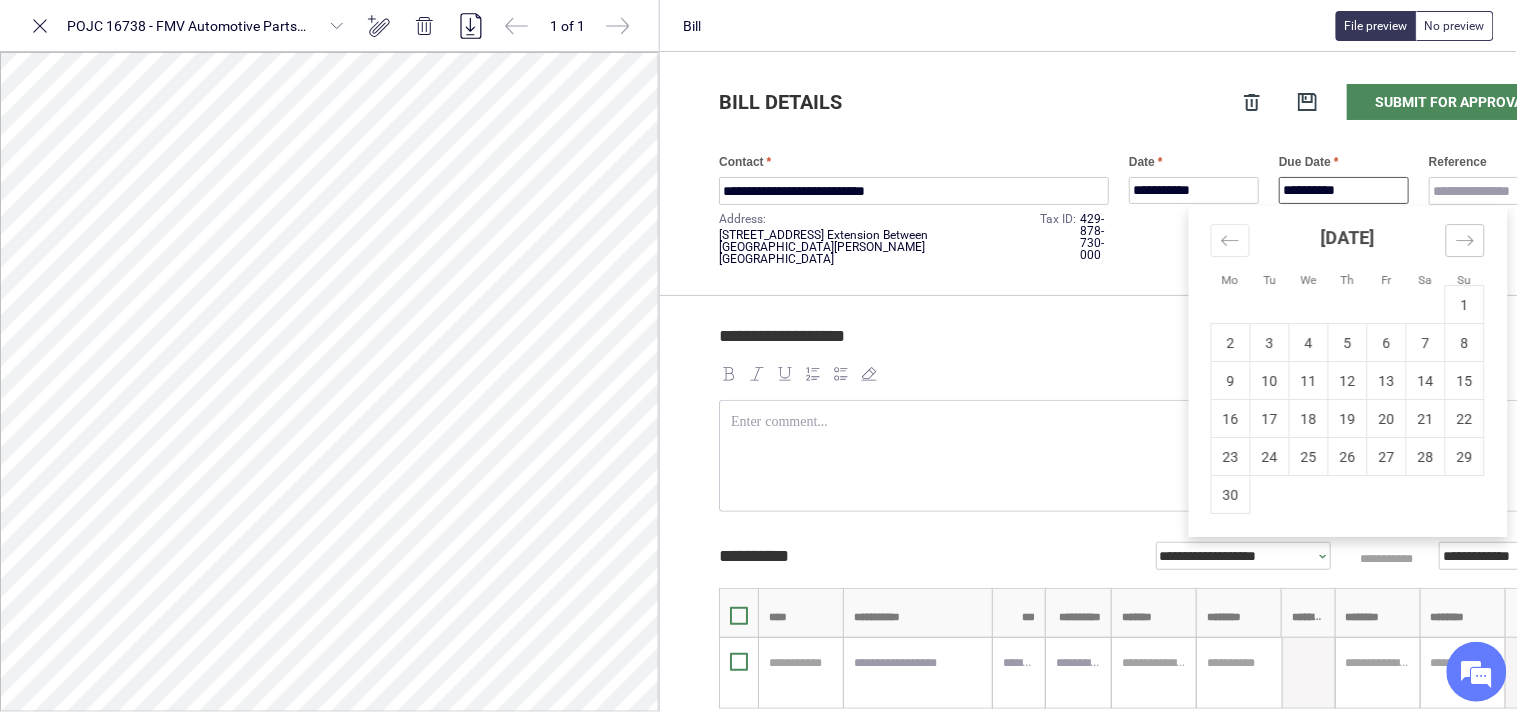 click 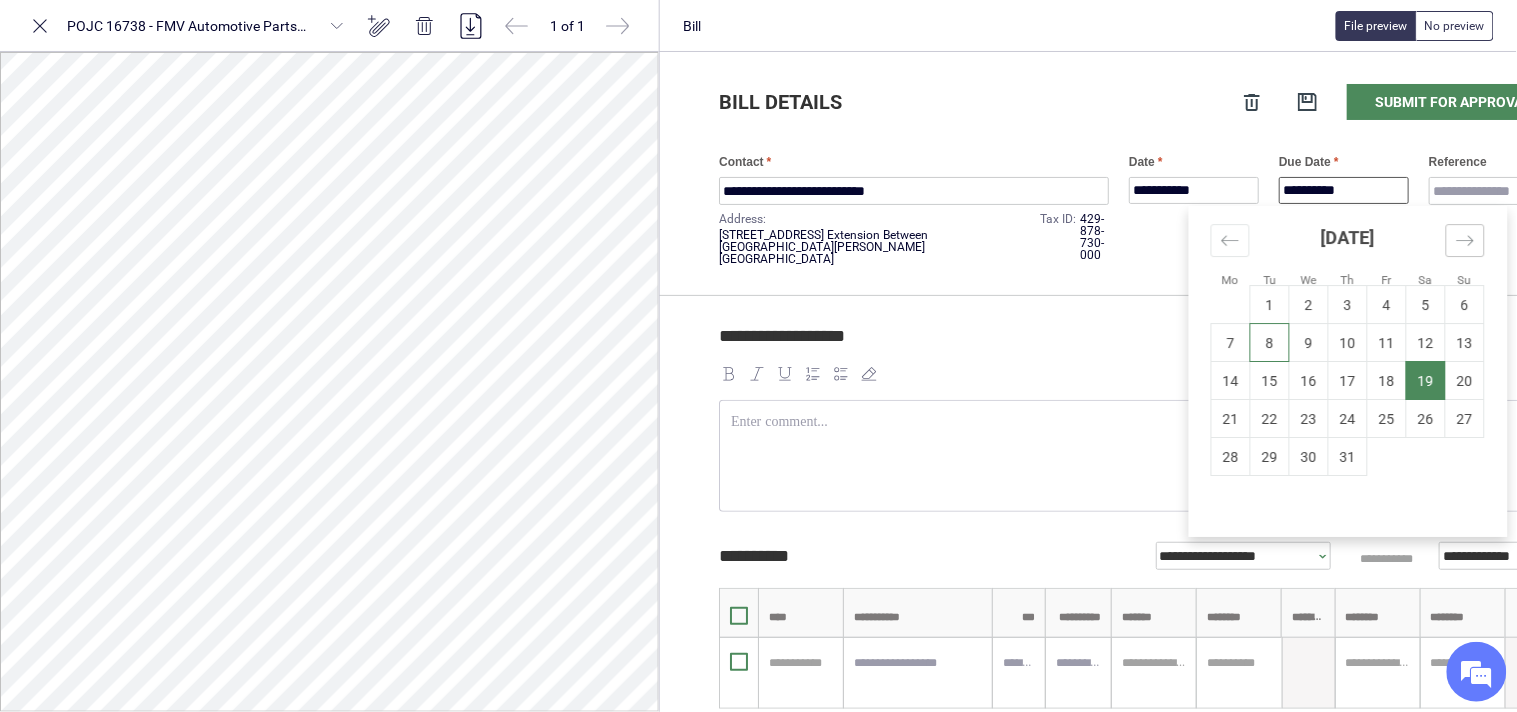 click 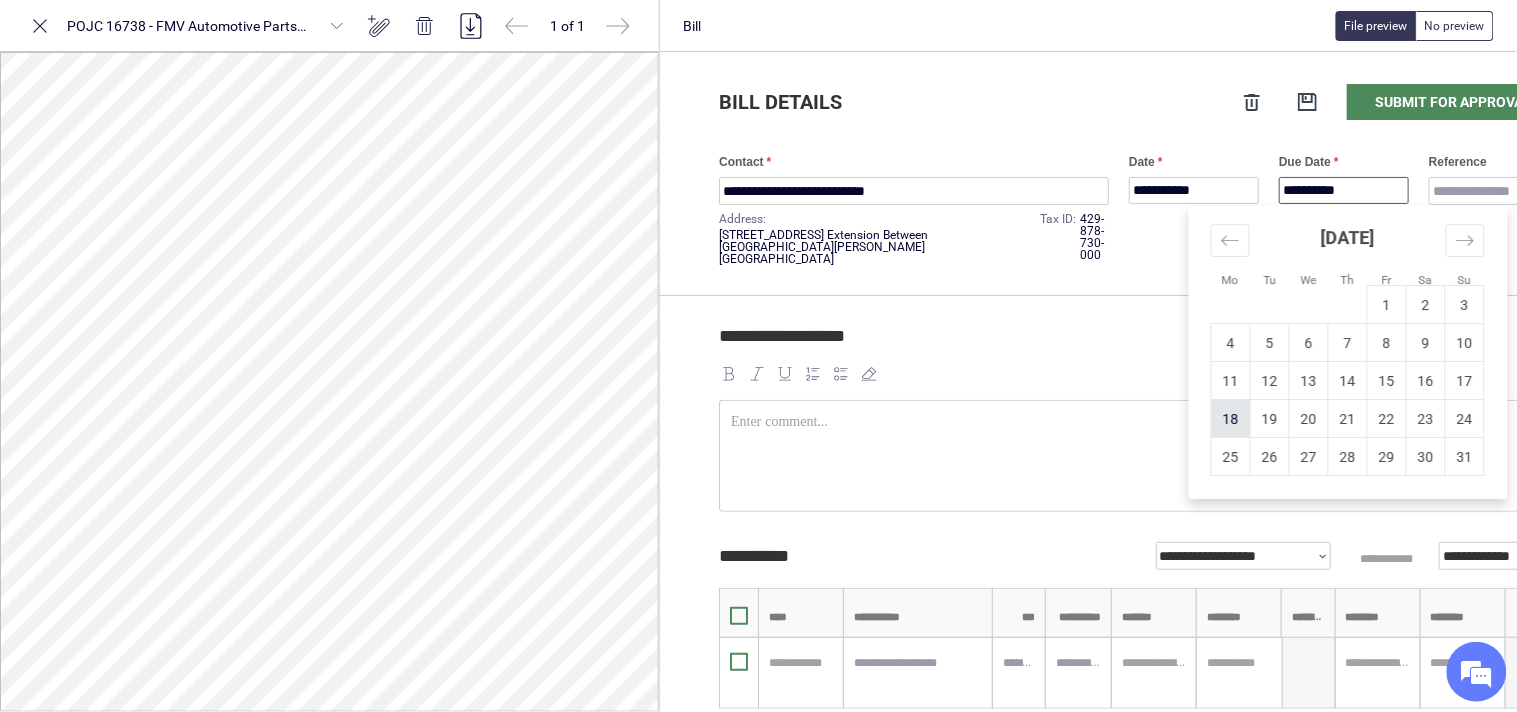 click on "18" at bounding box center [1231, 419] 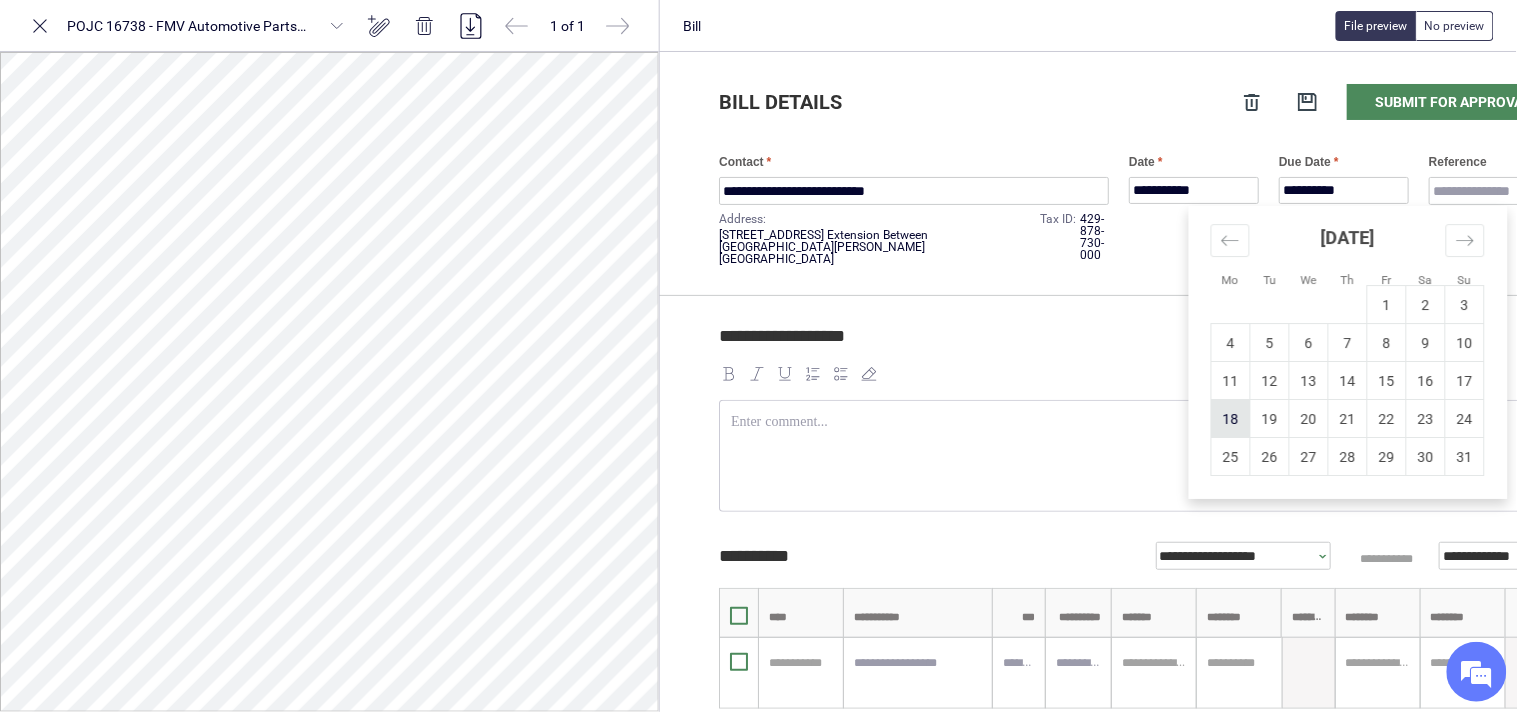 type on "**********" 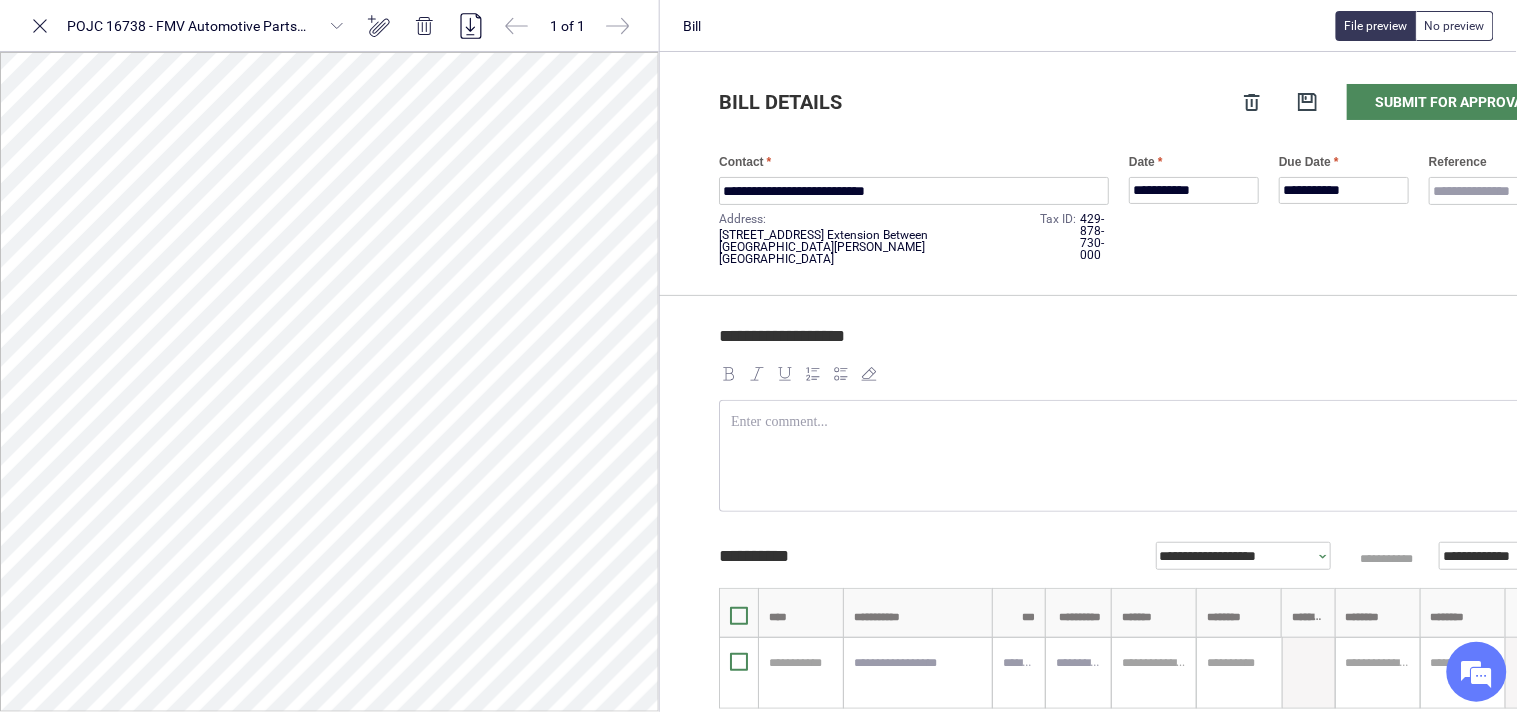 scroll, scrollTop: 0, scrollLeft: 108, axis: horizontal 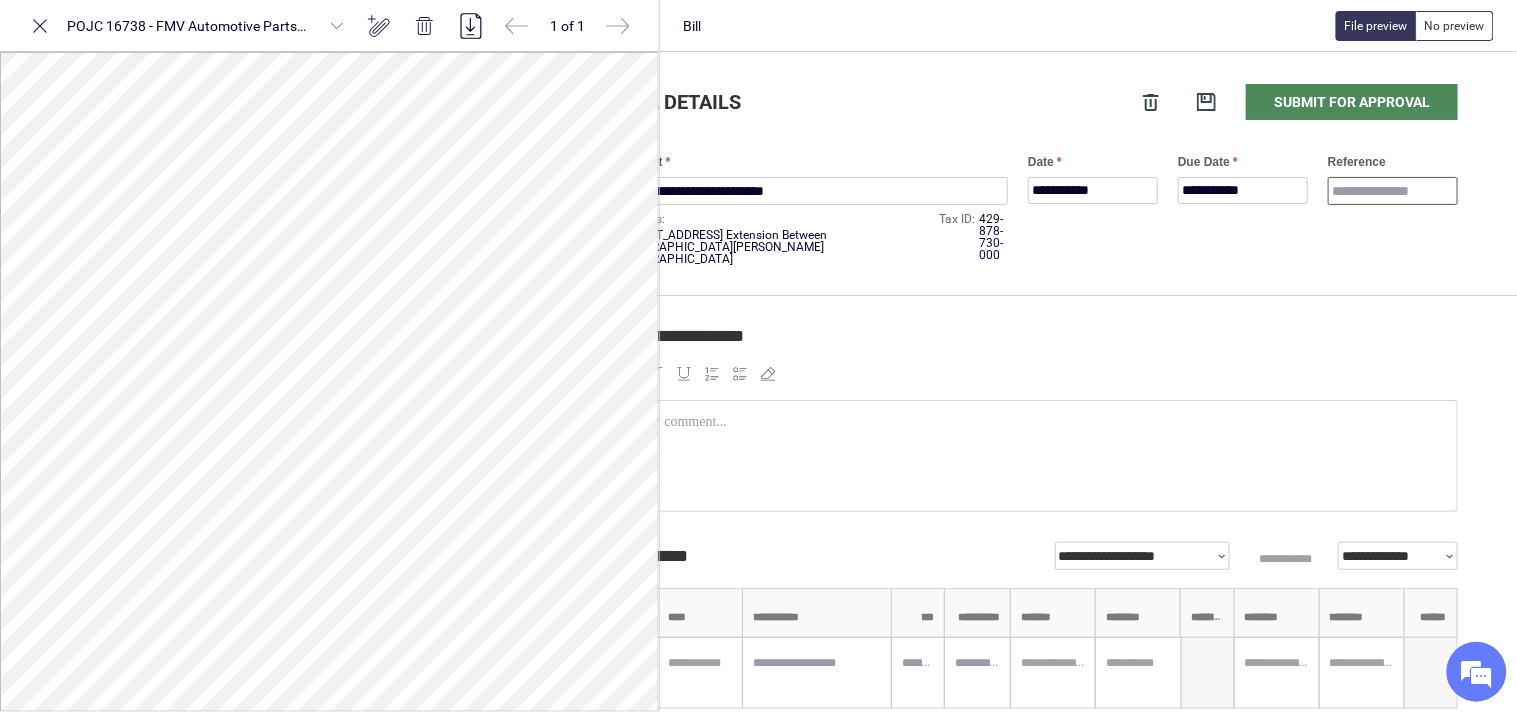 click on "Reference" at bounding box center (1393, 191) 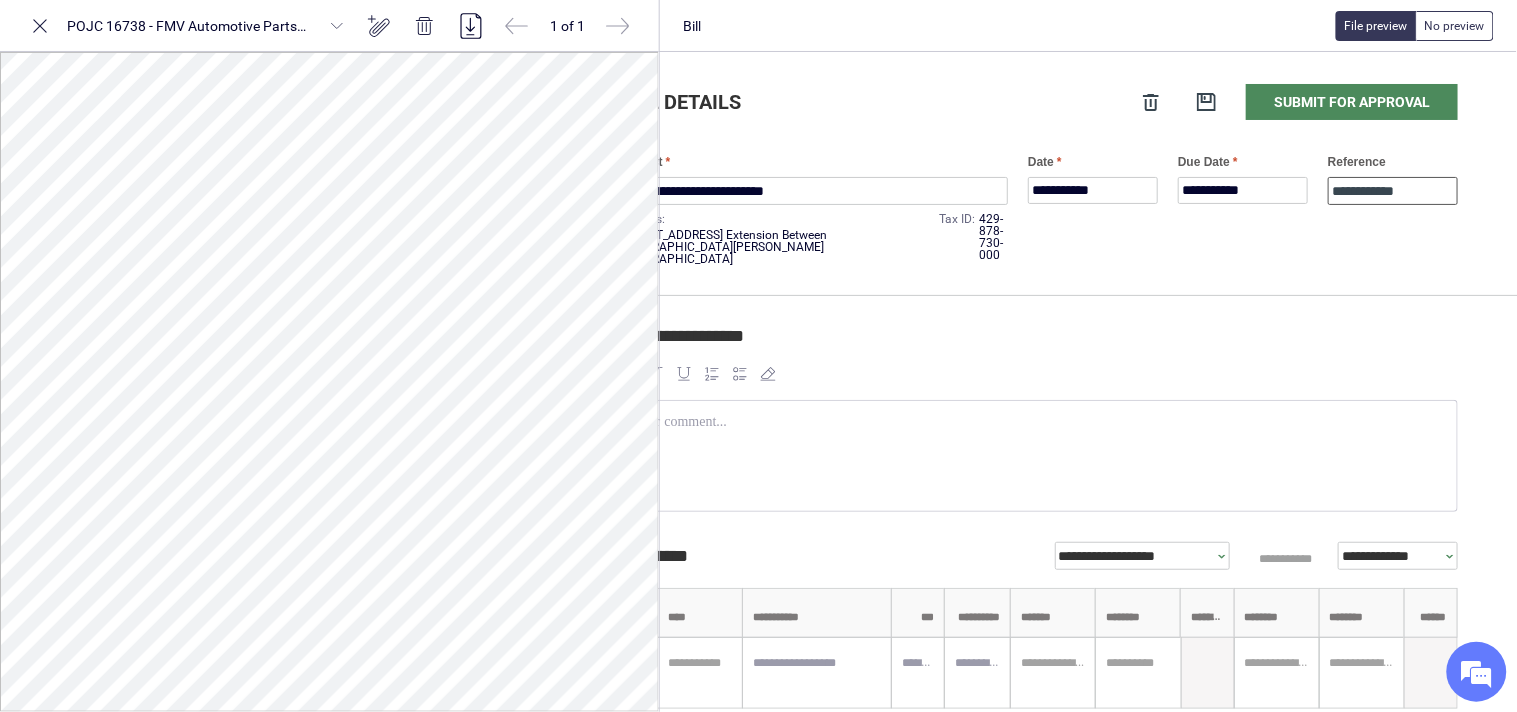 paste on "**********" 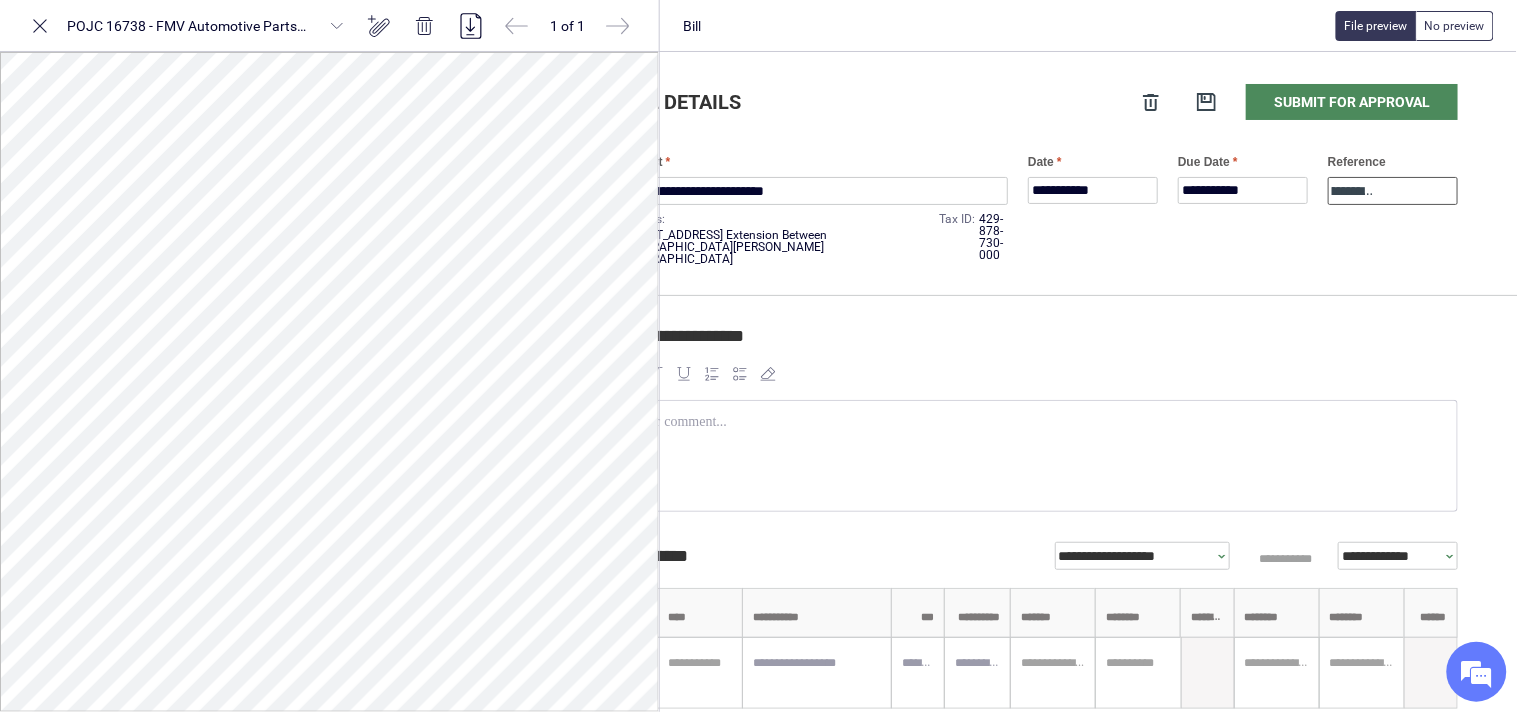 scroll, scrollTop: 0, scrollLeft: 138, axis: horizontal 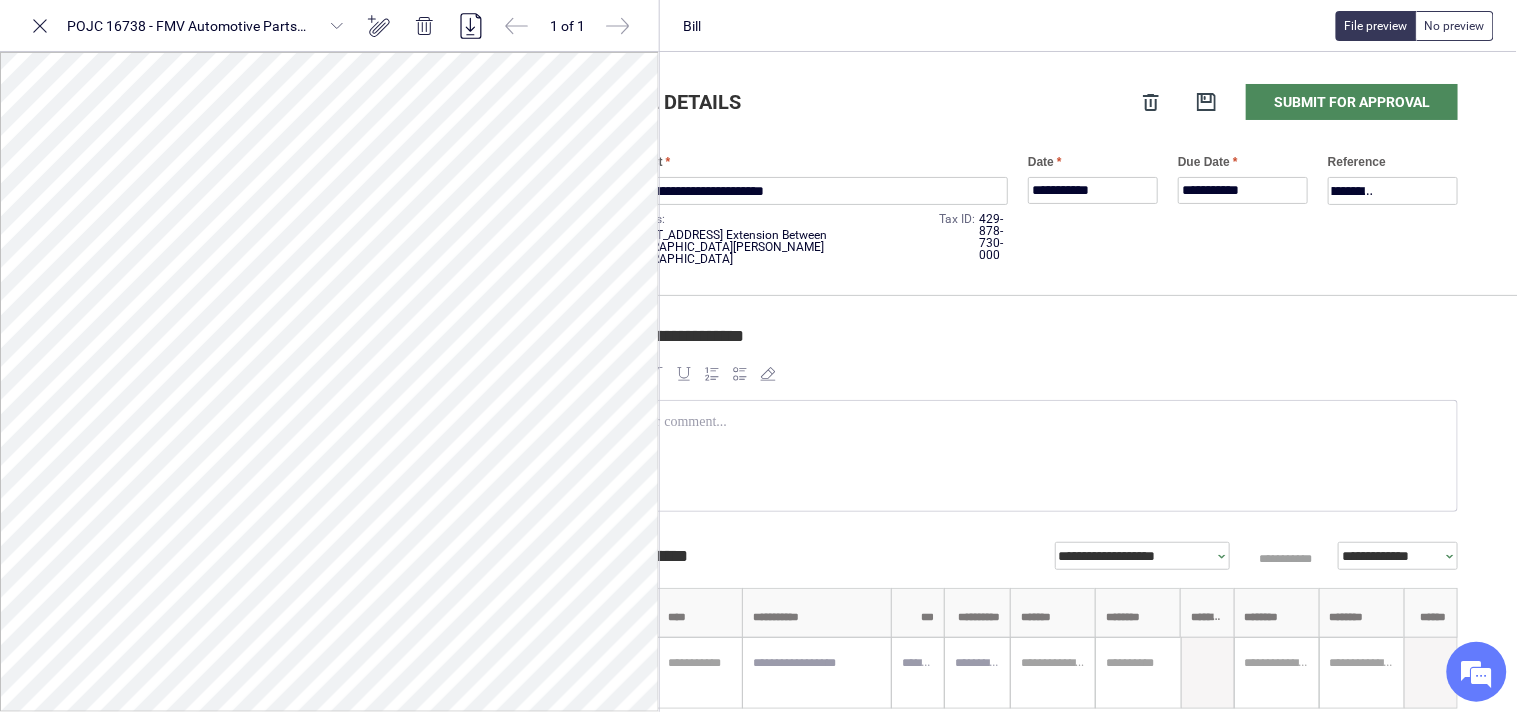 click on "**********" at bounding box center [1093, 208] 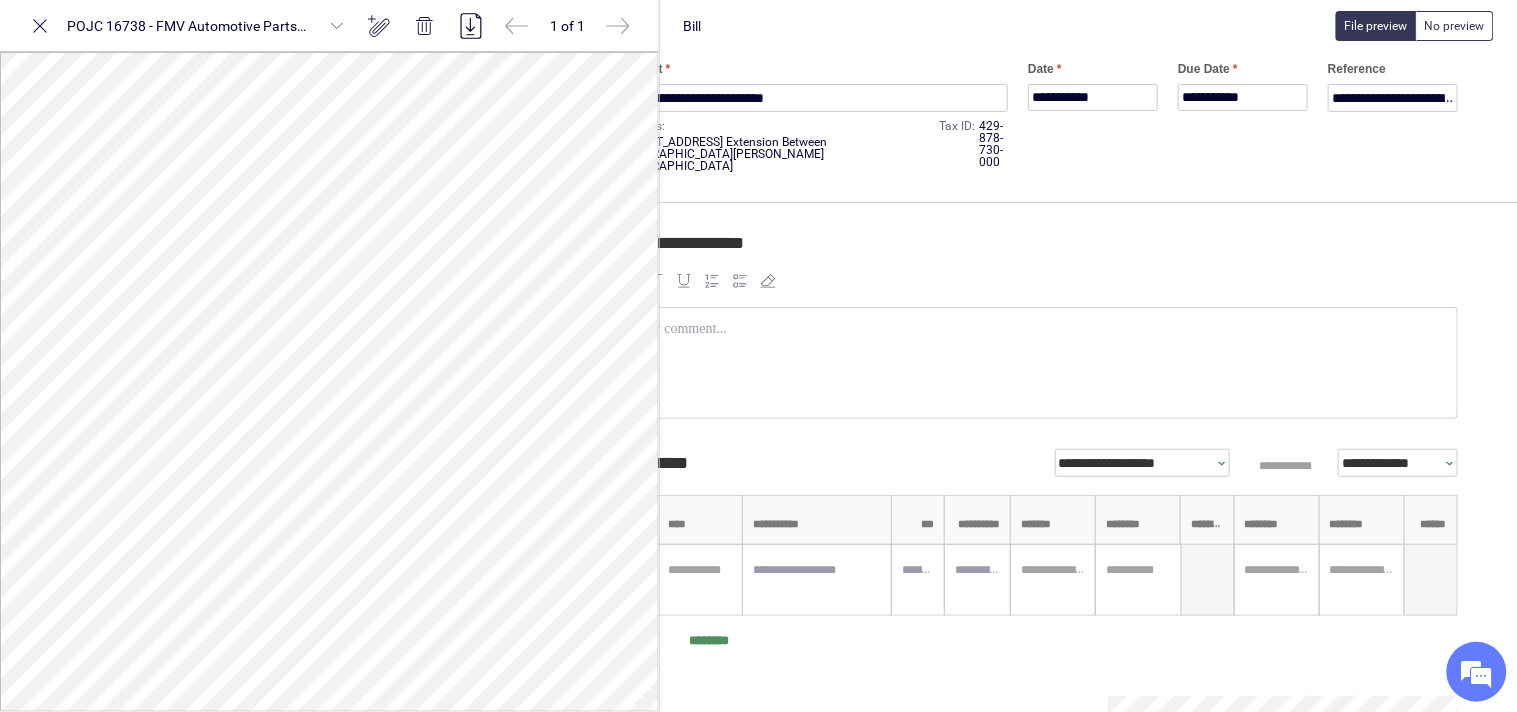 scroll, scrollTop: 222, scrollLeft: 108, axis: both 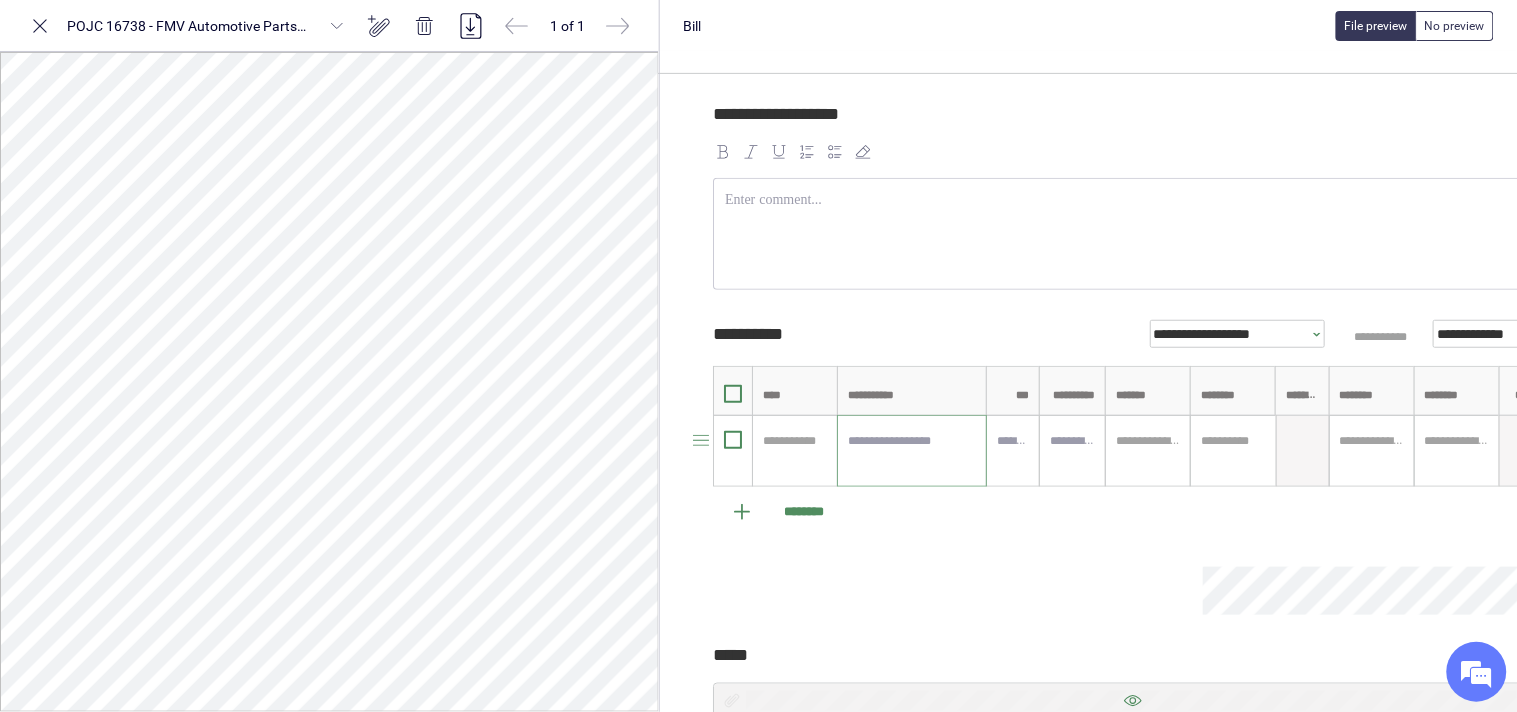 click at bounding box center (912, 451) 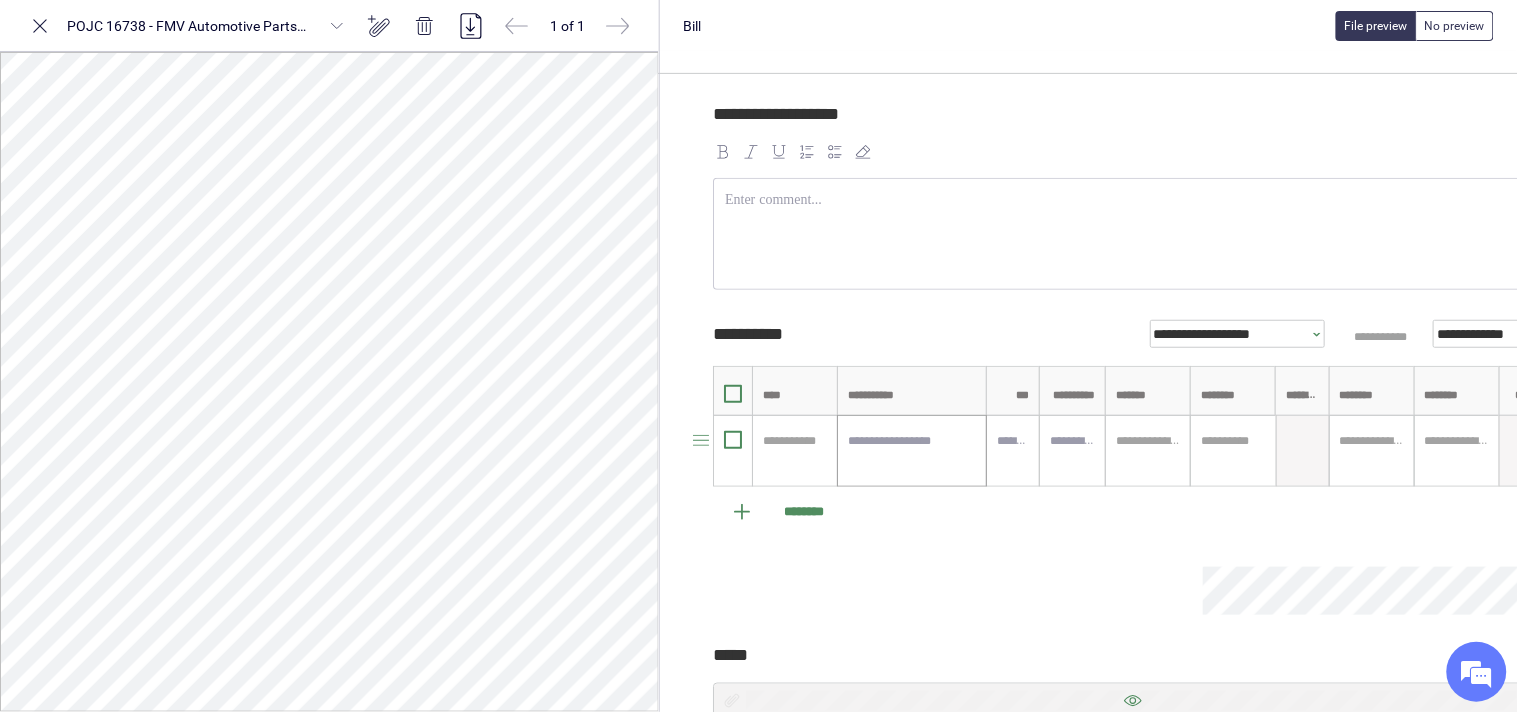 click at bounding box center [912, 451] 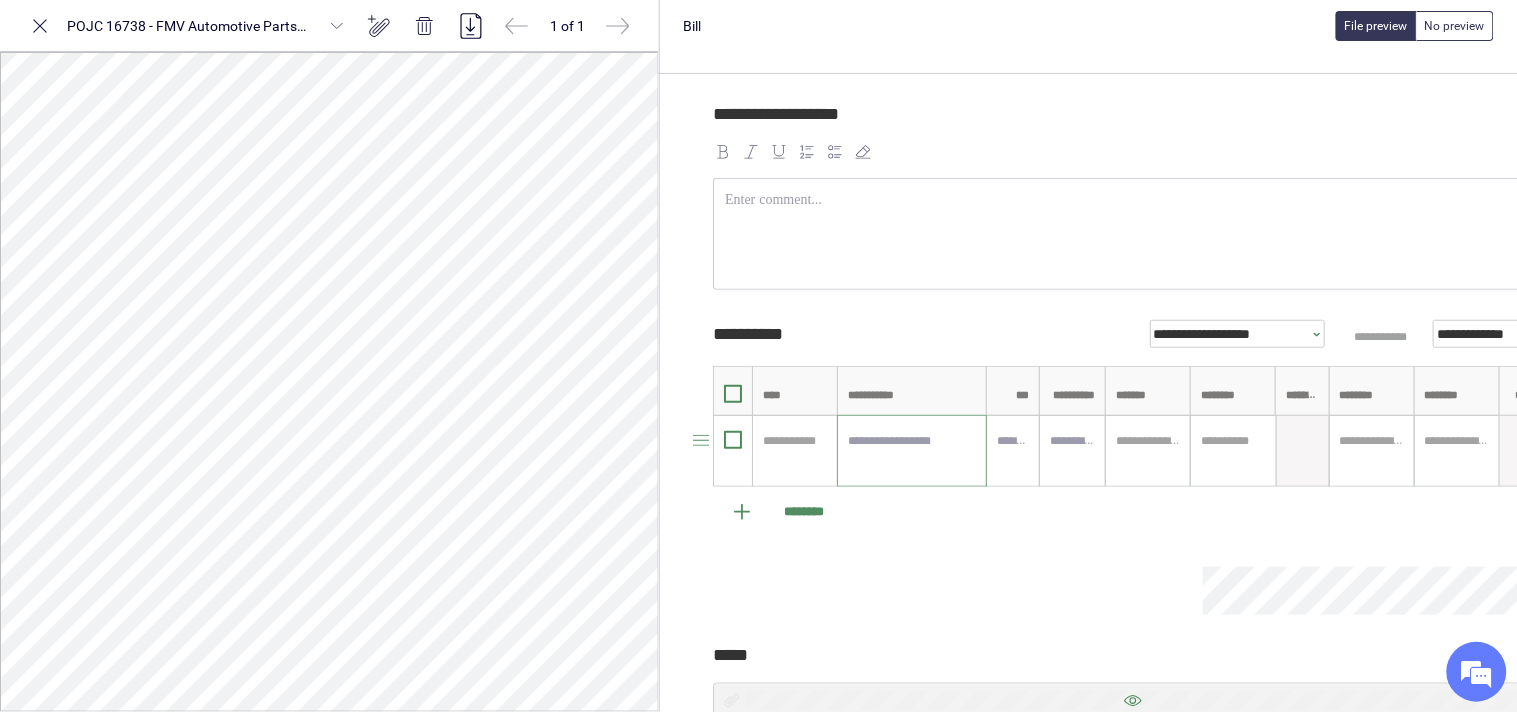 paste on "**********" 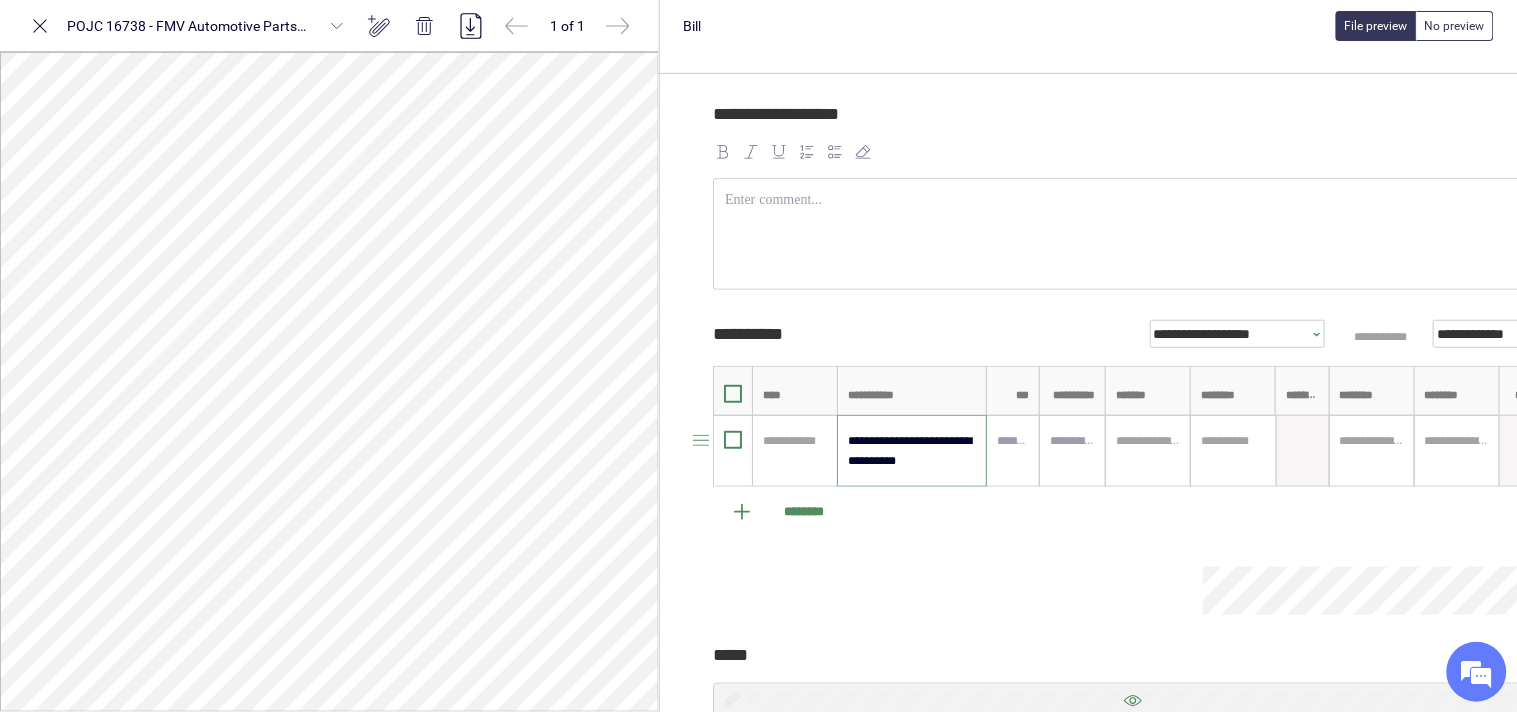 click on "**********" at bounding box center (912, 451) 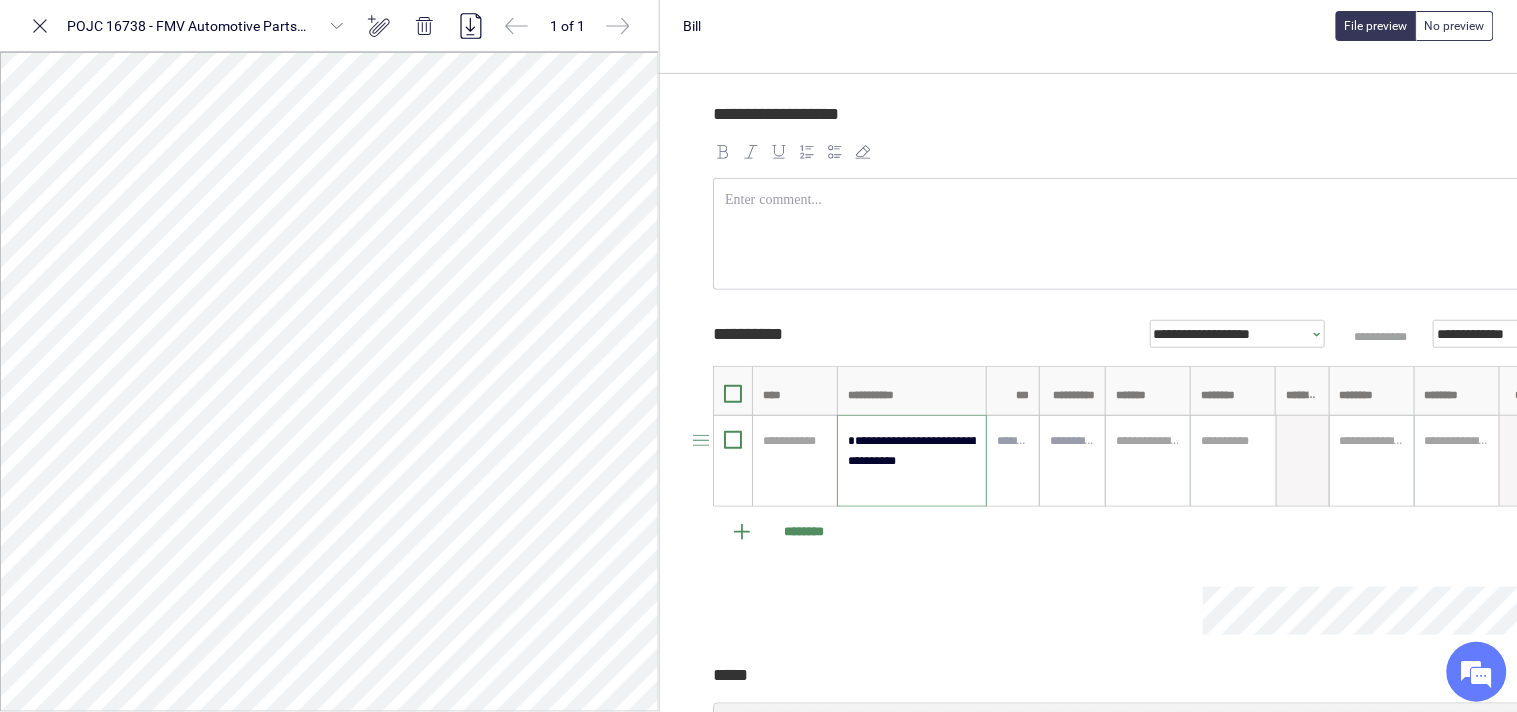 click on "**********" at bounding box center [912, 461] 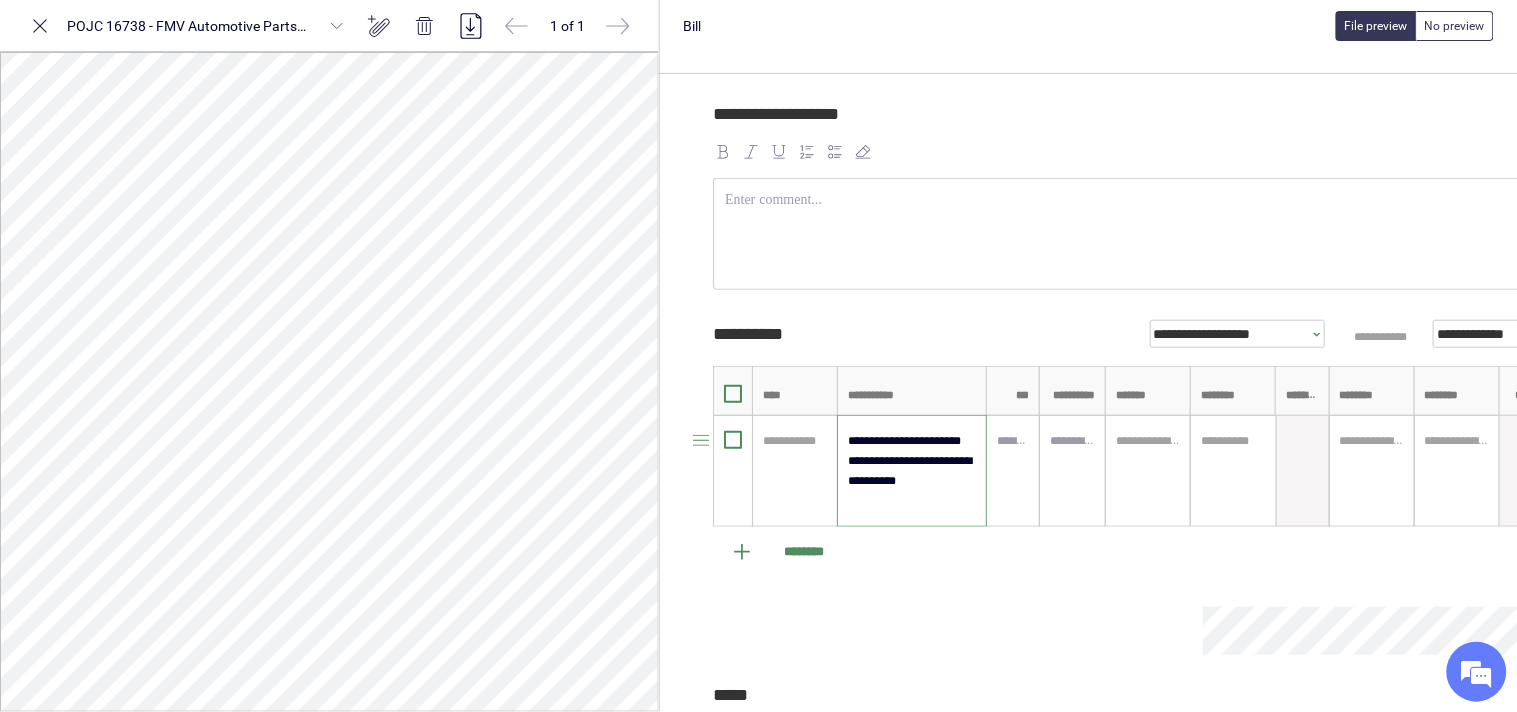 scroll, scrollTop: 333, scrollLeft: 6, axis: both 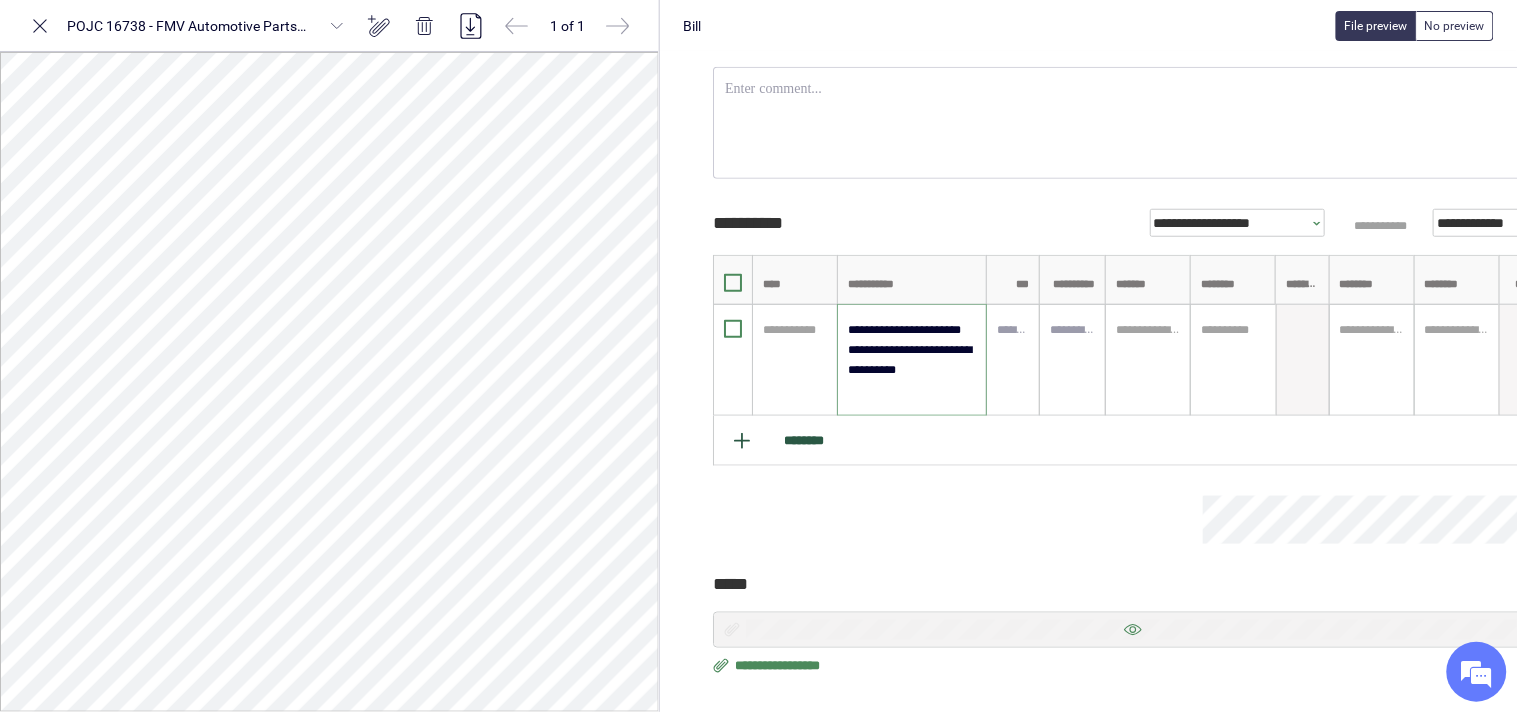 click on "********" at bounding box center (1133, 441) 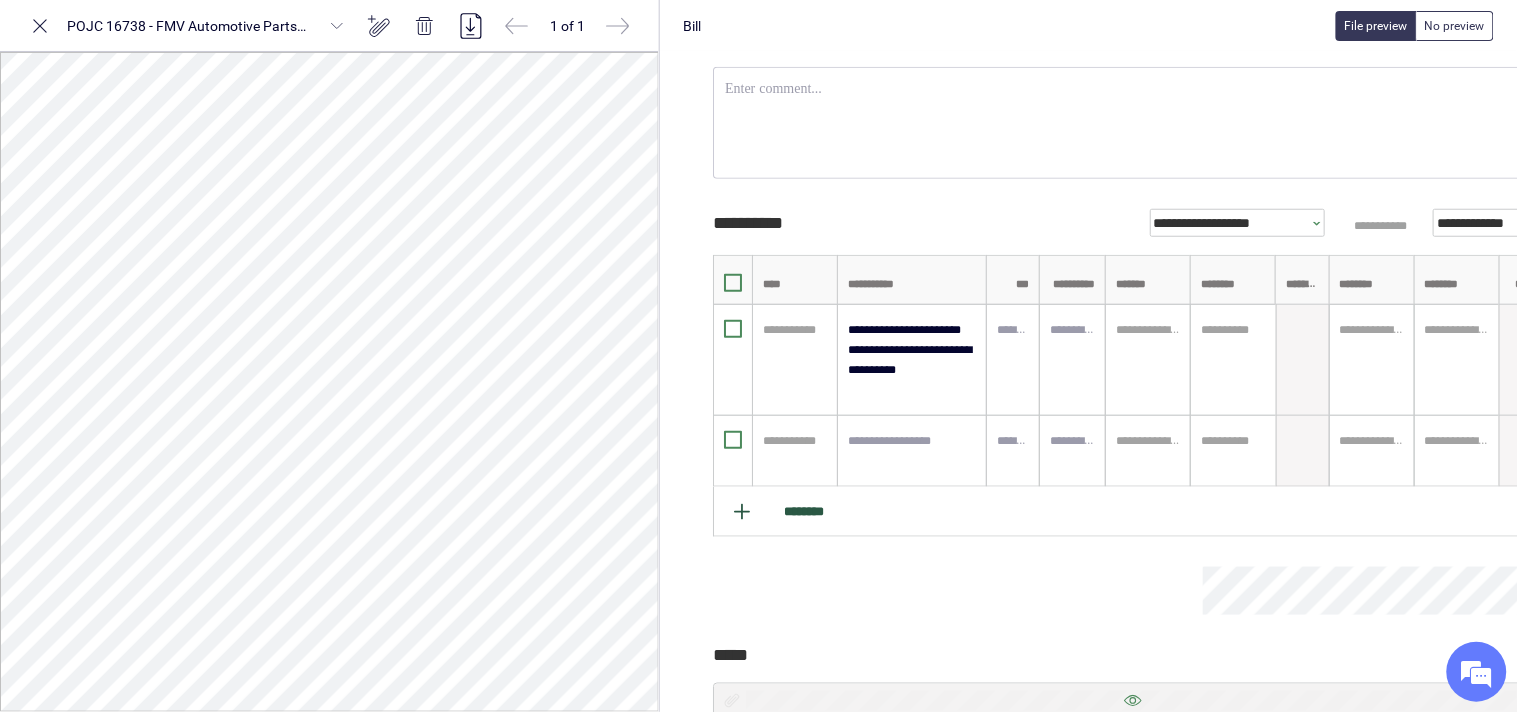 click on "********" at bounding box center (1133, 512) 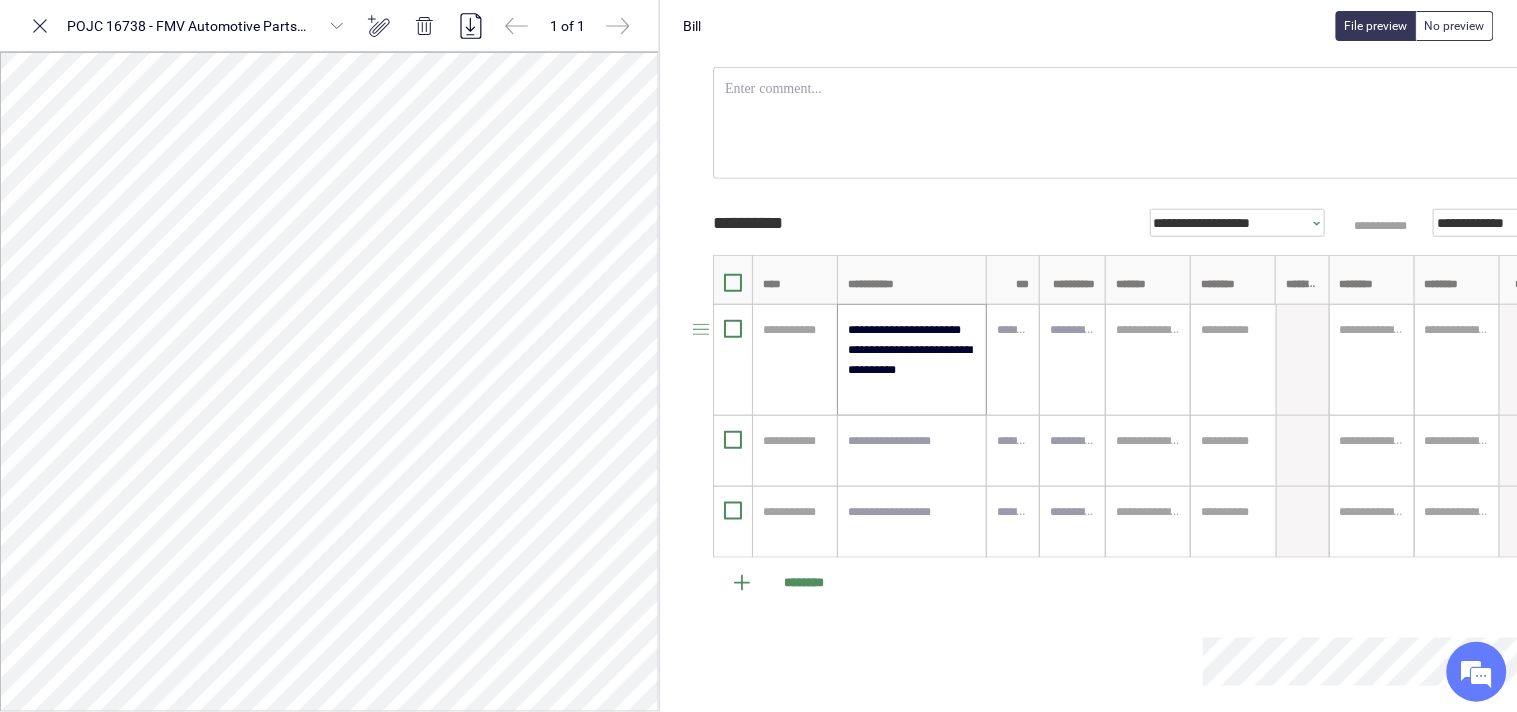 click on "**********" at bounding box center (912, 360) 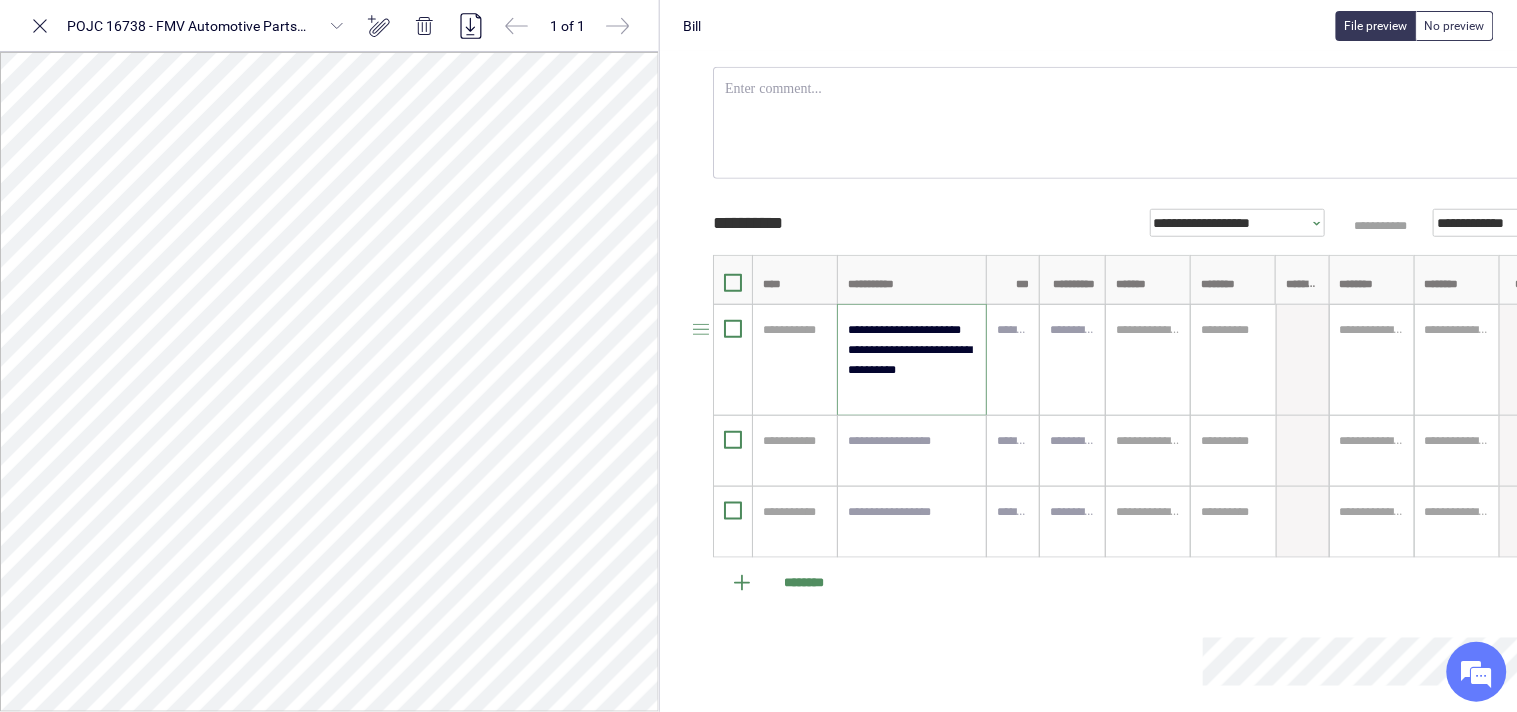 click on "**********" at bounding box center (912, 360) 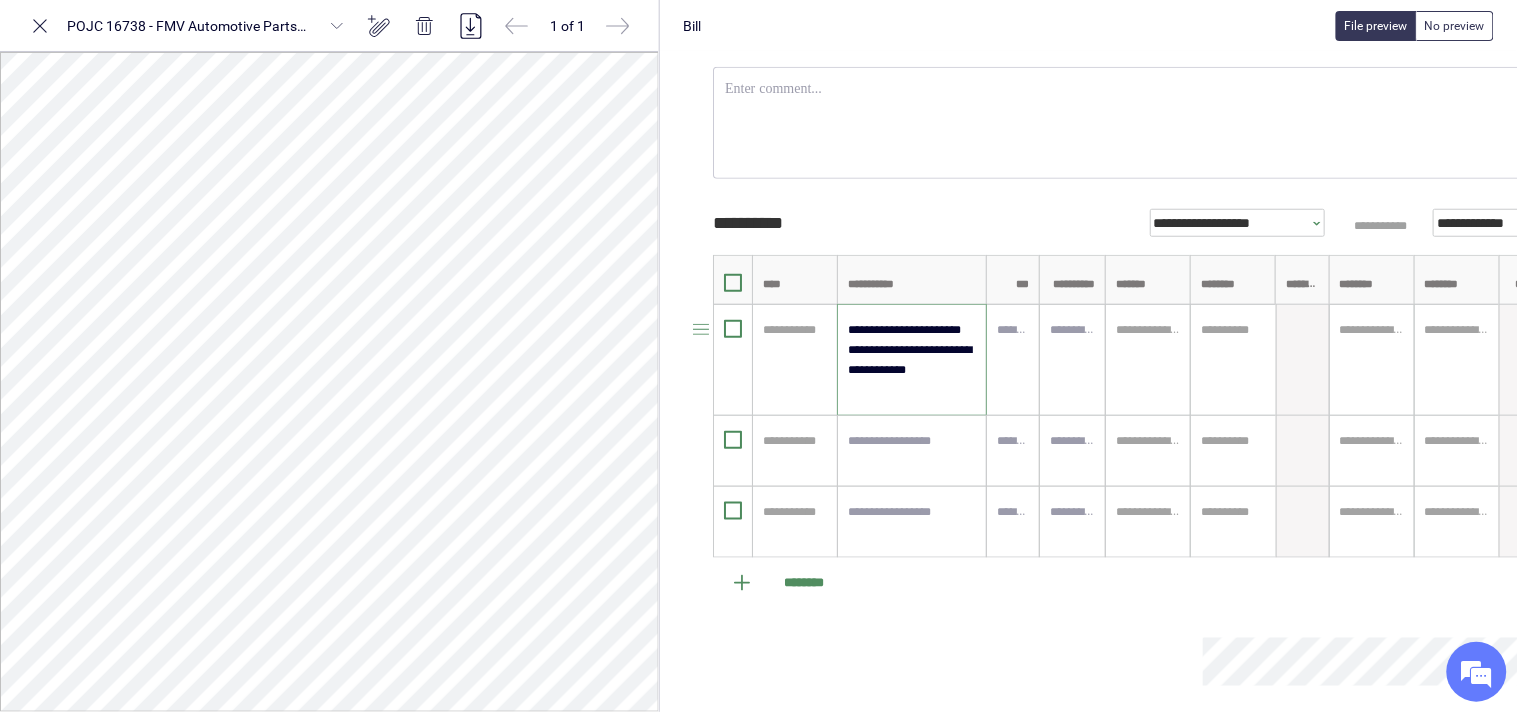 drag, startPoint x: 851, startPoint y: 324, endPoint x: 891, endPoint y: 341, distance: 43.462627 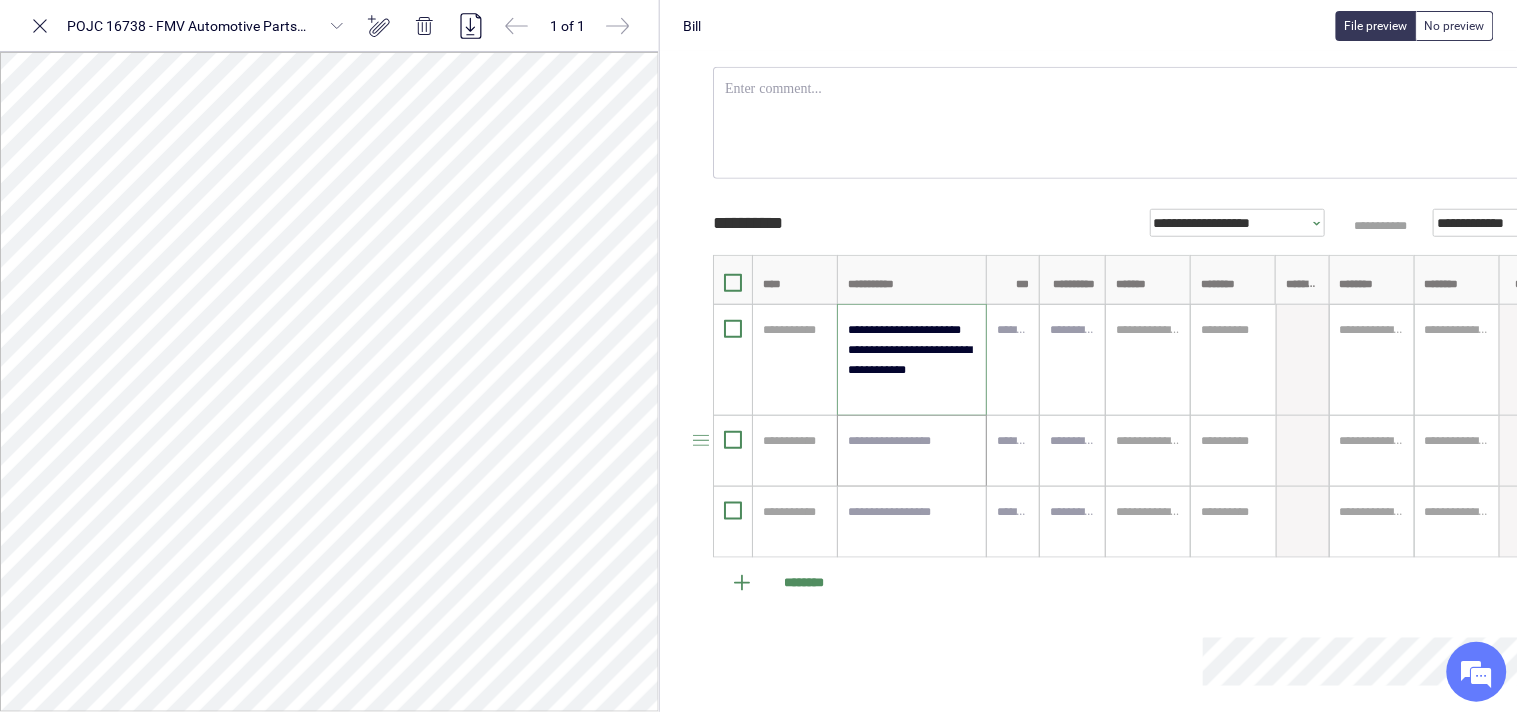 type on "**********" 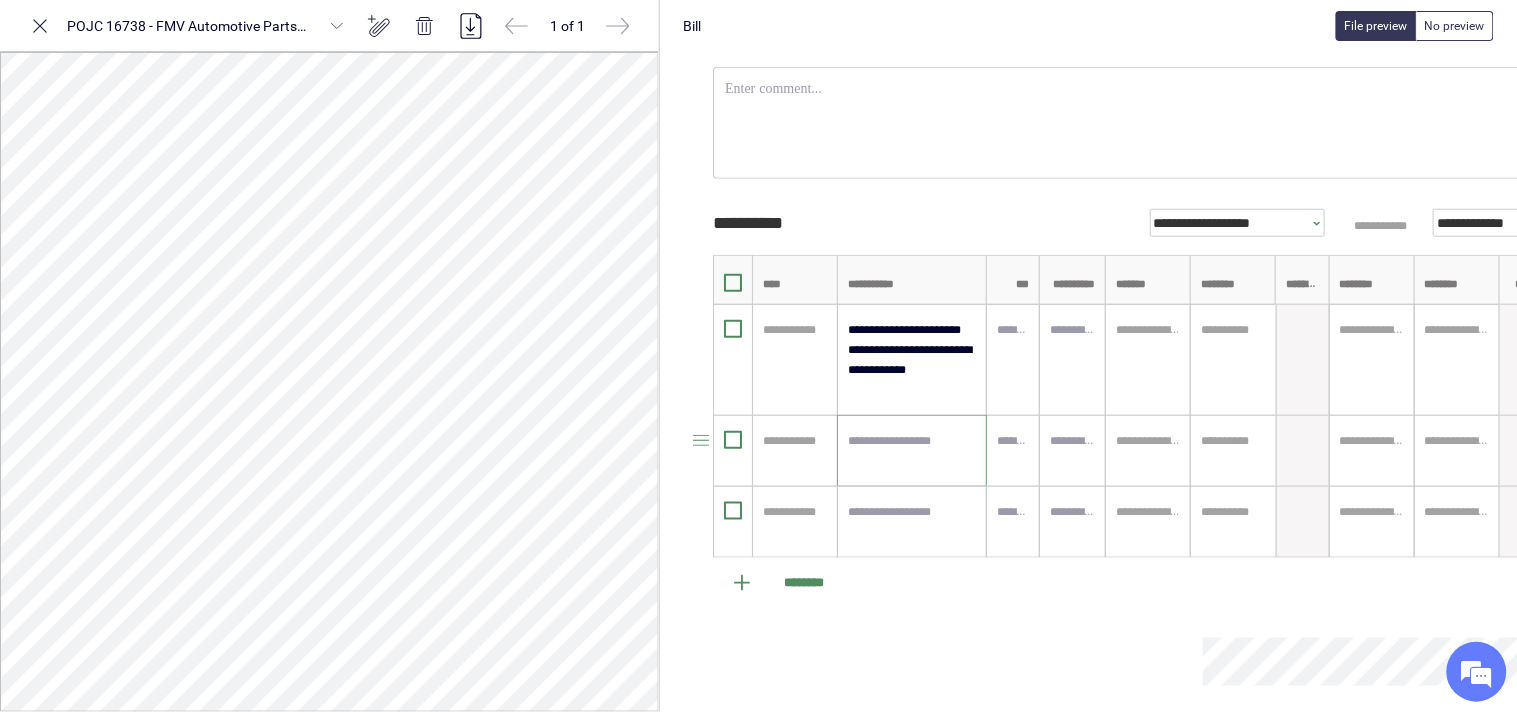 paste on "**********" 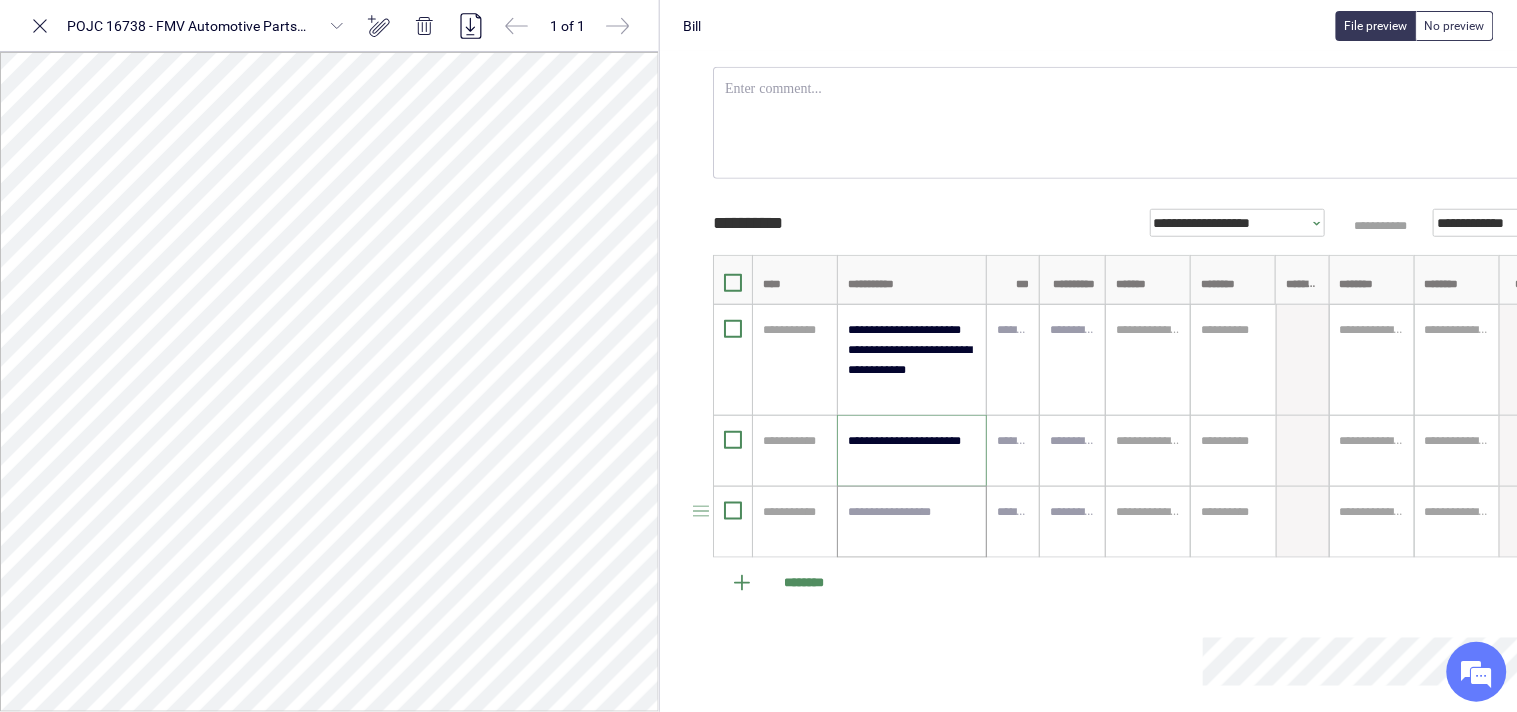 type on "**********" 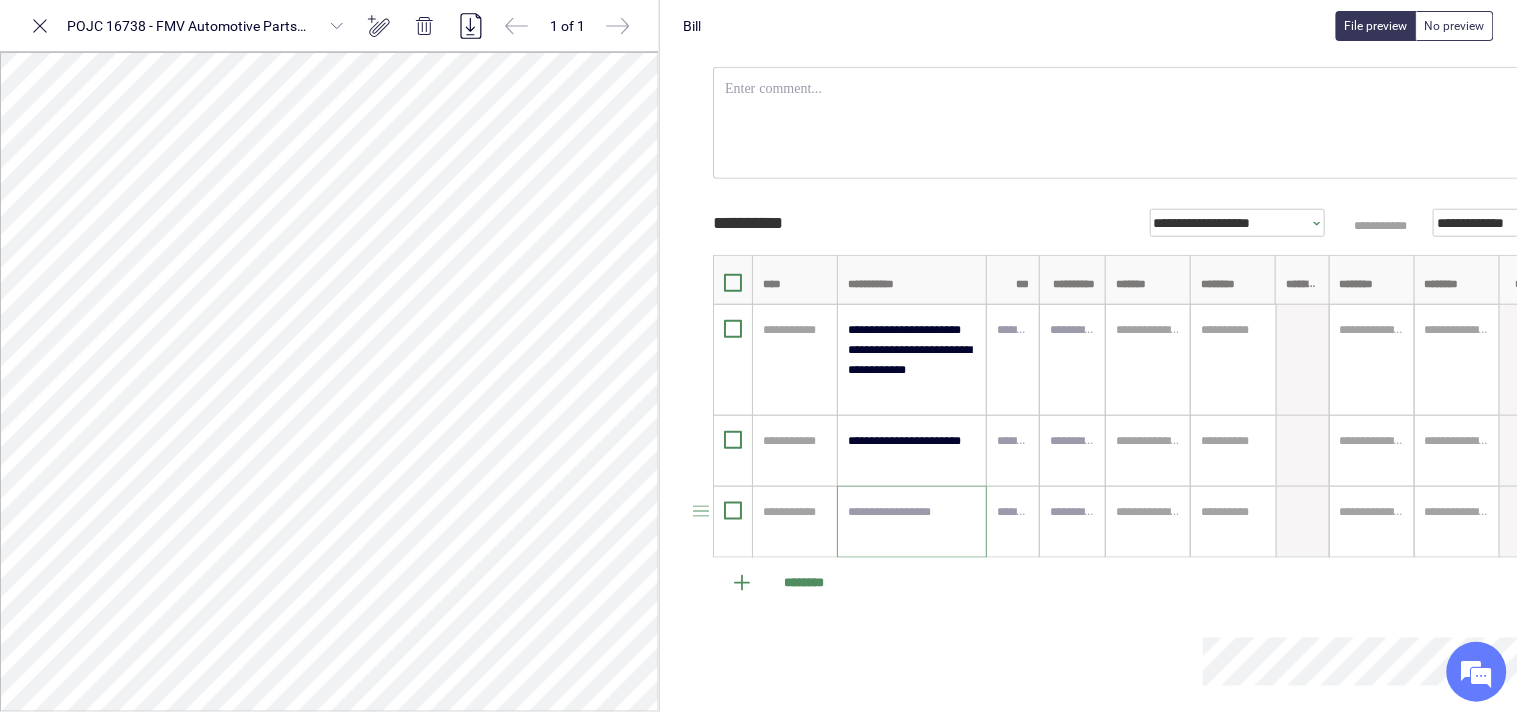 click at bounding box center [912, 522] 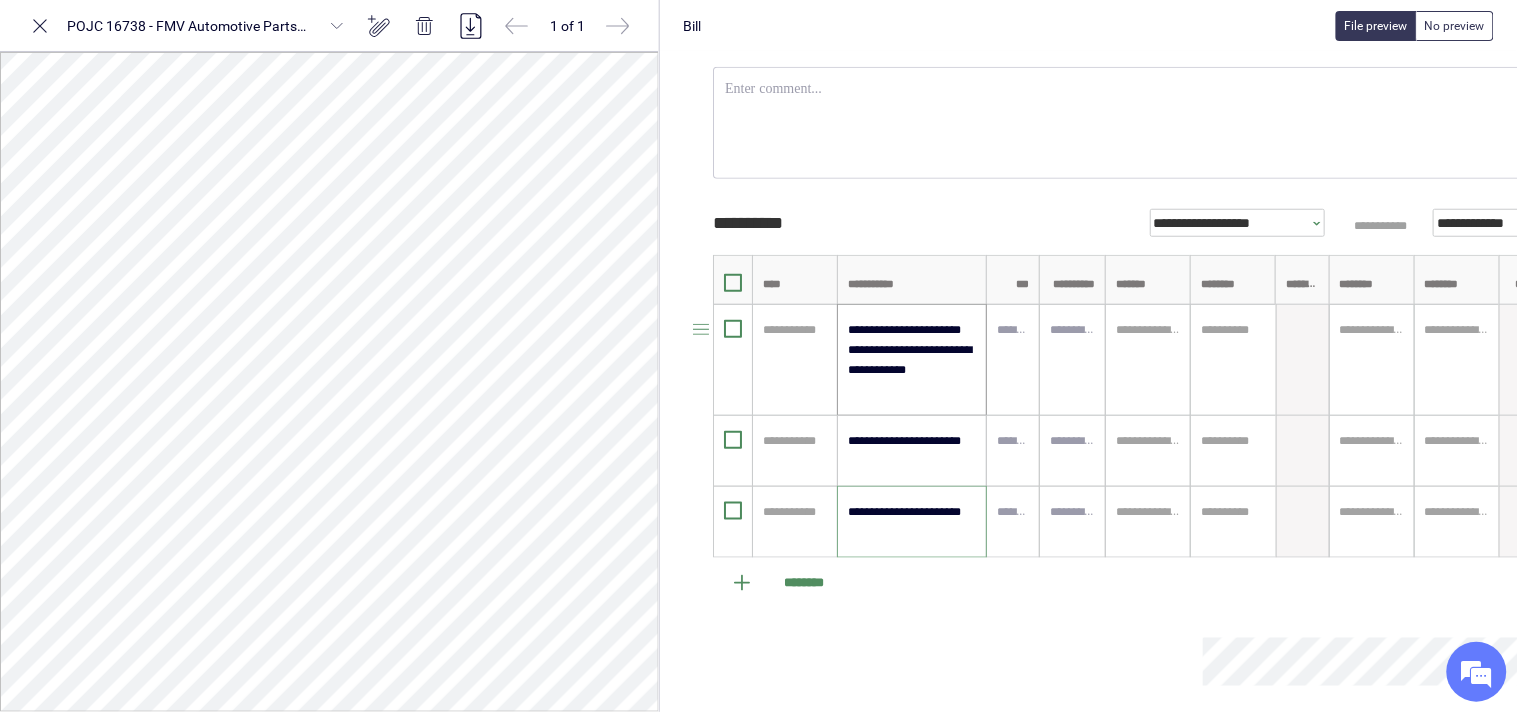 type on "**********" 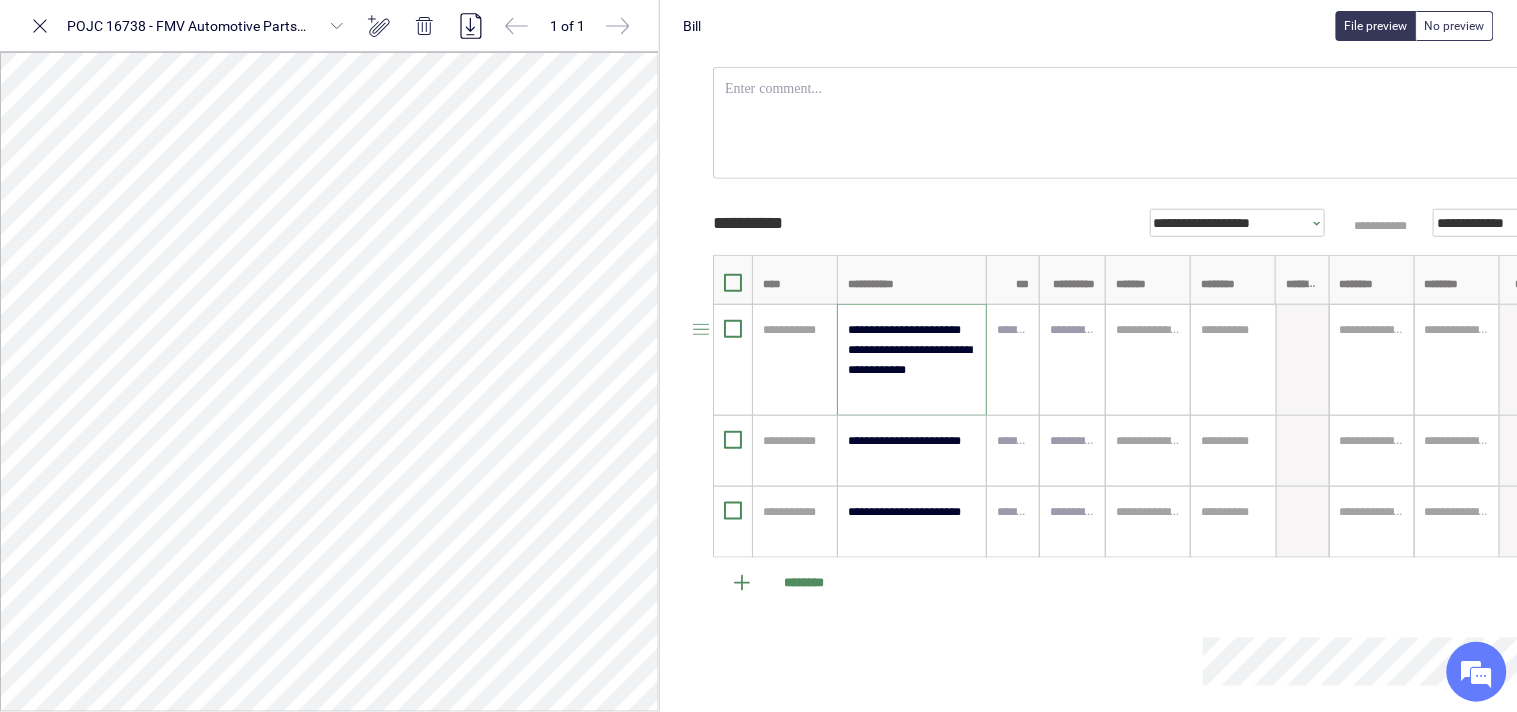 drag, startPoint x: 852, startPoint y: 326, endPoint x: 882, endPoint y: 351, distance: 39.051247 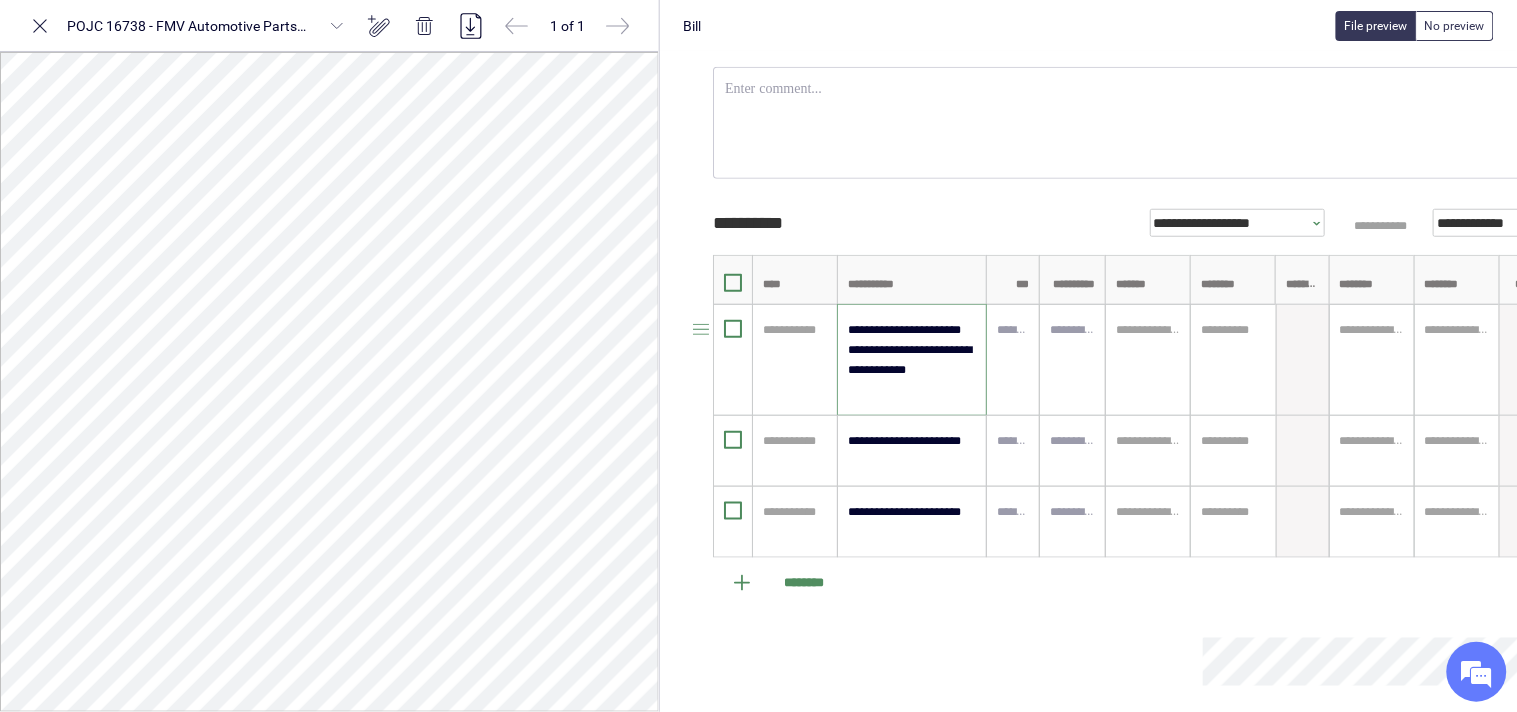 drag, startPoint x: 846, startPoint y: 327, endPoint x: 851, endPoint y: 368, distance: 41.303753 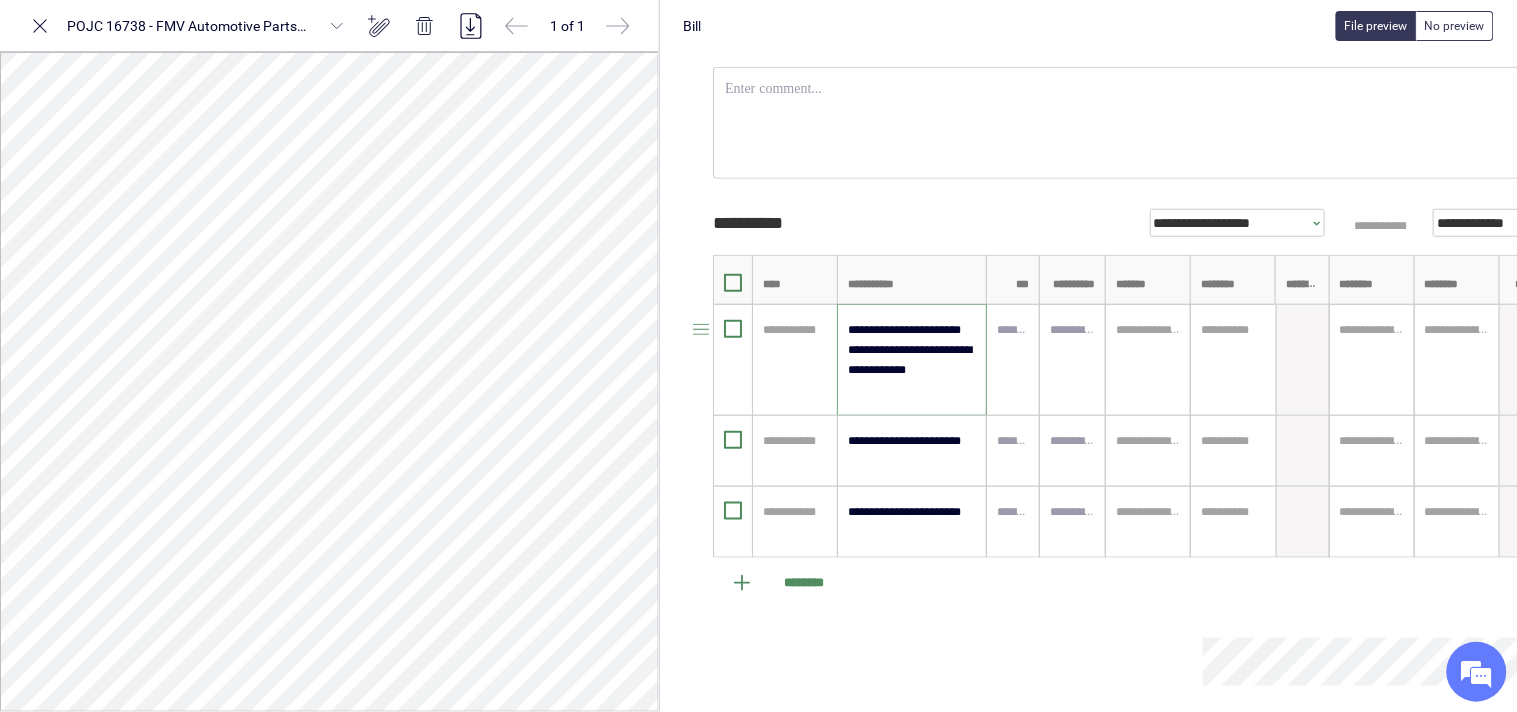 click on "**********" at bounding box center (912, 360) 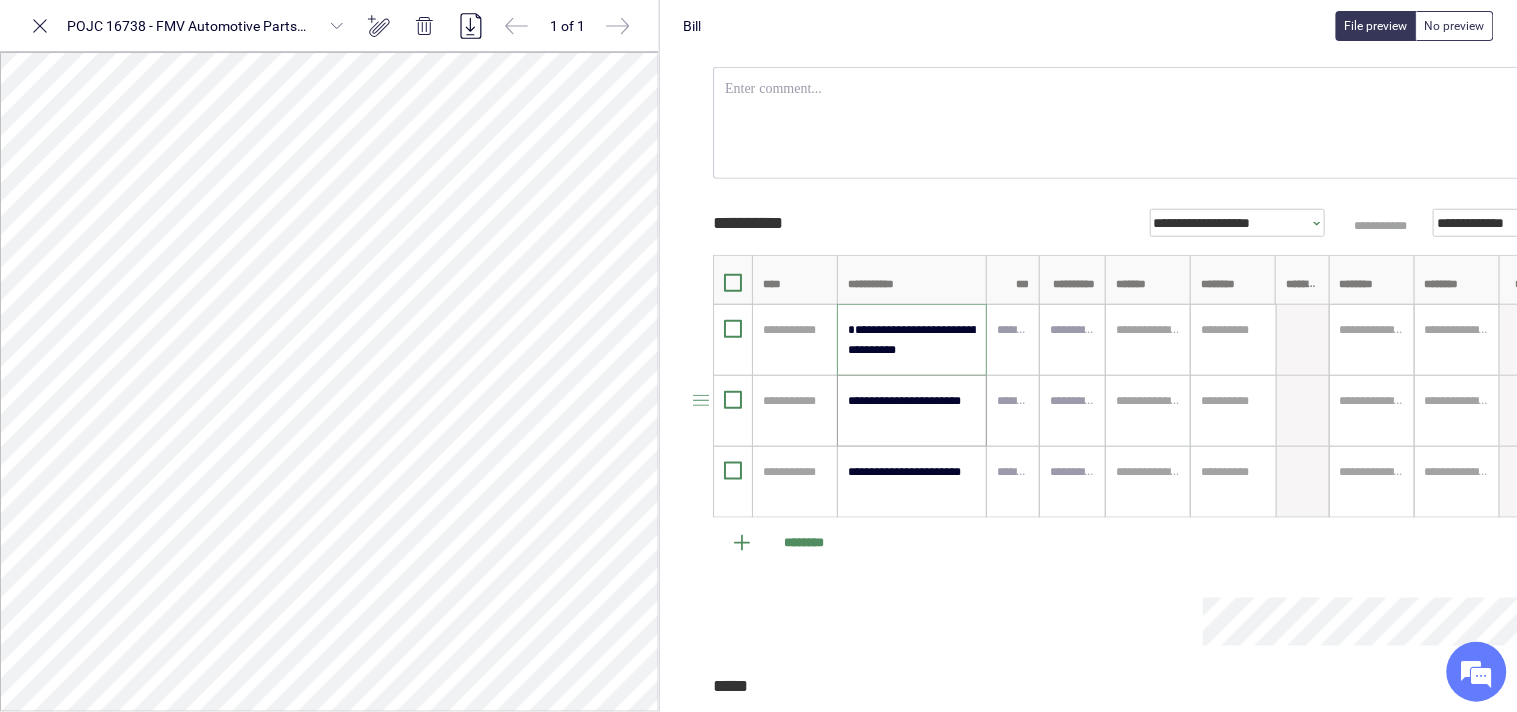 type on "**********" 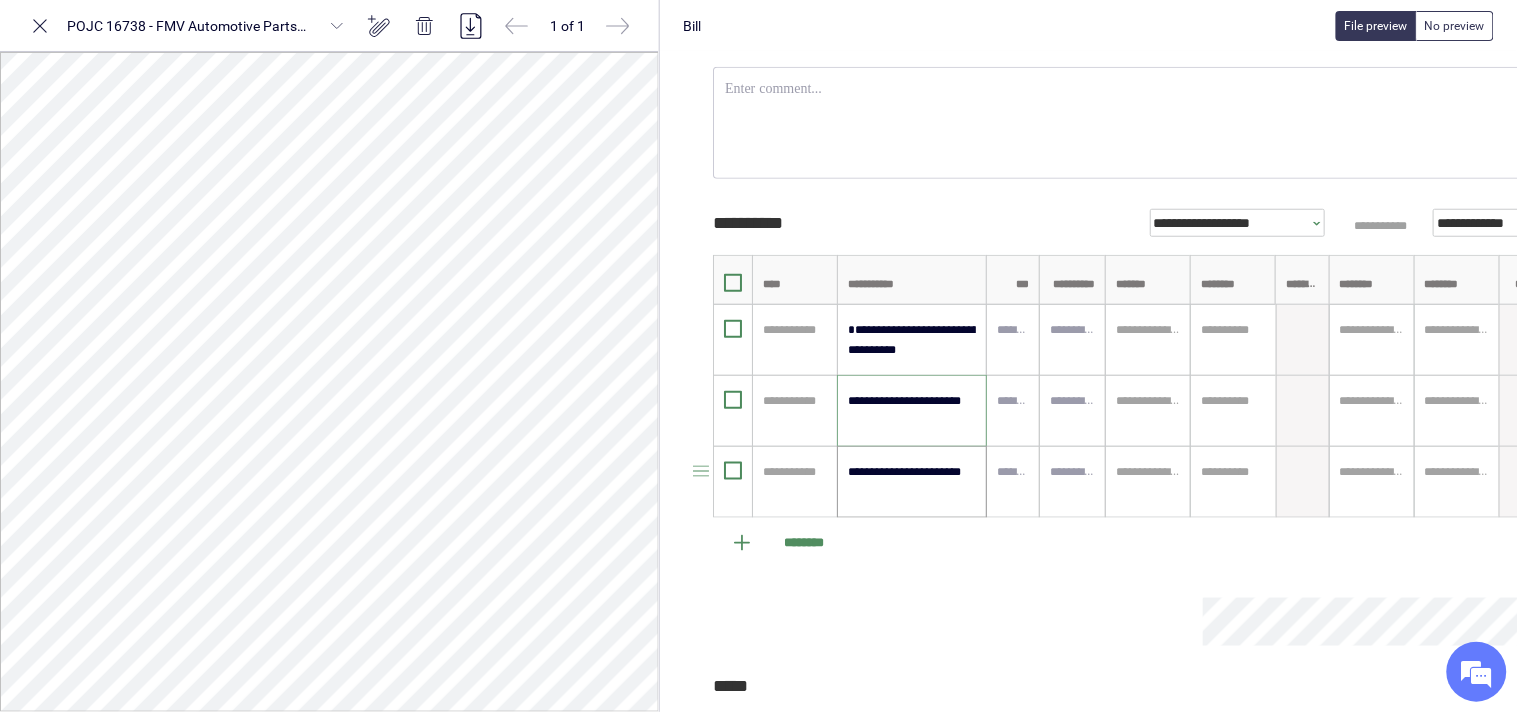 drag, startPoint x: 850, startPoint y: 394, endPoint x: 852, endPoint y: 475, distance: 81.02469 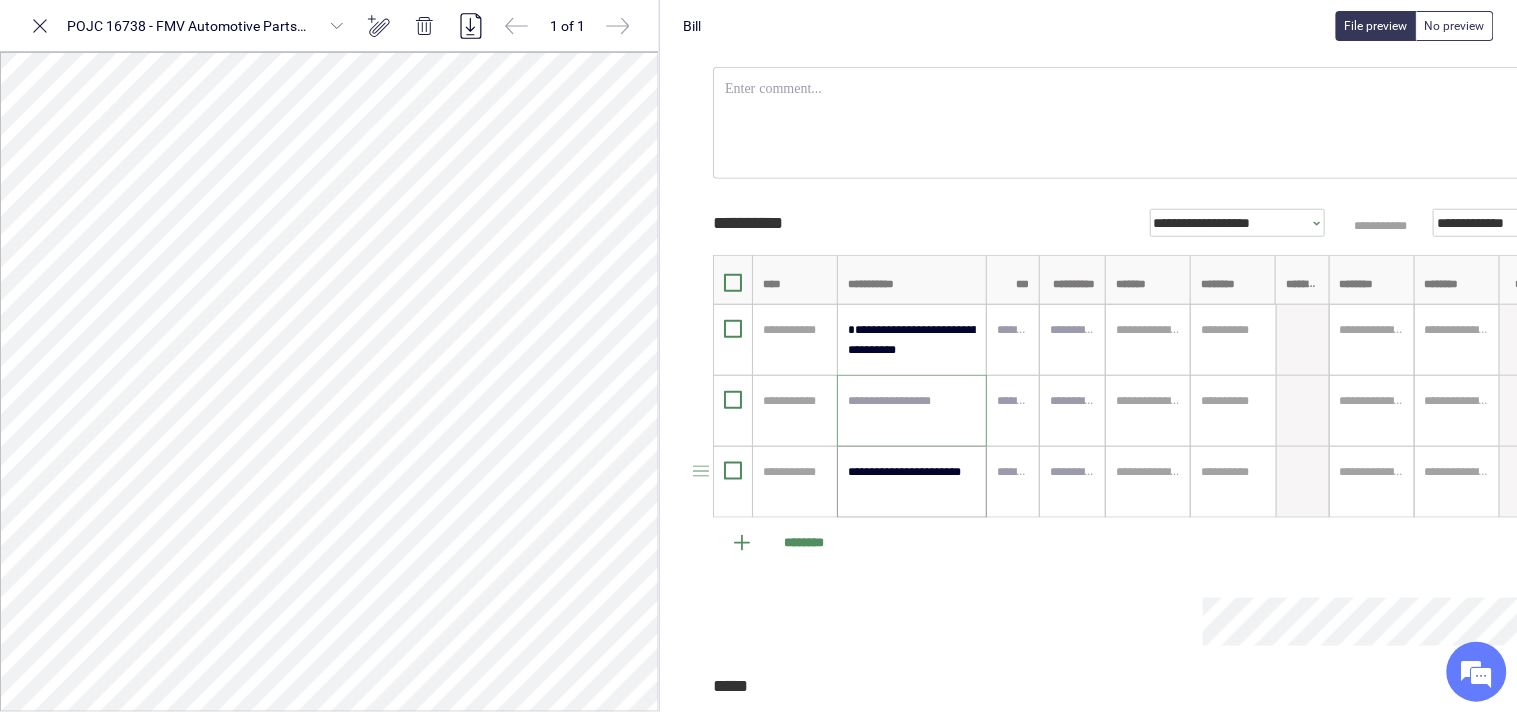 type 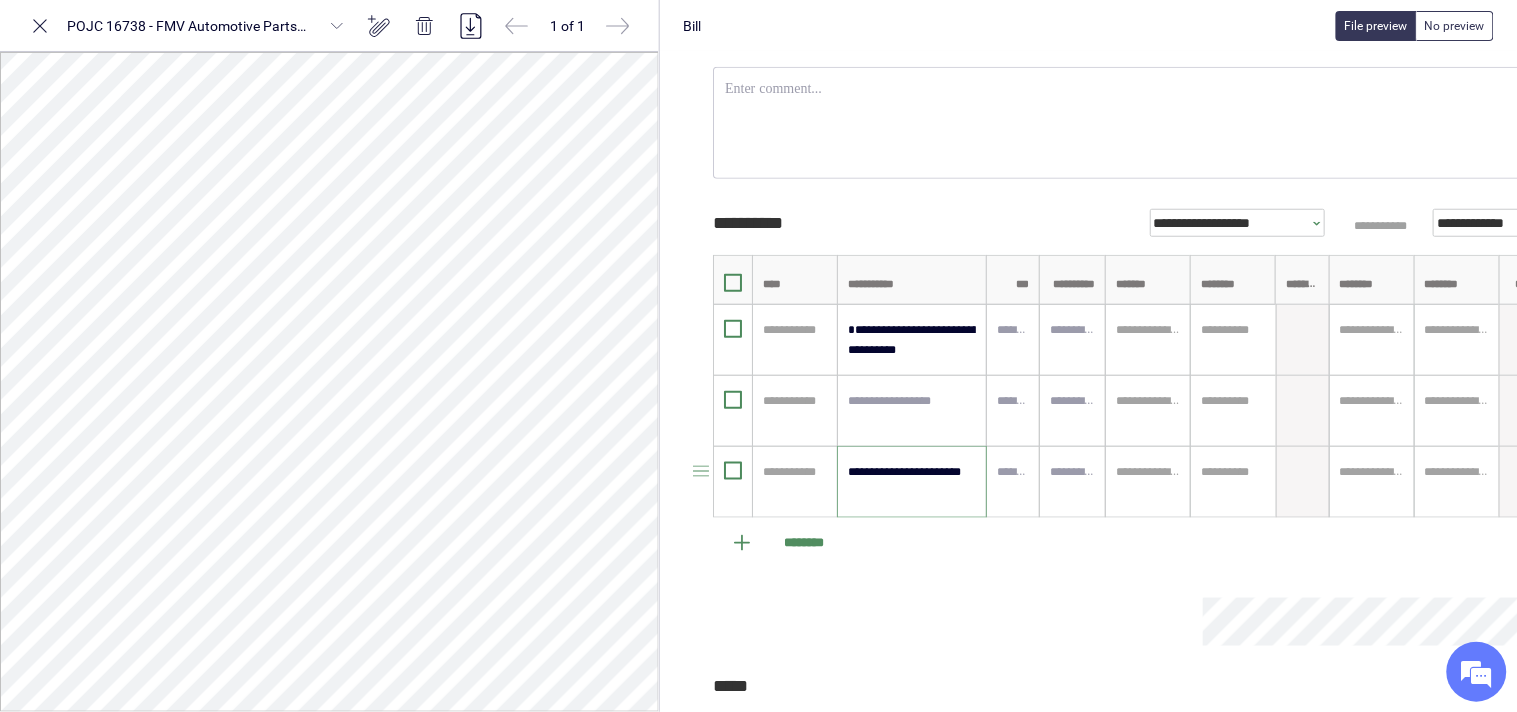 drag, startPoint x: 850, startPoint y: 472, endPoint x: 871, endPoint y: 484, distance: 24.186773 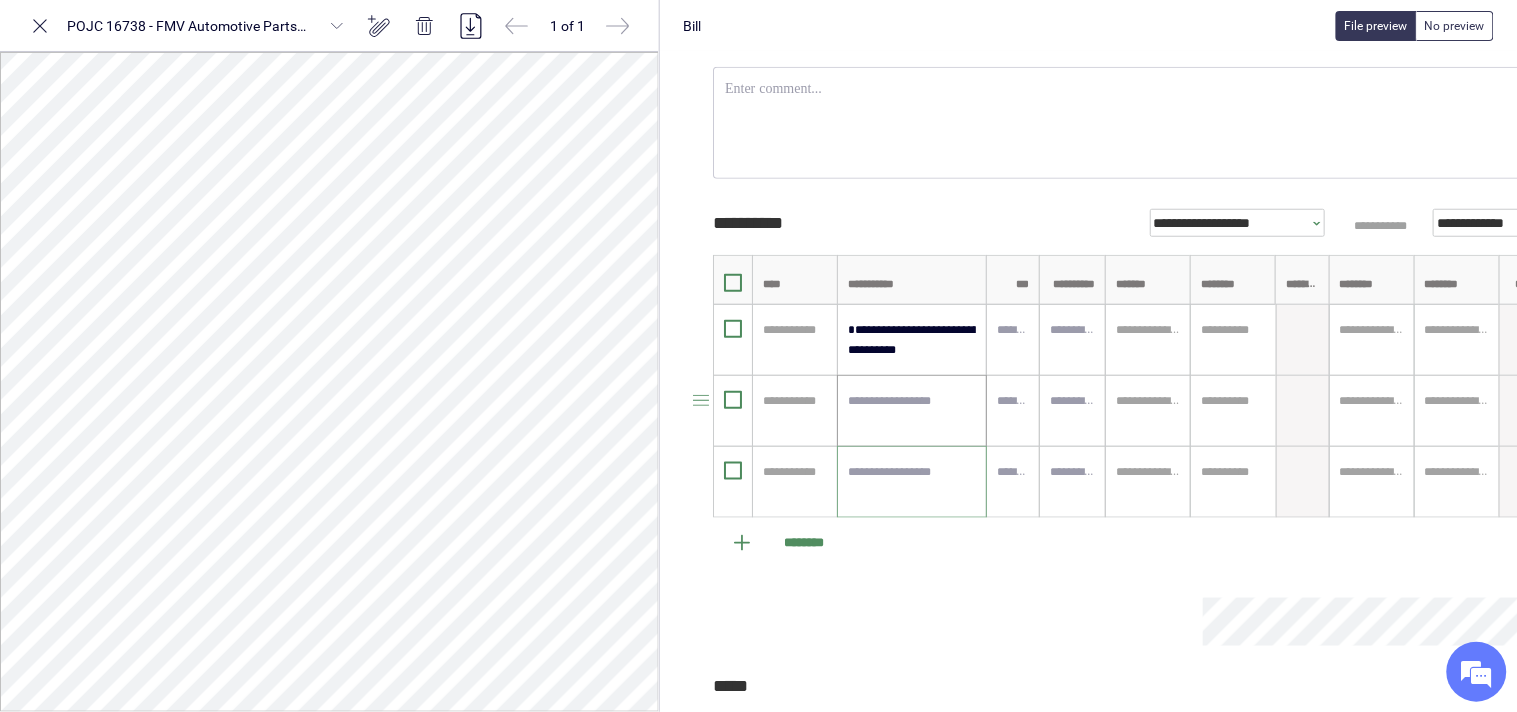 type 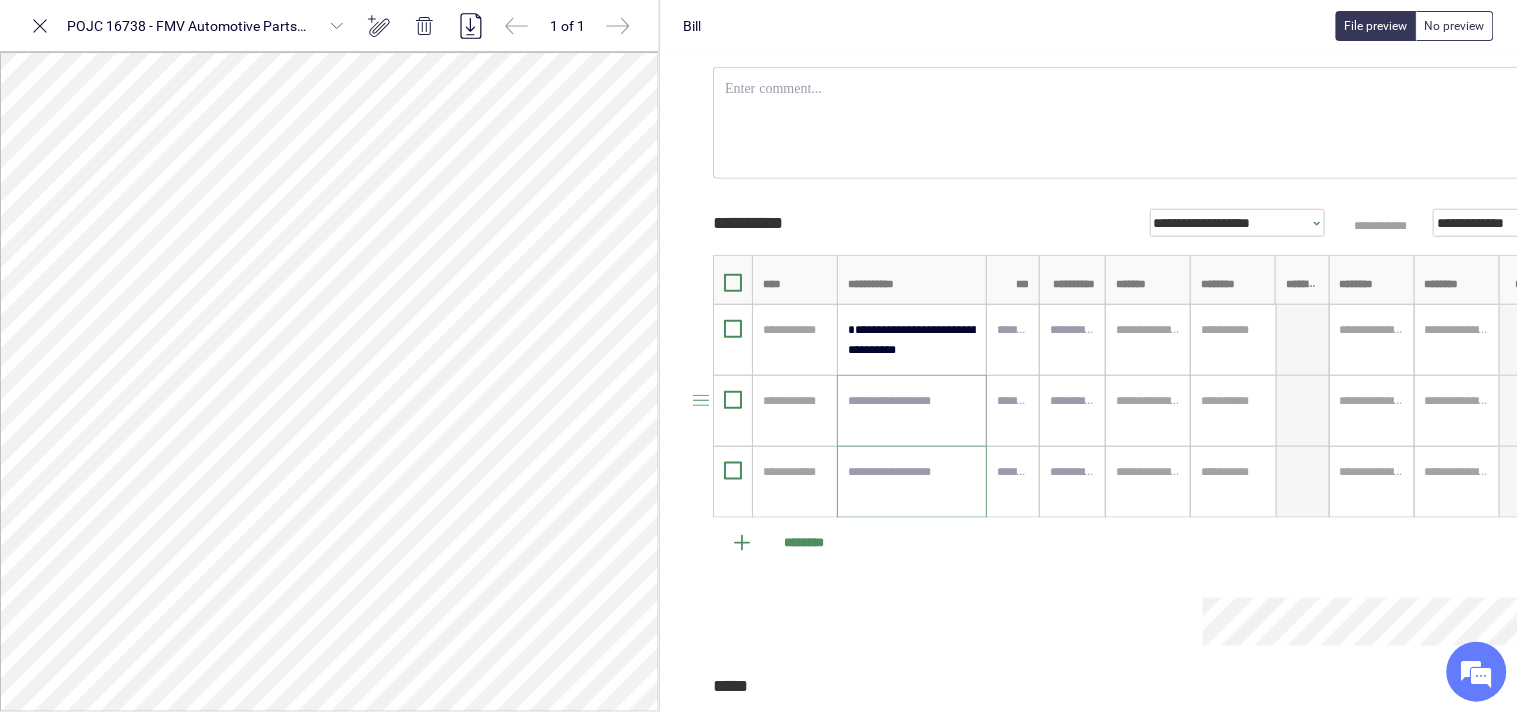 click at bounding box center (912, 411) 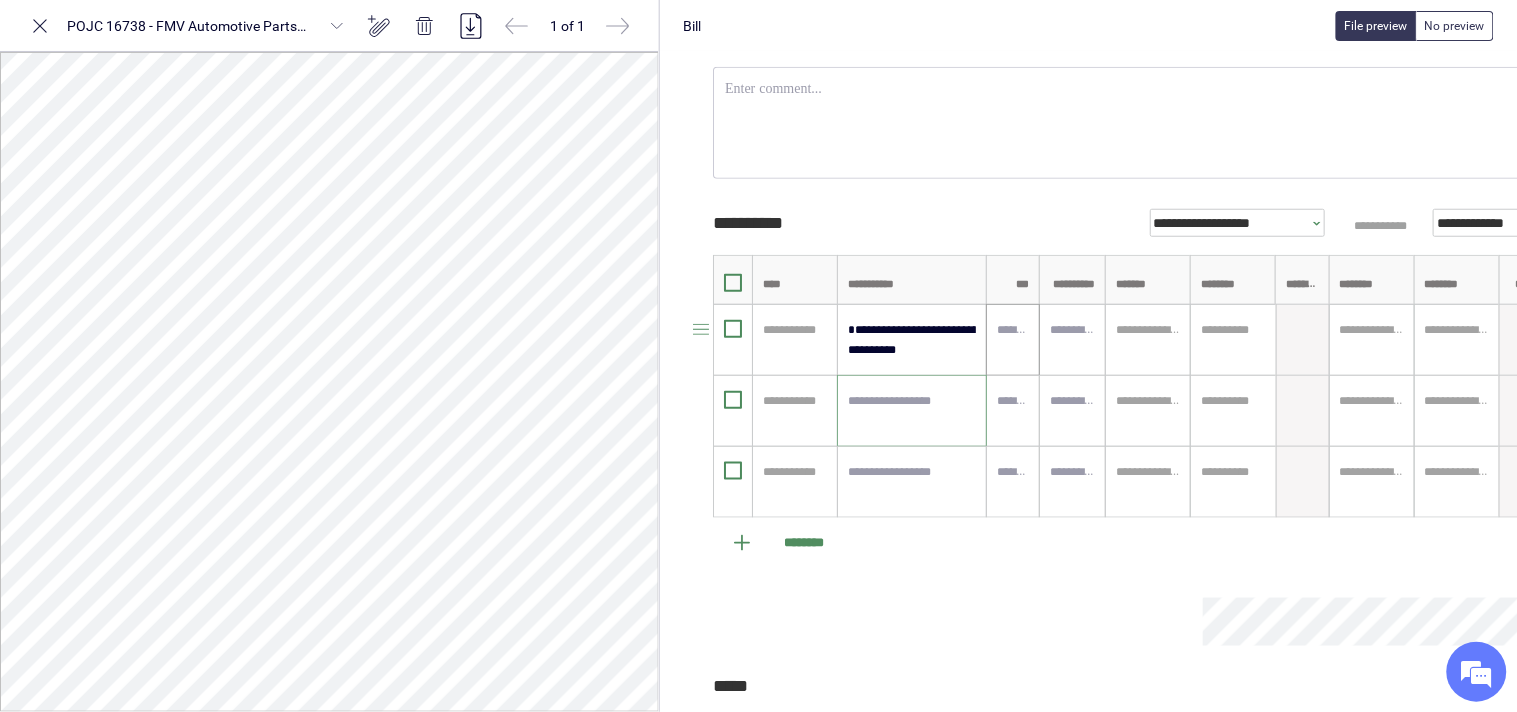 click at bounding box center [1013, 330] 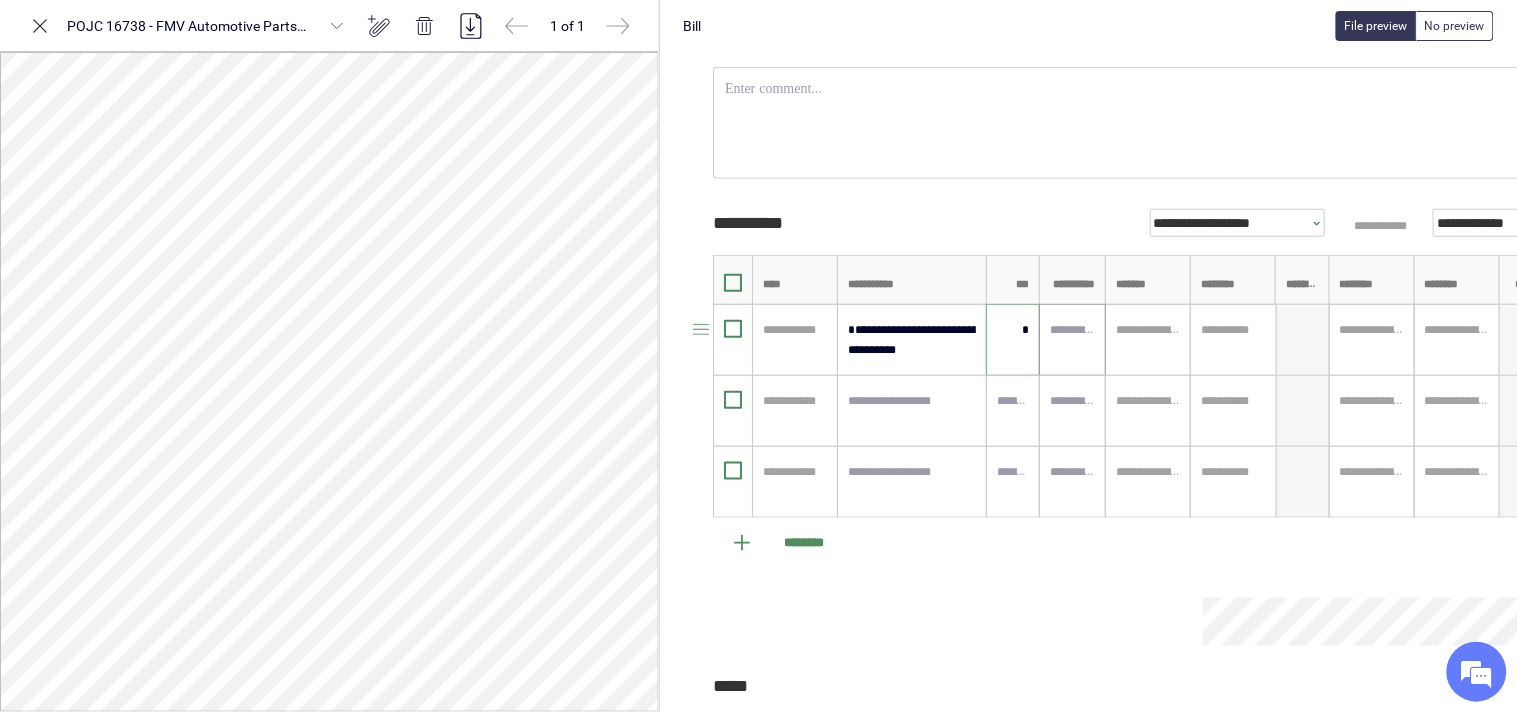 type on "****" 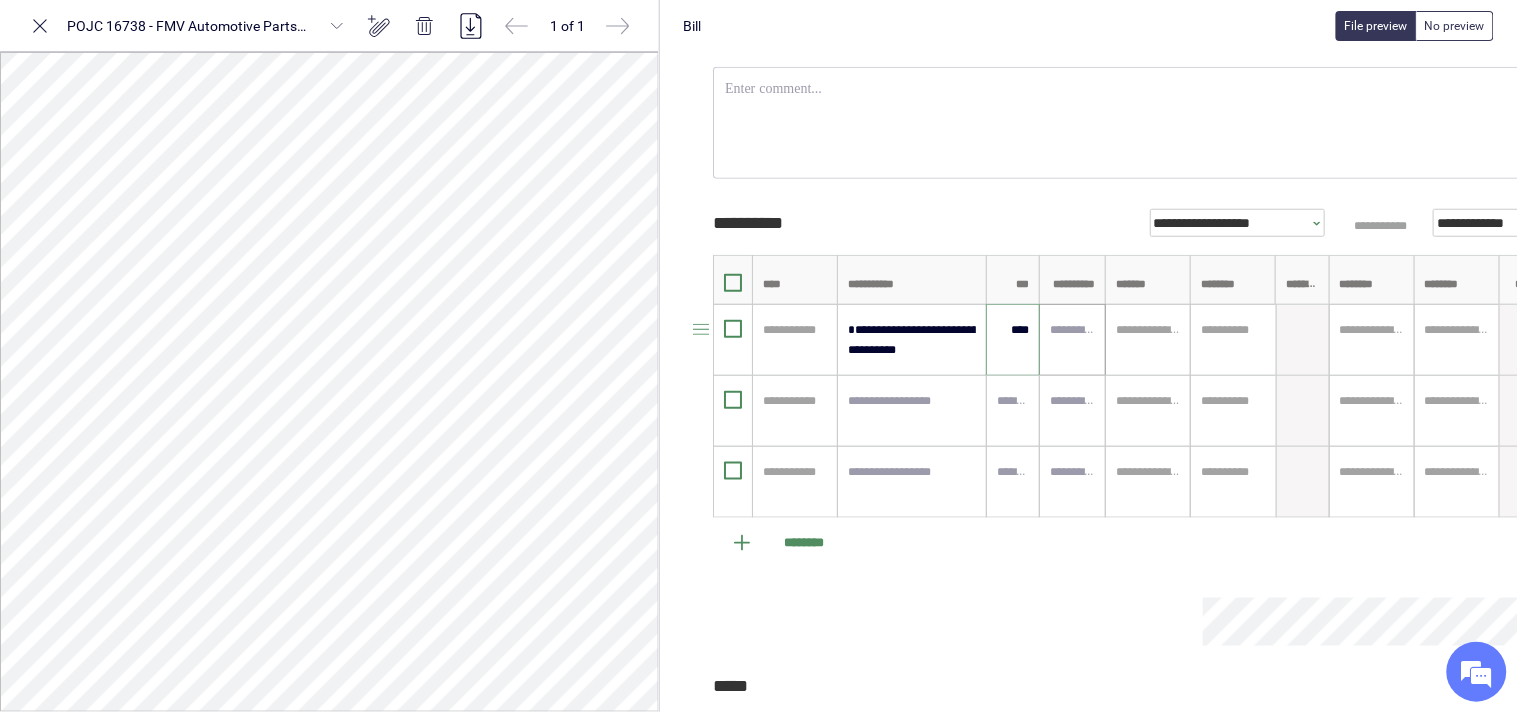 click at bounding box center (1072, 330) 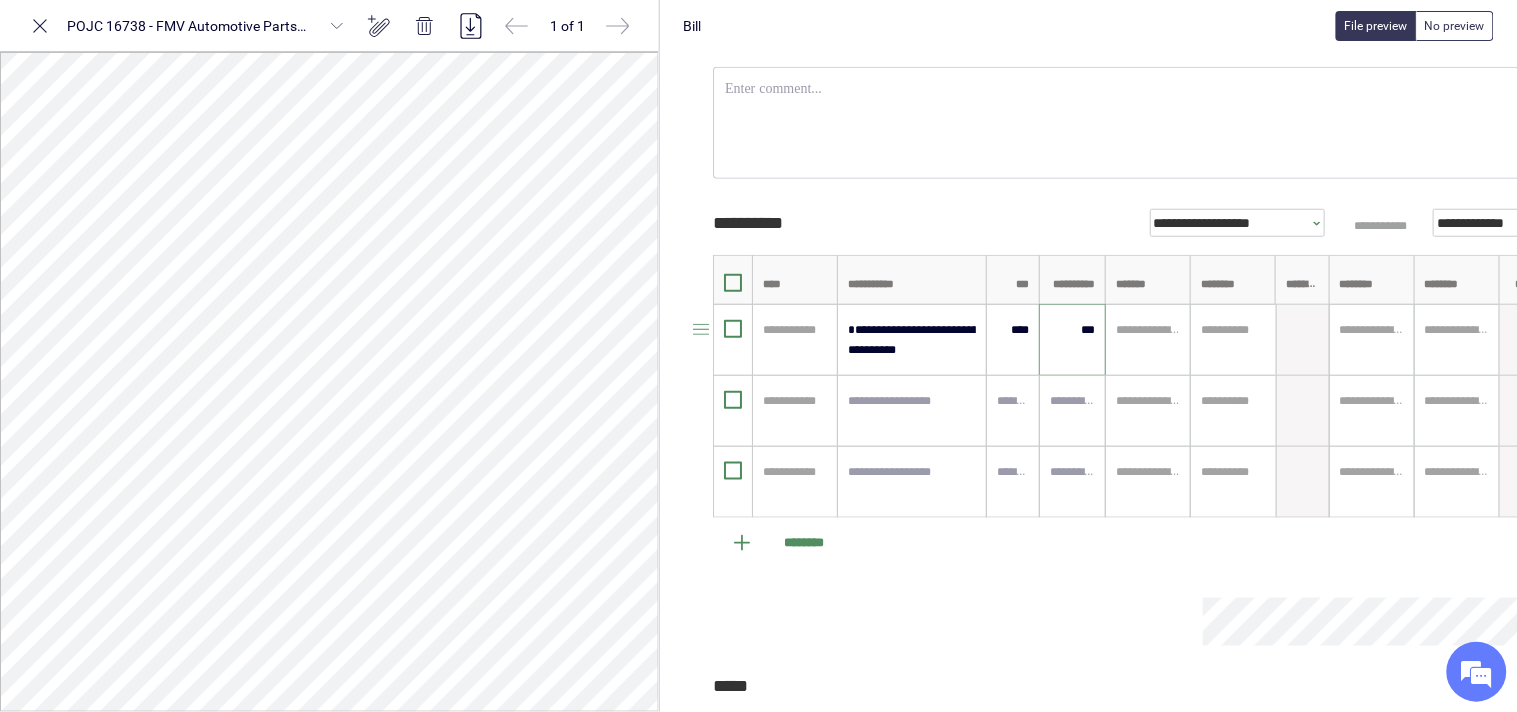 type on "******" 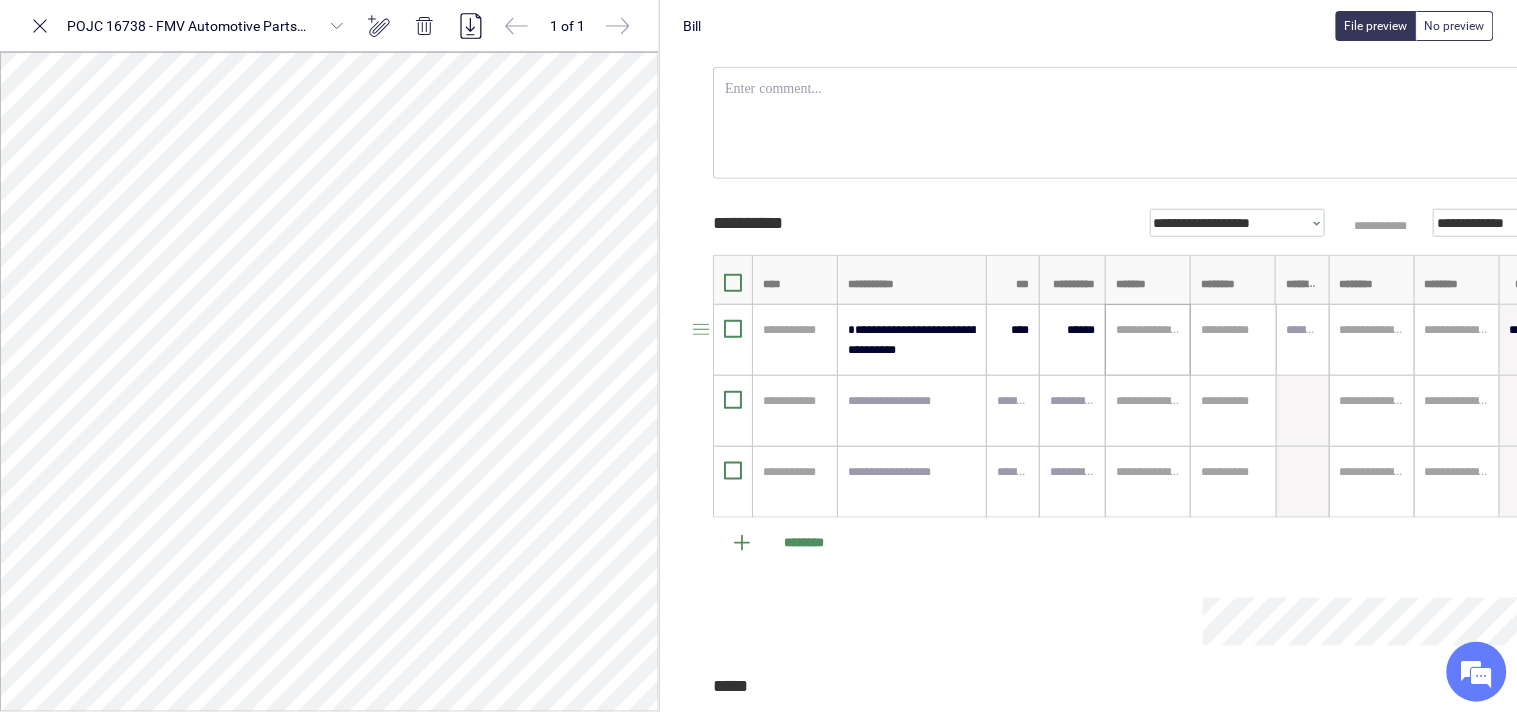 click at bounding box center (1148, 330) 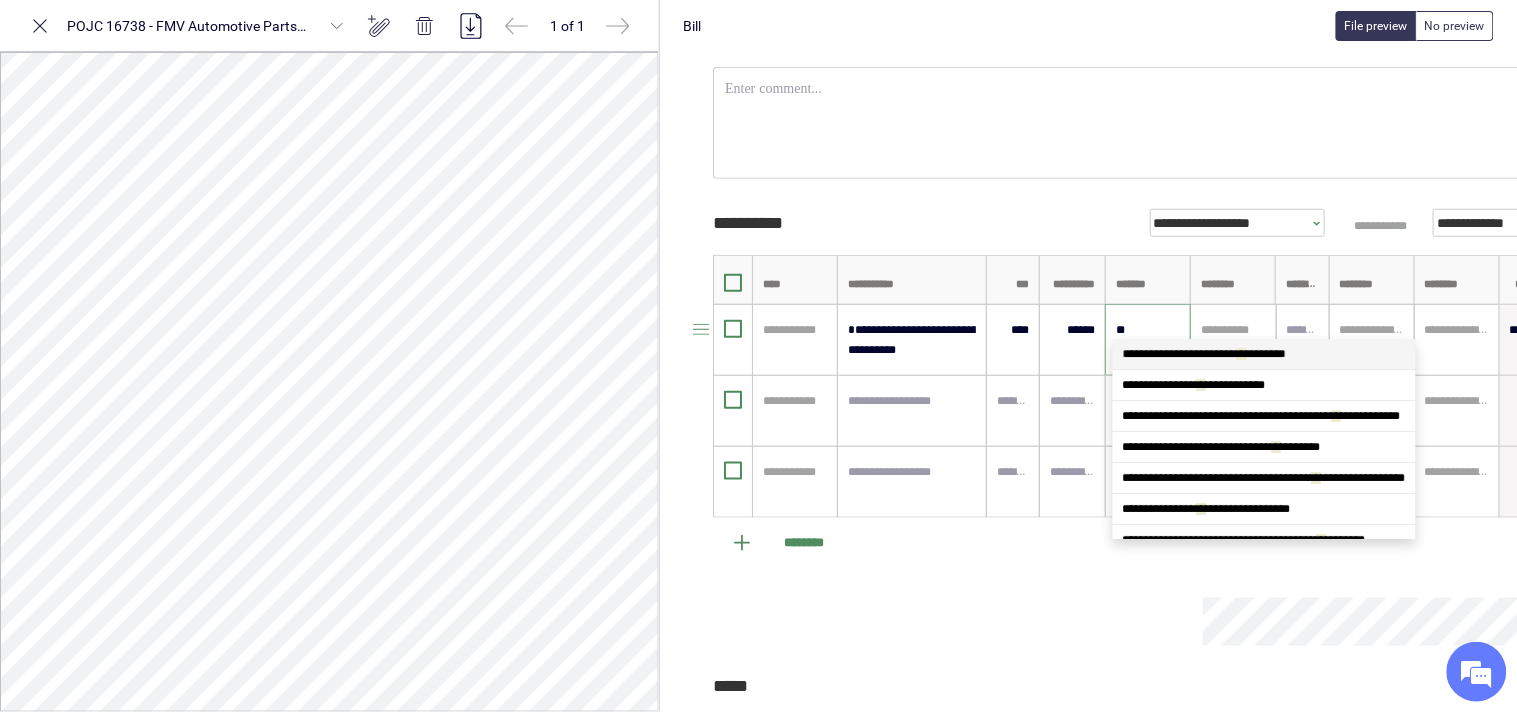 scroll, scrollTop: 0, scrollLeft: 0, axis: both 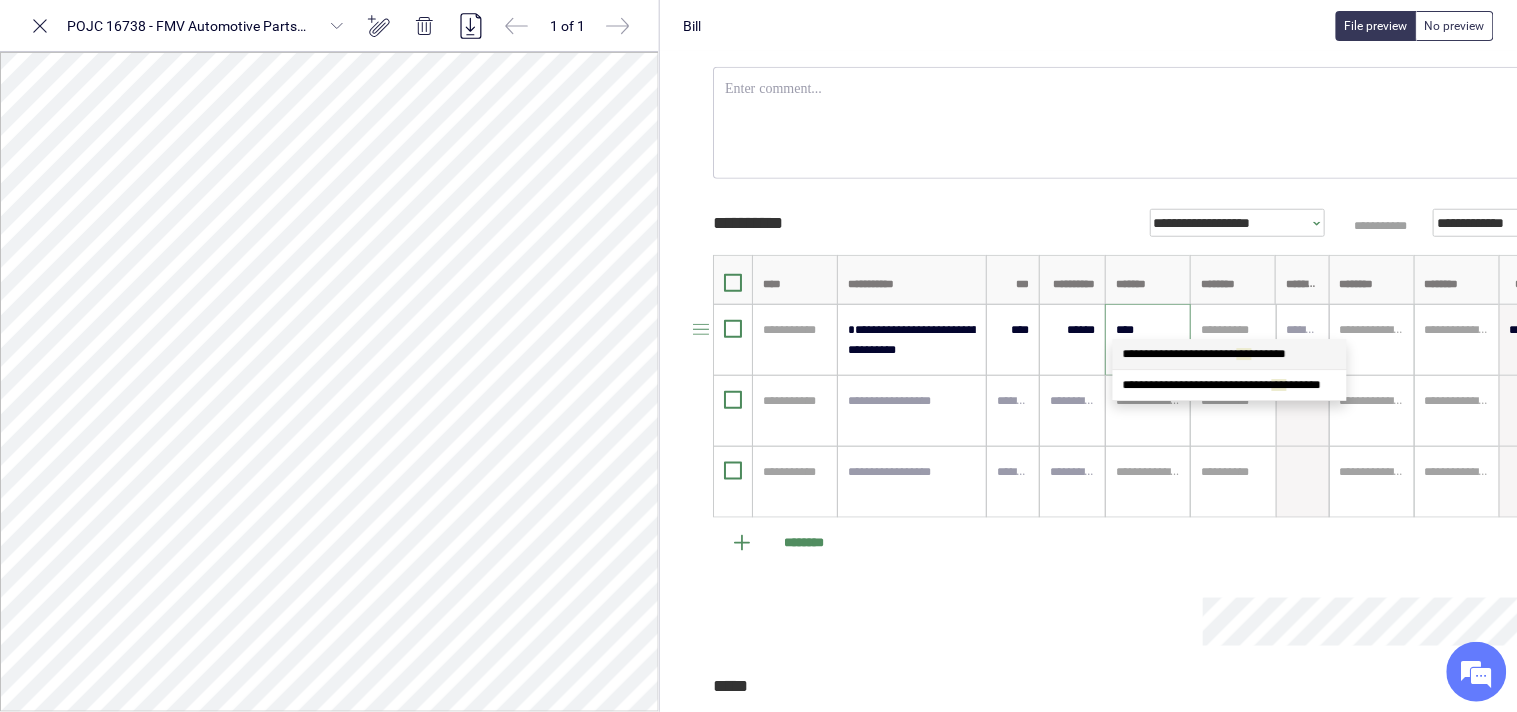 type on "*****" 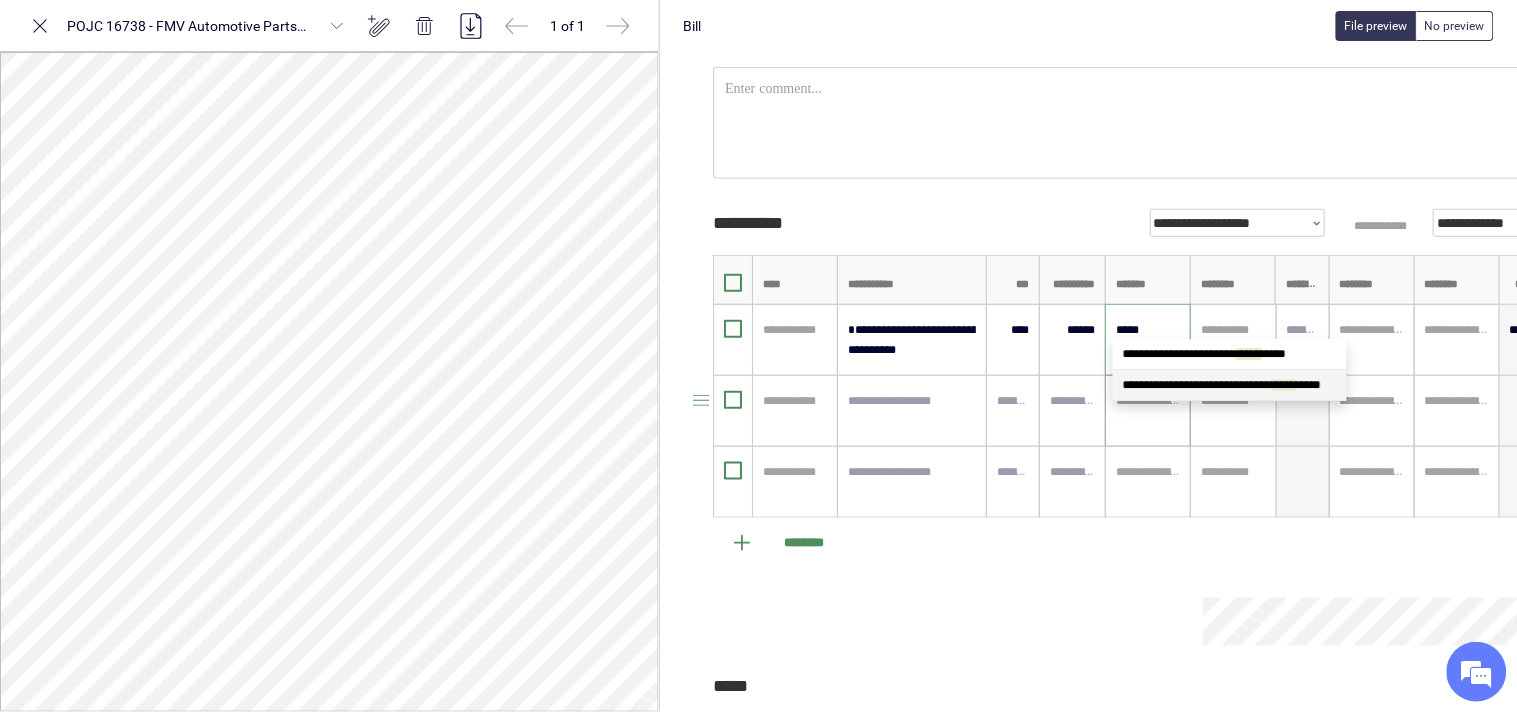 click on "**********" at bounding box center (1230, 385) 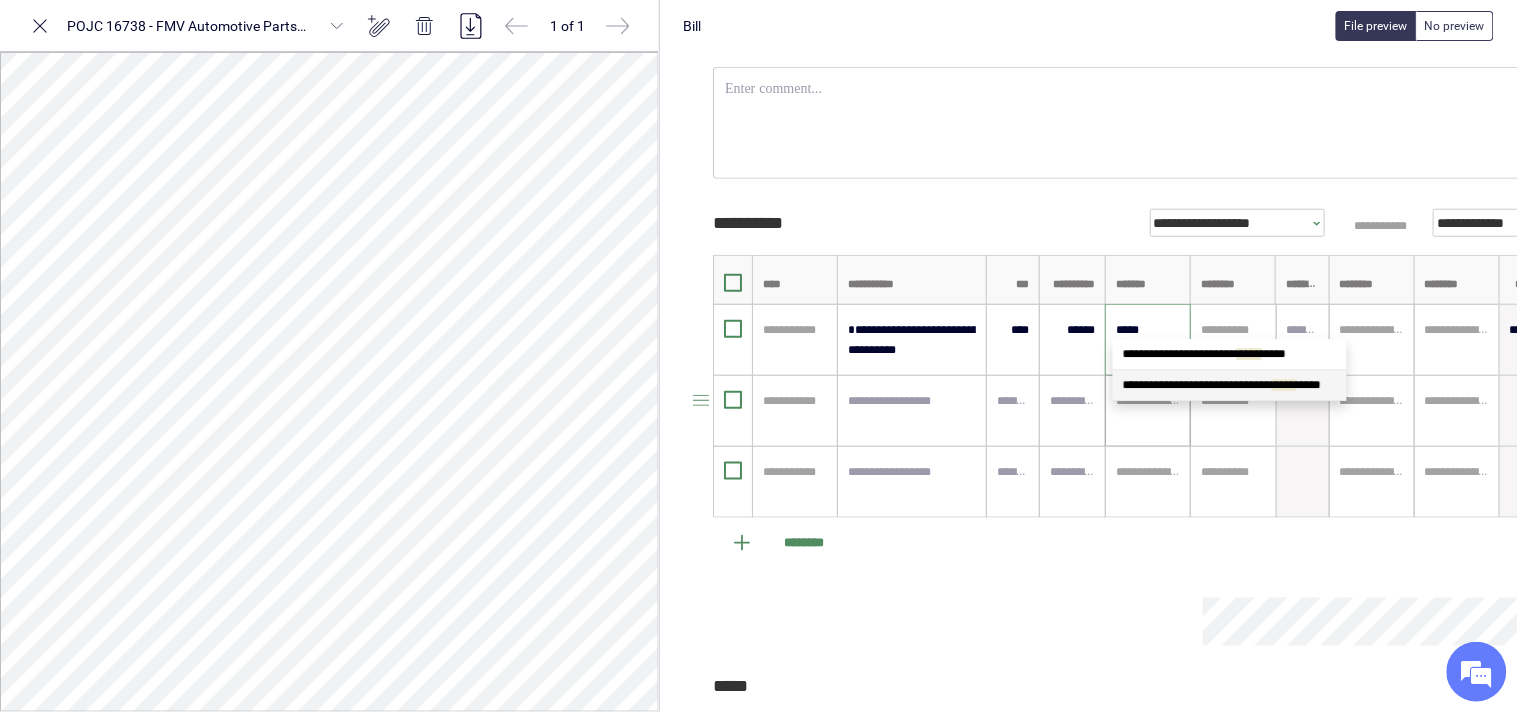 type 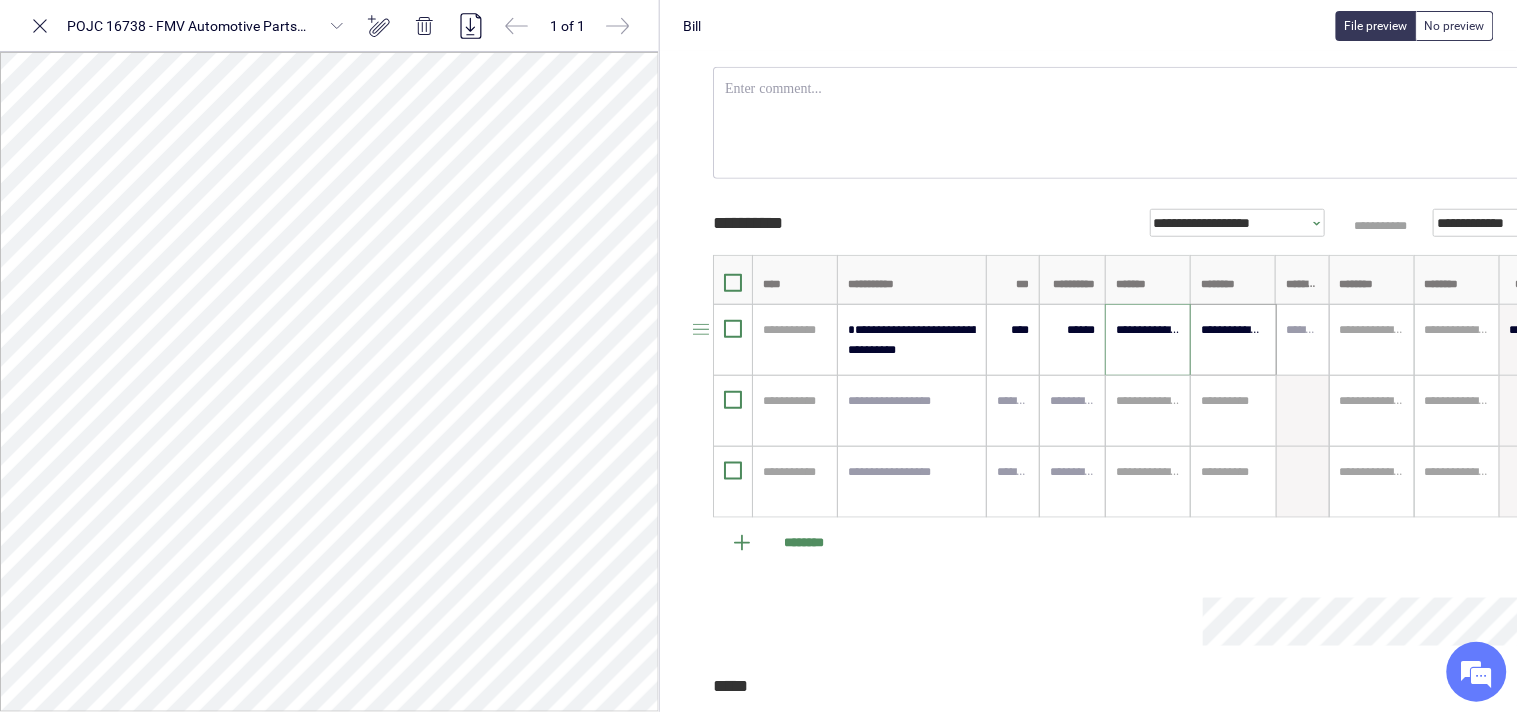 type on "**********" 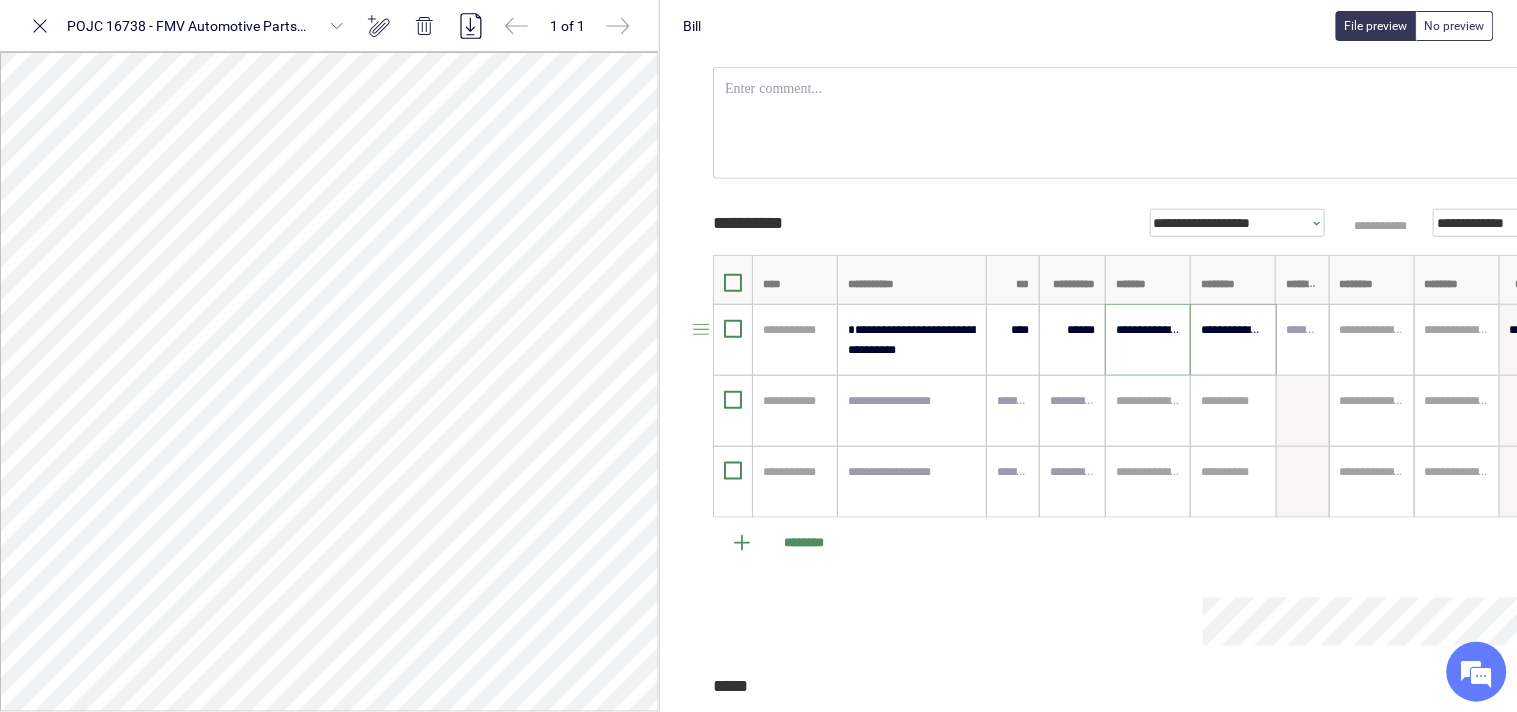 click on "**********" at bounding box center (1233, 330) 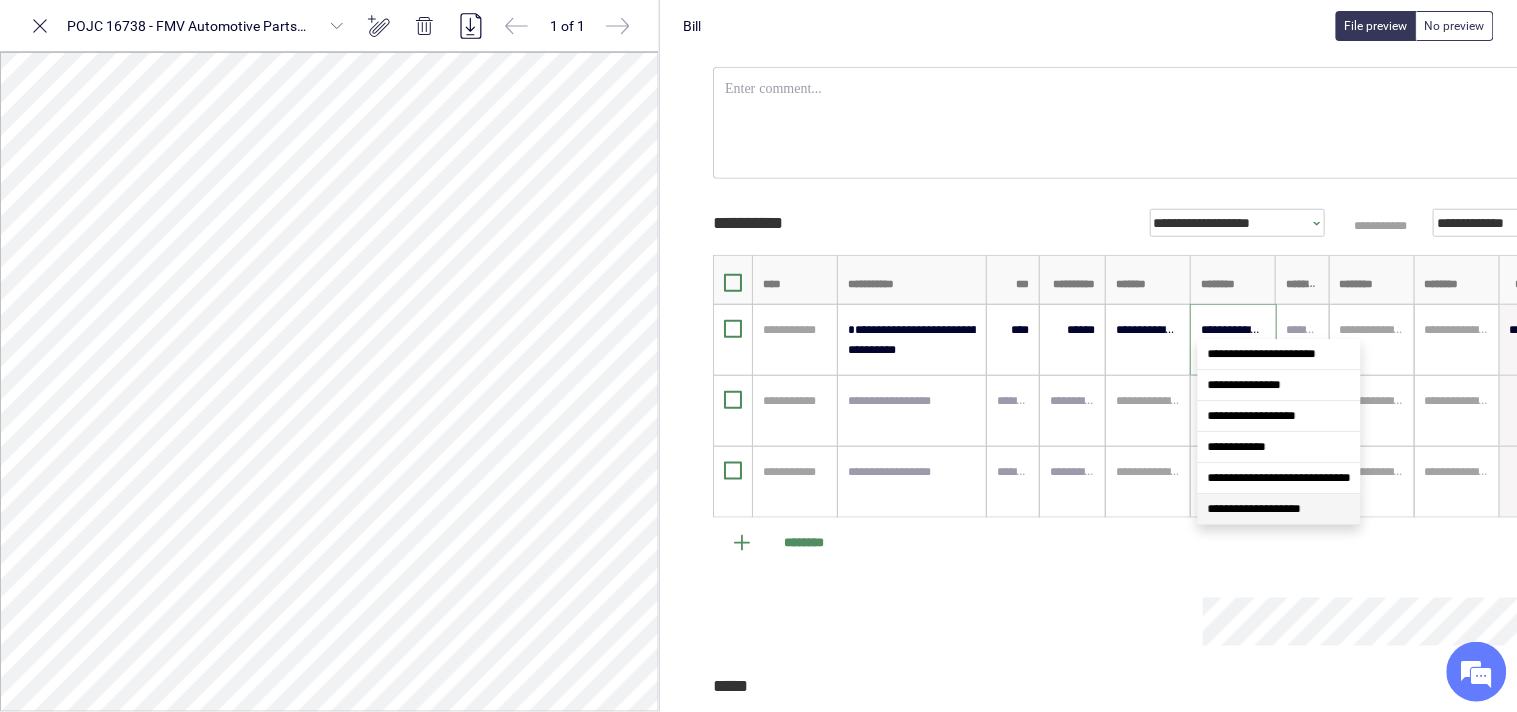 click on "**********" at bounding box center [1279, 509] 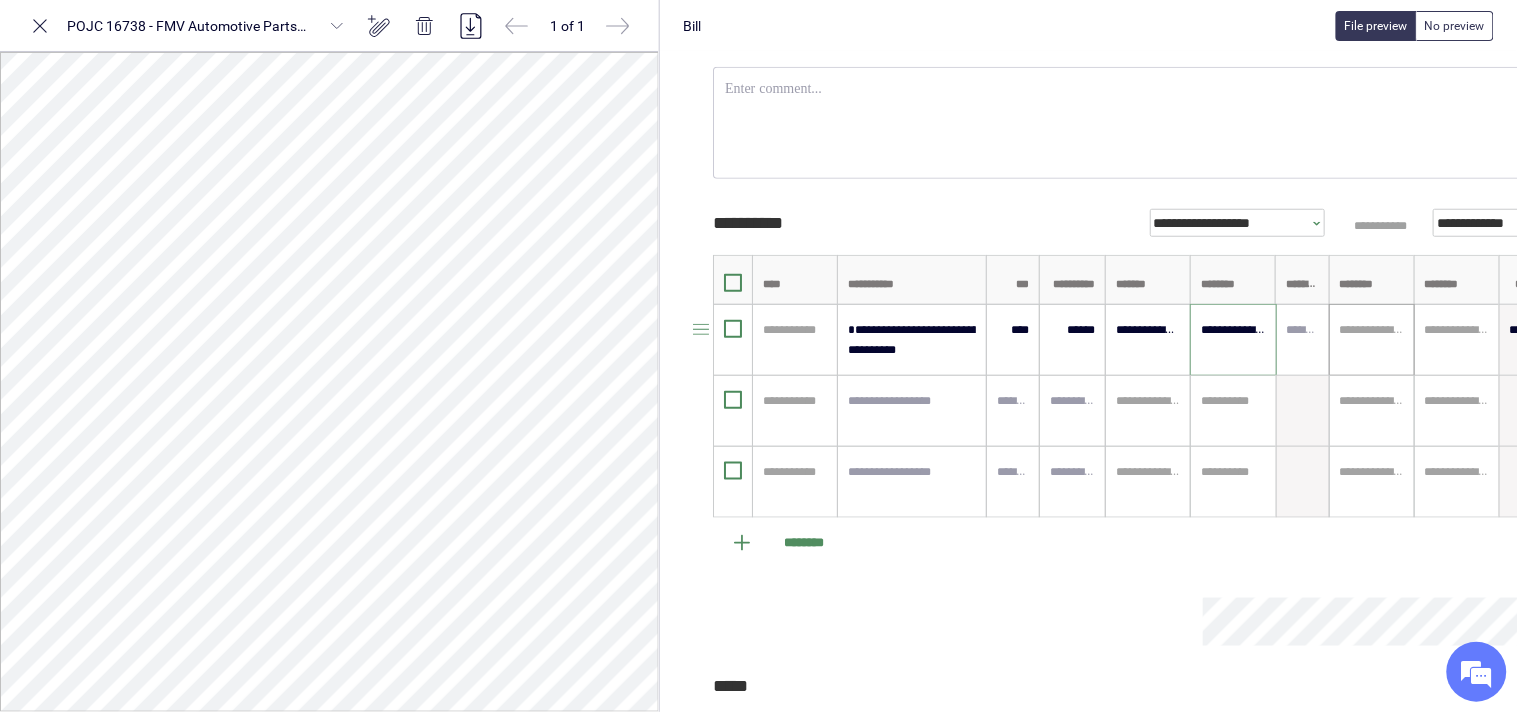 click at bounding box center [1372, 330] 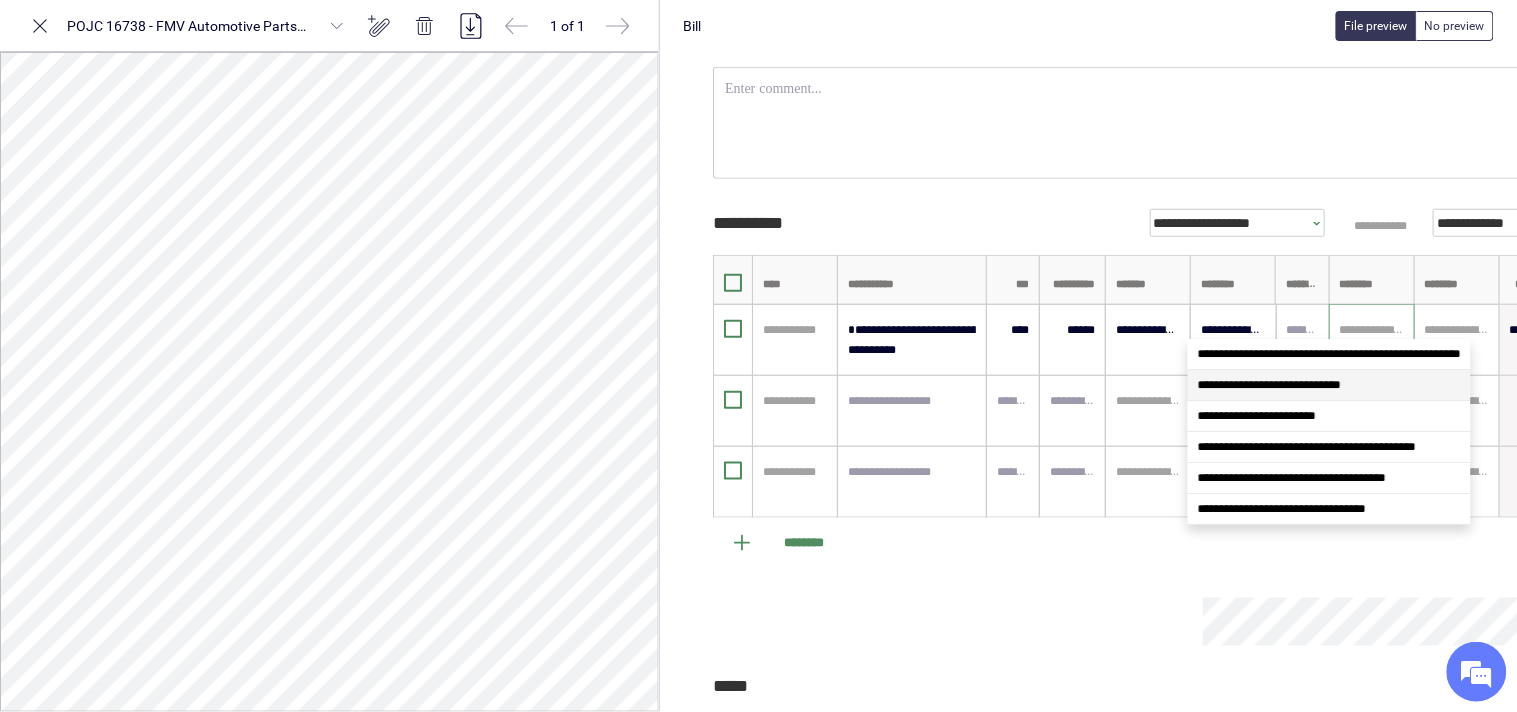 click on "**********" at bounding box center (1269, 385) 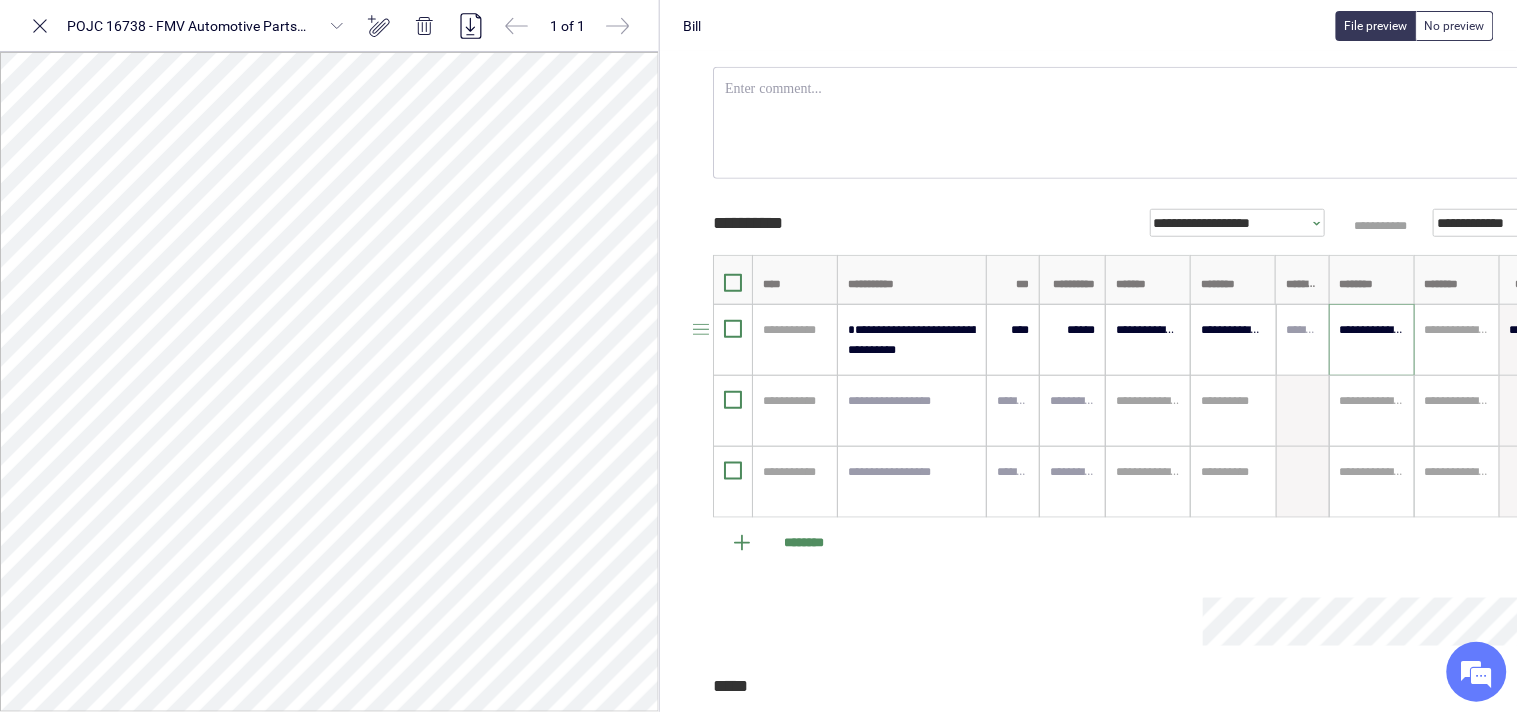 type on "**********" 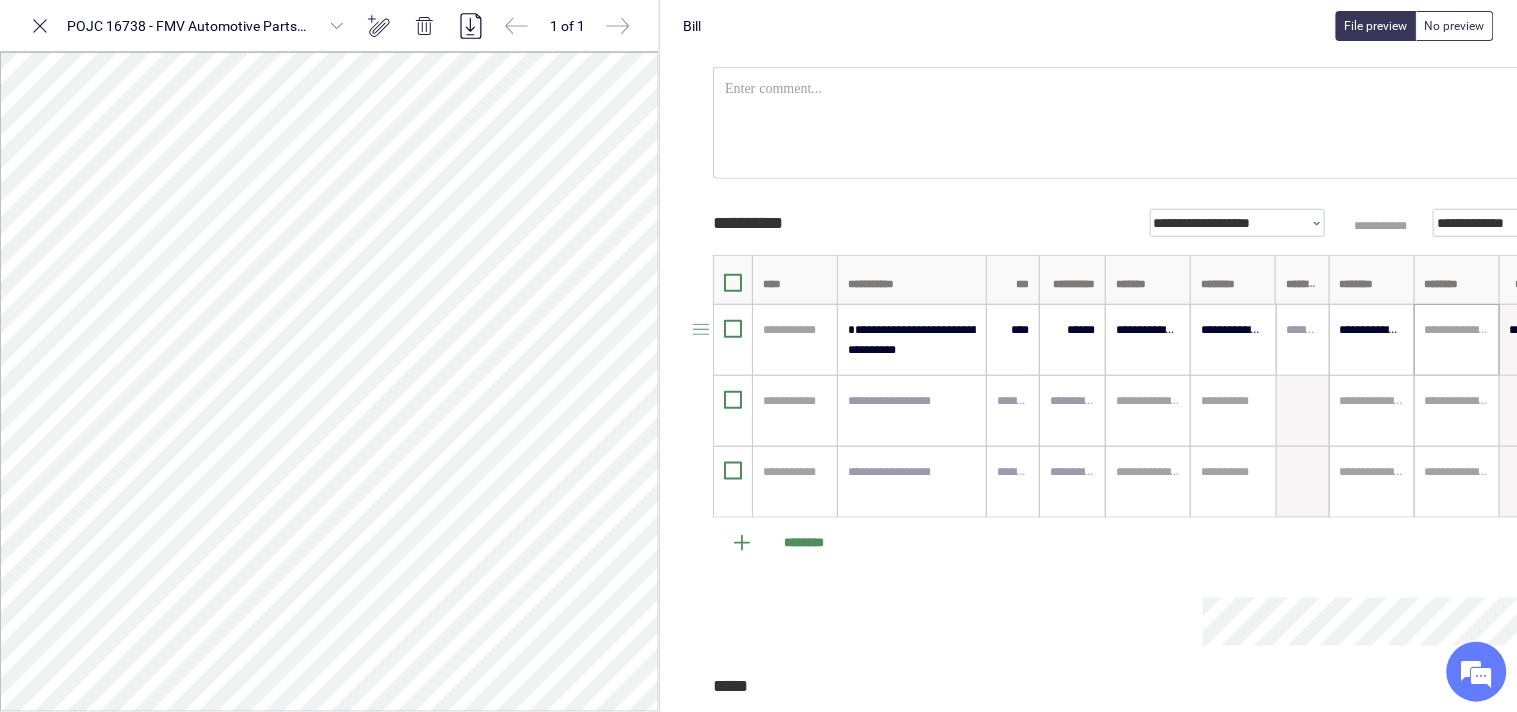 drag, startPoint x: 1418, startPoint y: 325, endPoint x: 1432, endPoint y: 325, distance: 14 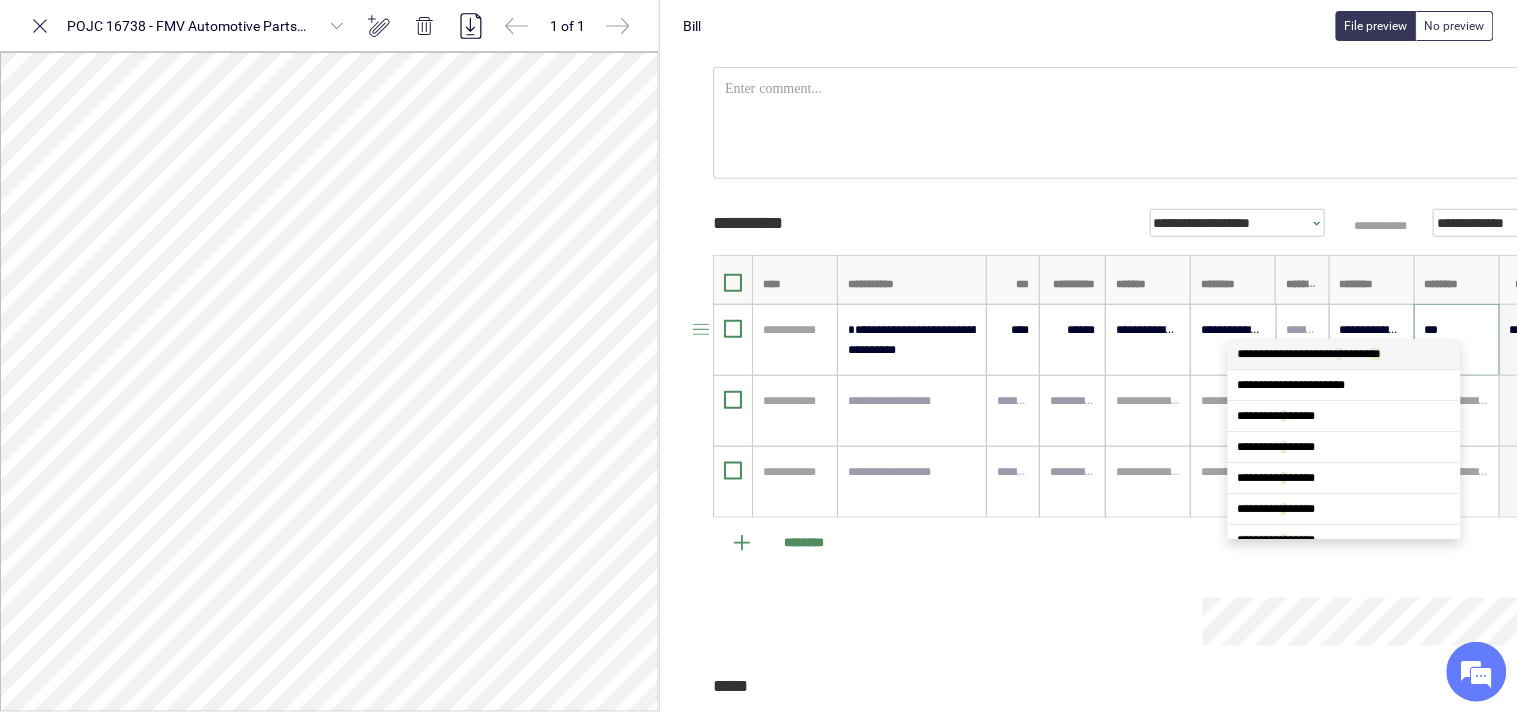scroll, scrollTop: 0, scrollLeft: 0, axis: both 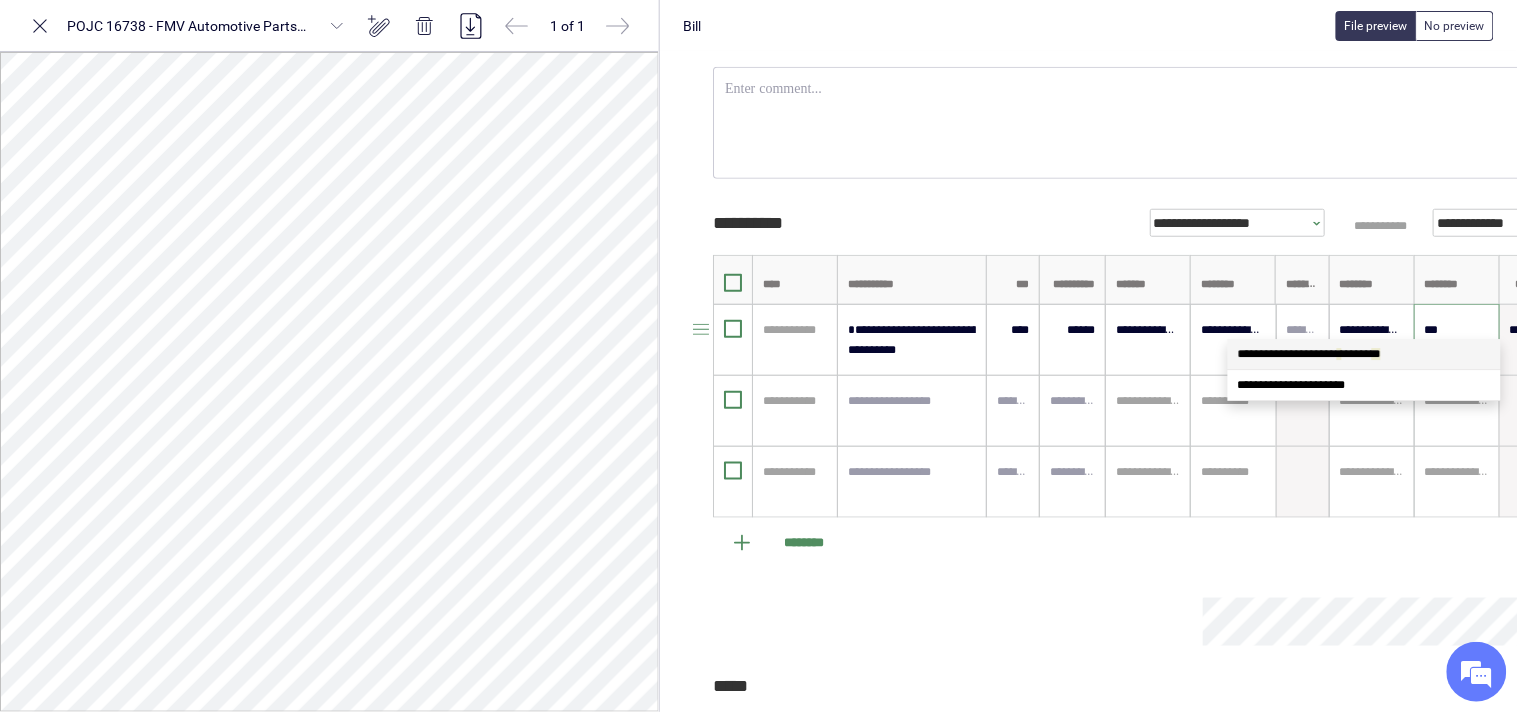 type on "****" 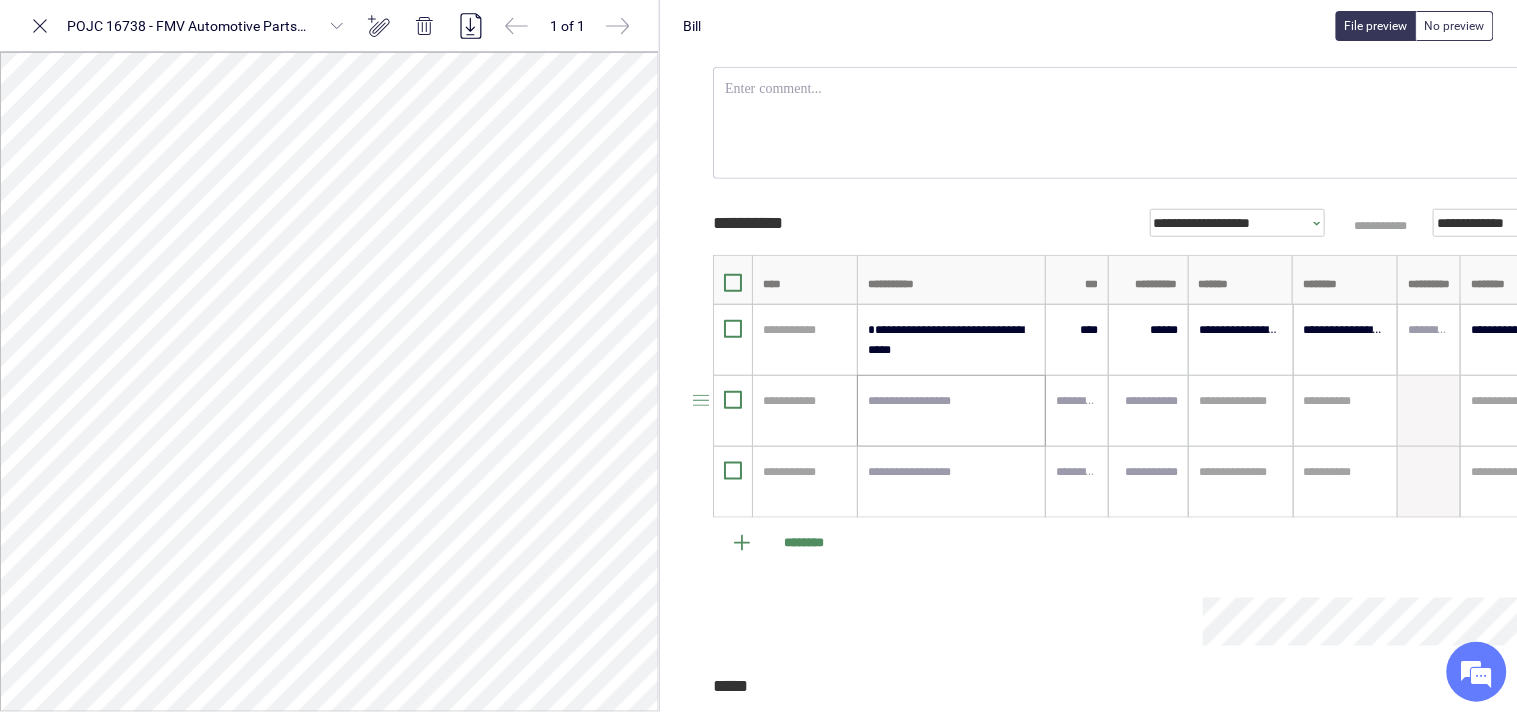 type on "**********" 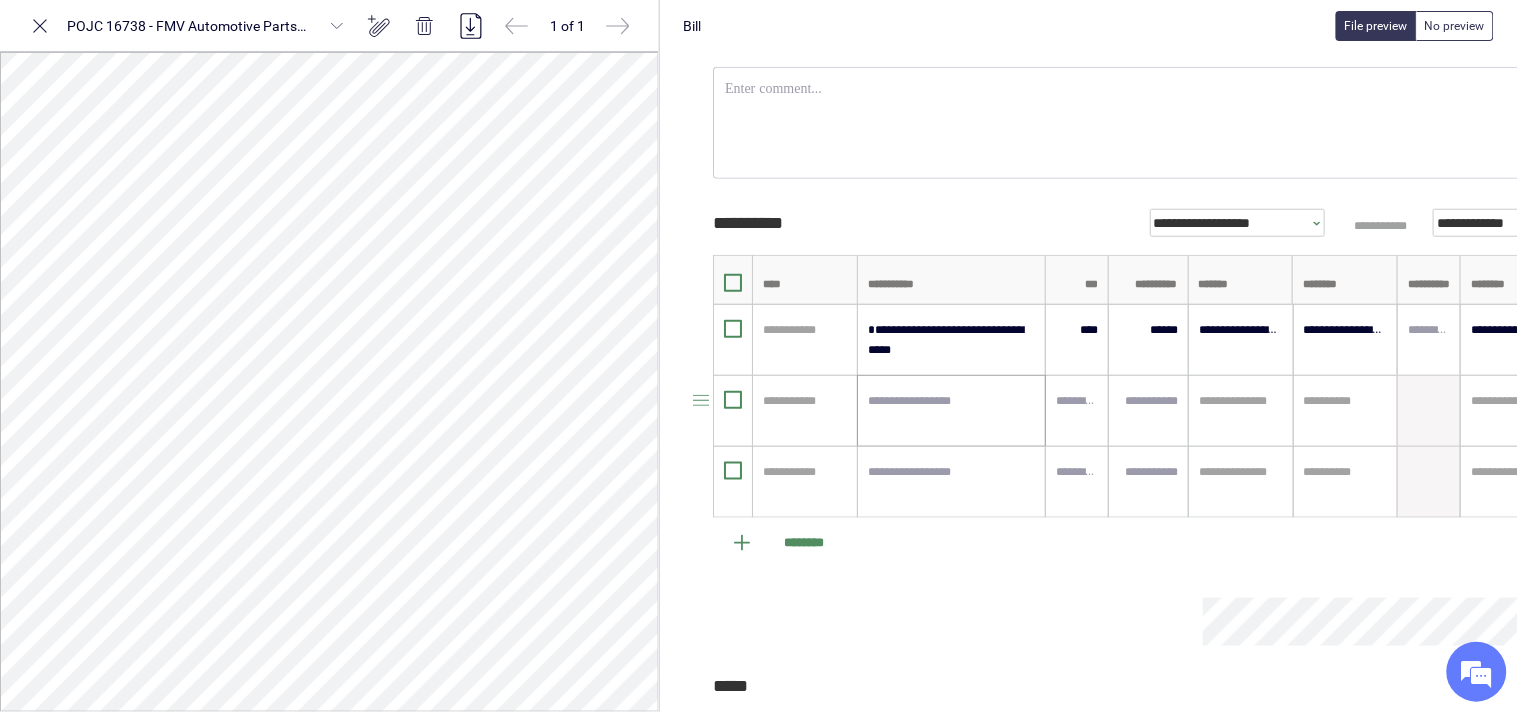 drag, startPoint x: 916, startPoint y: 382, endPoint x: 917, endPoint y: 397, distance: 15.033297 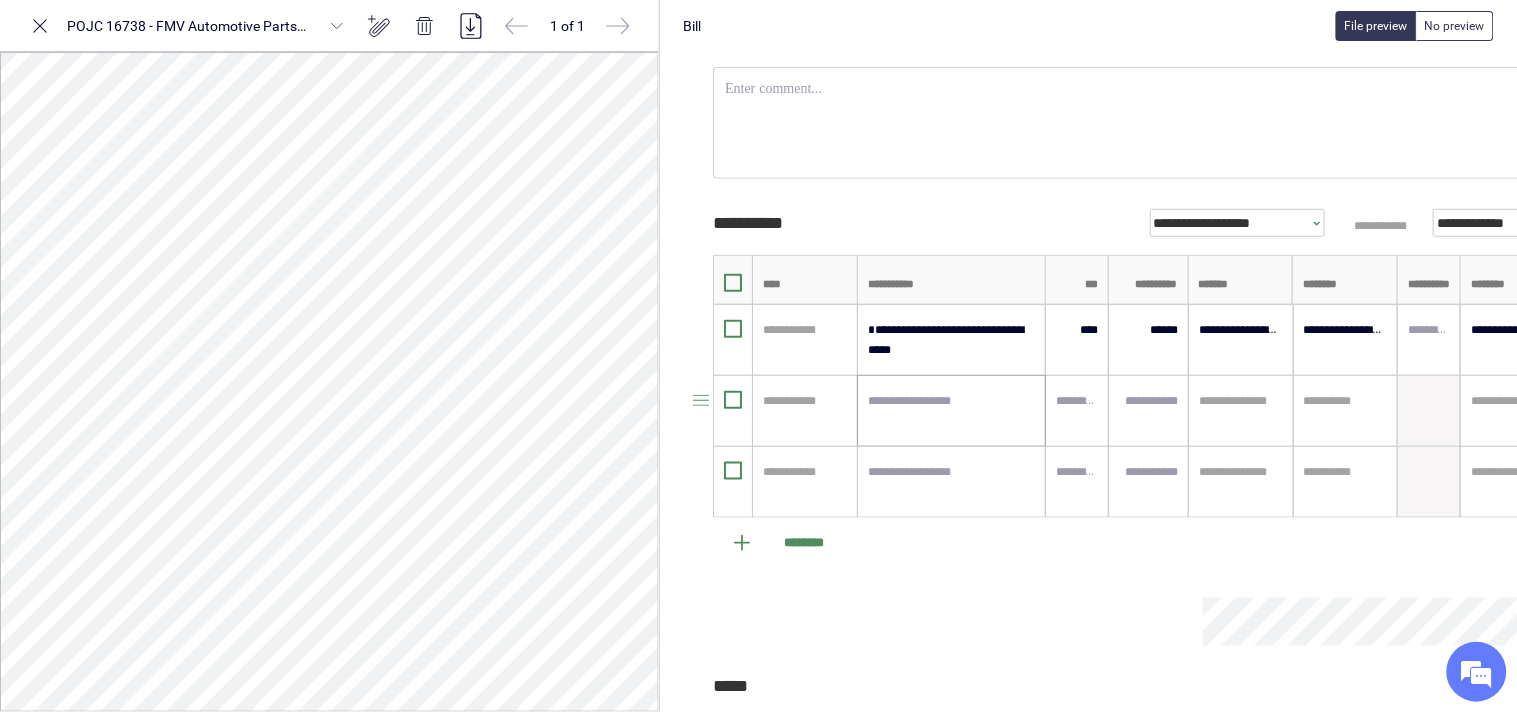 click at bounding box center (952, 411) 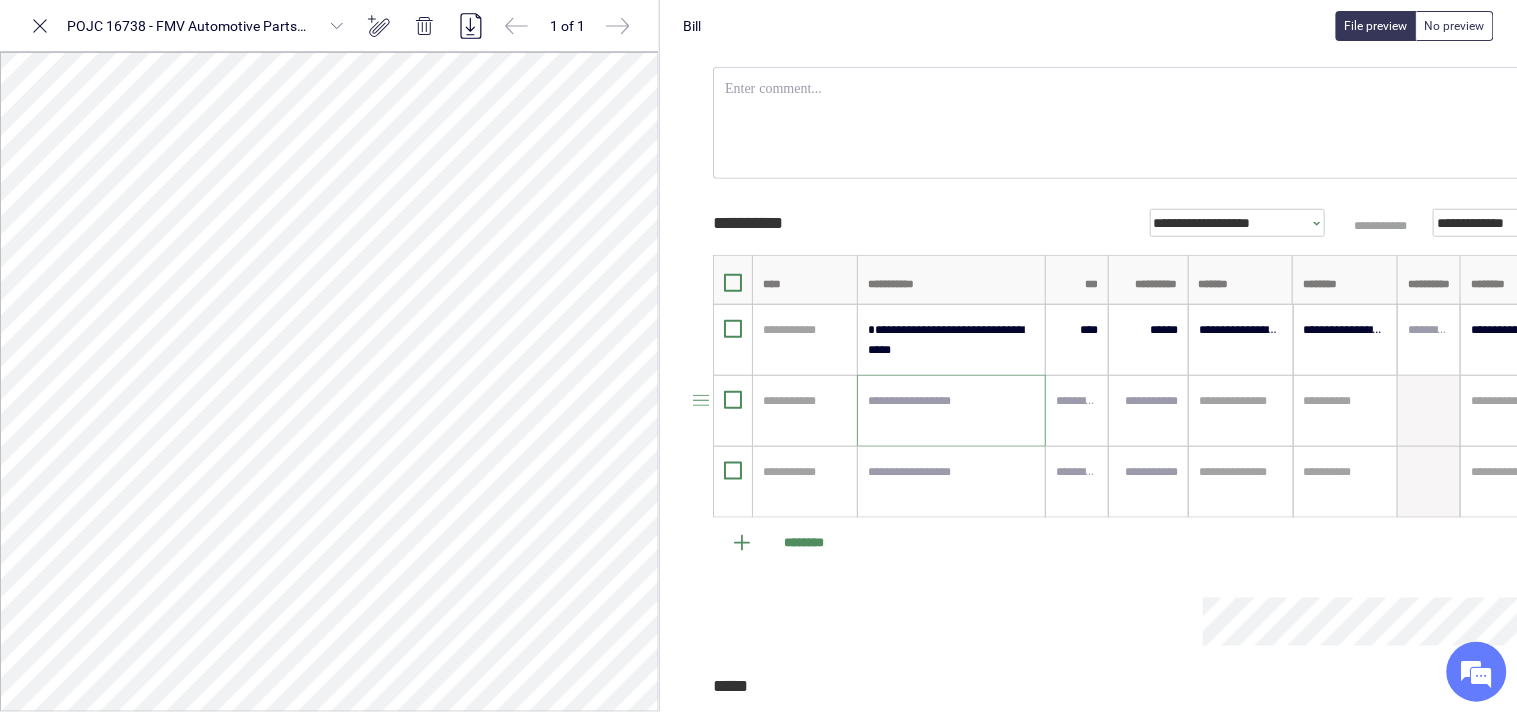paste on "**********" 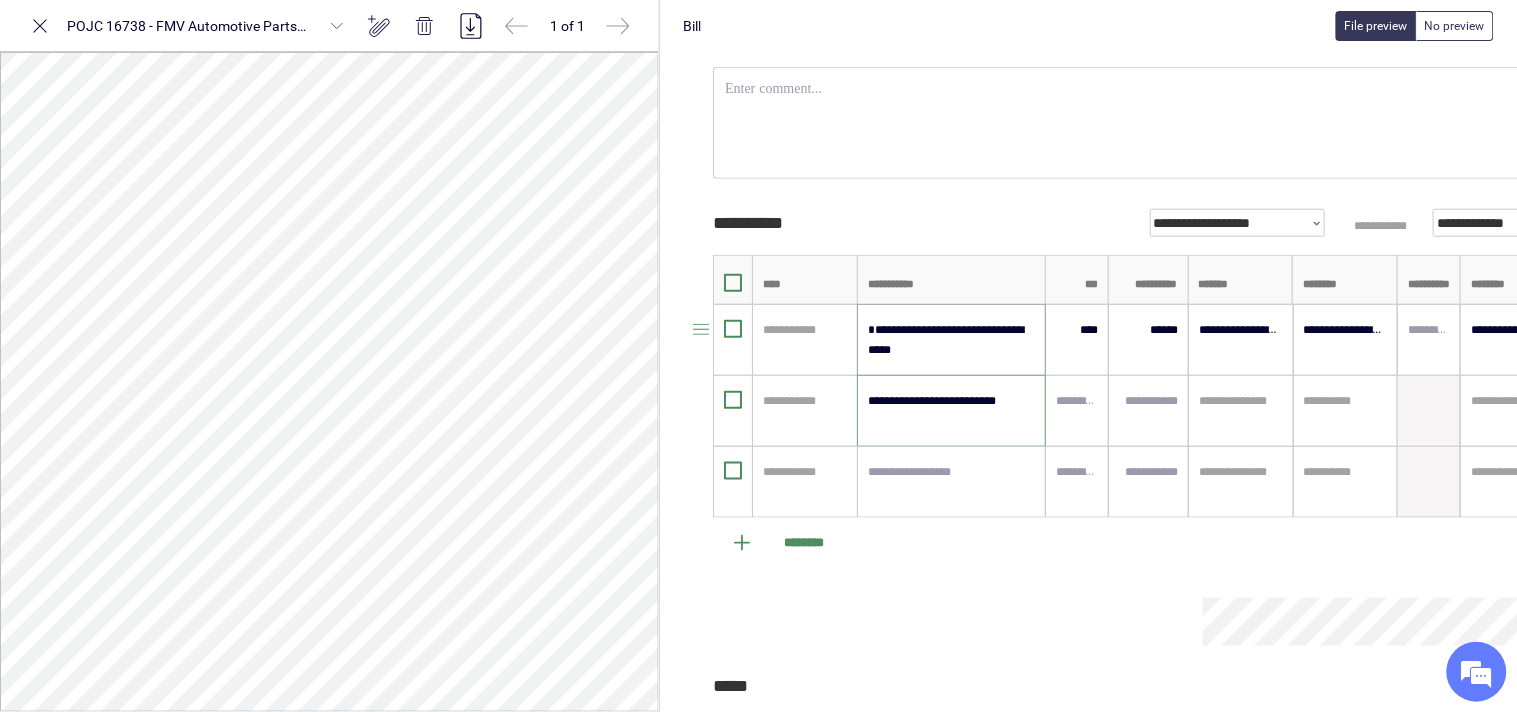 type on "**********" 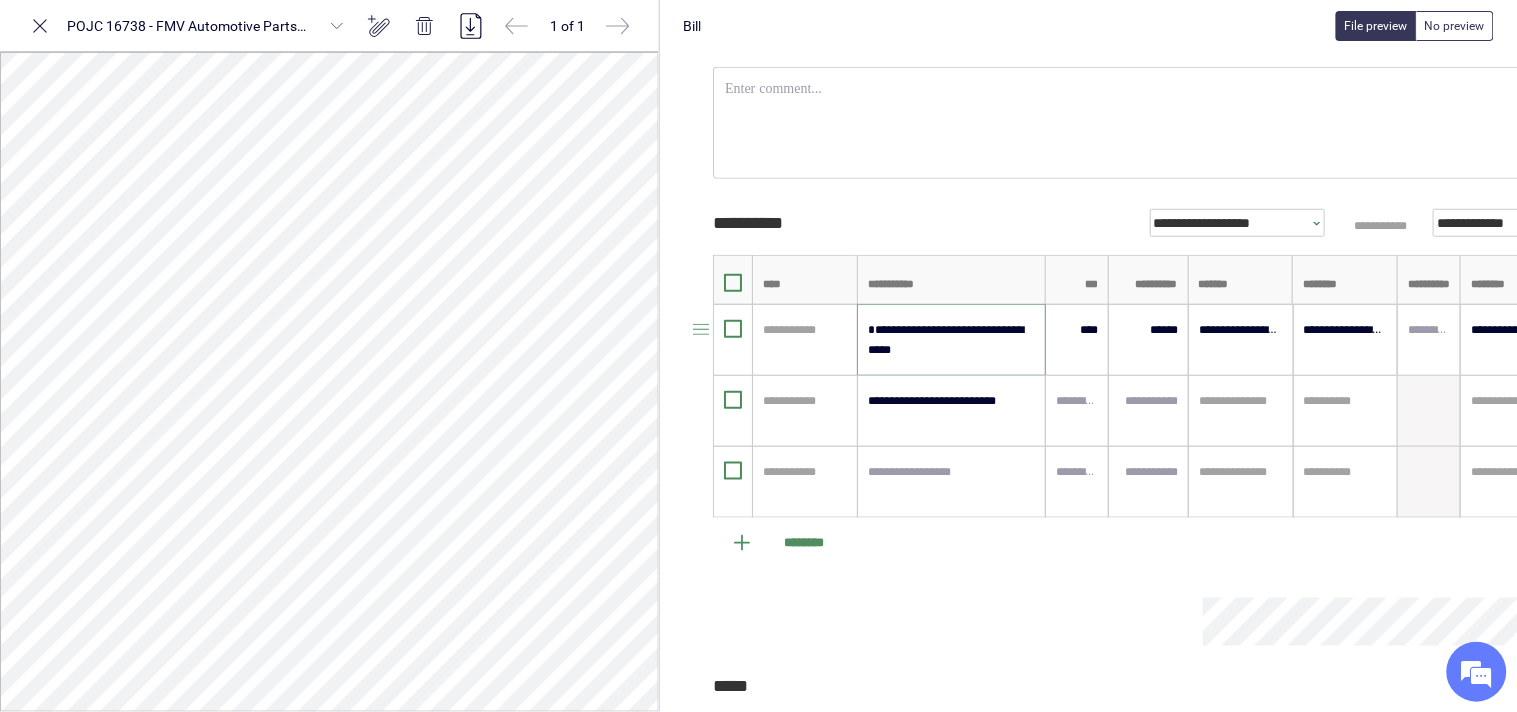 click on "**********" at bounding box center (951, 340) 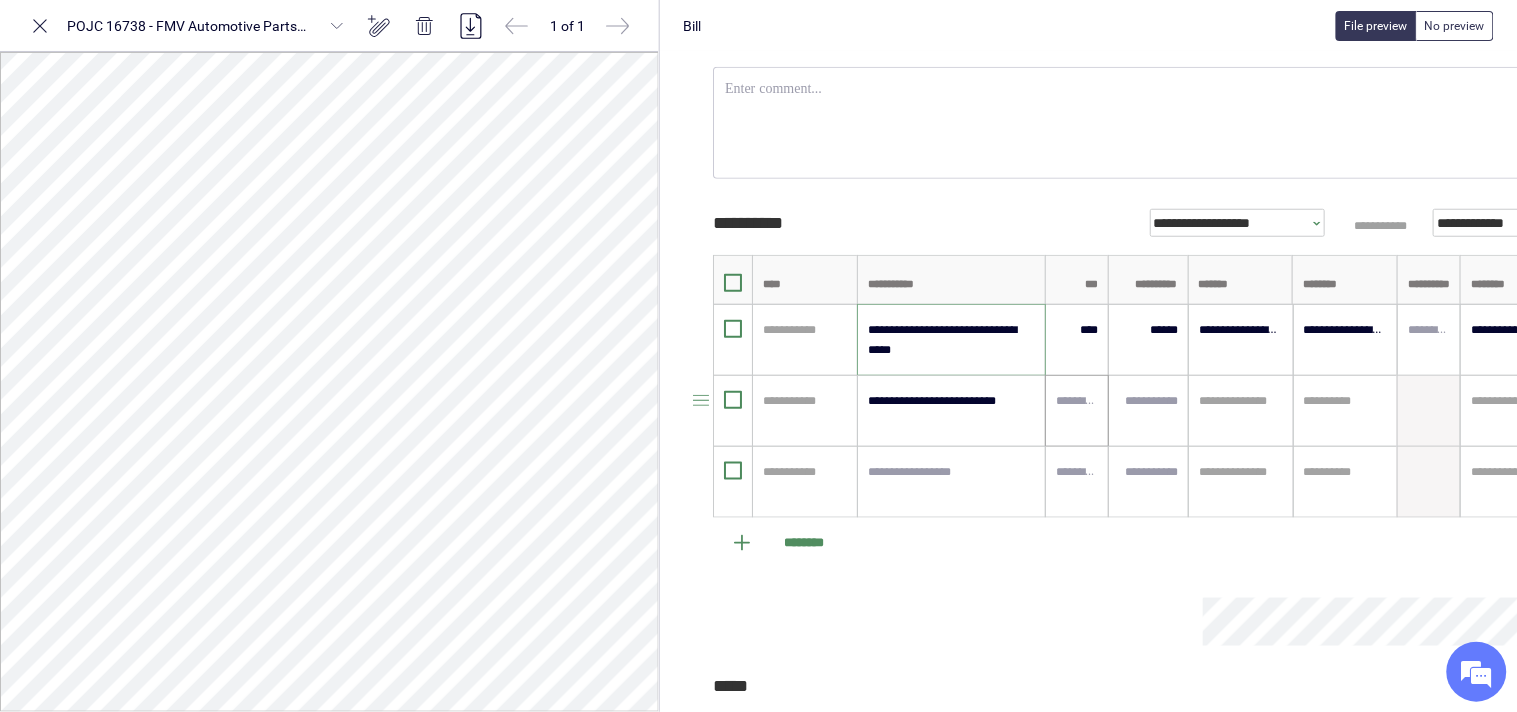 type on "**********" 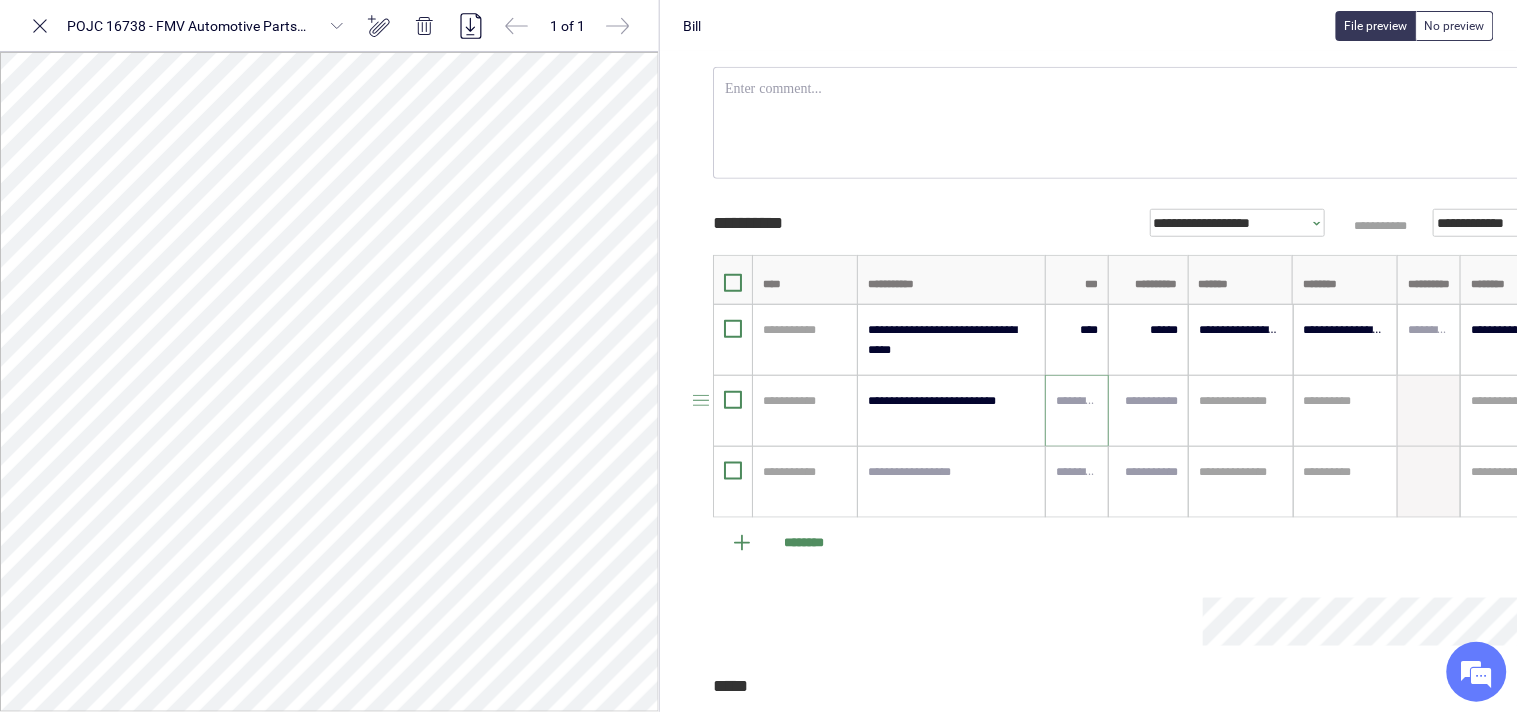click at bounding box center [1077, 401] 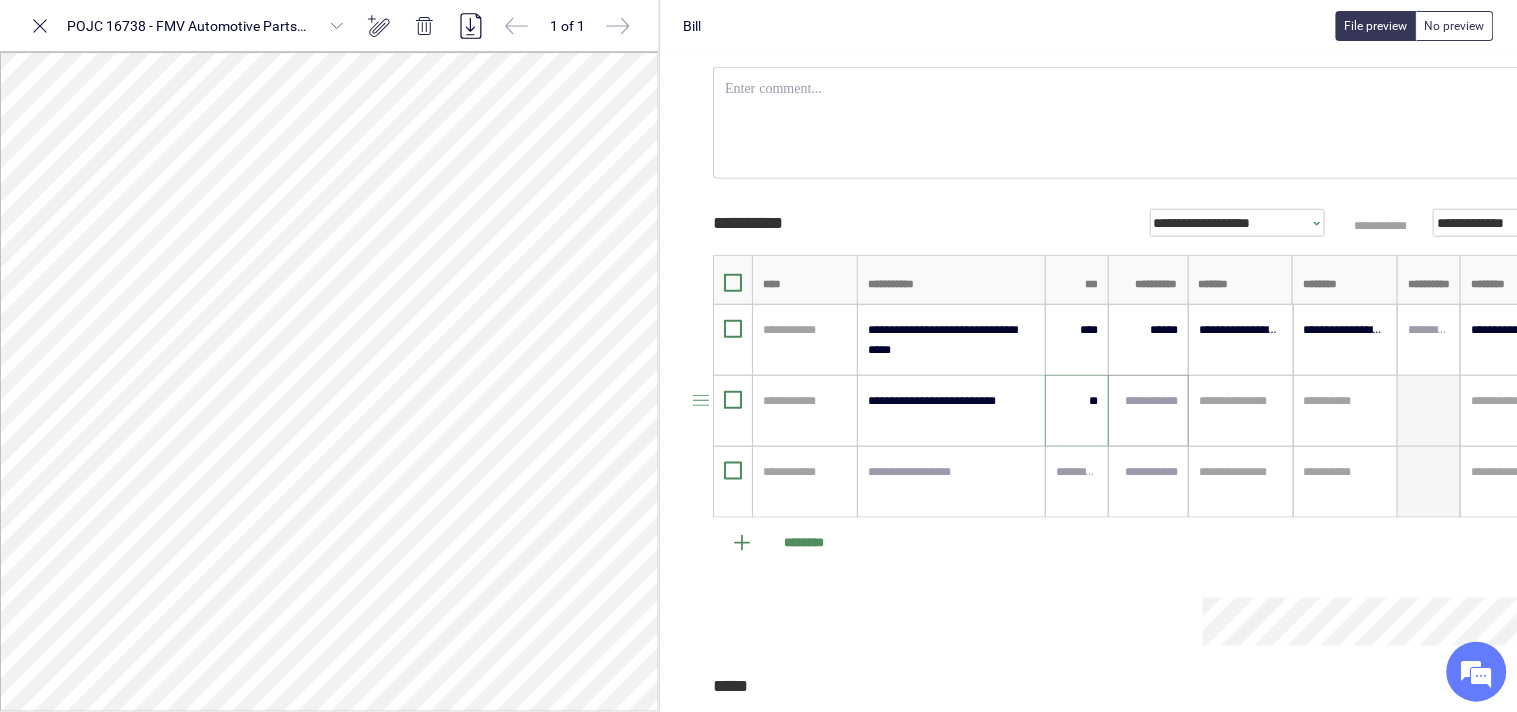 type on "*****" 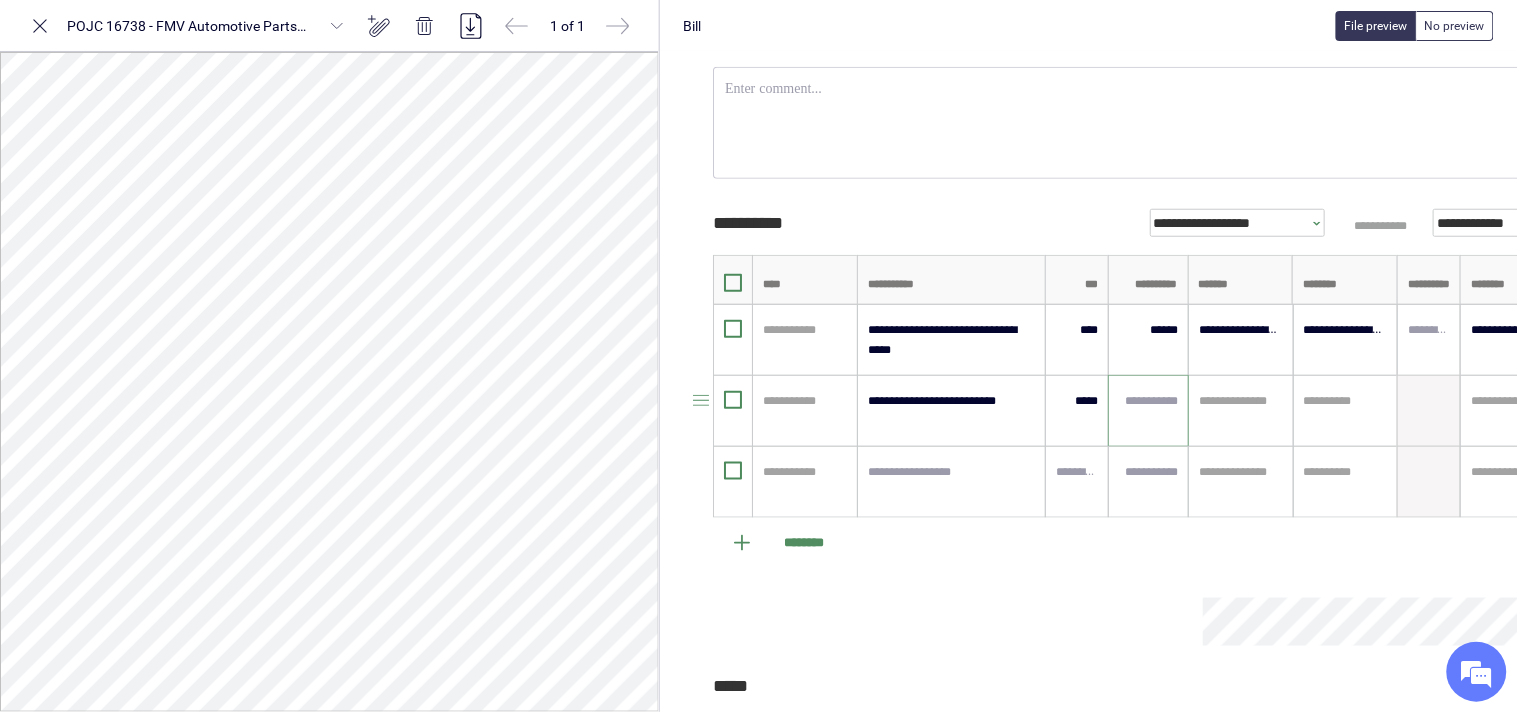 click at bounding box center [1148, 401] 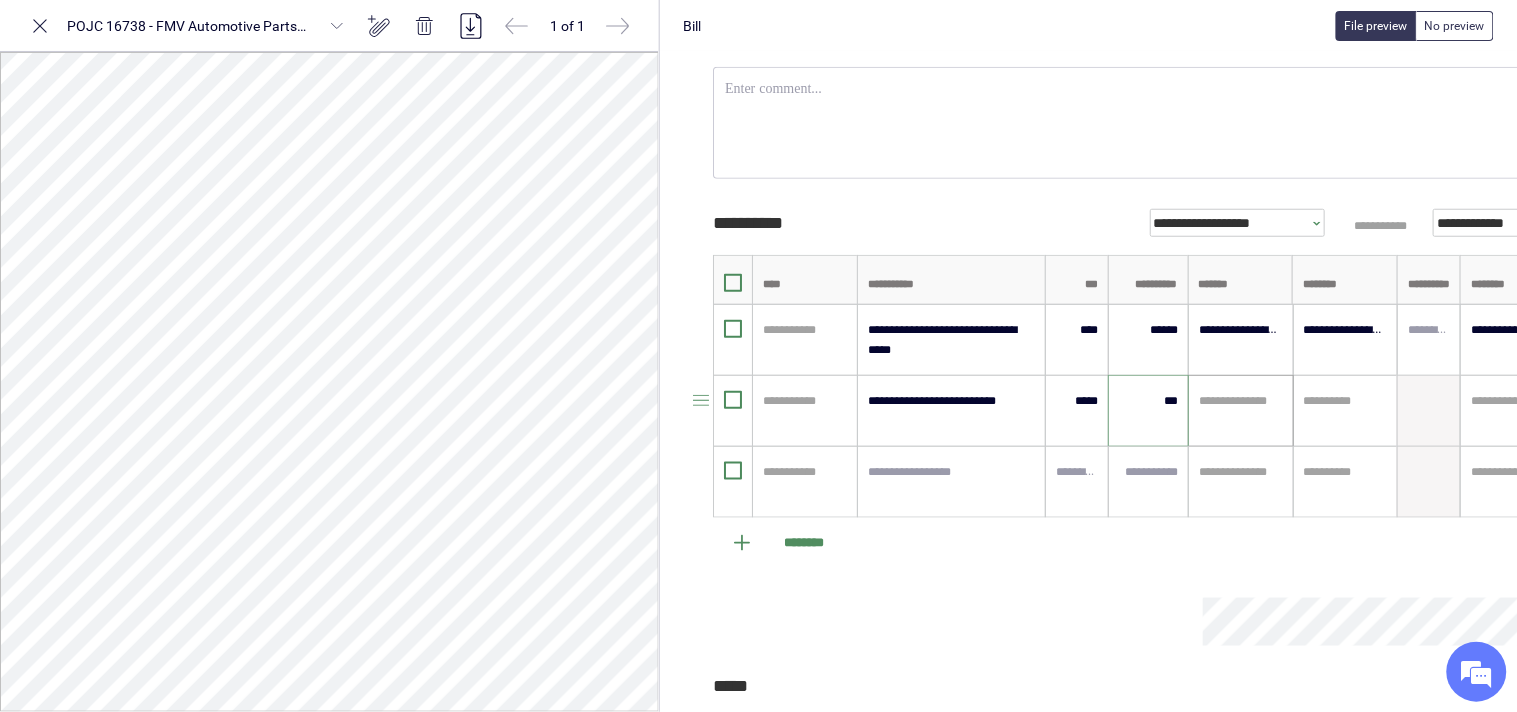 type on "******" 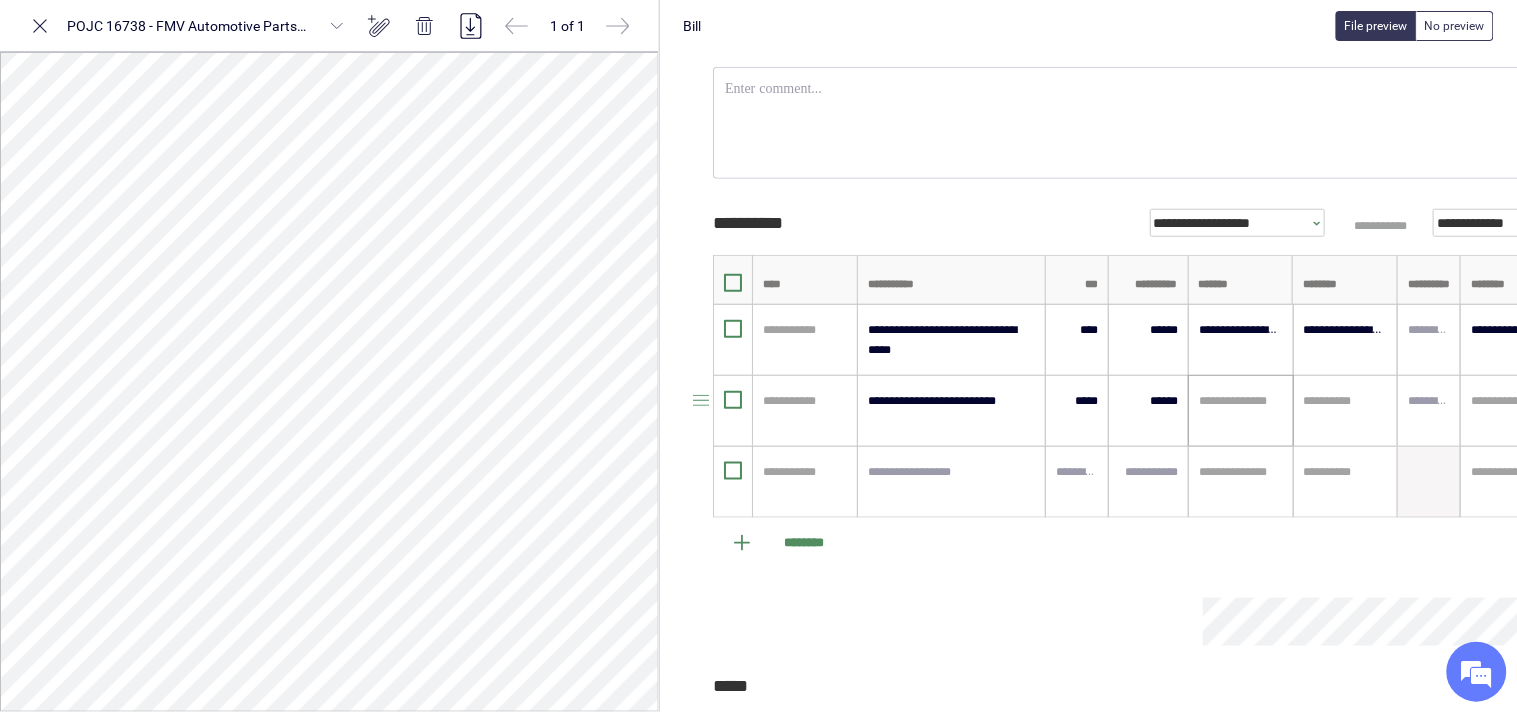 click on "**********" at bounding box center [1241, 411] 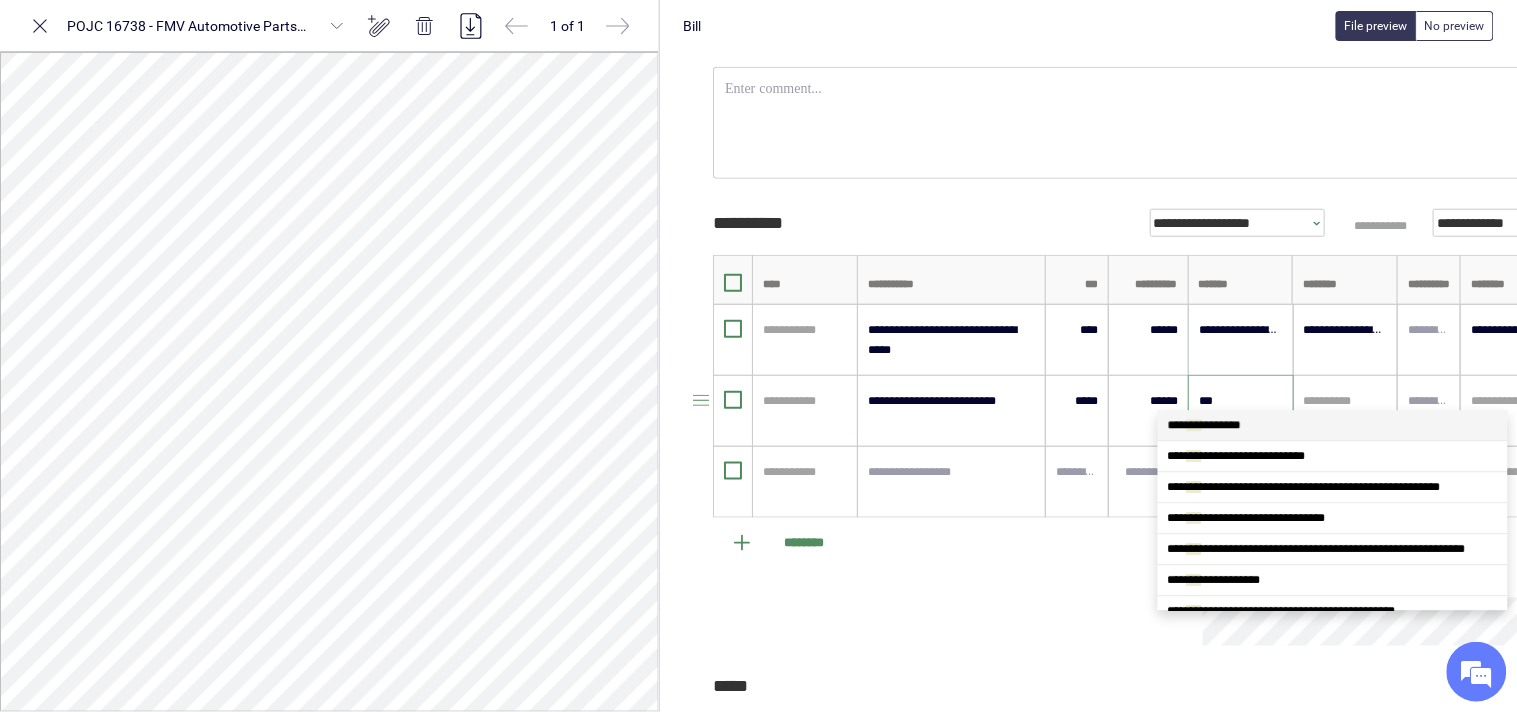 type on "****" 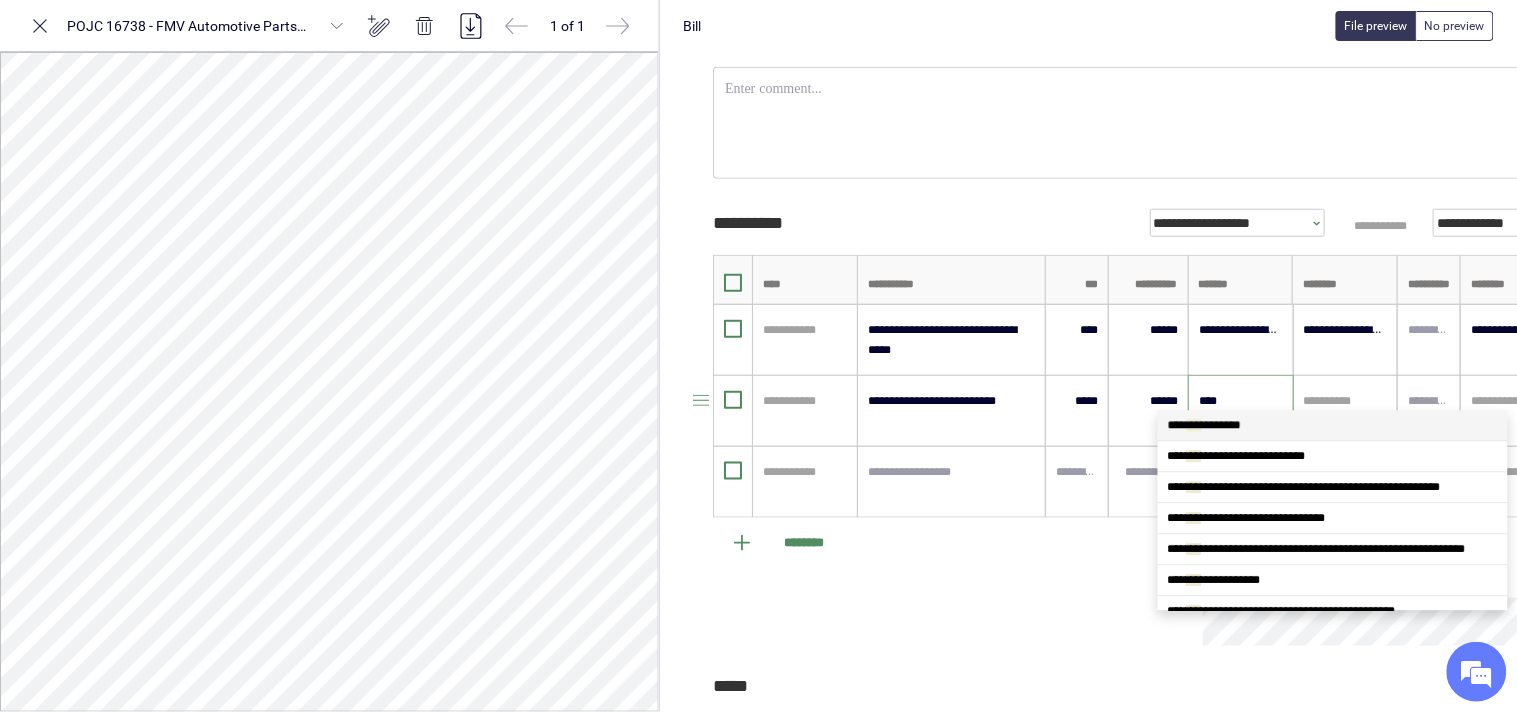 scroll, scrollTop: 0, scrollLeft: 0, axis: both 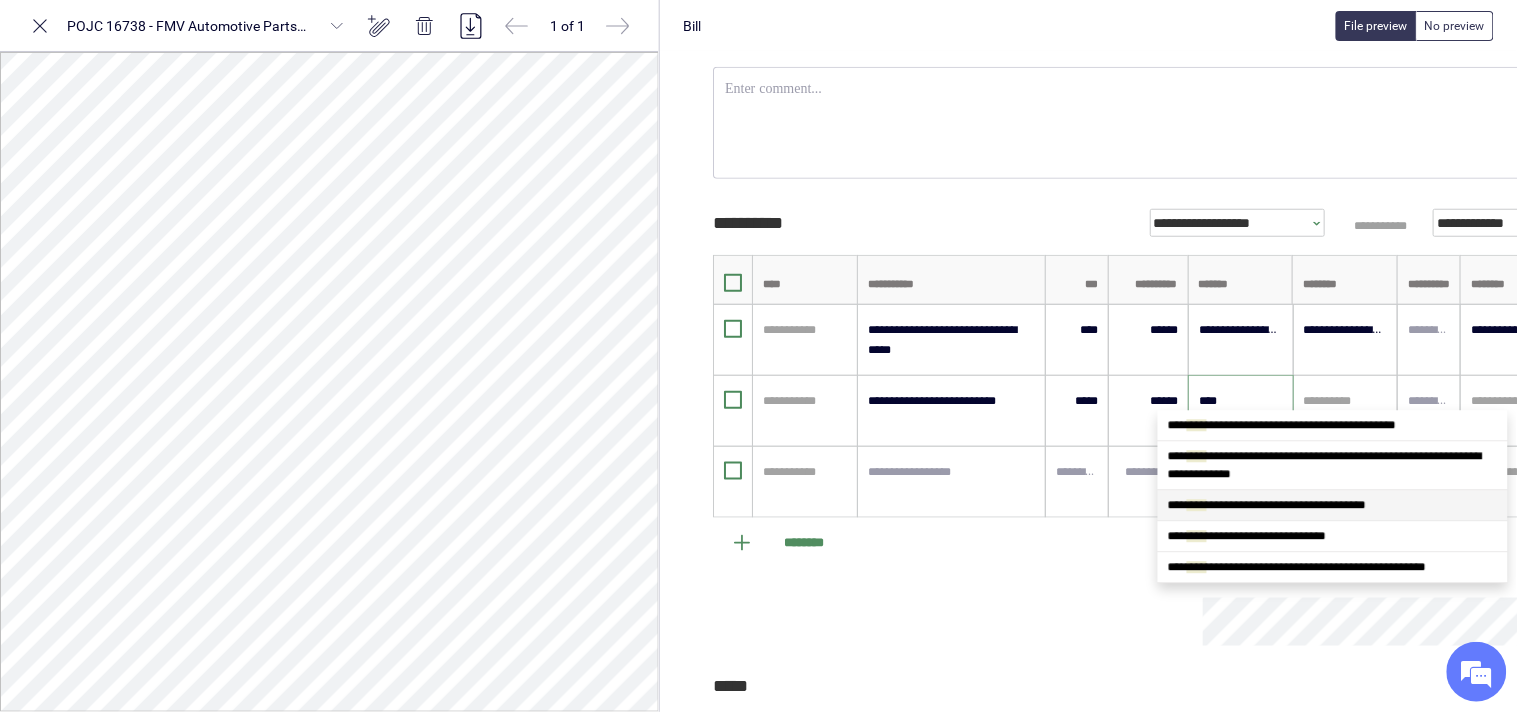 click on "**********" at bounding box center (1267, 505) 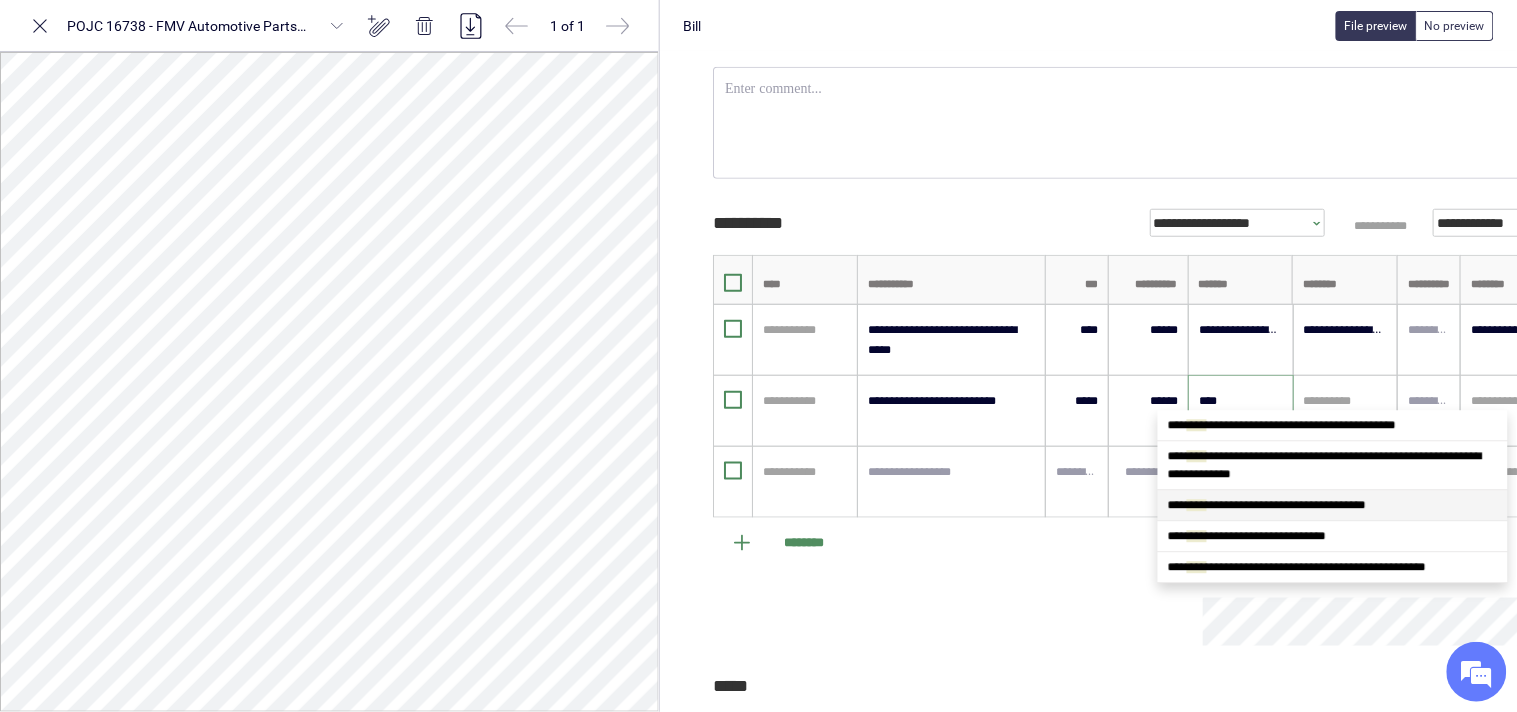 type 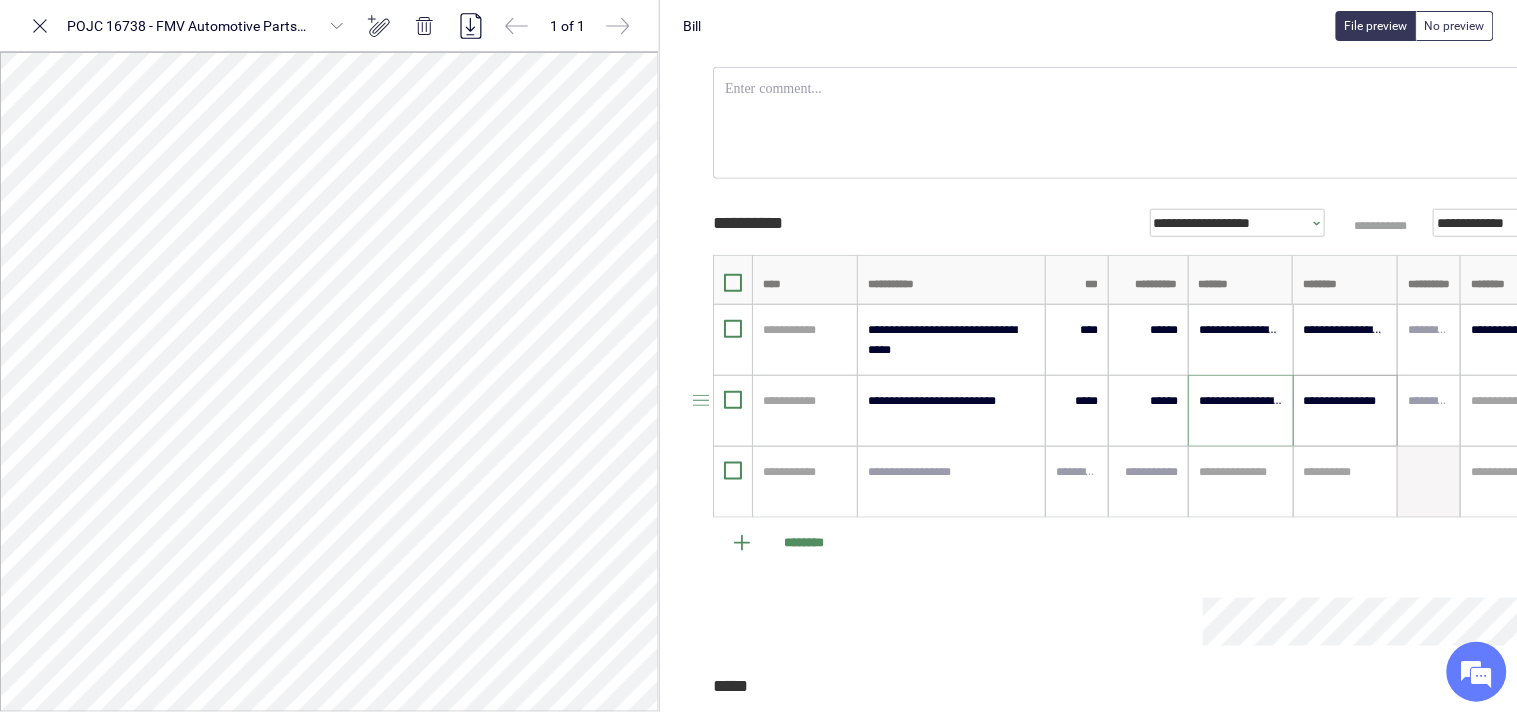 type on "**********" 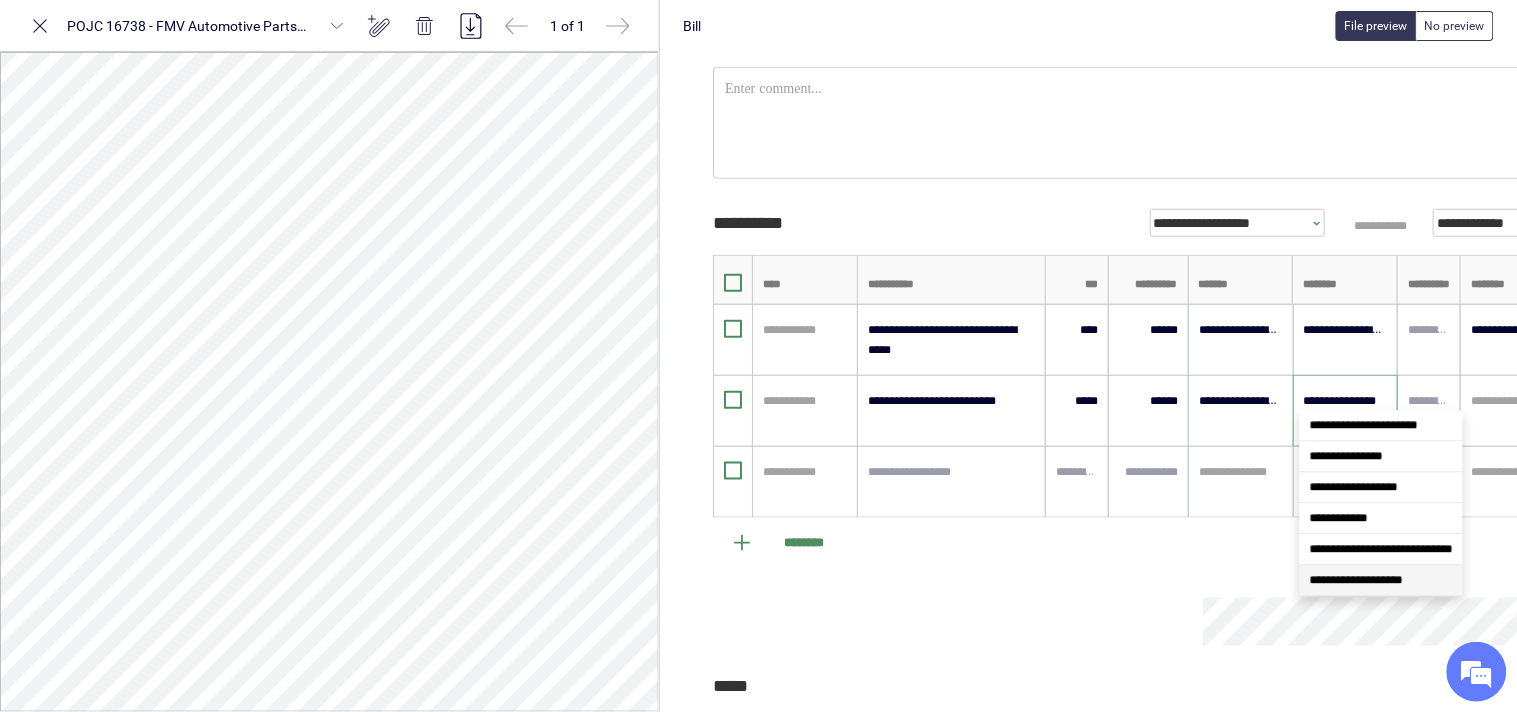 click on "**********" at bounding box center (1356, 580) 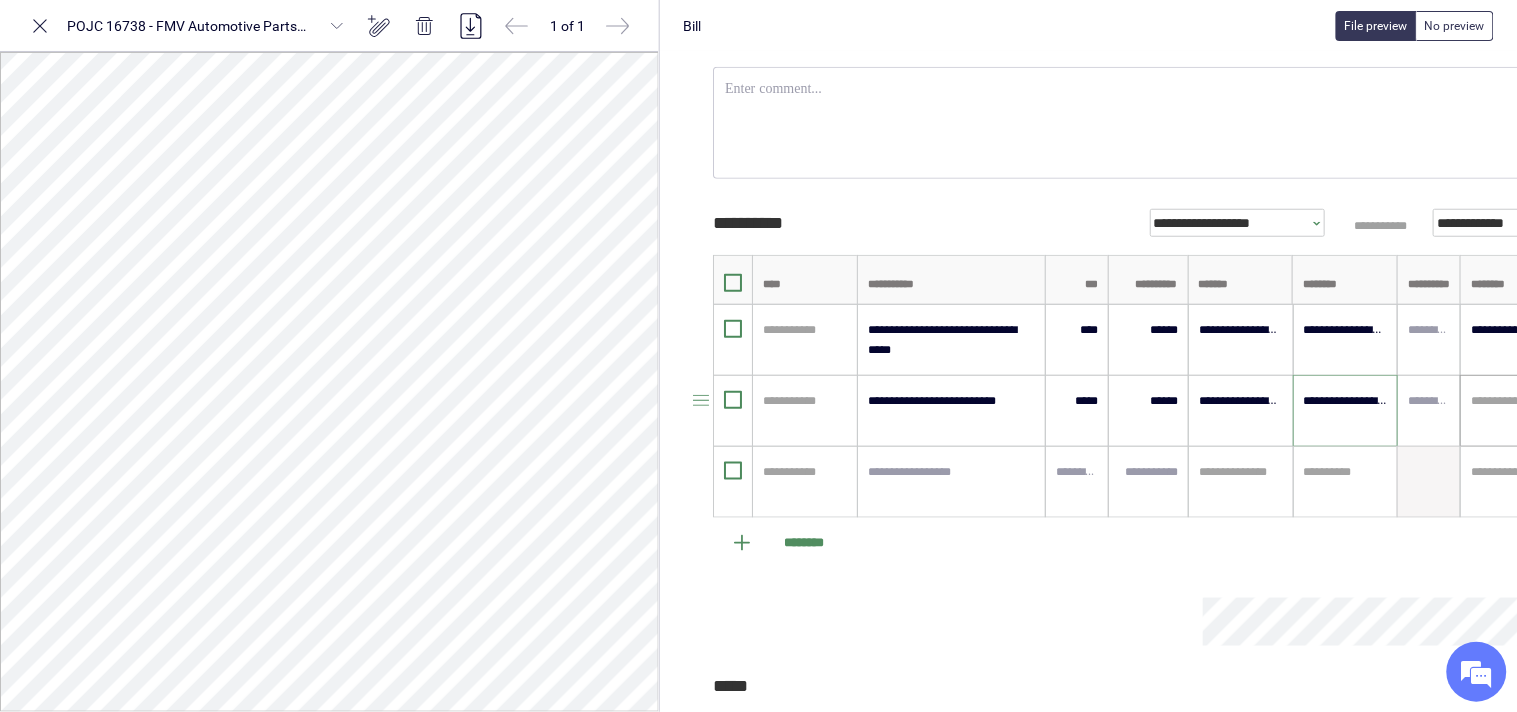 type on "**********" 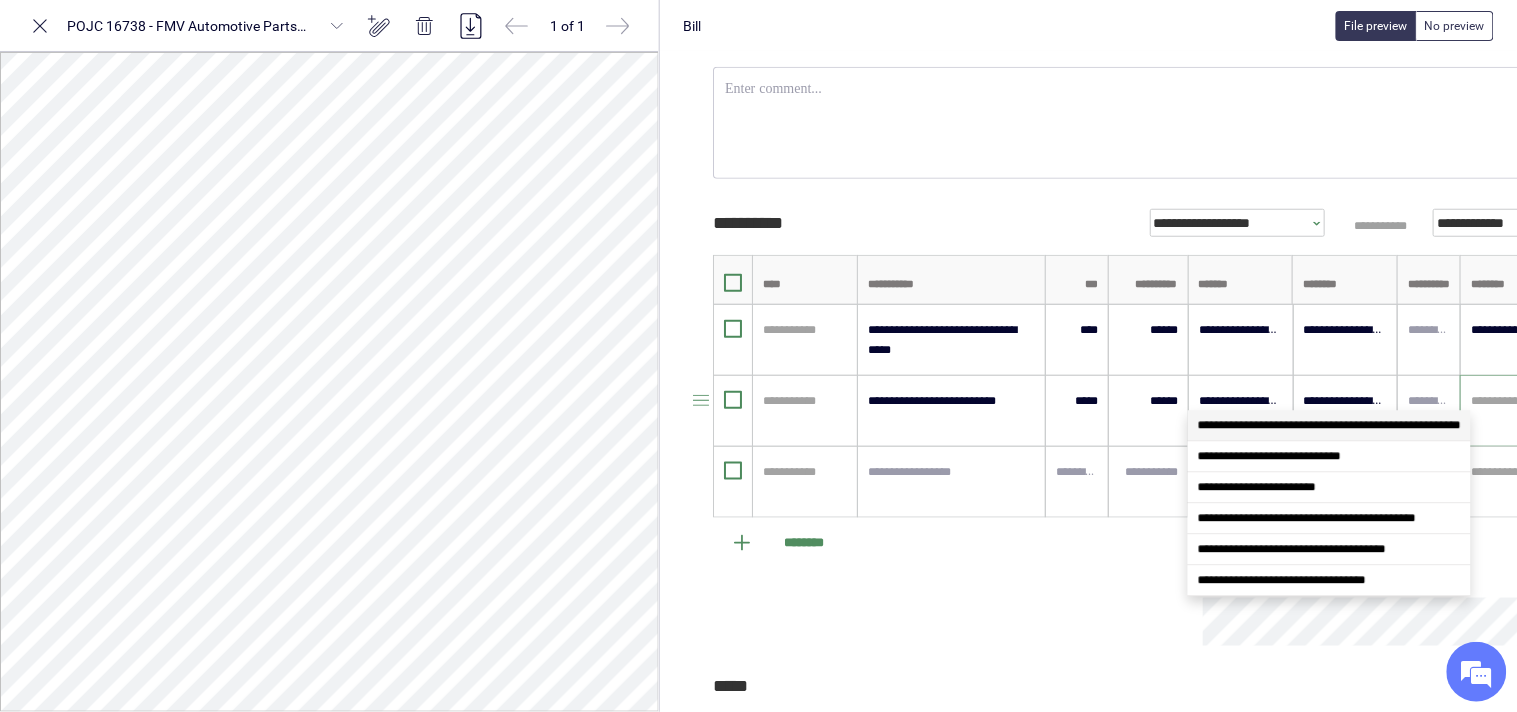 scroll, scrollTop: 333, scrollLeft: 53, axis: both 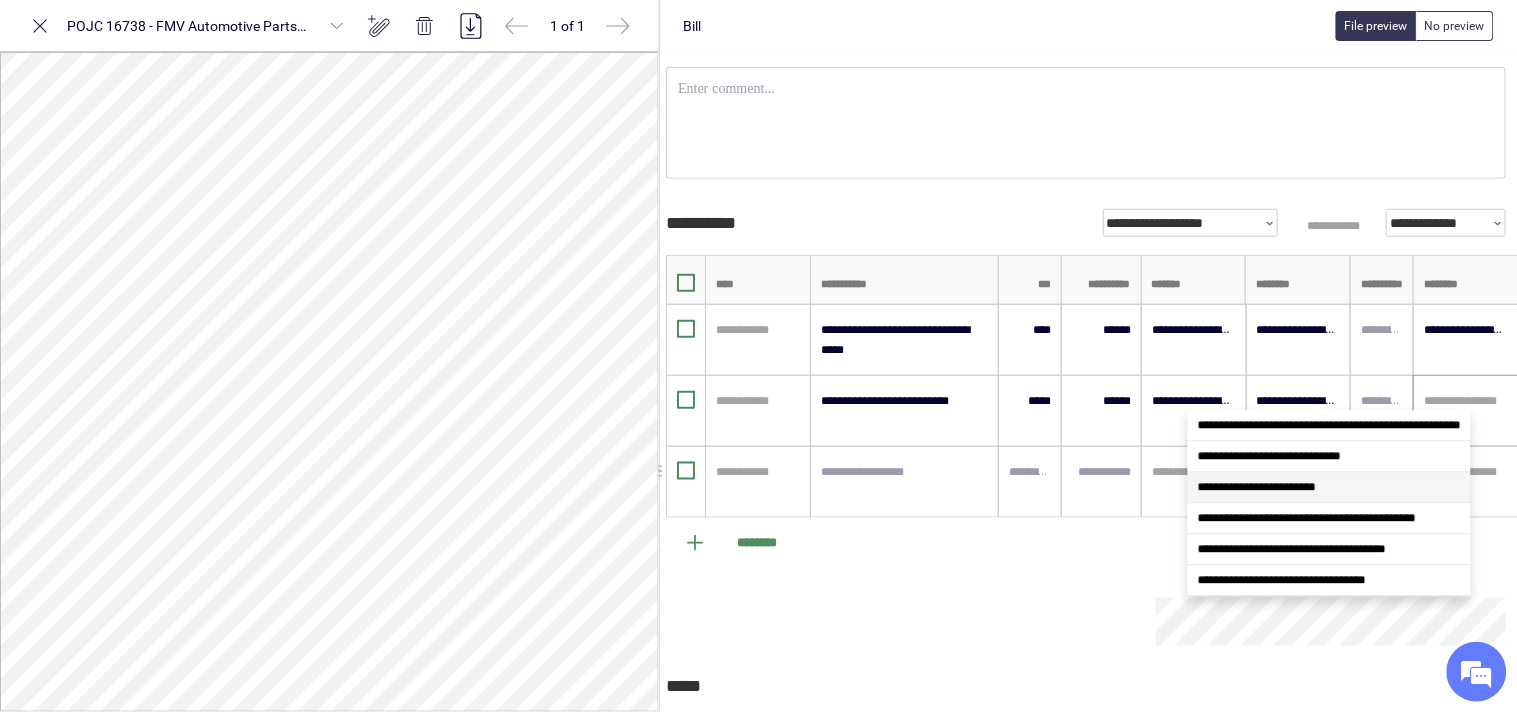 click on "**********" at bounding box center (1329, 456) 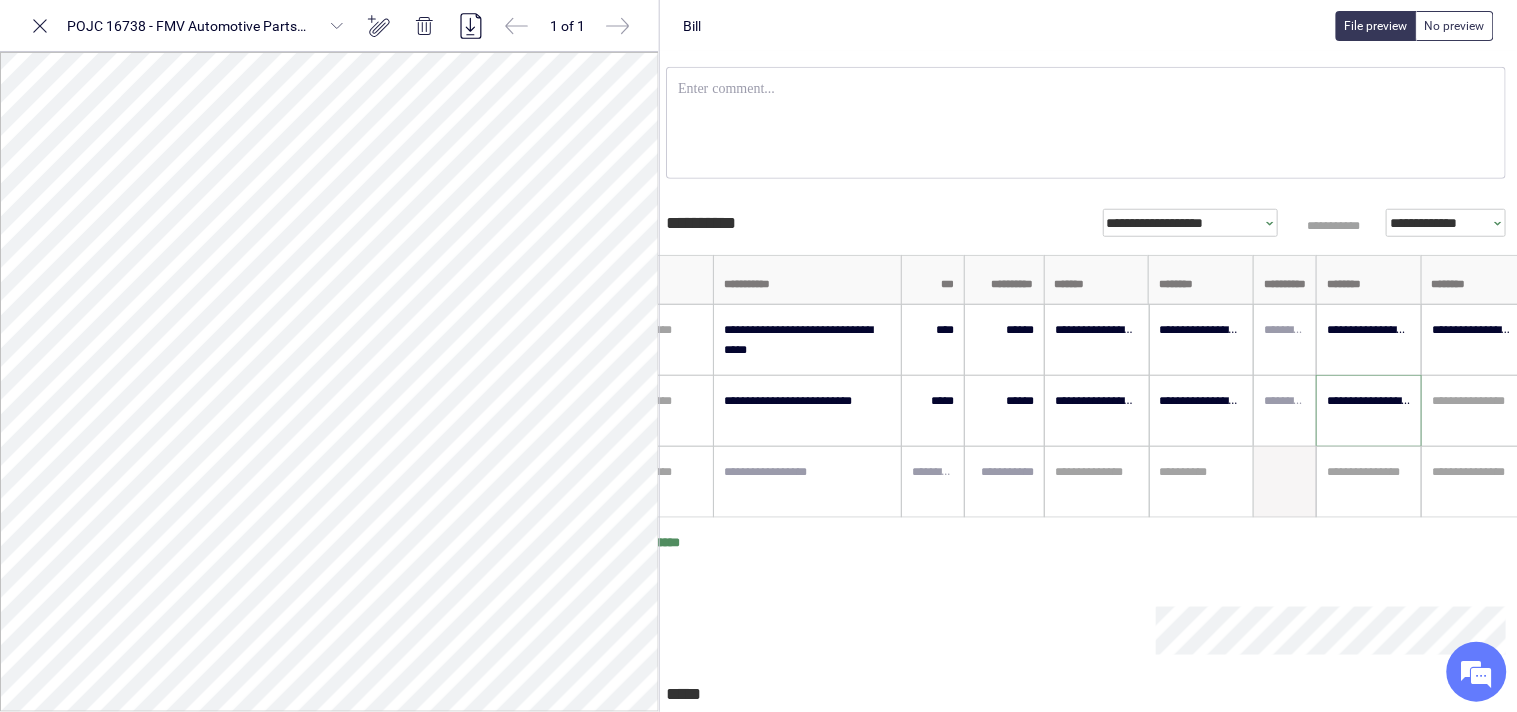 scroll, scrollTop: 0, scrollLeft: 101, axis: horizontal 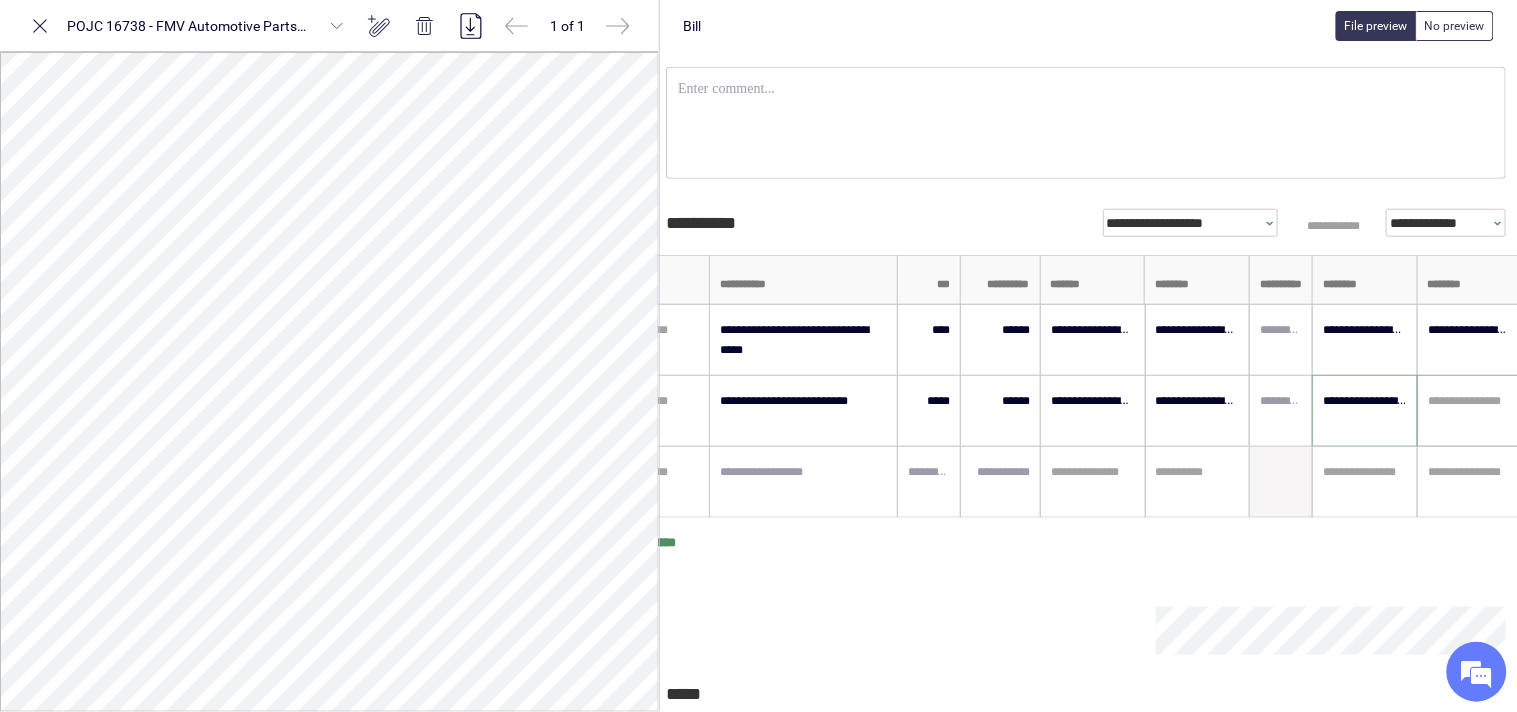 type on "**********" 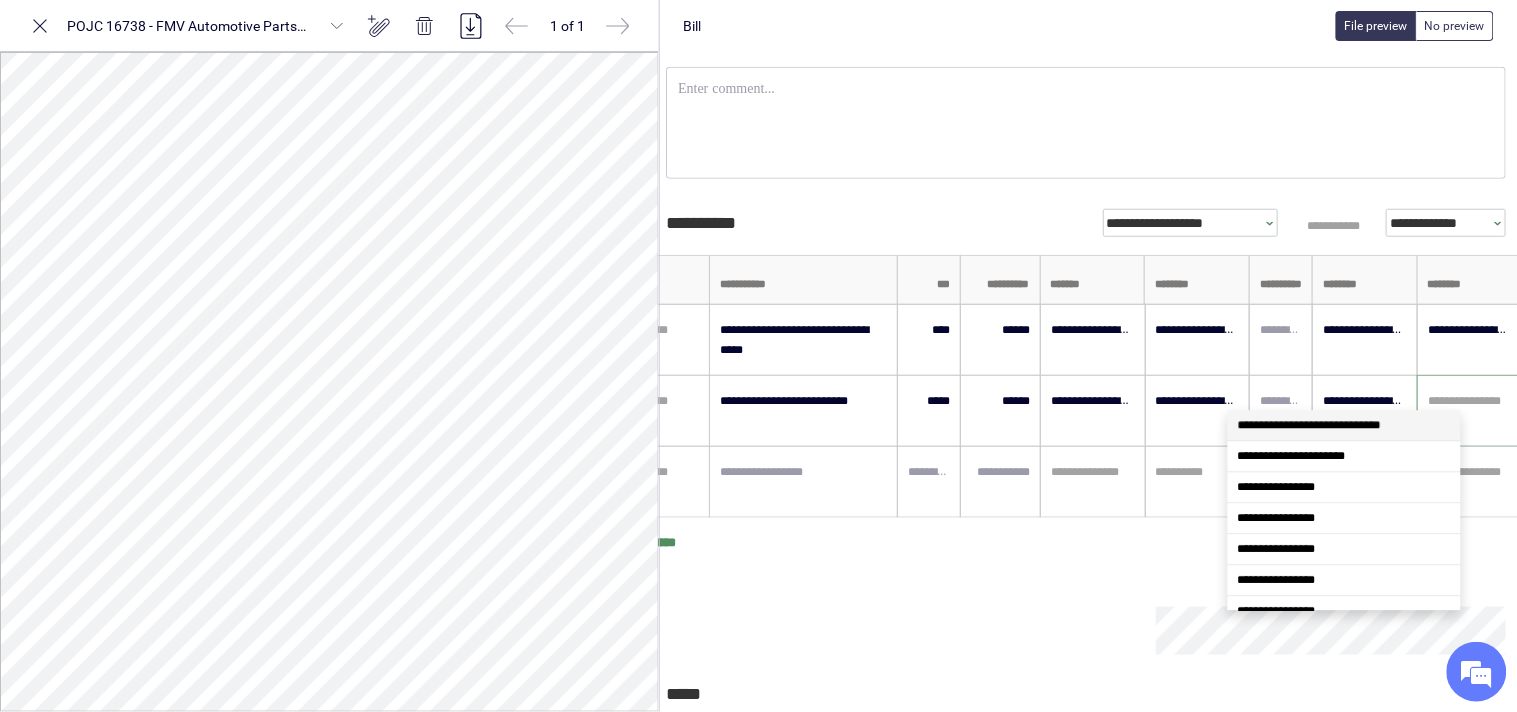scroll, scrollTop: 333, scrollLeft: 57, axis: both 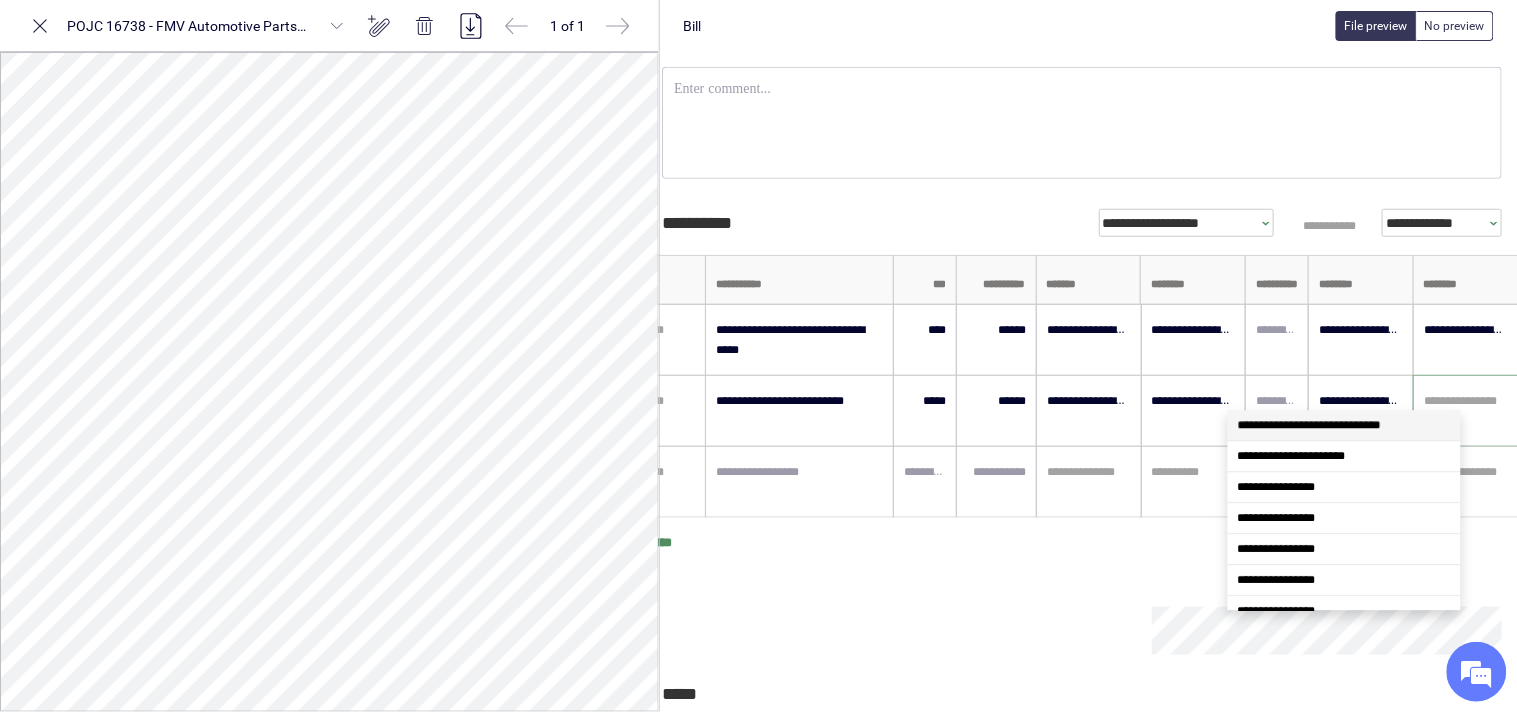 type on "*" 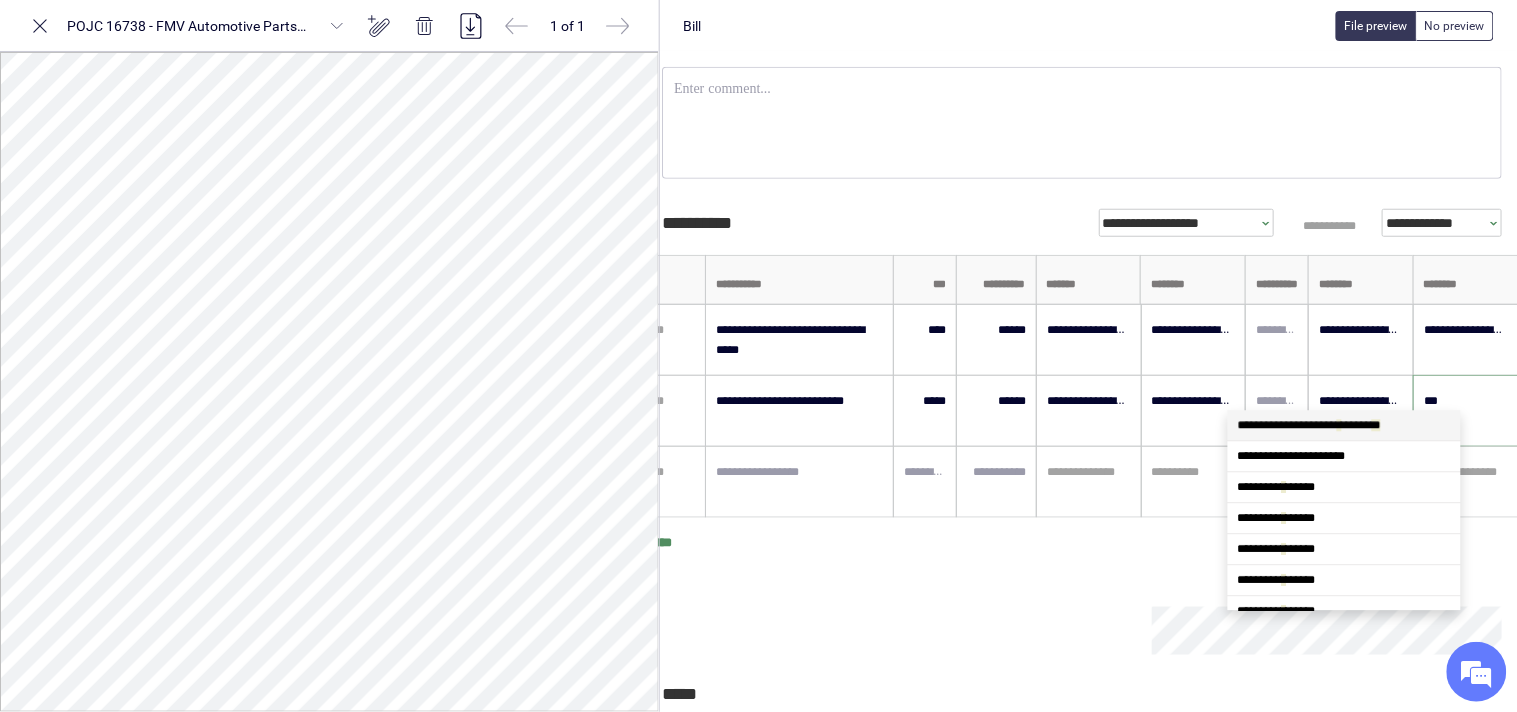 scroll, scrollTop: 0, scrollLeft: 0, axis: both 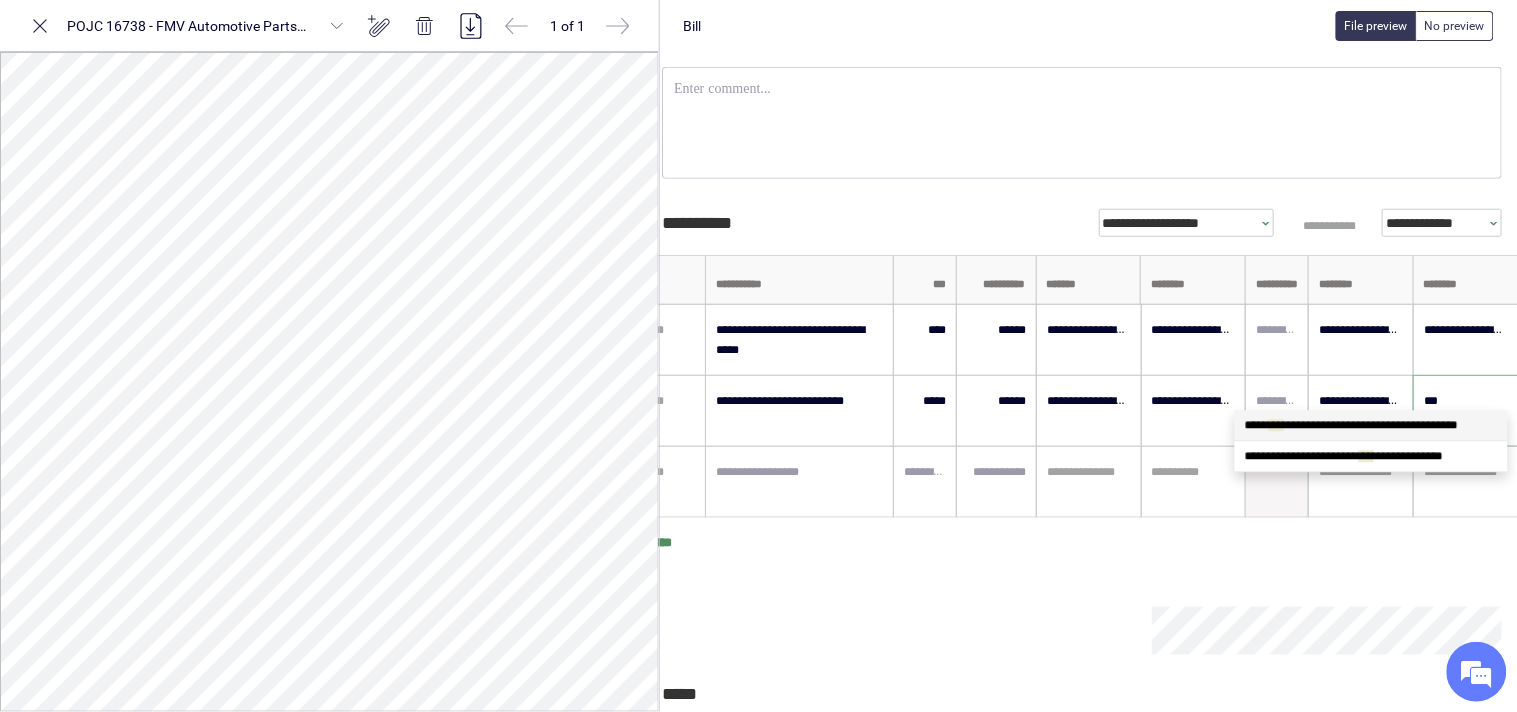 type on "****" 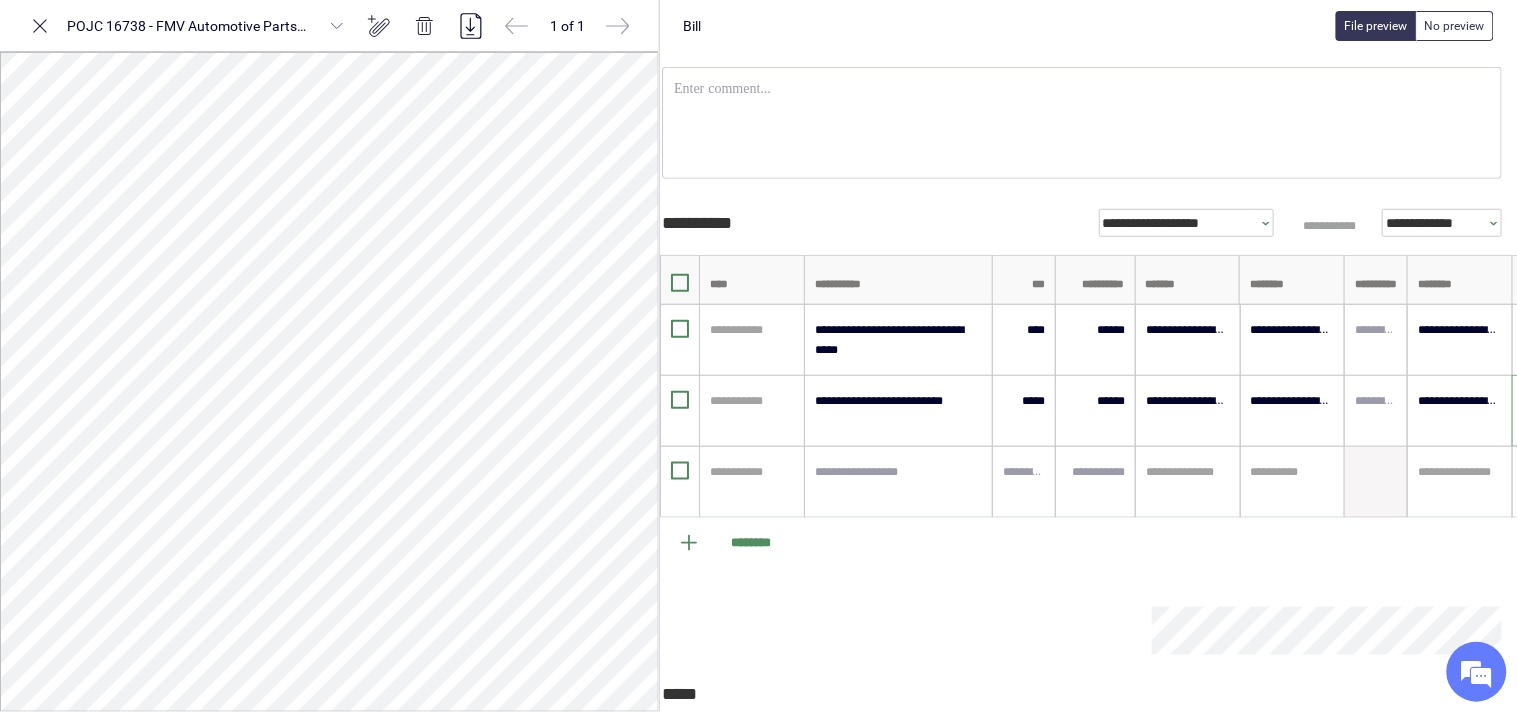 scroll, scrollTop: 0, scrollLeft: 0, axis: both 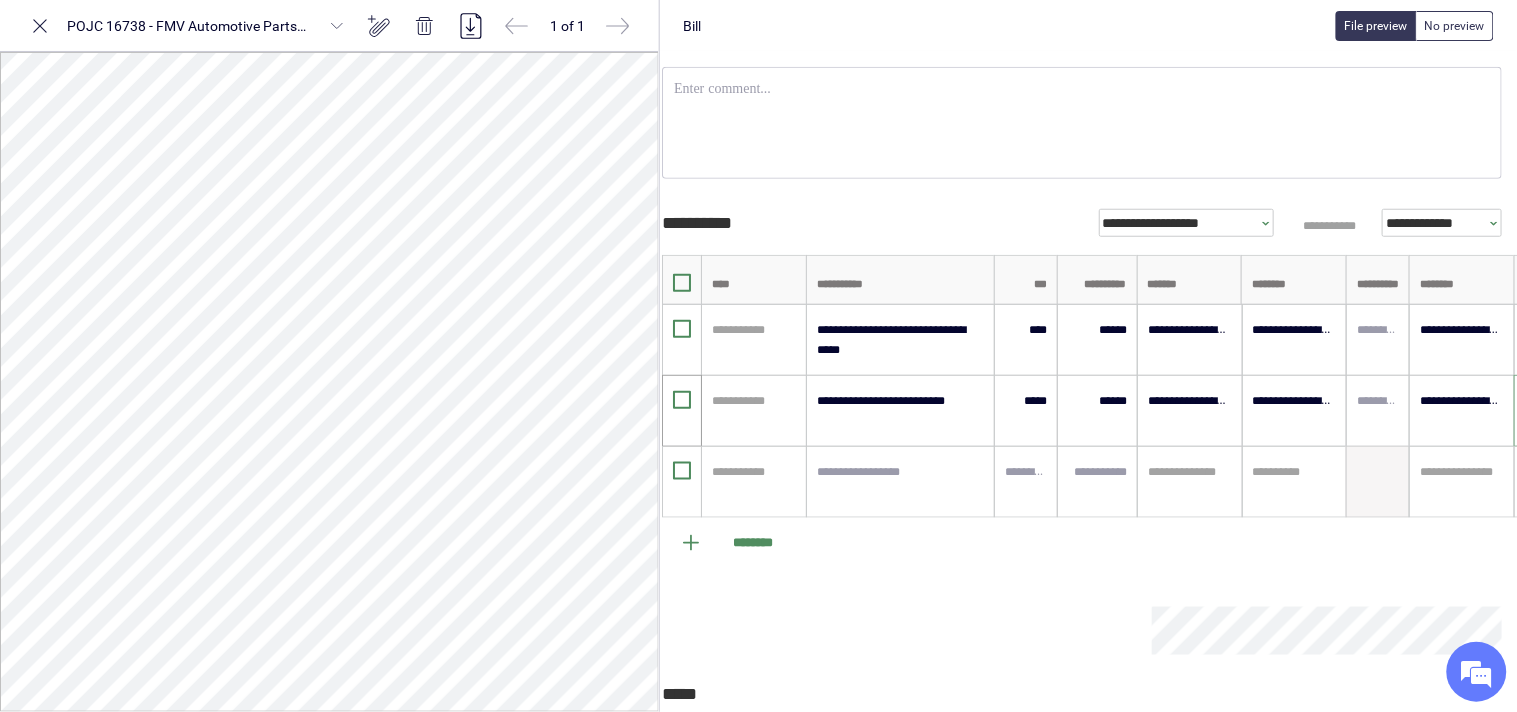 type on "**********" 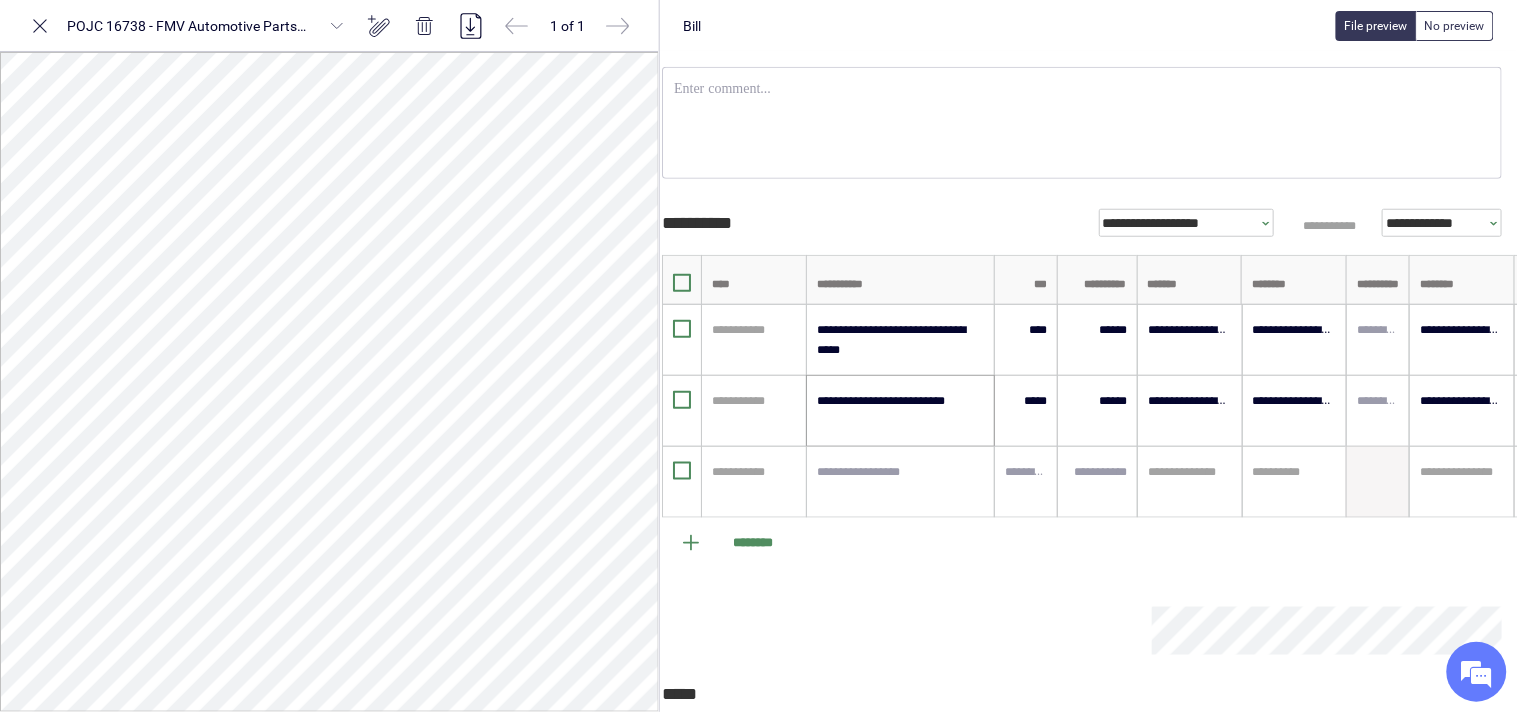 scroll, scrollTop: 468, scrollLeft: 57, axis: both 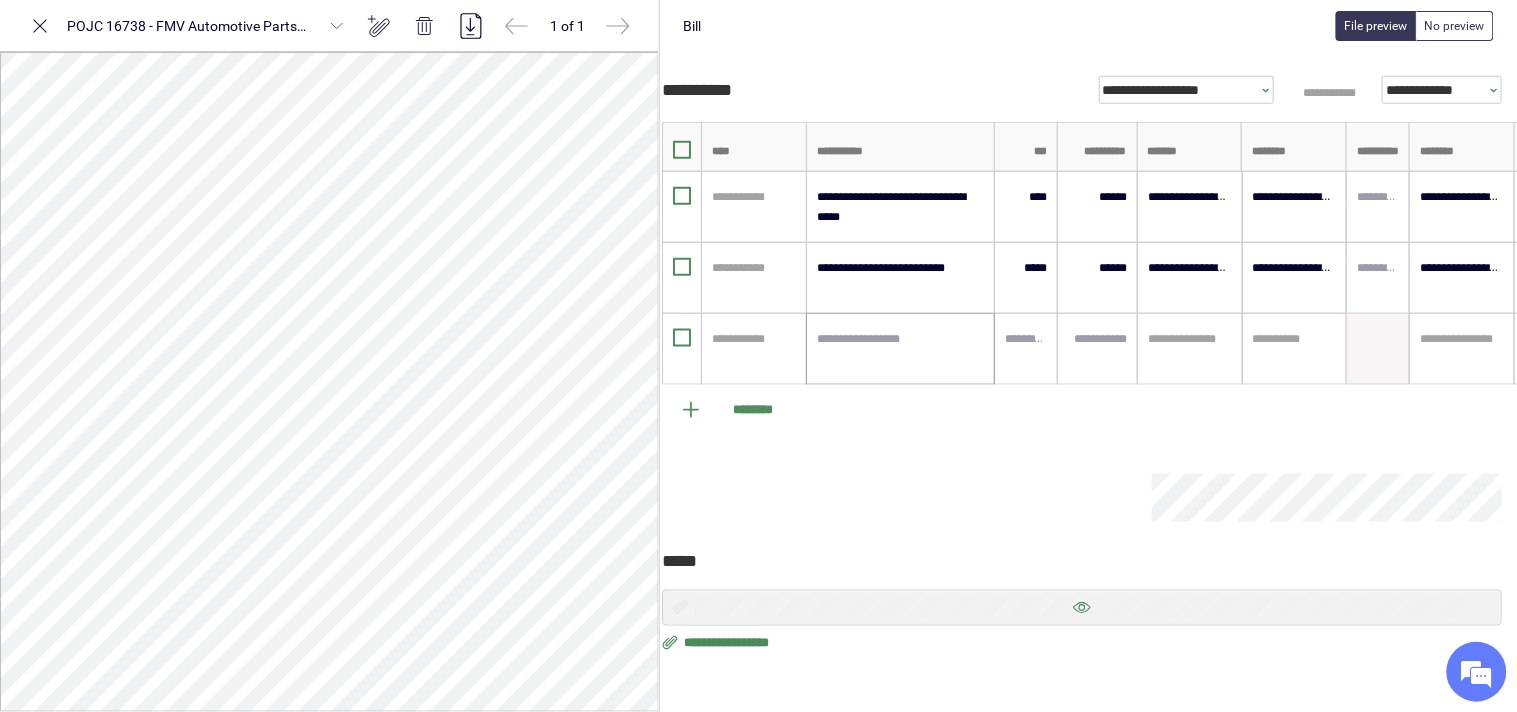 click at bounding box center [901, 349] 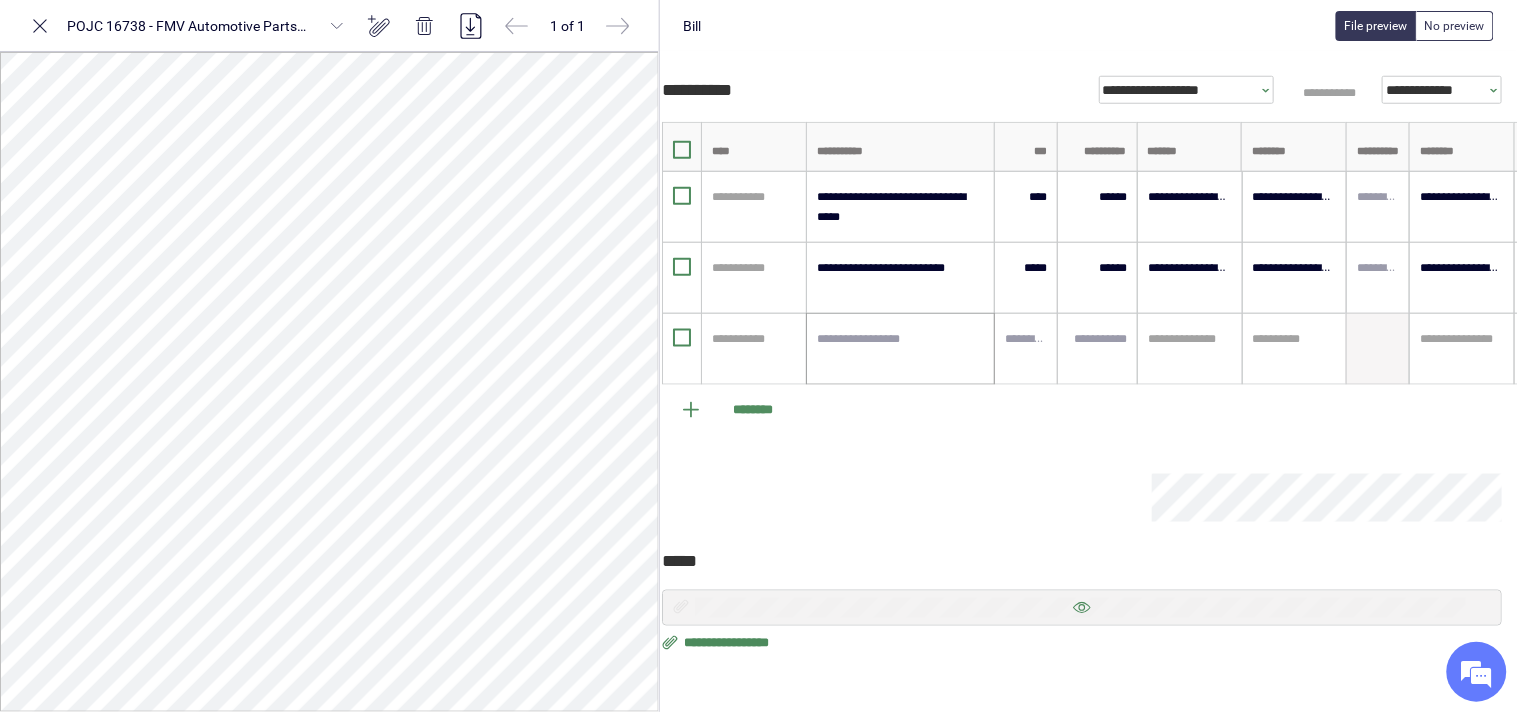 click at bounding box center [900, 349] 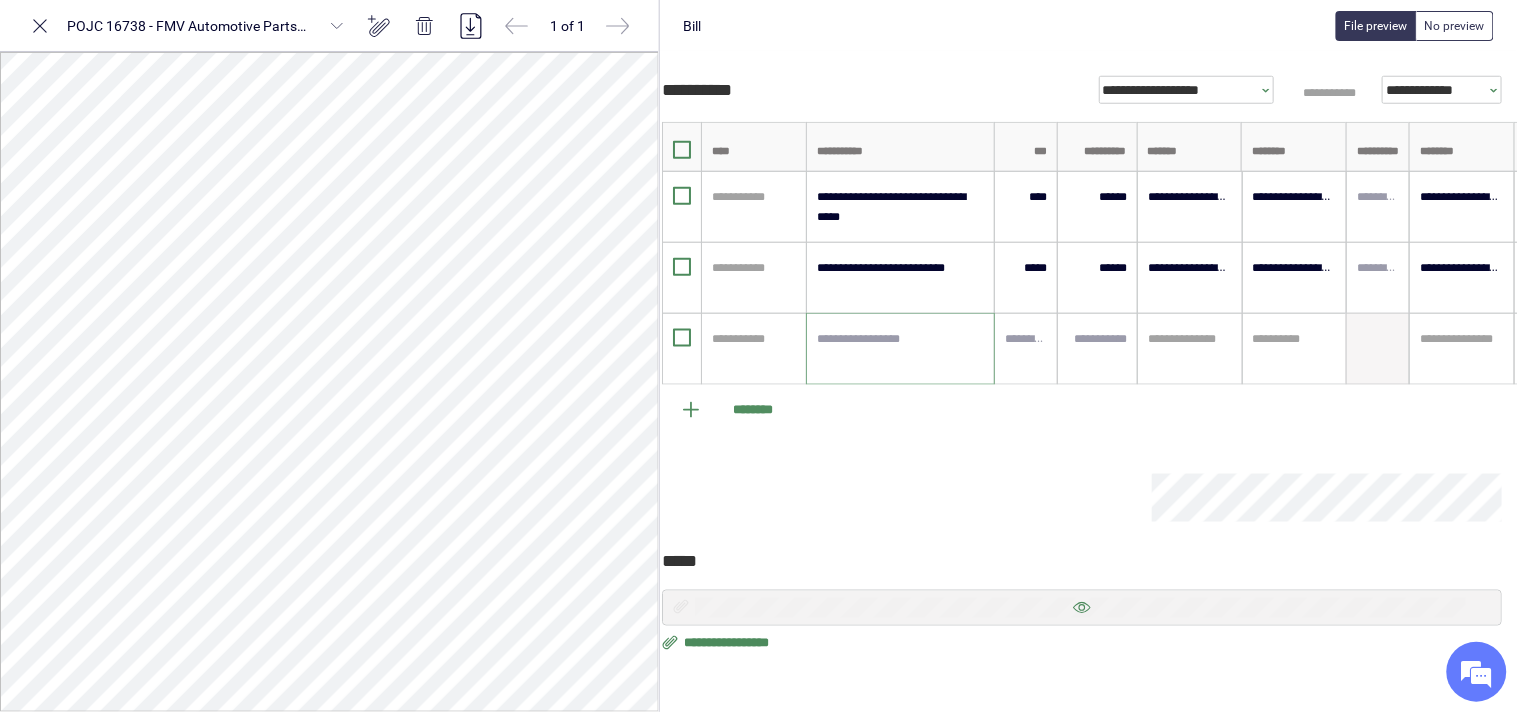 paste on "**********" 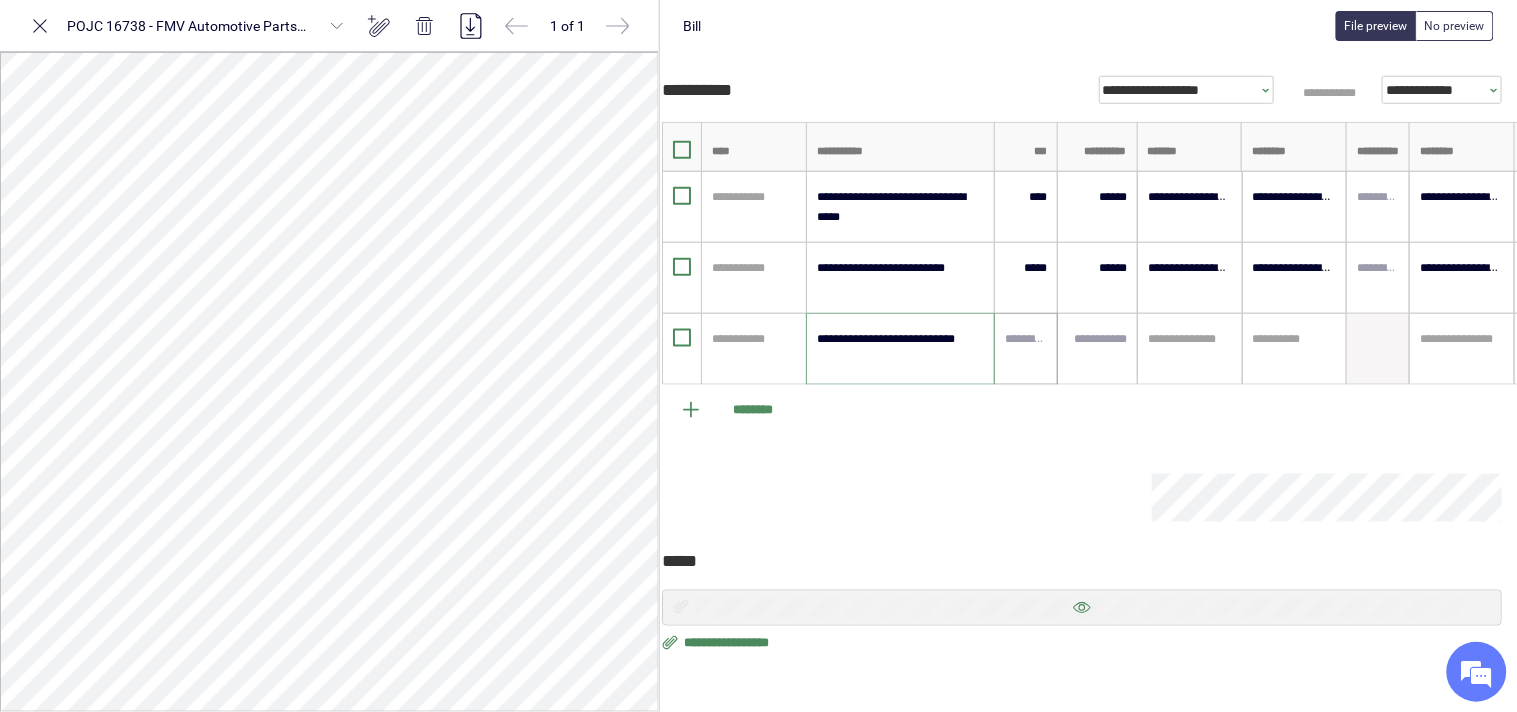 type on "**********" 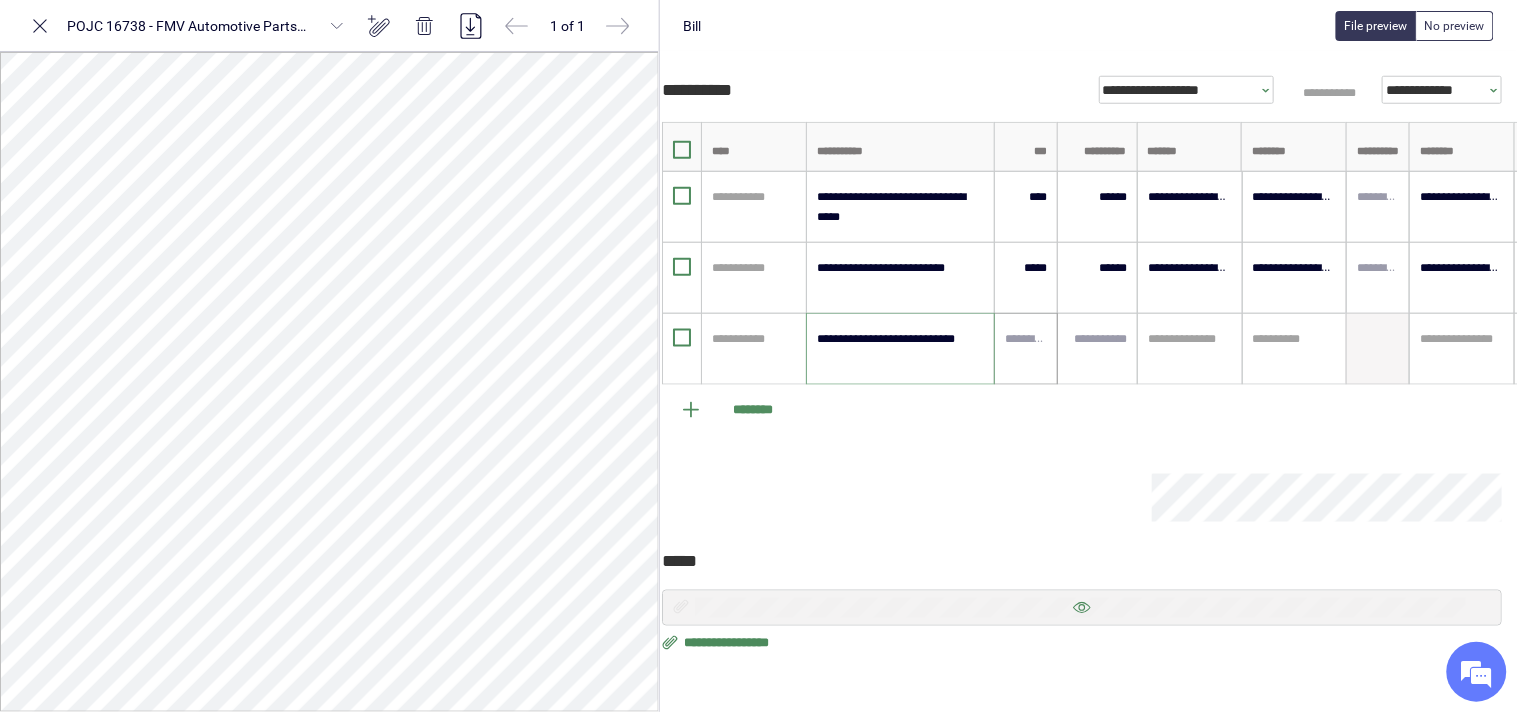 drag, startPoint x: 1024, startPoint y: 343, endPoint x: 1034, endPoint y: 342, distance: 10.049875 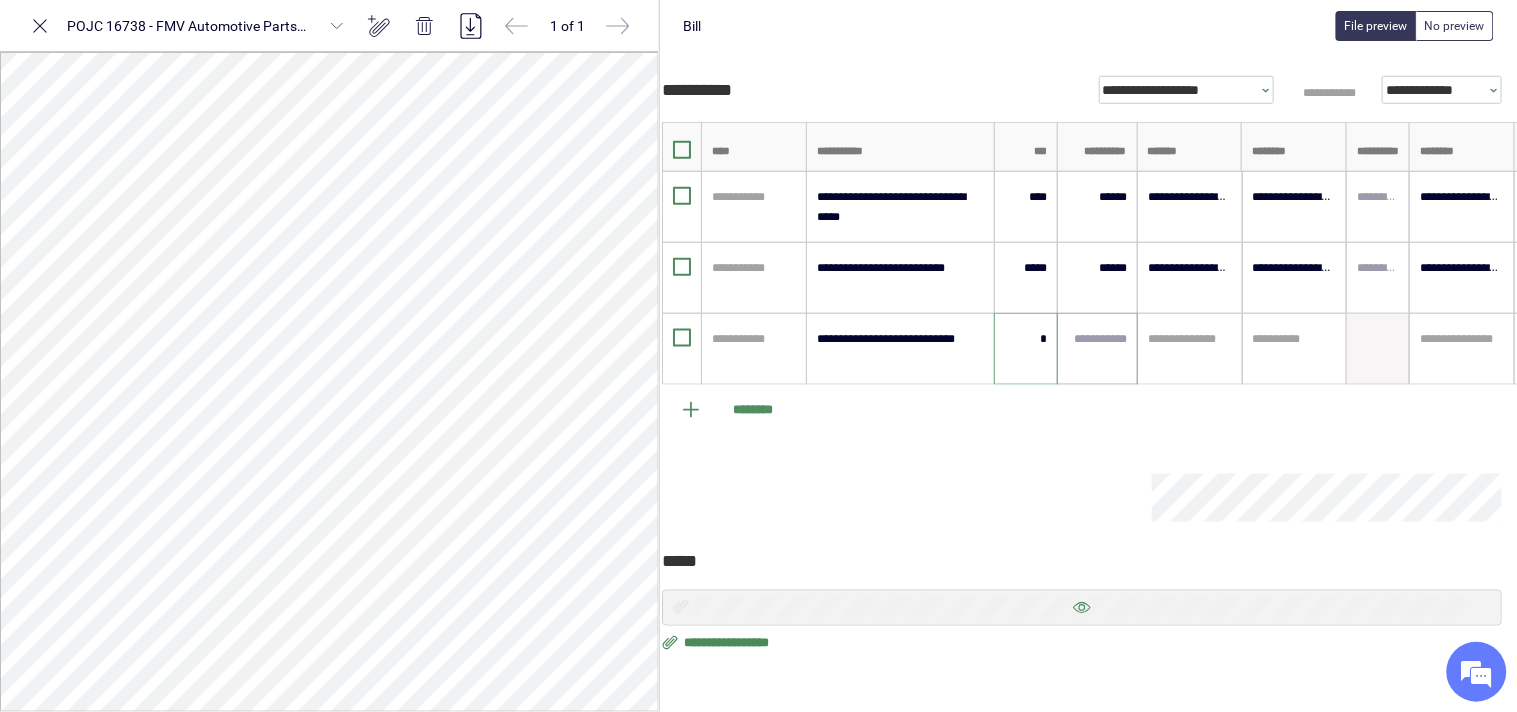 type on "****" 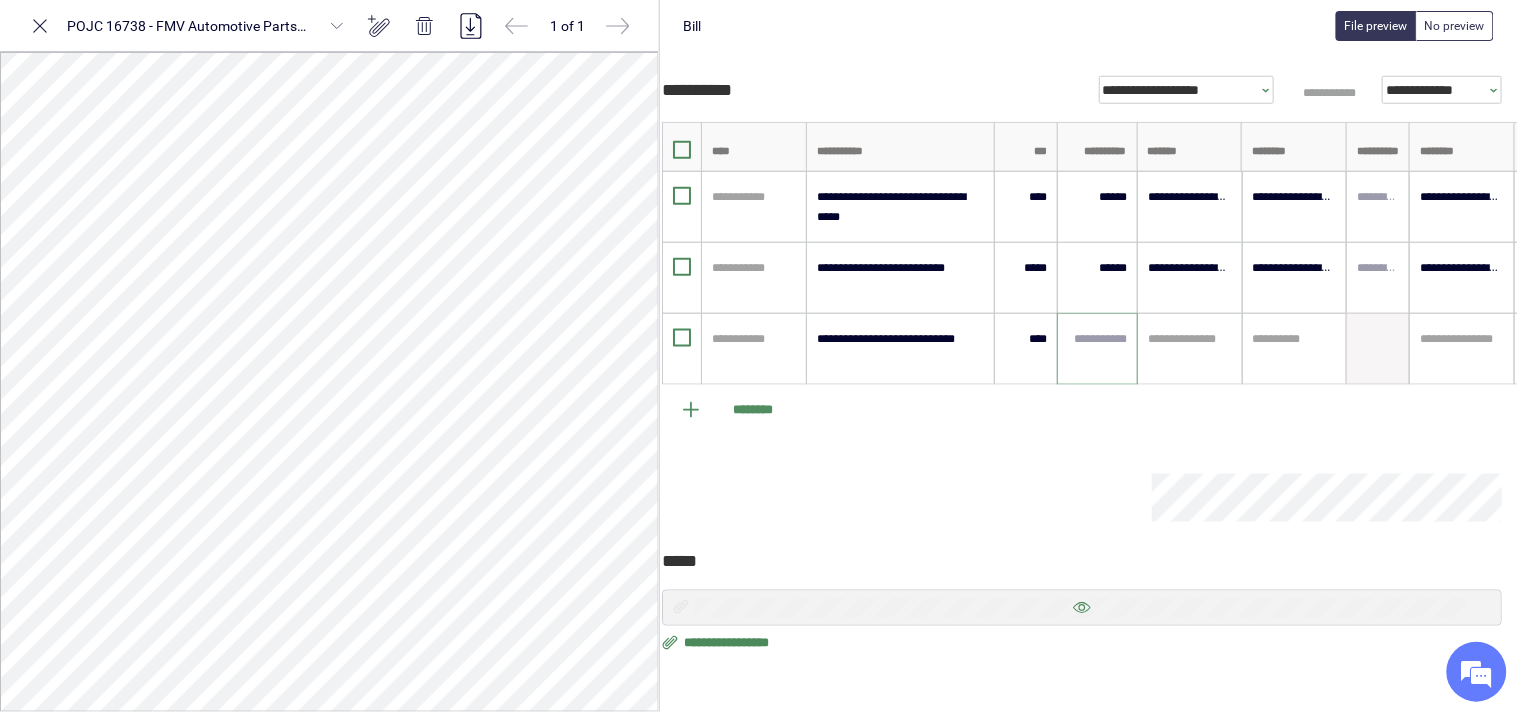 click at bounding box center [1097, 339] 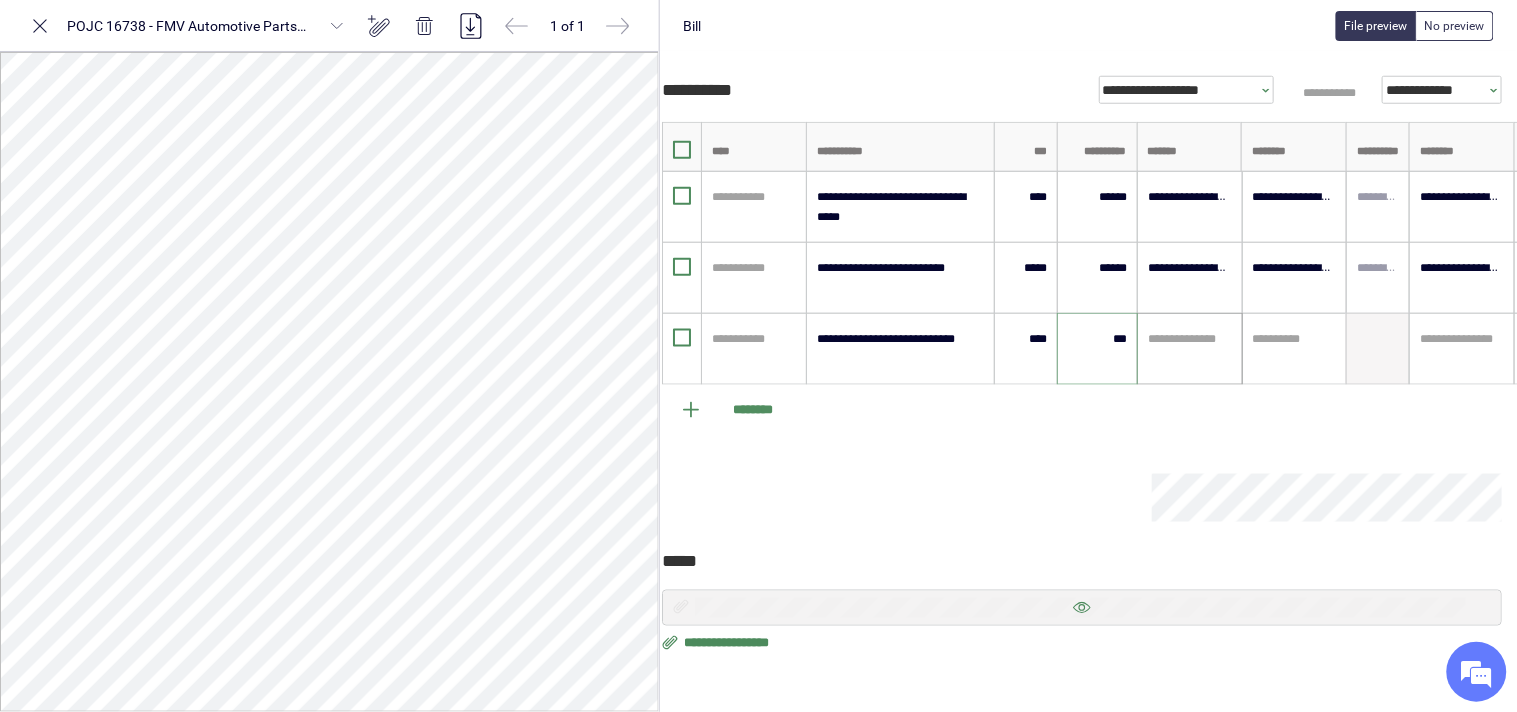click at bounding box center [1190, 339] 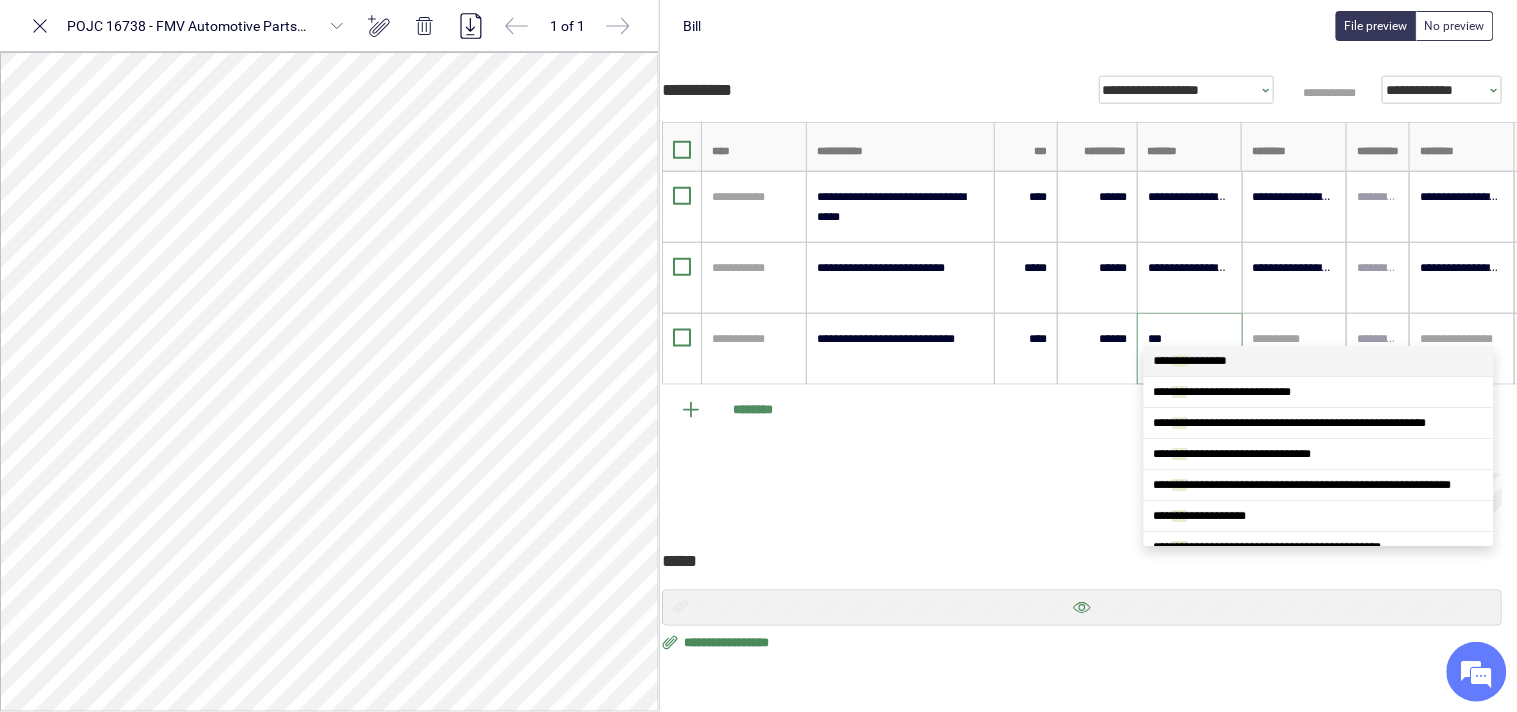 type on "****" 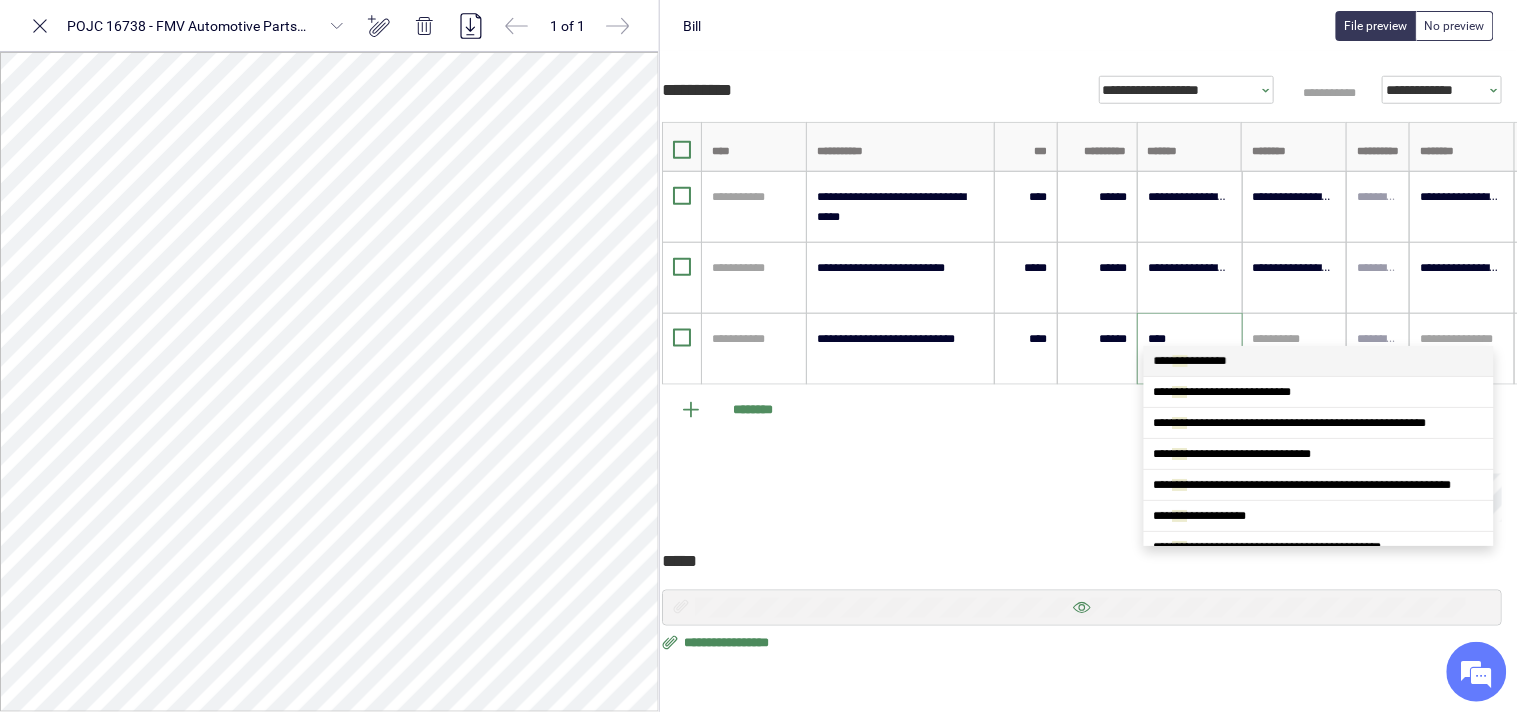 scroll, scrollTop: 0, scrollLeft: 0, axis: both 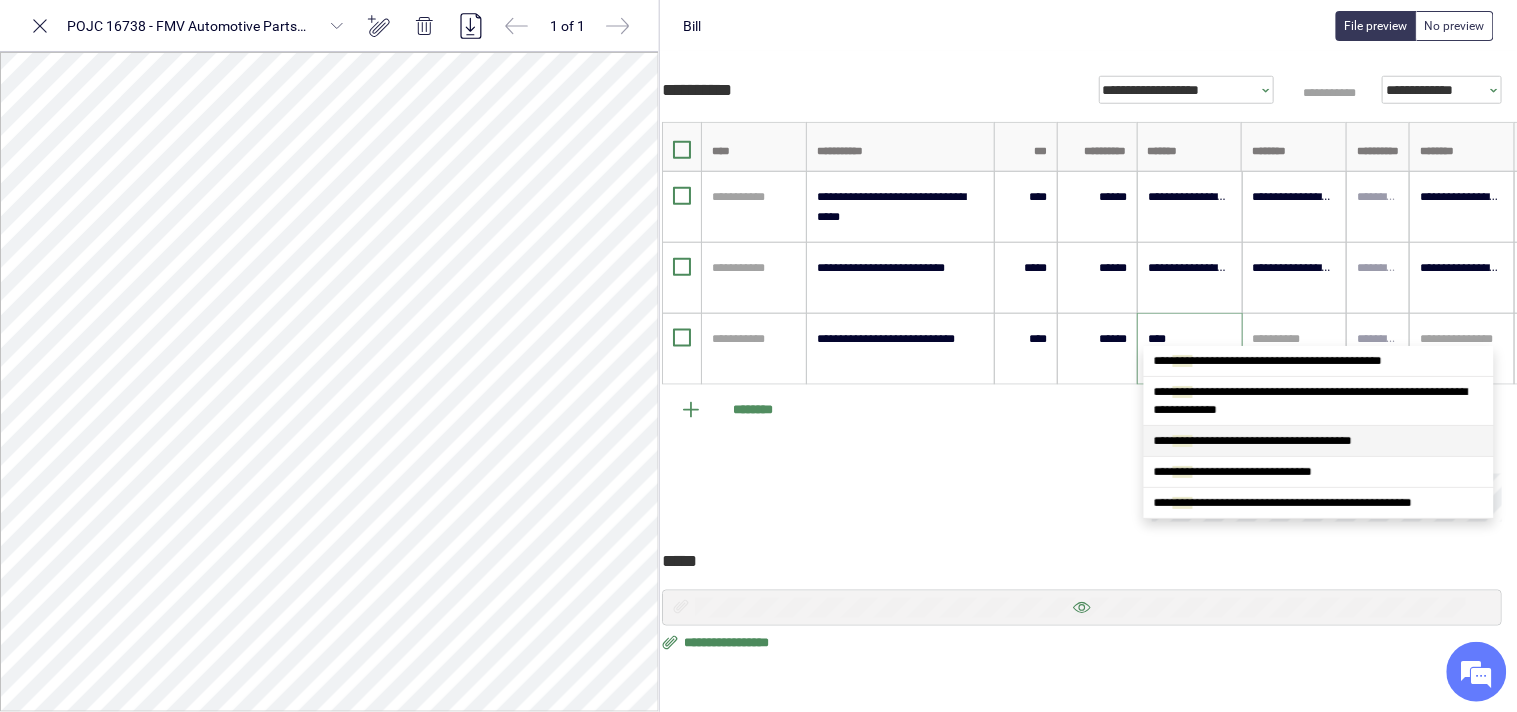 click on "**********" at bounding box center (1253, 441) 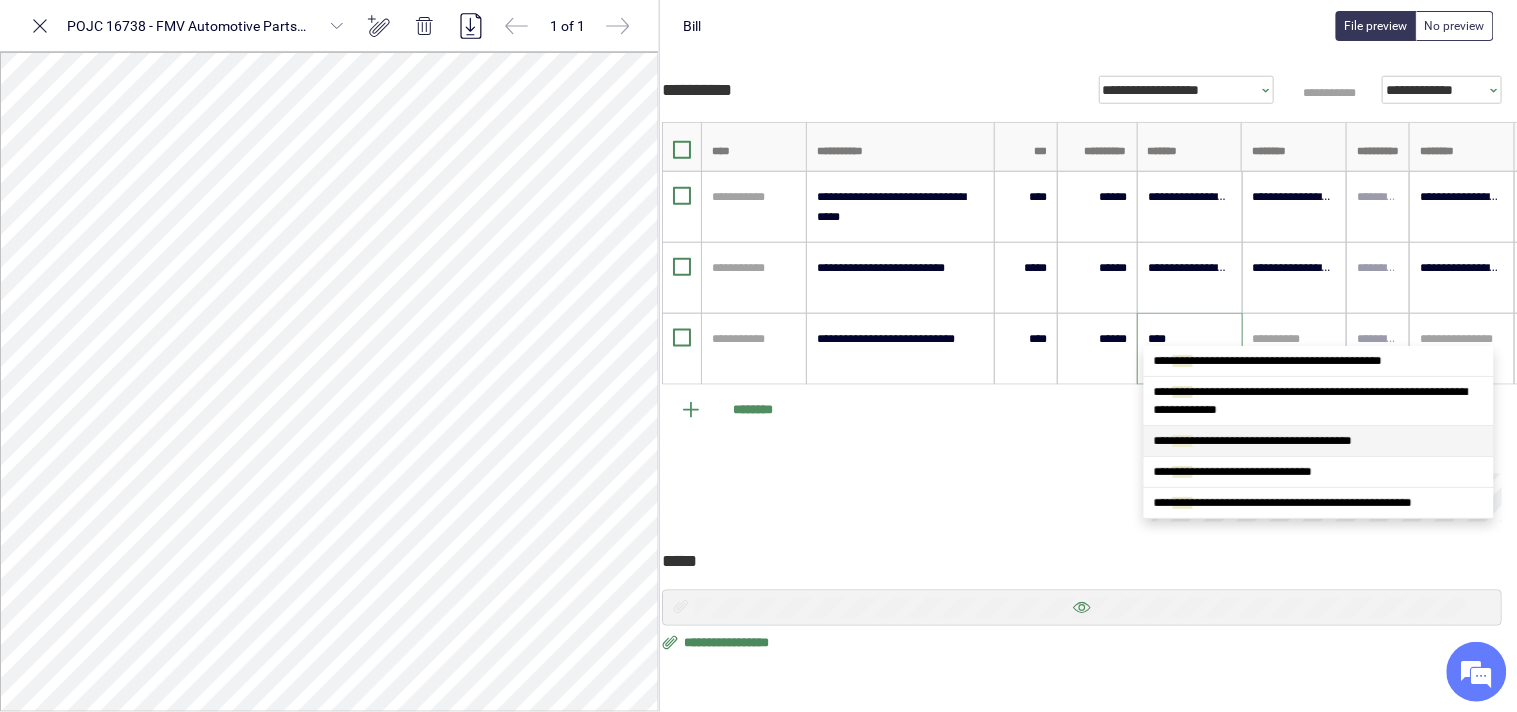 type 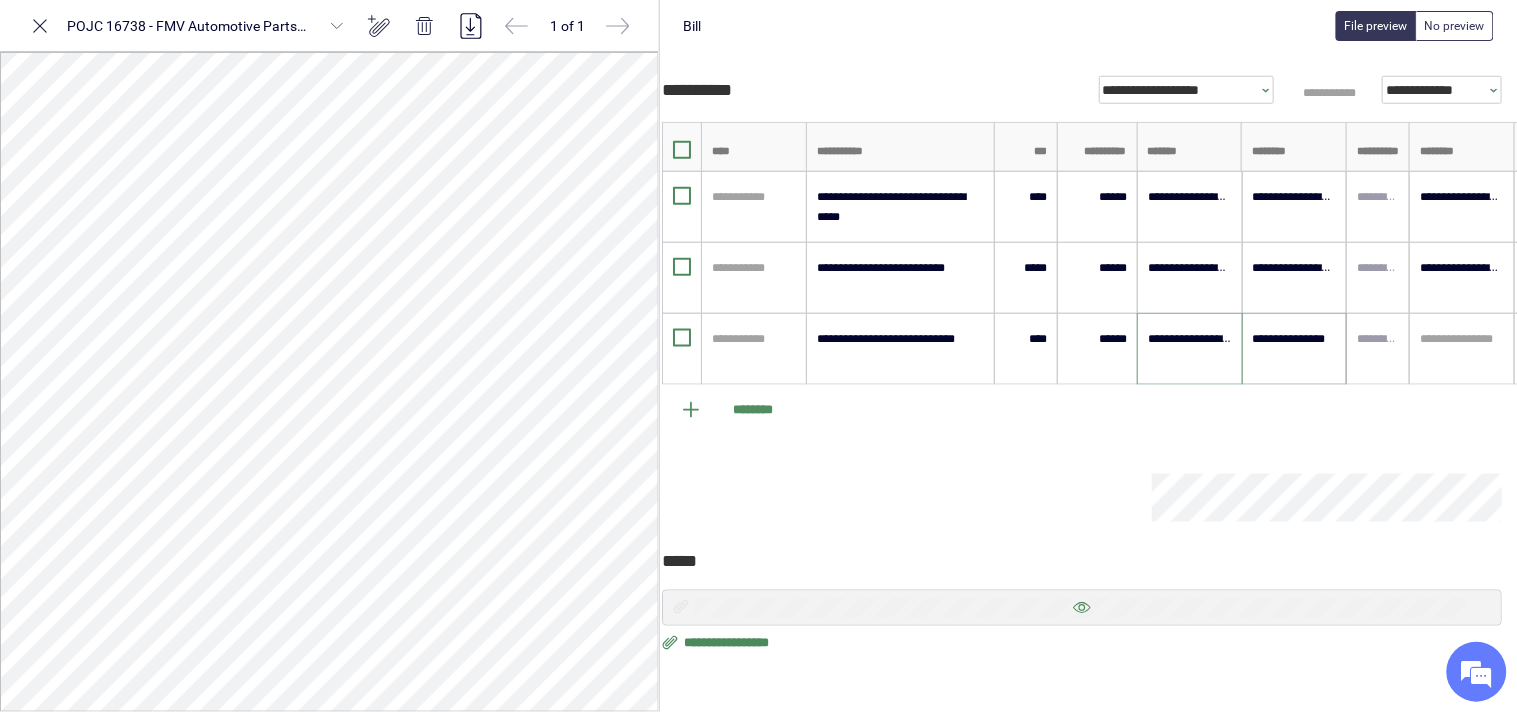 type on "**********" 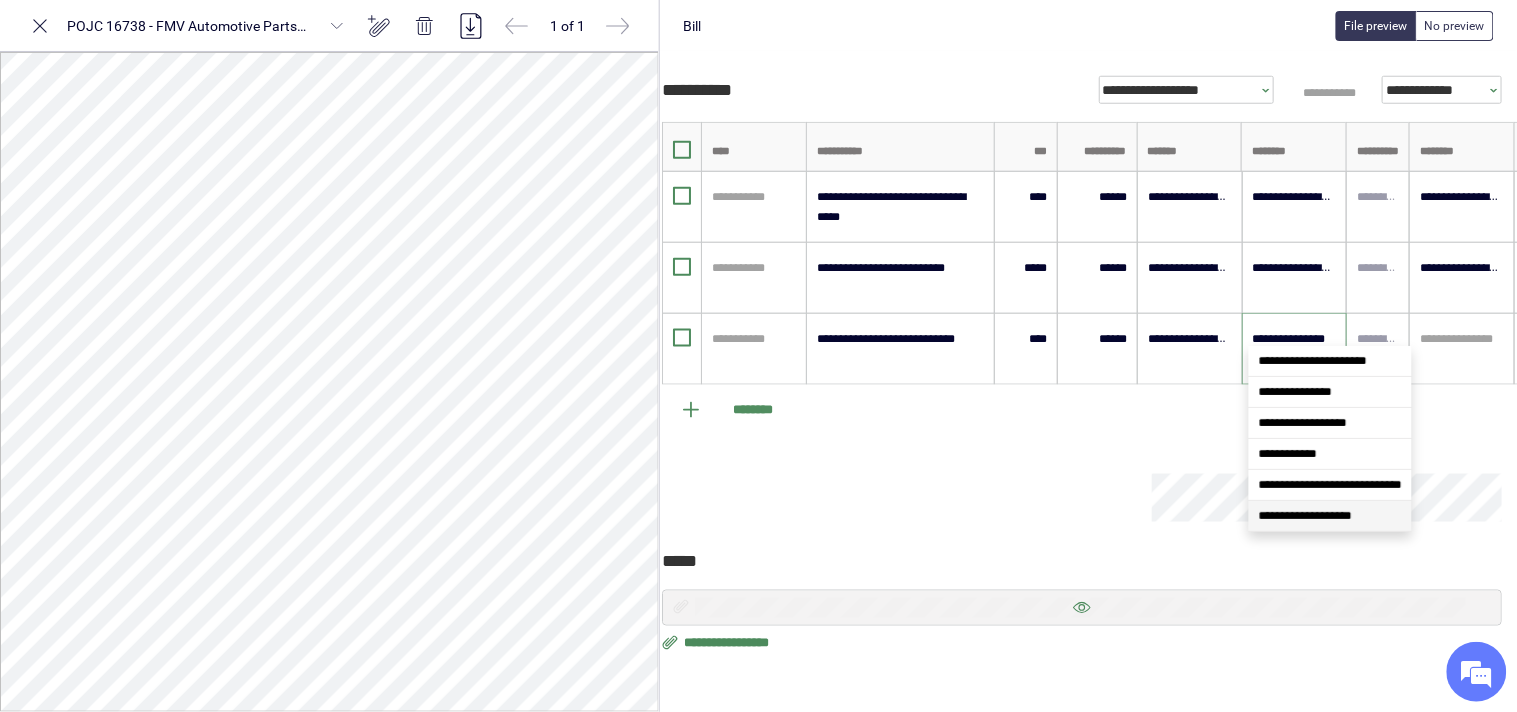 click on "**********" at bounding box center [1305, 516] 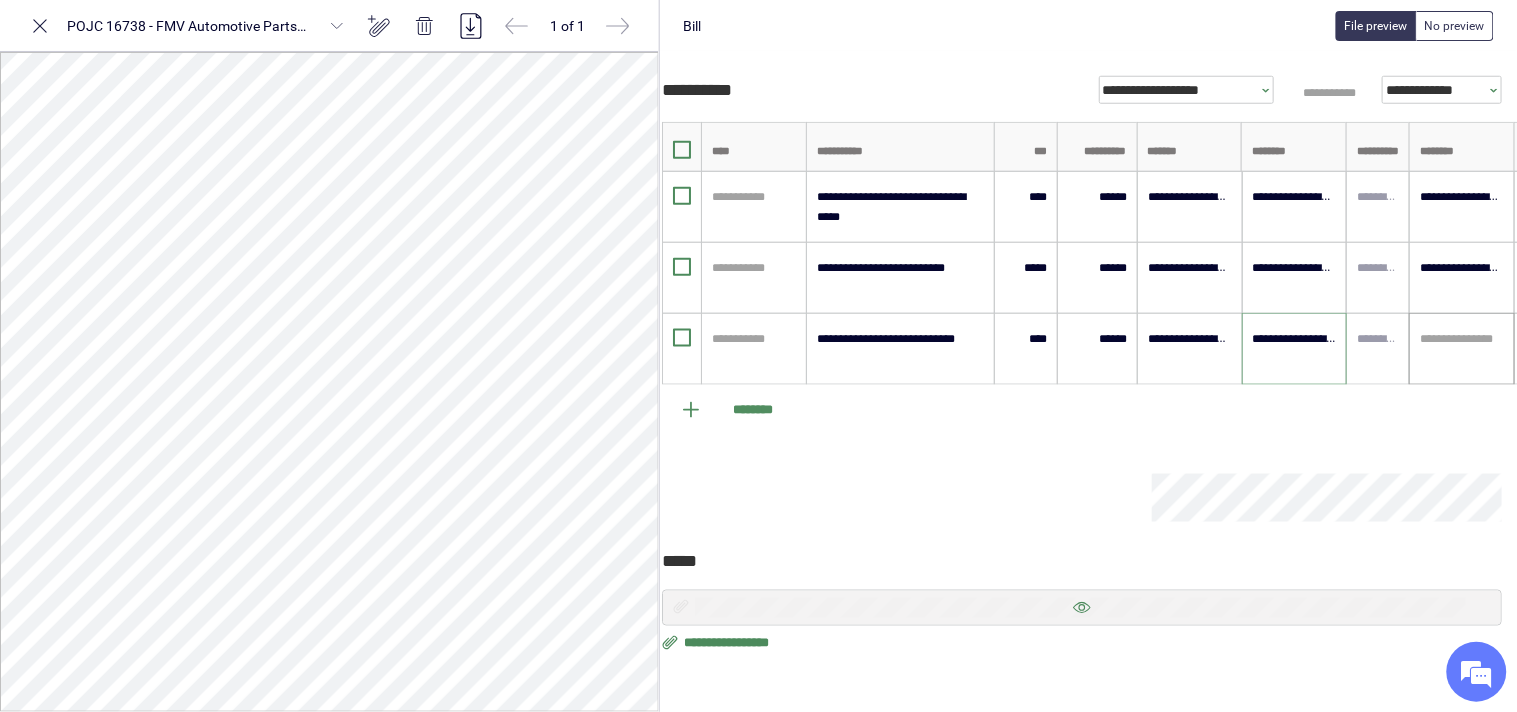 click at bounding box center (1462, 339) 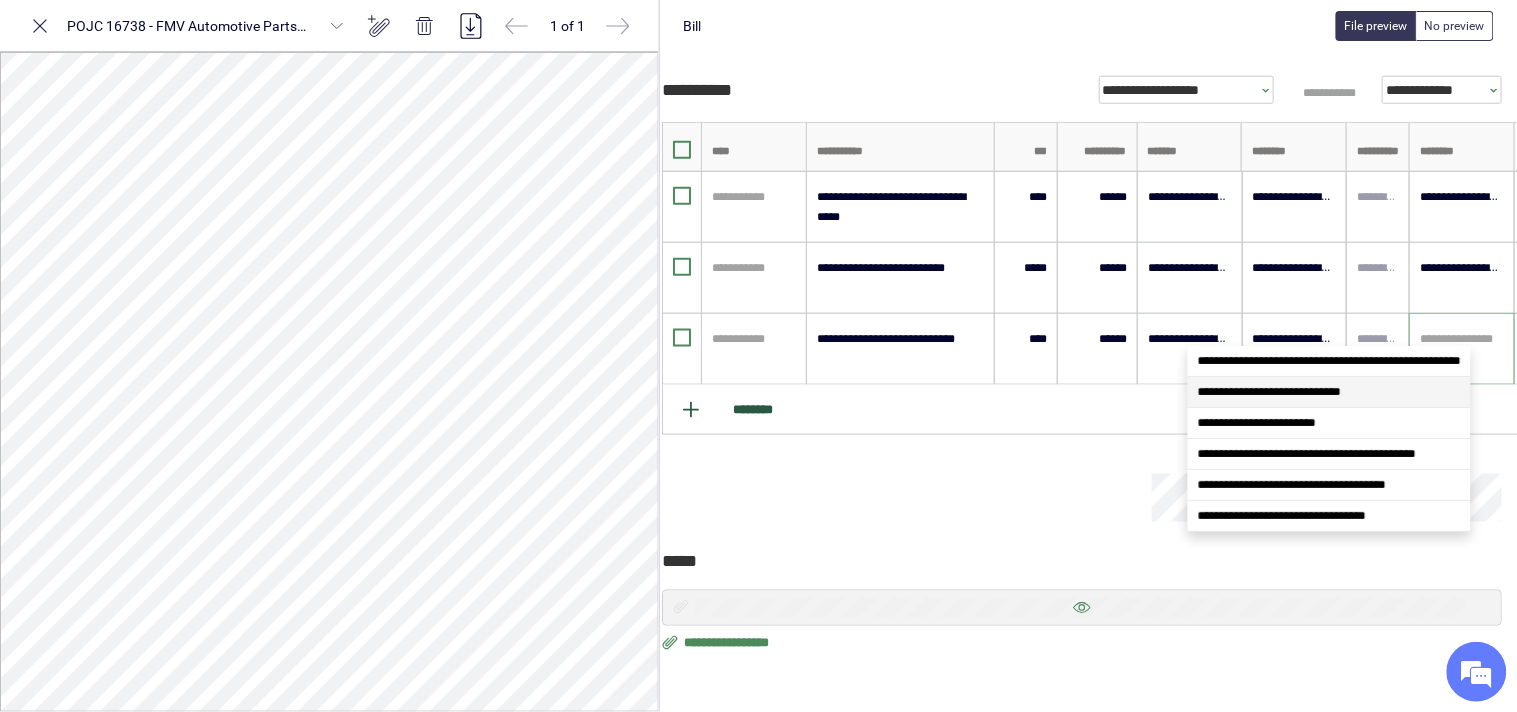click on "**********" at bounding box center (1329, 392) 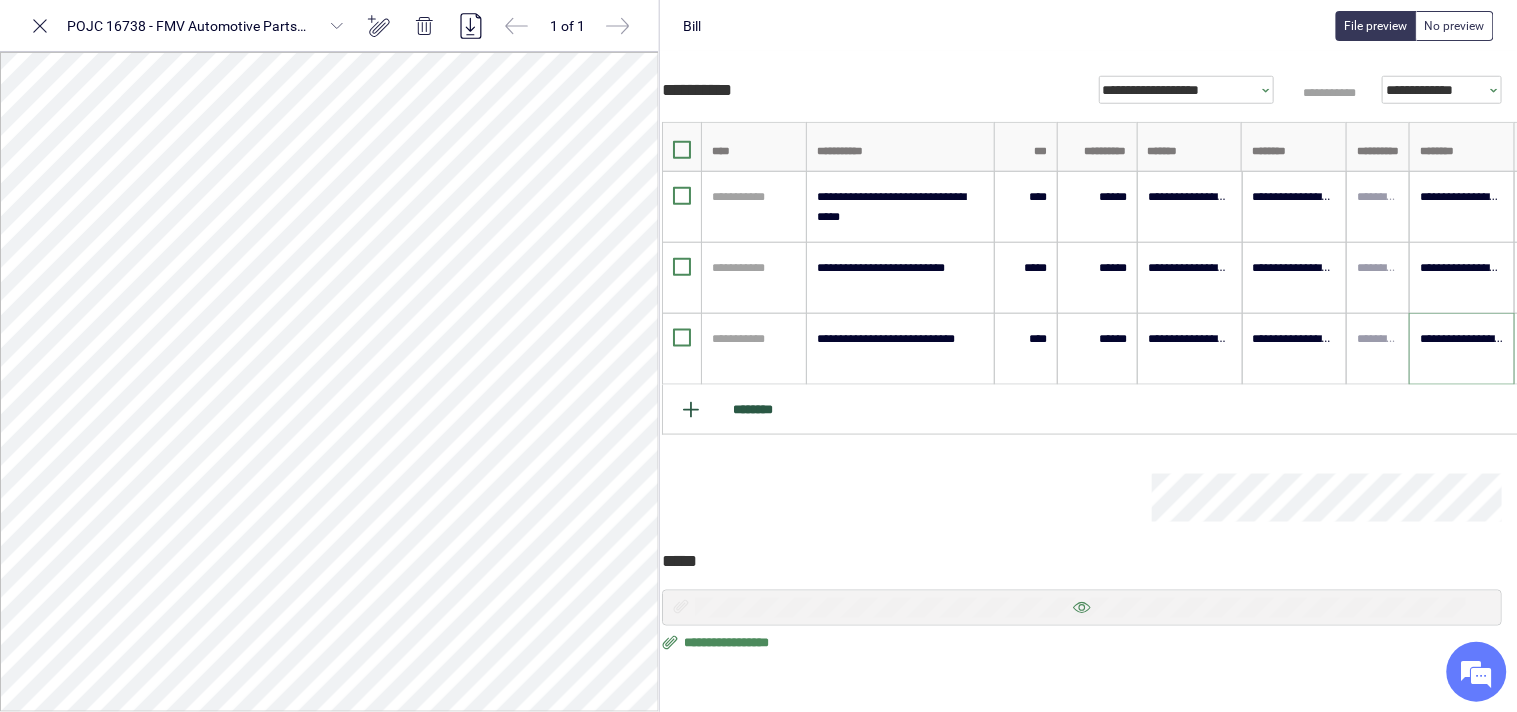 type on "**********" 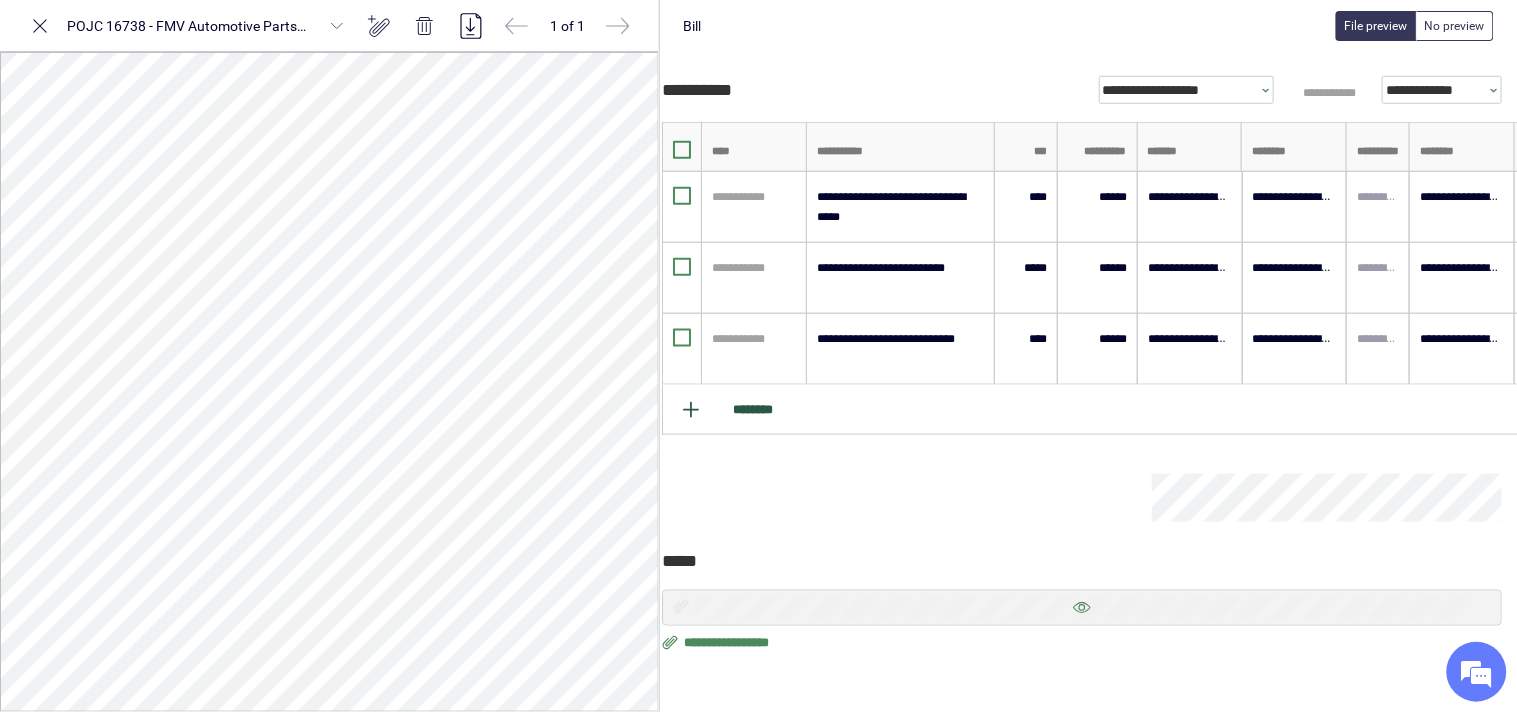 click on "********" at bounding box center [1172, 410] 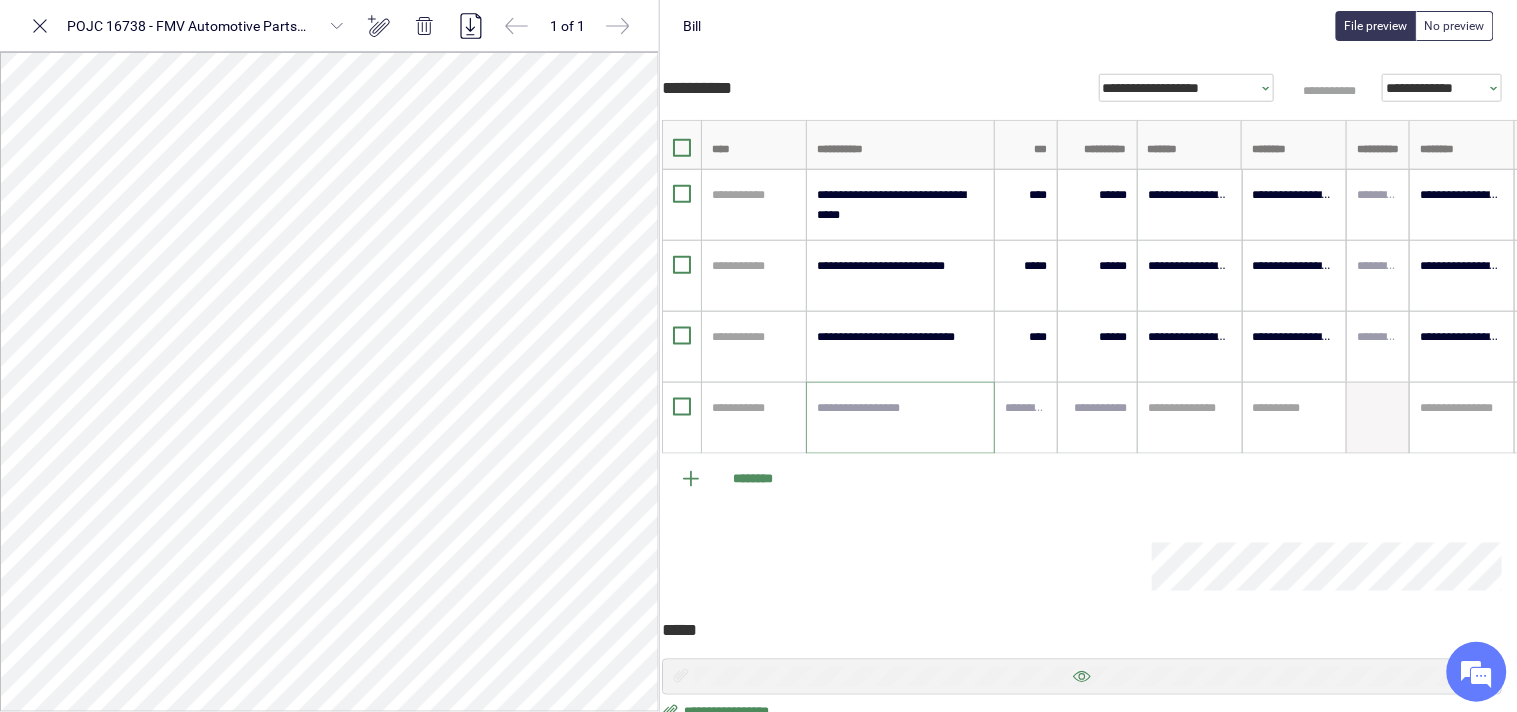 click at bounding box center [901, 418] 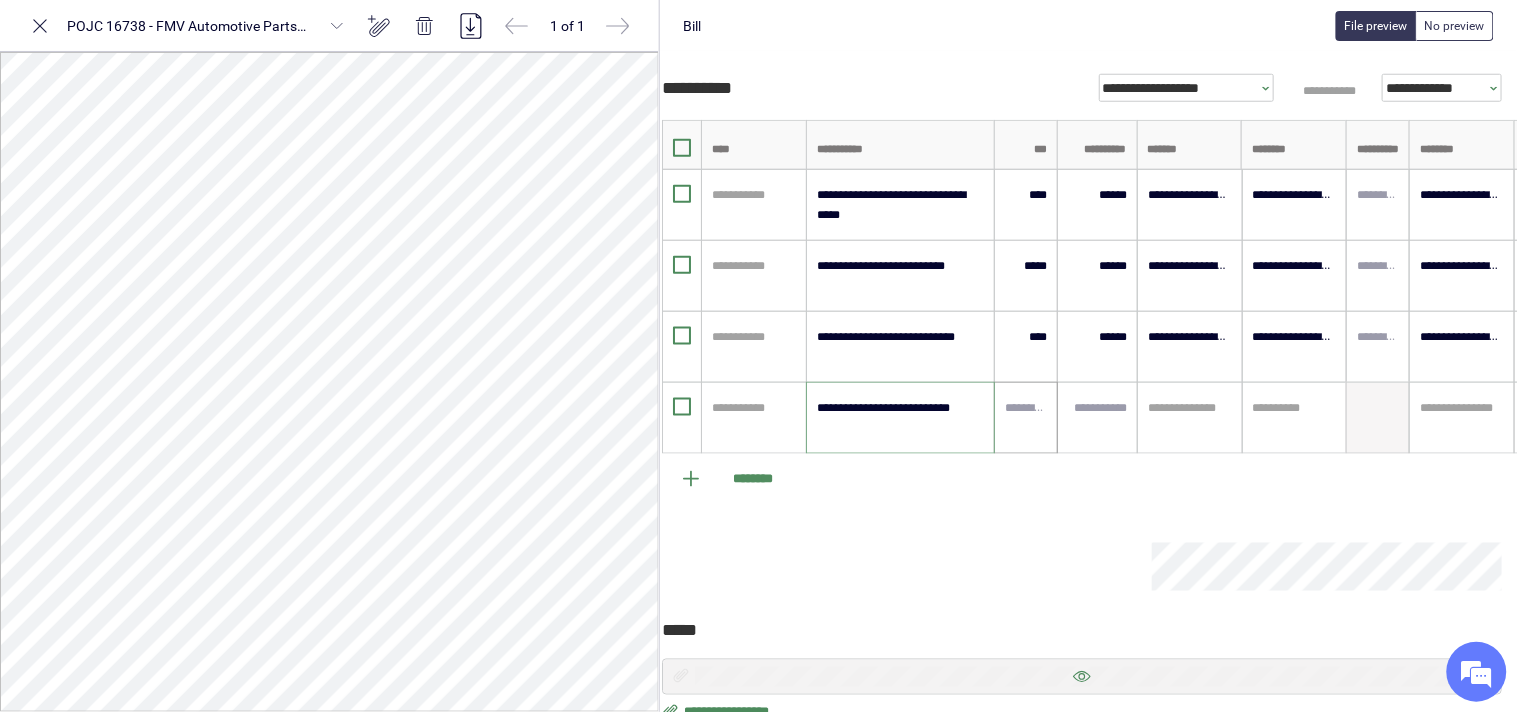 type on "**********" 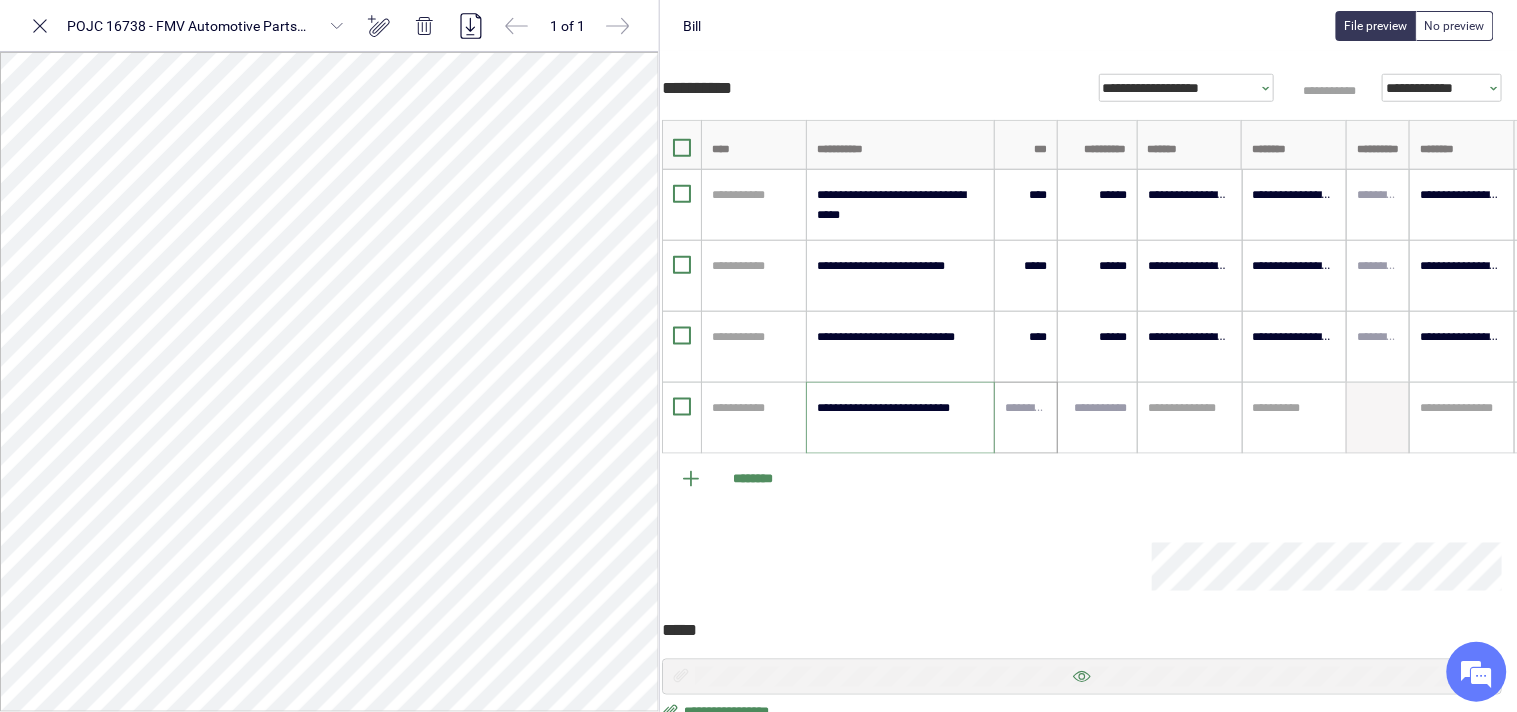 click at bounding box center [1026, 408] 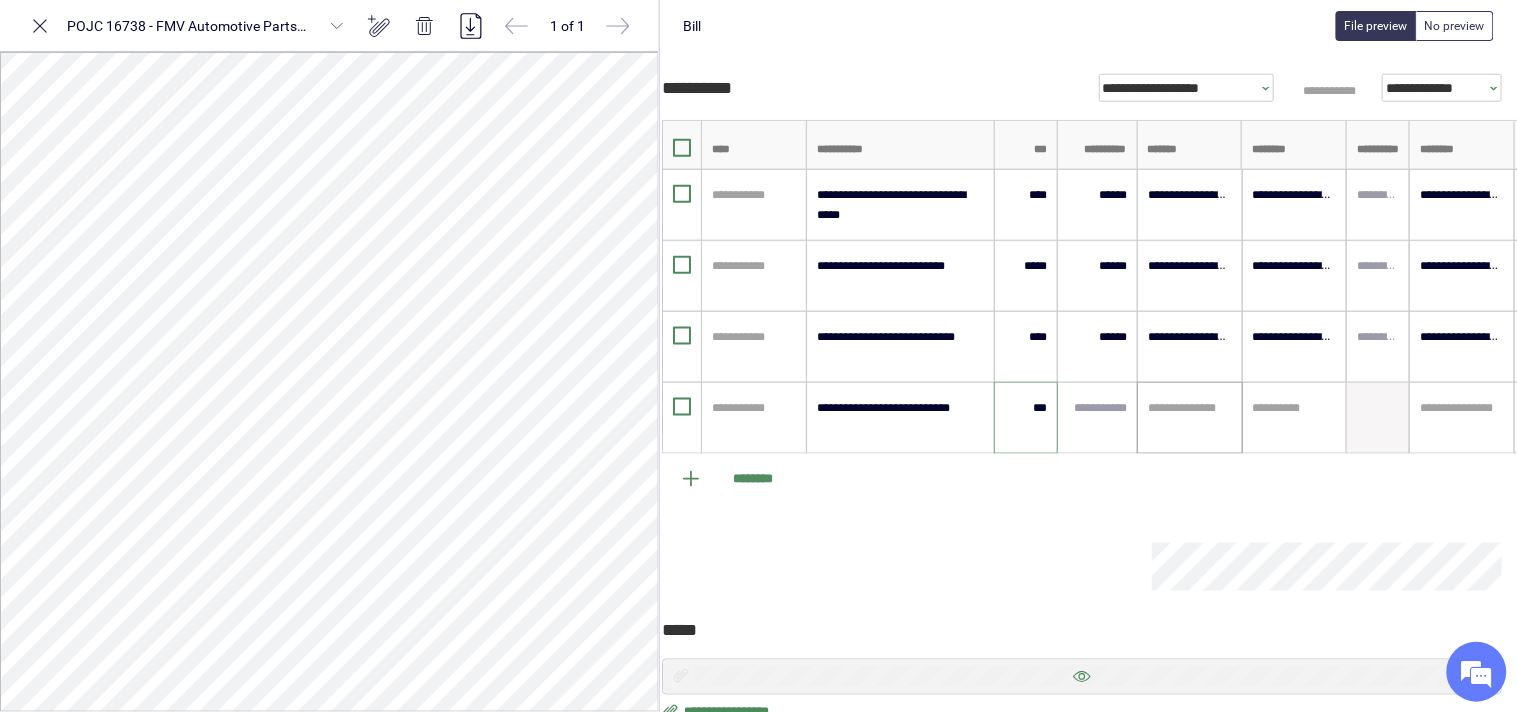 type on "******" 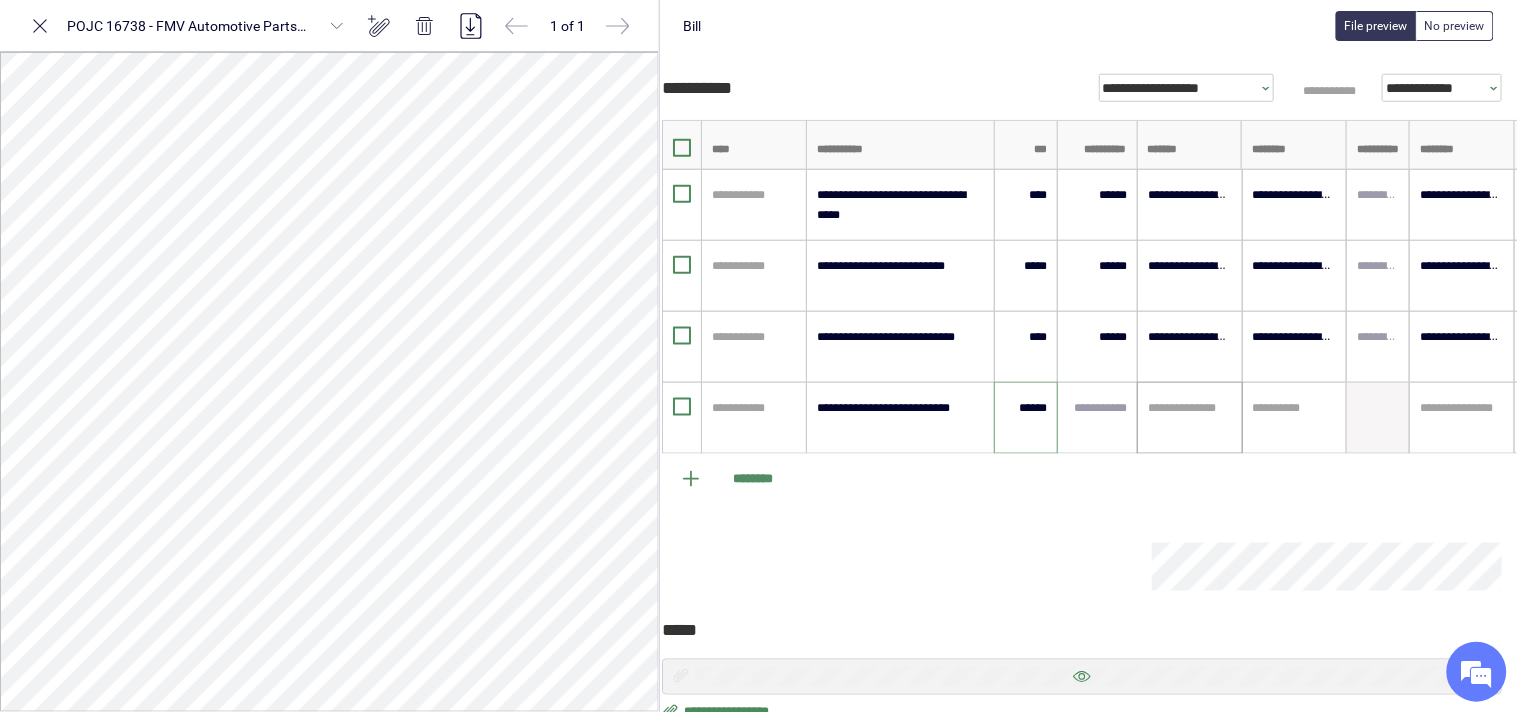 click at bounding box center (1190, 408) 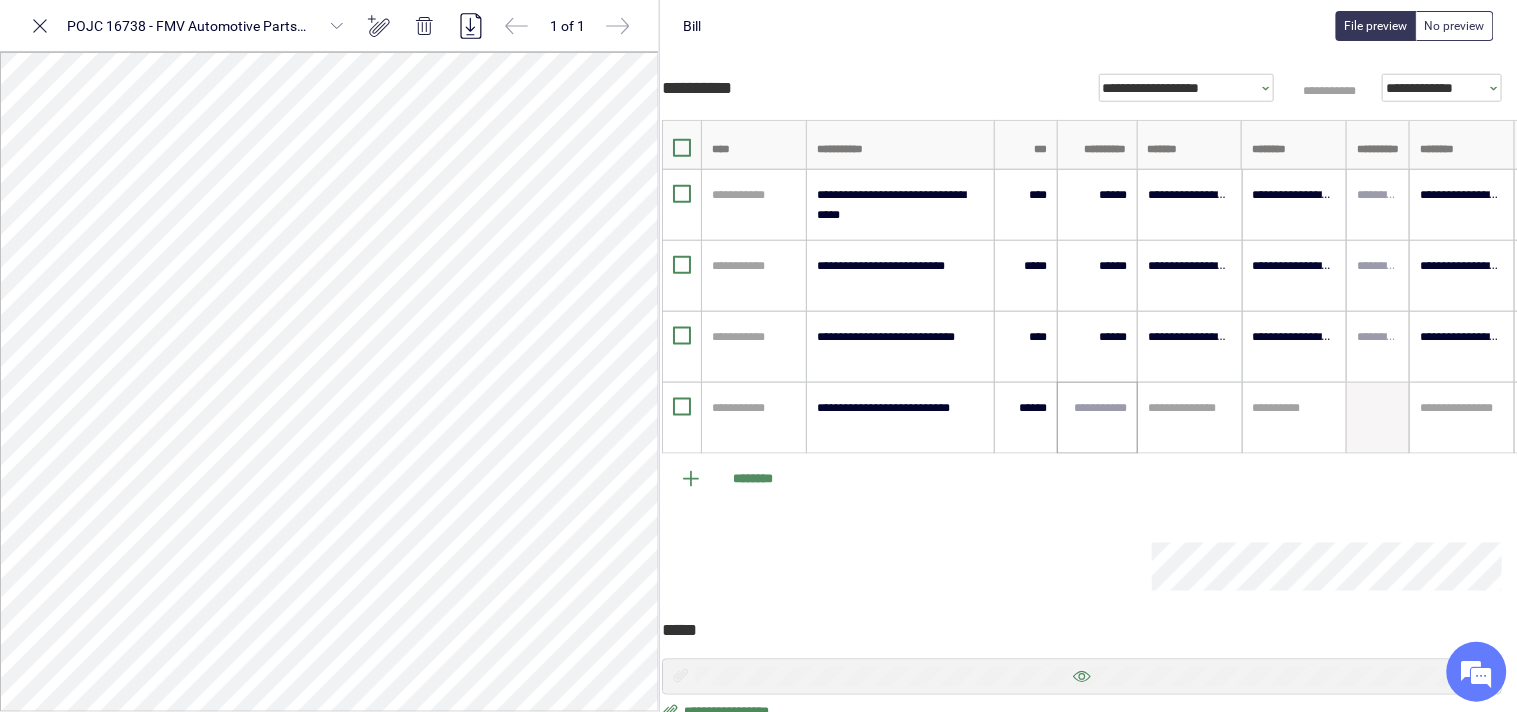 drag, startPoint x: 1071, startPoint y: 415, endPoint x: 1084, endPoint y: 421, distance: 14.3178215 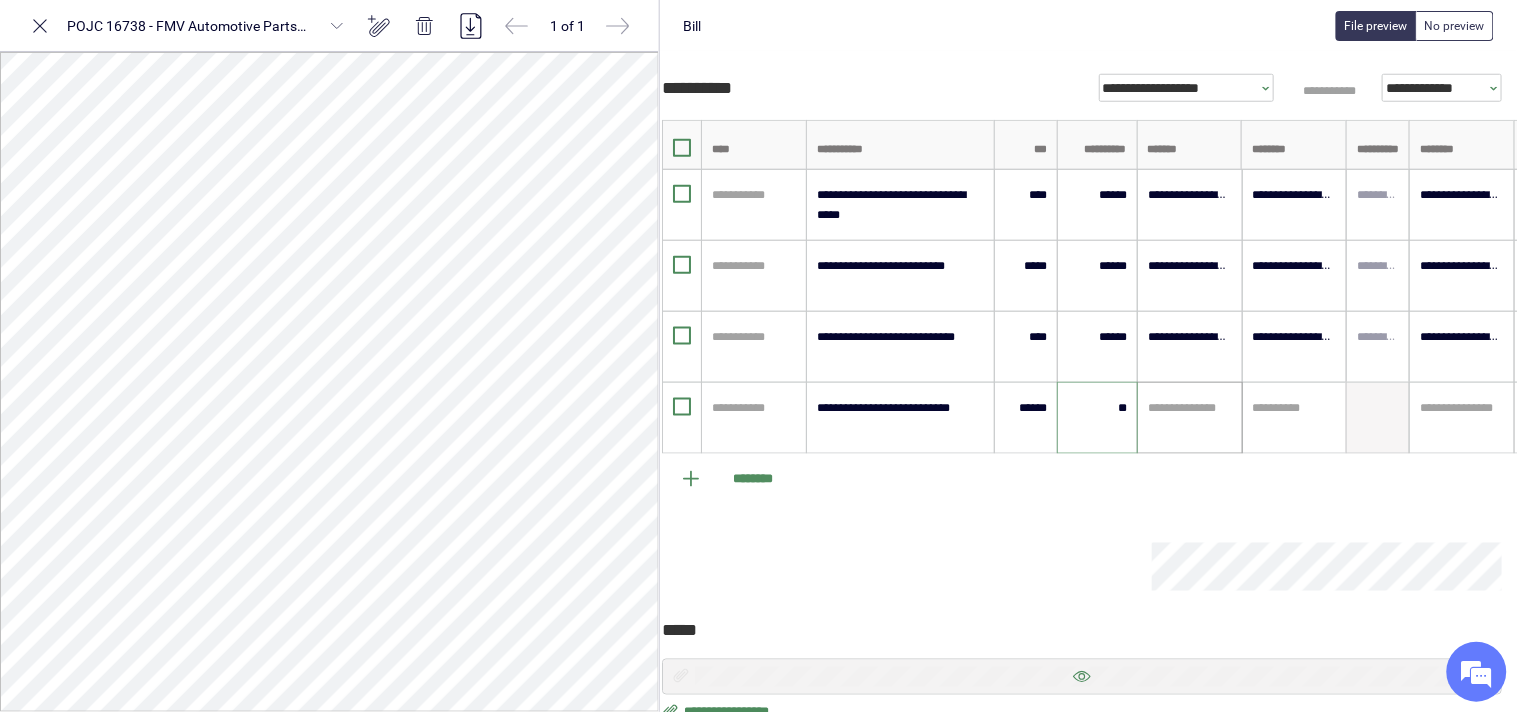 type on "*****" 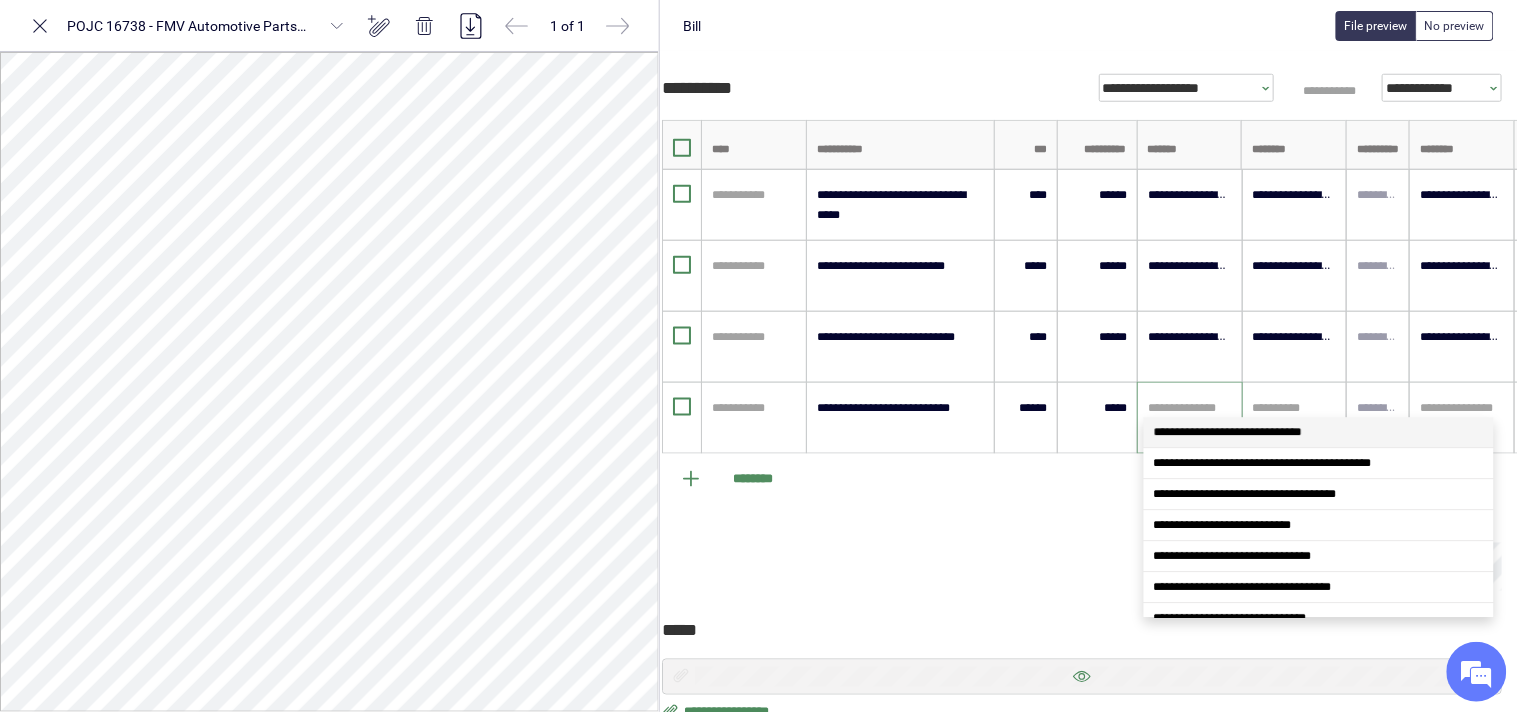 click at bounding box center [1190, 408] 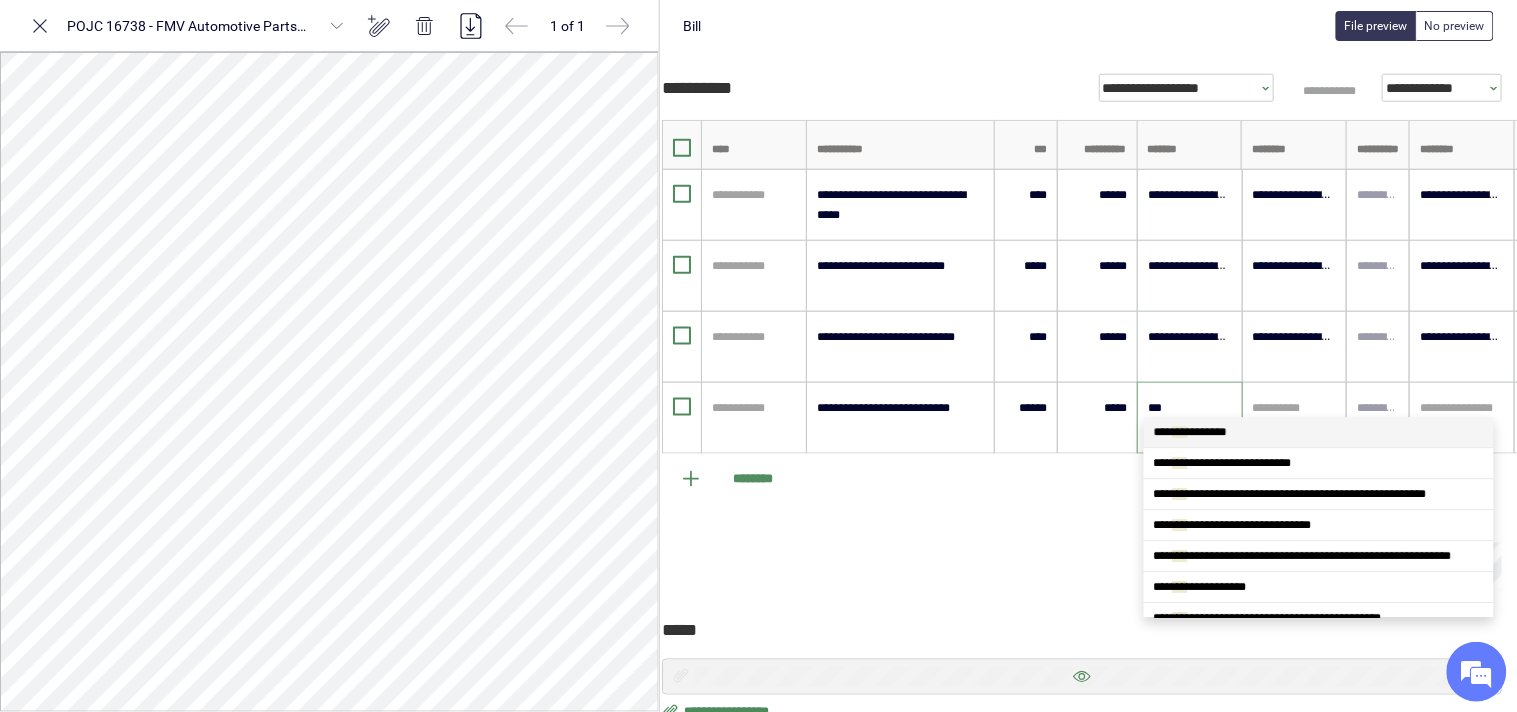 type on "****" 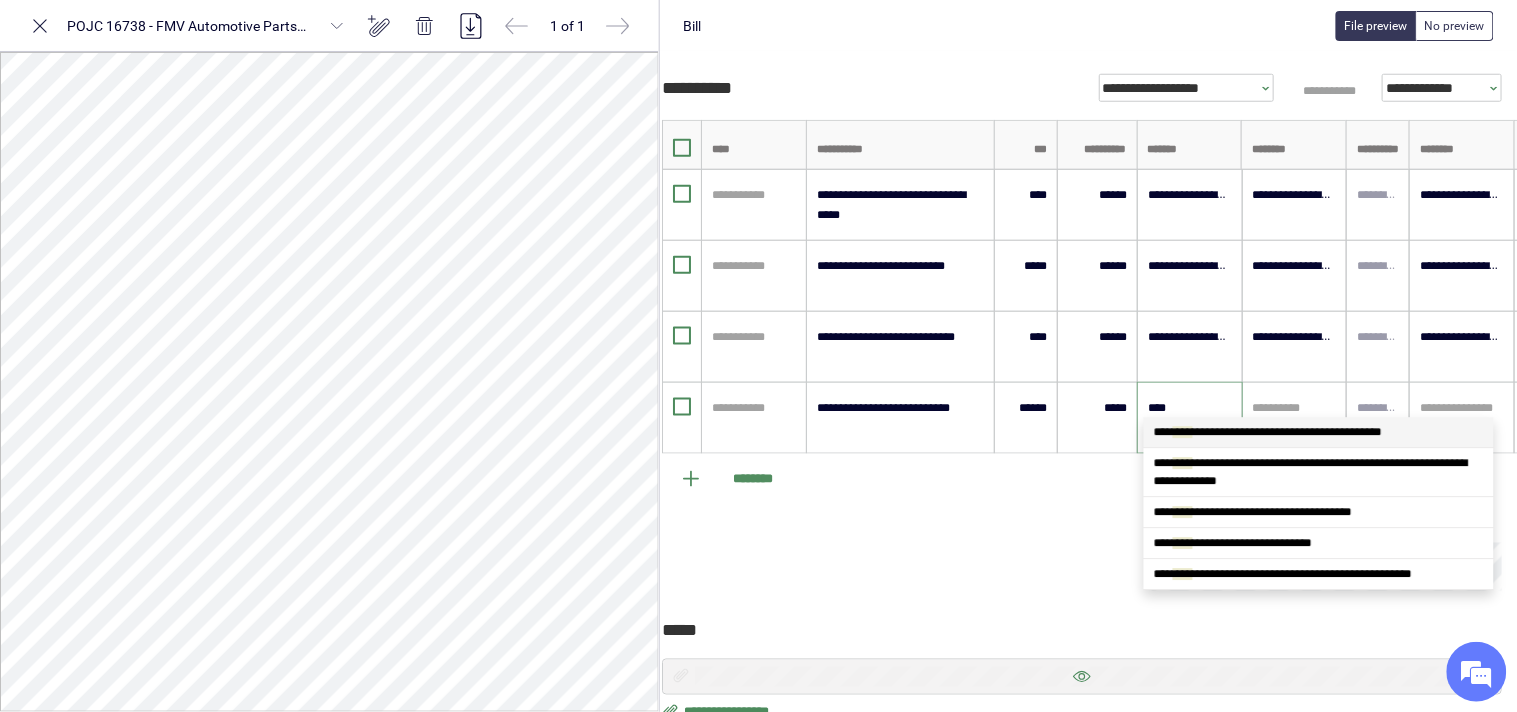 scroll, scrollTop: 0, scrollLeft: 0, axis: both 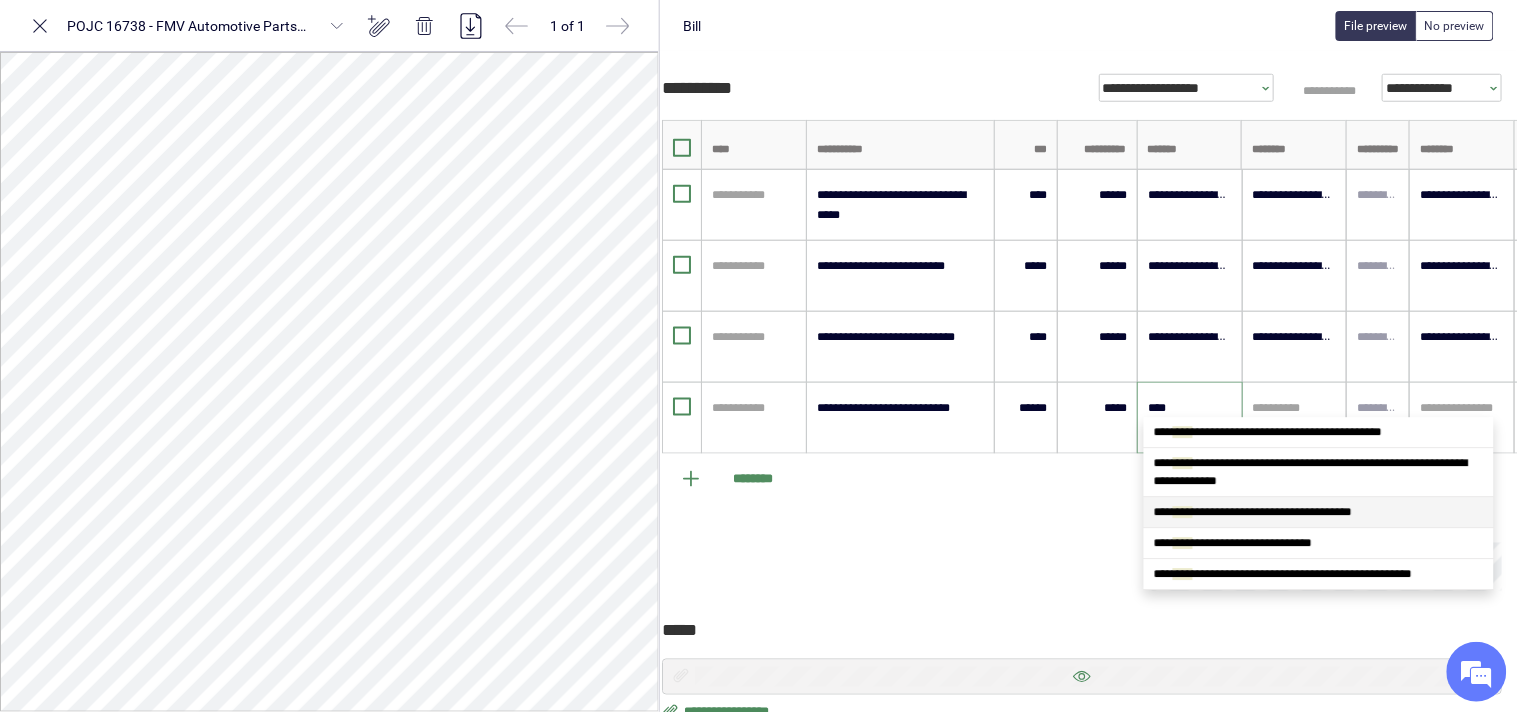 click on "**********" at bounding box center [1253, 512] 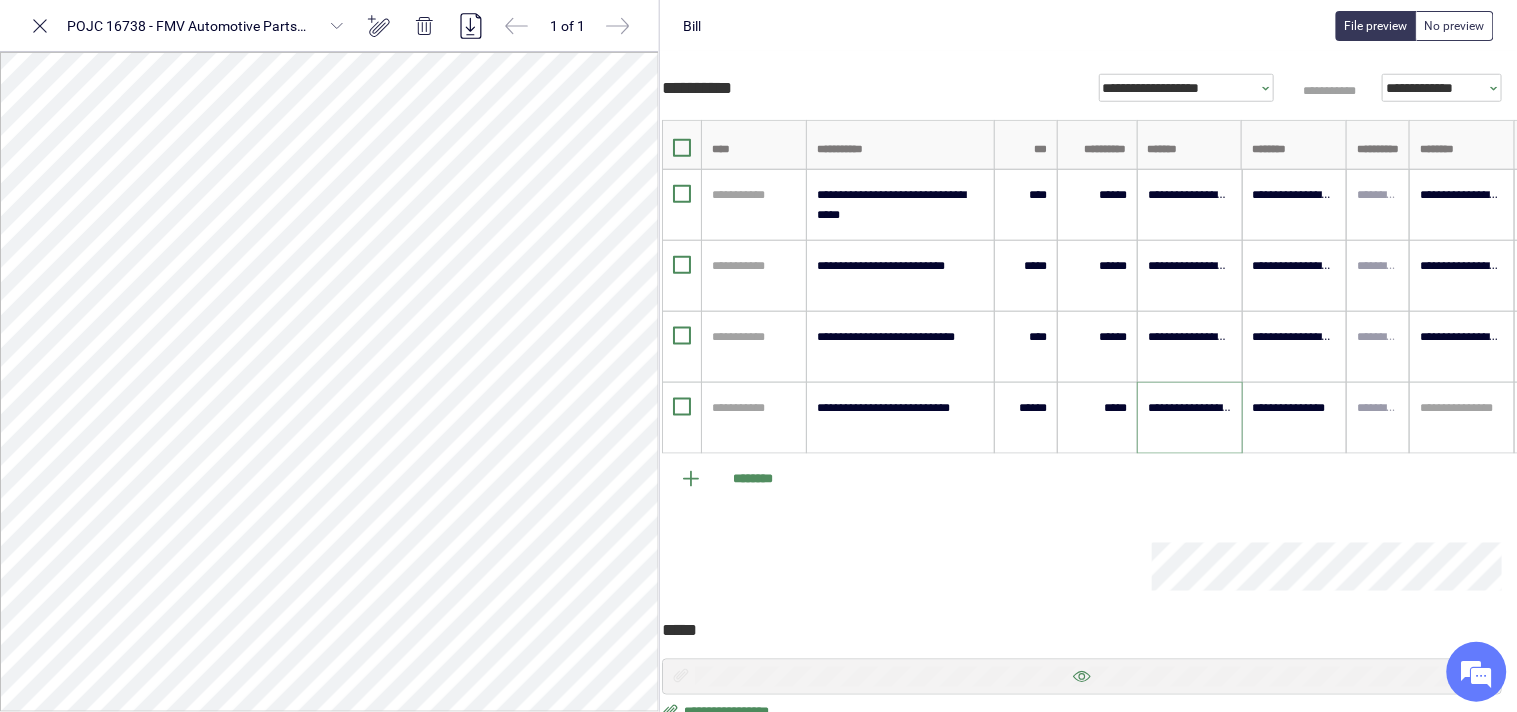 type 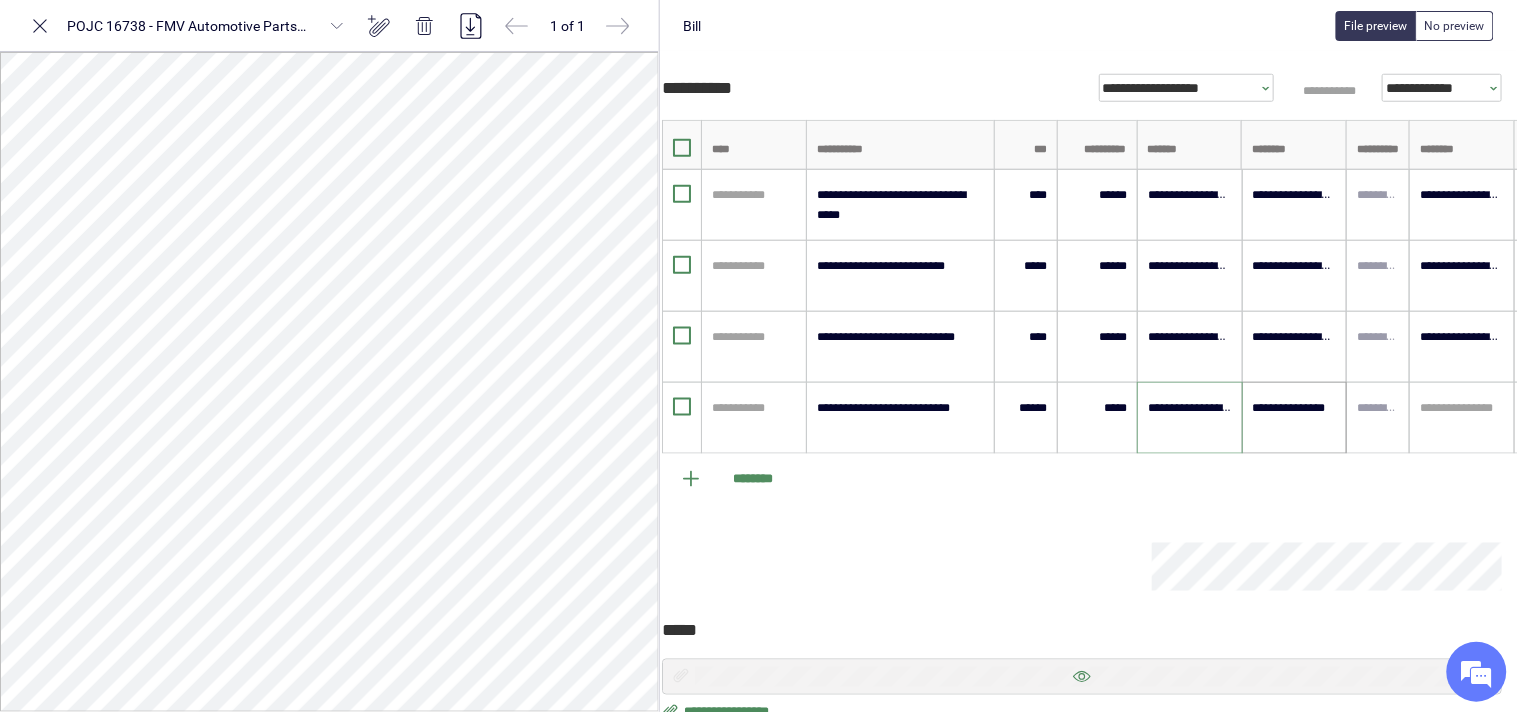 type on "**********" 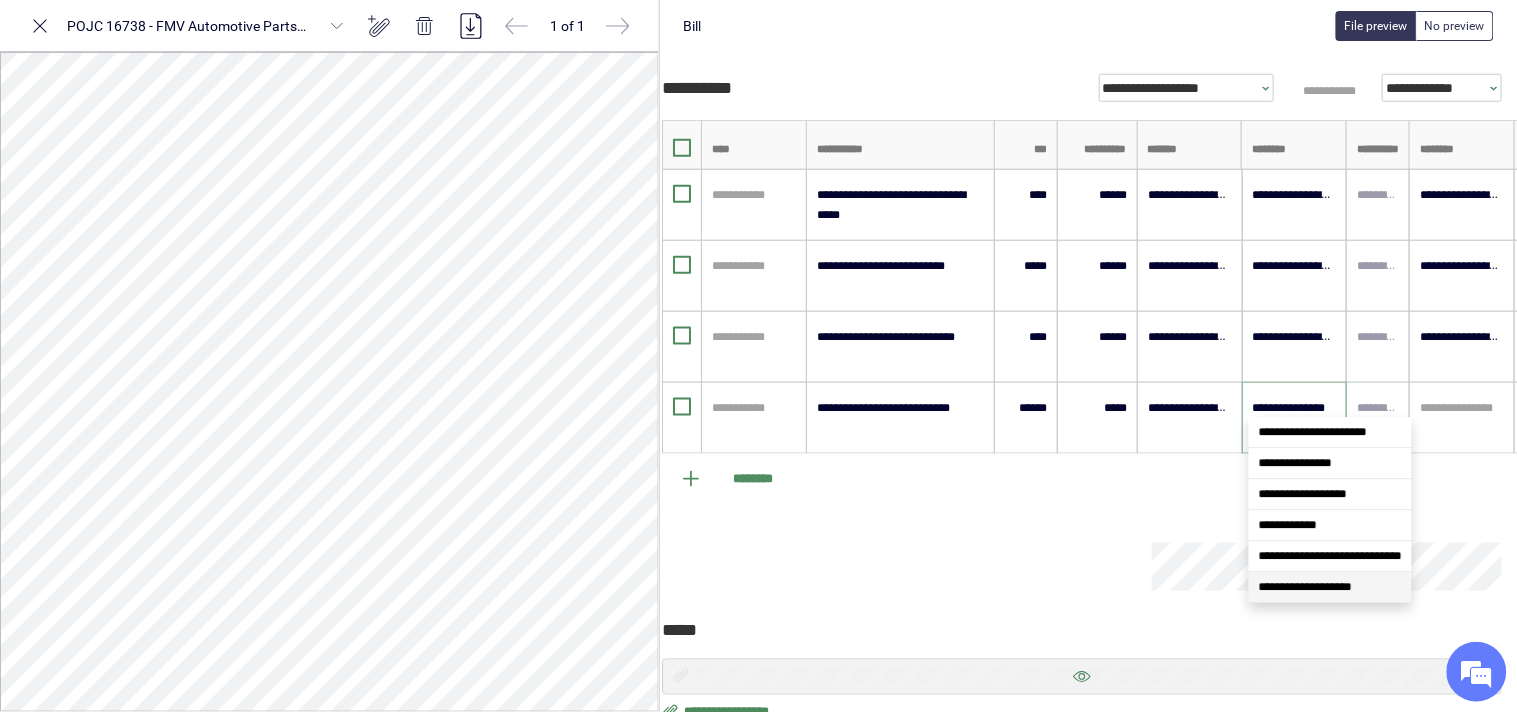 click on "**********" at bounding box center [1305, 587] 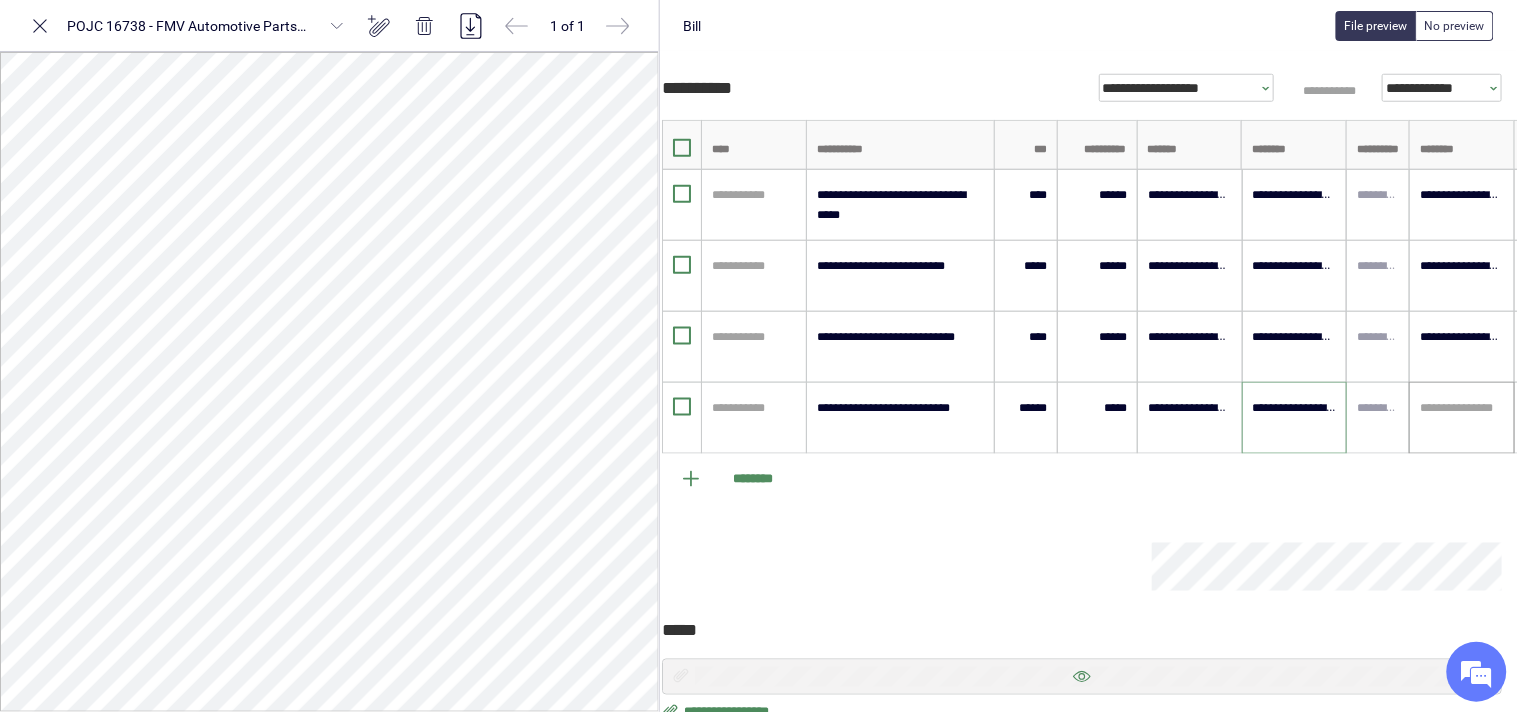 type on "**********" 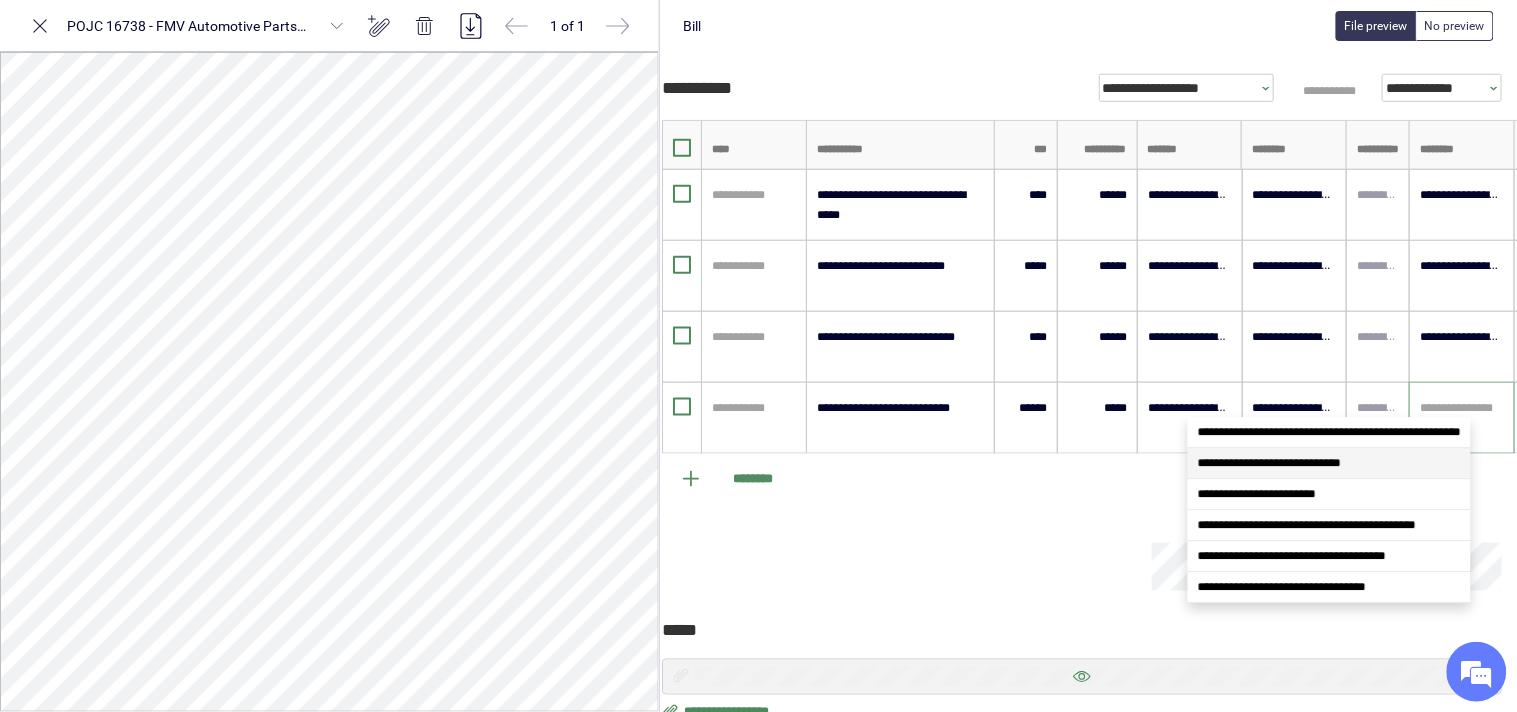 drag, startPoint x: 1386, startPoint y: 458, endPoint x: 1362, endPoint y: 471, distance: 27.294687 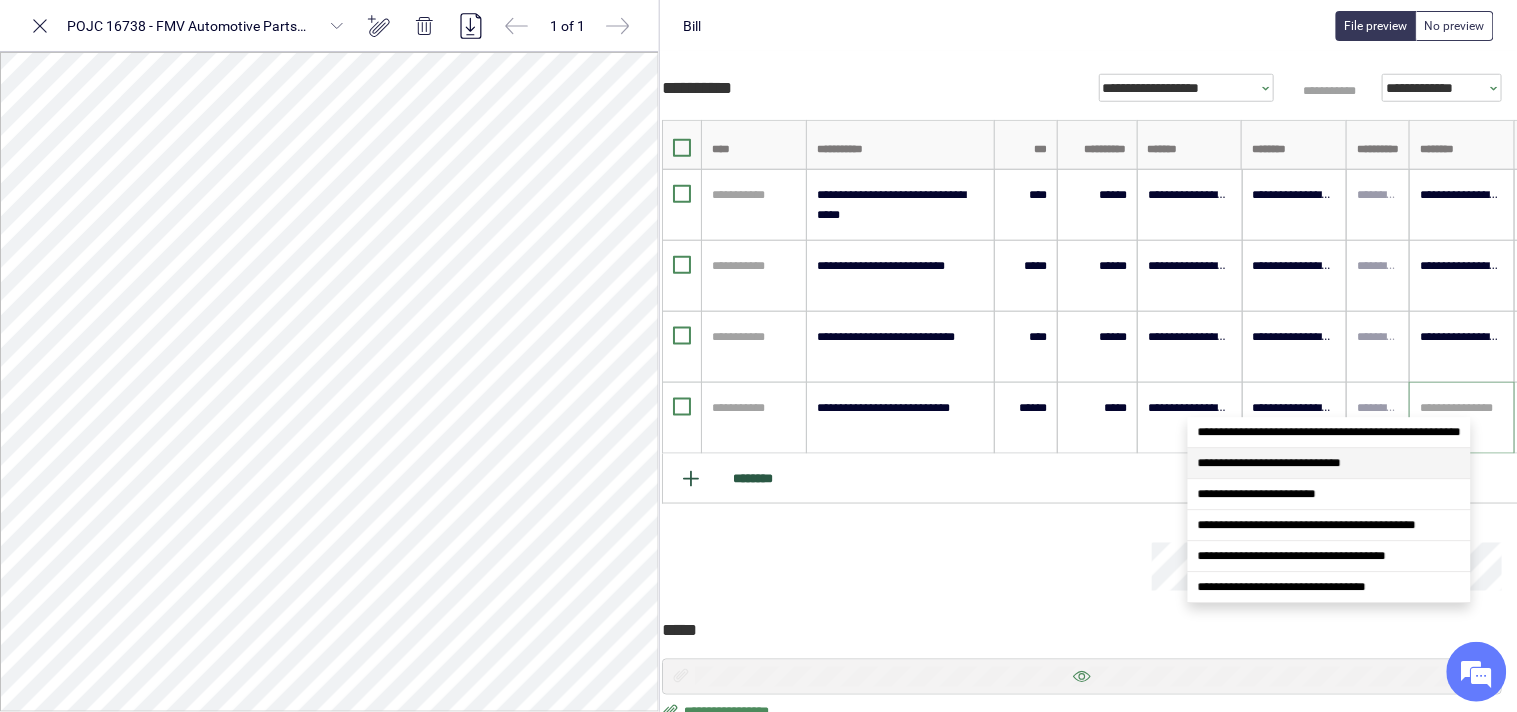 click on "**********" at bounding box center (1329, 463) 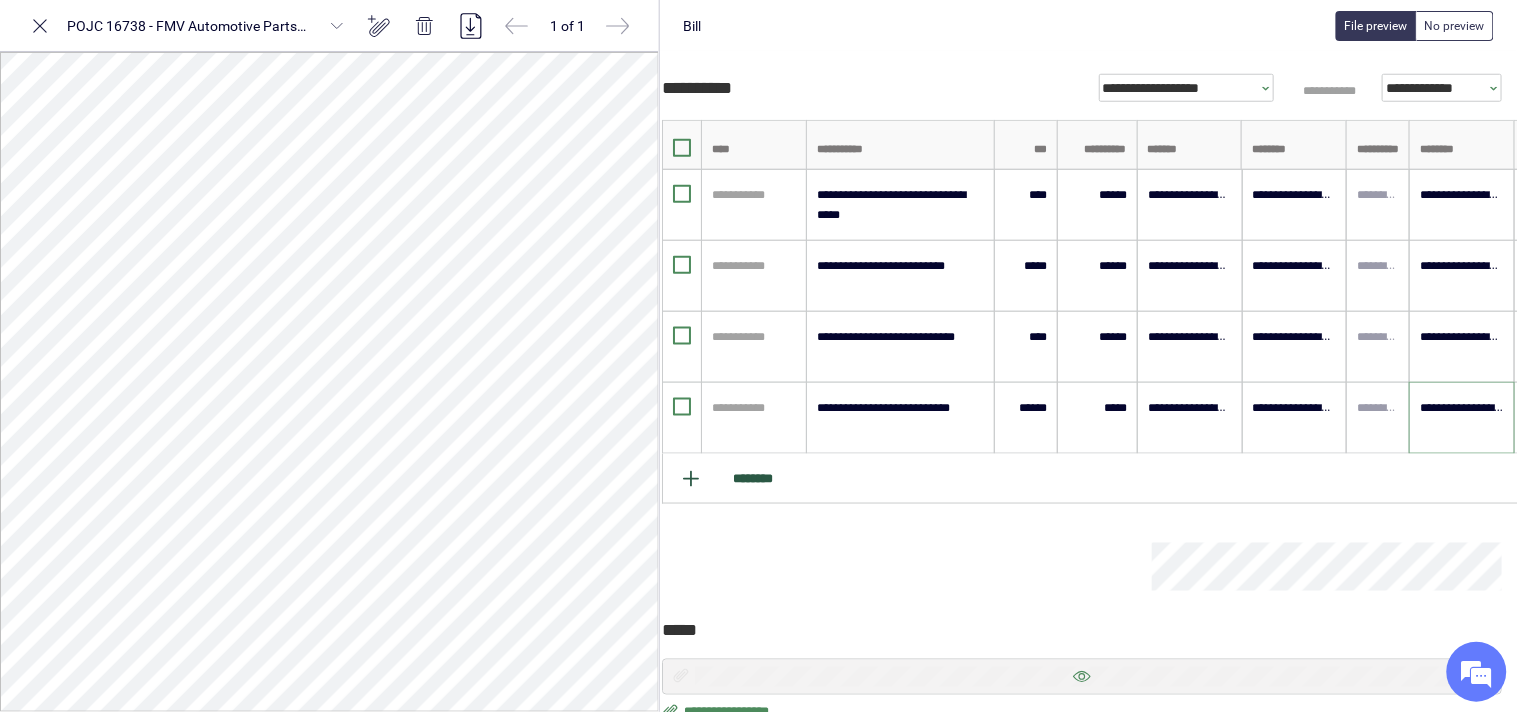type on "**********" 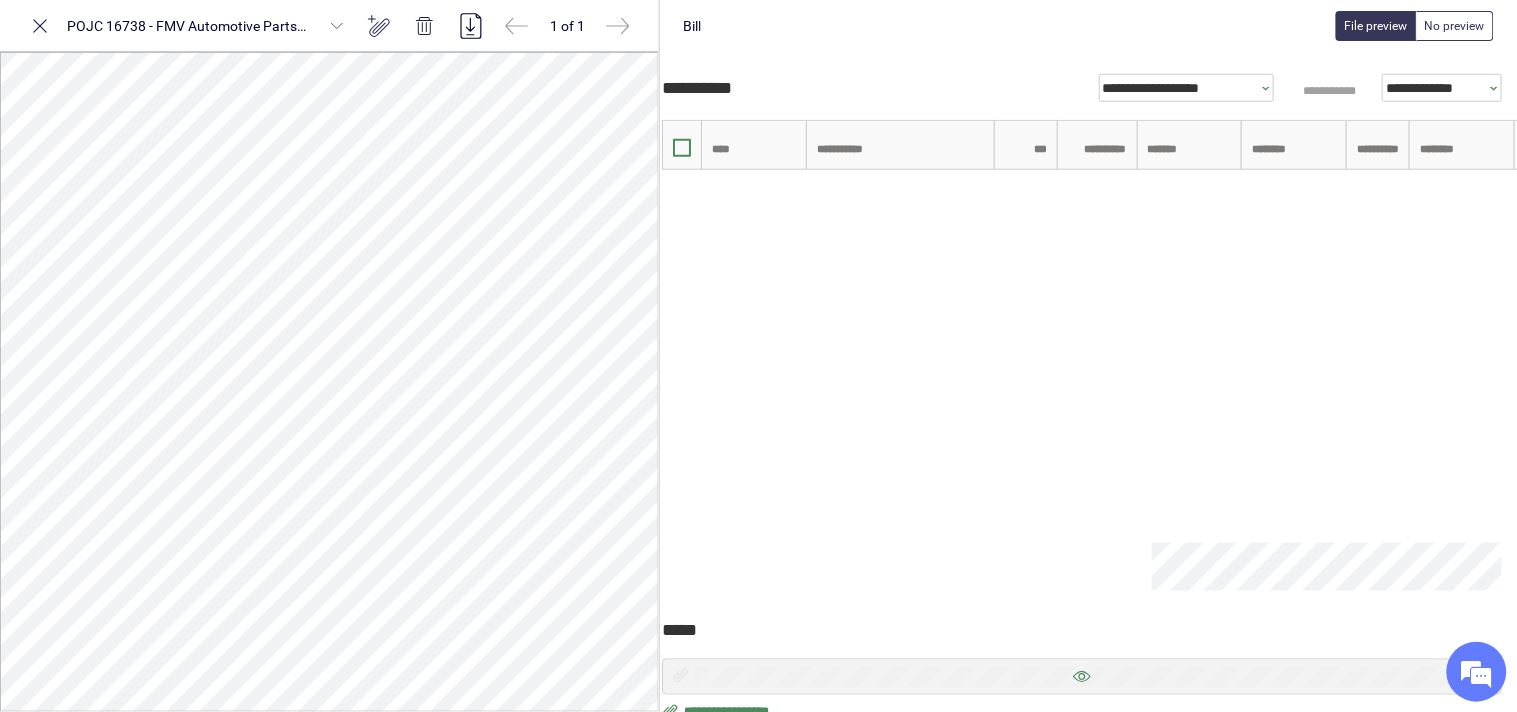 click at bounding box center [2002, 439] 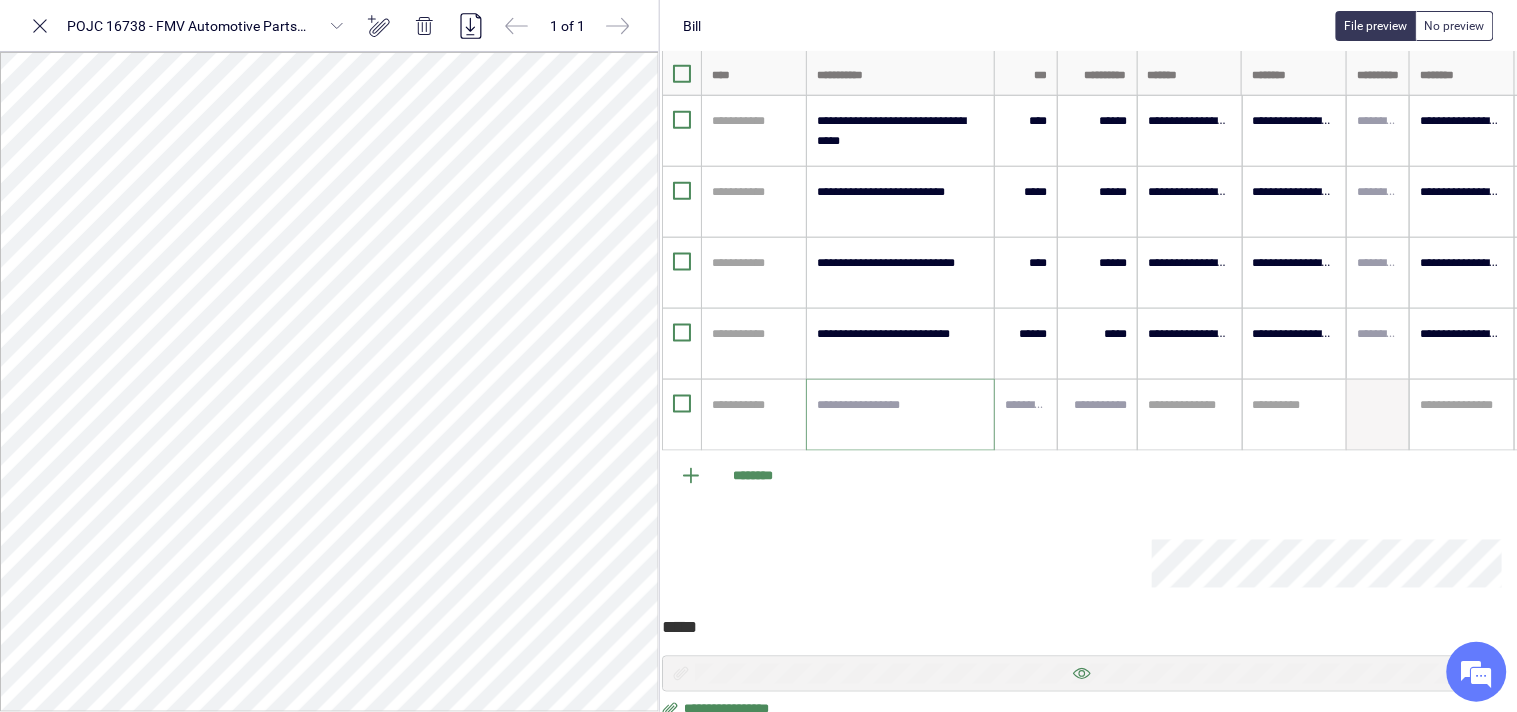scroll, scrollTop: 612, scrollLeft: 57, axis: both 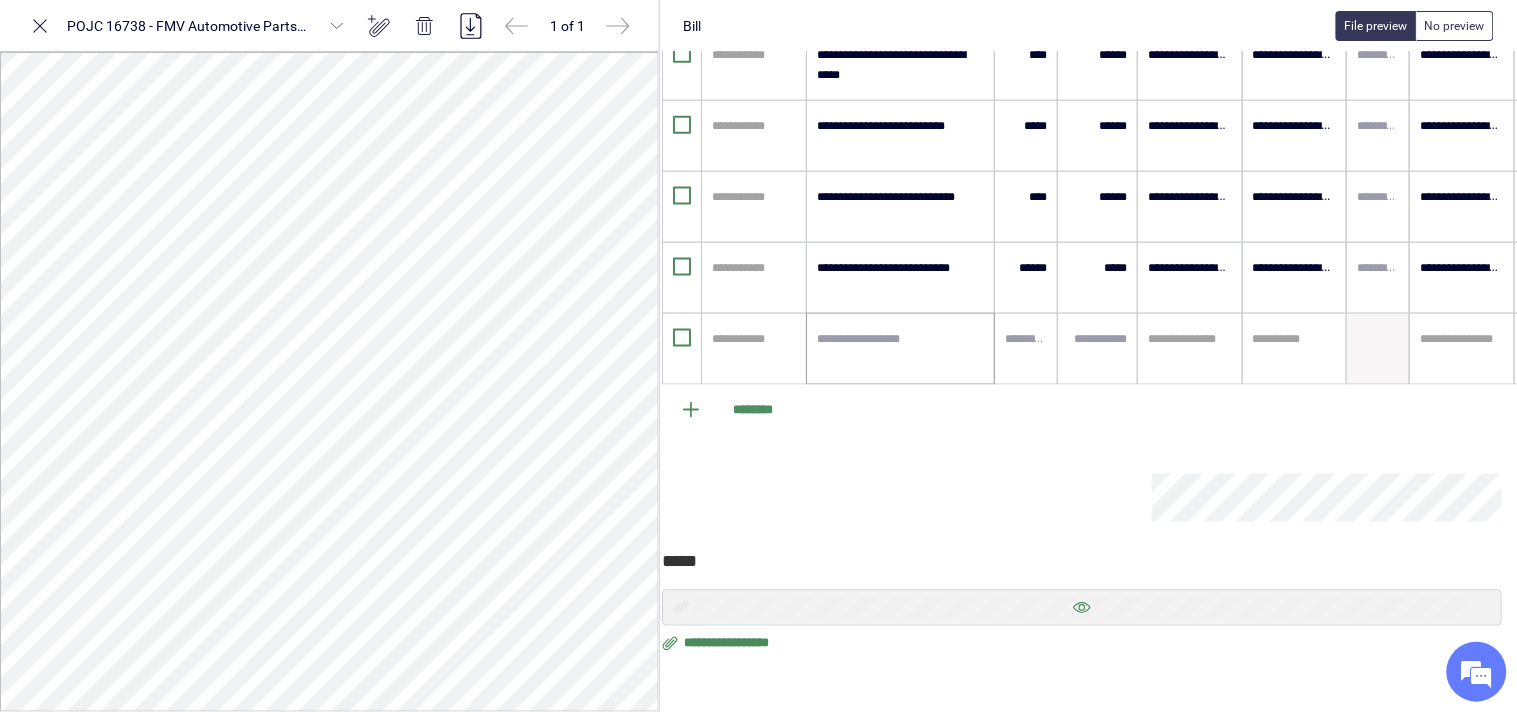 click at bounding box center [901, 349] 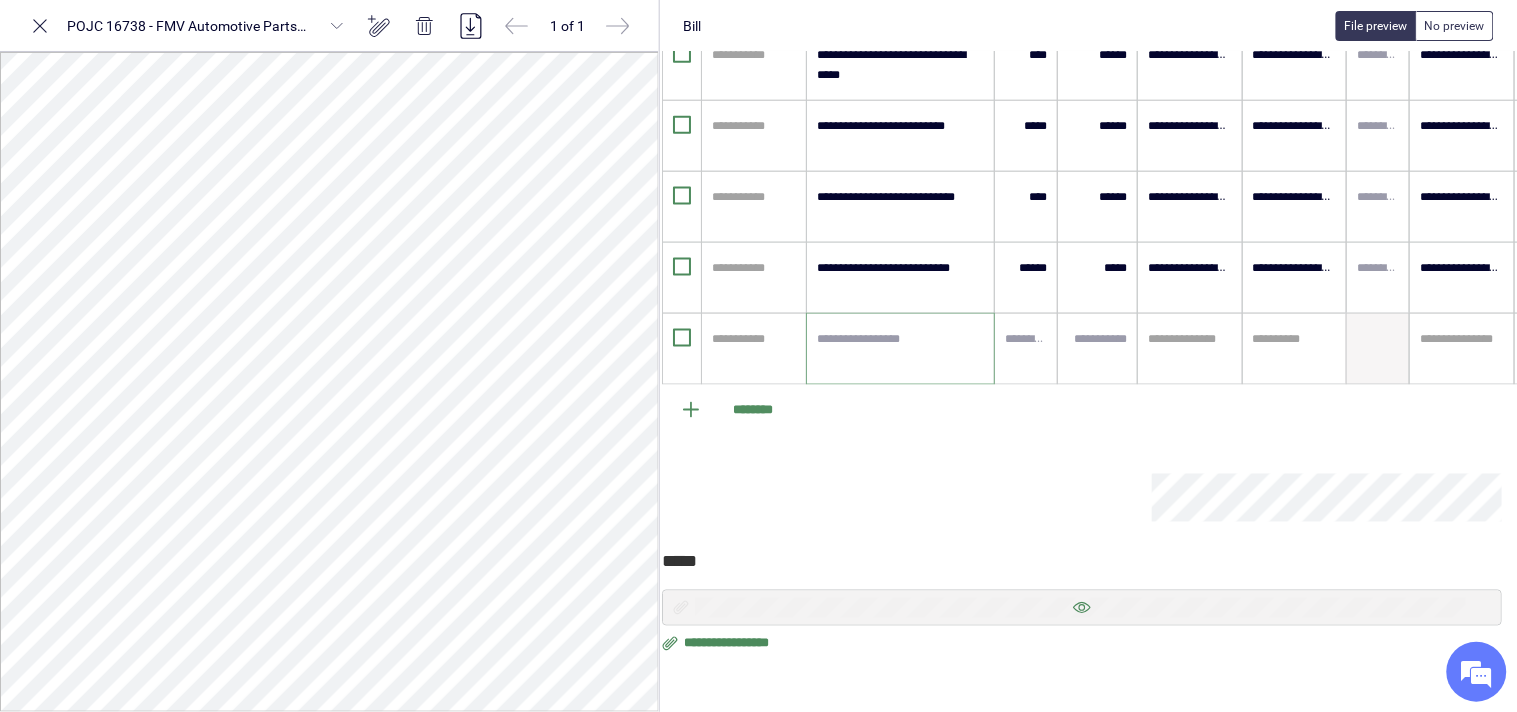 paste on "**********" 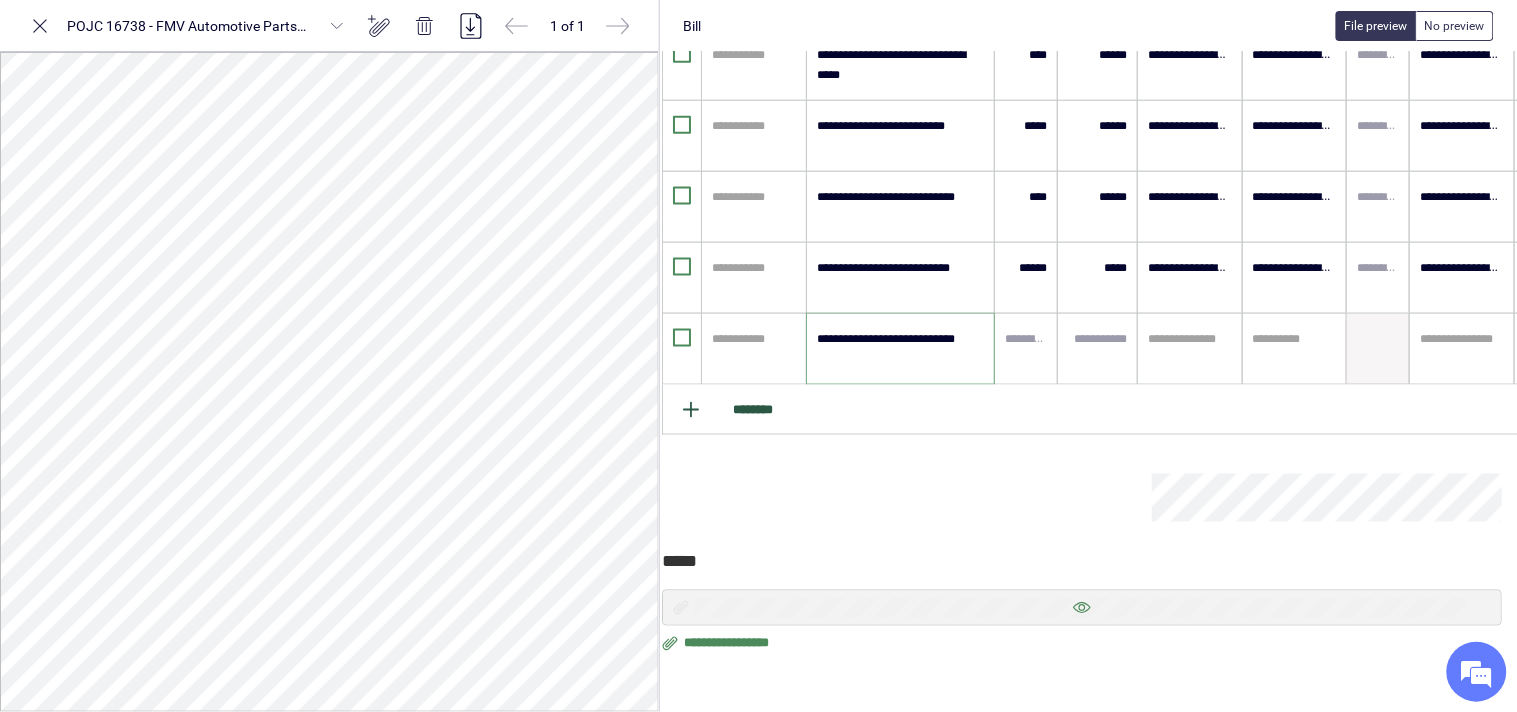 type on "**********" 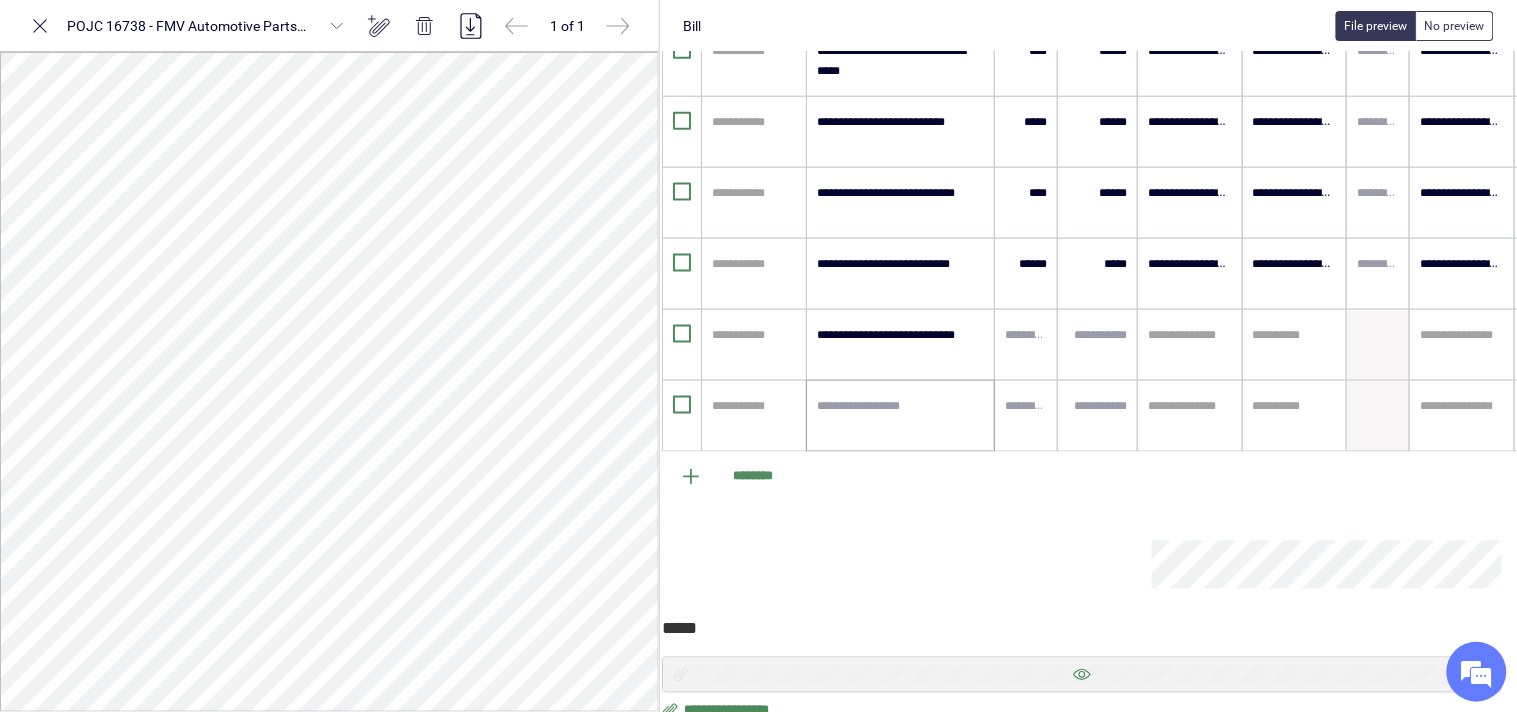 click at bounding box center (901, 416) 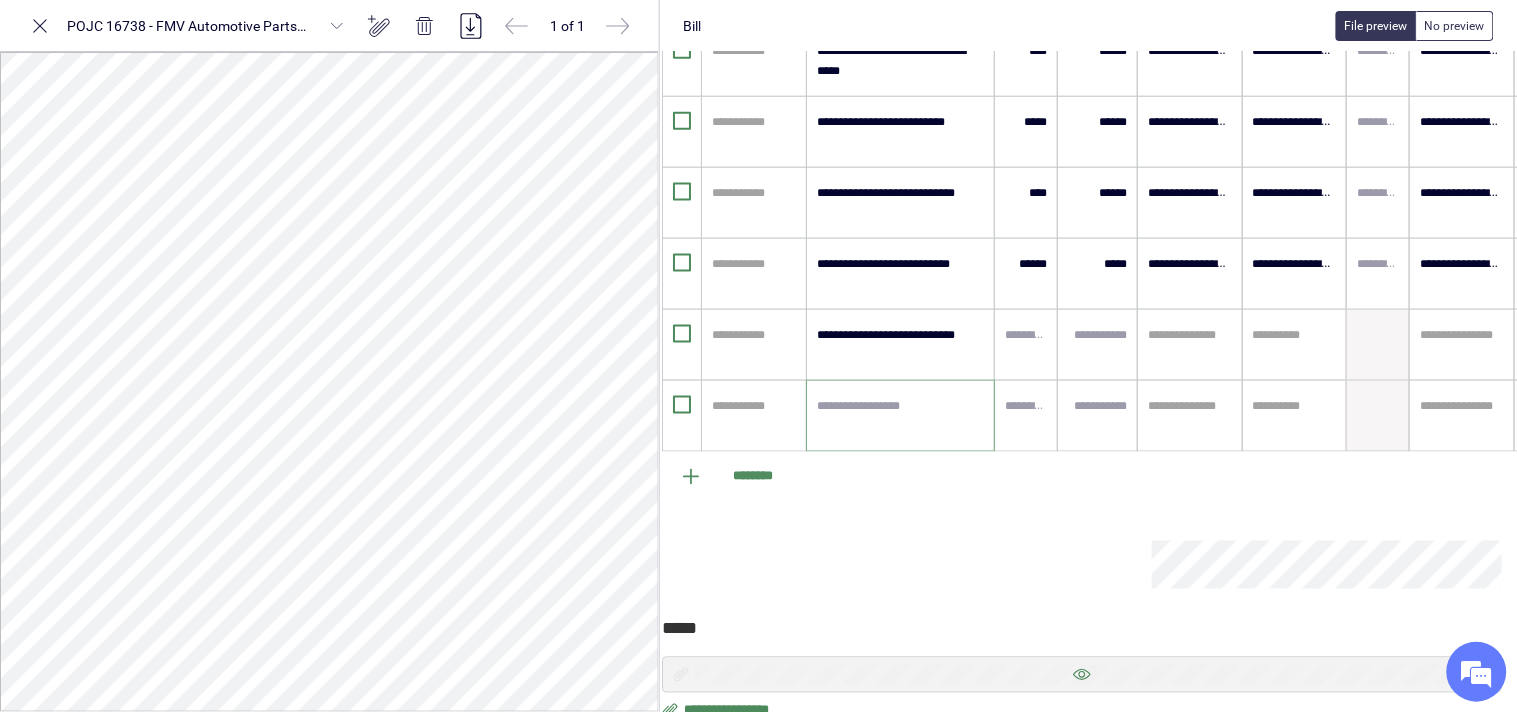 paste on "**********" 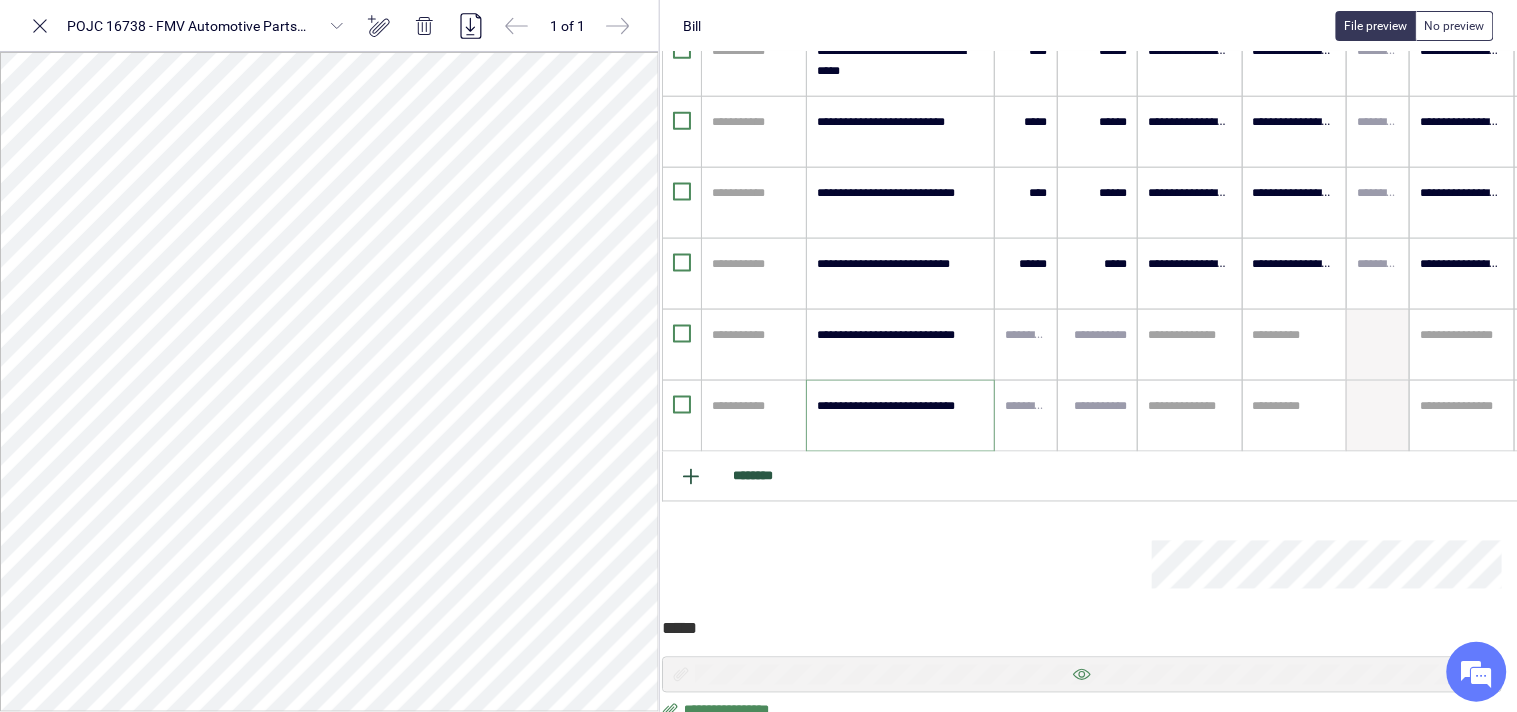 type on "**********" 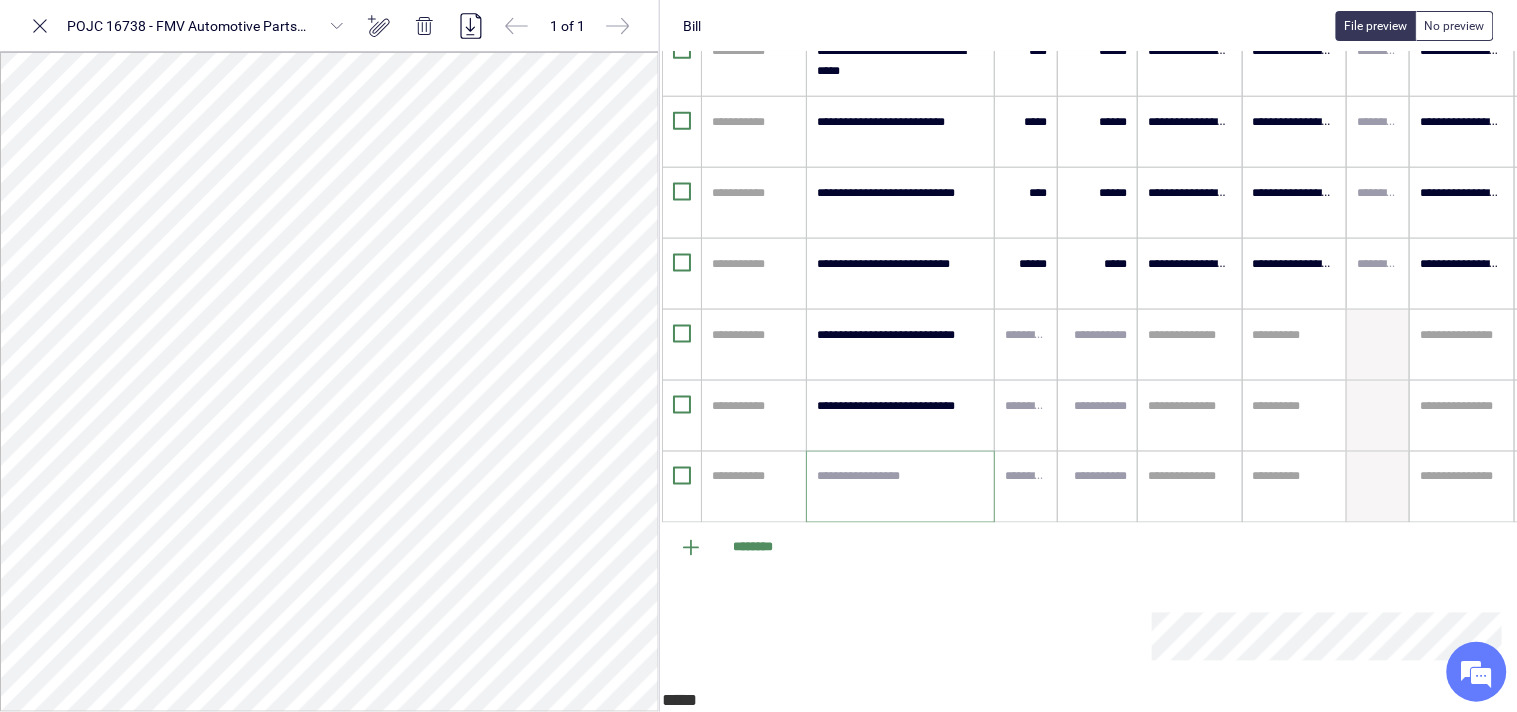 click at bounding box center (901, 487) 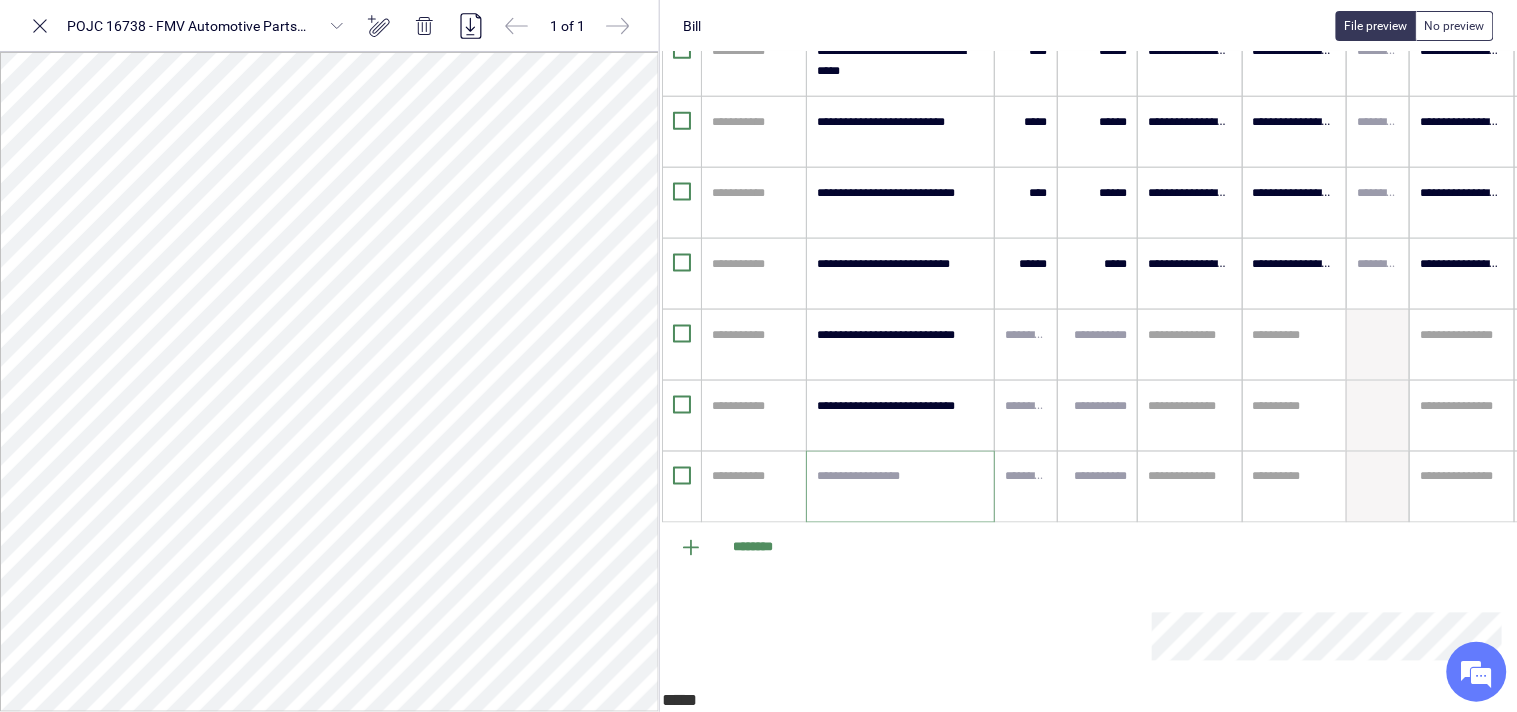 click at bounding box center (901, 487) 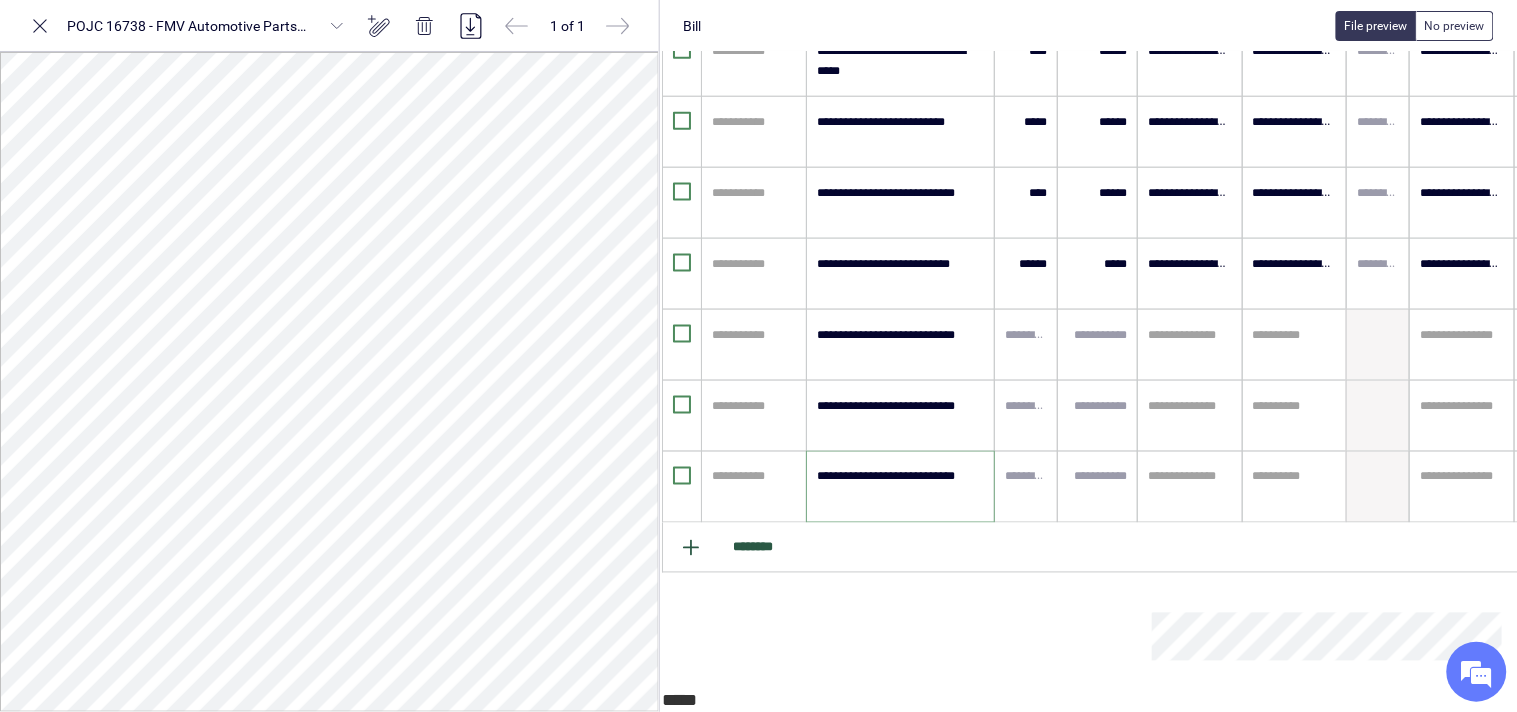 type on "**********" 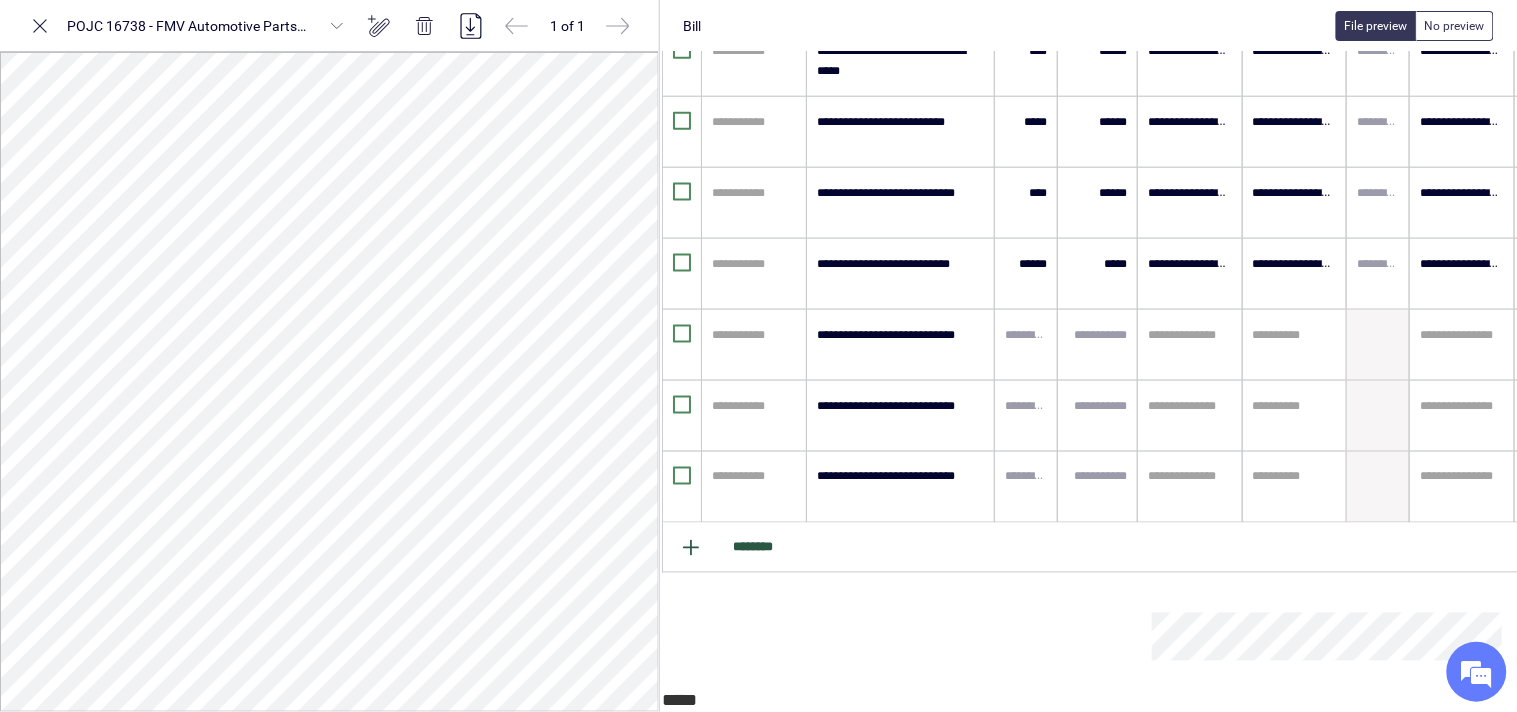 click on "********" at bounding box center [1172, 548] 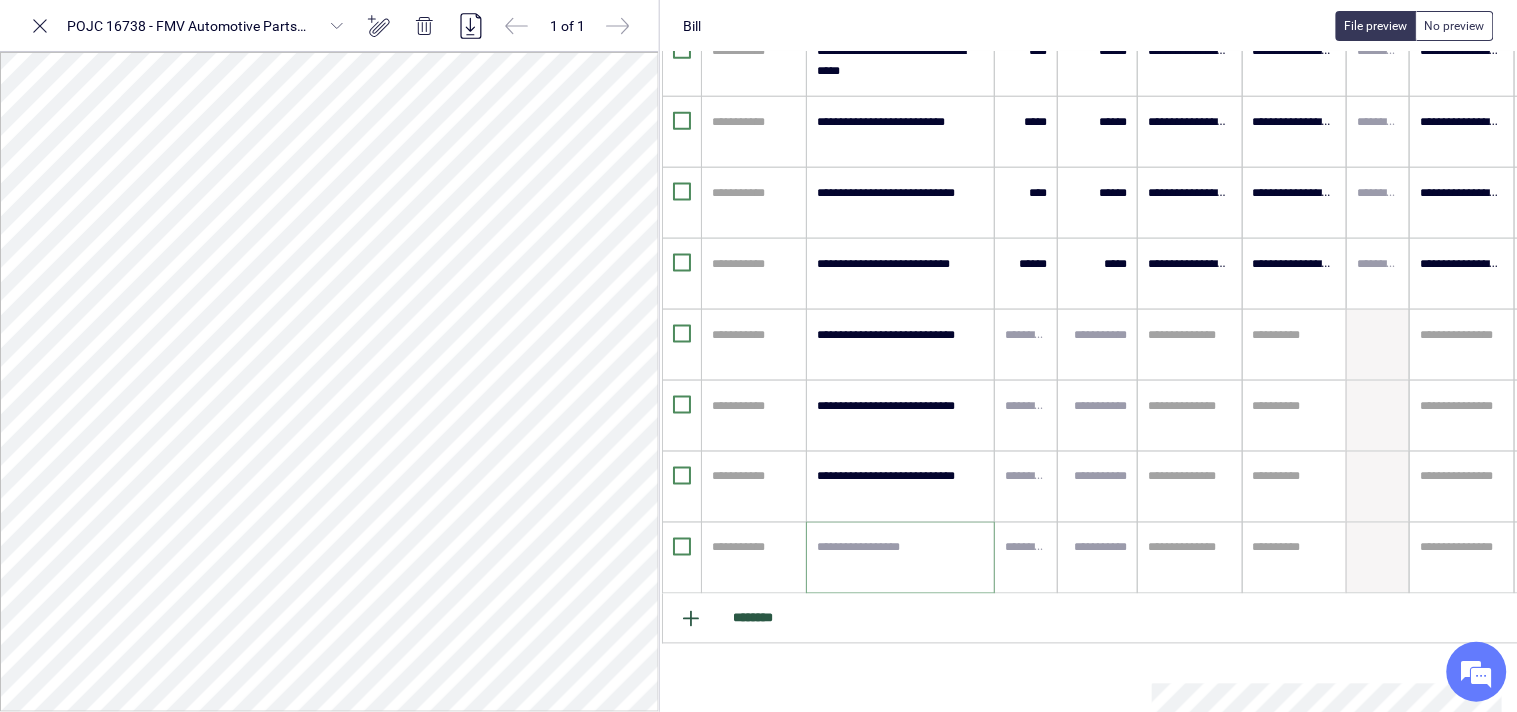 click at bounding box center (901, 558) 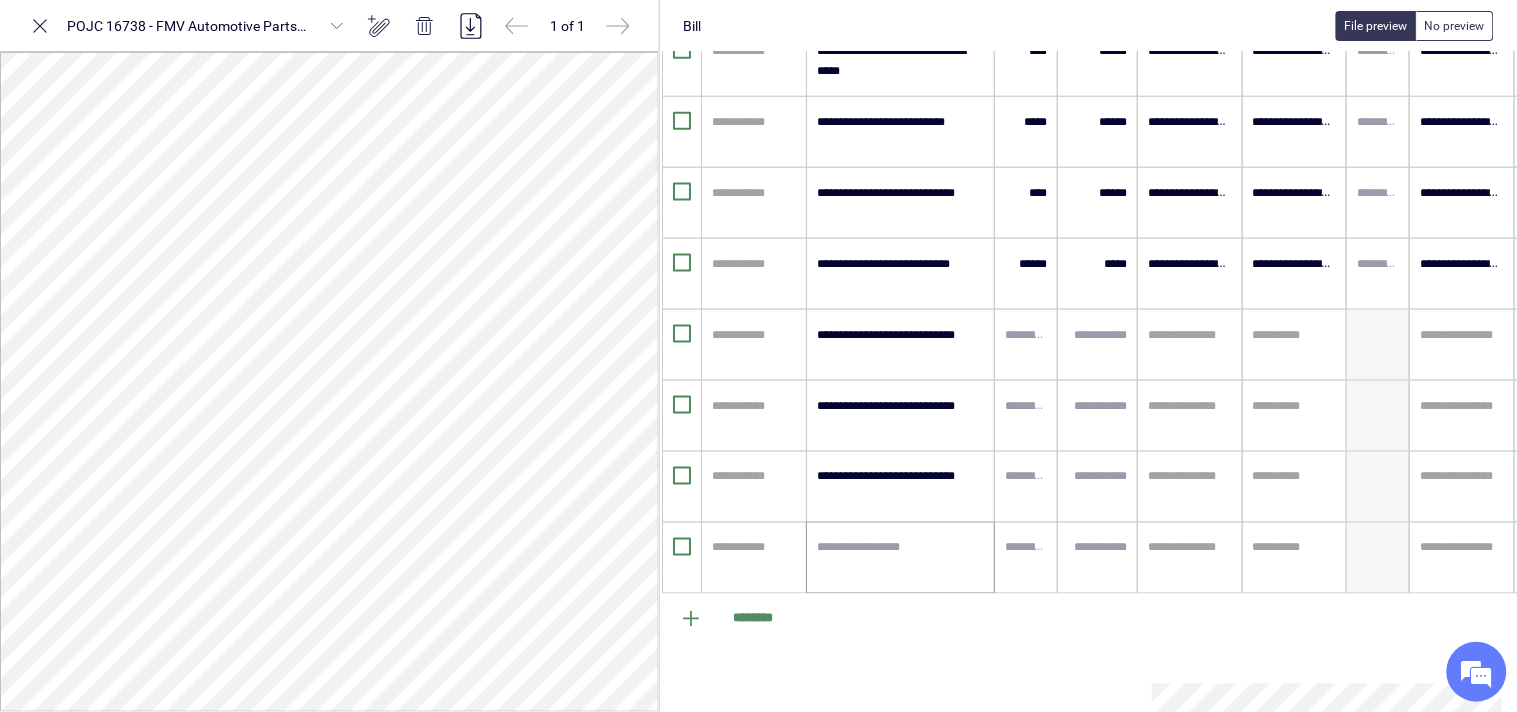click at bounding box center (901, 558) 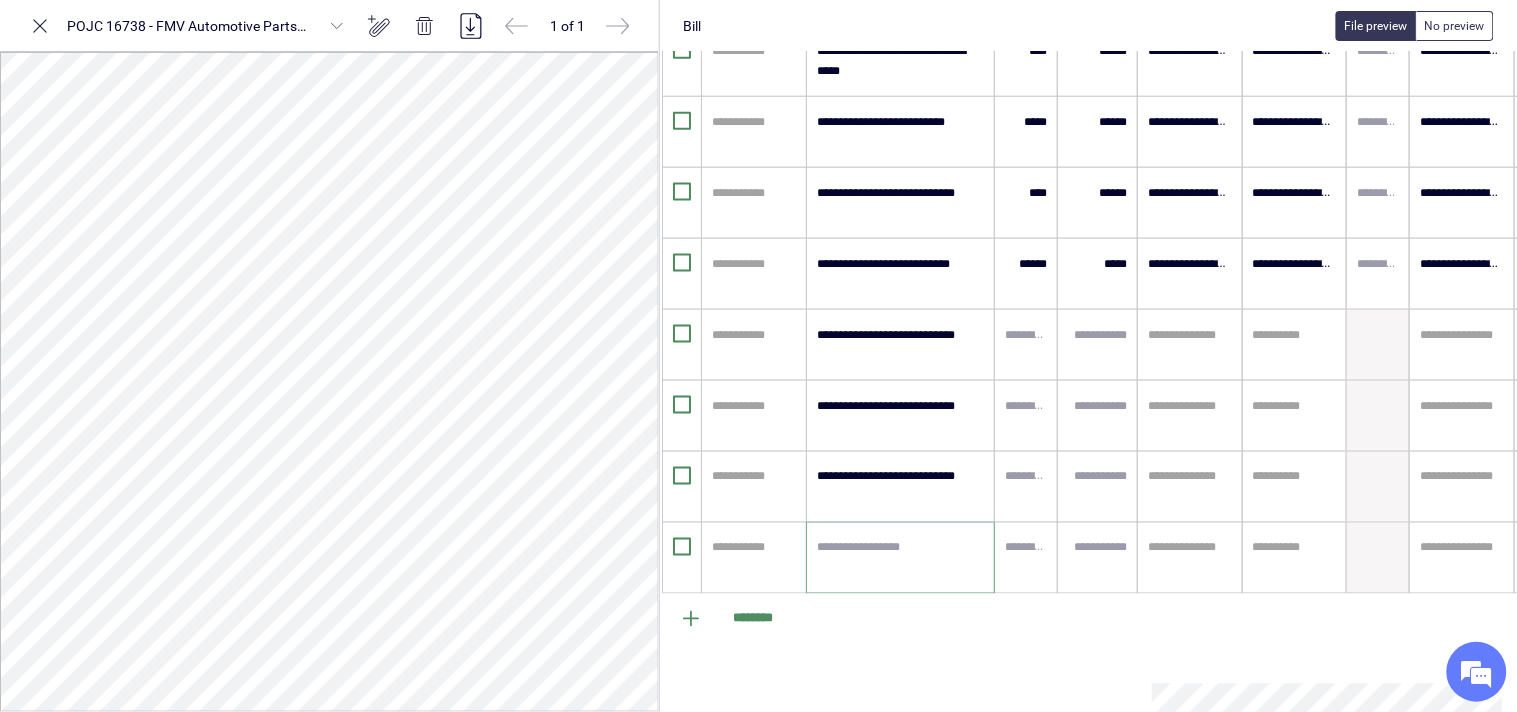 paste on "**********" 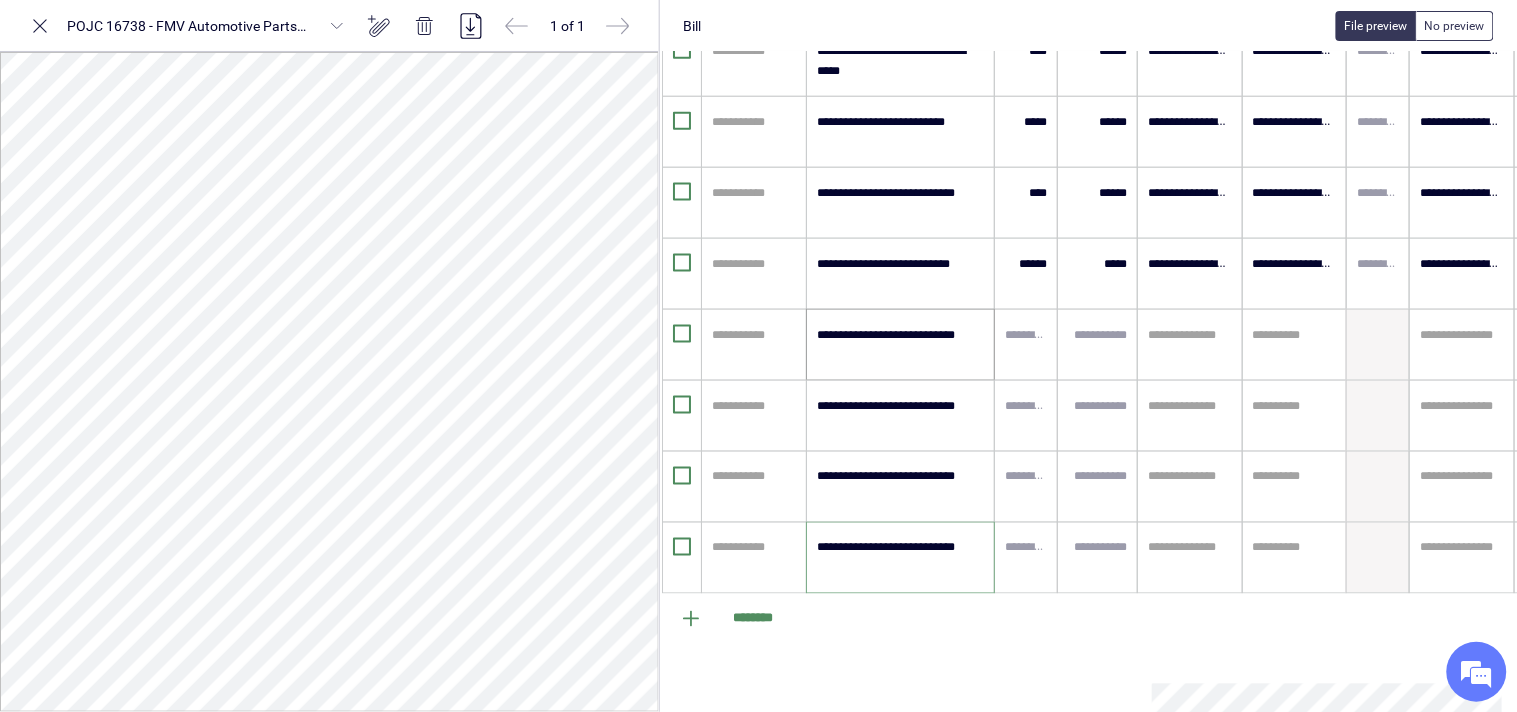 type on "**********" 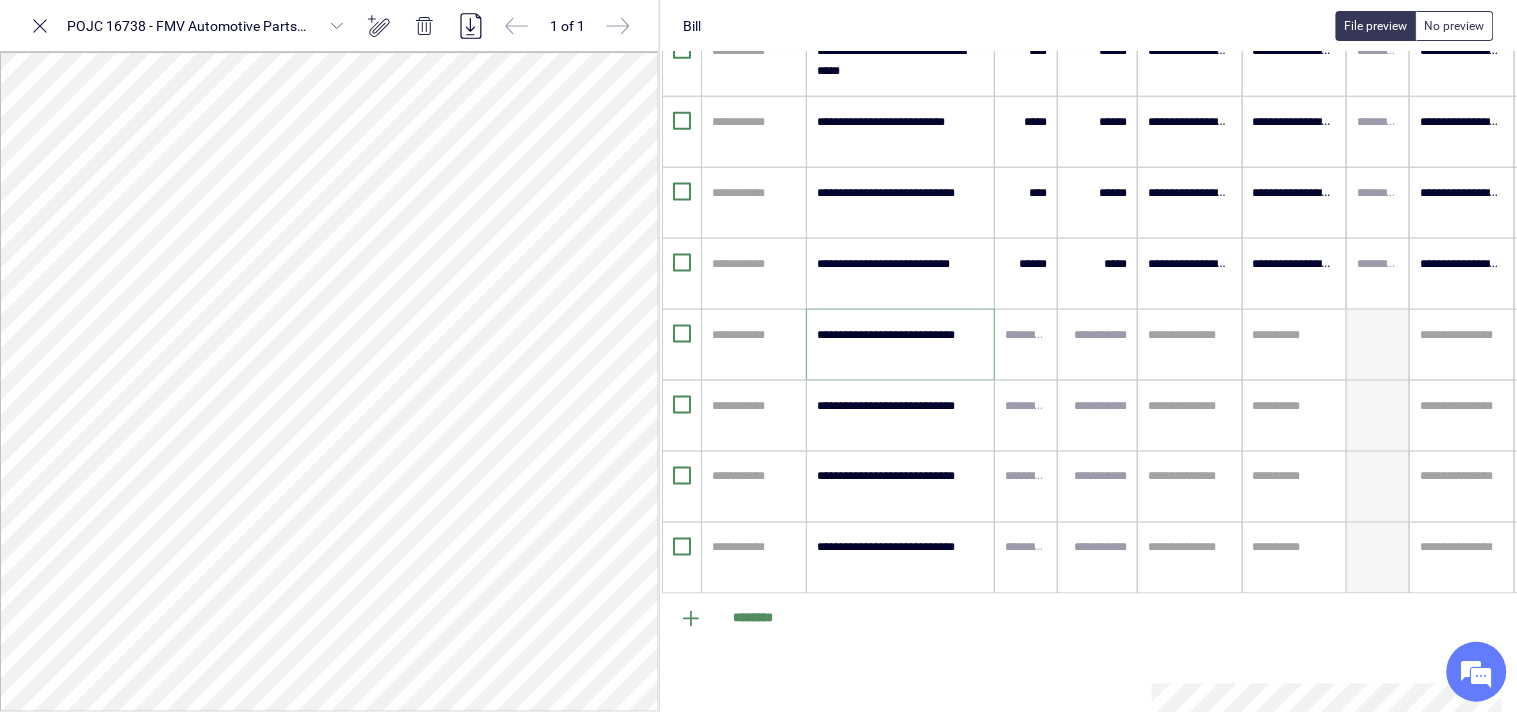 click on "**********" at bounding box center [900, 345] 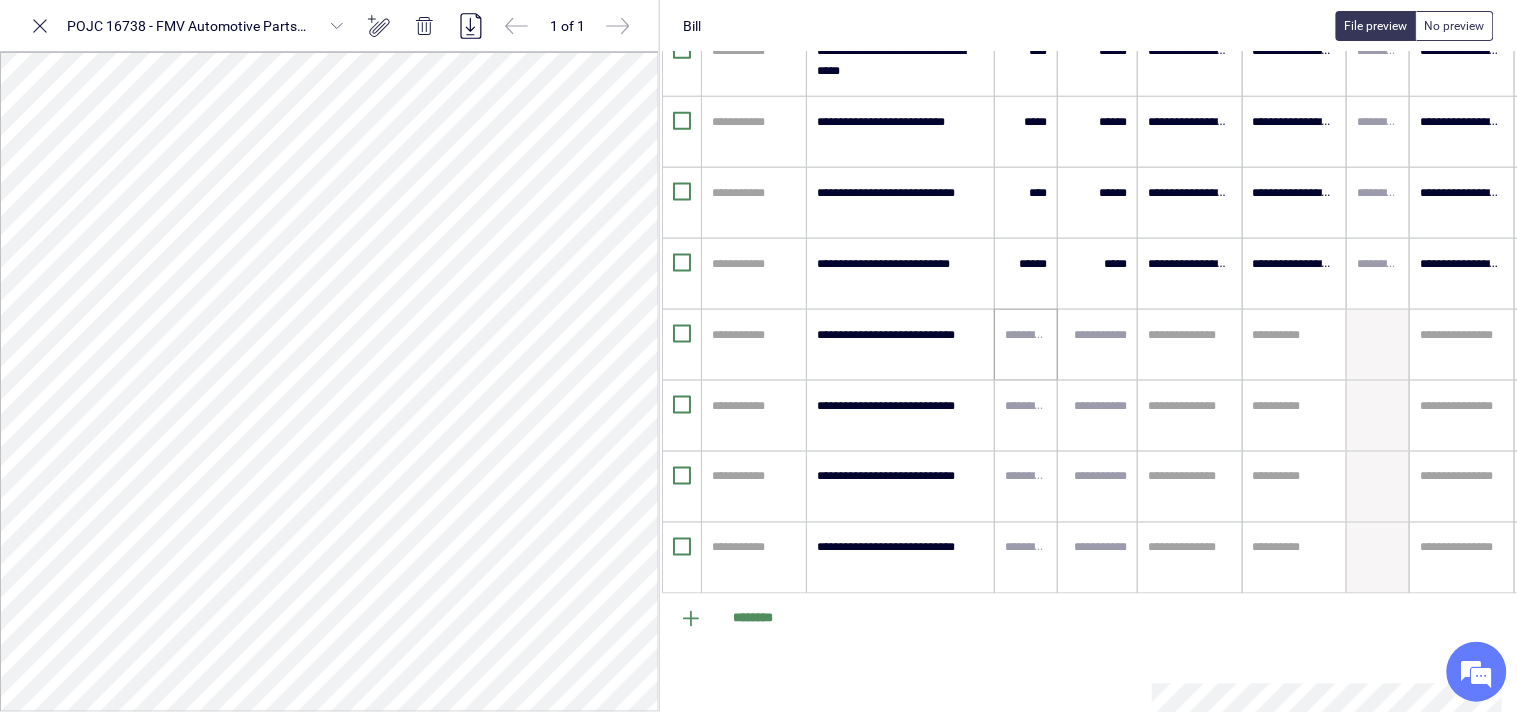 click at bounding box center (1026, 335) 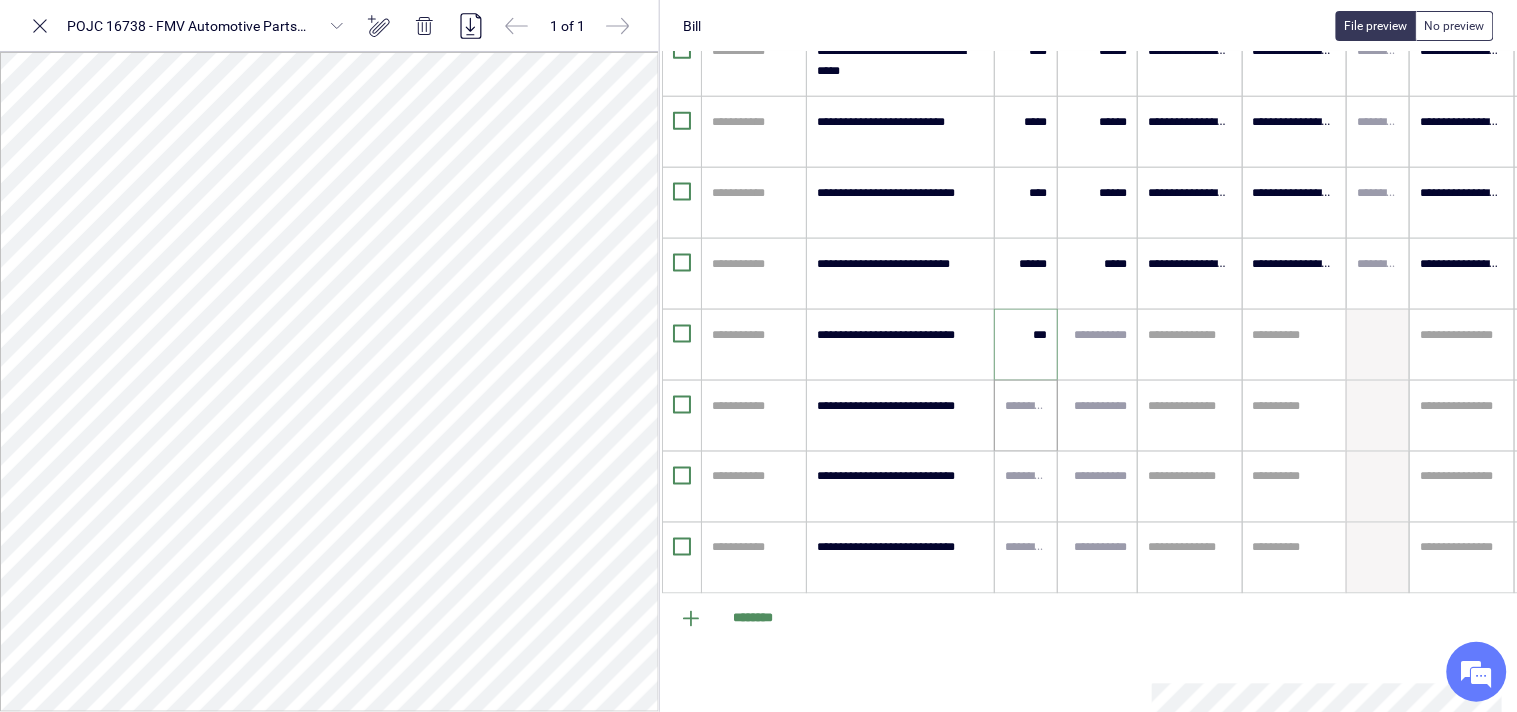 type on "******" 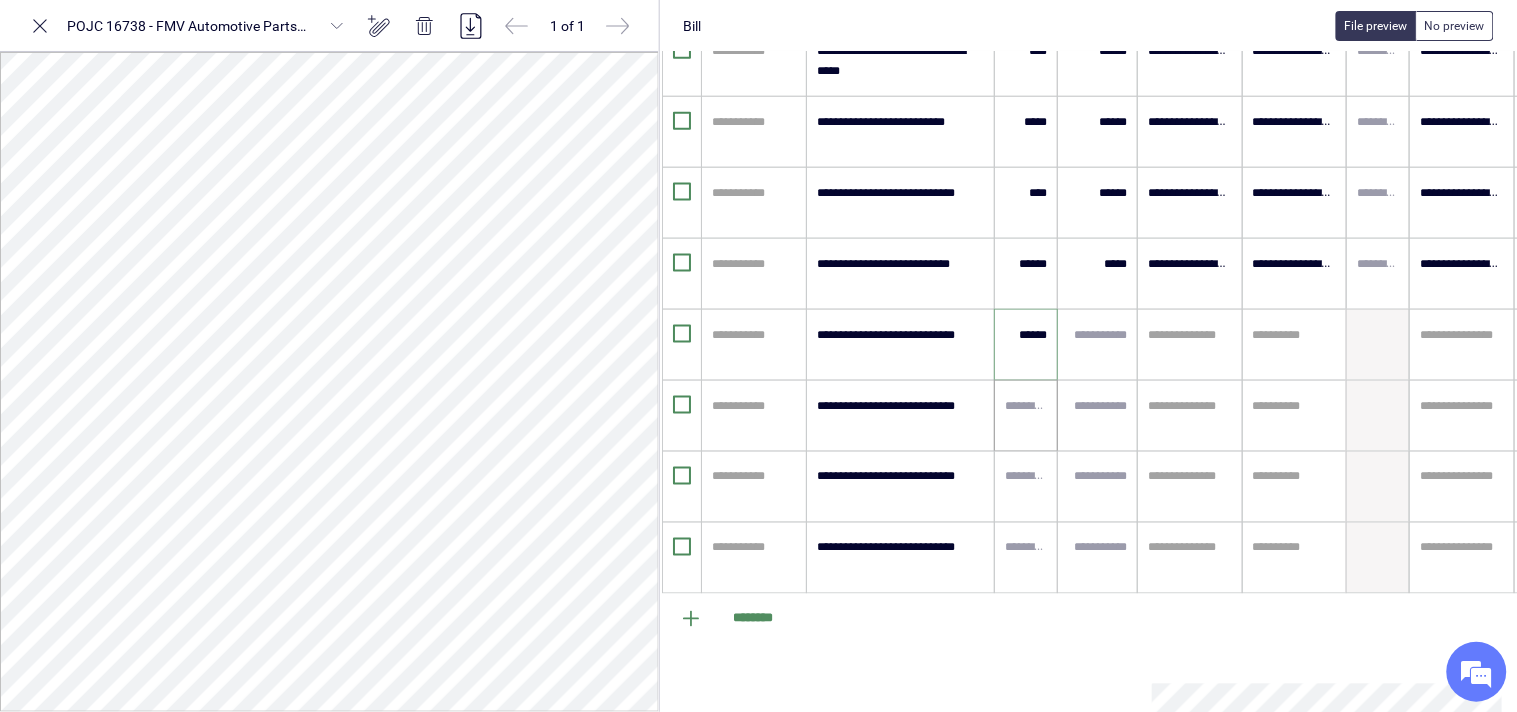 click at bounding box center (1026, 416) 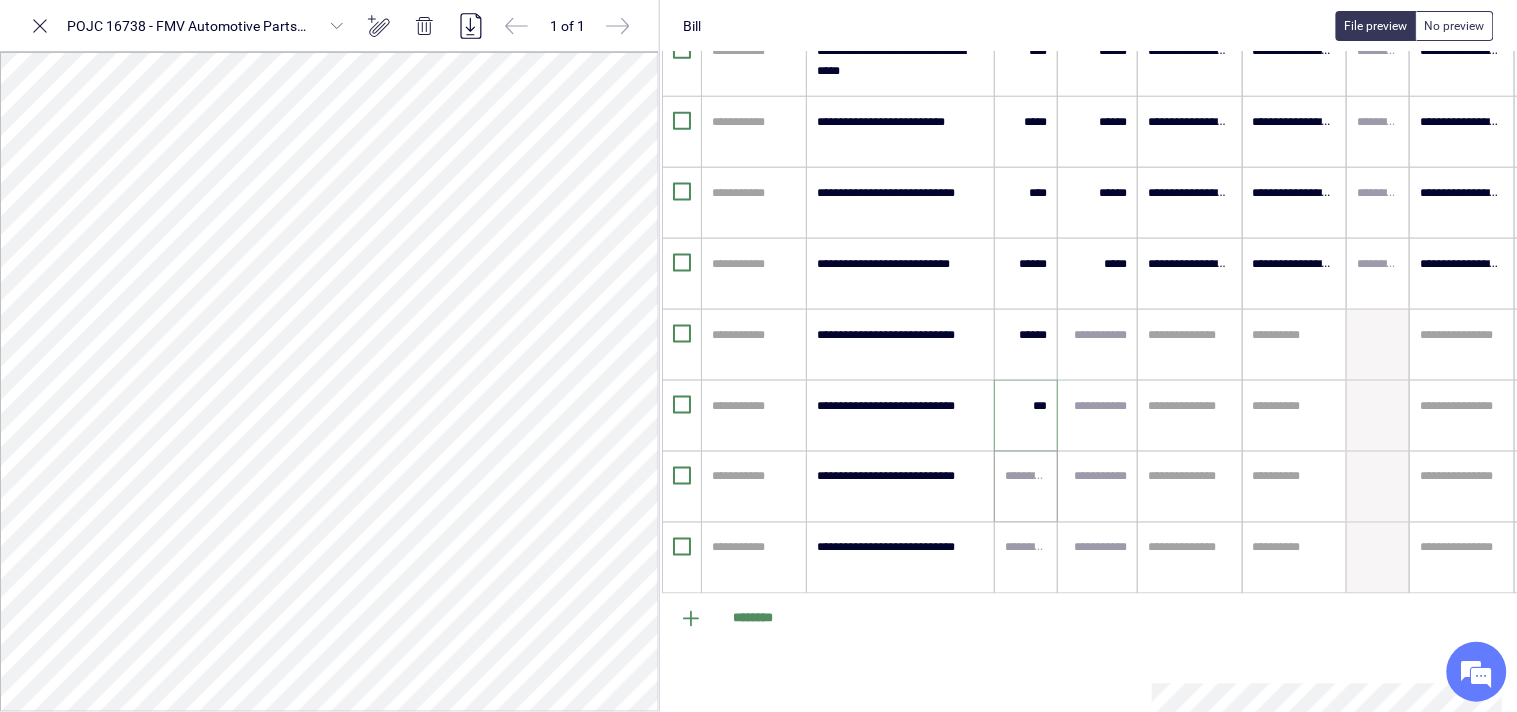 type on "******" 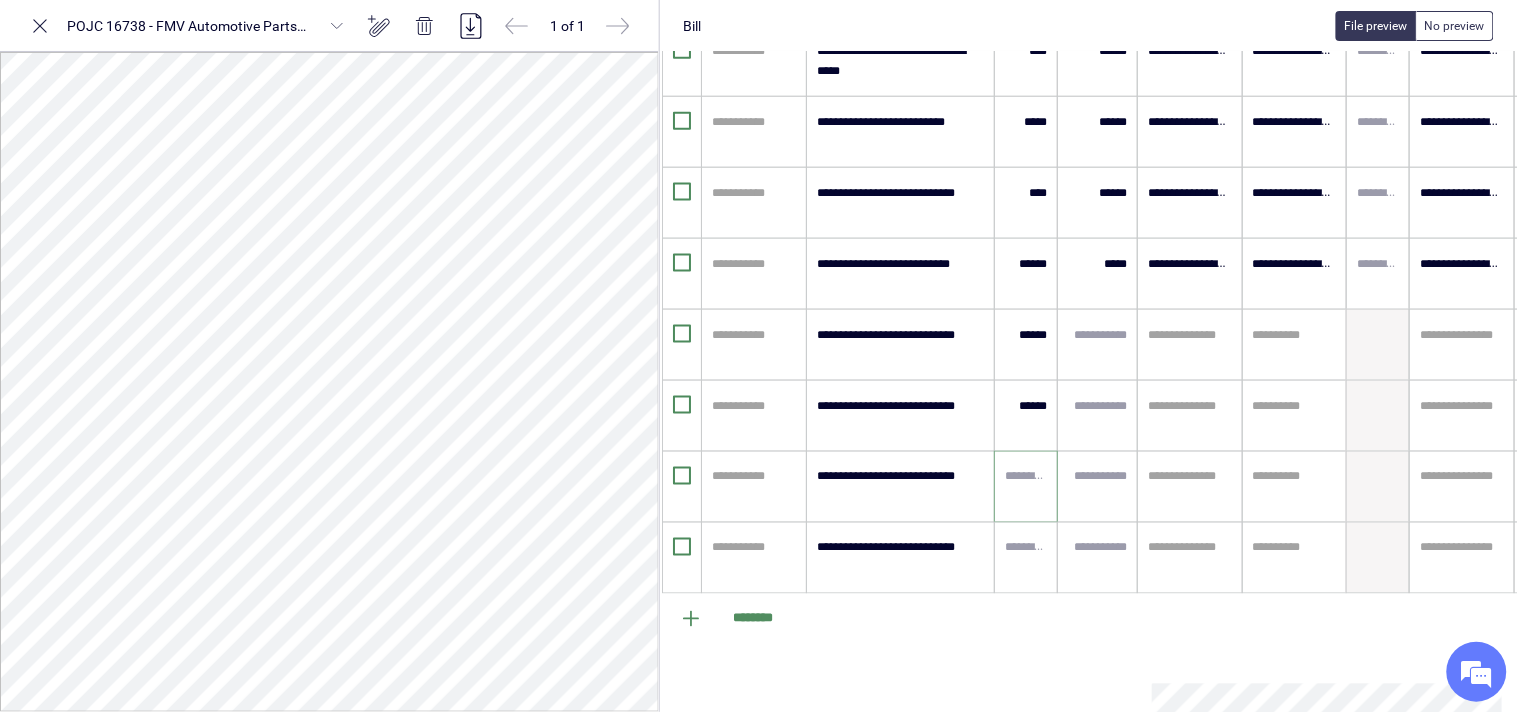 click at bounding box center (1026, 477) 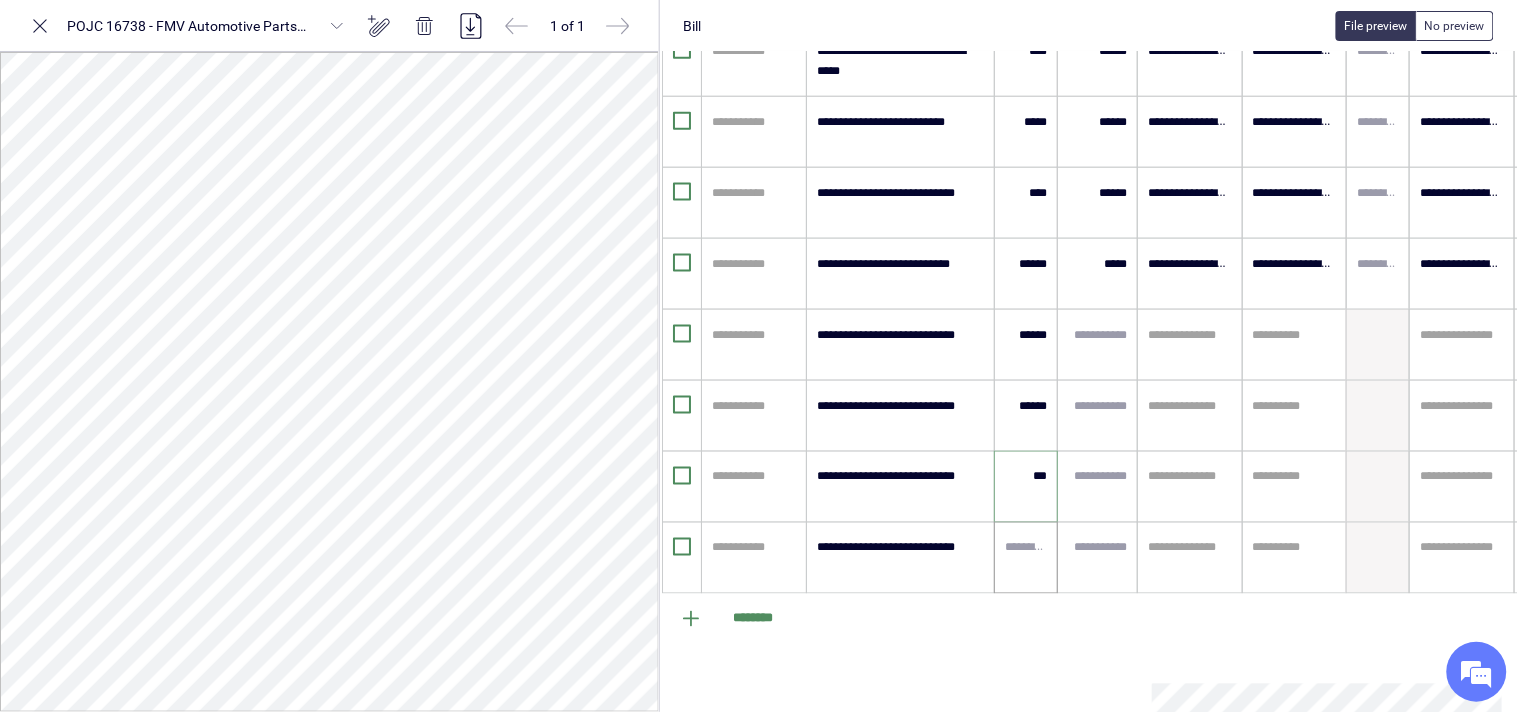 type on "******" 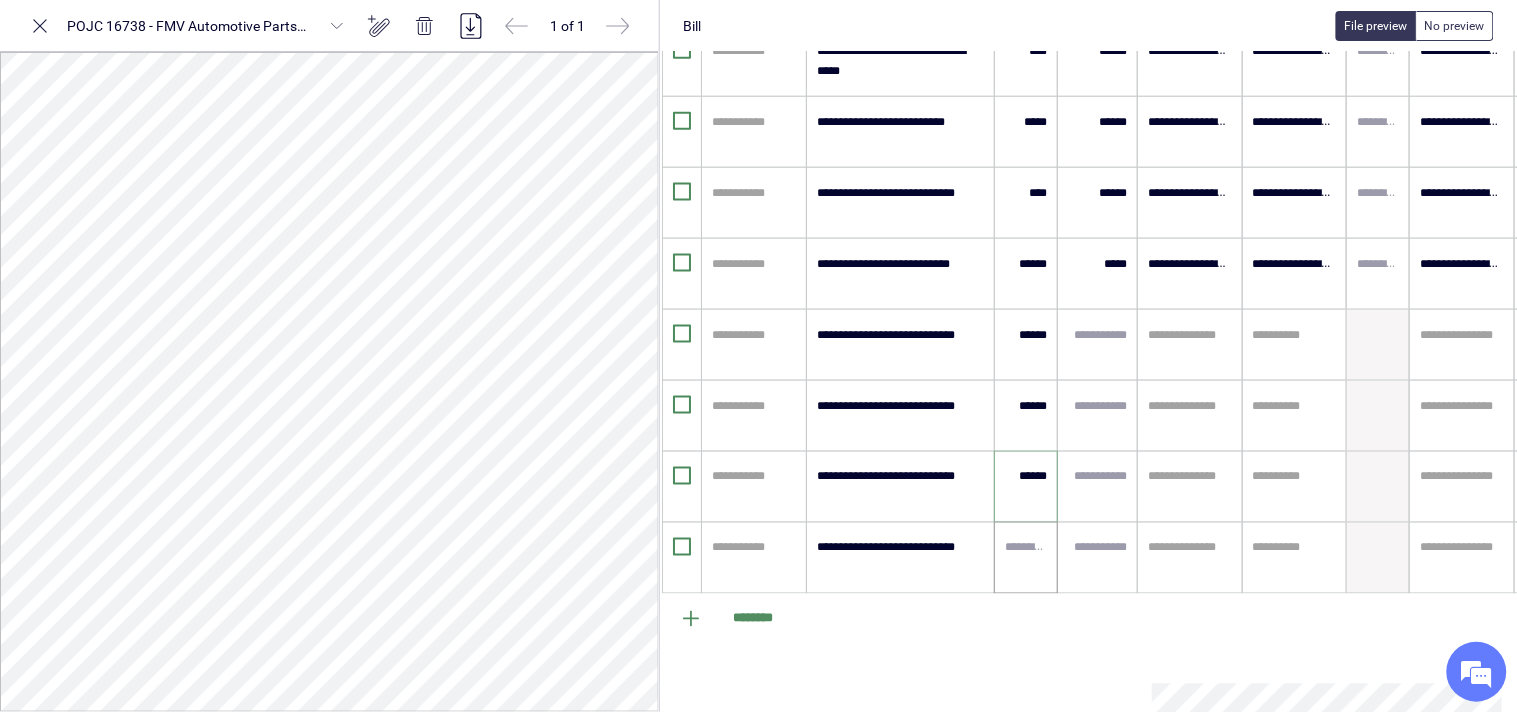 click at bounding box center (1026, 558) 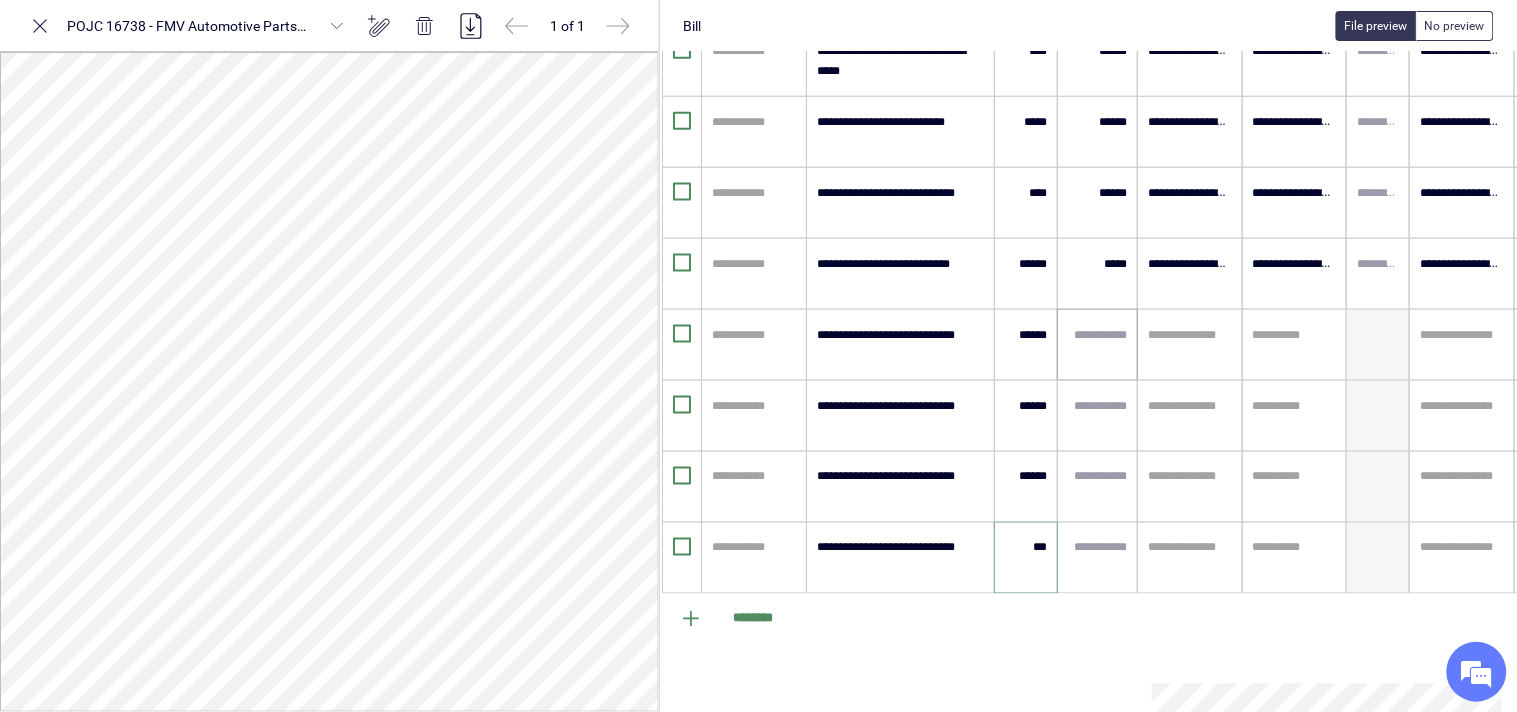 type on "******" 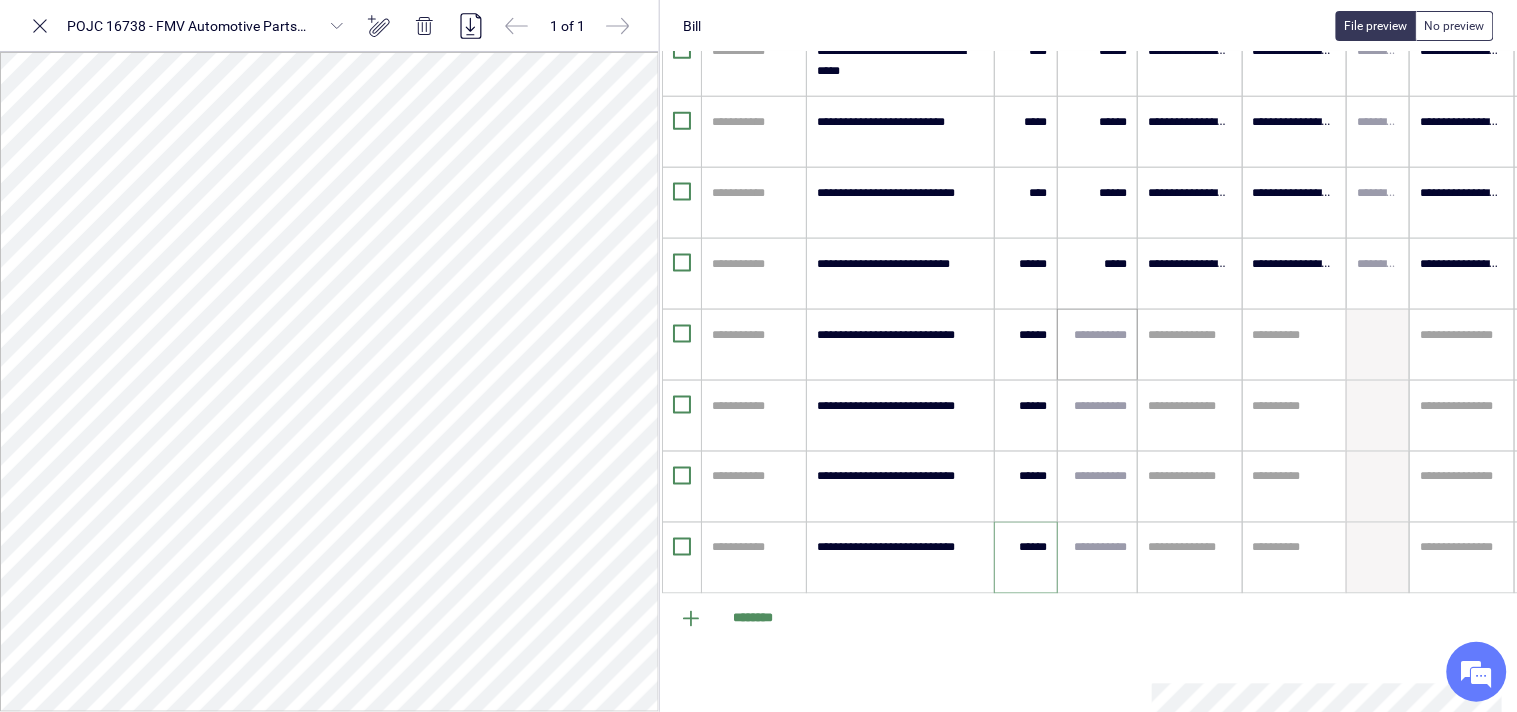 click at bounding box center [1097, 345] 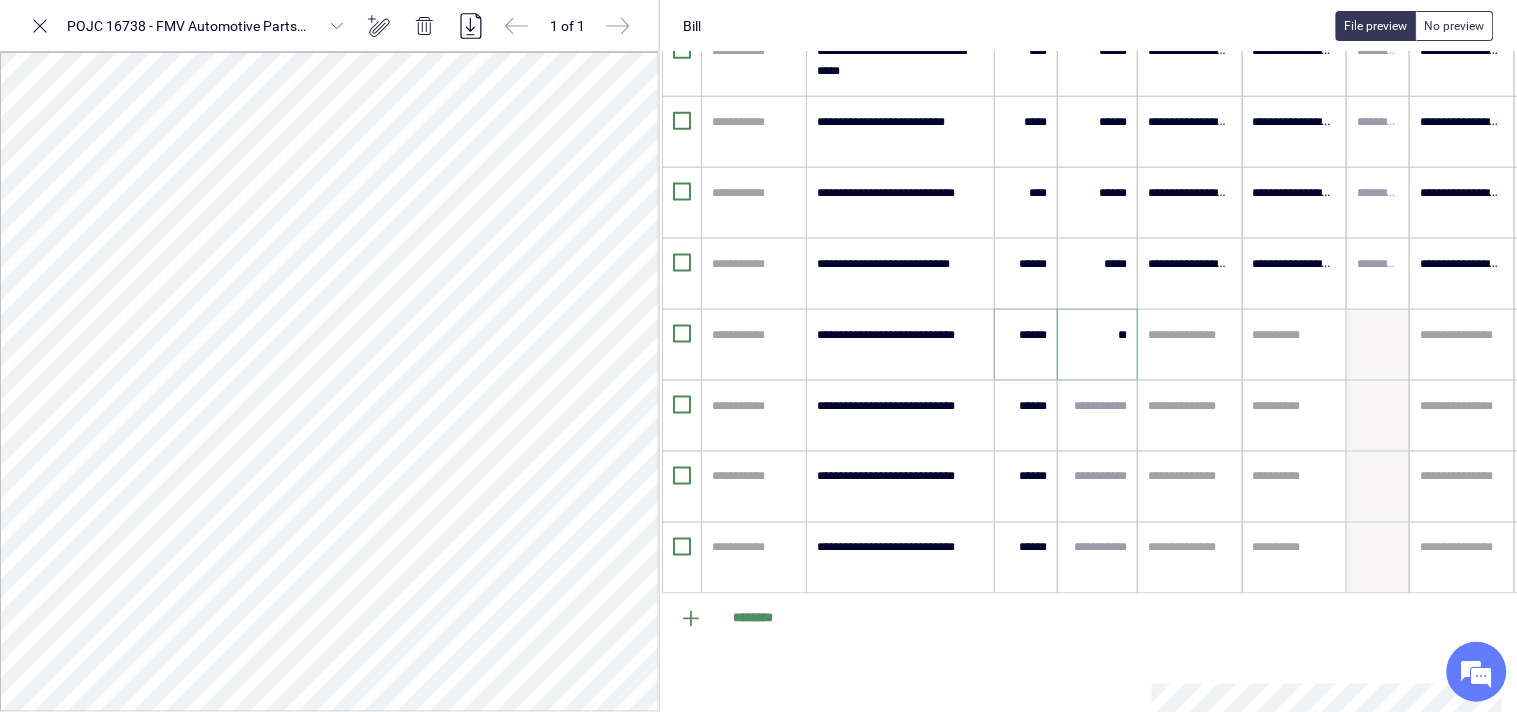 type on "*****" 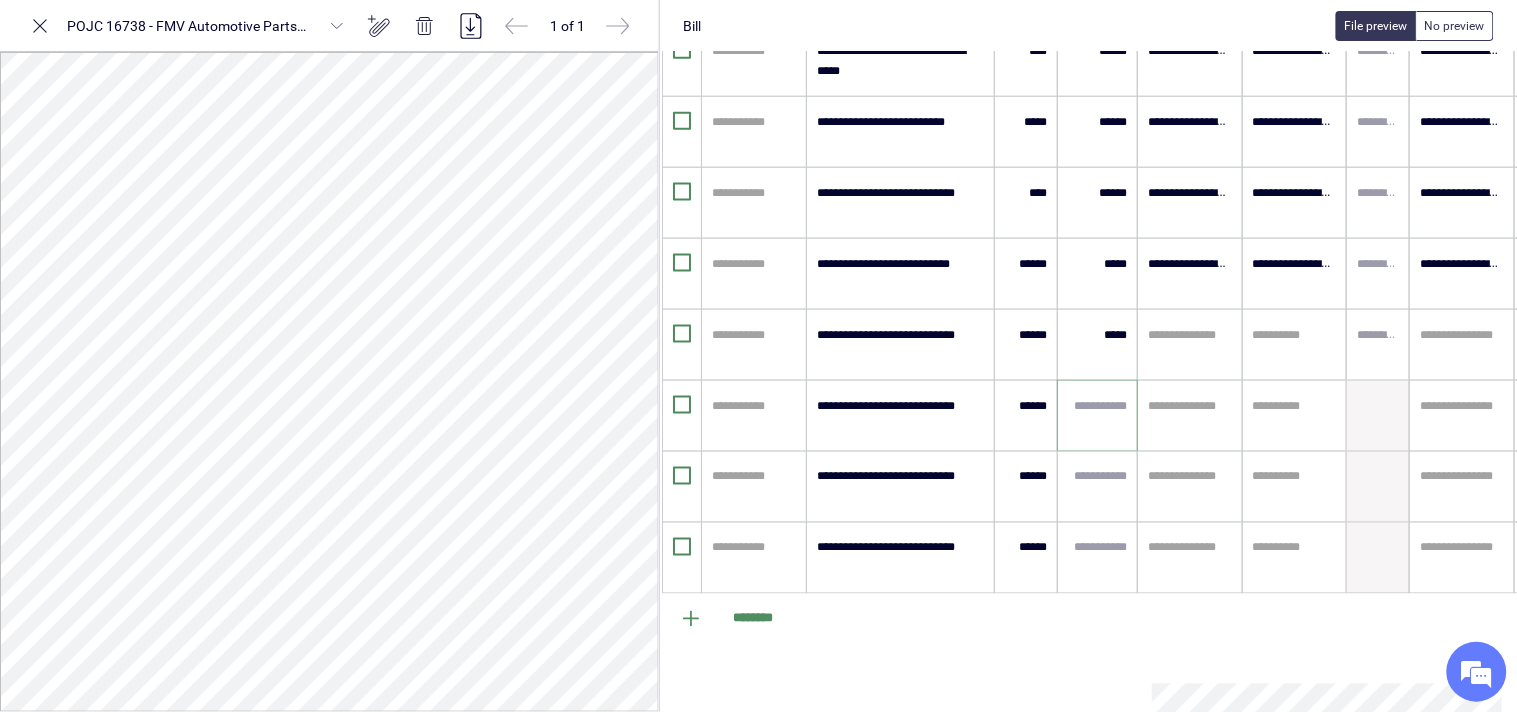 click at bounding box center [1097, 406] 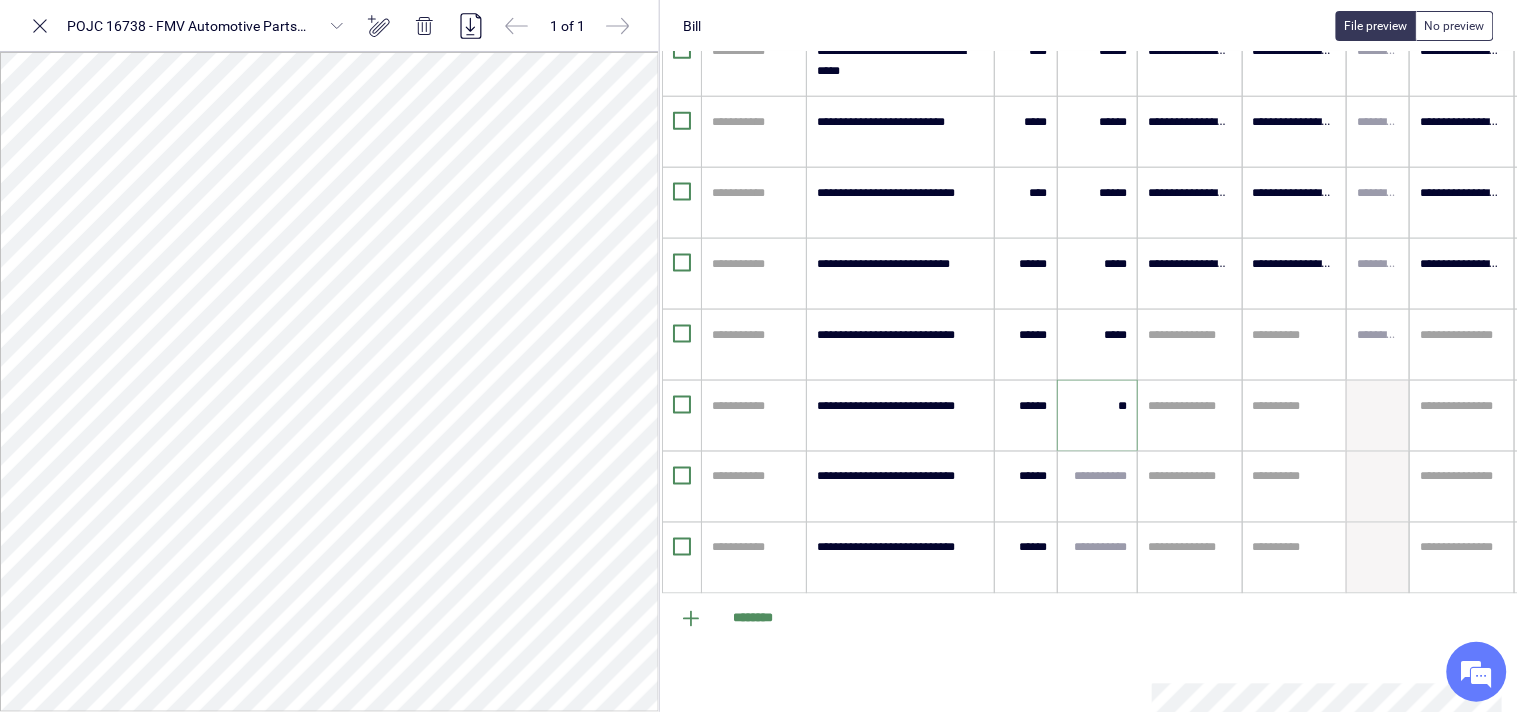 type on "*****" 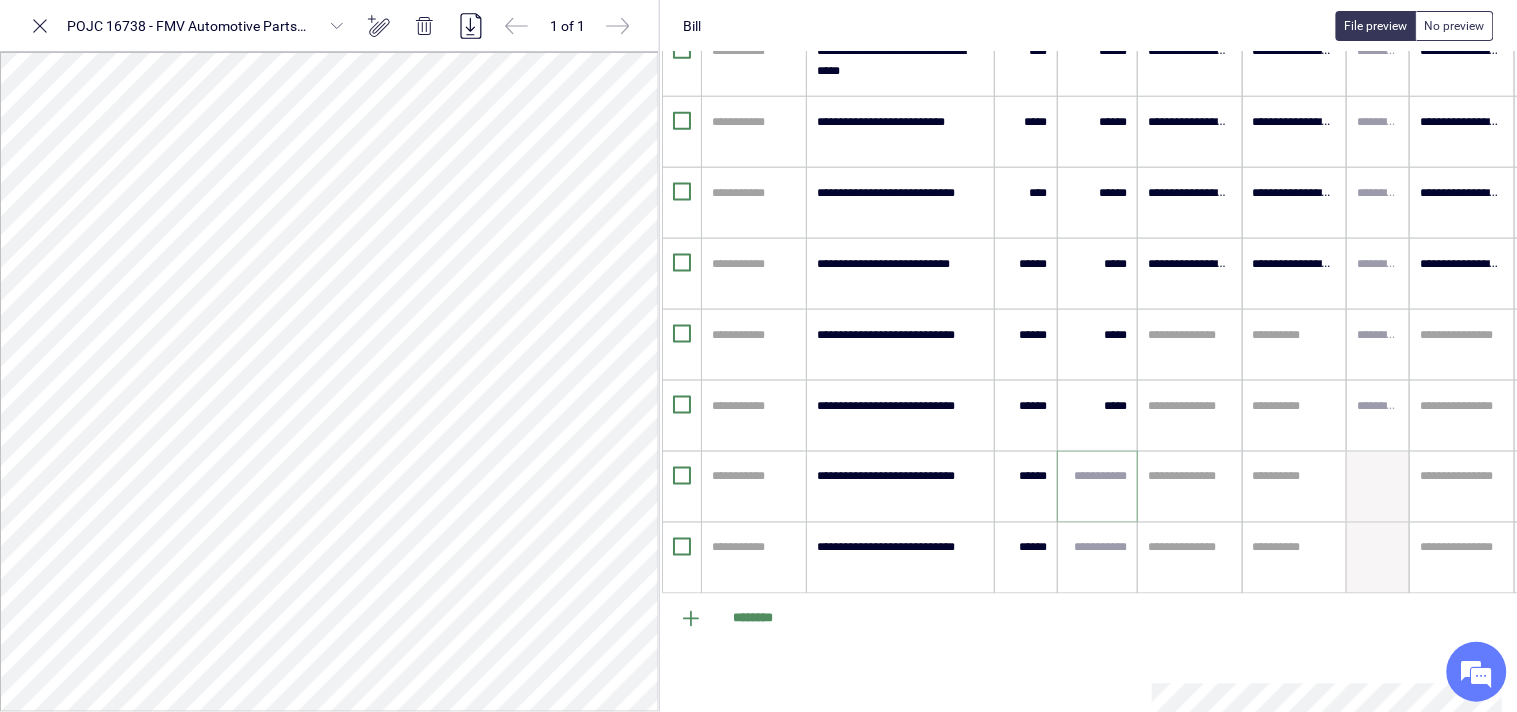 drag, startPoint x: 1092, startPoint y: 483, endPoint x: 1076, endPoint y: 483, distance: 16 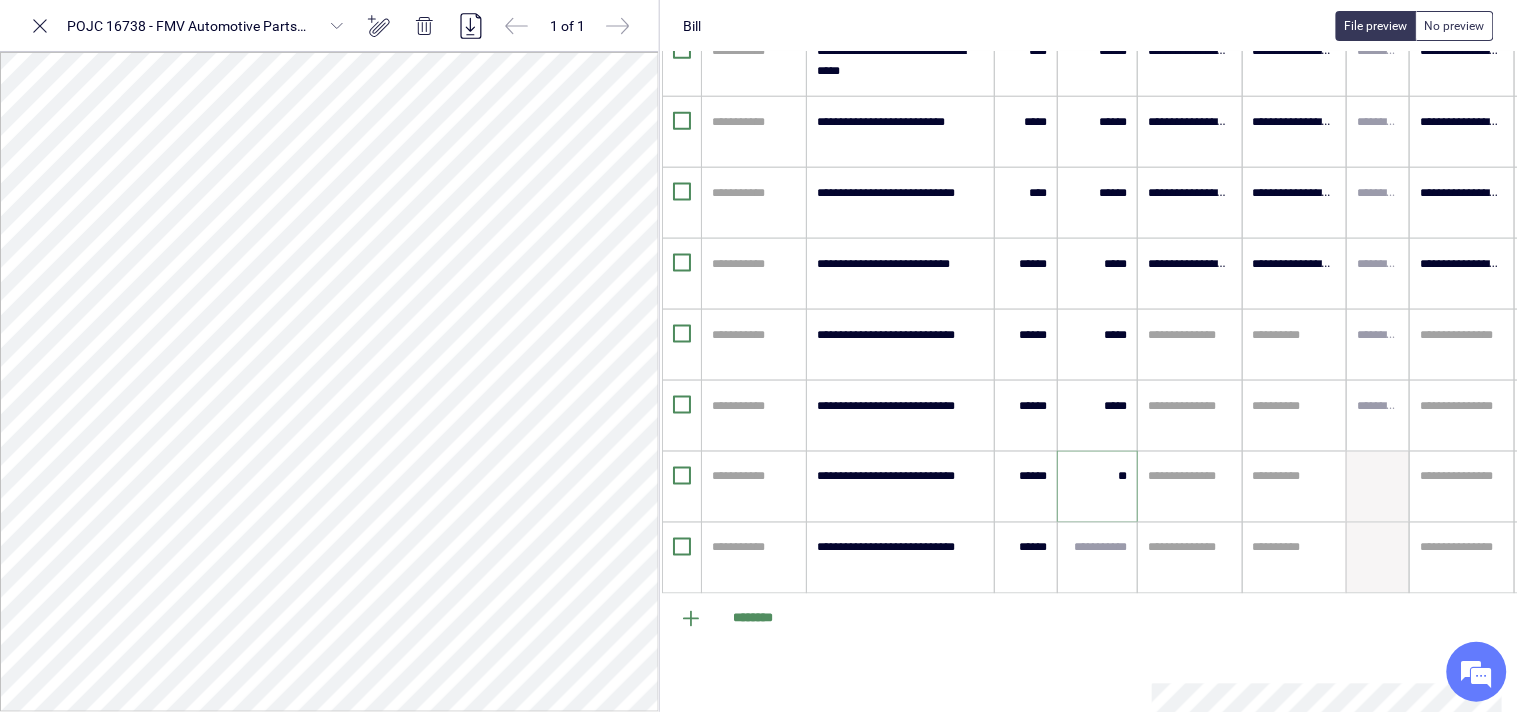 type on "*****" 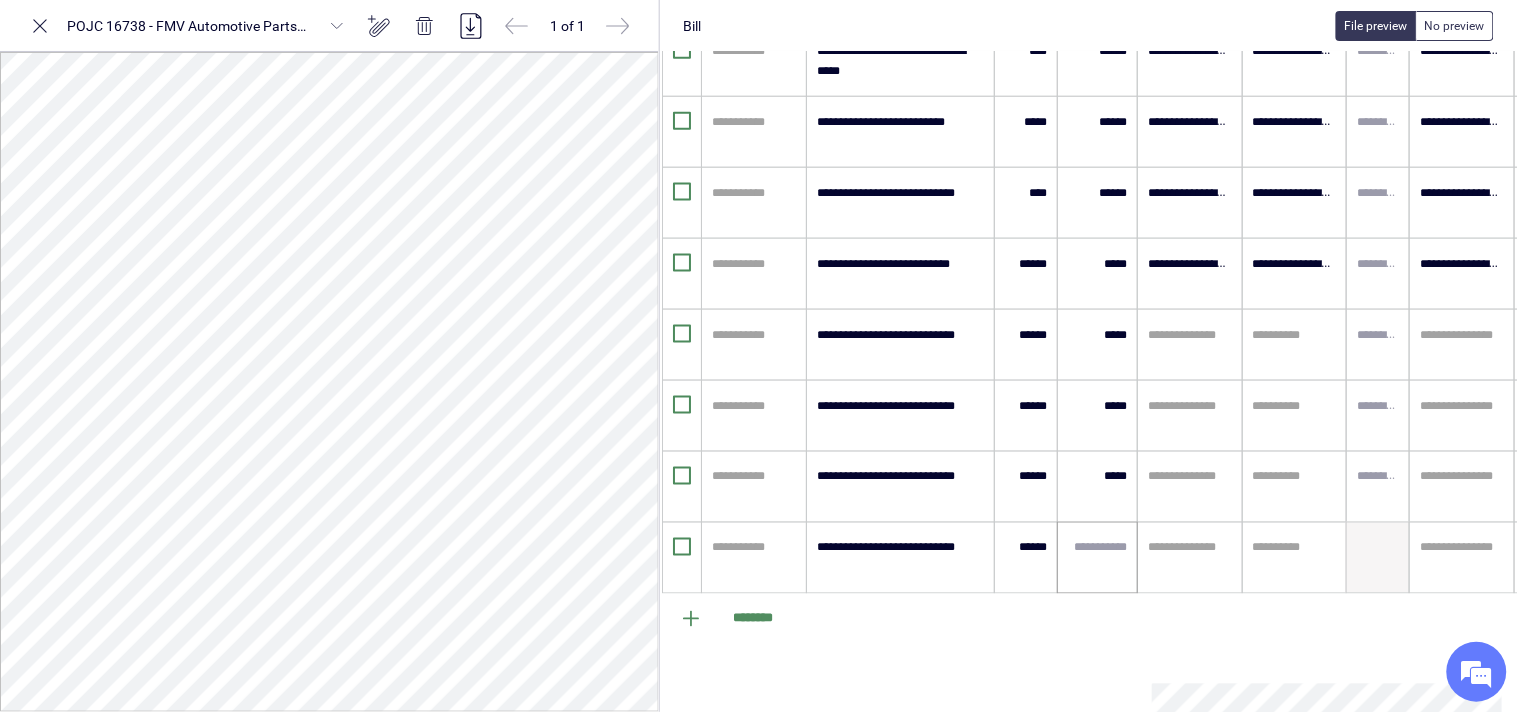click at bounding box center [1097, 548] 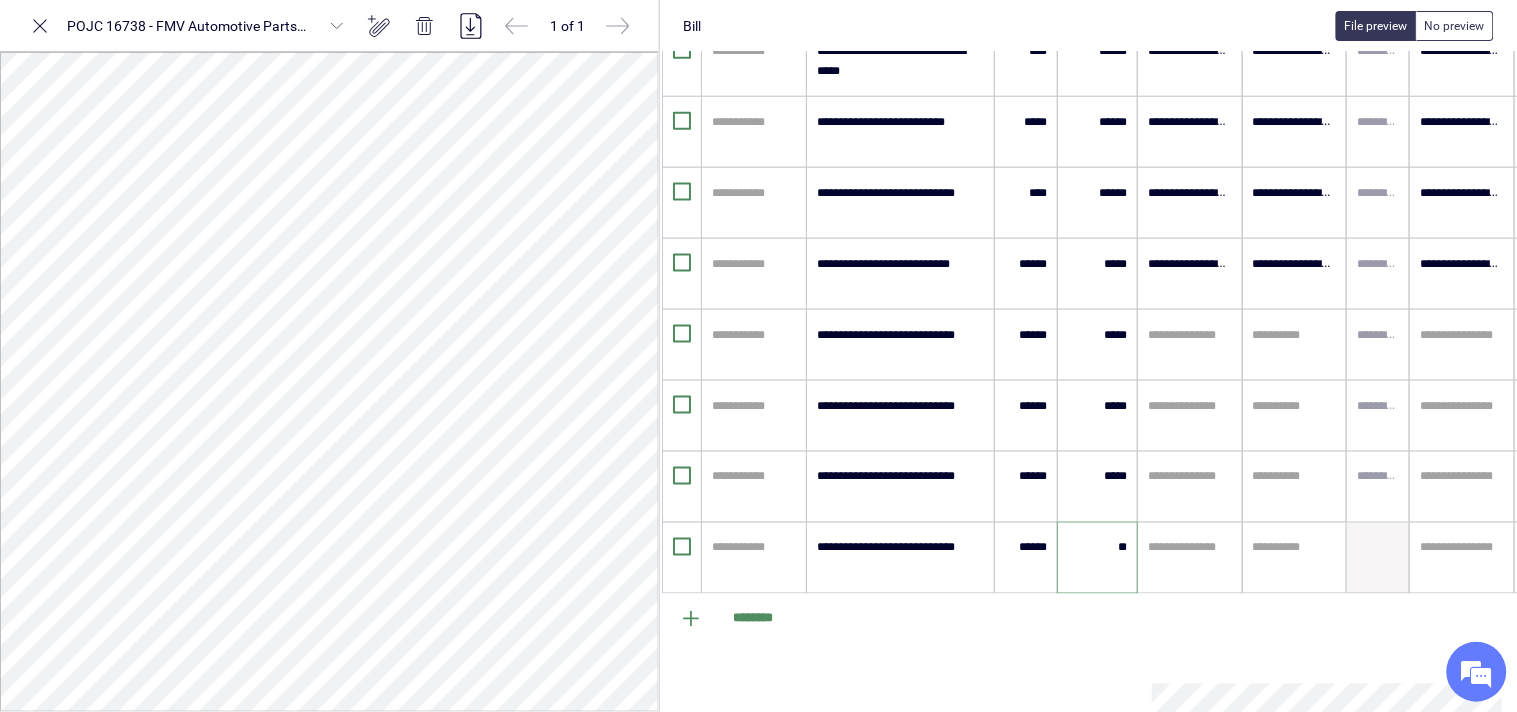 type on "*****" 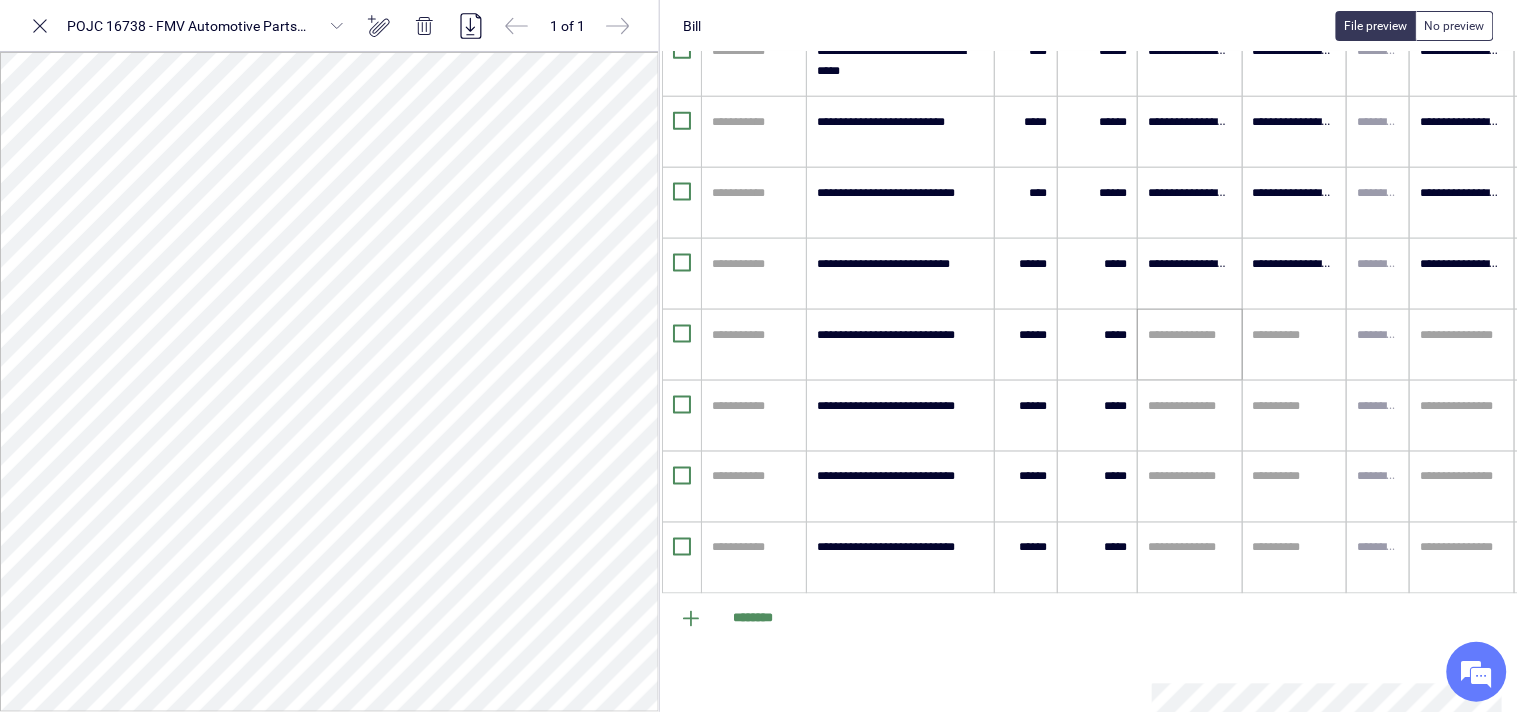 click on "**********" at bounding box center [1190, 345] 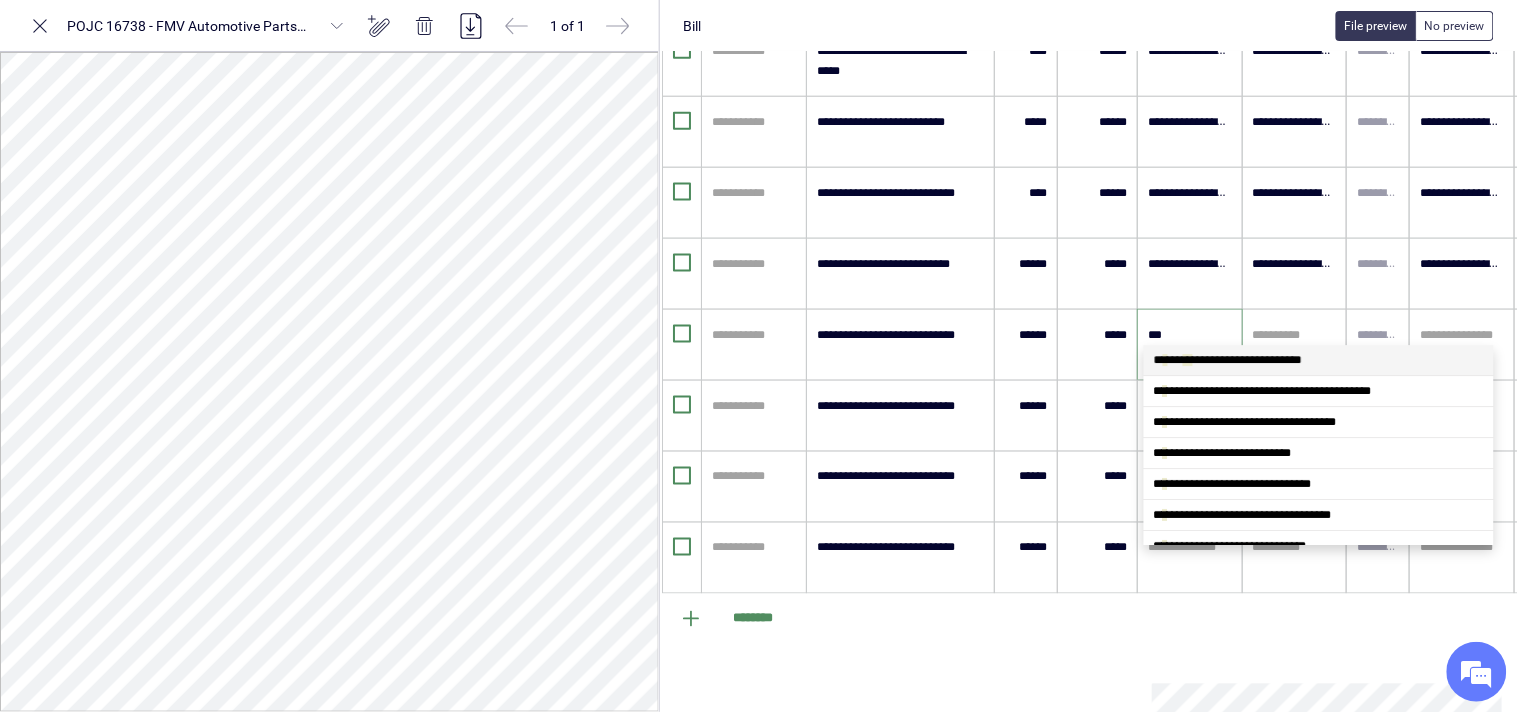 type on "****" 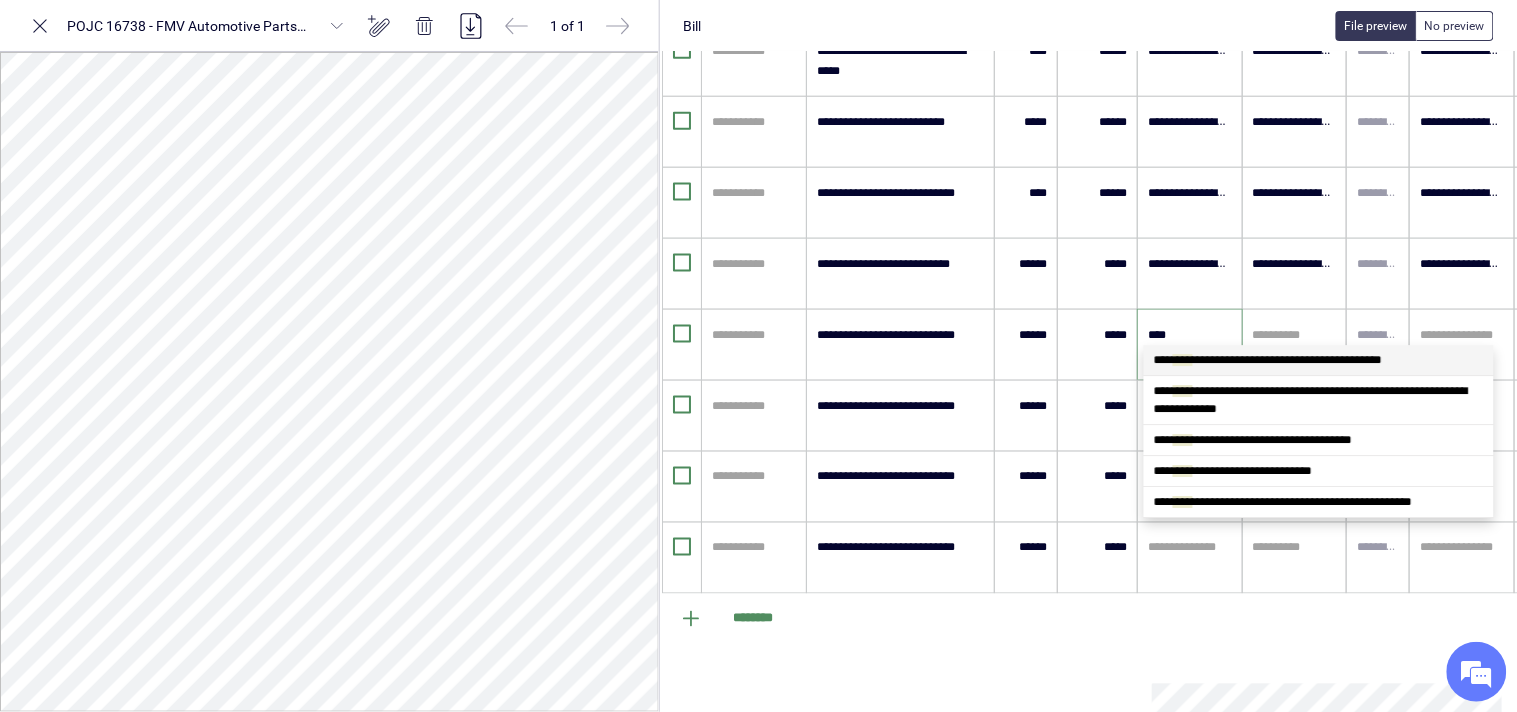 scroll, scrollTop: 0, scrollLeft: 0, axis: both 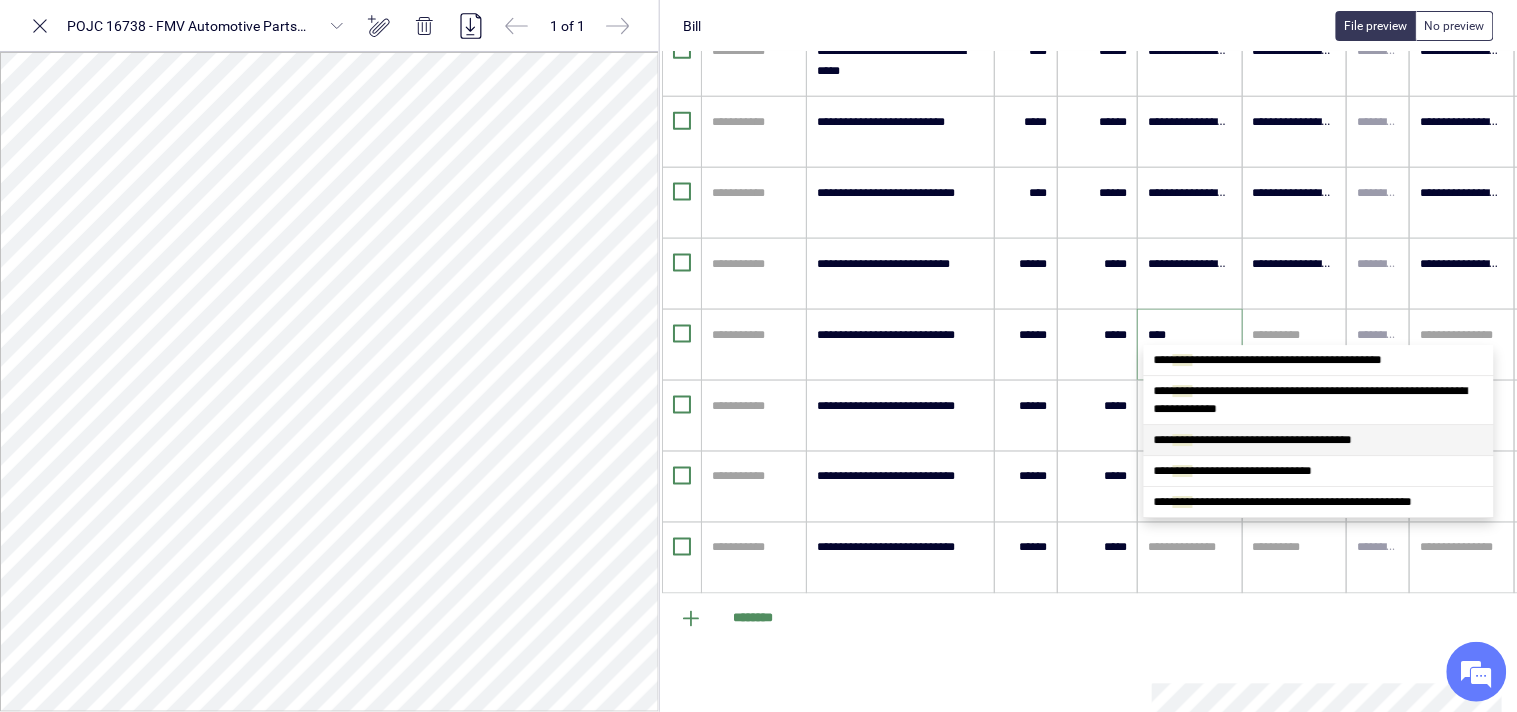 click on "**********" at bounding box center (1253, 440) 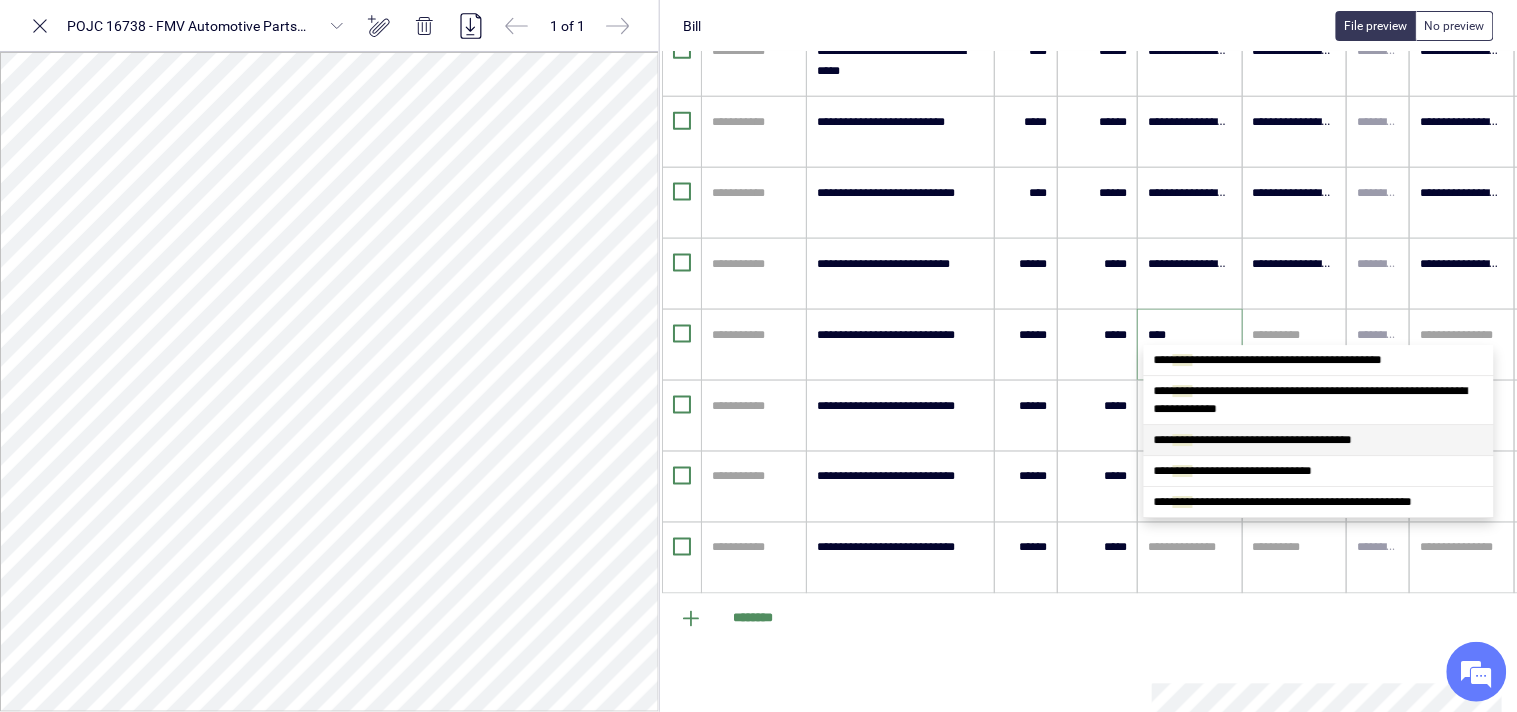 type 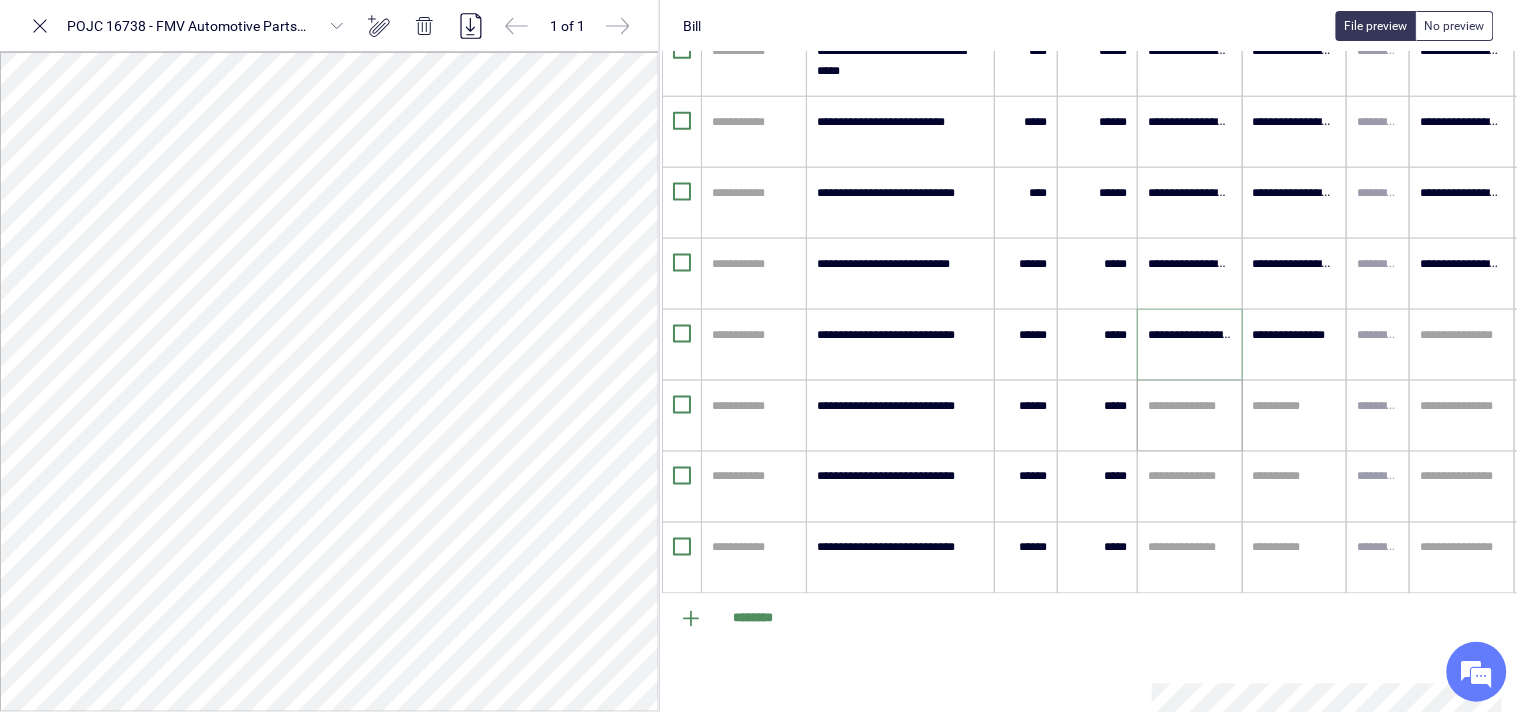 type on "**********" 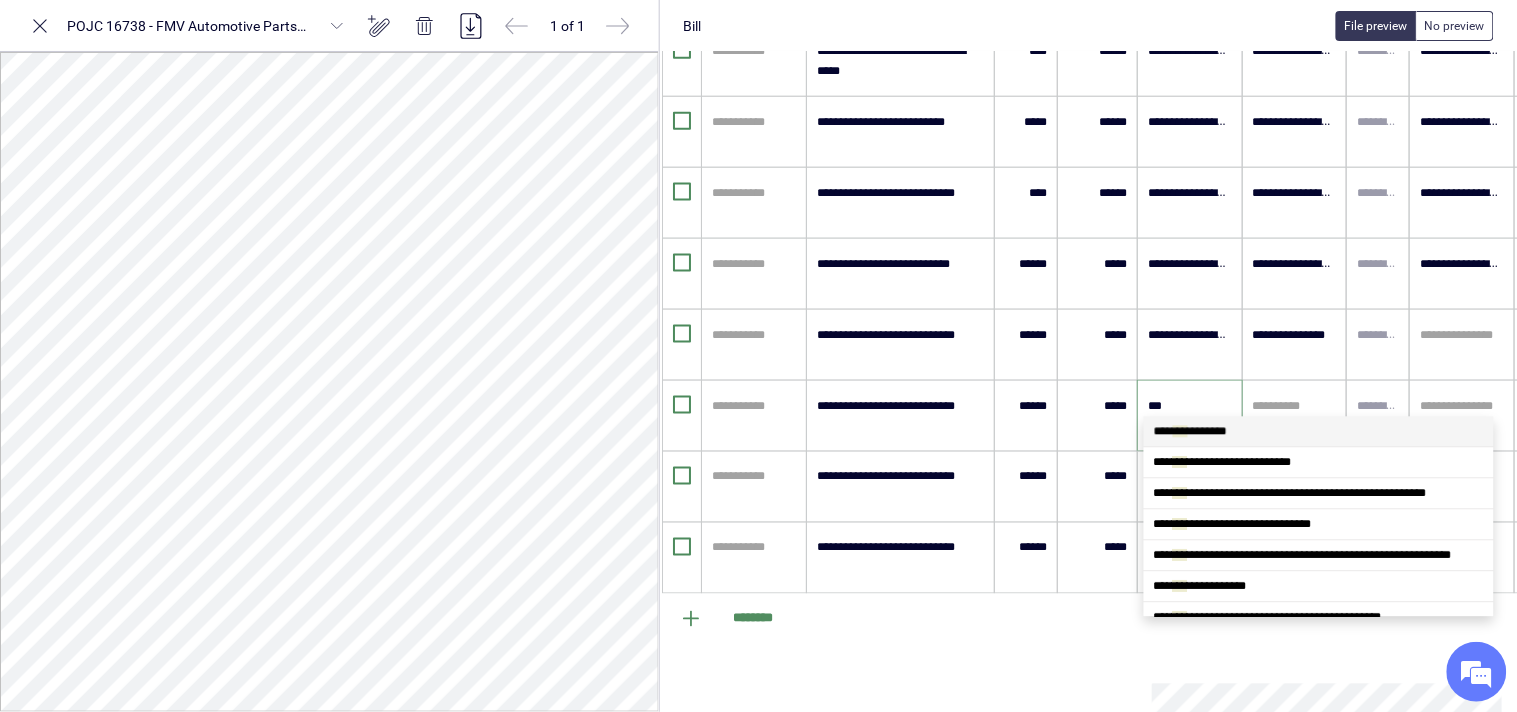 type on "****" 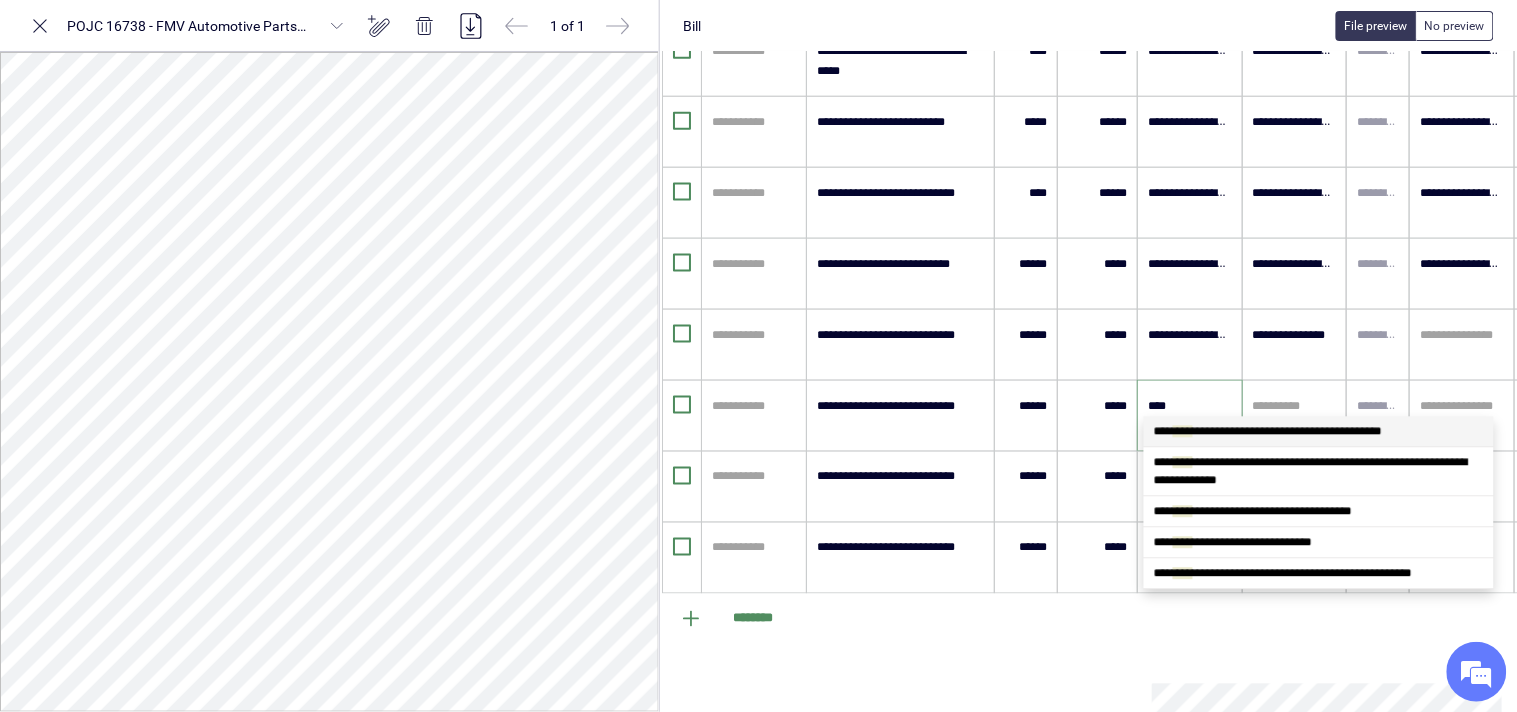 scroll, scrollTop: 0, scrollLeft: 0, axis: both 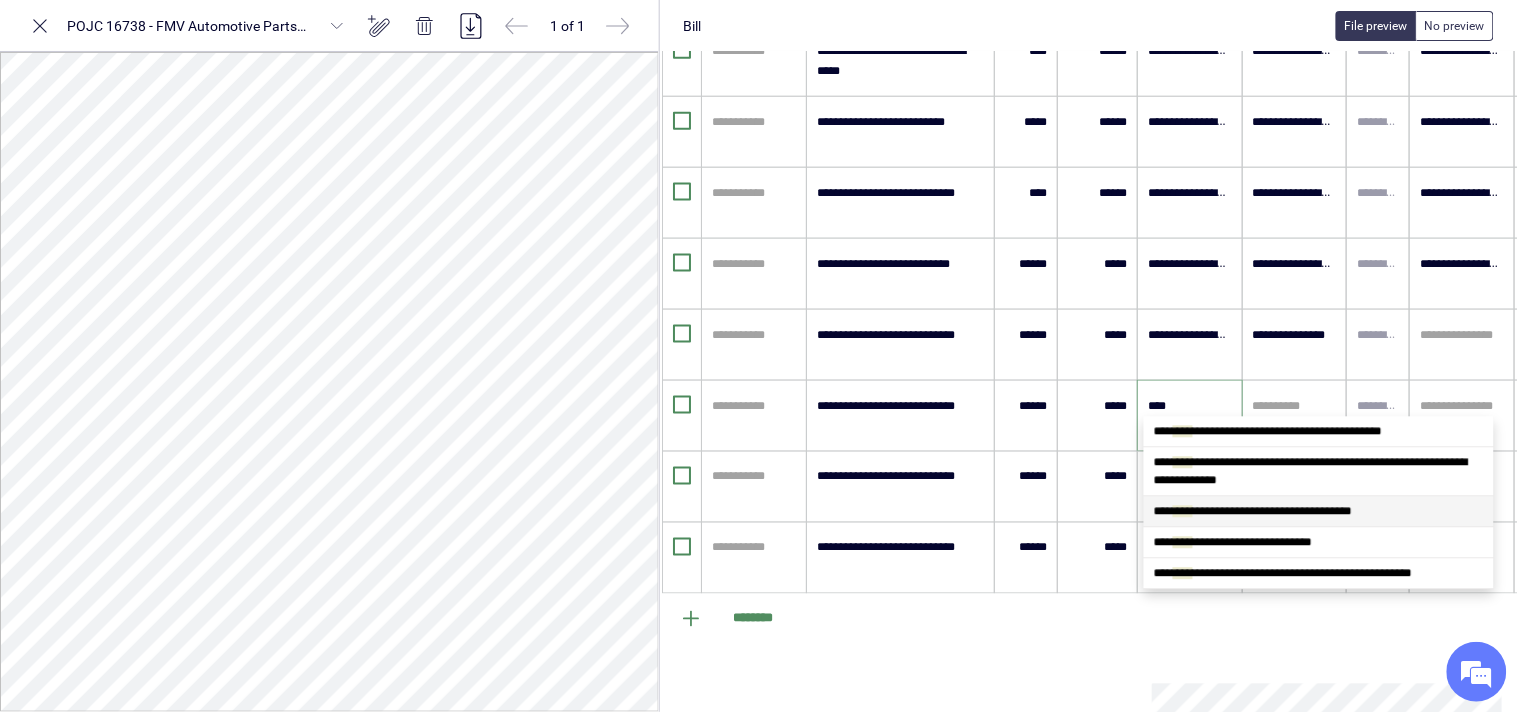 click on "**********" at bounding box center [1319, 511] 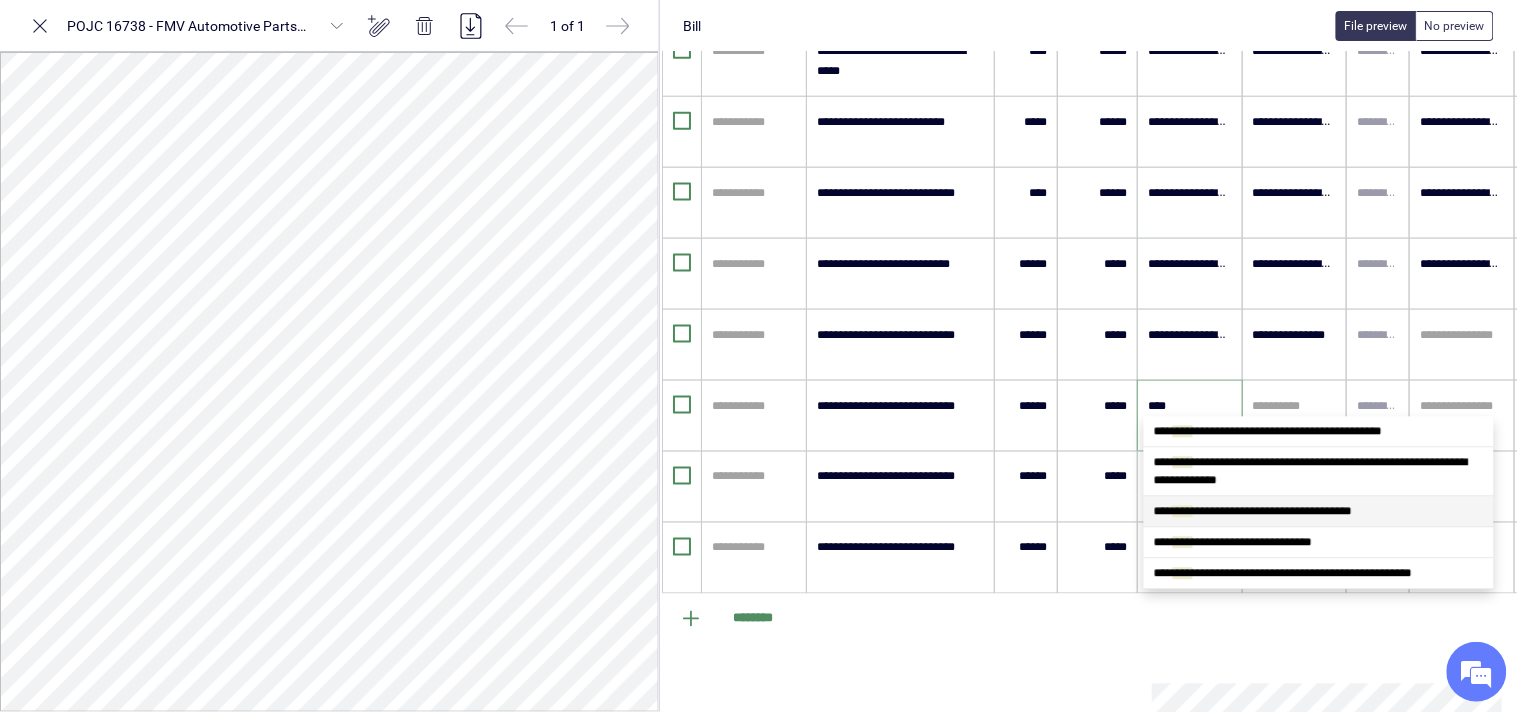 type 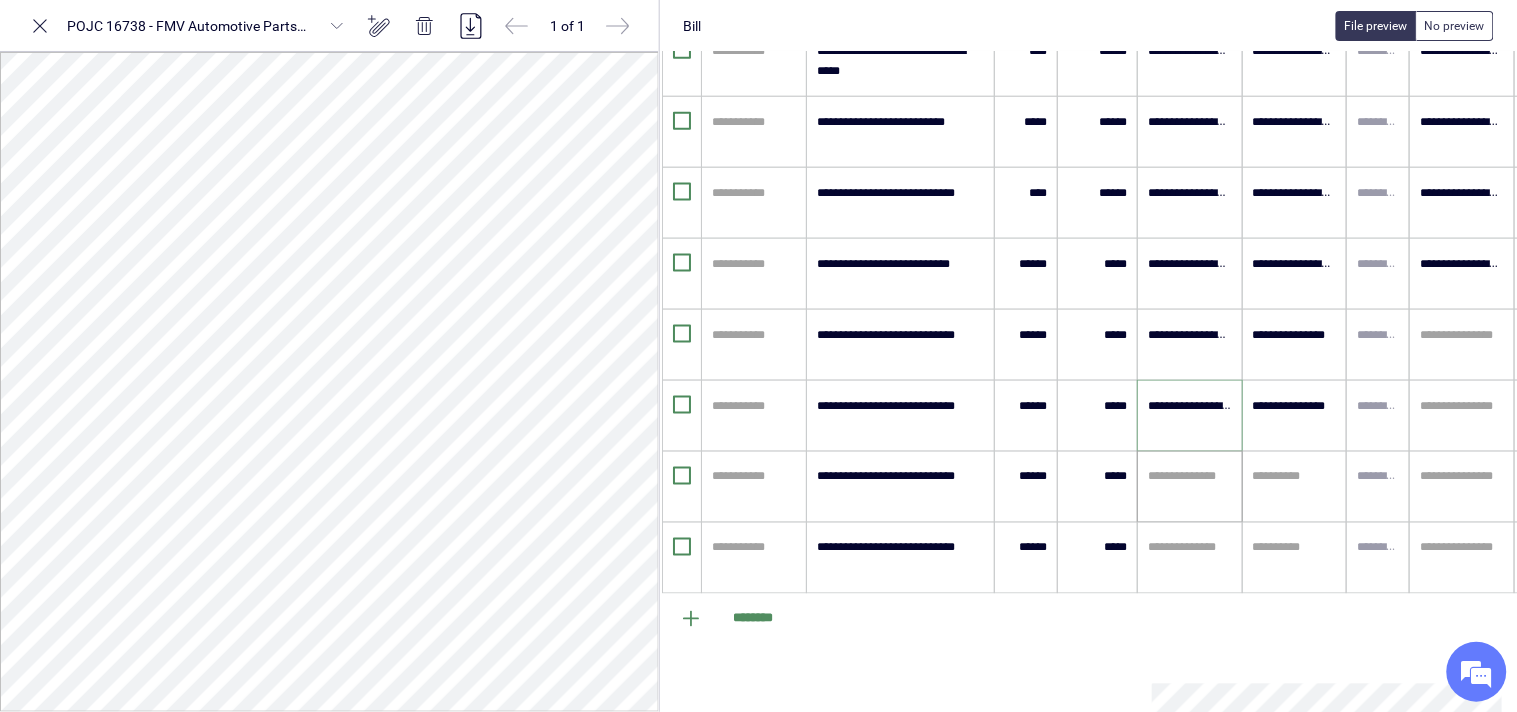 click at bounding box center [1190, 477] 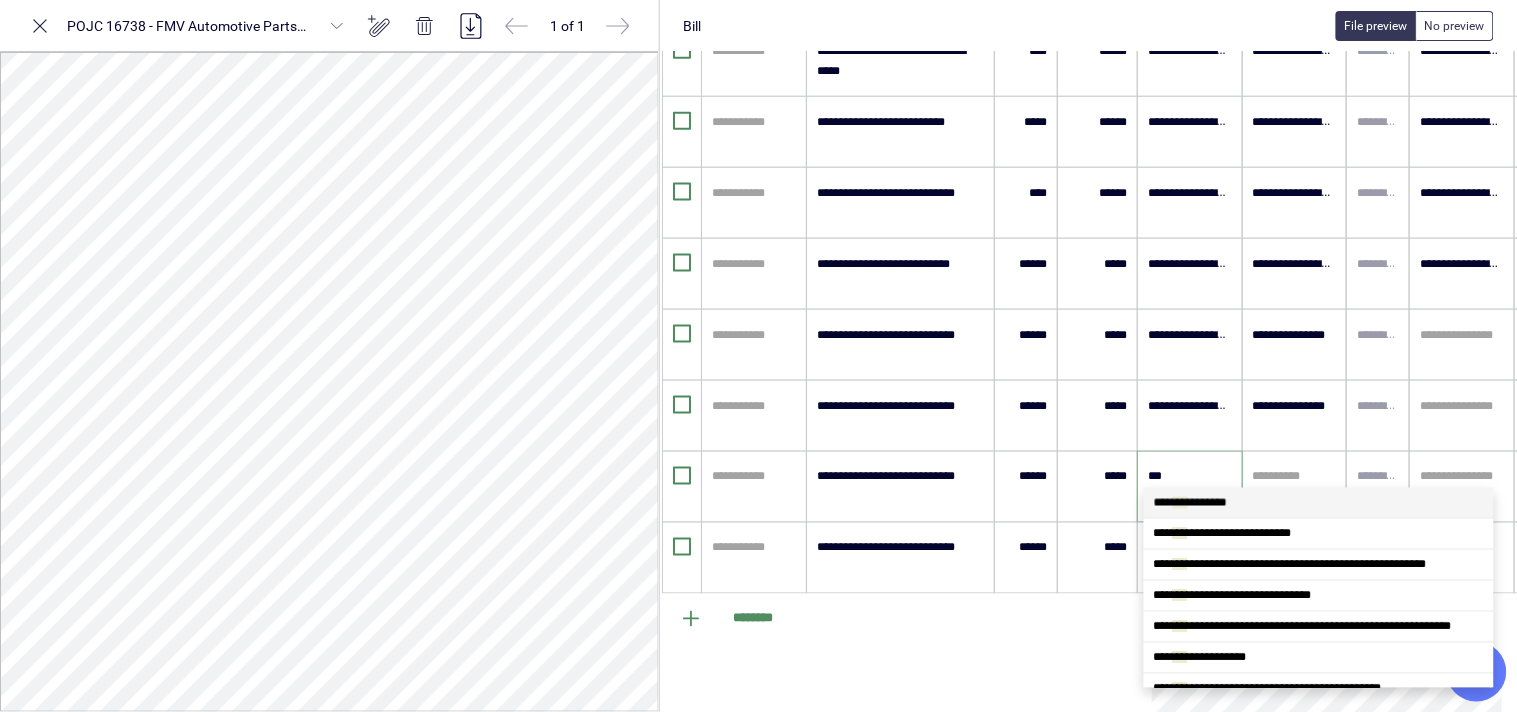 type on "****" 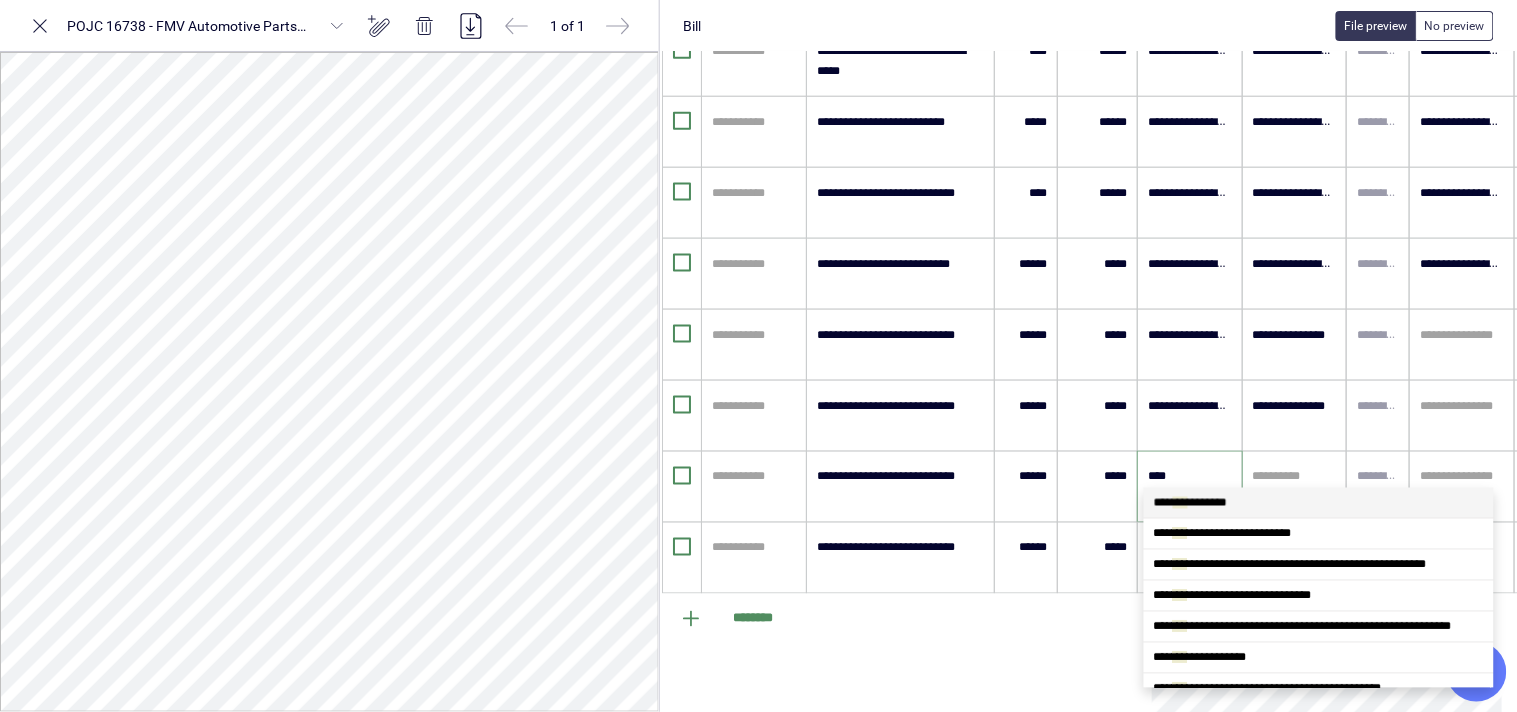 scroll, scrollTop: 0, scrollLeft: 0, axis: both 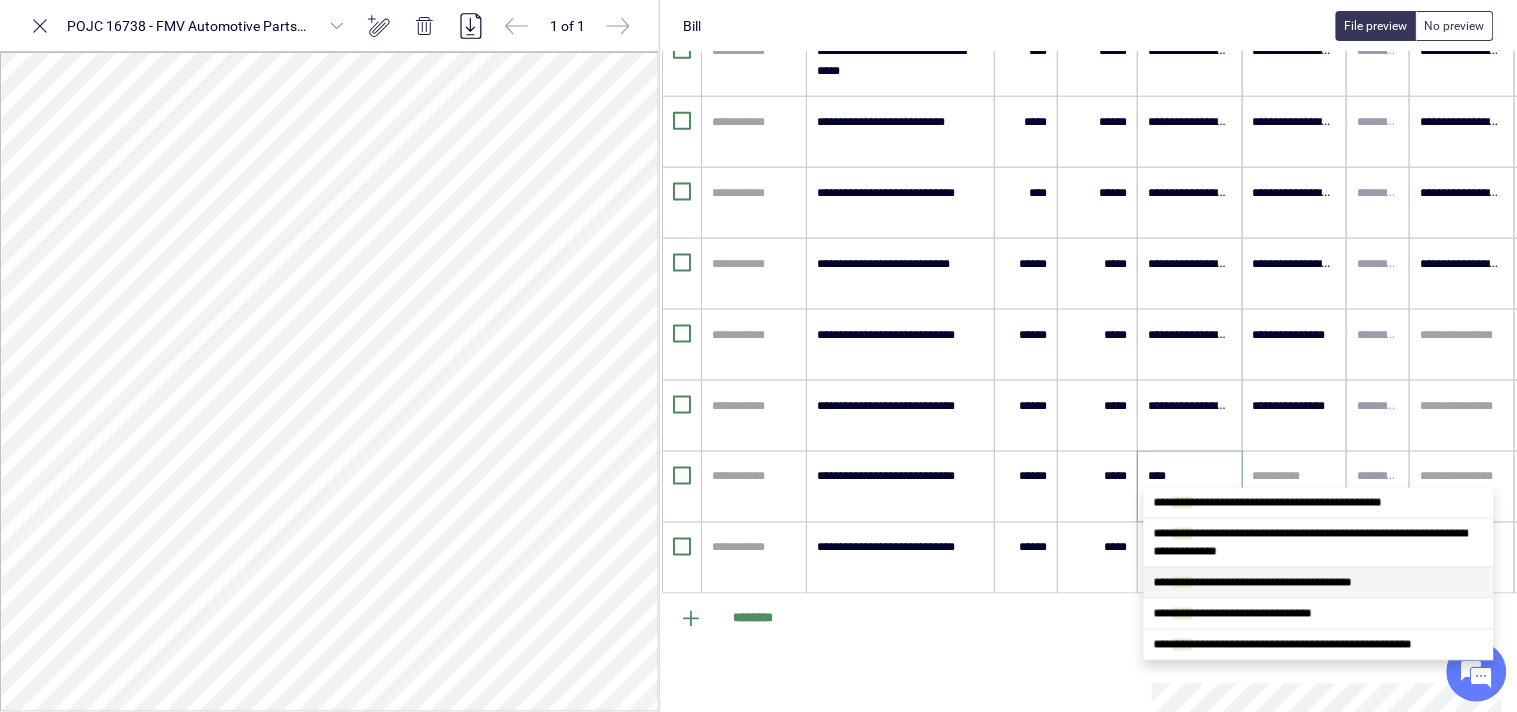 click on "**********" at bounding box center [1253, 583] 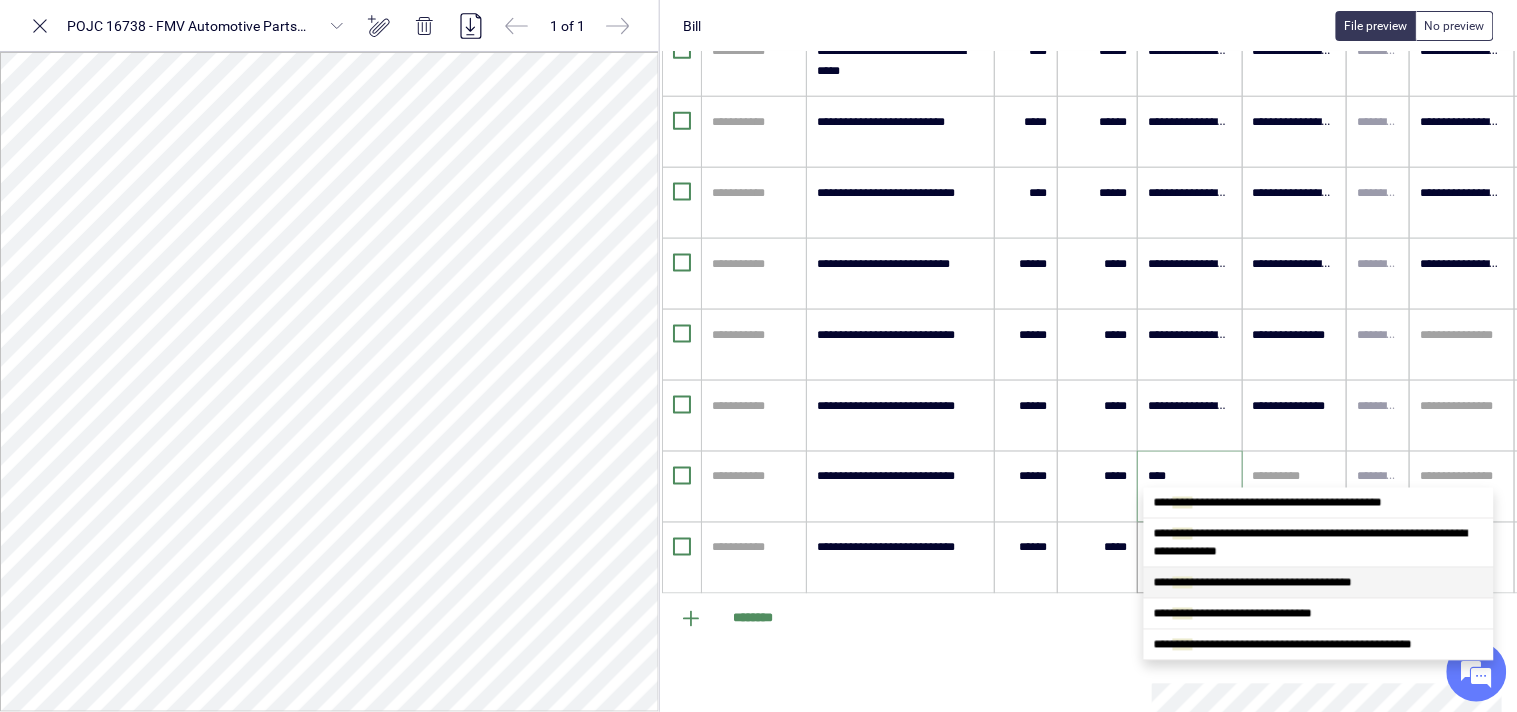 type 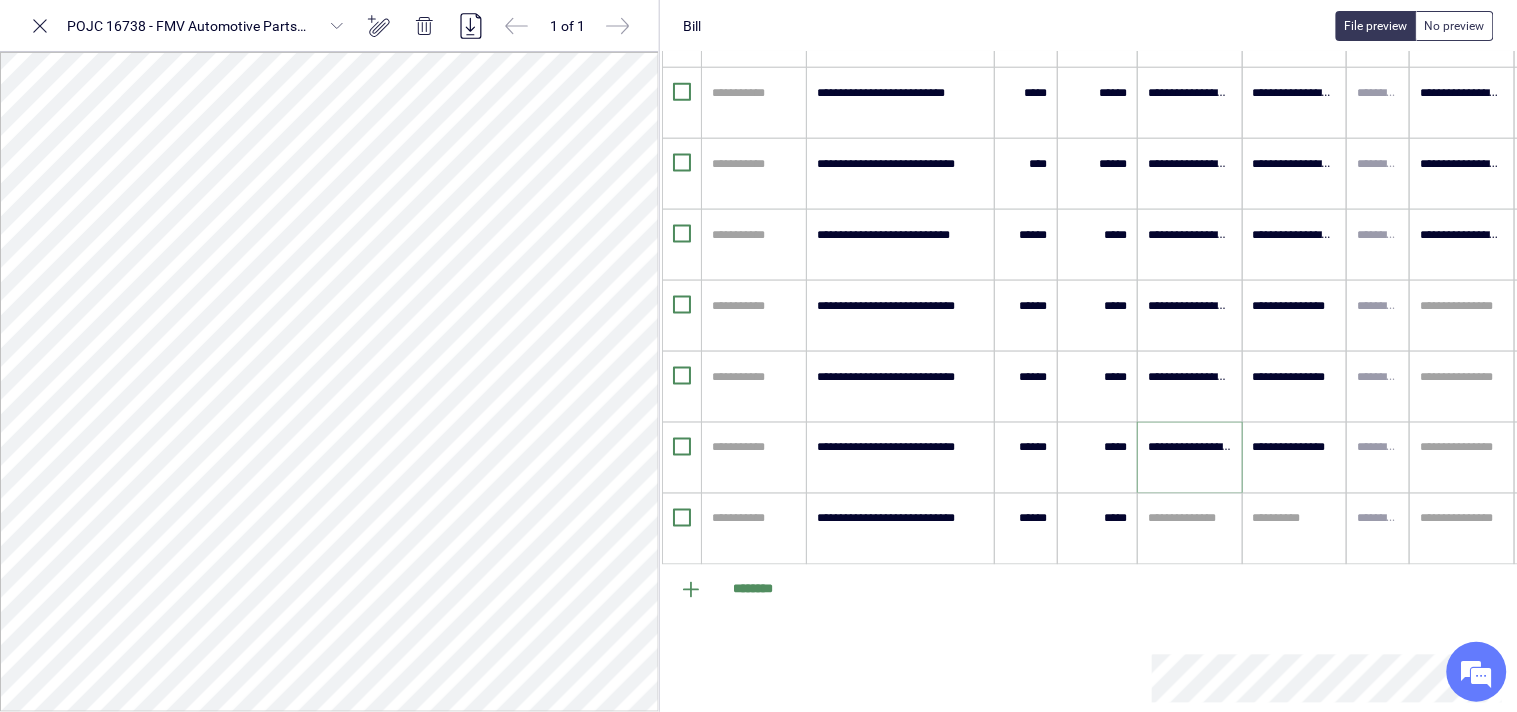 scroll, scrollTop: 723, scrollLeft: 57, axis: both 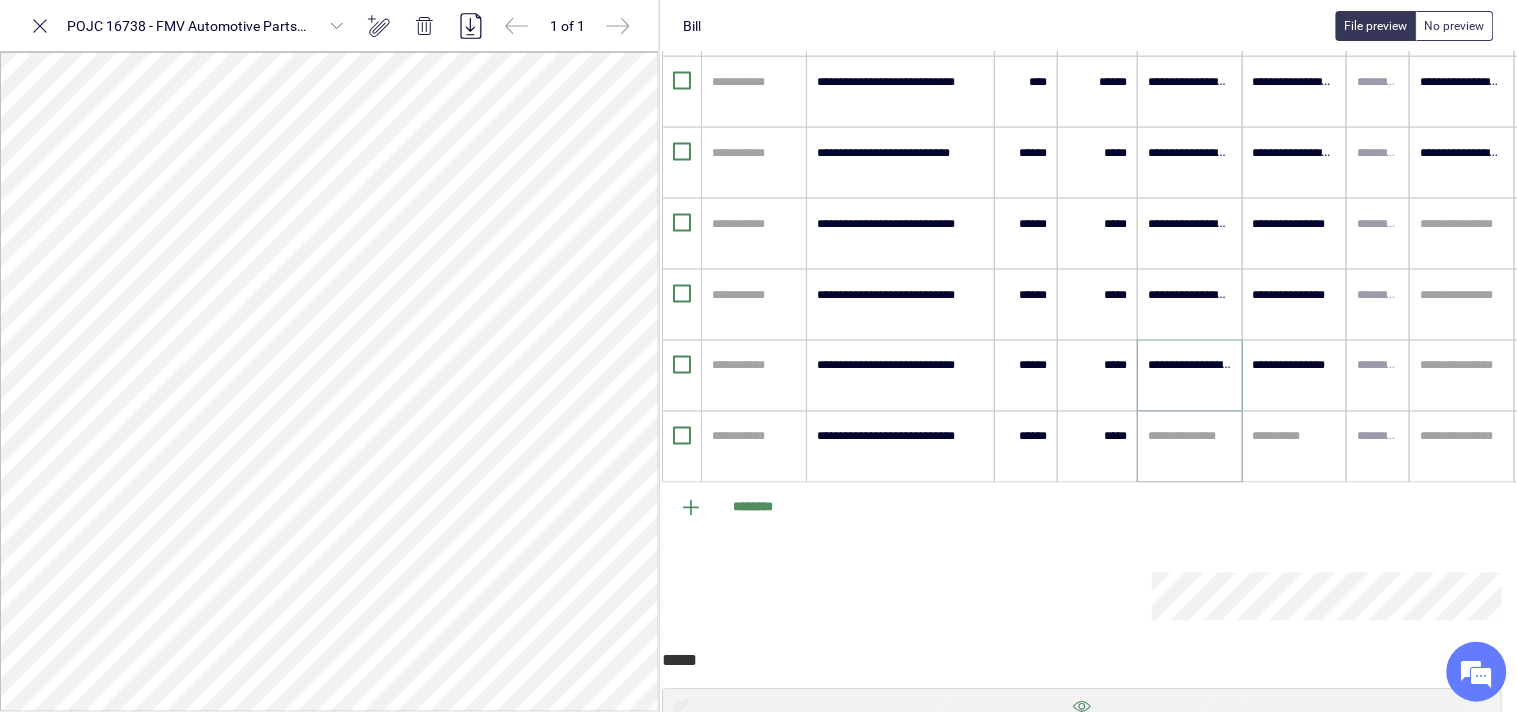 type on "**********" 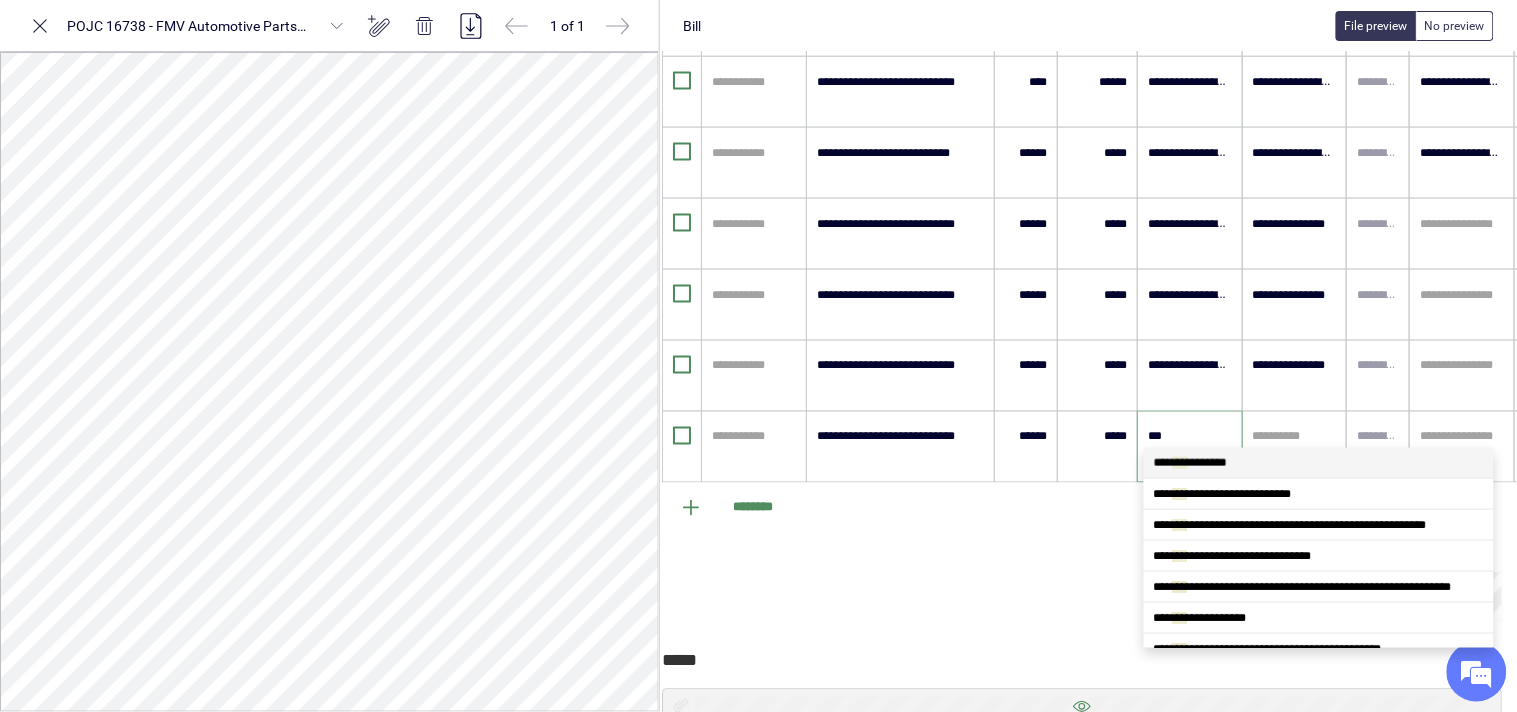 type on "****" 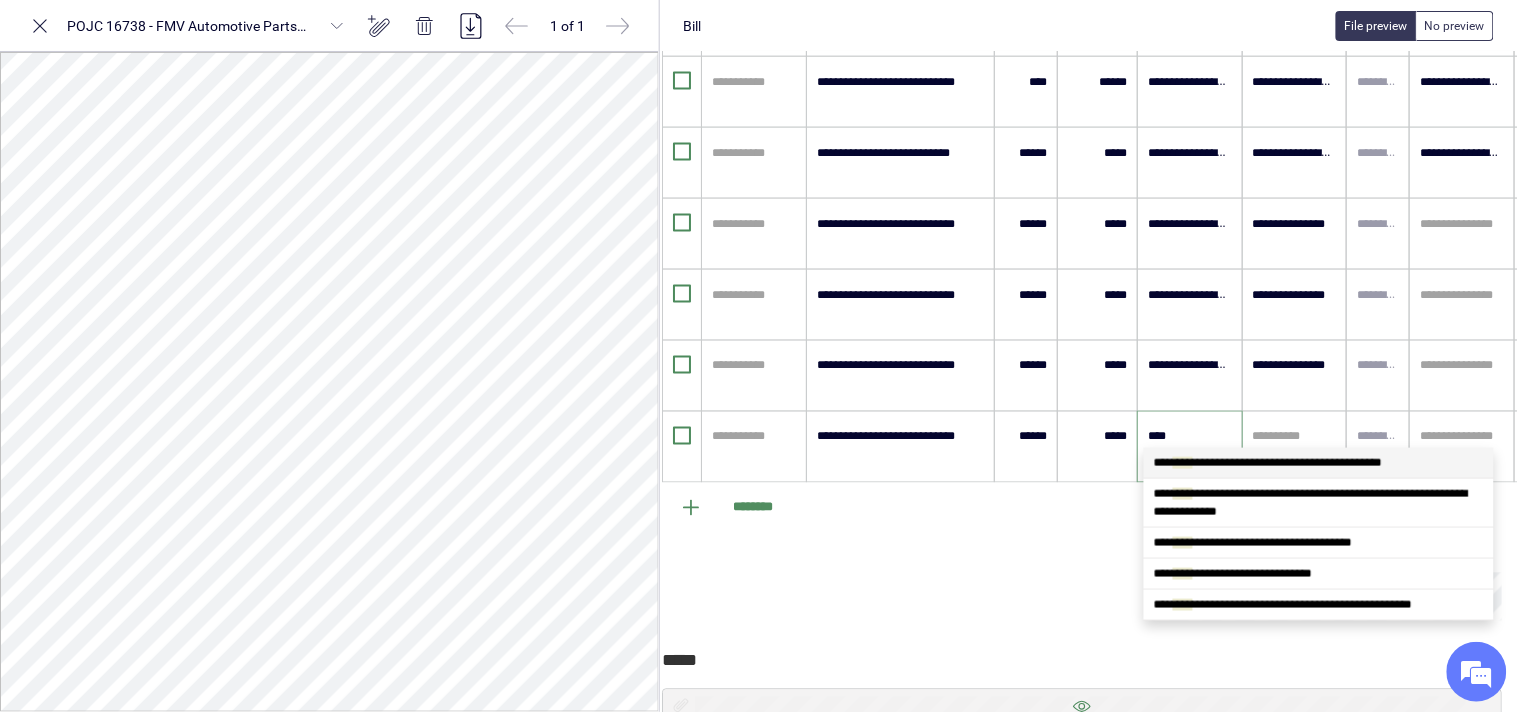 scroll, scrollTop: 0, scrollLeft: 0, axis: both 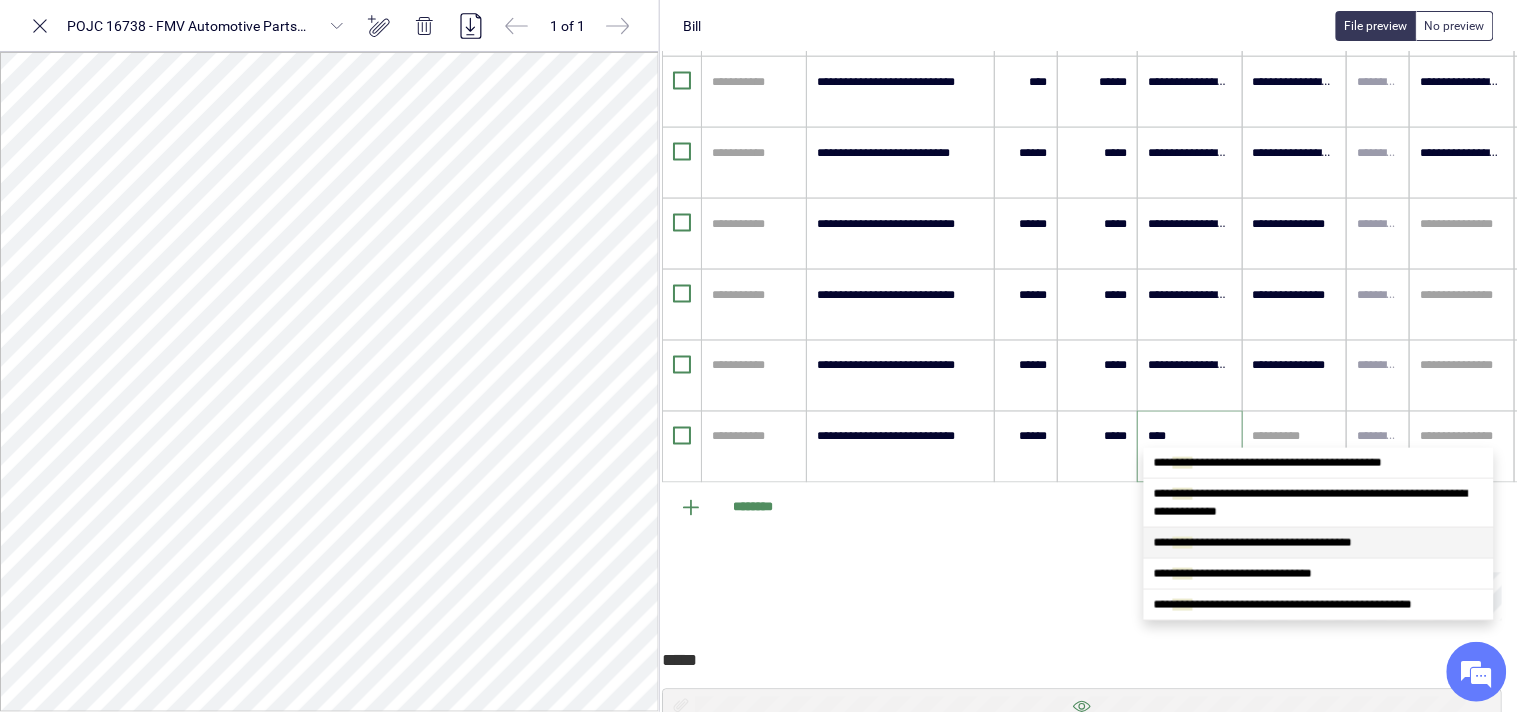 click on "**********" at bounding box center (1253, 543) 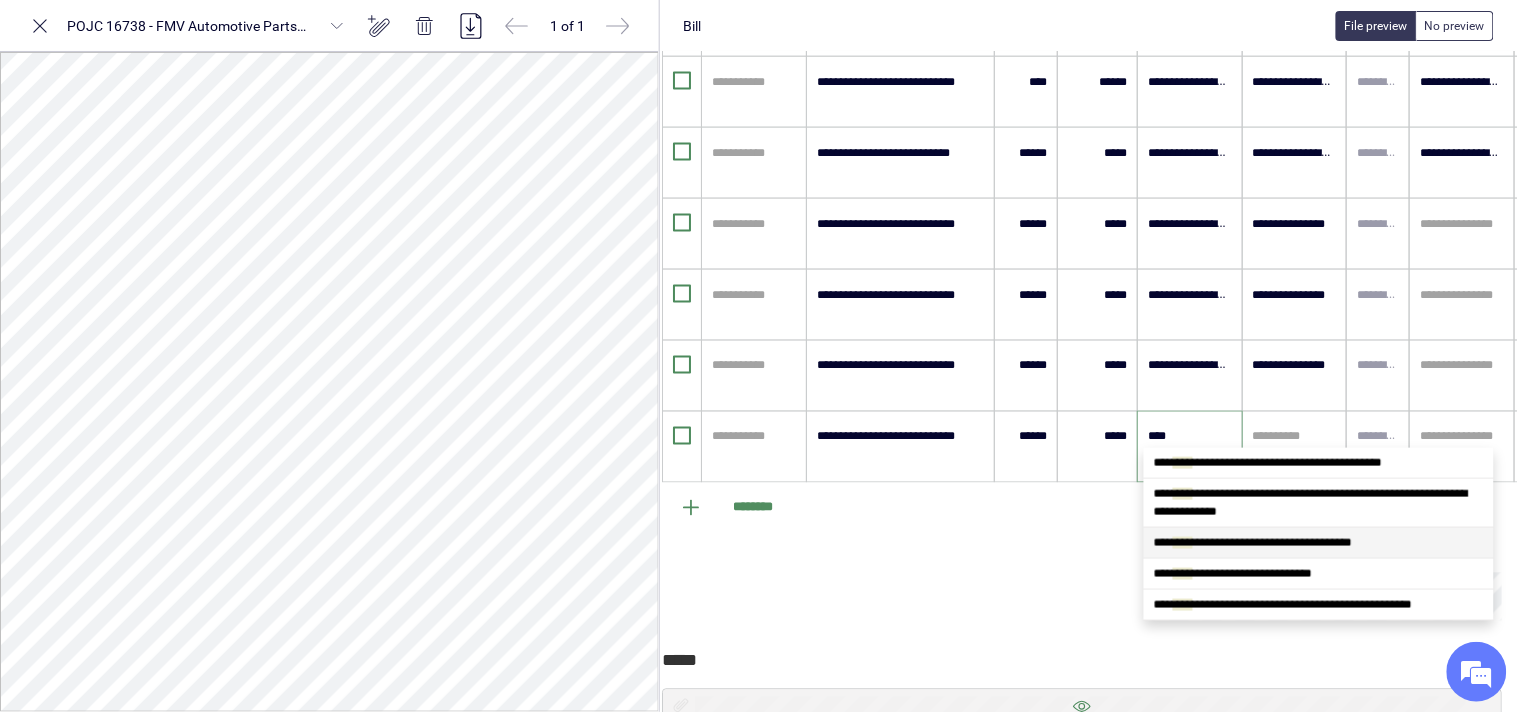 type 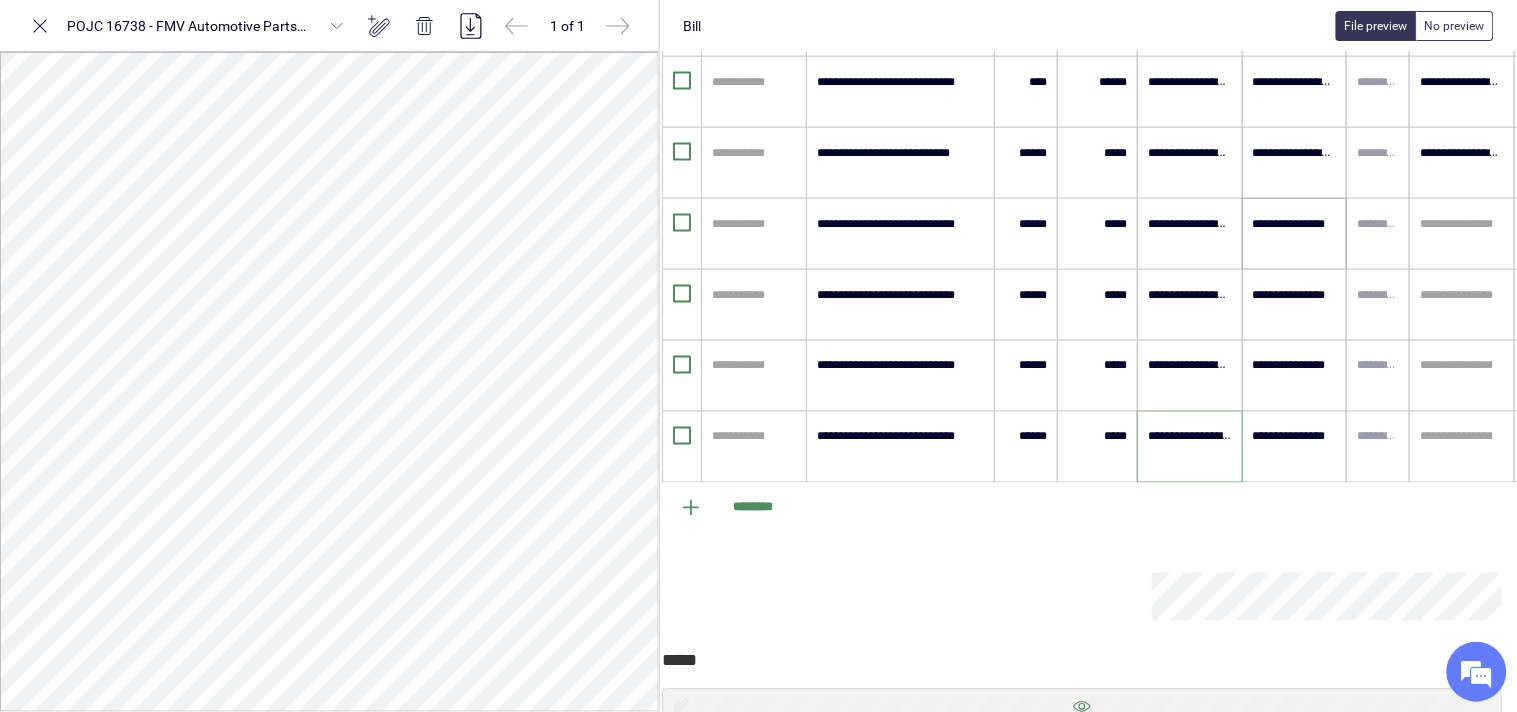 click on "**********" at bounding box center [1295, 224] 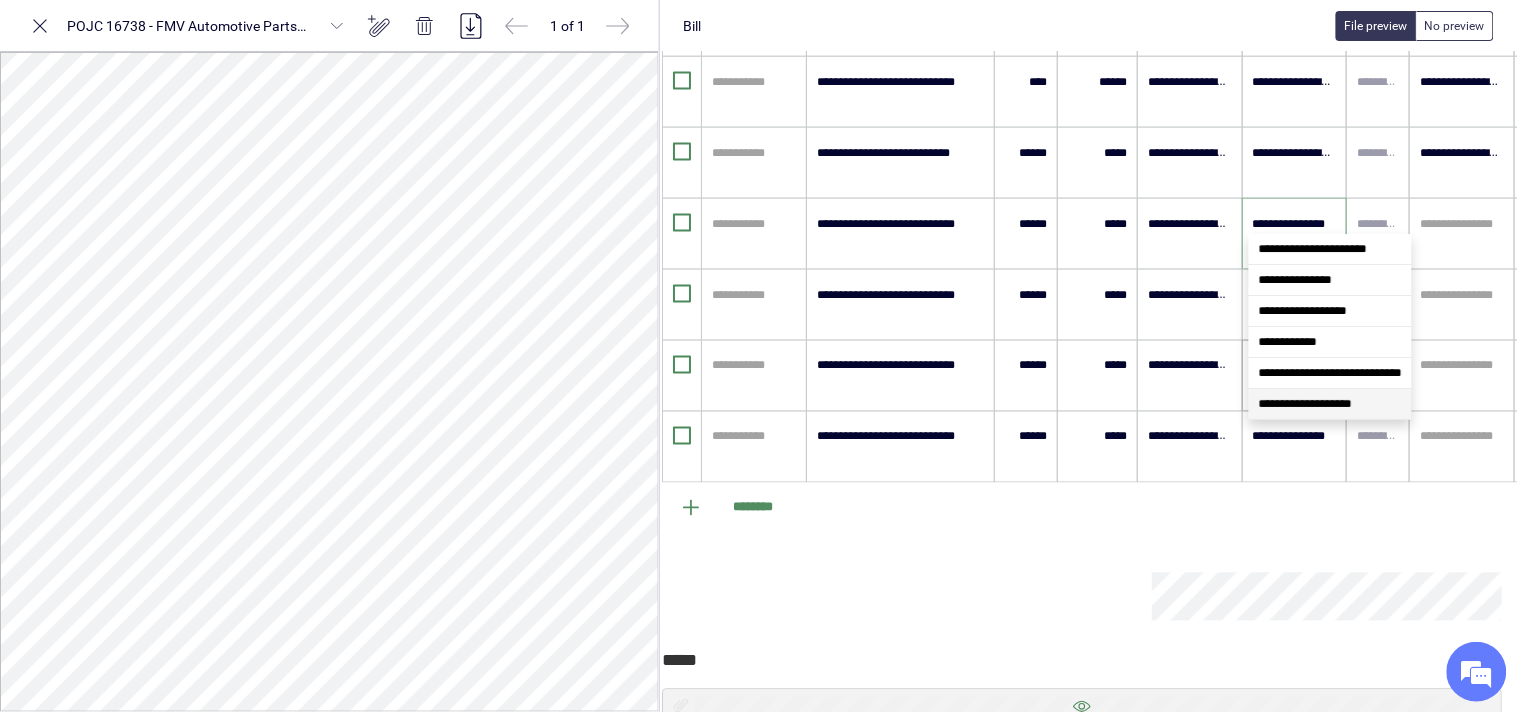 click on "**********" at bounding box center [1305, 404] 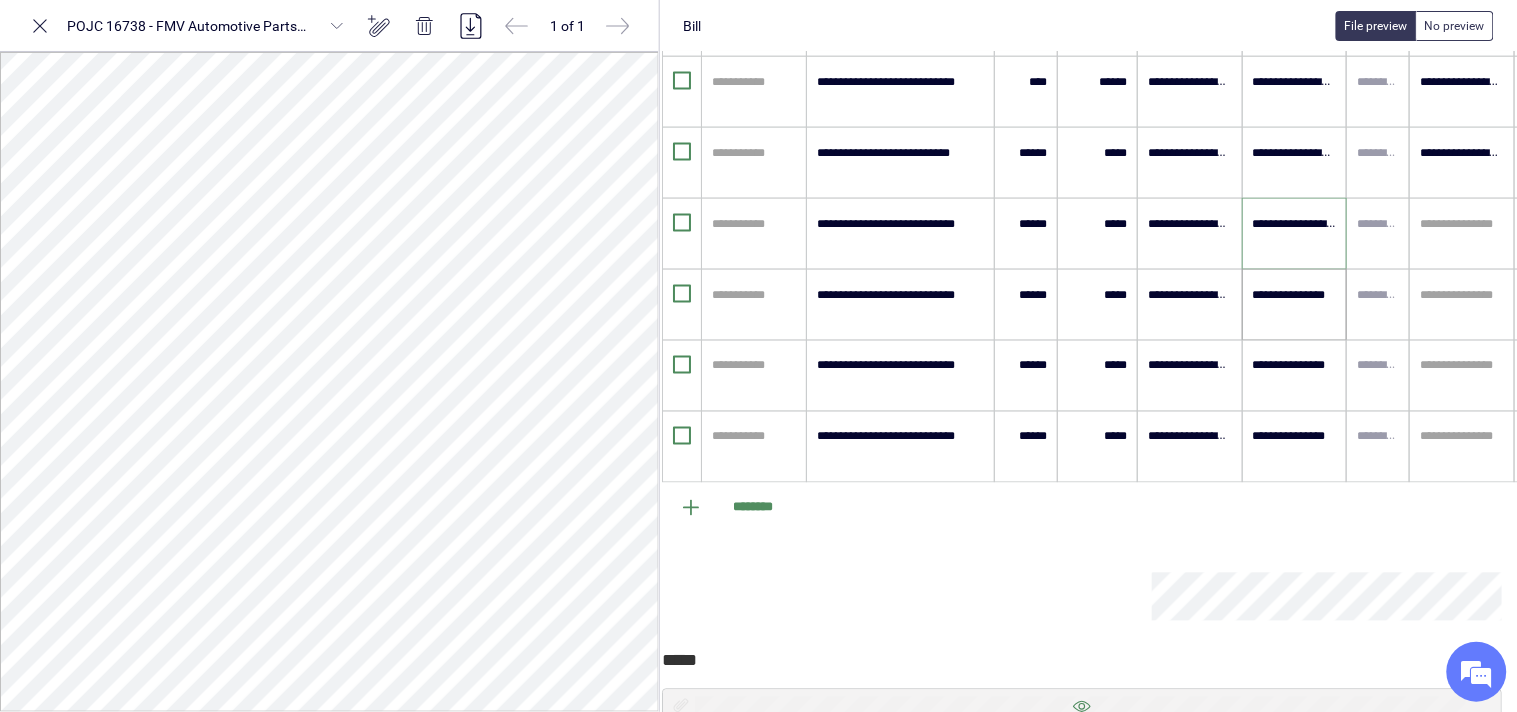 type on "**********" 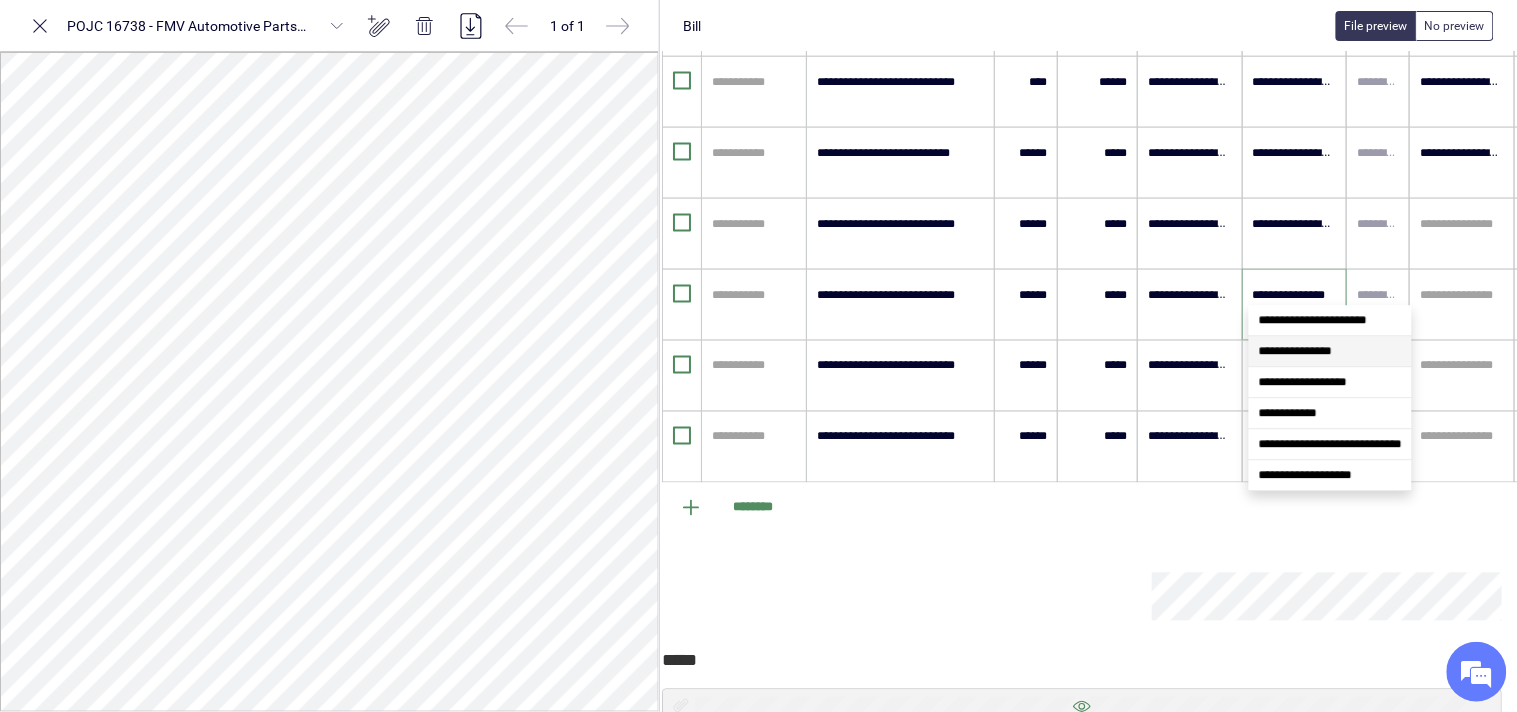 scroll, scrollTop: 0, scrollLeft: 8, axis: horizontal 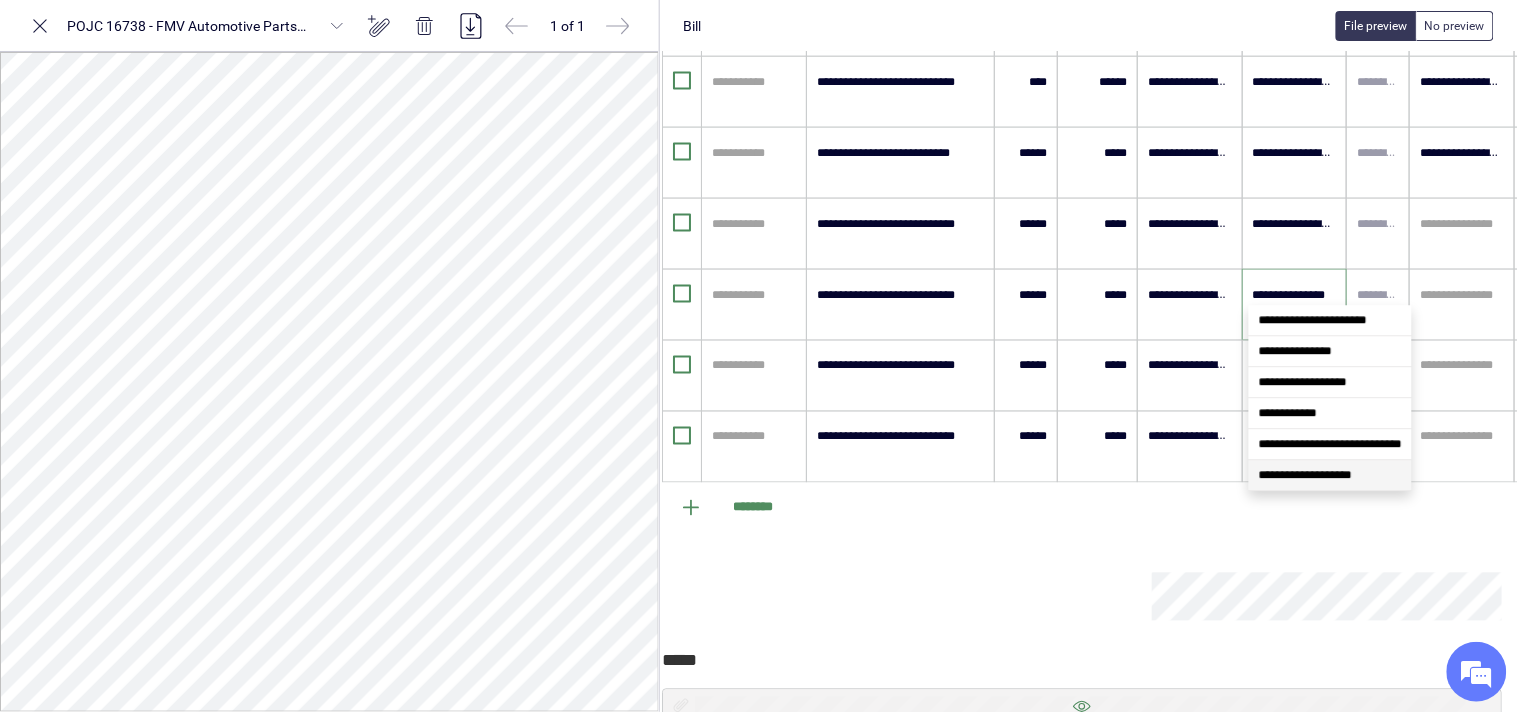 click on "**********" at bounding box center [1305, 475] 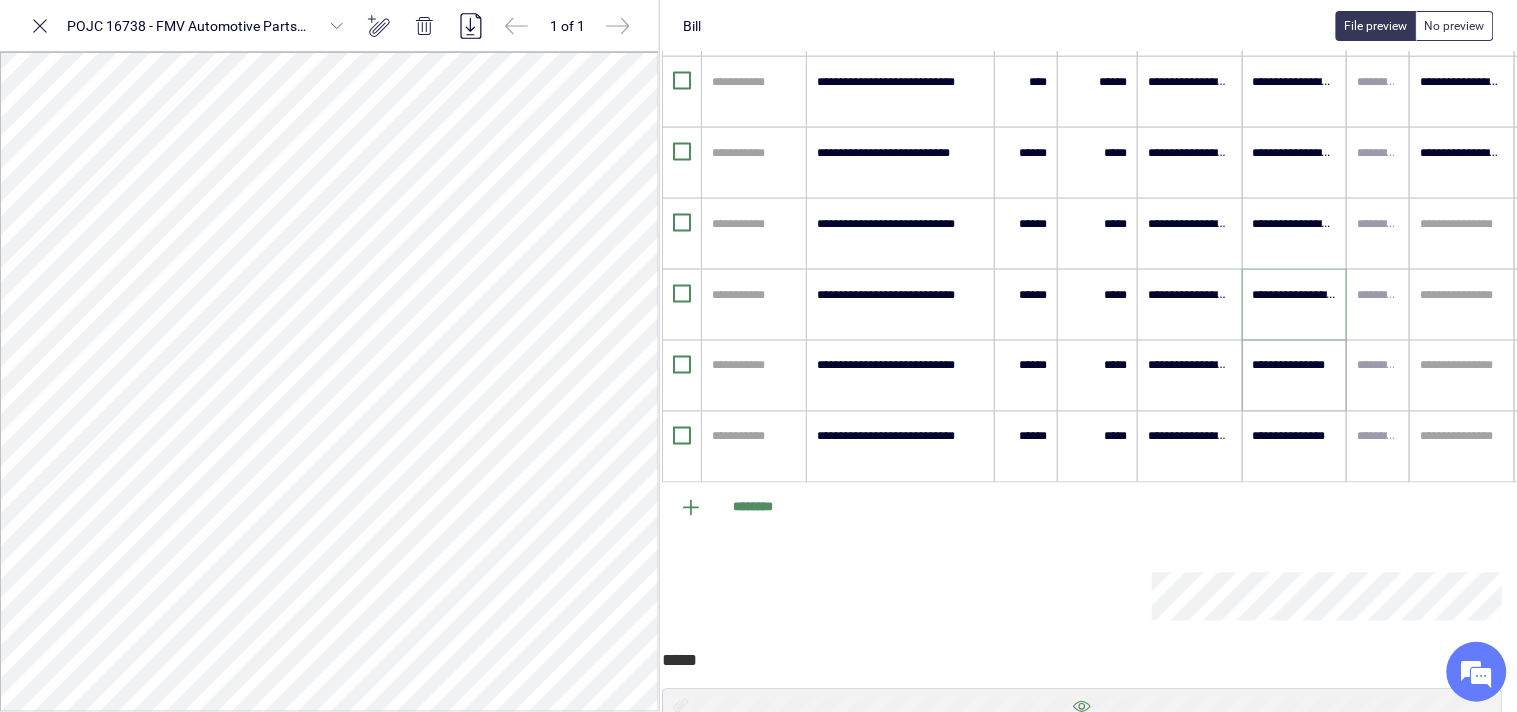 scroll, scrollTop: 0, scrollLeft: 0, axis: both 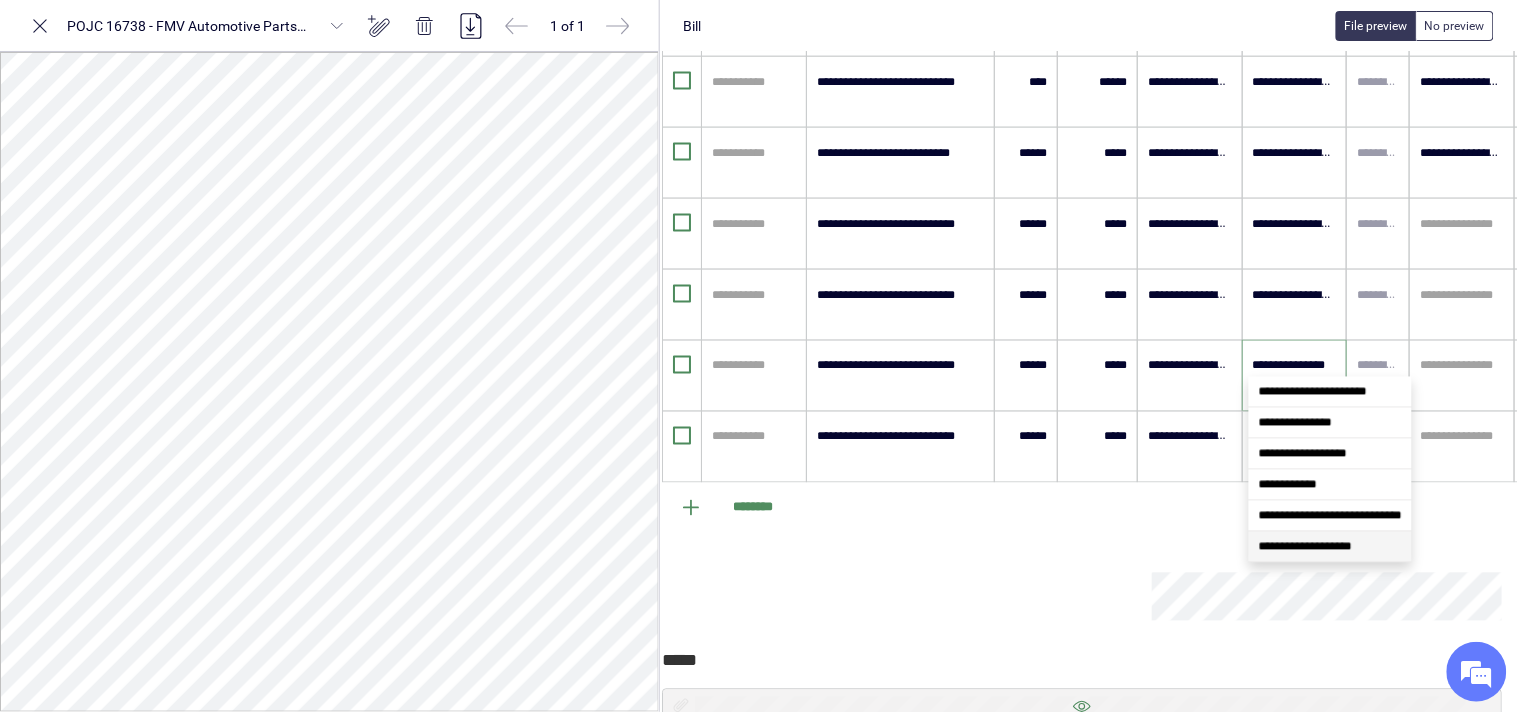 click on "**********" at bounding box center (1330, 547) 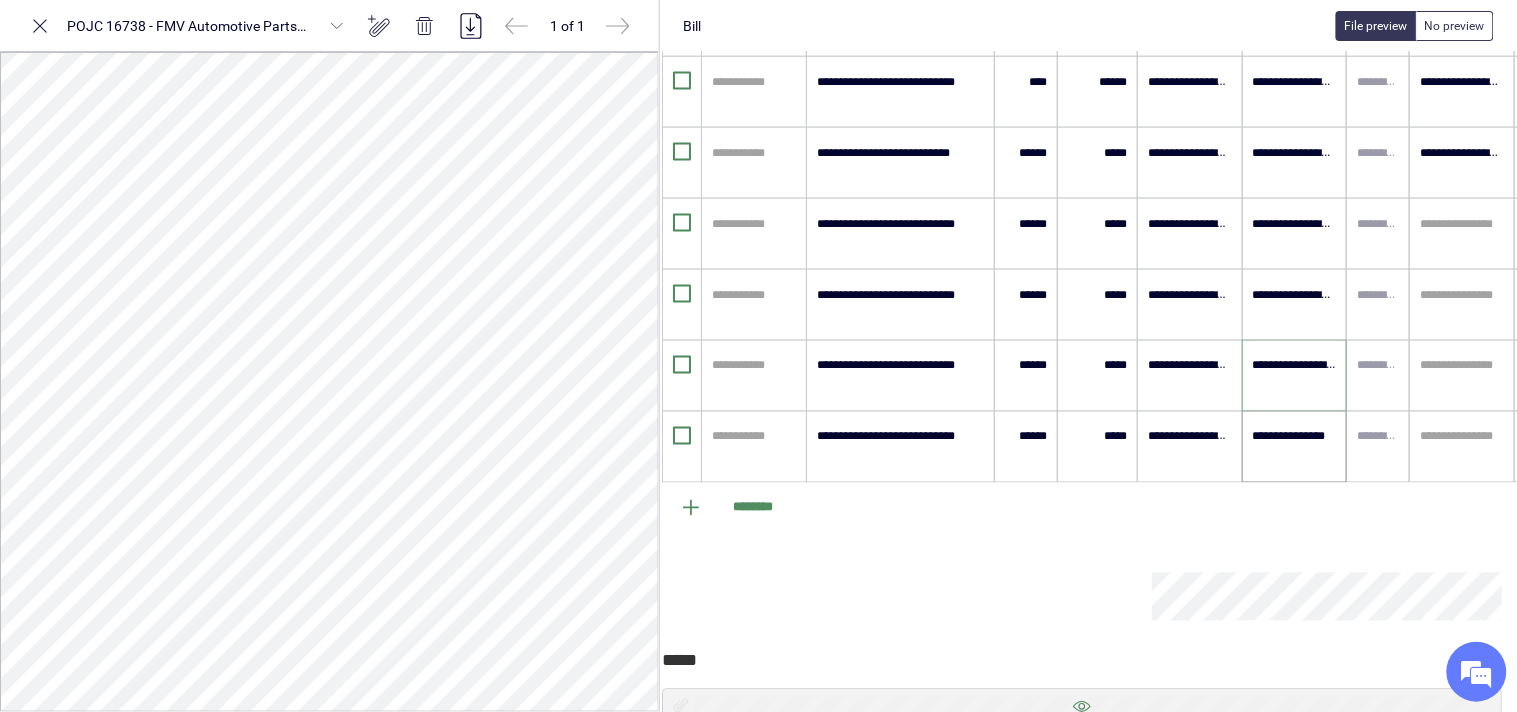 type on "**********" 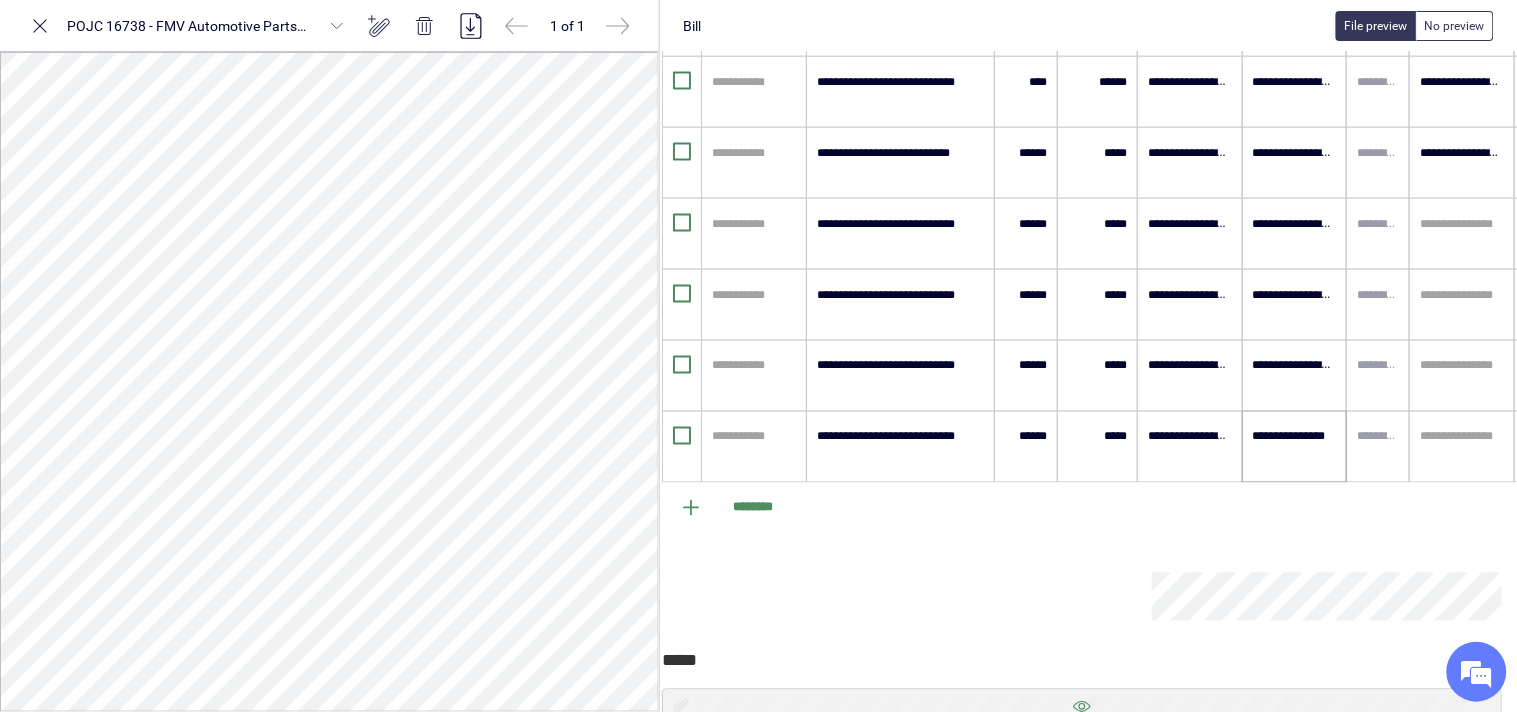 click on "**********" at bounding box center [1295, 447] 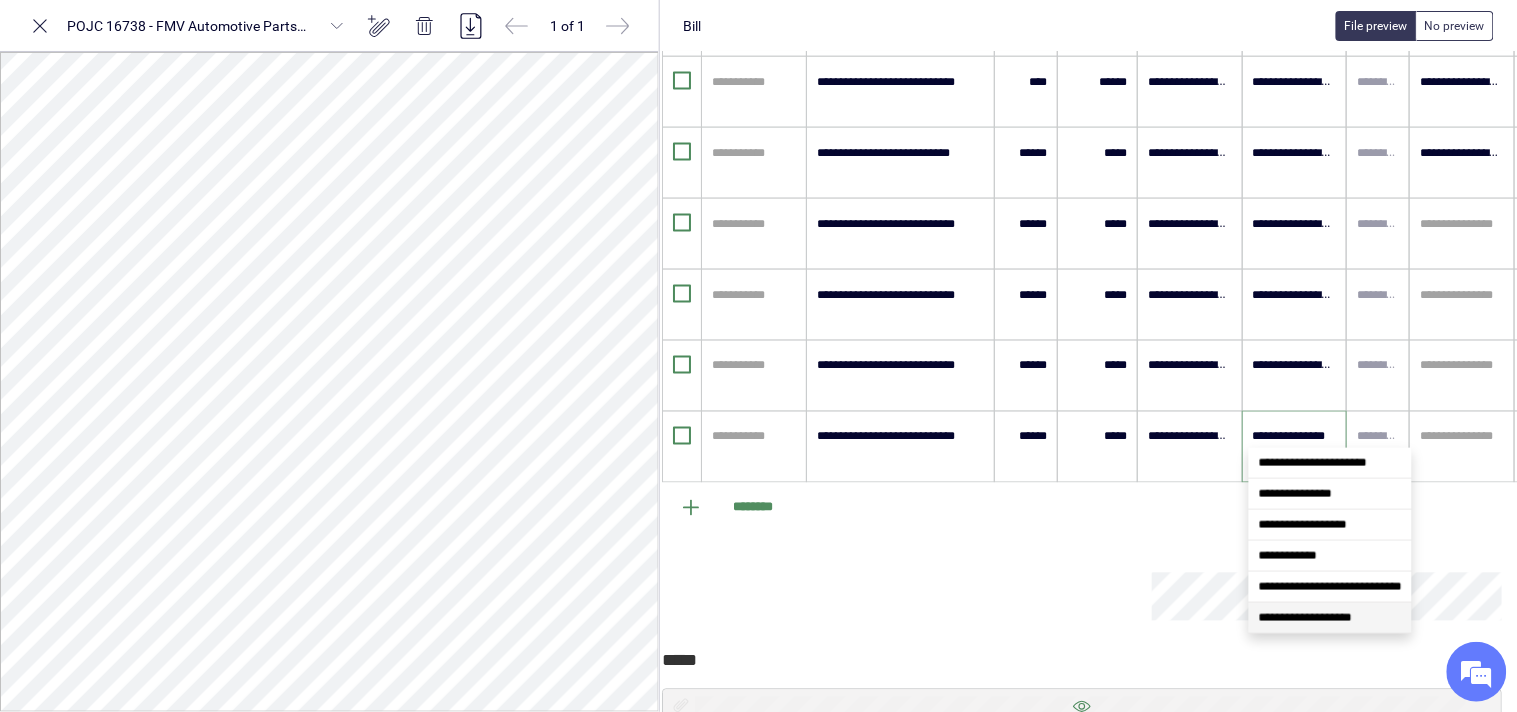 click on "**********" at bounding box center [1305, 618] 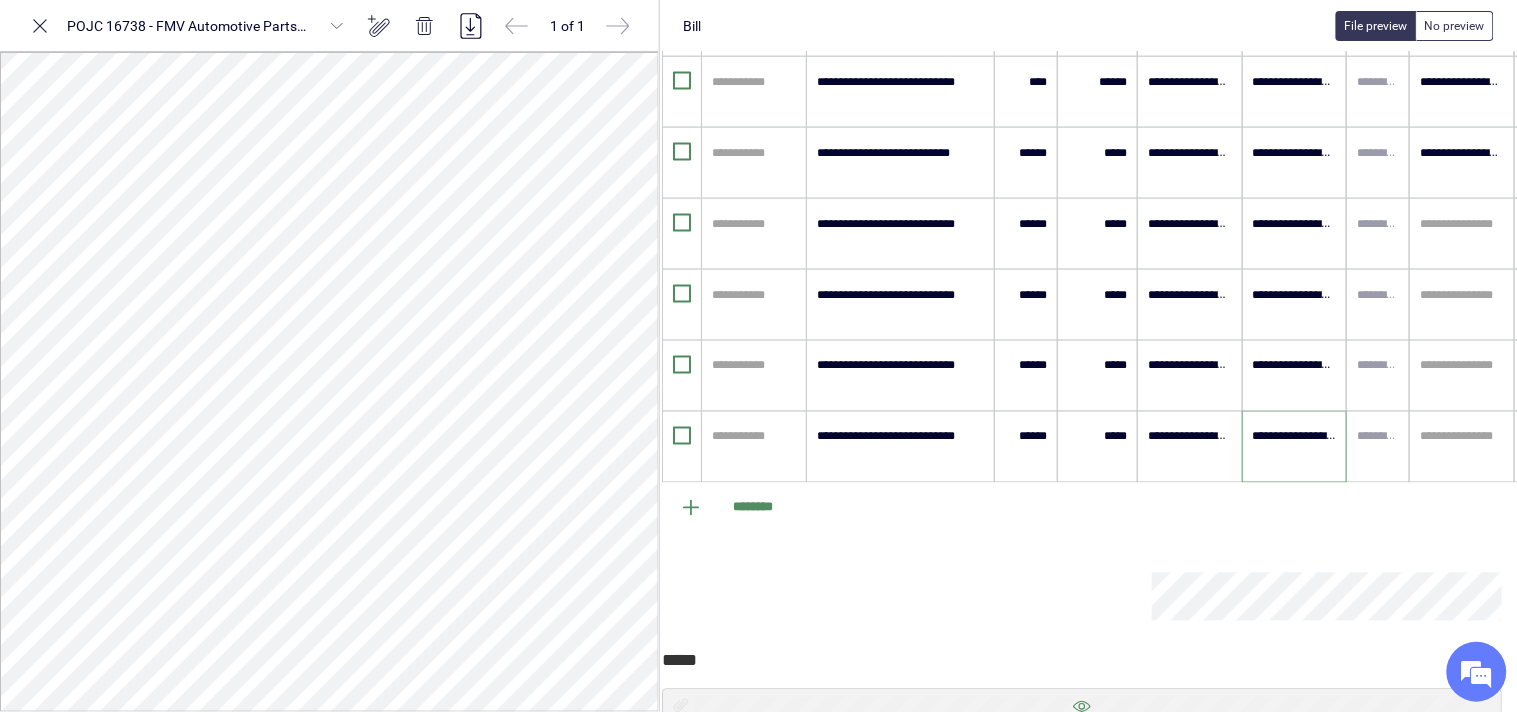 scroll, scrollTop: 0, scrollLeft: 0, axis: both 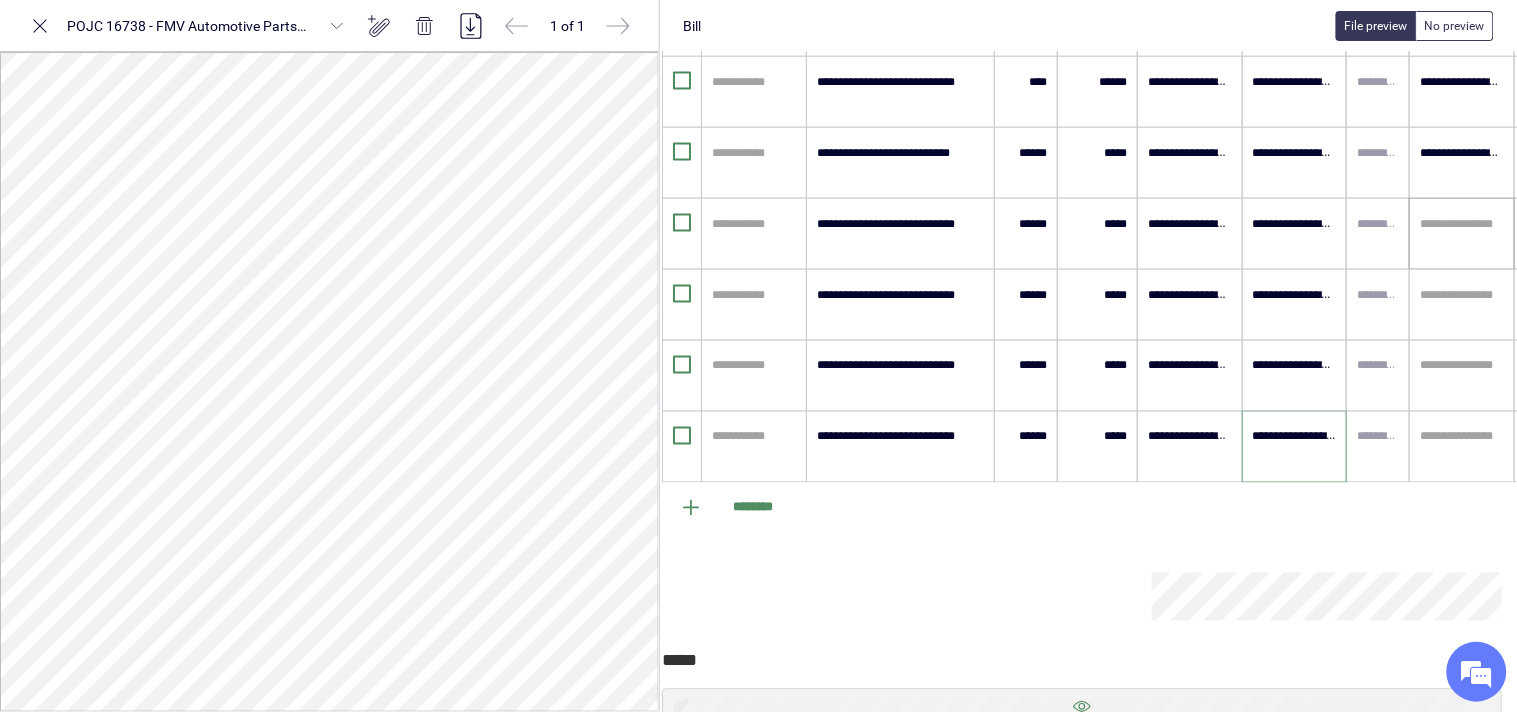 type on "**********" 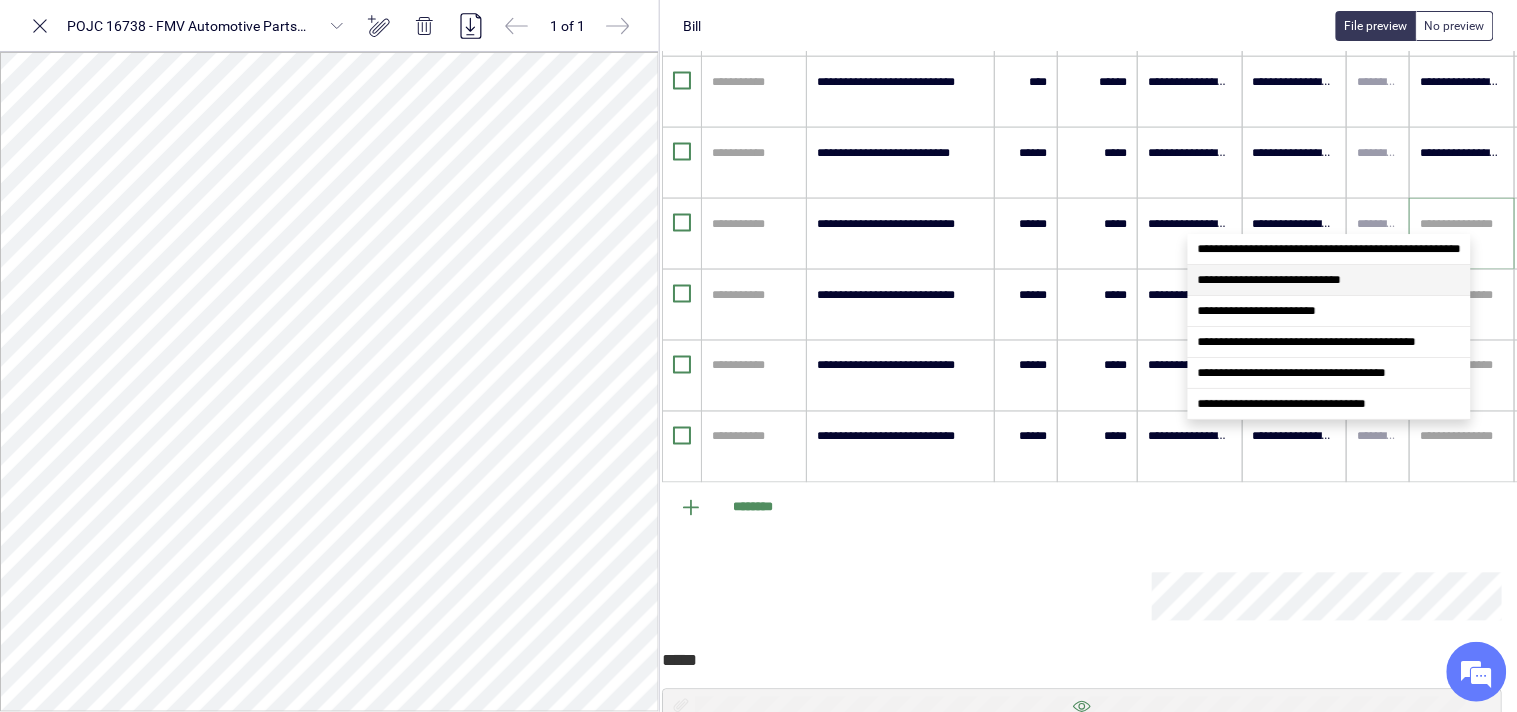 click on "**********" at bounding box center (1269, 280) 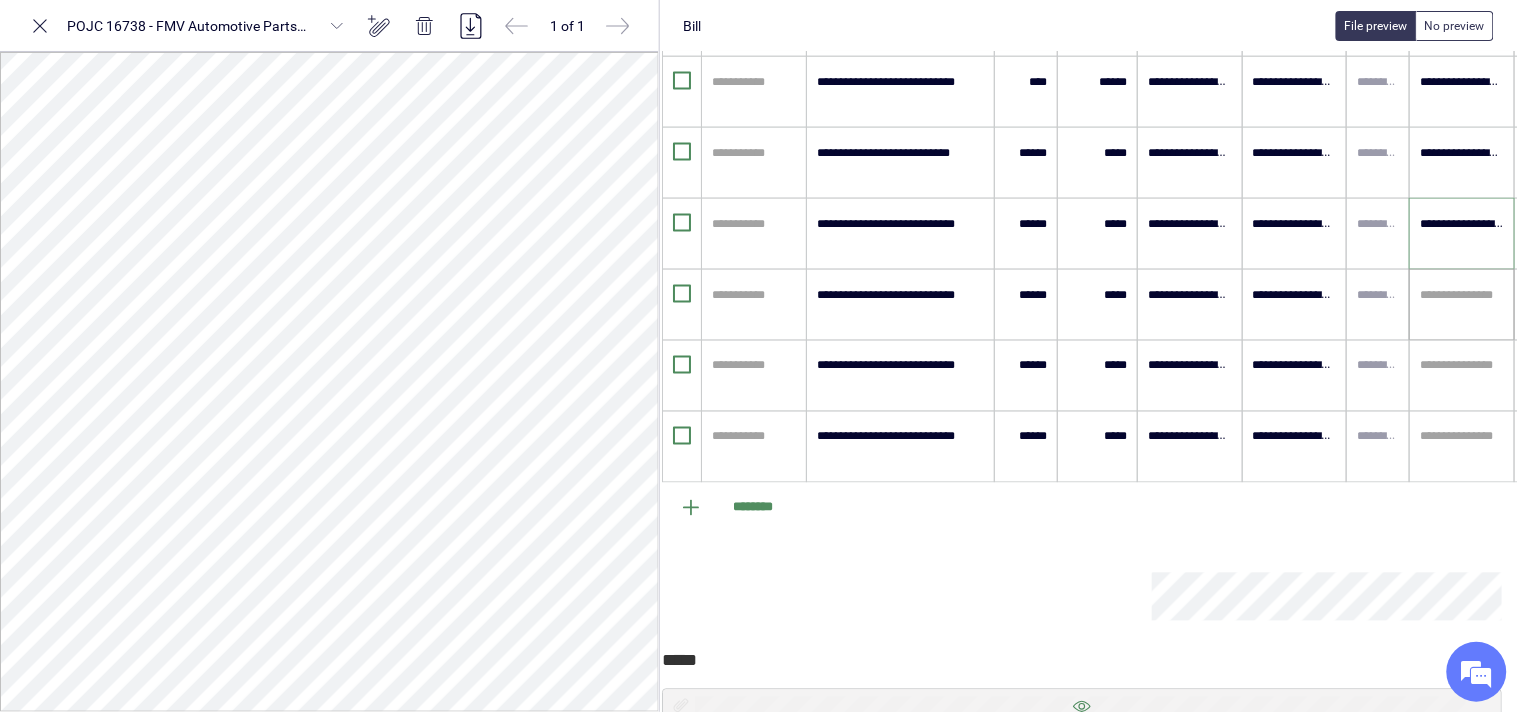 click at bounding box center (1462, 295) 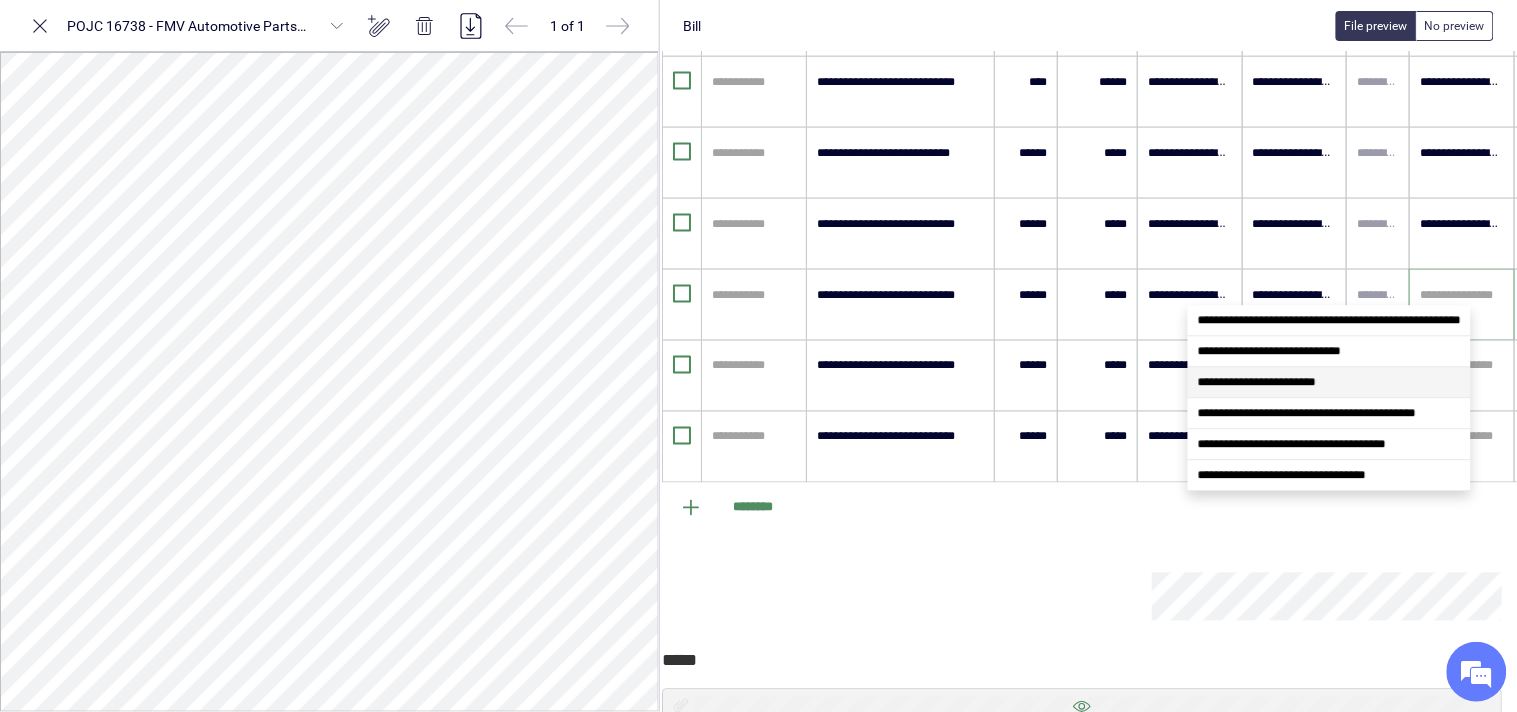 click on "**********" at bounding box center (1329, 382) 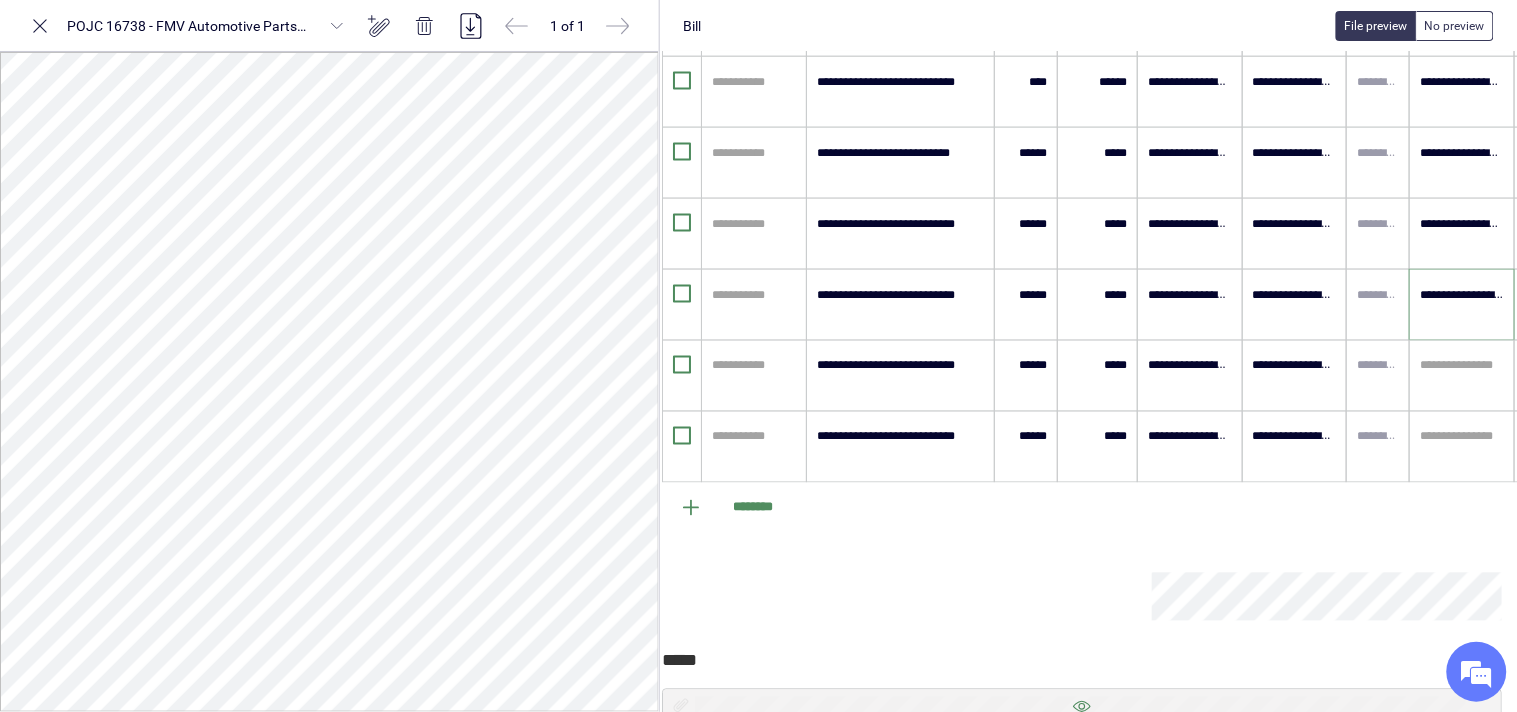 type on "**********" 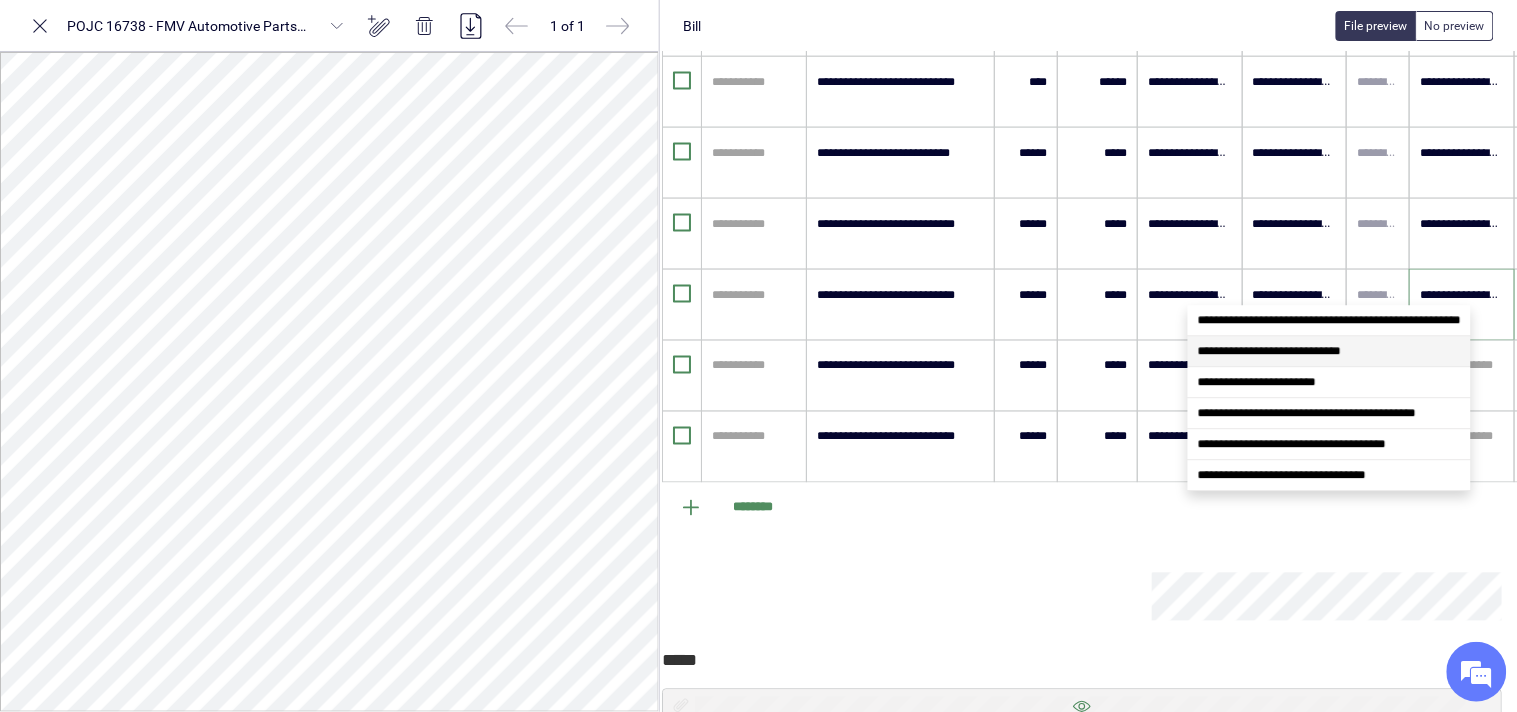 click on "**********" at bounding box center [1329, 351] 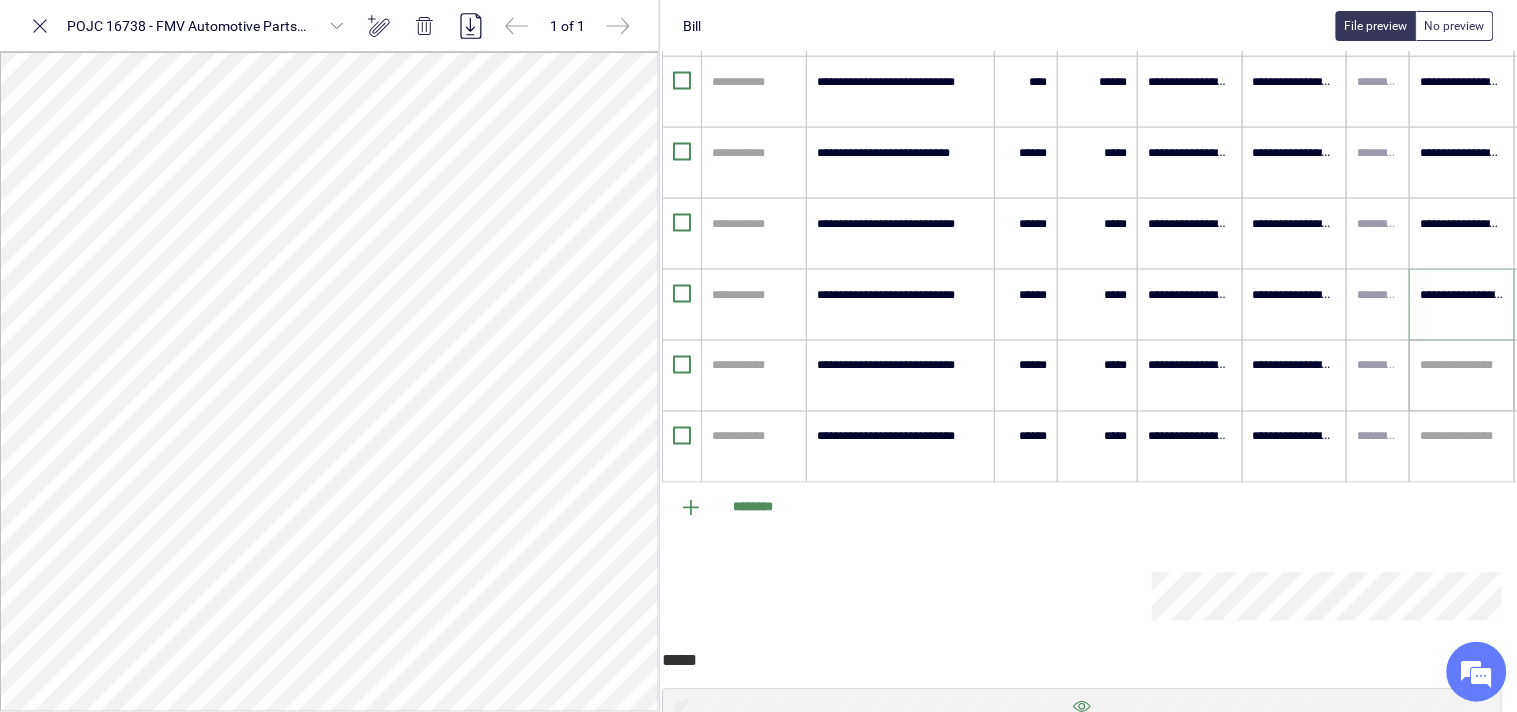 type on "**********" 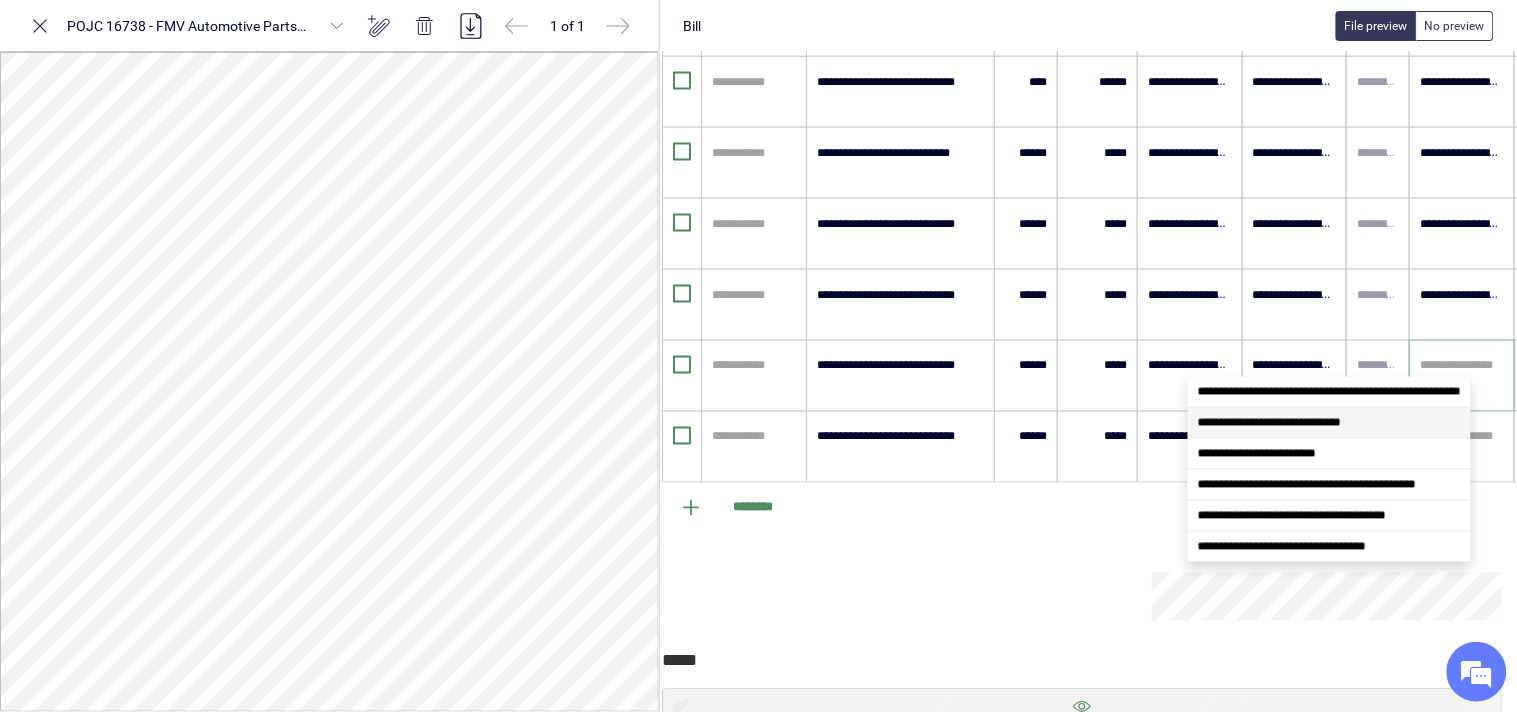 click on "**********" at bounding box center [1329, 423] 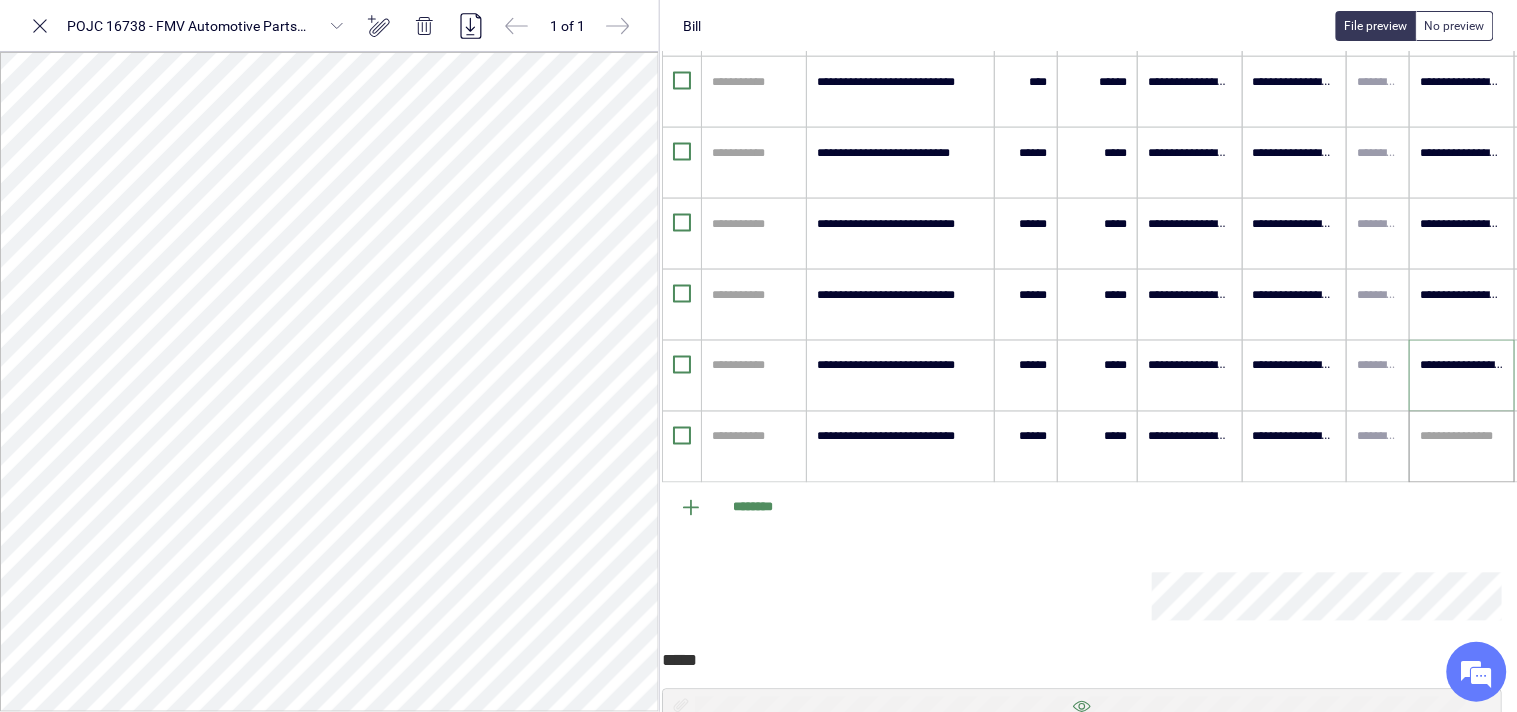 type on "**********" 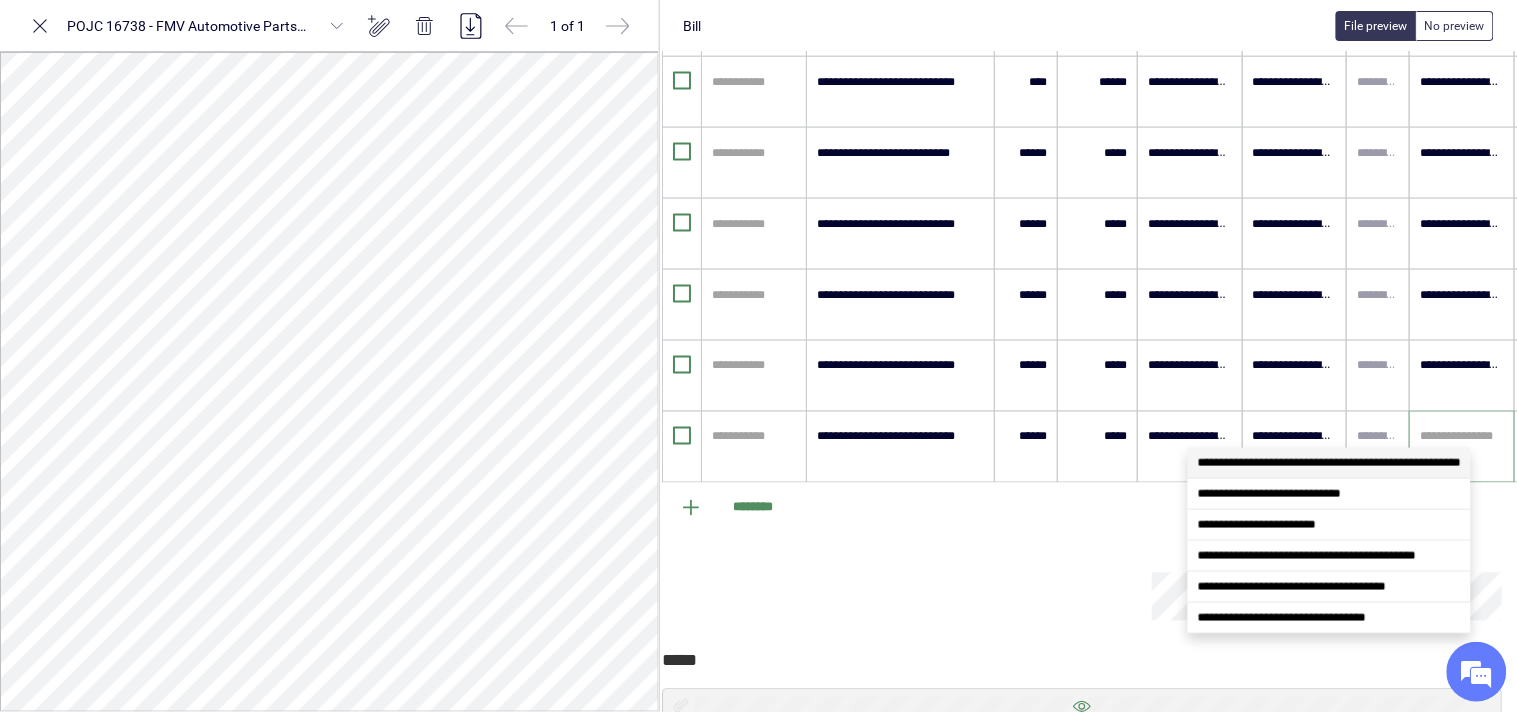 click at bounding box center (1462, 437) 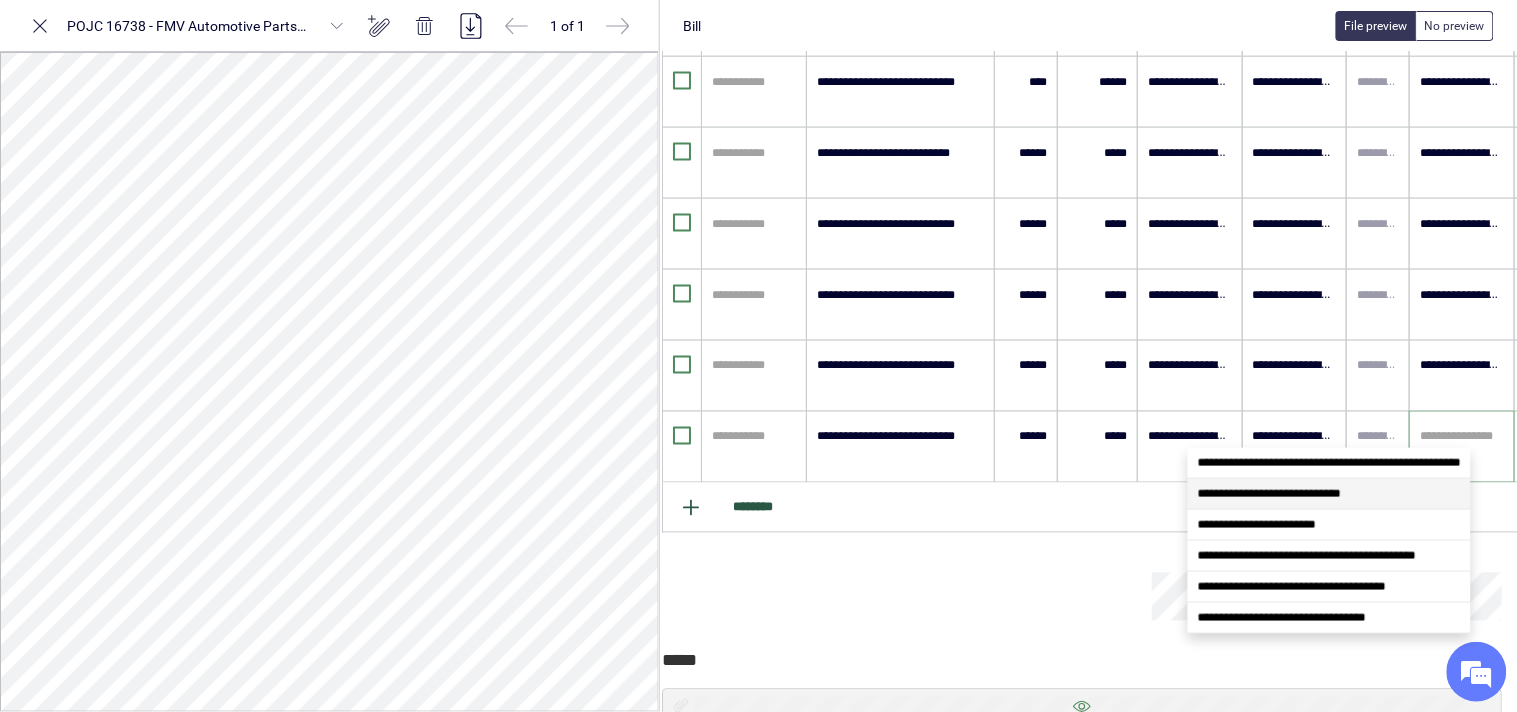 drag, startPoint x: 1386, startPoint y: 490, endPoint x: 1374, endPoint y: 493, distance: 12.369317 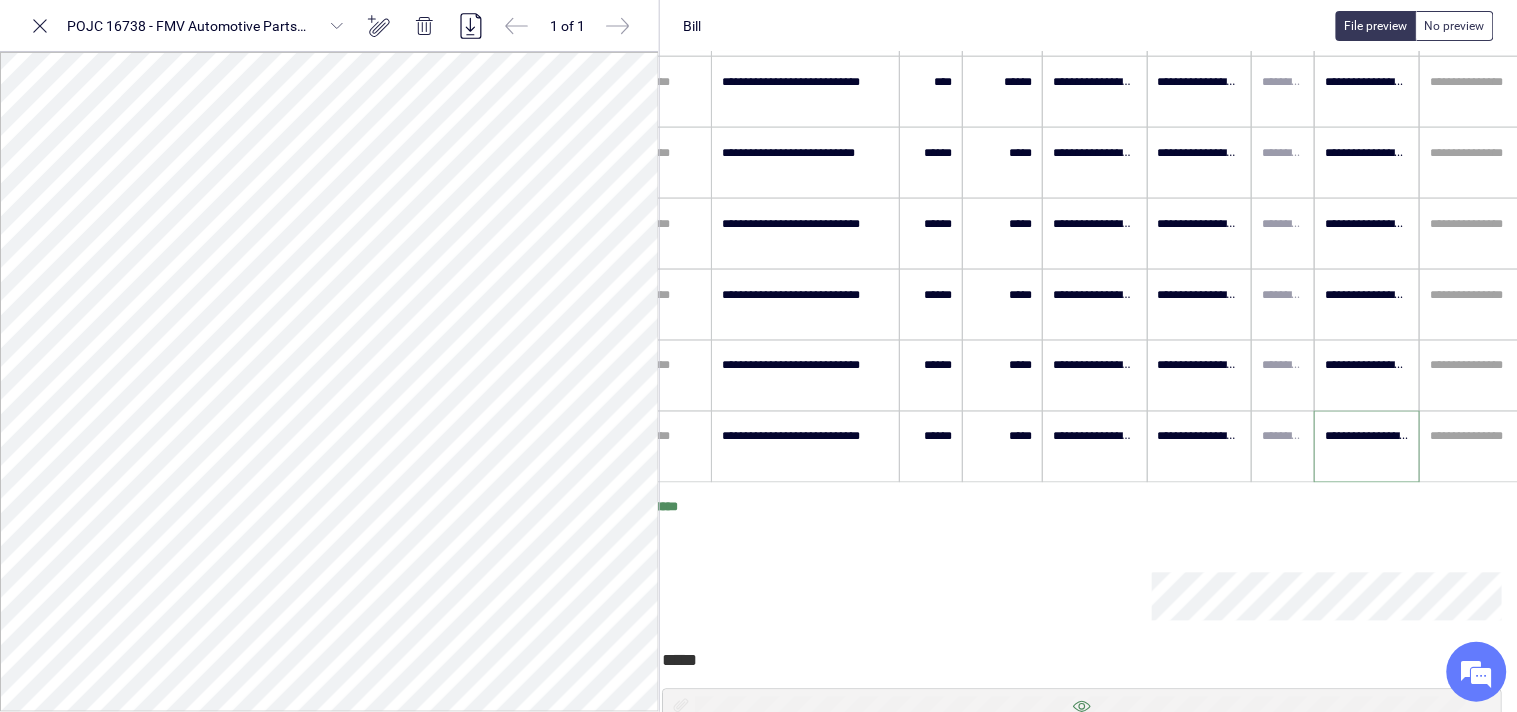 scroll, scrollTop: 0, scrollLeft: 98, axis: horizontal 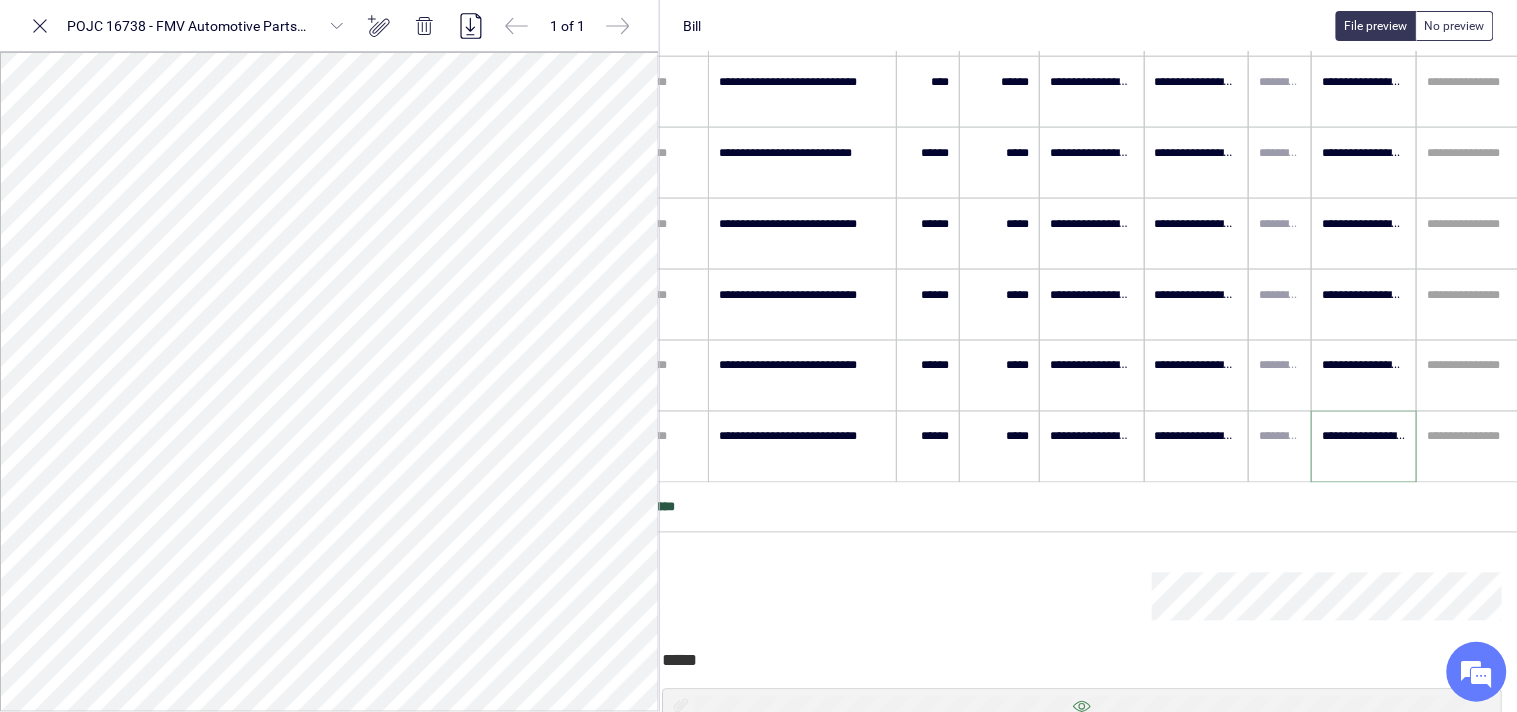type on "**********" 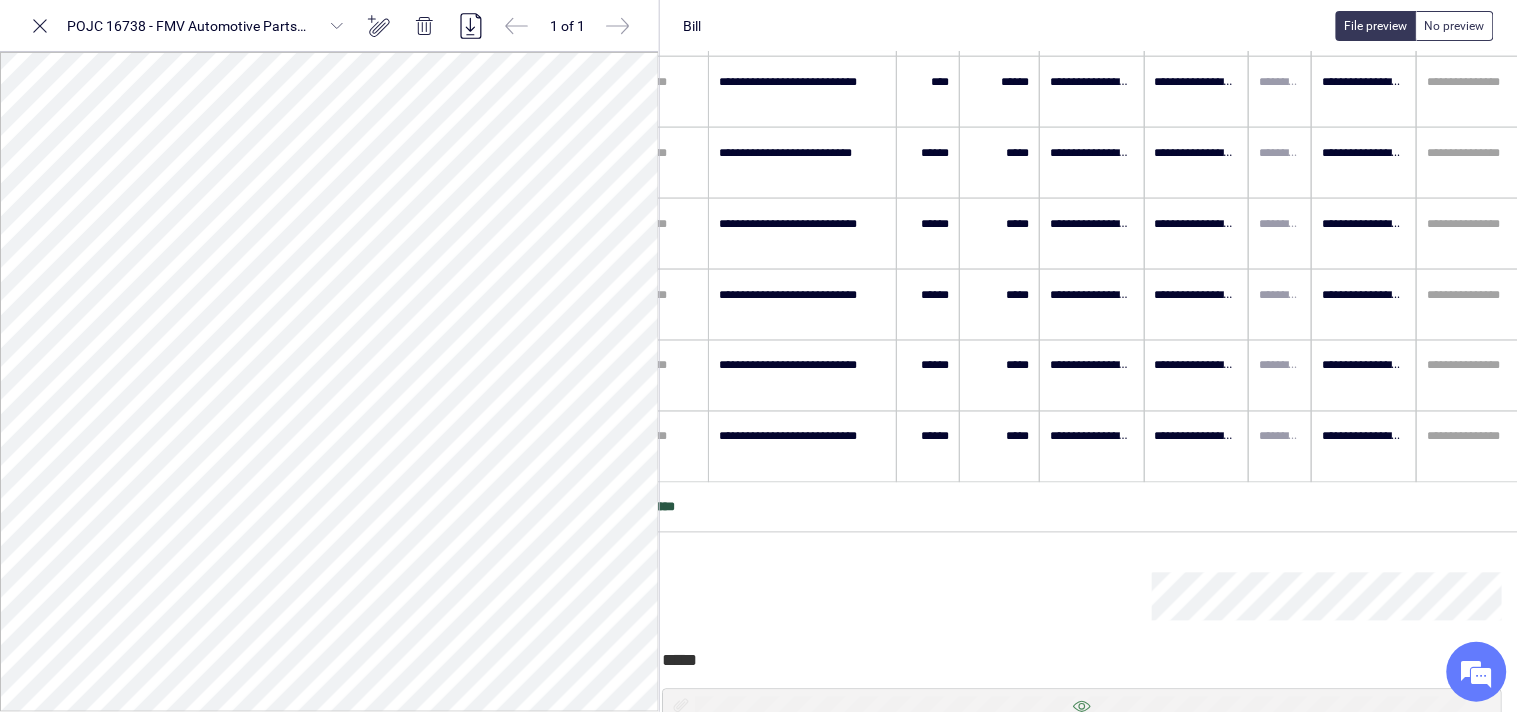 click on "********" at bounding box center (1074, 508) 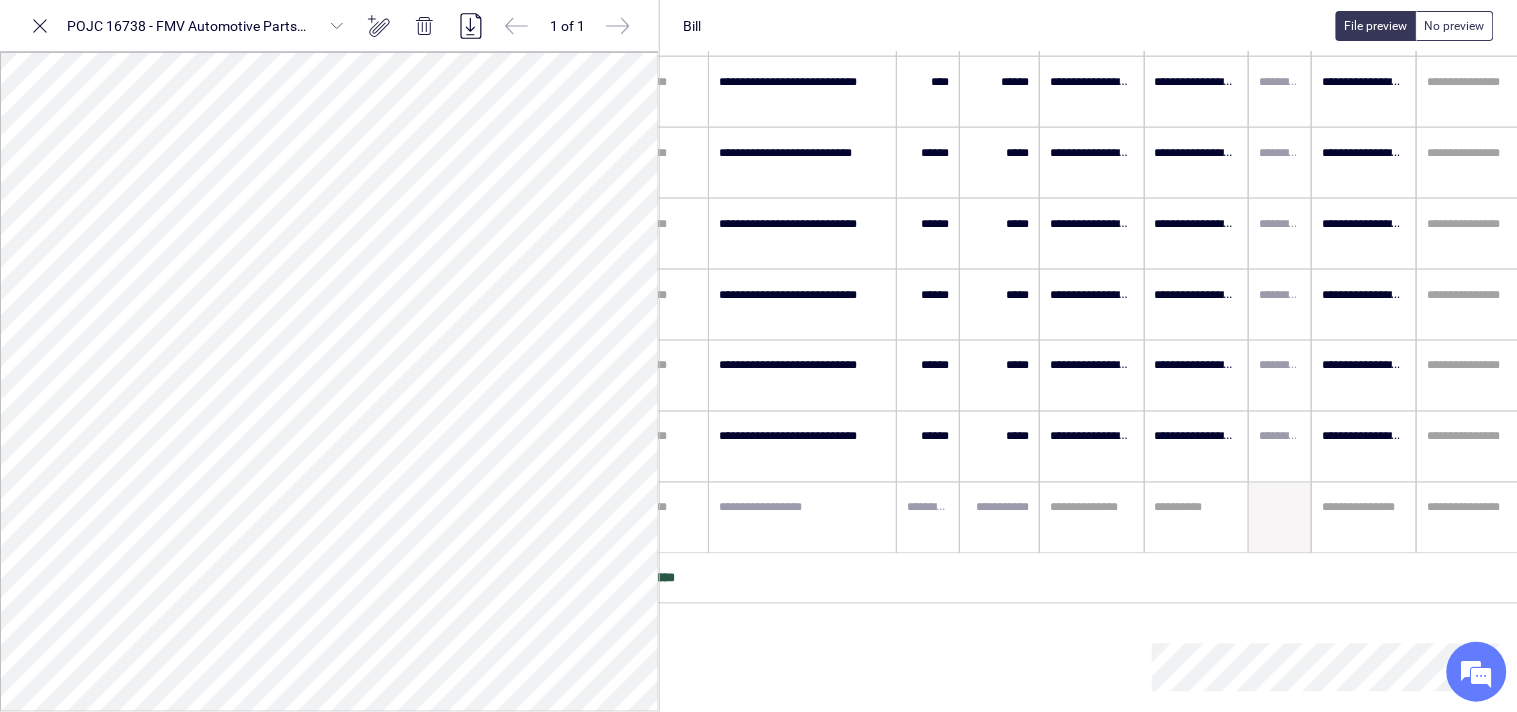 click at bounding box center (803, 518) 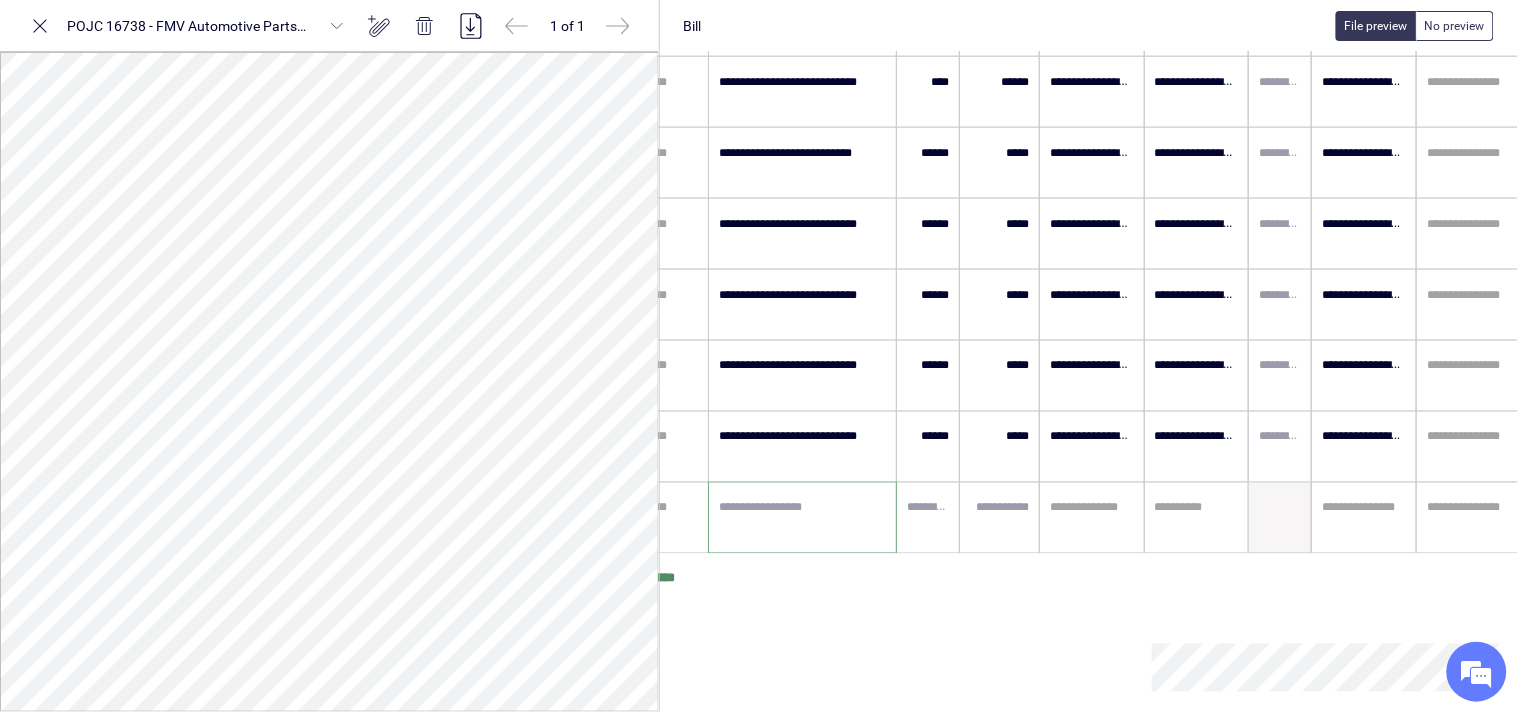 click at bounding box center [803, 518] 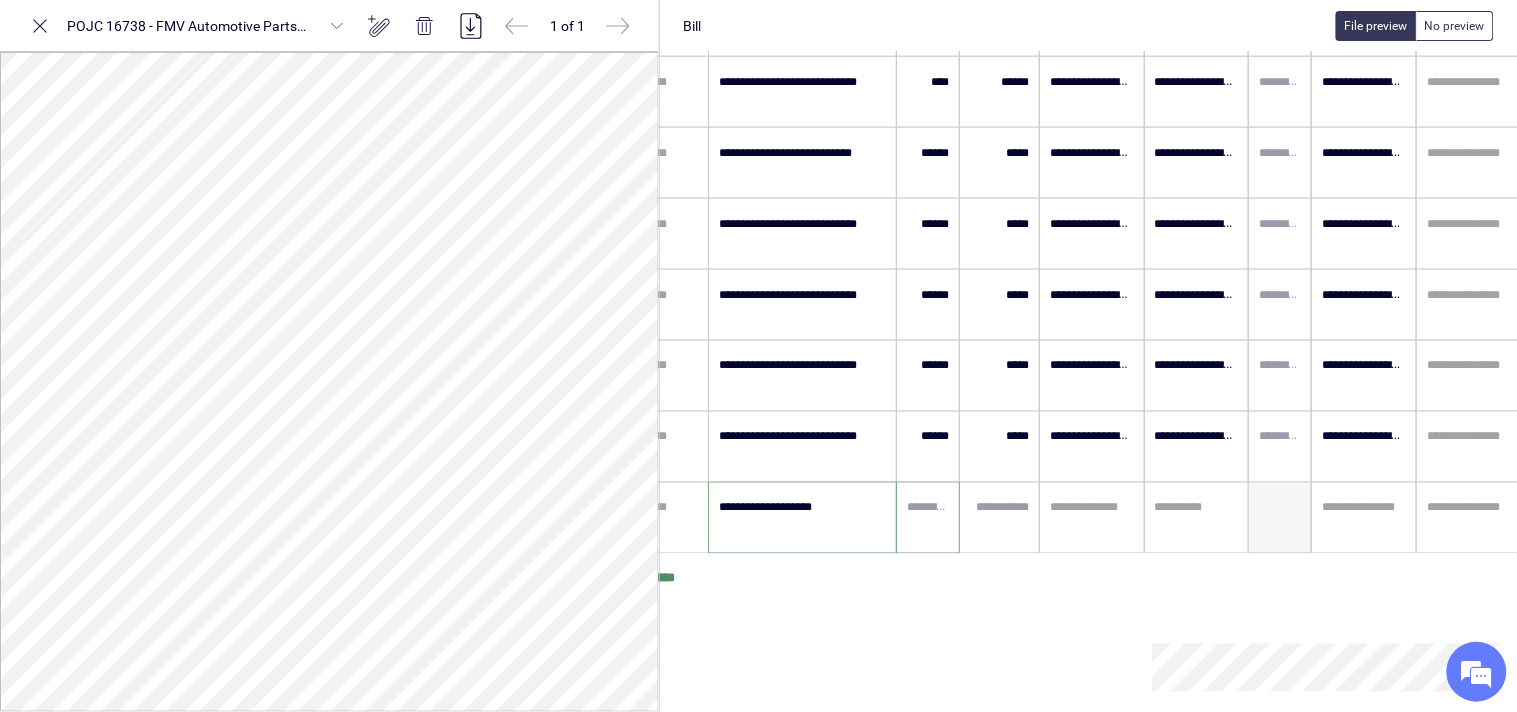 type on "**********" 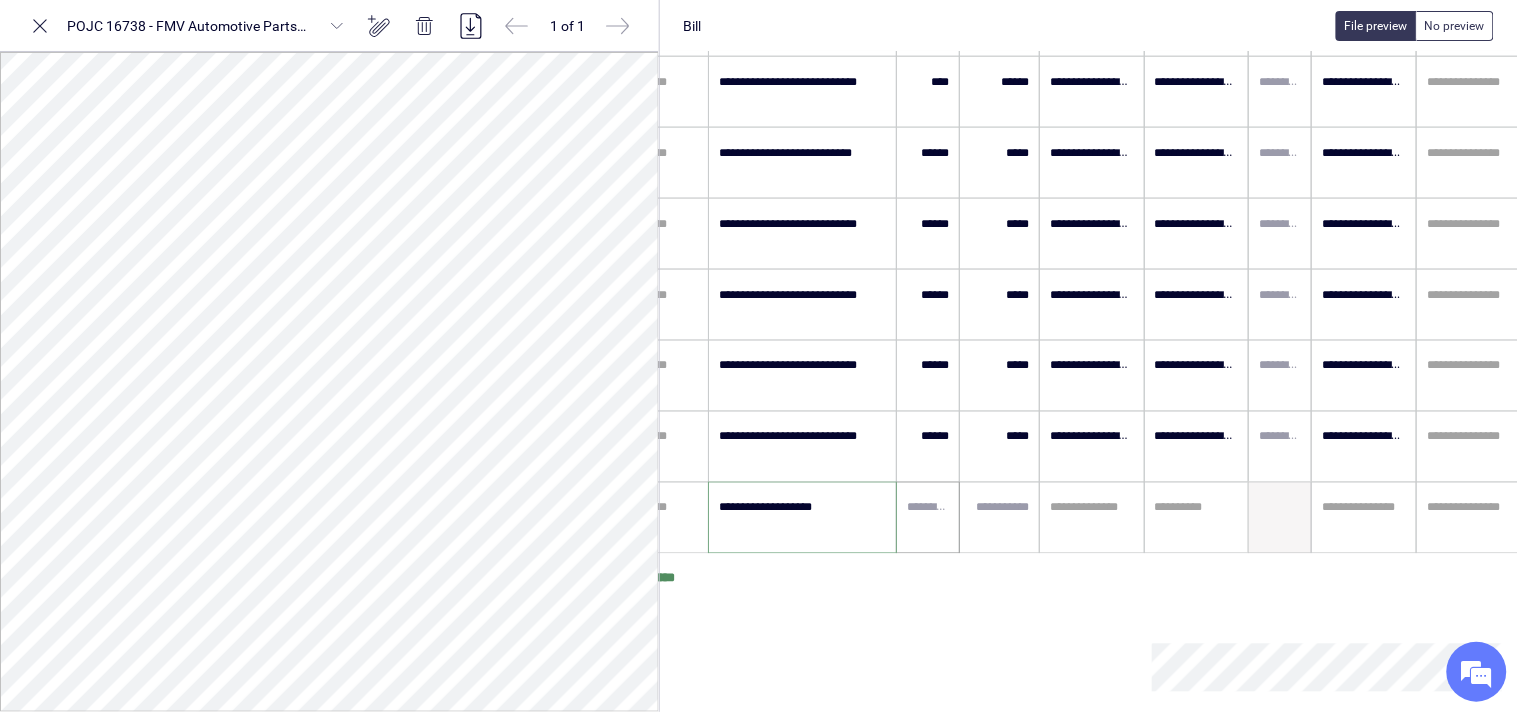 click at bounding box center [928, 518] 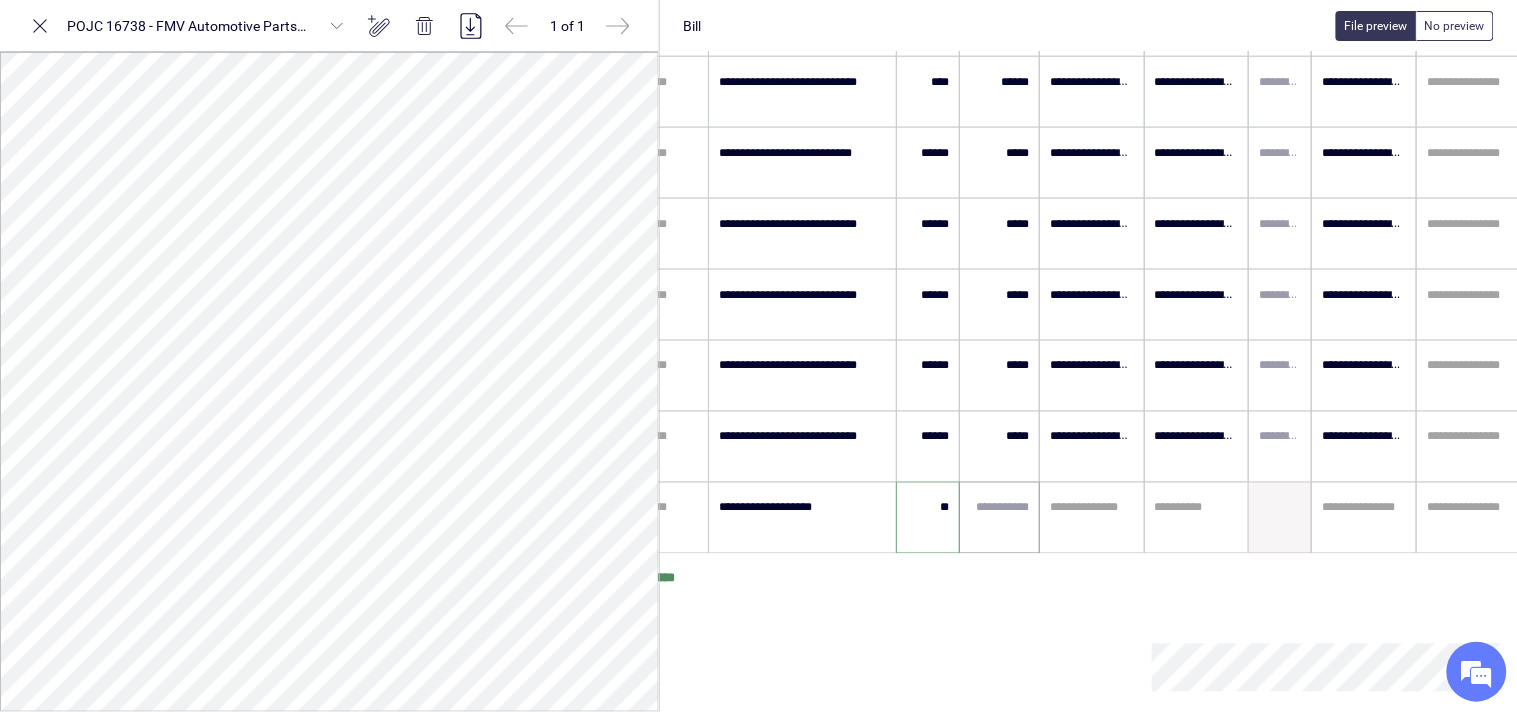 type on "*****" 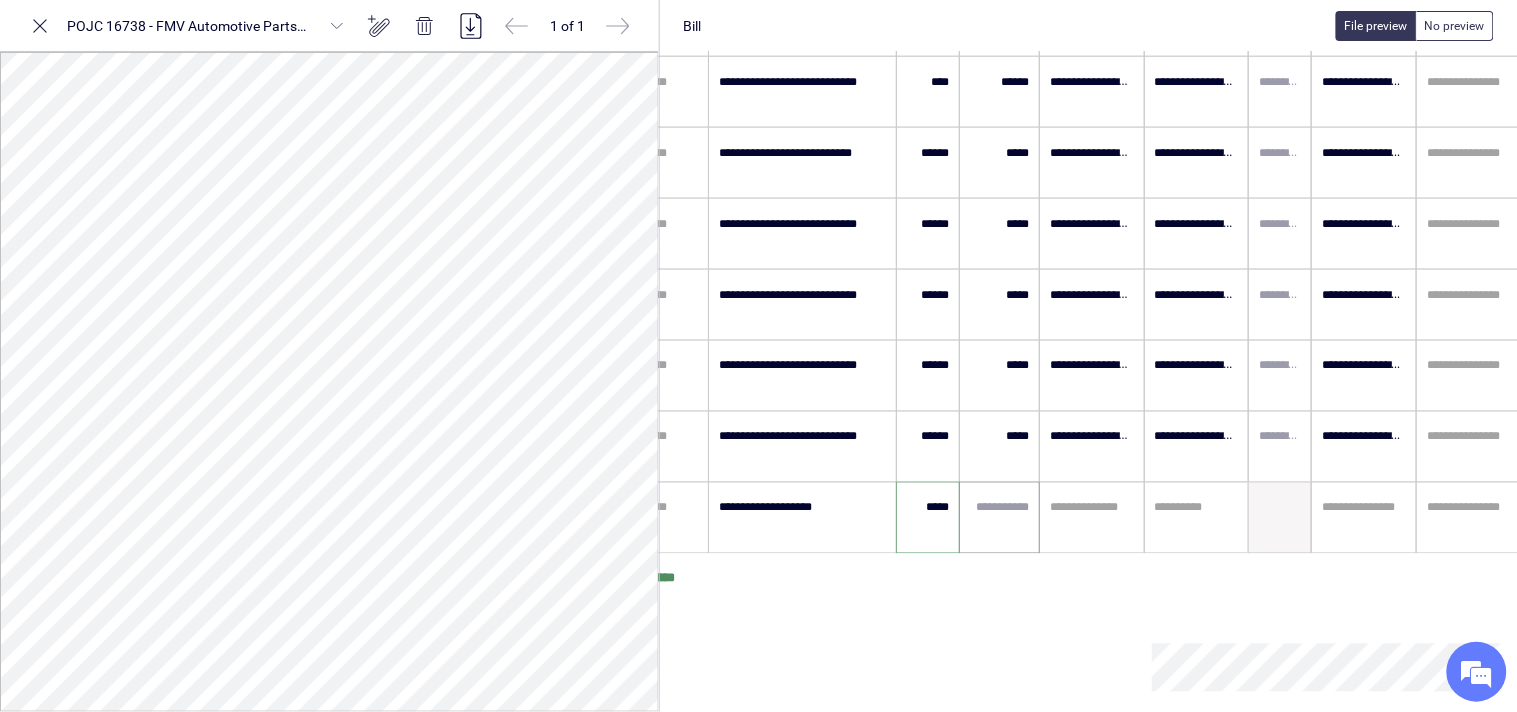 click at bounding box center [999, 508] 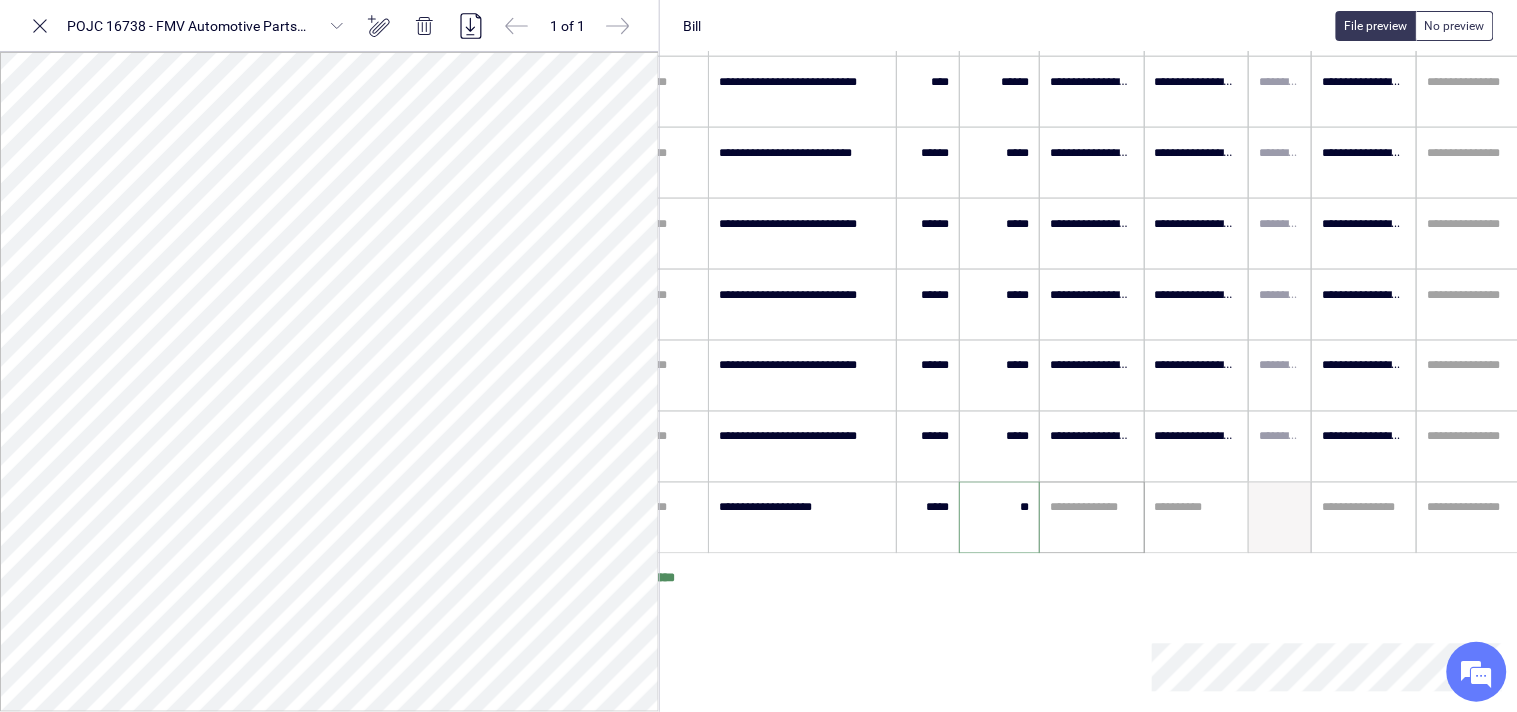 click at bounding box center (1092, 508) 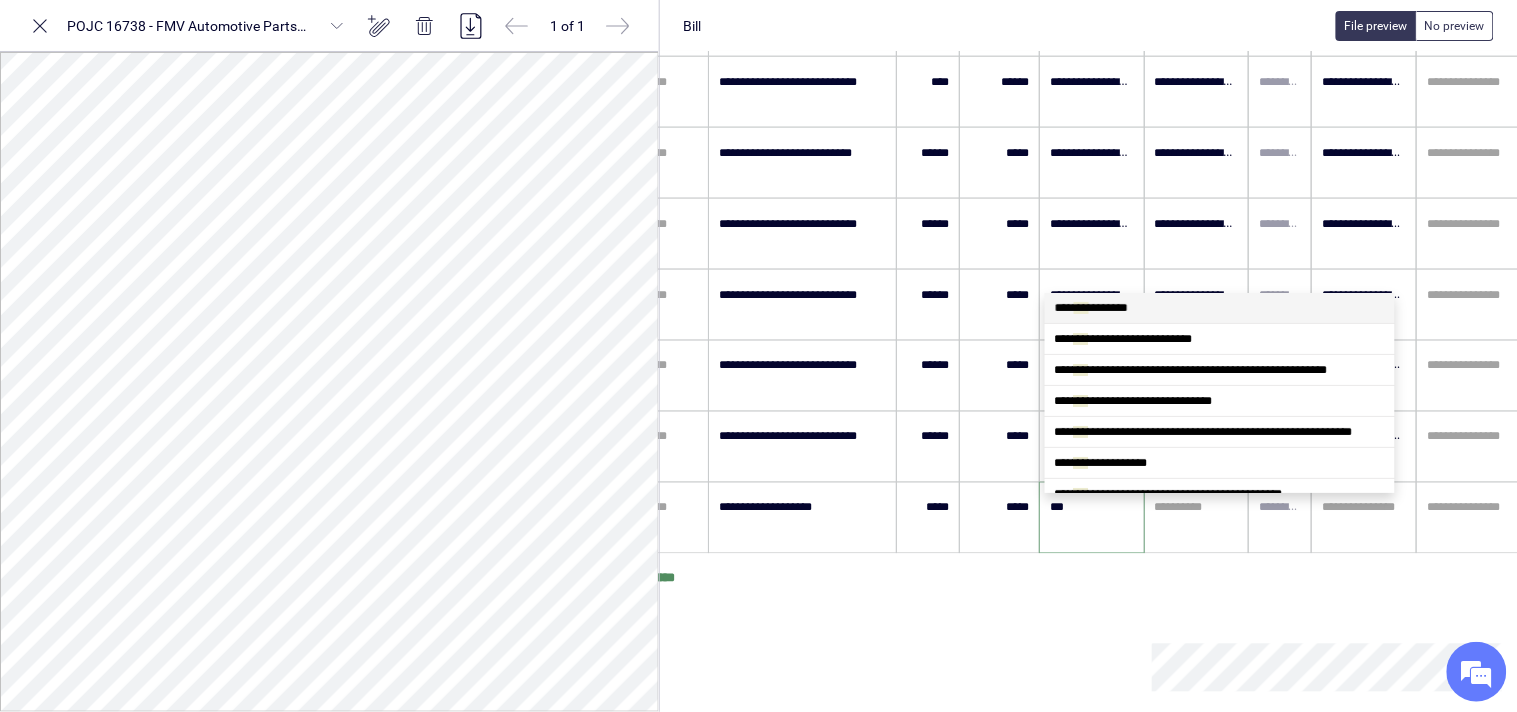 type on "****" 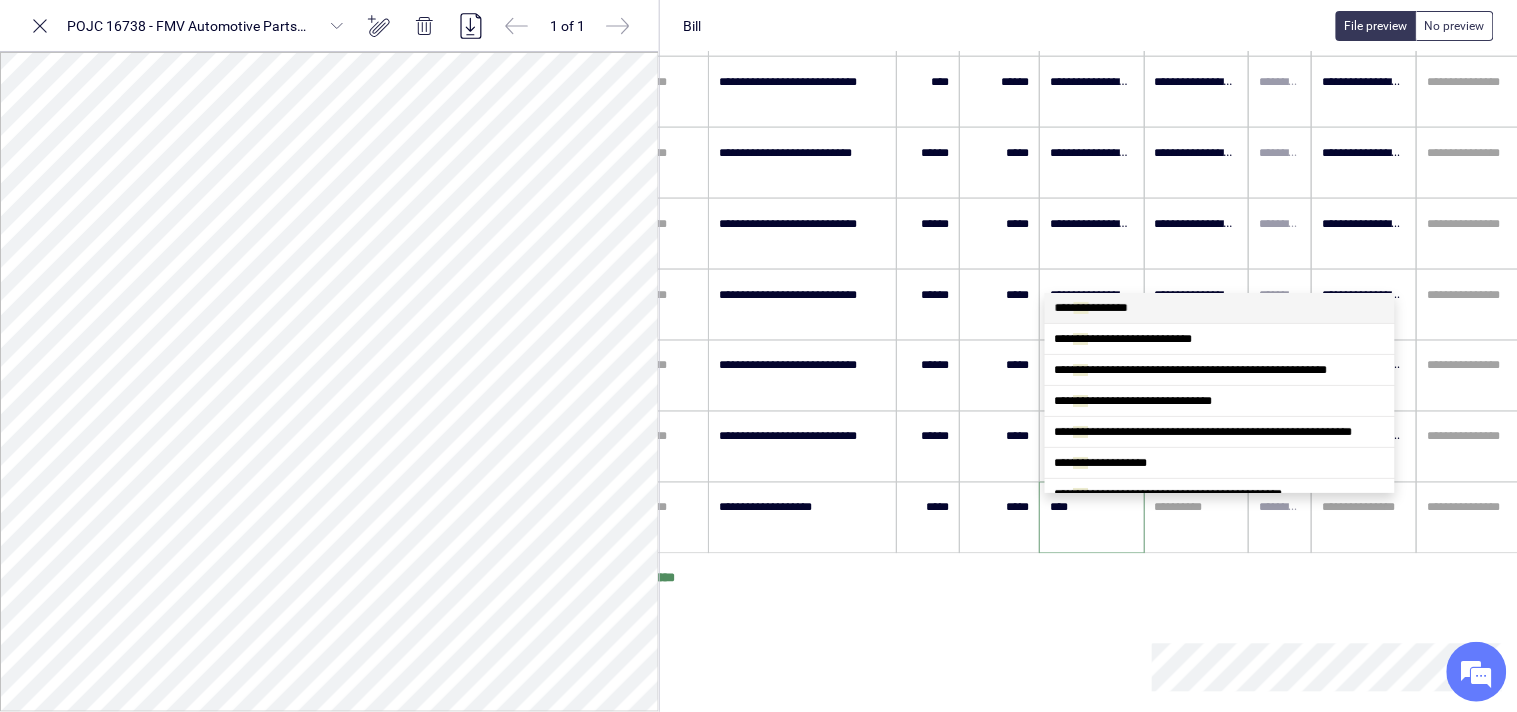 scroll, scrollTop: 0, scrollLeft: 0, axis: both 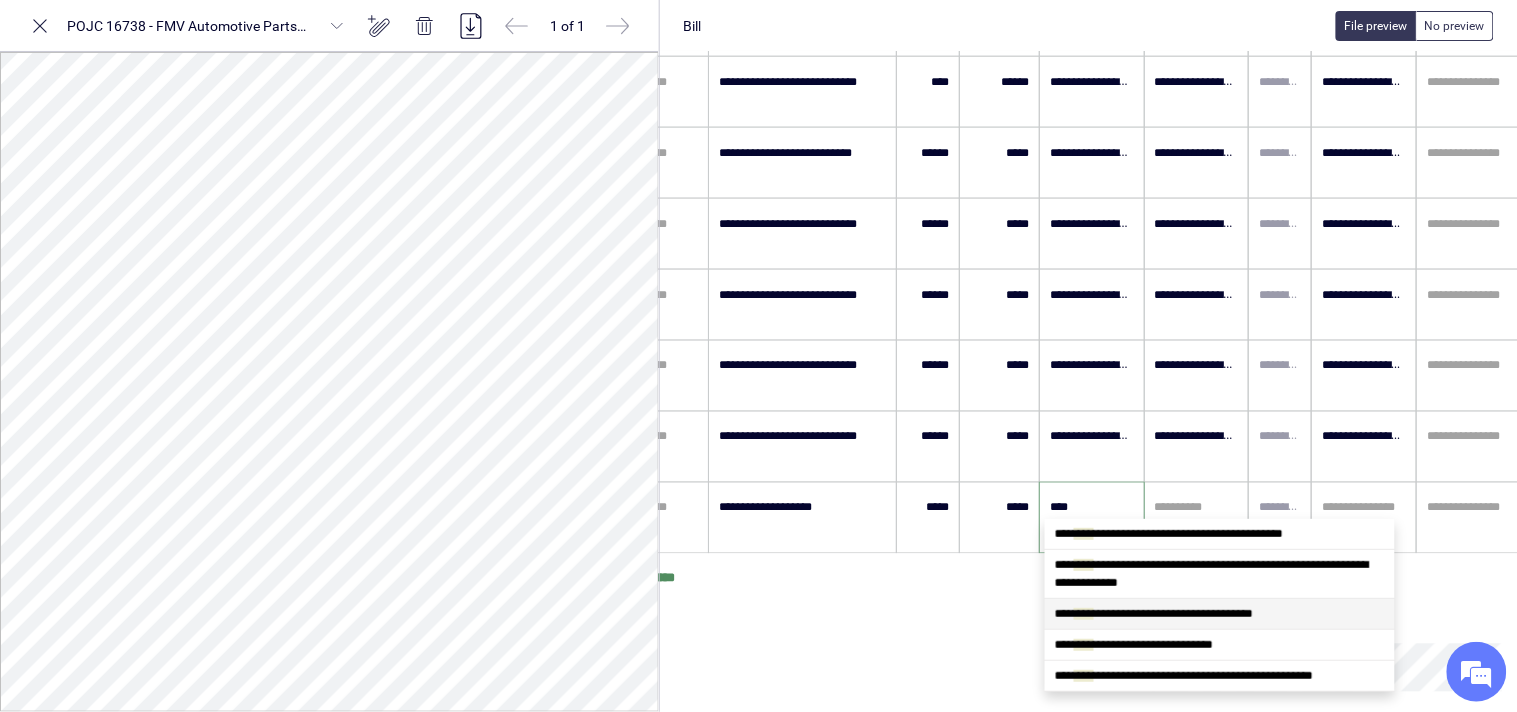 click on "**********" at bounding box center [1154, 614] 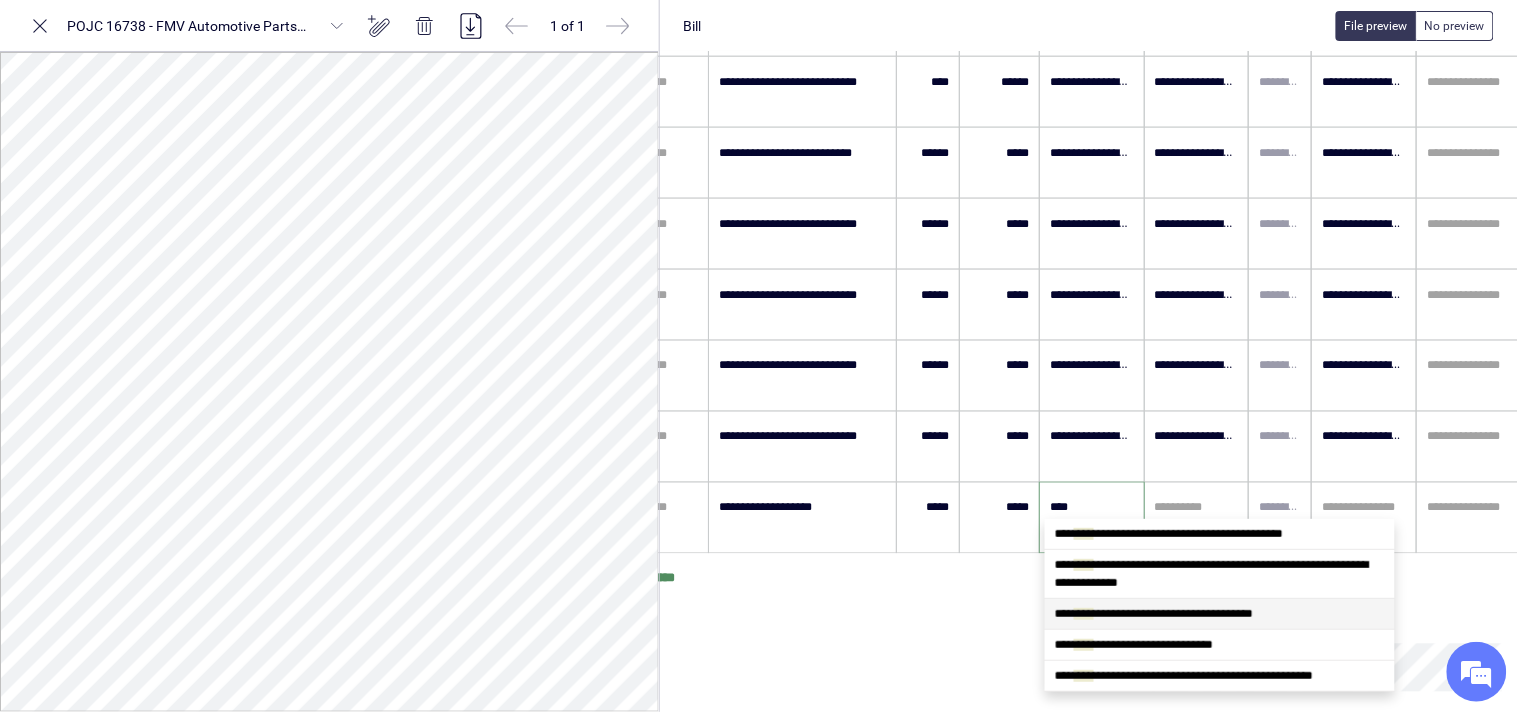 type 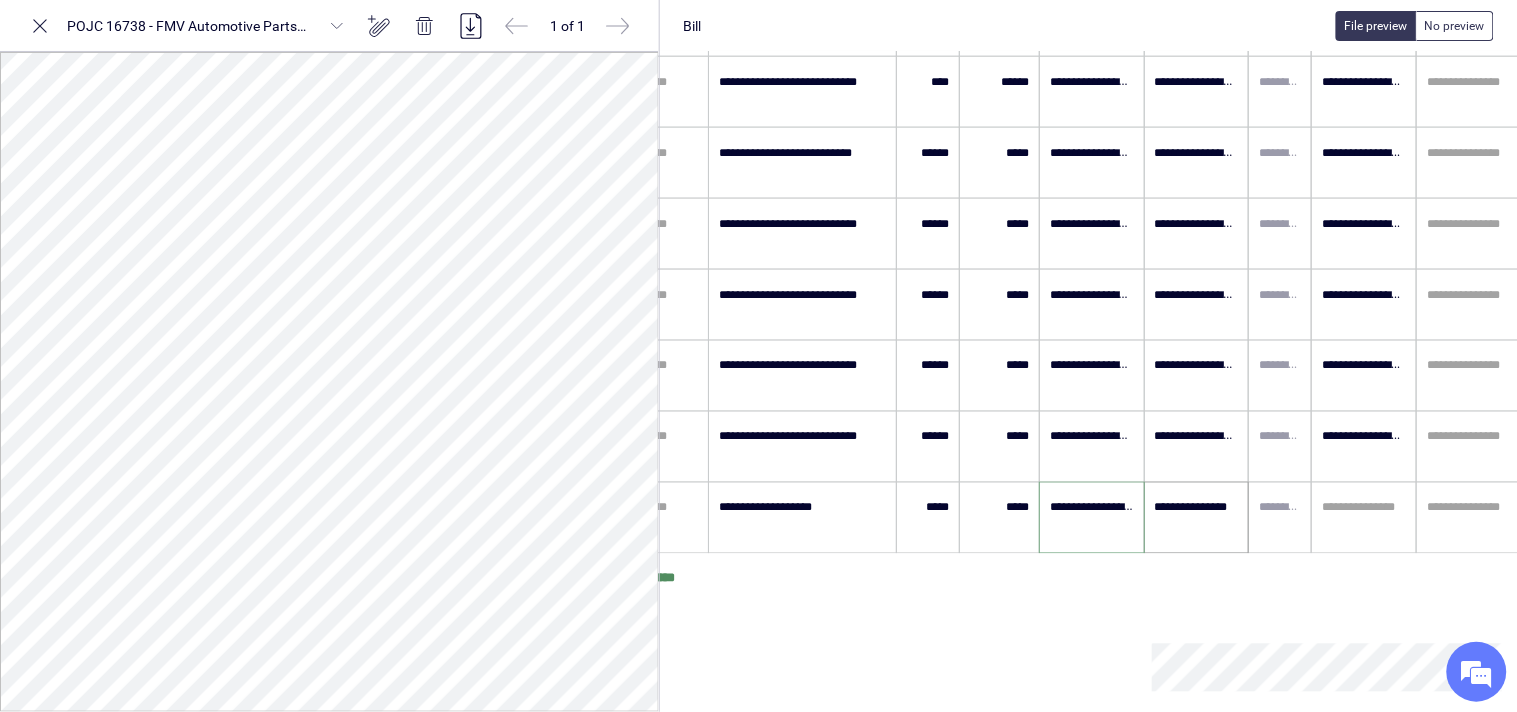 click on "**********" at bounding box center (1197, 508) 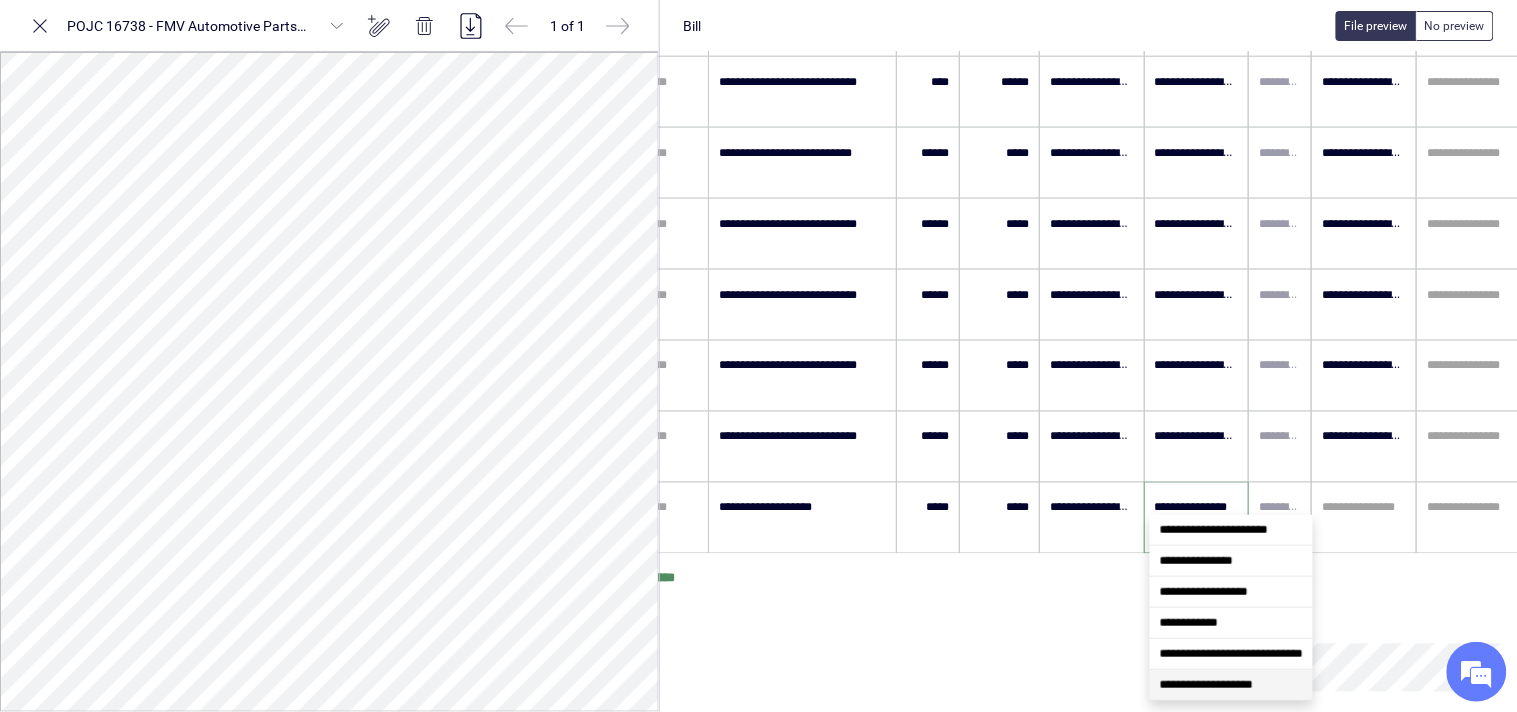 click on "**********" at bounding box center (1206, 685) 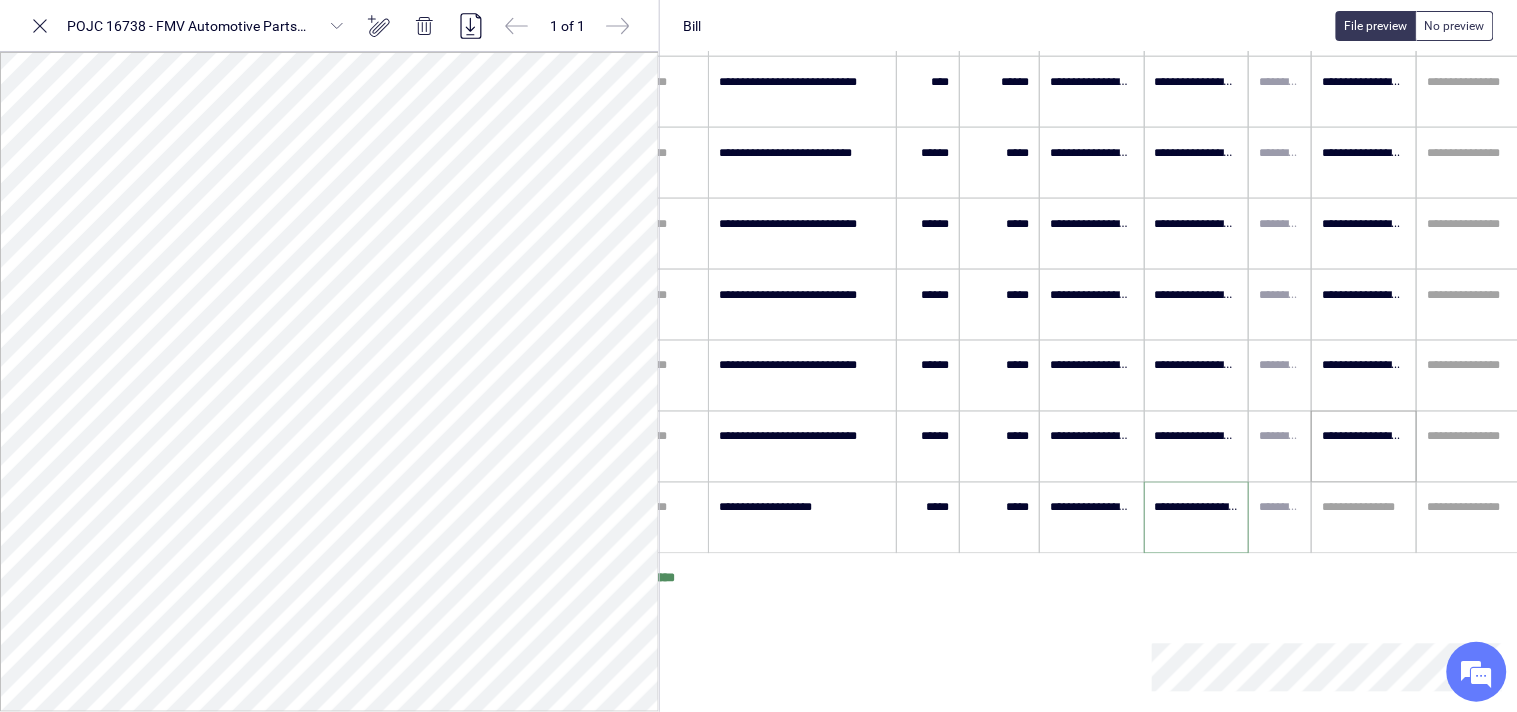 type on "**********" 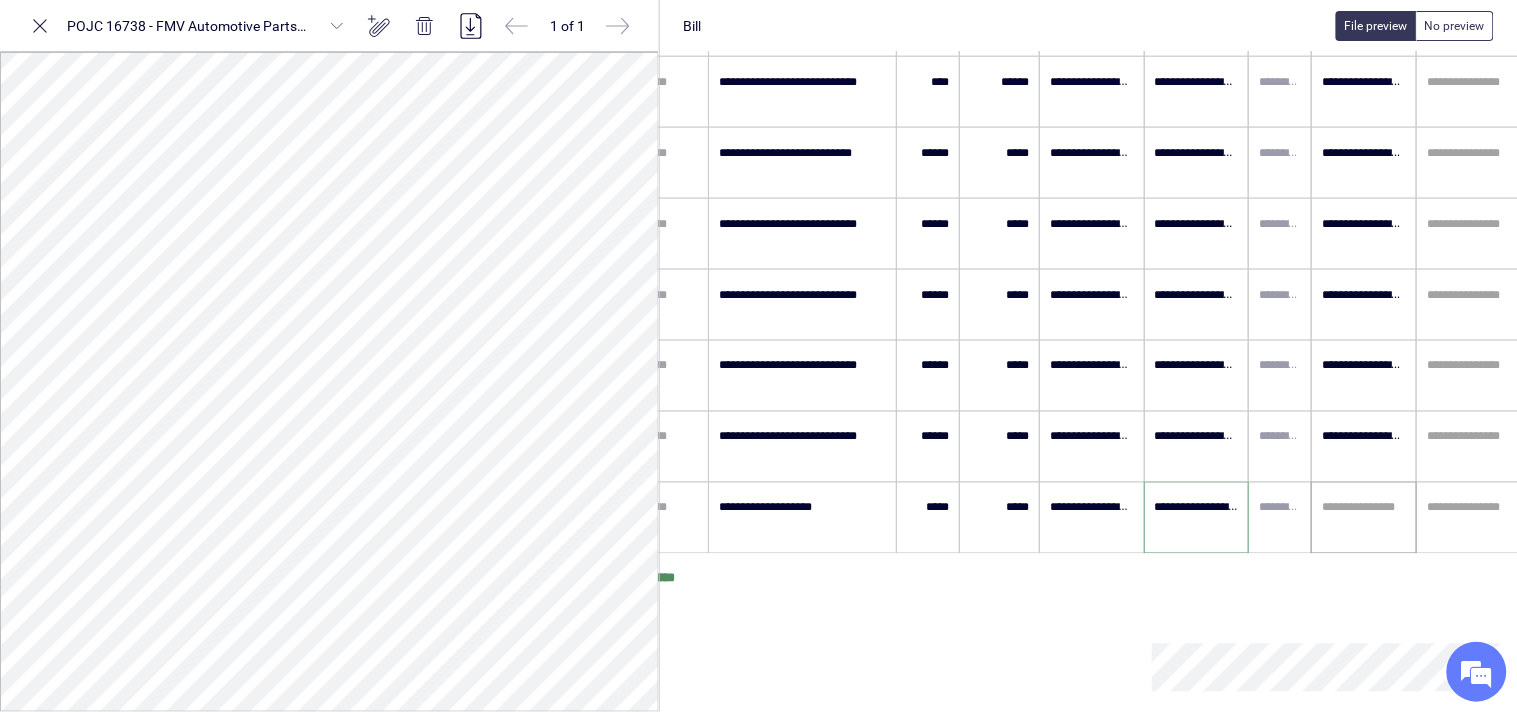 drag, startPoint x: 1373, startPoint y: 473, endPoint x: 1360, endPoint y: 504, distance: 33.61547 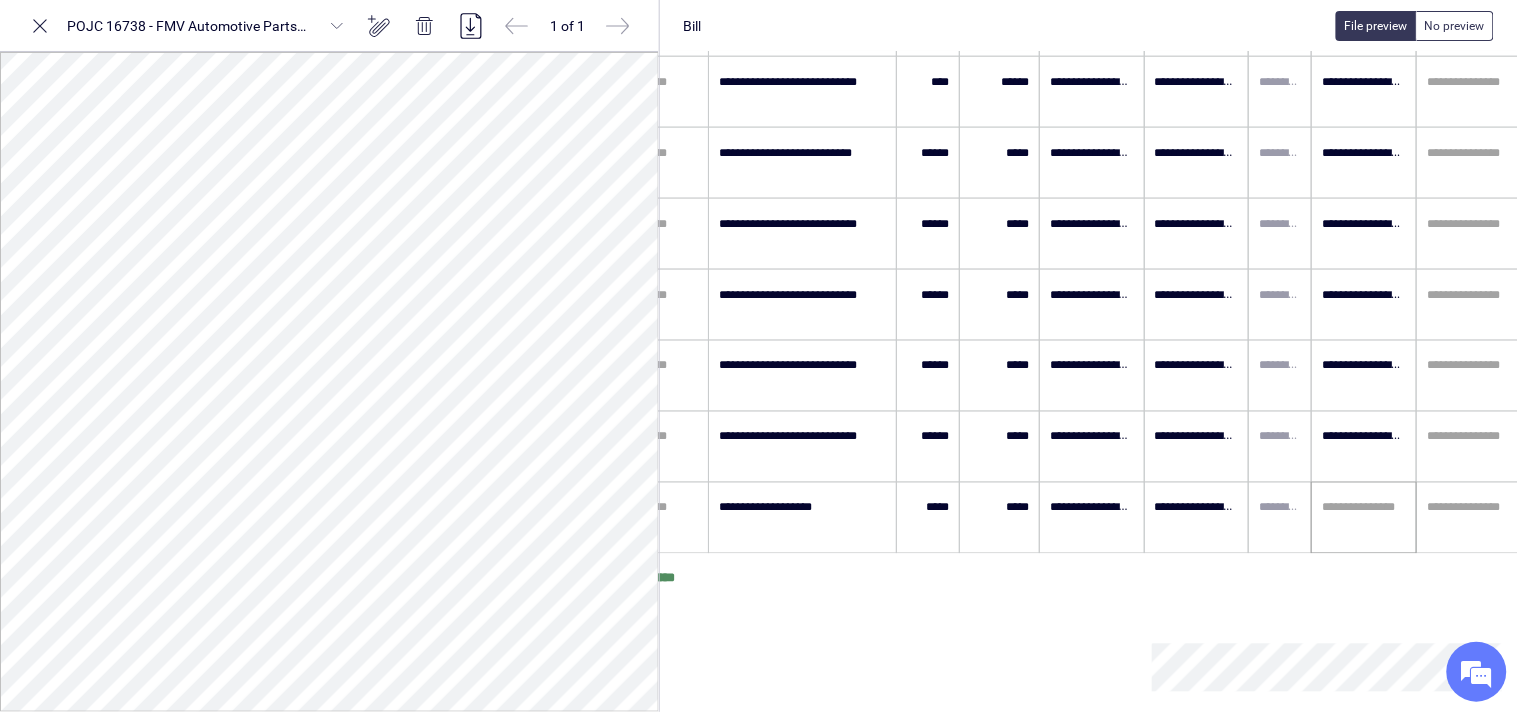 click on "**********" at bounding box center [758, 356] 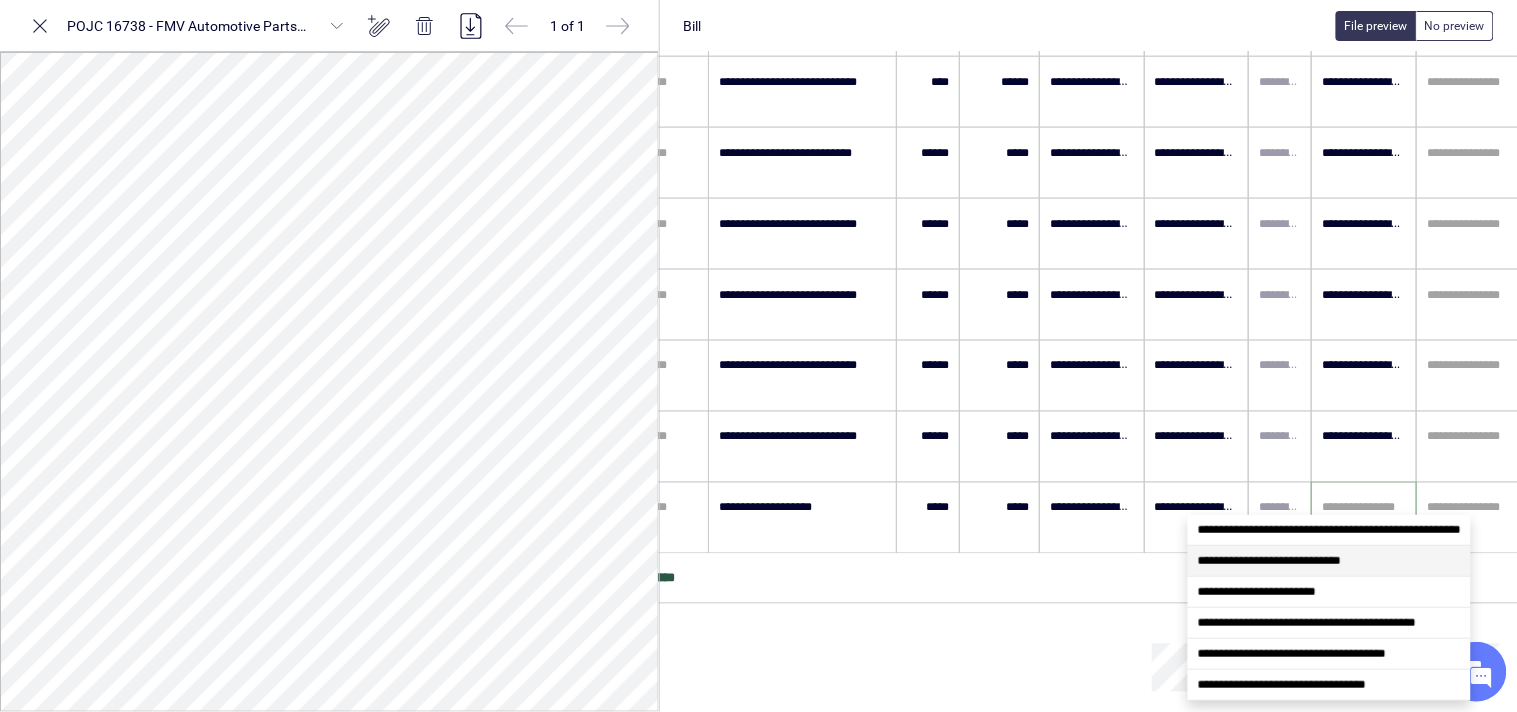 click on "**********" at bounding box center (1329, 561) 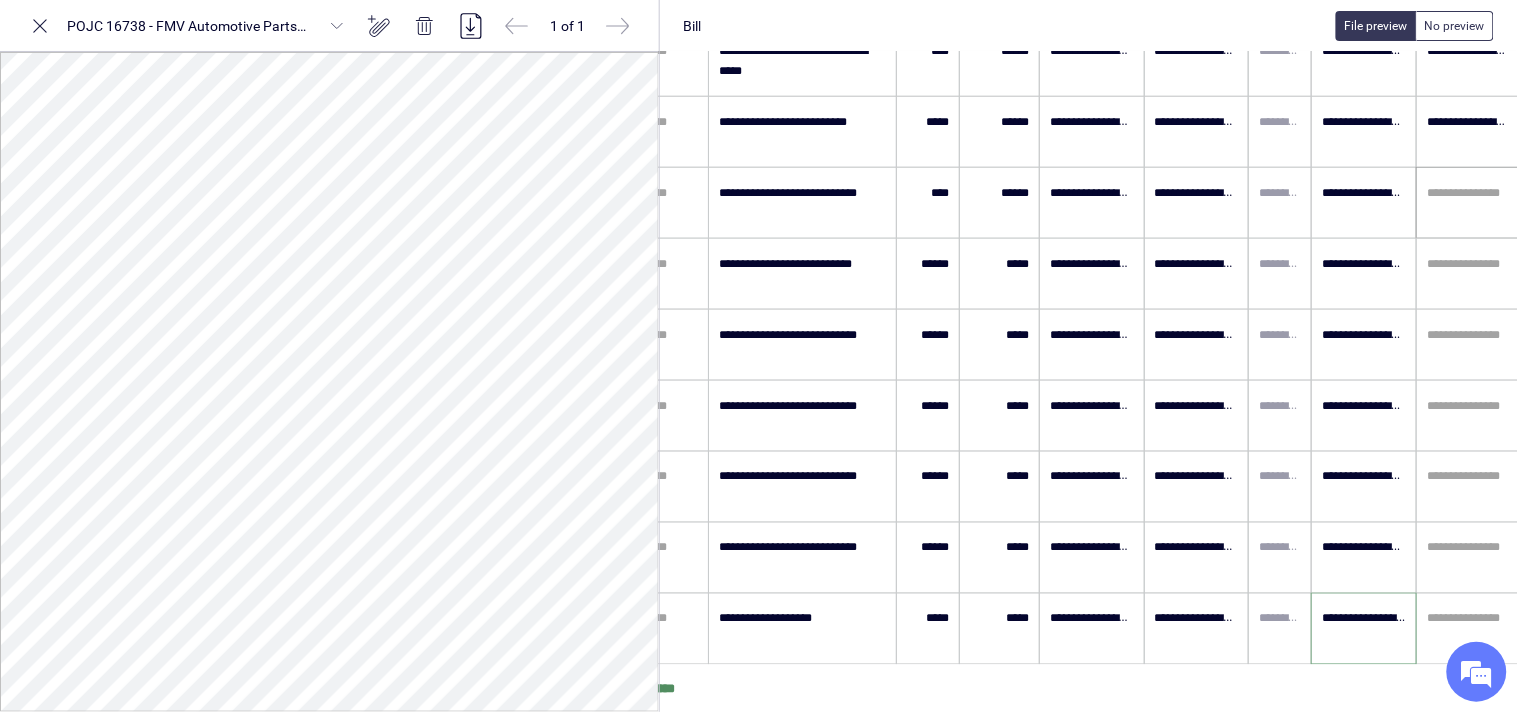 type on "**********" 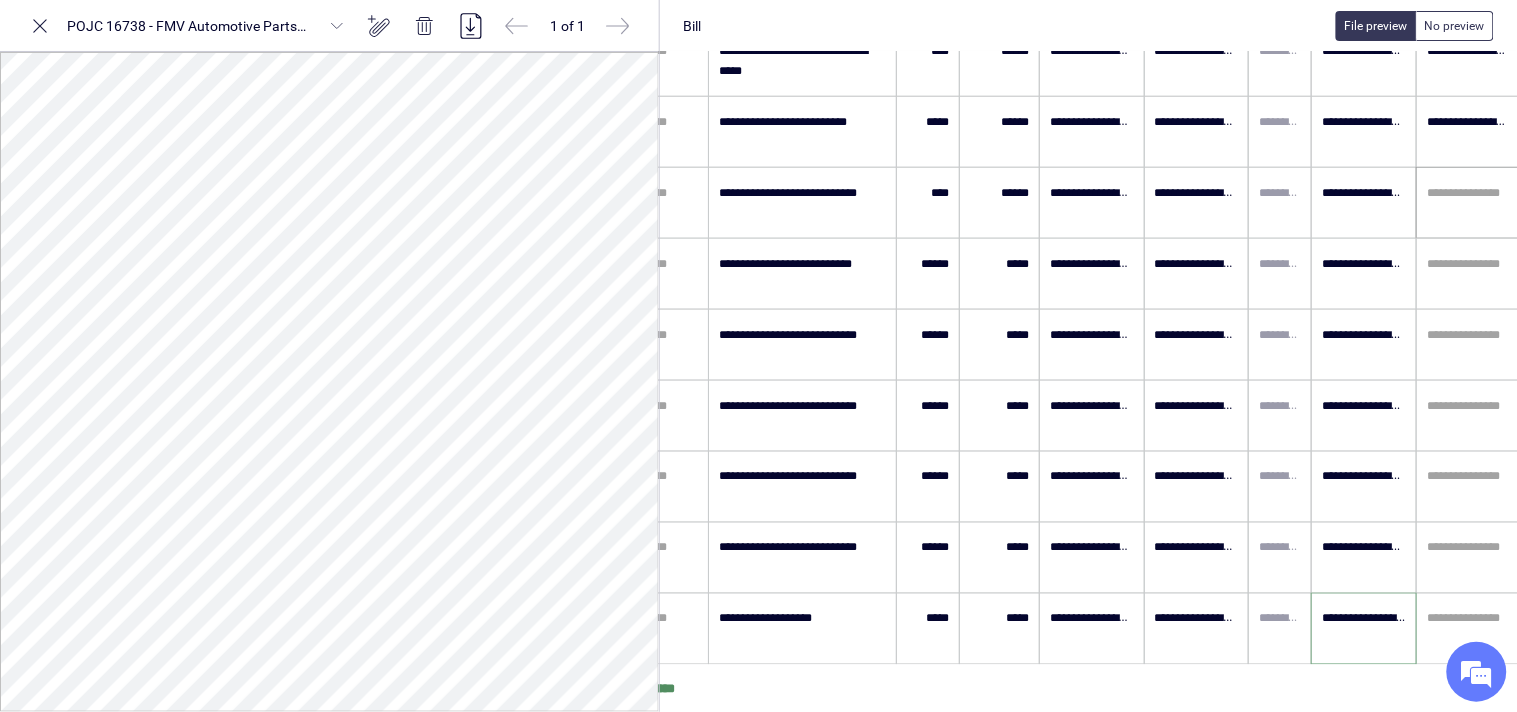 click on "**********" at bounding box center (1469, 203) 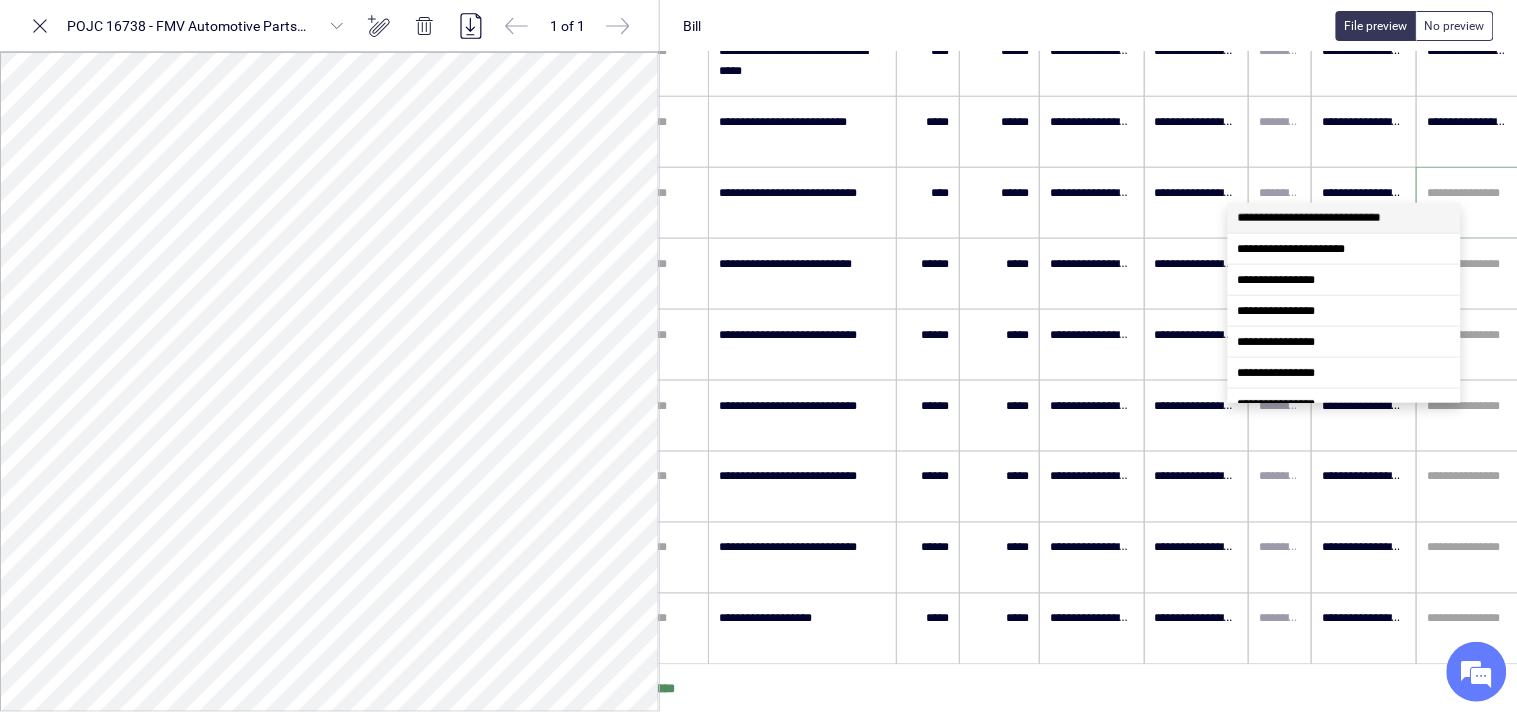 scroll, scrollTop: 612, scrollLeft: 60, axis: both 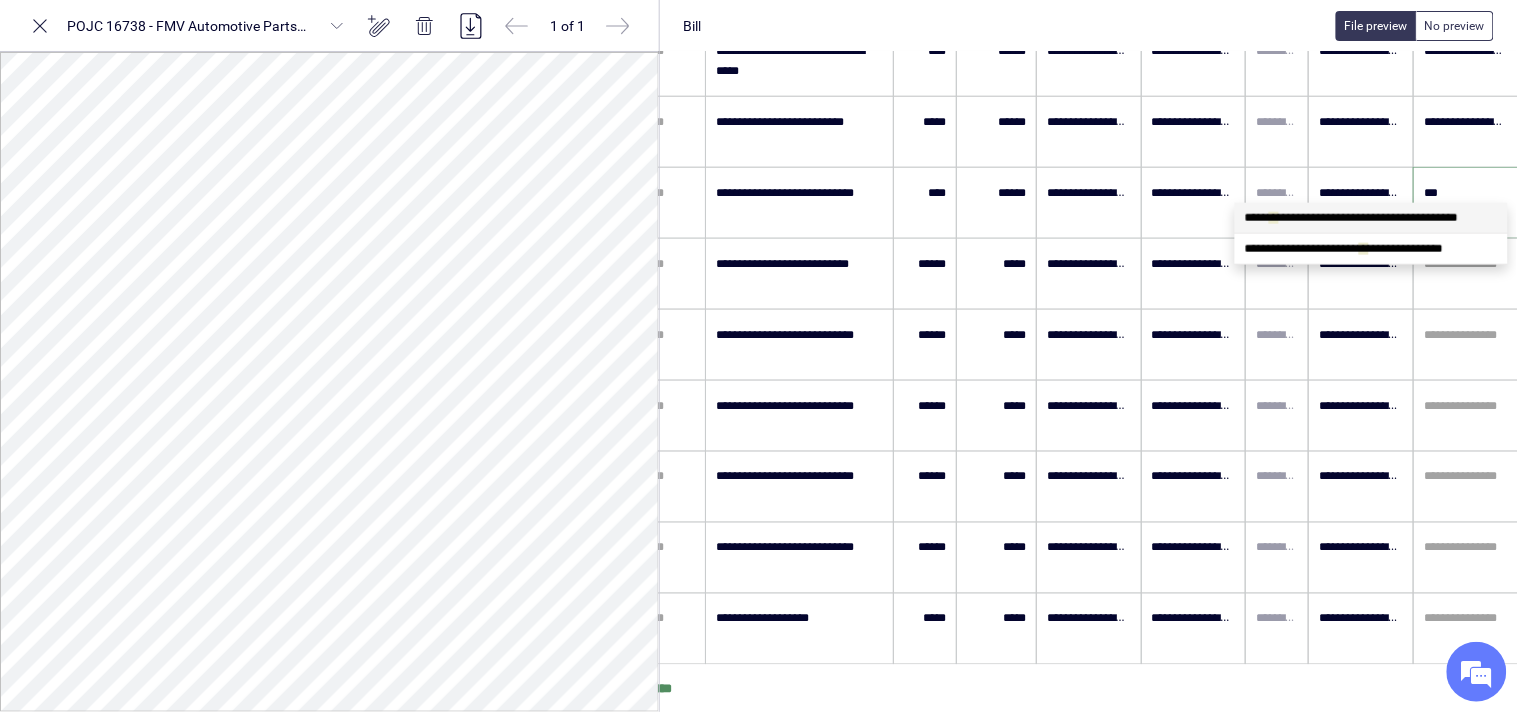 type on "****" 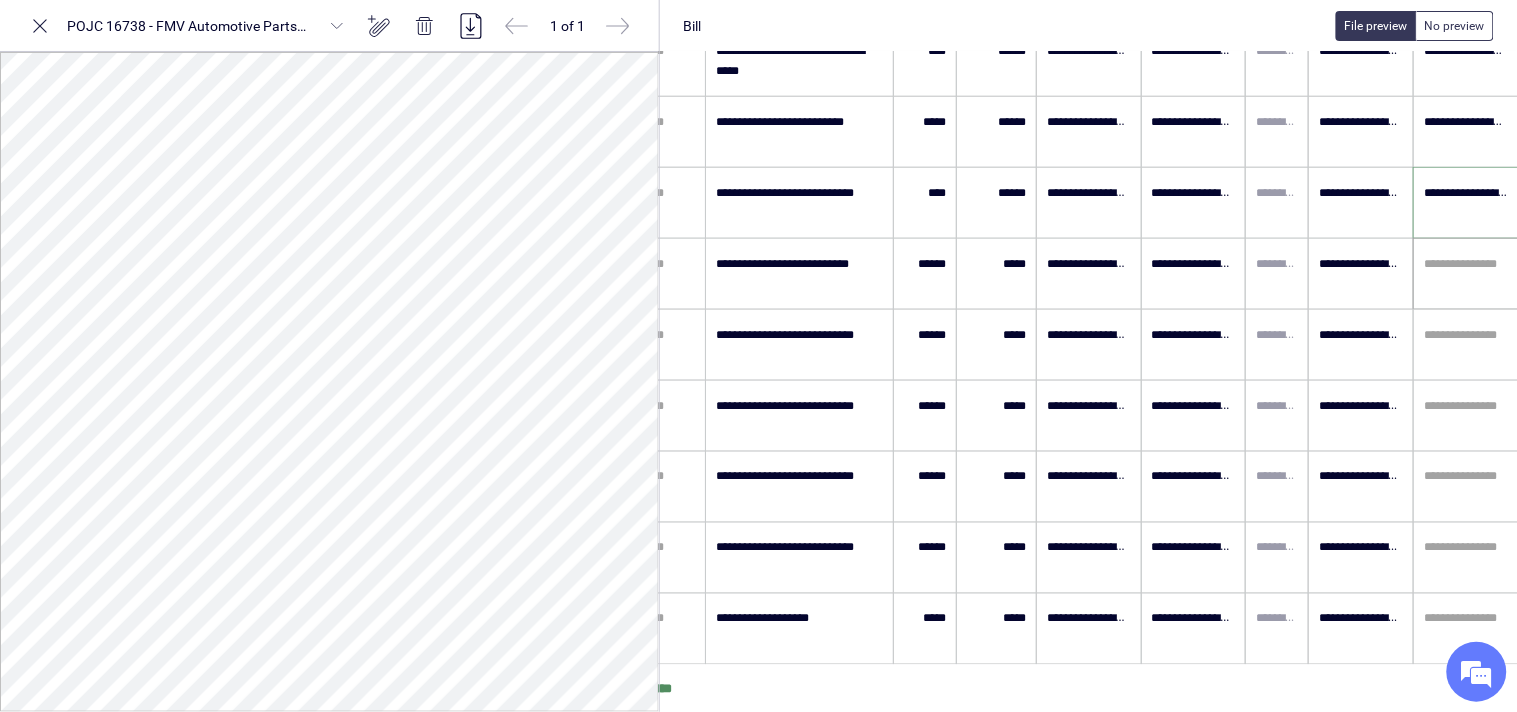 type on "**********" 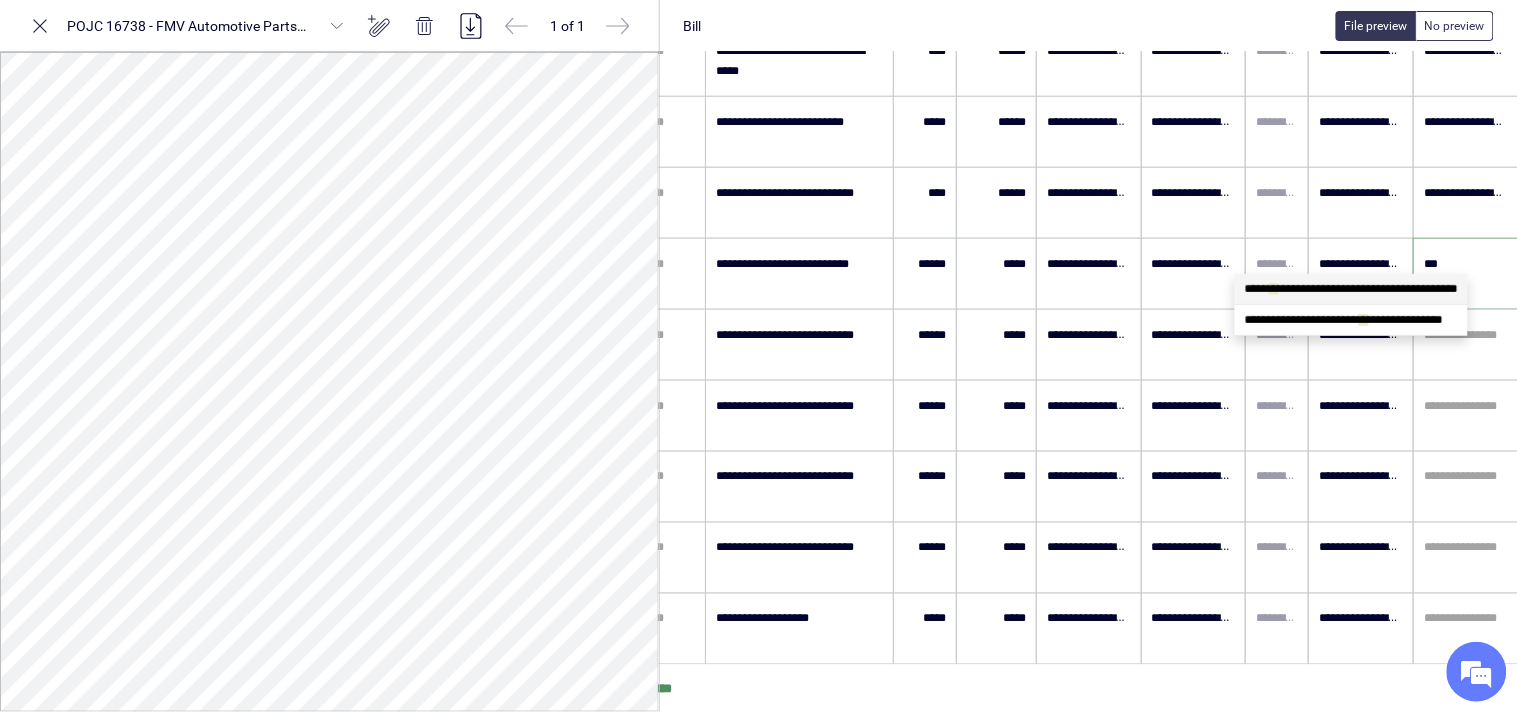 scroll, scrollTop: 0, scrollLeft: 0, axis: both 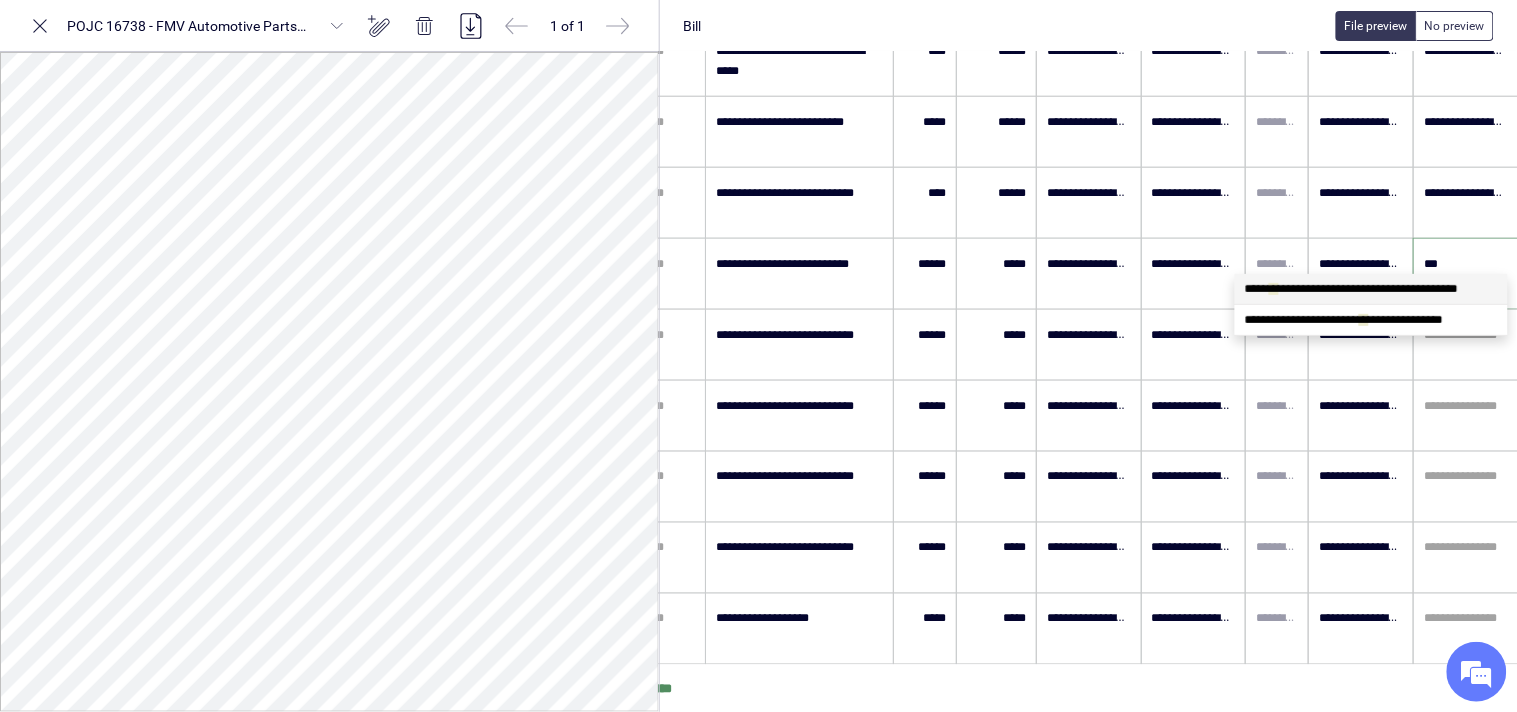 type on "****" 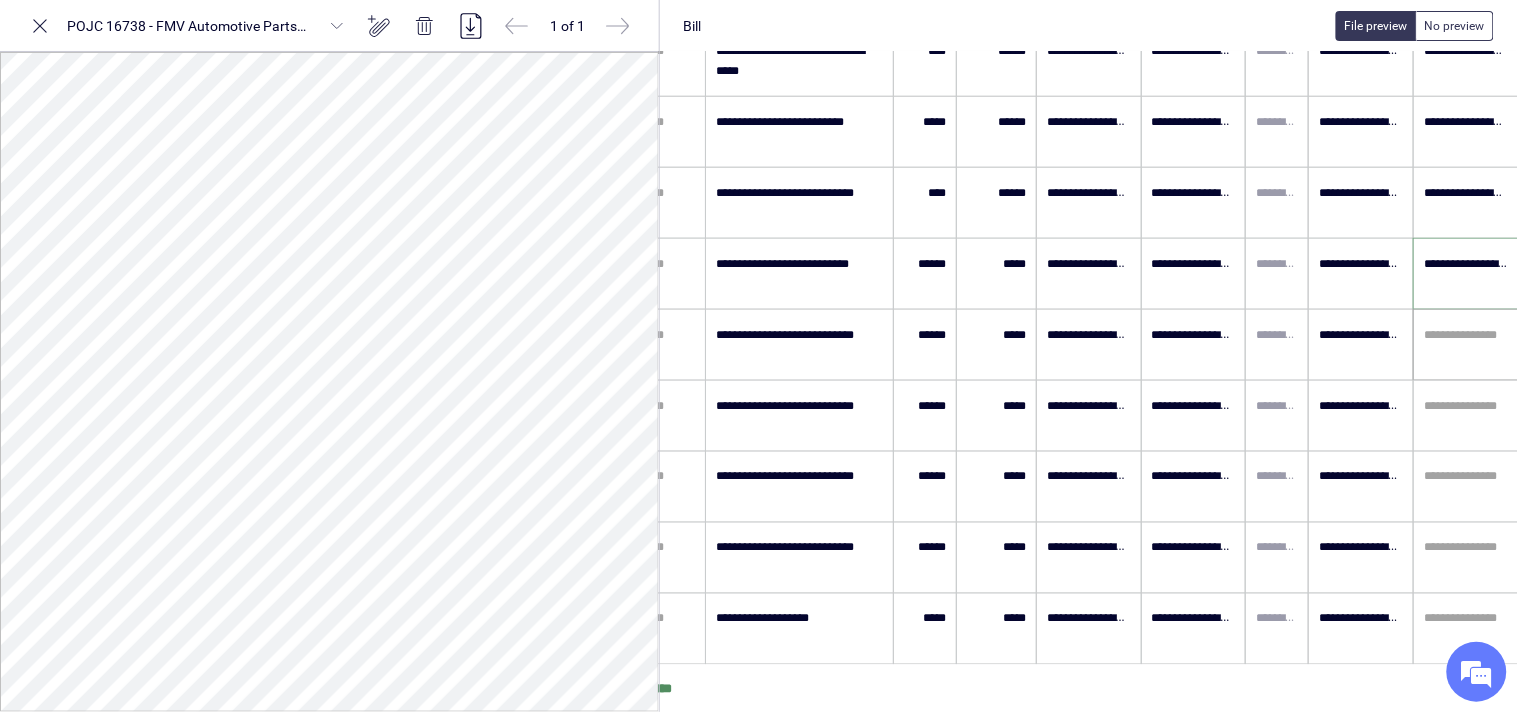 click at bounding box center (1466, 335) 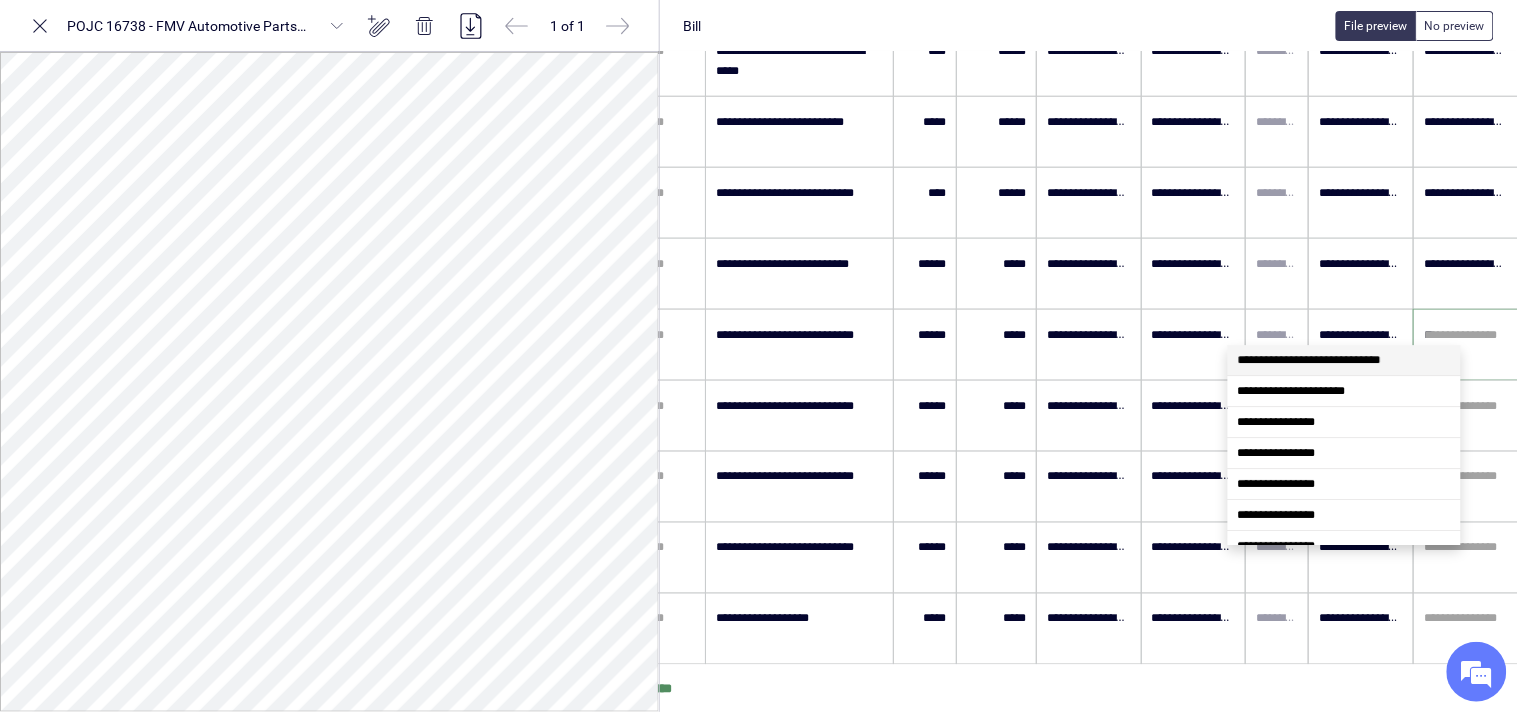 scroll, scrollTop: 0, scrollLeft: 0, axis: both 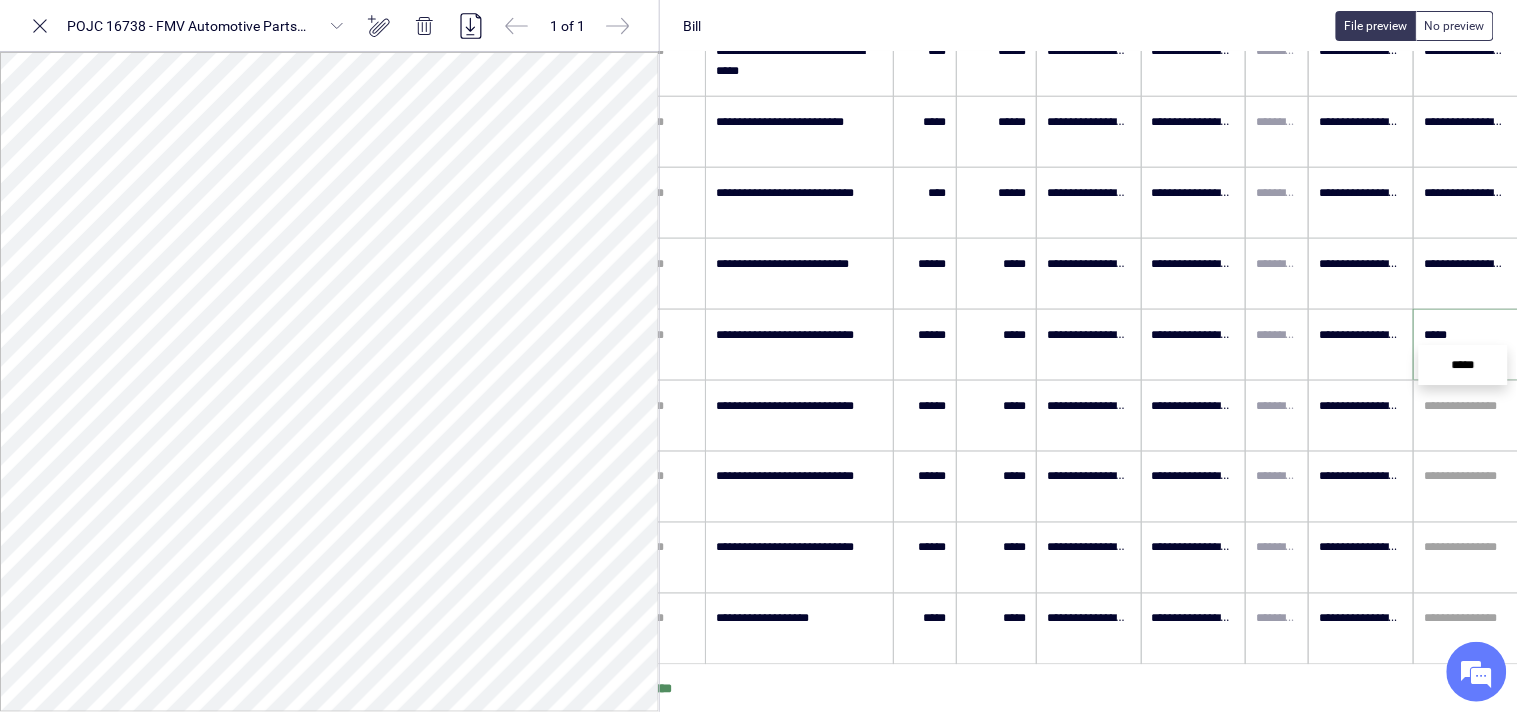 type on "****" 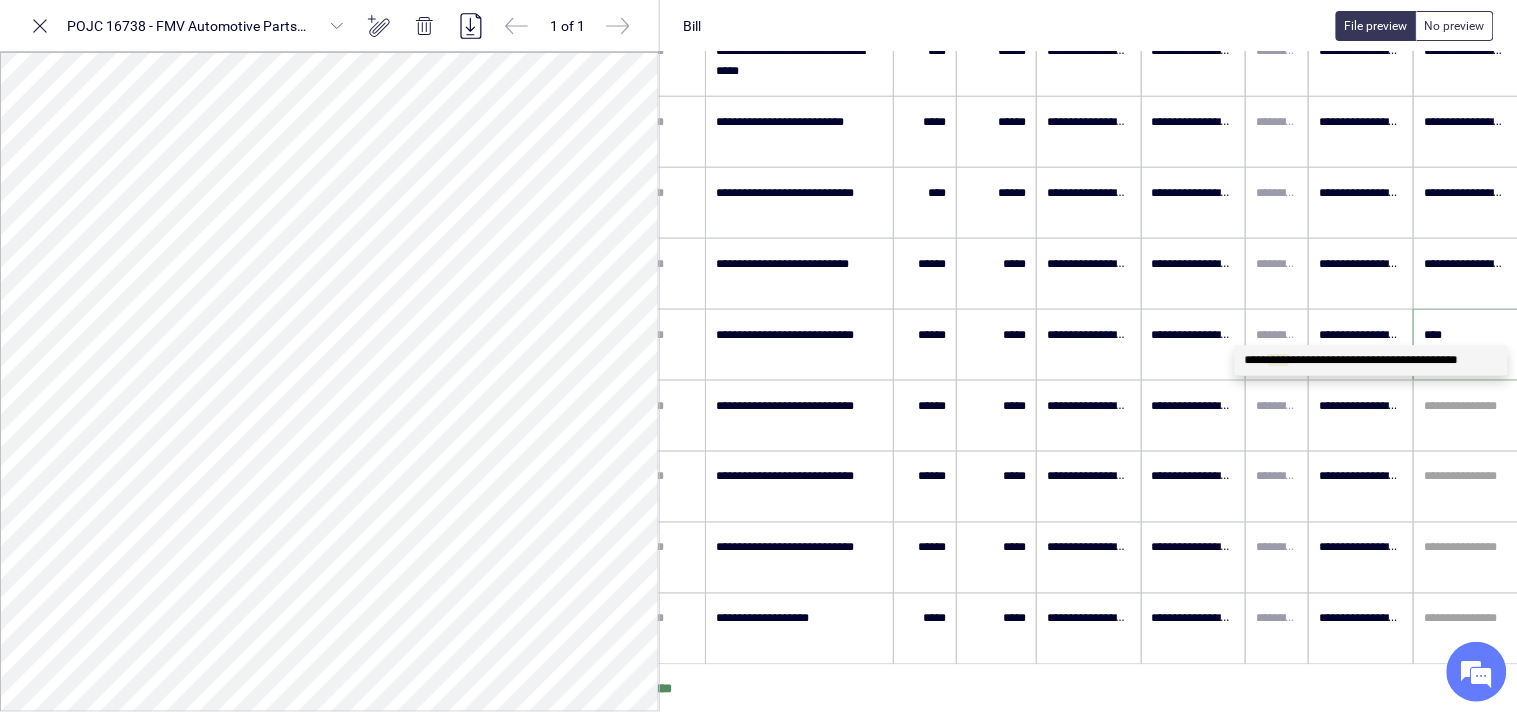 click on "**********" at bounding box center [1351, 360] 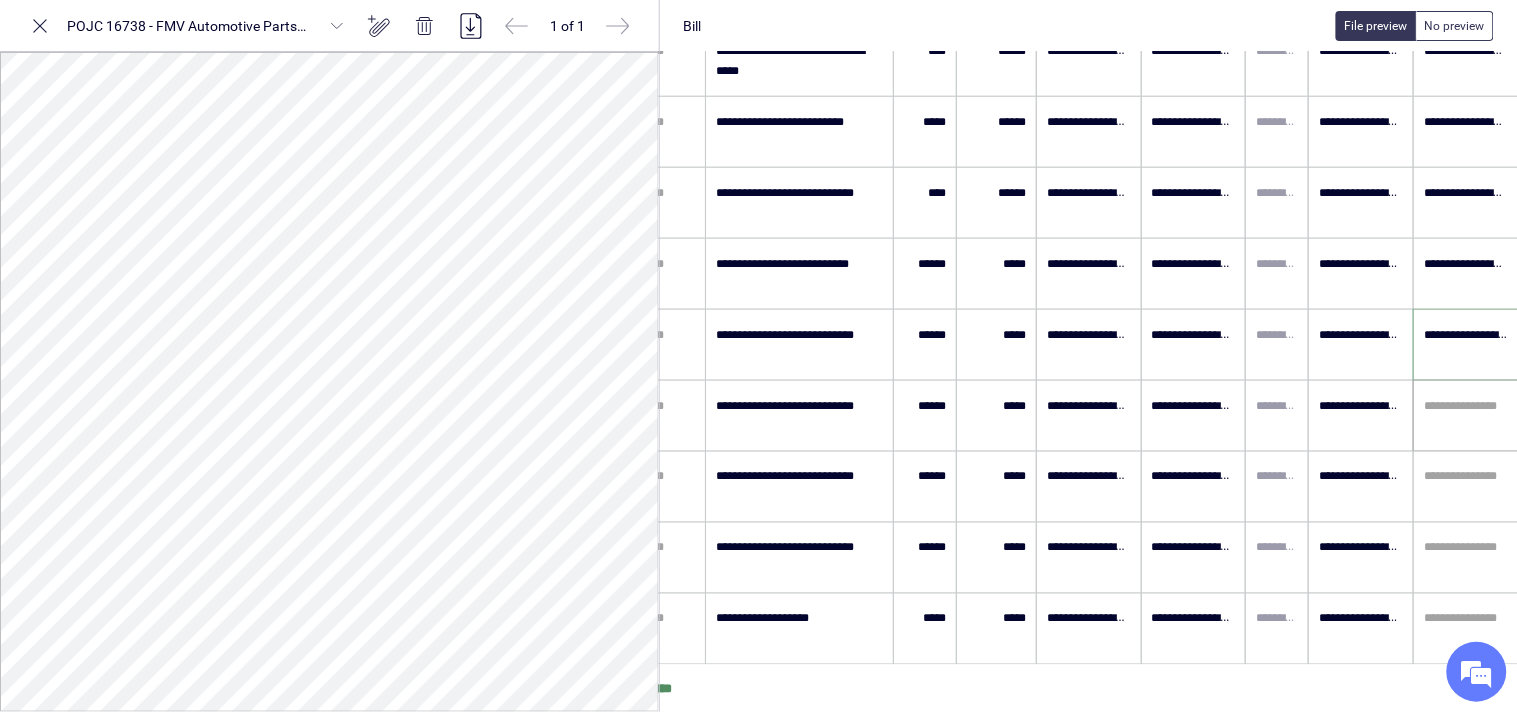 click at bounding box center [1466, 406] 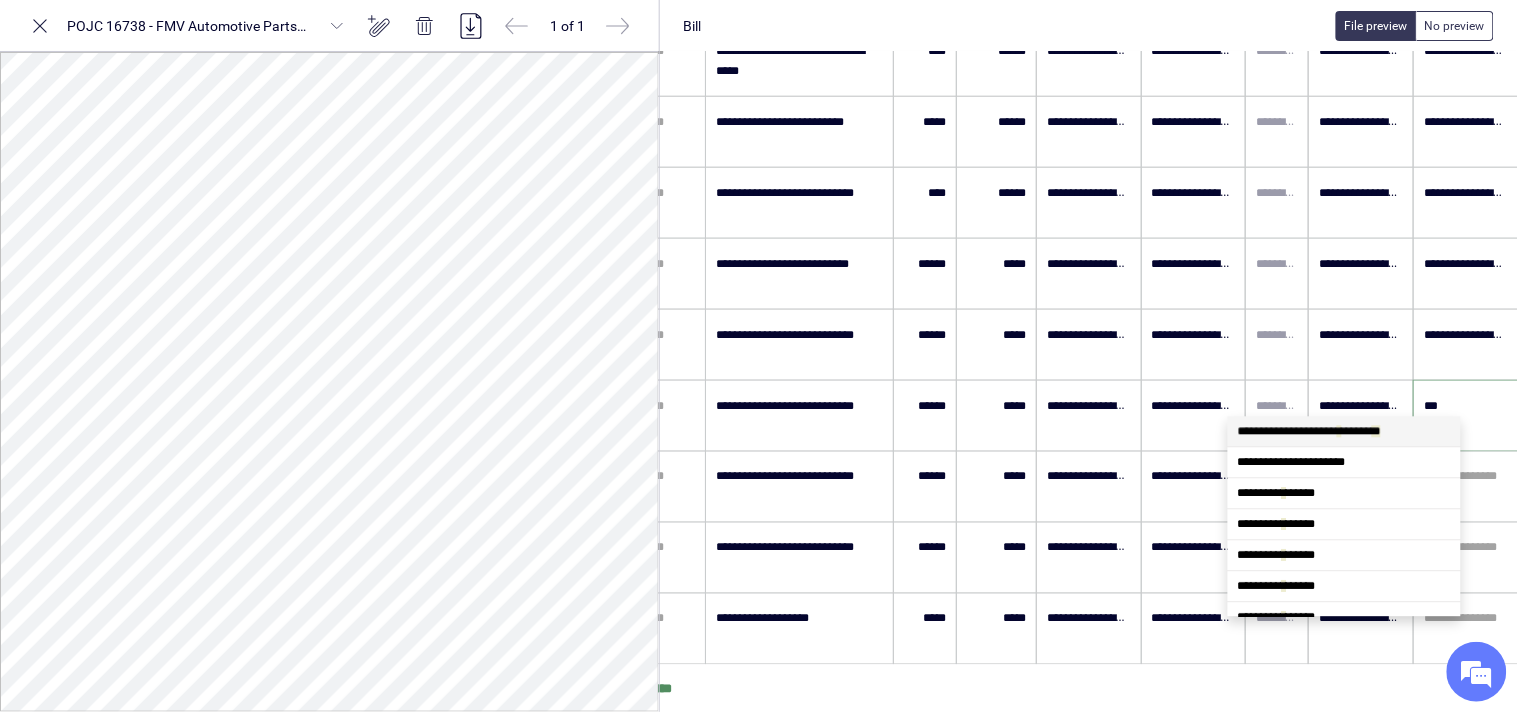 scroll, scrollTop: 0, scrollLeft: 0, axis: both 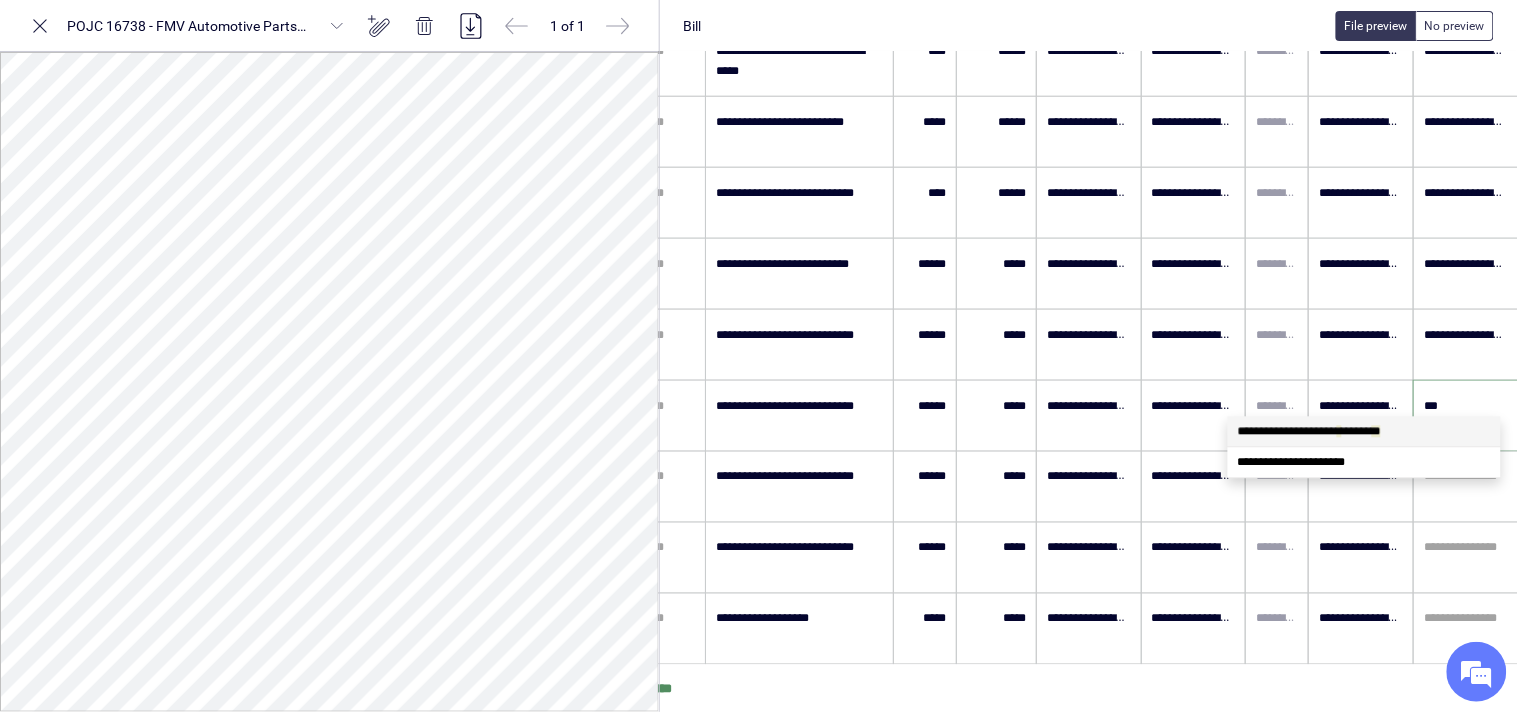 type on "****" 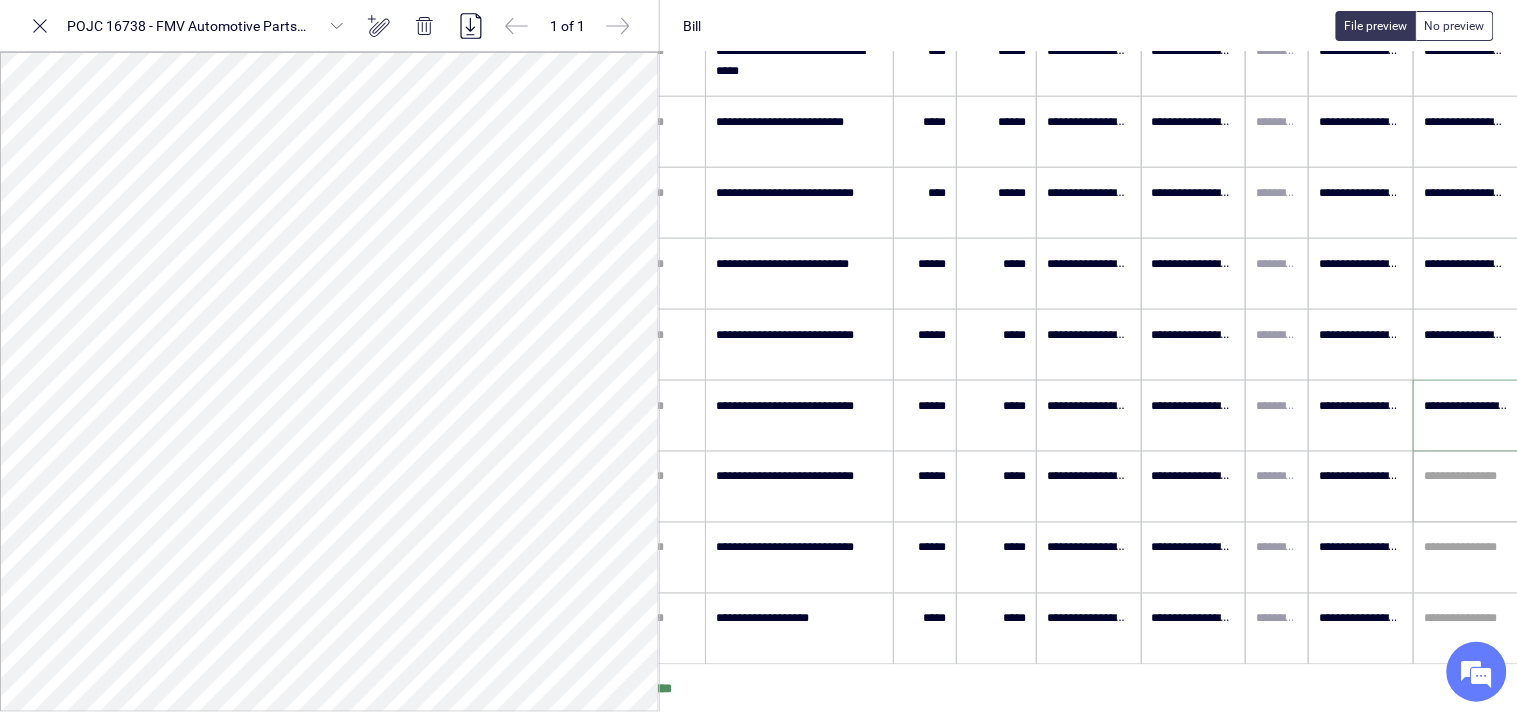 type on "**********" 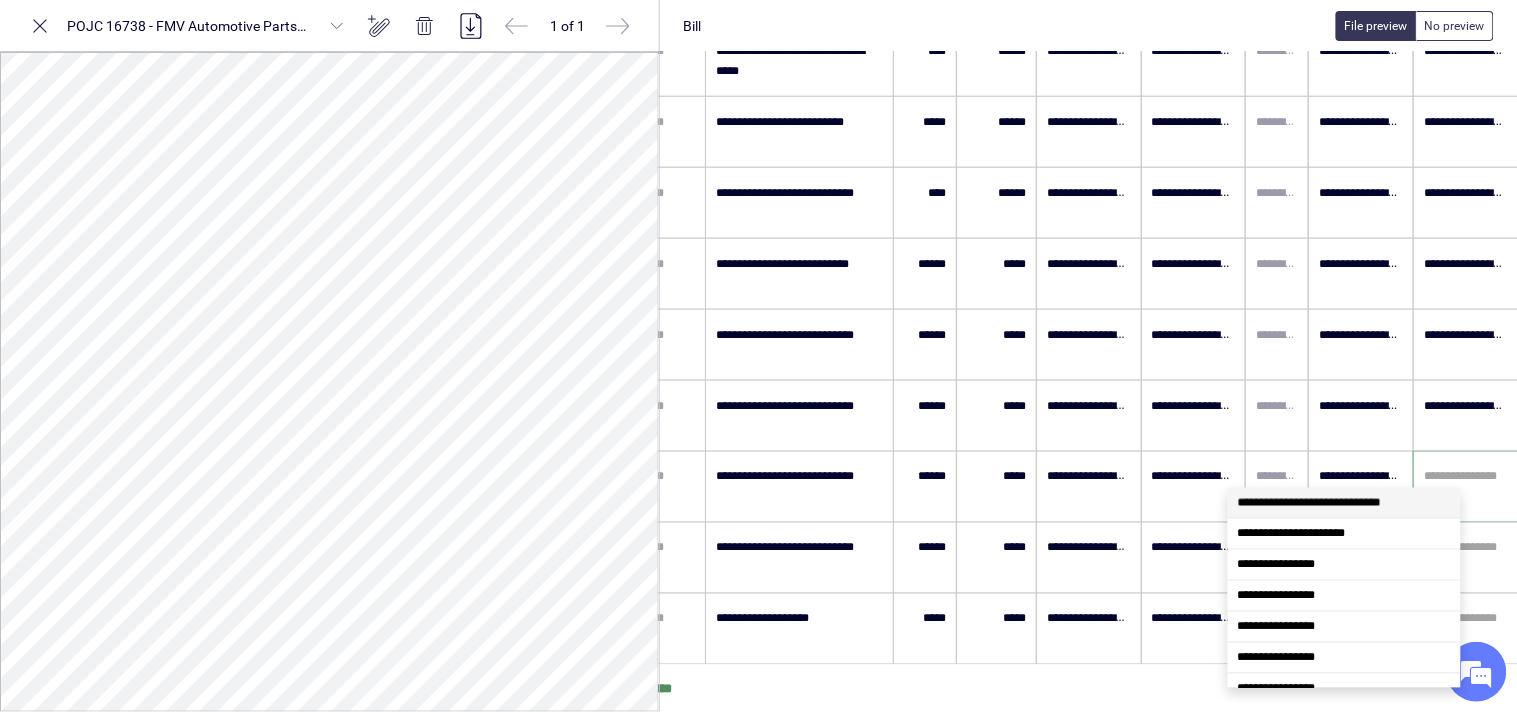 click at bounding box center [1466, 477] 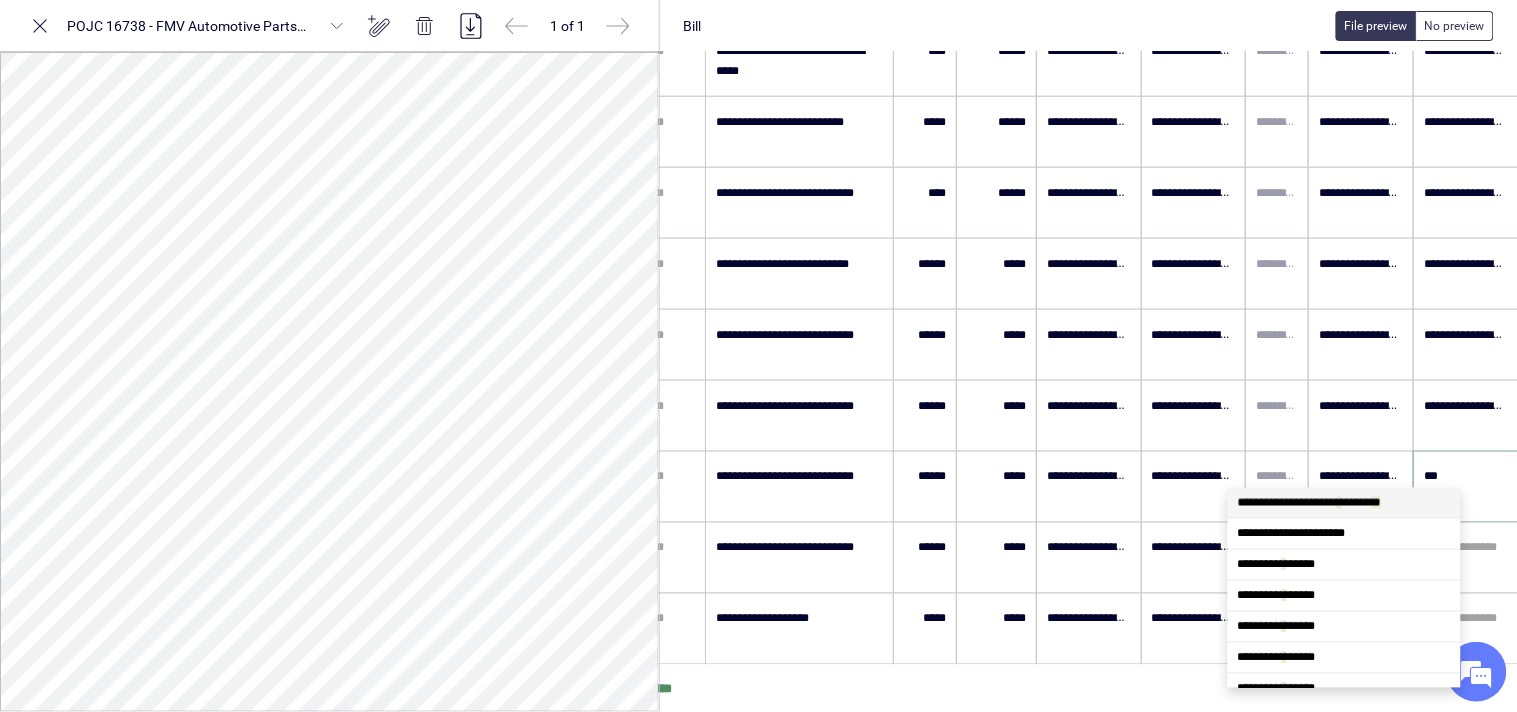 scroll, scrollTop: 0, scrollLeft: 0, axis: both 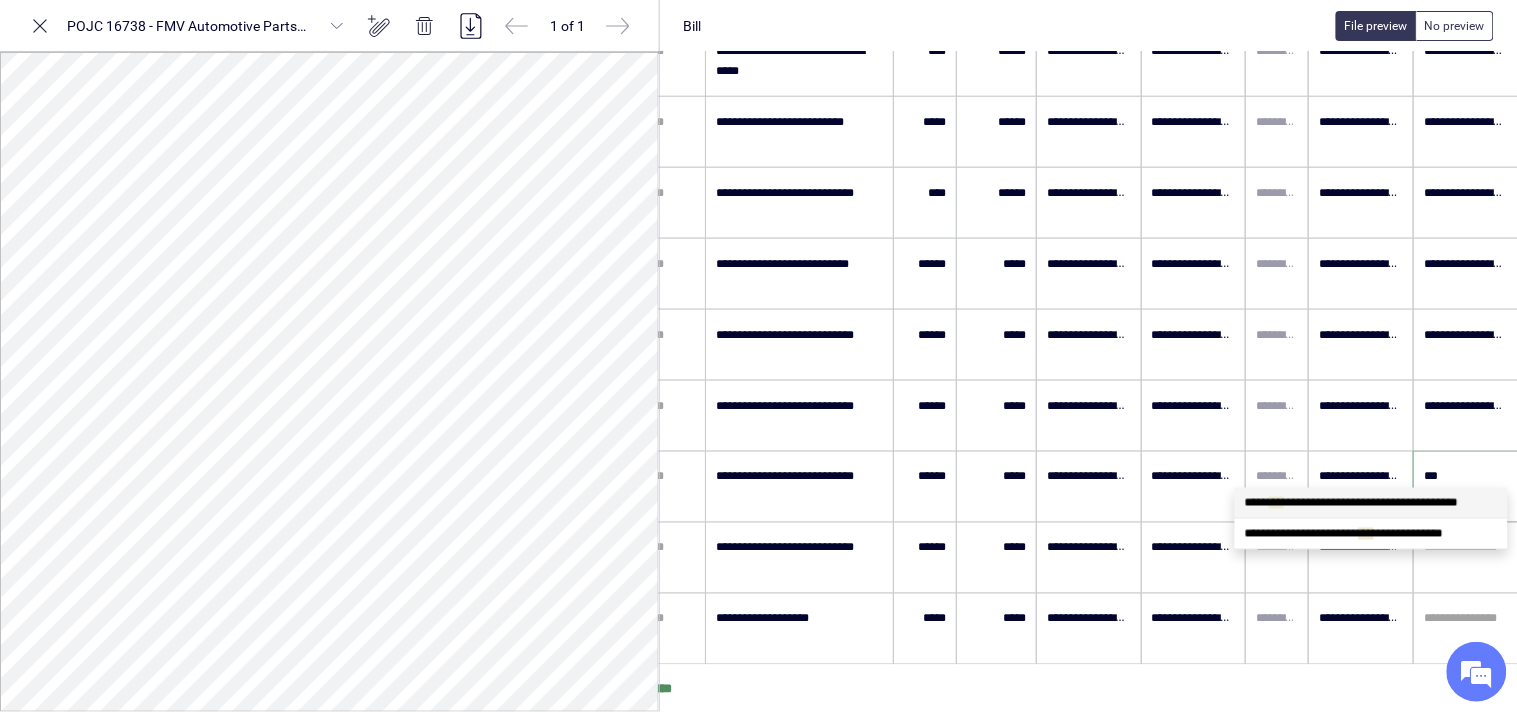 type on "****" 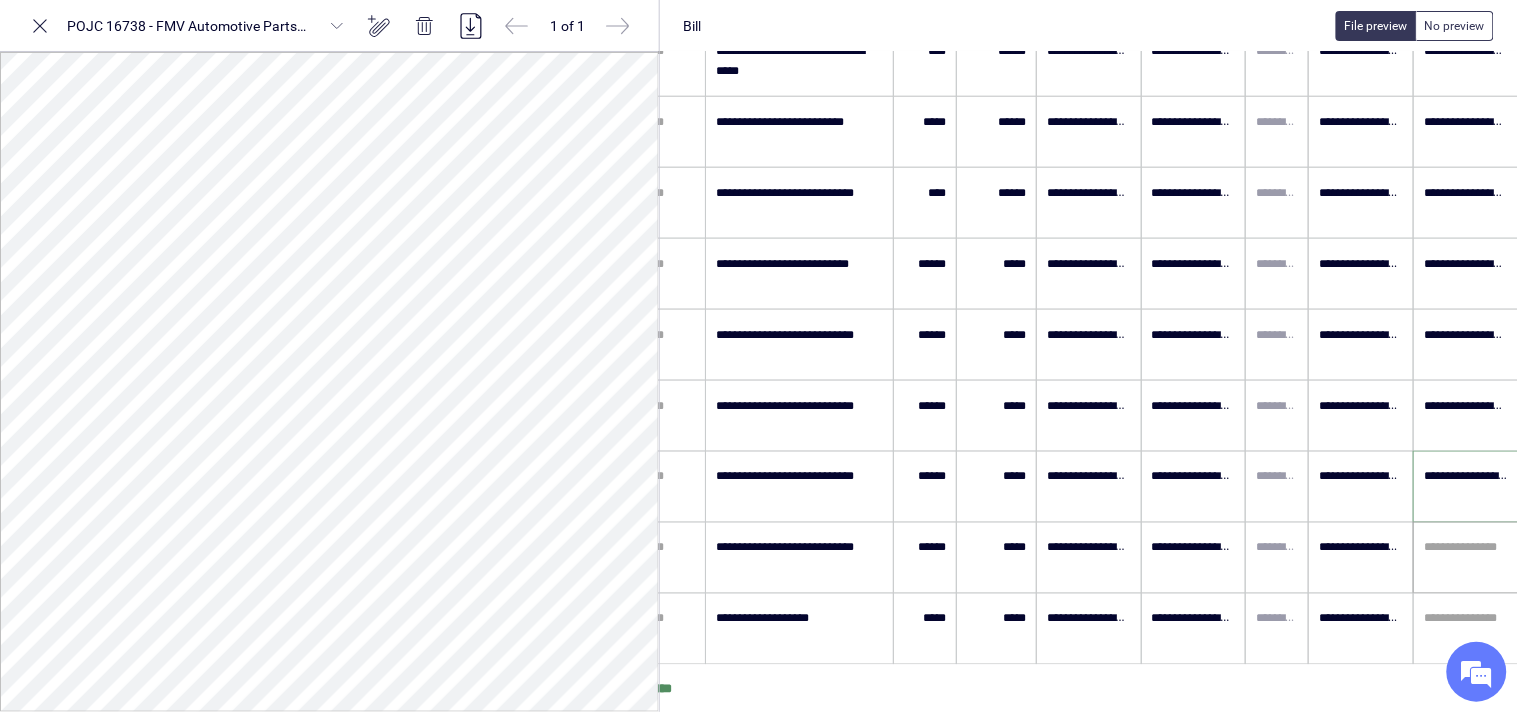 type on "**********" 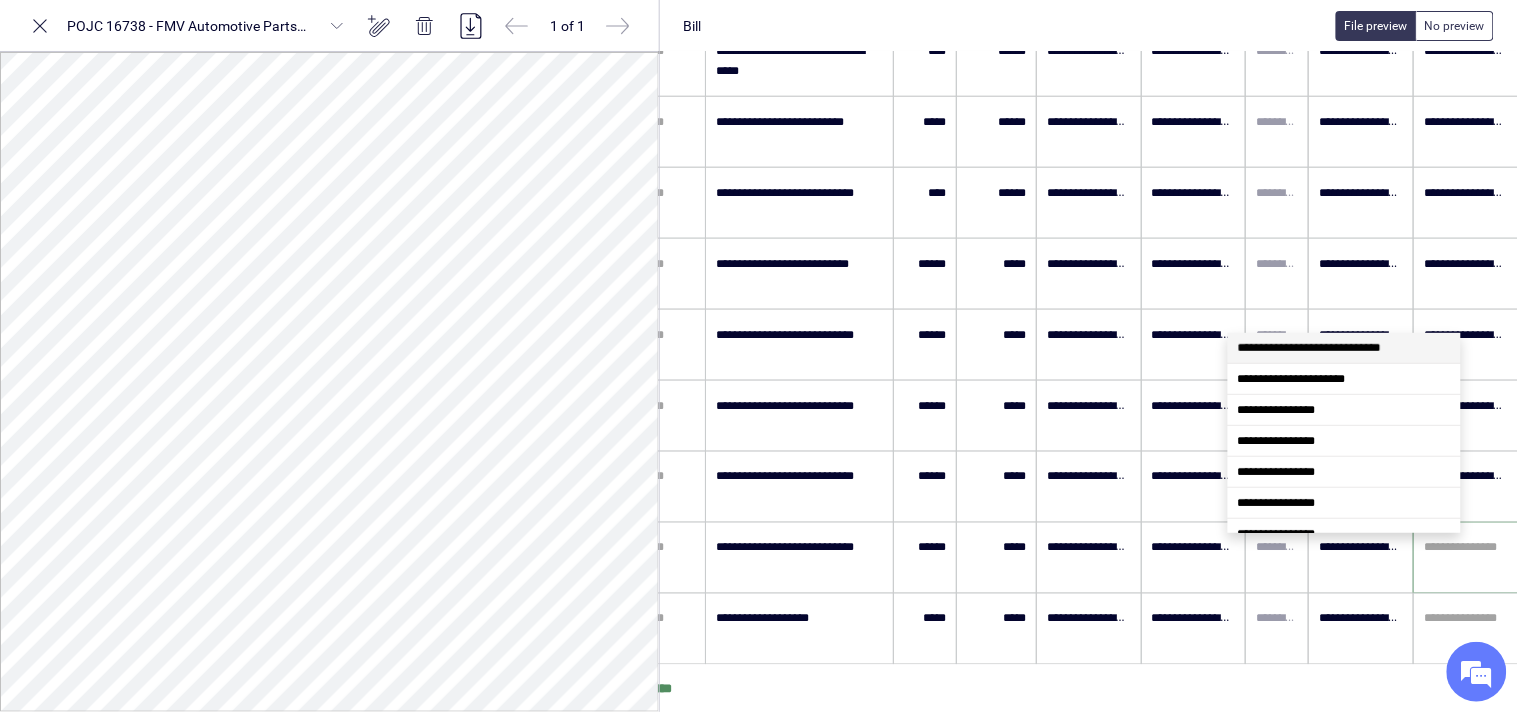 click at bounding box center [1466, 548] 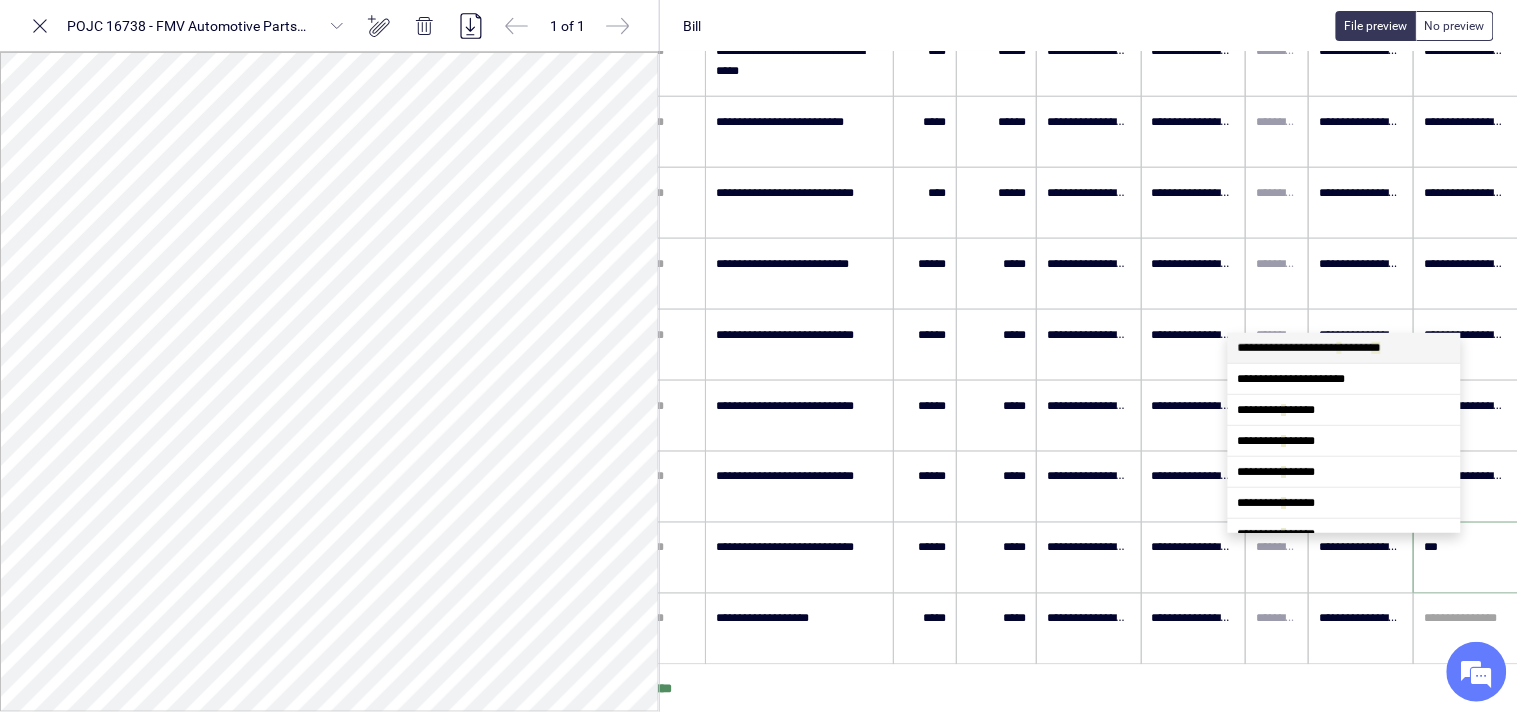 scroll, scrollTop: 0, scrollLeft: 0, axis: both 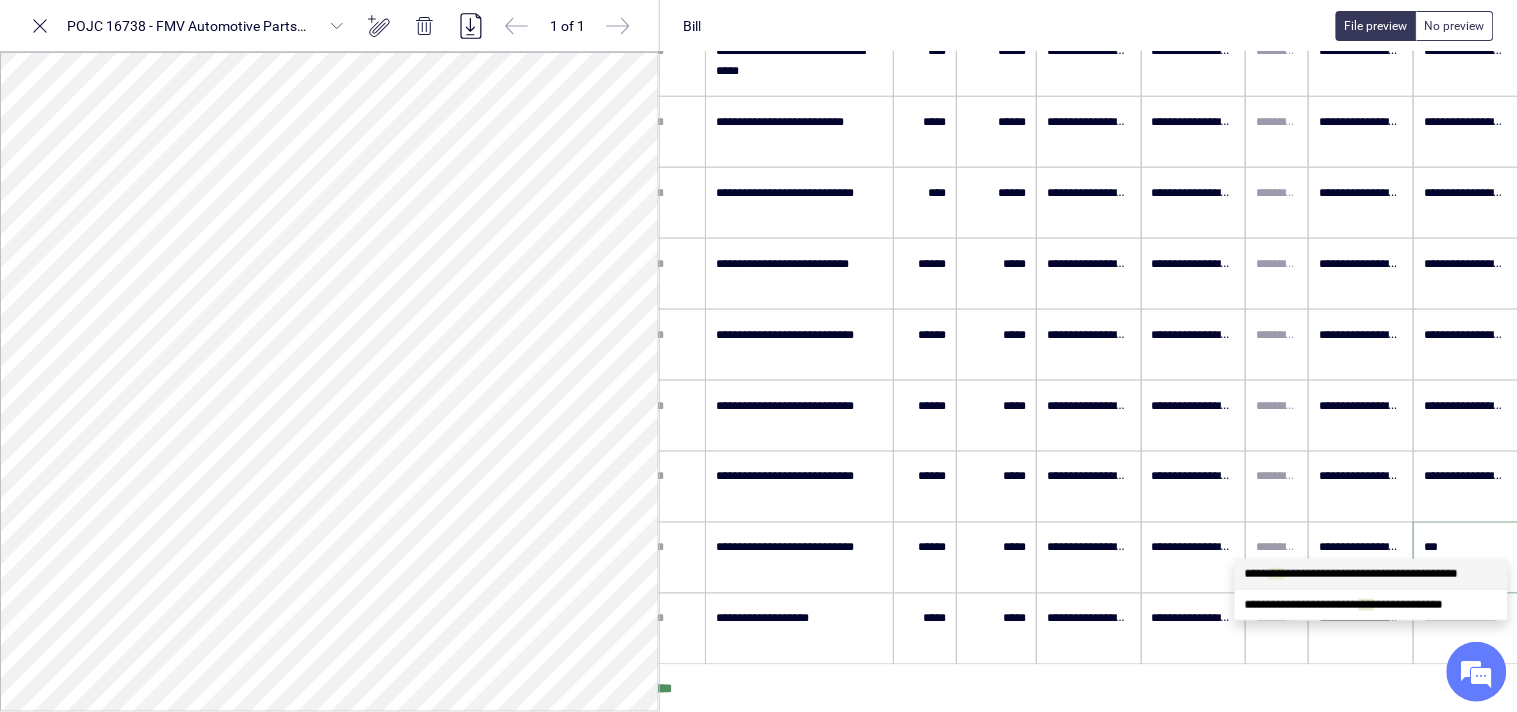 type on "****" 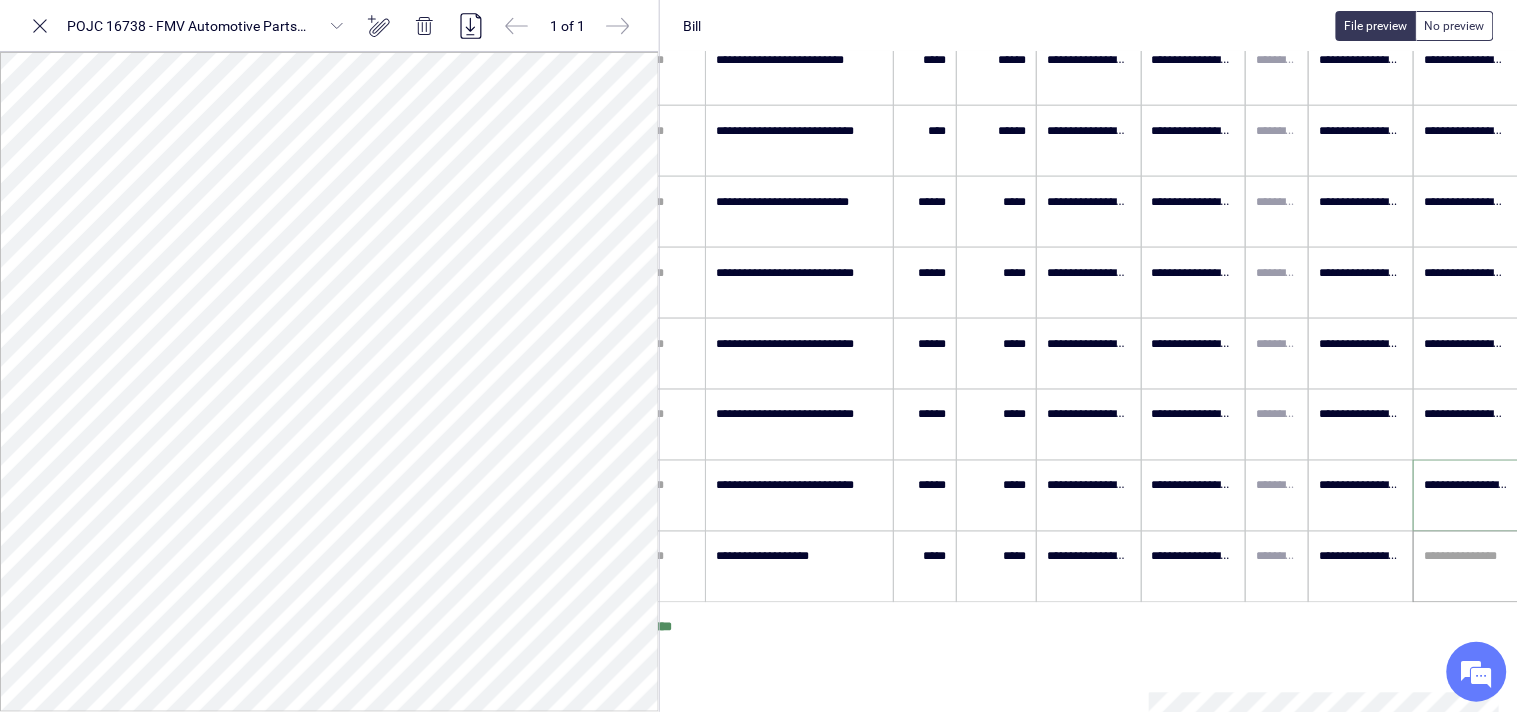 scroll, scrollTop: 723, scrollLeft: 60, axis: both 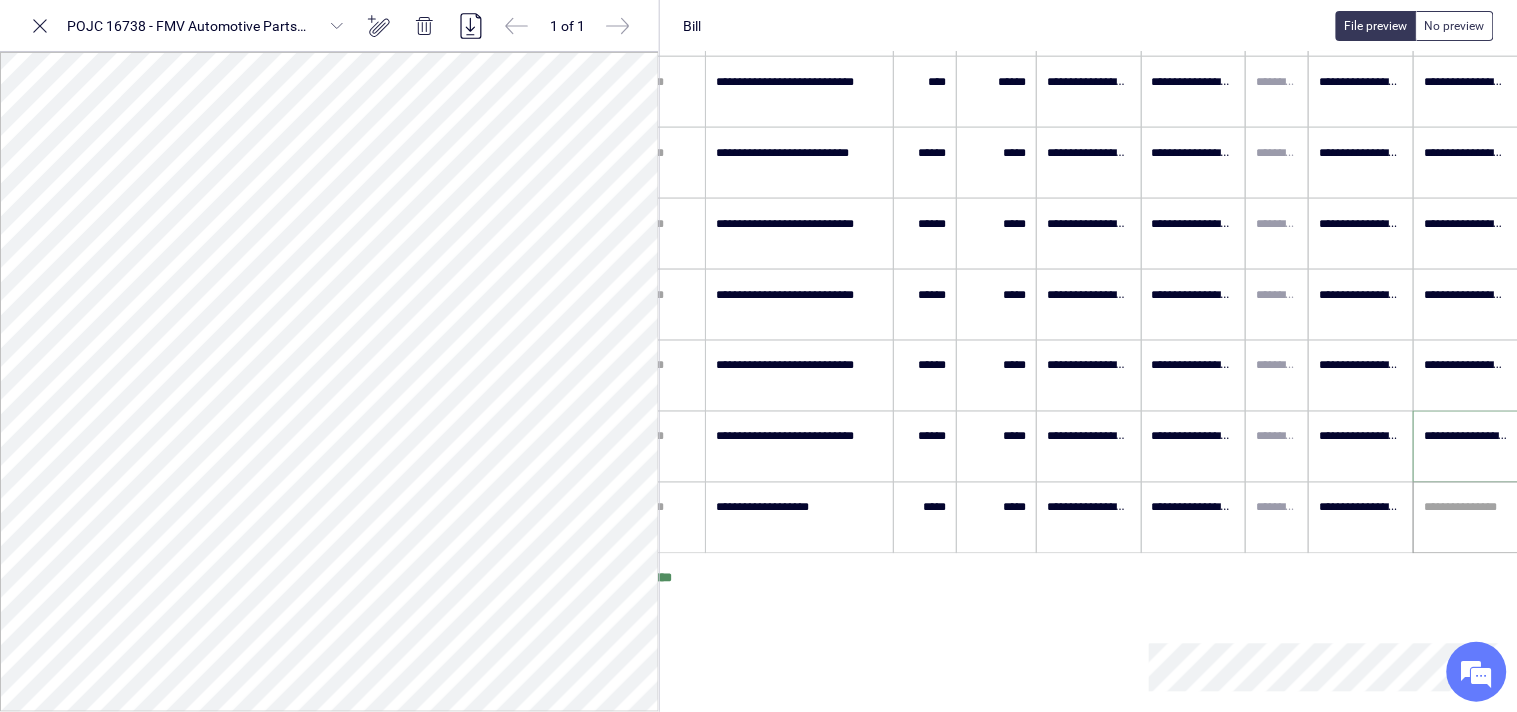 click at bounding box center [1466, 508] 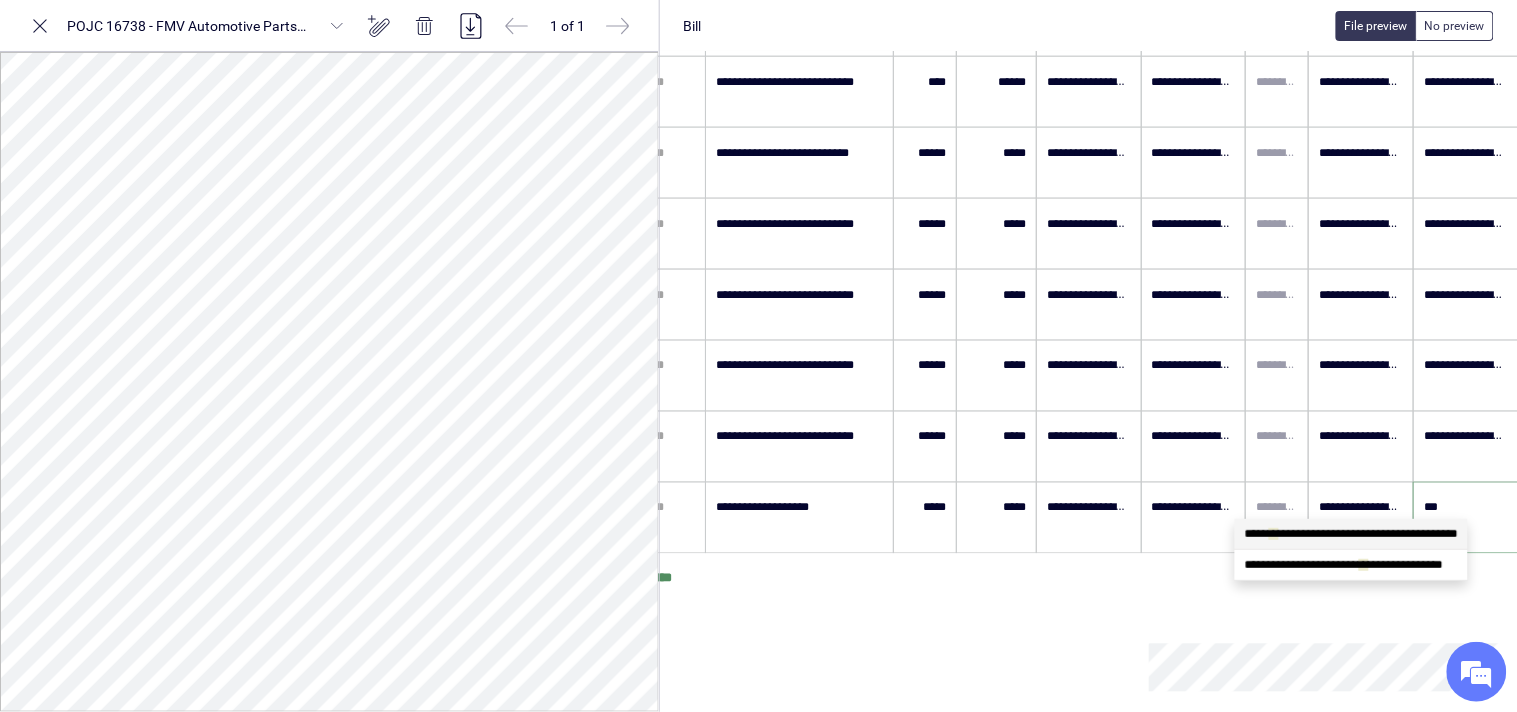 scroll, scrollTop: 0, scrollLeft: 0, axis: both 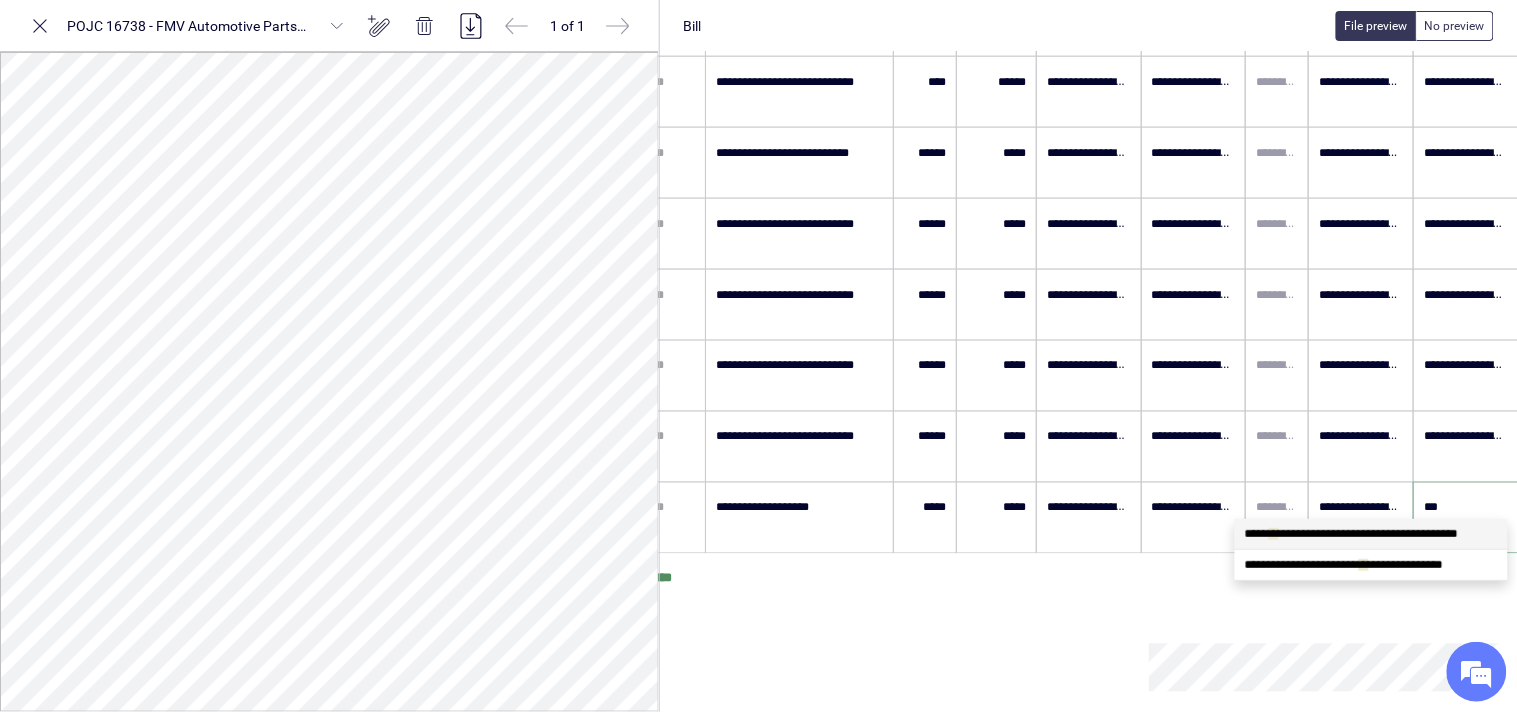 type on "****" 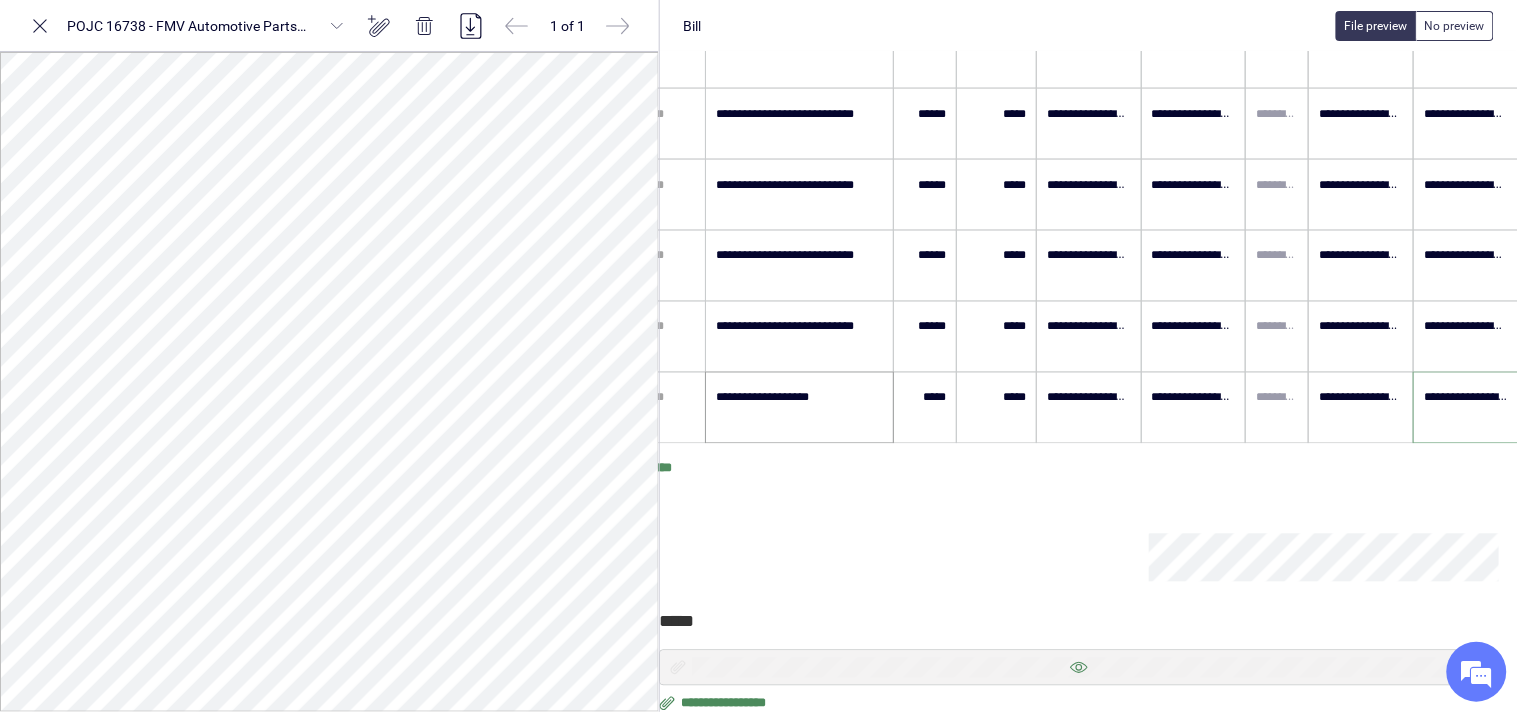 scroll, scrollTop: 834, scrollLeft: 60, axis: both 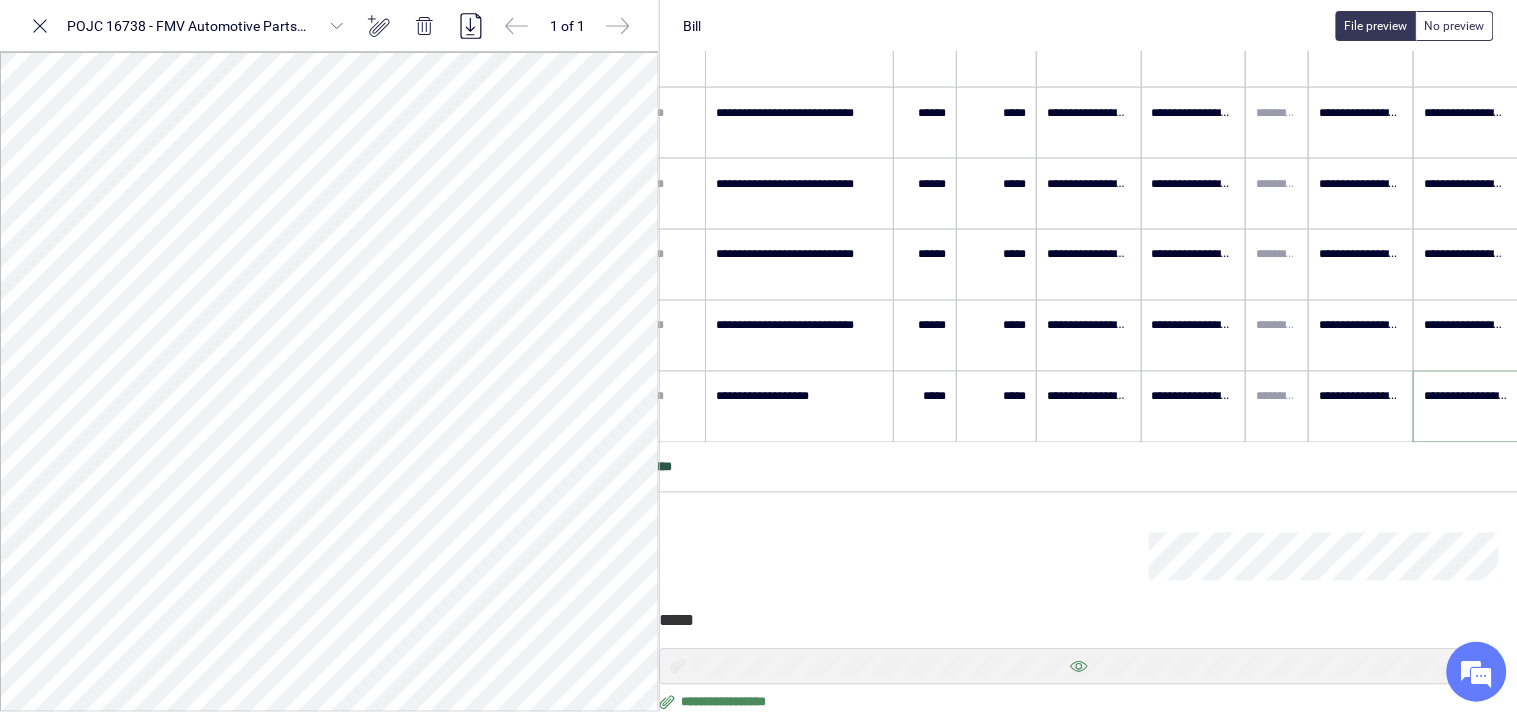type on "**********" 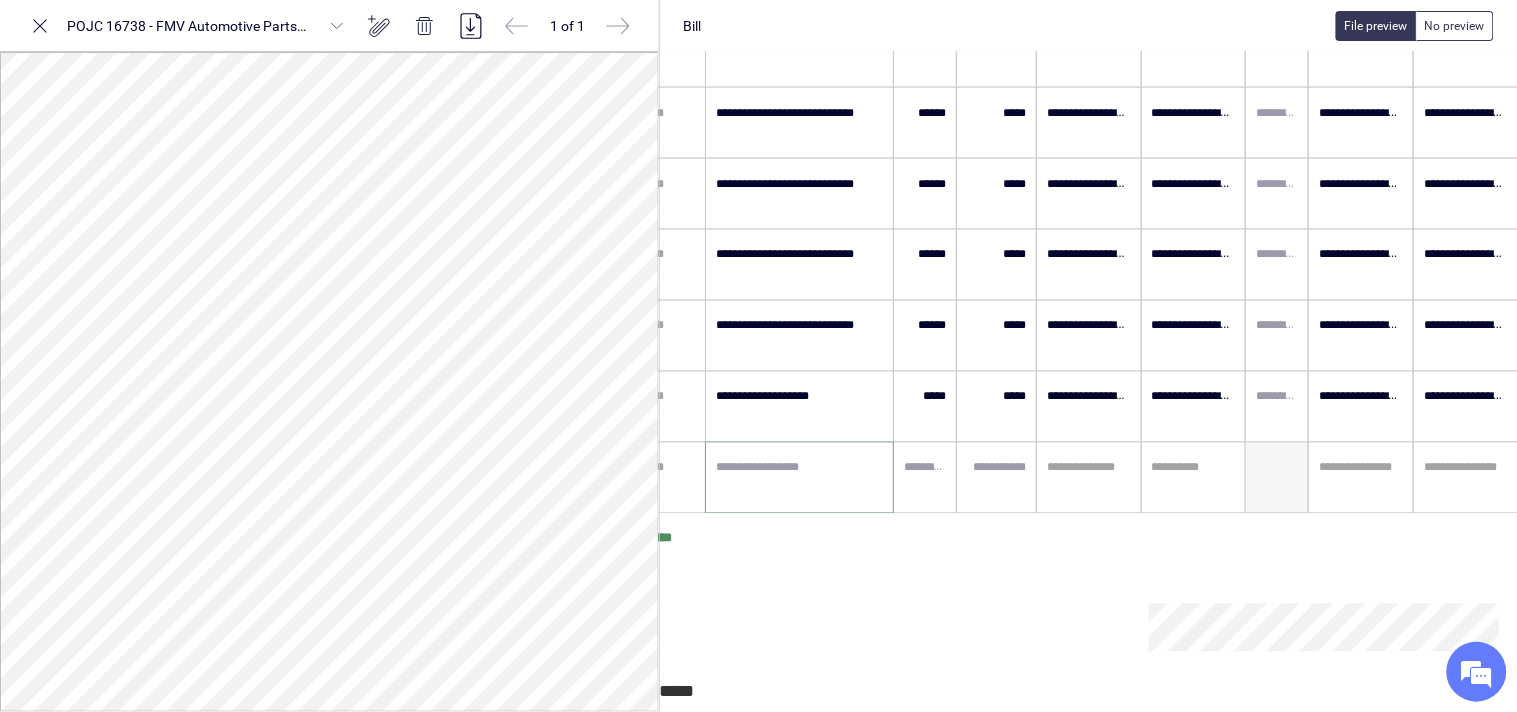 click at bounding box center (800, 478) 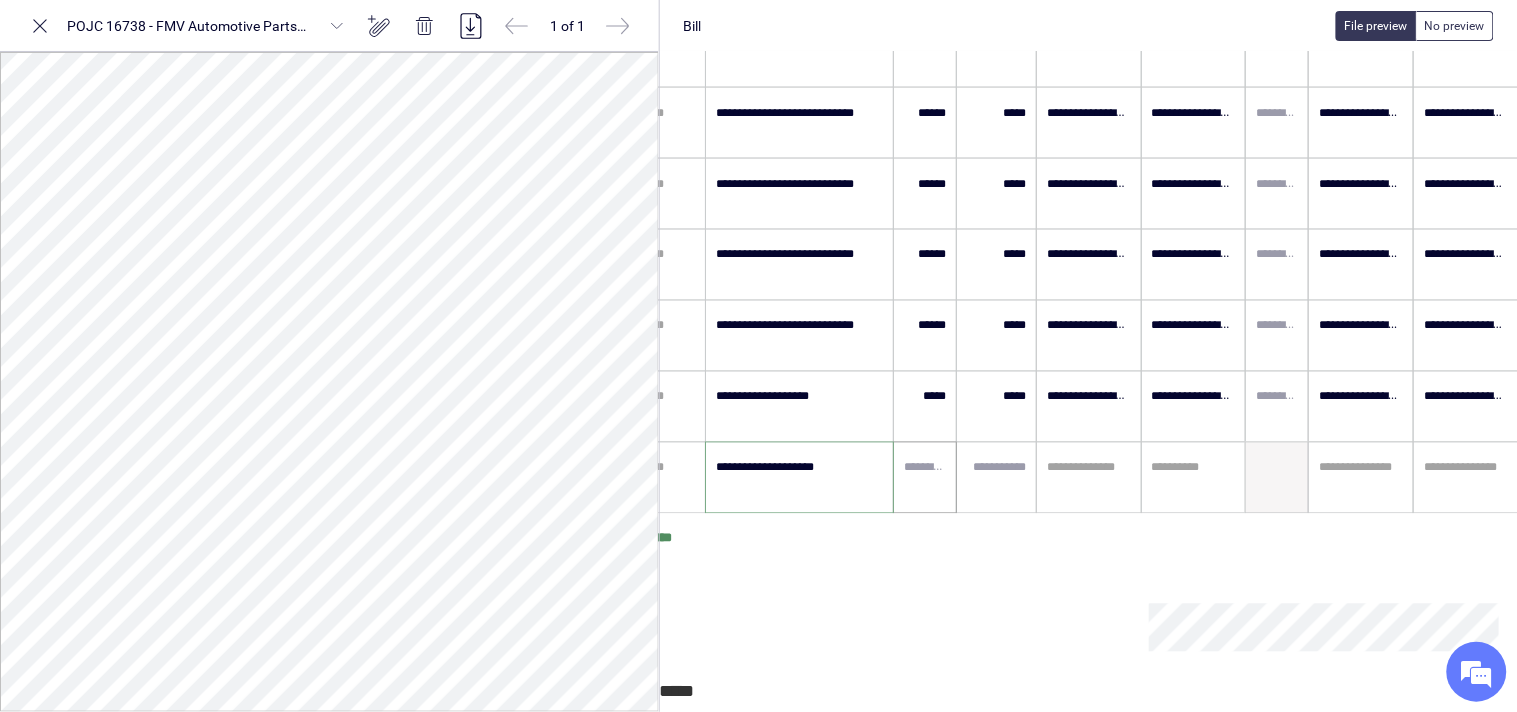 type on "**********" 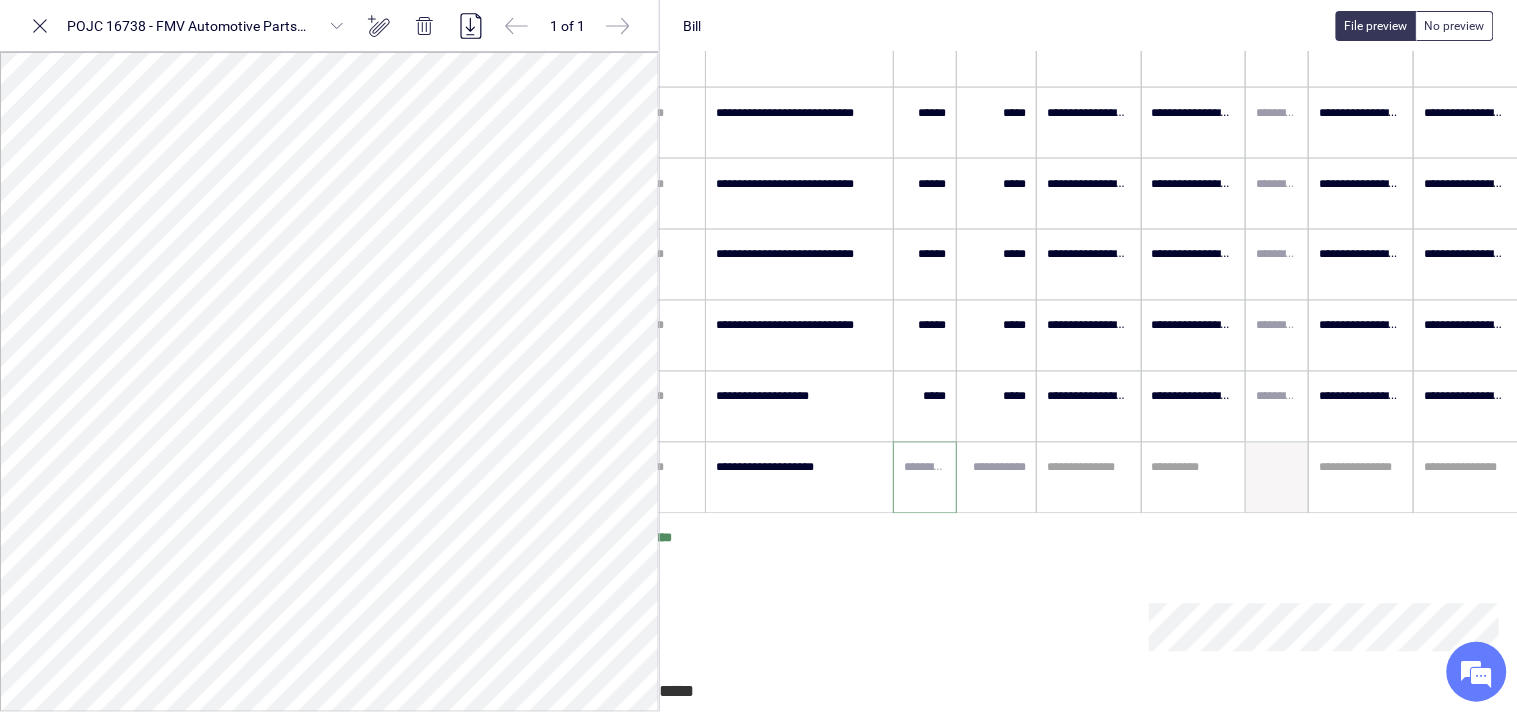 click at bounding box center (925, 468) 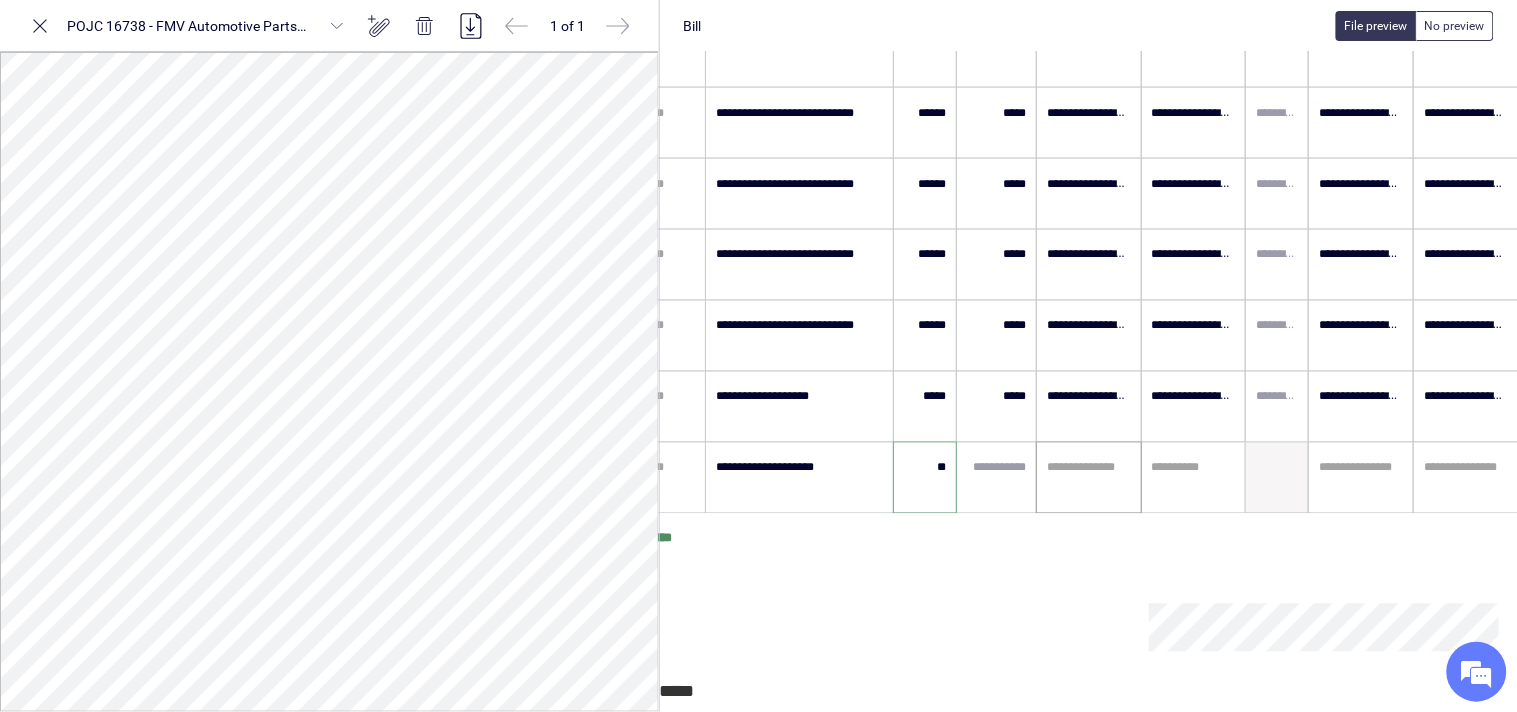 click at bounding box center (1089, 468) 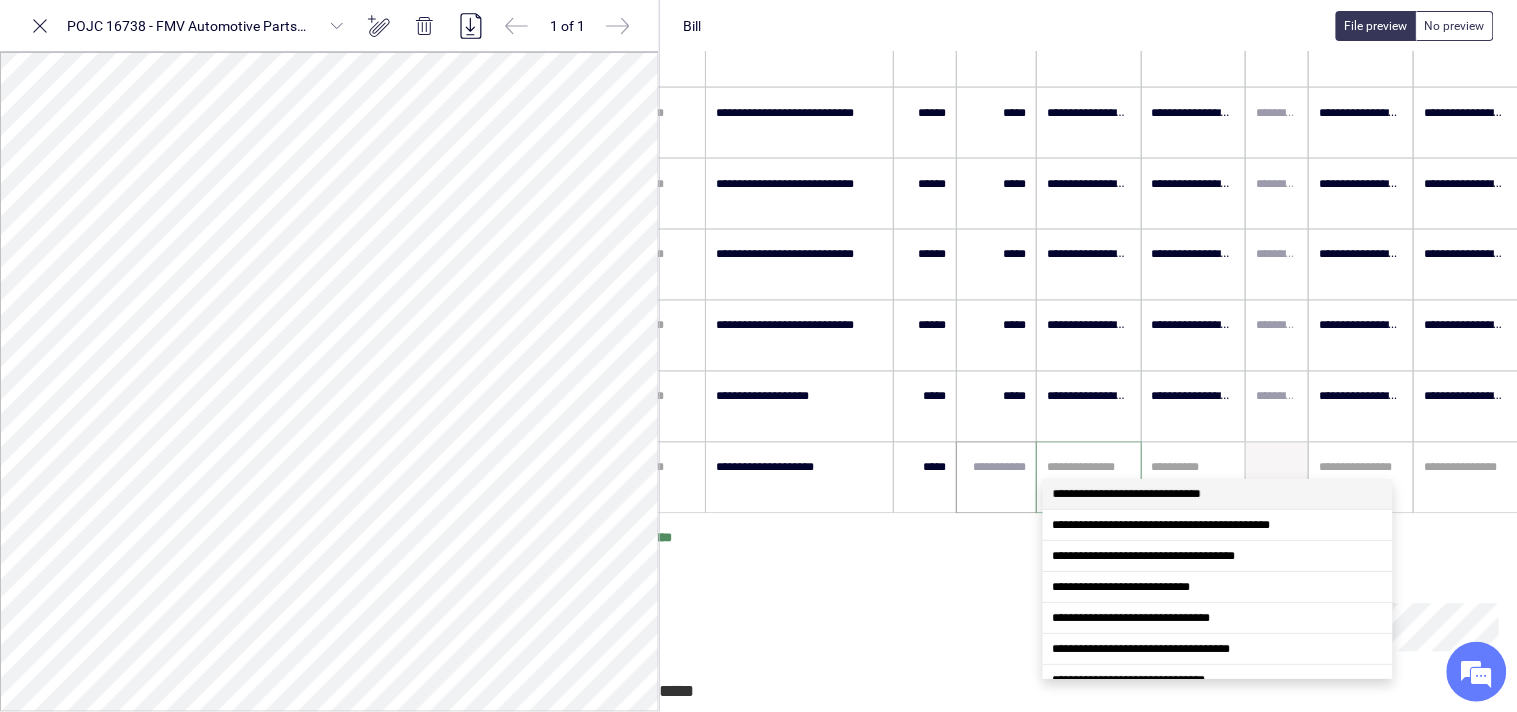 click at bounding box center (996, 468) 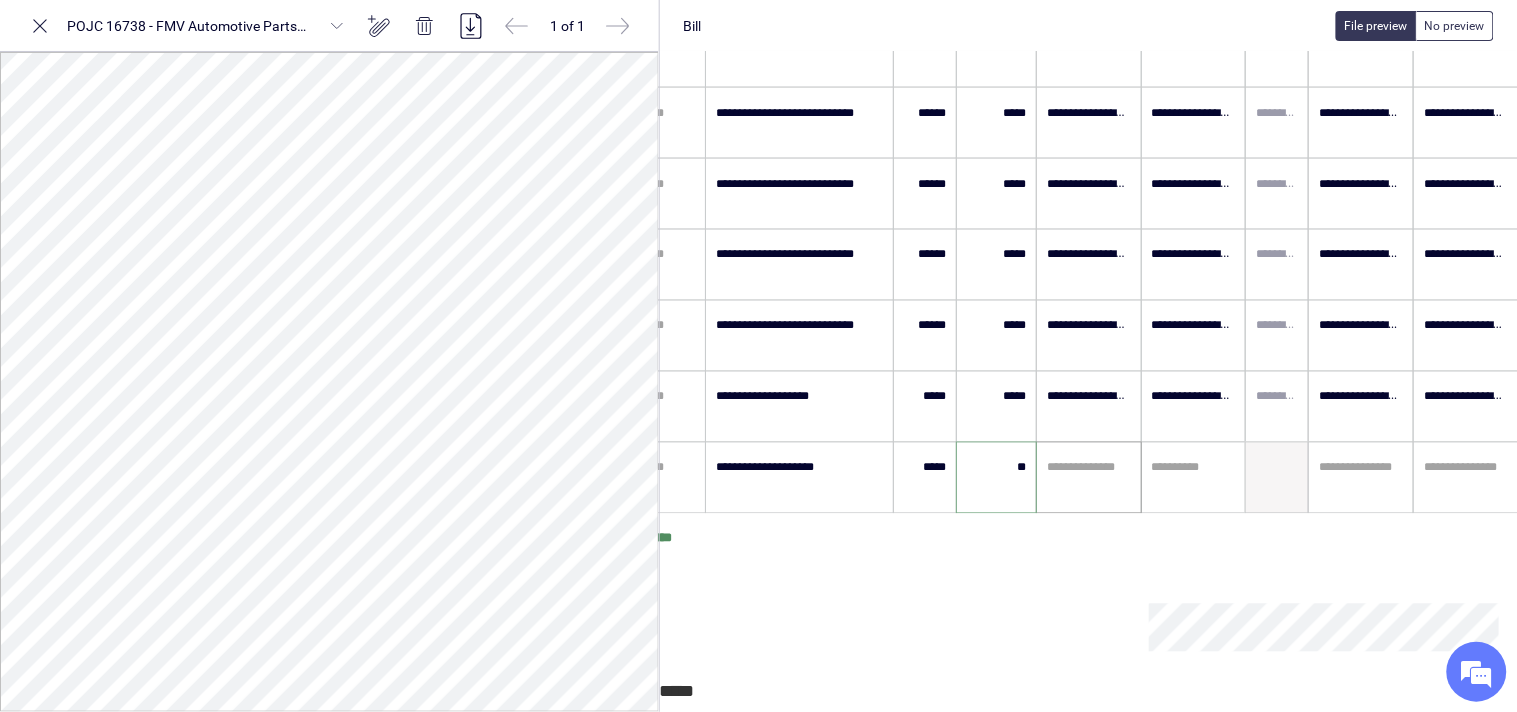 click at bounding box center [1089, 468] 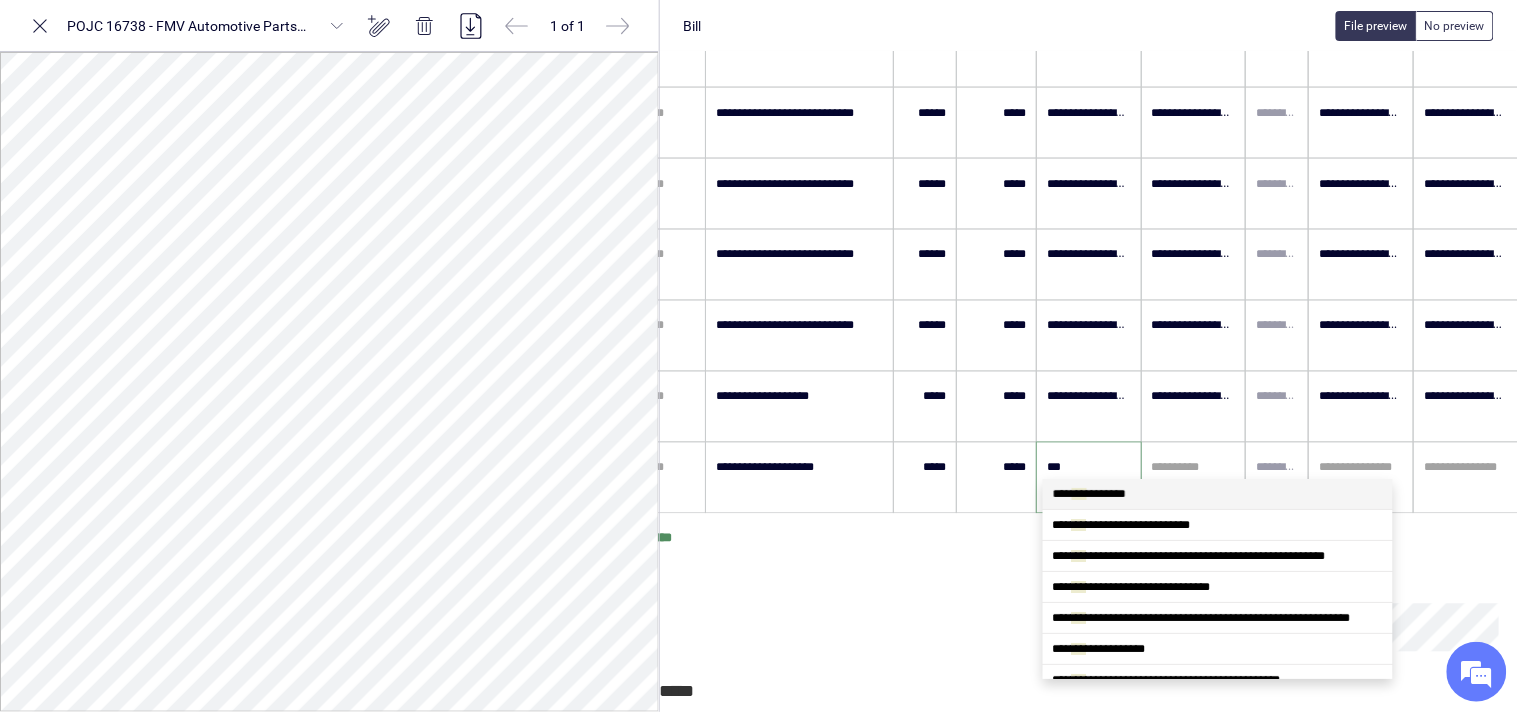 type on "****" 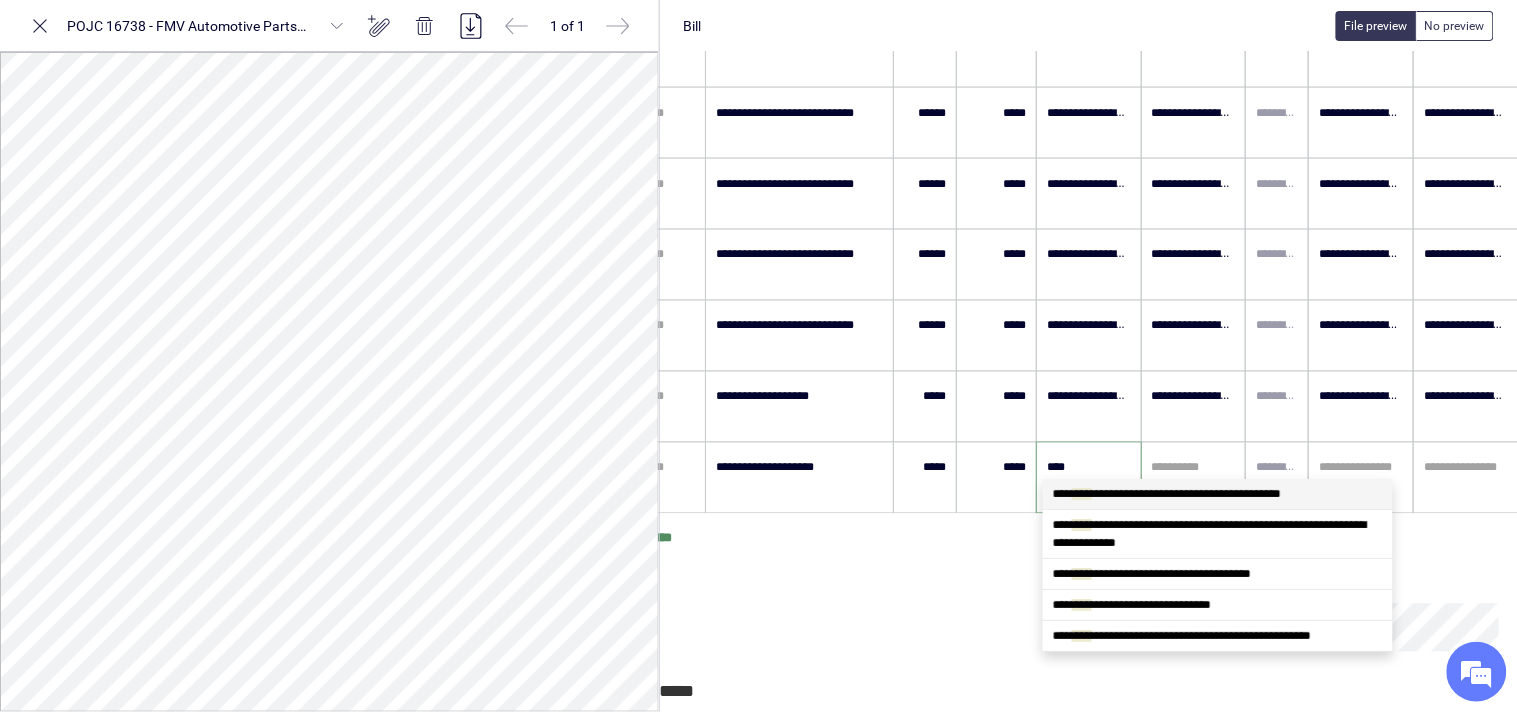 scroll, scrollTop: 0, scrollLeft: 0, axis: both 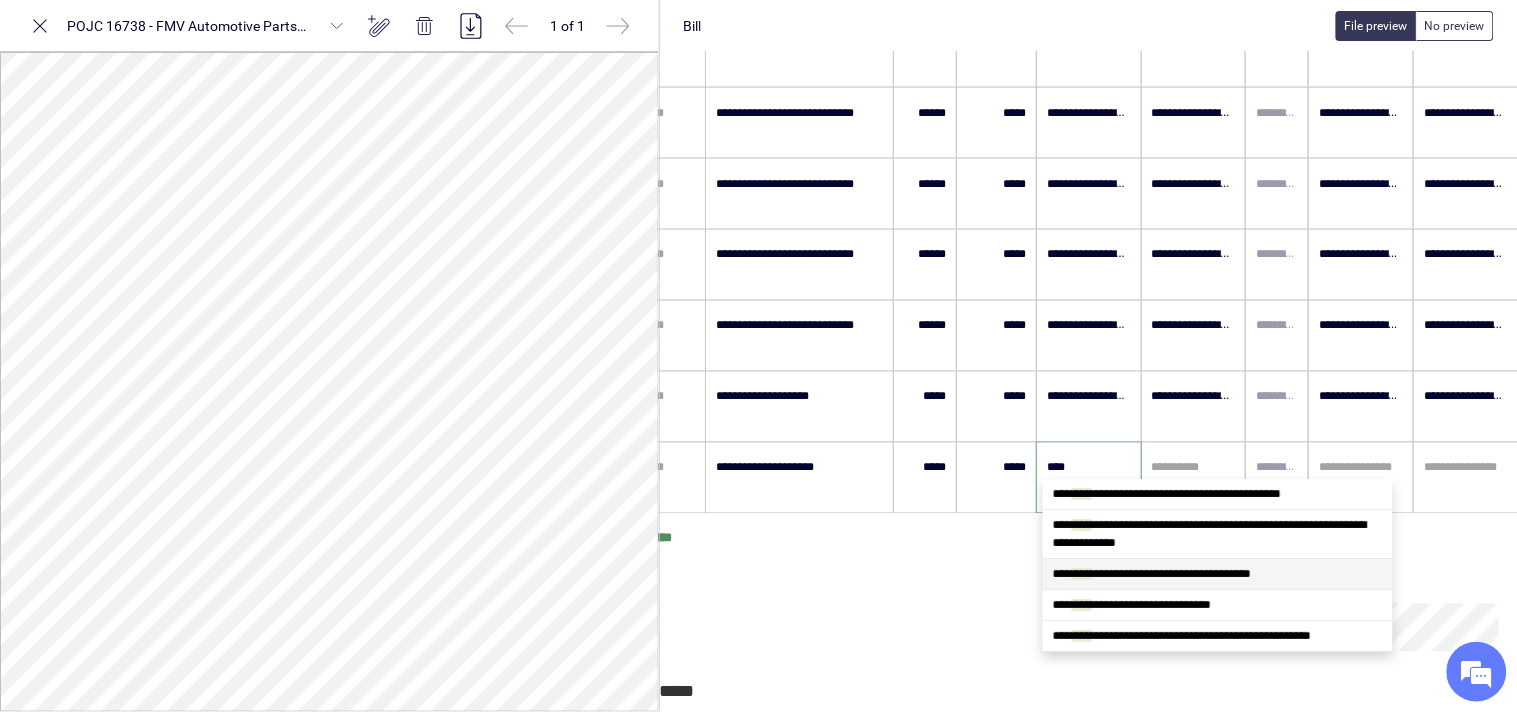 click on "**********" at bounding box center (1152, 574) 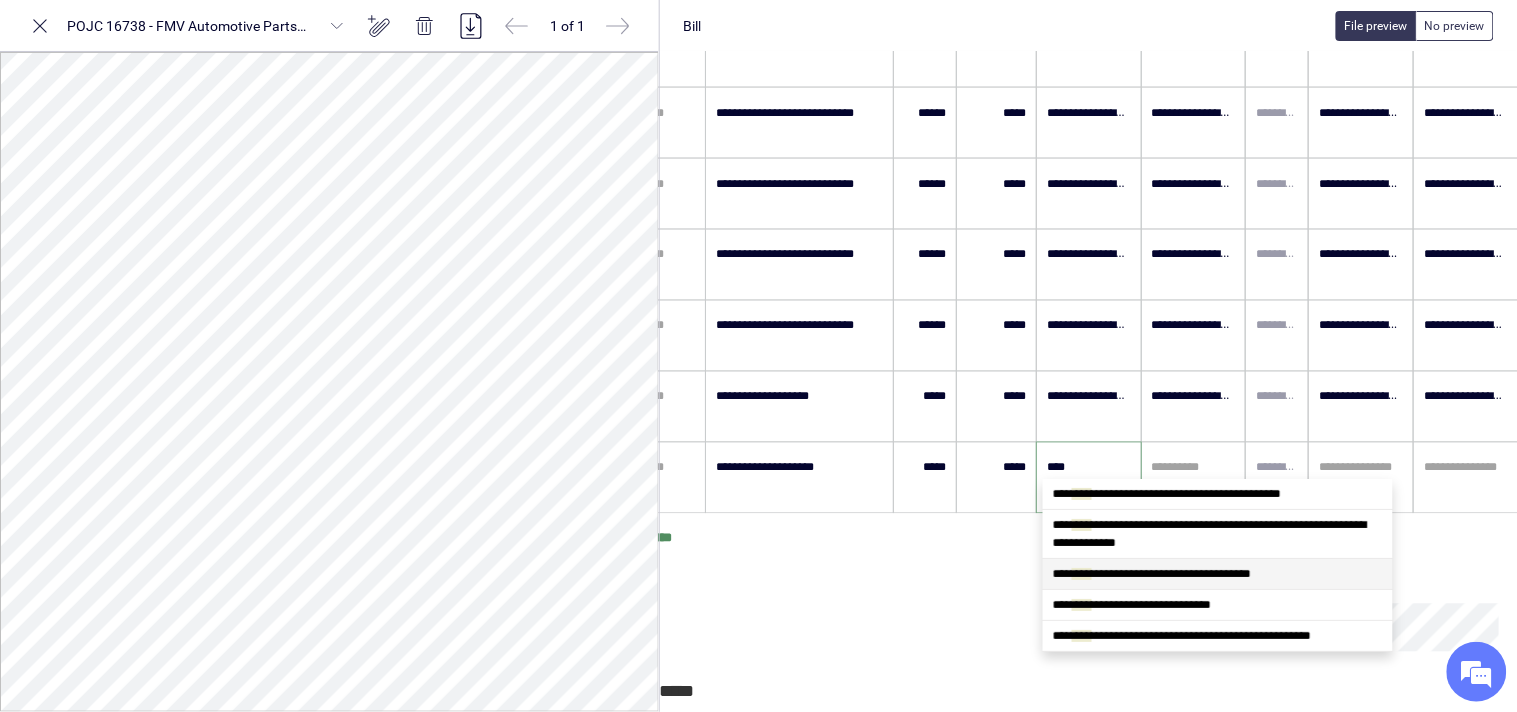type 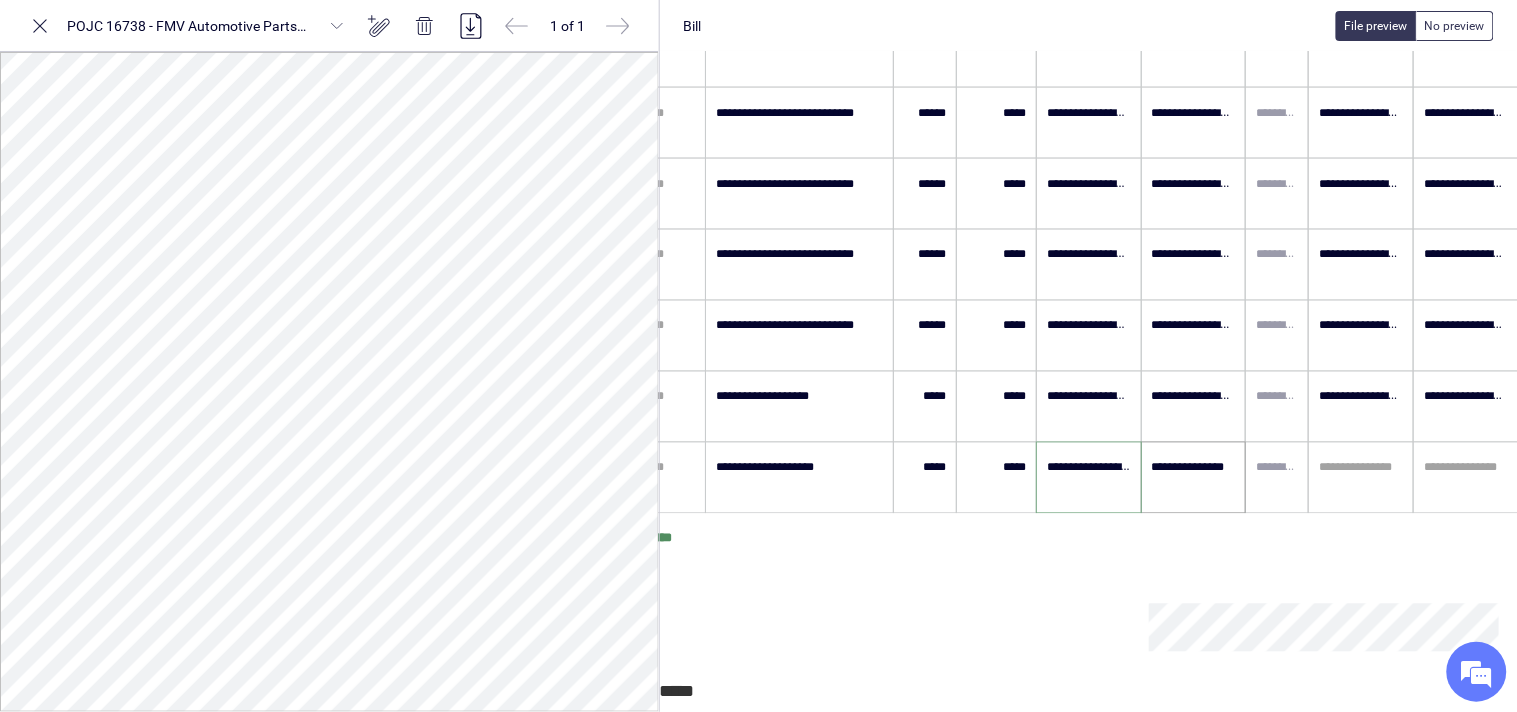 click on "**********" at bounding box center [1194, 468] 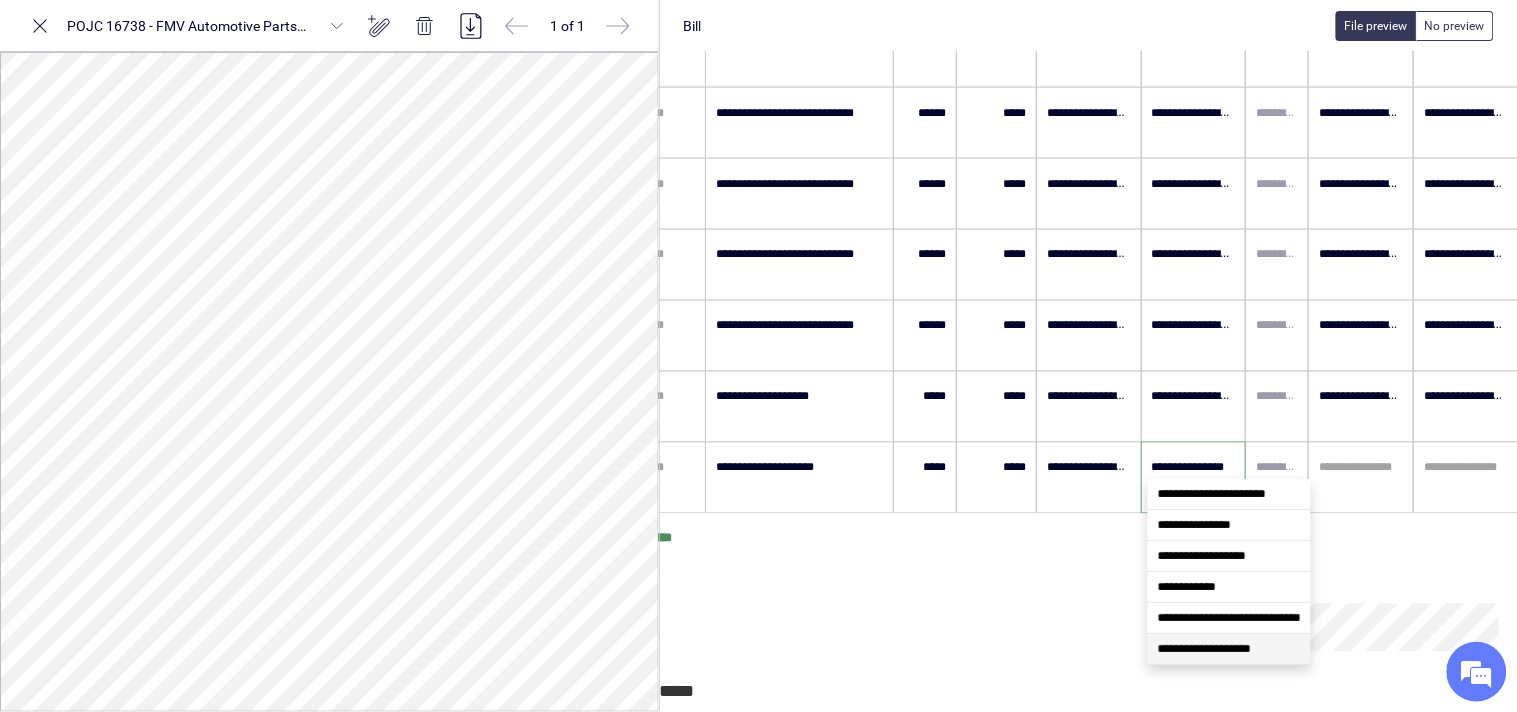 click on "**********" at bounding box center (1204, 649) 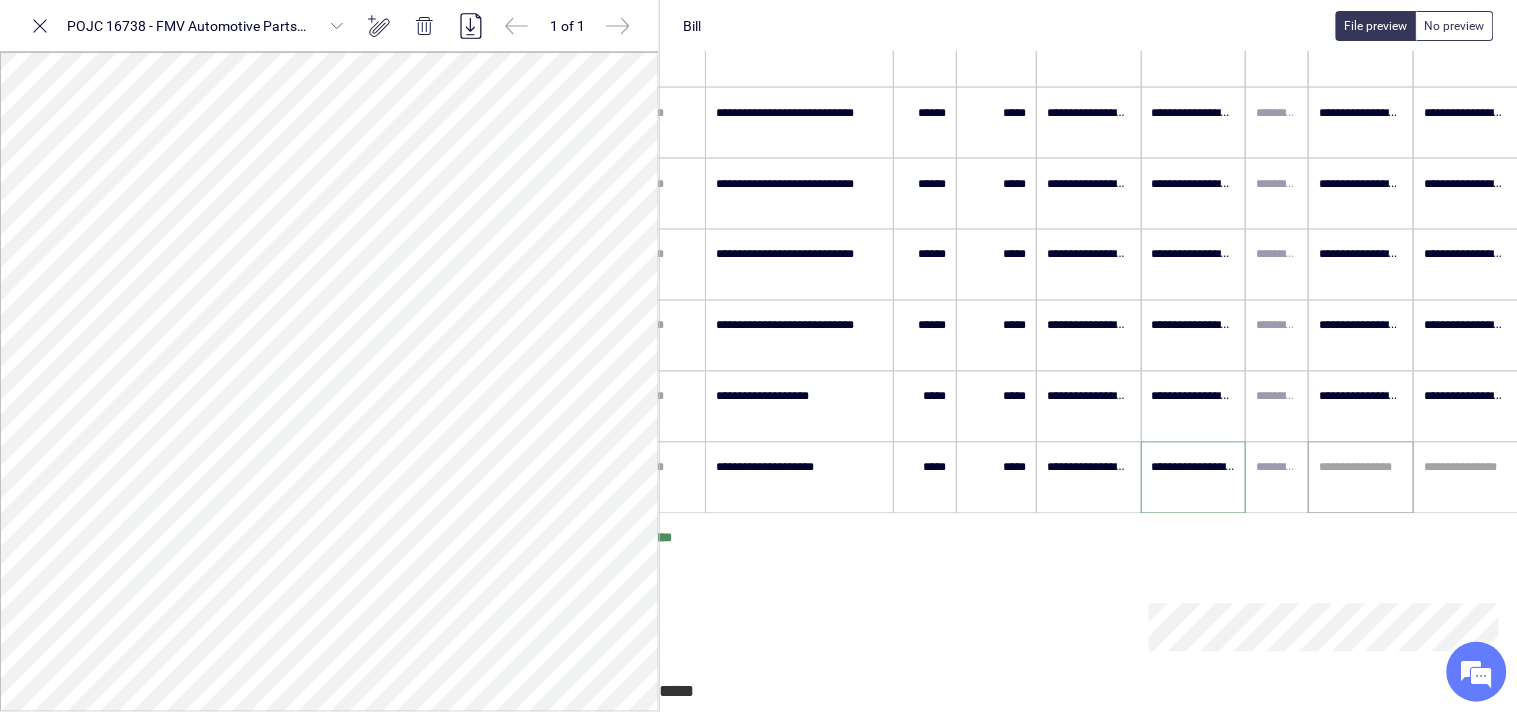 click at bounding box center (1361, 468) 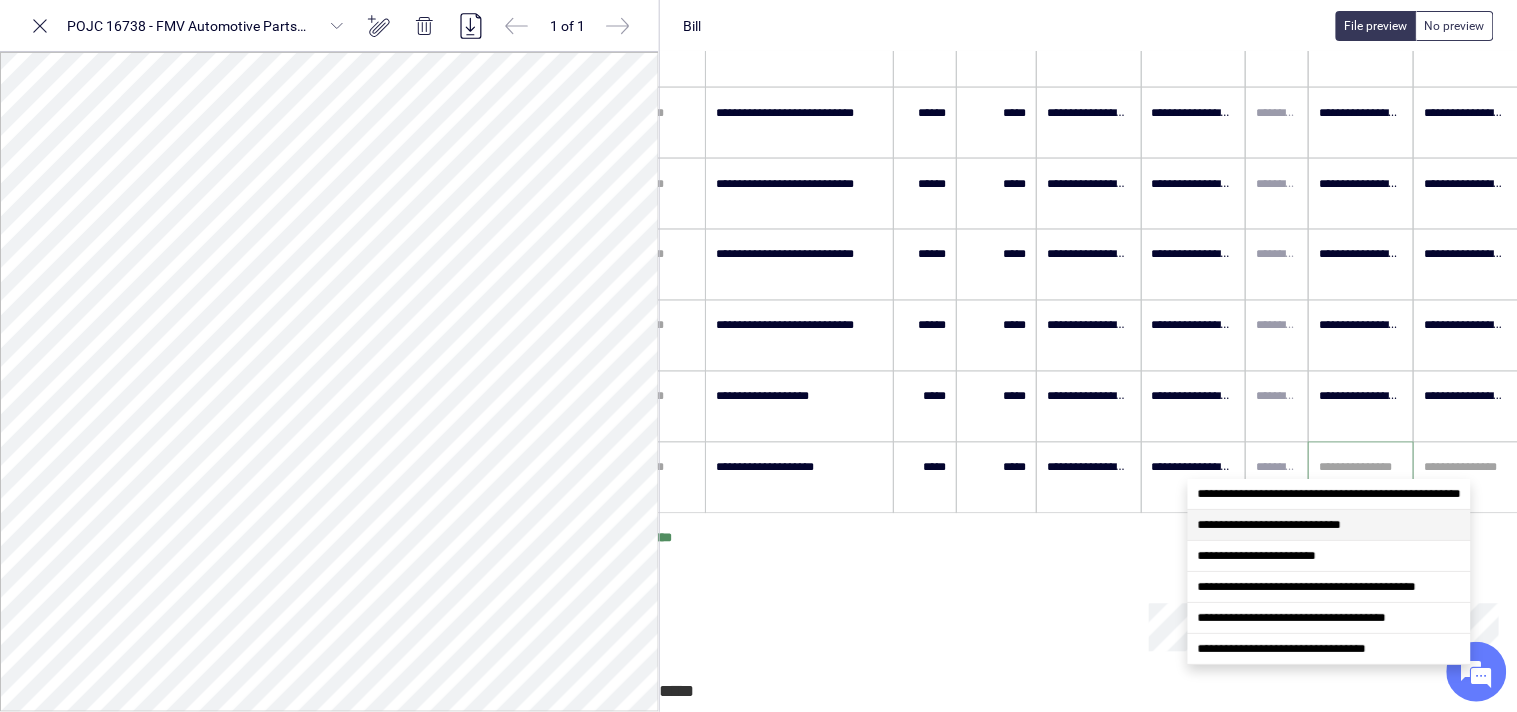 click on "**********" at bounding box center [1269, 525] 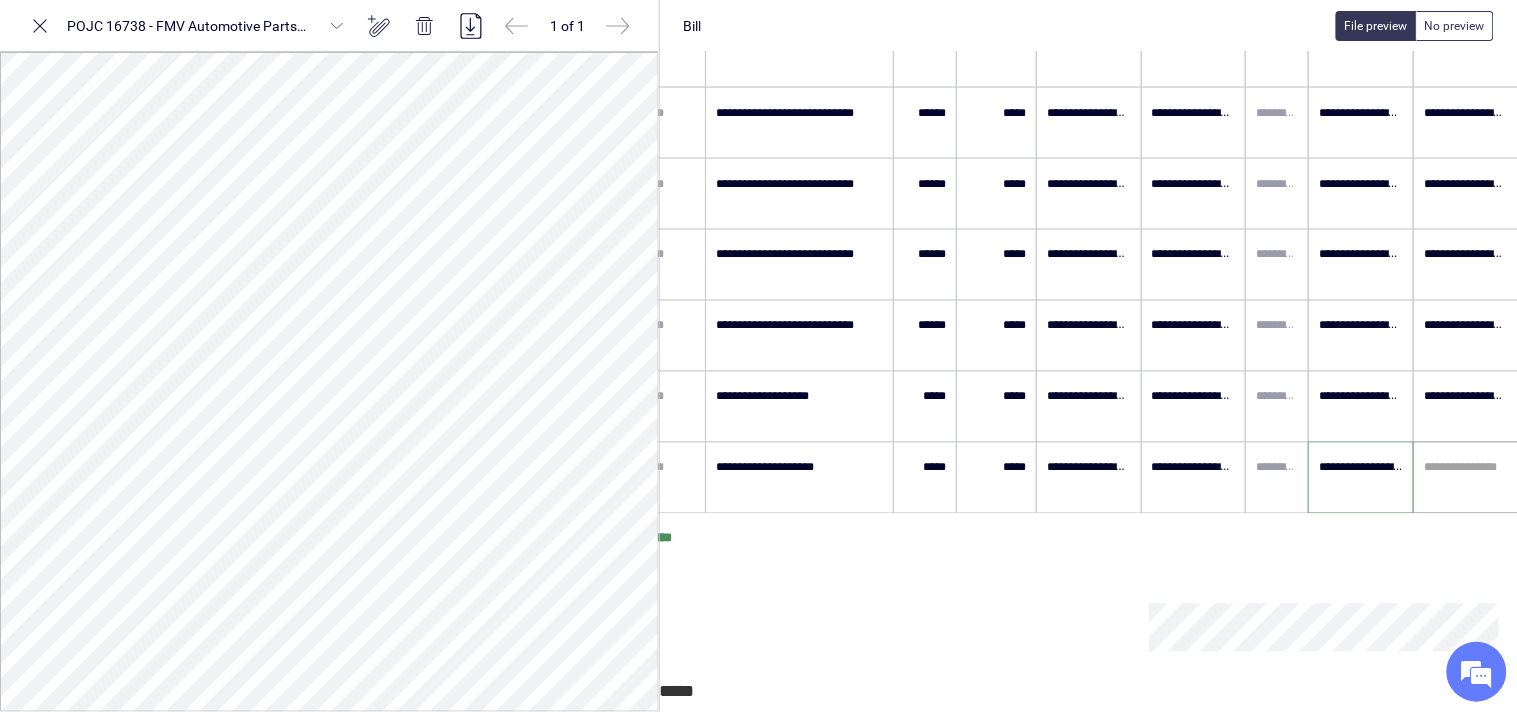 click at bounding box center [1466, 468] 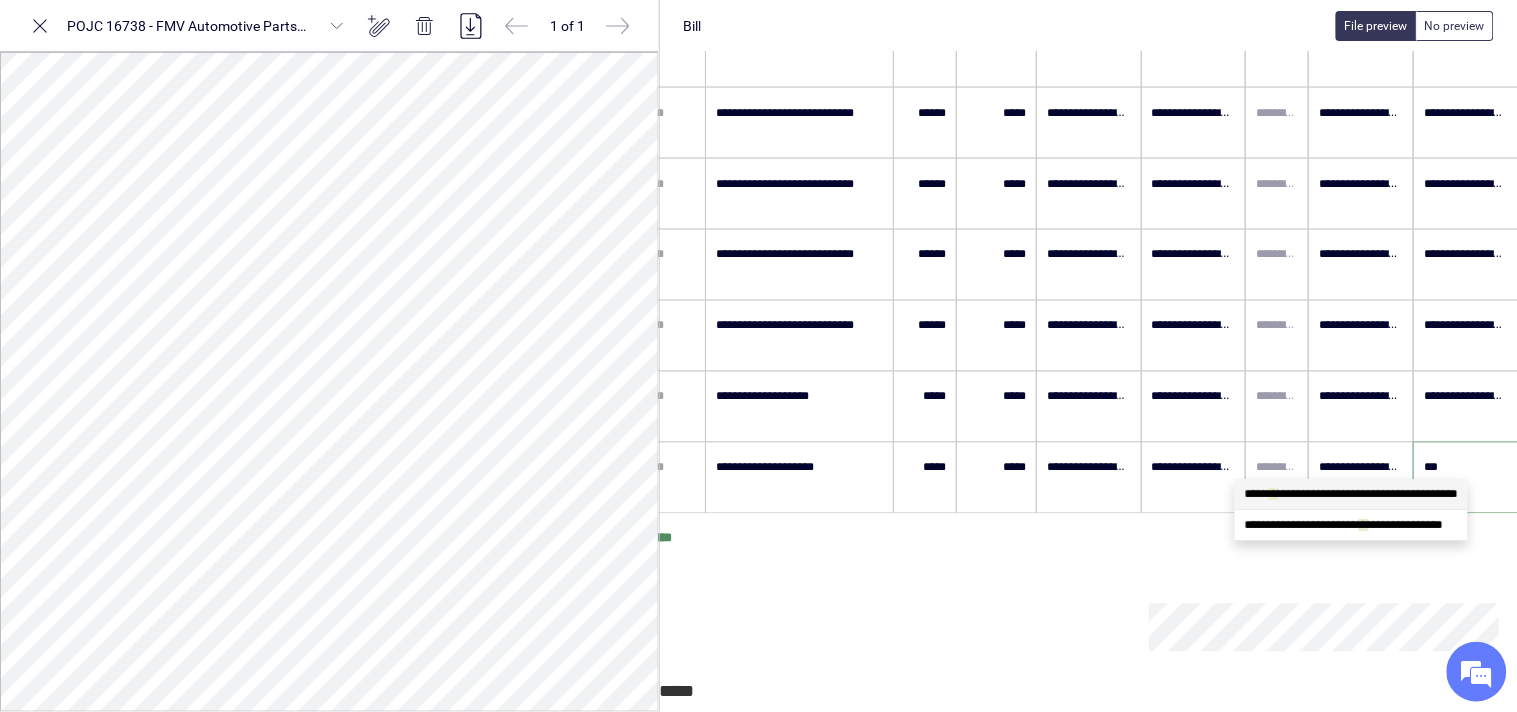 scroll, scrollTop: 0, scrollLeft: 0, axis: both 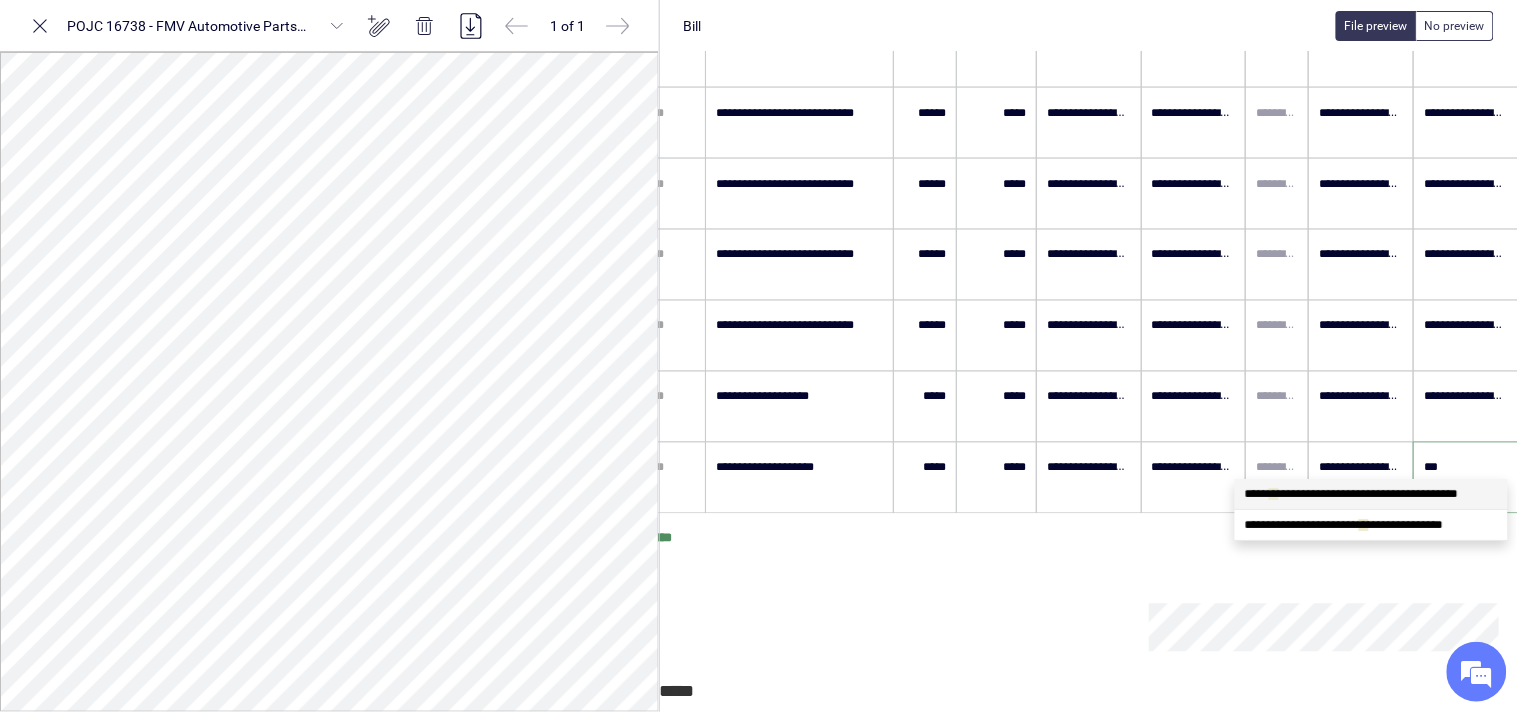 type on "****" 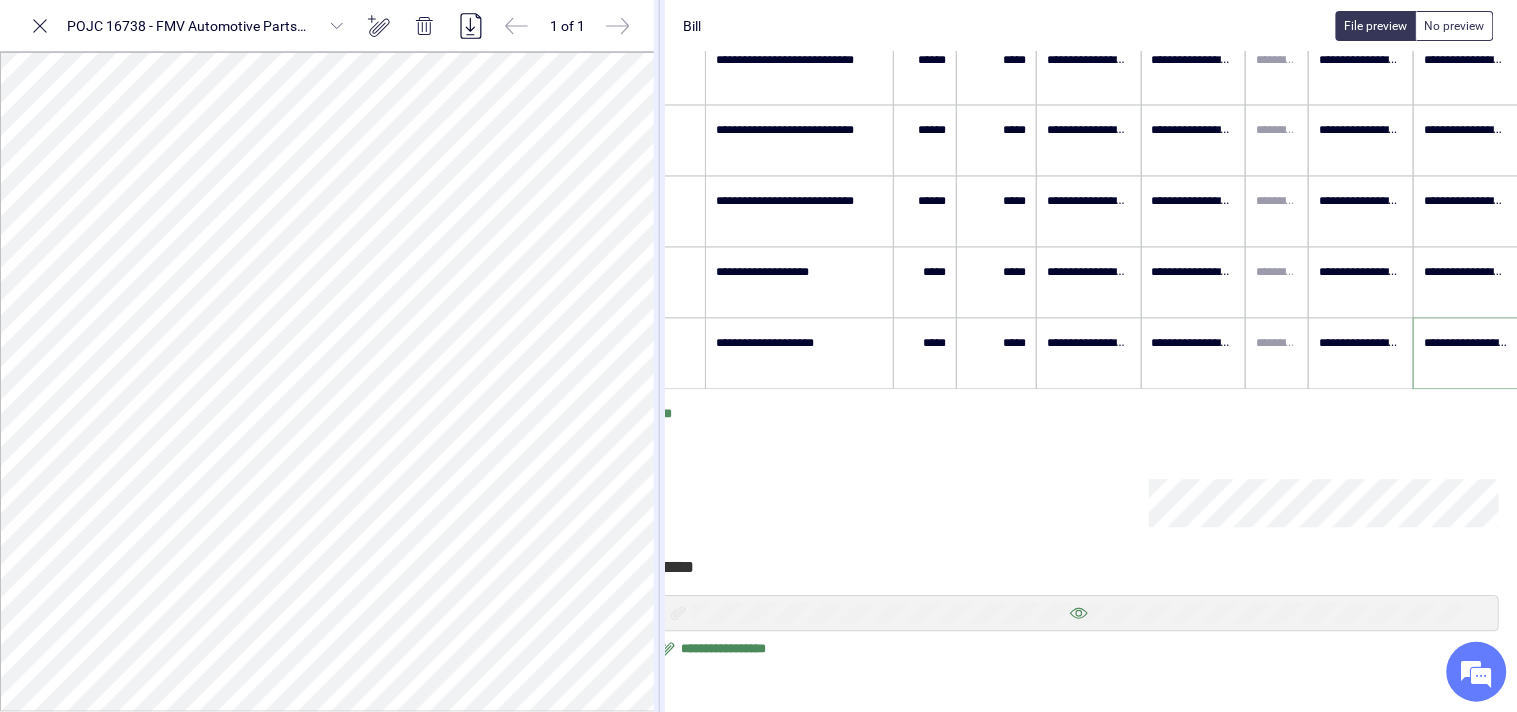 scroll, scrollTop: 967, scrollLeft: 60, axis: both 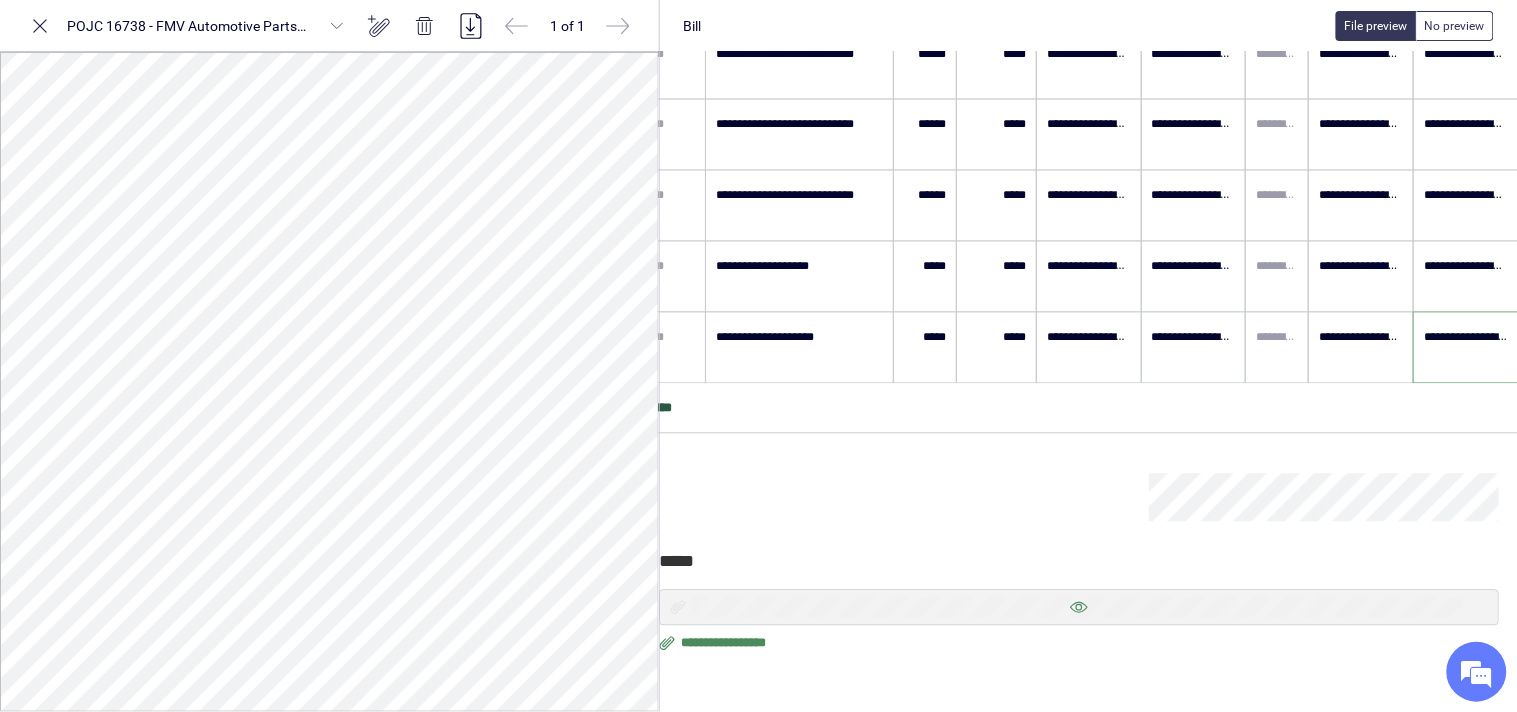 type on "**********" 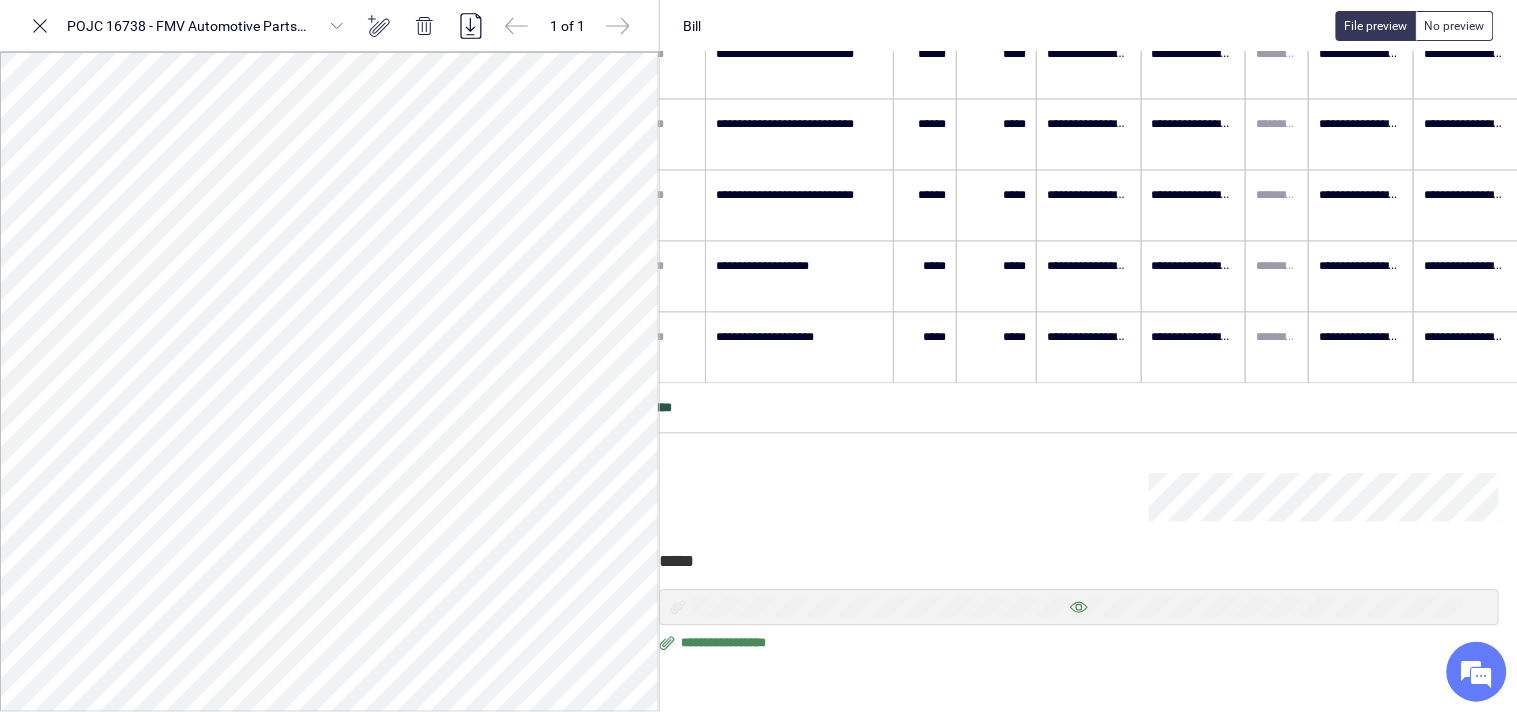 click on "********" at bounding box center (1071, 409) 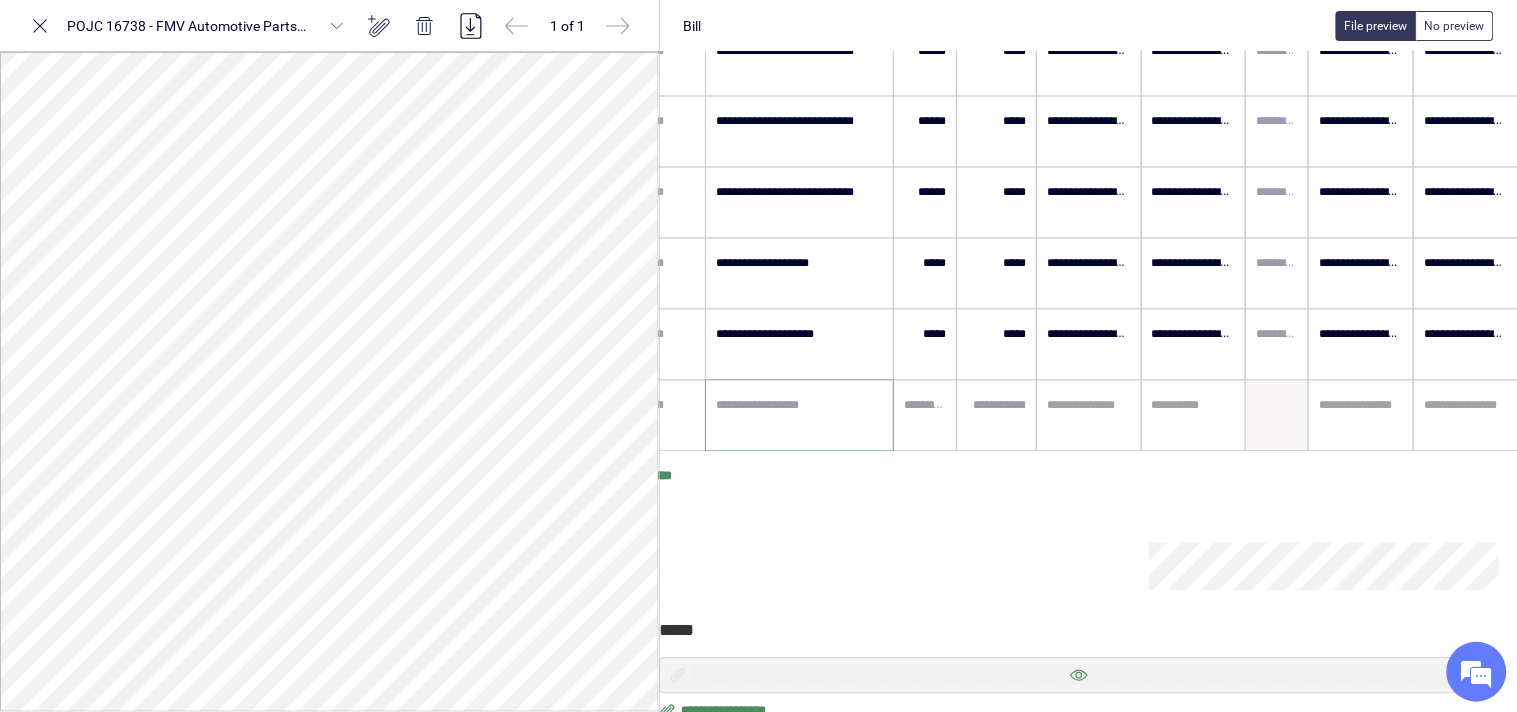 click at bounding box center (800, 416) 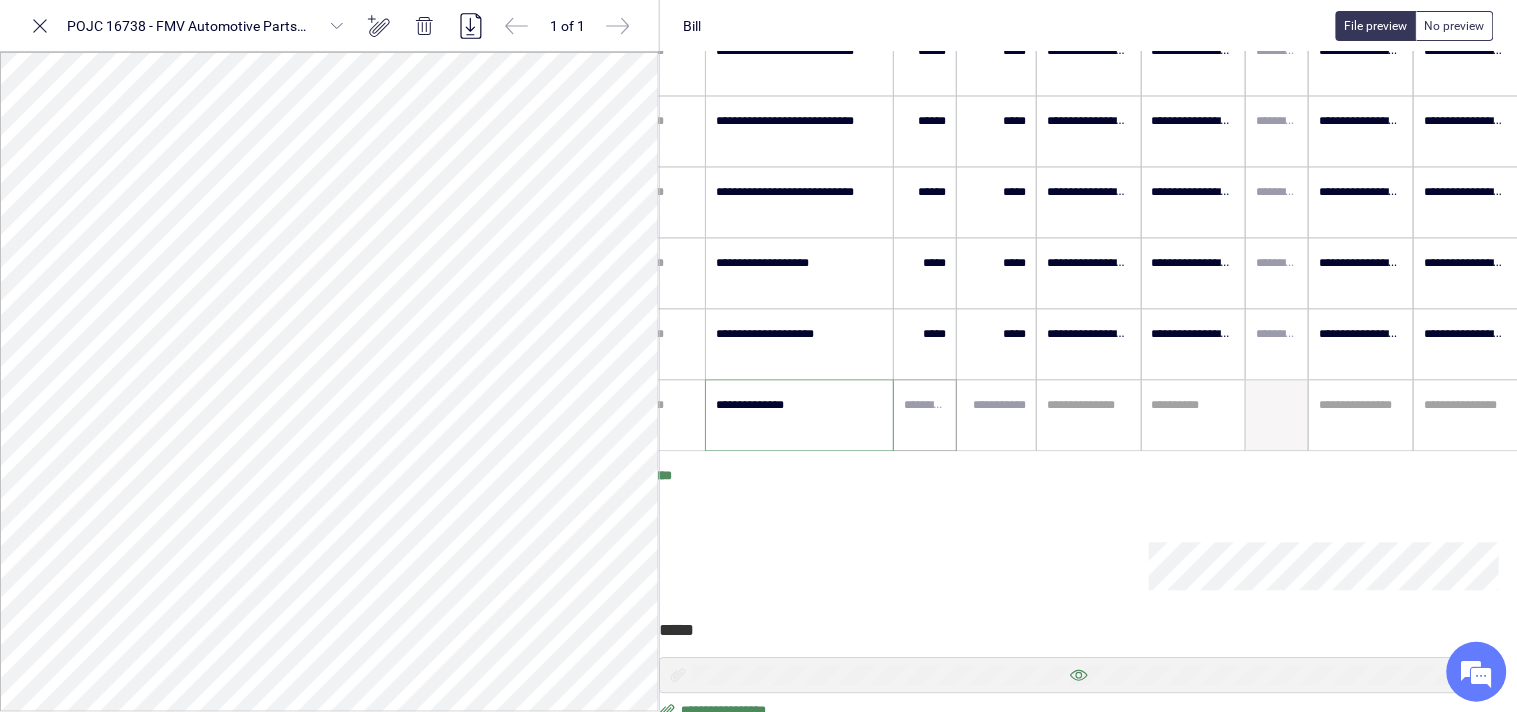 type on "**********" 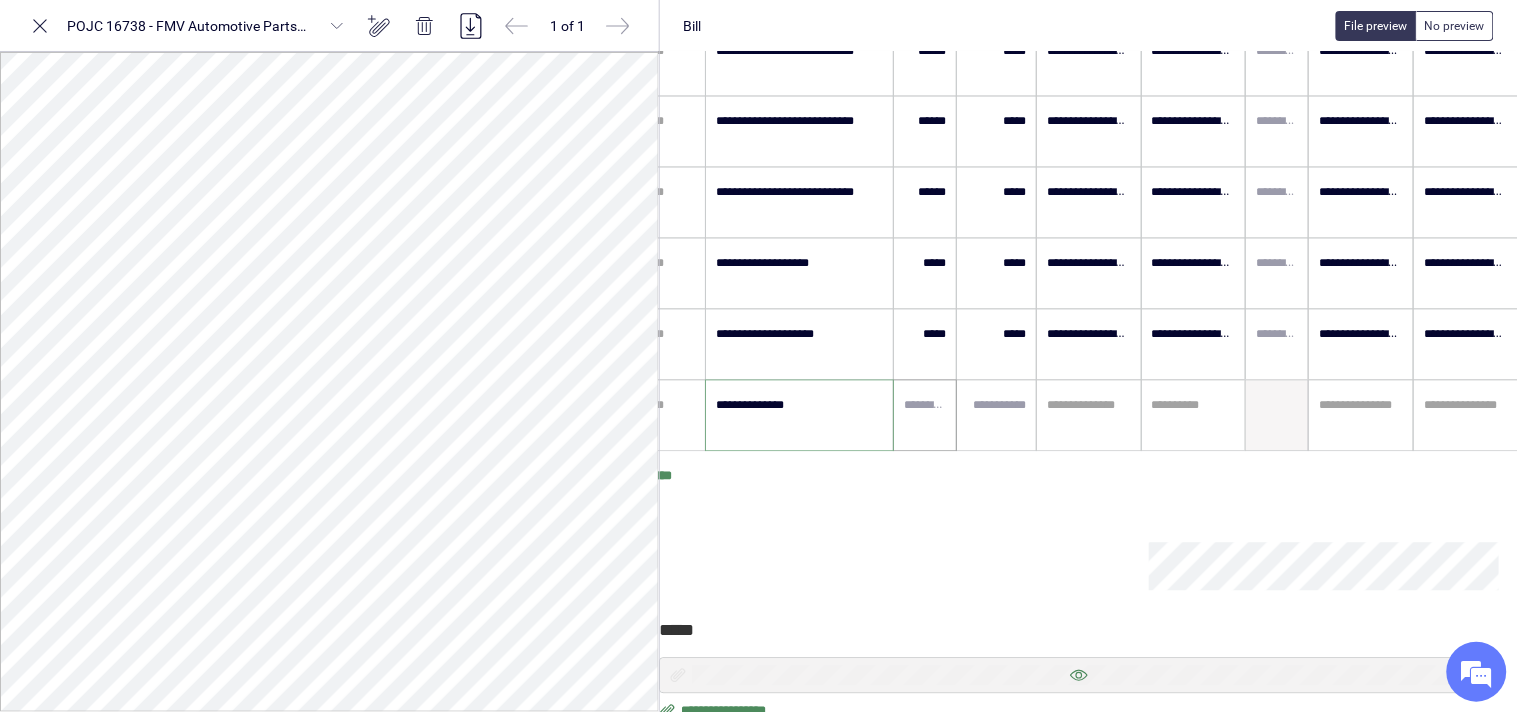 click at bounding box center (925, 406) 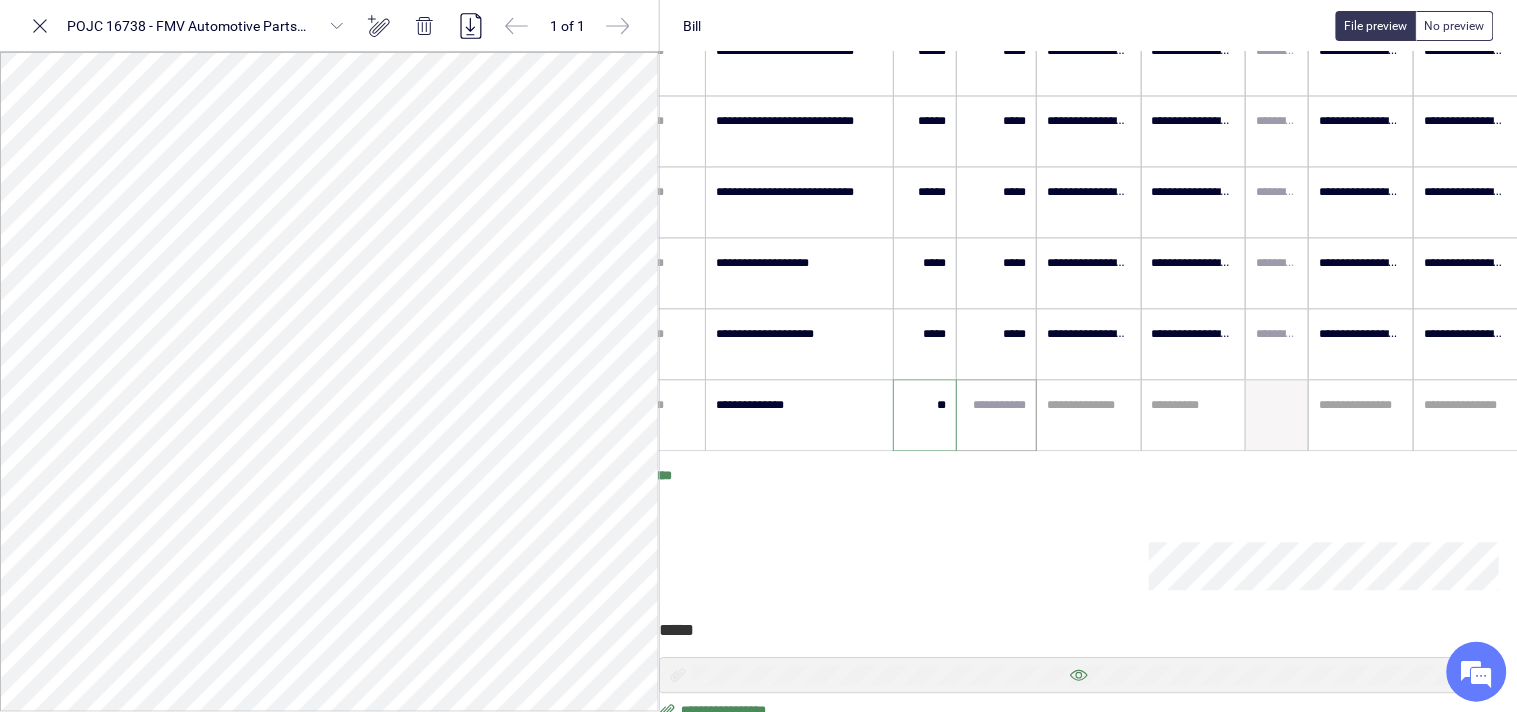 type on "*****" 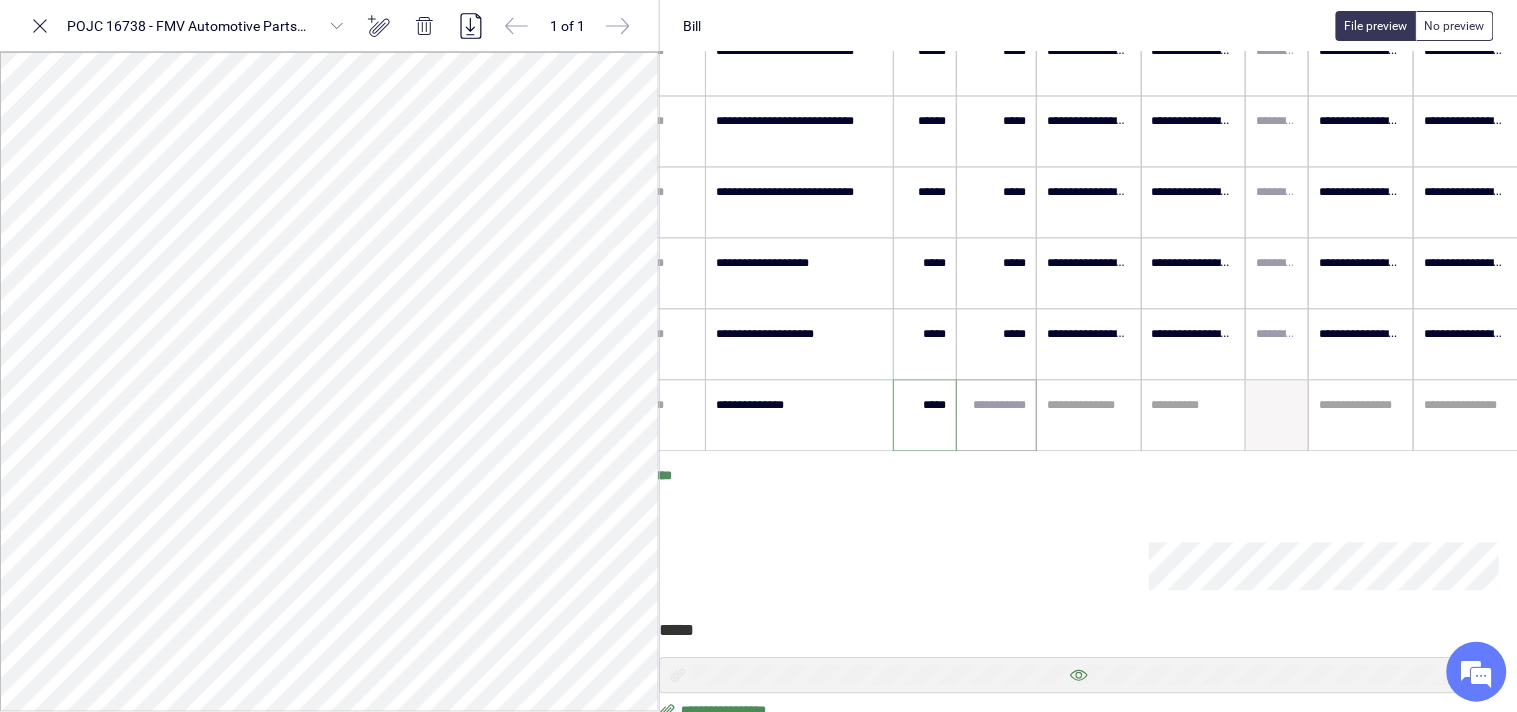 click at bounding box center (996, 406) 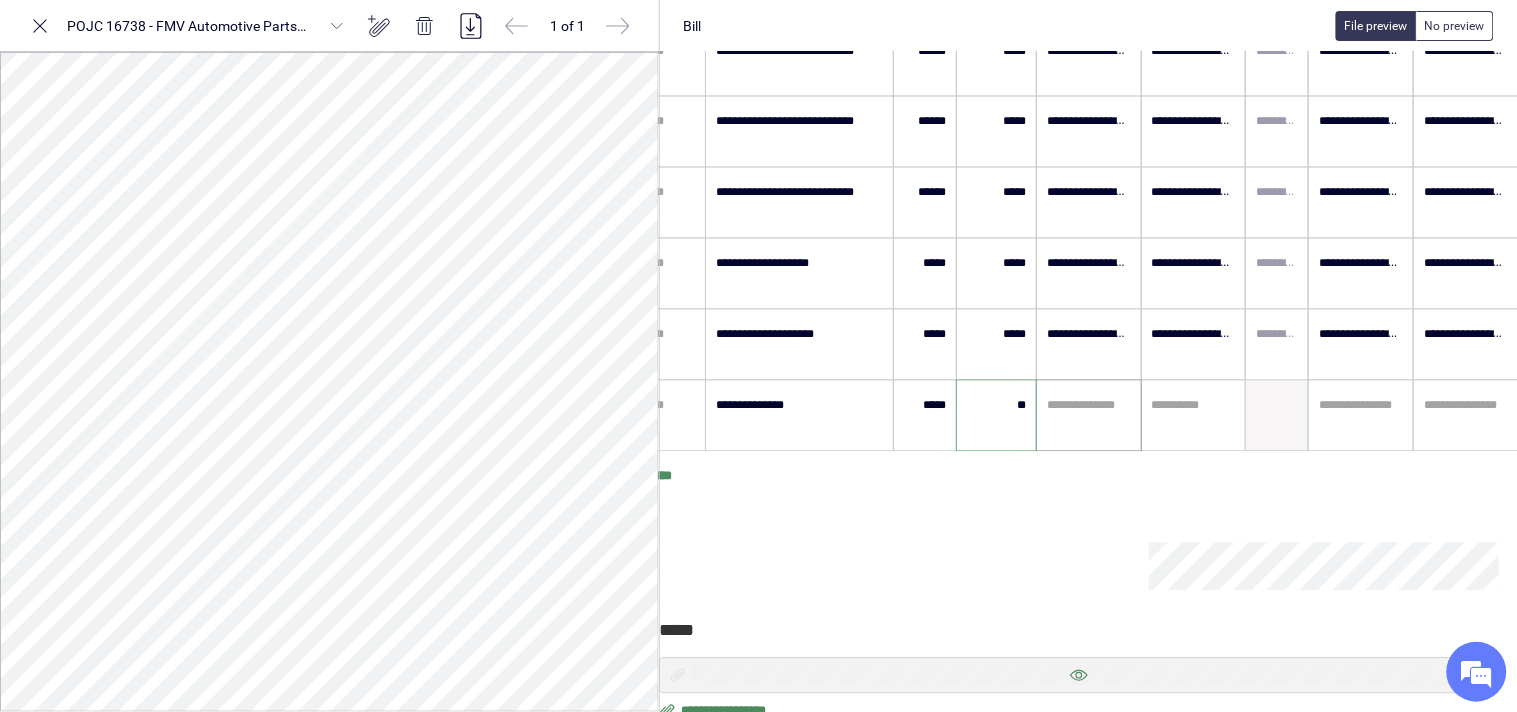 click at bounding box center (1089, 406) 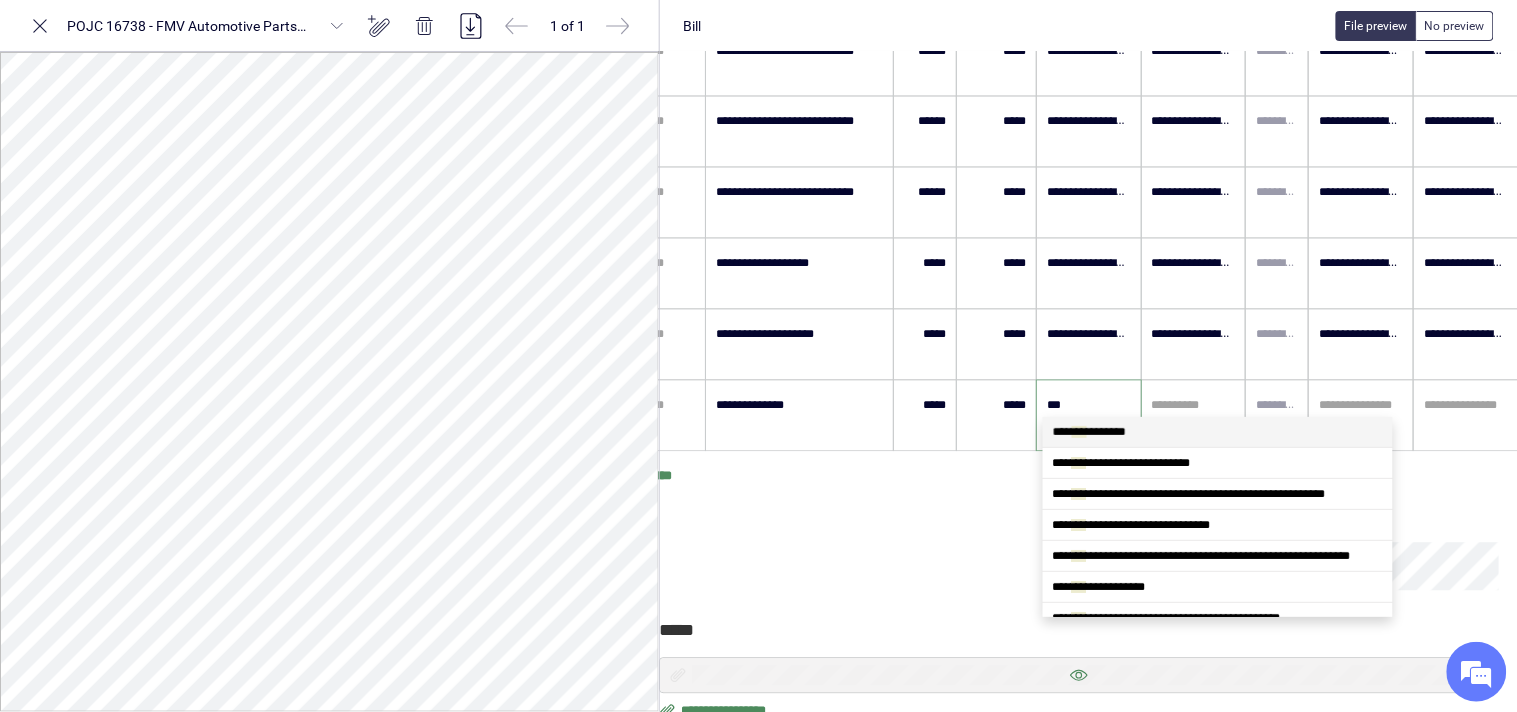 type on "****" 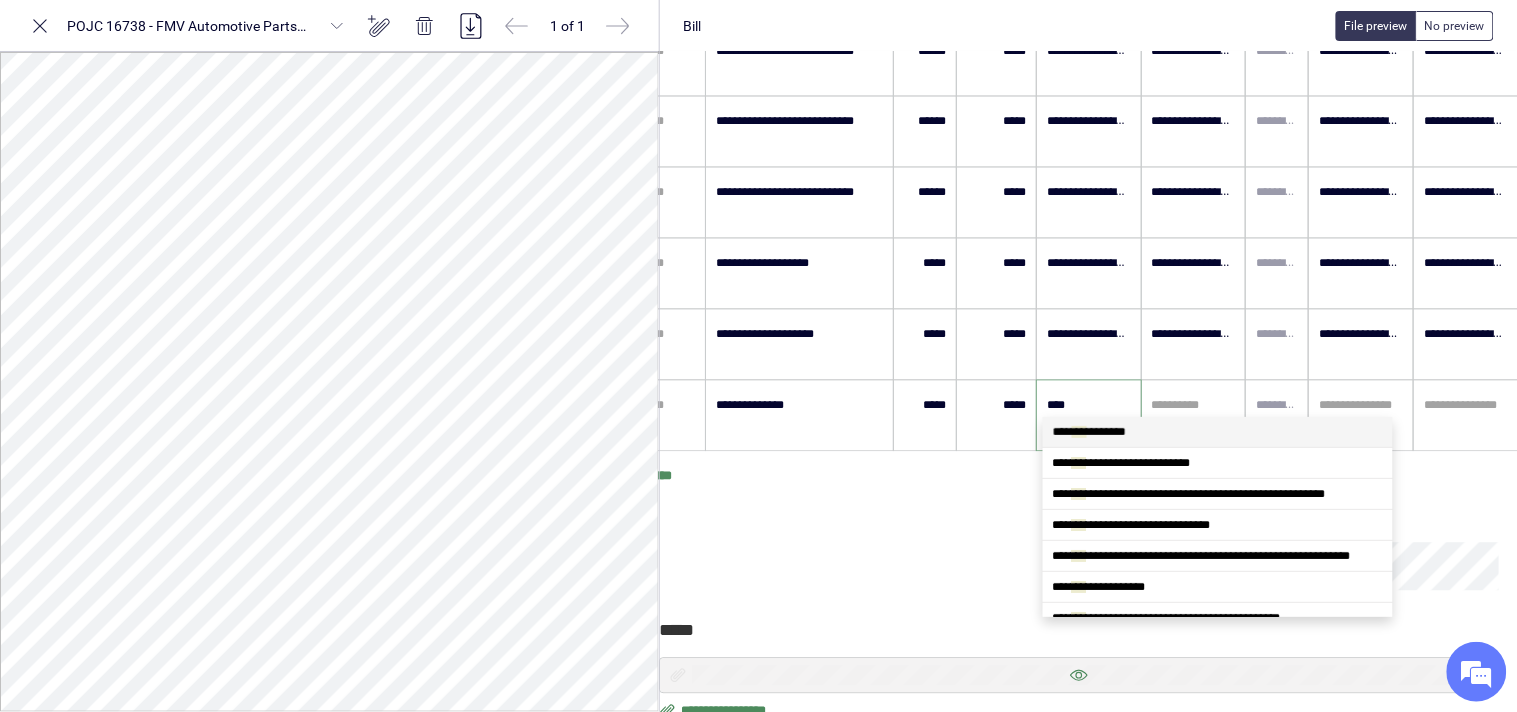 scroll, scrollTop: 0, scrollLeft: 0, axis: both 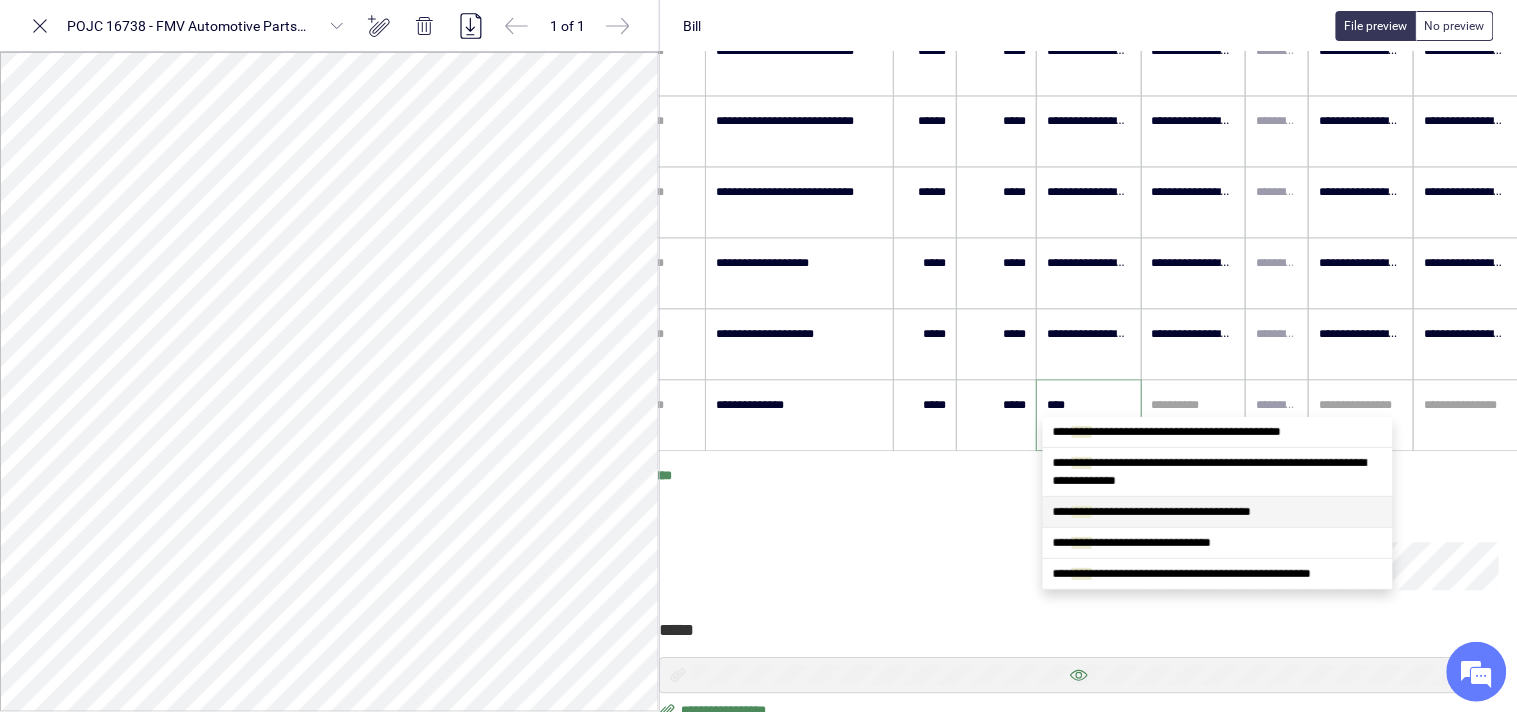 click on "**********" at bounding box center [1218, 512] 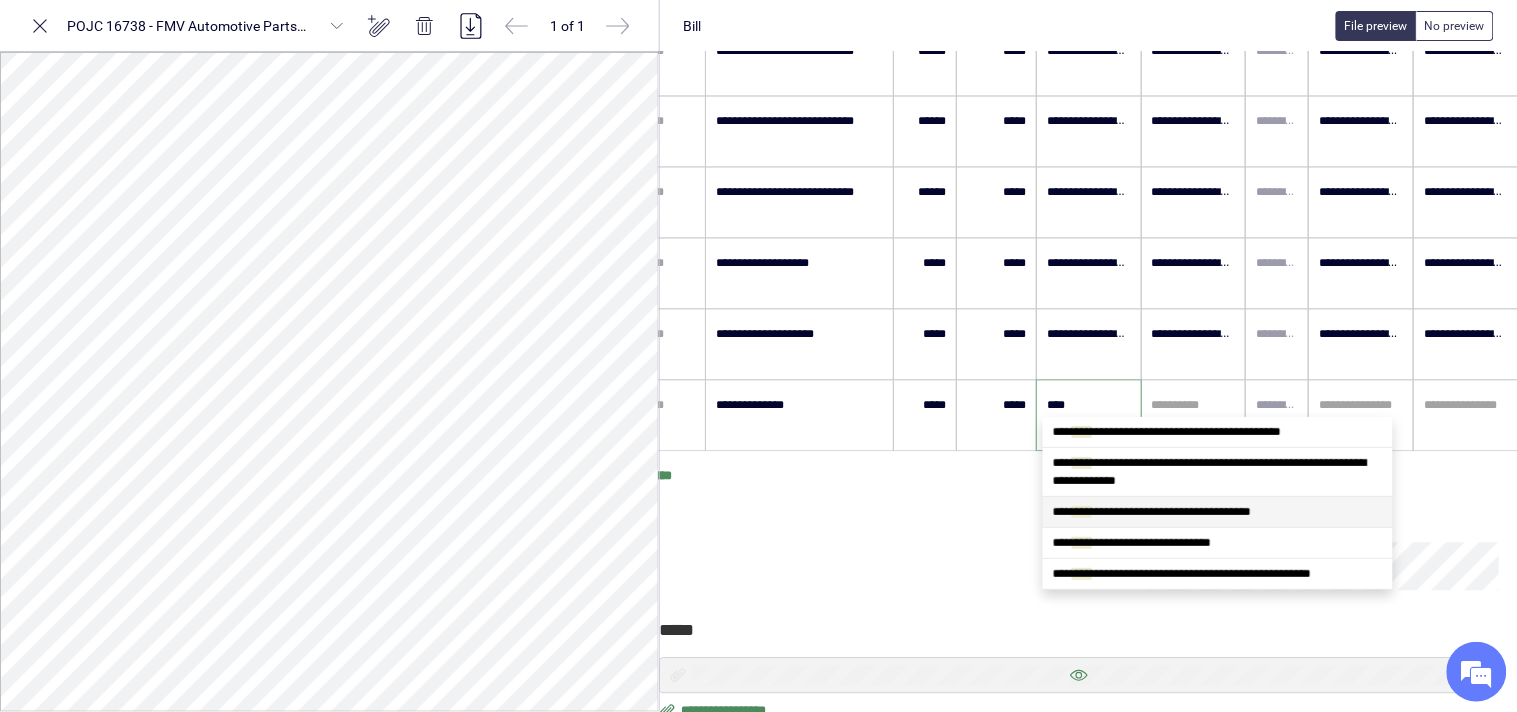 type 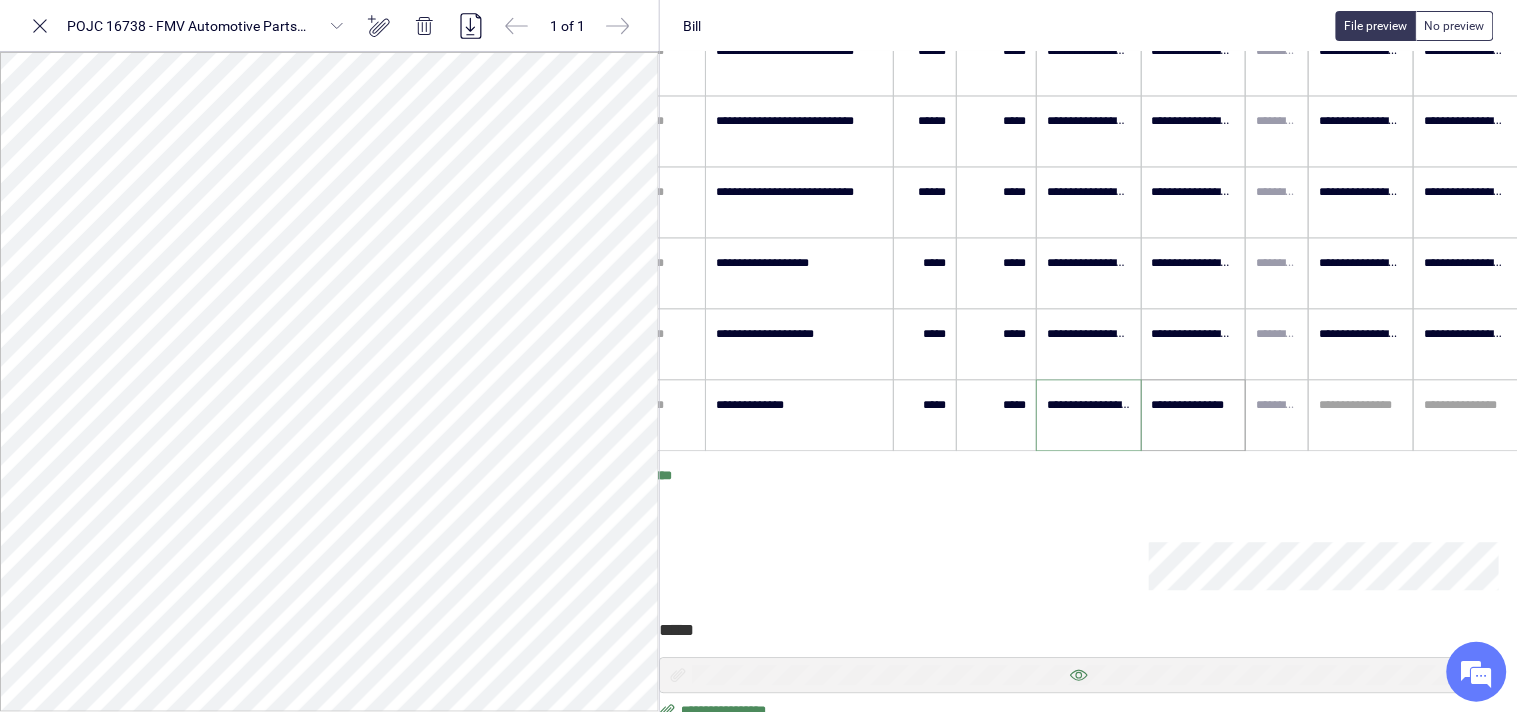 click on "**********" at bounding box center [1194, 406] 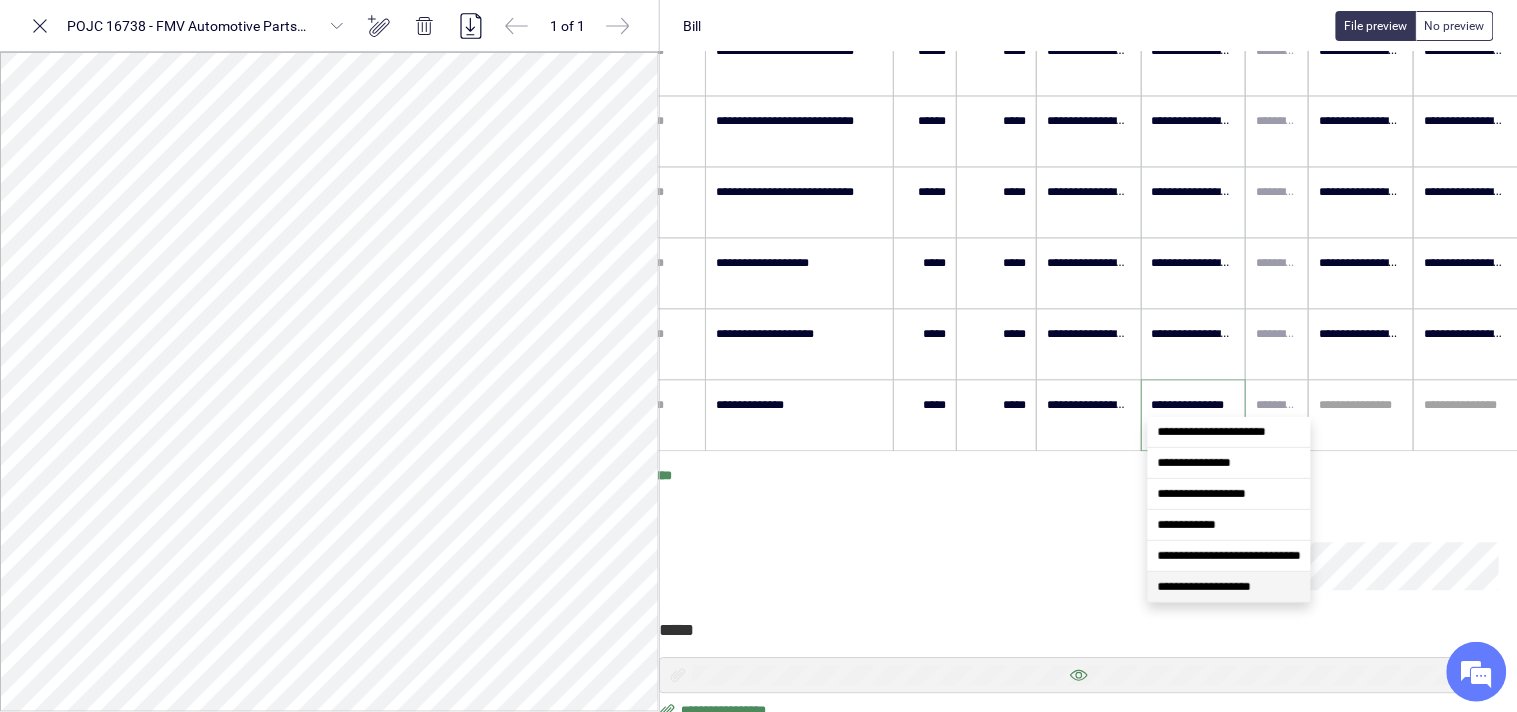 click on "**********" at bounding box center [1229, 587] 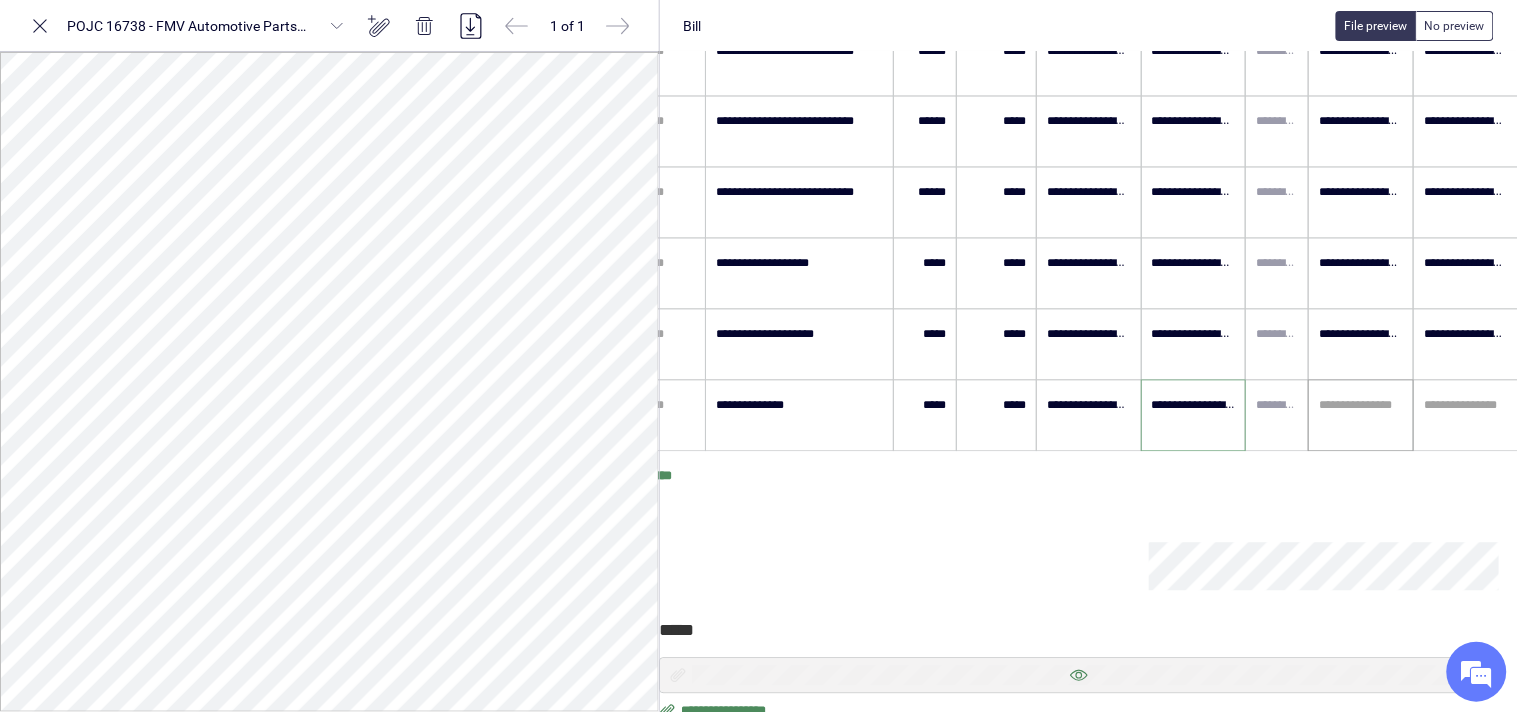 type on "**********" 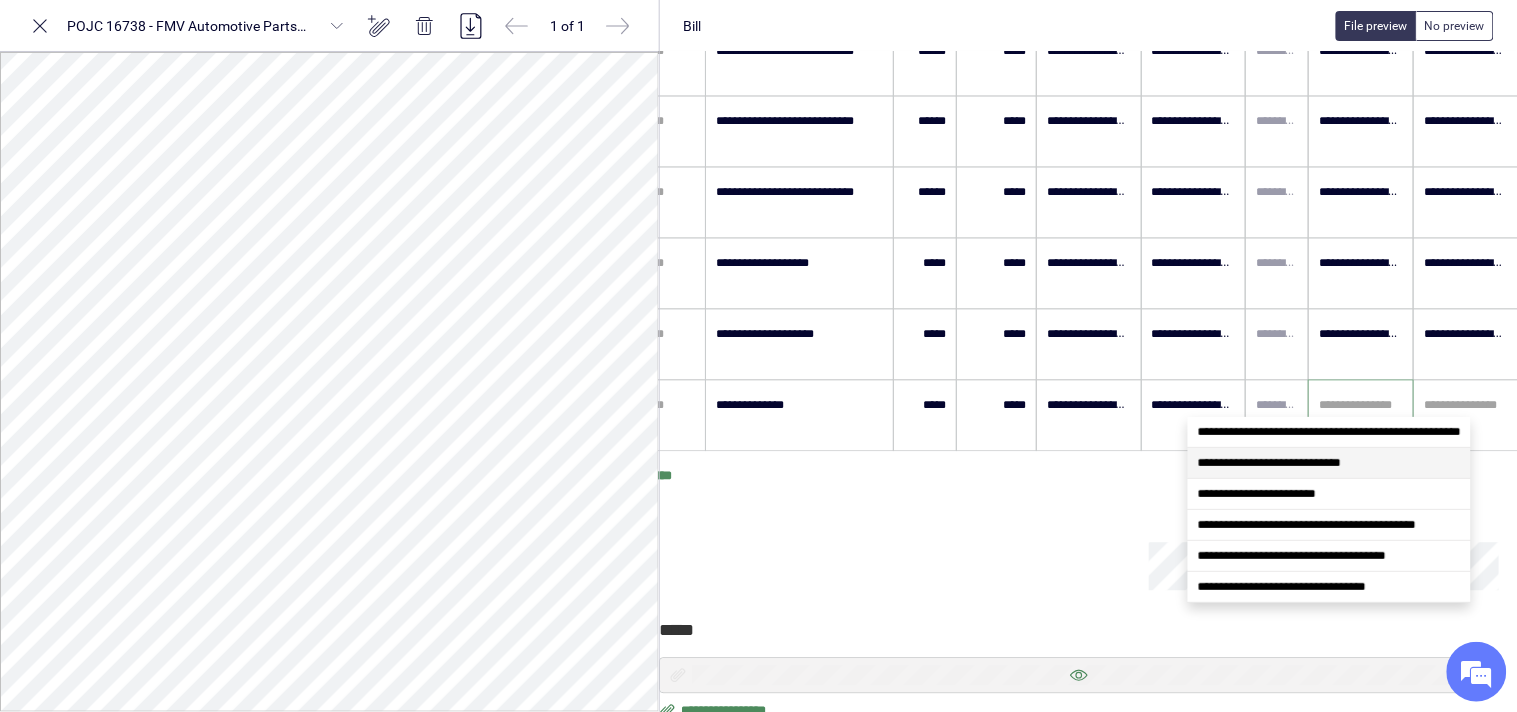 click on "**********" at bounding box center [1269, 463] 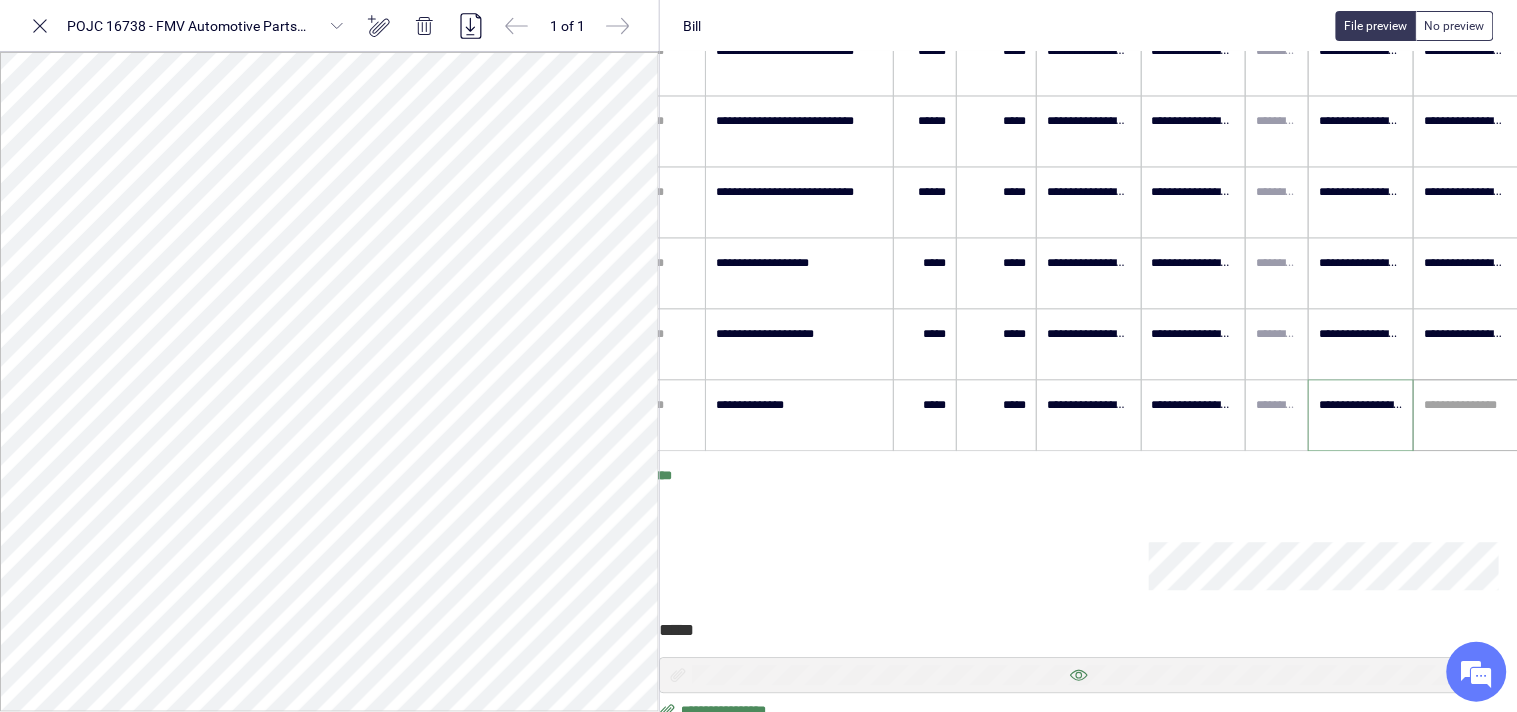 click at bounding box center [1466, 406] 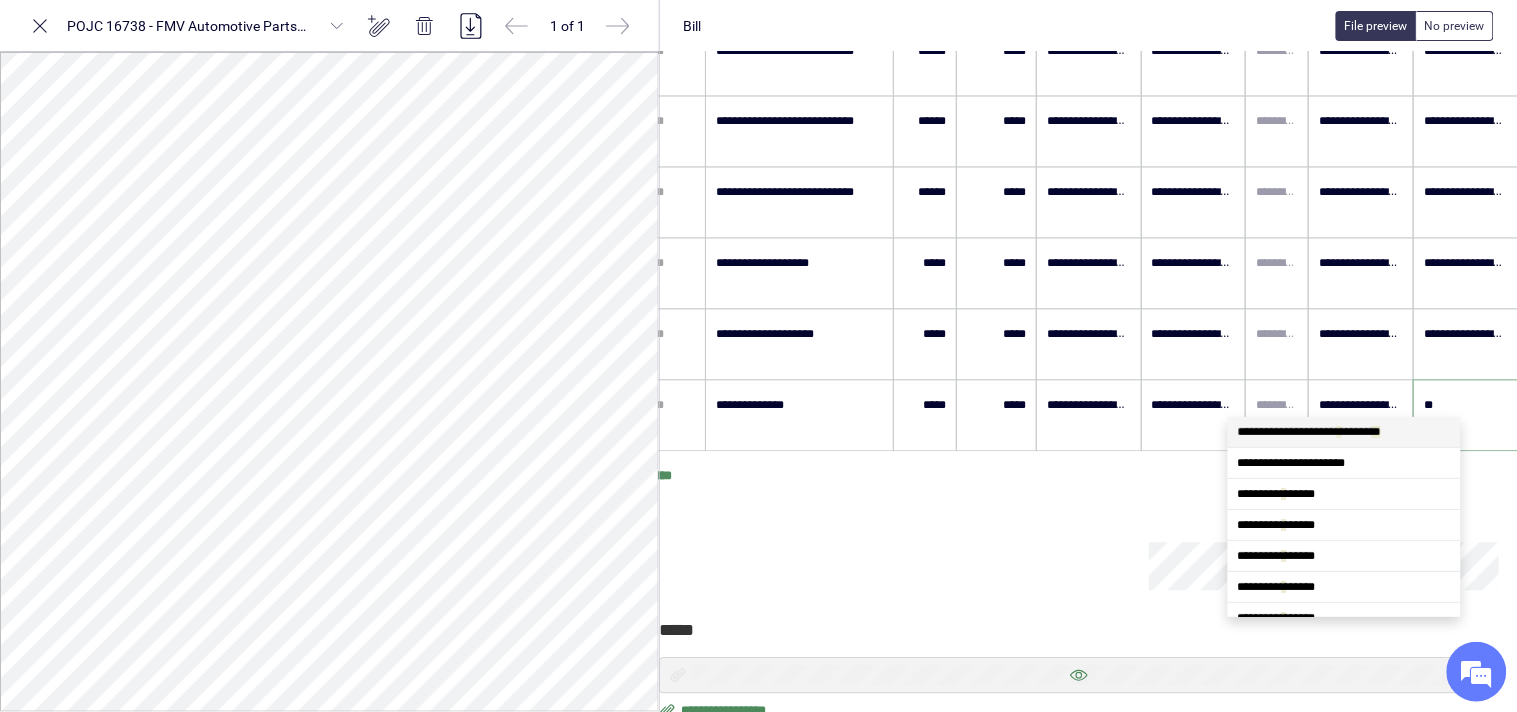 scroll, scrollTop: 0, scrollLeft: 0, axis: both 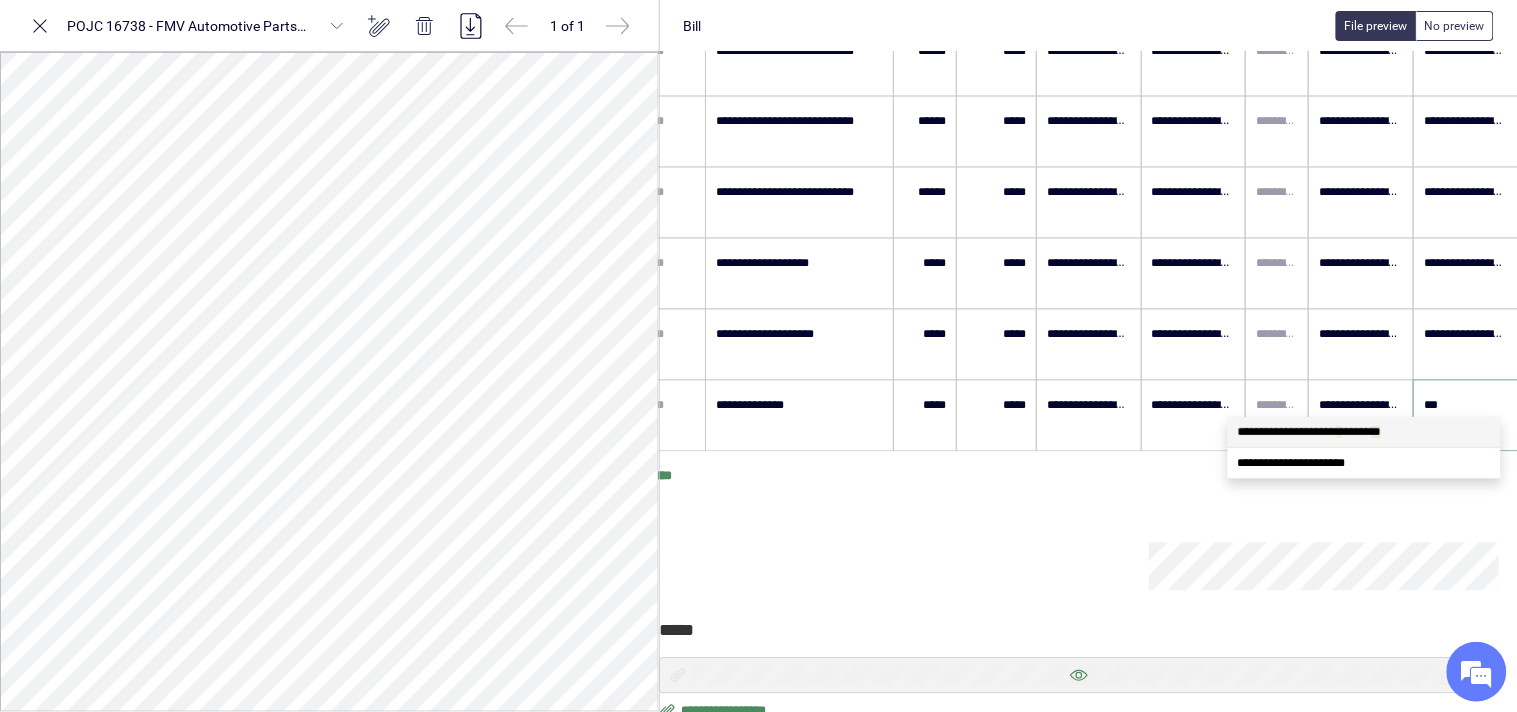 type on "****" 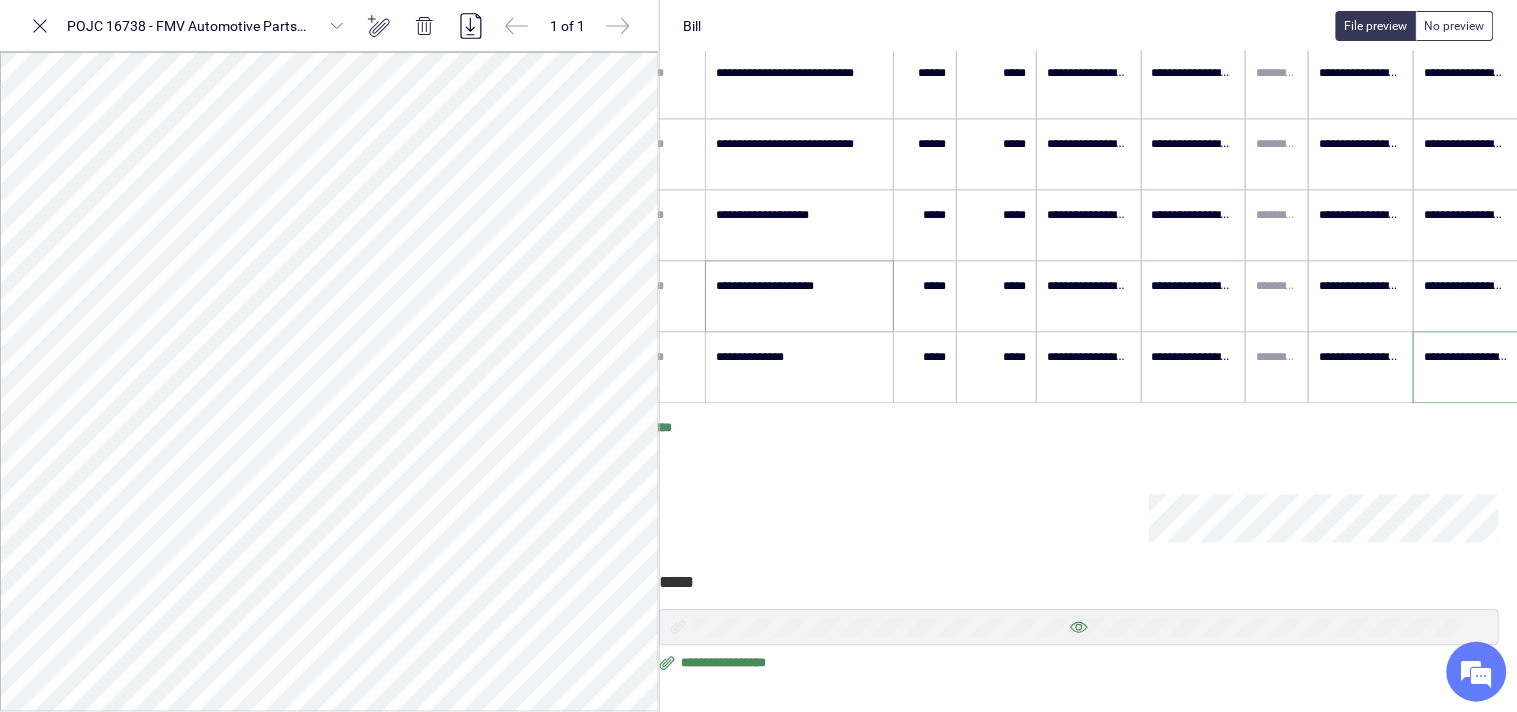 scroll, scrollTop: 1038, scrollLeft: 60, axis: both 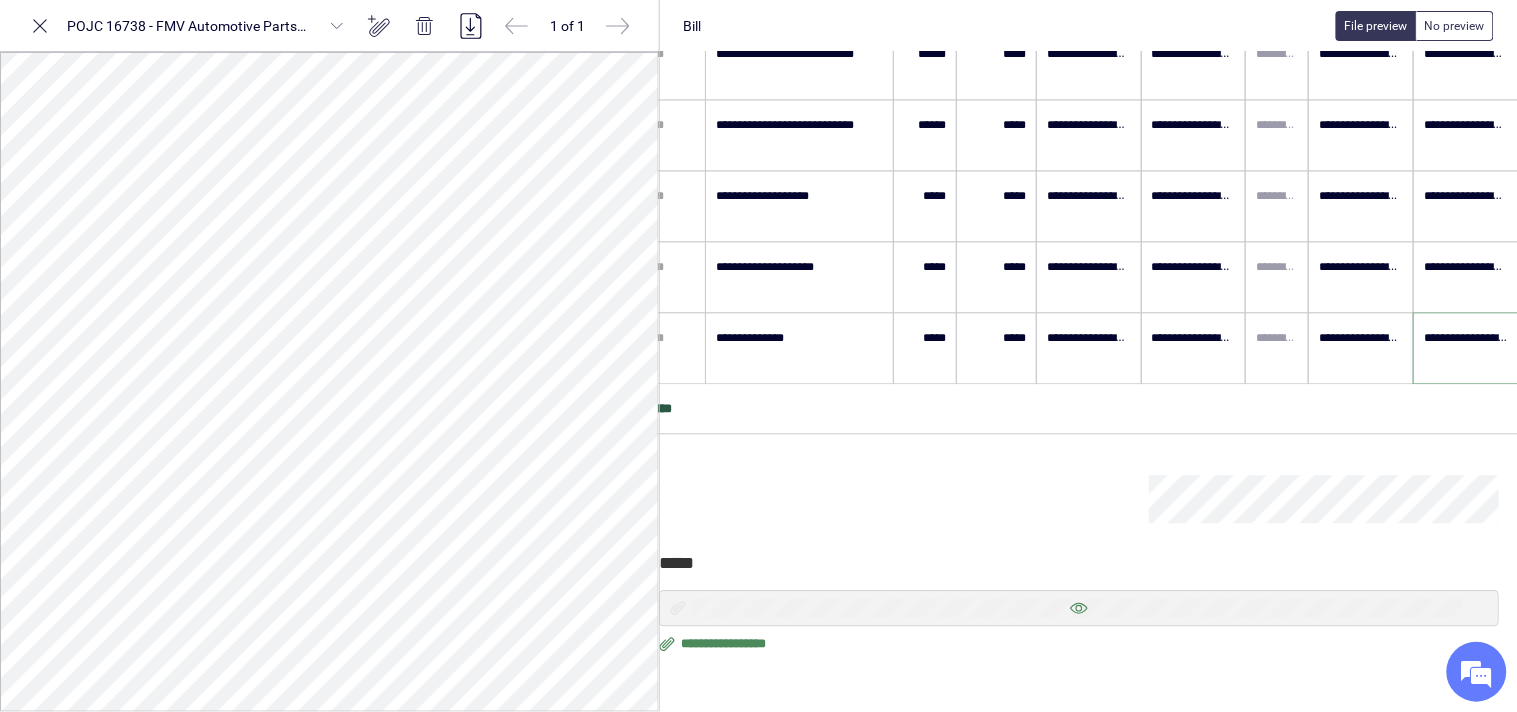 type on "**********" 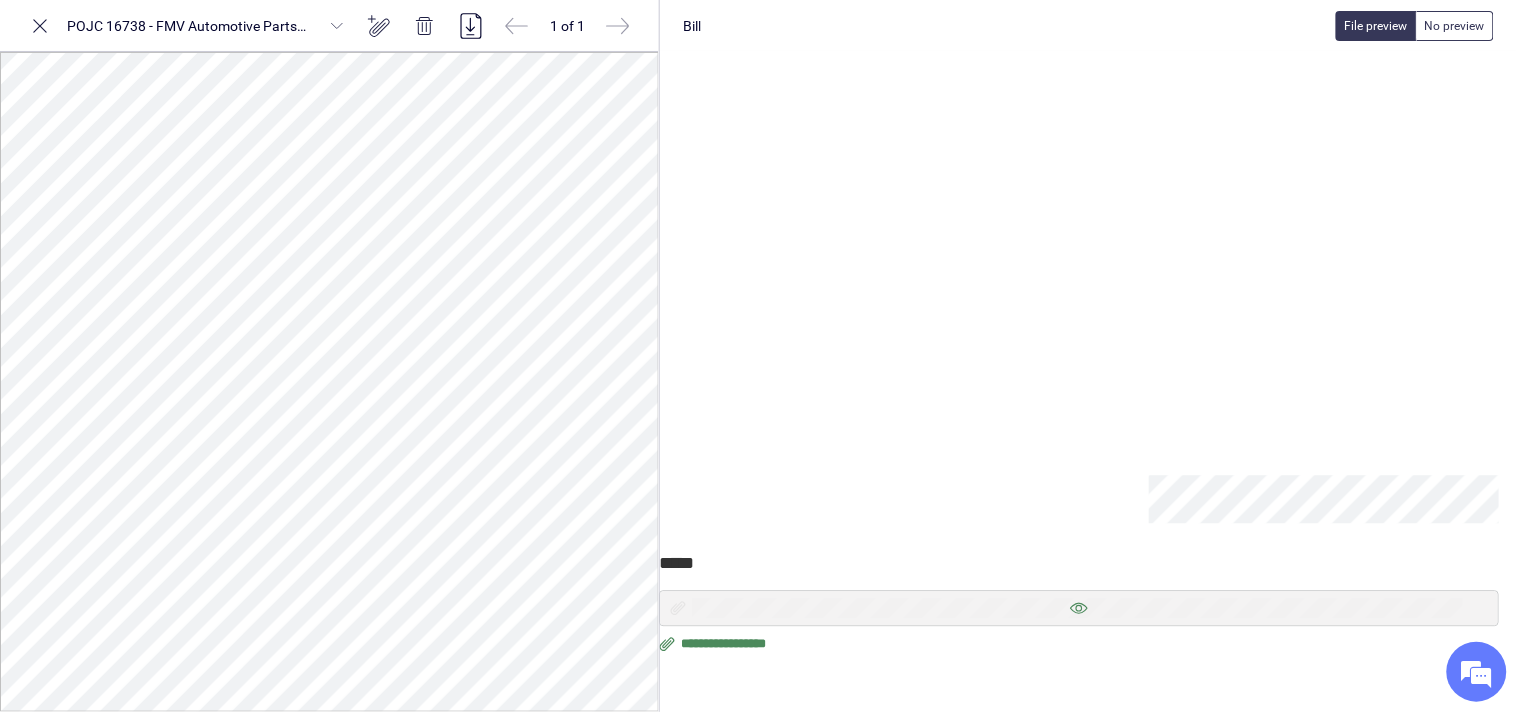 click at bounding box center [1901, 369] 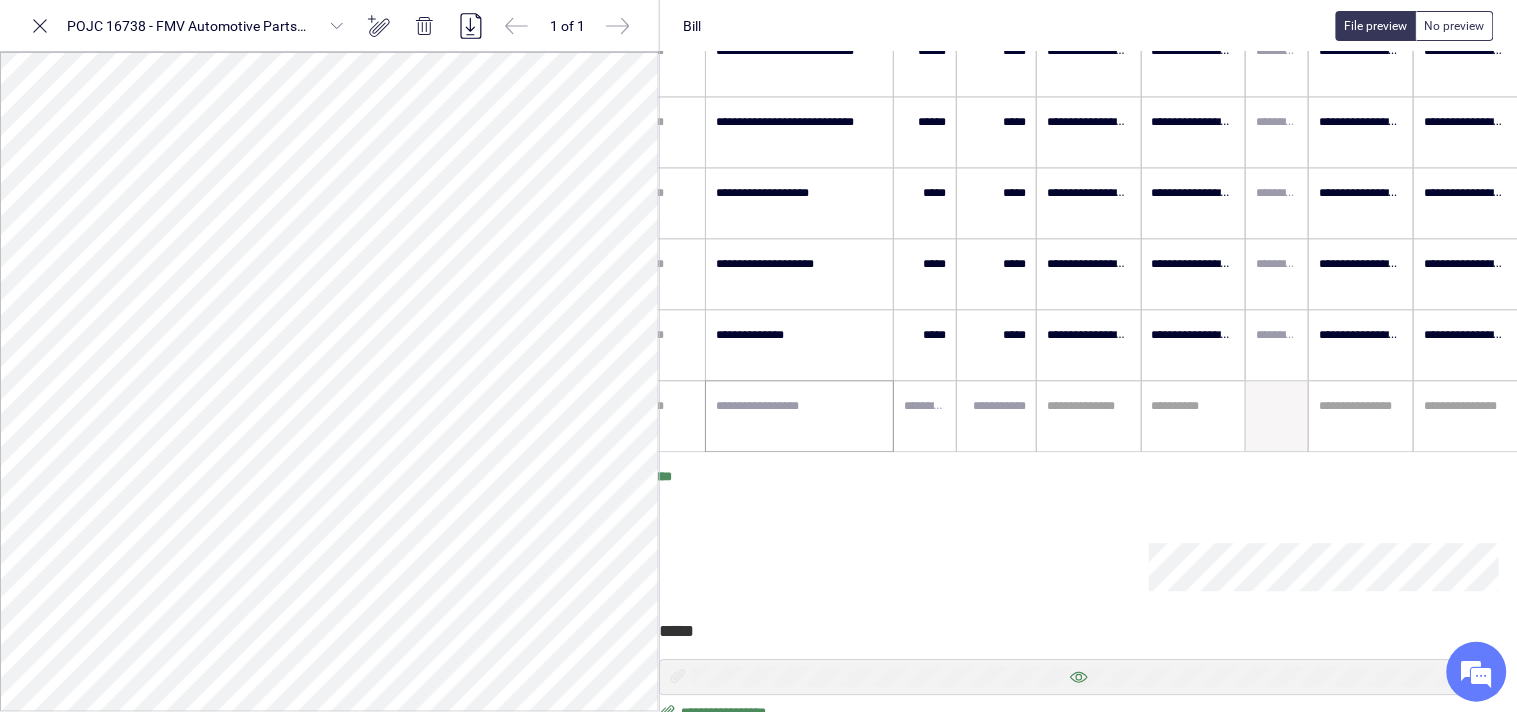 click at bounding box center (800, 416) 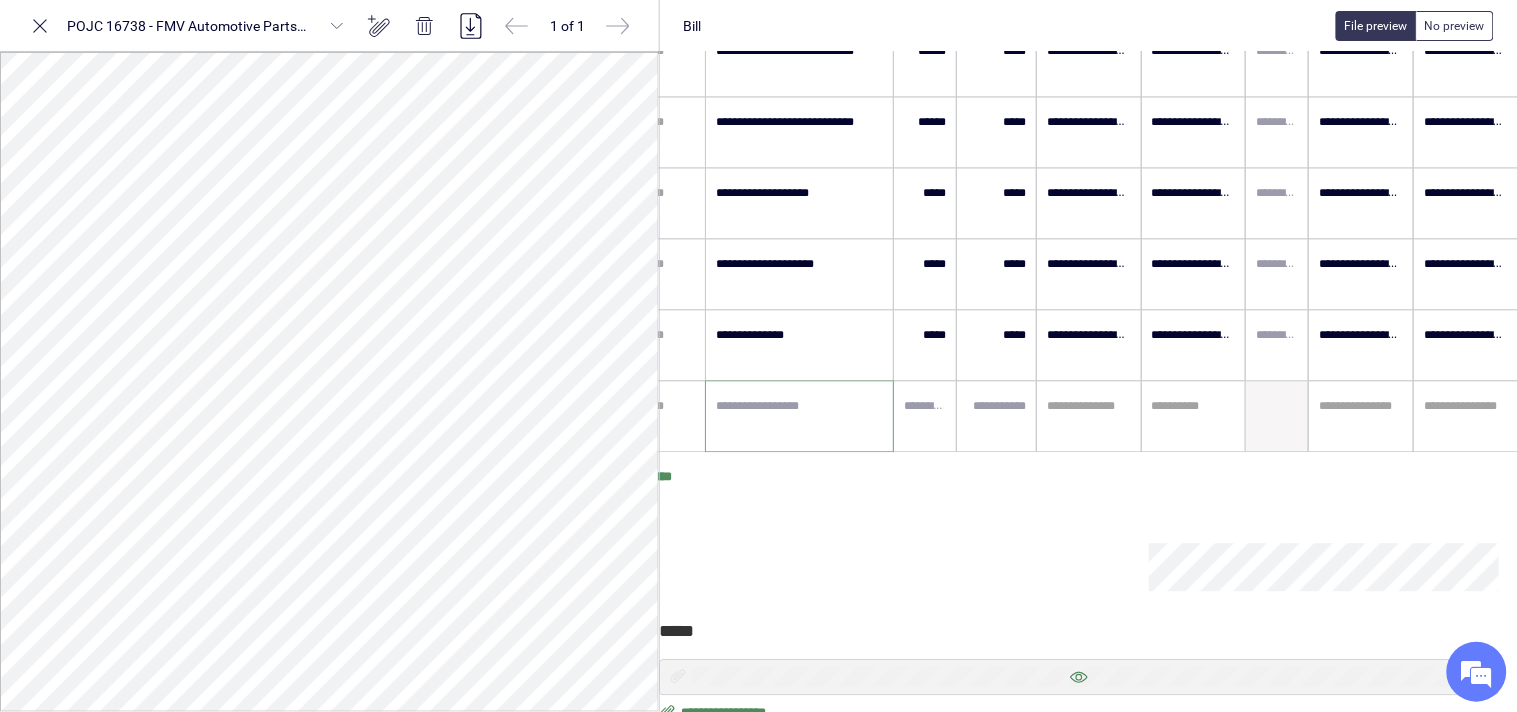 paste on "****" 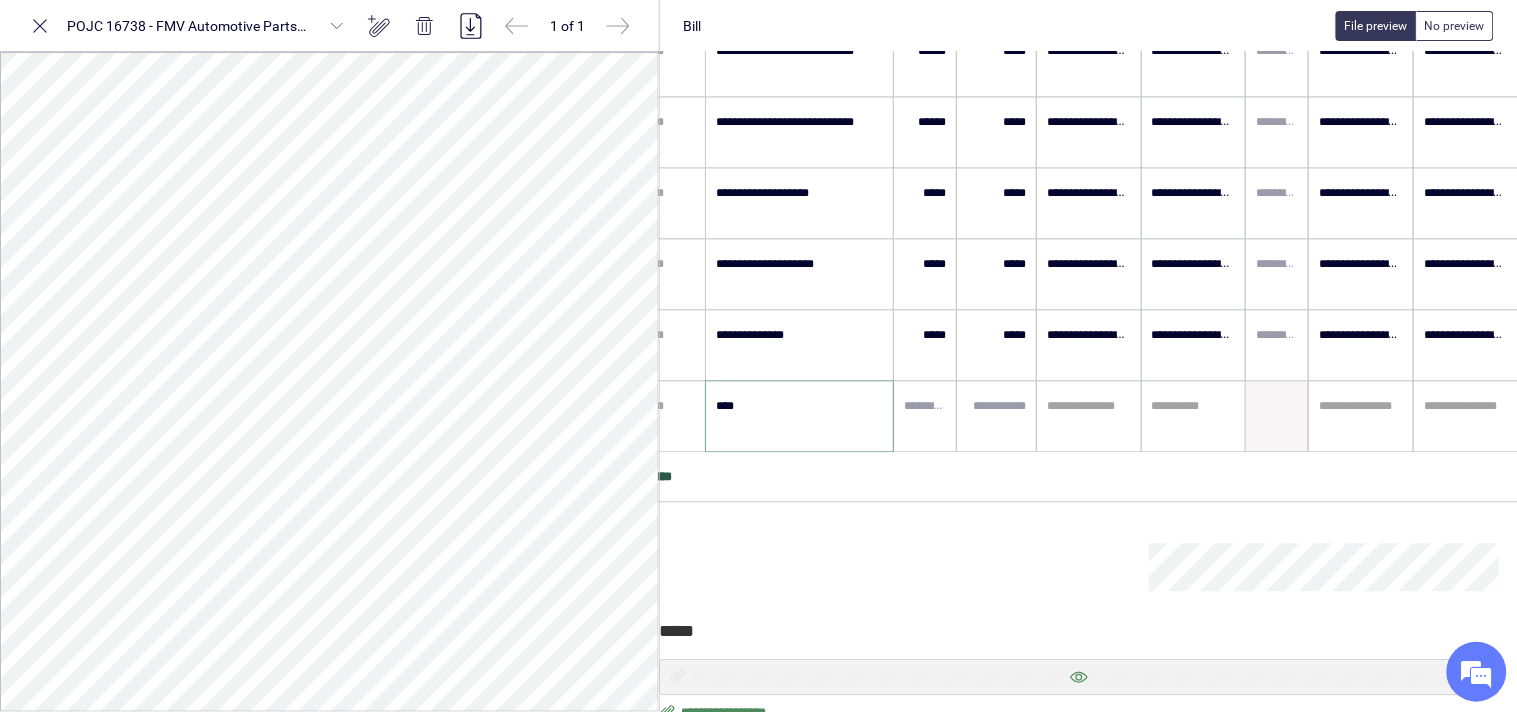 type on "****" 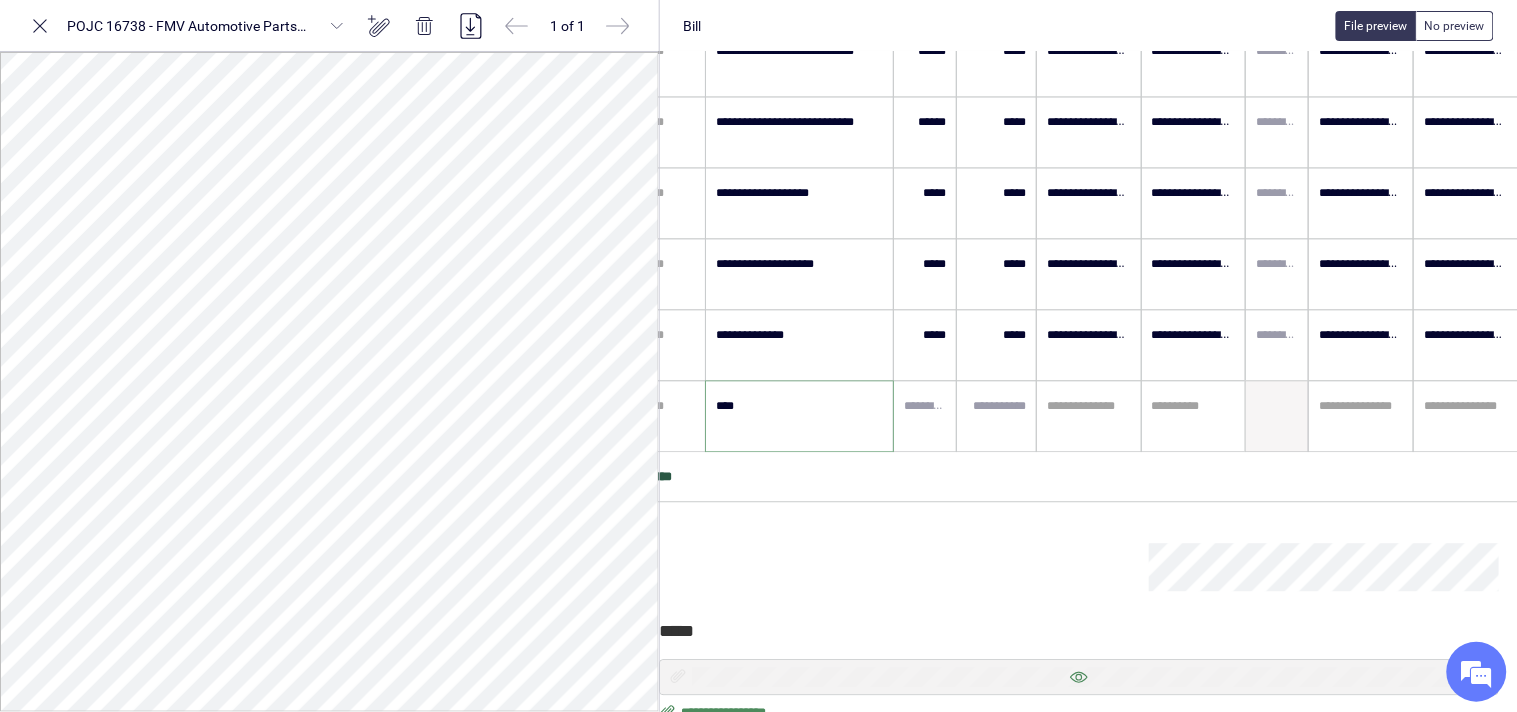 click on "********" at bounding box center (1071, 477) 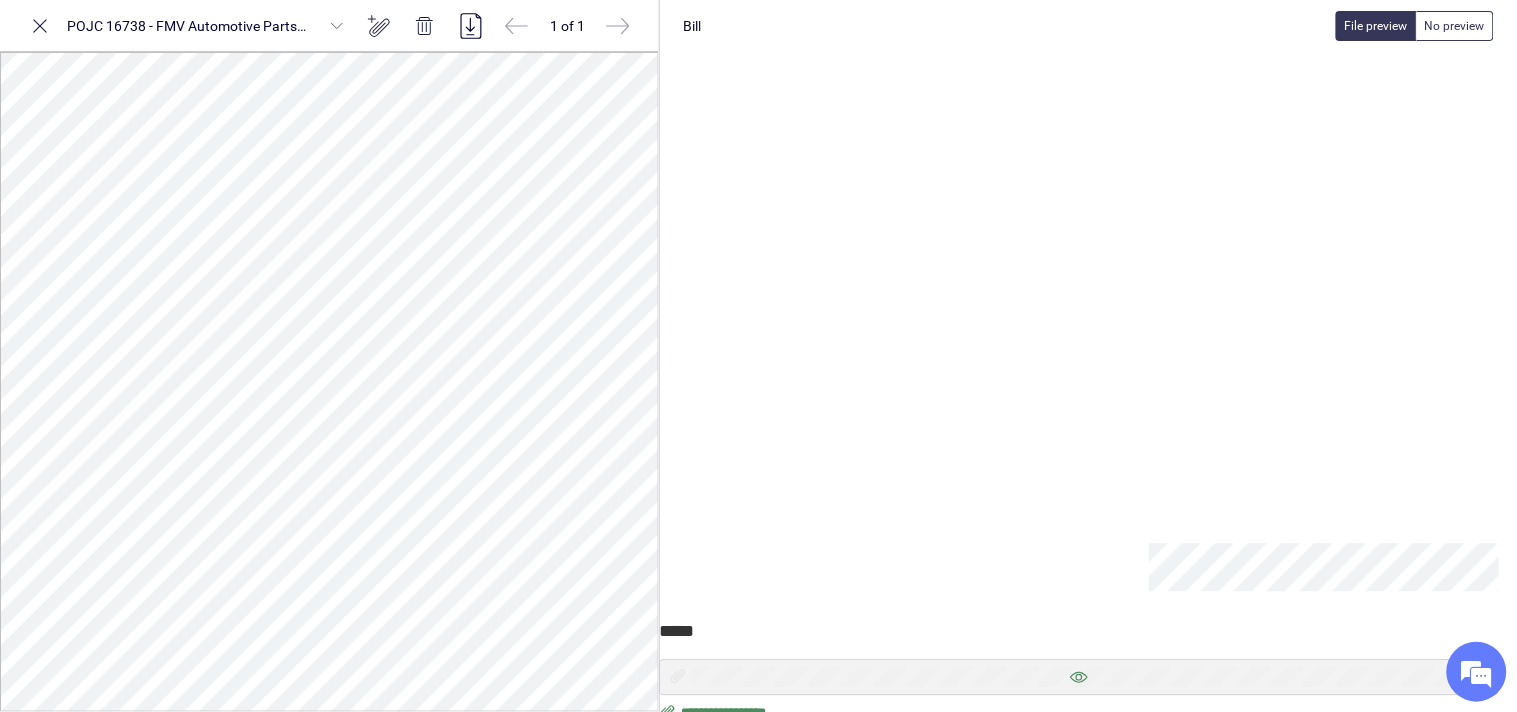 click at bounding box center [1901, 437] 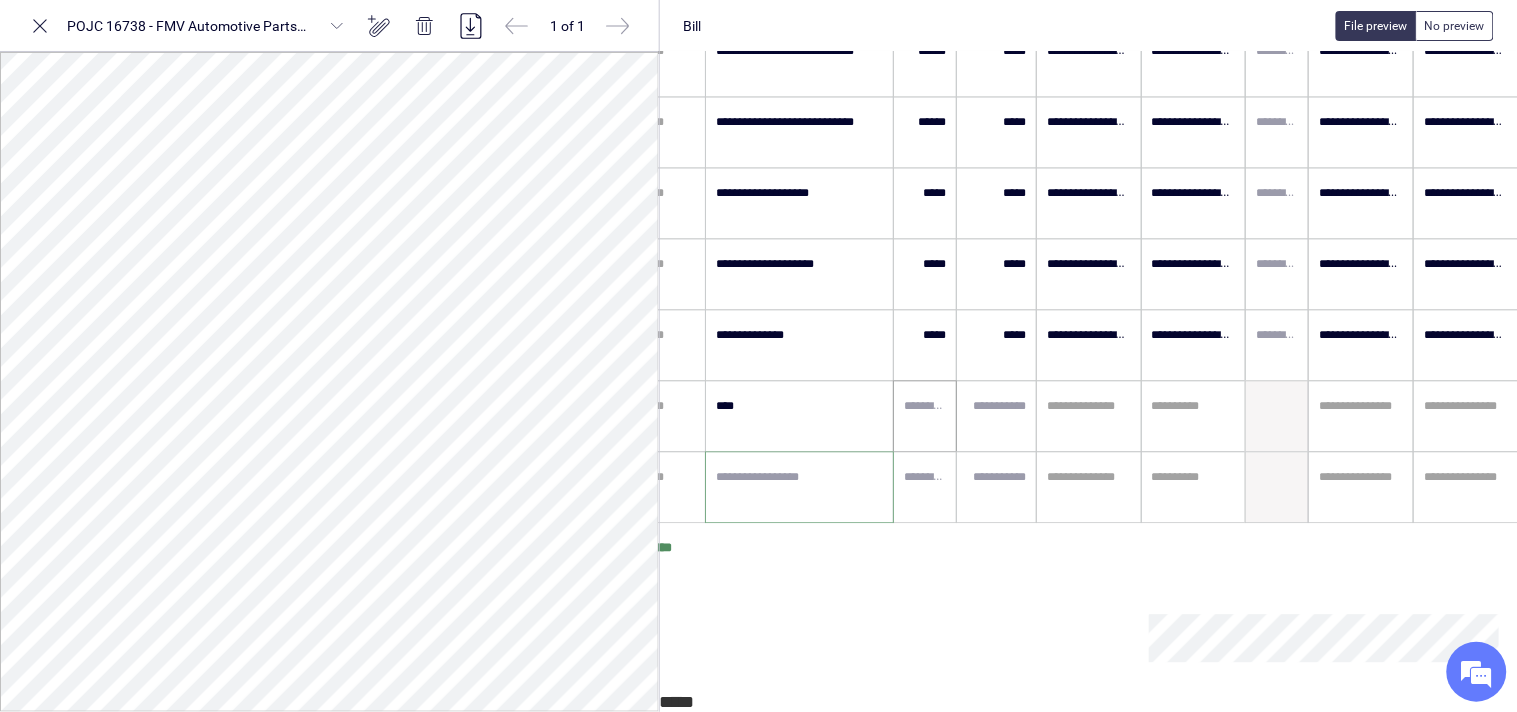 click at bounding box center [925, 406] 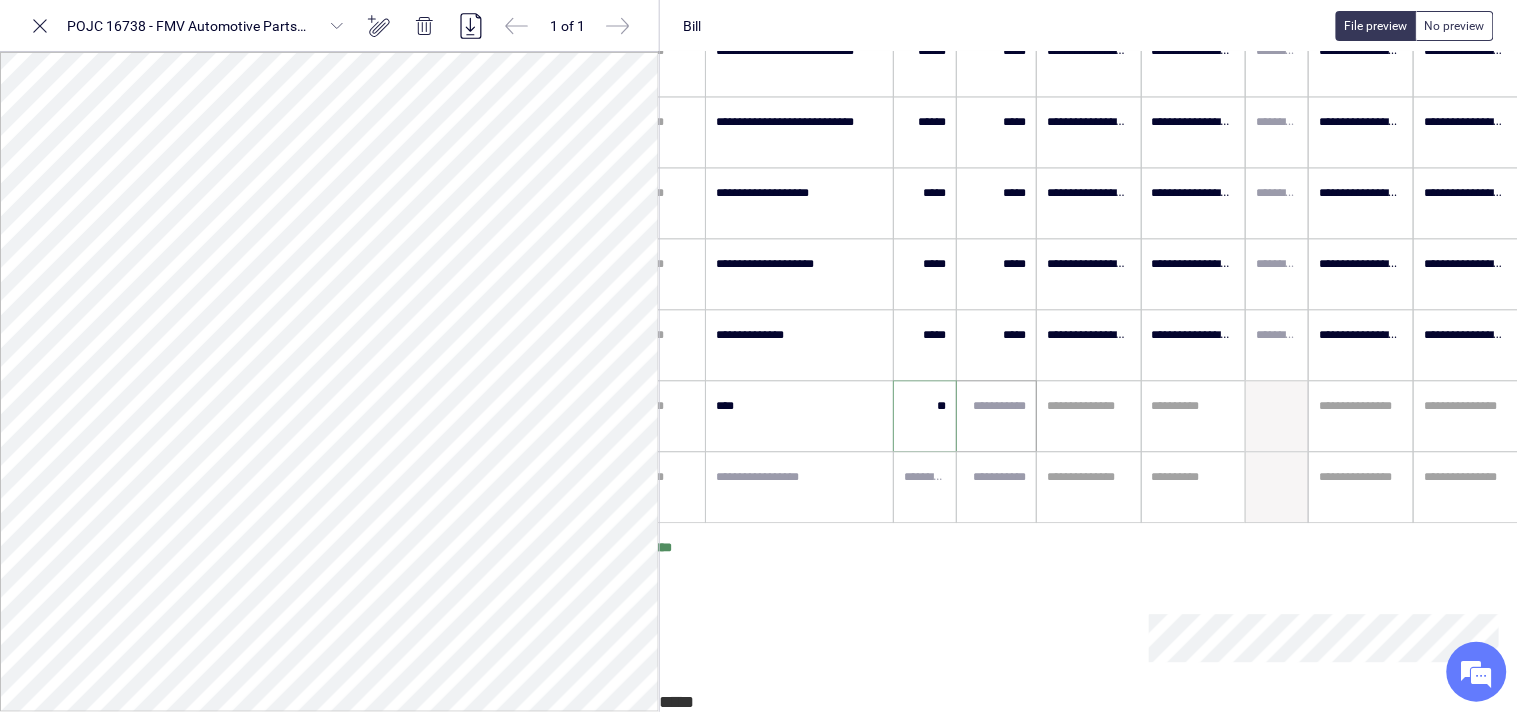 type on "*****" 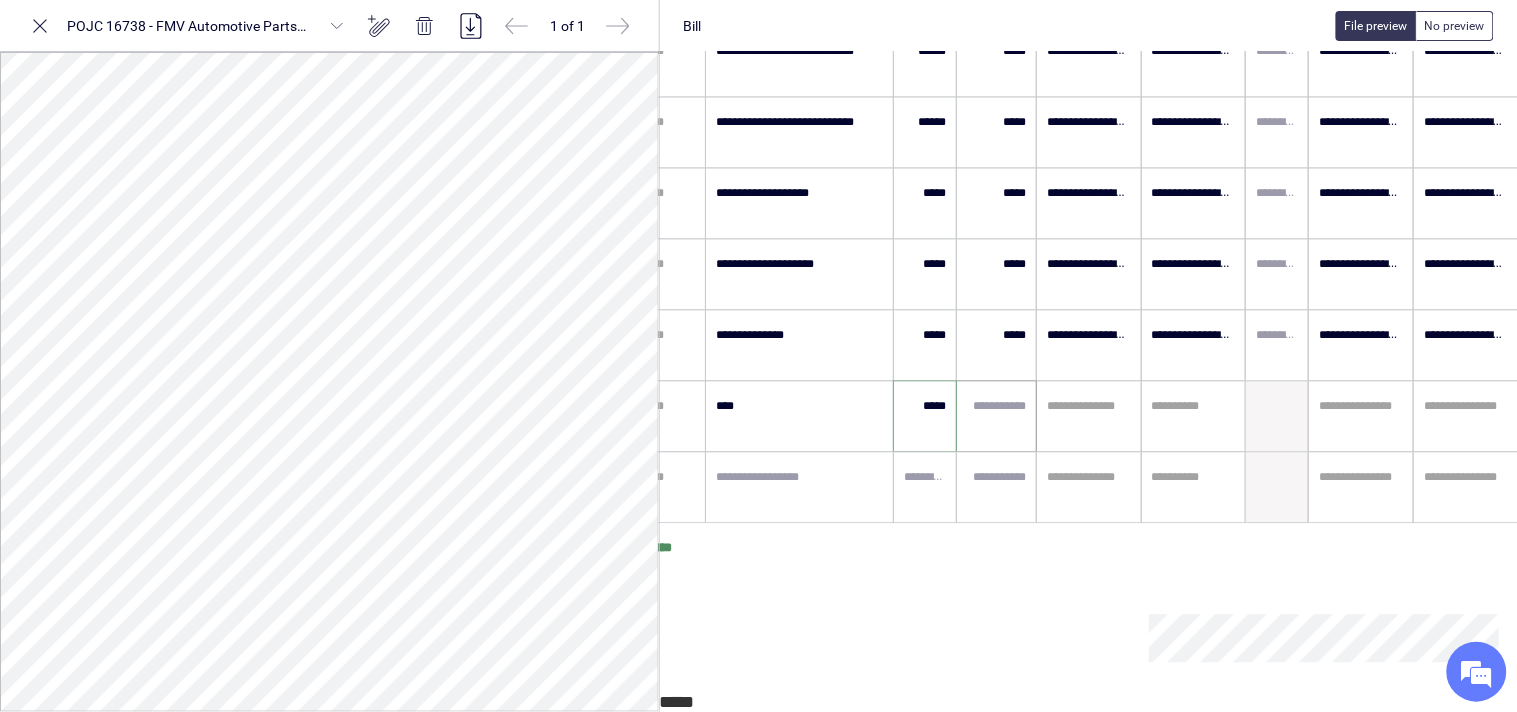click at bounding box center (996, 416) 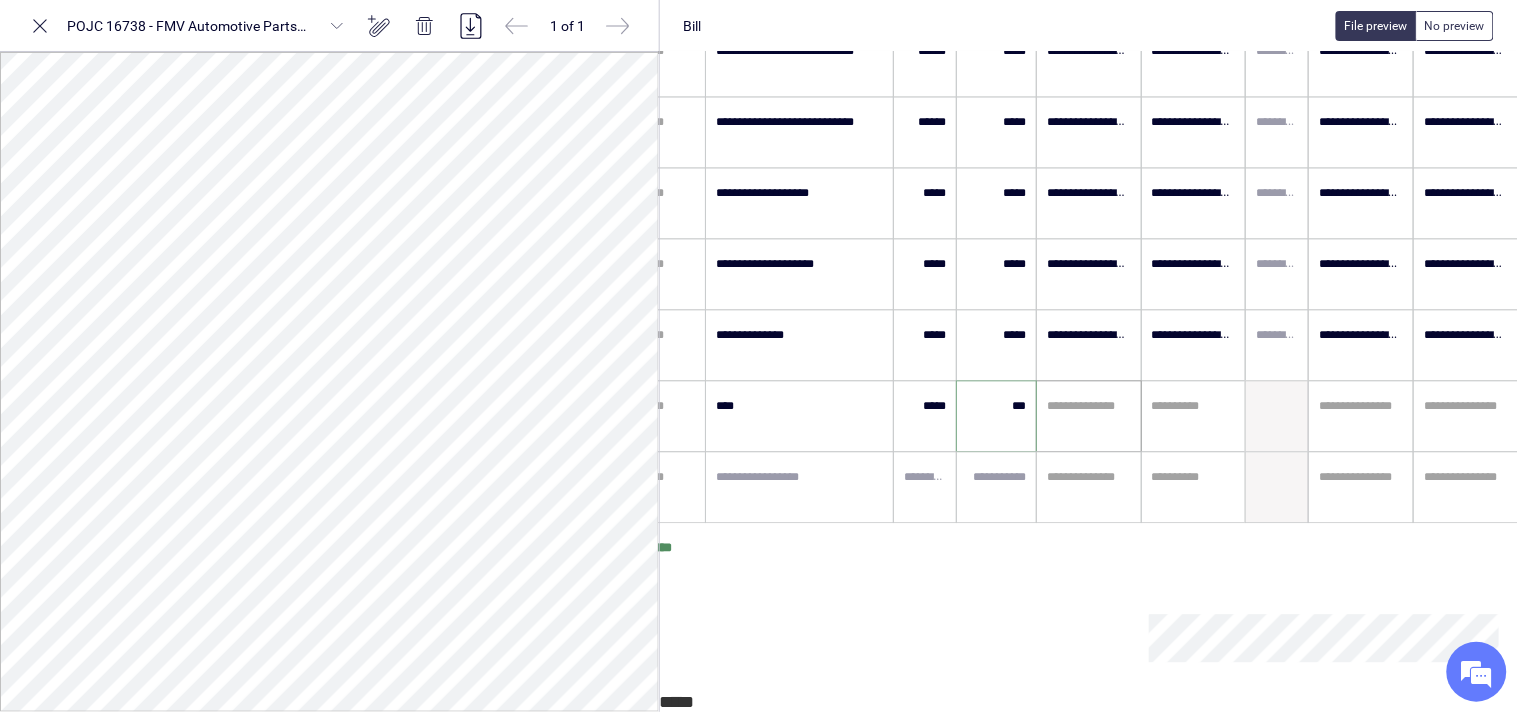click at bounding box center (1089, 406) 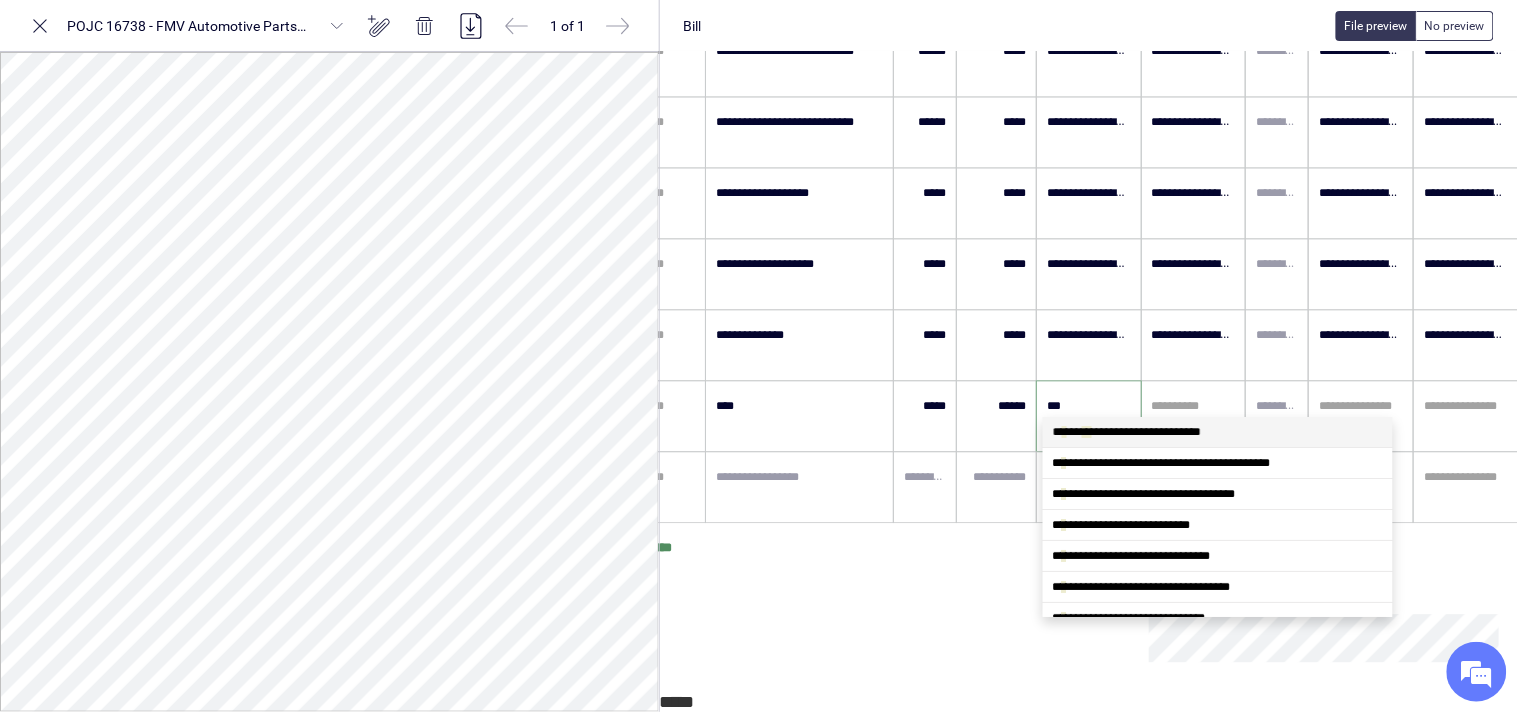 type on "****" 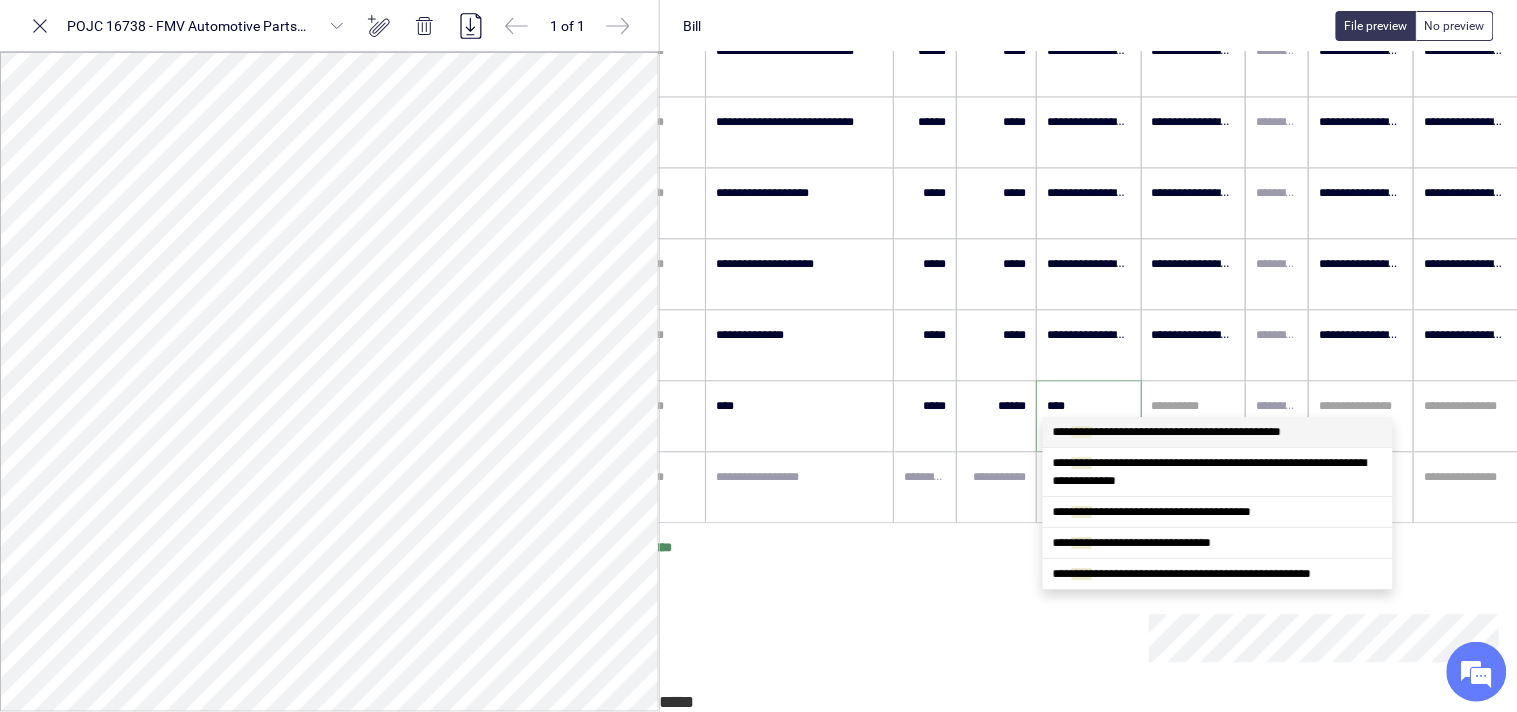 scroll, scrollTop: 0, scrollLeft: 0, axis: both 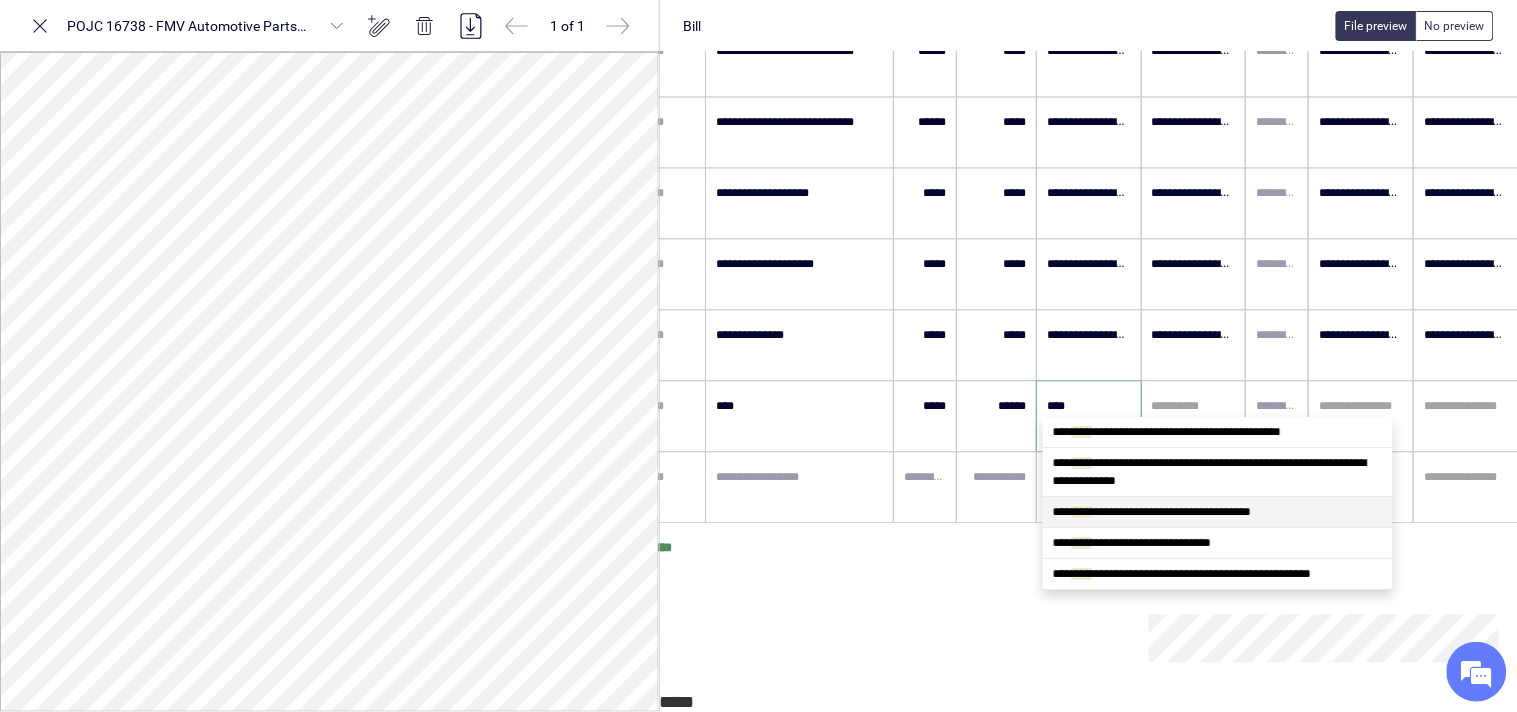 click on "****" at bounding box center [1082, 512] 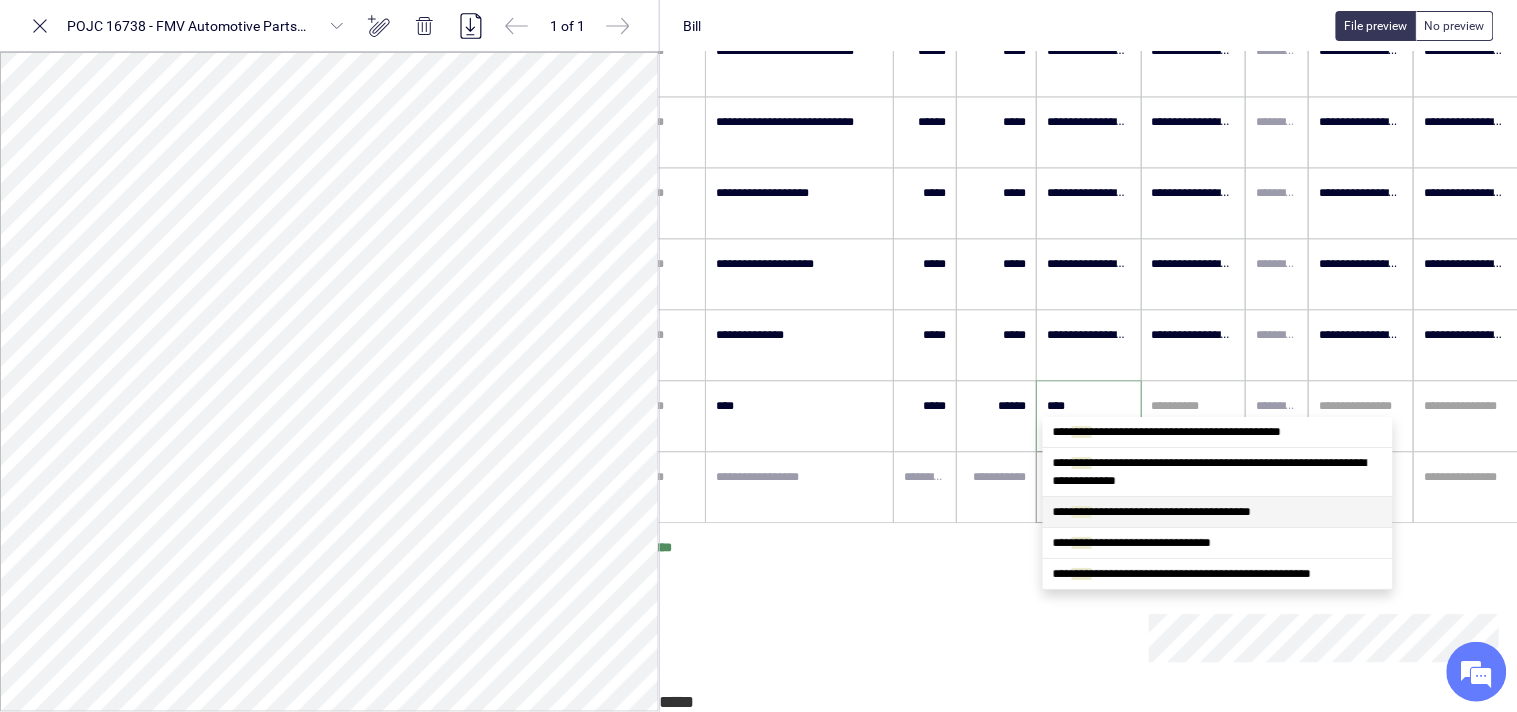 type 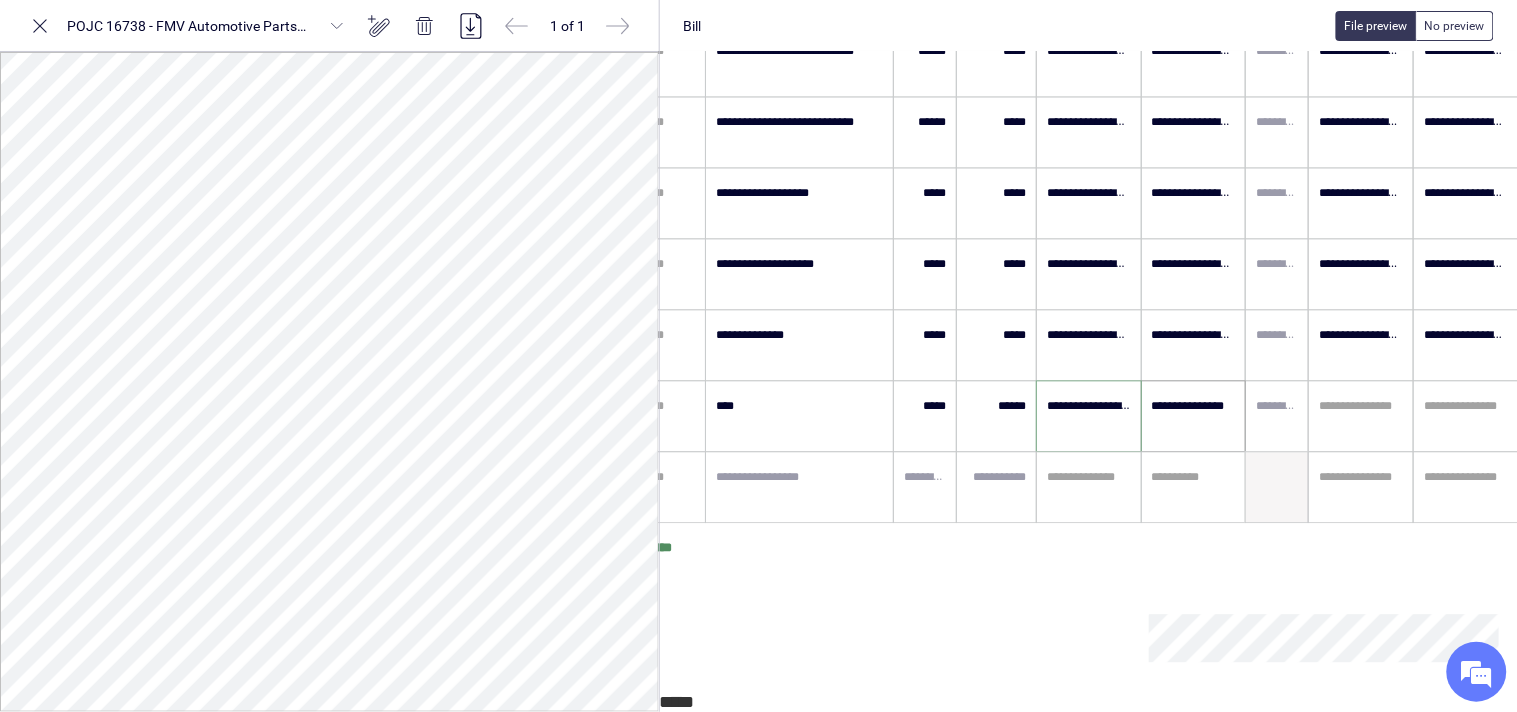 click on "**********" at bounding box center (1194, 406) 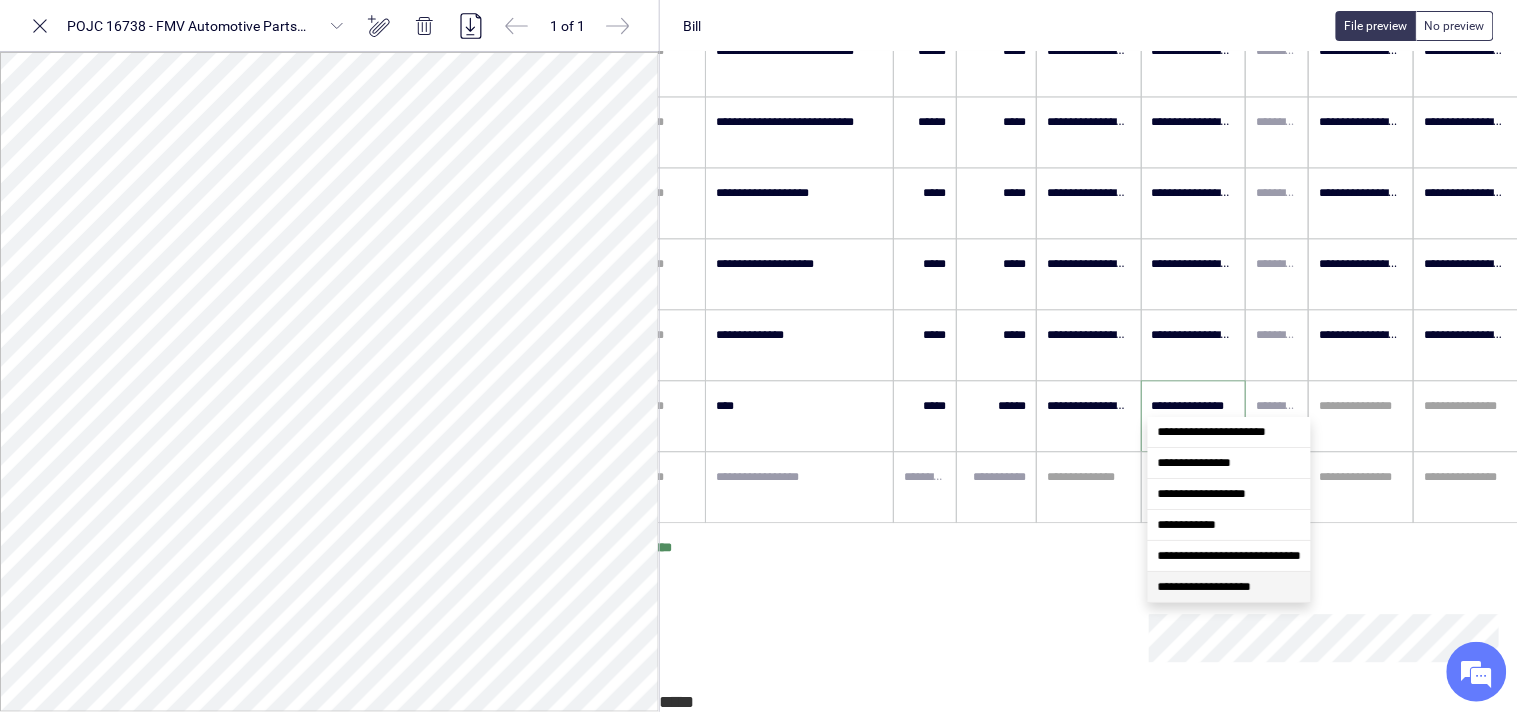 click on "**********" at bounding box center (1204, 587) 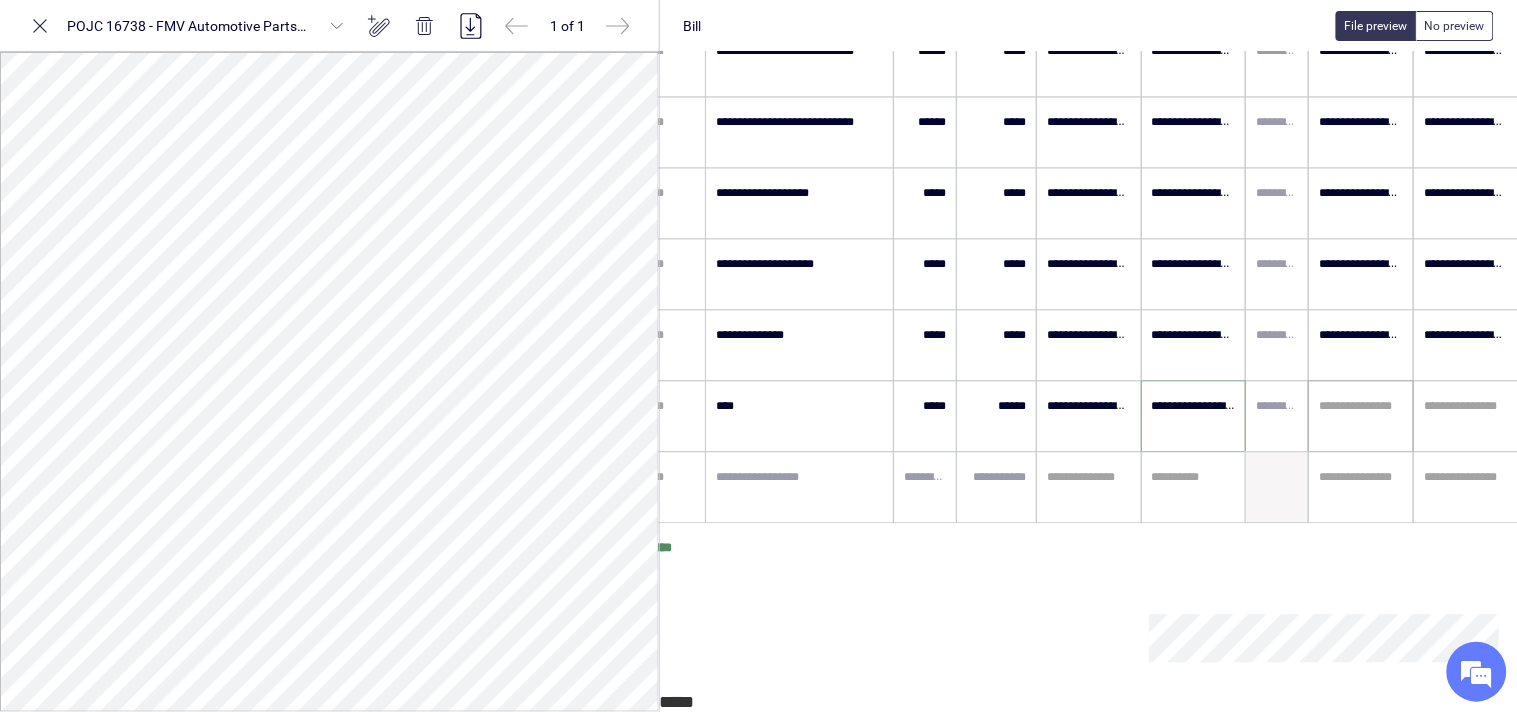 type on "**********" 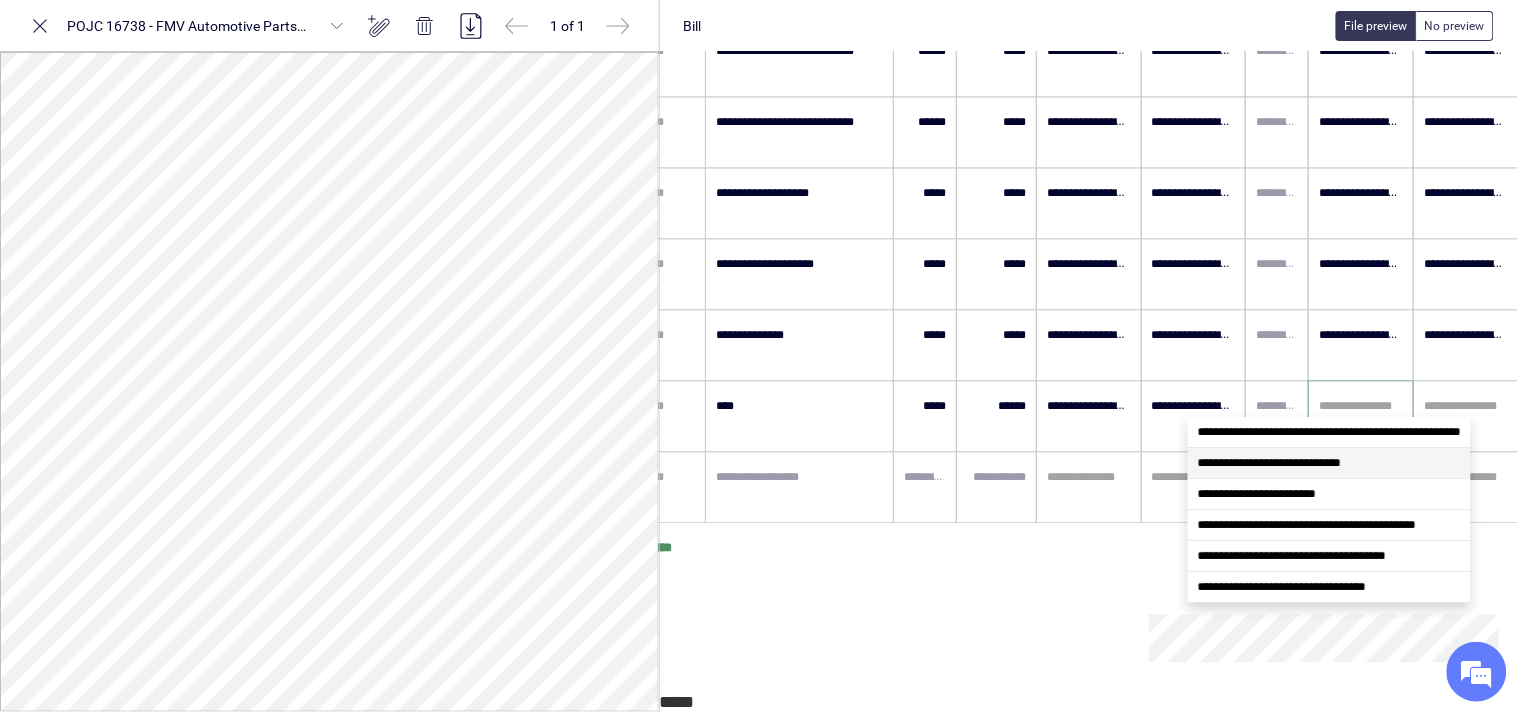 click on "**********" at bounding box center [1269, 463] 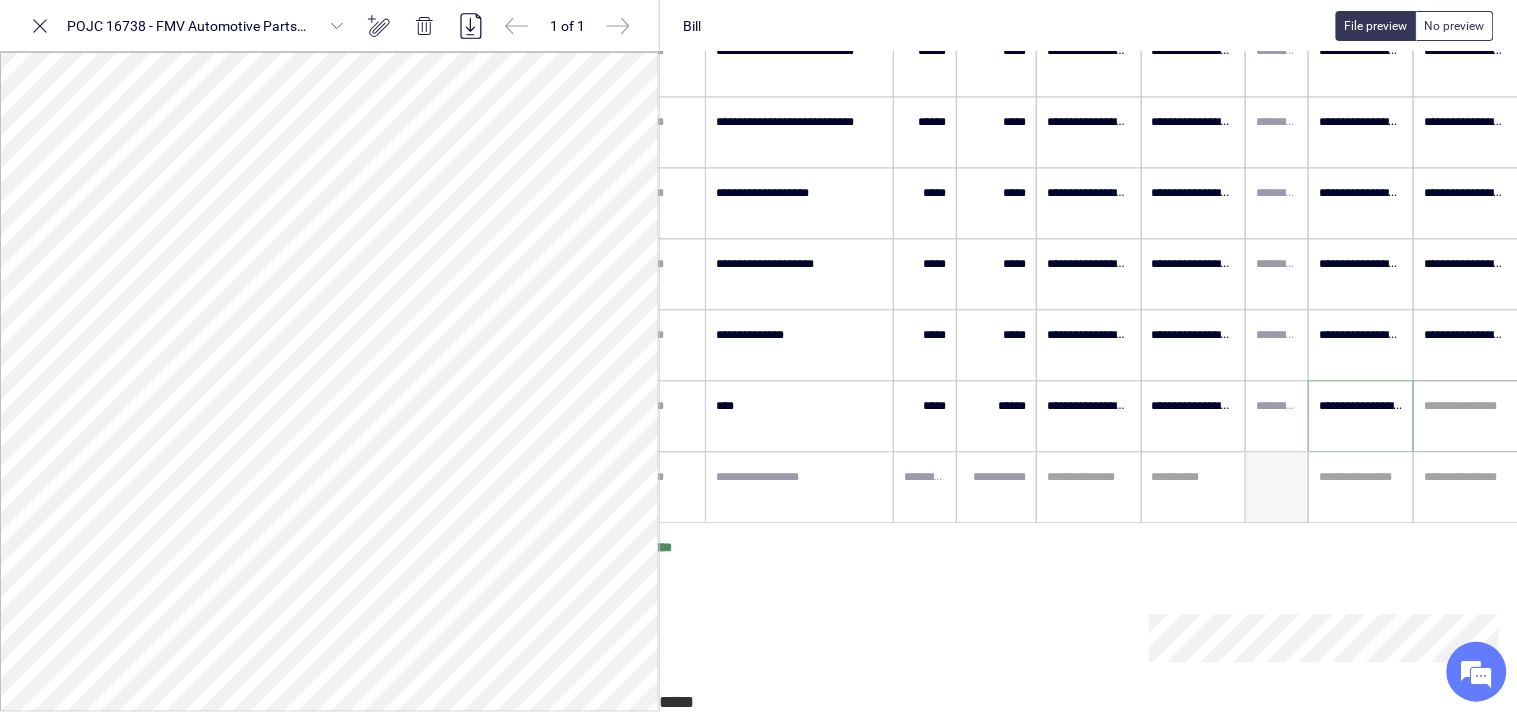 click at bounding box center [1466, 406] 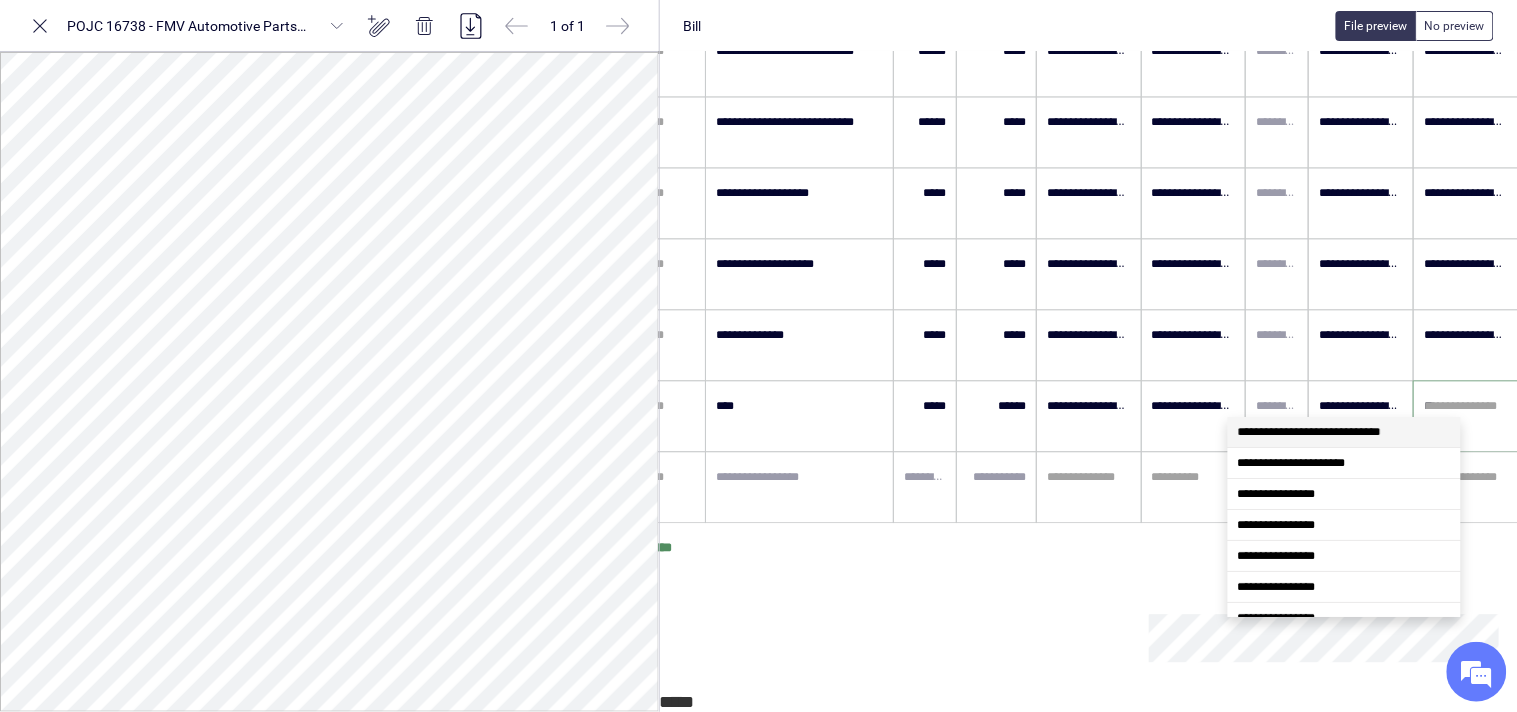 scroll, scrollTop: 0, scrollLeft: 0, axis: both 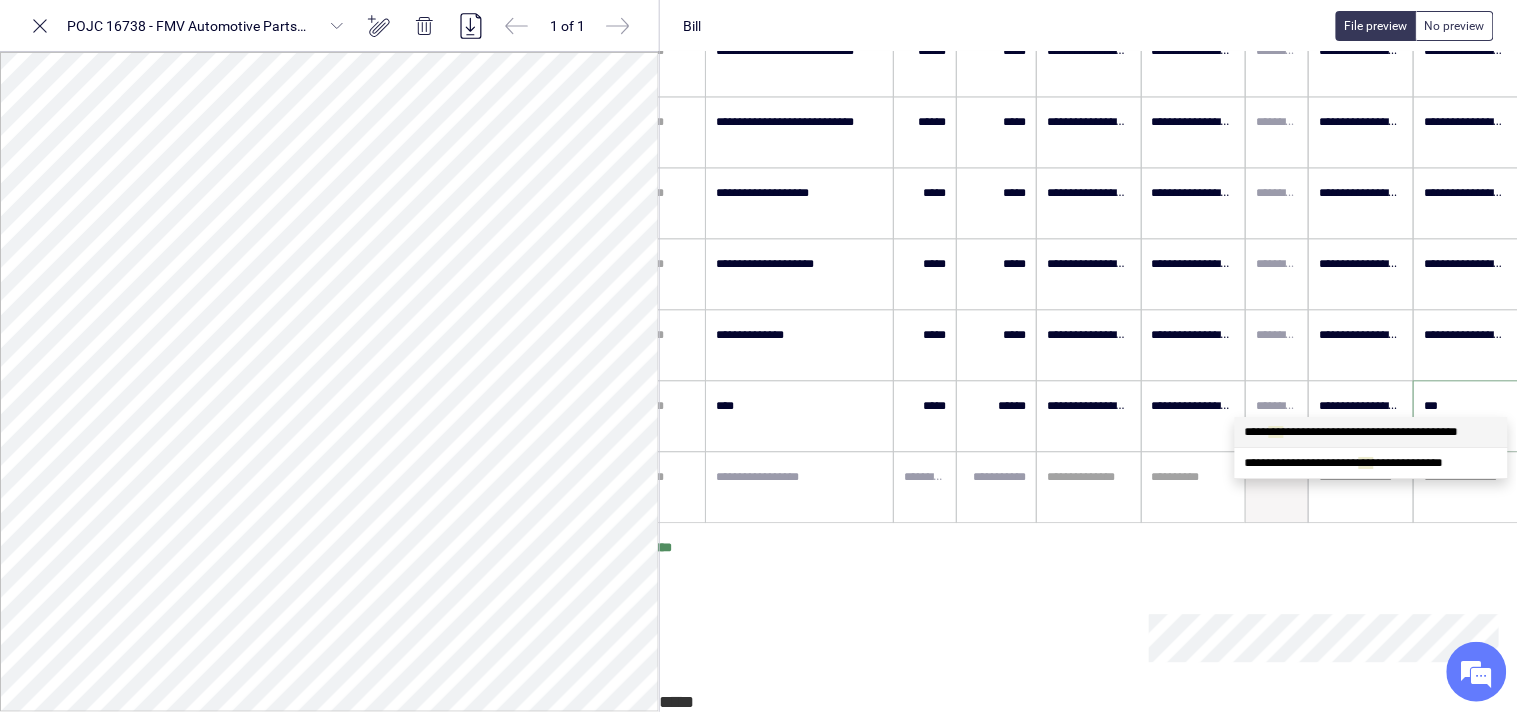 type on "****" 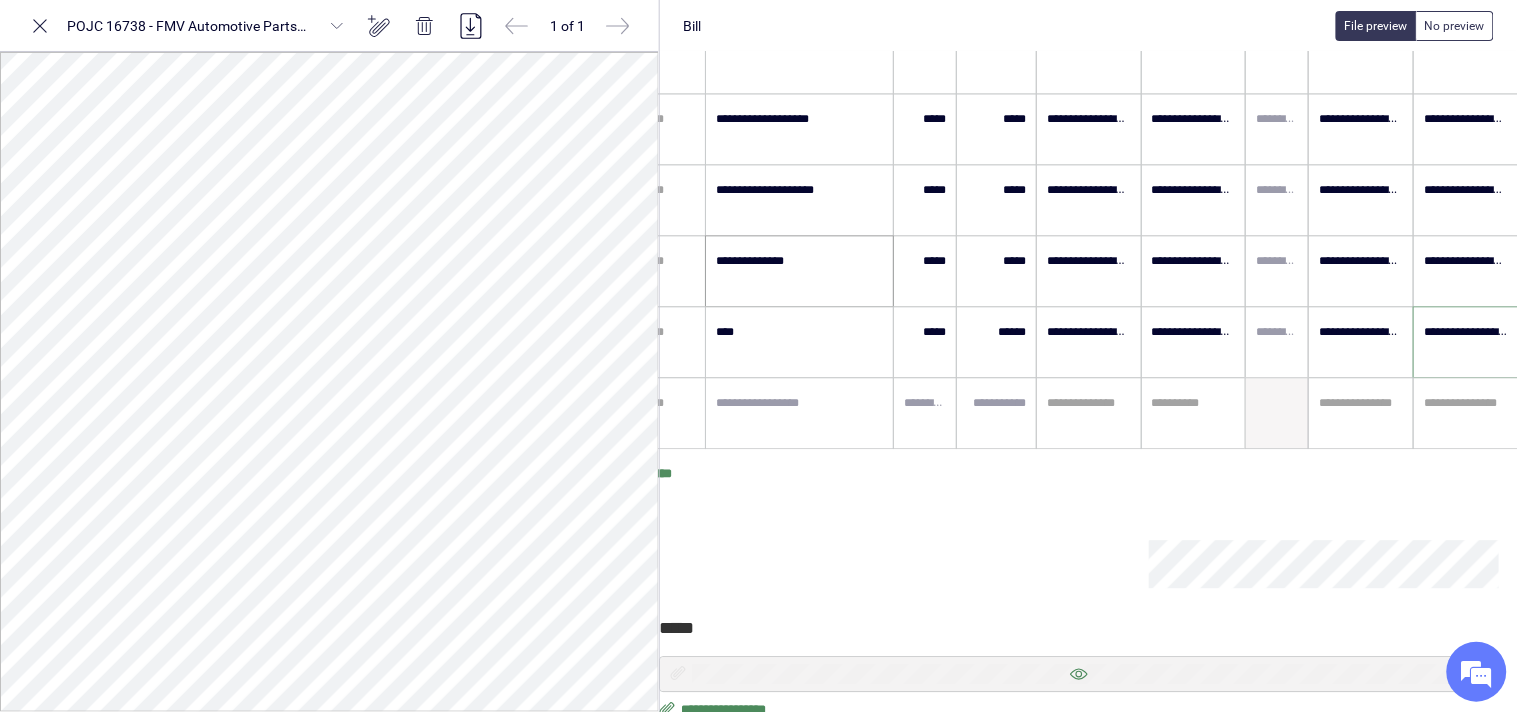 scroll, scrollTop: 1182, scrollLeft: 60, axis: both 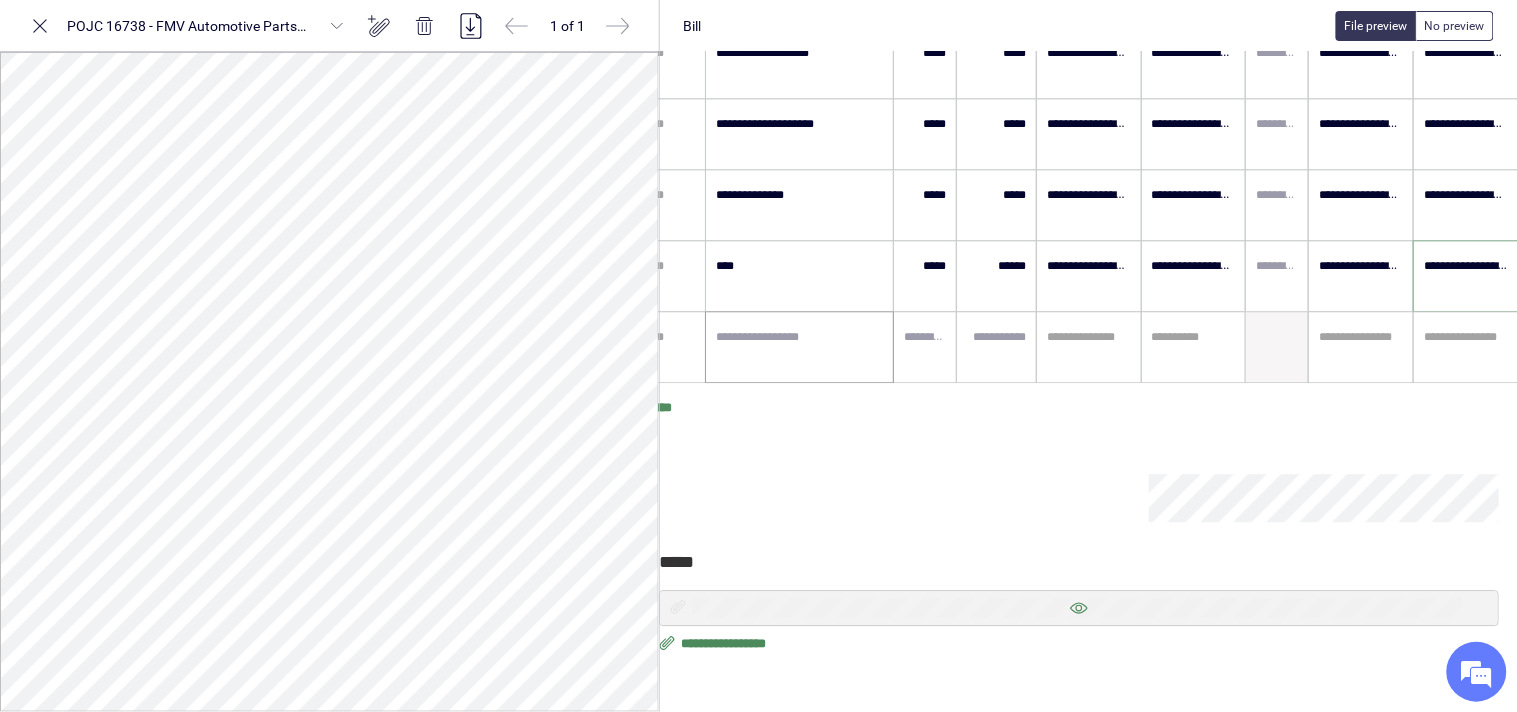 type on "**********" 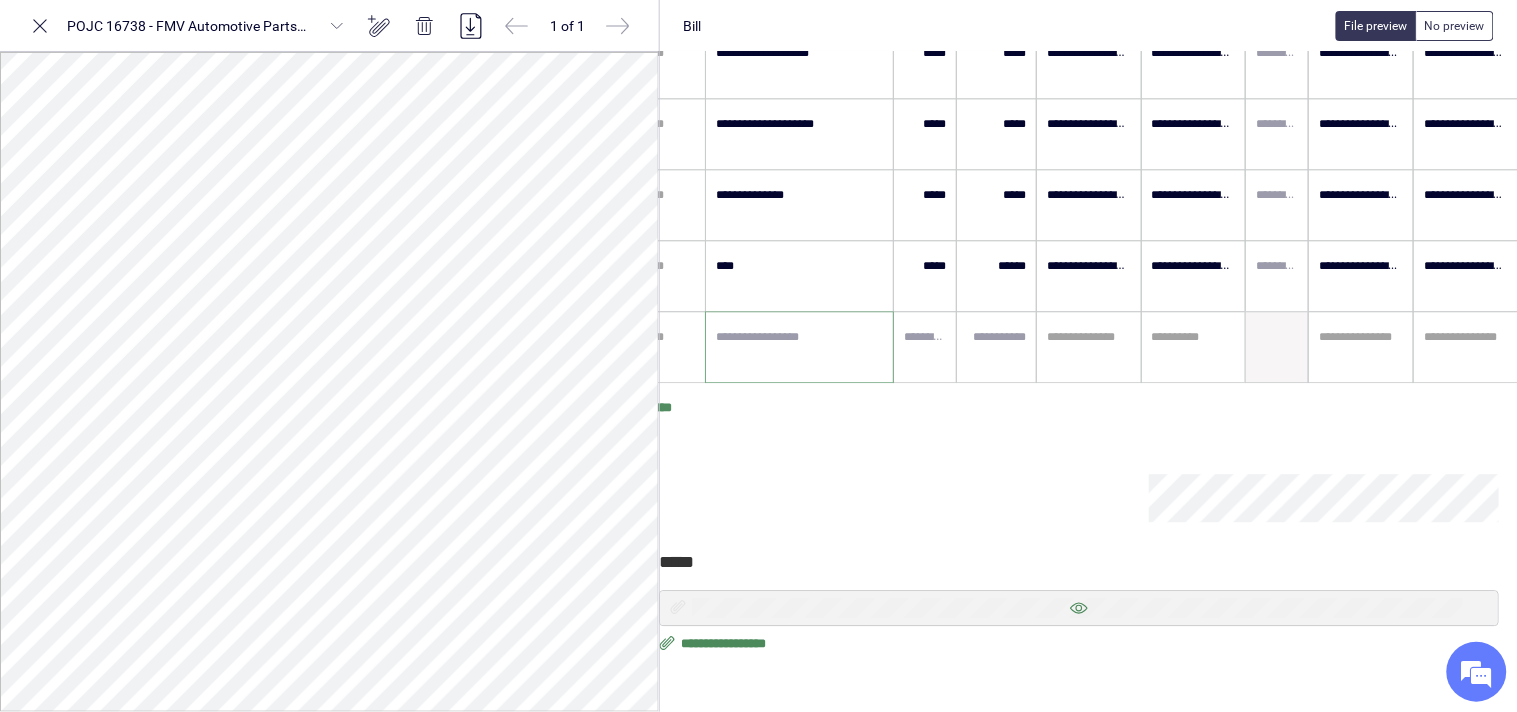 click at bounding box center [800, 347] 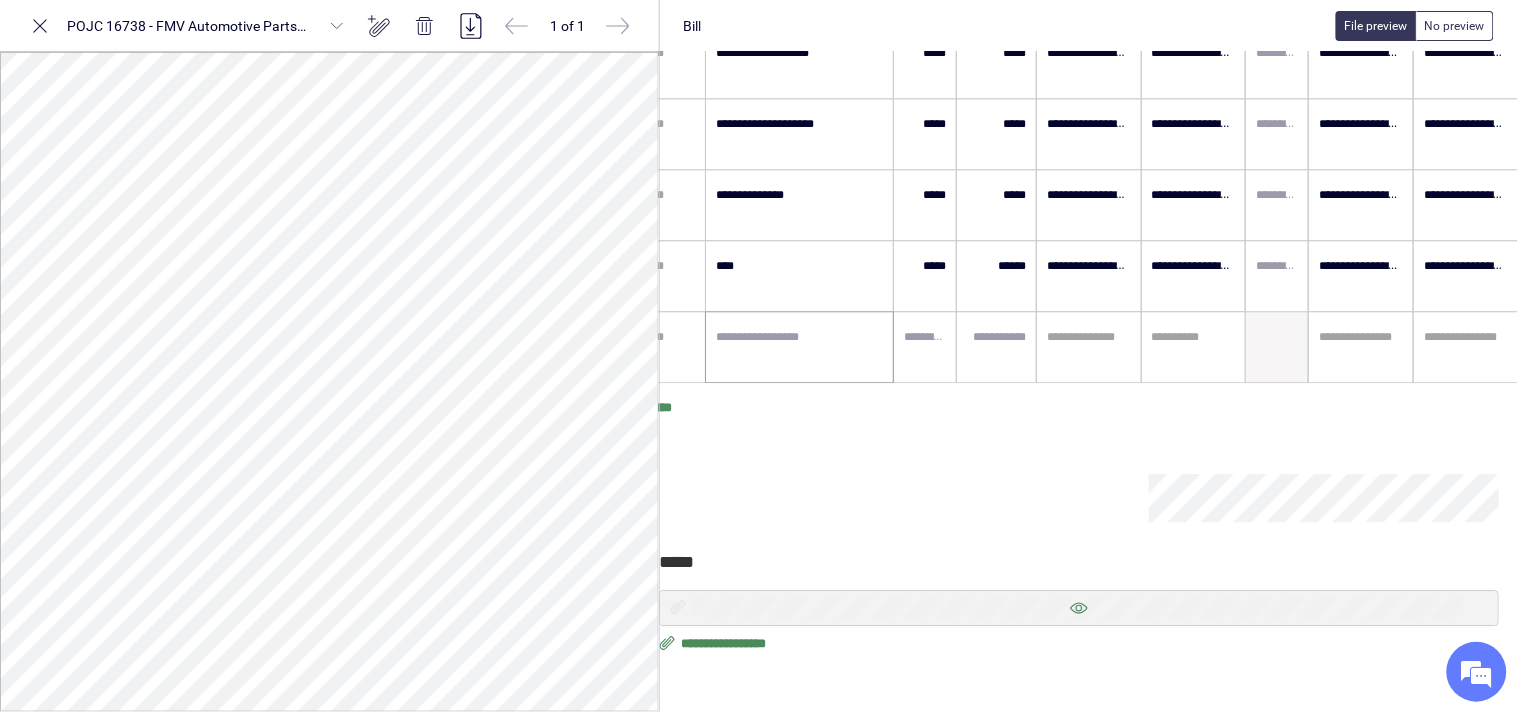 click at bounding box center [800, 347] 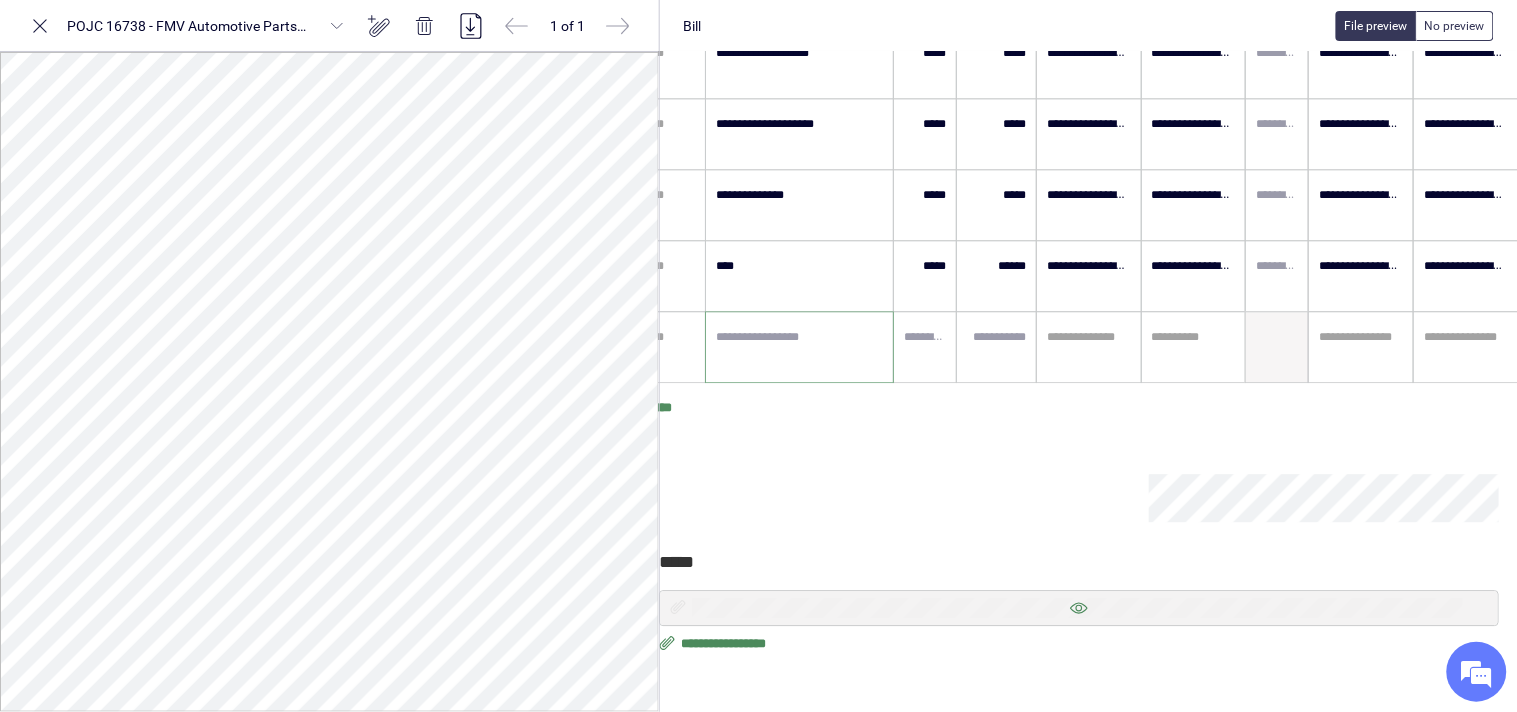 paste on "**********" 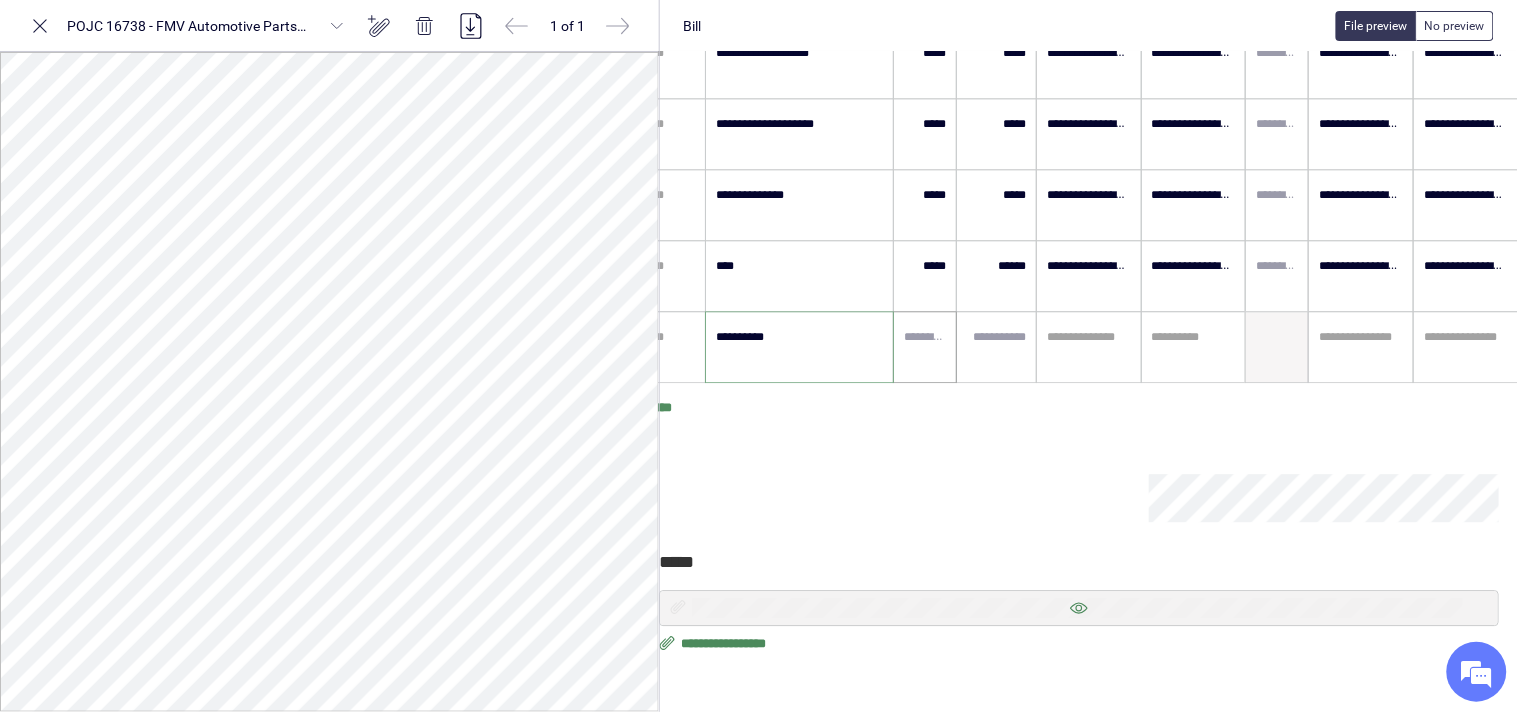 type on "**********" 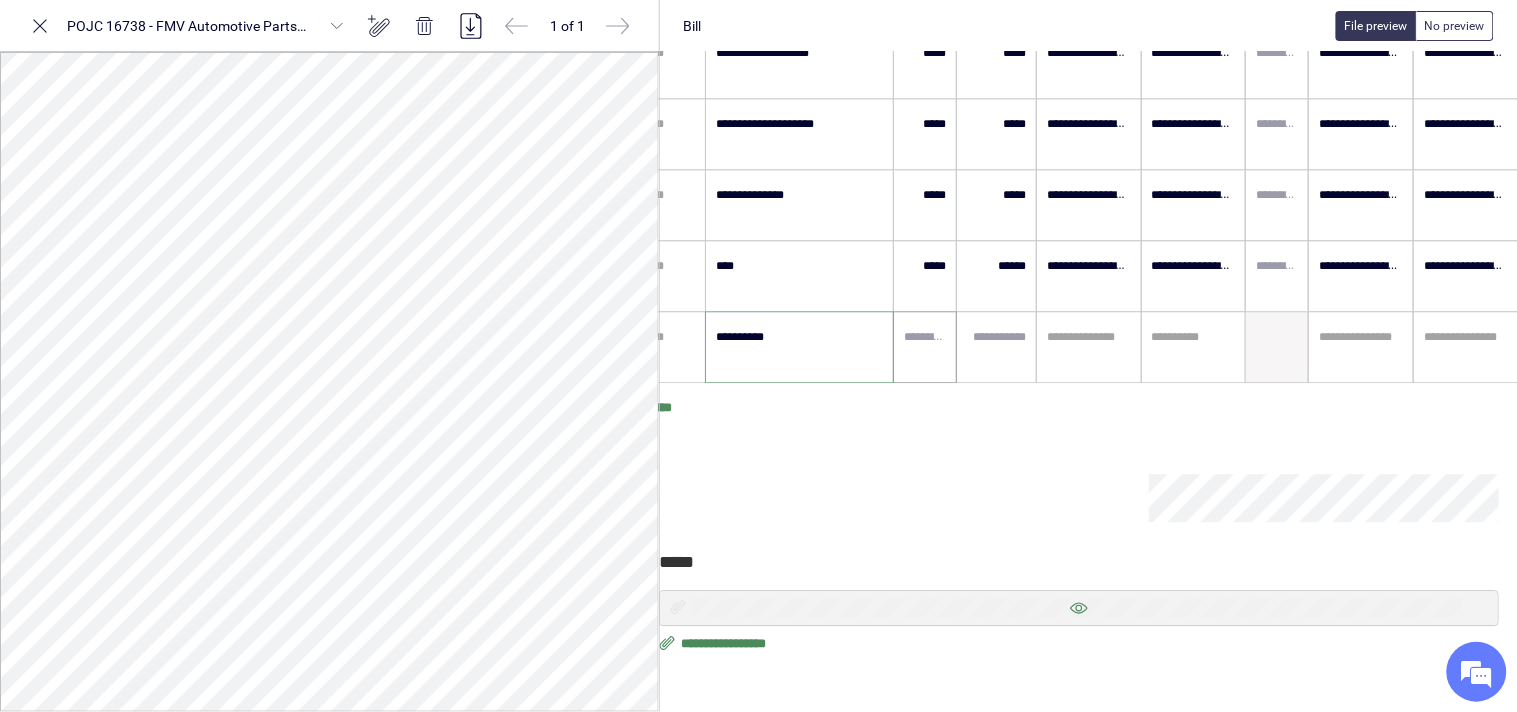 click at bounding box center (925, 347) 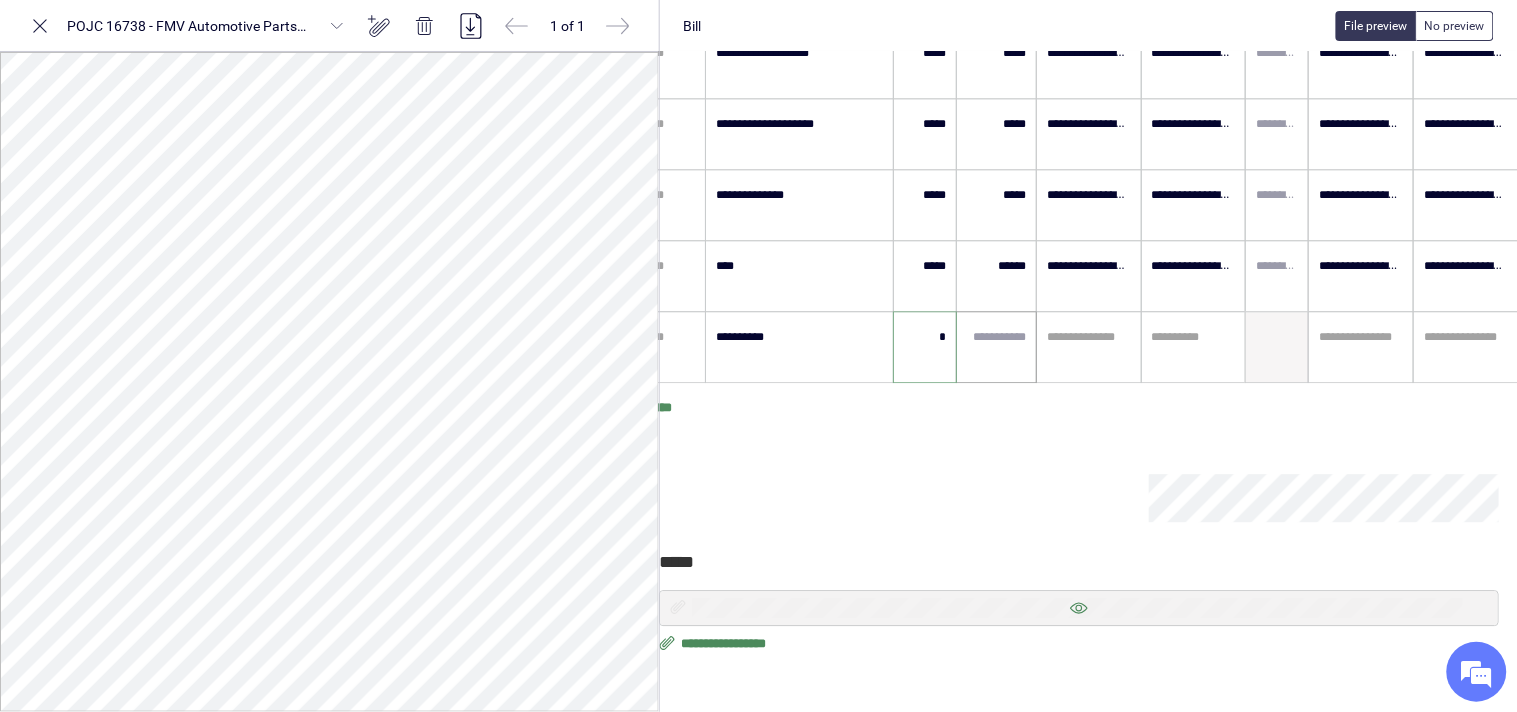 type on "****" 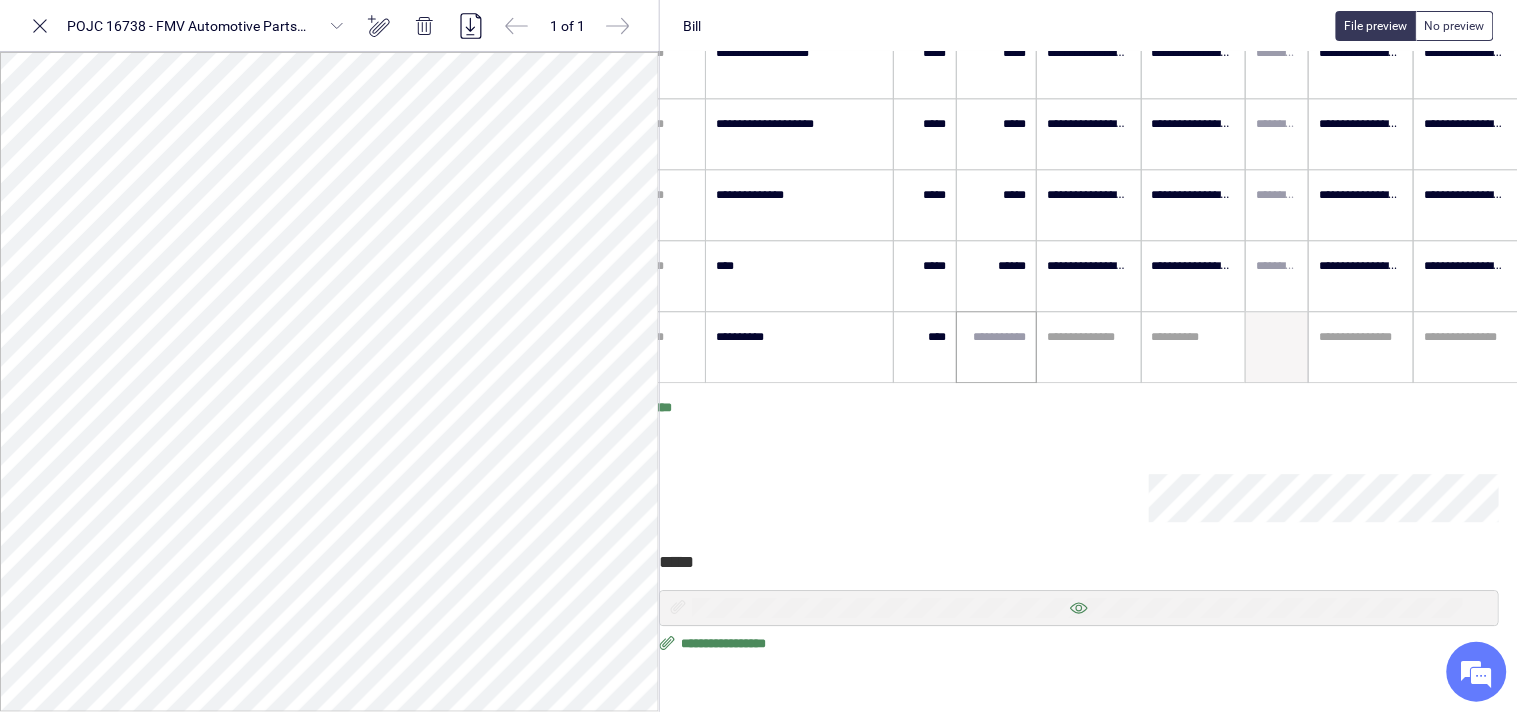 click at bounding box center [996, 347] 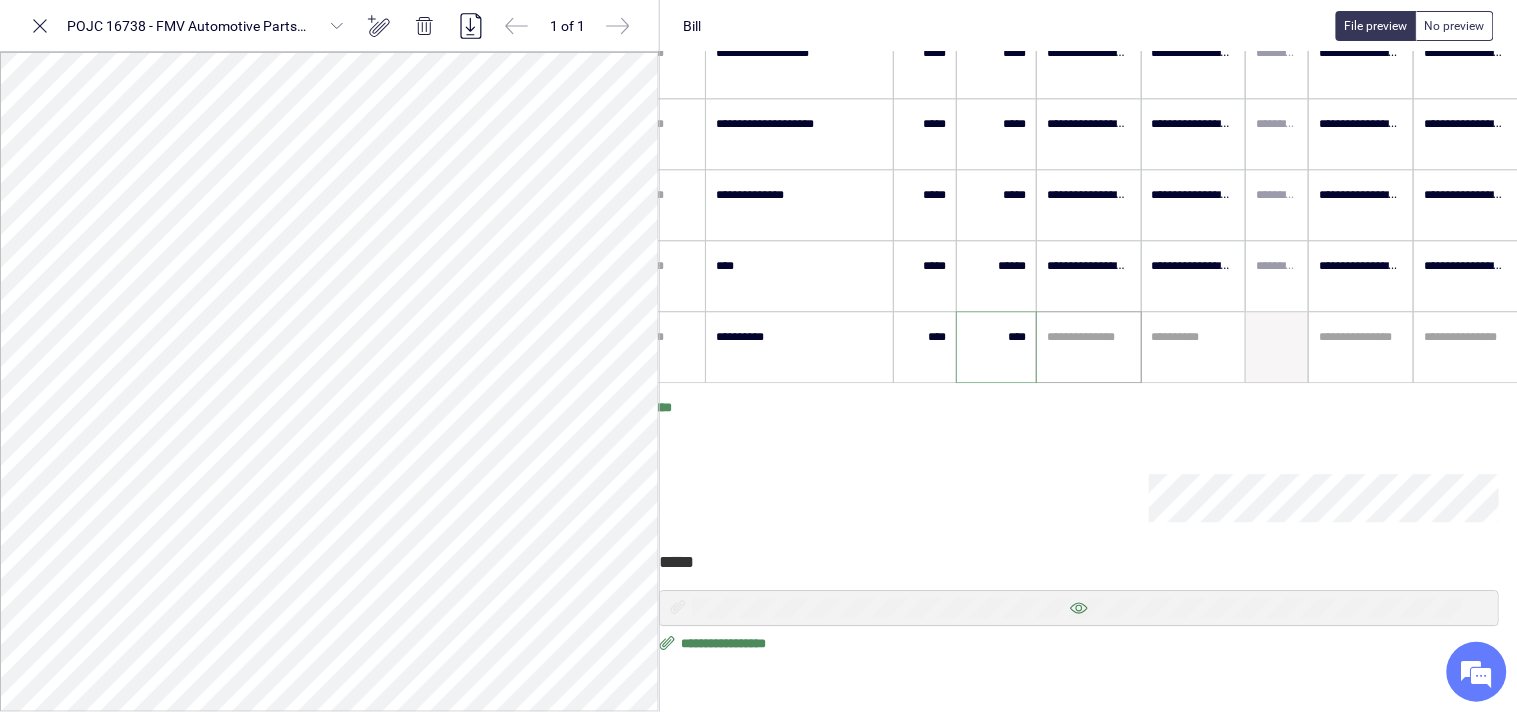 click at bounding box center (1089, 337) 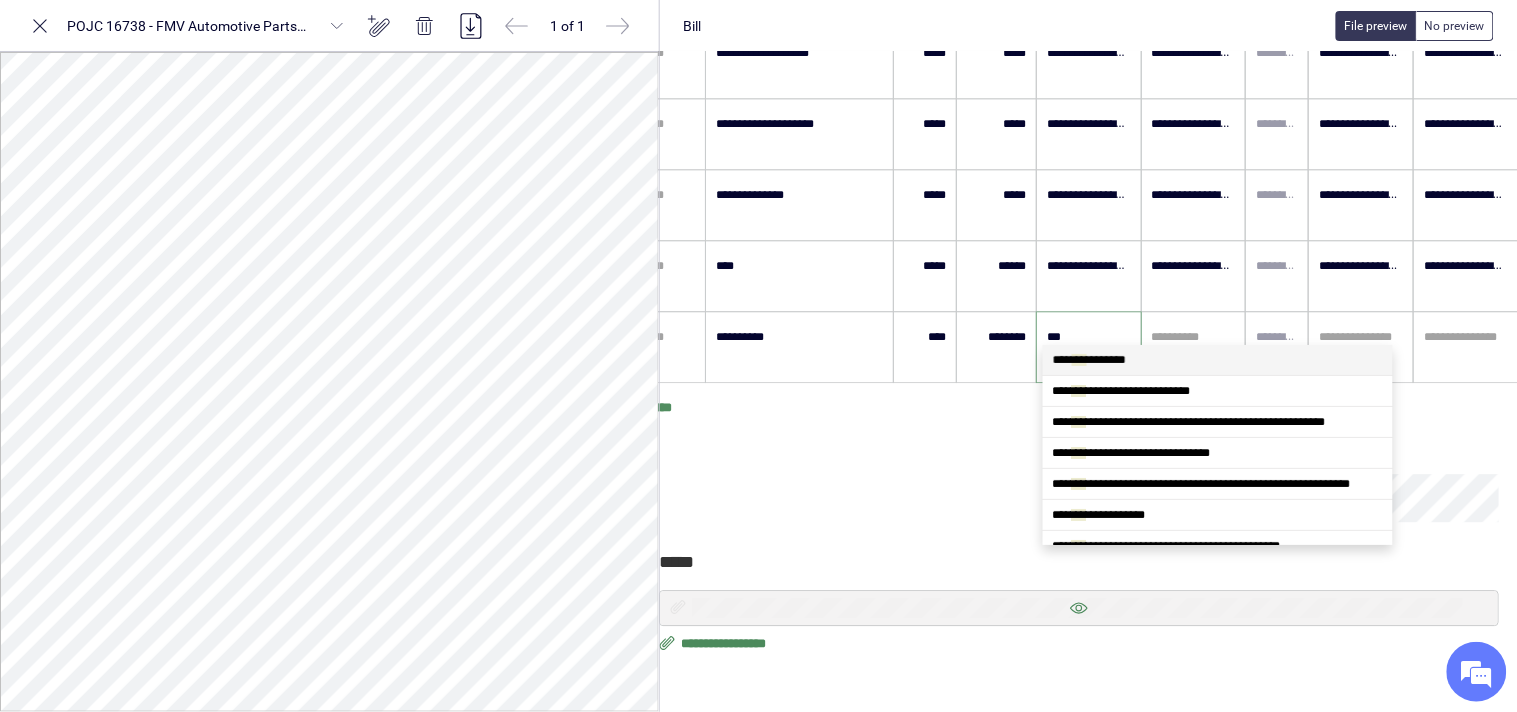 type on "****" 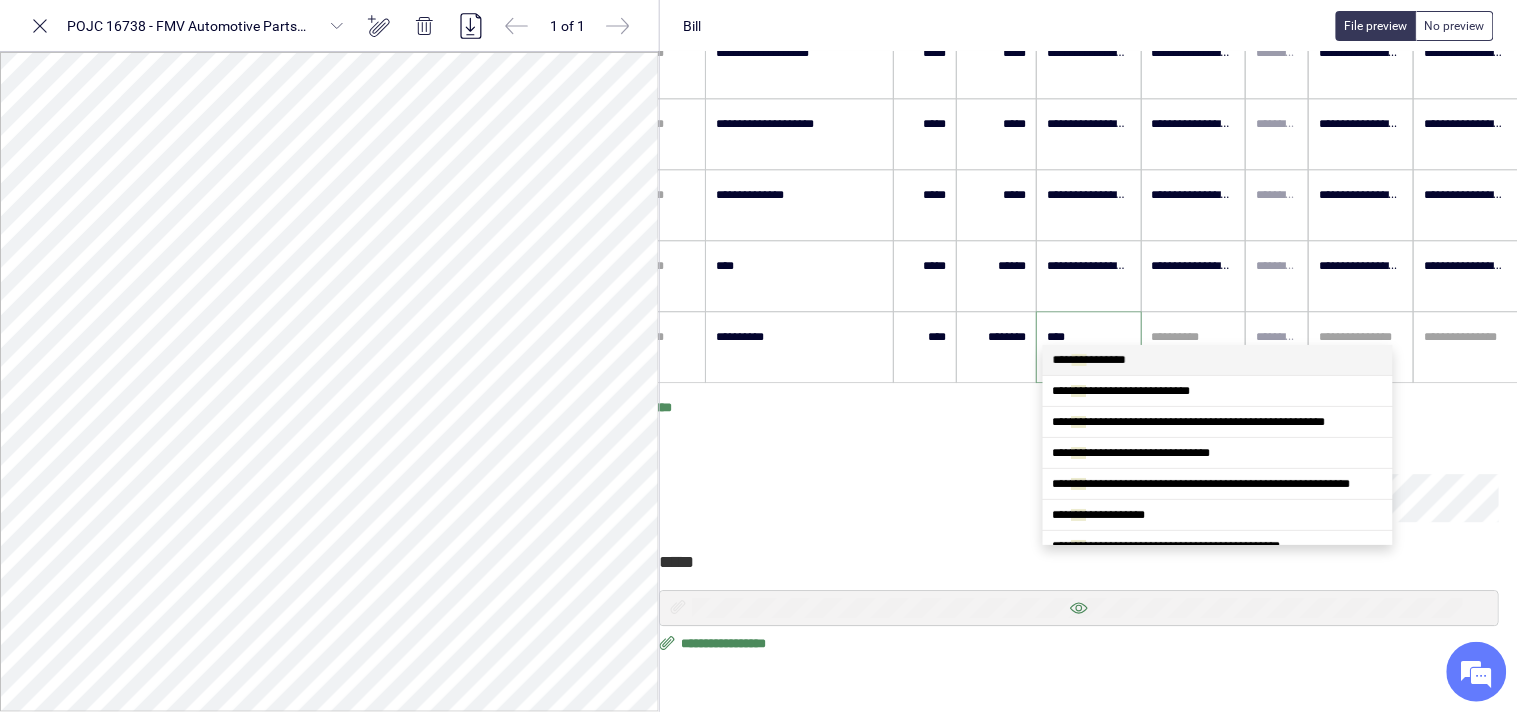 scroll, scrollTop: 0, scrollLeft: 0, axis: both 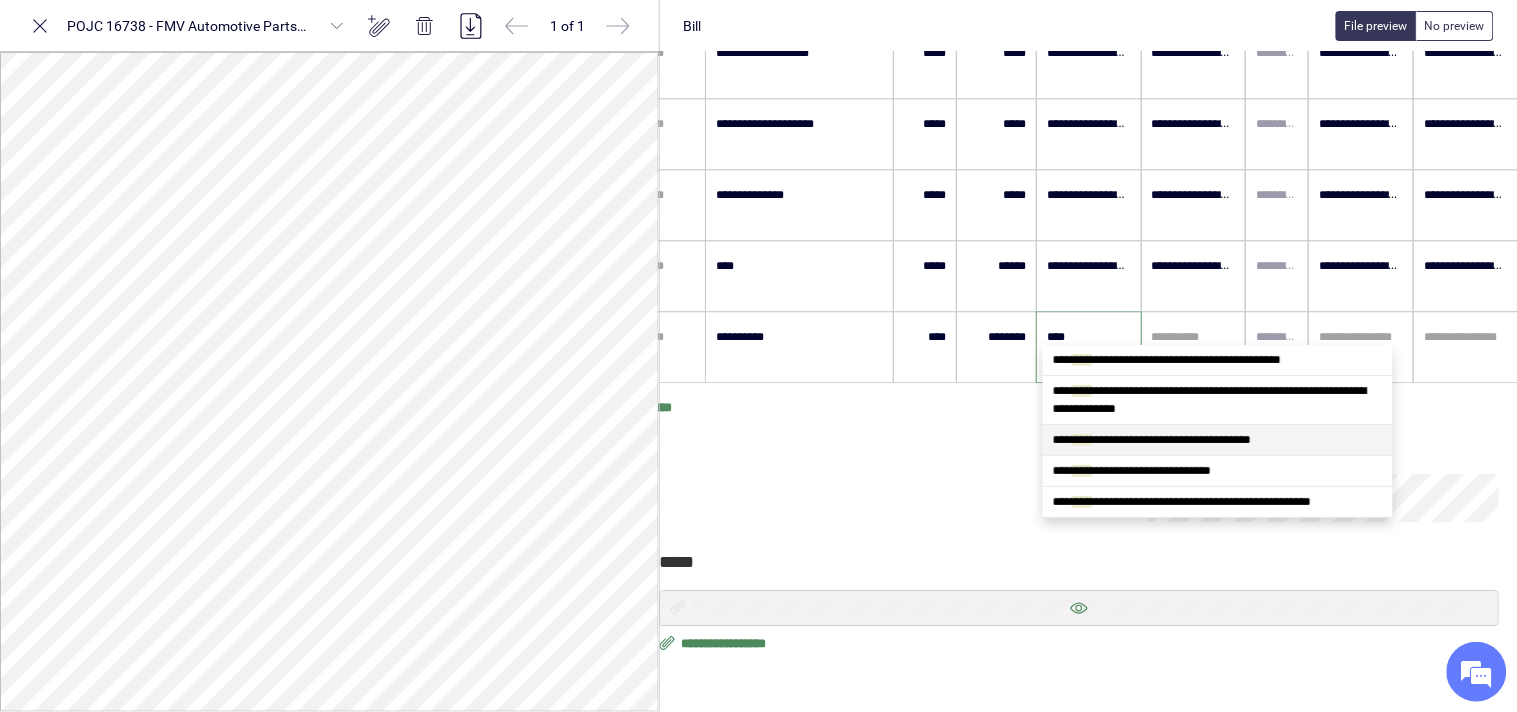 click on "**********" at bounding box center (1152, 440) 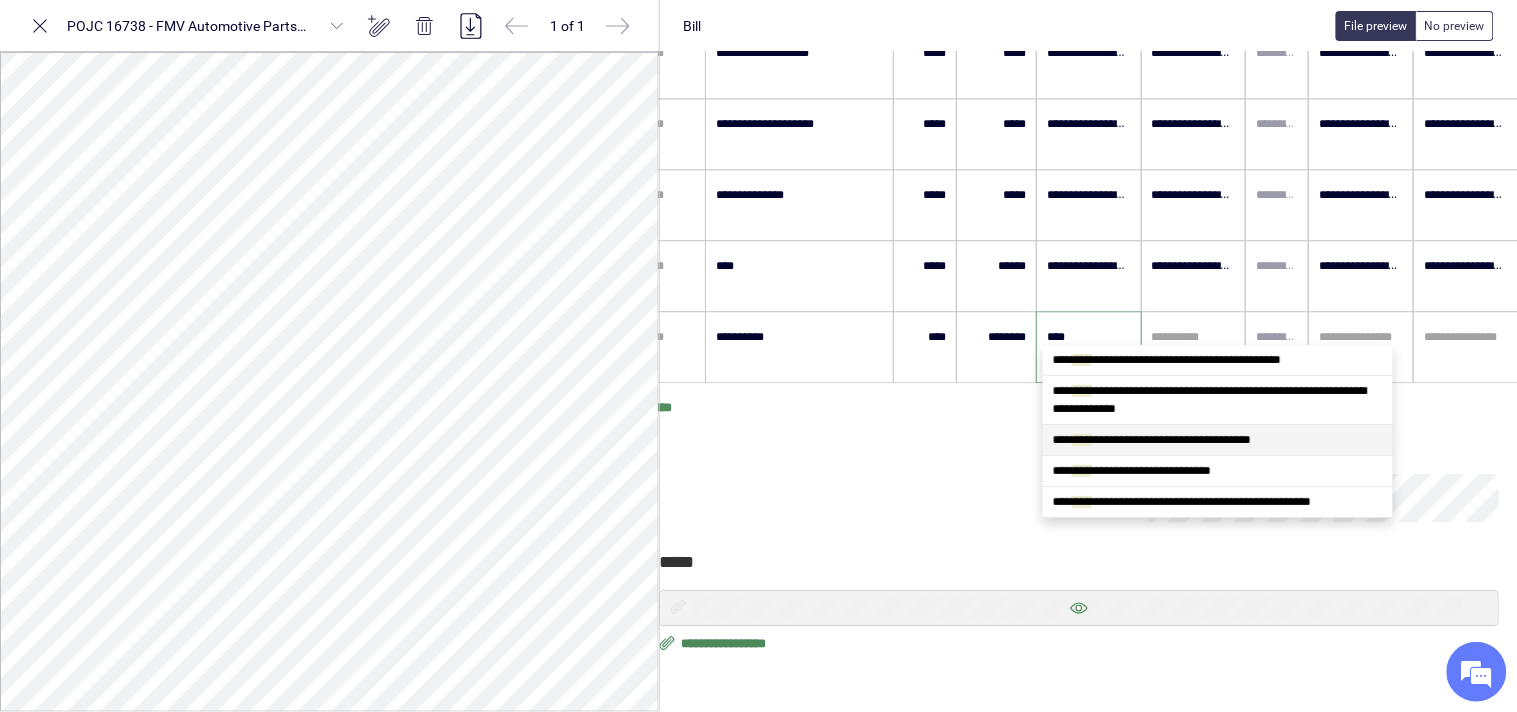 type 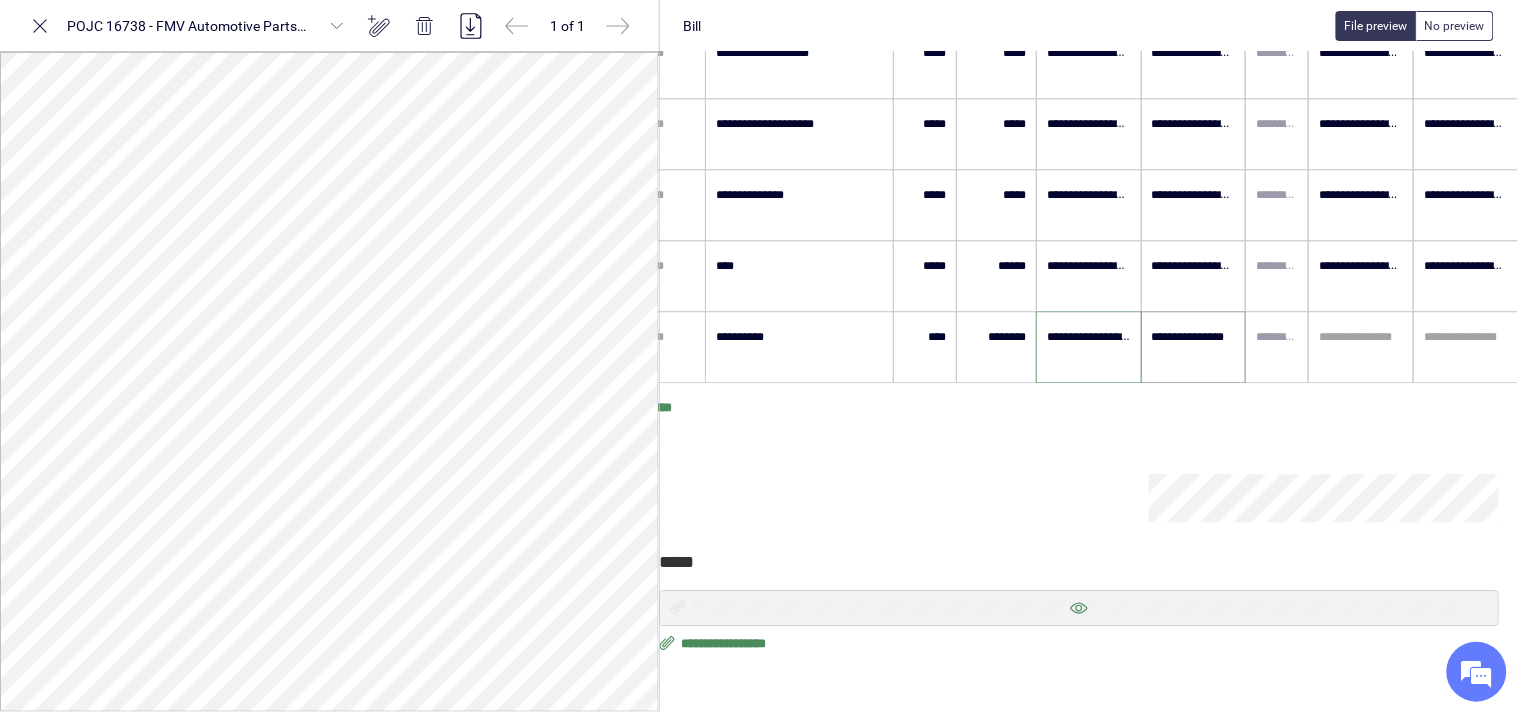 click on "**********" at bounding box center (1194, 337) 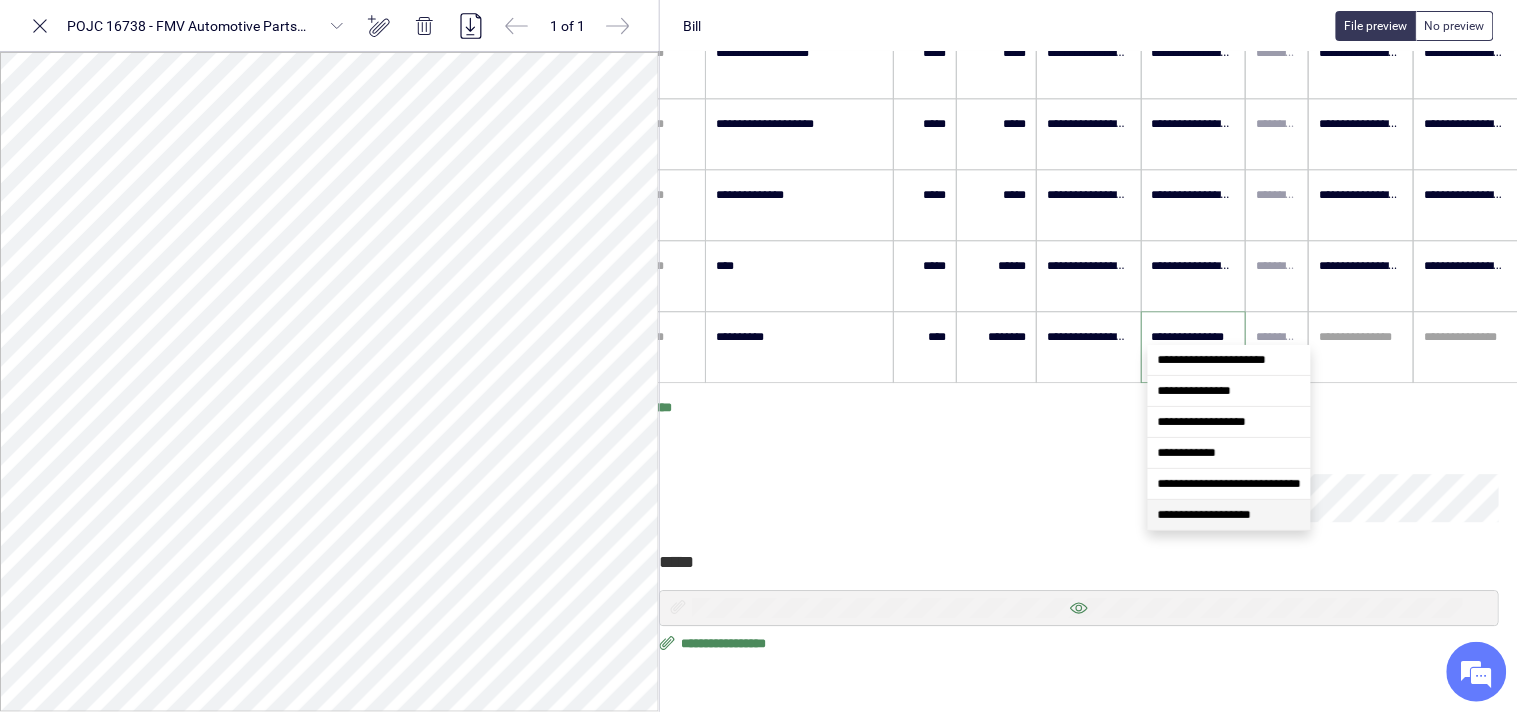 click on "**********" at bounding box center [1204, 515] 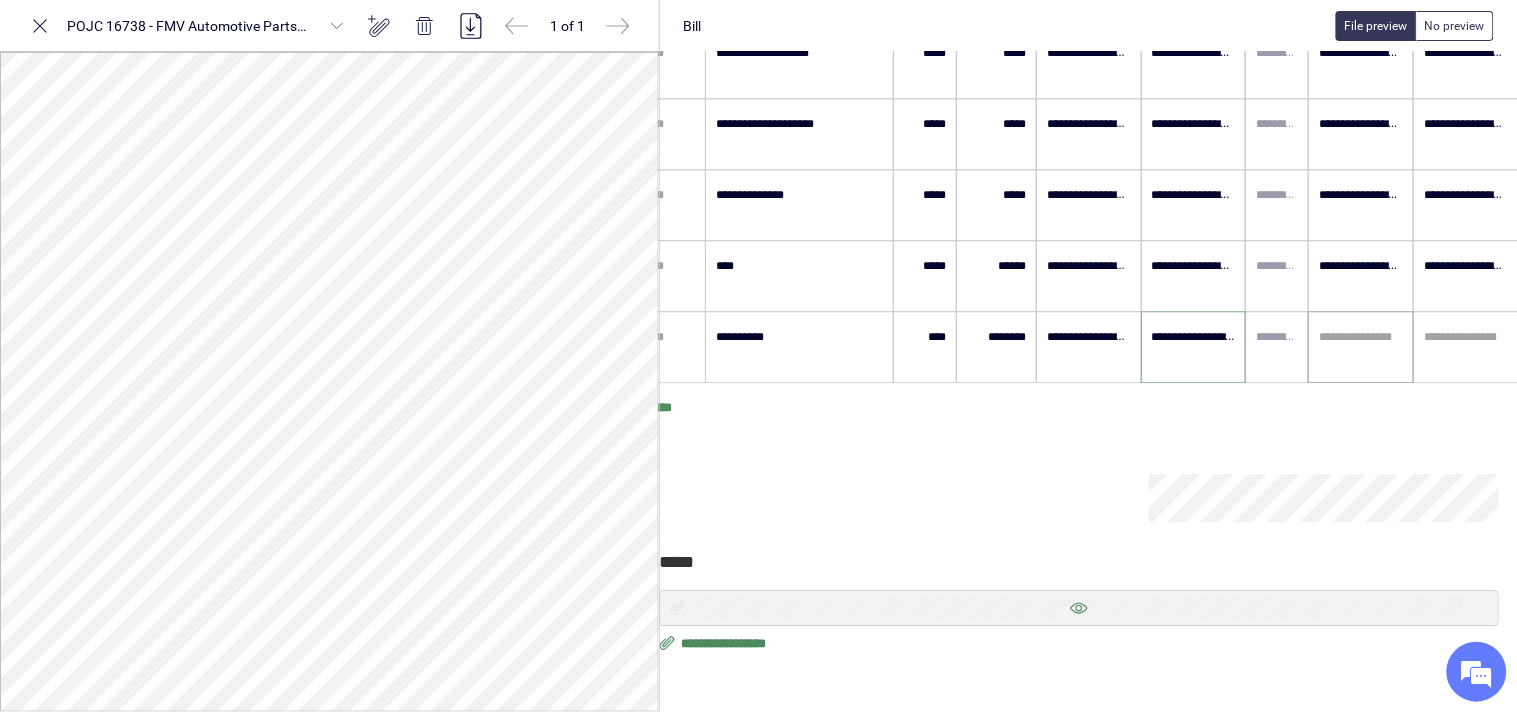 click at bounding box center (1361, 337) 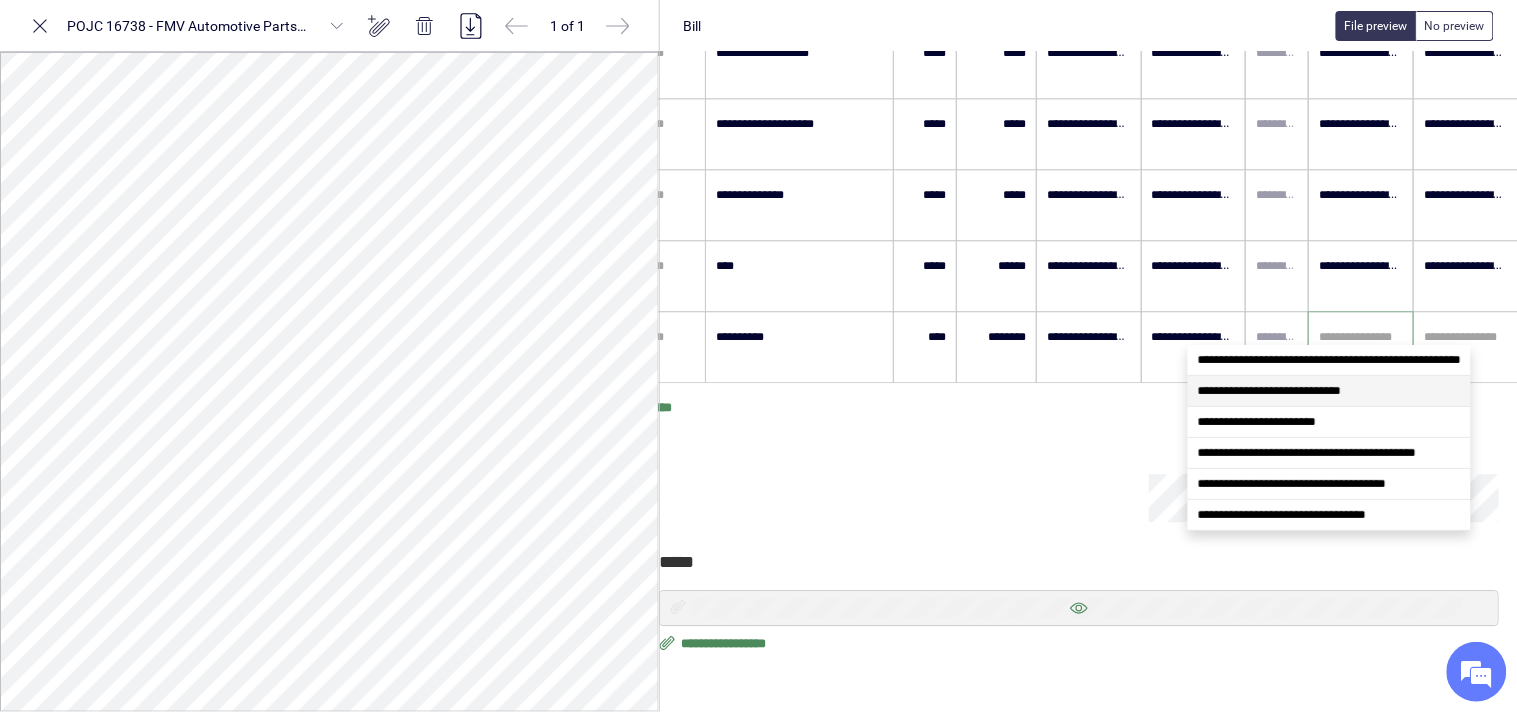 click on "**********" at bounding box center [1329, 391] 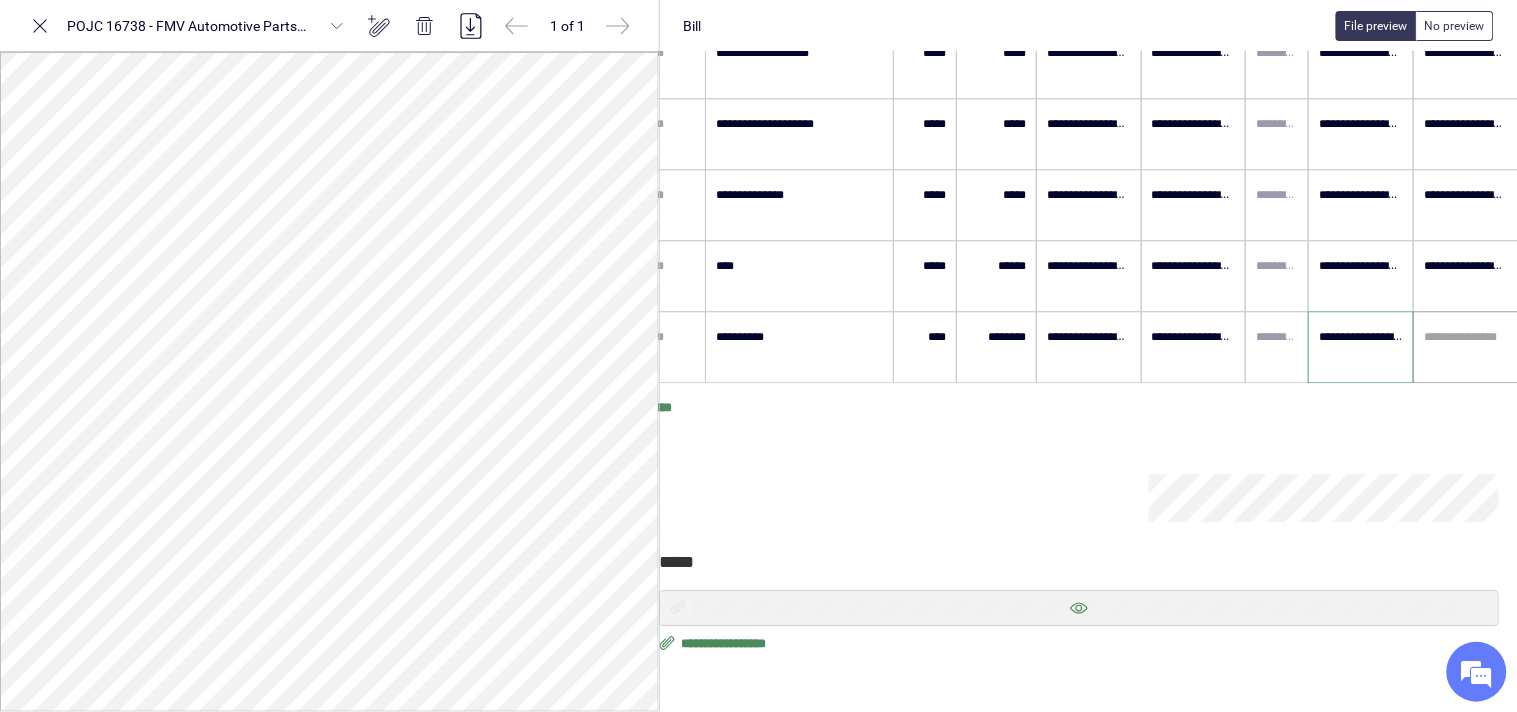 click at bounding box center (1466, 337) 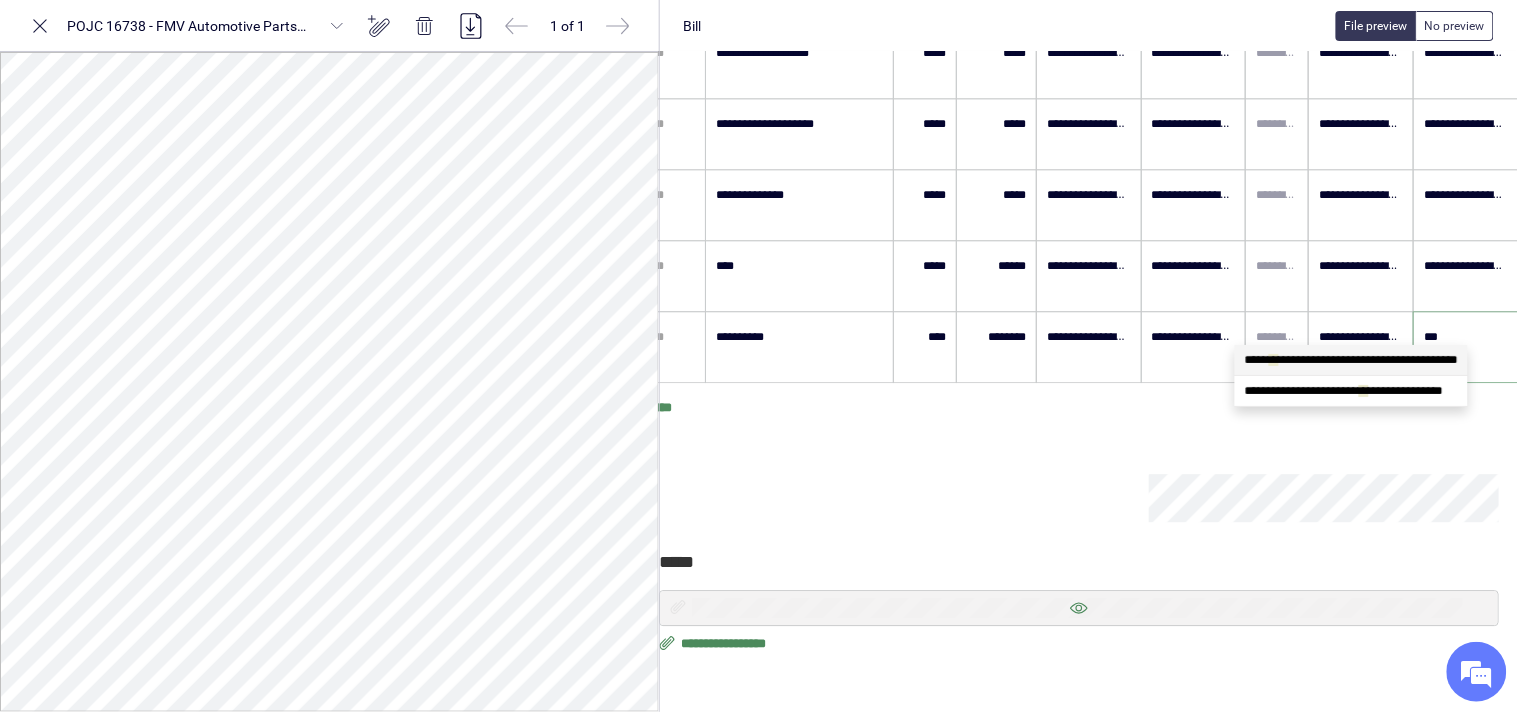 scroll, scrollTop: 0, scrollLeft: 0, axis: both 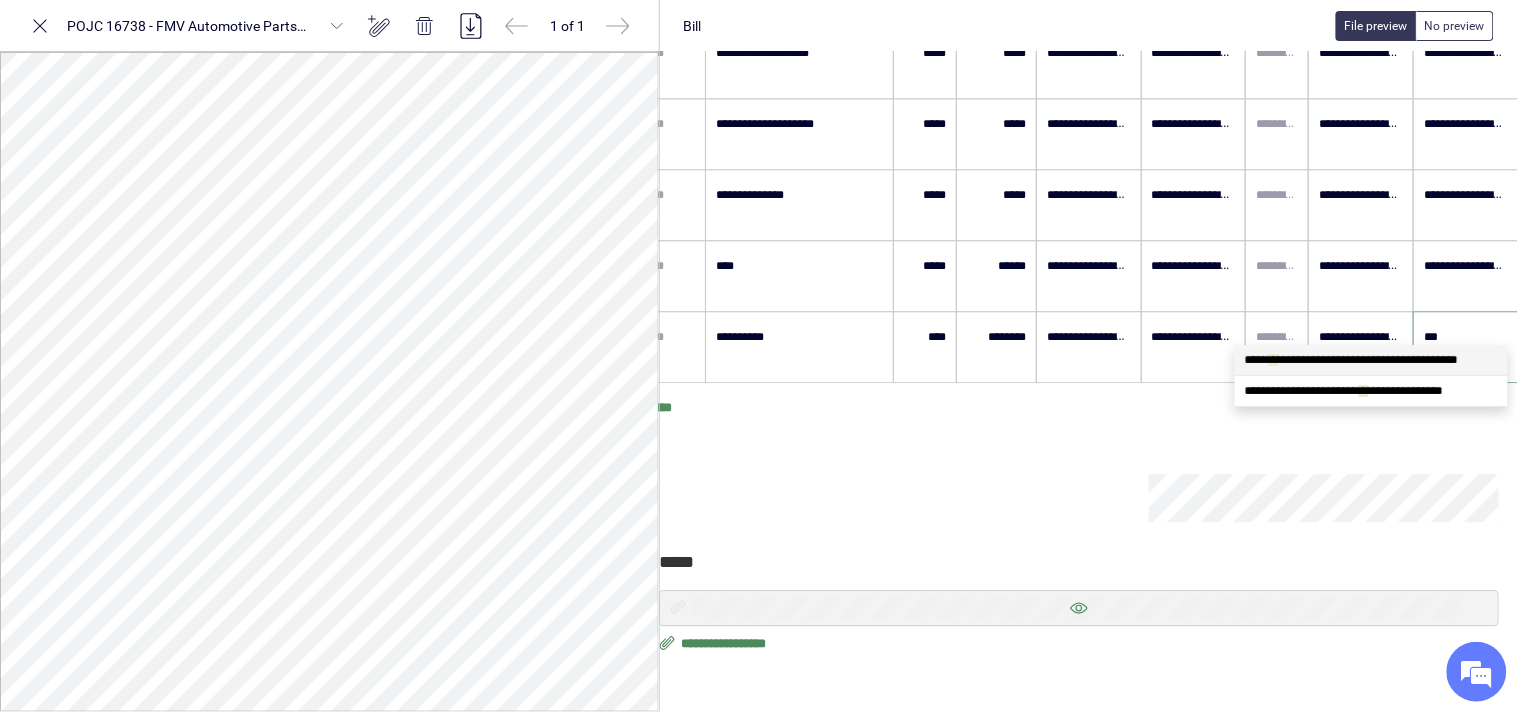 type on "****" 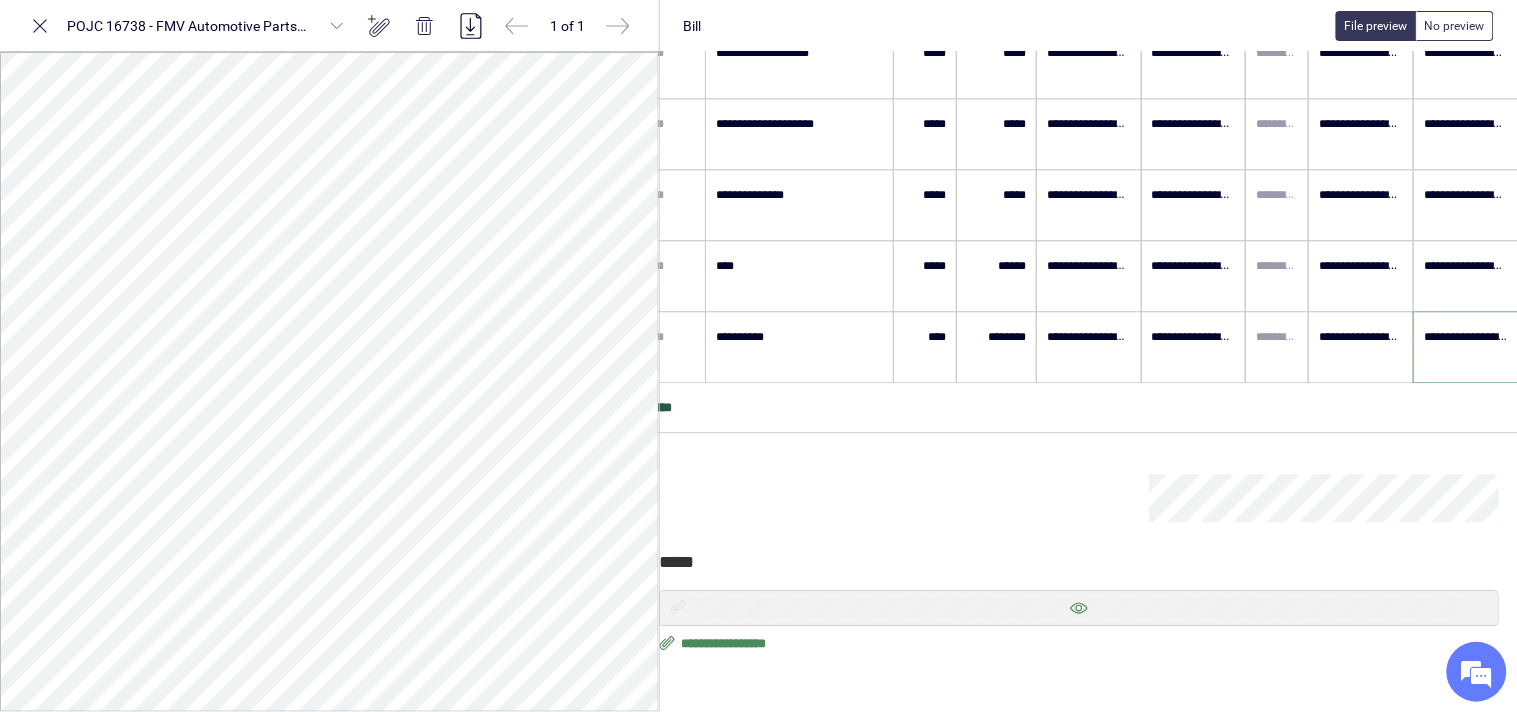 type on "**********" 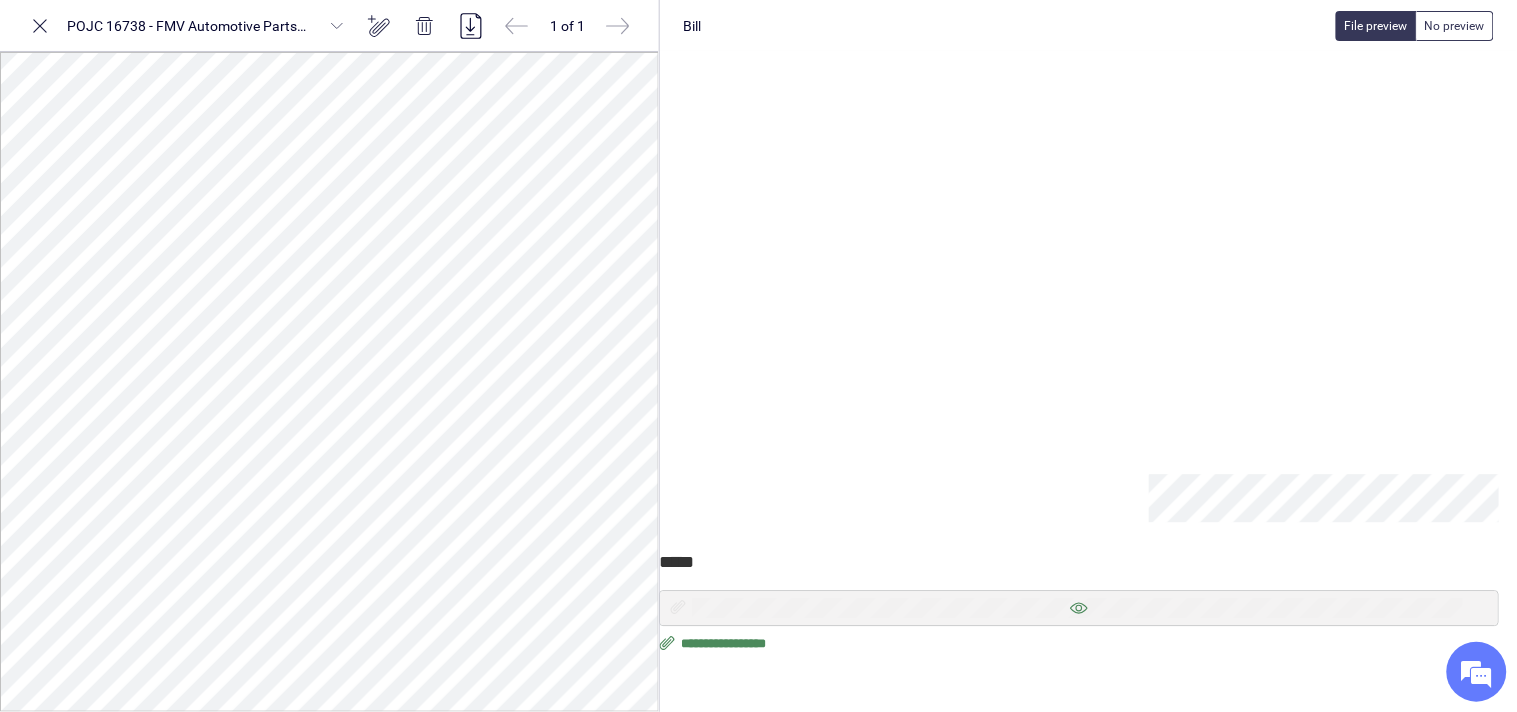 click at bounding box center (1901, 368) 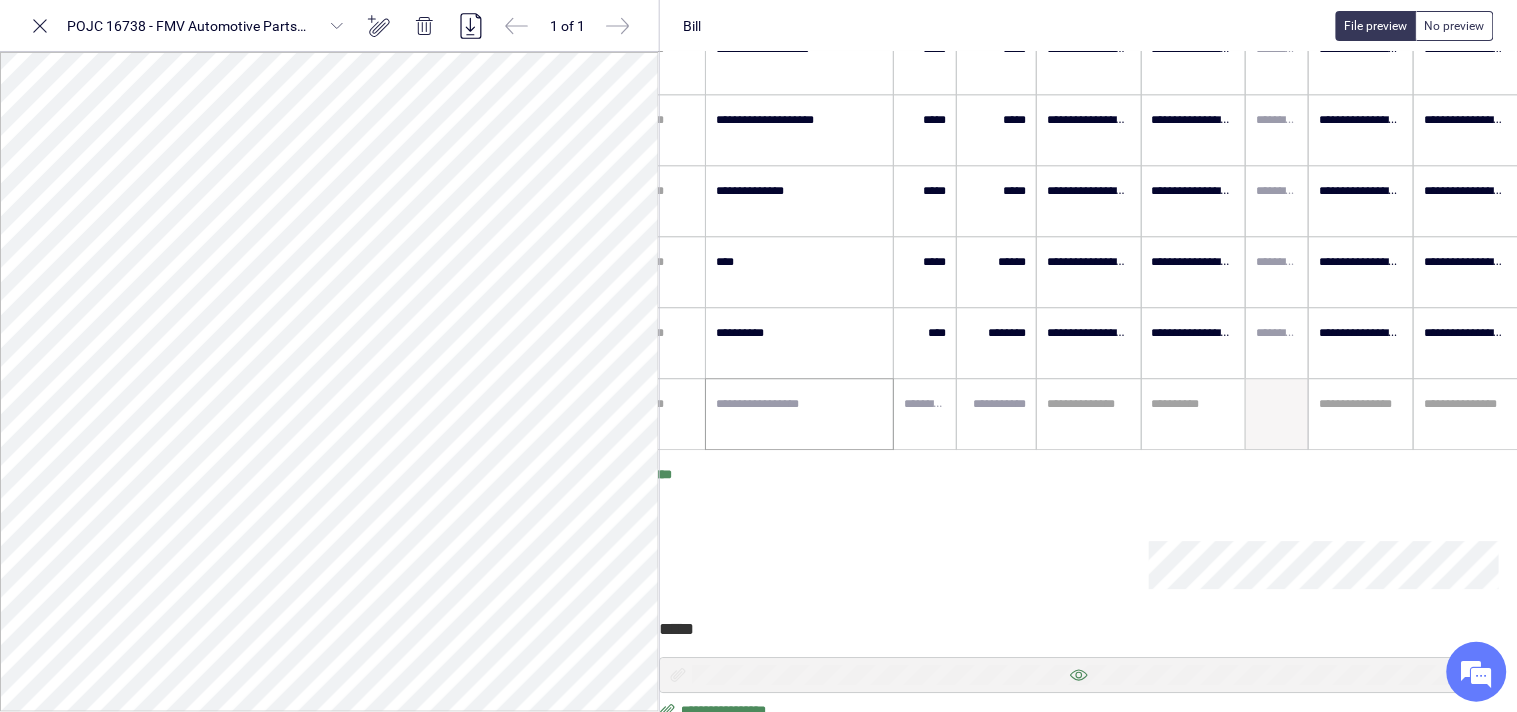 click at bounding box center (800, 414) 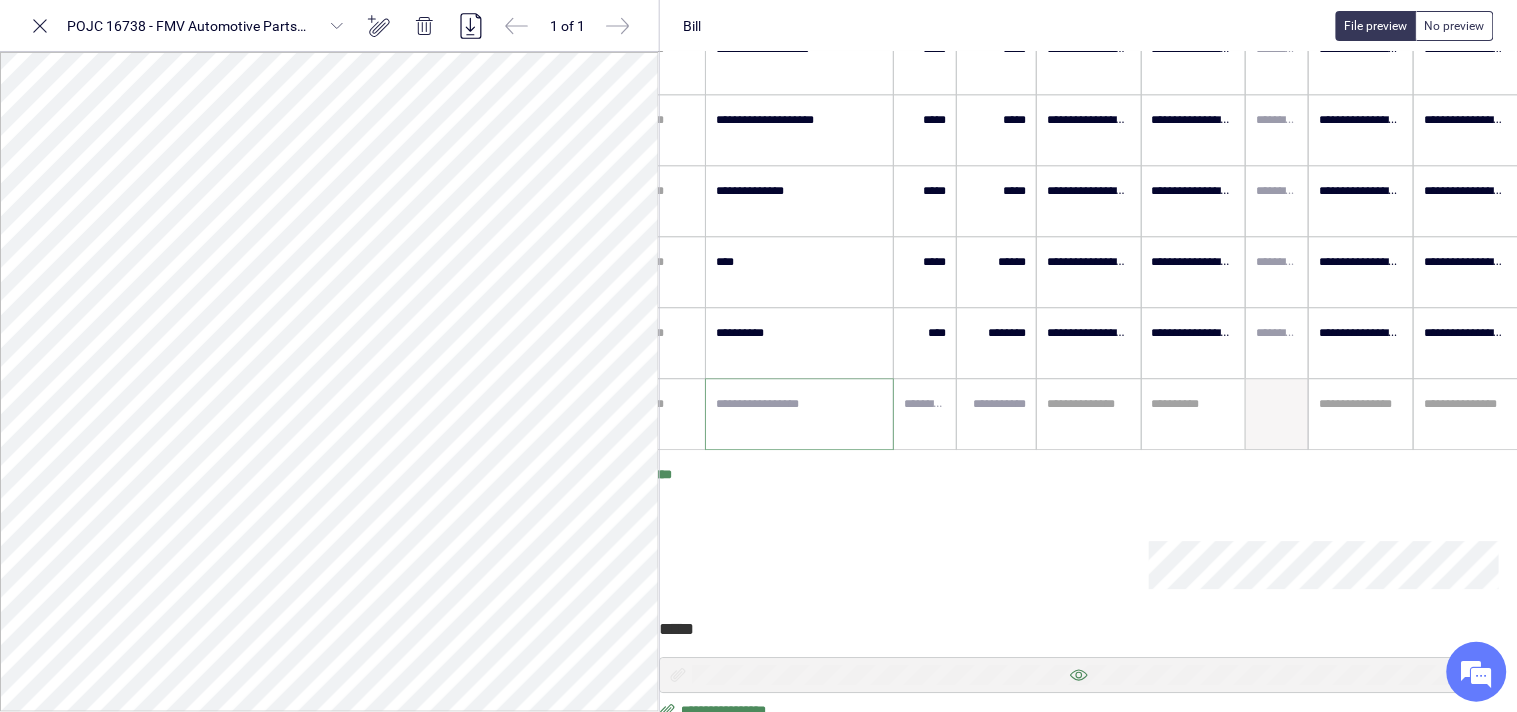 paste on "**********" 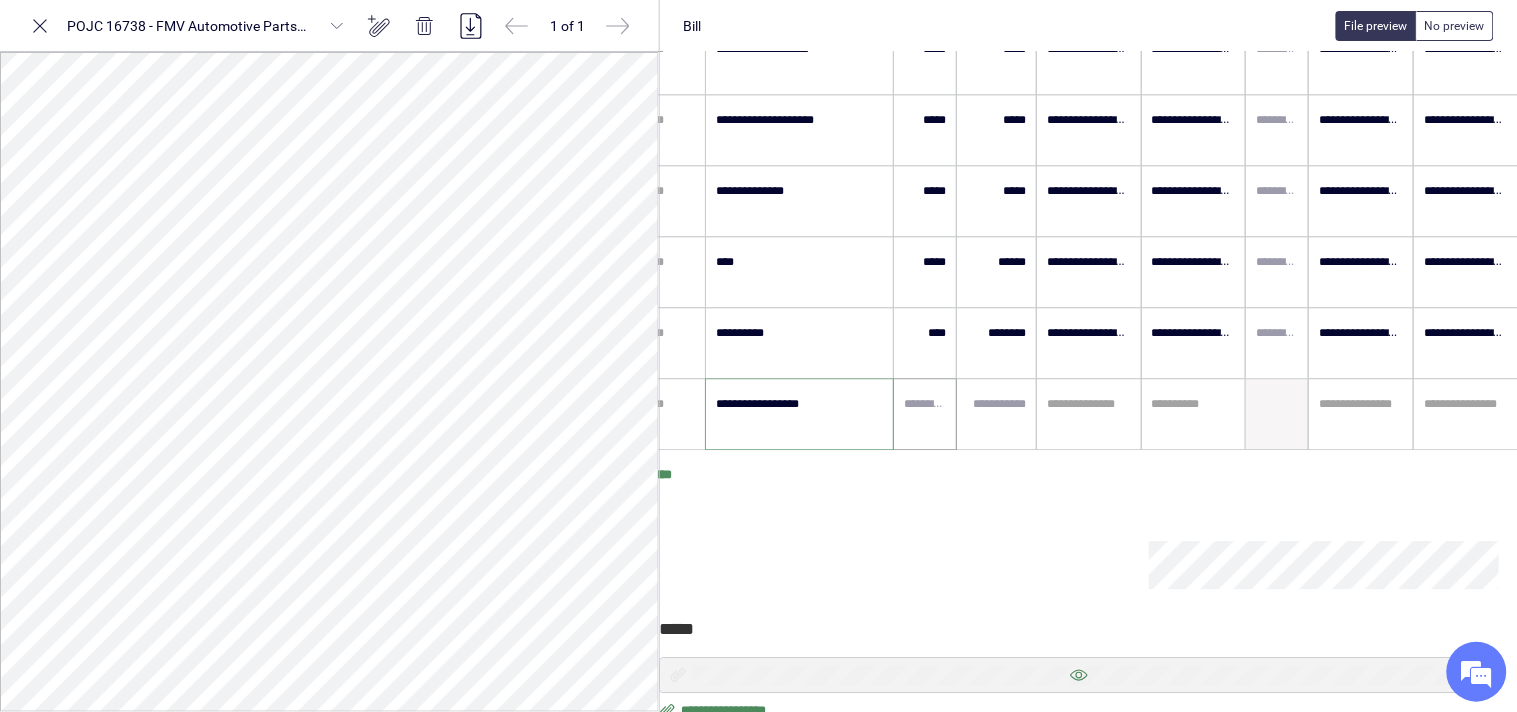 type on "**********" 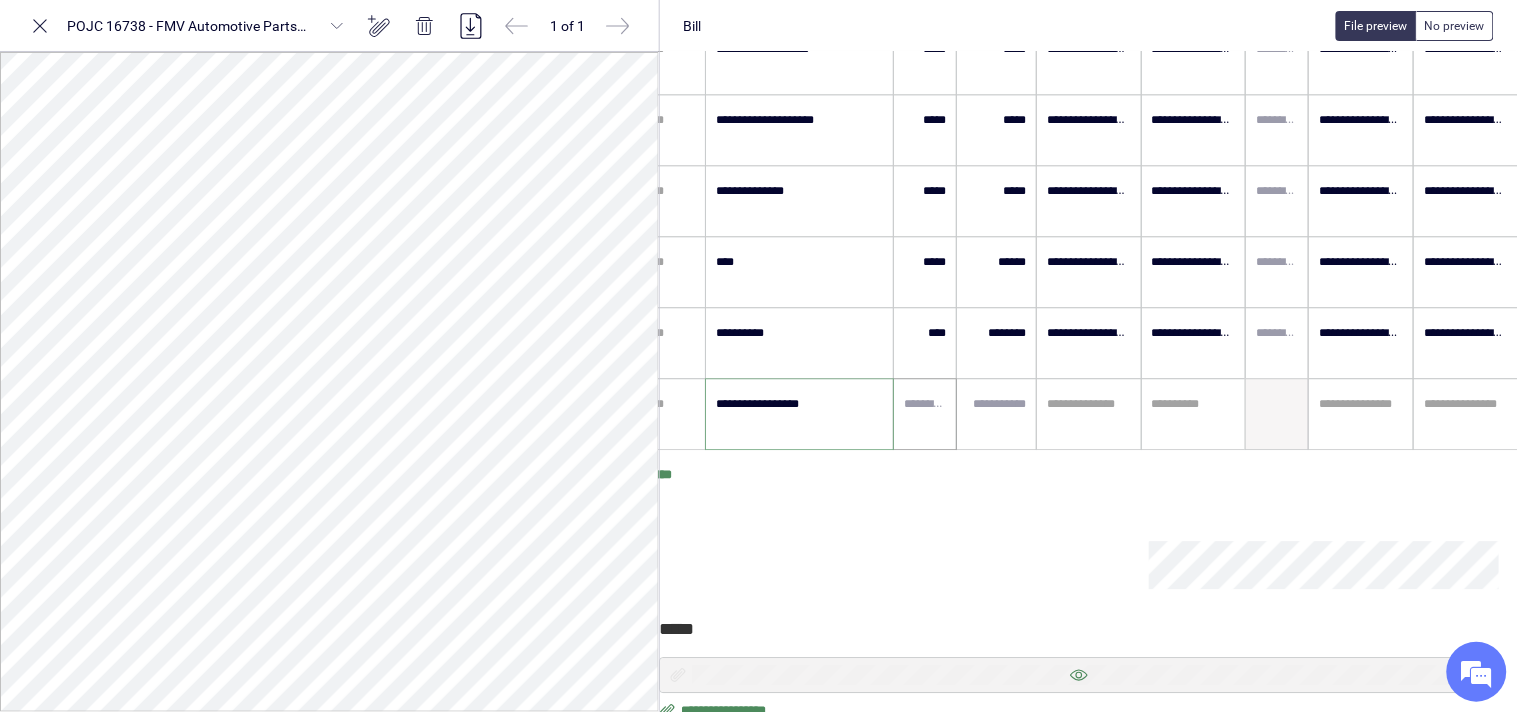click at bounding box center [925, 404] 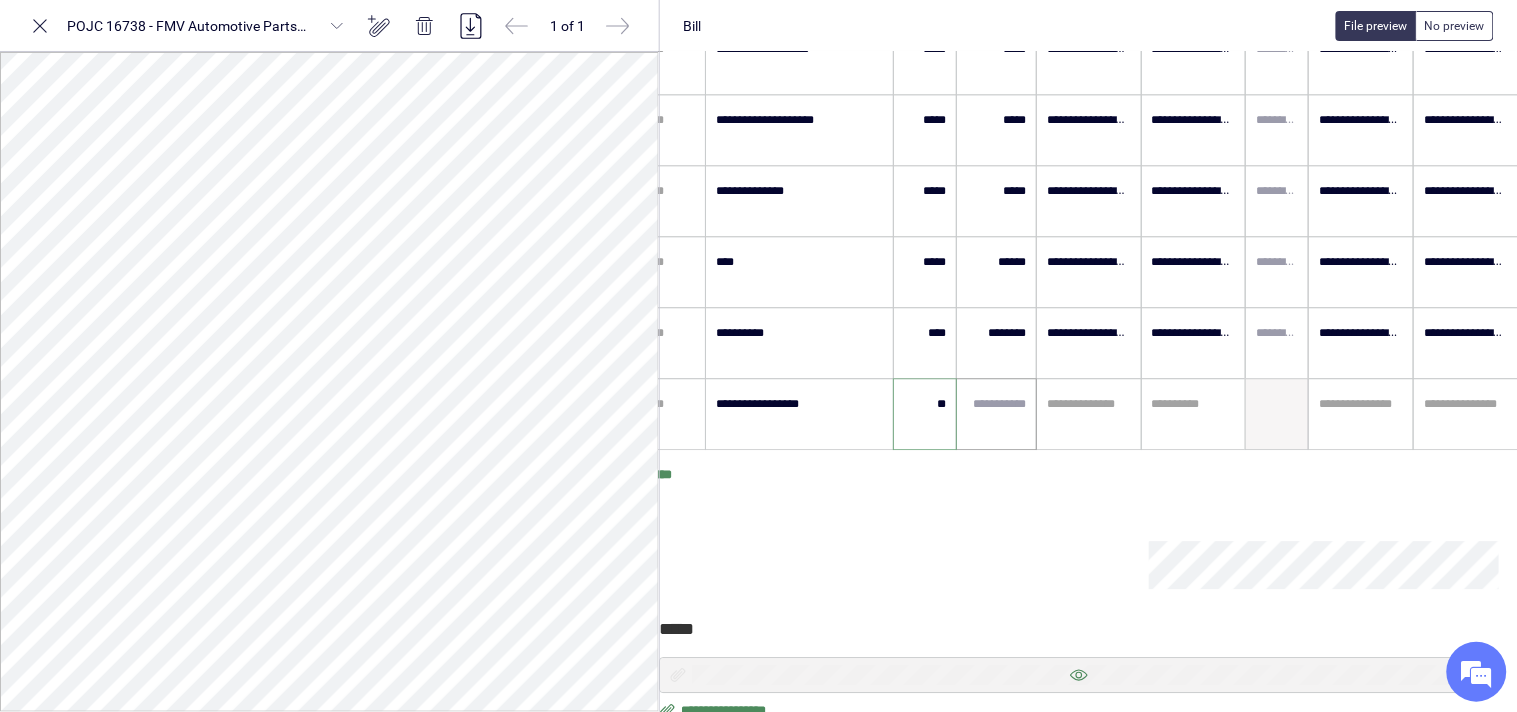type on "*****" 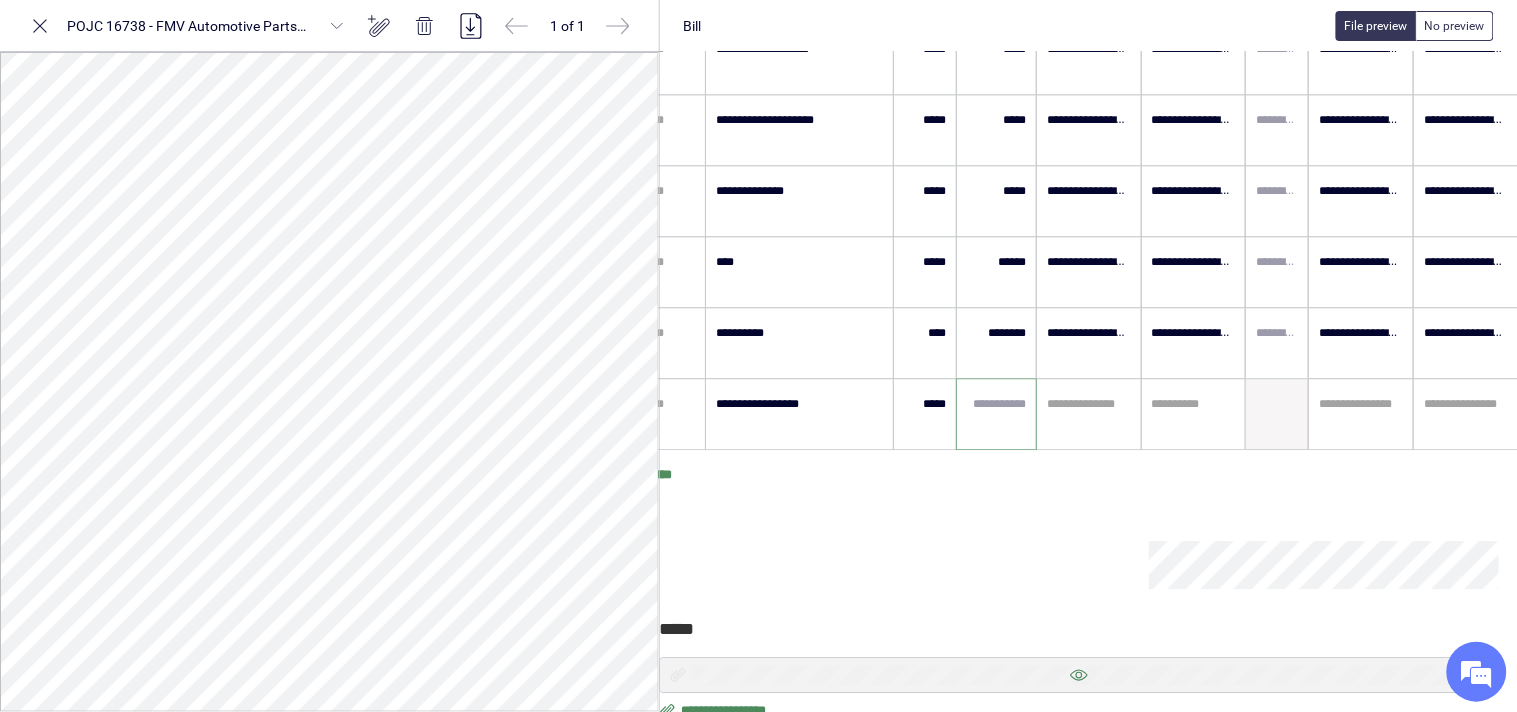 click at bounding box center (996, 404) 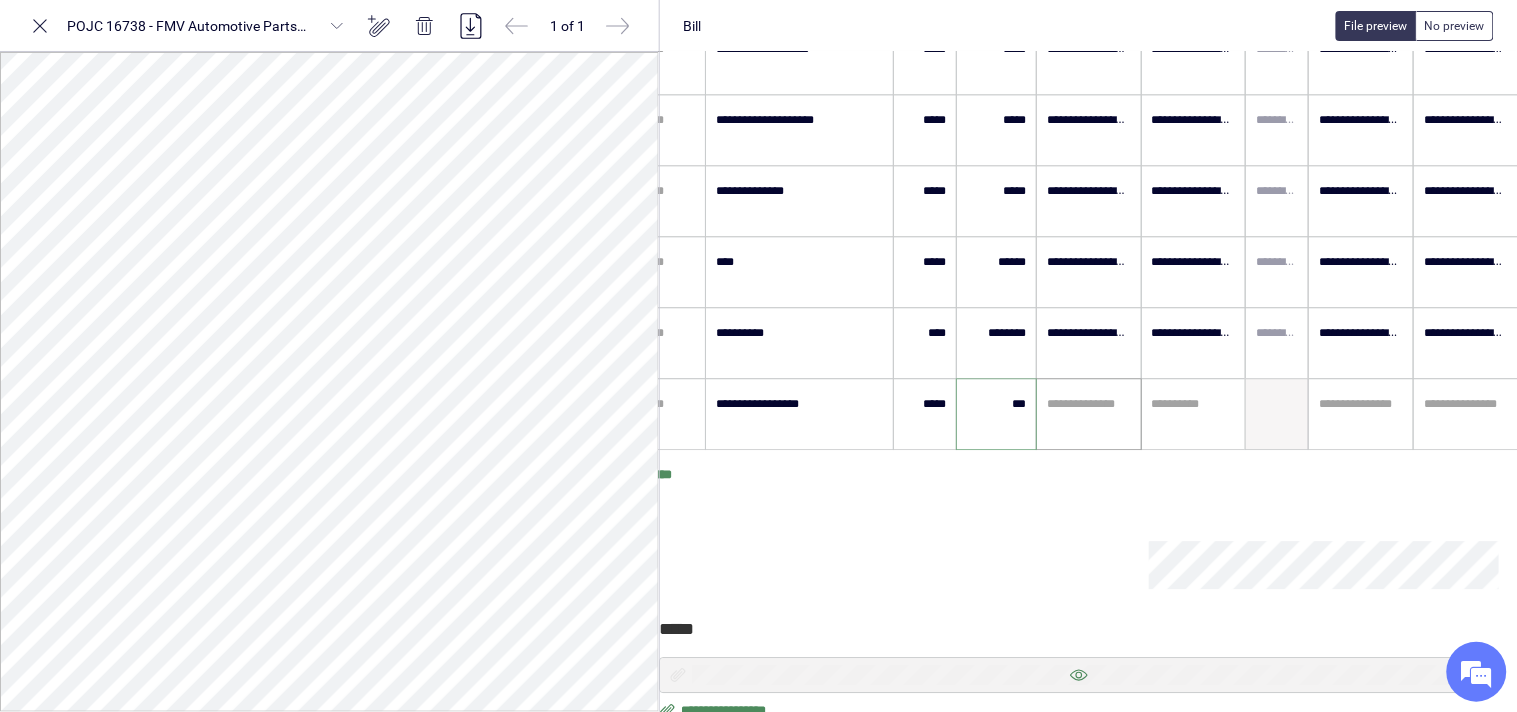 click on "**********" at bounding box center (758, 356) 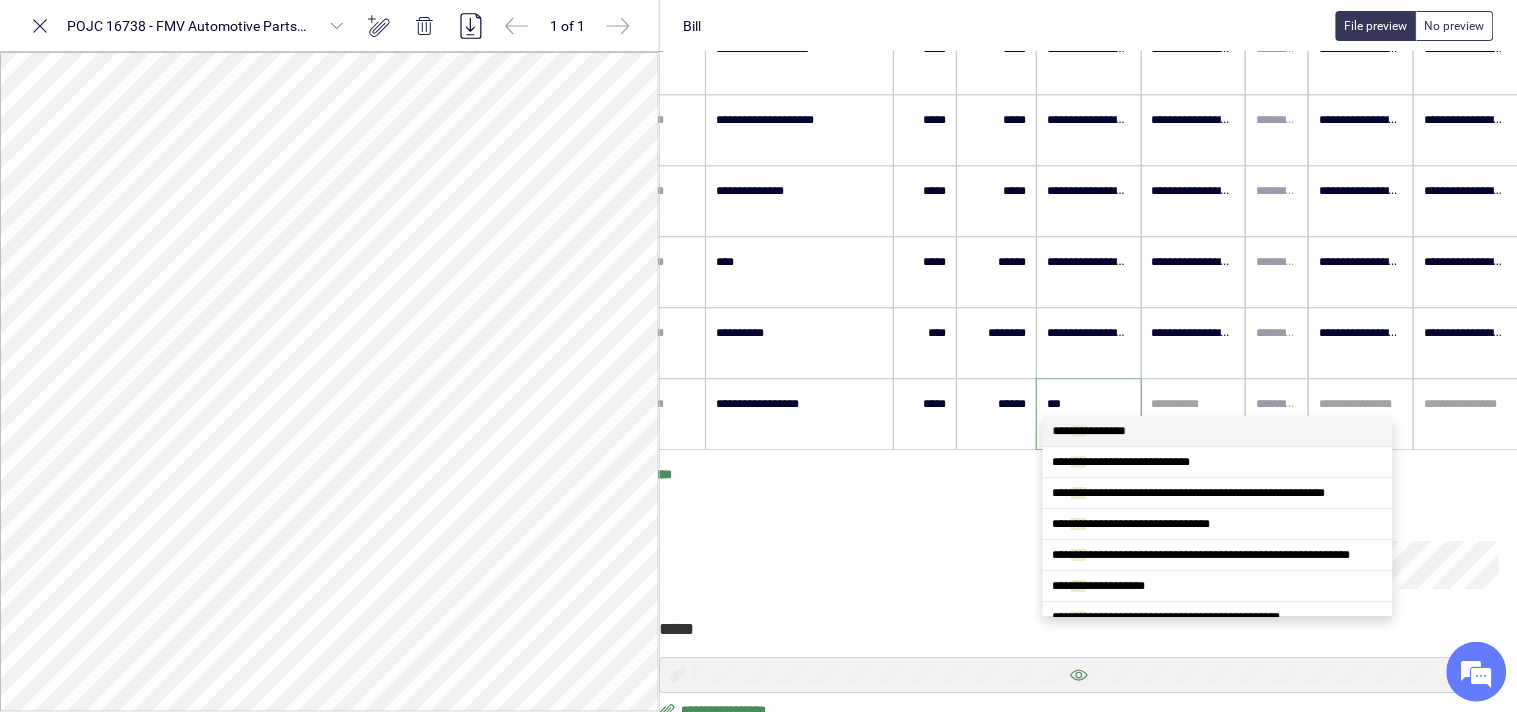 type on "****" 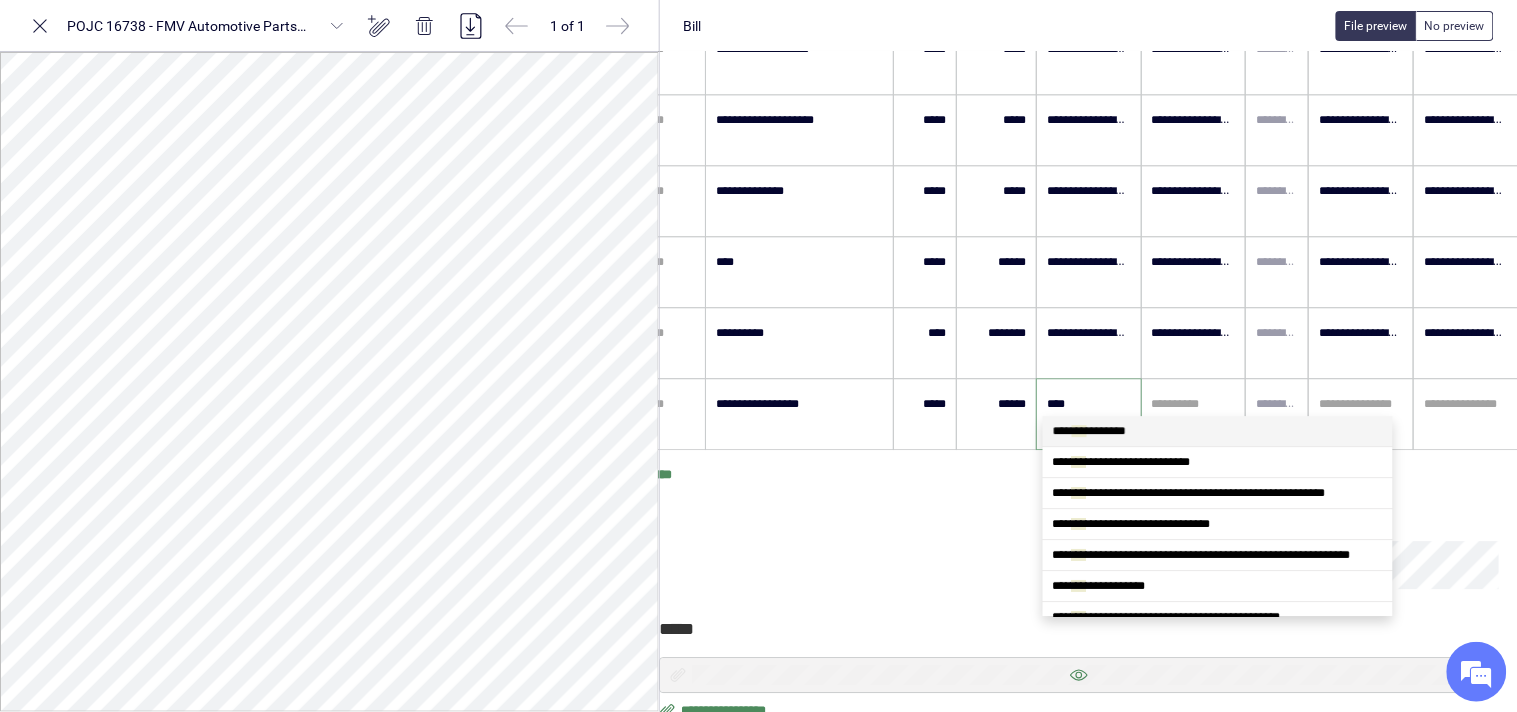 scroll, scrollTop: 0, scrollLeft: 0, axis: both 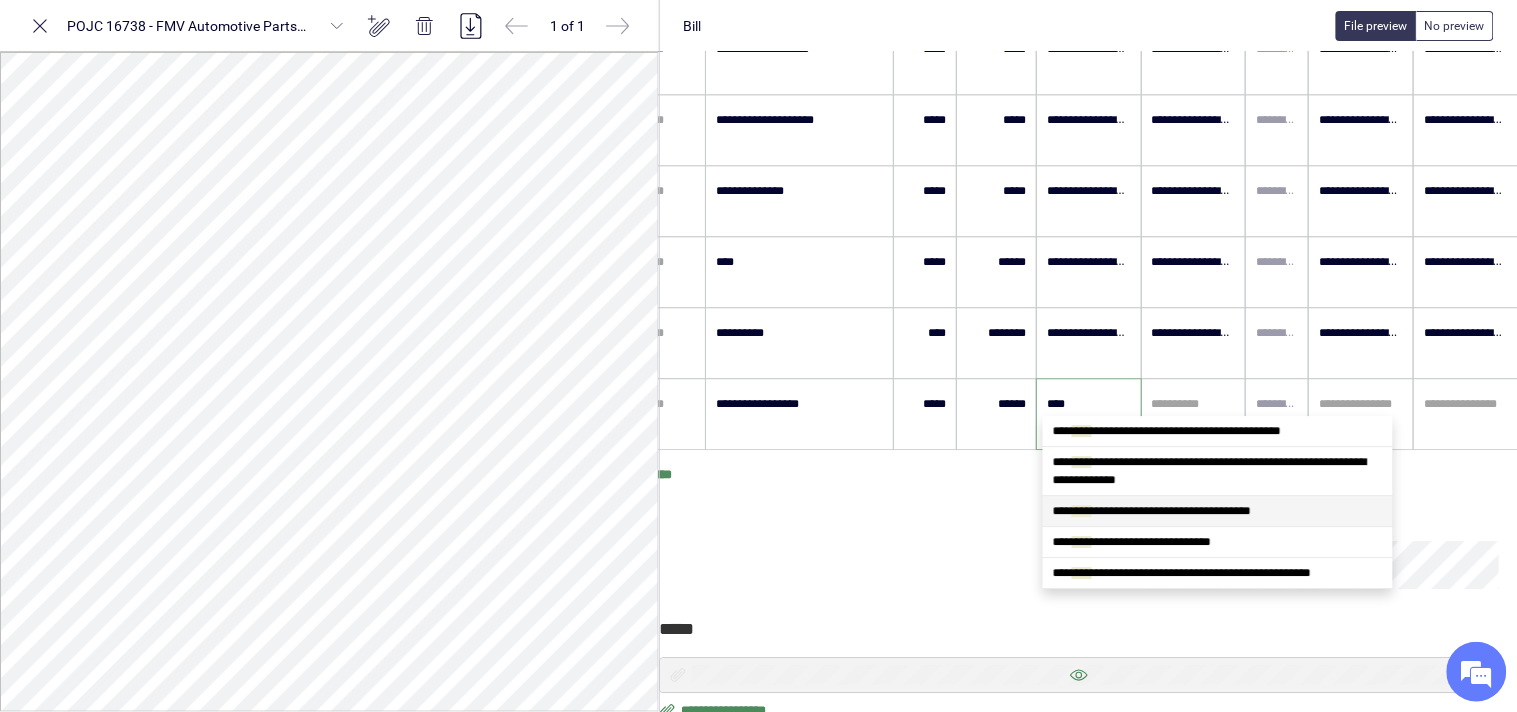 click on "**********" at bounding box center (1152, 511) 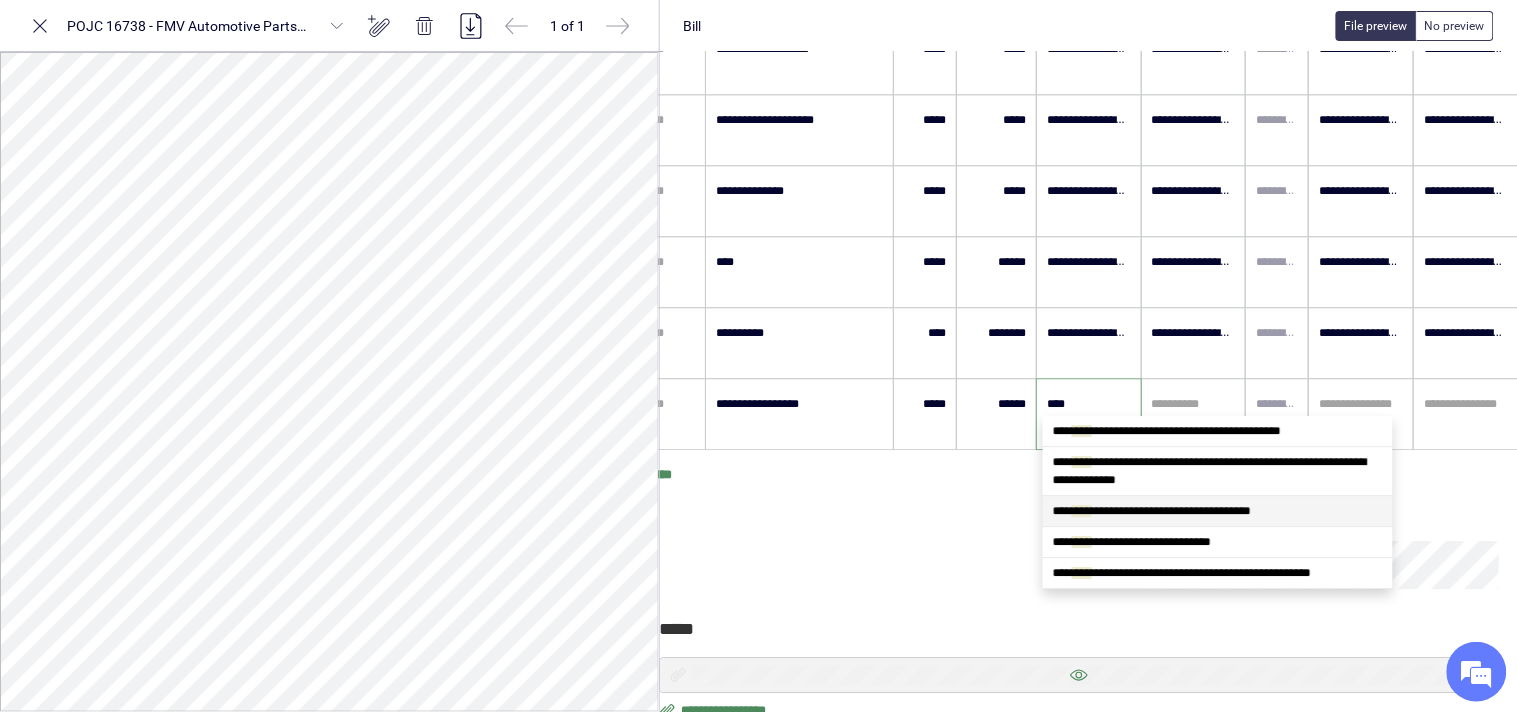 type 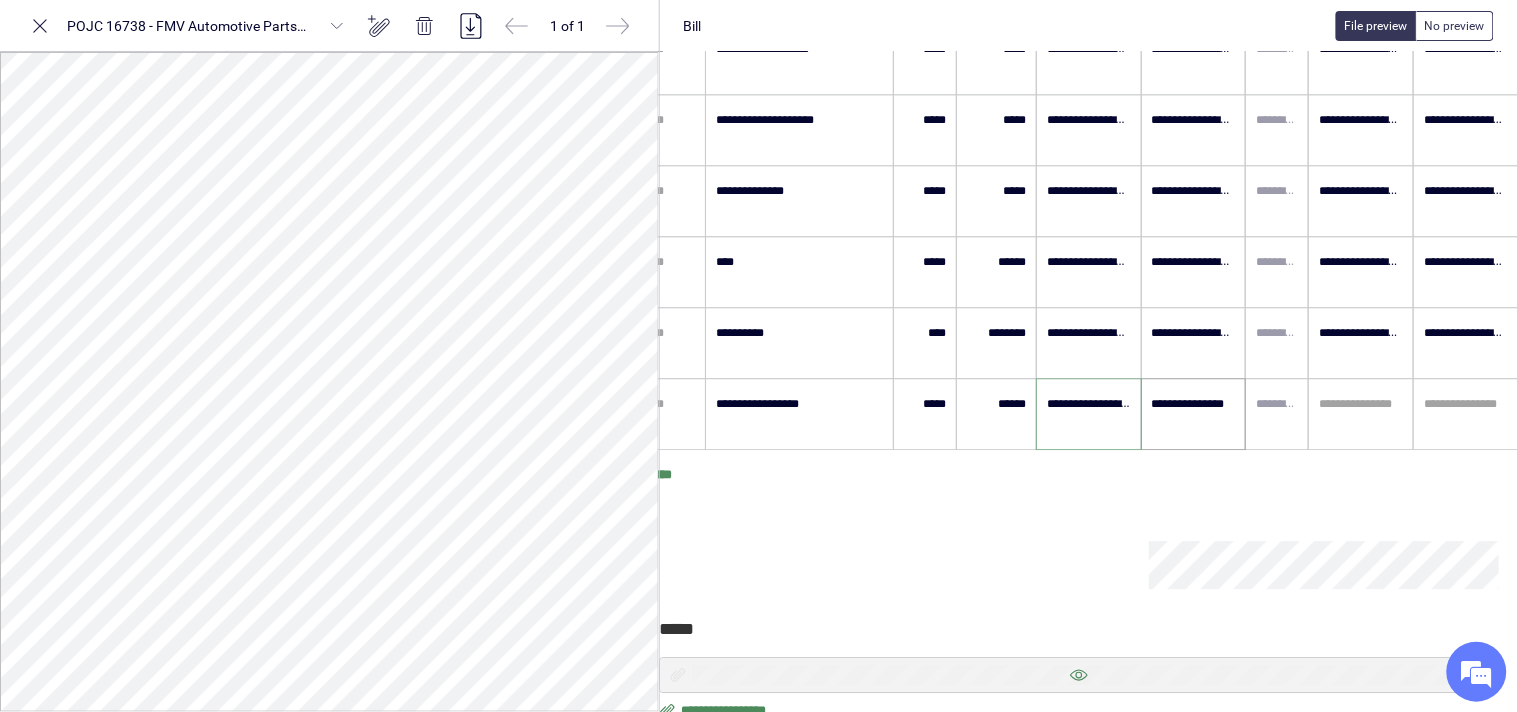 type on "**********" 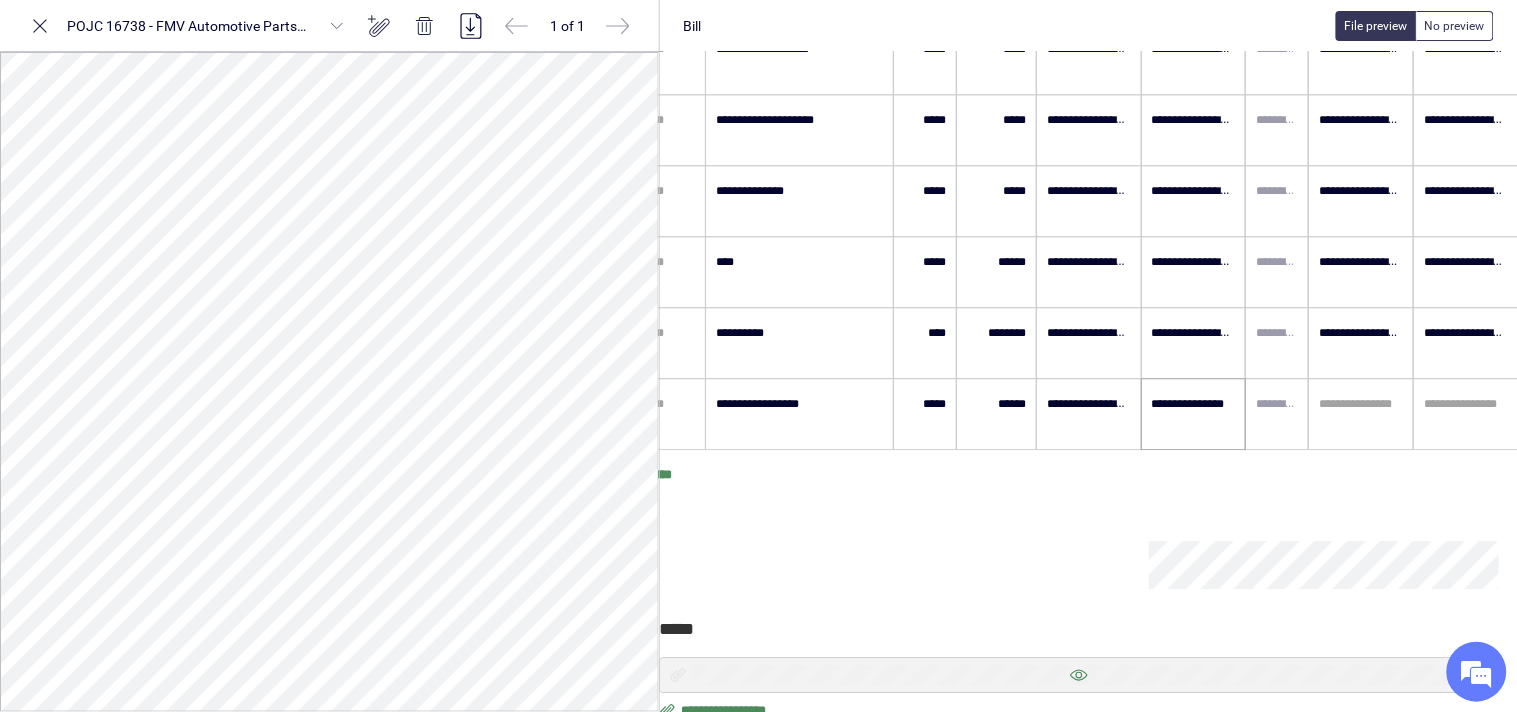 click on "**********" at bounding box center [1194, 414] 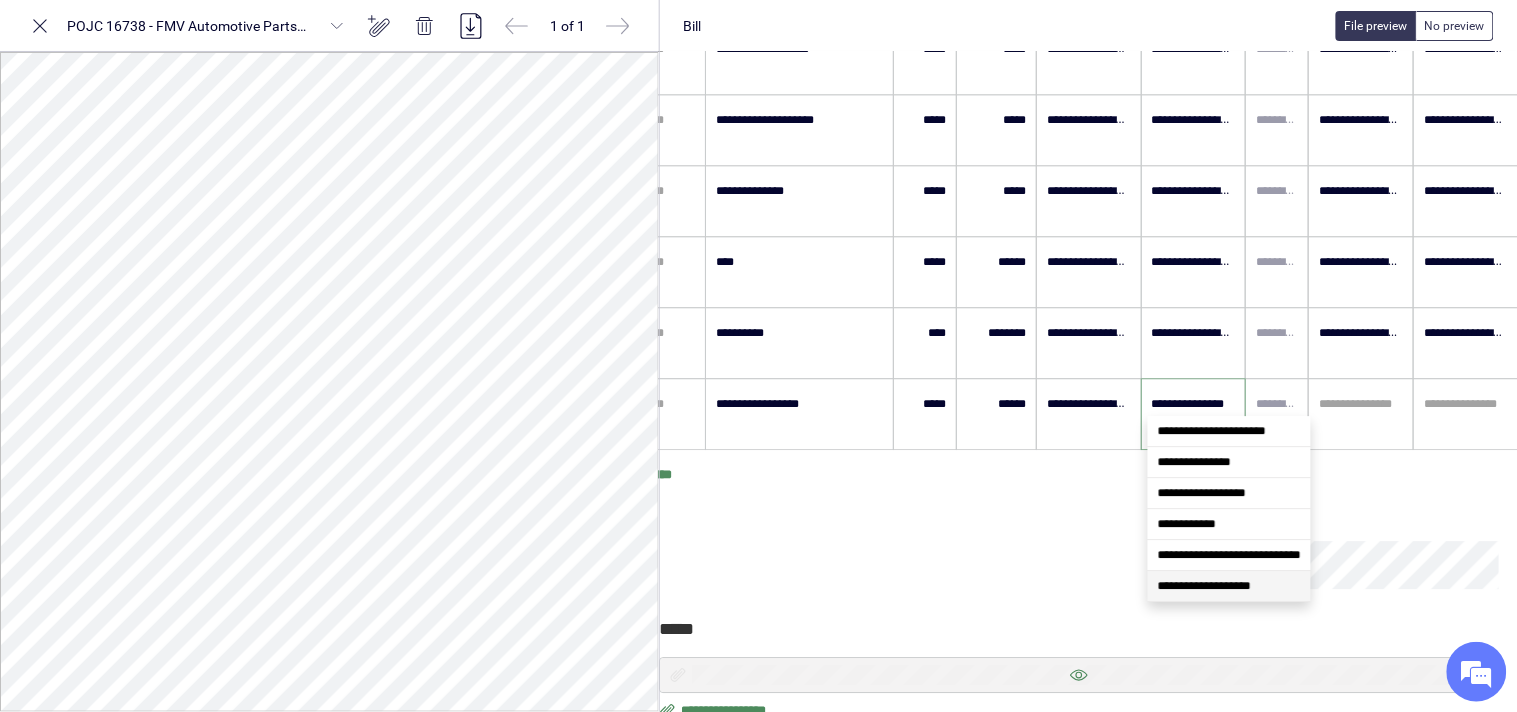 click on "**********" at bounding box center (1204, 586) 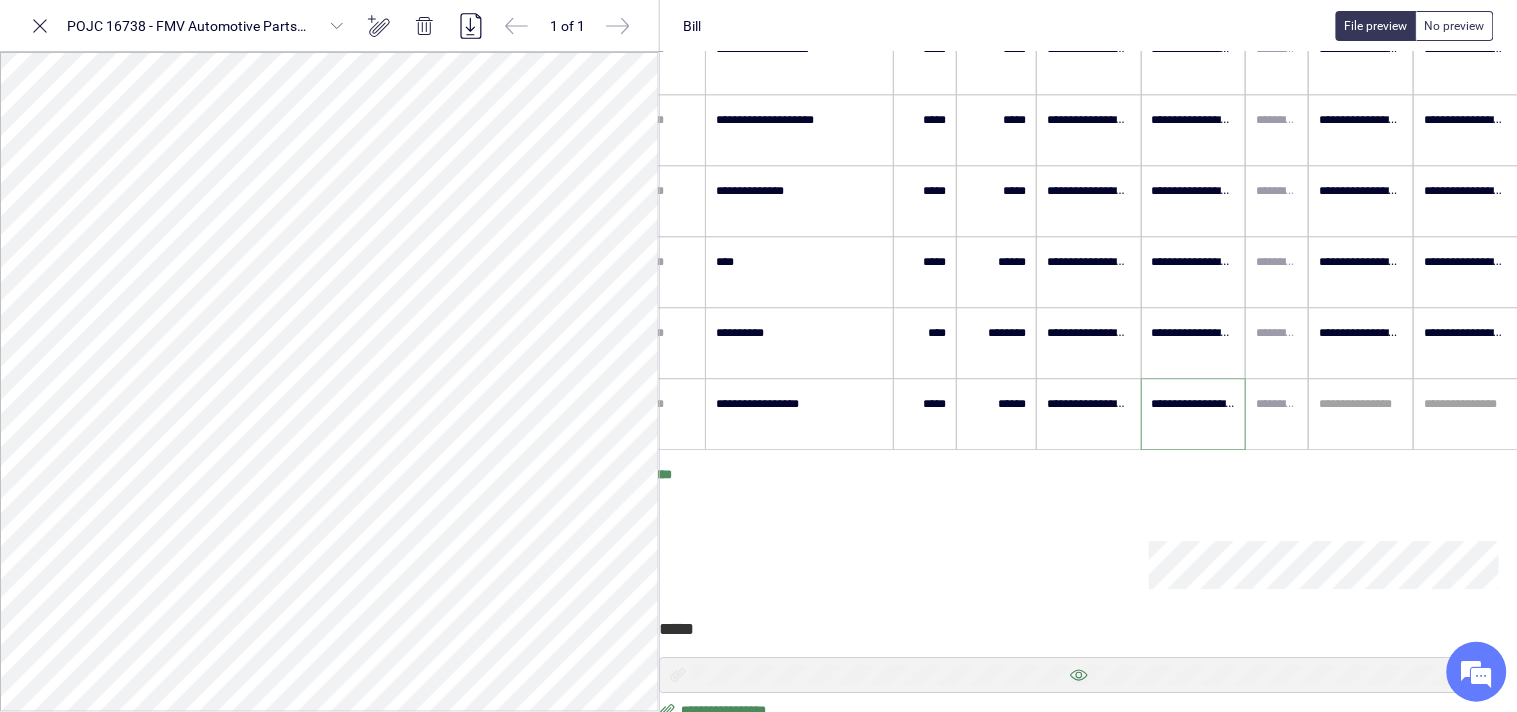 scroll, scrollTop: 0, scrollLeft: 0, axis: both 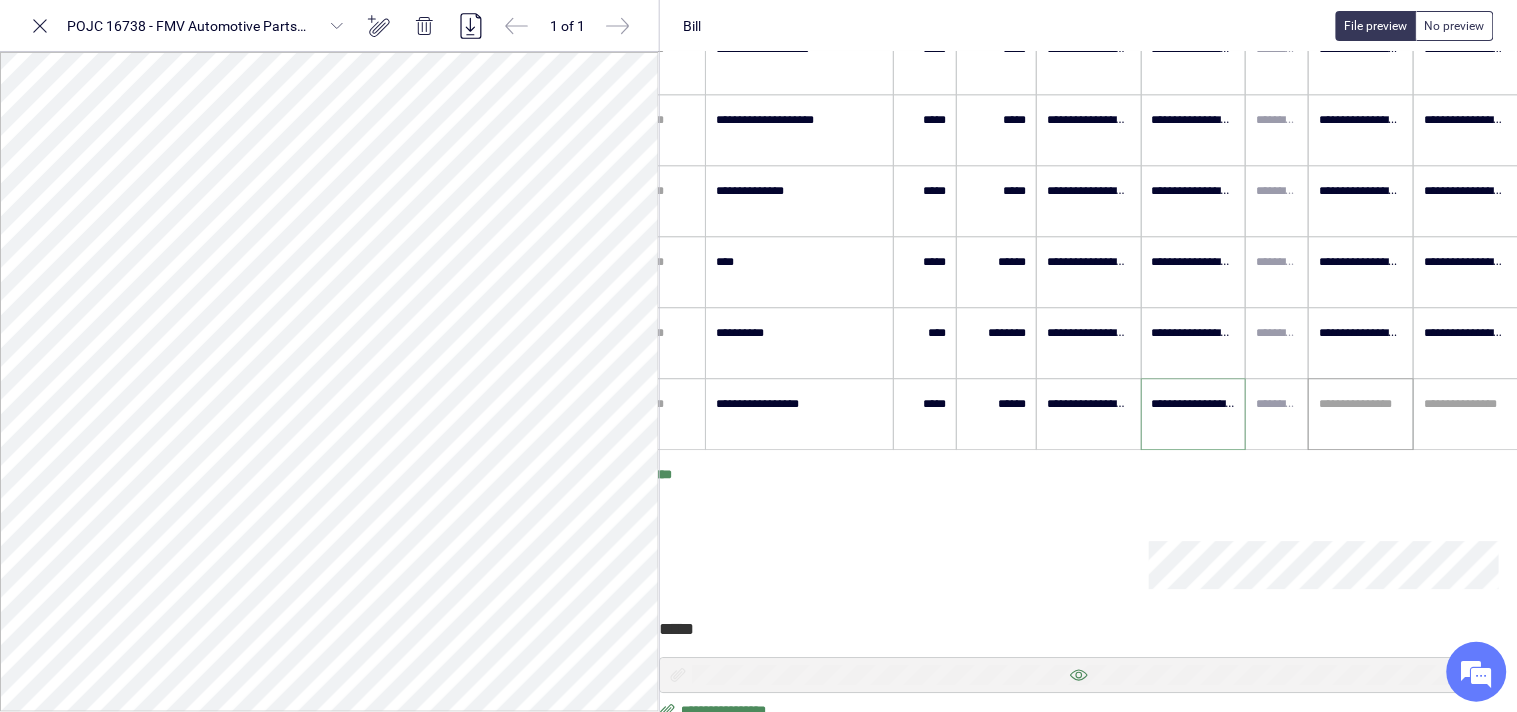 click at bounding box center (1361, 404) 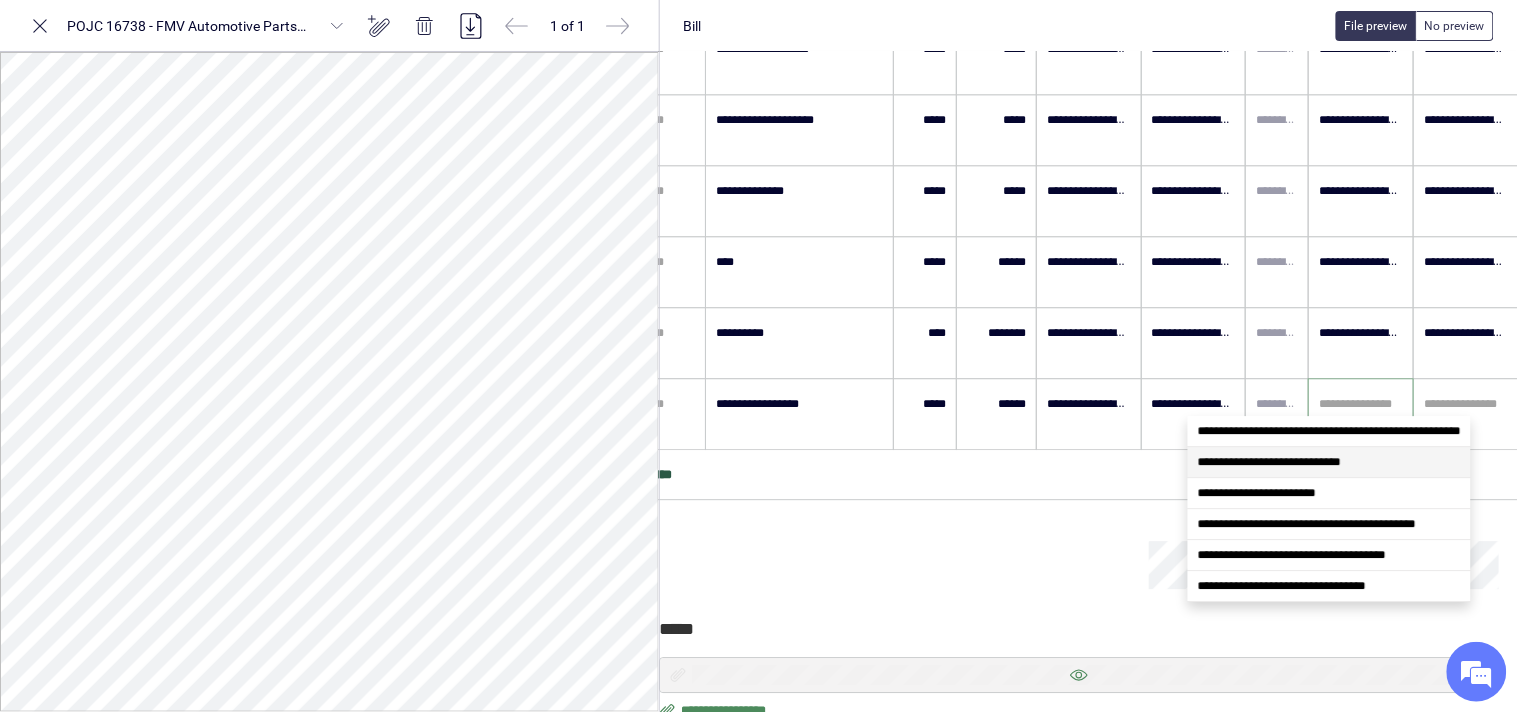 click on "**********" at bounding box center (1269, 462) 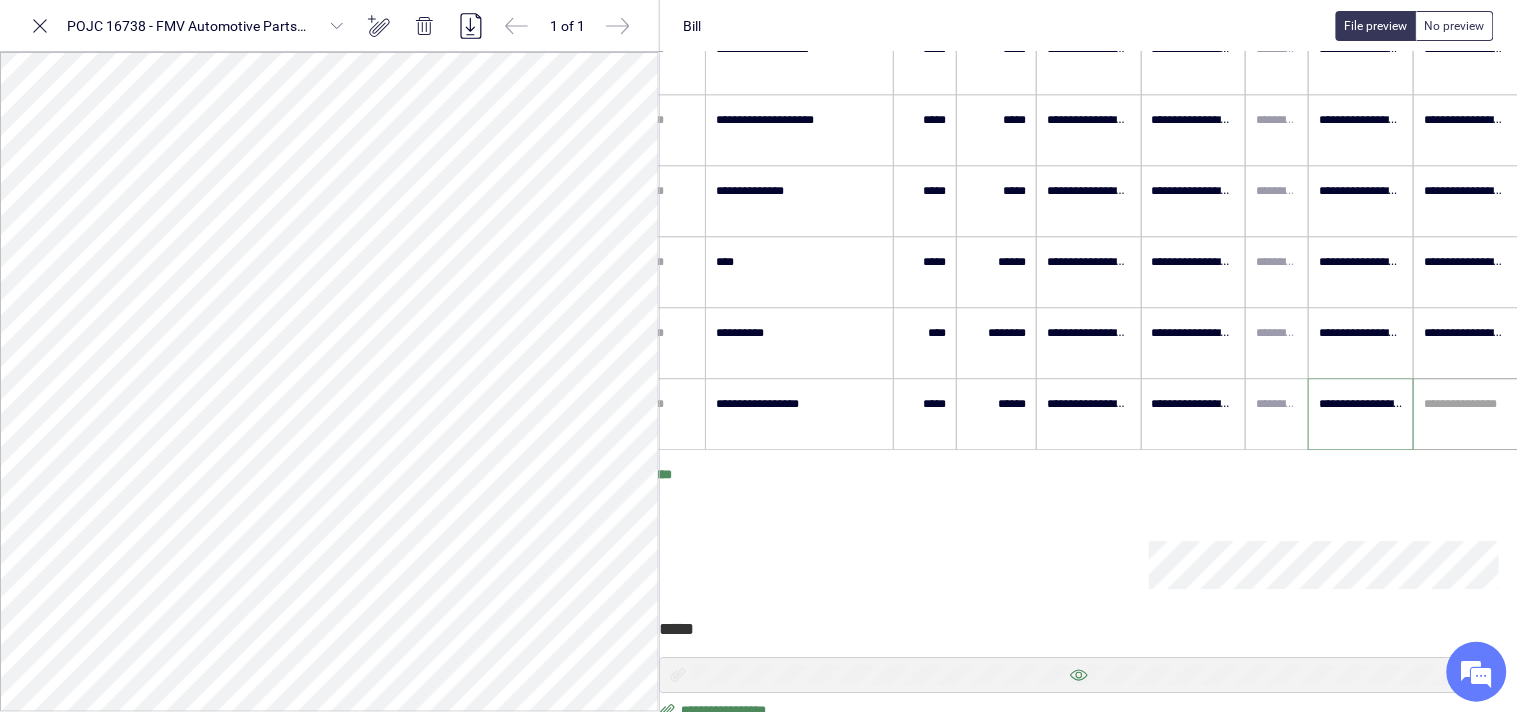 type on "**********" 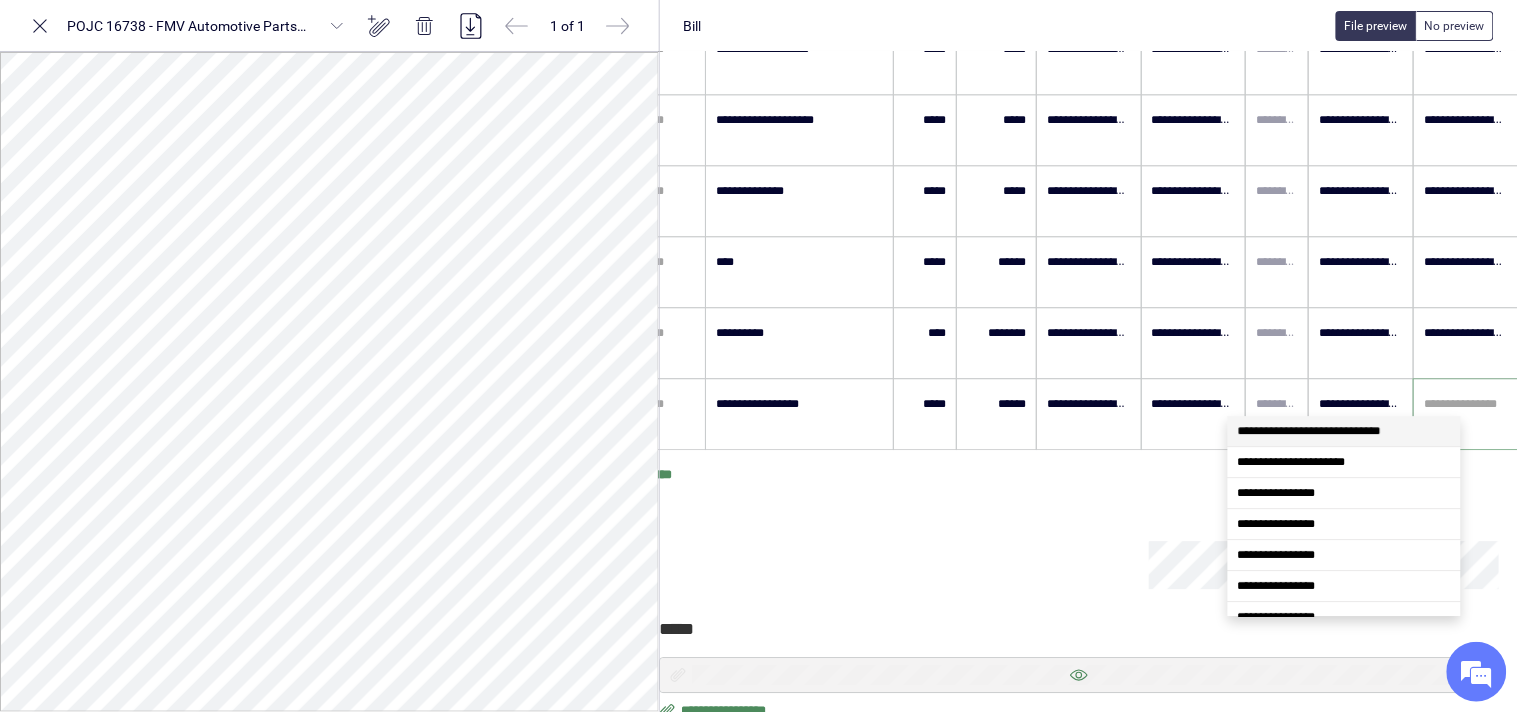 click at bounding box center [1466, 404] 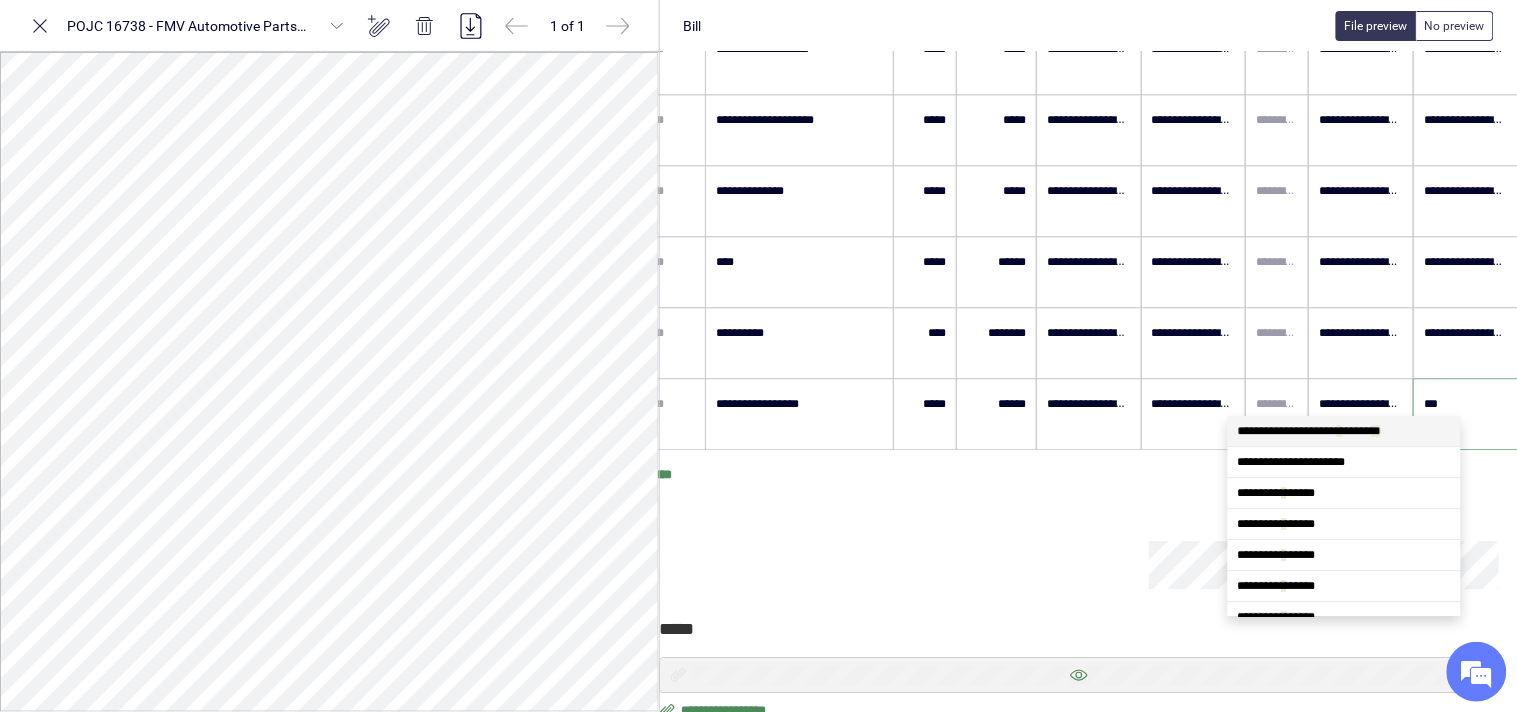 scroll, scrollTop: 0, scrollLeft: 0, axis: both 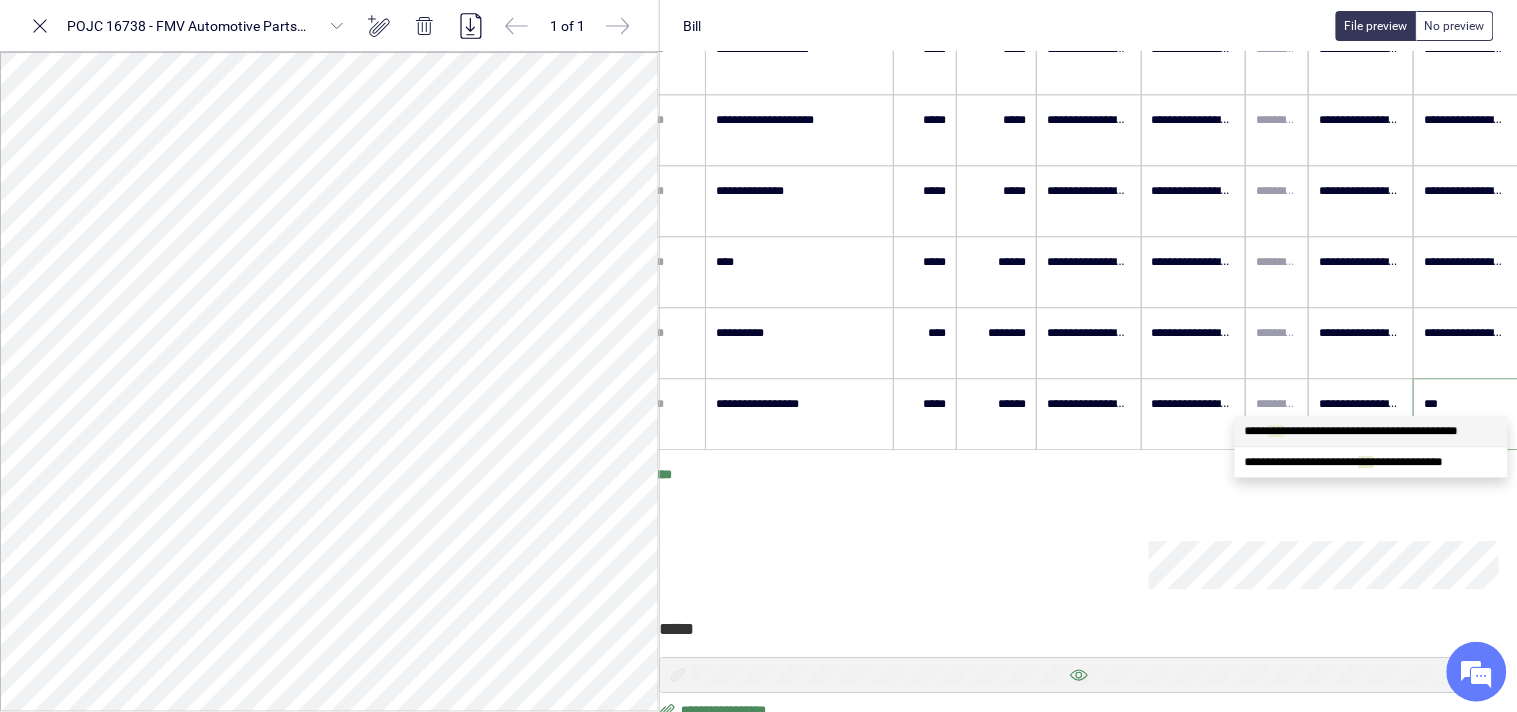 type on "****" 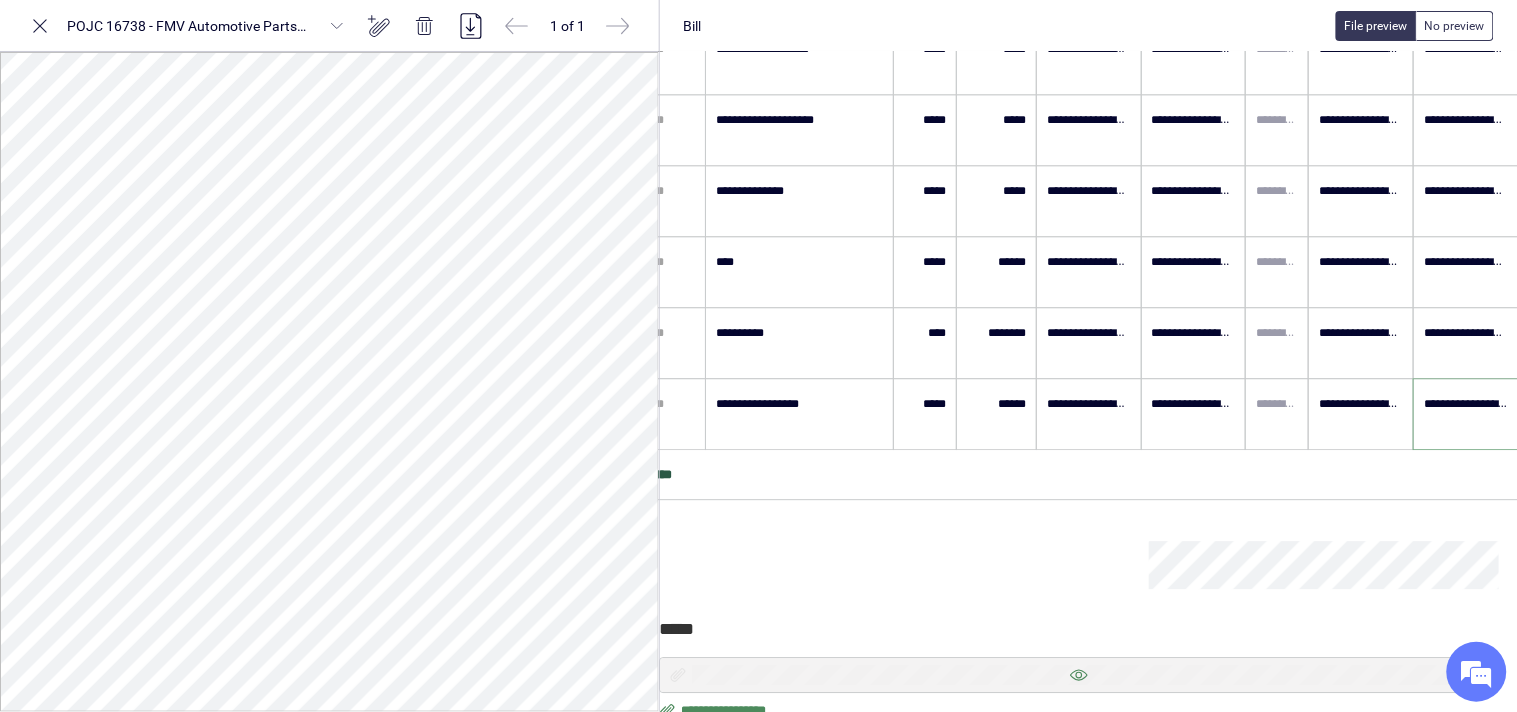 type on "**********" 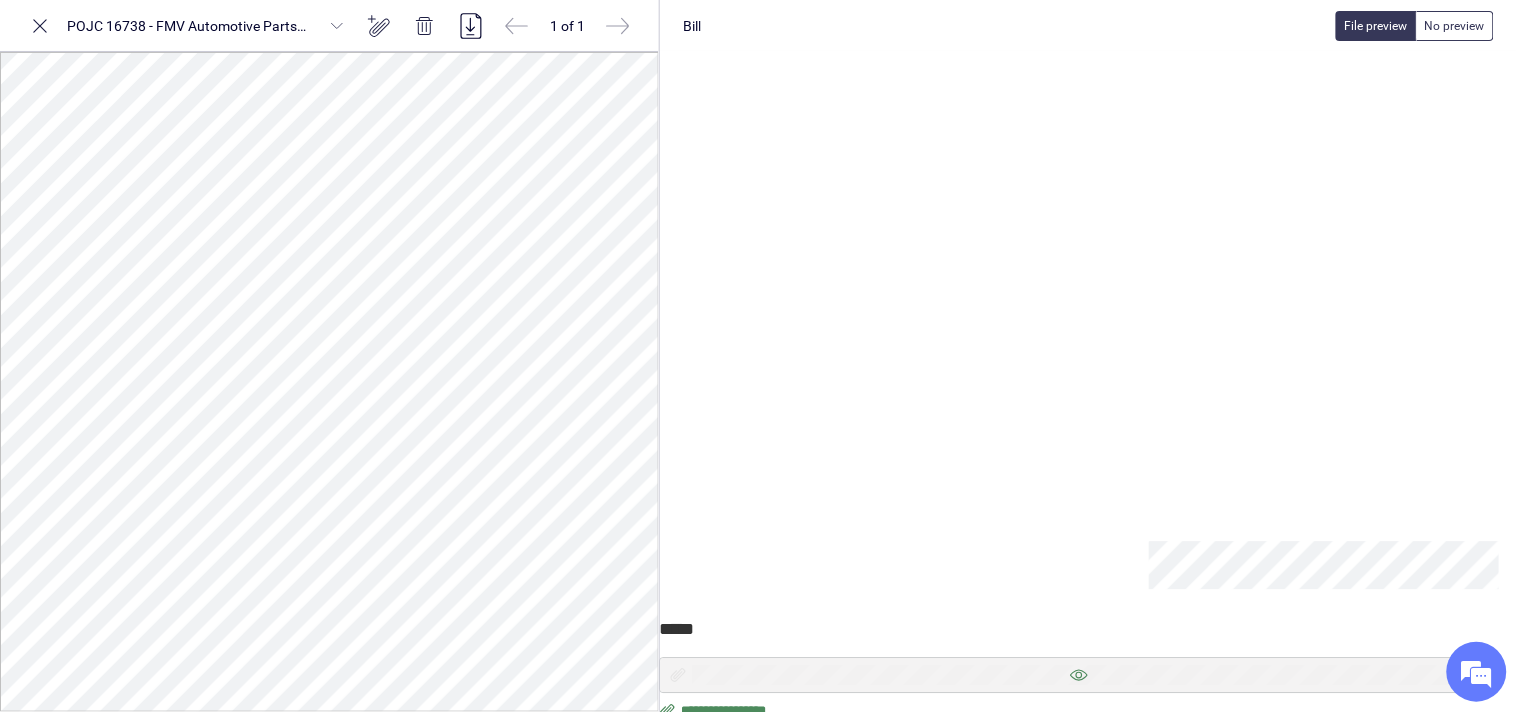 click at bounding box center (1901, 435) 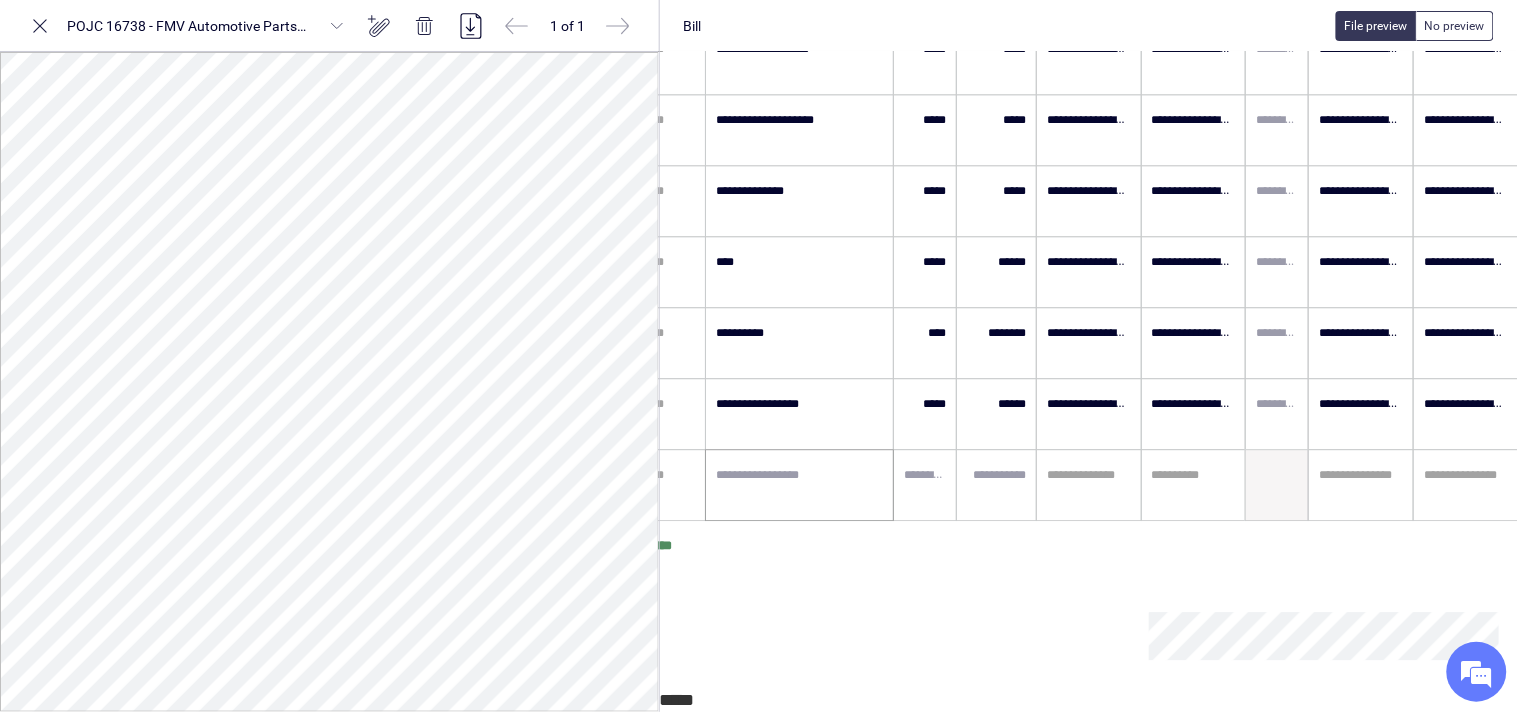 click at bounding box center (800, 485) 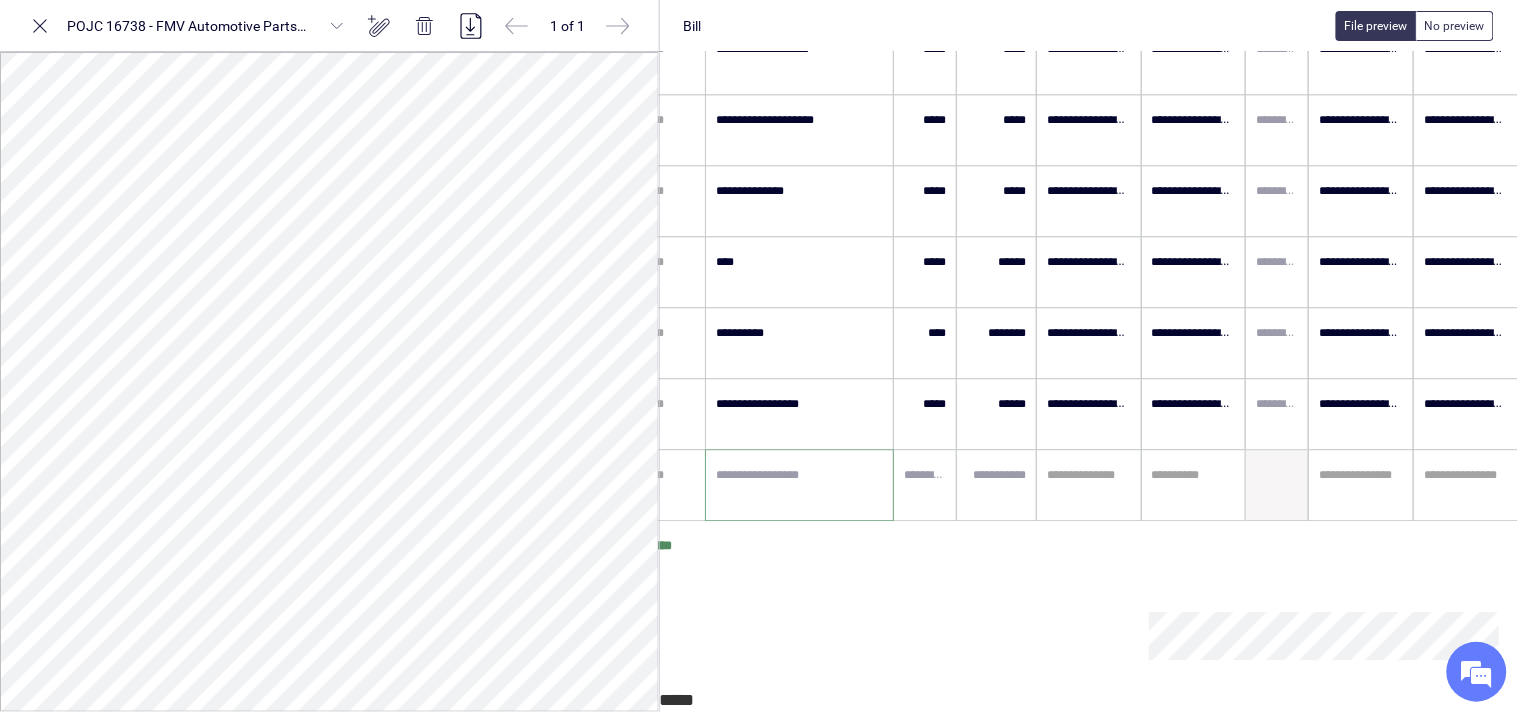 paste on "**********" 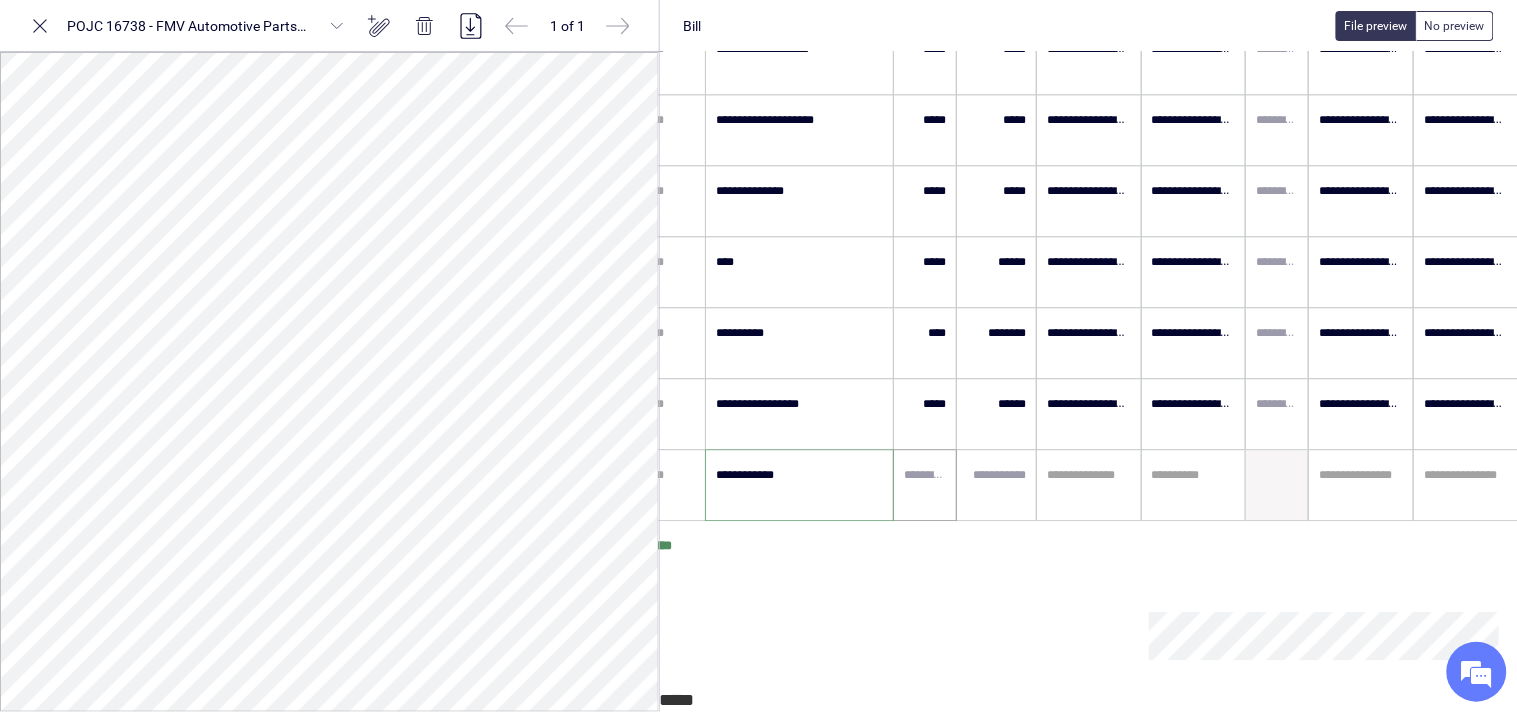 type on "**********" 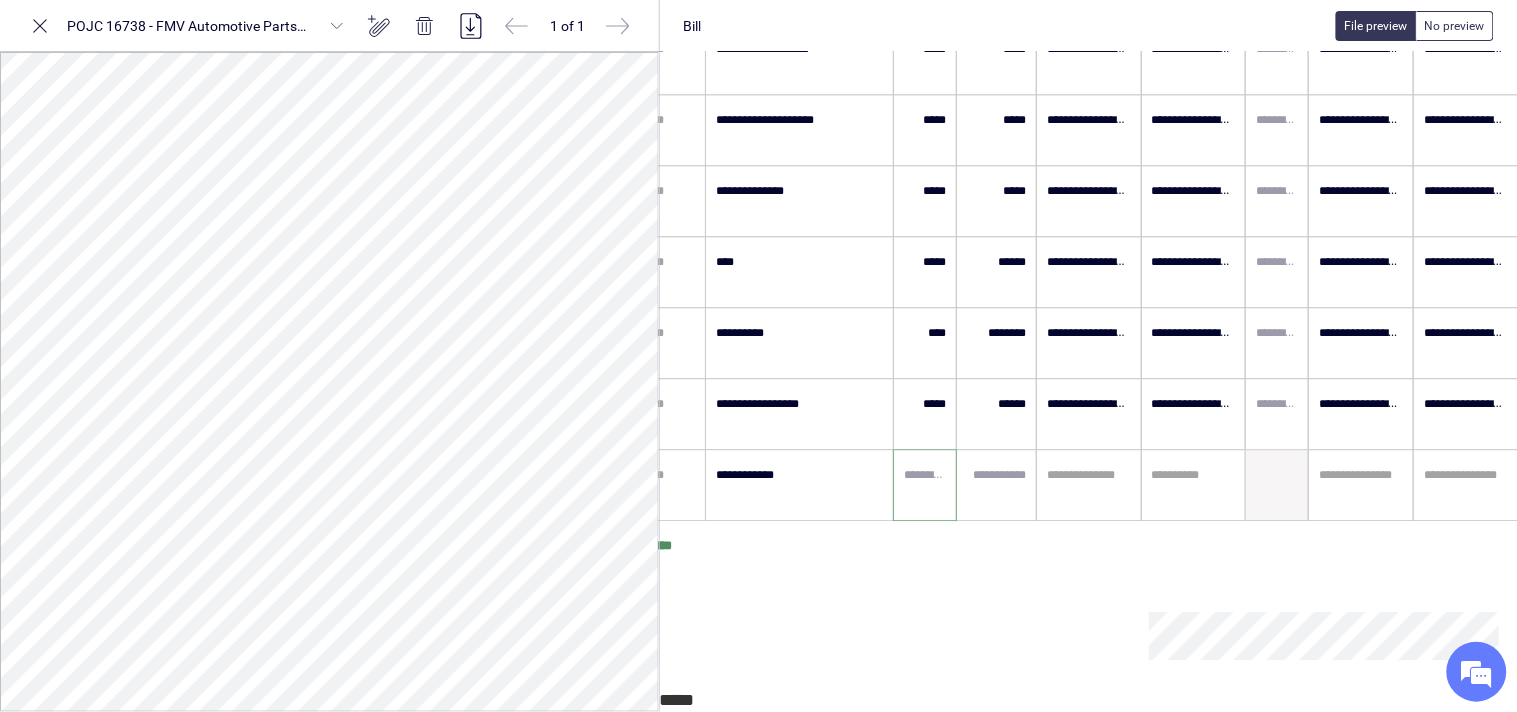 click at bounding box center (925, 475) 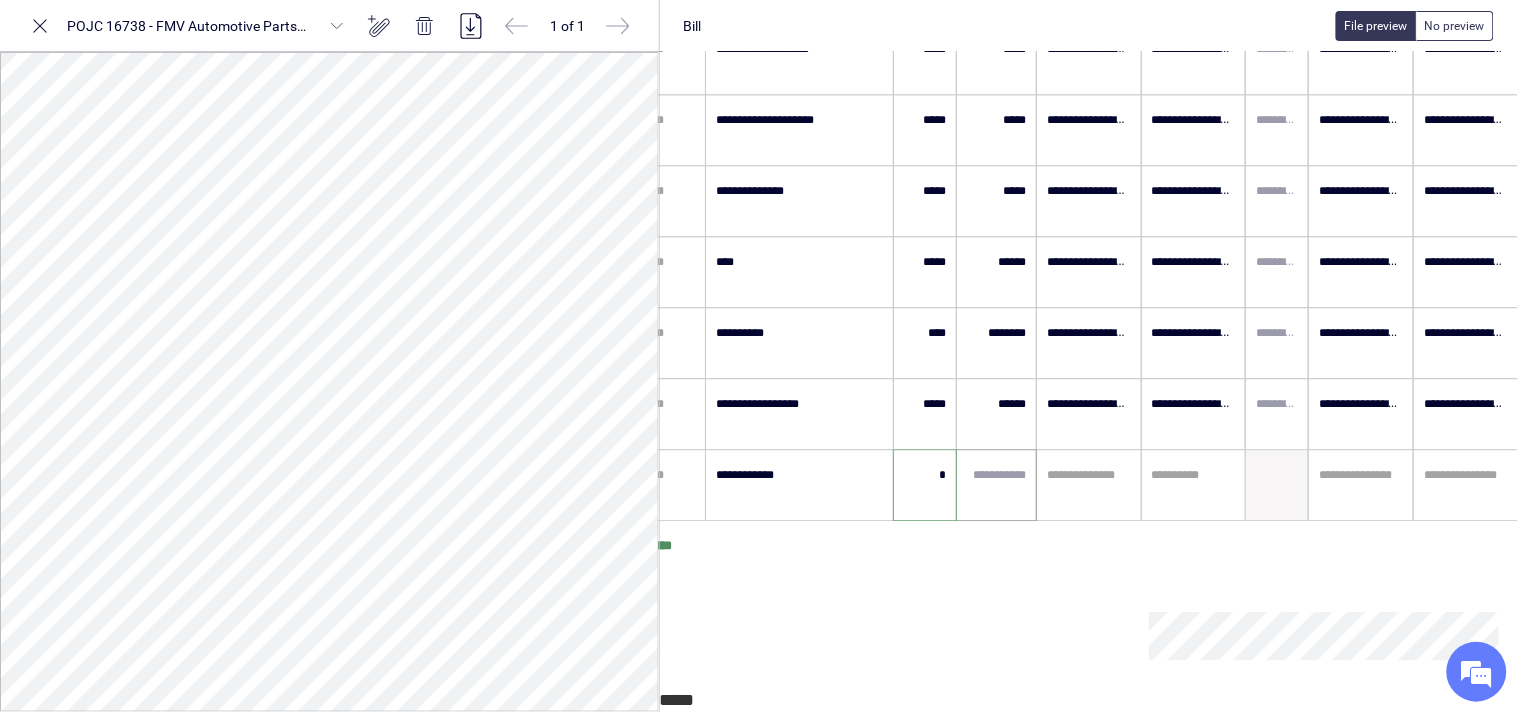 type on "****" 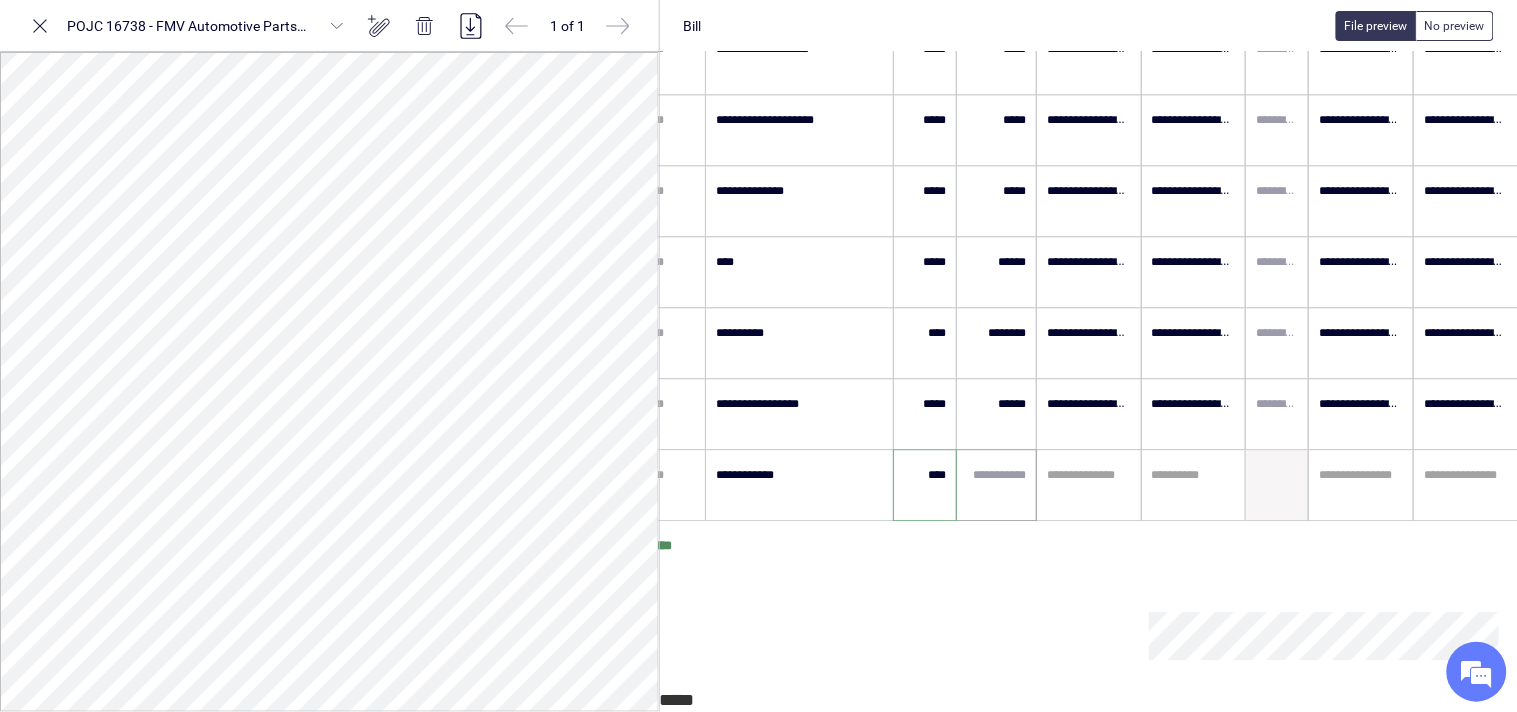 click at bounding box center (996, 475) 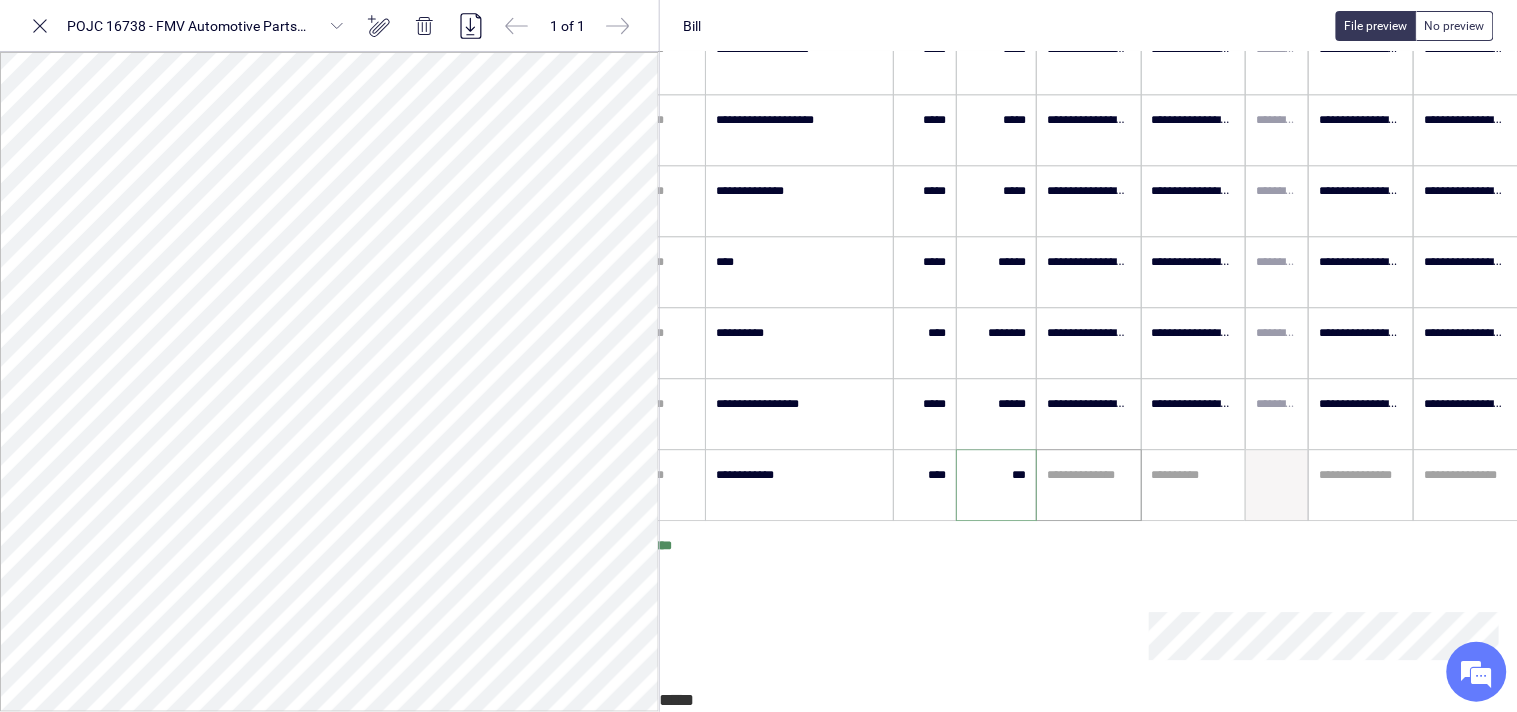 click at bounding box center [1089, 475] 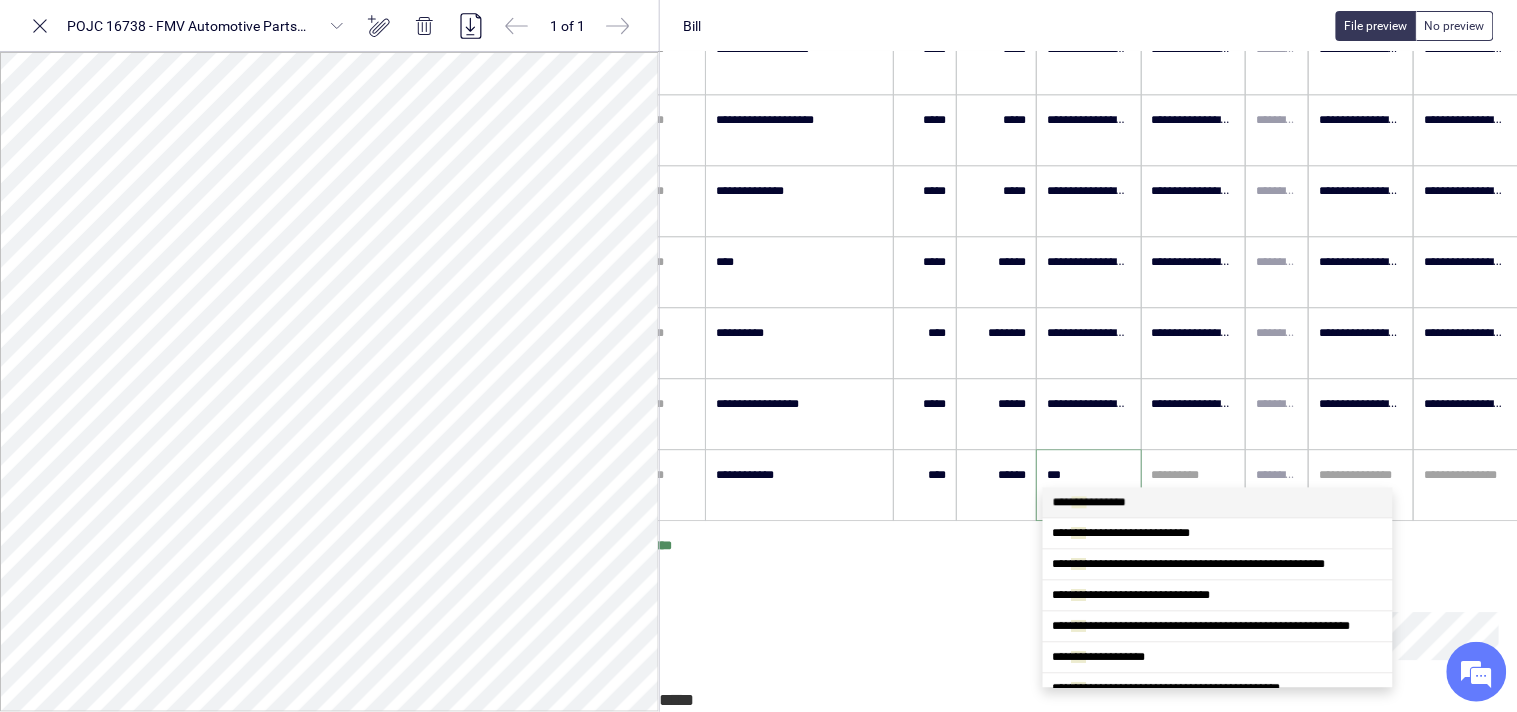 type on "****" 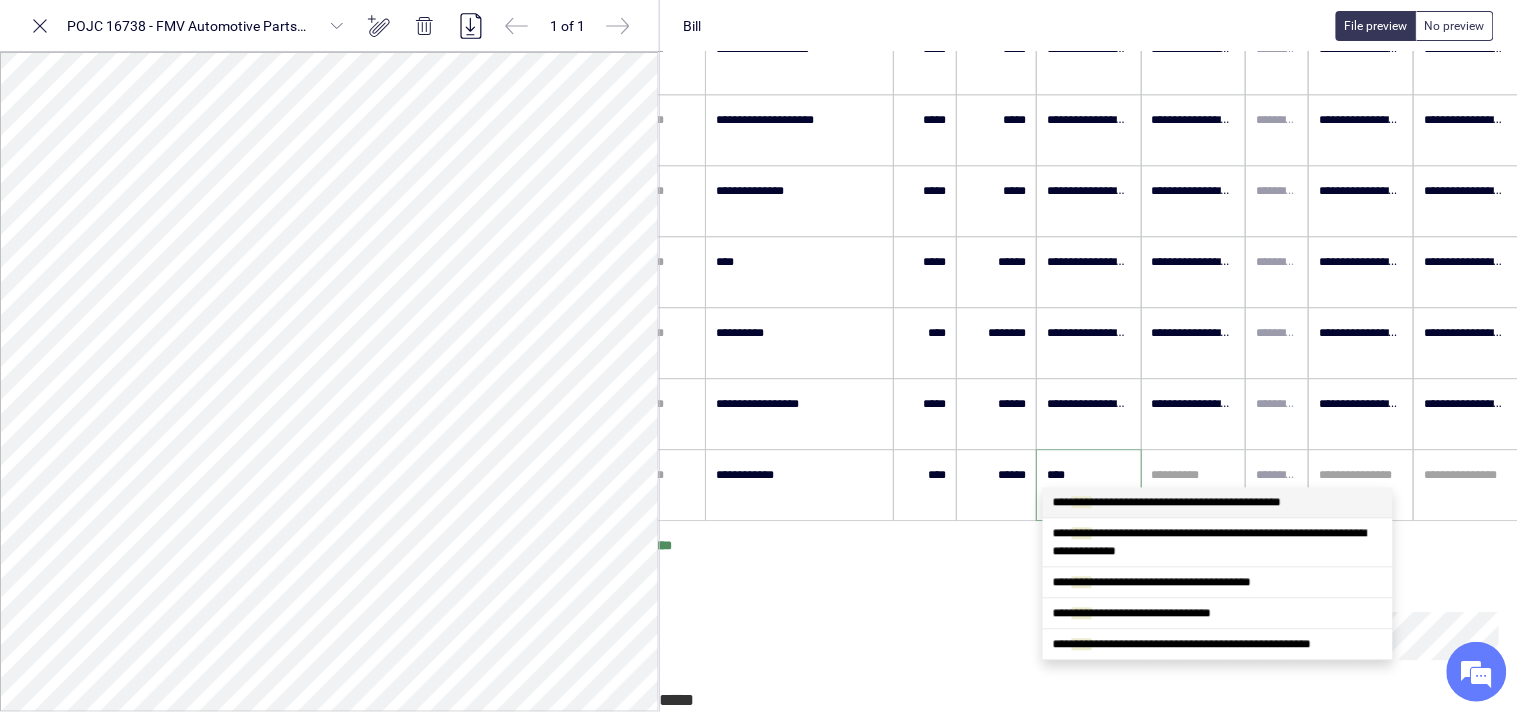 scroll, scrollTop: 0, scrollLeft: 0, axis: both 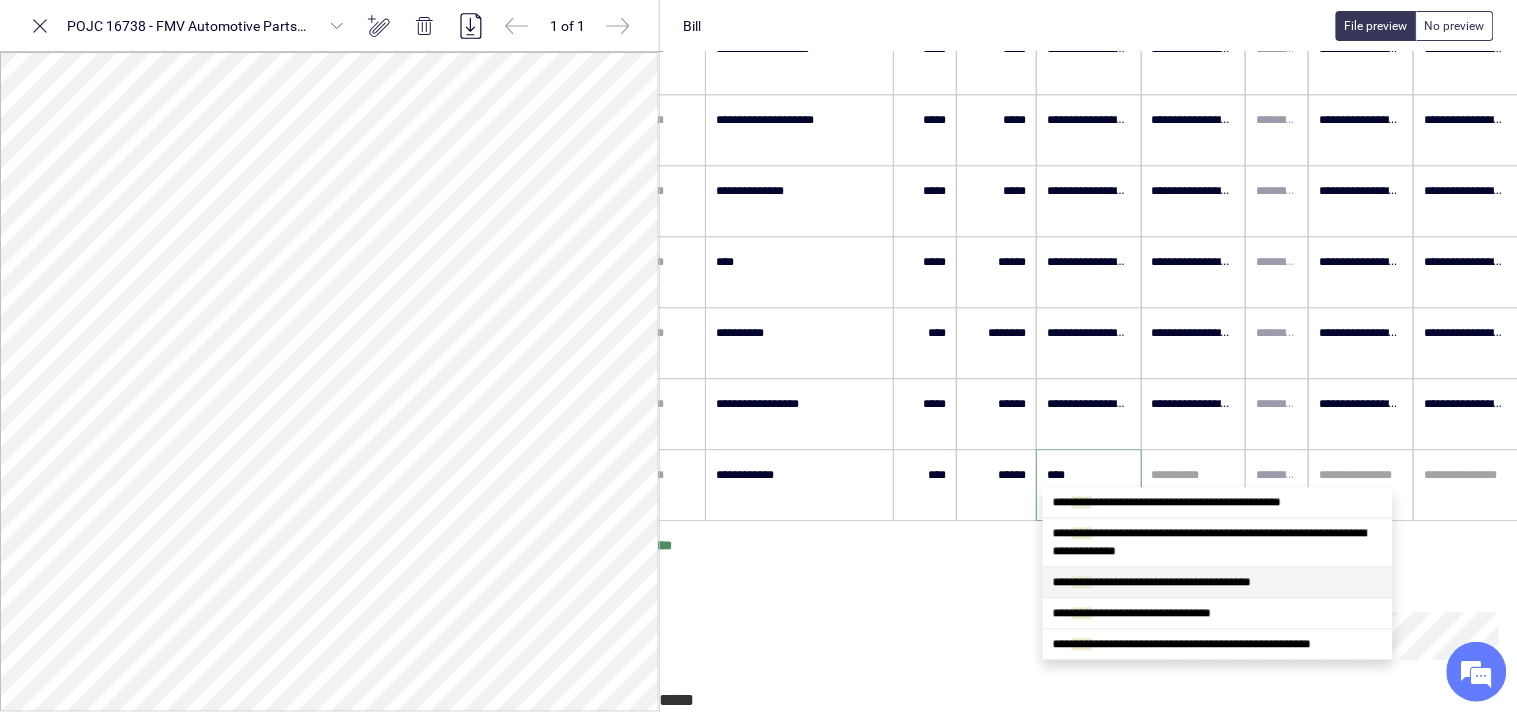 click on "**********" at bounding box center [1152, 583] 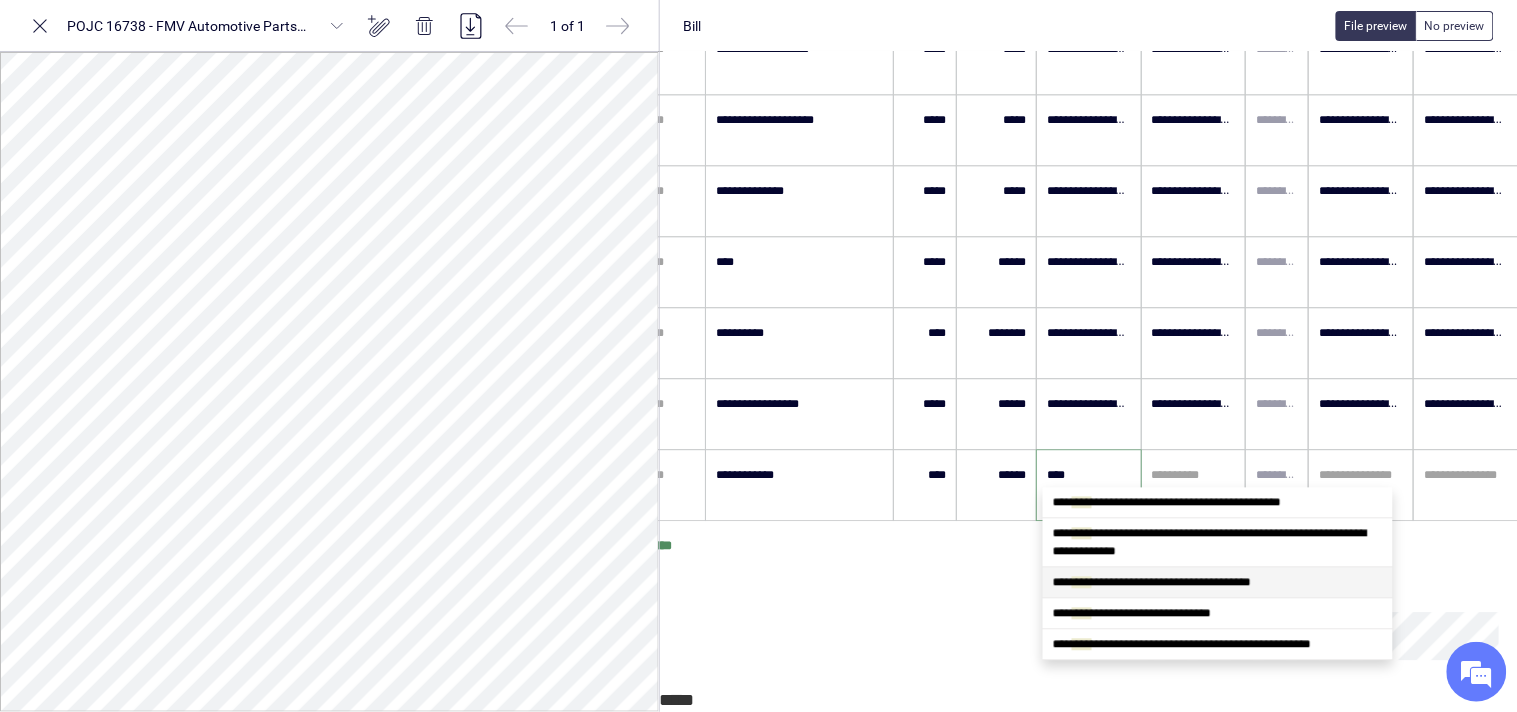 type 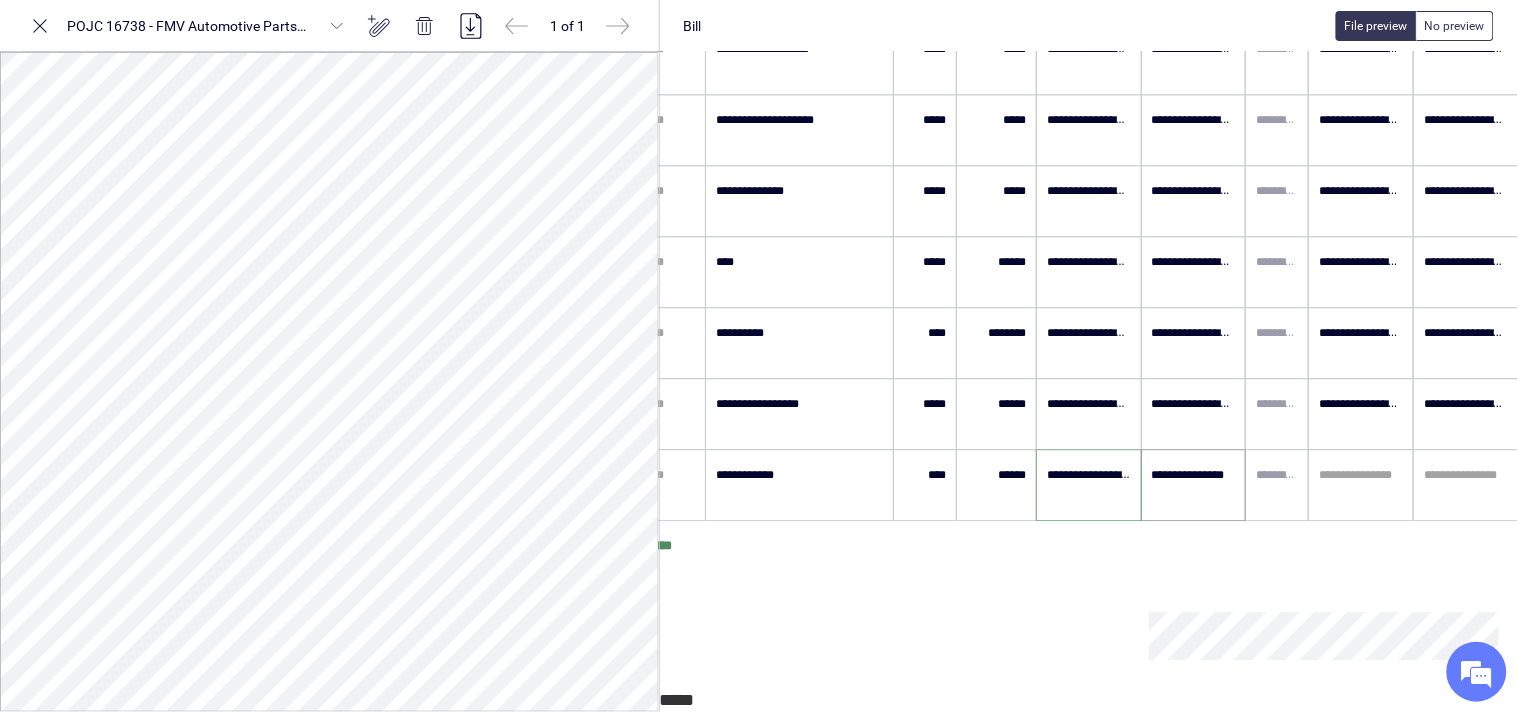 click on "**********" at bounding box center [1194, 475] 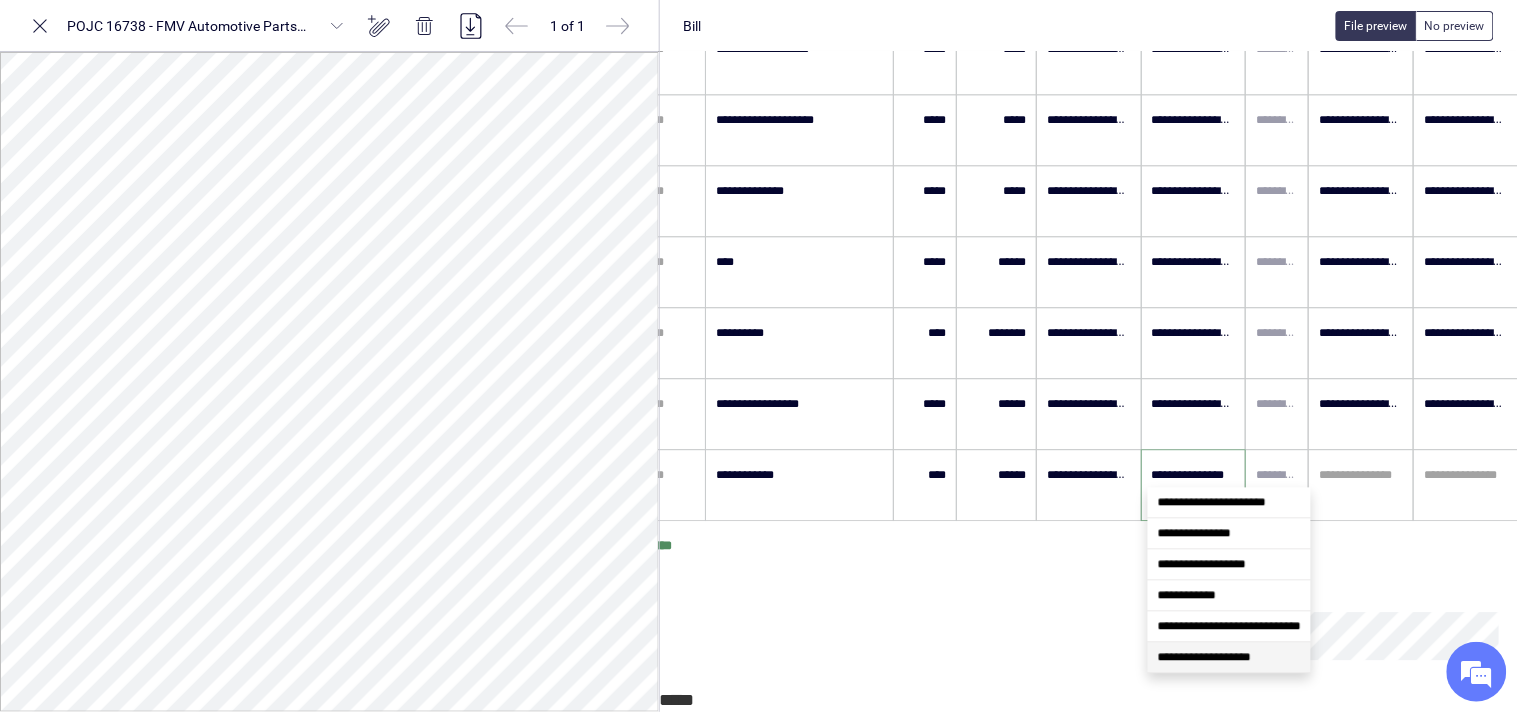 click on "**********" at bounding box center (1204, 658) 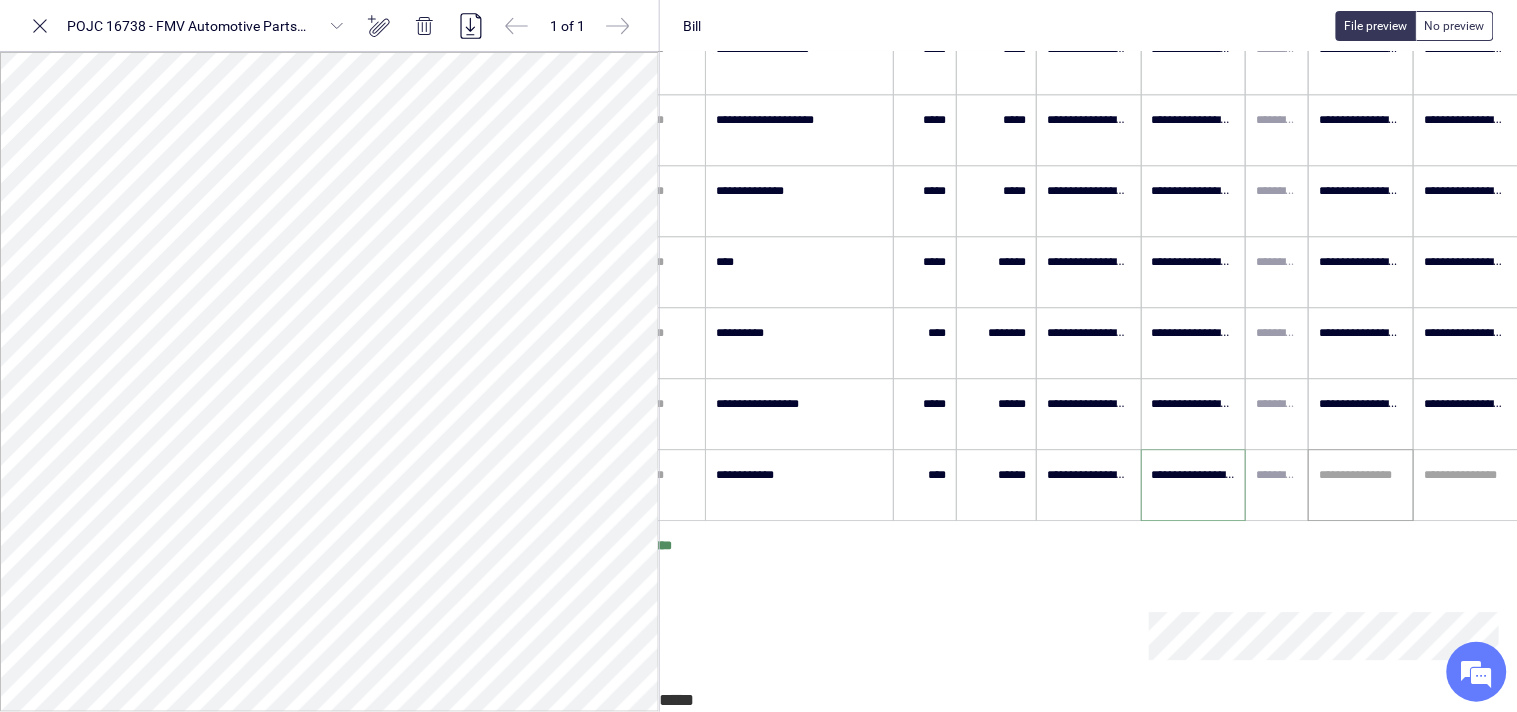 click at bounding box center [1361, 475] 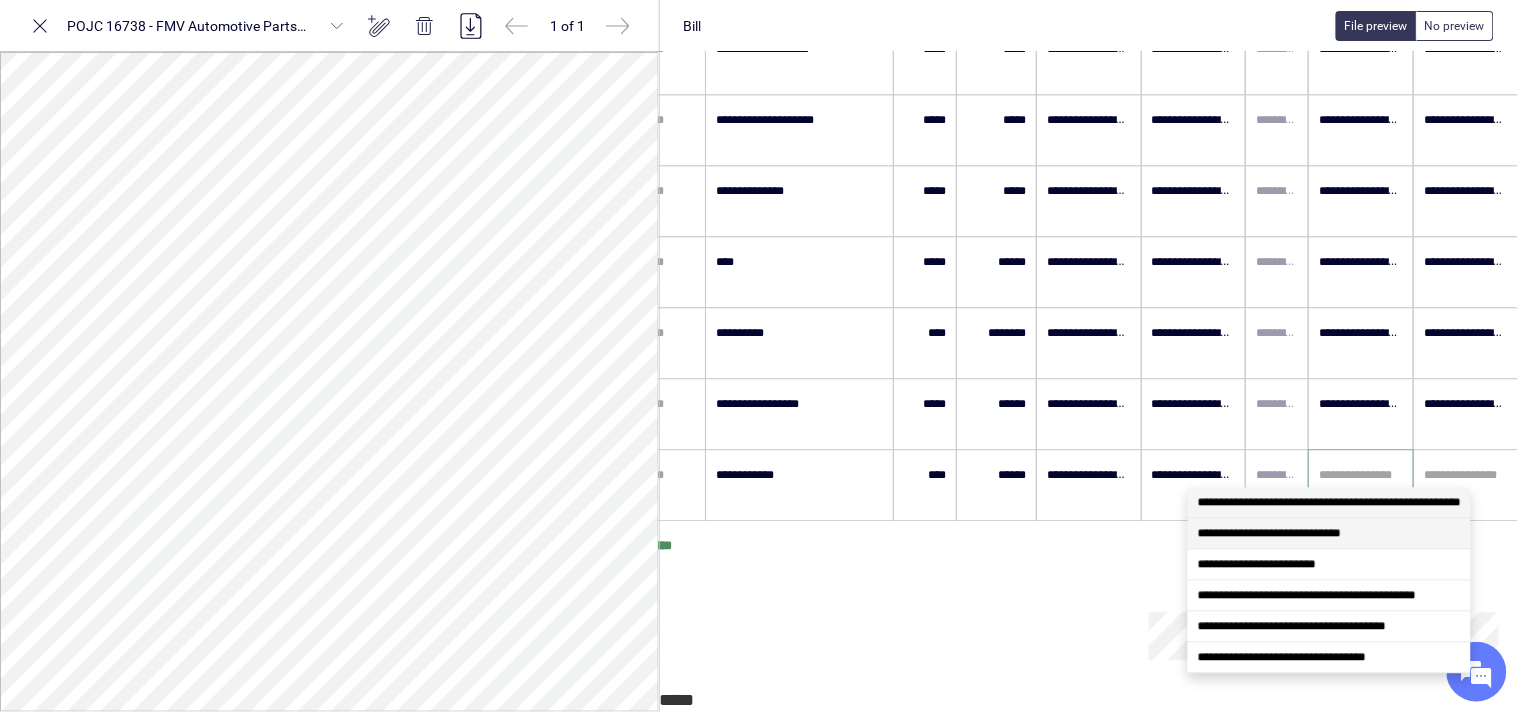 click on "**********" at bounding box center (1269, 534) 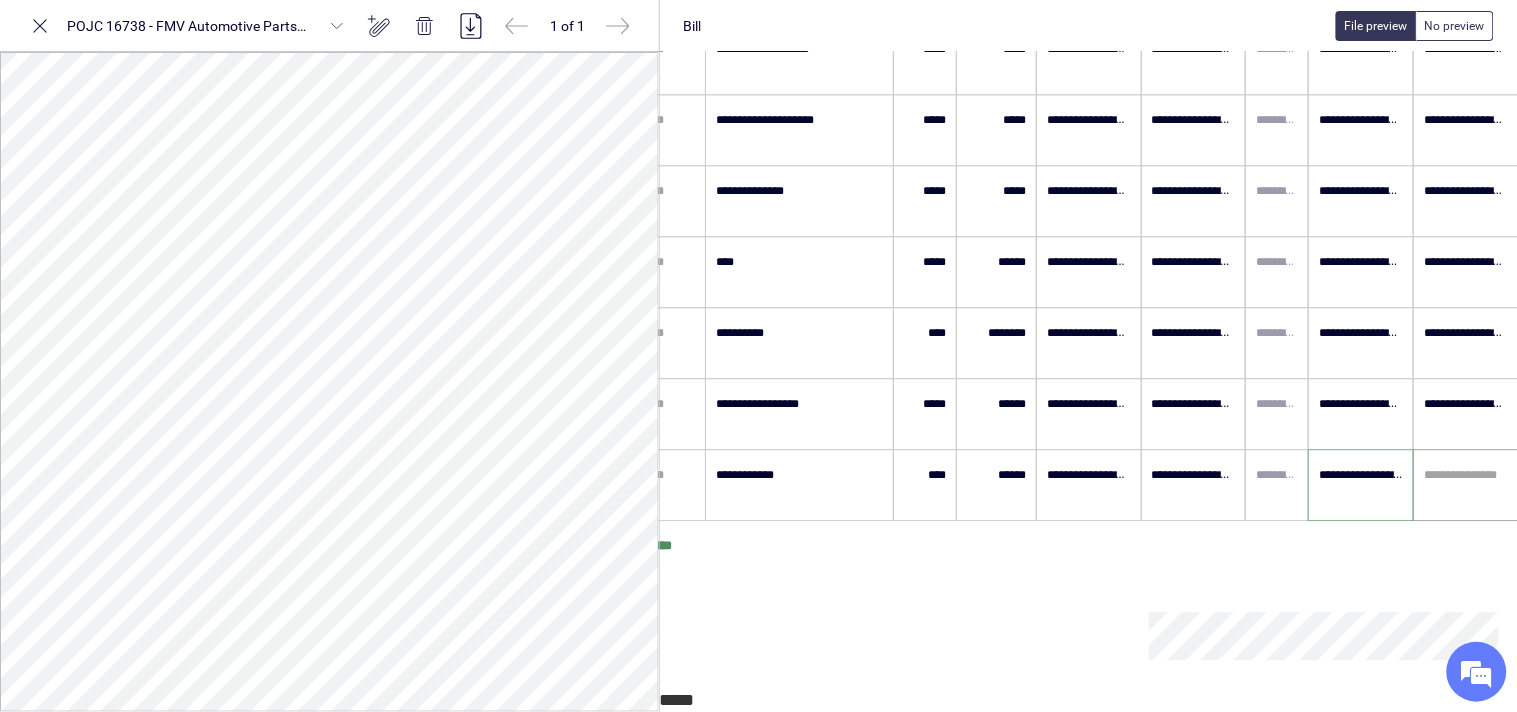 click at bounding box center [1466, 475] 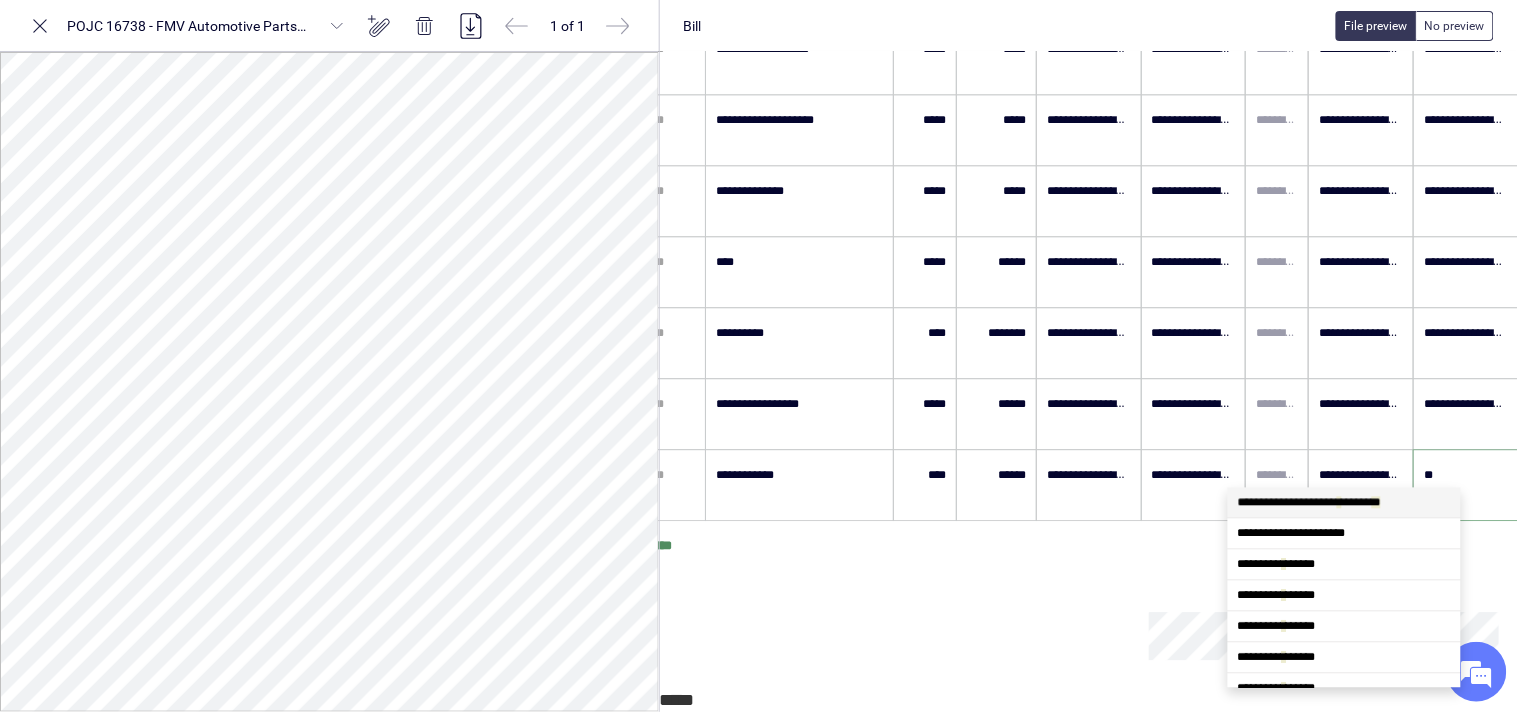 scroll, scrollTop: 0, scrollLeft: 0, axis: both 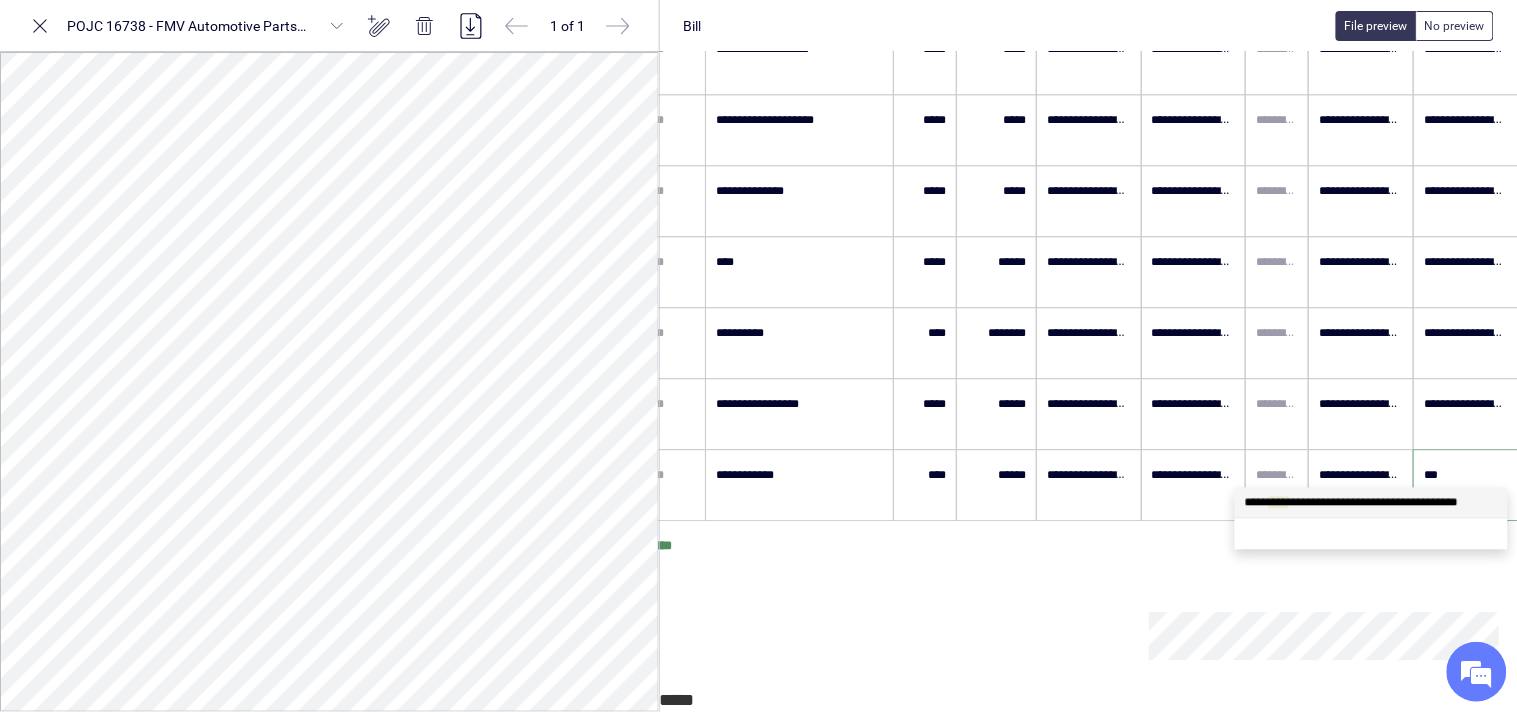 type on "****" 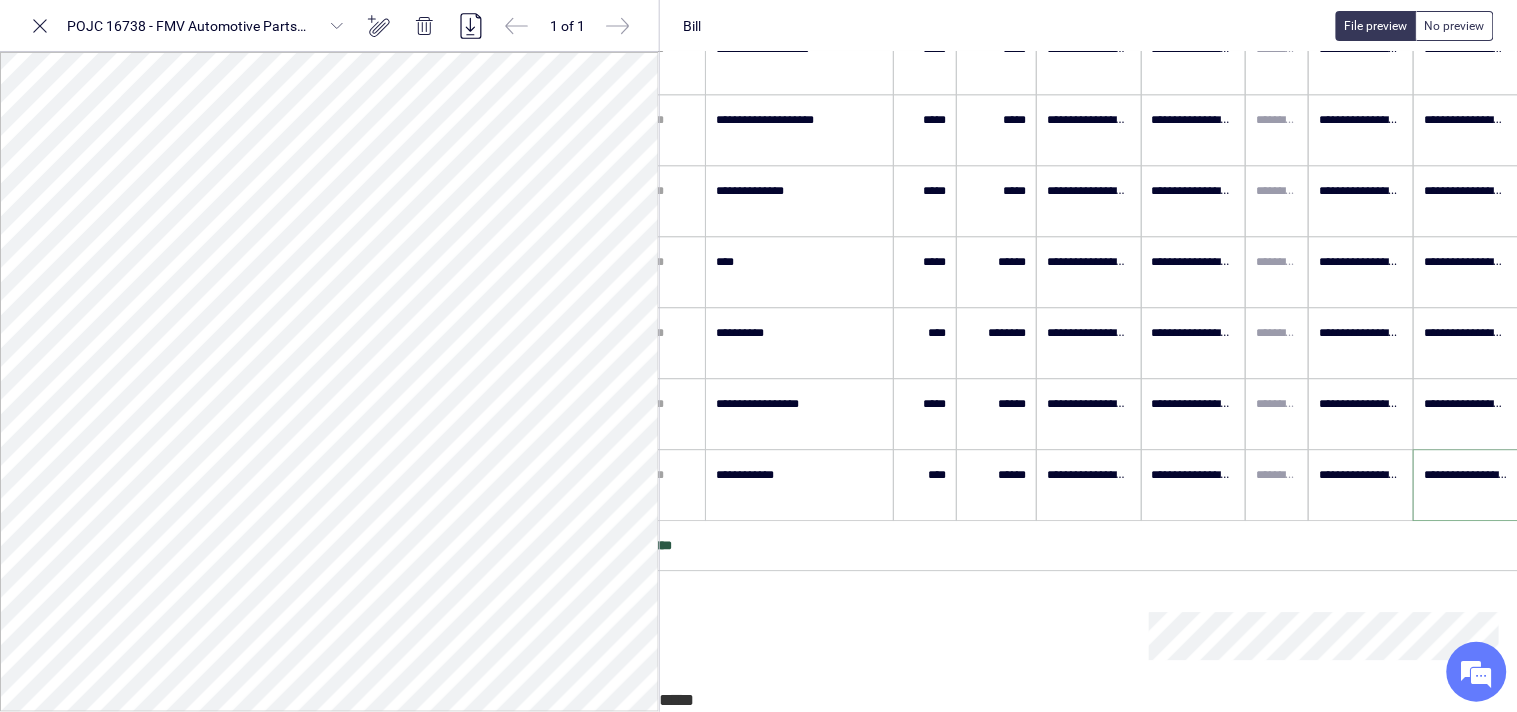 type on "**********" 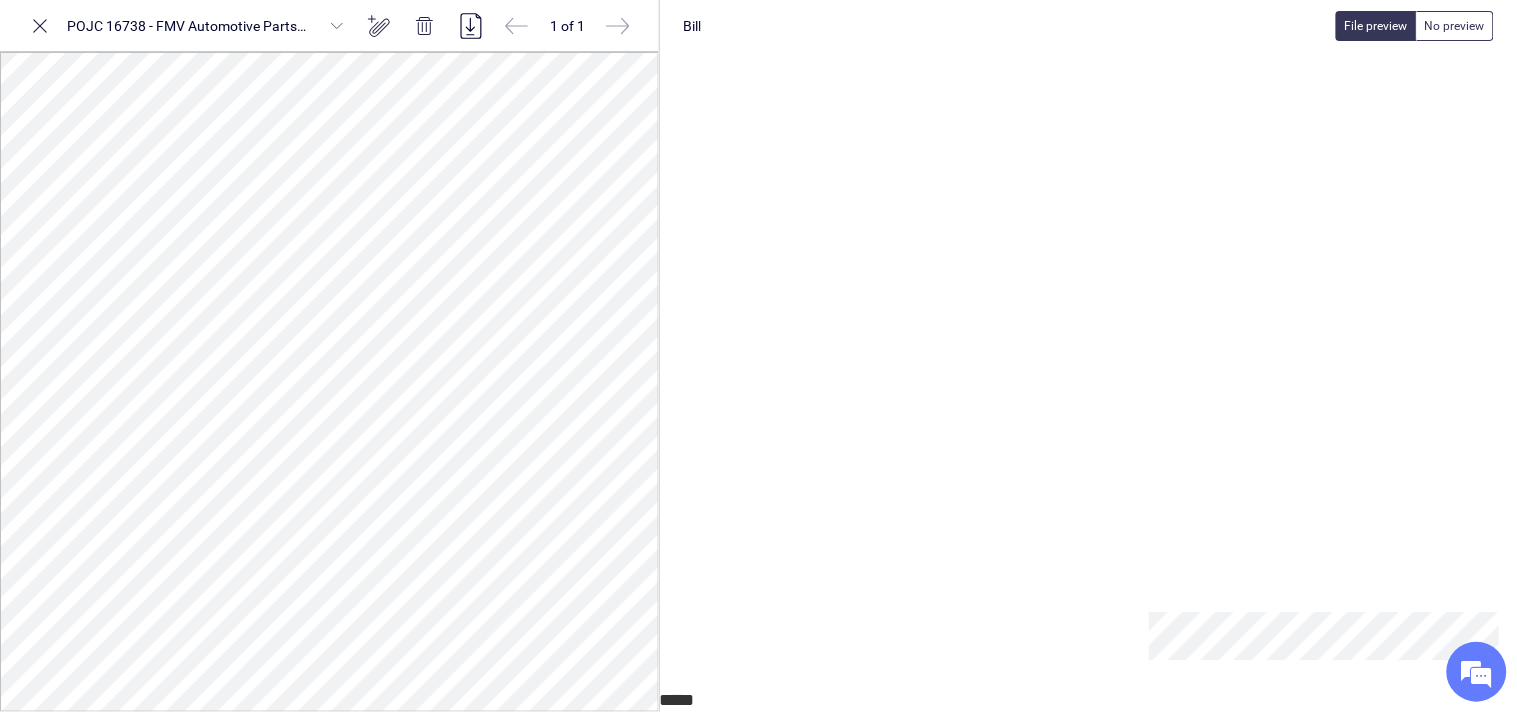 click at bounding box center [1901, 506] 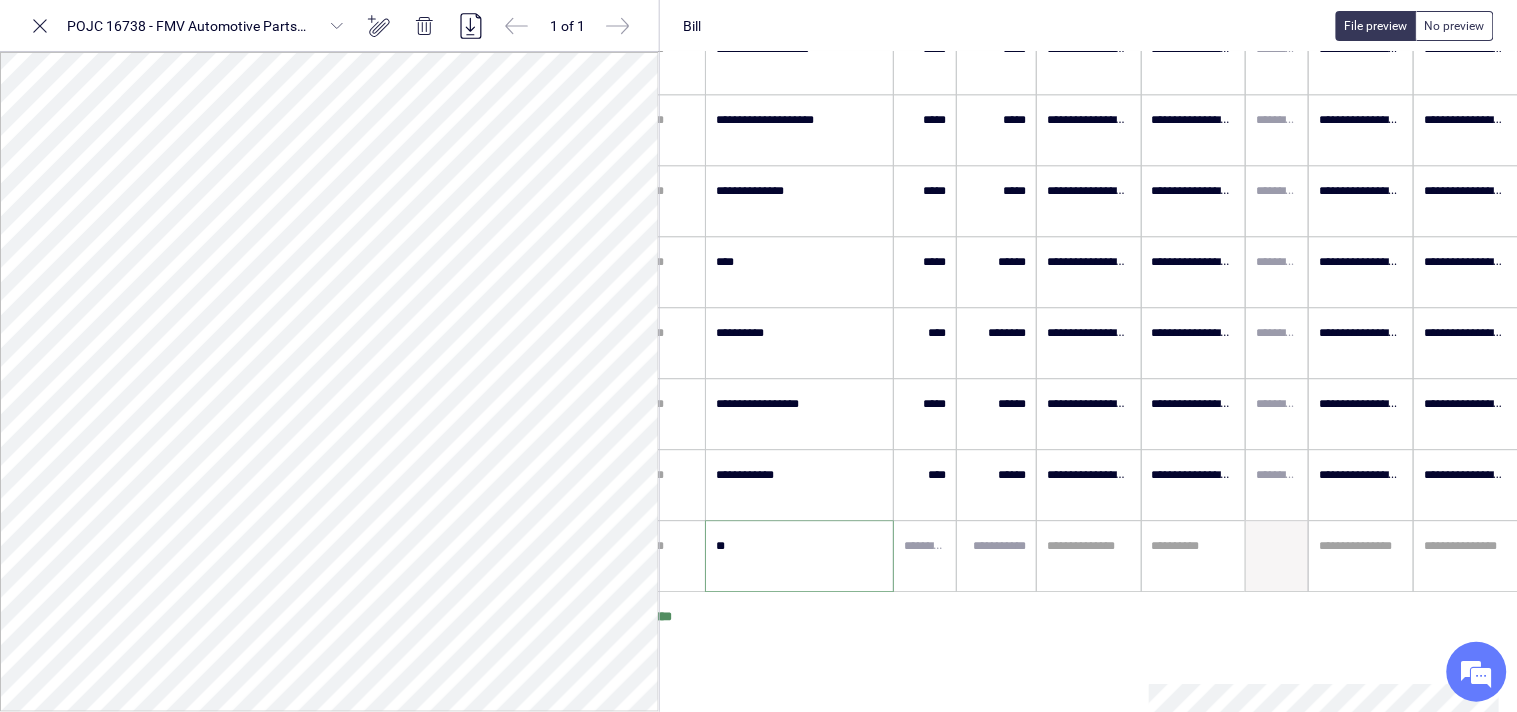 type on "*" 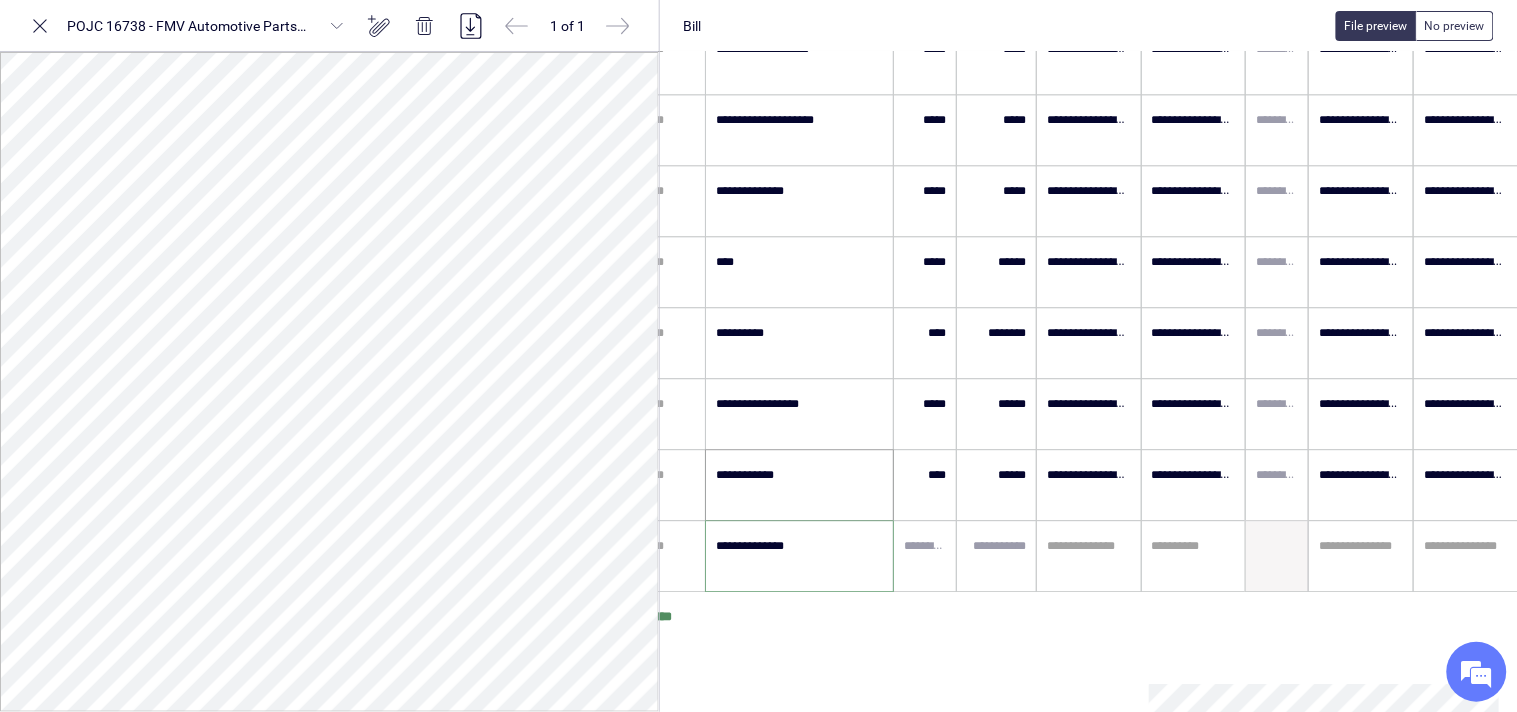 scroll, scrollTop: 1293, scrollLeft: 60, axis: both 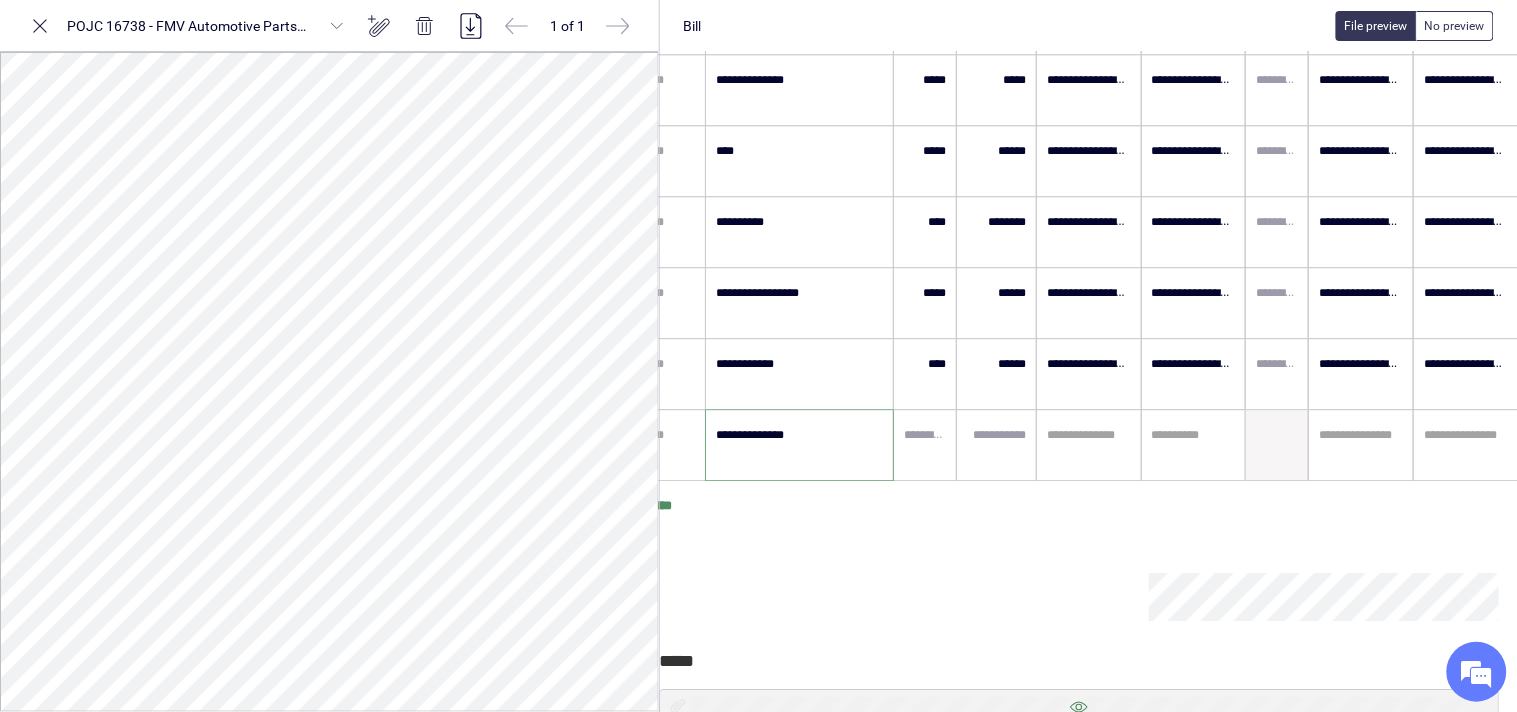 type on "**********" 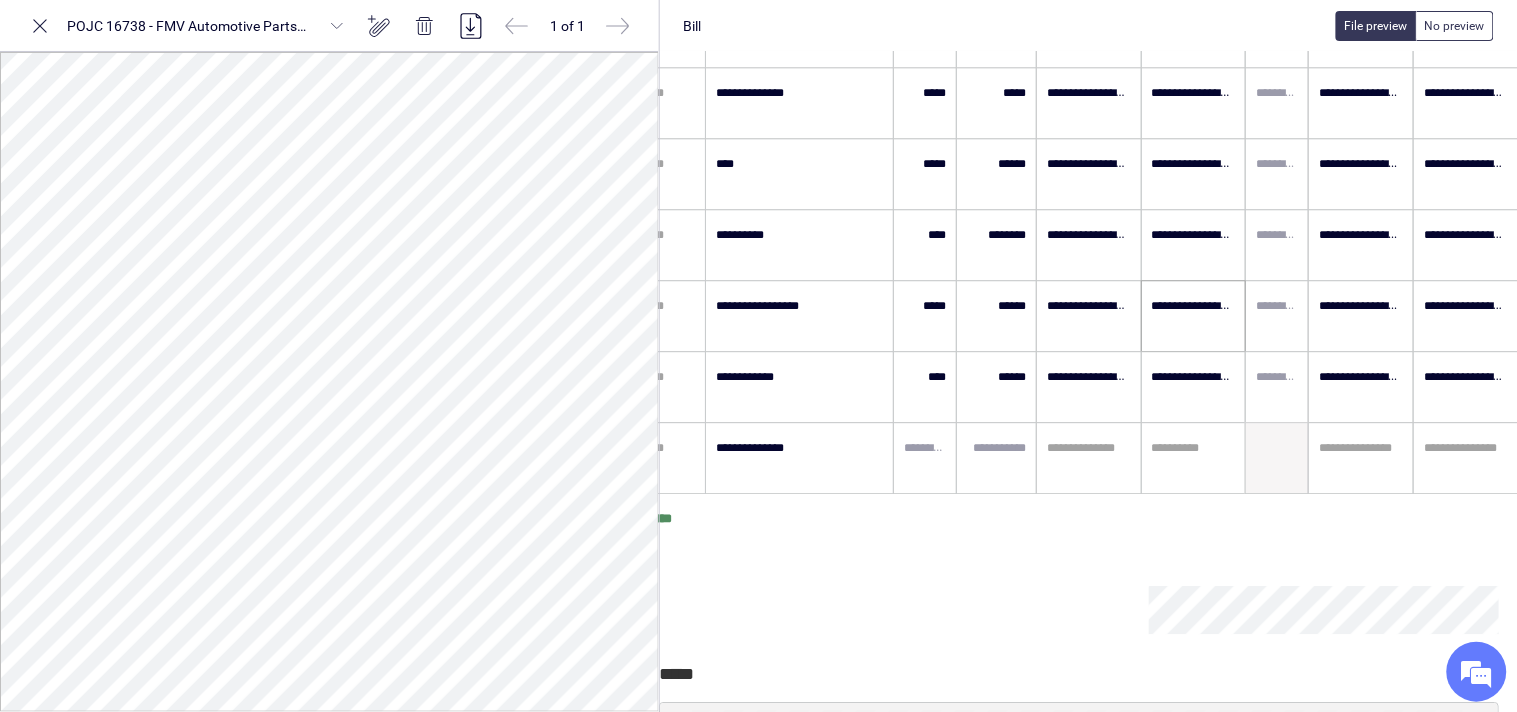 scroll, scrollTop: 1293, scrollLeft: 60, axis: both 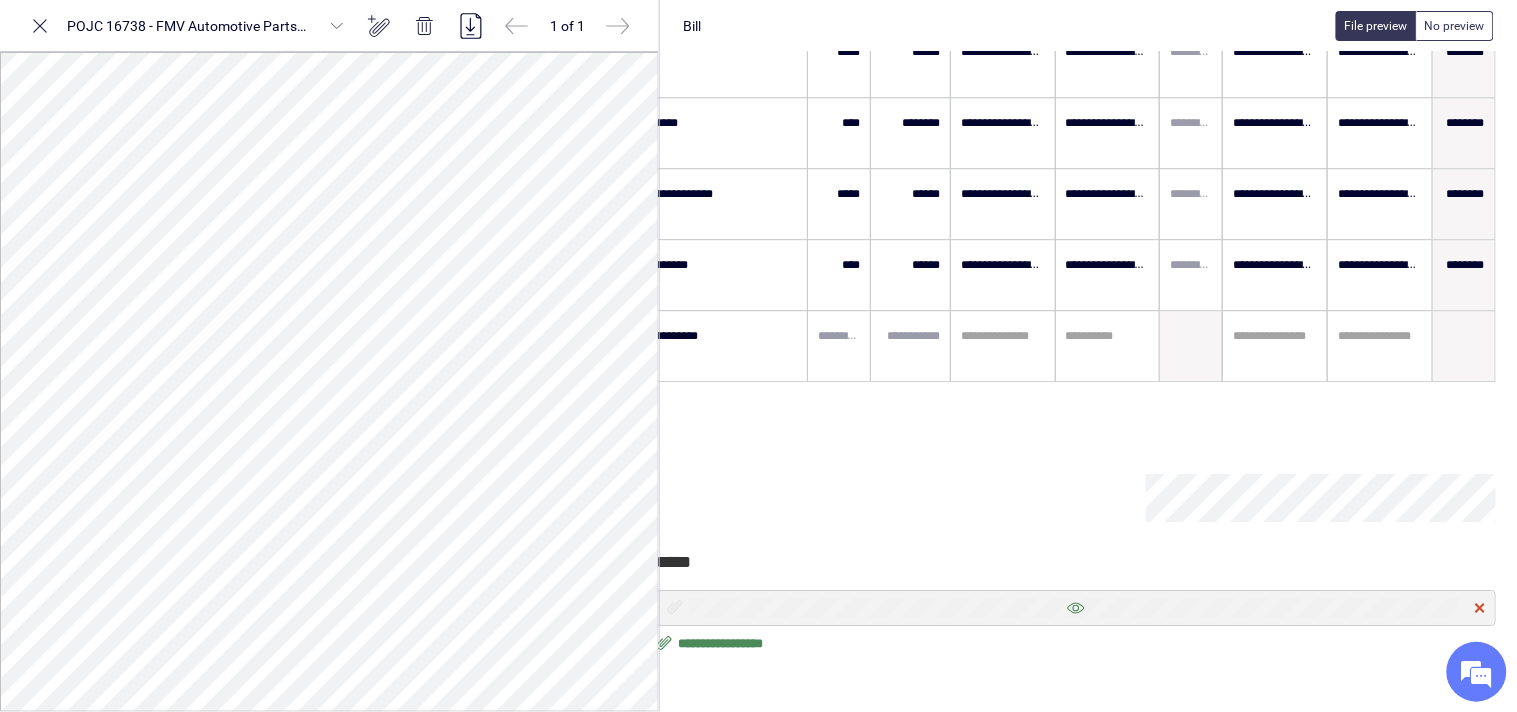 click 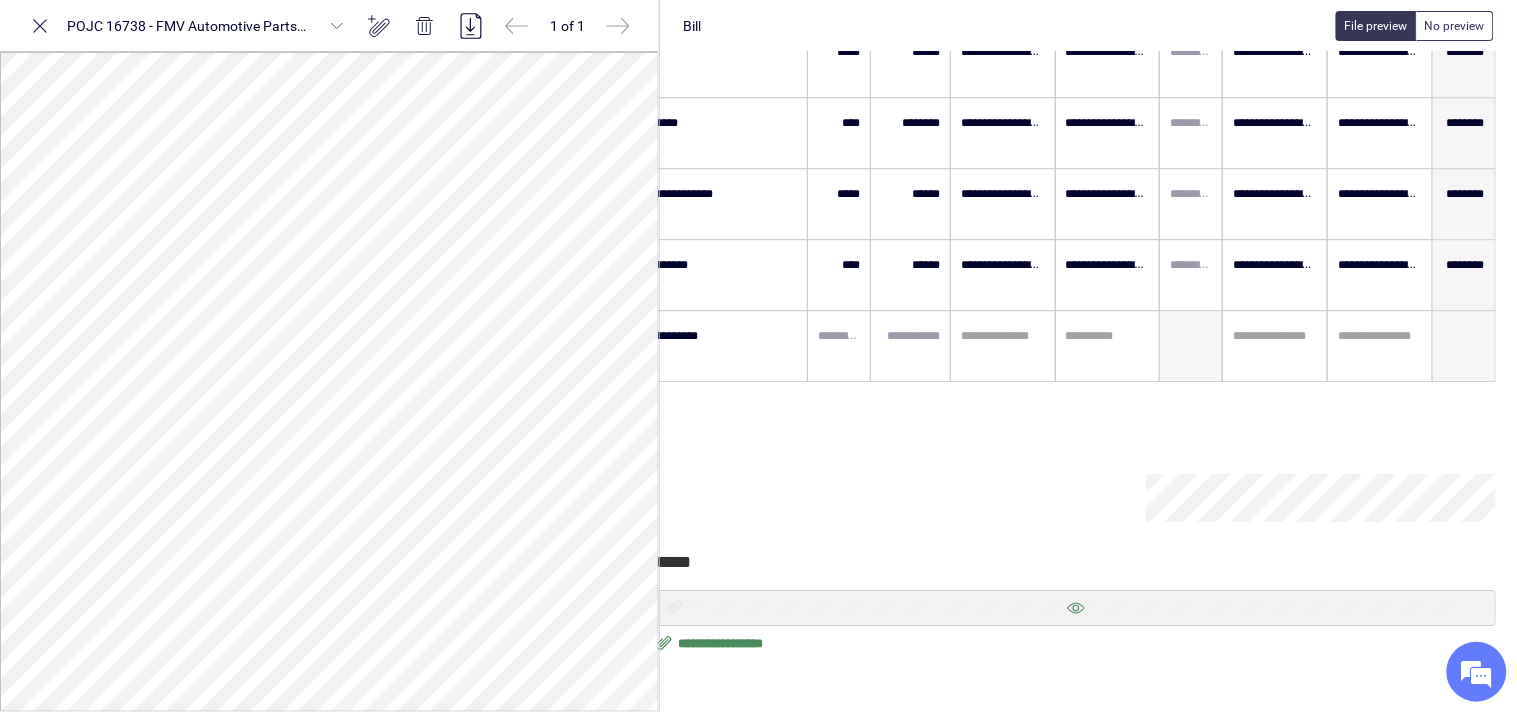 scroll, scrollTop: 1360, scrollLeft: 63, axis: both 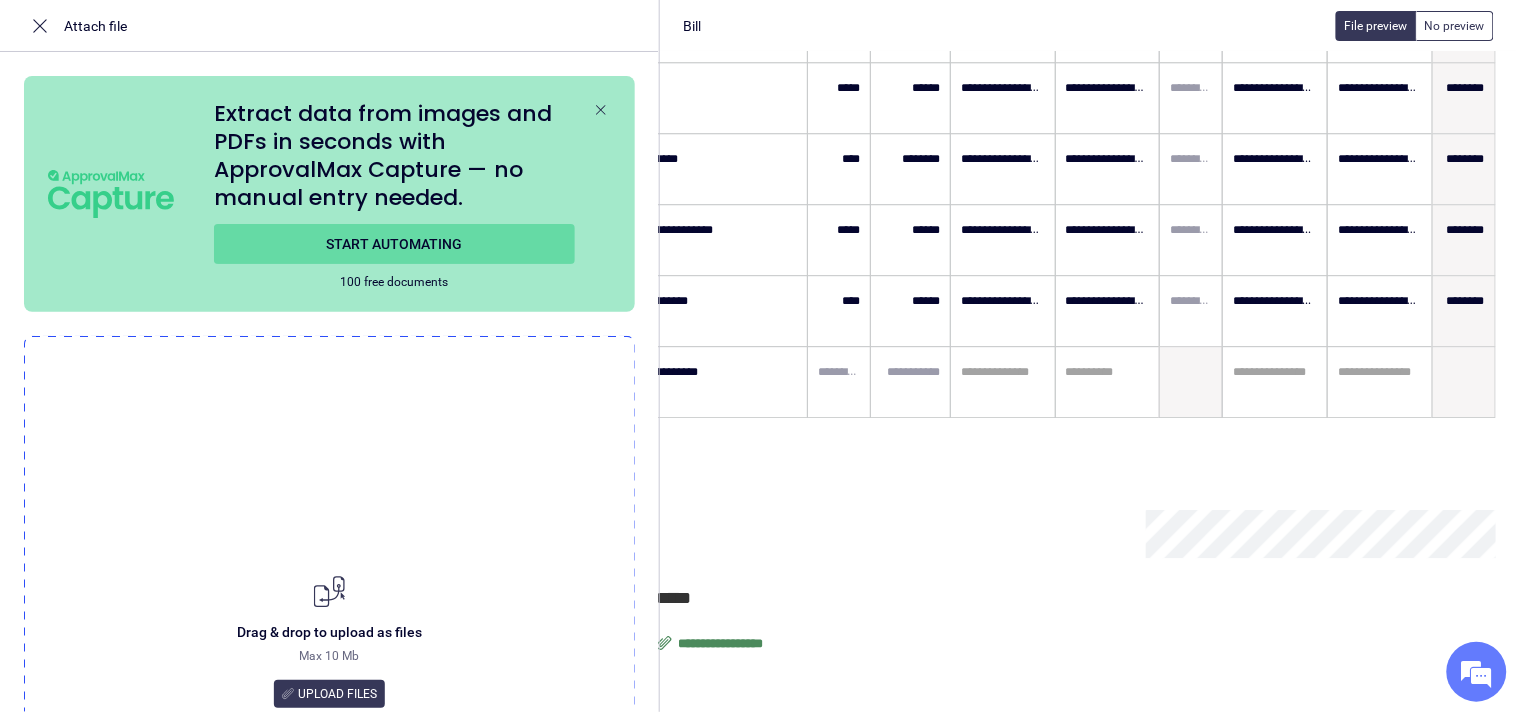 click on "**********" at bounding box center [722, 644] 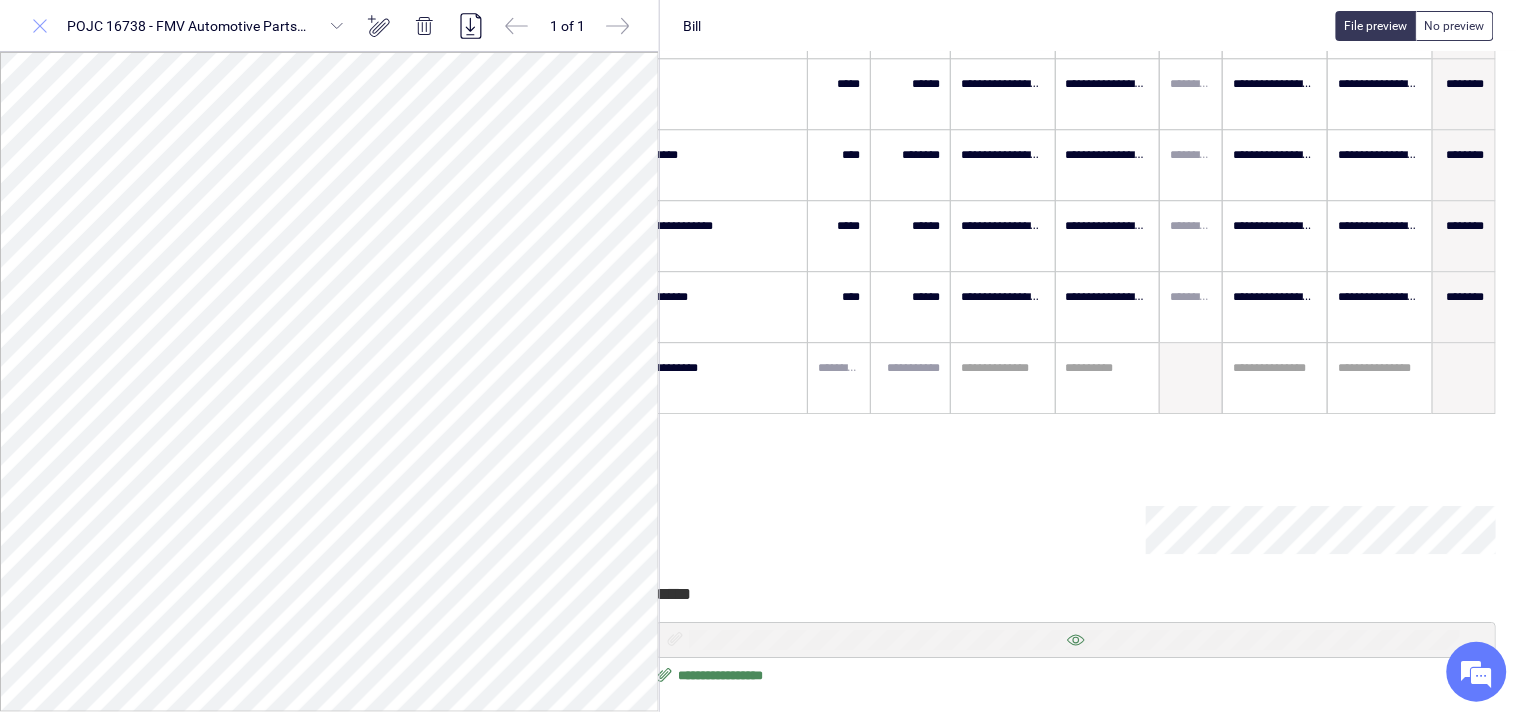 click 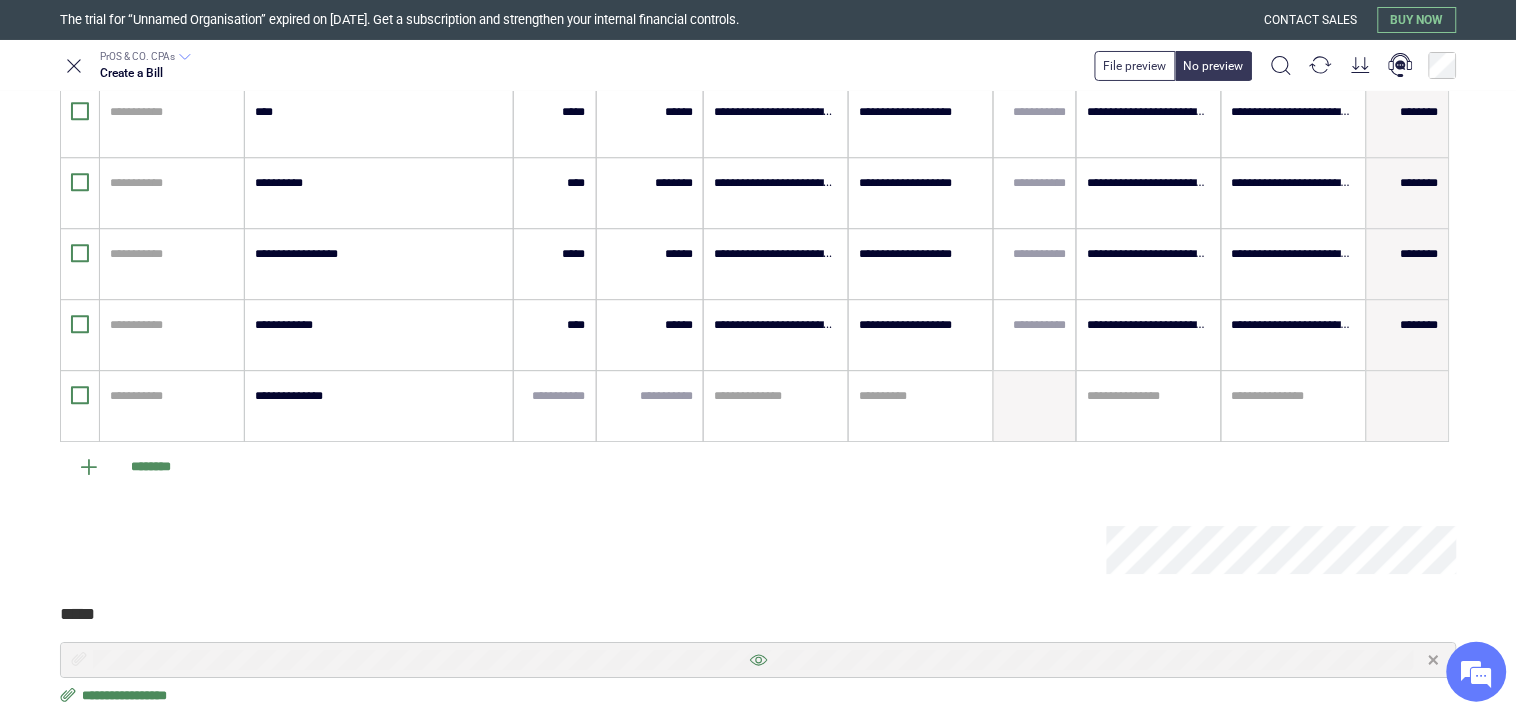 click at bounding box center [758, 660] 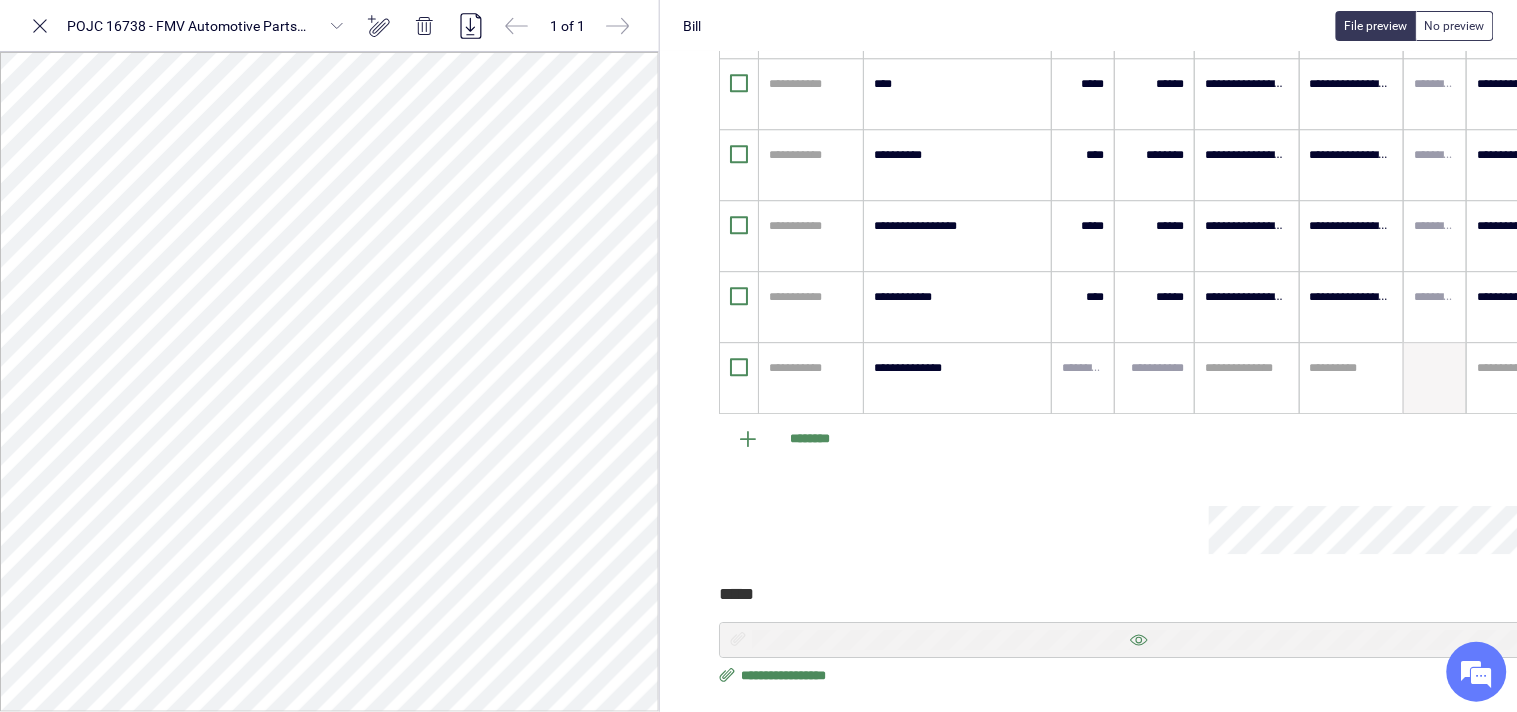 scroll, scrollTop: 1360, scrollLeft: 108, axis: both 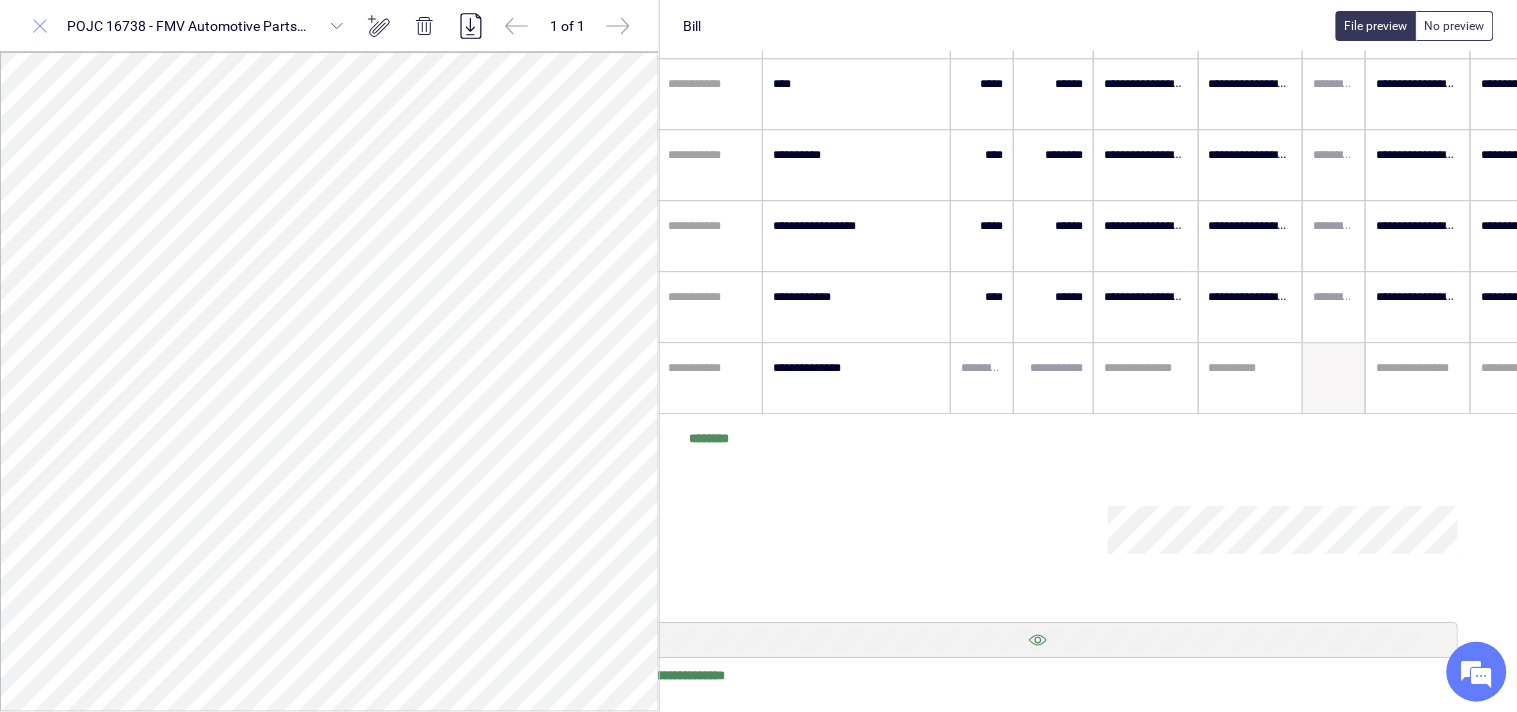 click 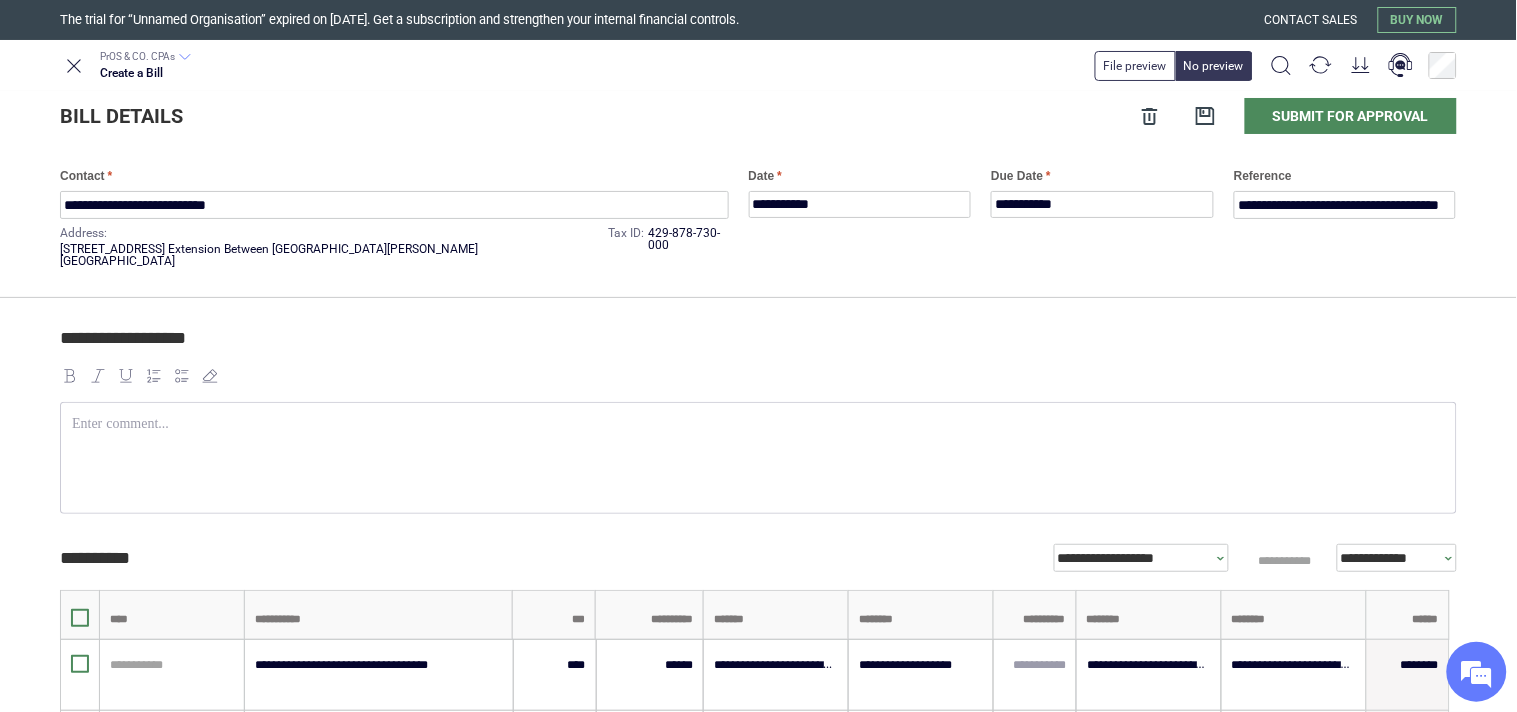 scroll, scrollTop: 0, scrollLeft: 0, axis: both 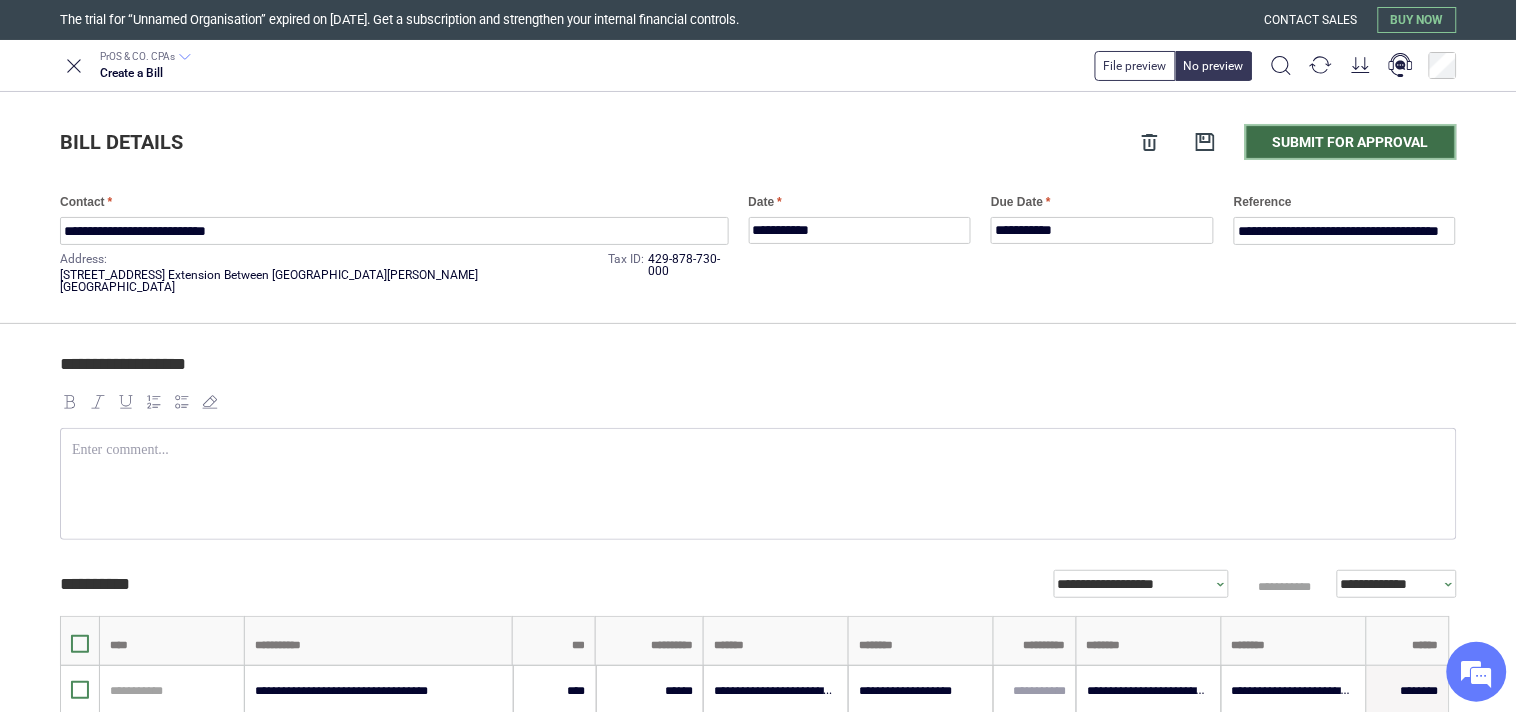 click on "Submit for approval" at bounding box center [1351, 142] 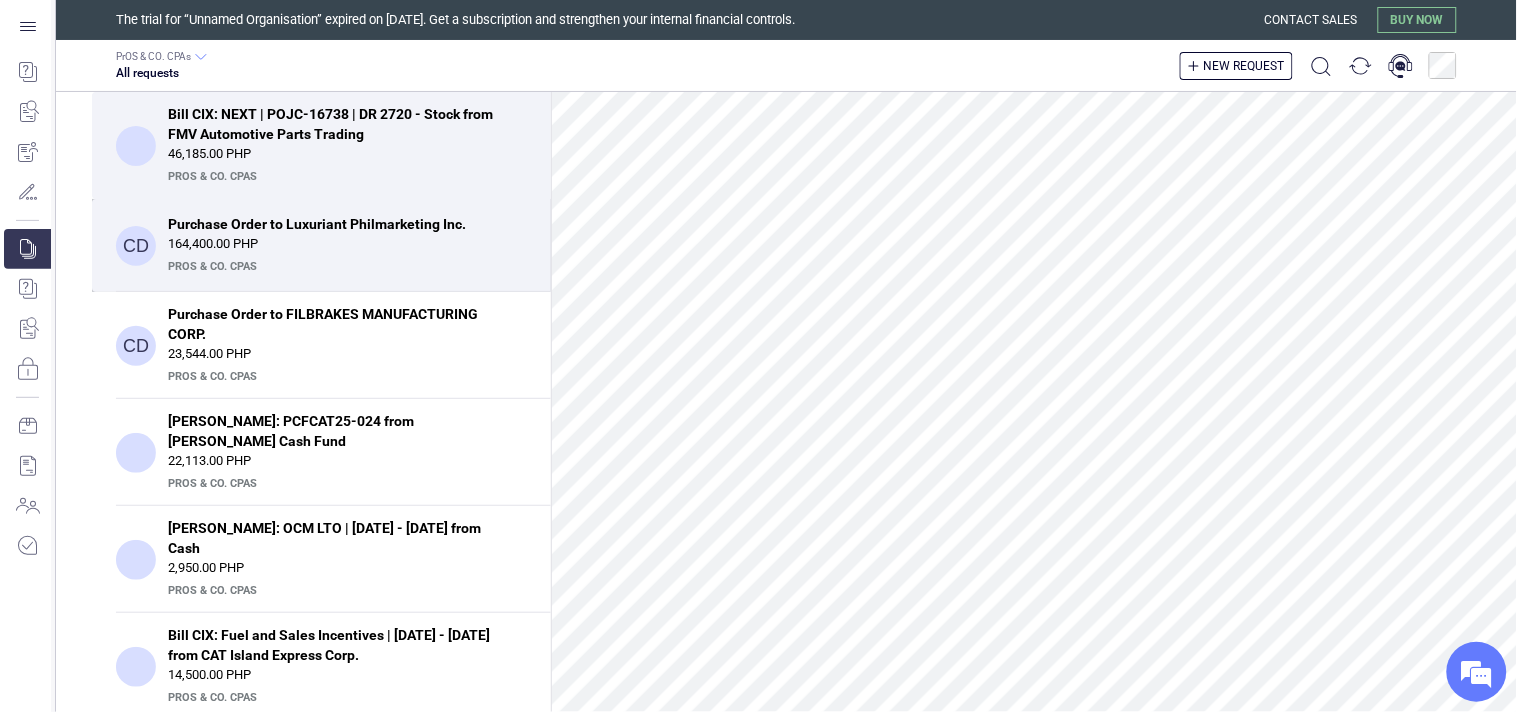 scroll, scrollTop: 0, scrollLeft: 0, axis: both 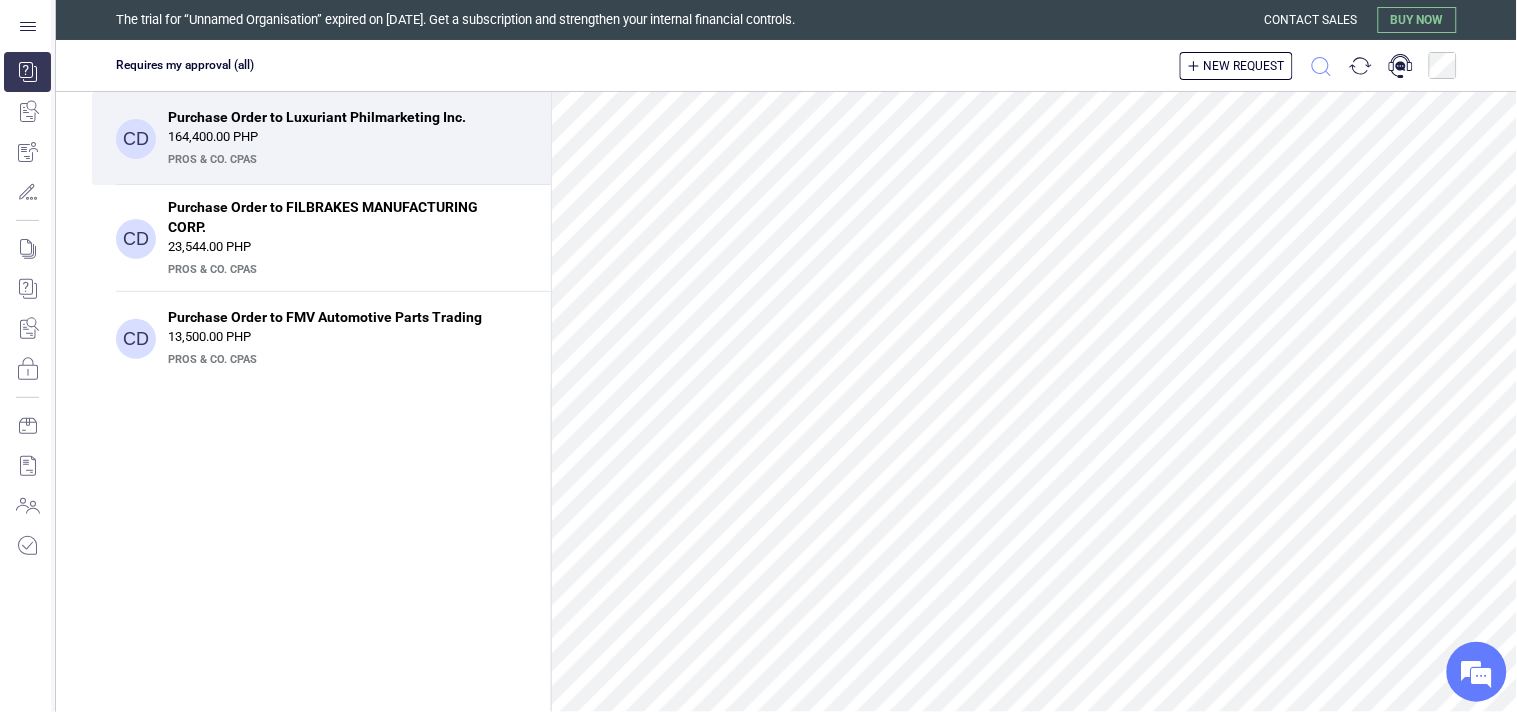 click 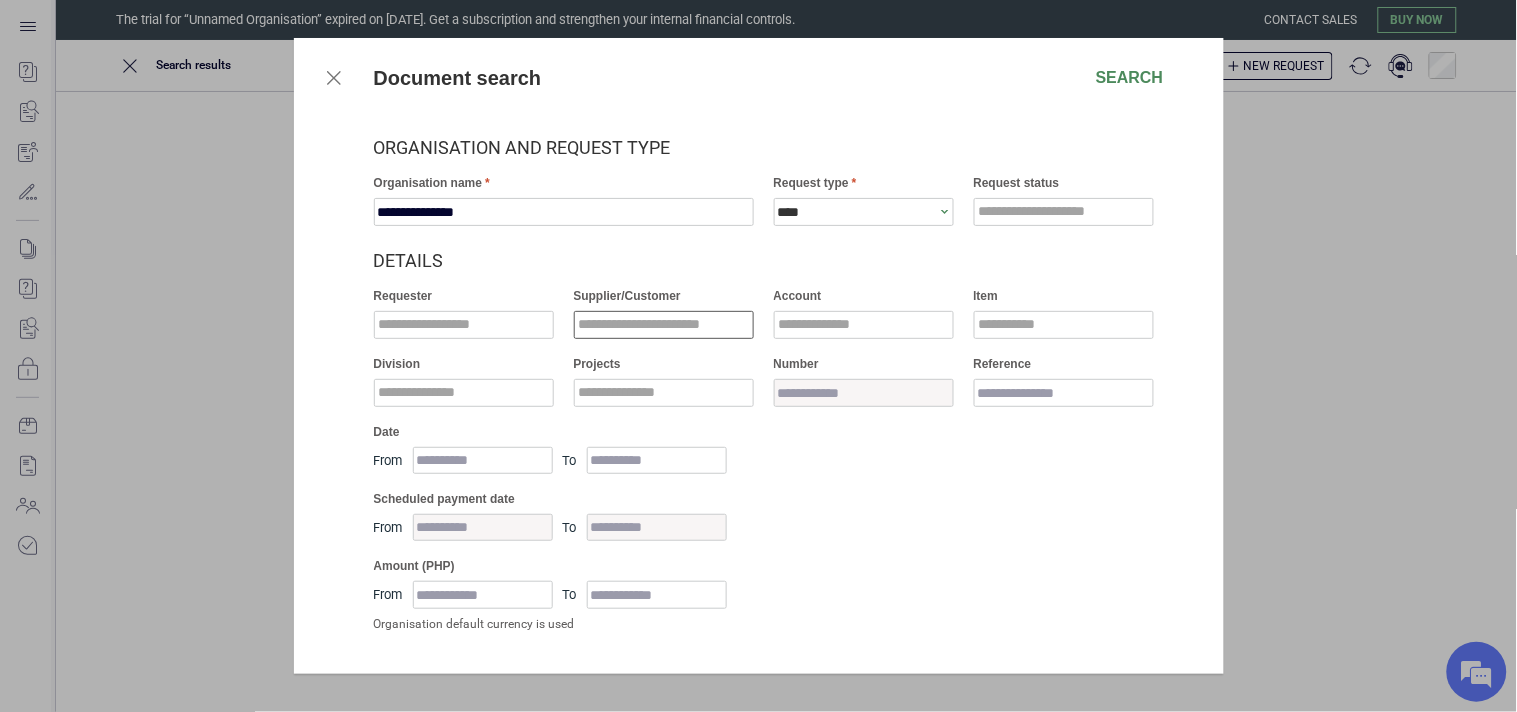 click at bounding box center [664, 325] 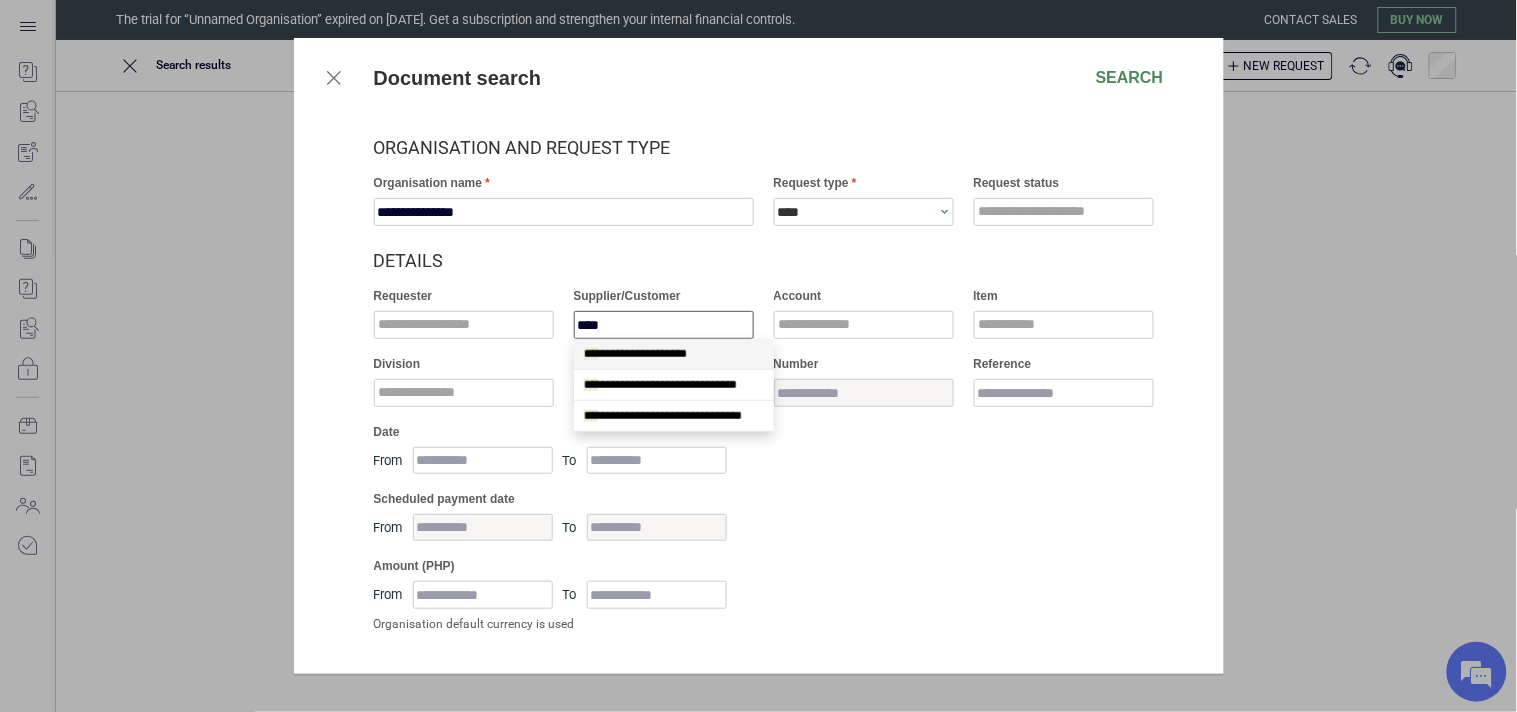 scroll, scrollTop: 0, scrollLeft: 0, axis: both 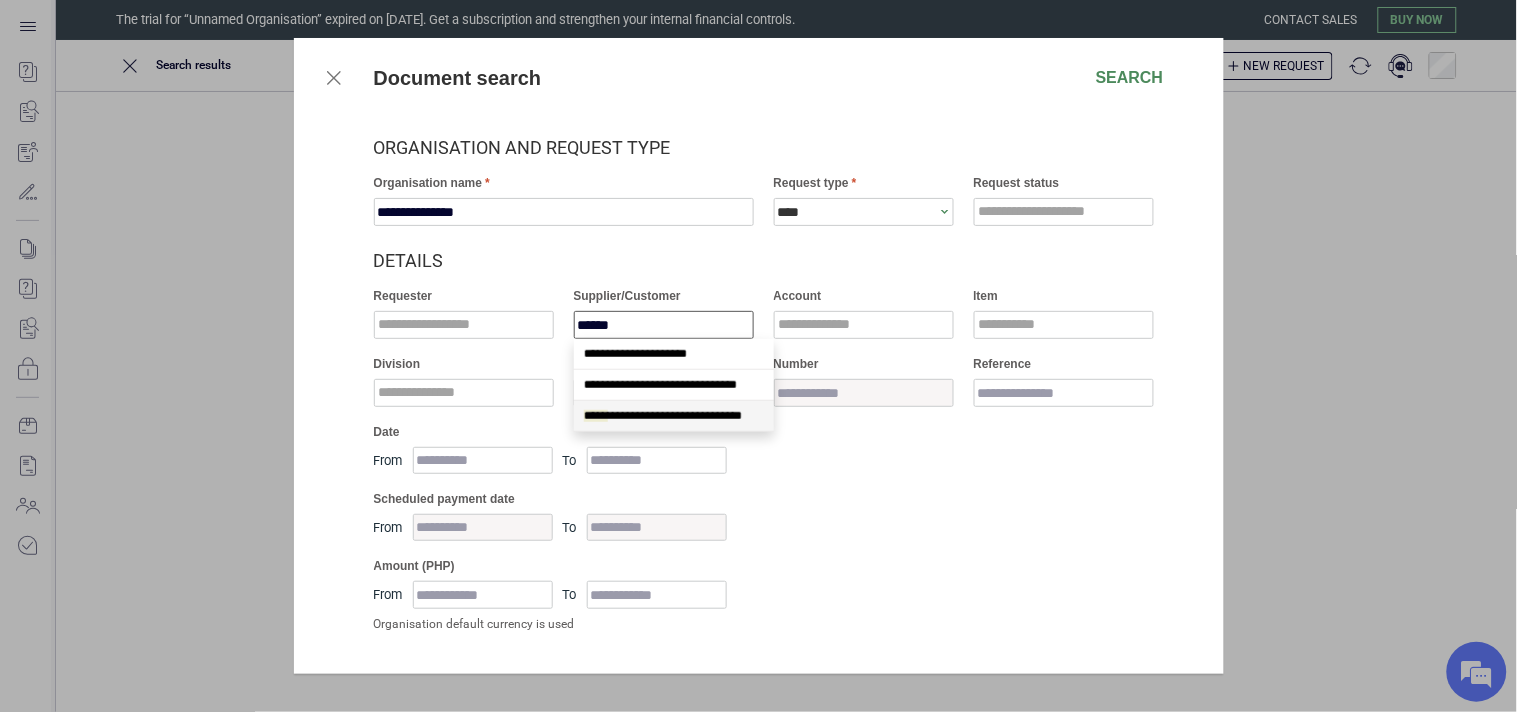 type on "*******" 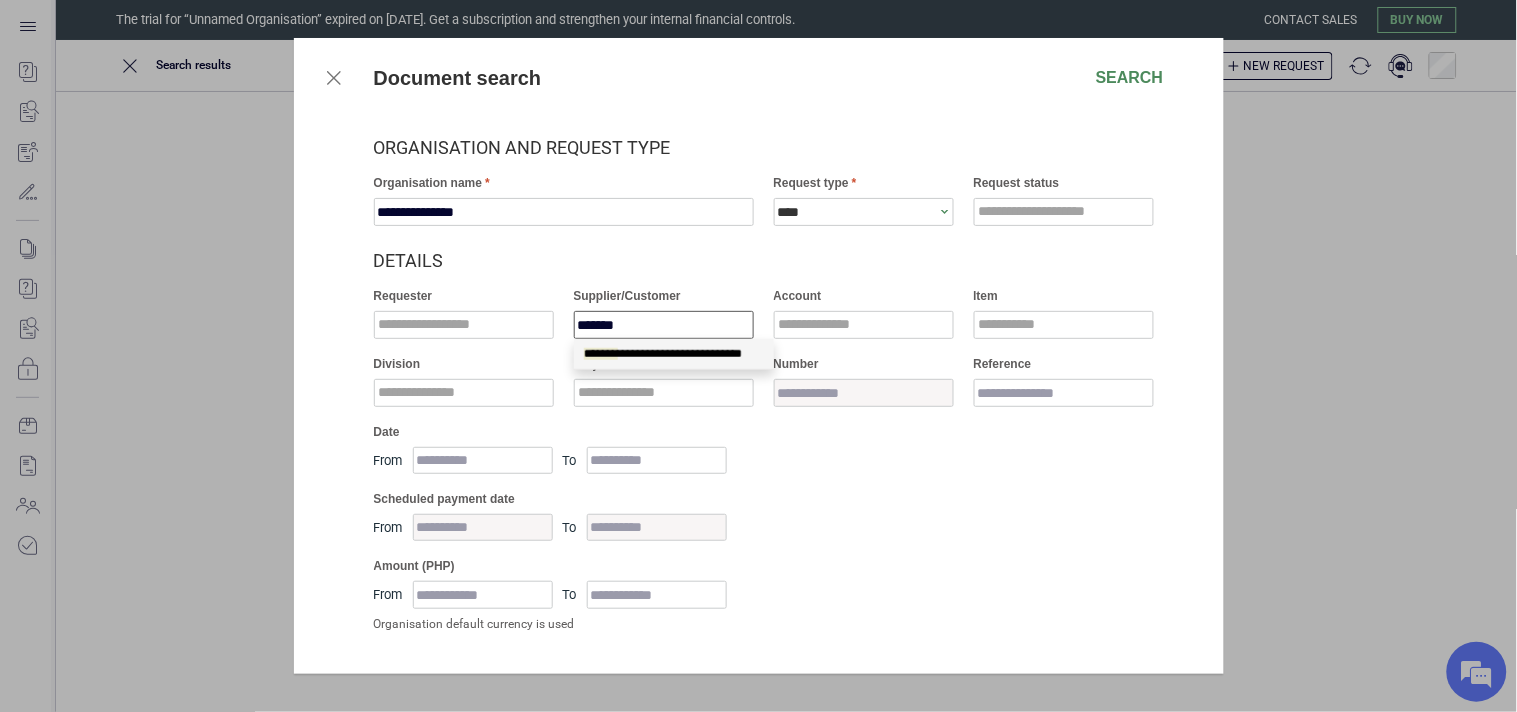 click on "**********" at bounding box center (663, 354) 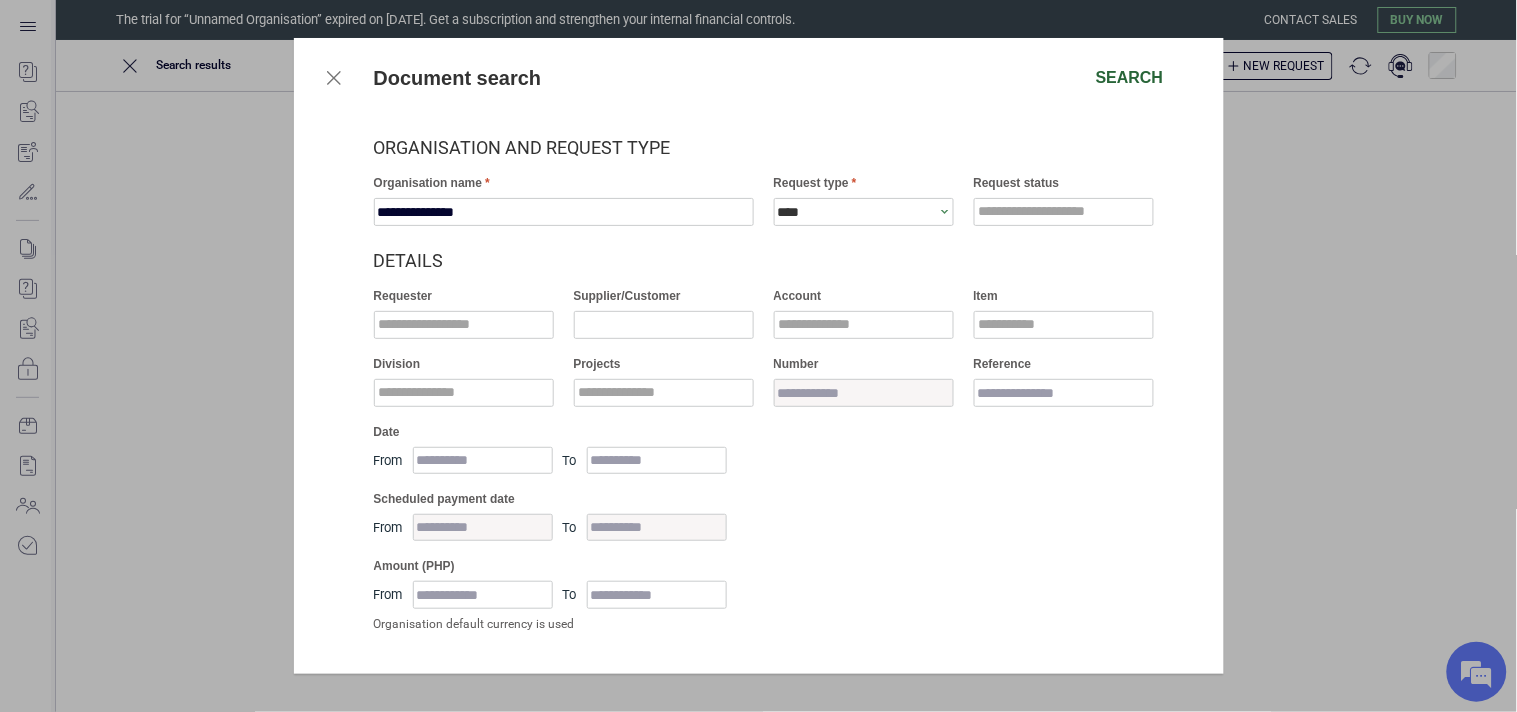 type on "**********" 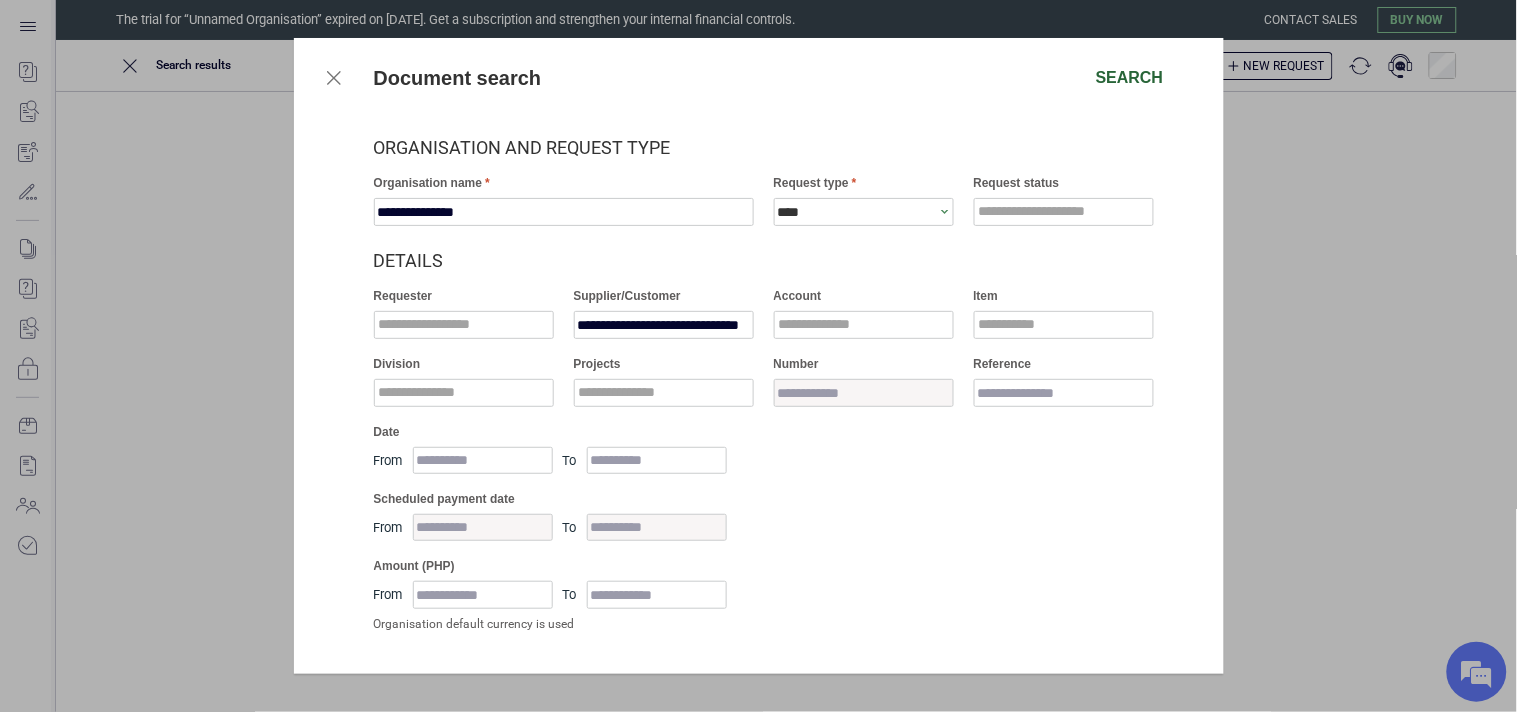 click on "Search" at bounding box center (1130, 78) 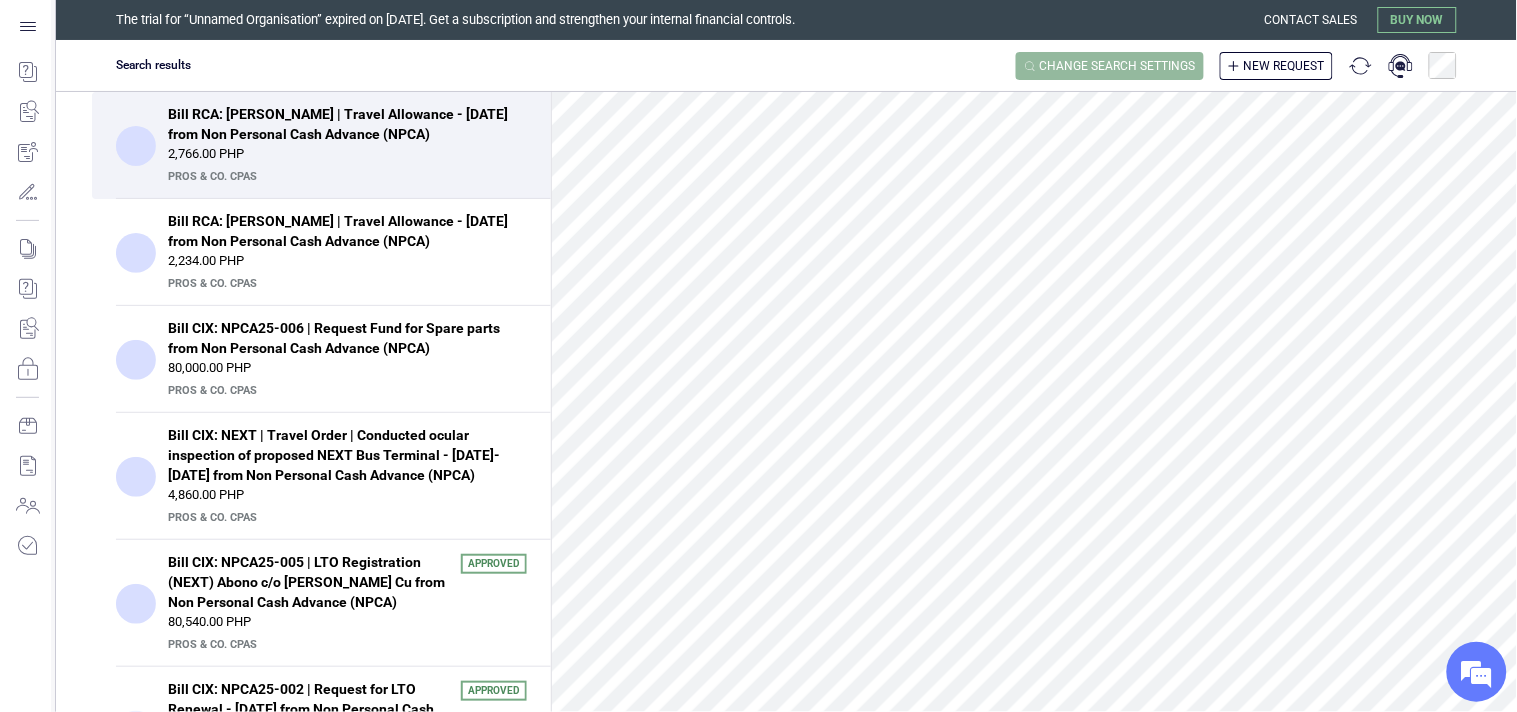 click on "Change search settings" at bounding box center (1118, 66) 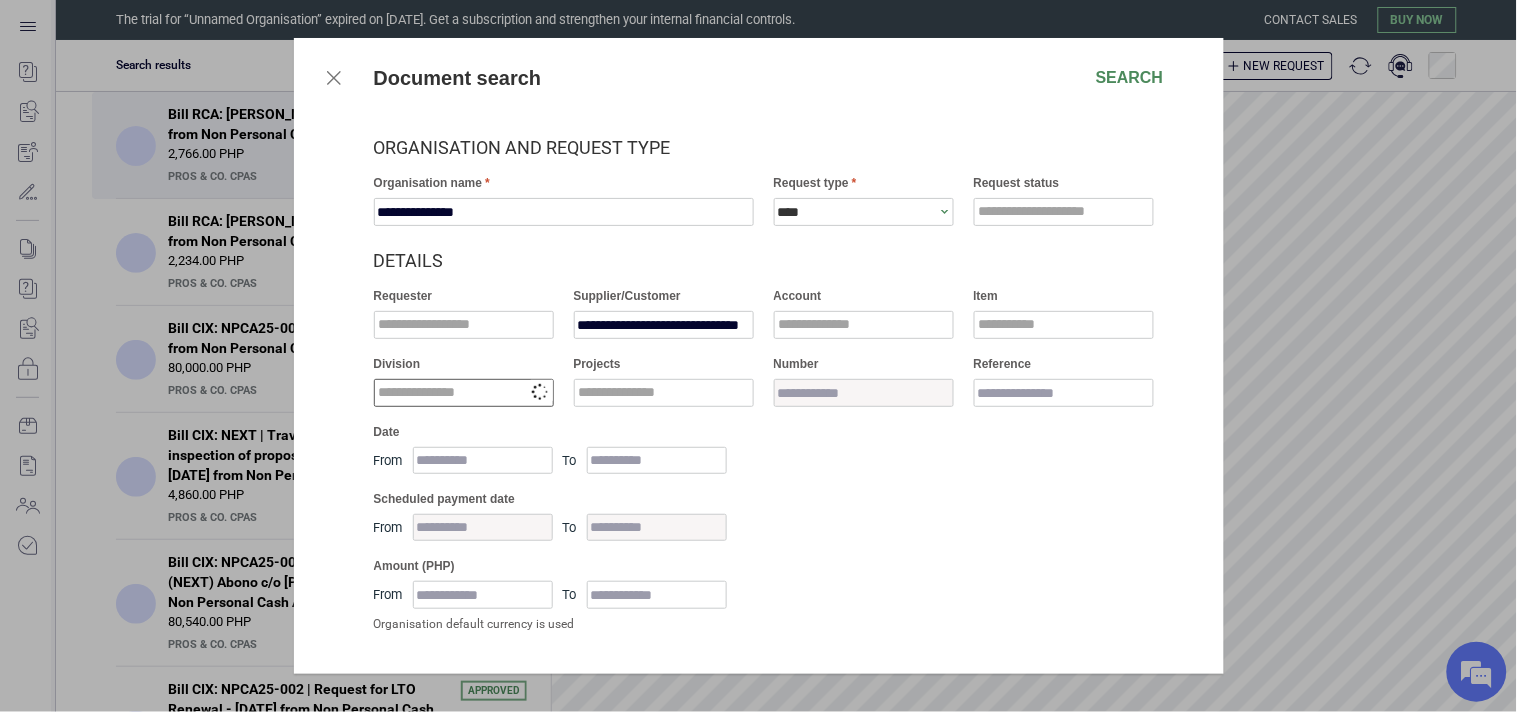 click at bounding box center [464, 393] 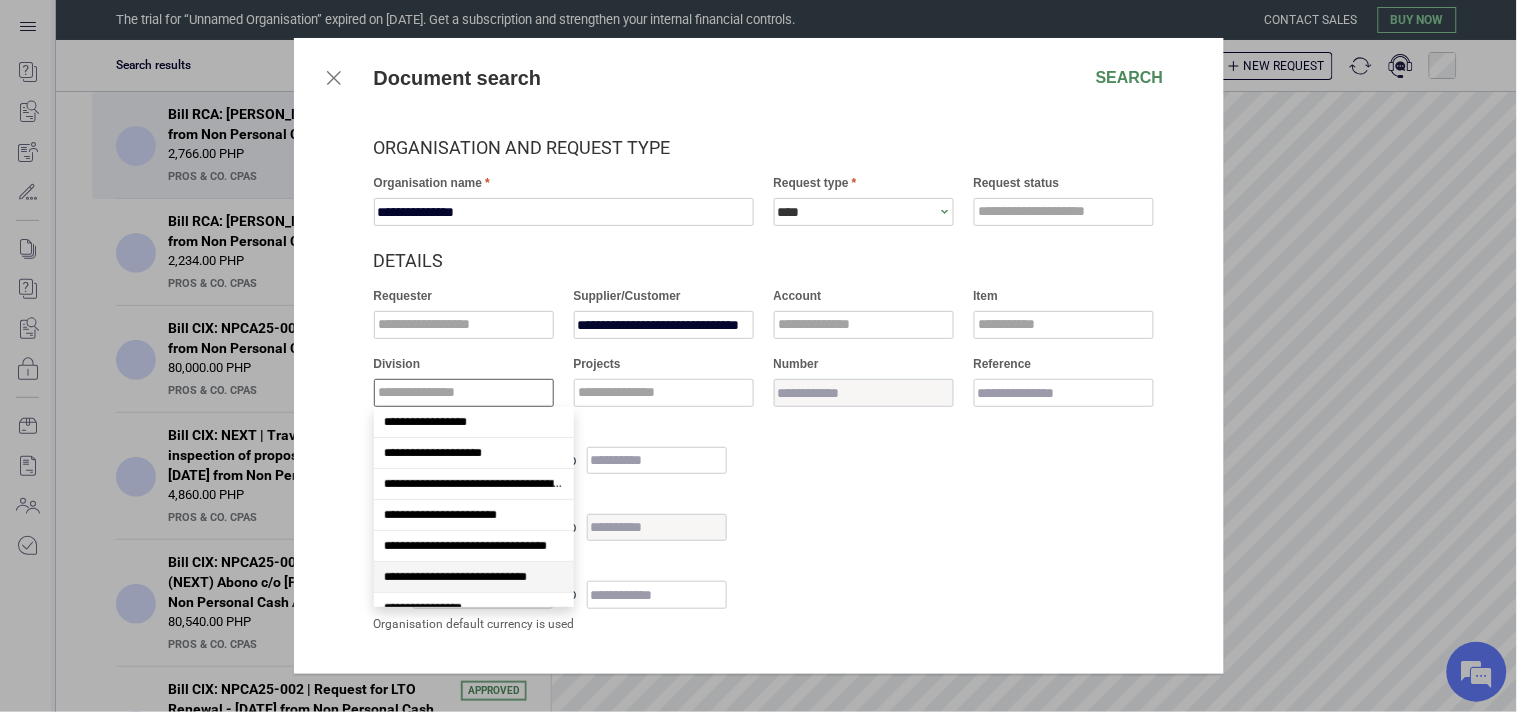 click on "**********" at bounding box center [455, 577] 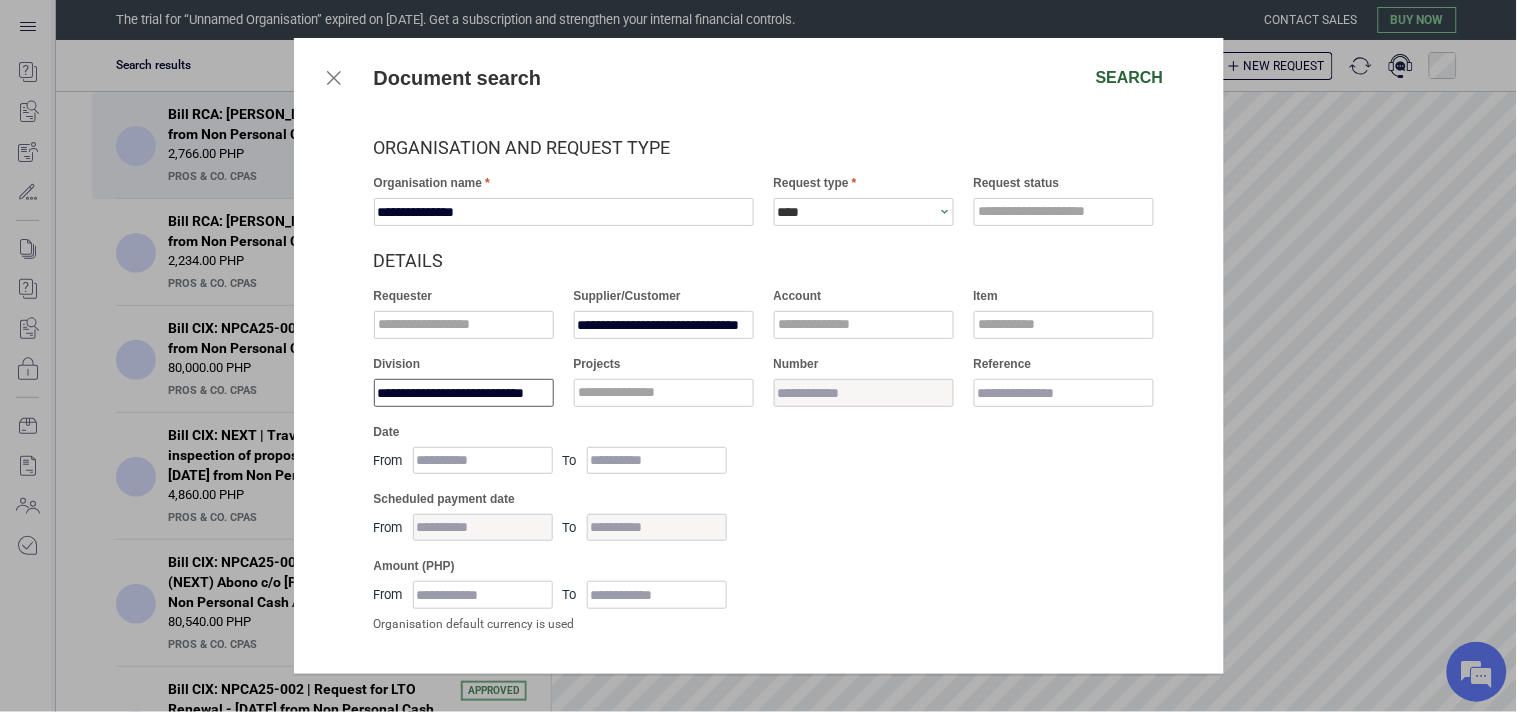 type on "**********" 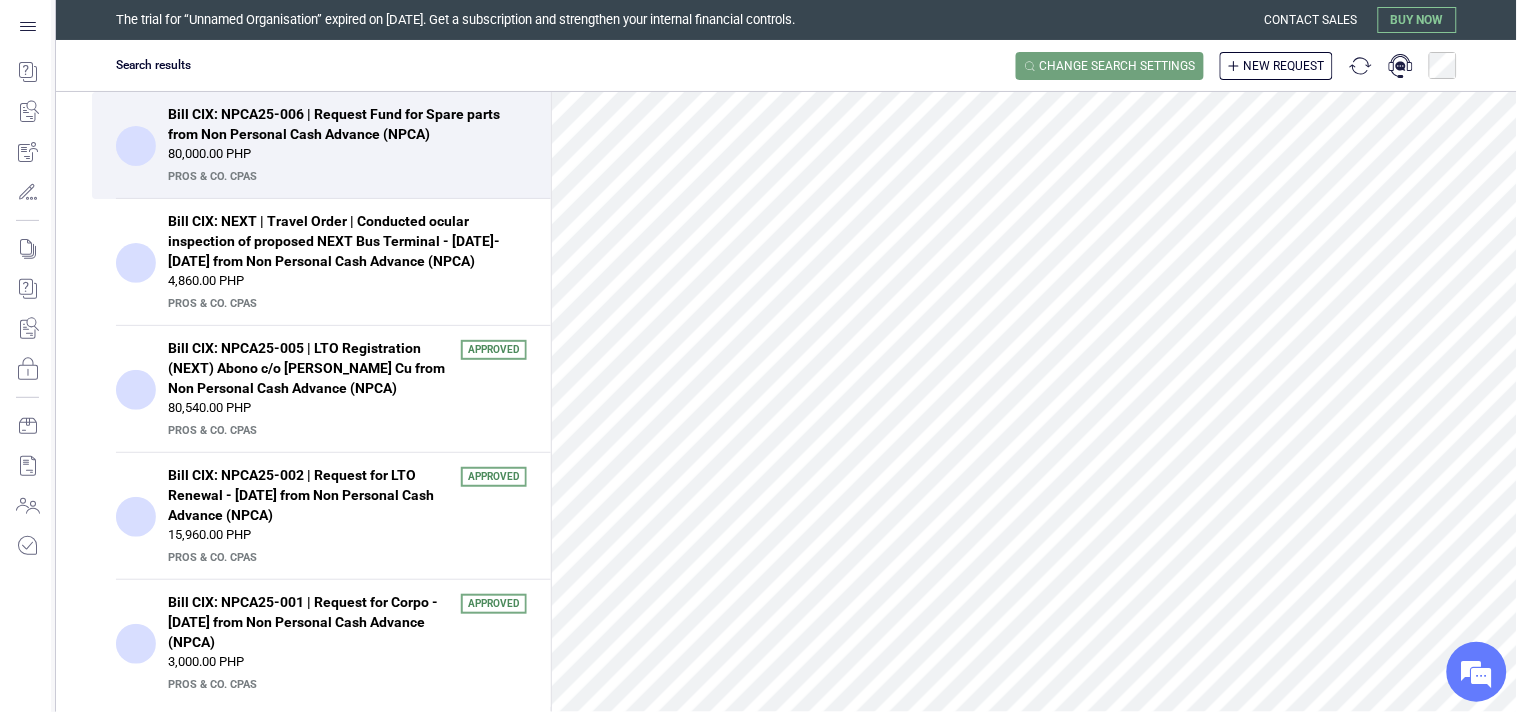 click on "80,000.00 PHP" at bounding box center (347, 154) 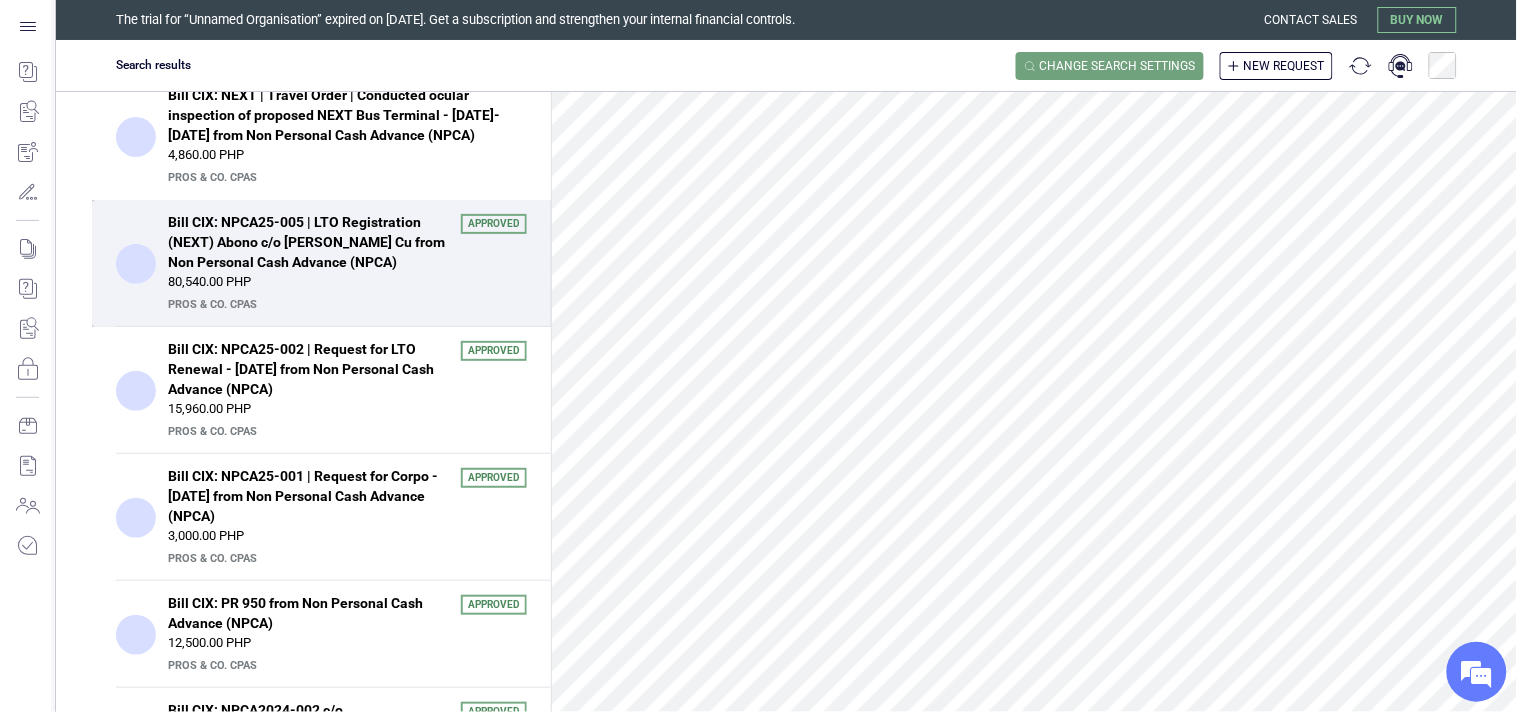 scroll, scrollTop: 222, scrollLeft: 0, axis: vertical 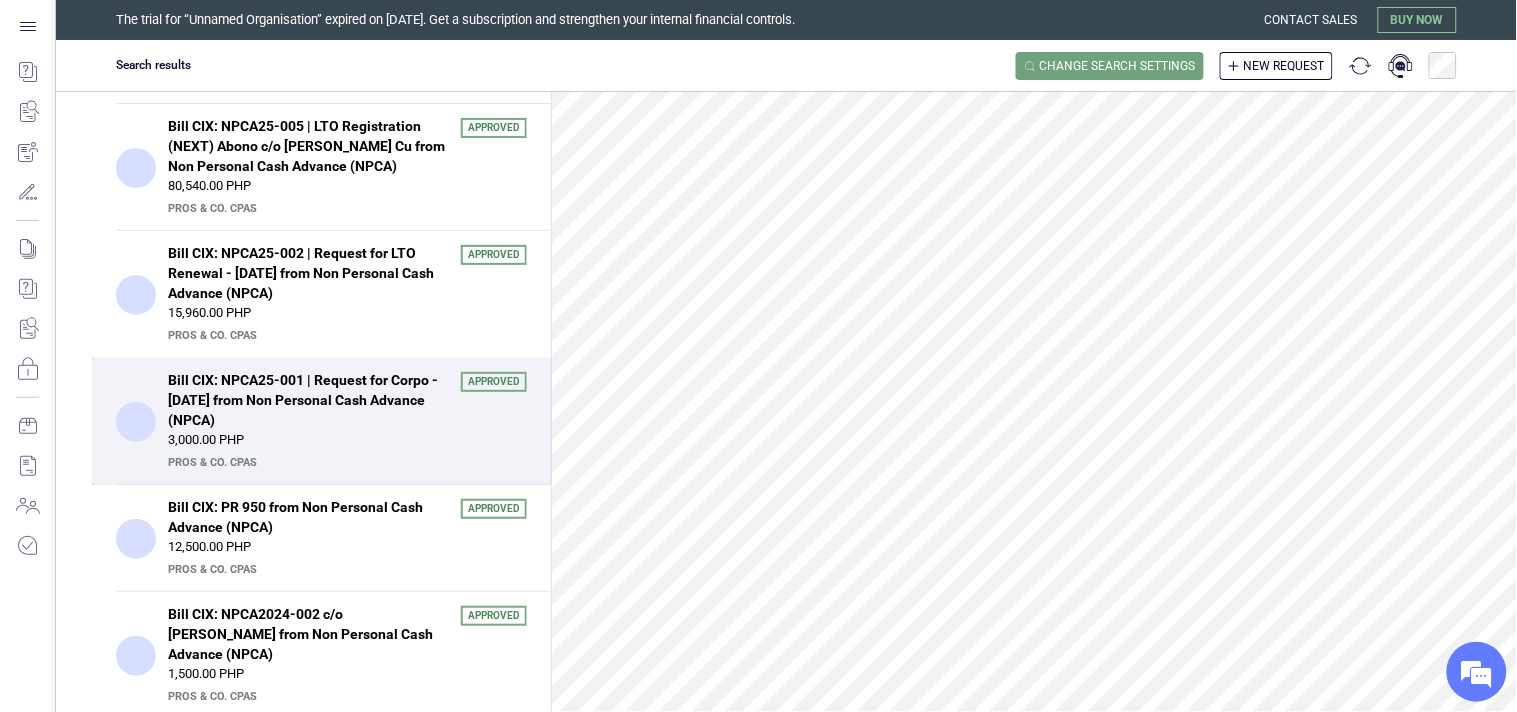 click on "Bill CIX: NPCA25-001 | Request for Corpo - January 6, 2025 from Non Personal Cash Advance (NPCA)" at bounding box center (308, 400) 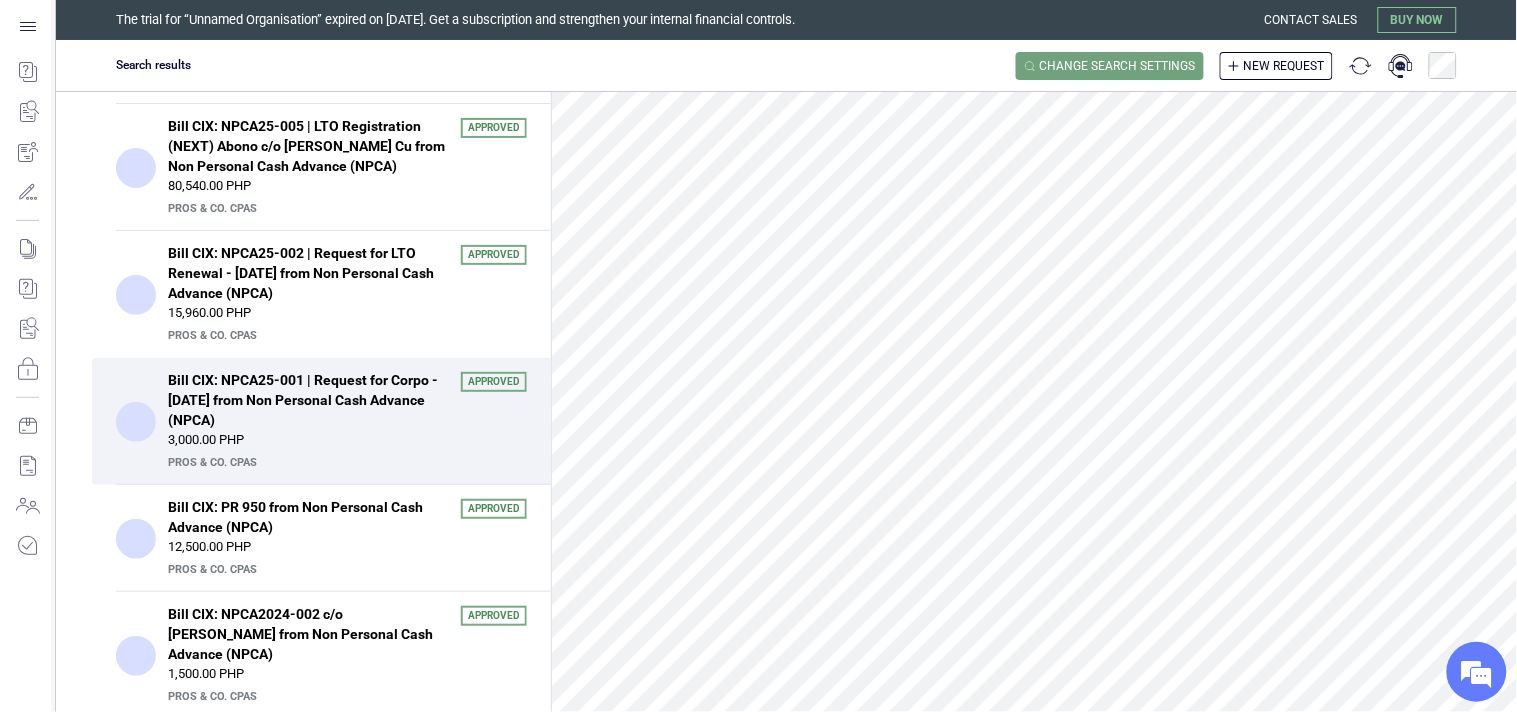 scroll, scrollTop: 333, scrollLeft: 0, axis: vertical 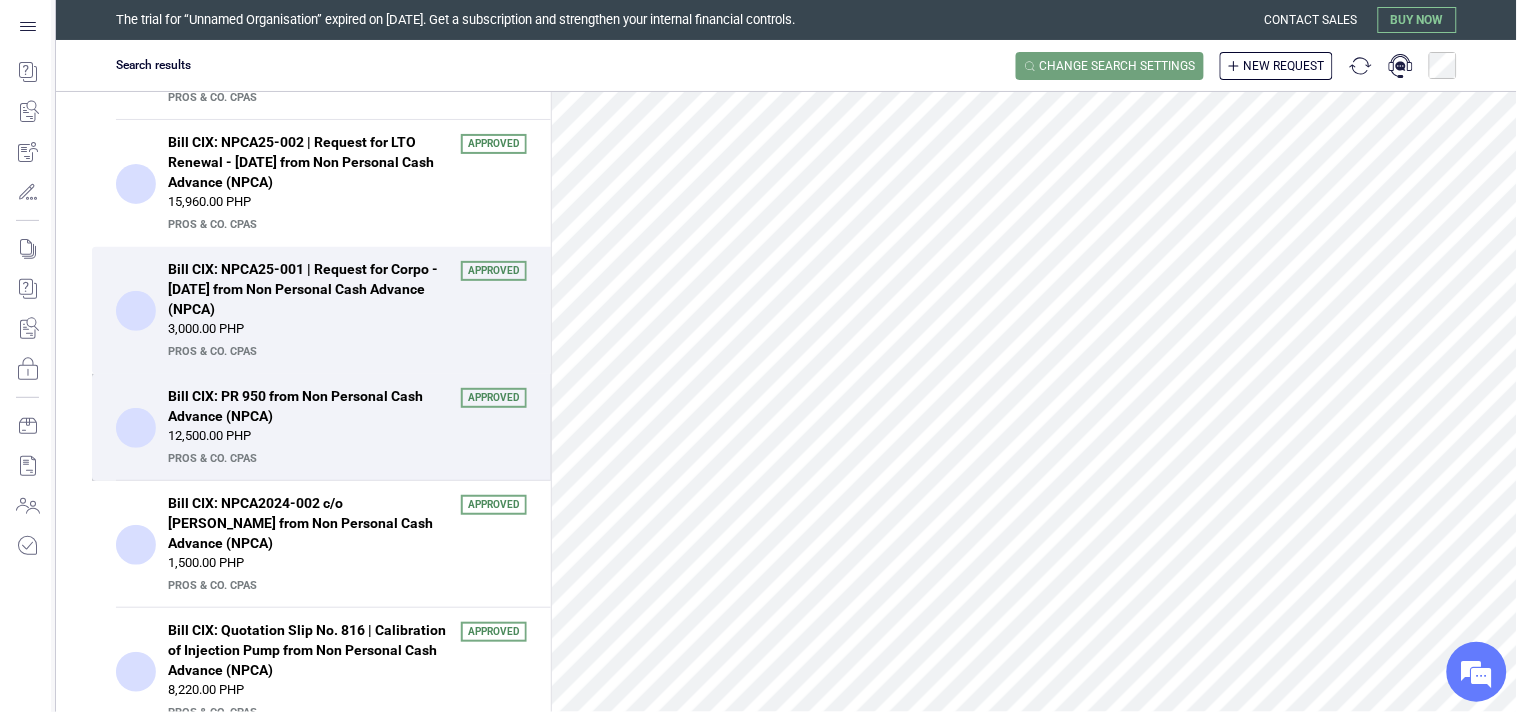 click on "Bill CIX: PR 950 from Non Personal Cash Advance (NPCA)" at bounding box center [308, 406] 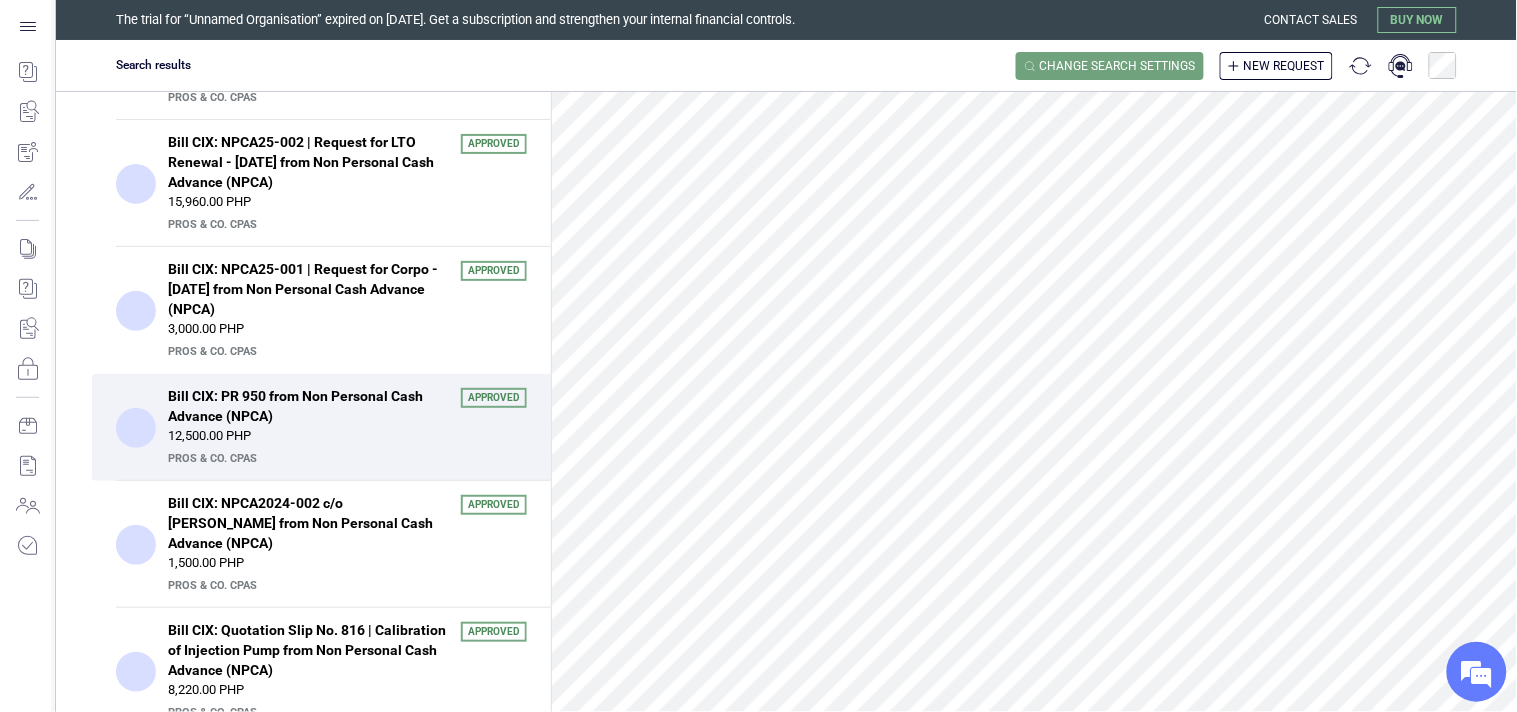 scroll, scrollTop: 444, scrollLeft: 0, axis: vertical 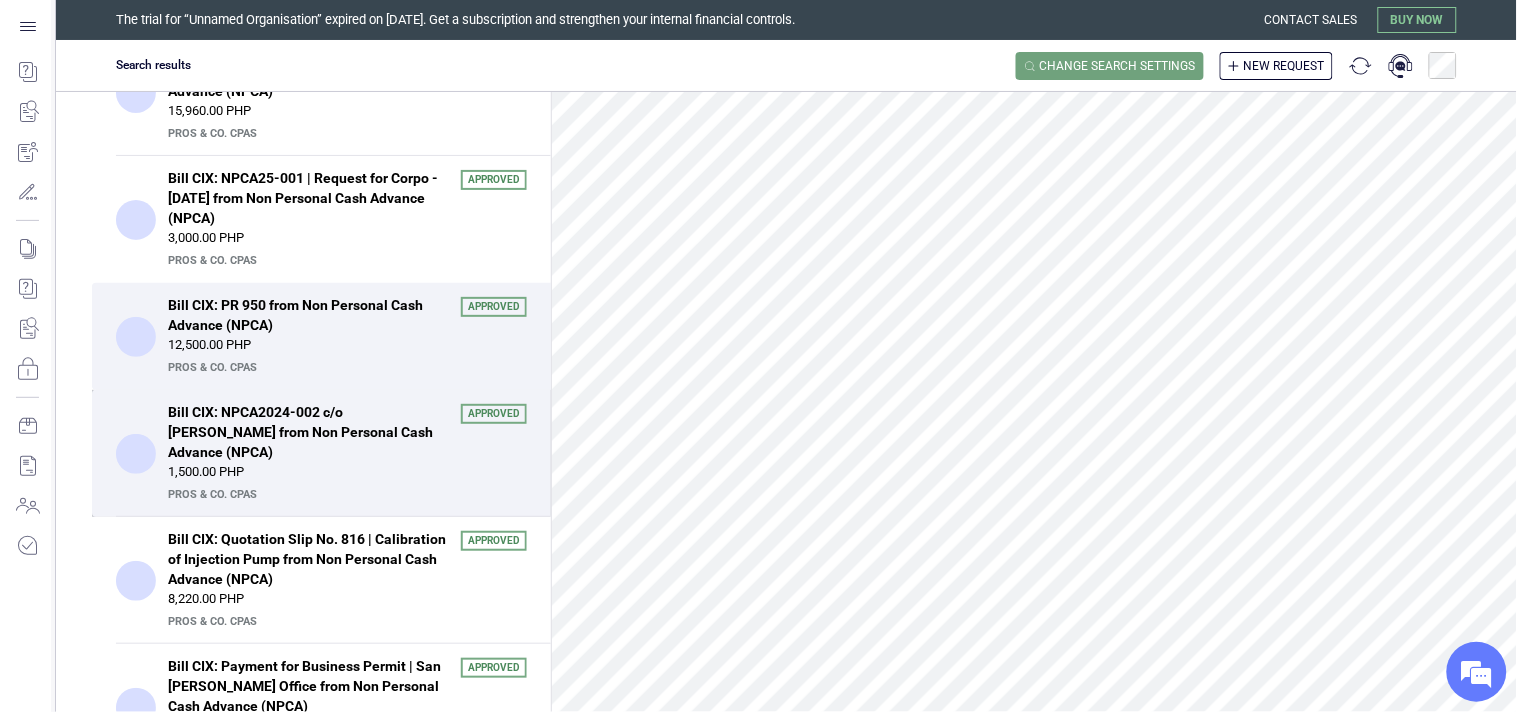 click on "Bill CIX: NPCA2024-002 c/o Manuel Francisco from Non Personal Cash Advance (NPCA)" at bounding box center [308, 432] 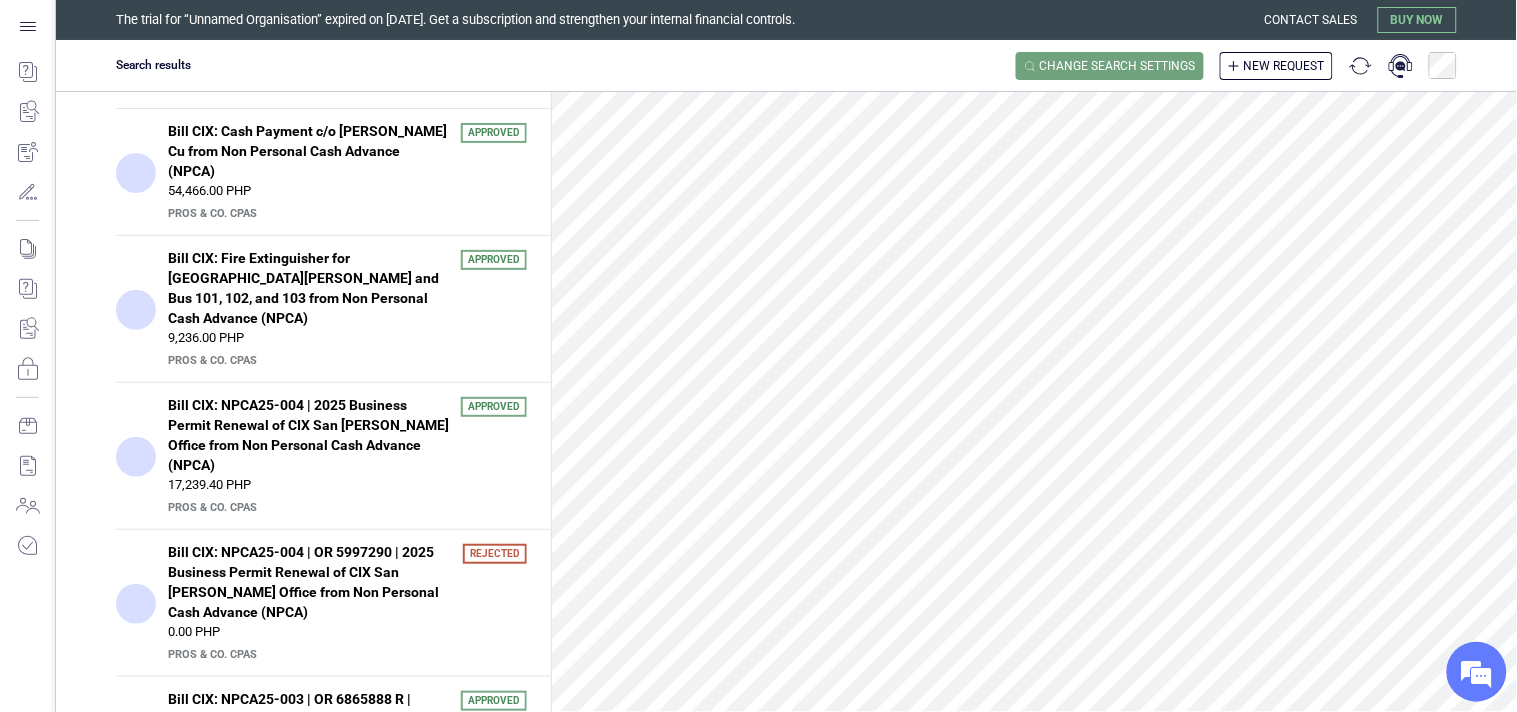 scroll, scrollTop: 1111, scrollLeft: 0, axis: vertical 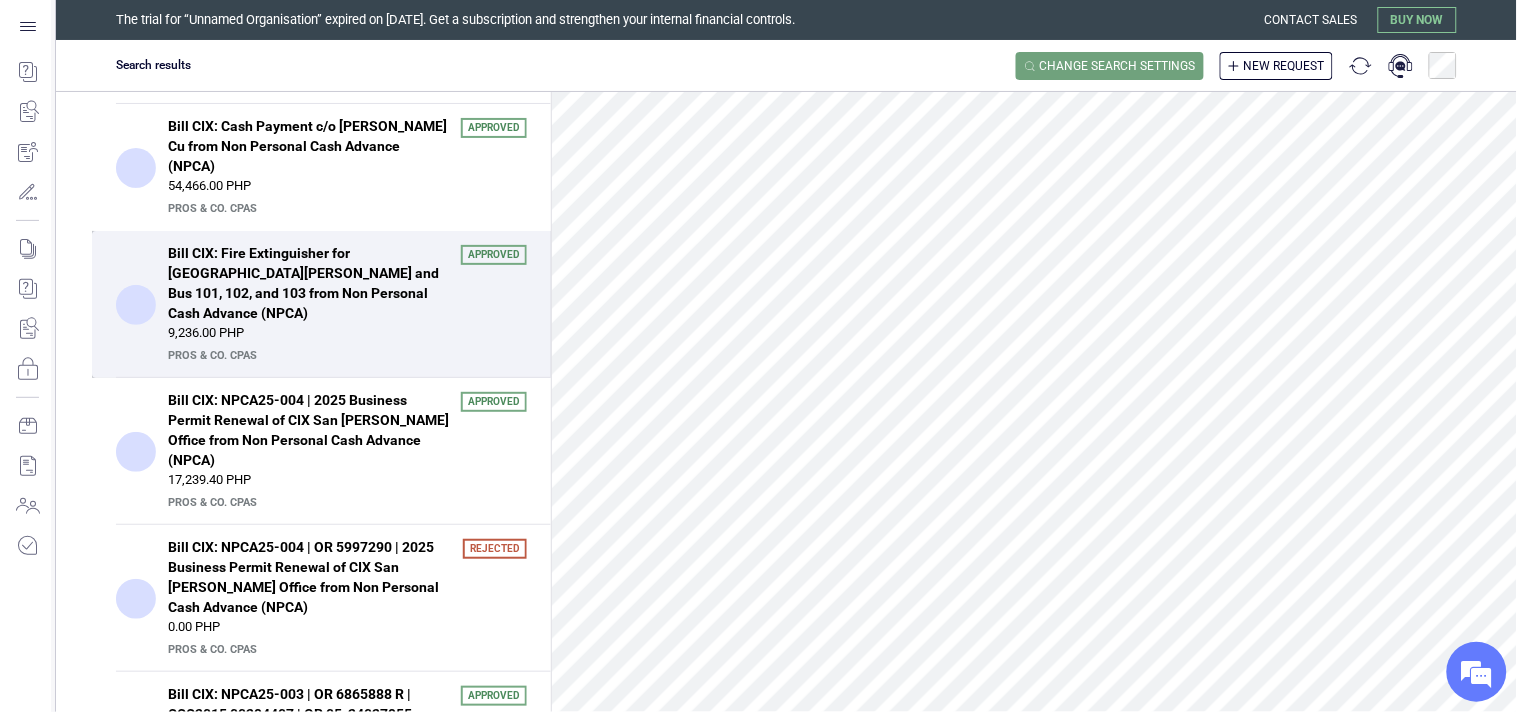click on "Bill CIX: Fire Extinguisher for San Andres Terminal and Bus 101, 102, and 103 from Non Personal Cash Advance (NPCA)" at bounding box center (308, 283) 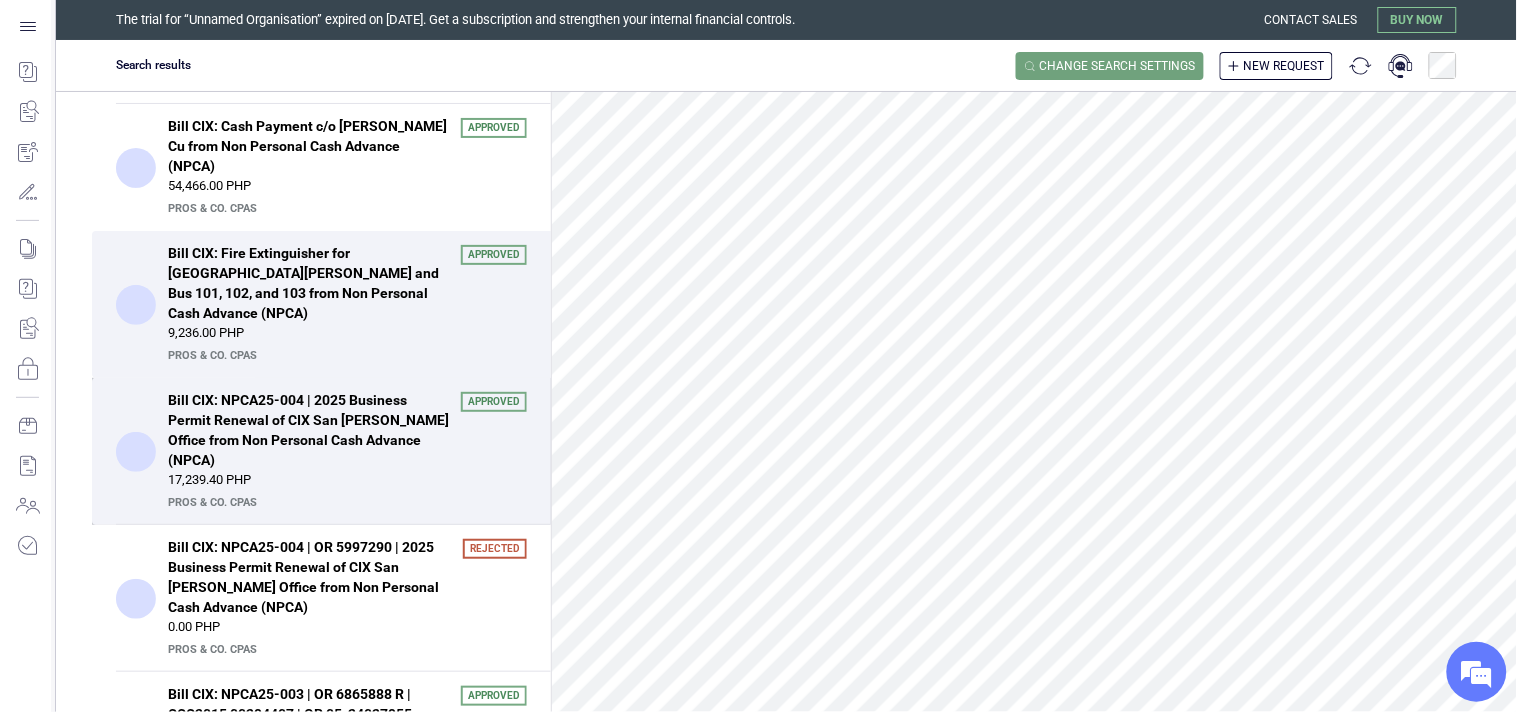 click on "Bill CIX: NPCA25-004 | 2025 Business Permit Renewal of CIX San Andres Office from Non Personal Cash Advance (NPCA)" at bounding box center (308, 430) 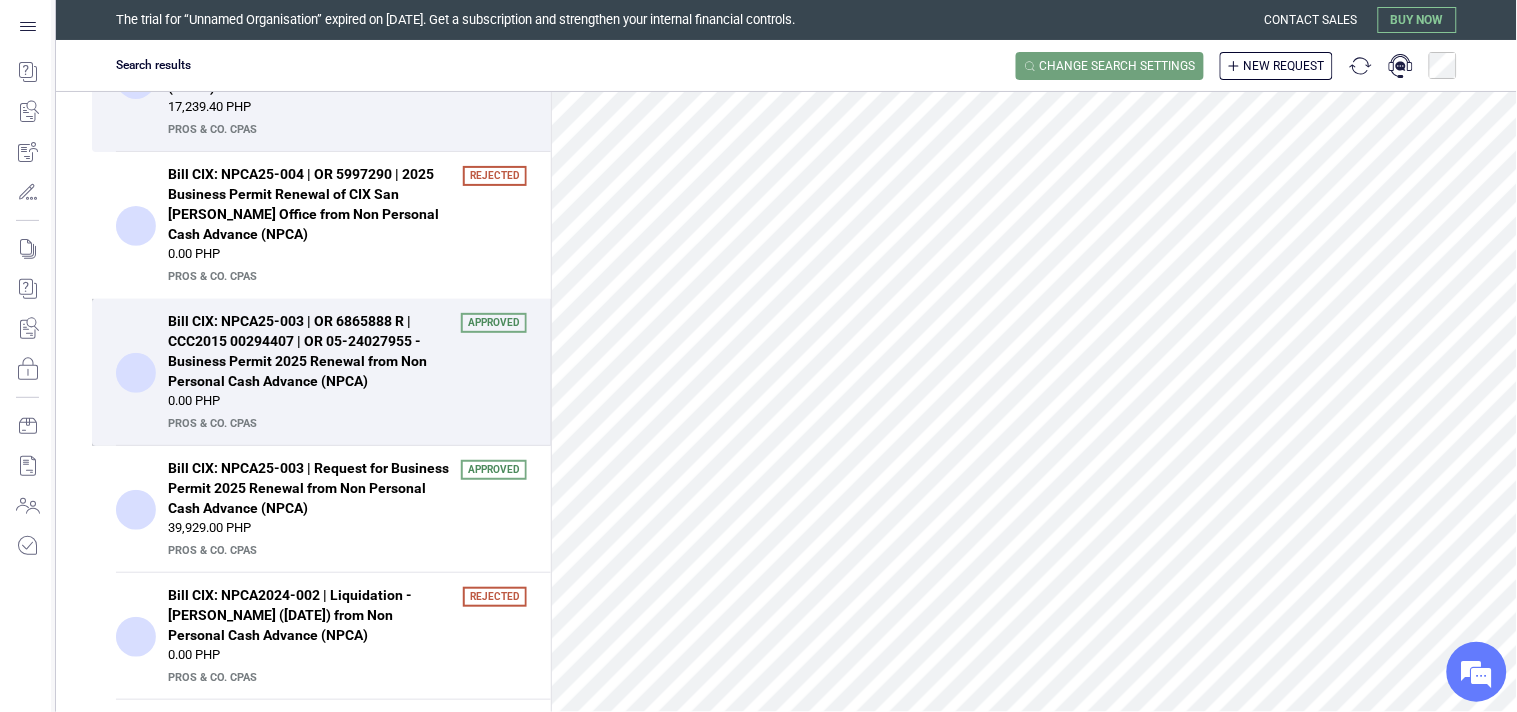 scroll, scrollTop: 1555, scrollLeft: 0, axis: vertical 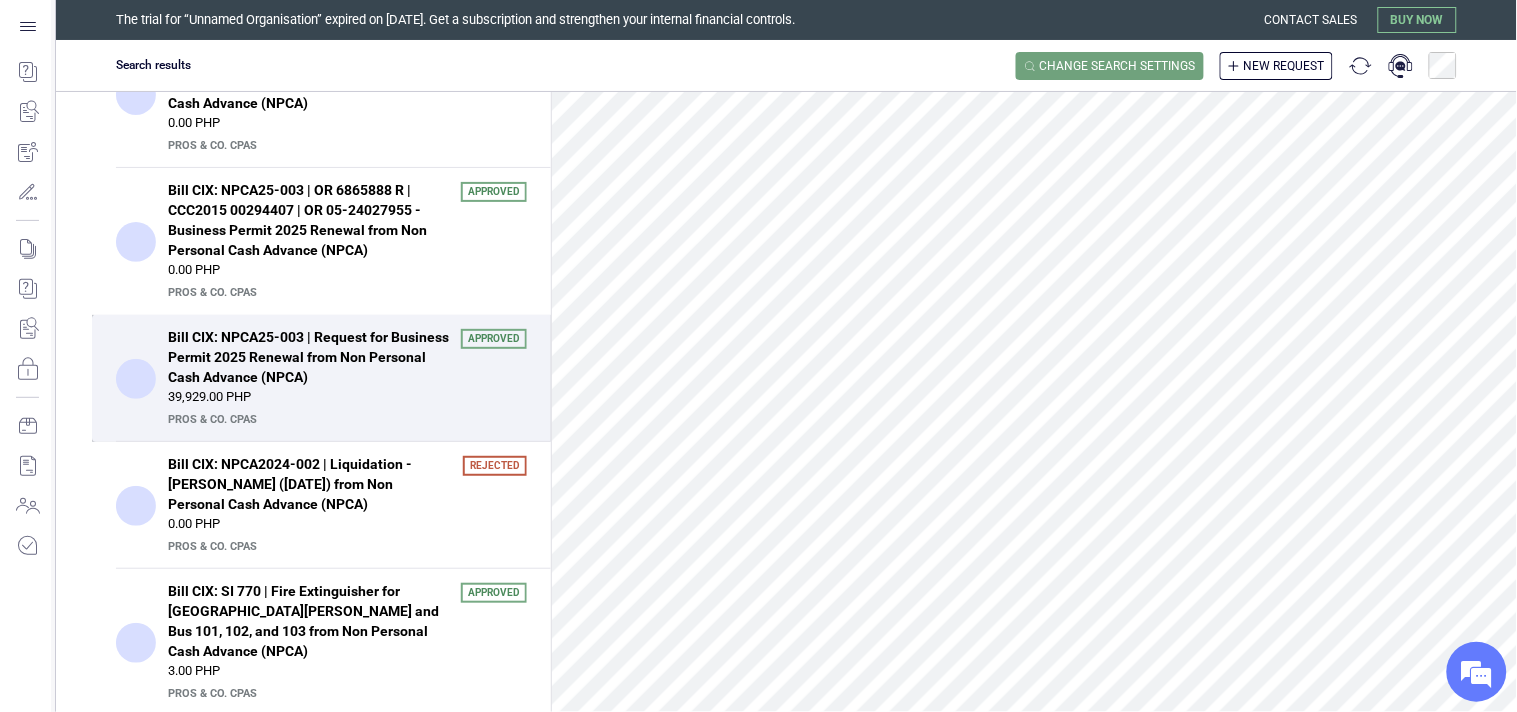 click on "39,929.00 PHP" at bounding box center (347, 397) 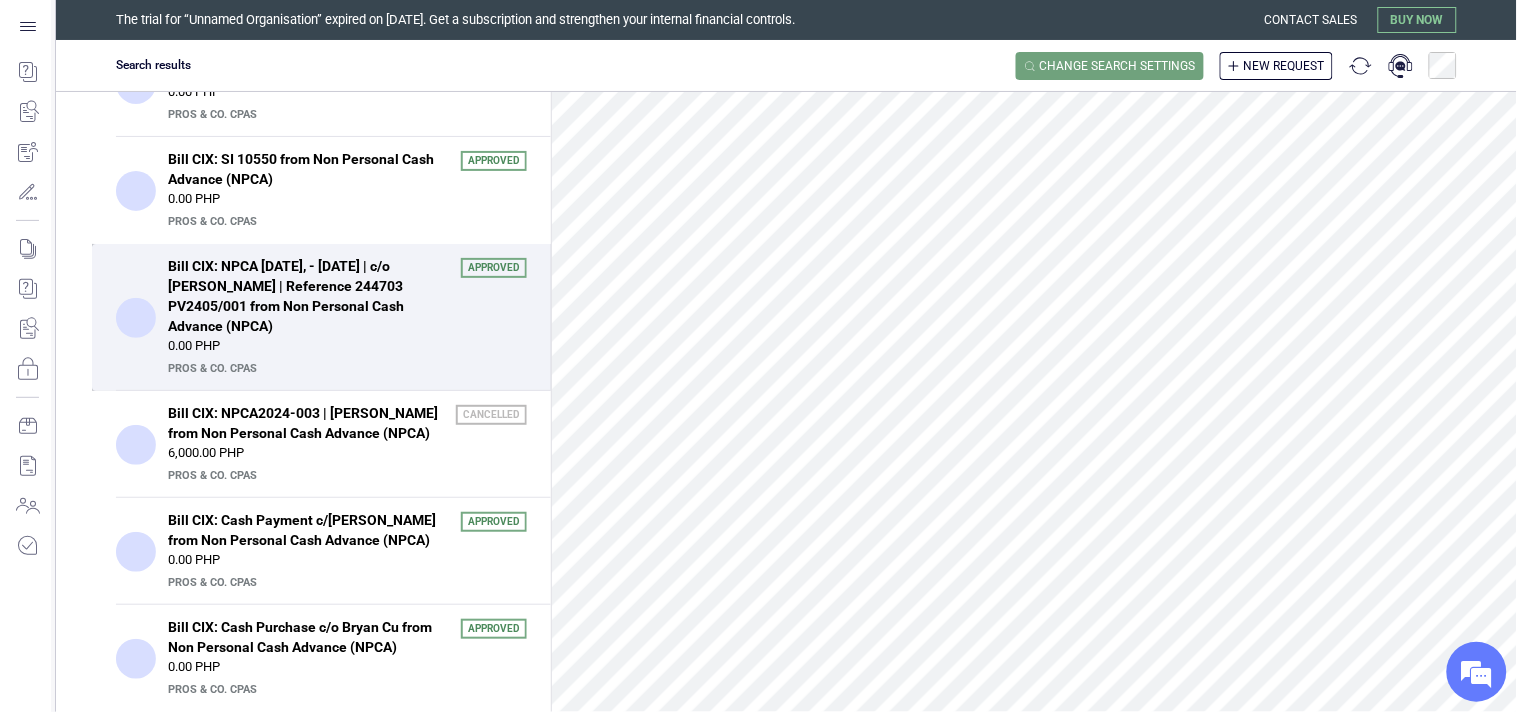 scroll, scrollTop: 2367, scrollLeft: 0, axis: vertical 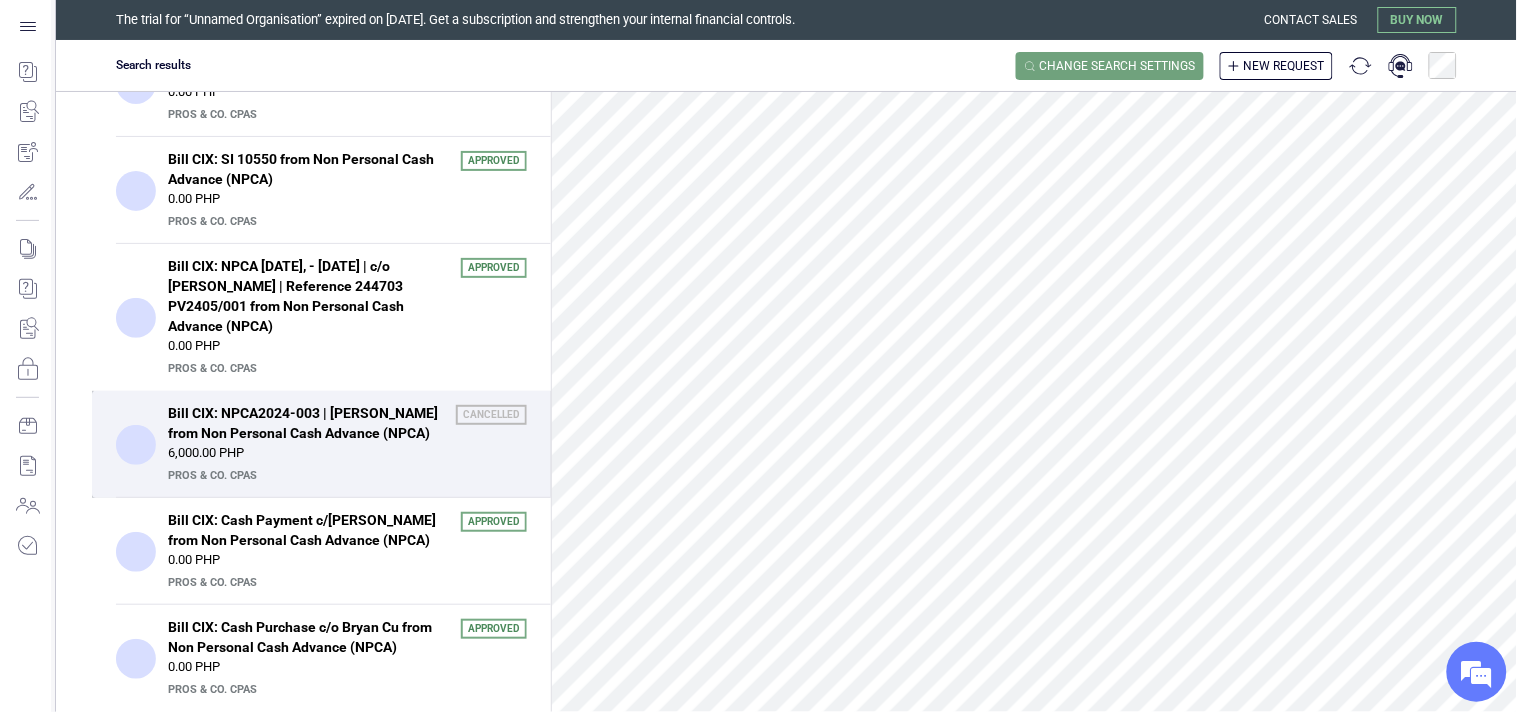 click on "Bill CIX: NPCA2024-003 | Manuel Francisco  from Non Personal Cash Advance (NPCA)" at bounding box center (306, 423) 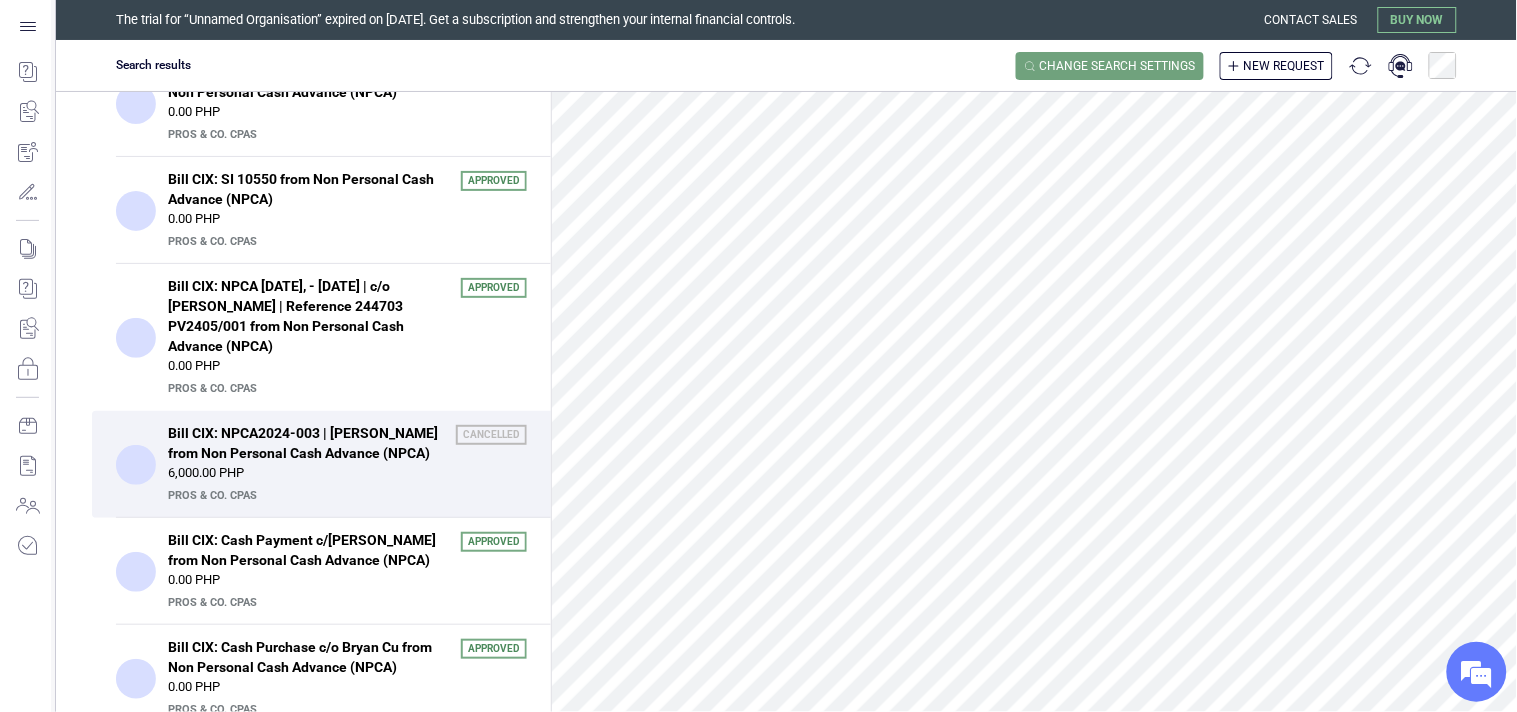 scroll, scrollTop: 2367, scrollLeft: 0, axis: vertical 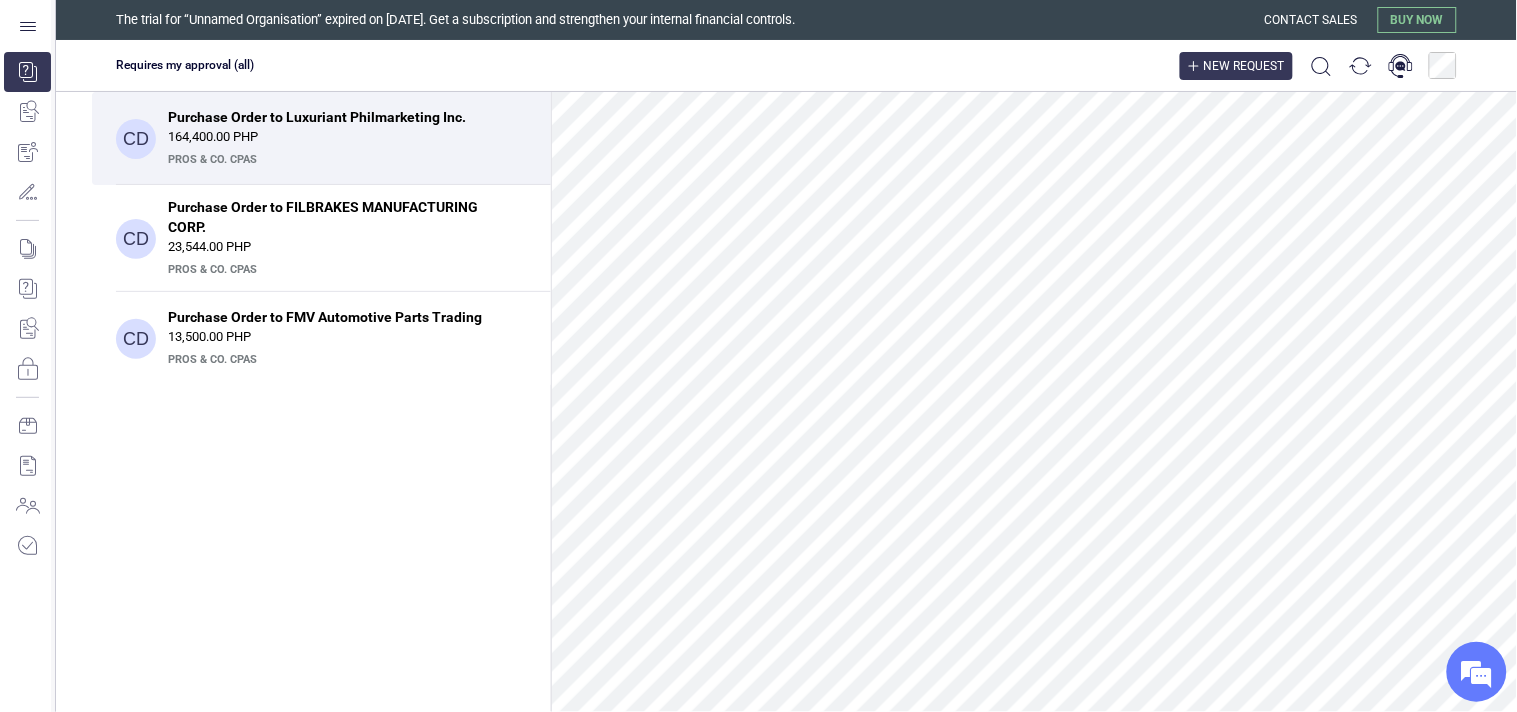click on "New request" at bounding box center (1236, 66) 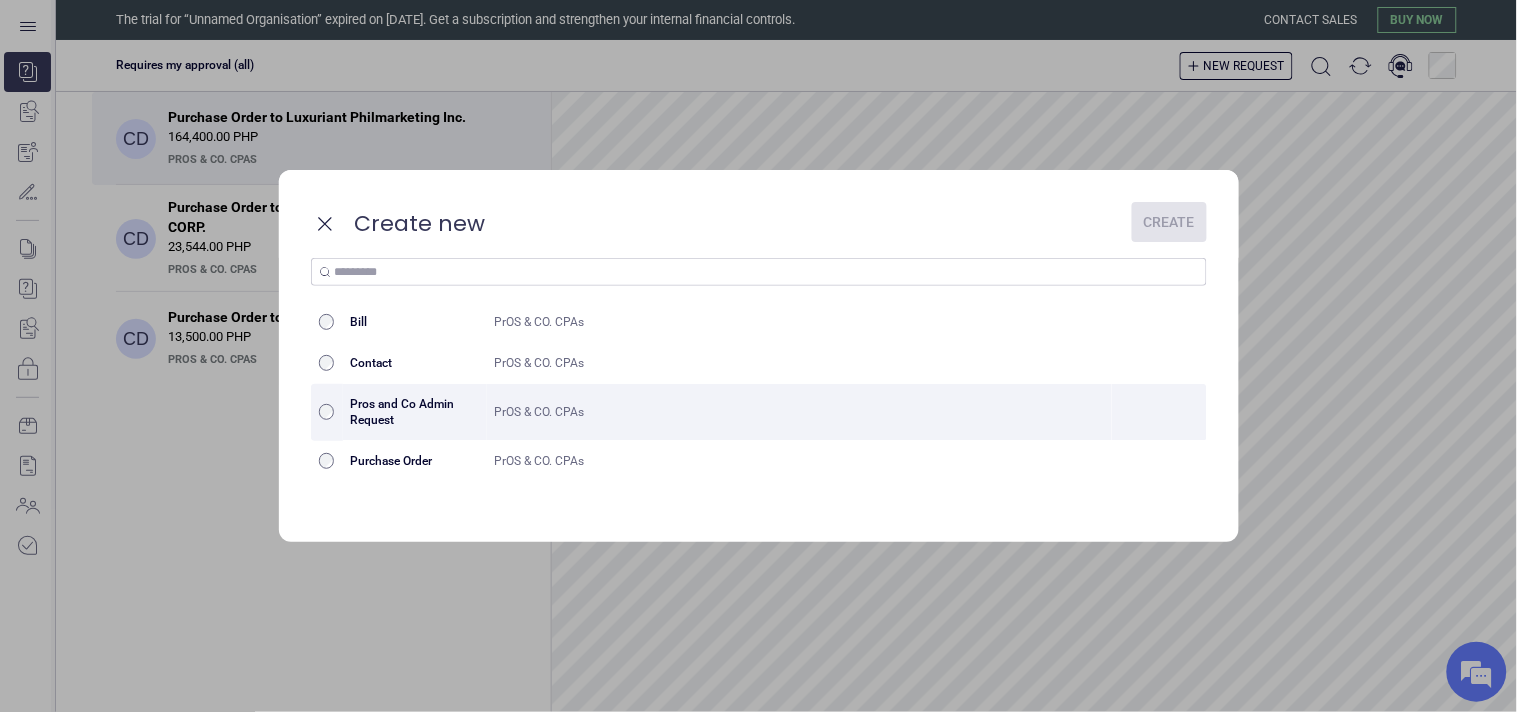 drag, startPoint x: 526, startPoint y: 337, endPoint x: 542, endPoint y: 341, distance: 16.492422 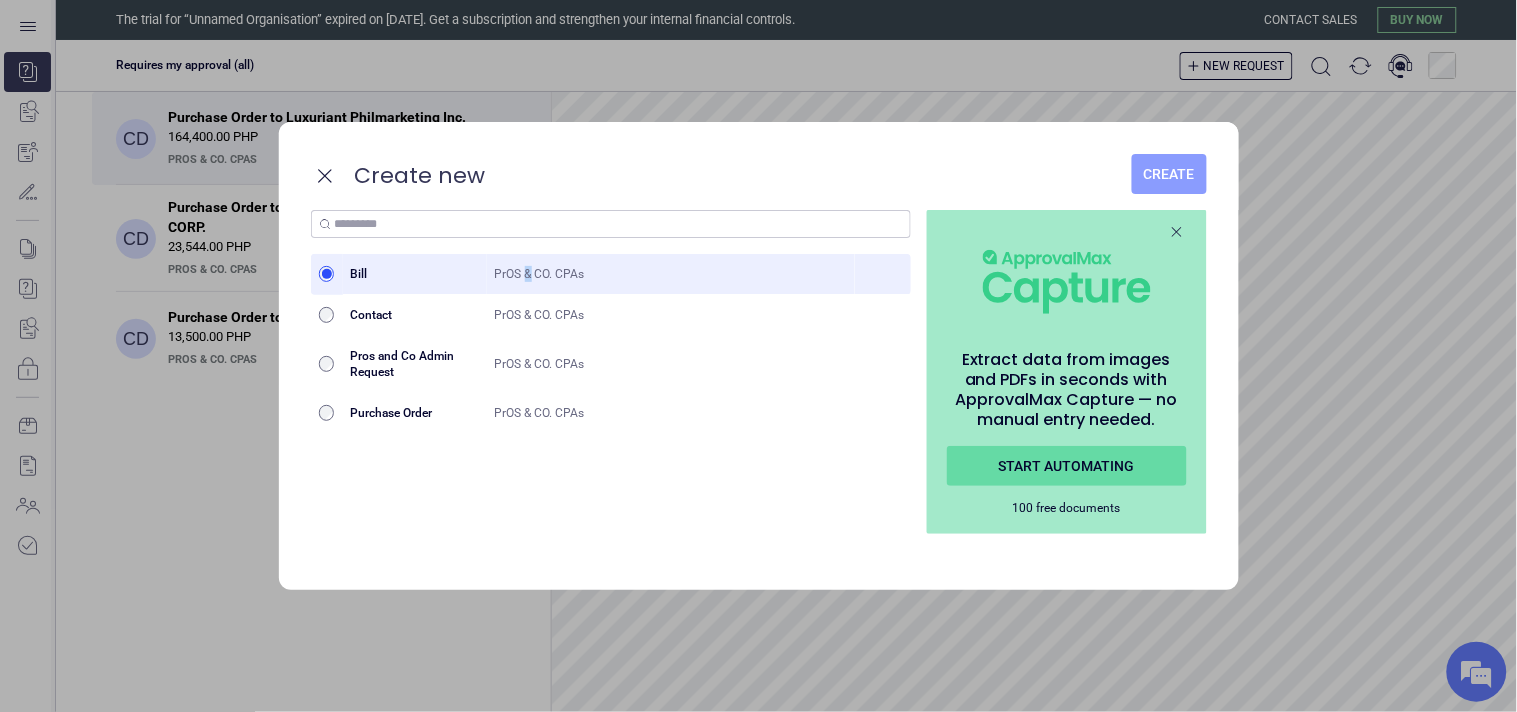 click on "Create" at bounding box center (1169, 174) 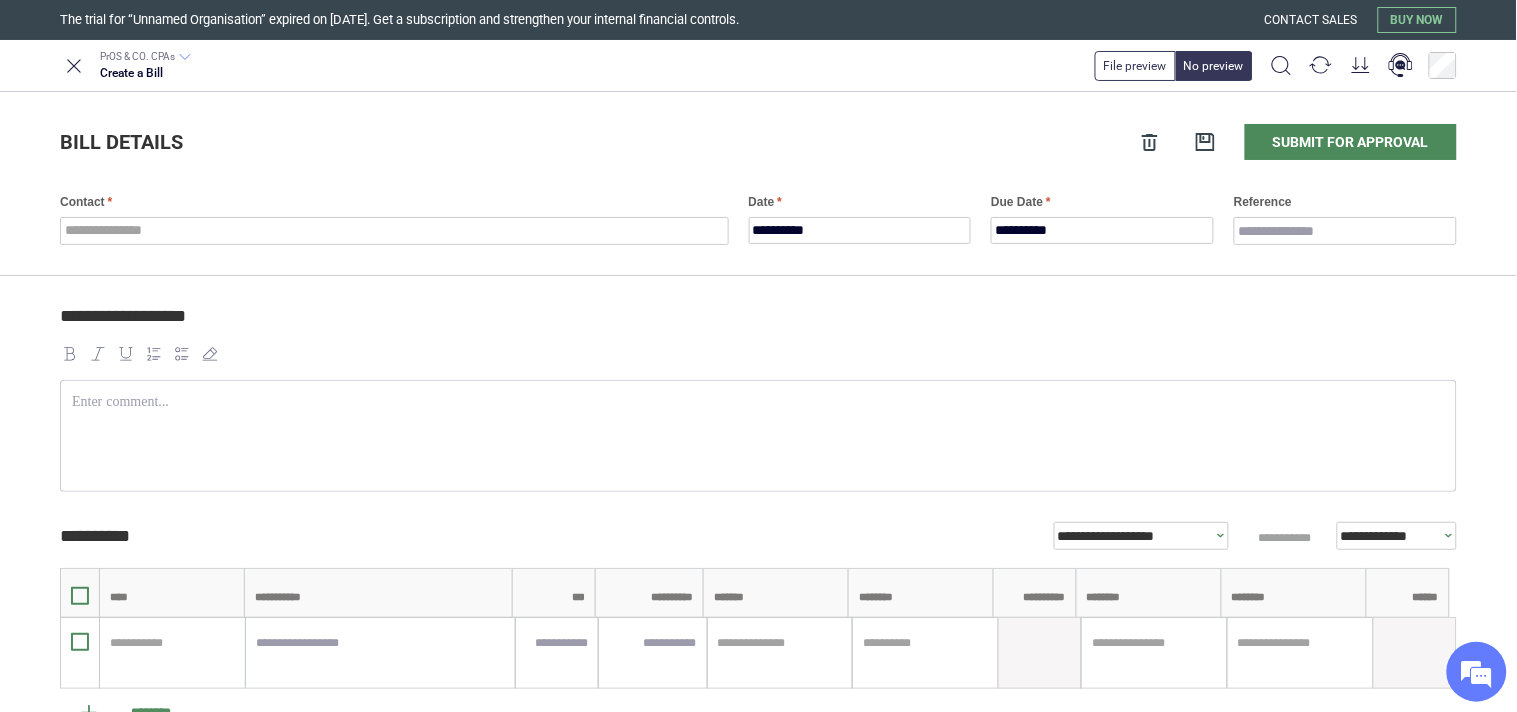 scroll, scrollTop: 0, scrollLeft: 0, axis: both 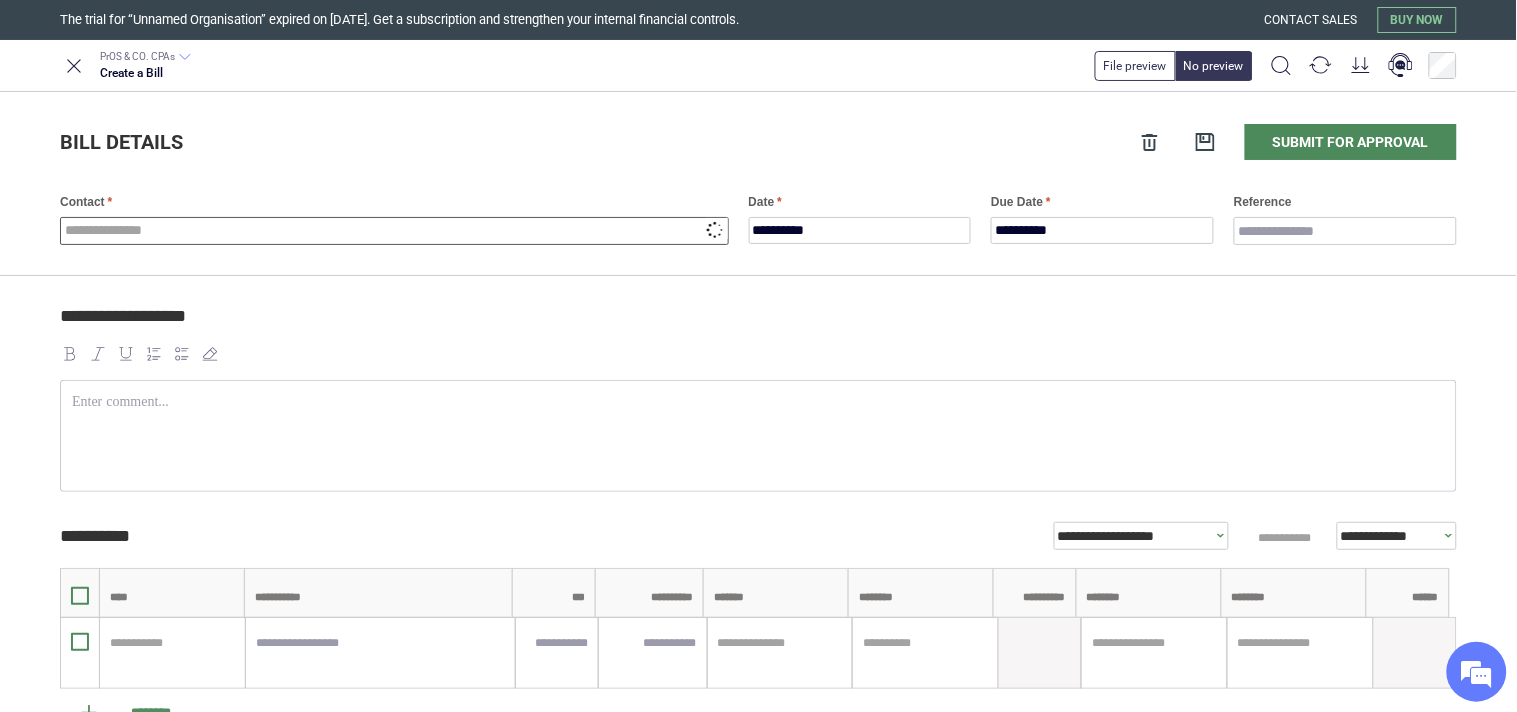 click at bounding box center [394, 231] 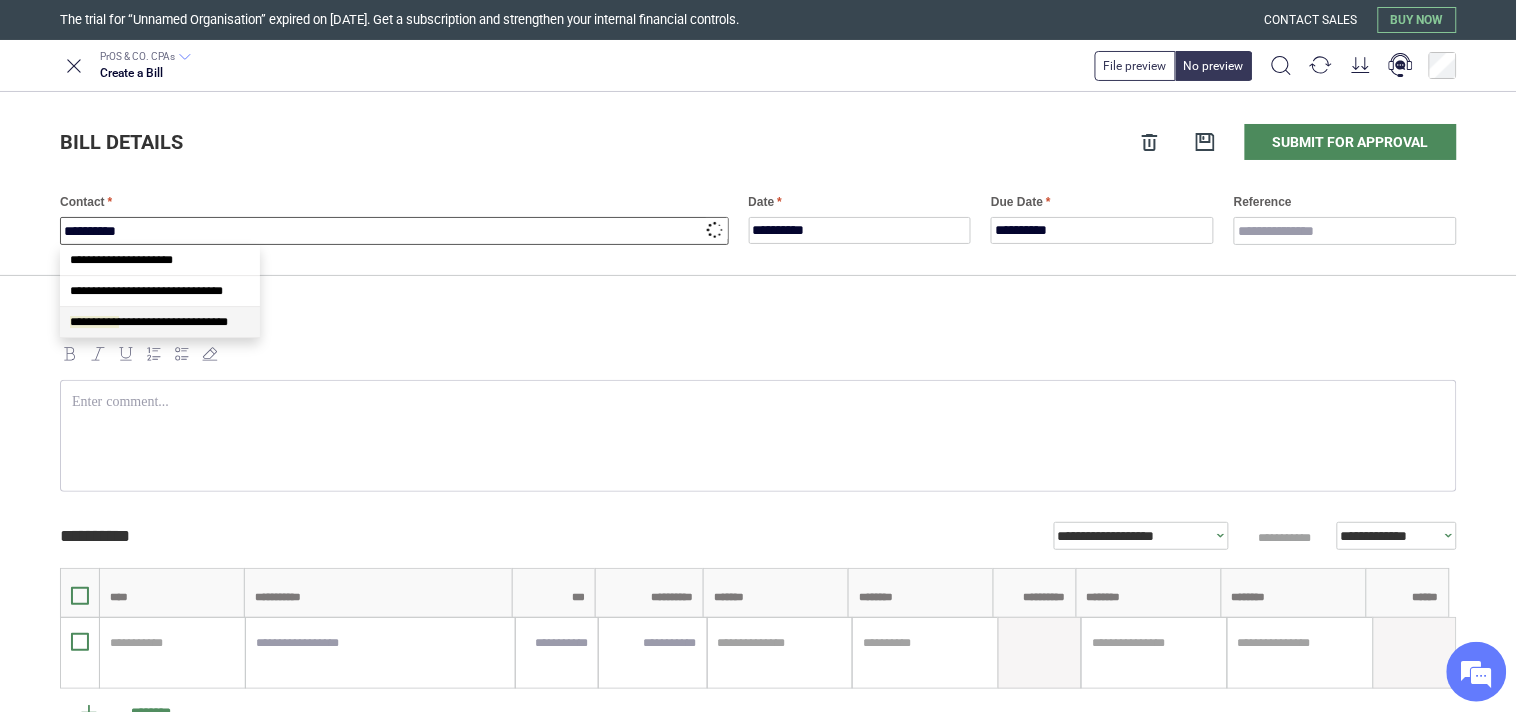 type on "**********" 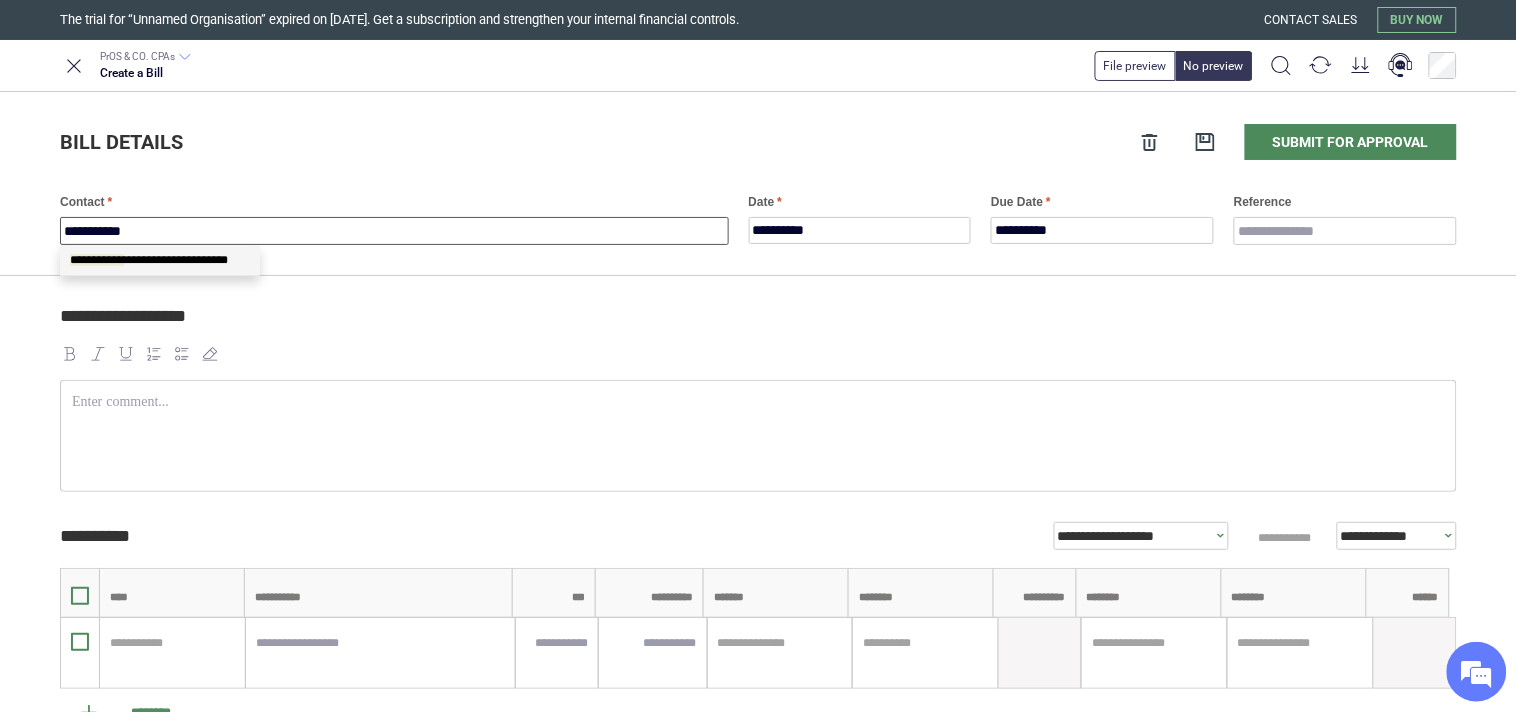 click on "**********" at bounding box center (149, 260) 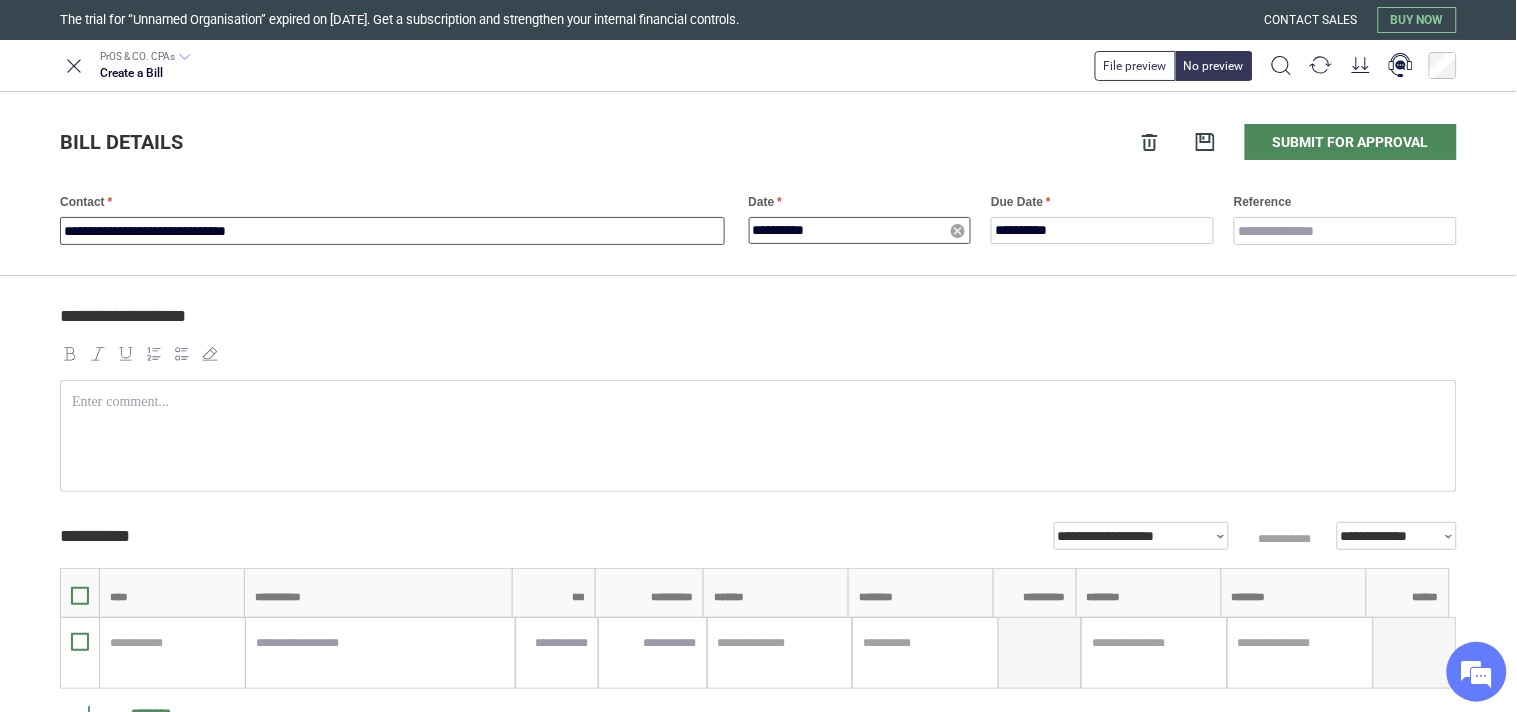 type on "**********" 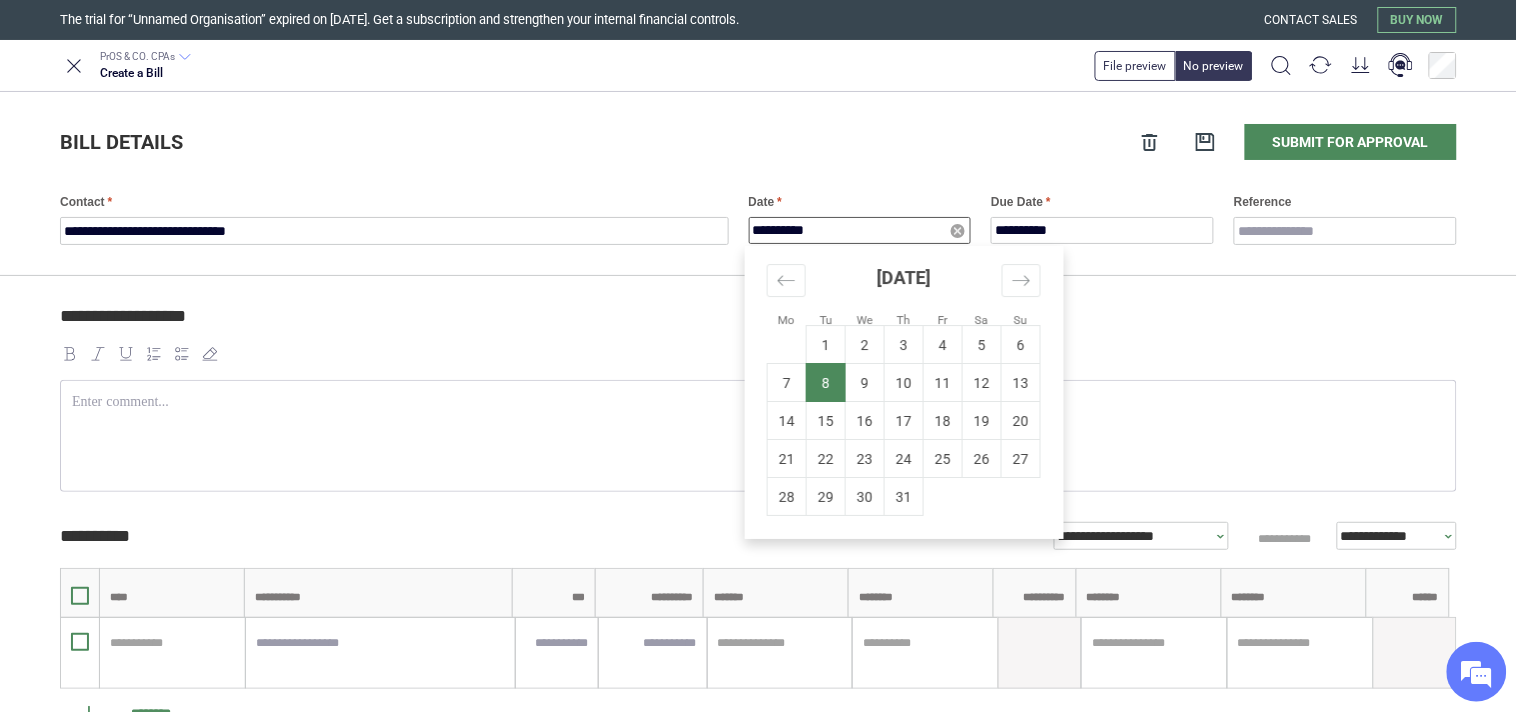 click on "**********" at bounding box center [860, 230] 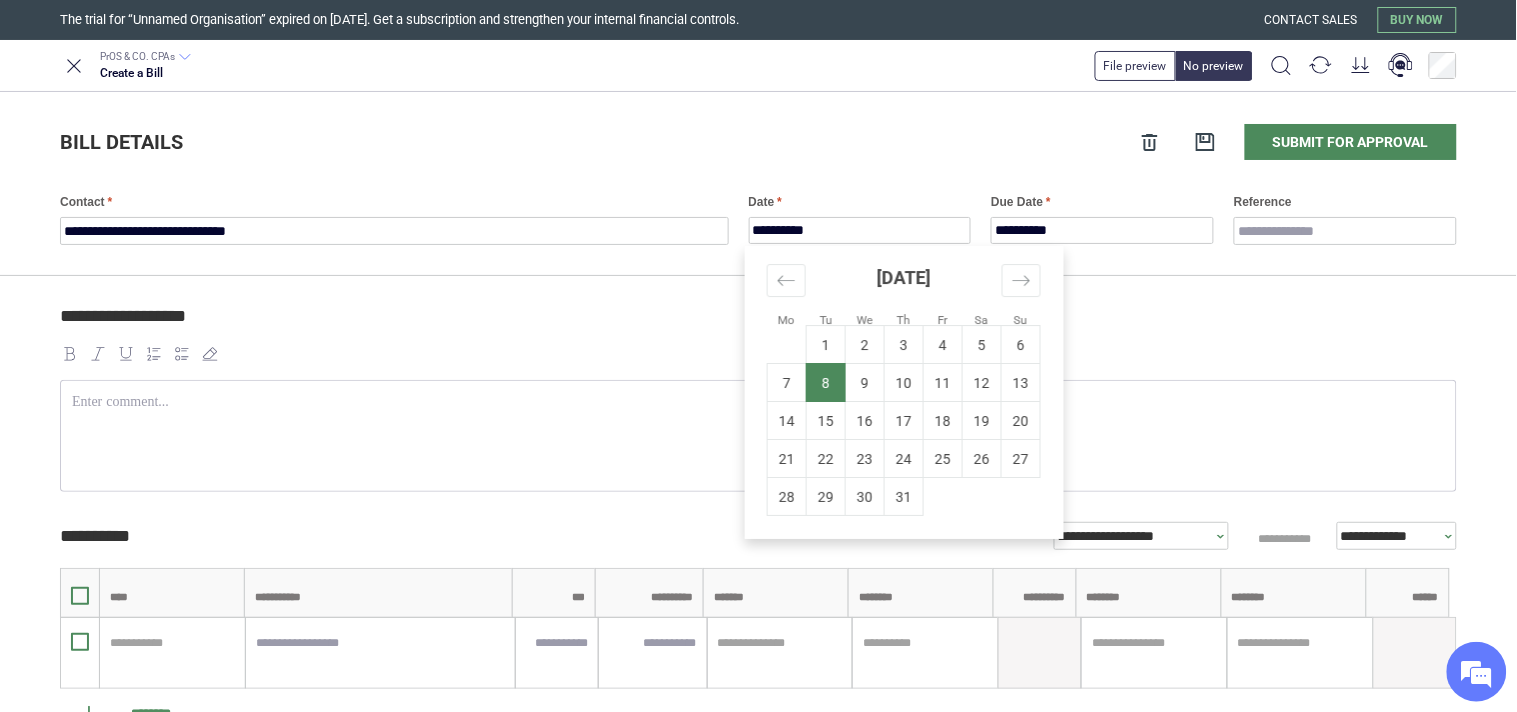 click on "**********" at bounding box center [758, 623] 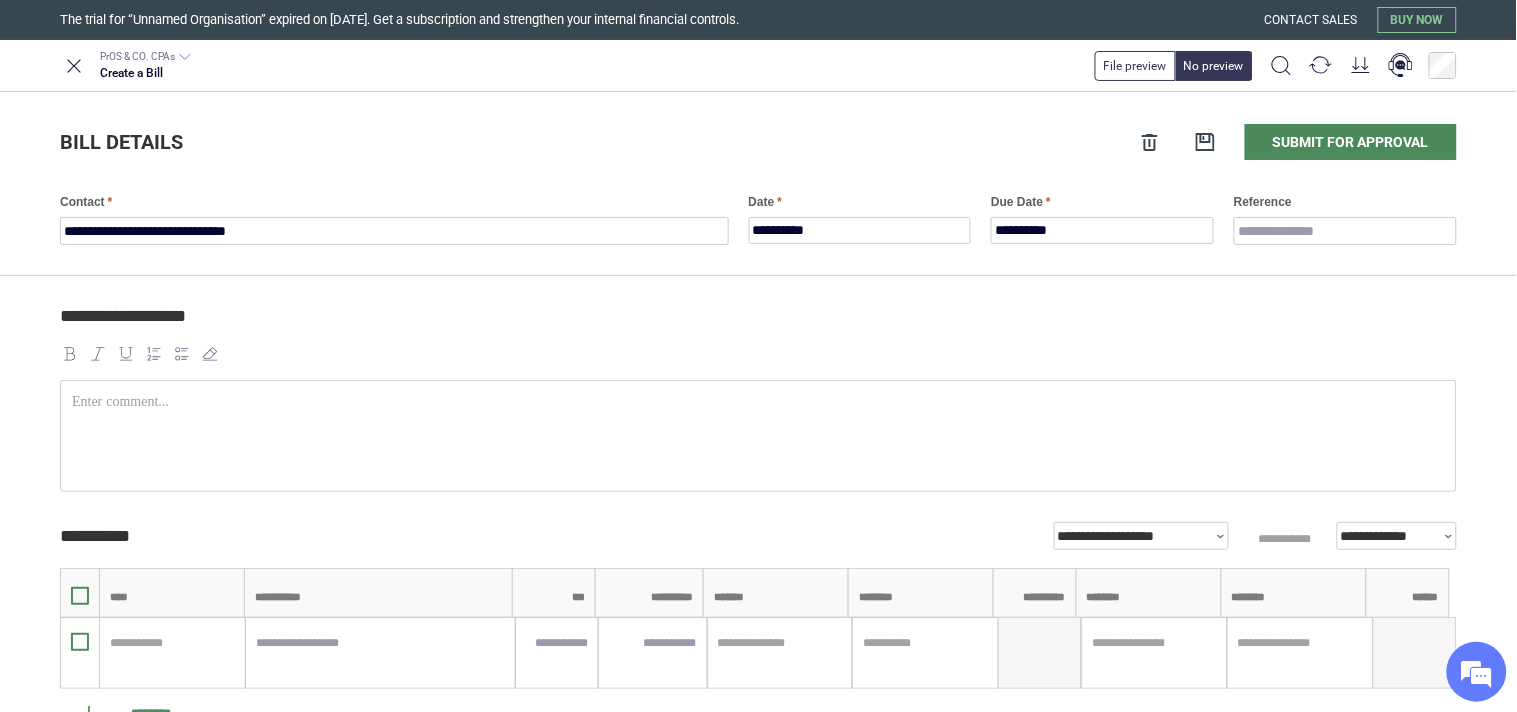 click on "**********" at bounding box center [758, 184] 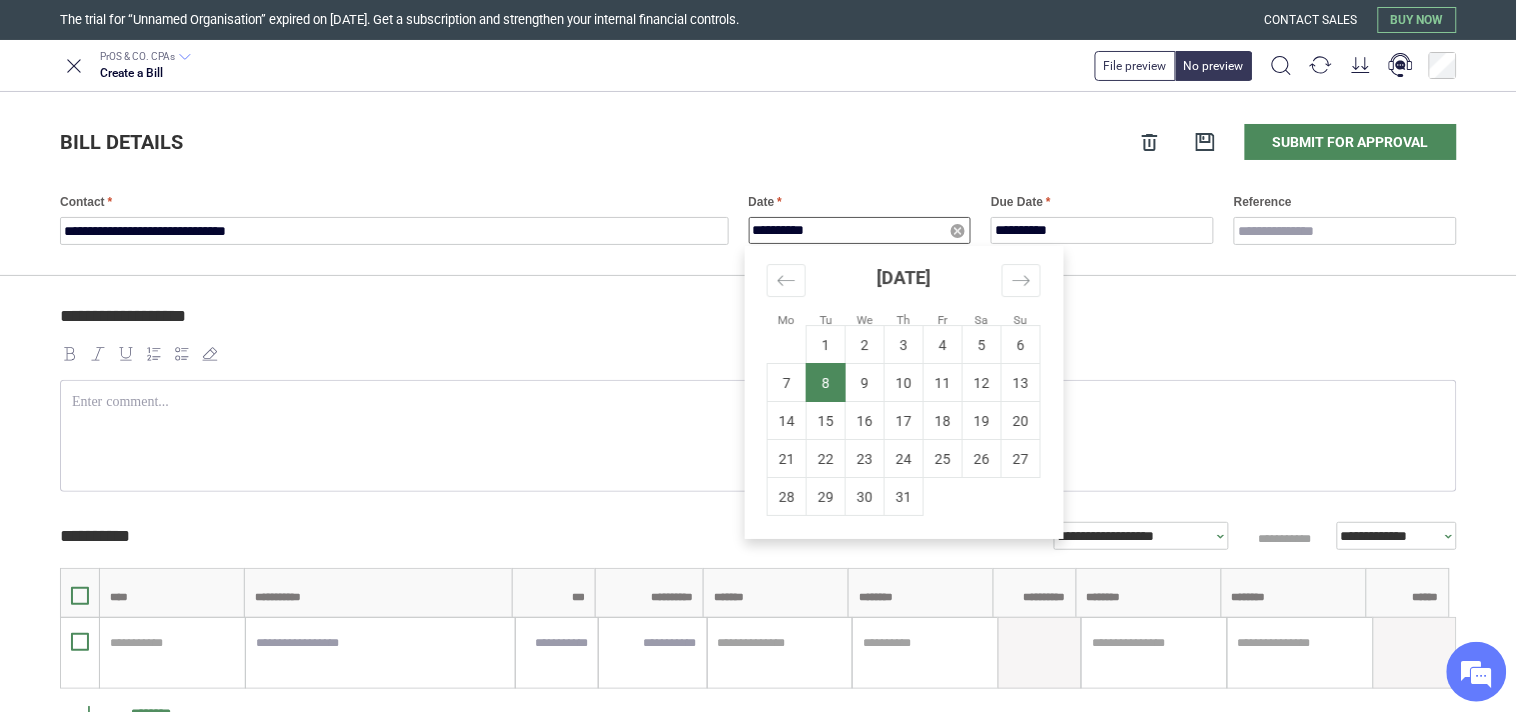 click on "**********" at bounding box center [860, 230] 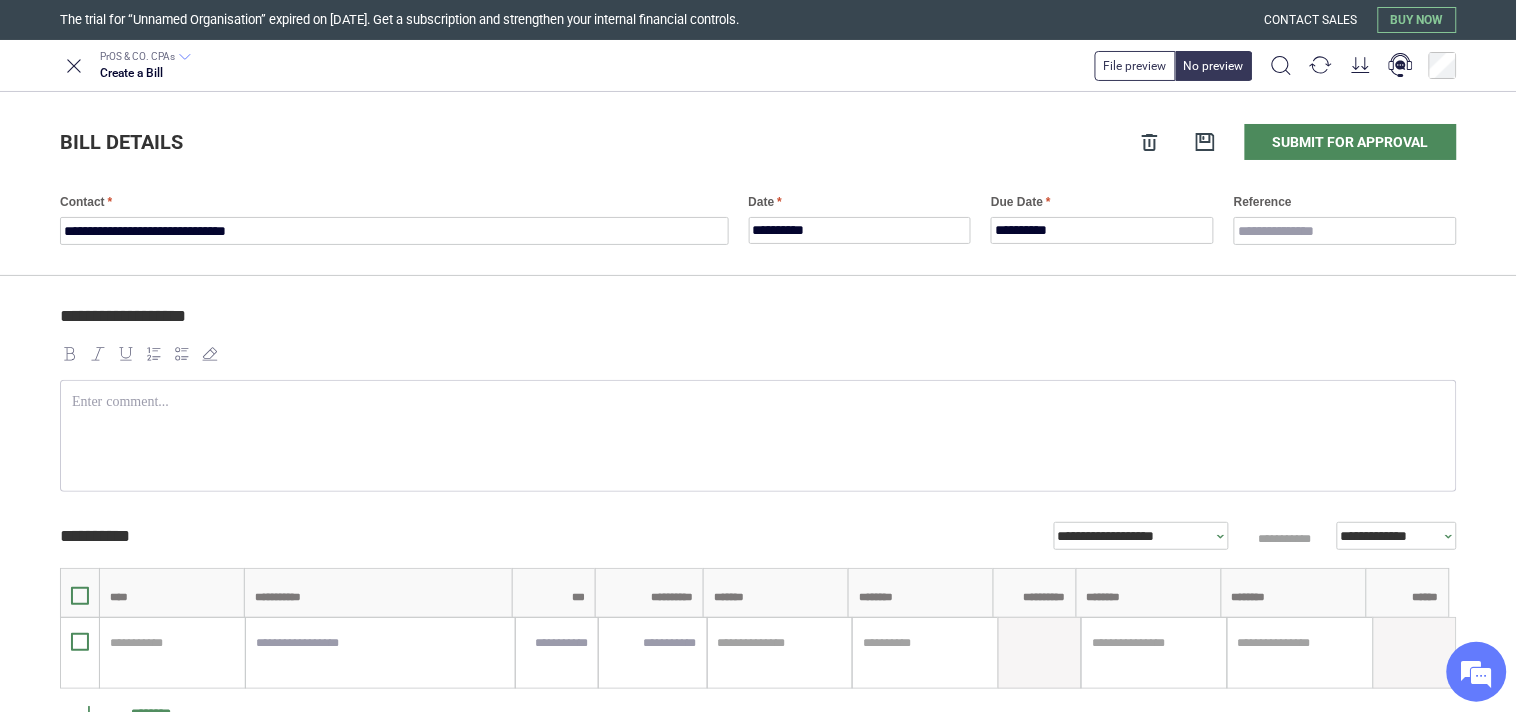 click on "**********" at bounding box center (755, 325) 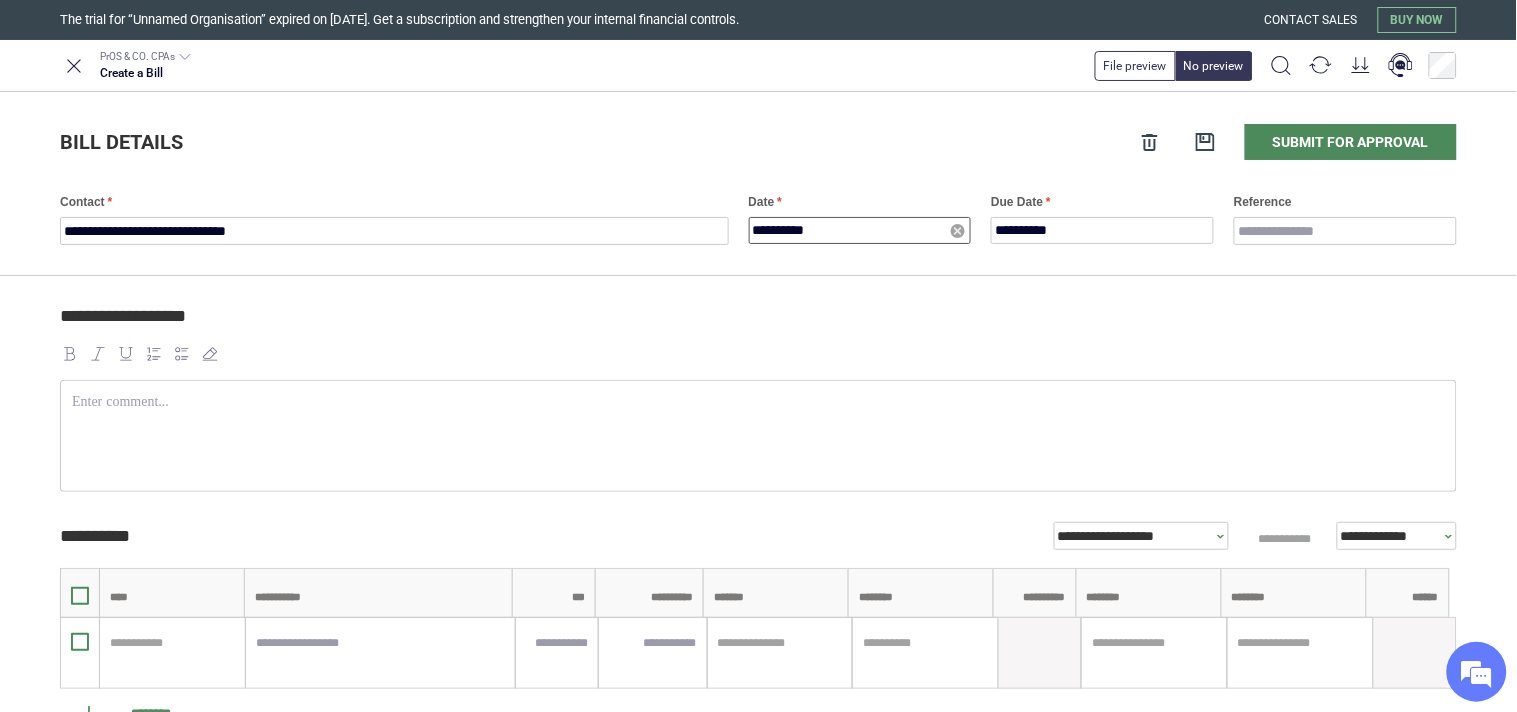 click on "**********" at bounding box center [860, 230] 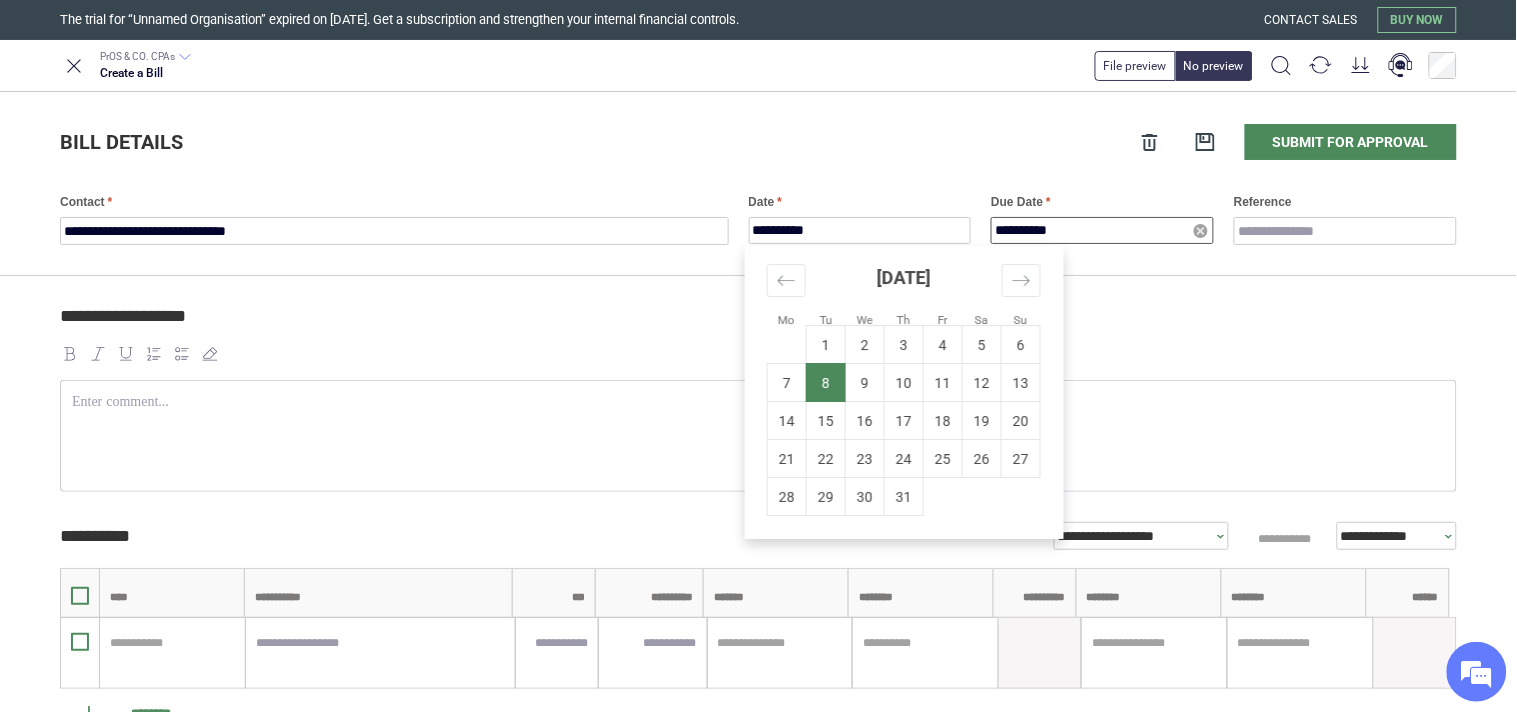 type on "**********" 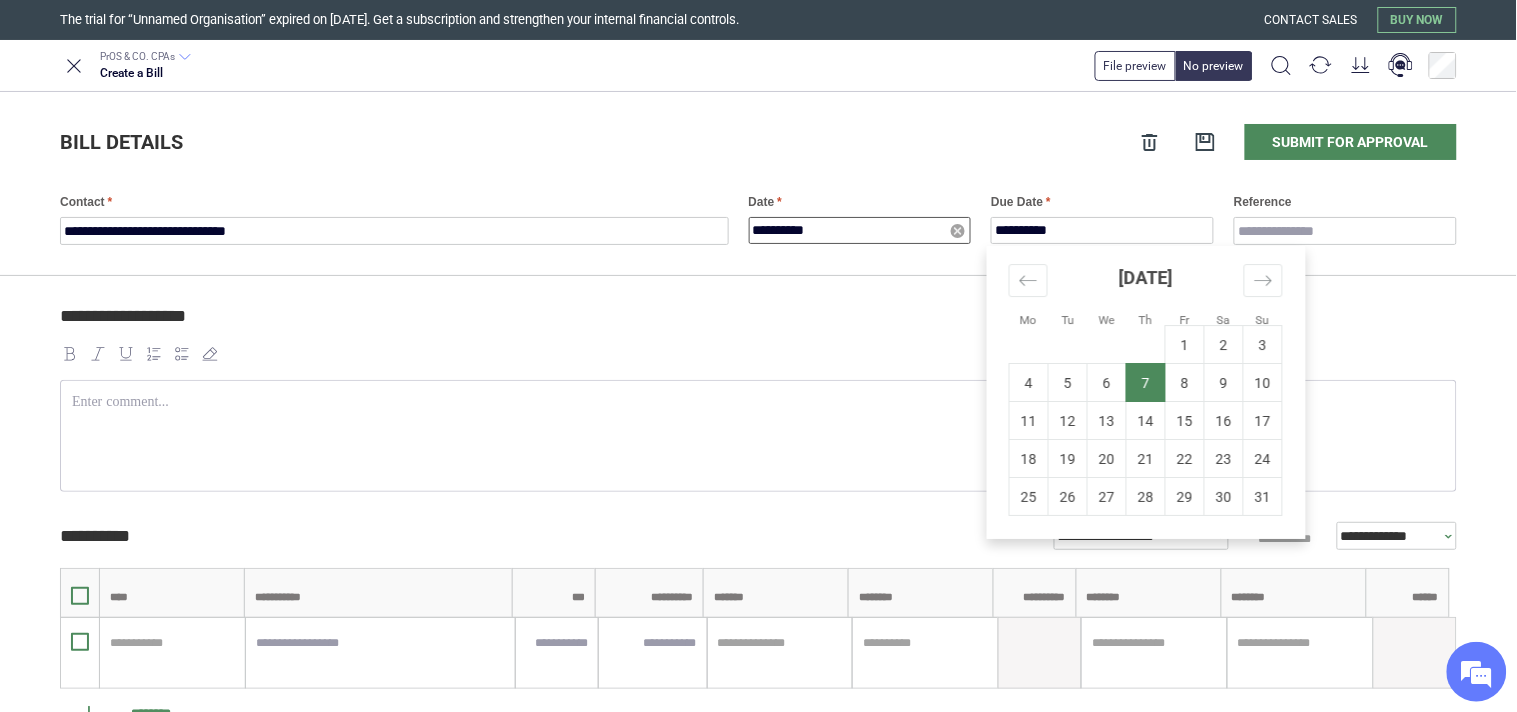 type on "**********" 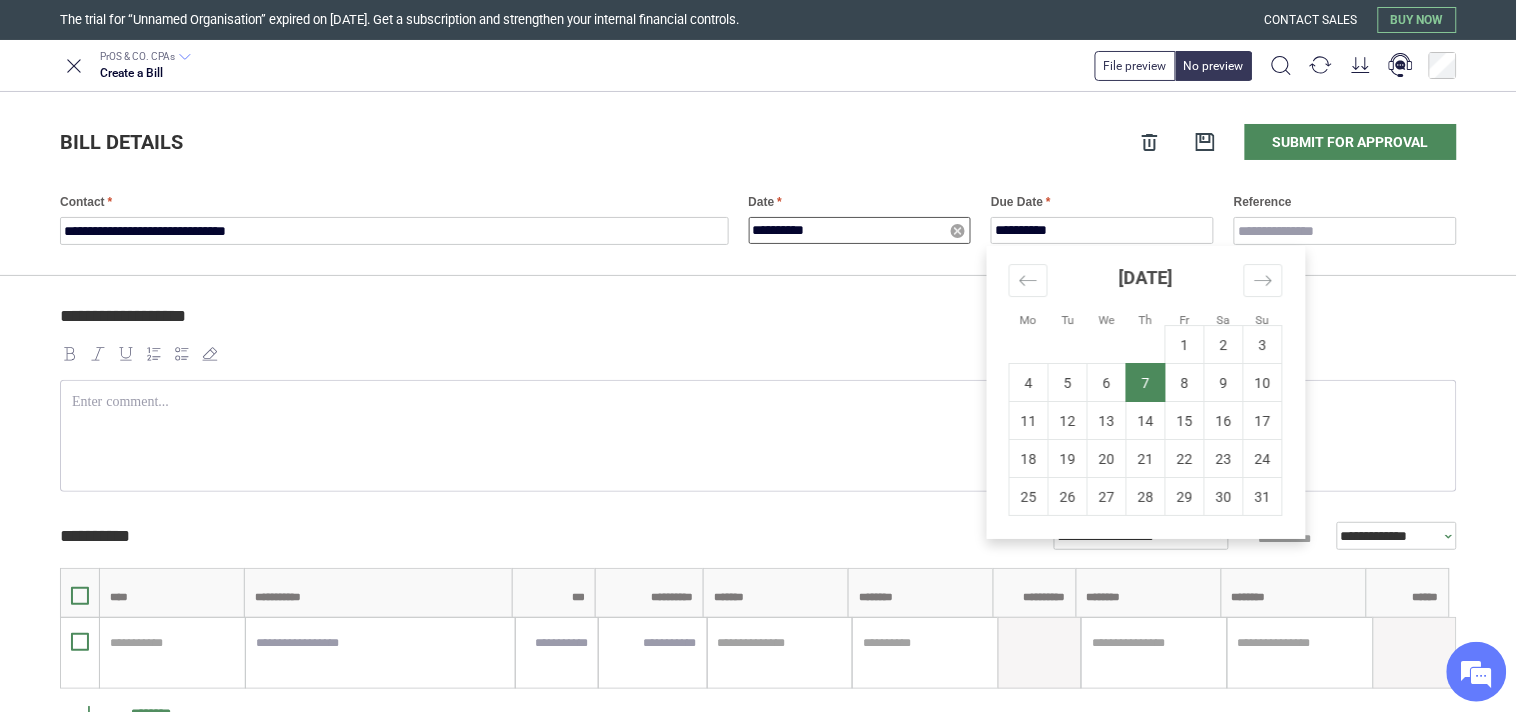 click on "**********" at bounding box center (860, 230) 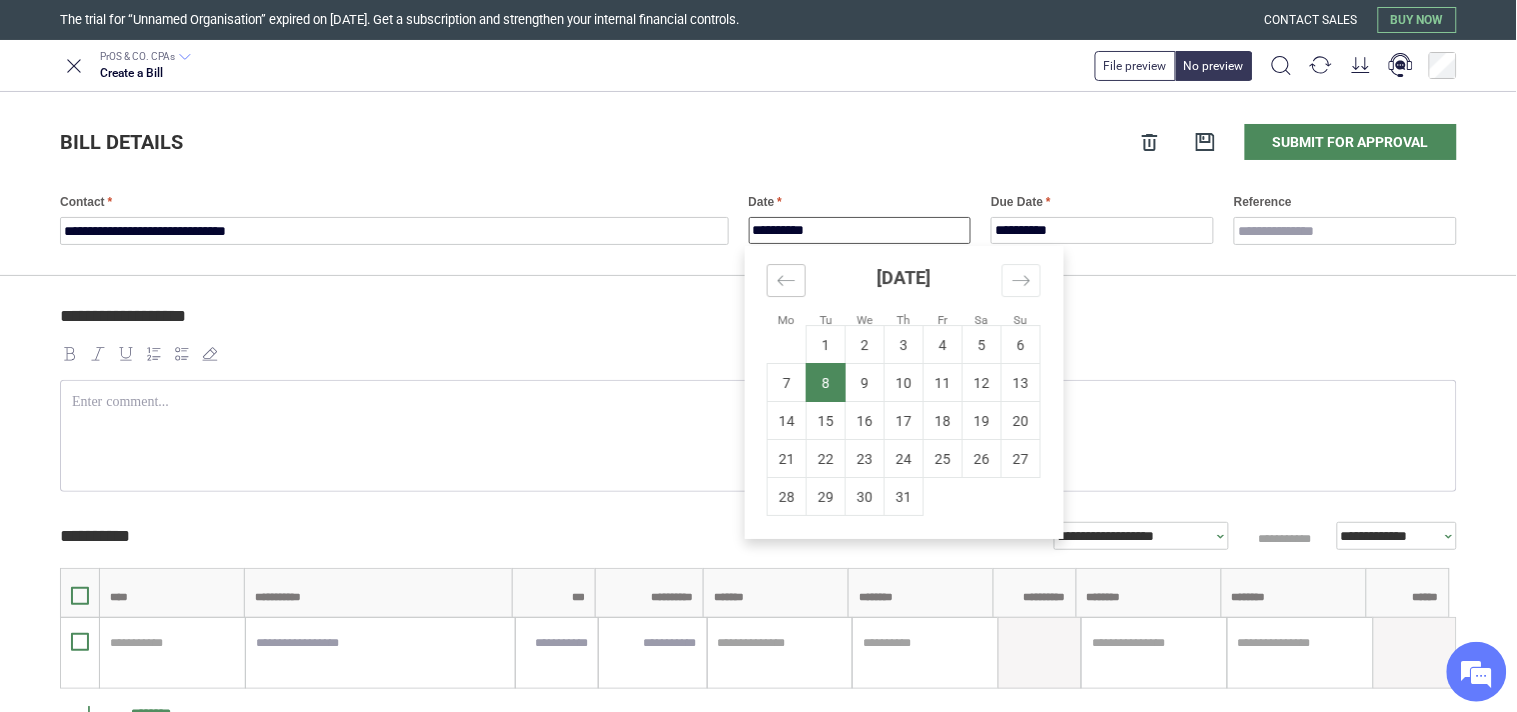 click 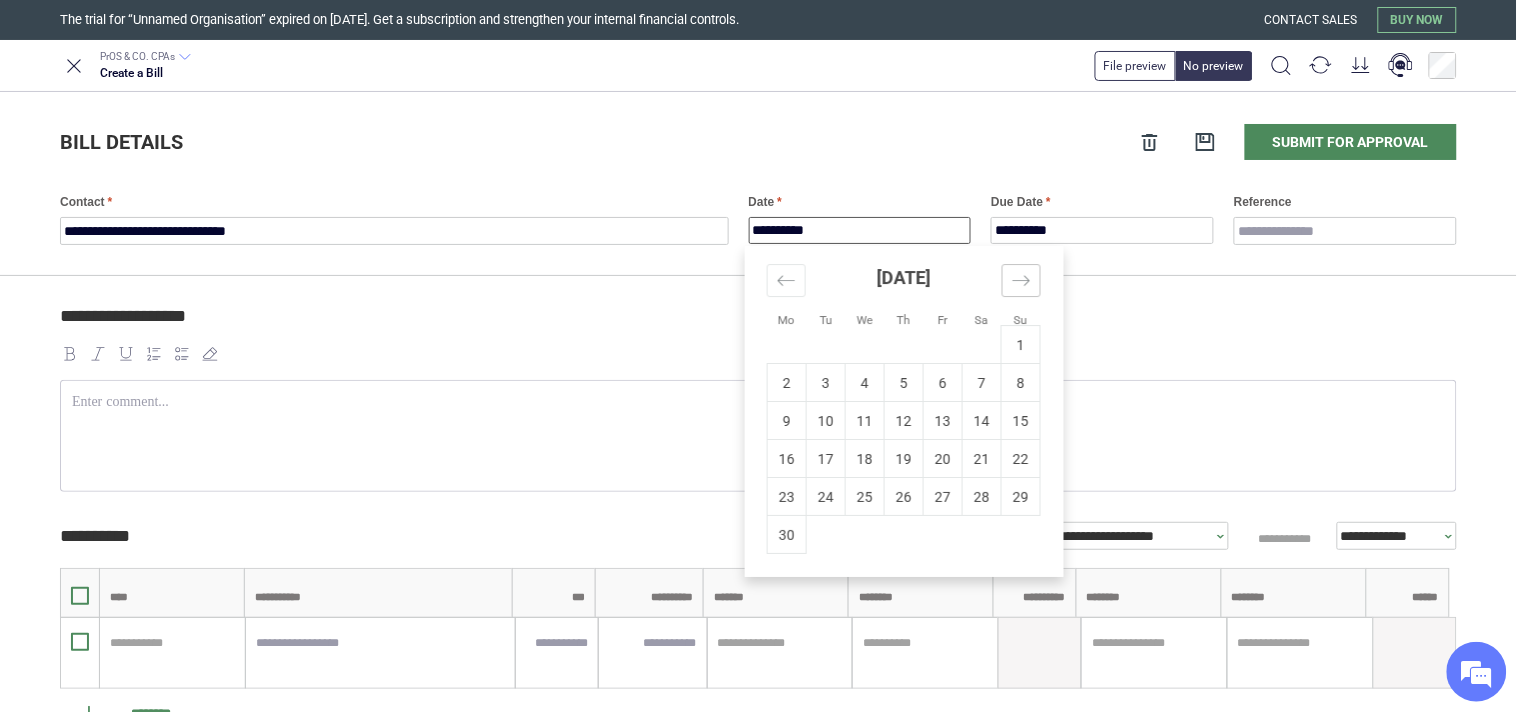 click 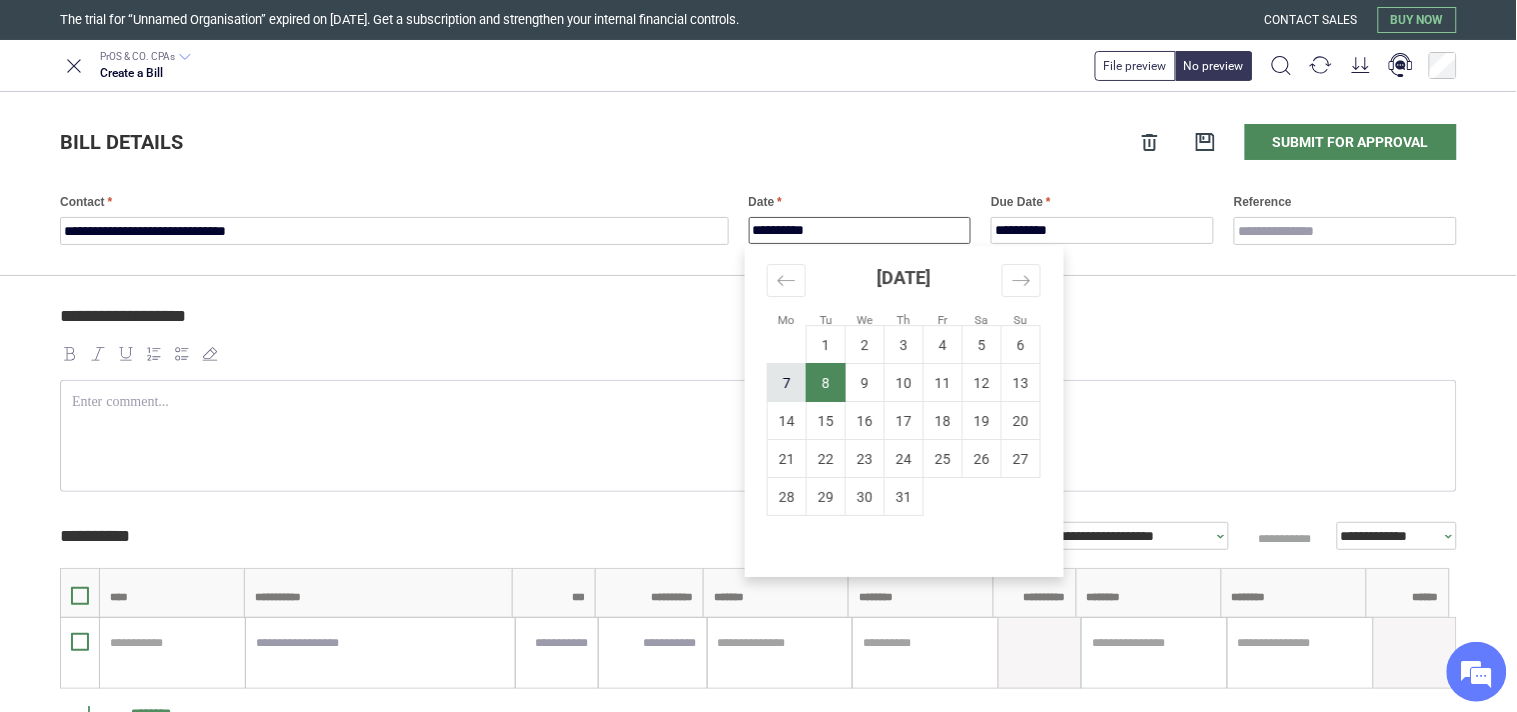 click on "7" at bounding box center (787, 383) 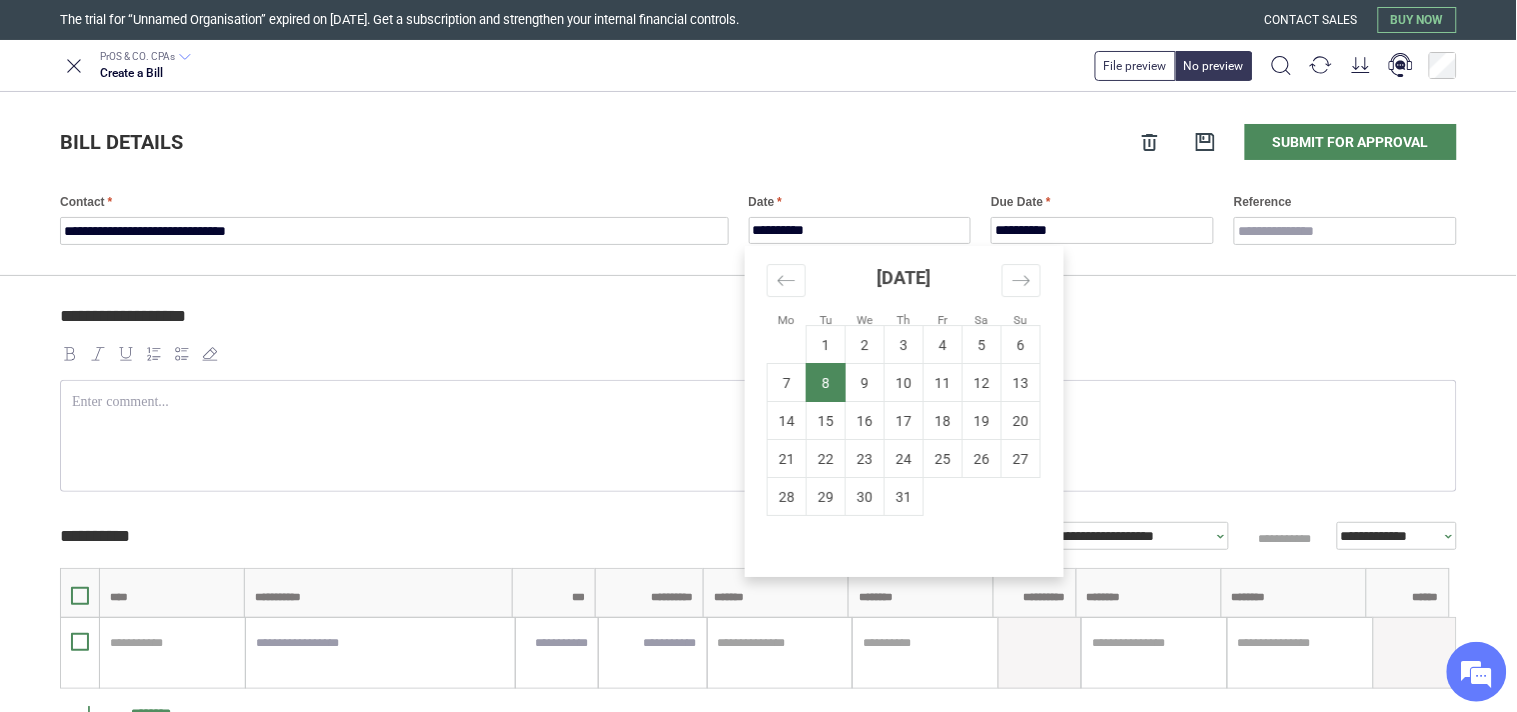 type on "**********" 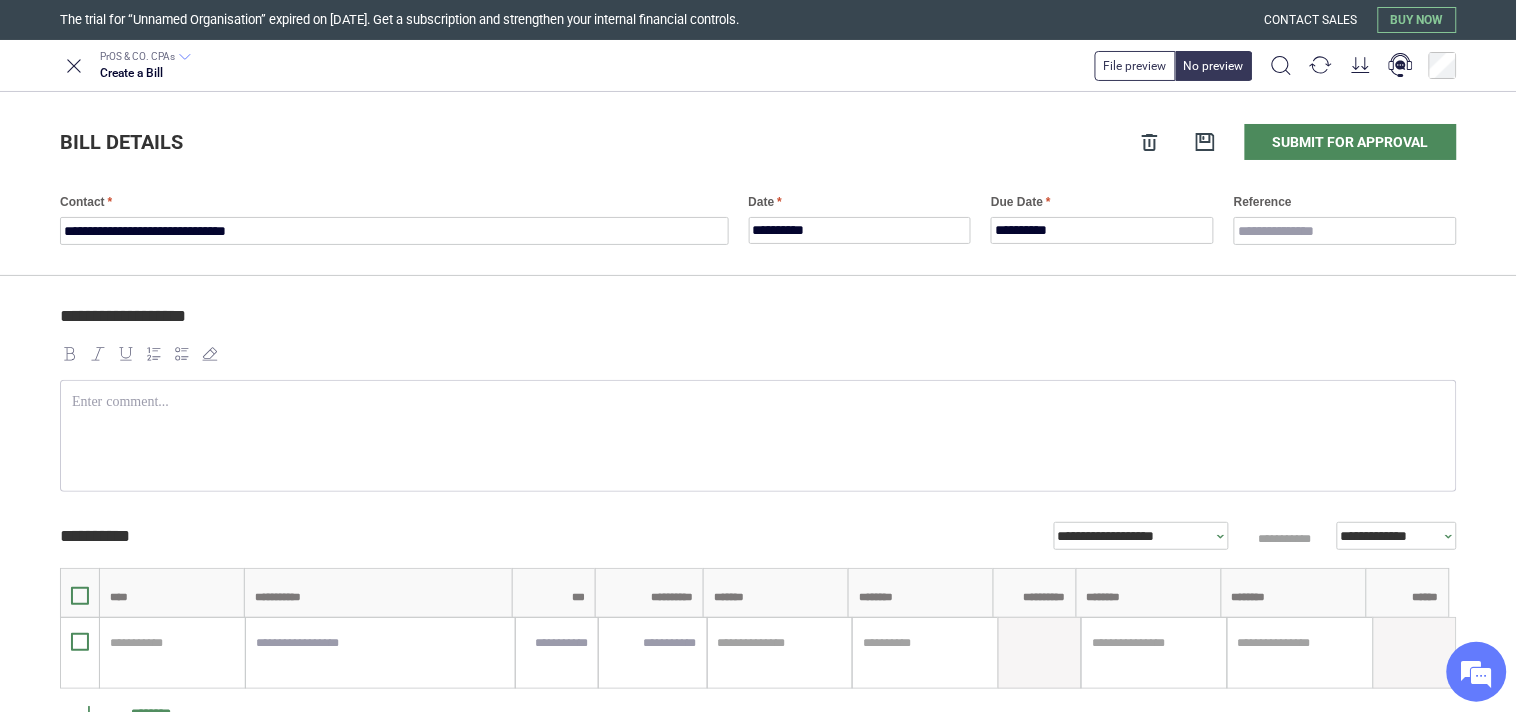click on "**********" at bounding box center [1102, 218] 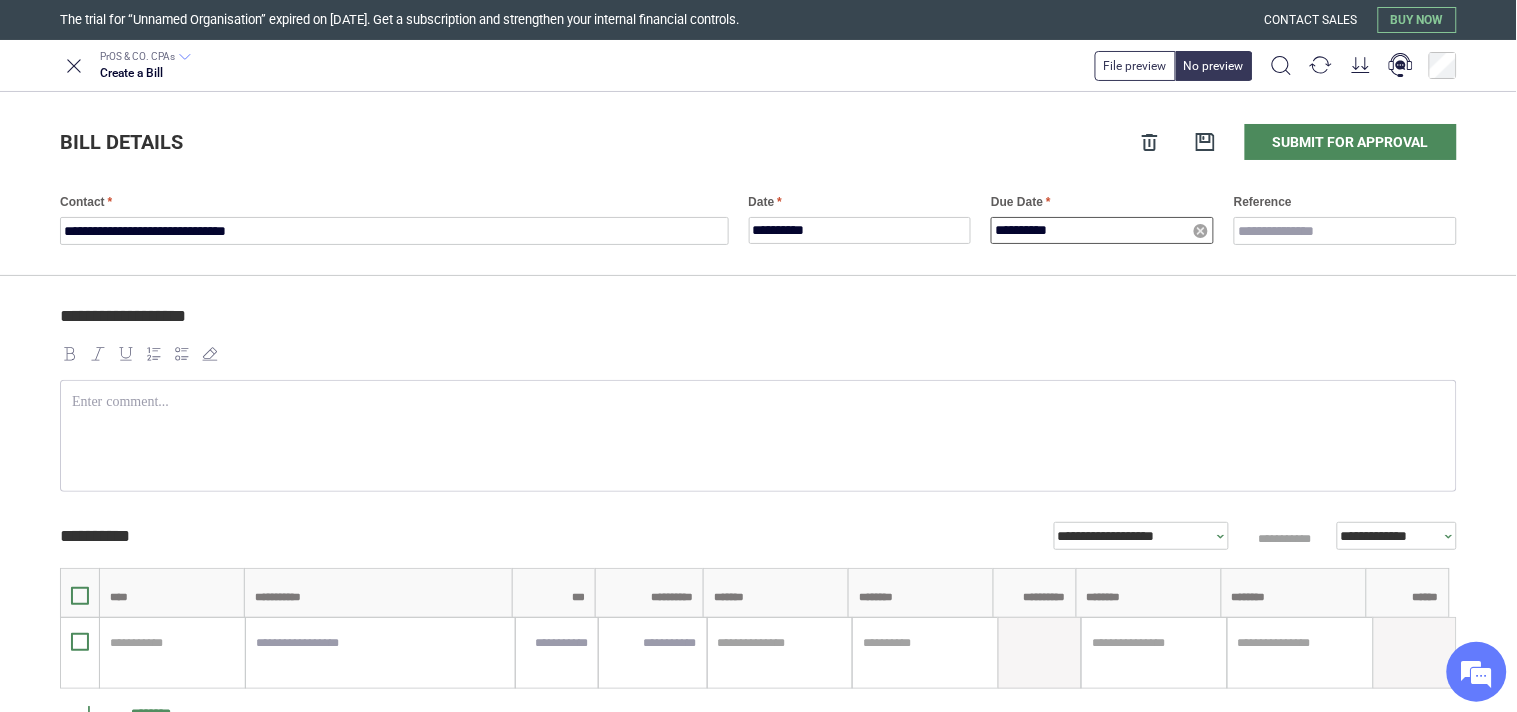 click on "**********" at bounding box center [1102, 230] 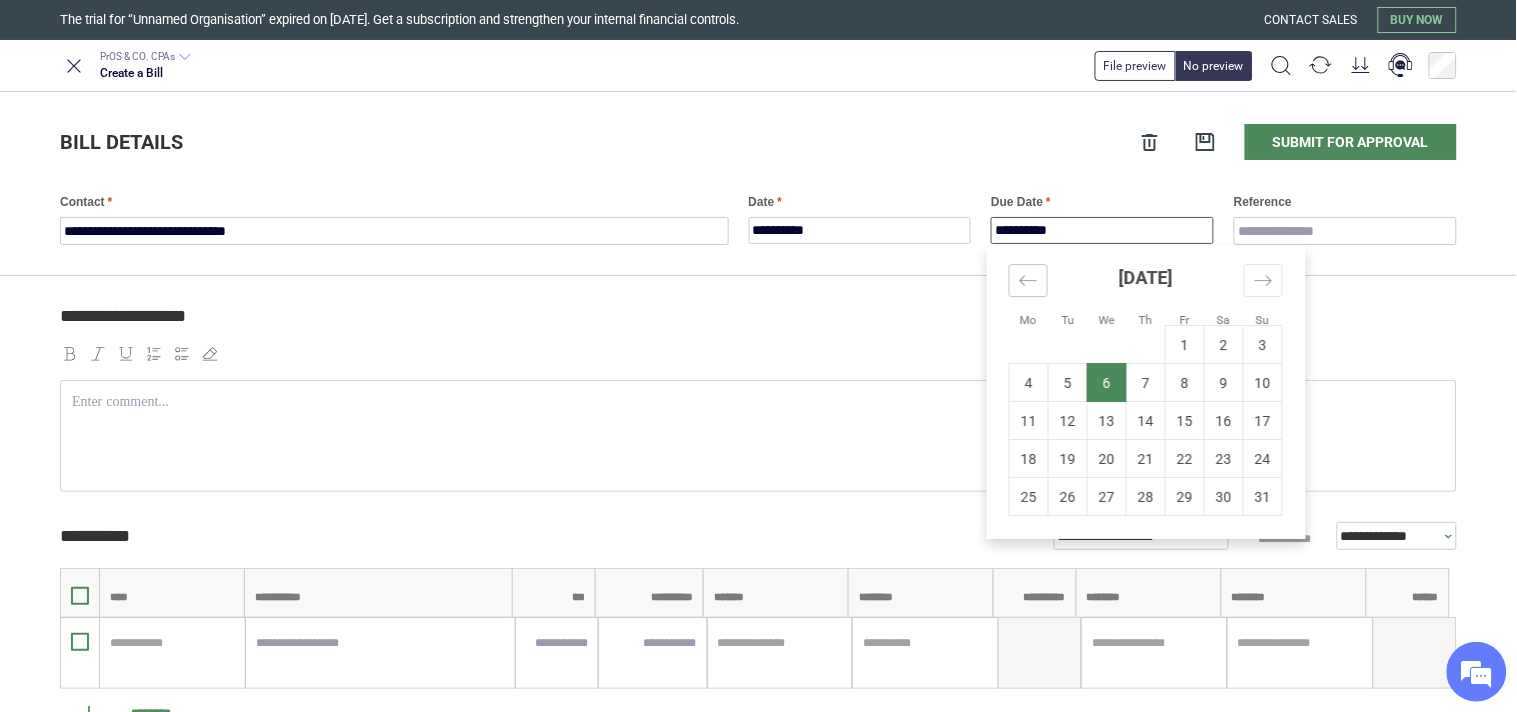 click 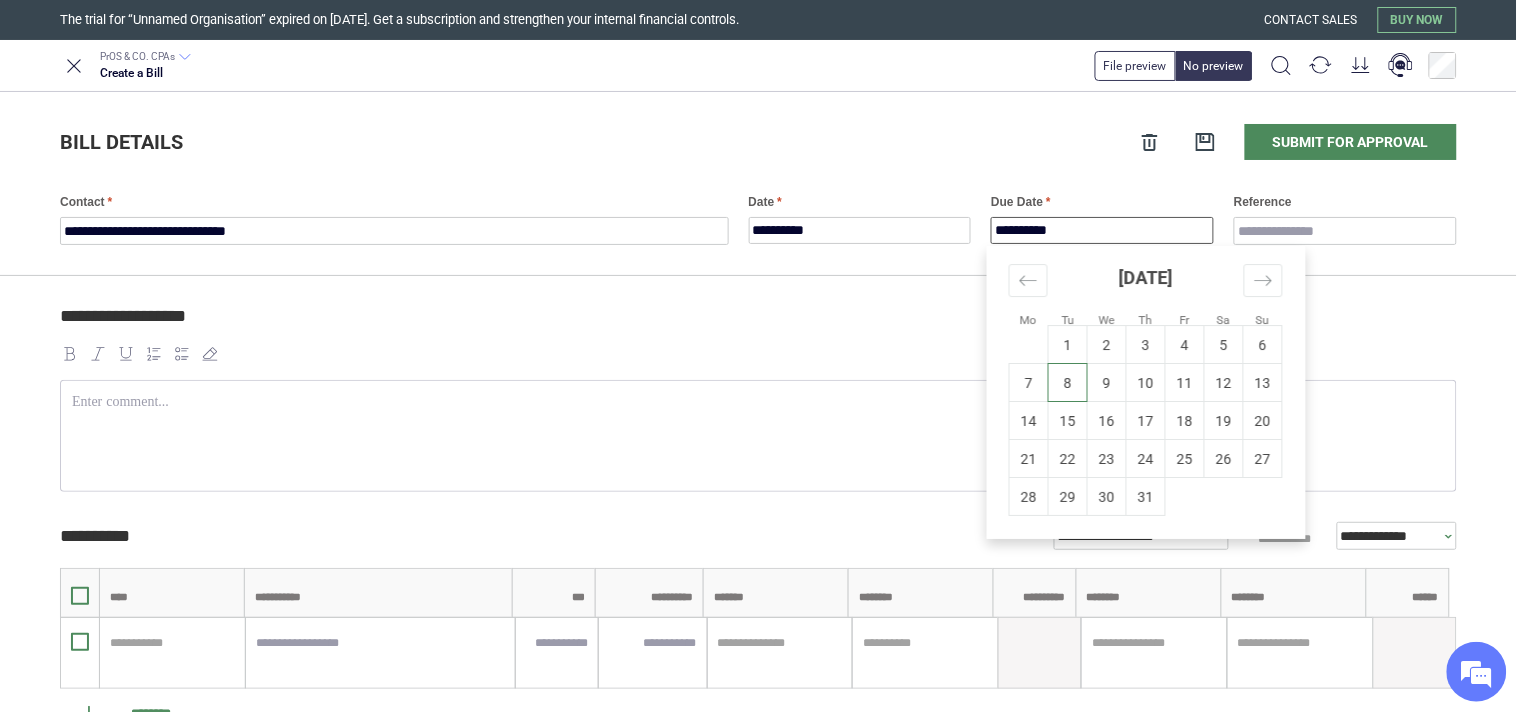 click on "7" at bounding box center (1029, 383) 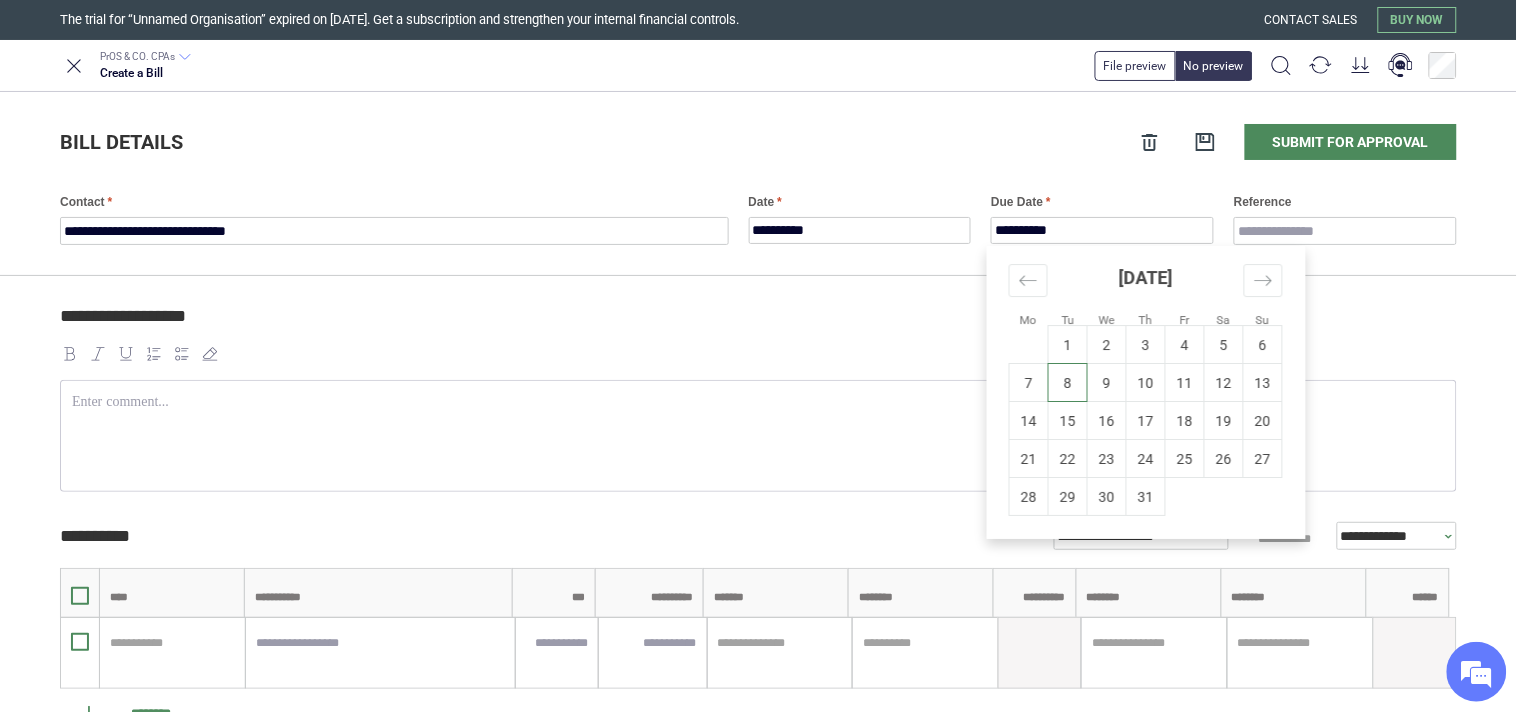 type on "**********" 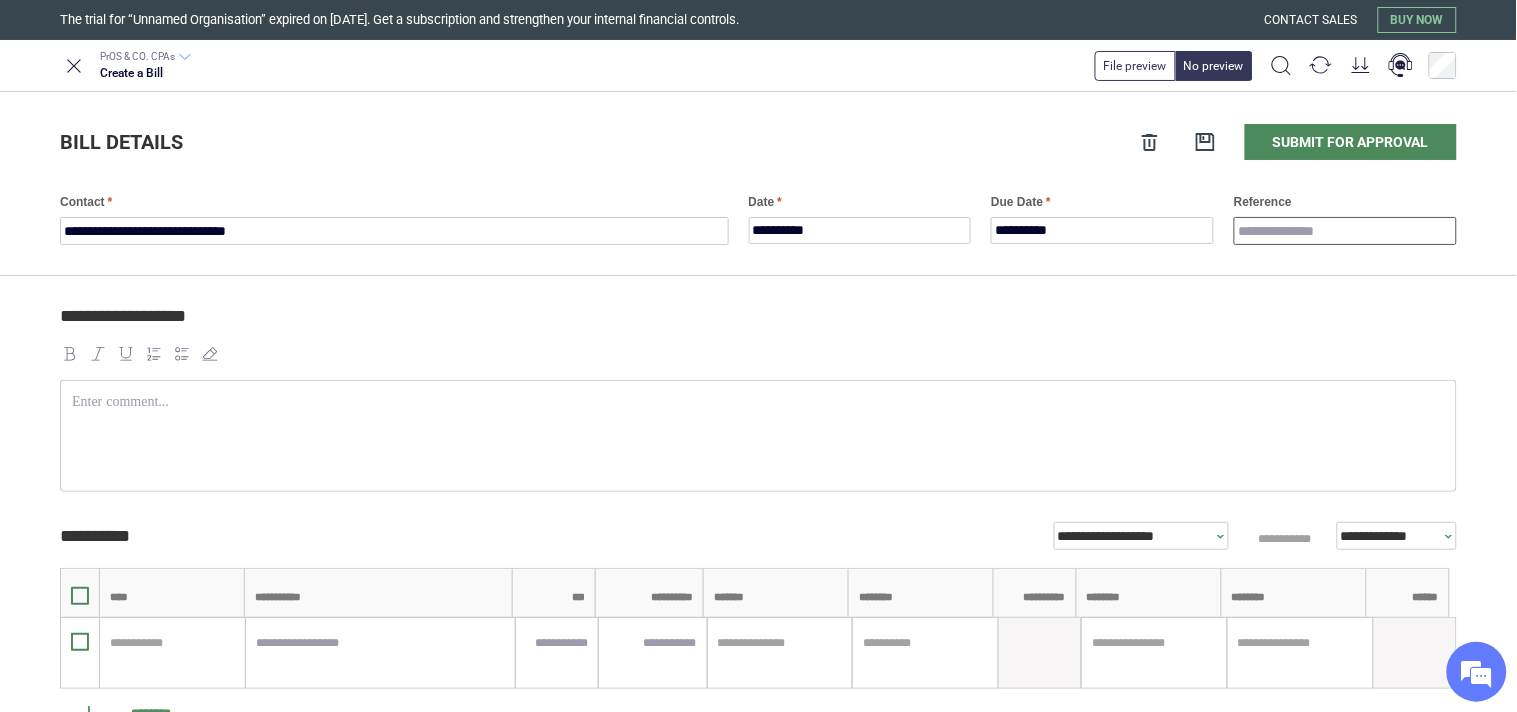 click on "Reference" at bounding box center [1345, 231] 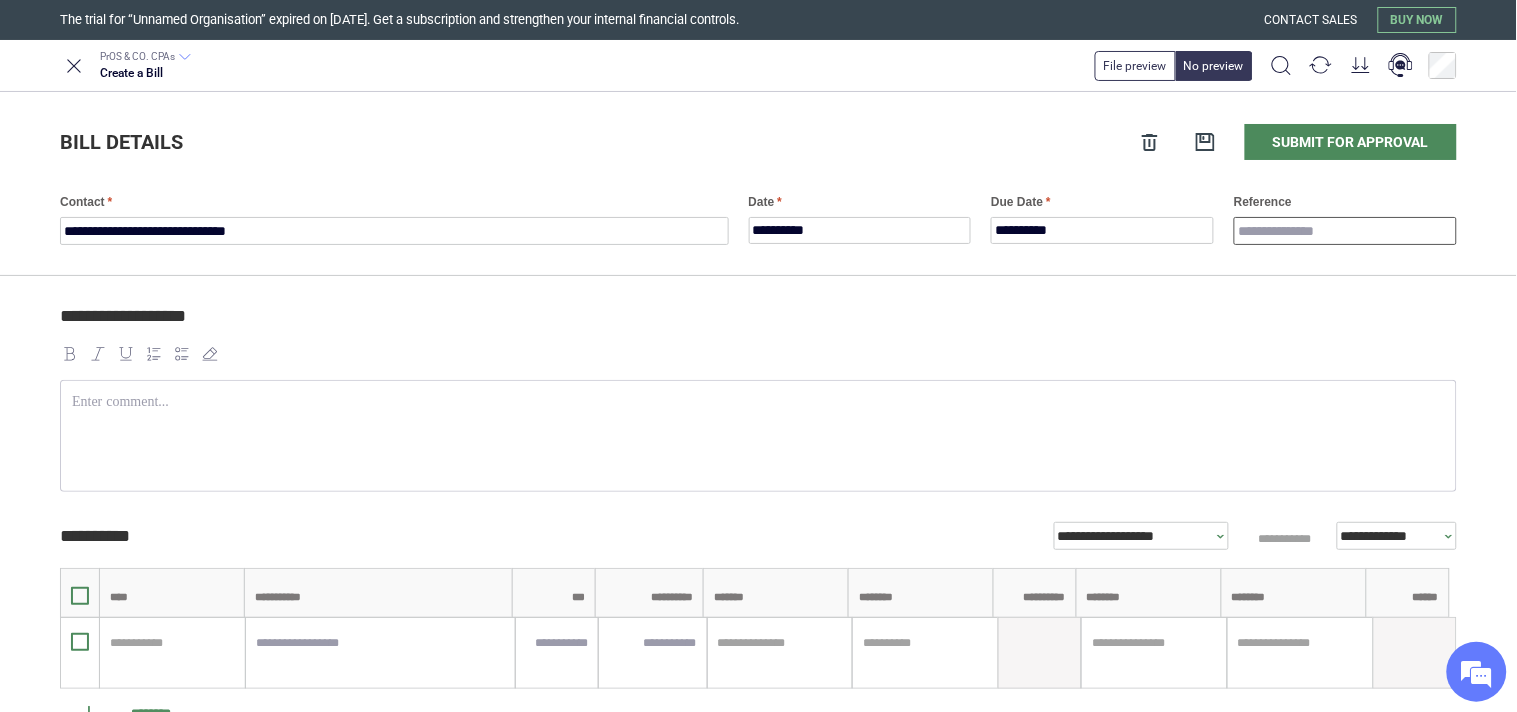 click on "Reference" at bounding box center (1345, 231) 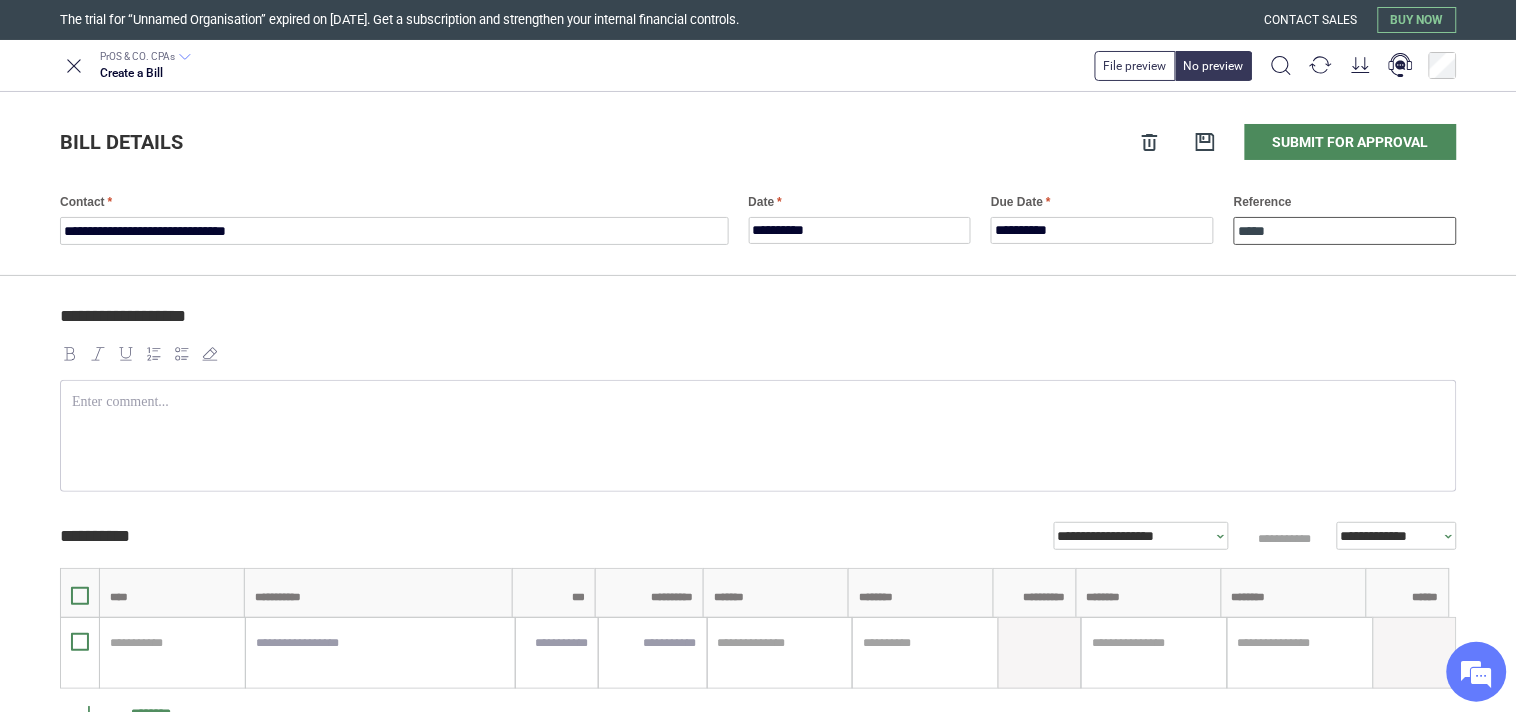 paste on "**********" 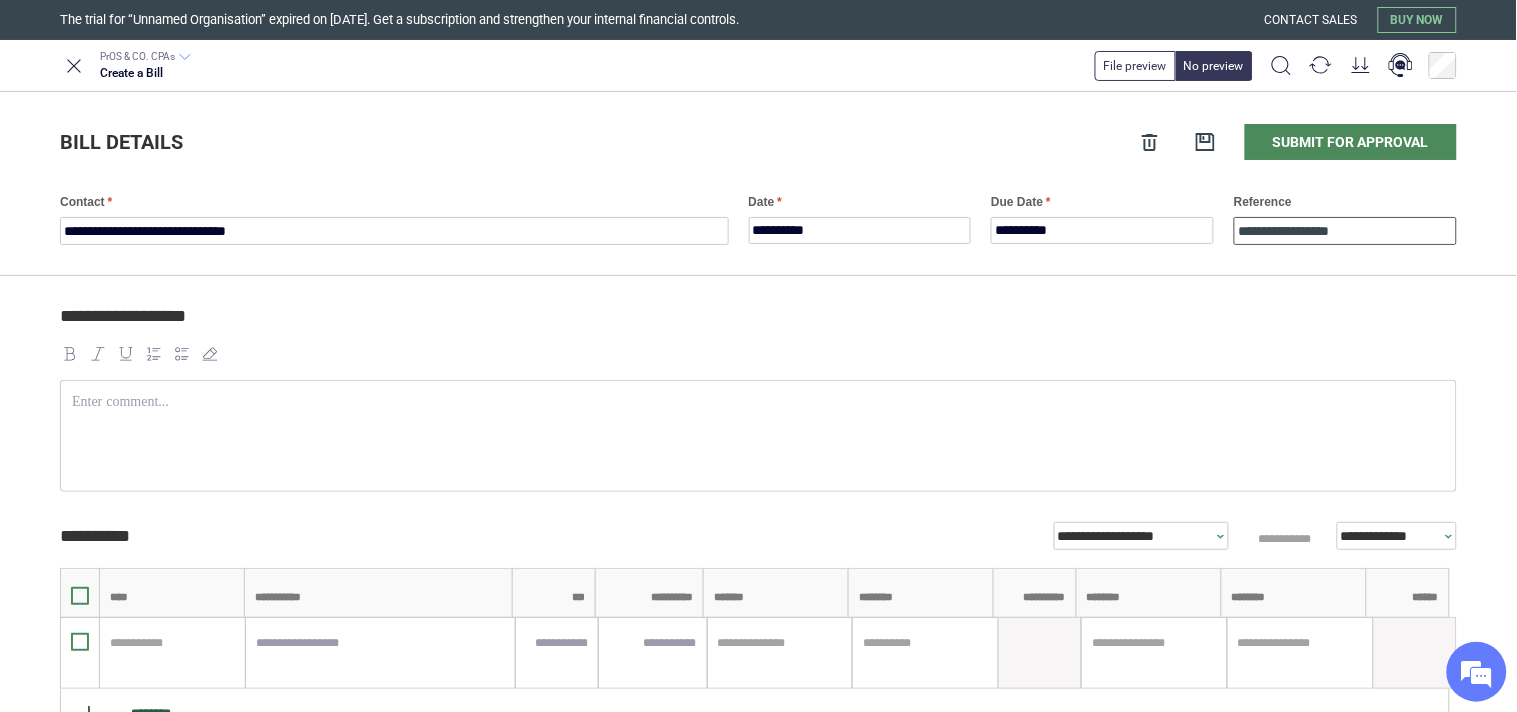 type on "**********" 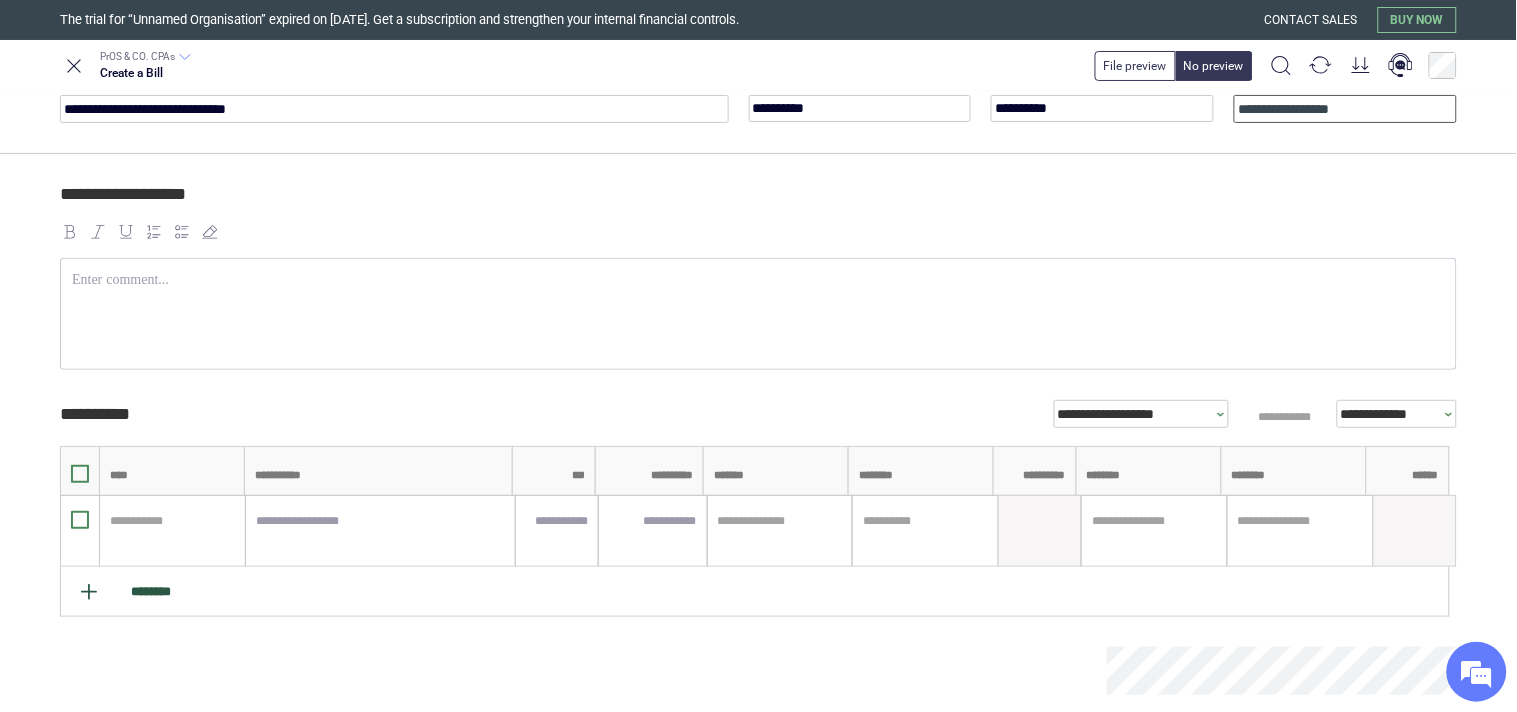 scroll, scrollTop: 260, scrollLeft: 0, axis: vertical 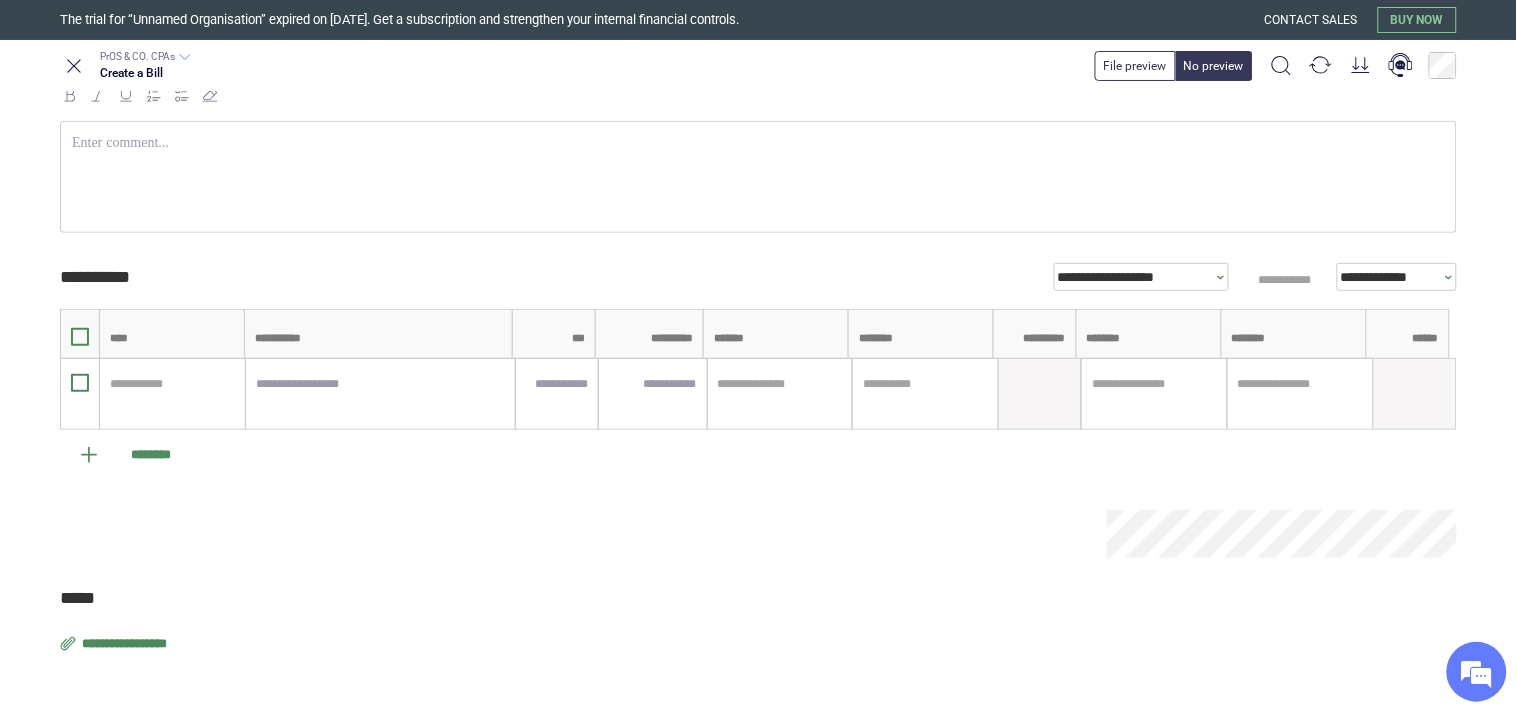 click on "**********" at bounding box center [126, 644] 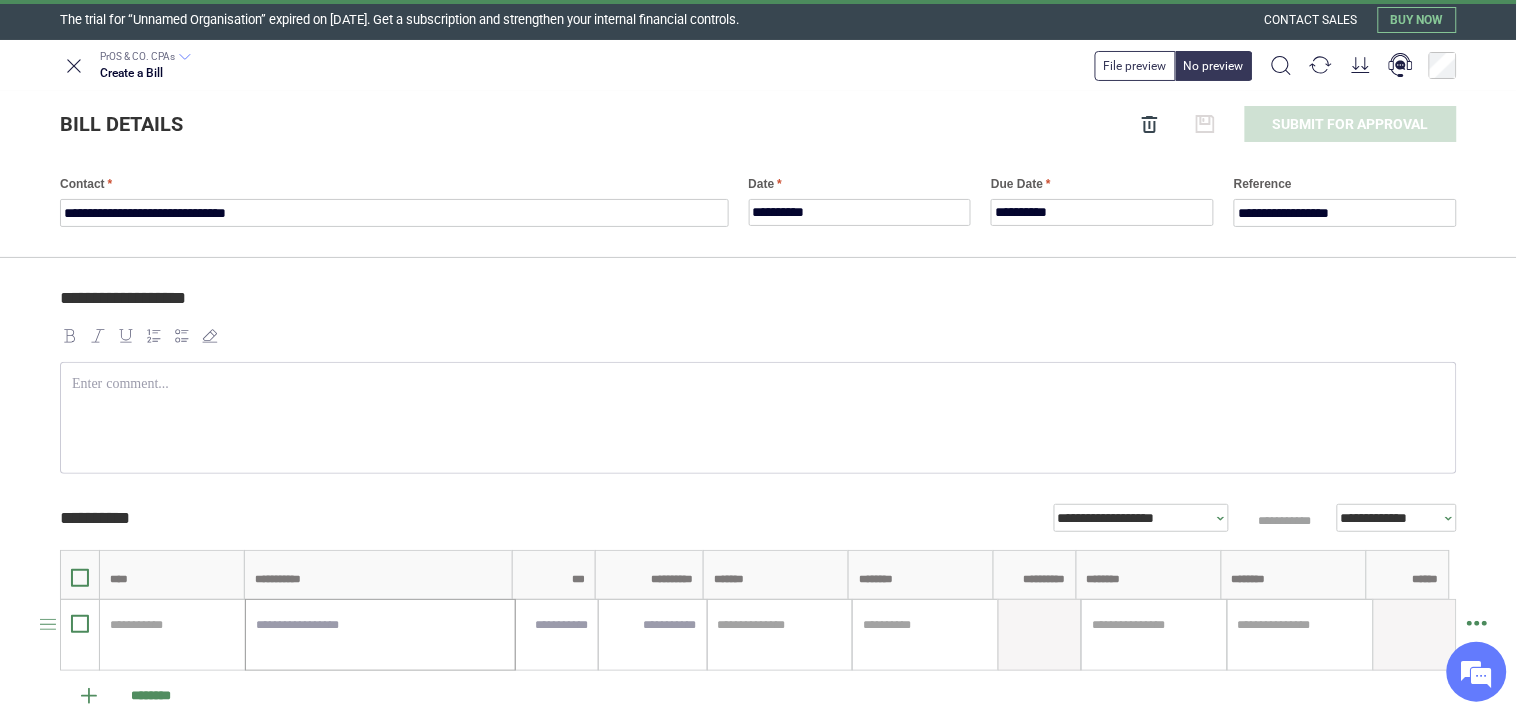 scroll, scrollTop: 0, scrollLeft: 0, axis: both 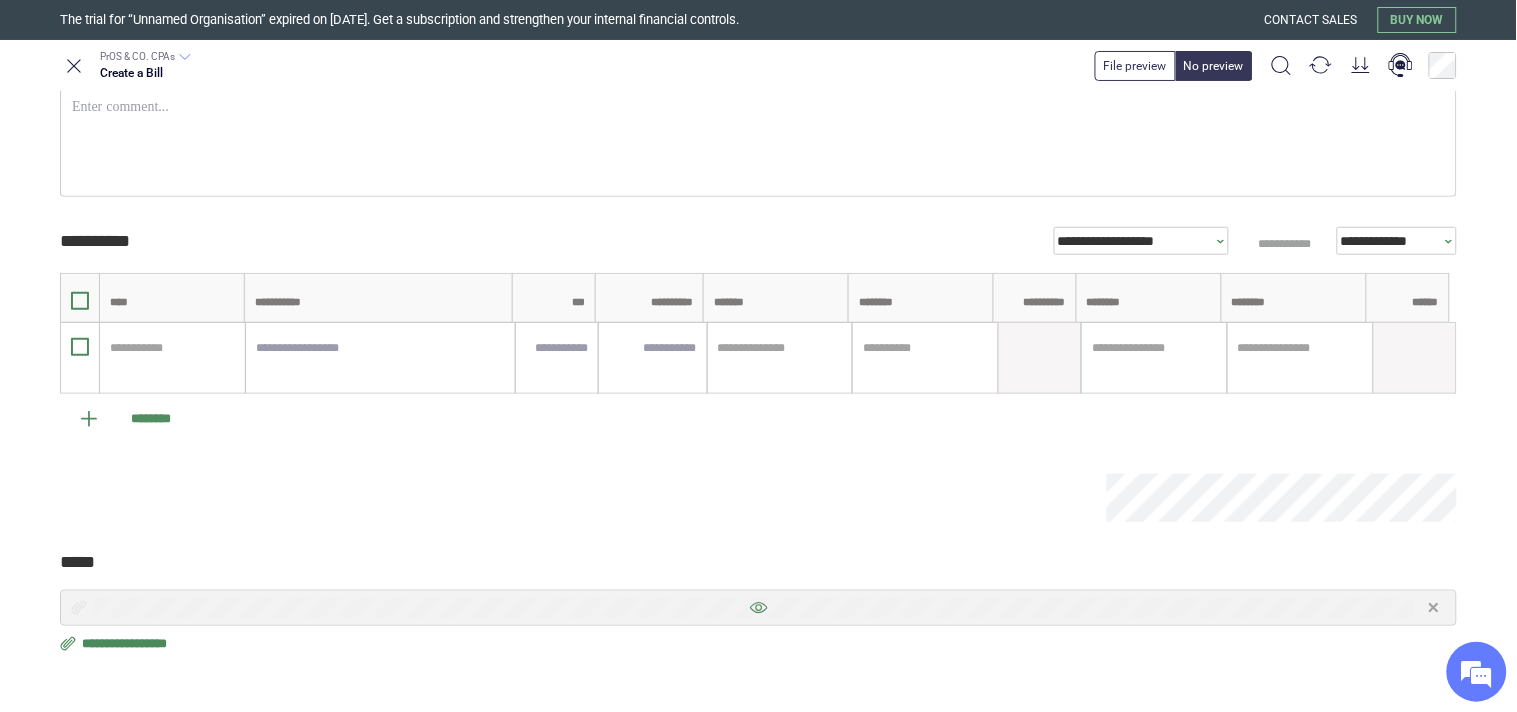 click at bounding box center [758, 608] 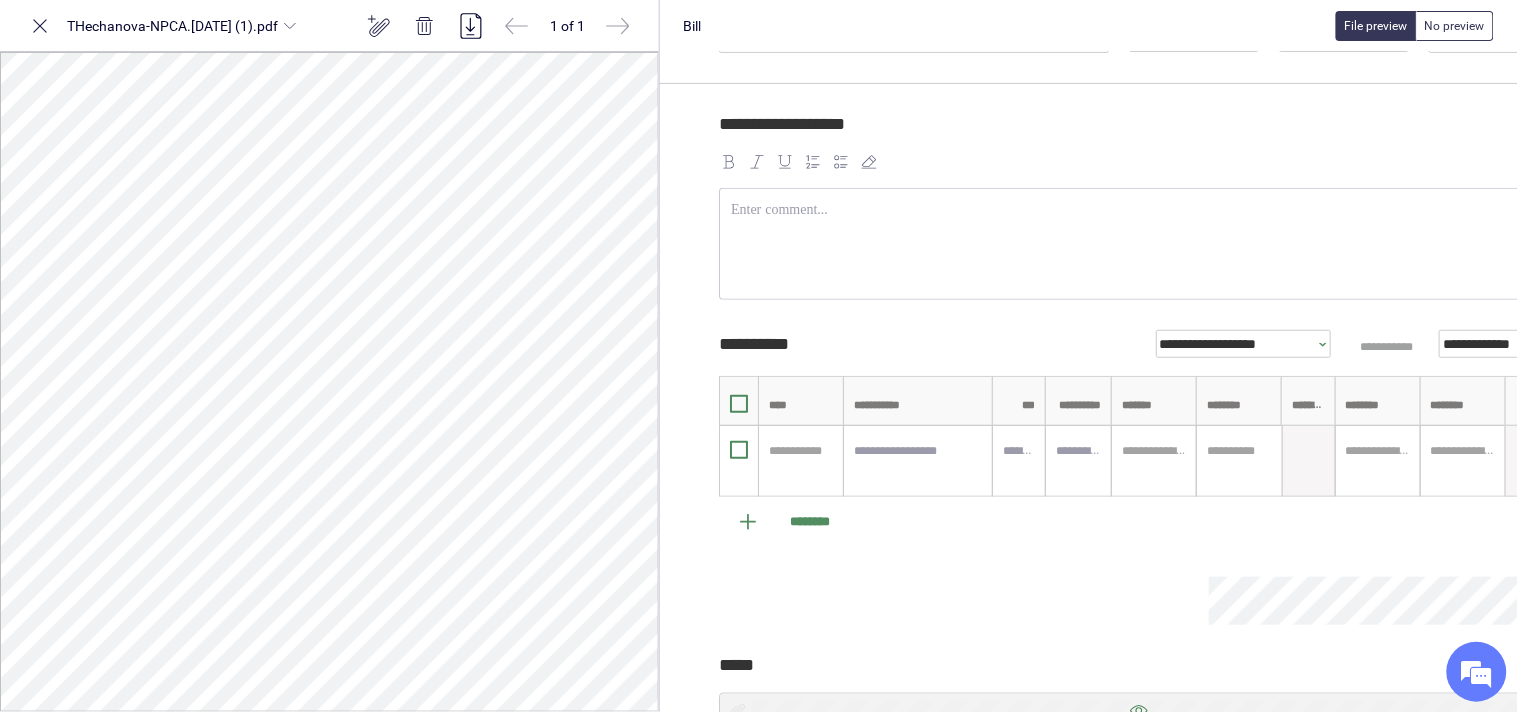 scroll, scrollTop: 41, scrollLeft: 0, axis: vertical 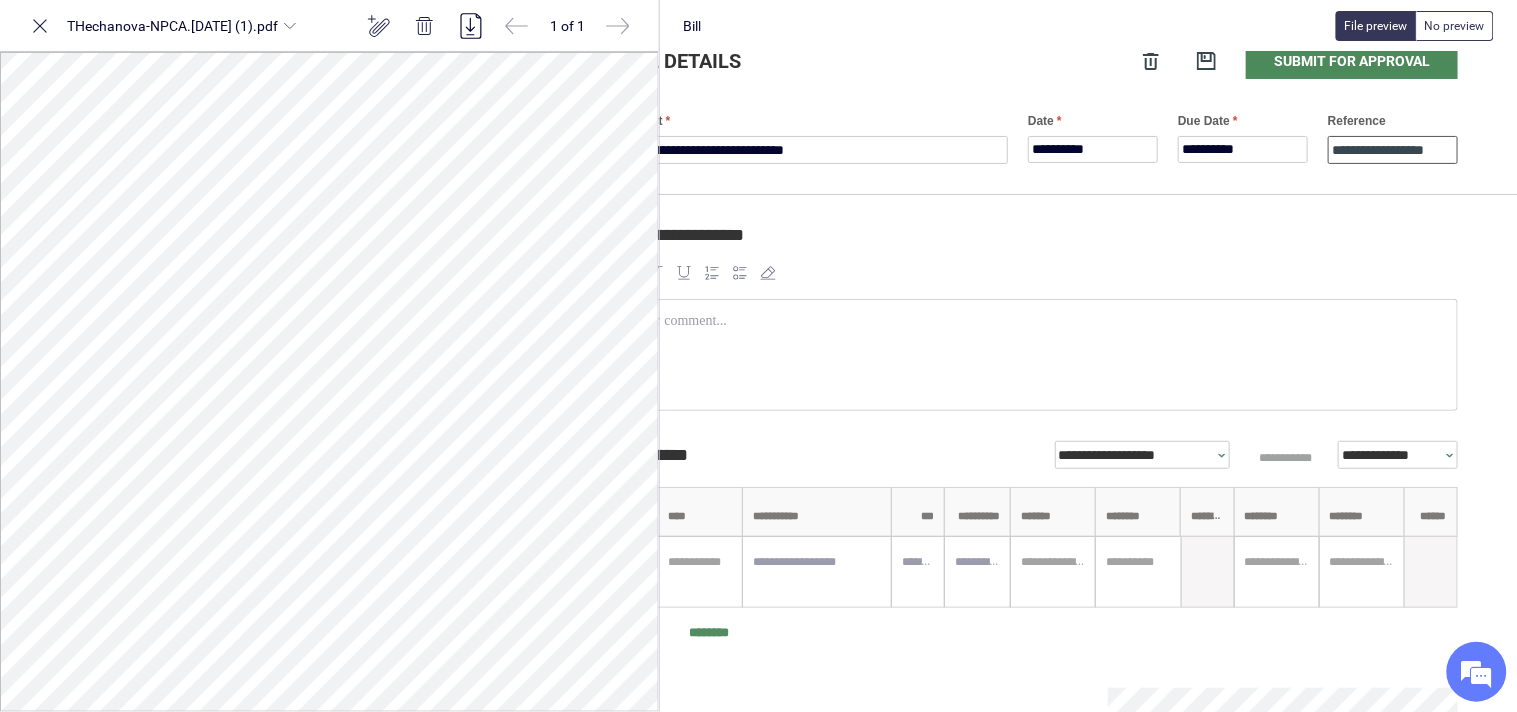 click on "**********" at bounding box center [1393, 150] 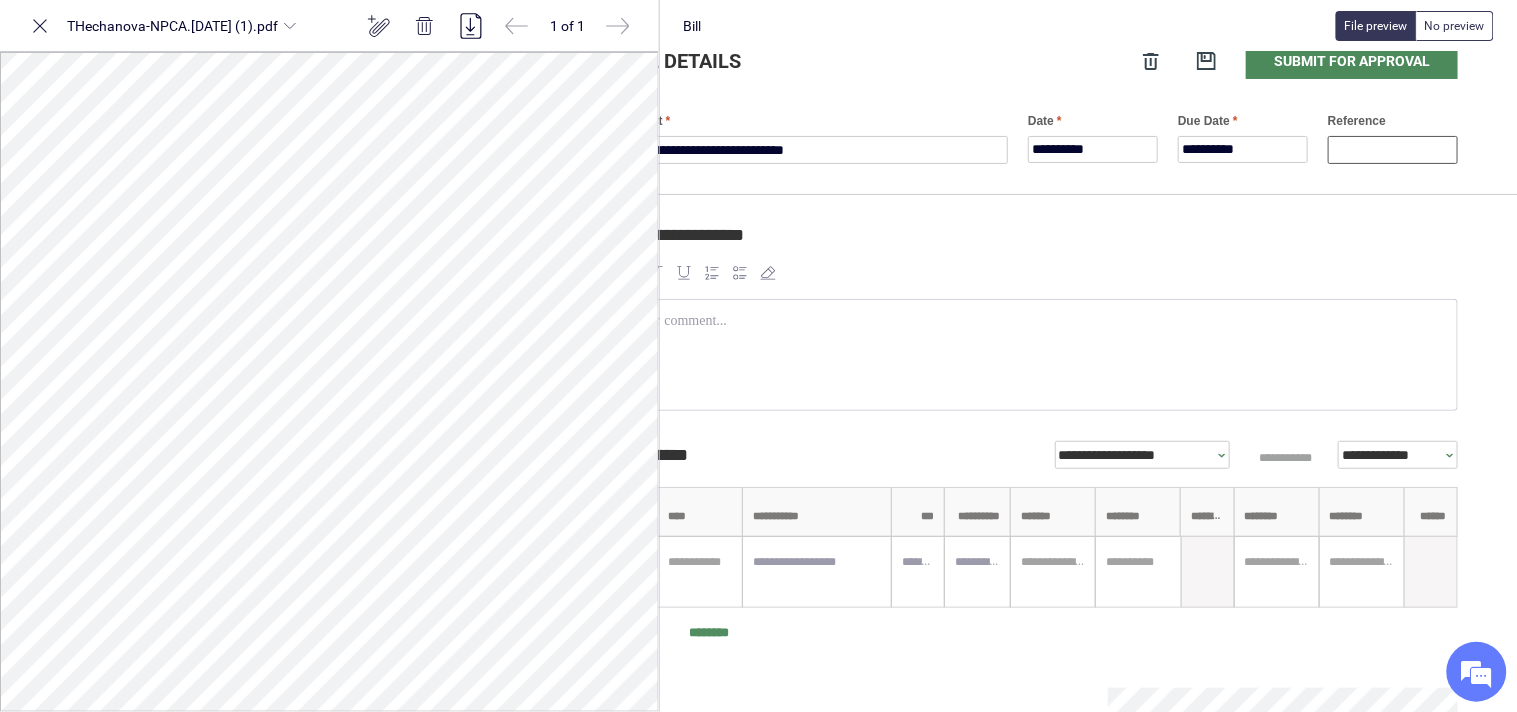 scroll, scrollTop: 0, scrollLeft: 231, axis: horizontal 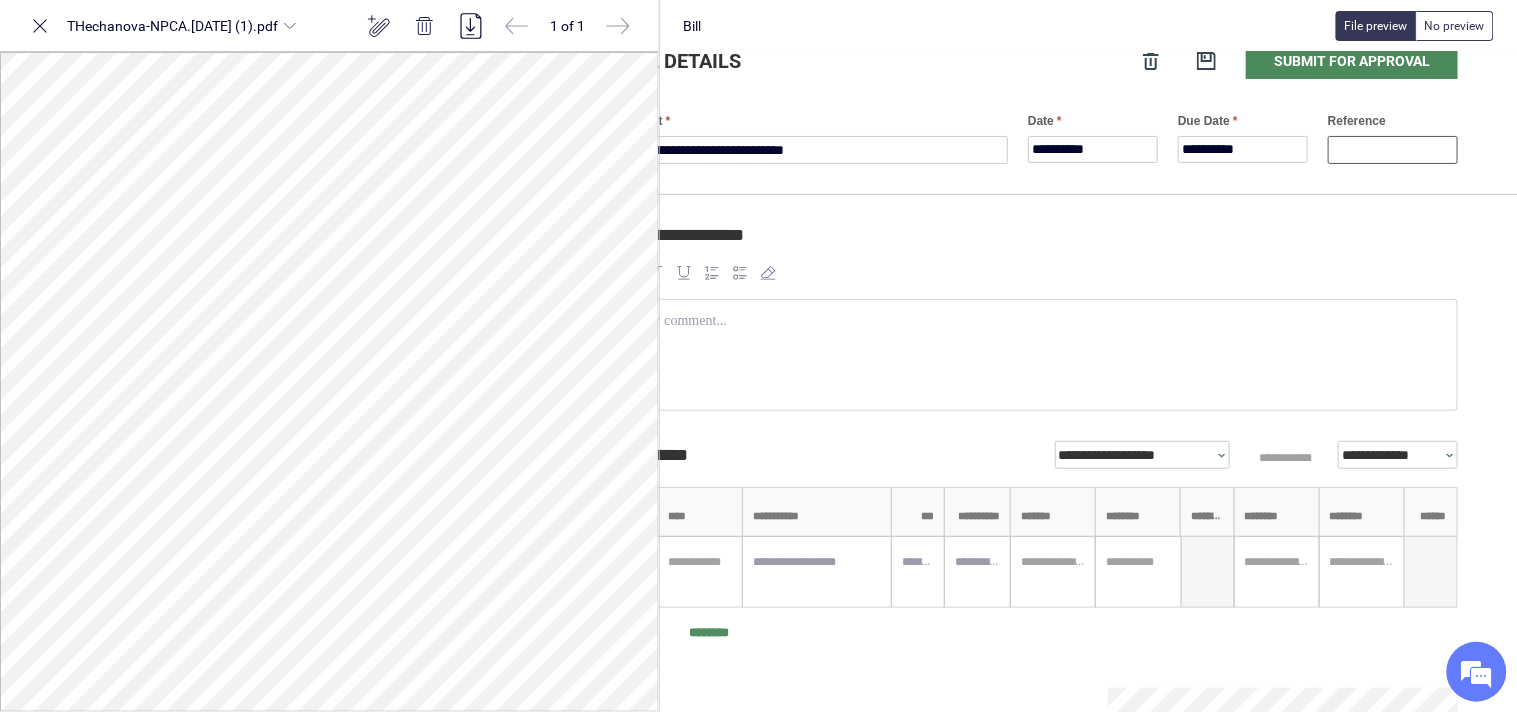 click on "**********" at bounding box center (1393, 150) 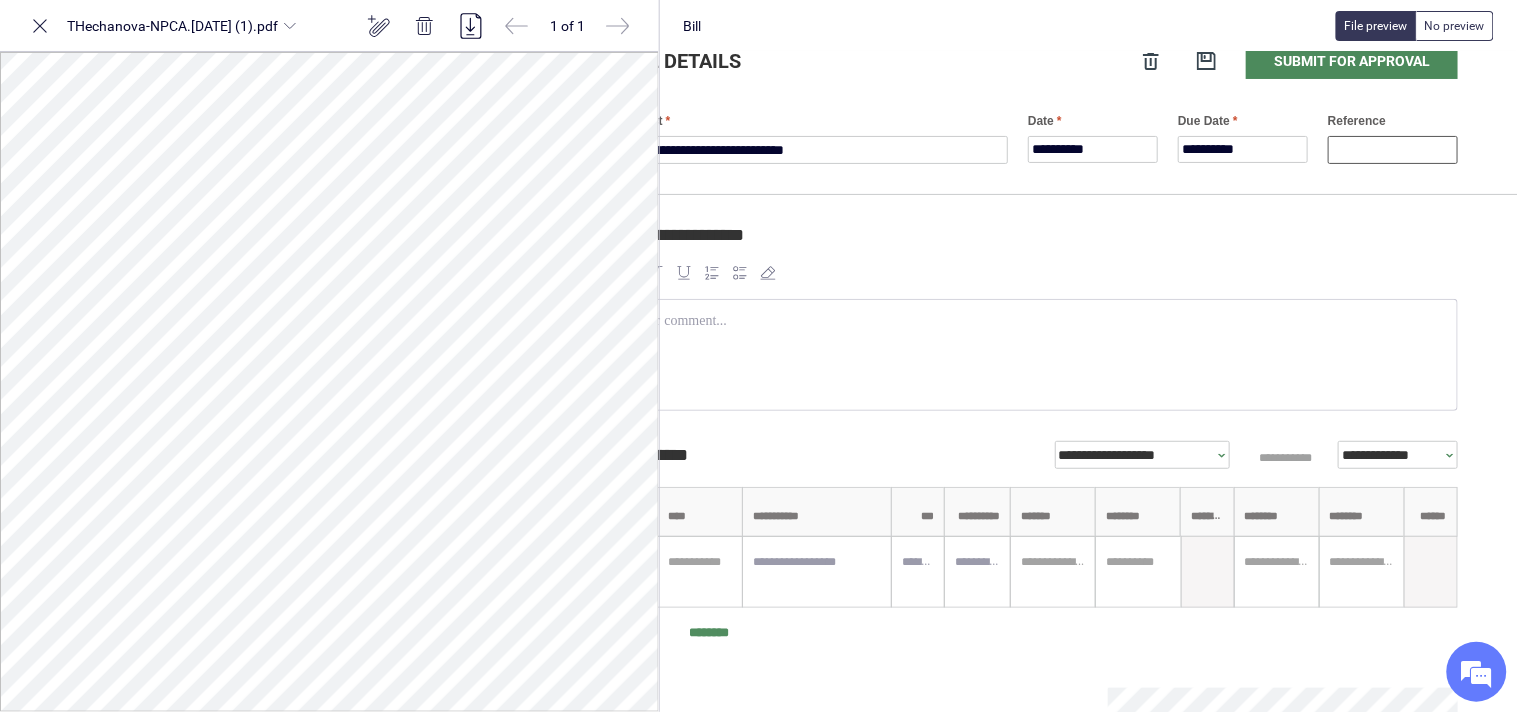scroll, scrollTop: 0, scrollLeft: 364, axis: horizontal 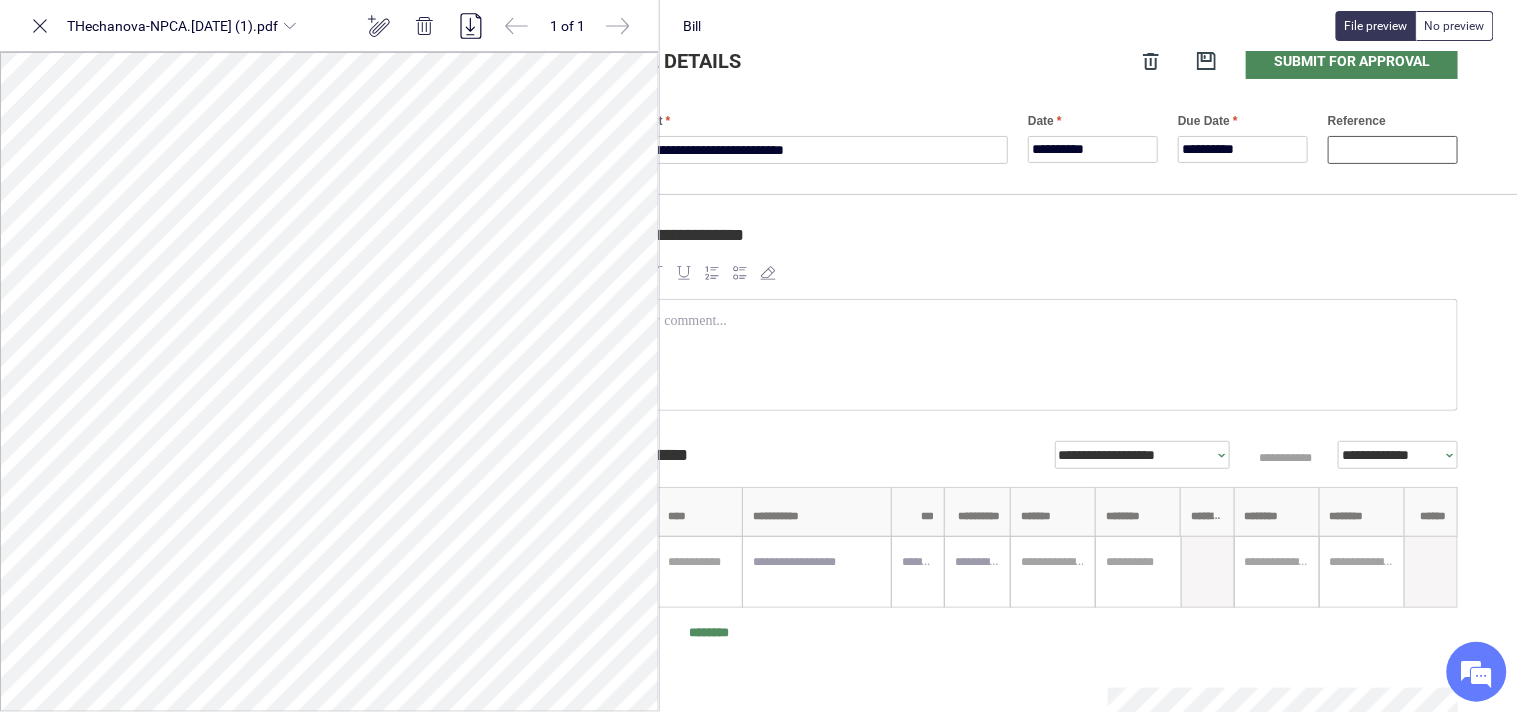 type on "**********" 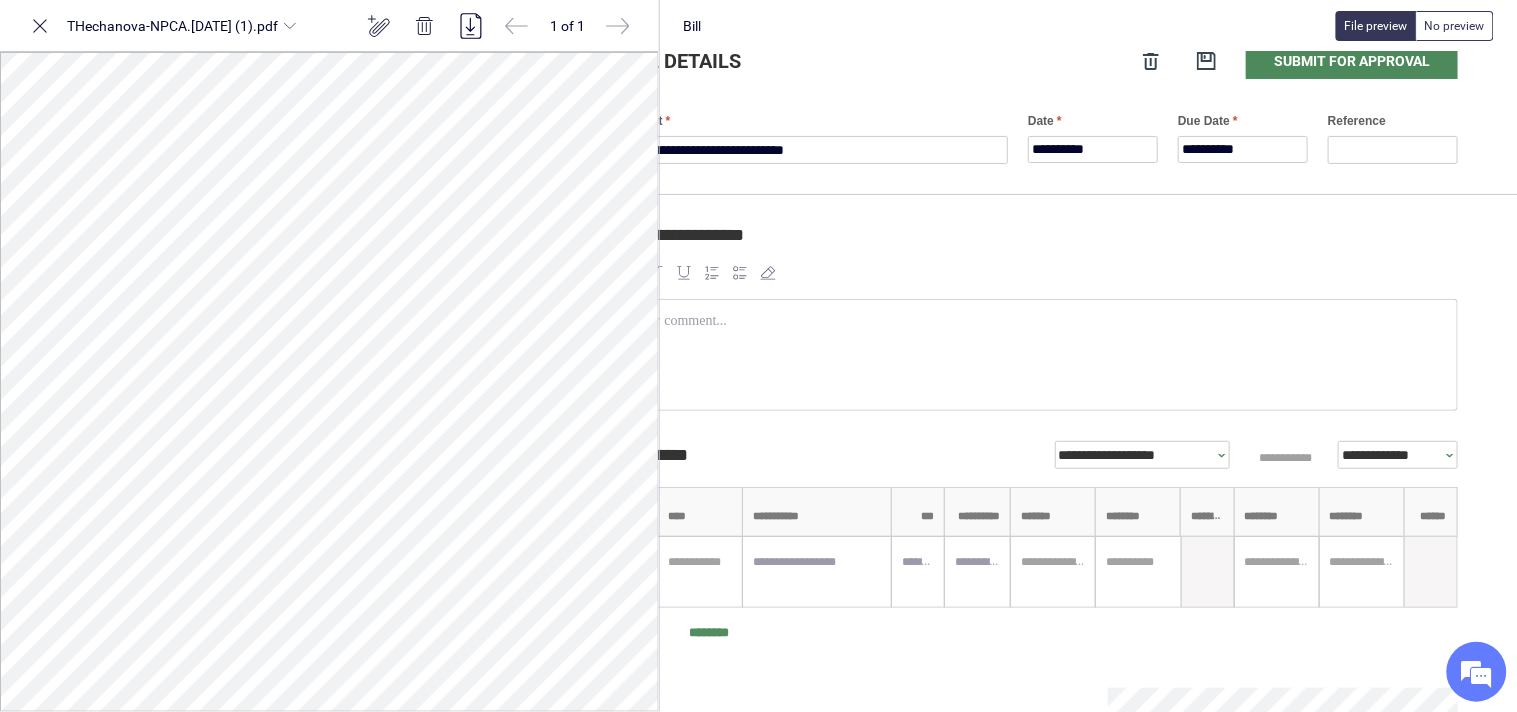 click on "**********" at bounding box center [1038, 244] 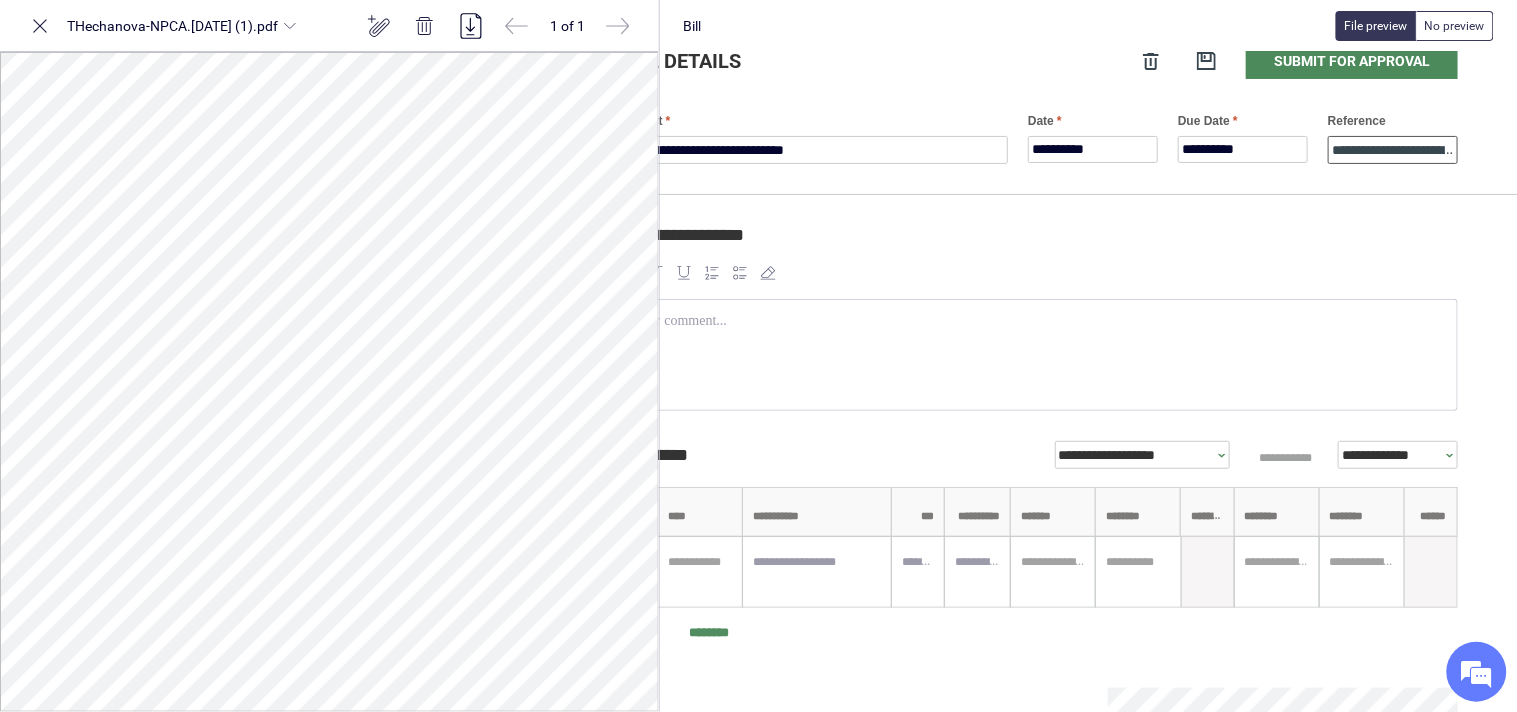 drag, startPoint x: 1361, startPoint y: 147, endPoint x: 1345, endPoint y: 166, distance: 24.839485 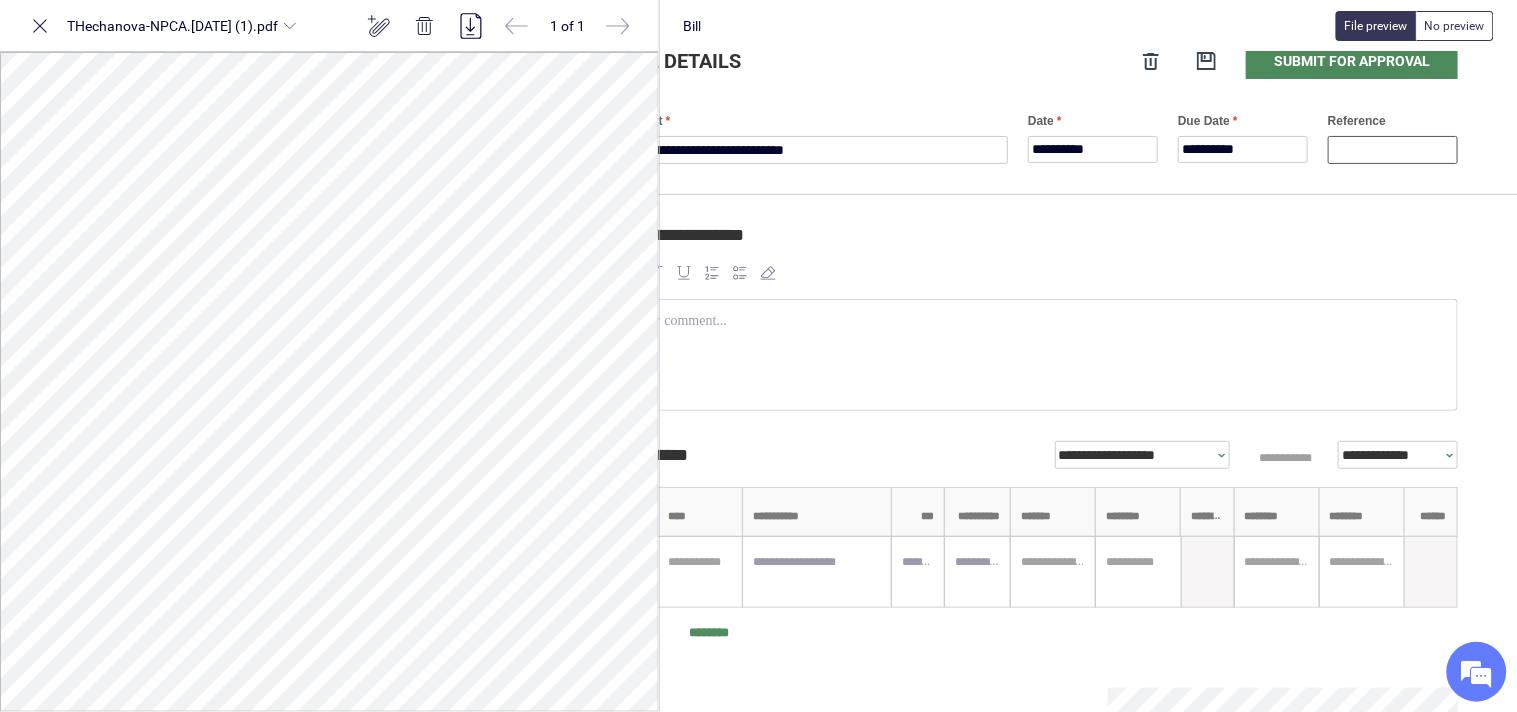 scroll, scrollTop: 0, scrollLeft: 364, axis: horizontal 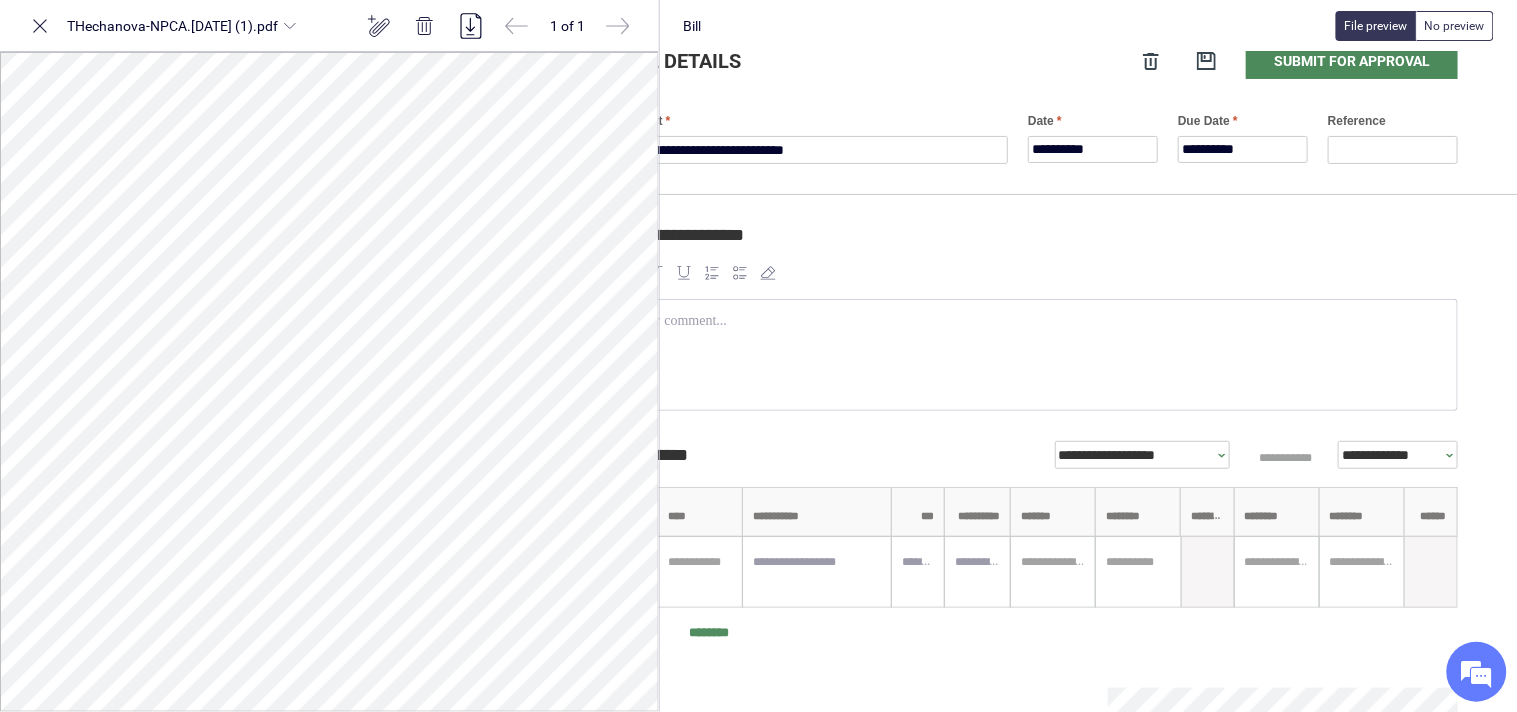 click on "**********" at bounding box center [1038, 244] 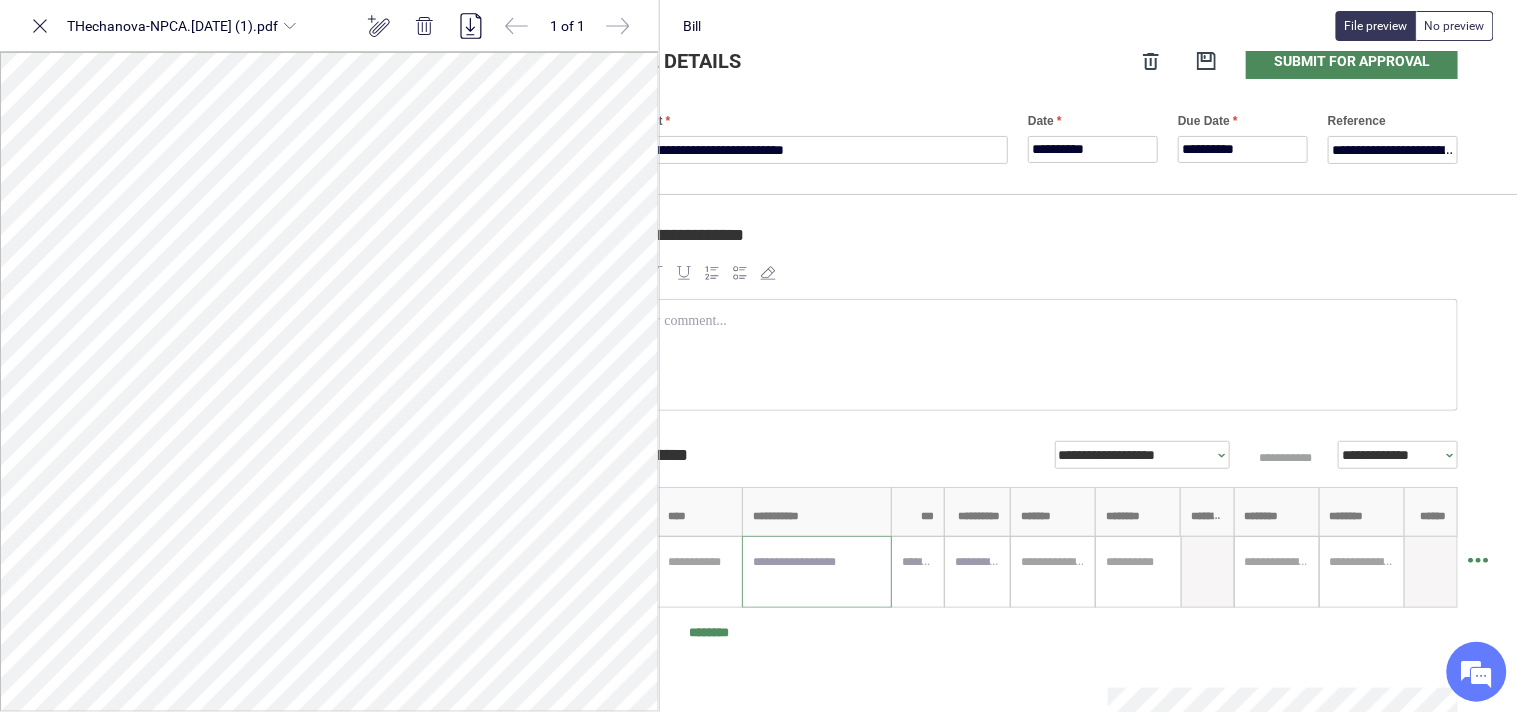 click at bounding box center (817, 572) 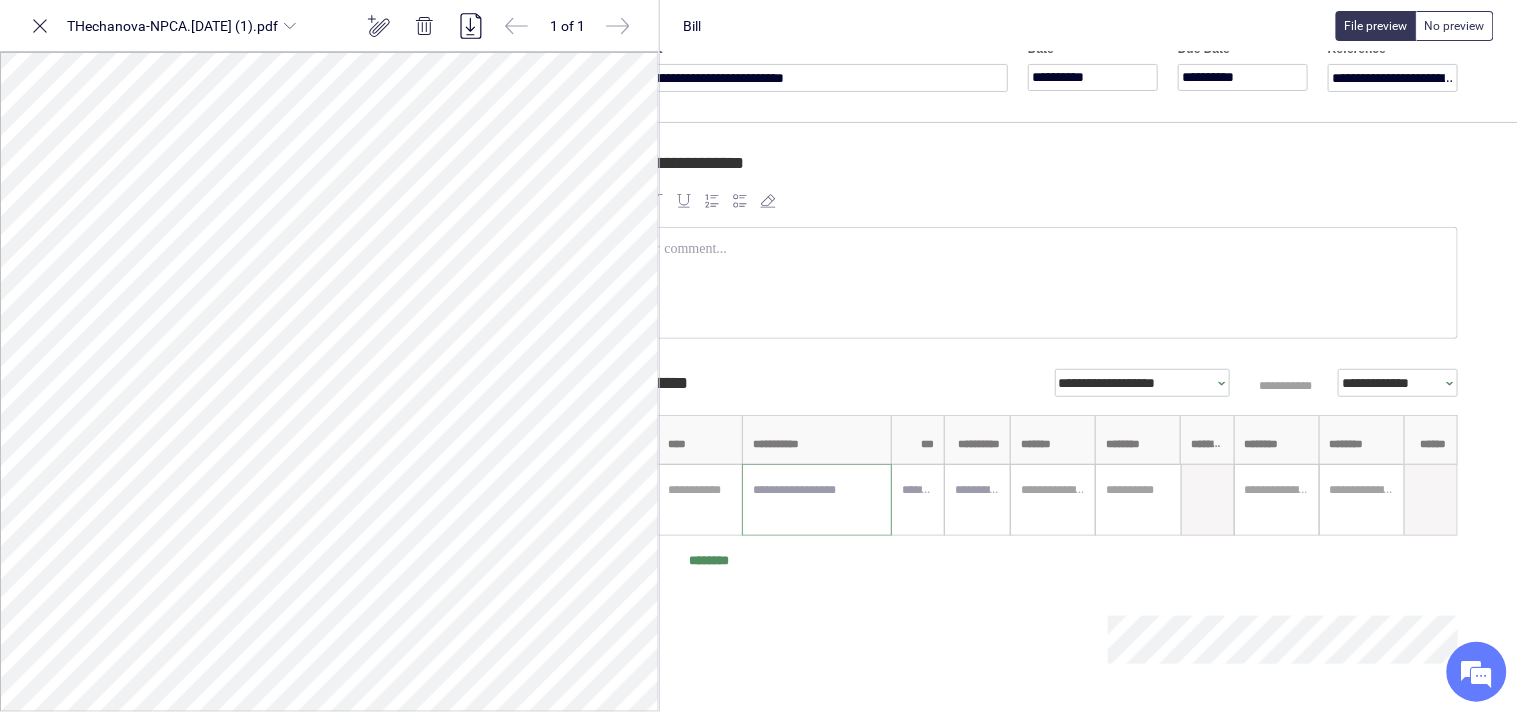scroll, scrollTop: 152, scrollLeft: 108, axis: both 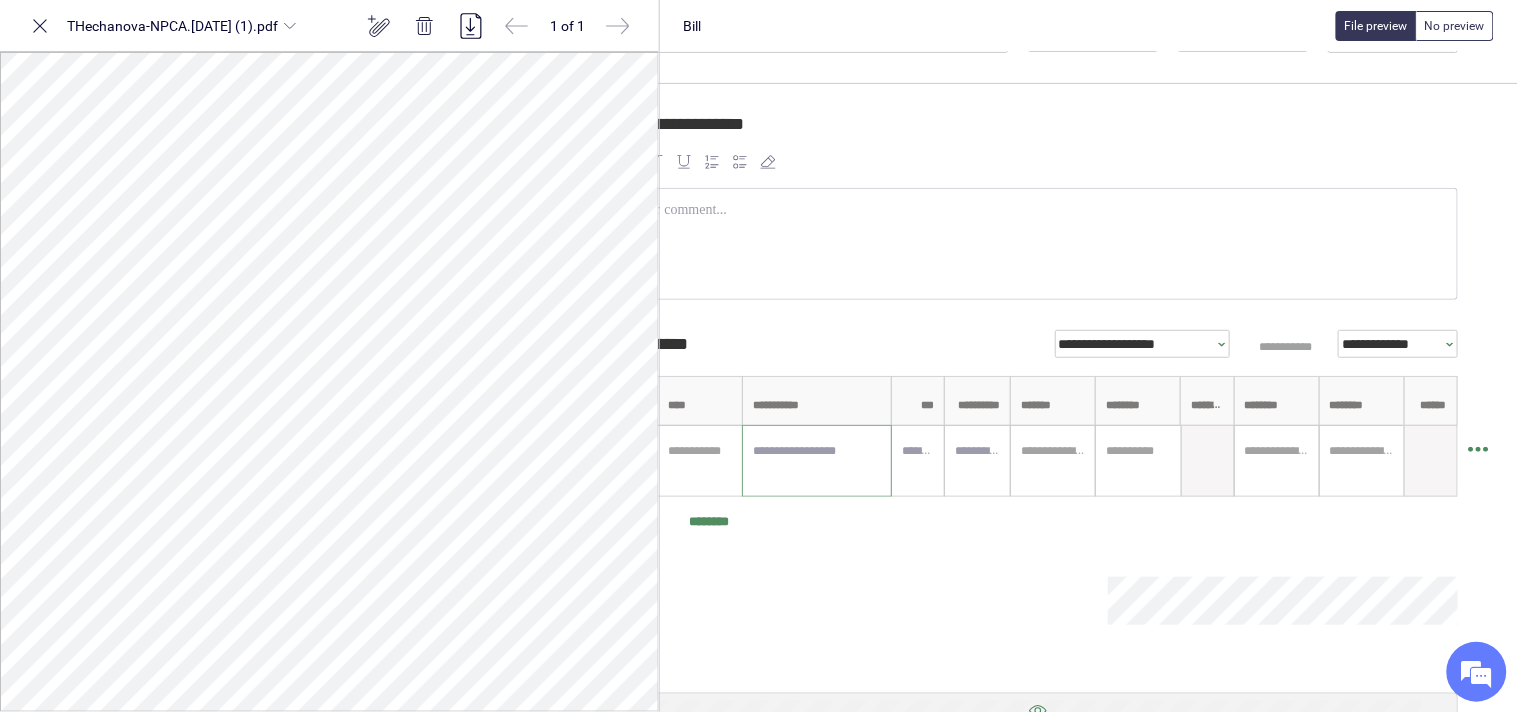 click at bounding box center [817, 461] 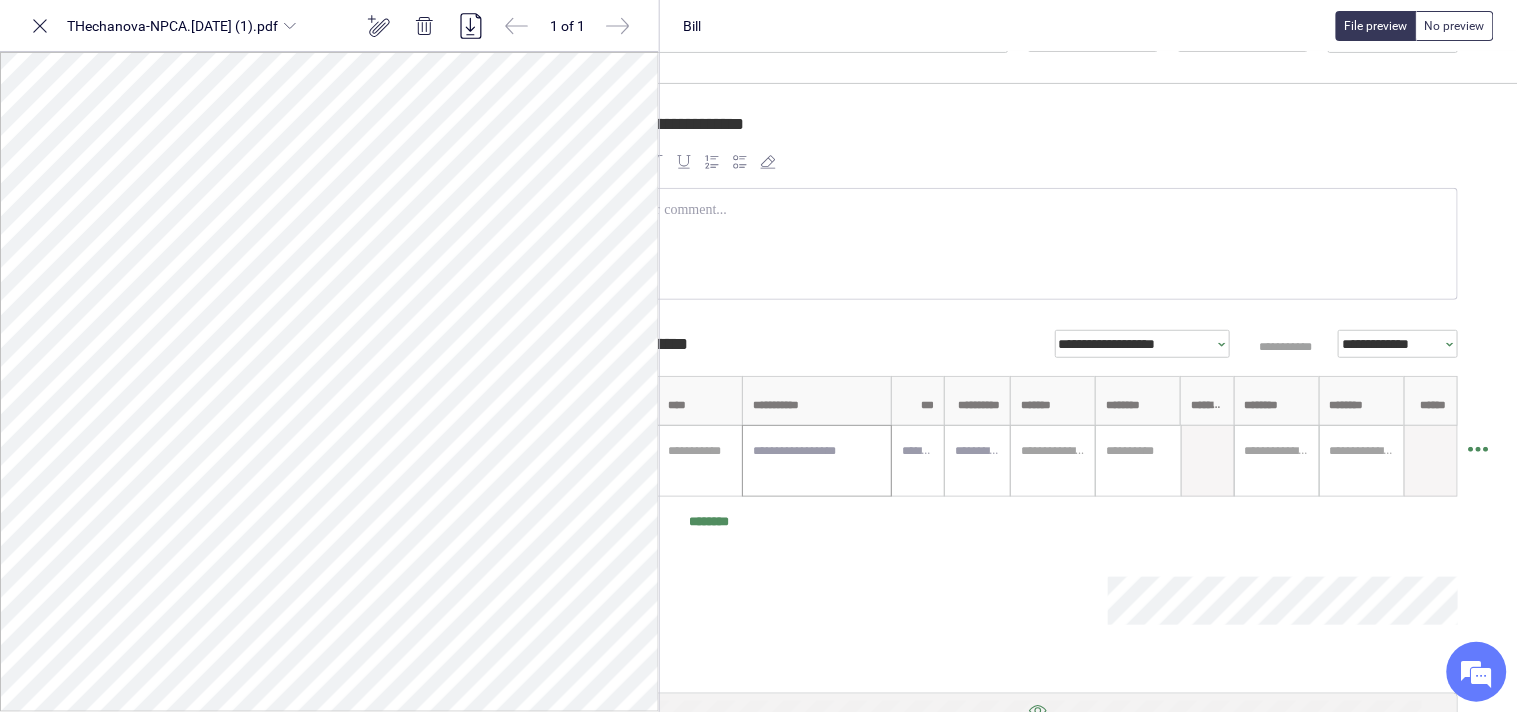 click at bounding box center (817, 461) 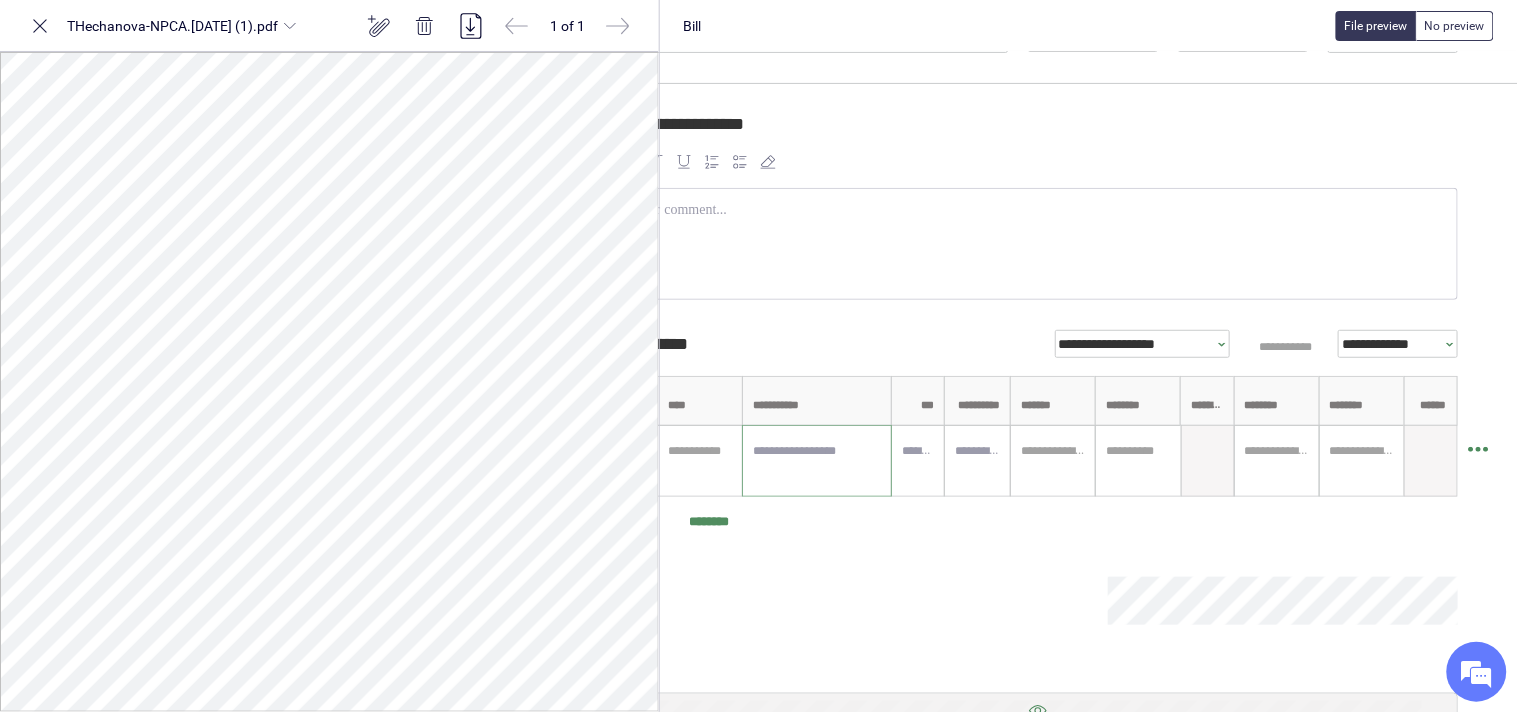 paste on "**********" 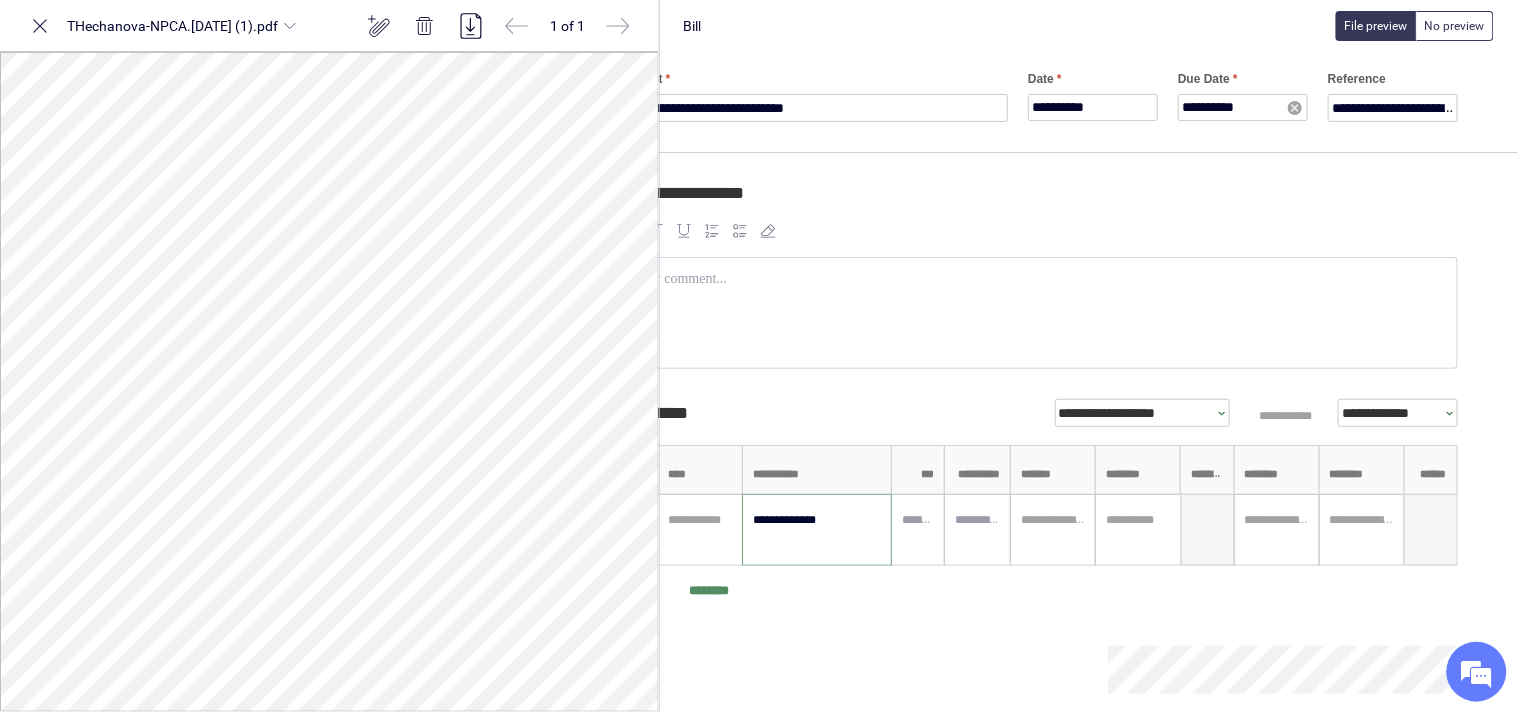 scroll, scrollTop: 0, scrollLeft: 108, axis: horizontal 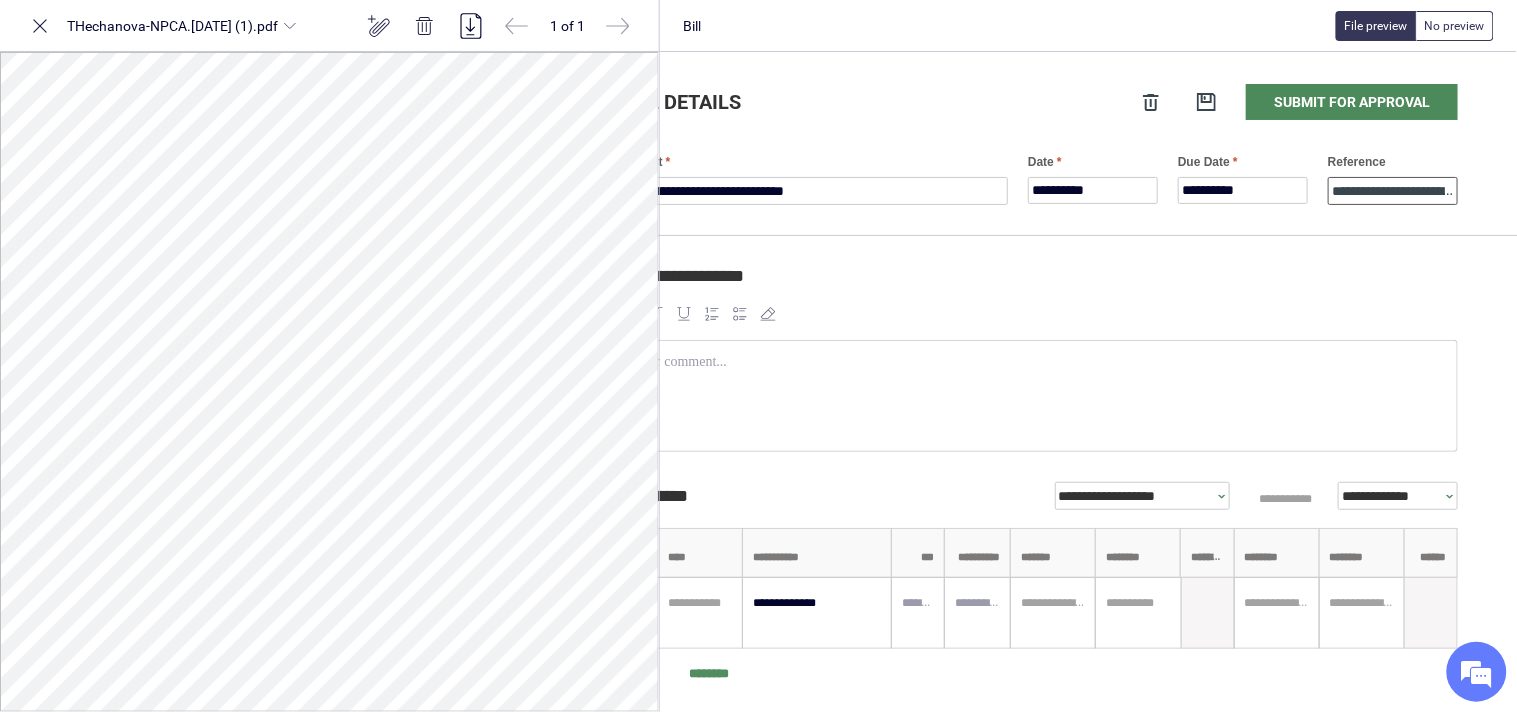 click on "**********" at bounding box center (1393, 191) 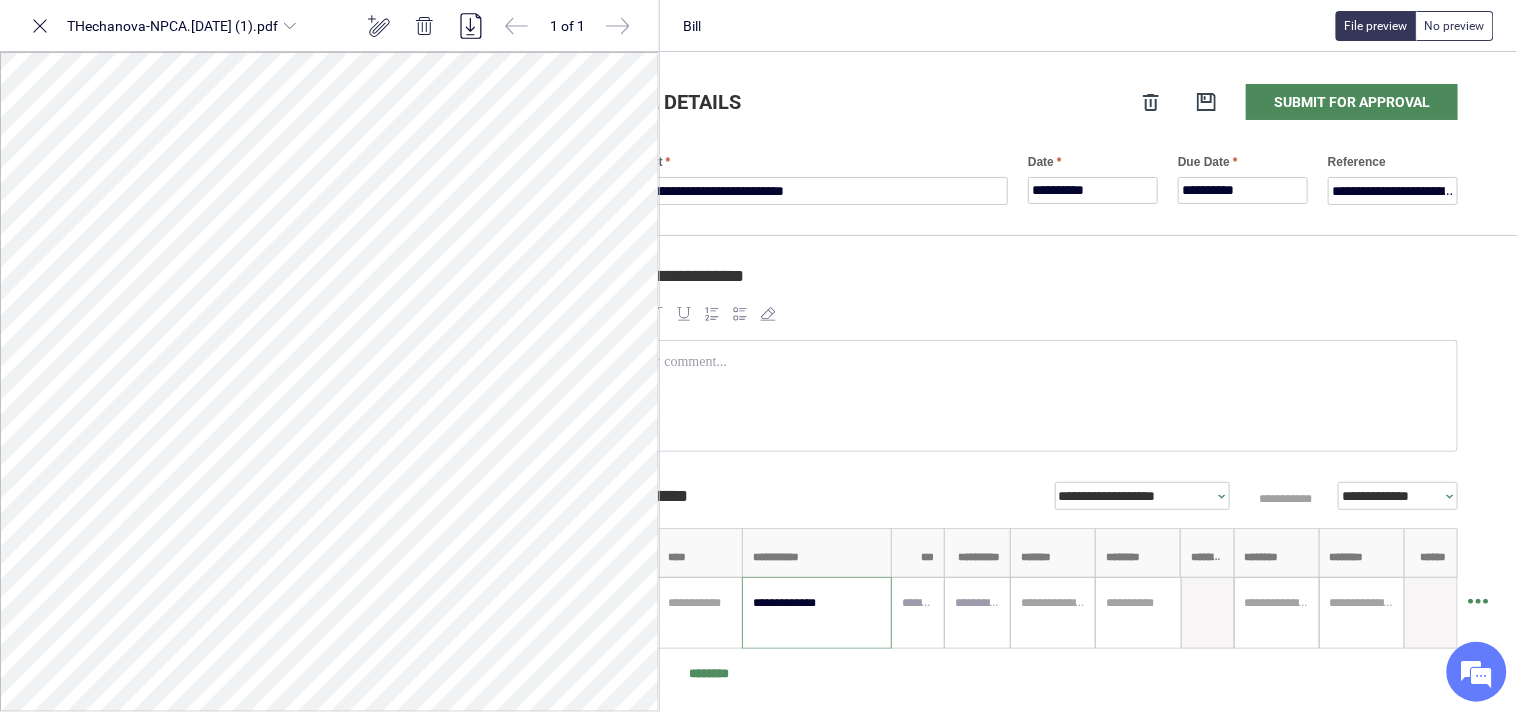 click on "**********" at bounding box center (817, 613) 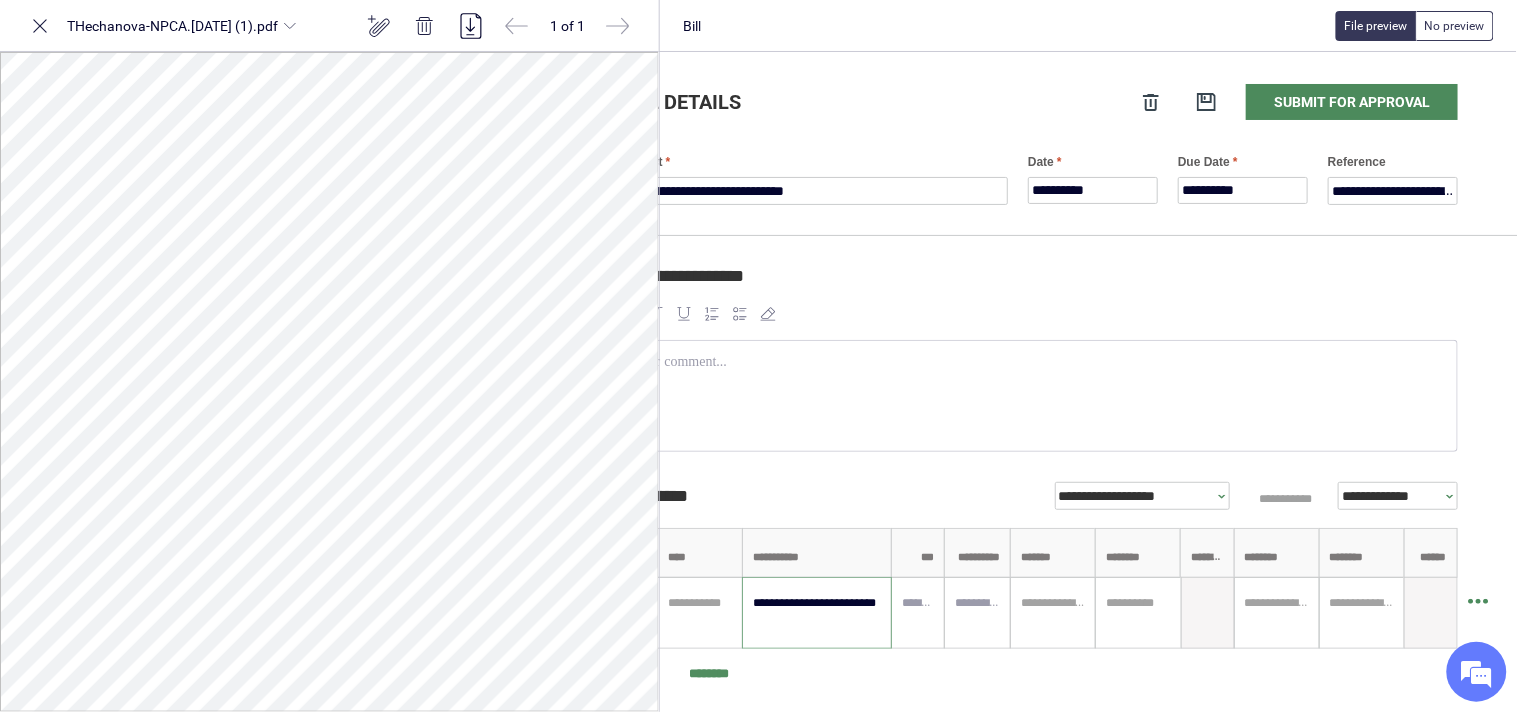 click on "**********" at bounding box center [817, 613] 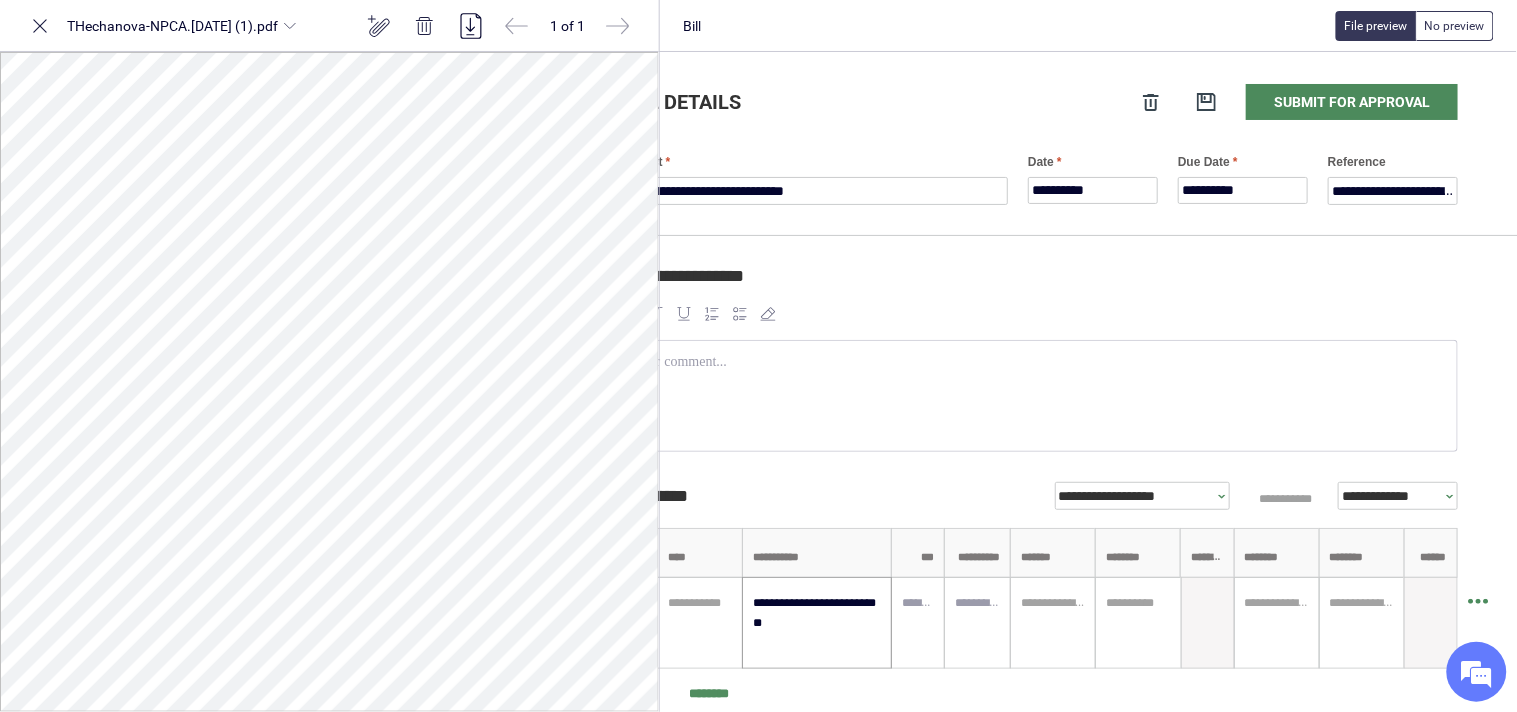 click on "**********" at bounding box center (817, 623) 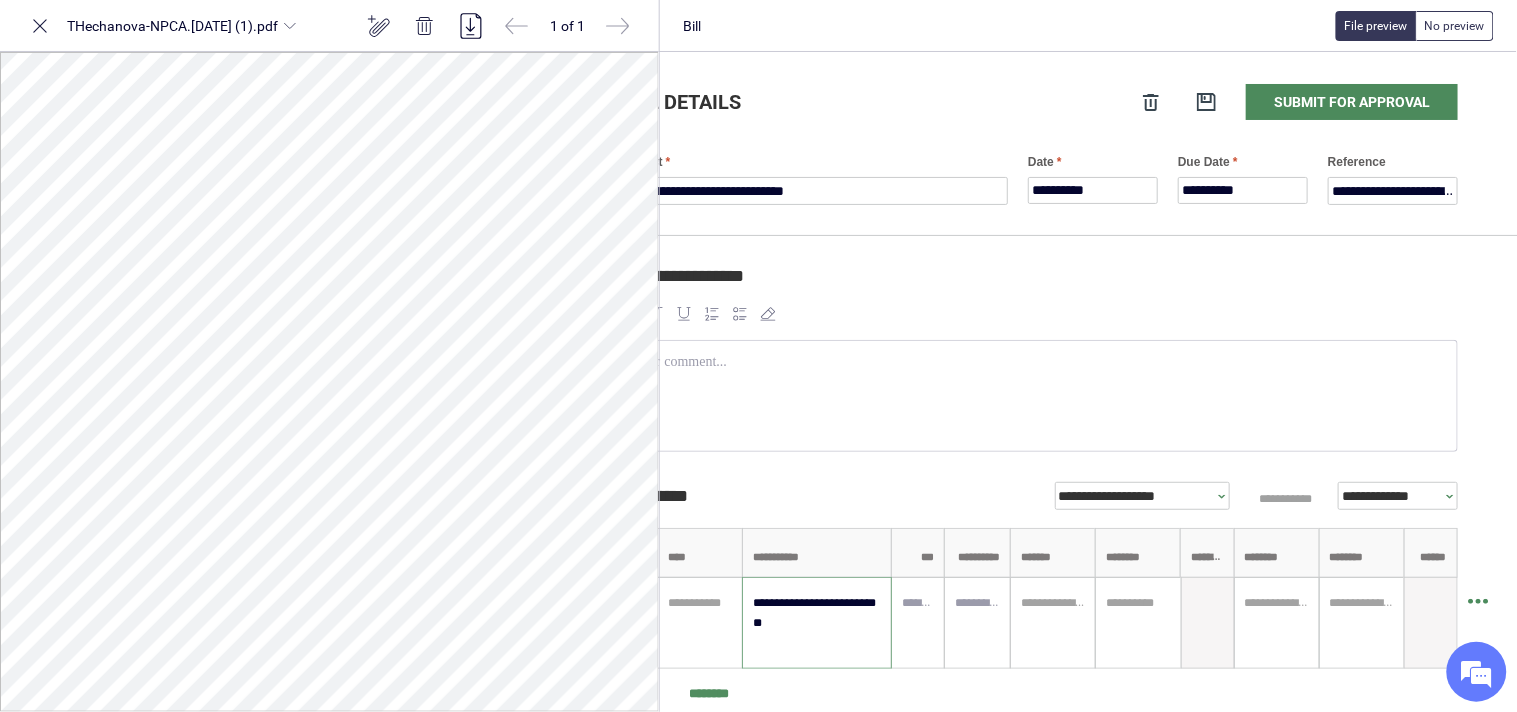 paste on "*********" 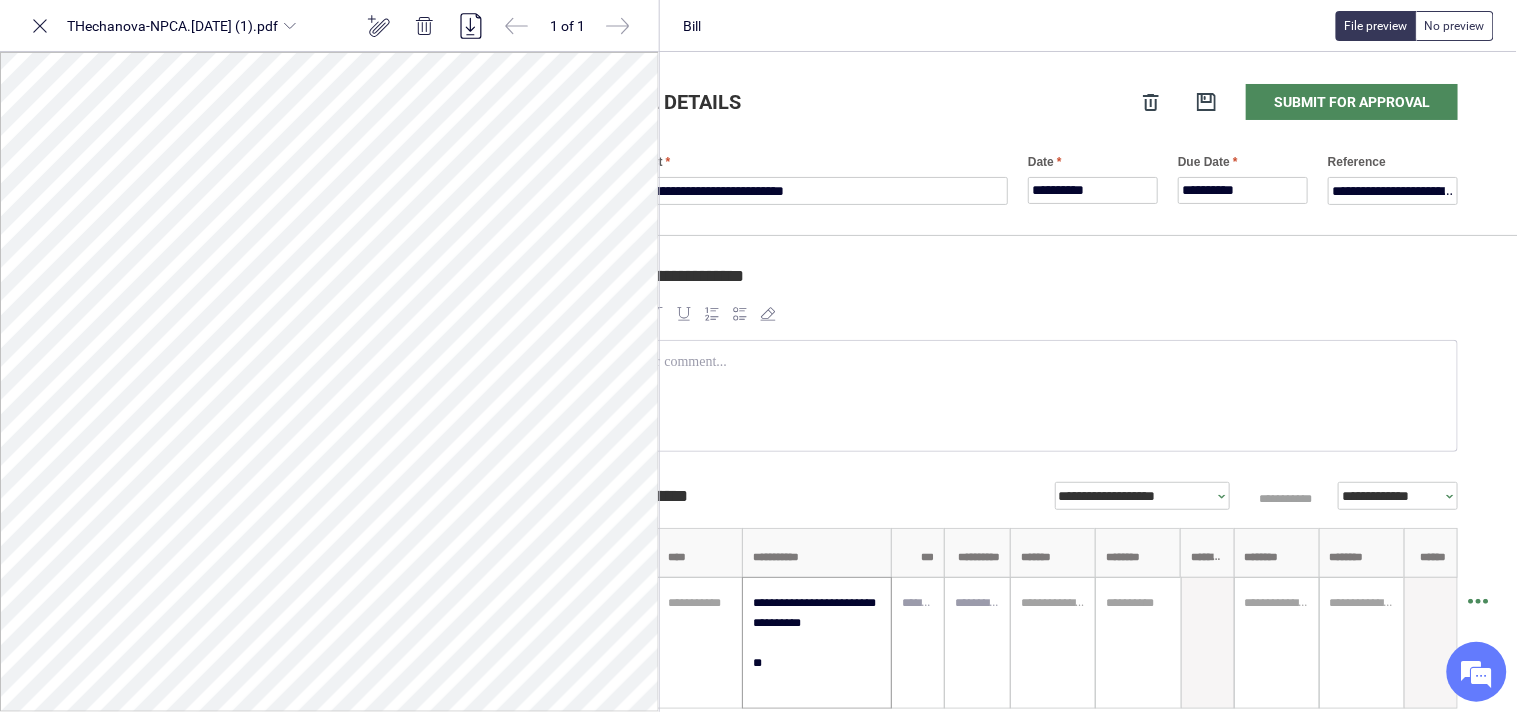 click on "**********" at bounding box center (817, 643) 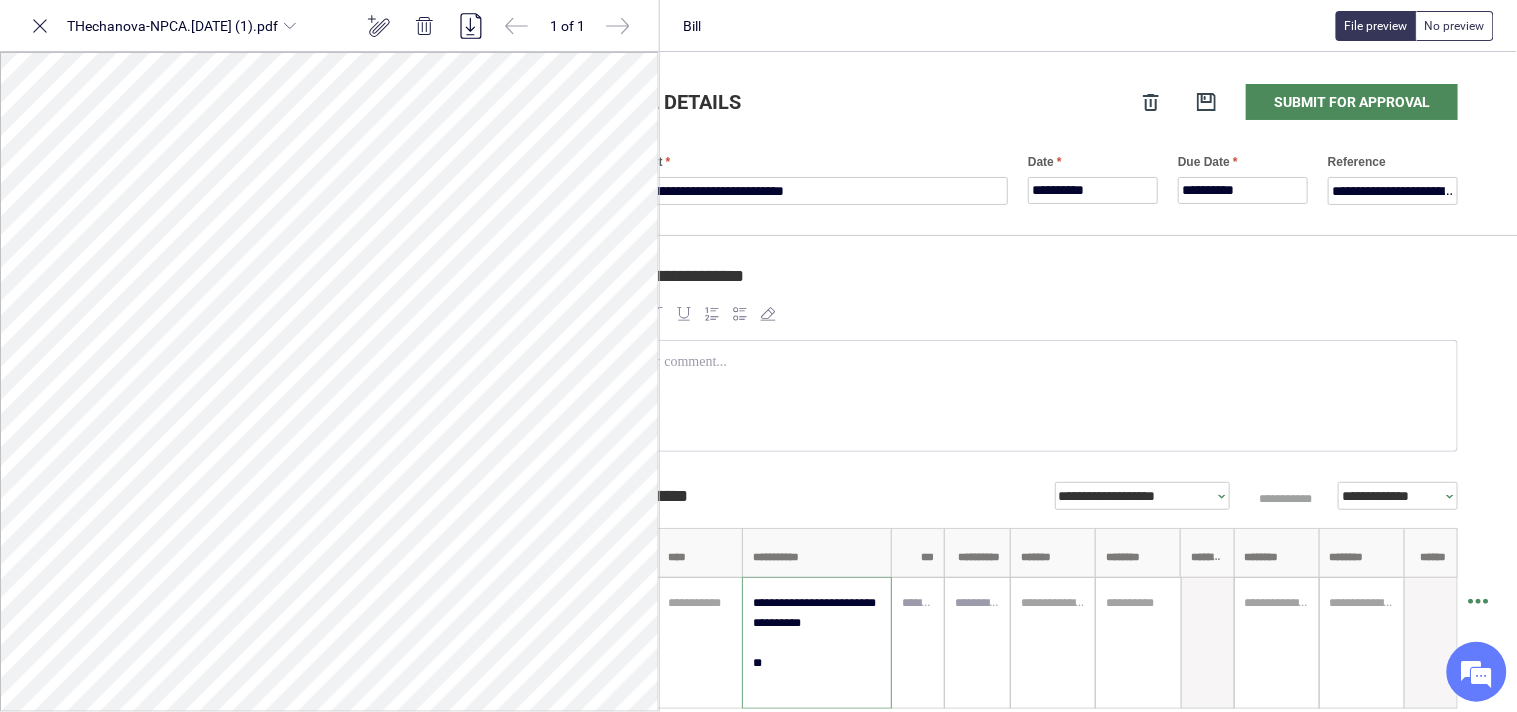 paste on "**********" 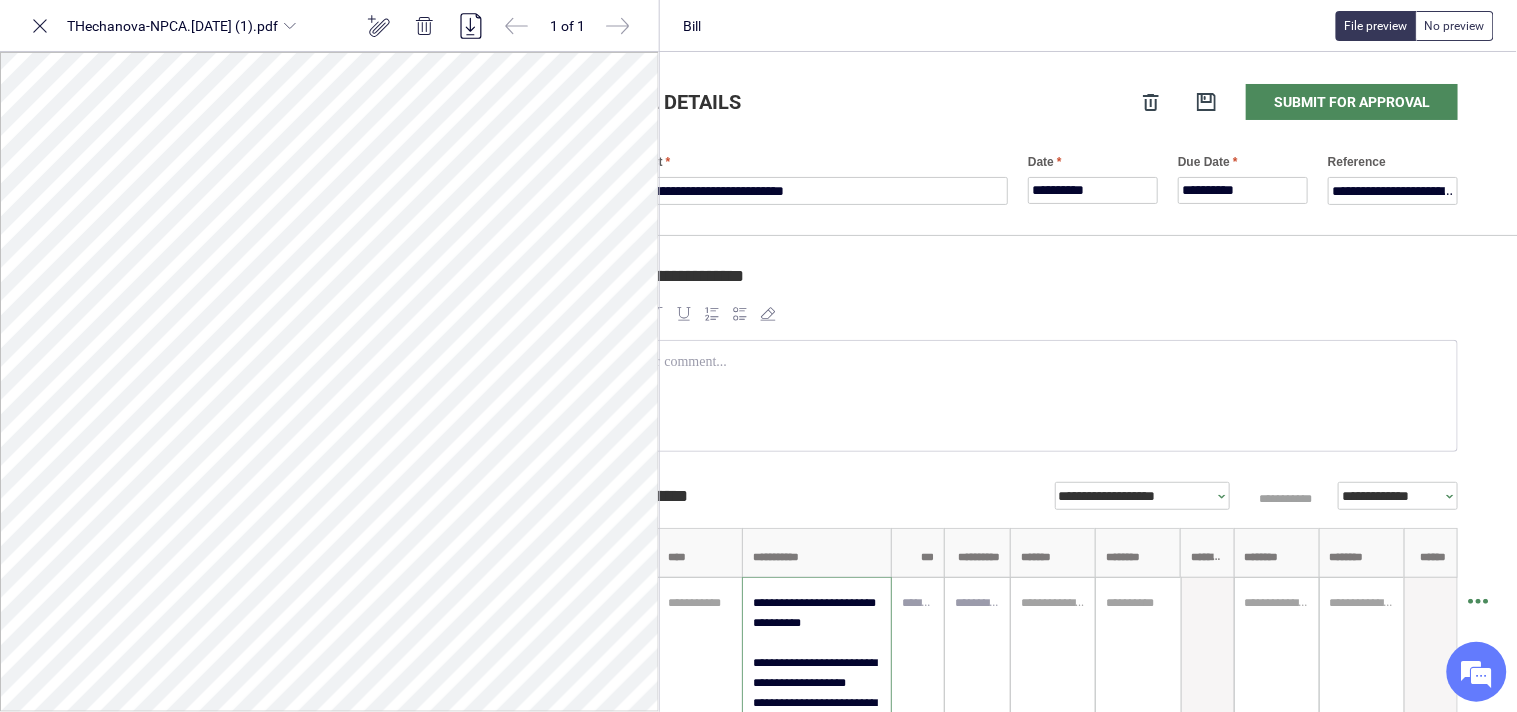 scroll, scrollTop: 17, scrollLeft: 0, axis: vertical 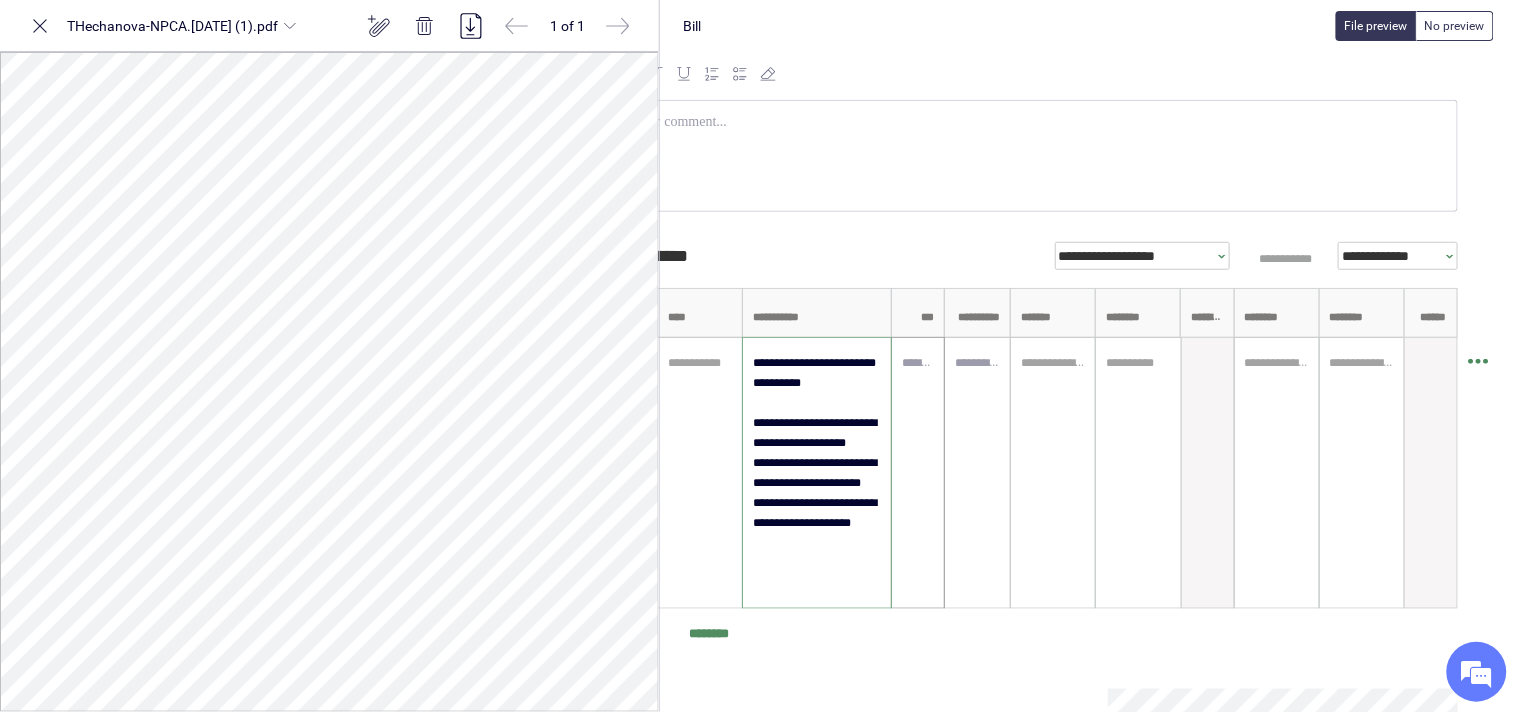 type on "**********" 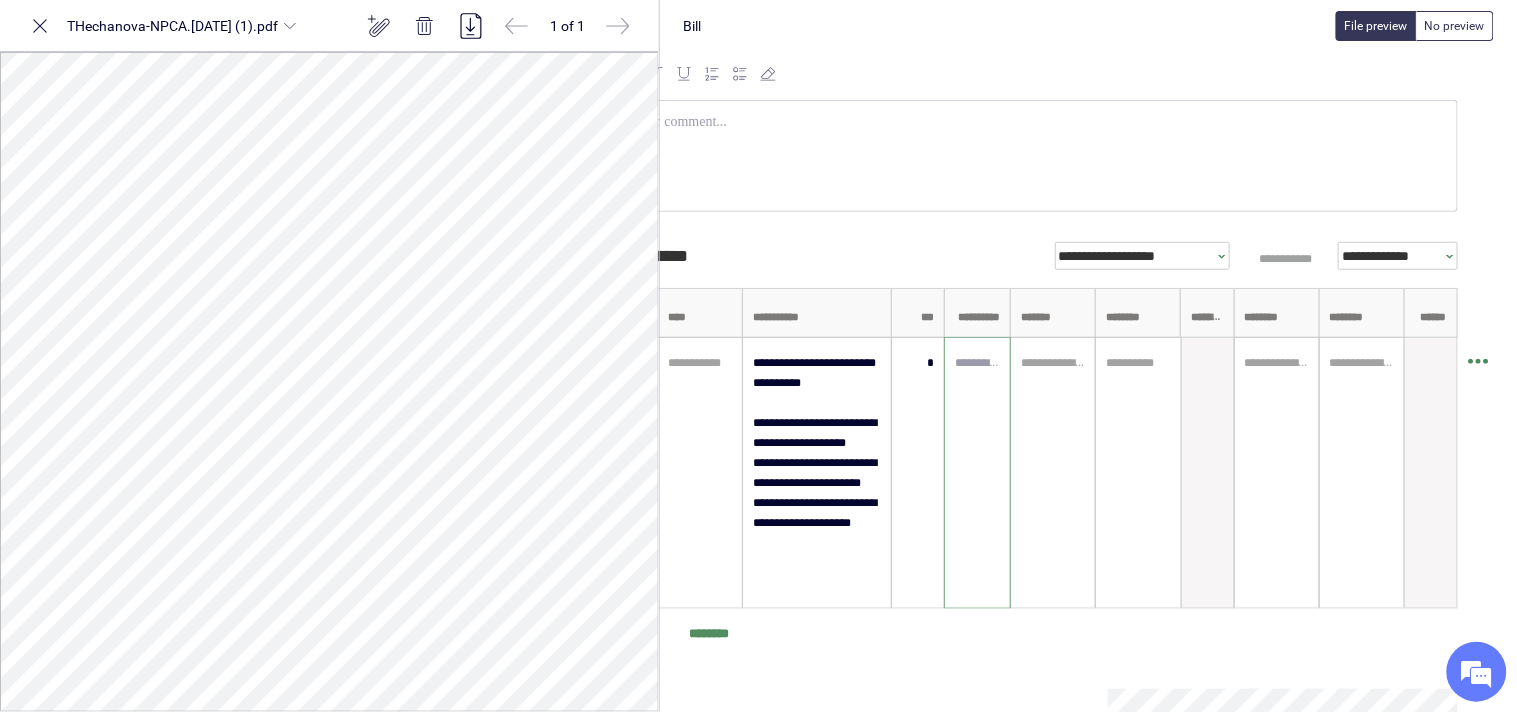 type on "****" 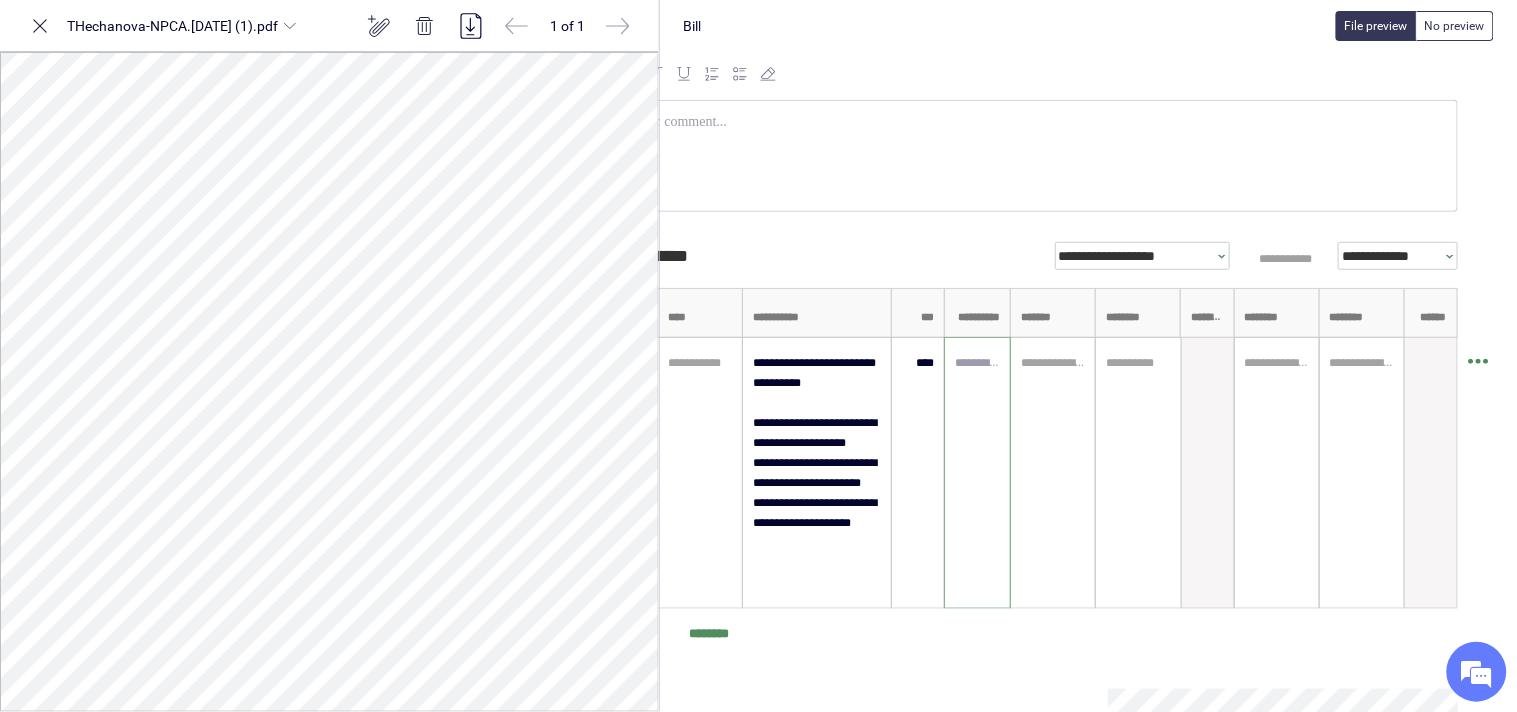 click at bounding box center [977, 363] 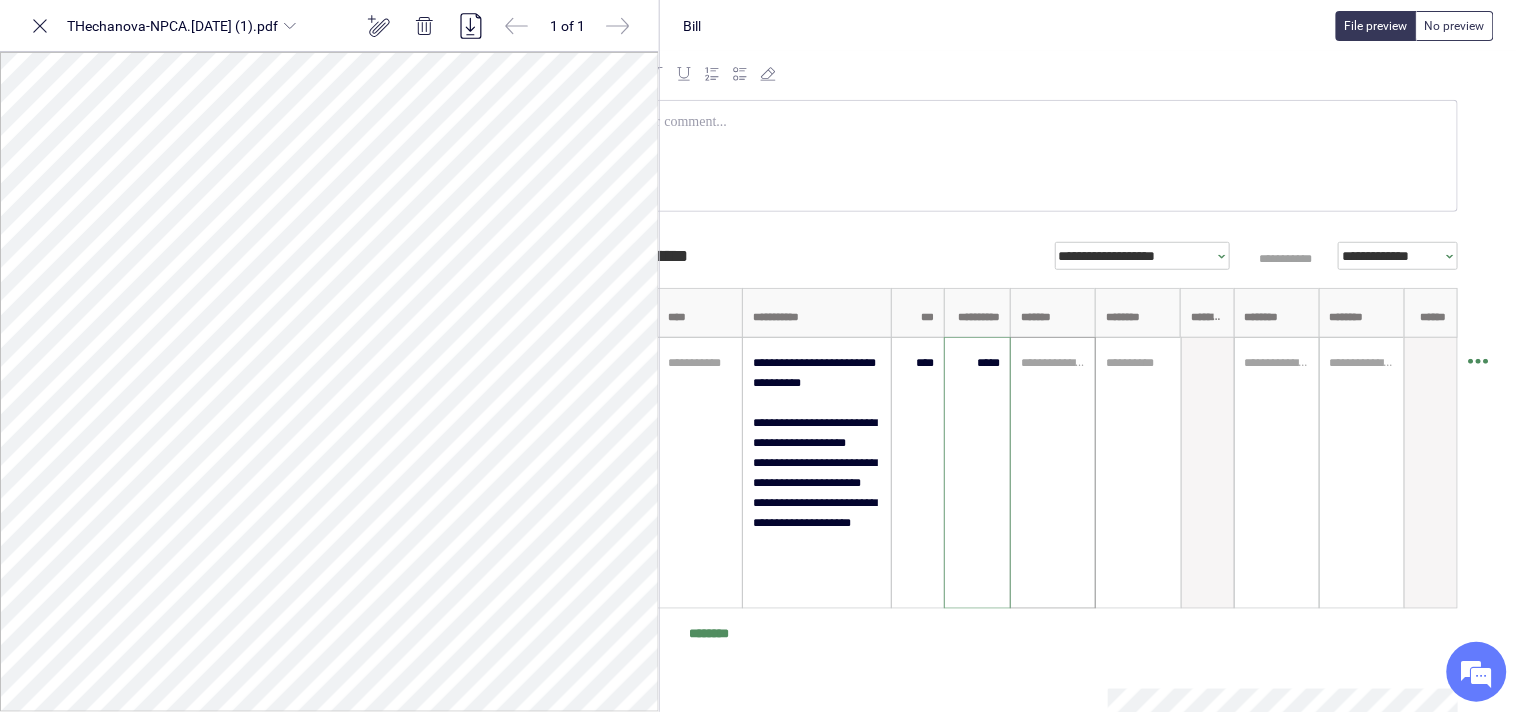 type on "*********" 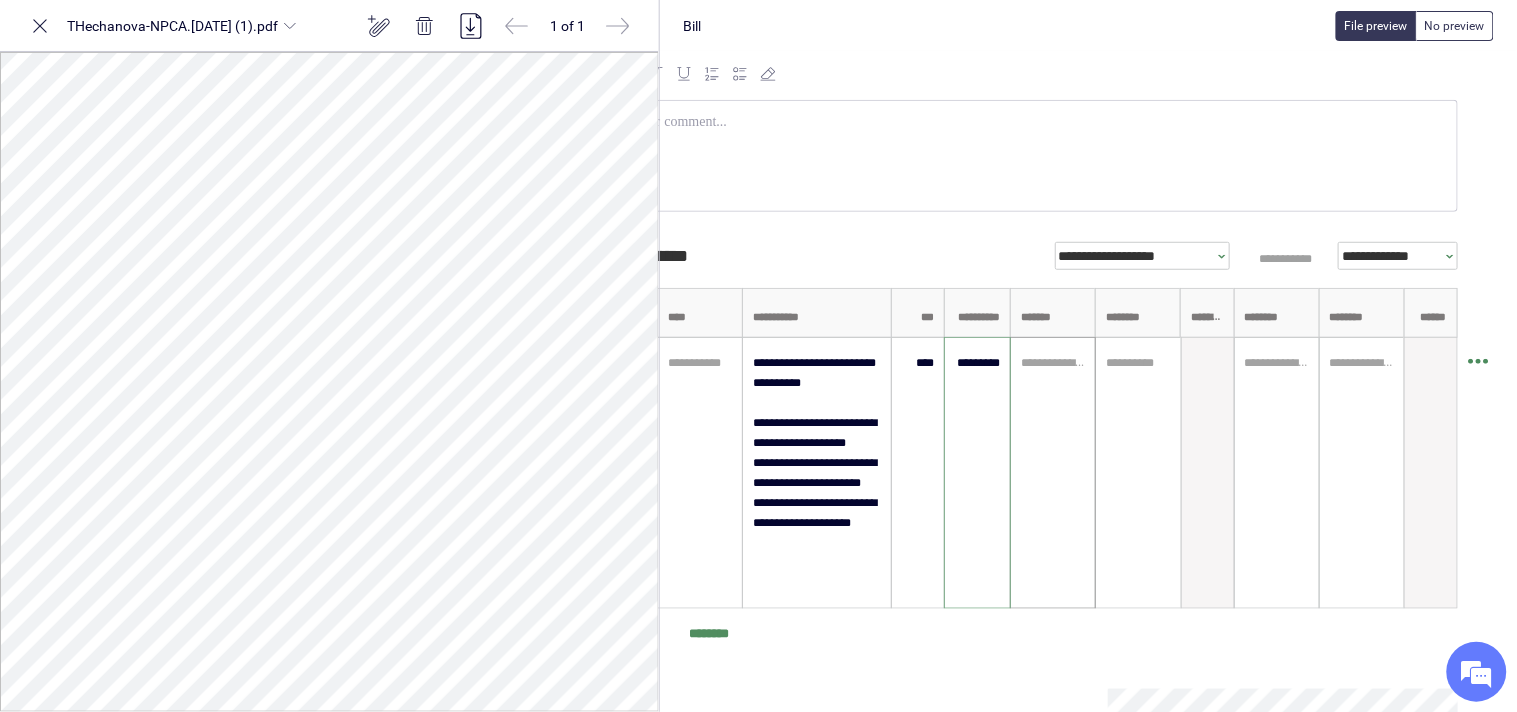 click on "**********" at bounding box center (1053, 473) 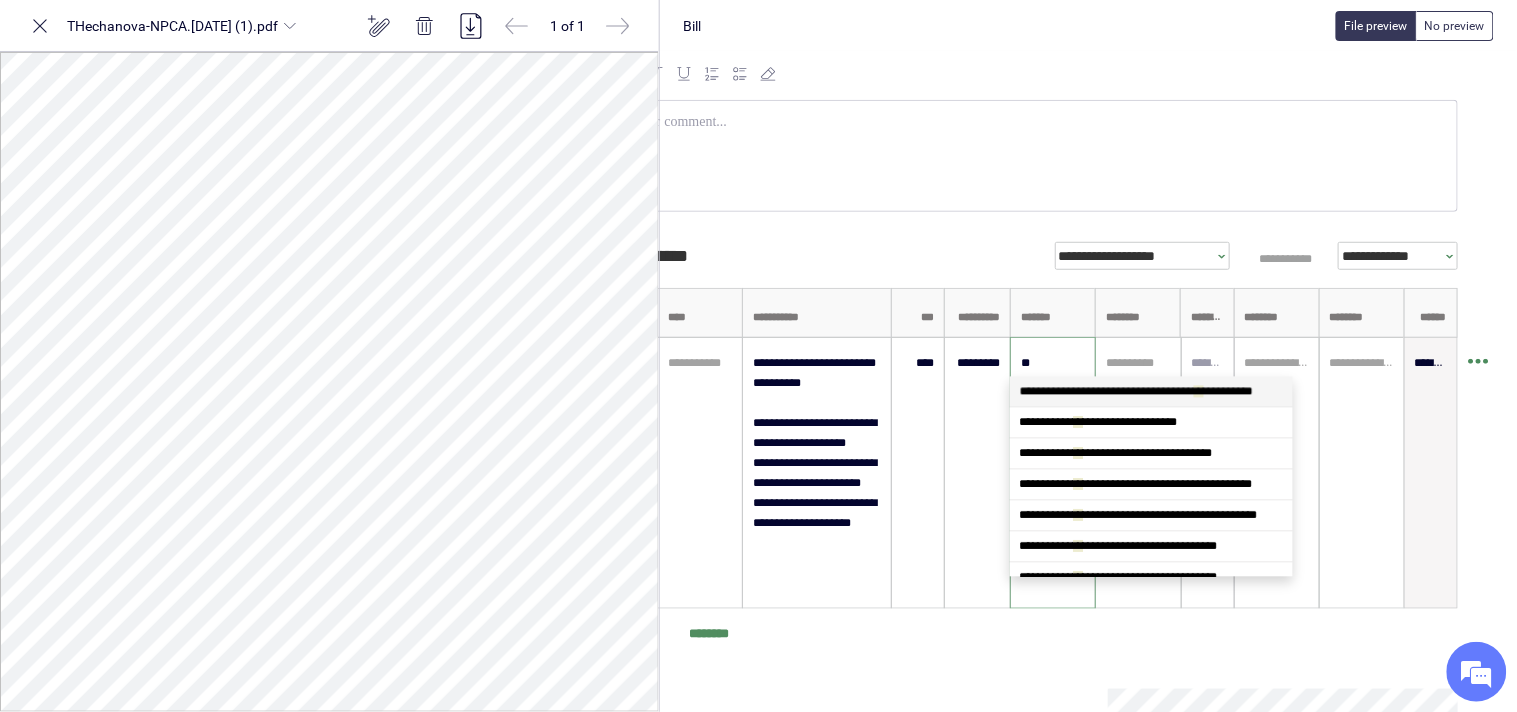 scroll, scrollTop: 0, scrollLeft: 0, axis: both 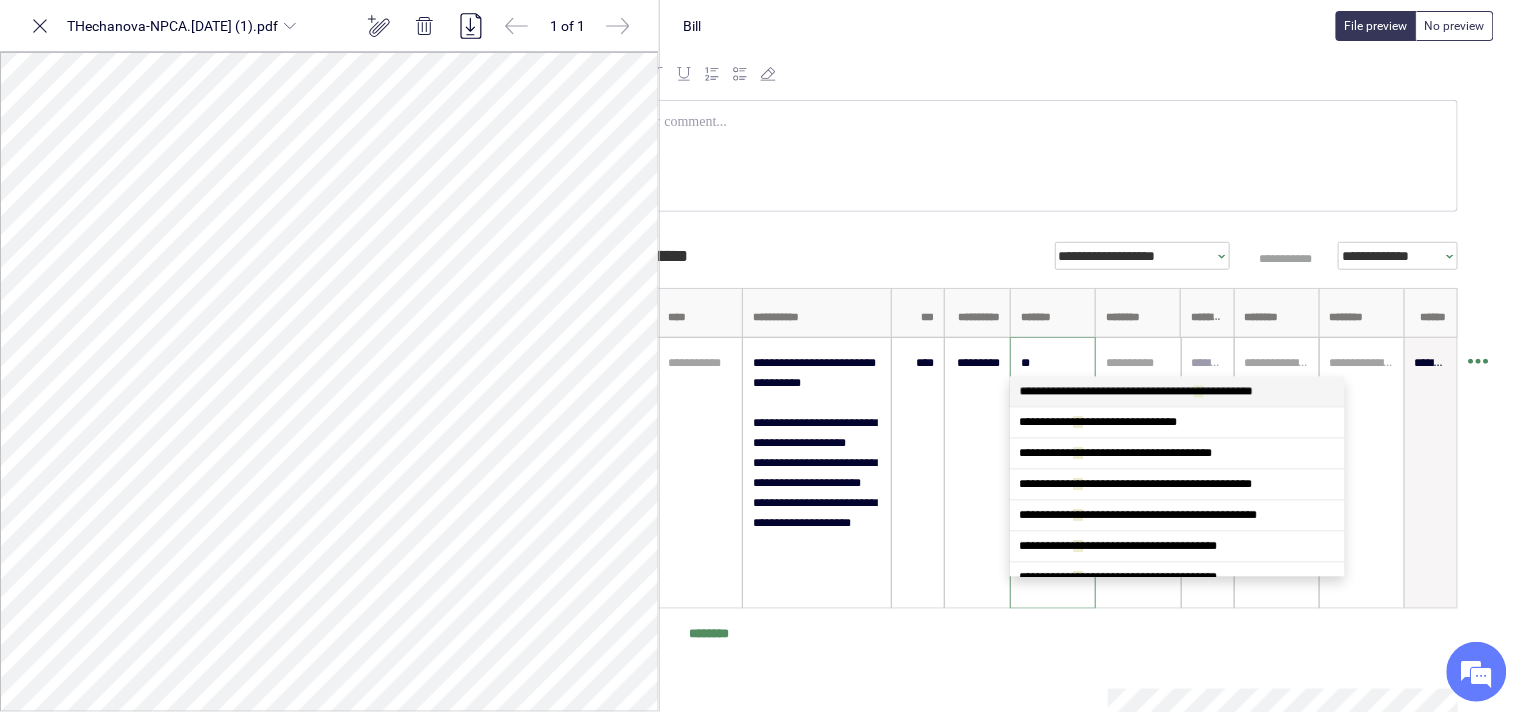 type on "***" 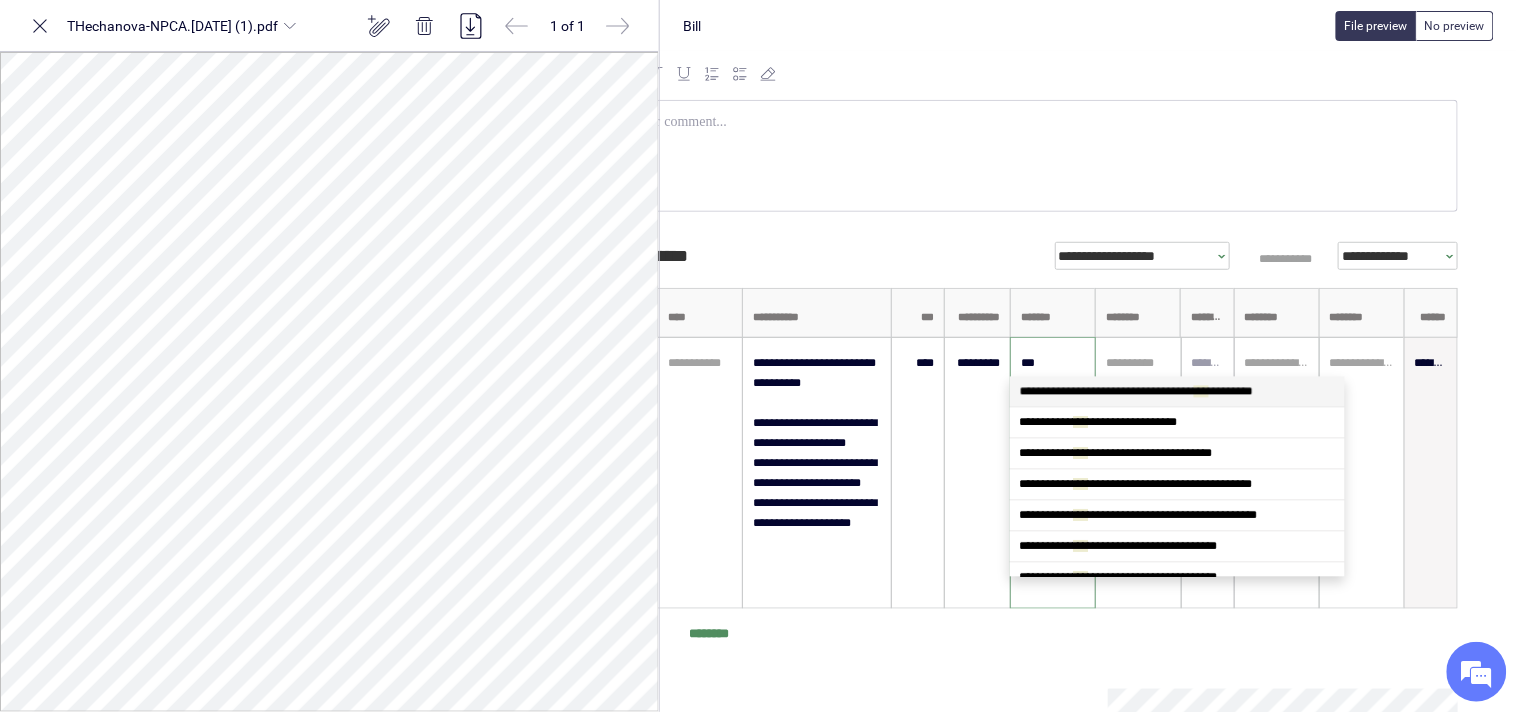 click on "**********" at bounding box center [1136, 392] 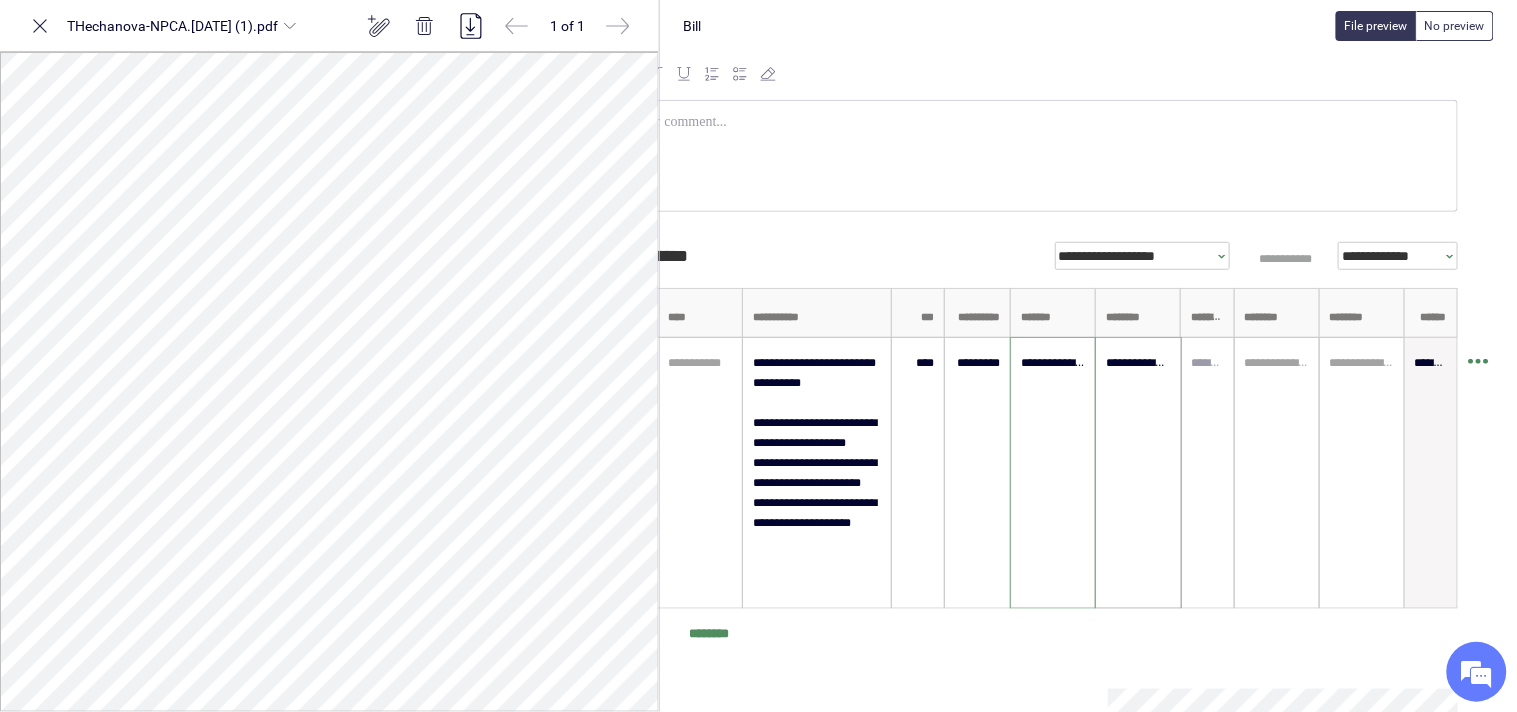 scroll, scrollTop: 0, scrollLeft: 0, axis: both 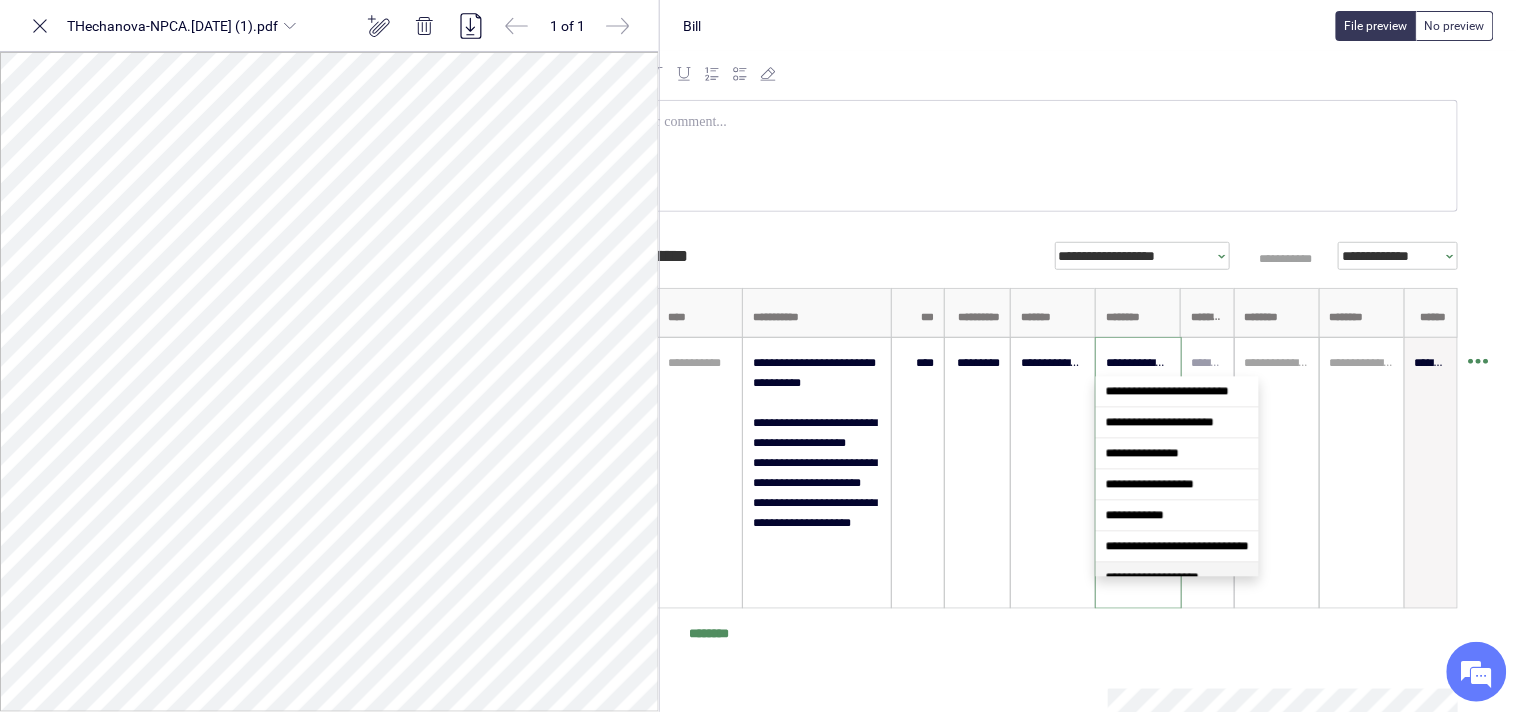 click on "**********" at bounding box center (1177, 578) 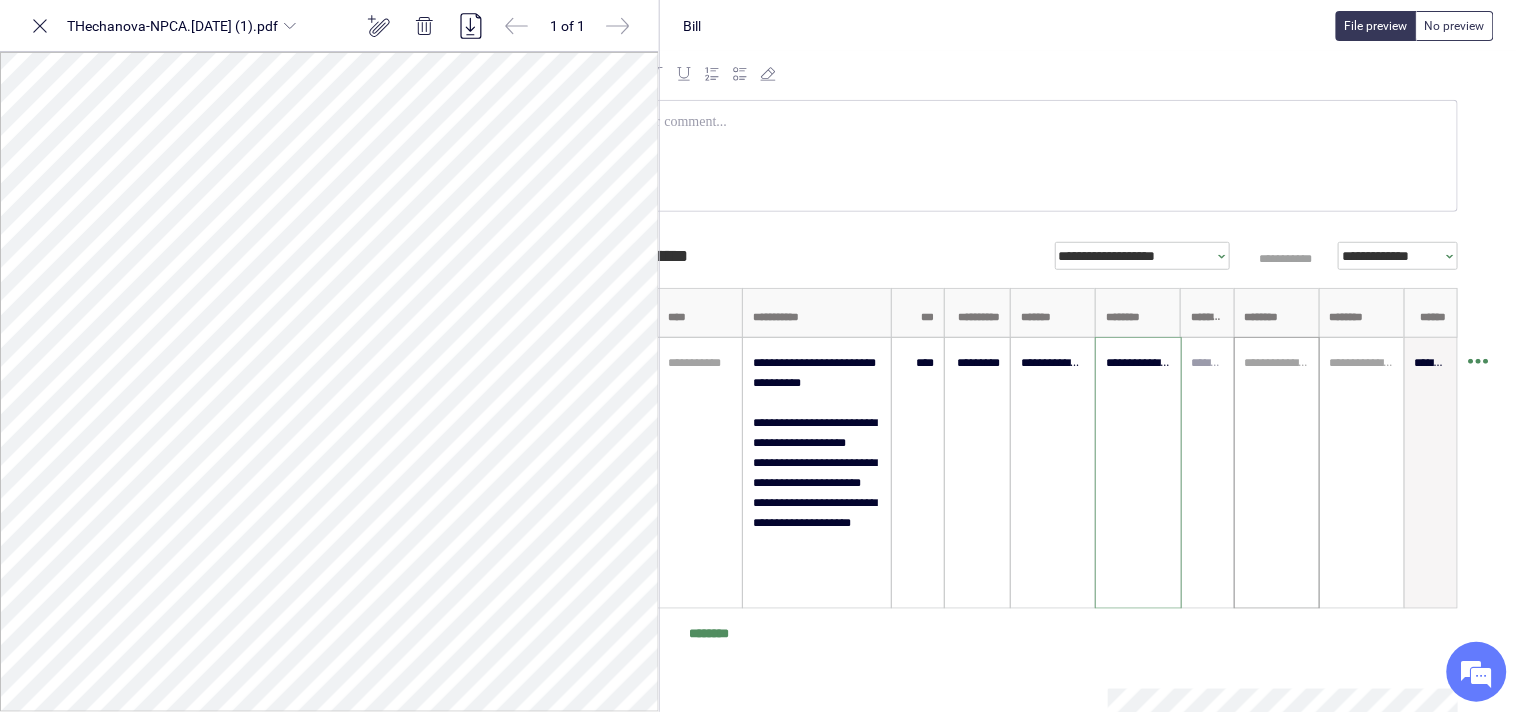 type on "**********" 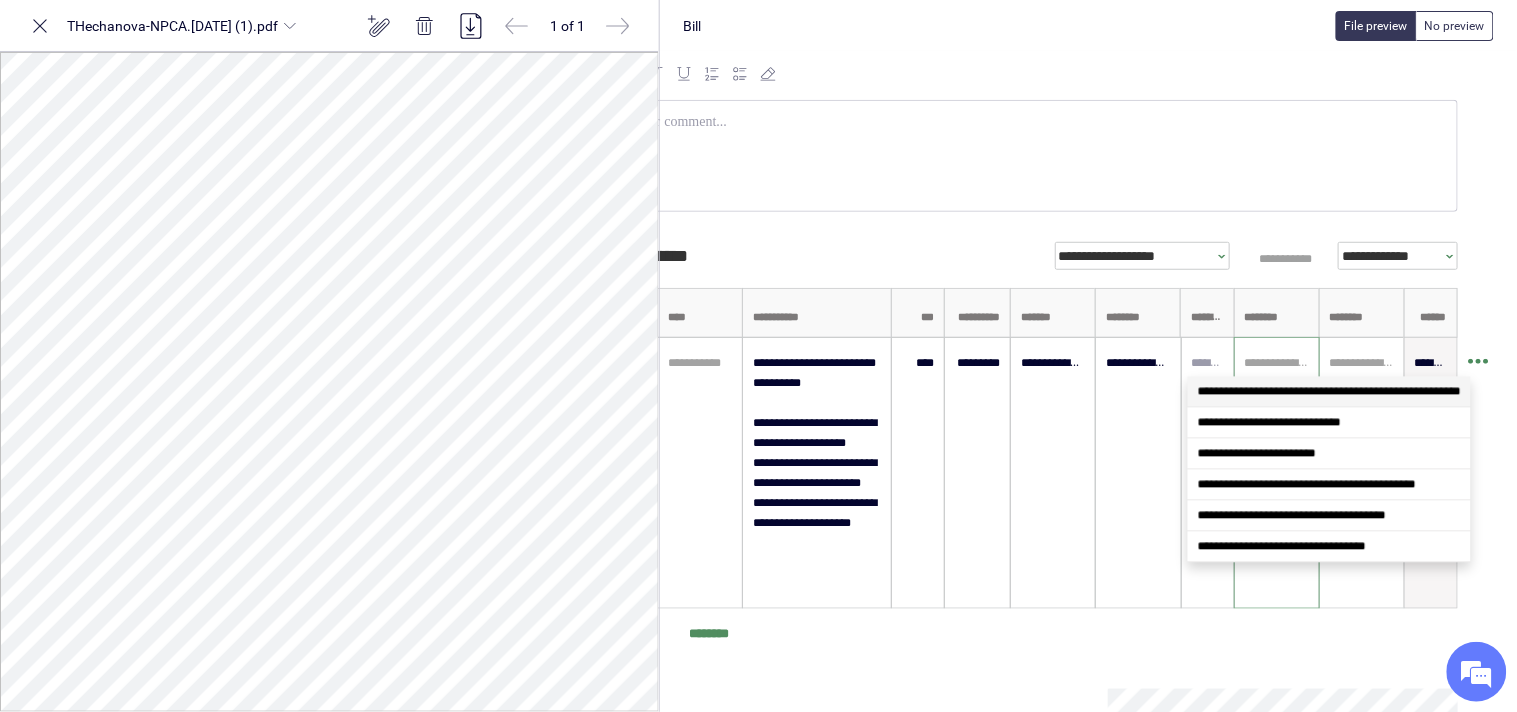 click at bounding box center [1277, 363] 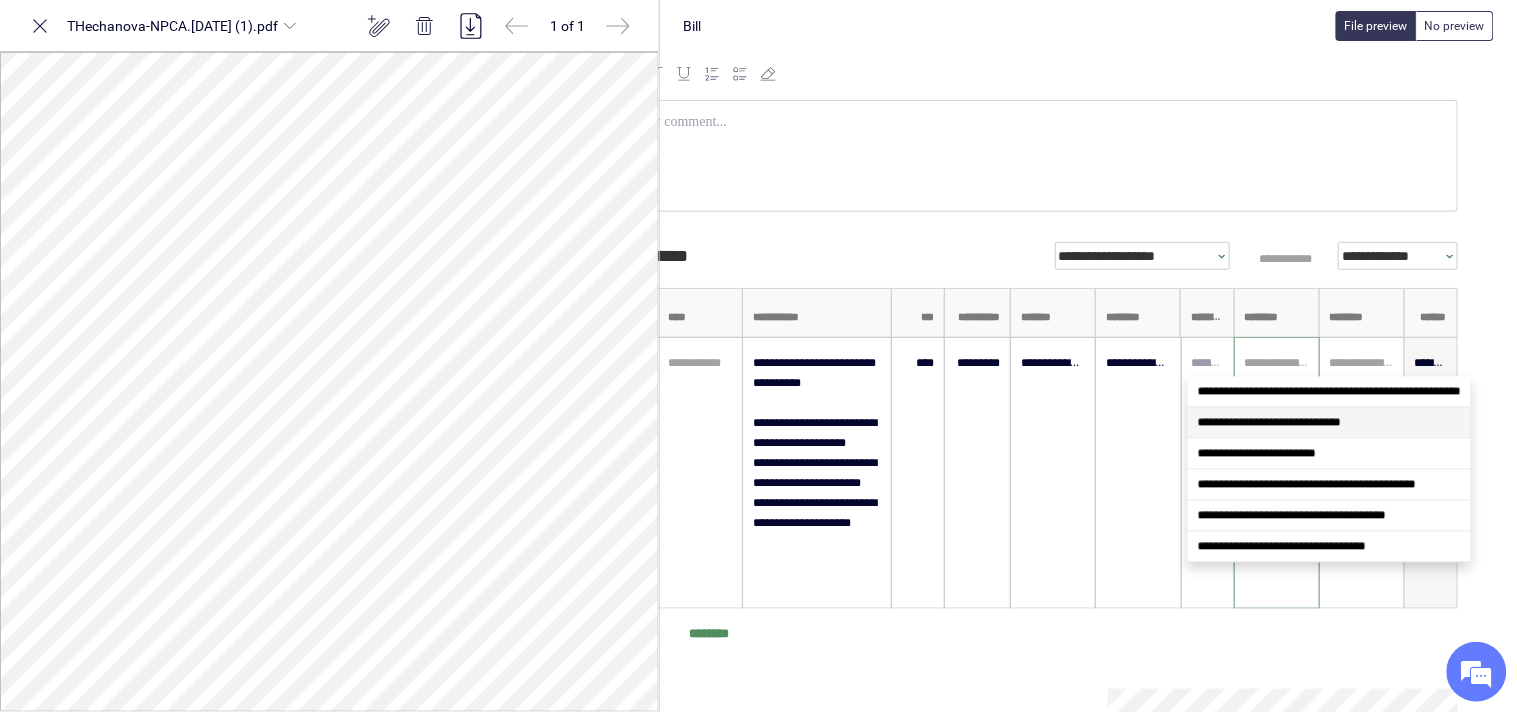 drag, startPoint x: 1243, startPoint y: 420, endPoint x: 1318, endPoint y: 413, distance: 75.32596 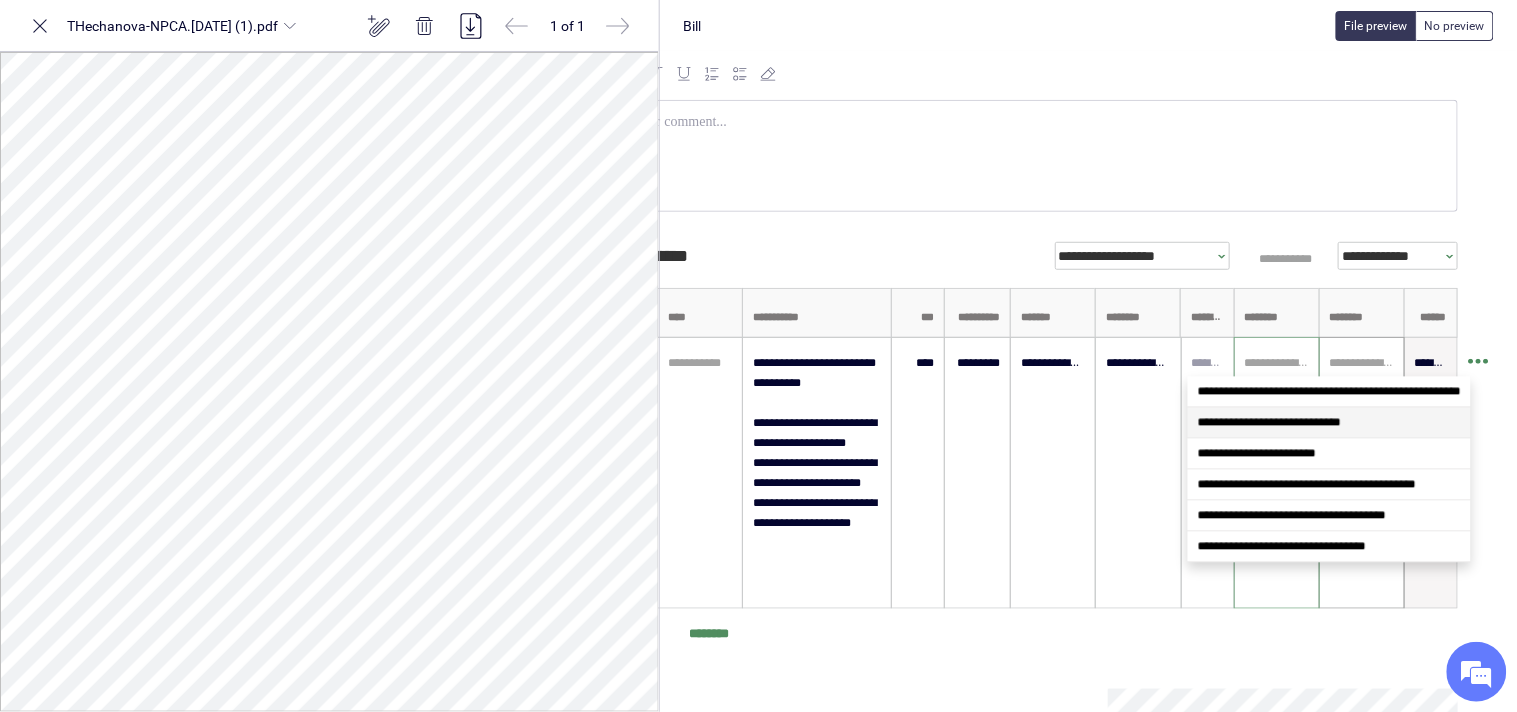 click on "**********" at bounding box center (1269, 423) 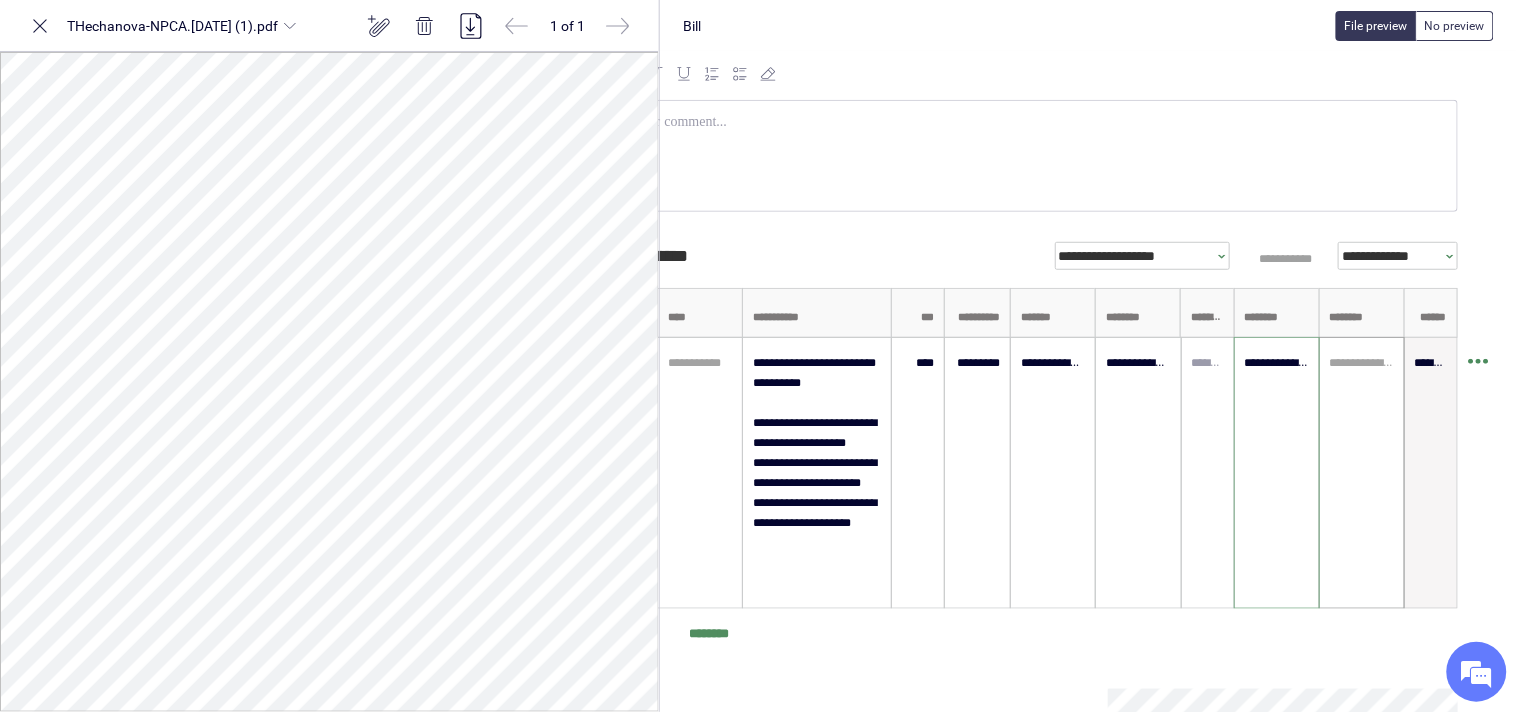 type on "**********" 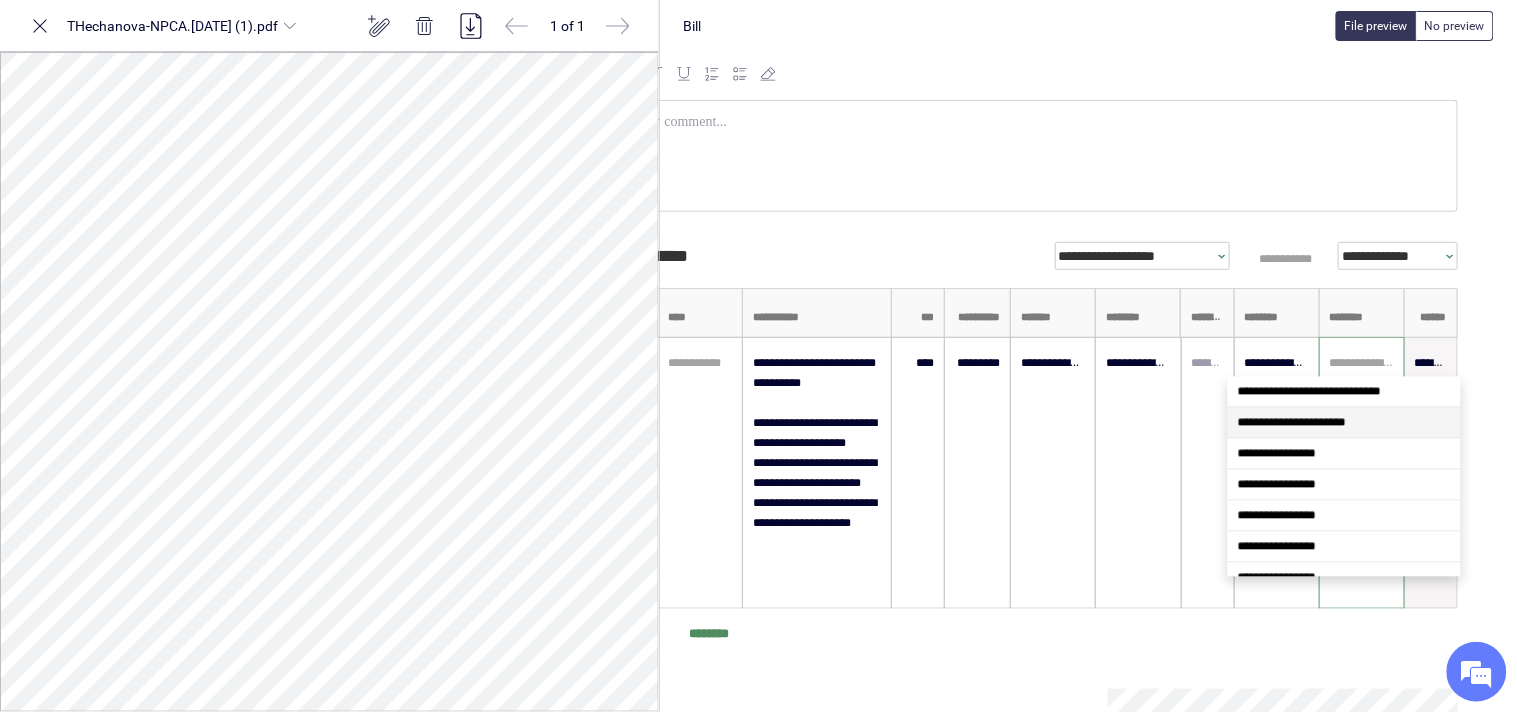 click on "**********" at bounding box center (1292, 423) 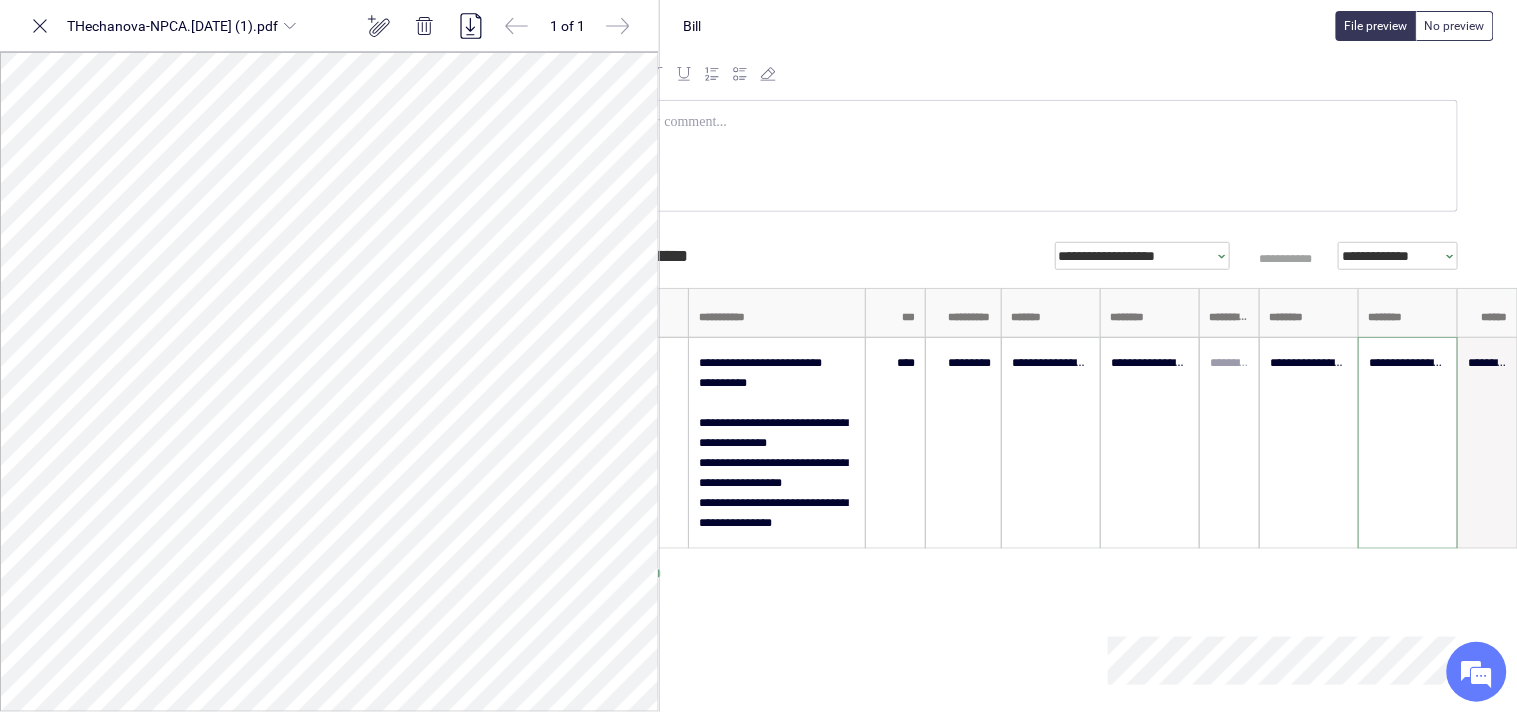 scroll, scrollTop: 0, scrollLeft: 0, axis: both 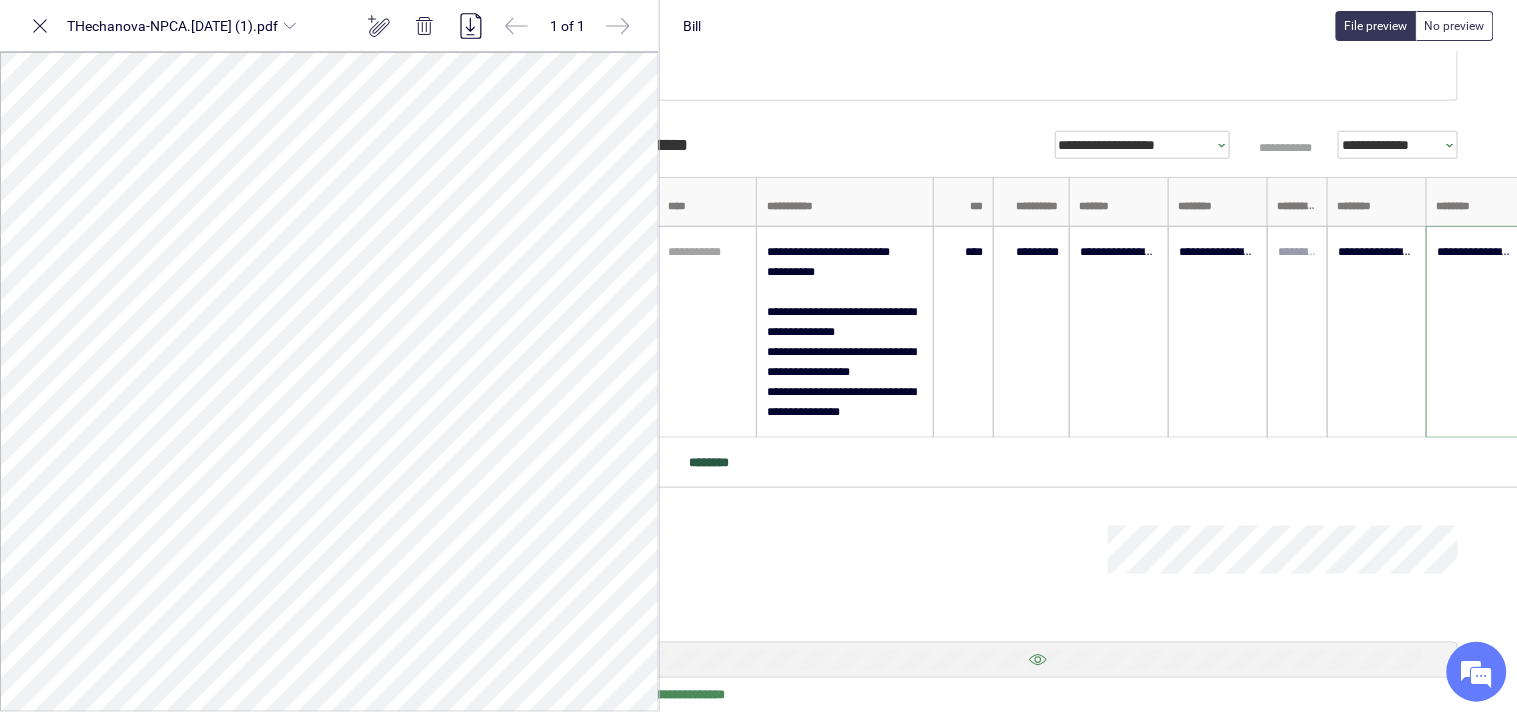 type on "**********" 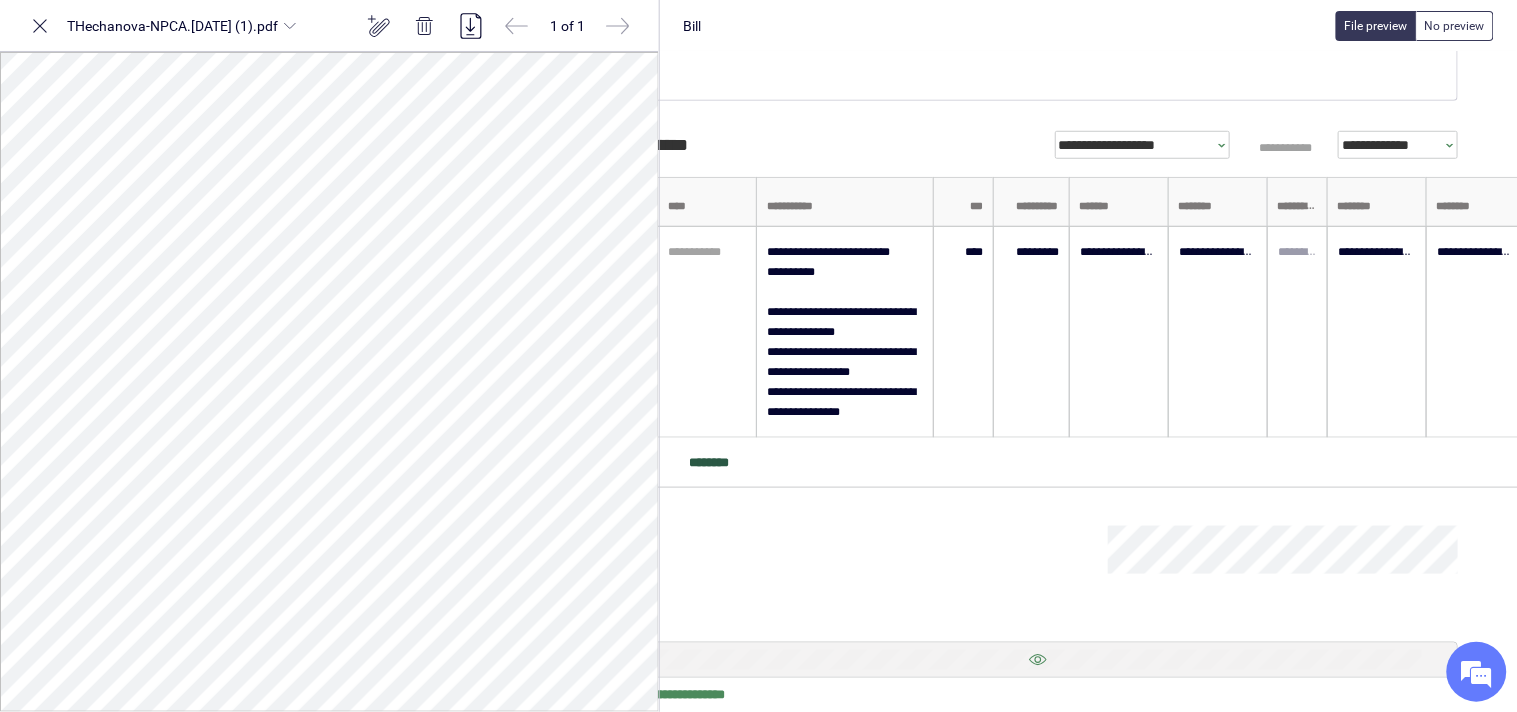 click on "********" at bounding box center (1102, 463) 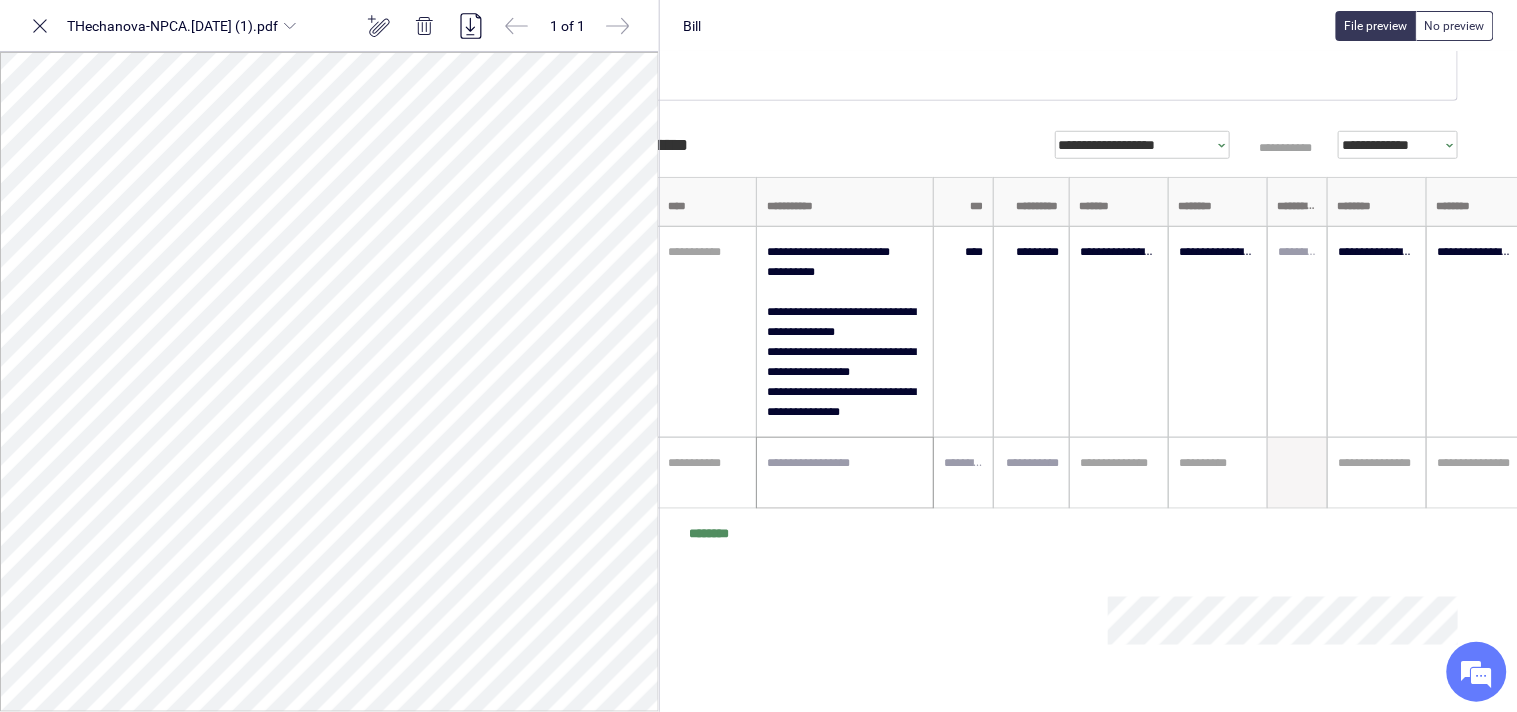 click at bounding box center (845, 473) 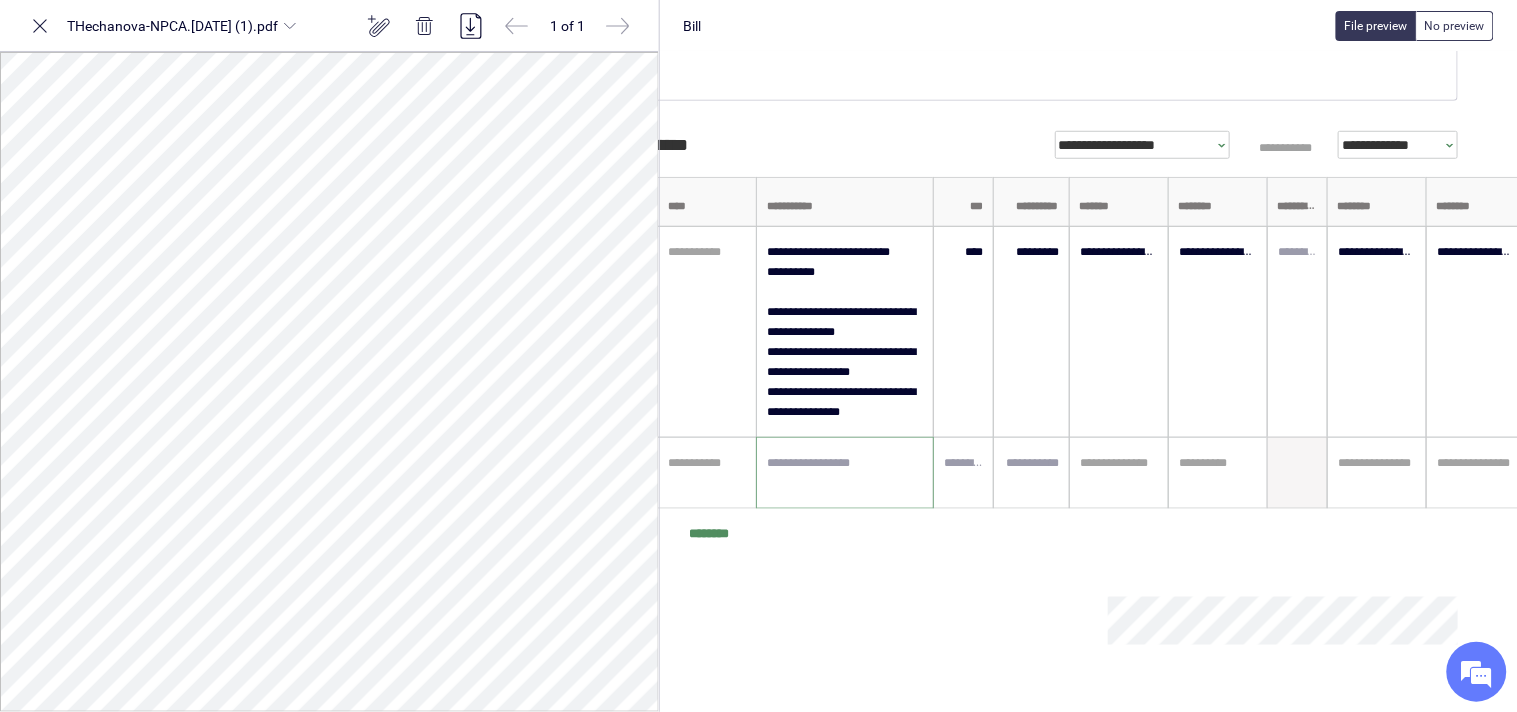 paste on "**********" 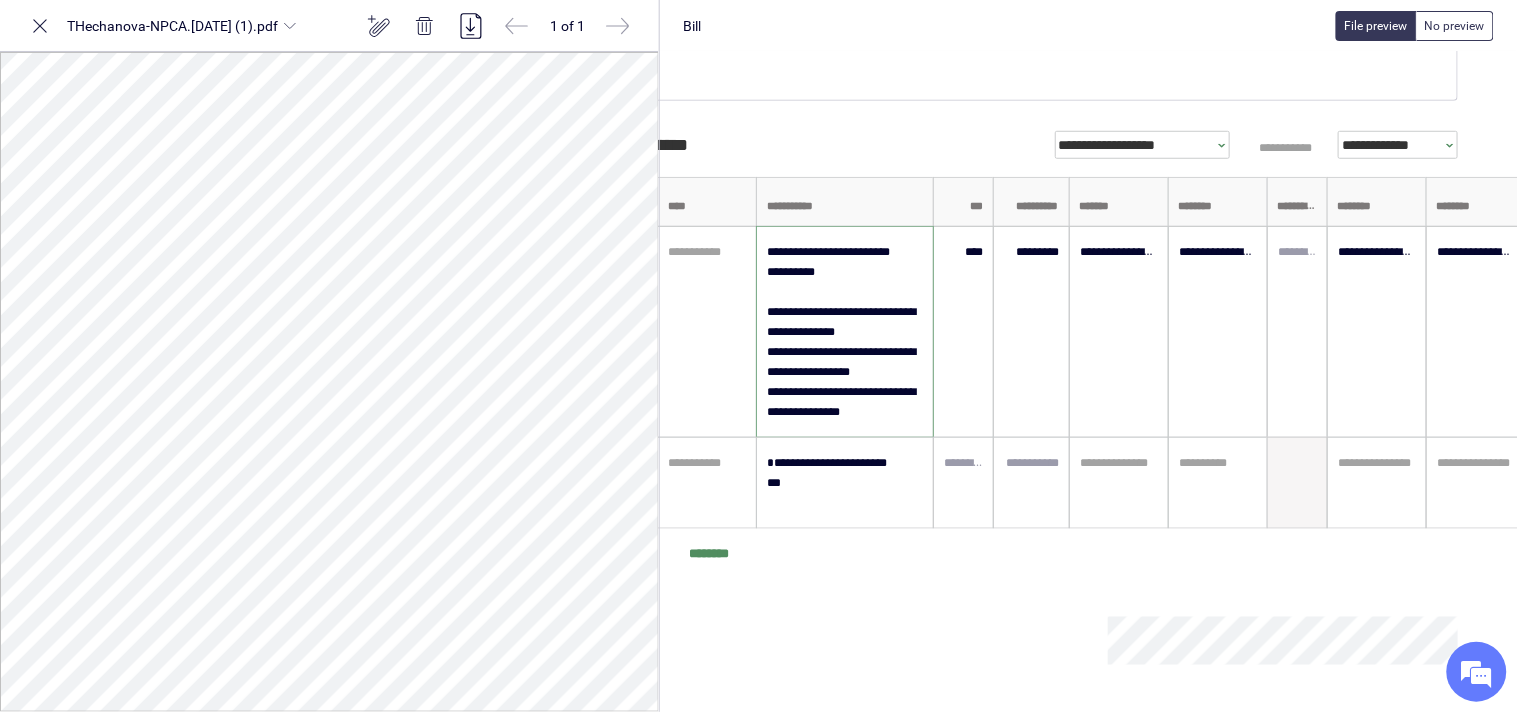 drag, startPoint x: 760, startPoint y: 248, endPoint x: 901, endPoint y: 253, distance: 141.08862 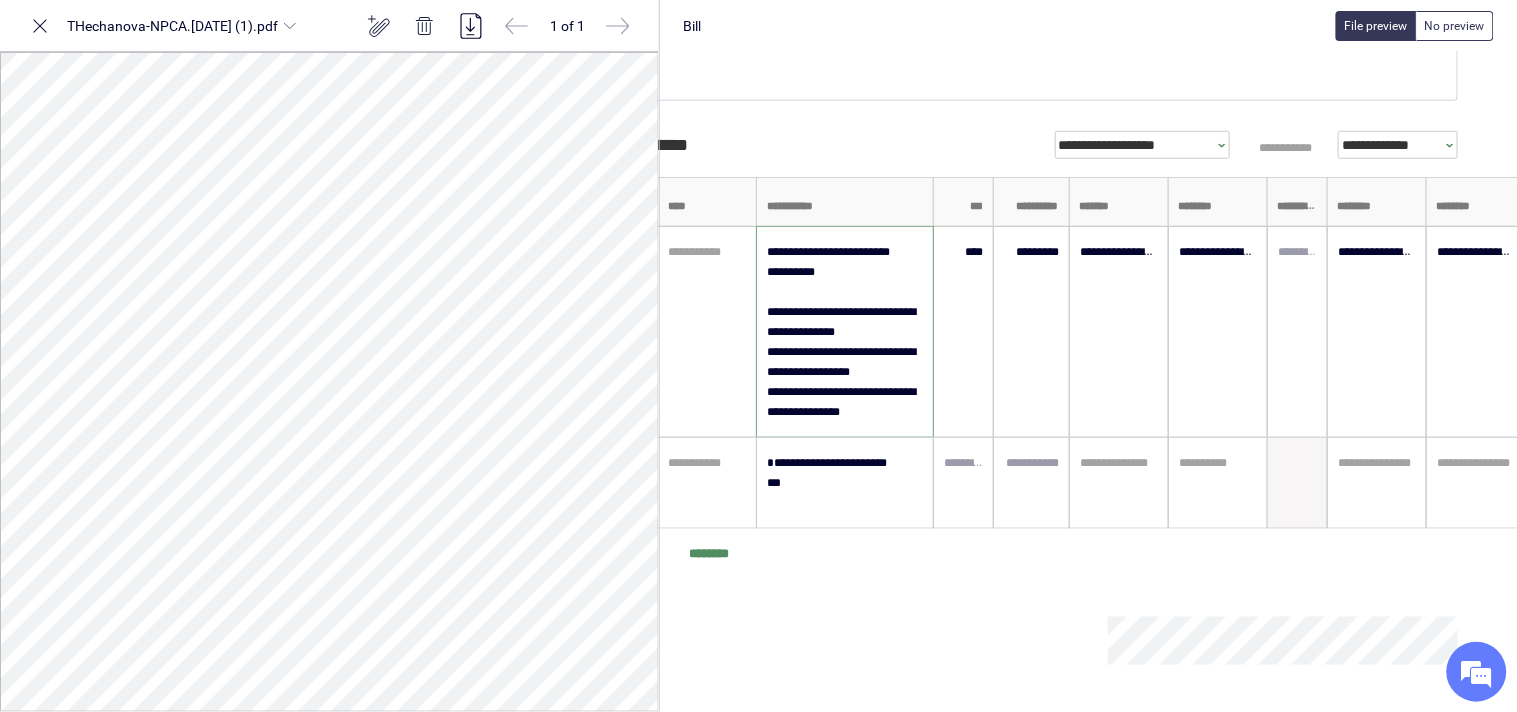 click on "**********" at bounding box center (845, 332) 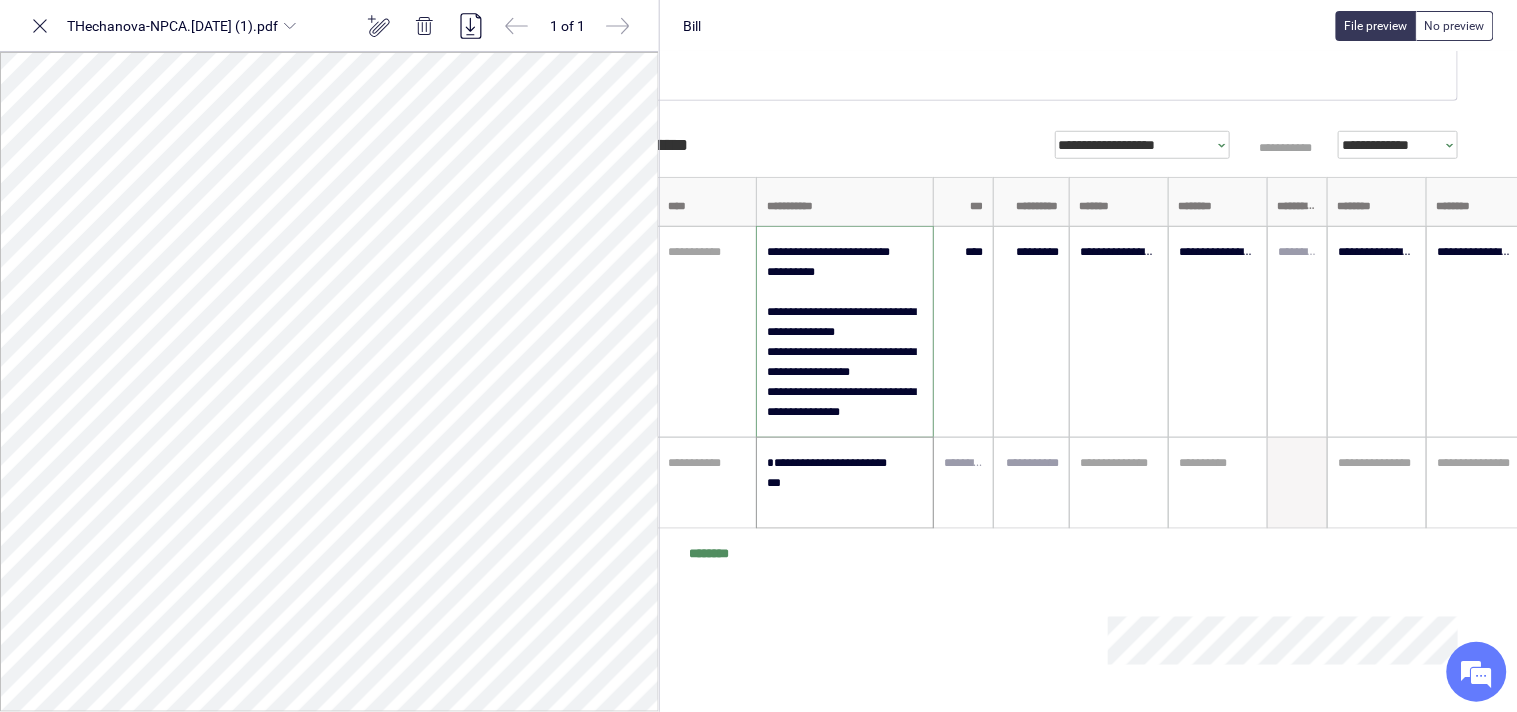 drag, startPoint x: 828, startPoint y: 440, endPoint x: 828, endPoint y: 451, distance: 11 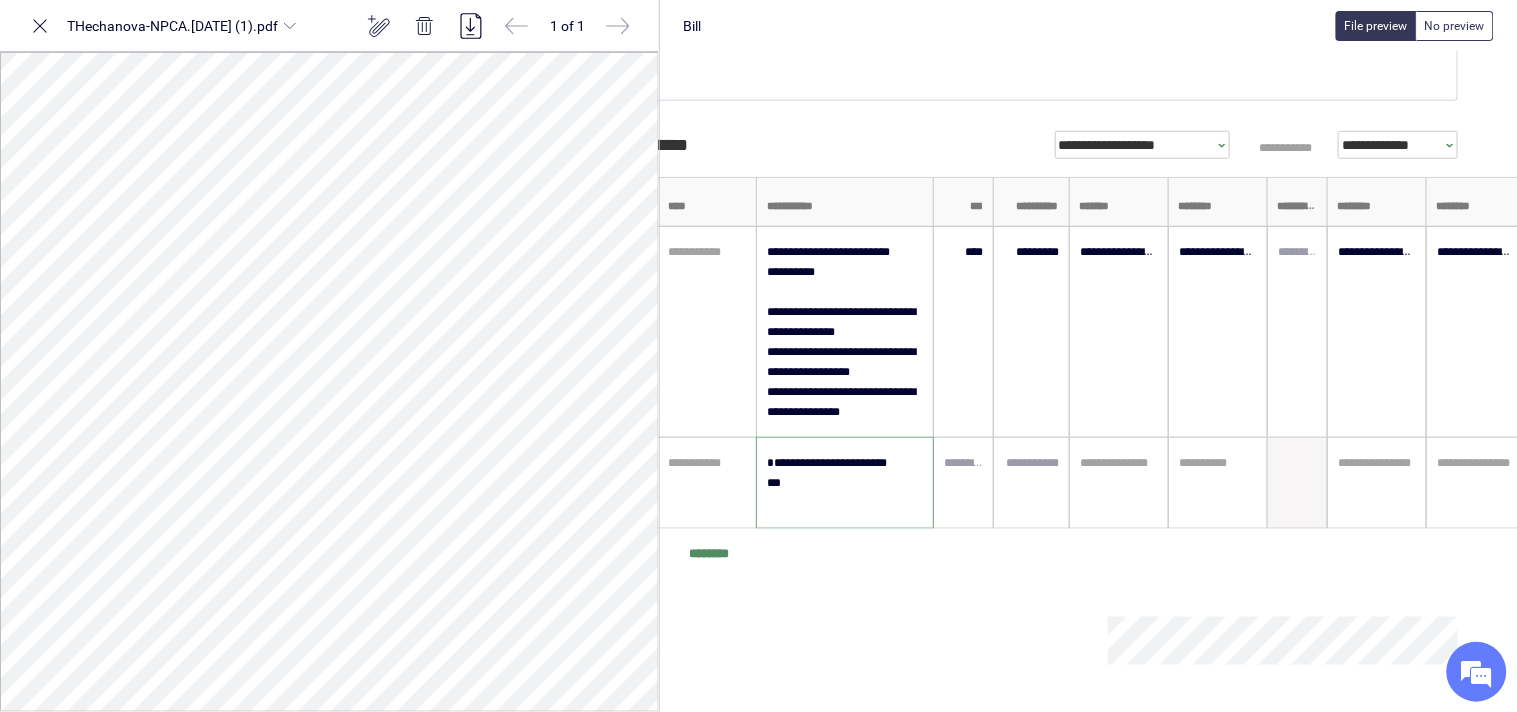 paste on "**********" 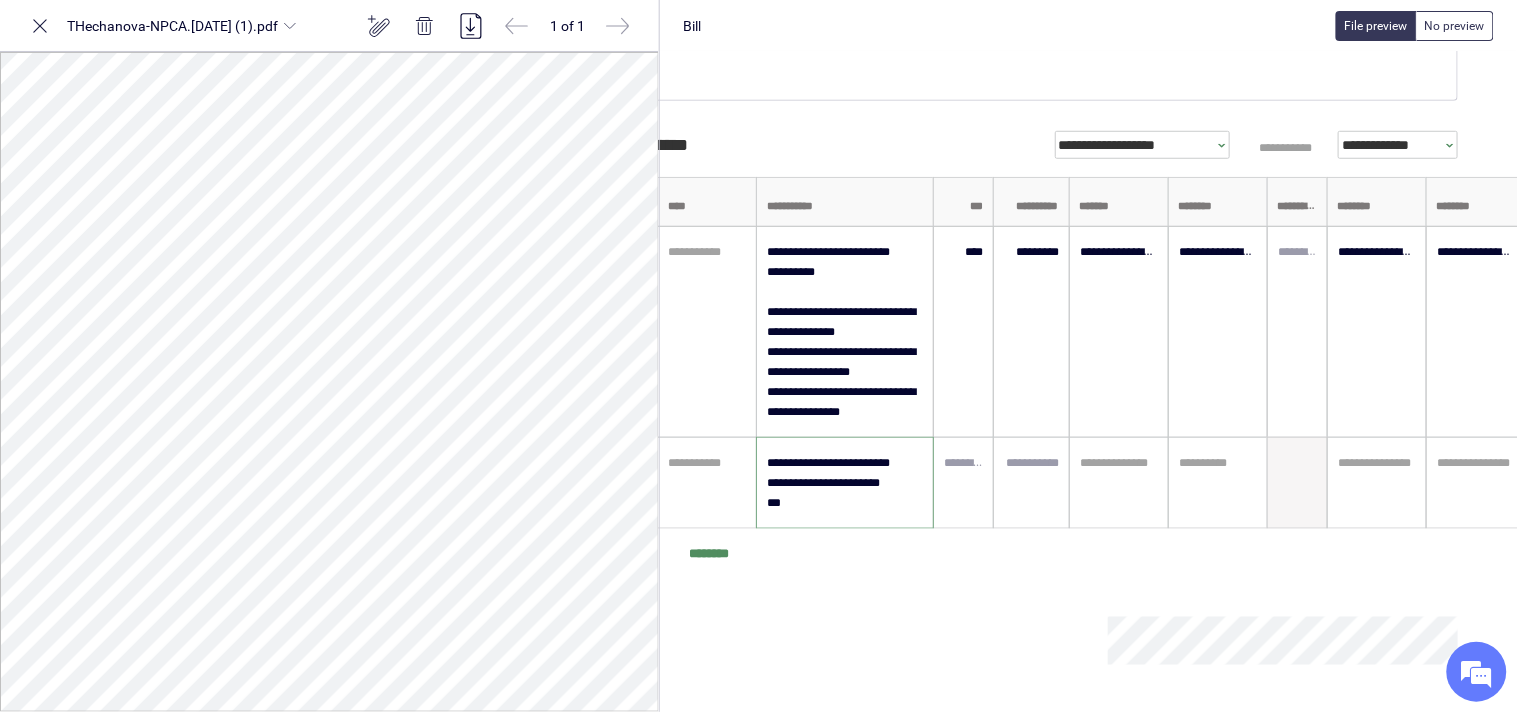 click on "**********" at bounding box center [845, 483] 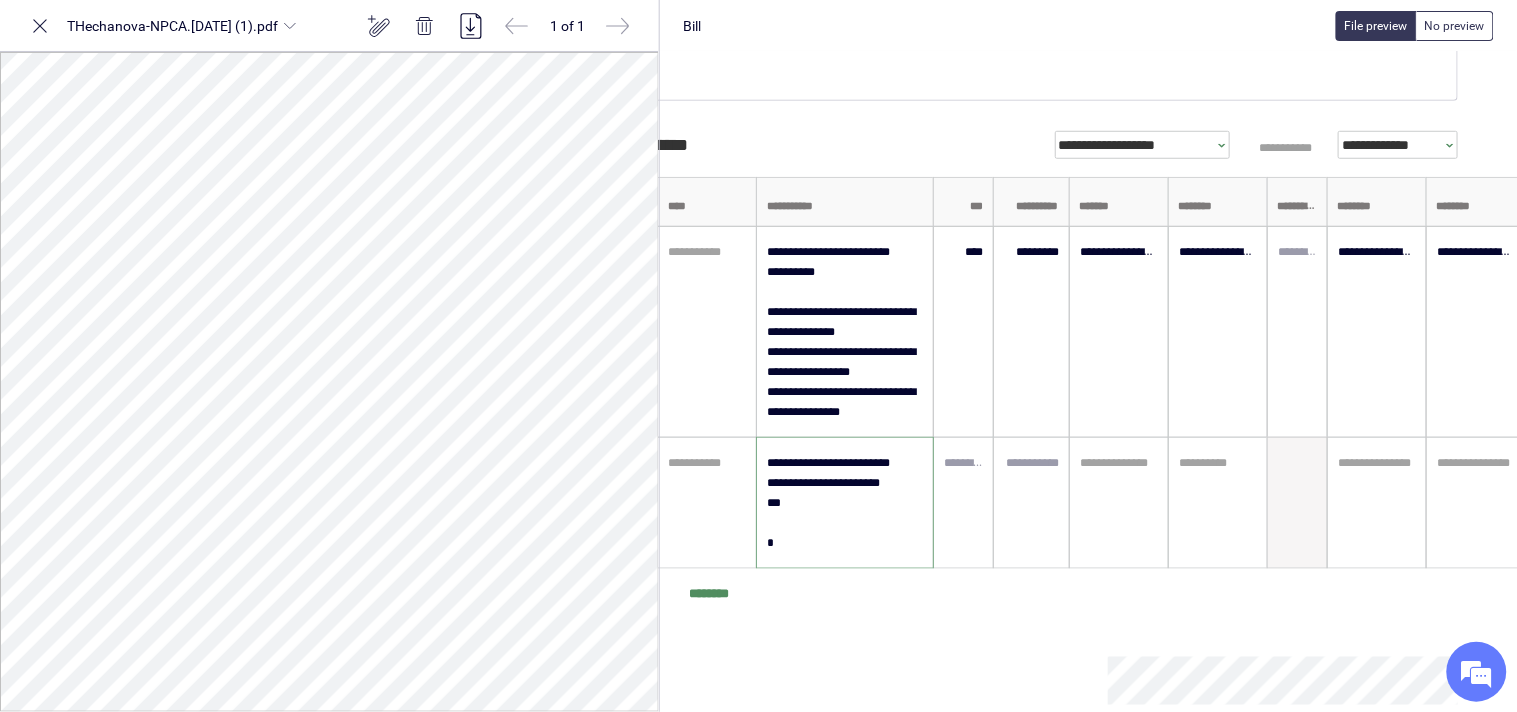 click on "**********" at bounding box center (845, 503) 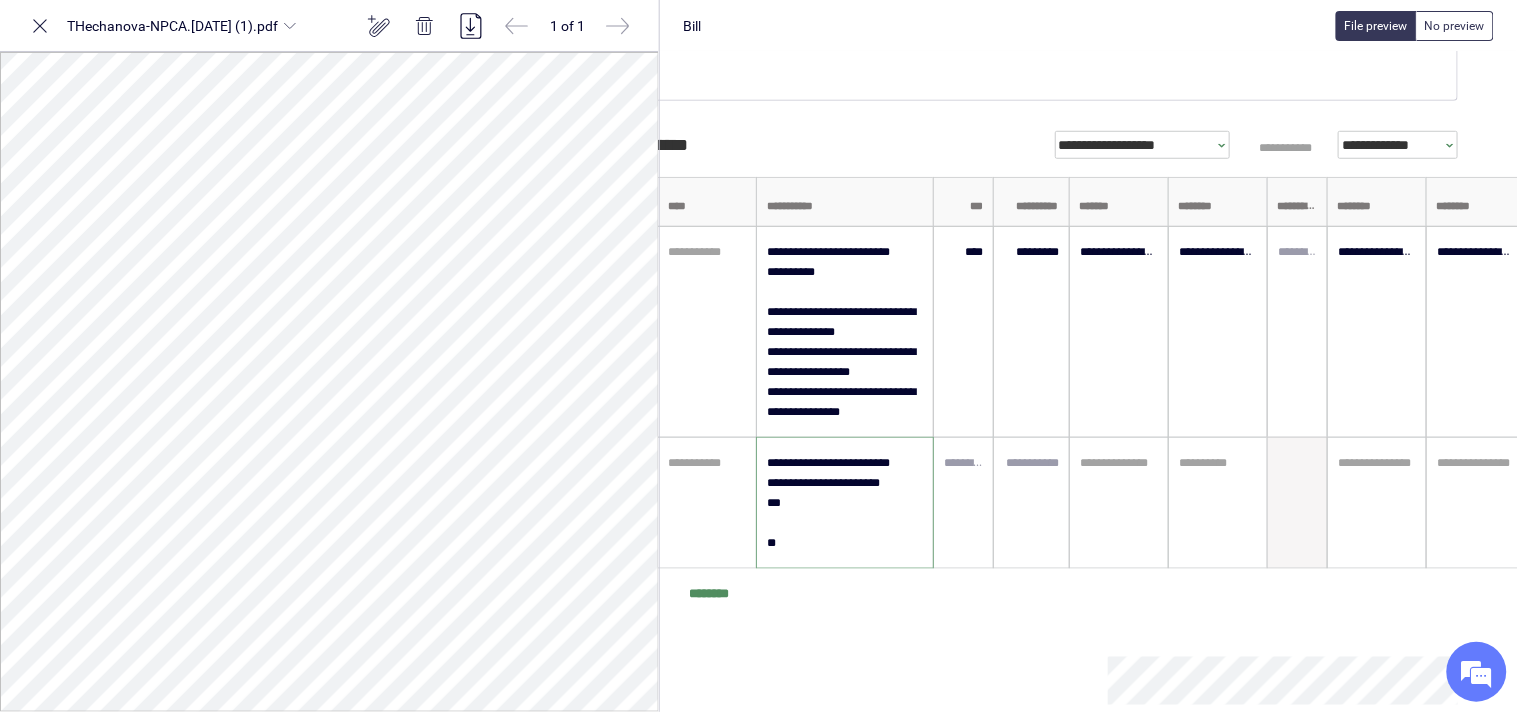 paste on "**********" 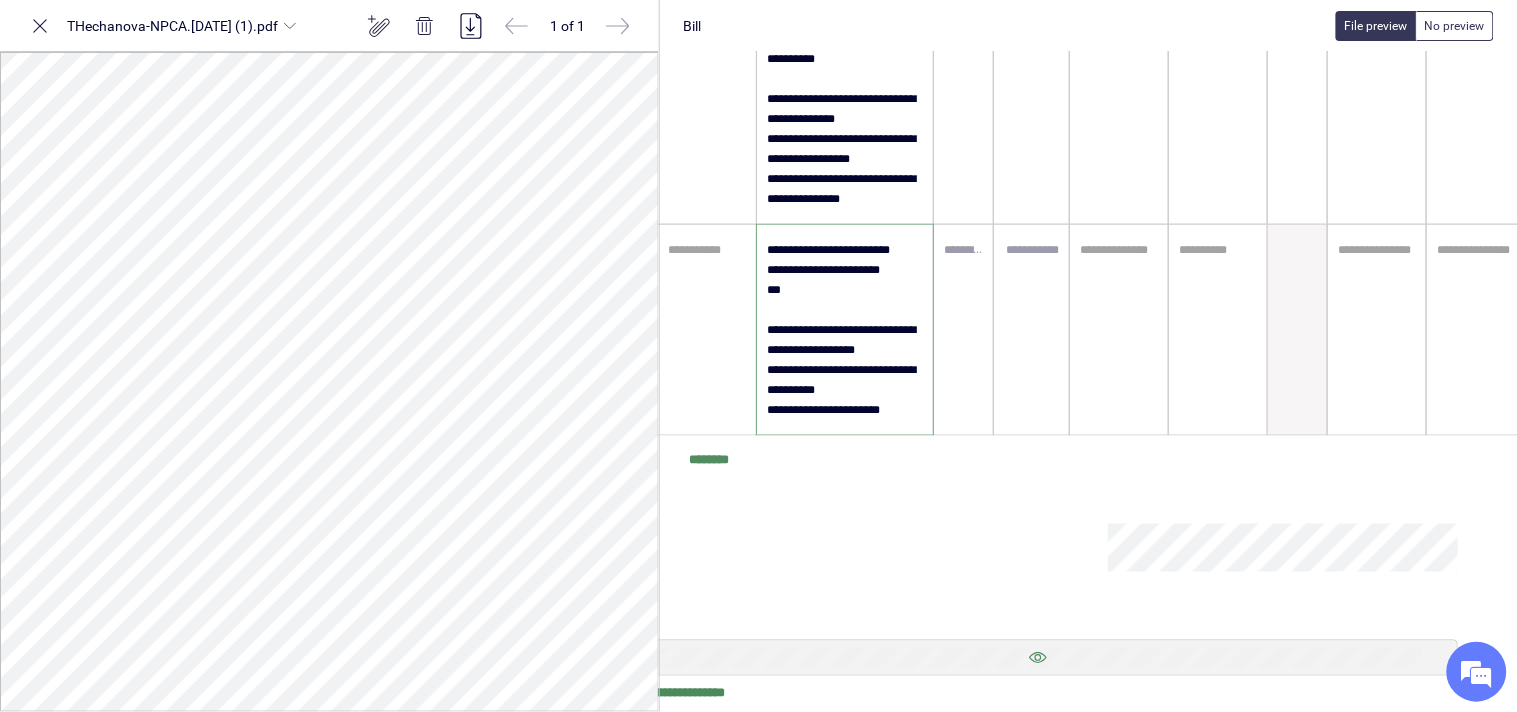 scroll, scrollTop: 622, scrollLeft: 108, axis: both 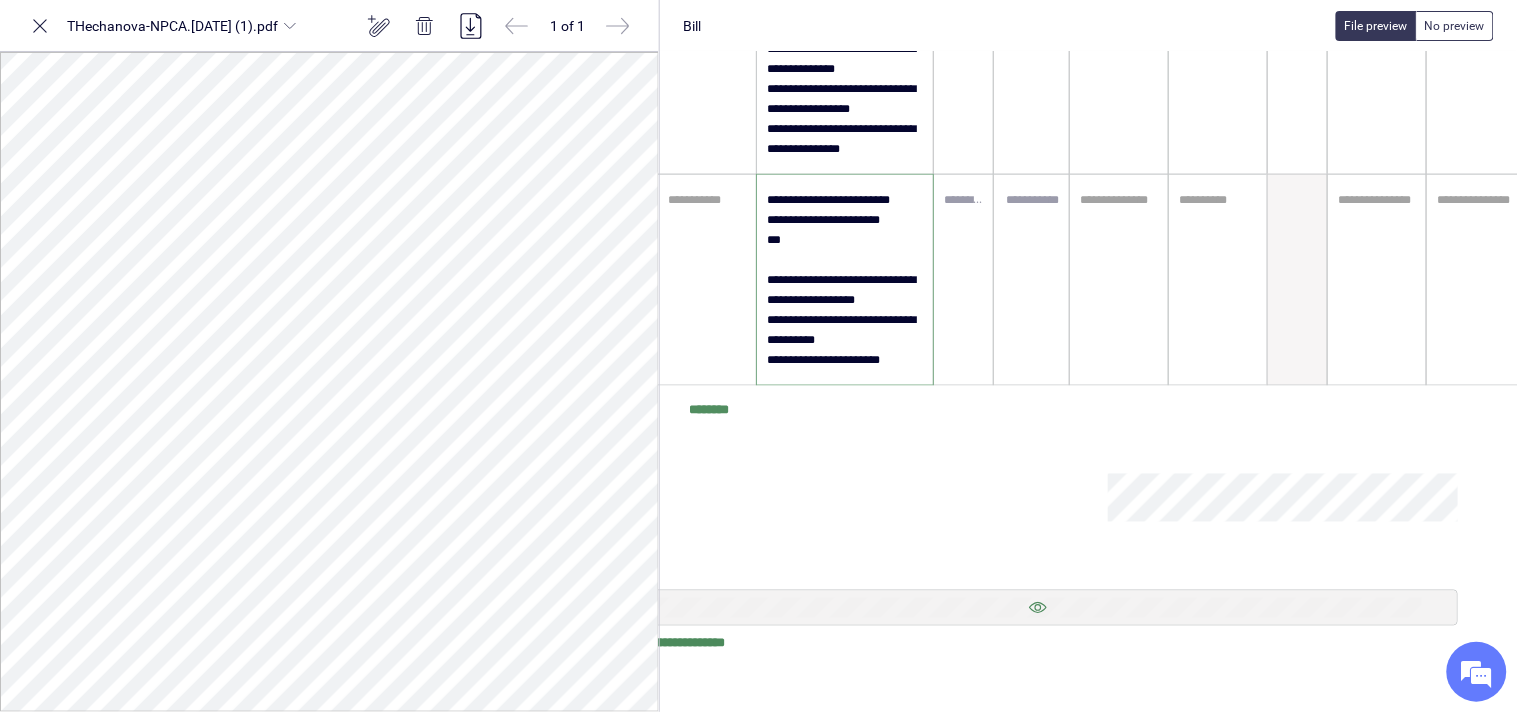 type on "**********" 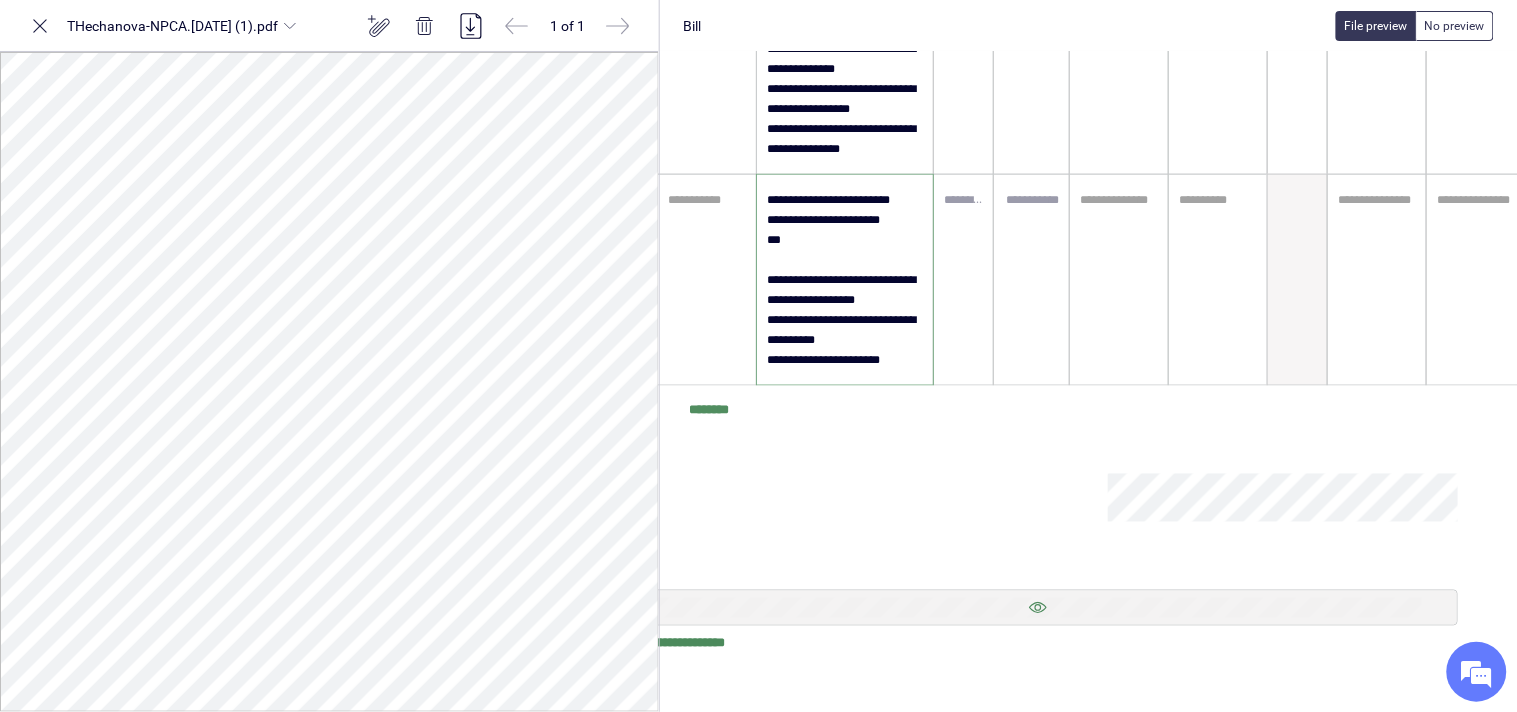 click on "**********" at bounding box center [845, 280] 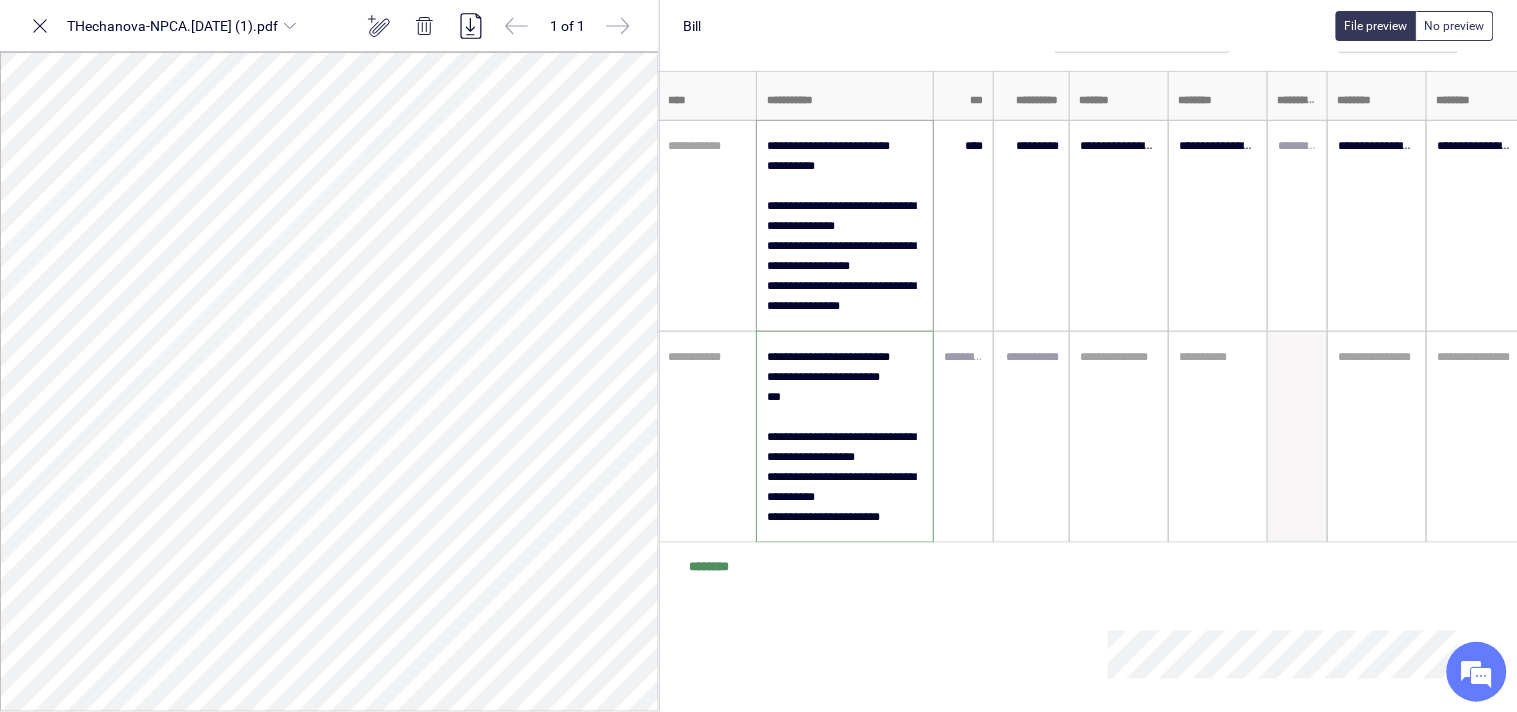 scroll, scrollTop: 511, scrollLeft: 108, axis: both 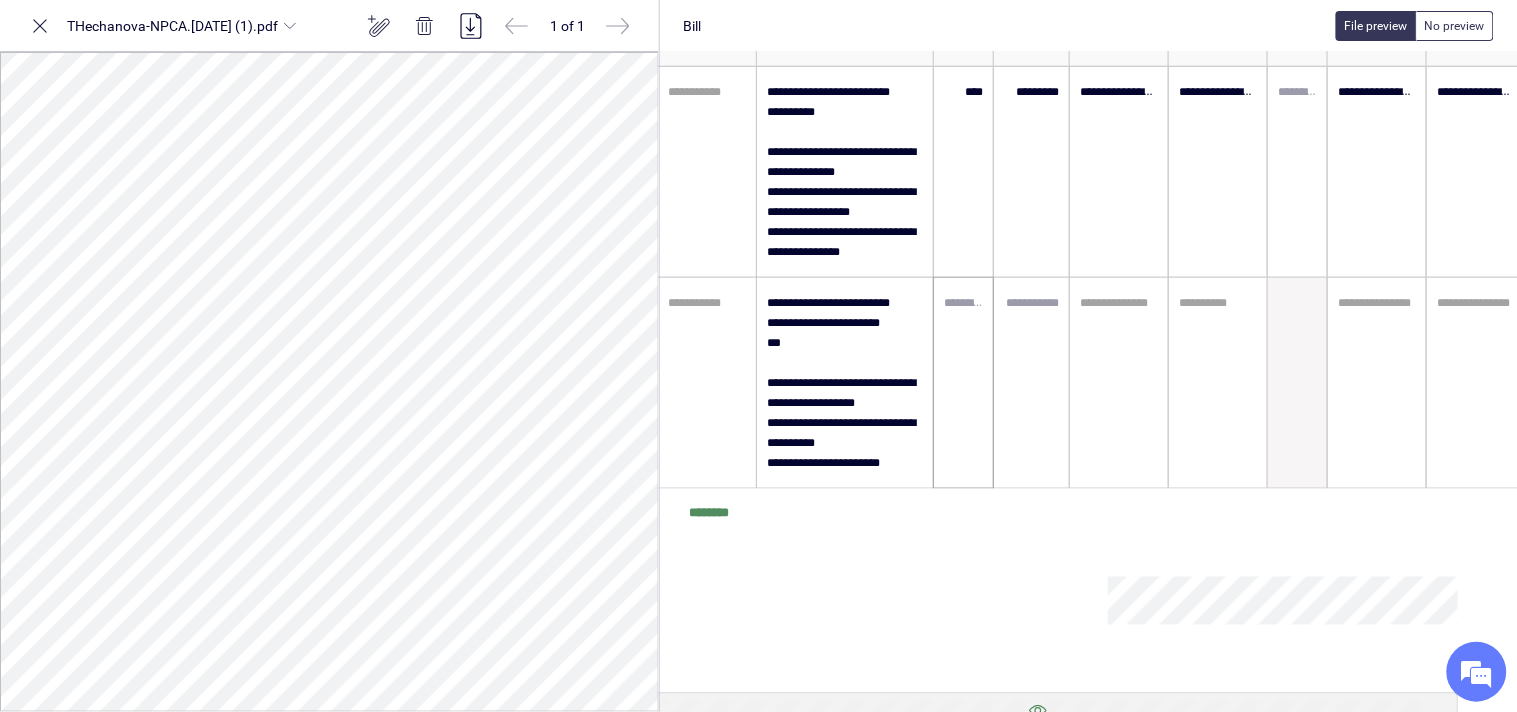 click at bounding box center [963, 383] 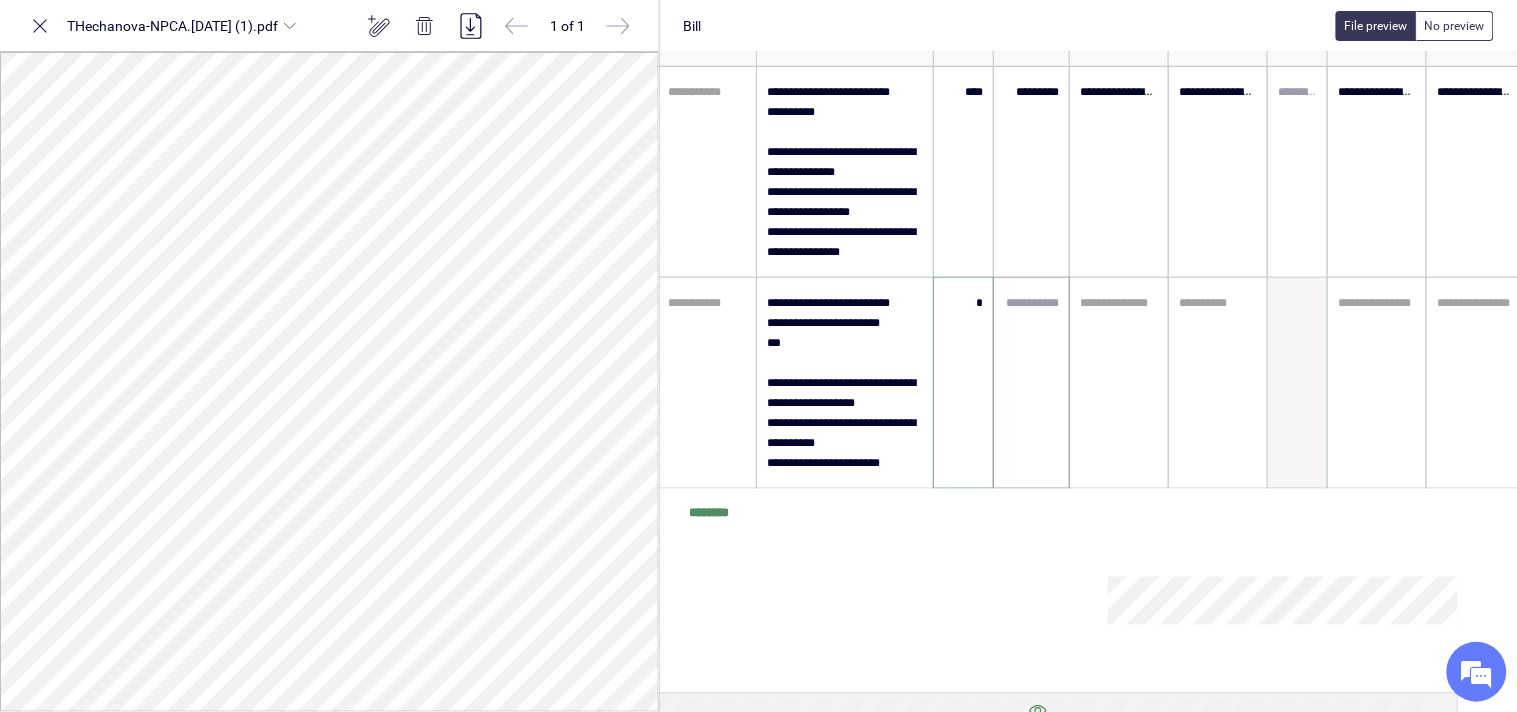 type on "****" 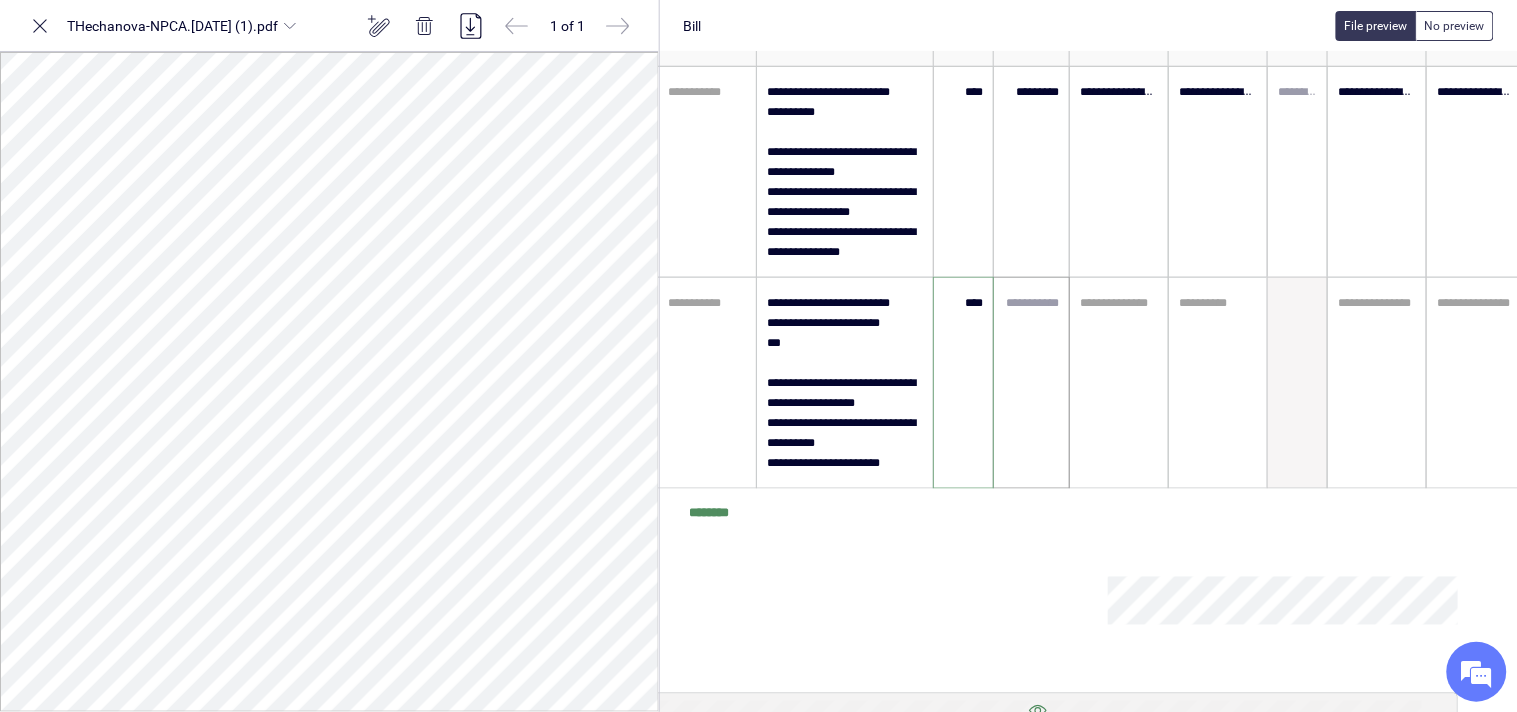 click at bounding box center [1031, 383] 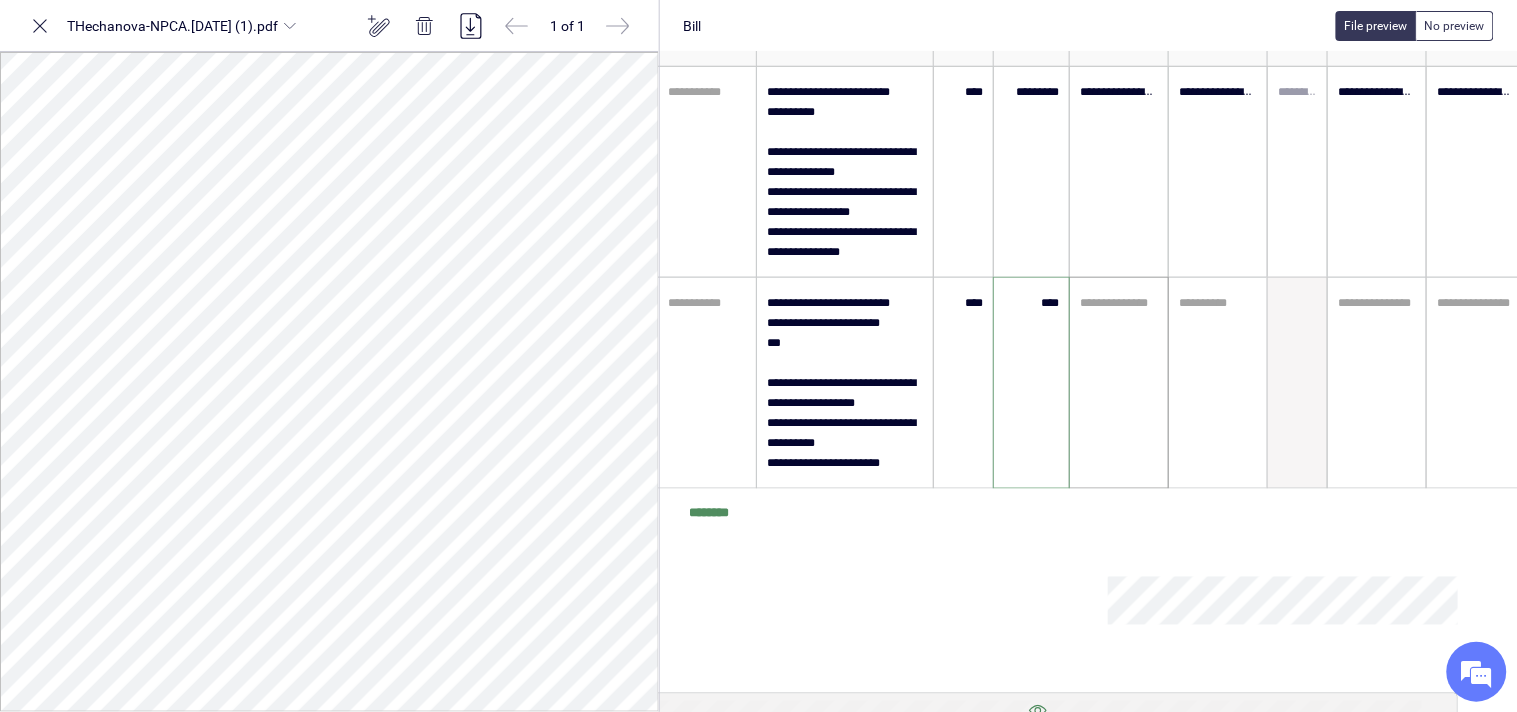 type on "********" 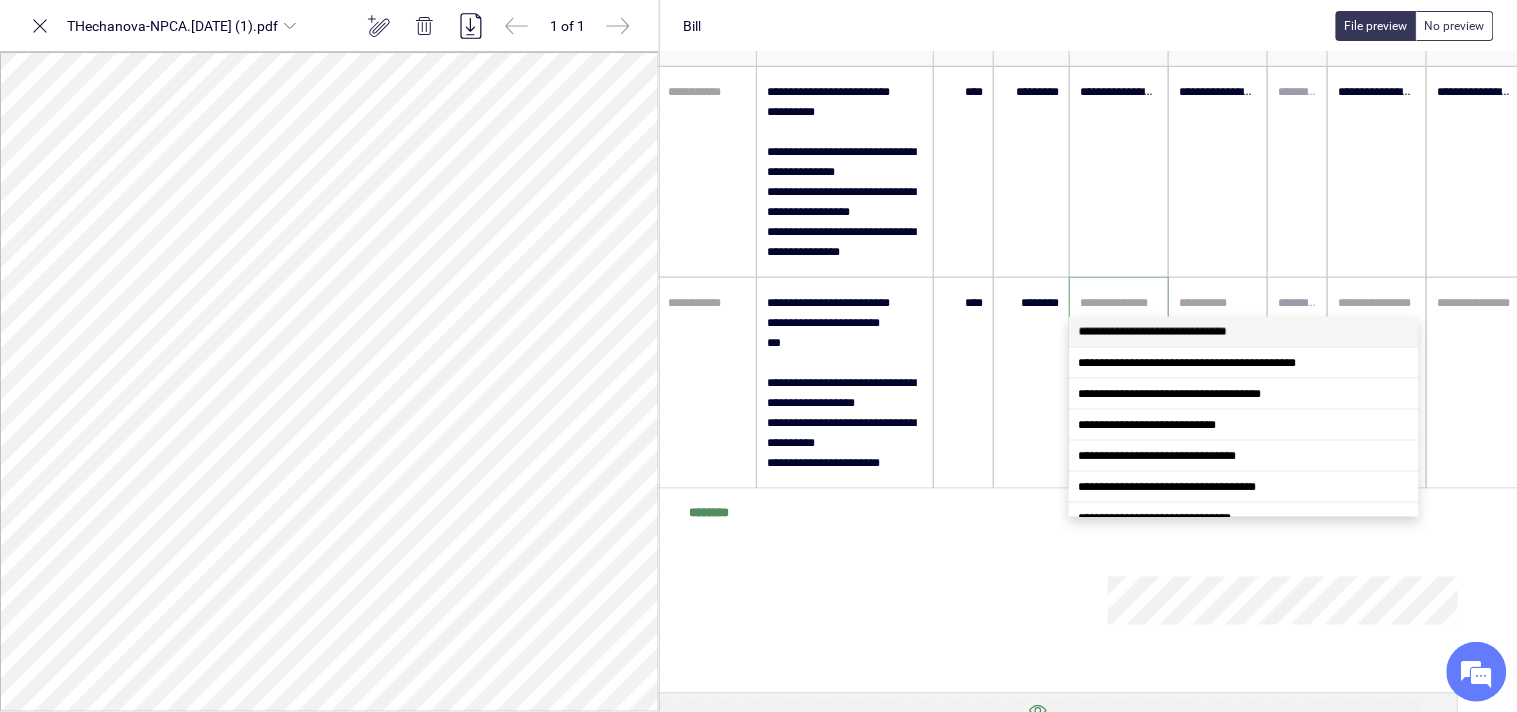 click at bounding box center [1119, 303] 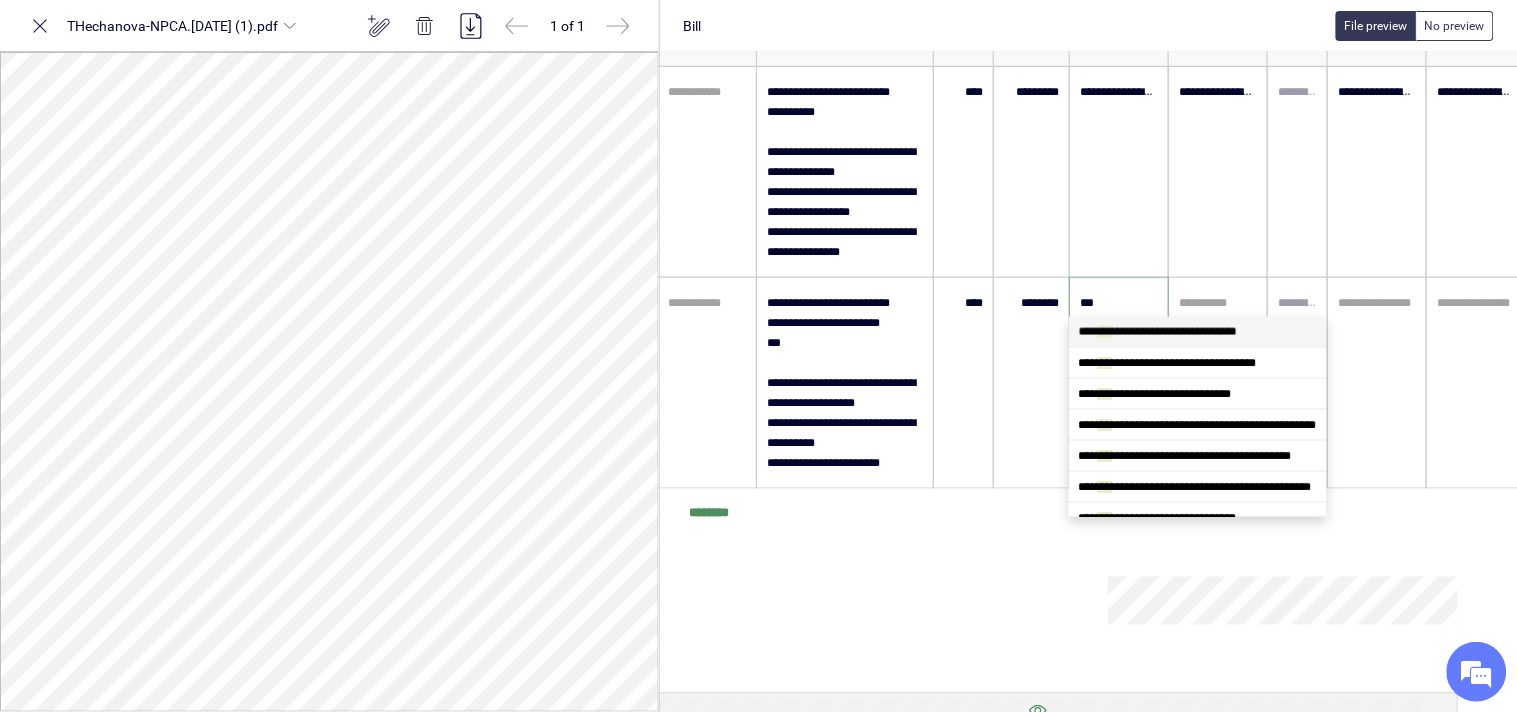 type on "****" 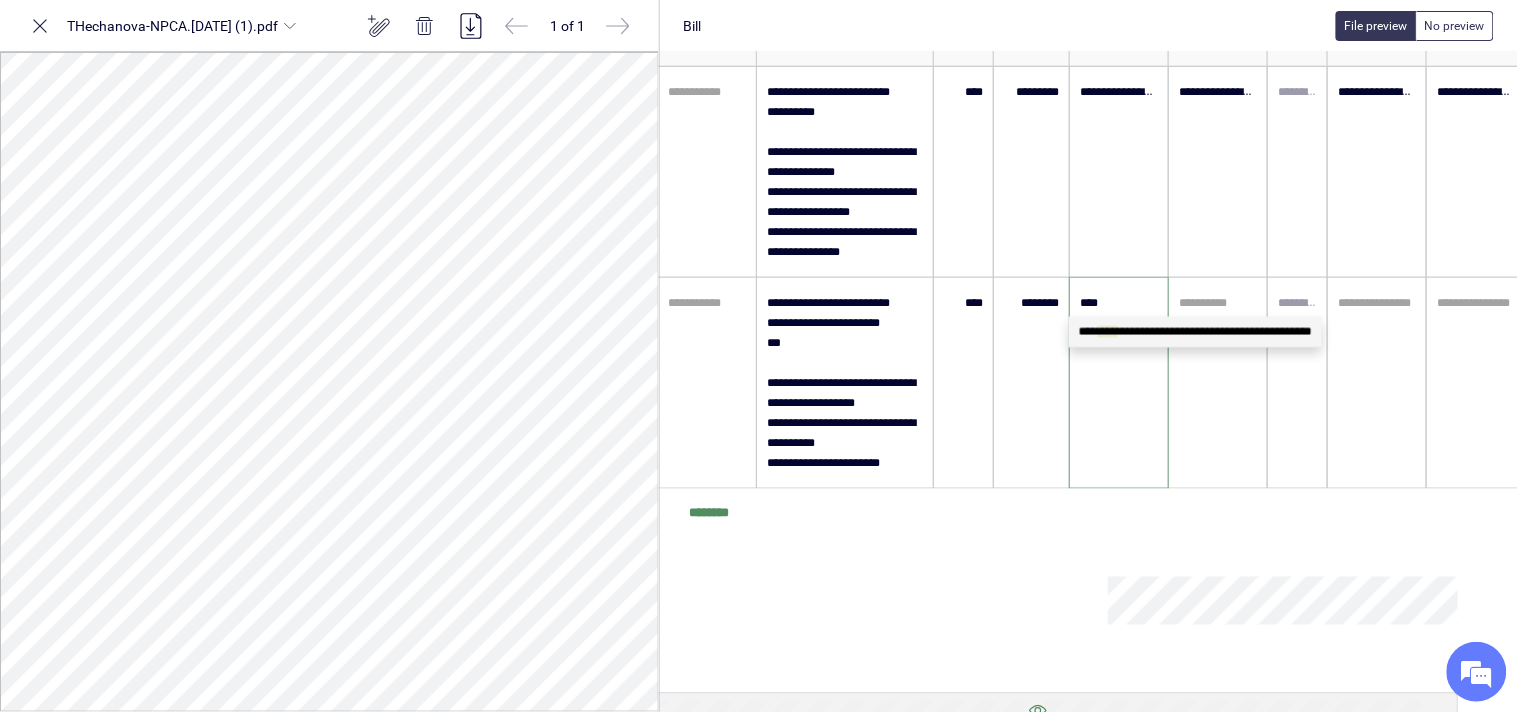 click on "**********" at bounding box center [1195, 332] 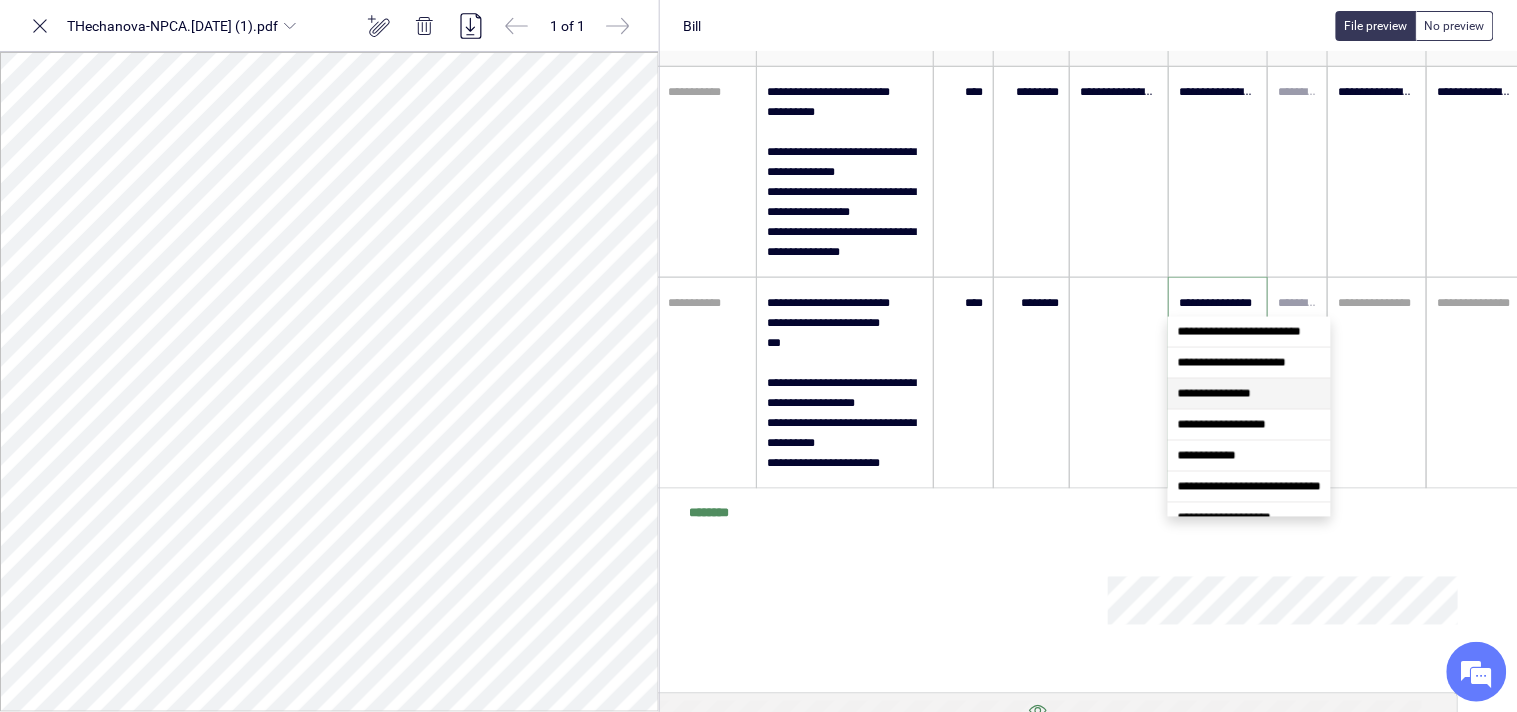 type on "**********" 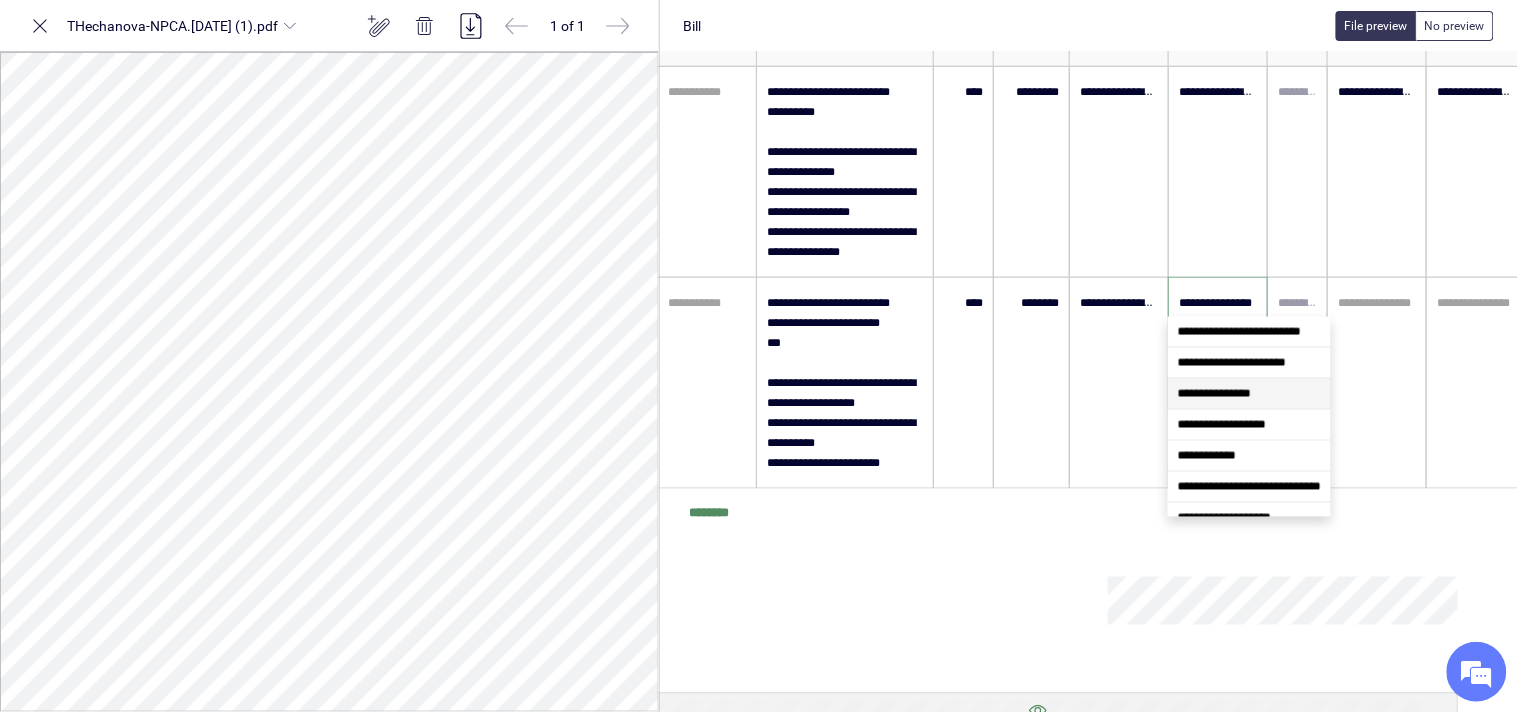 click on "**********" at bounding box center [1218, 303] 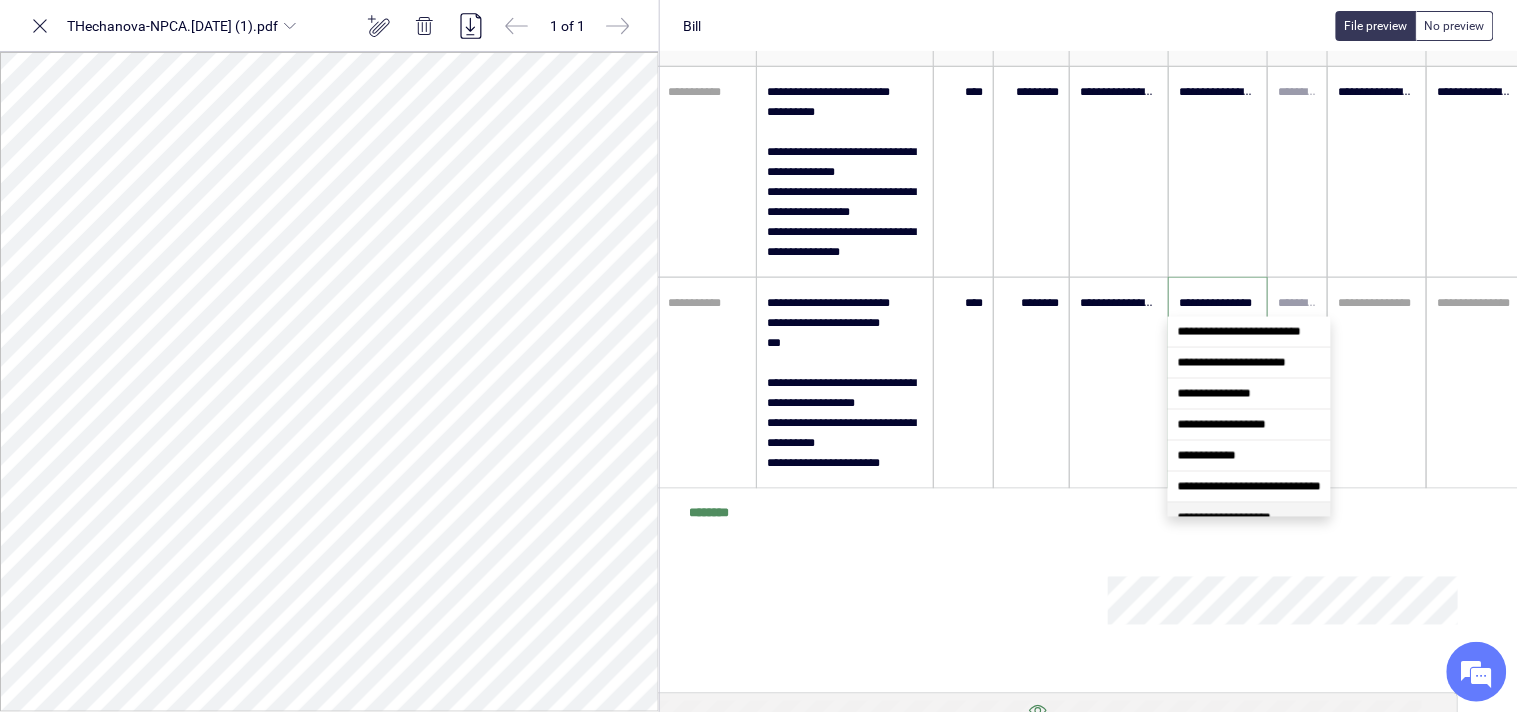click on "**********" at bounding box center [1224, 518] 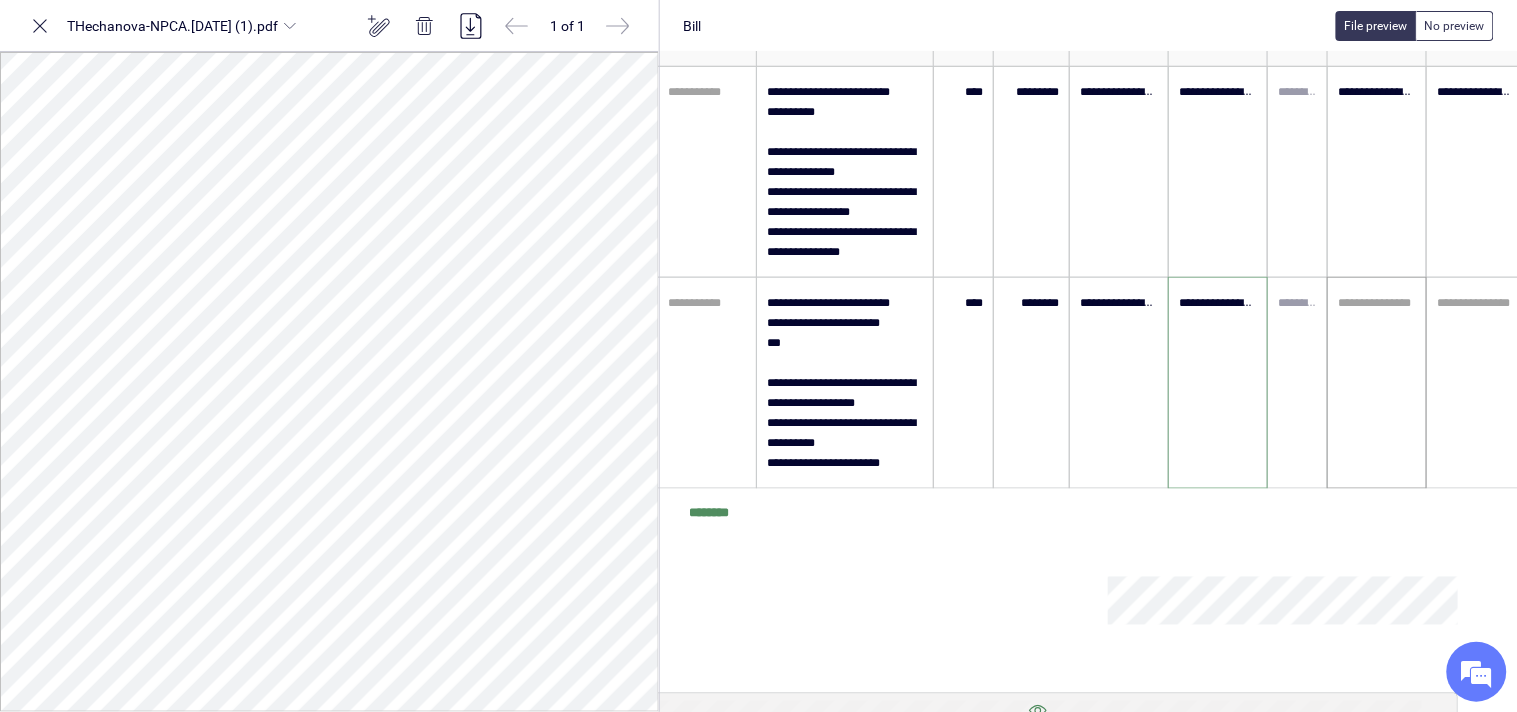 type on "**********" 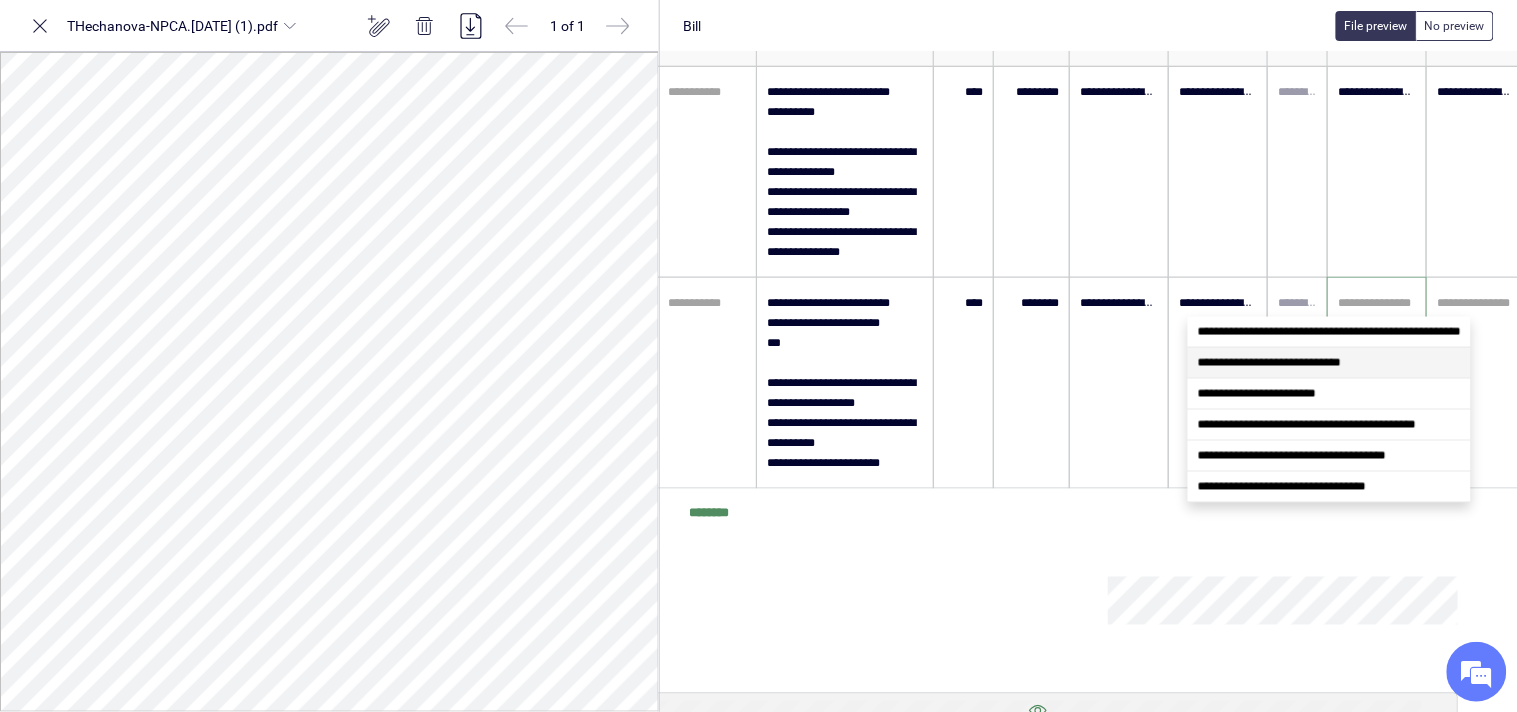 click on "**********" at bounding box center [1269, 363] 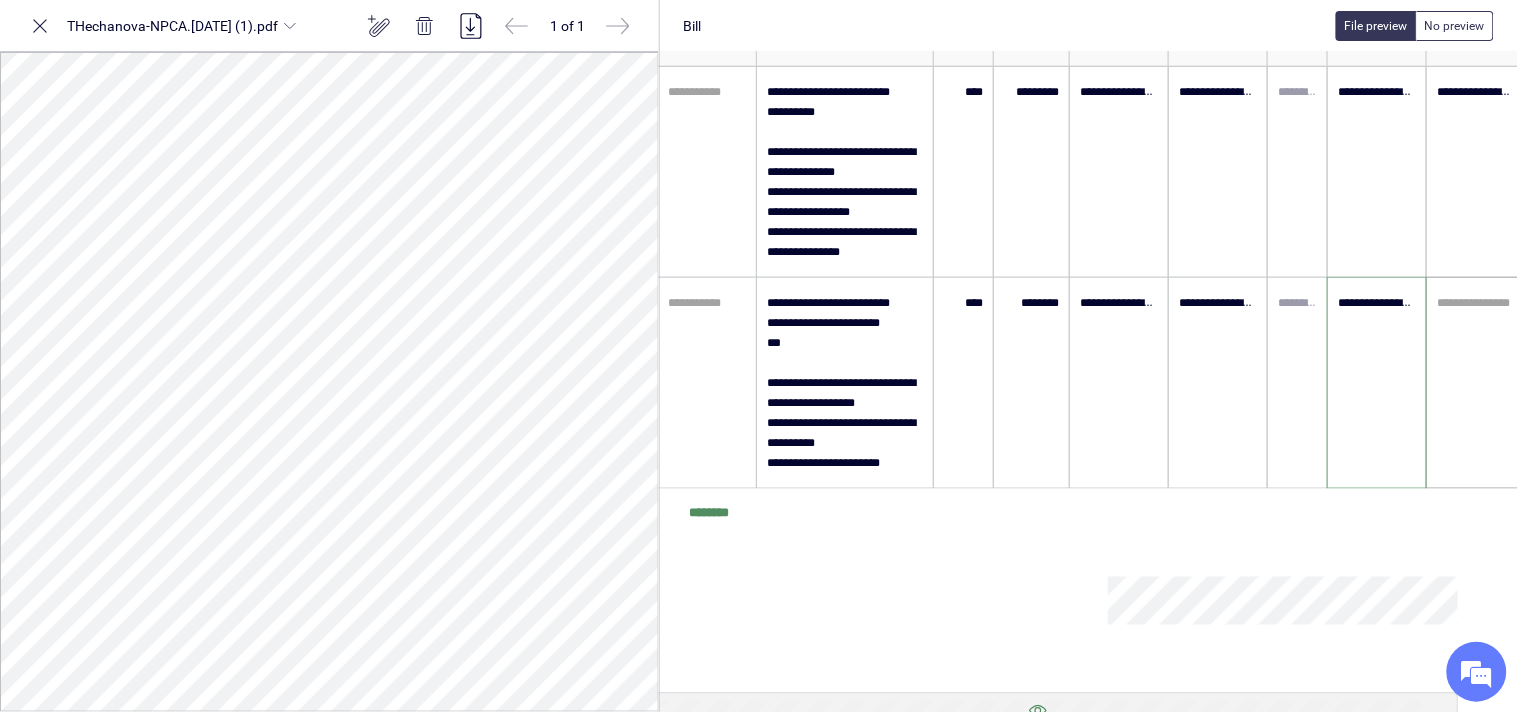 type on "**********" 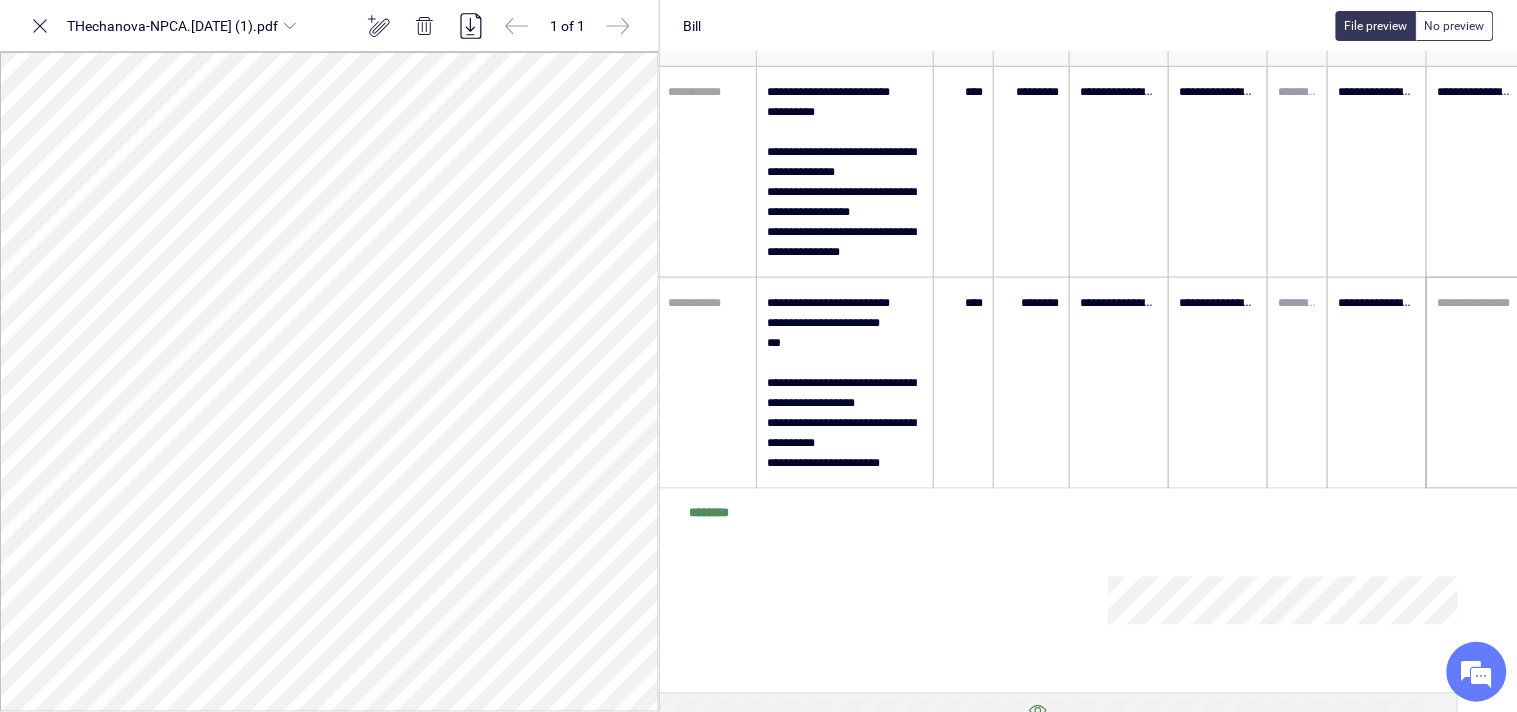 click on "**********" at bounding box center (1476, 383) 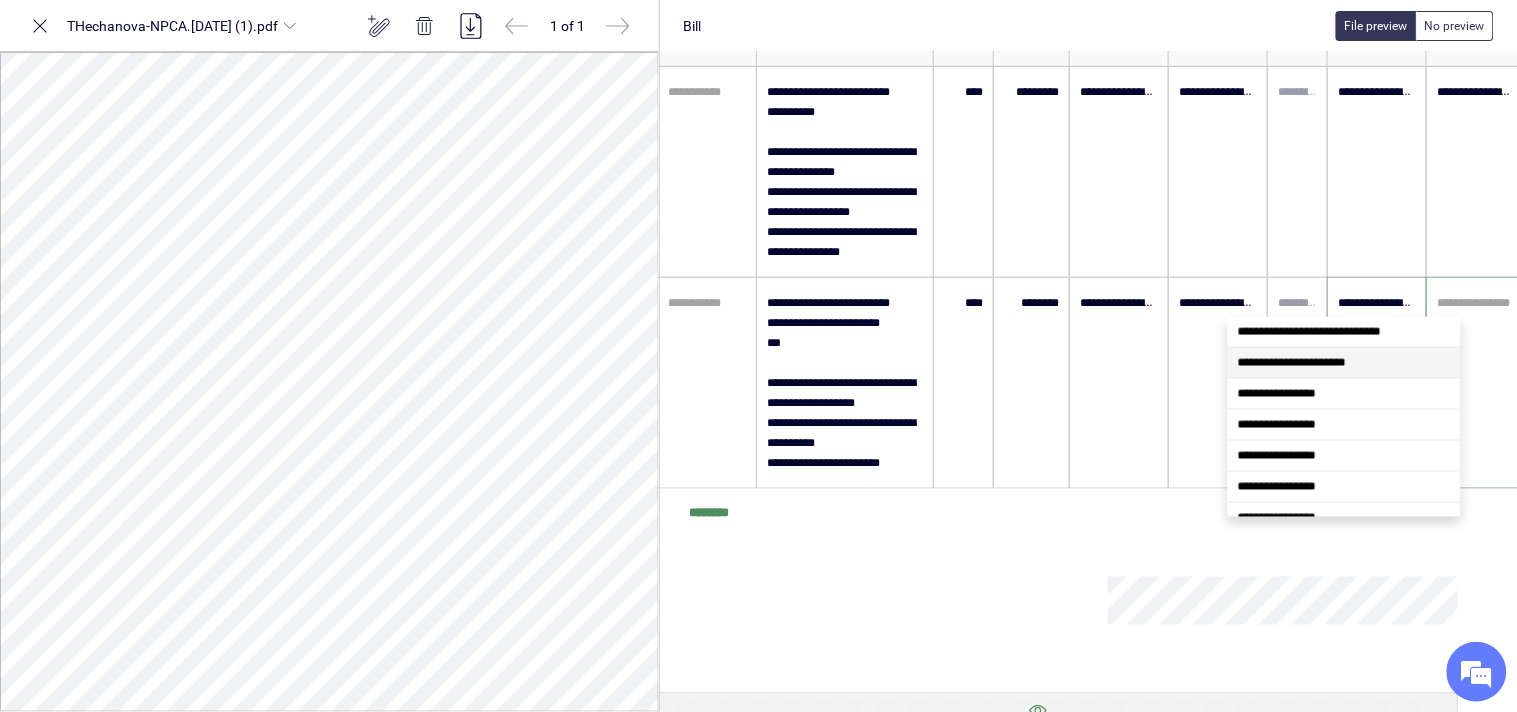 click on "**********" at bounding box center [1292, 363] 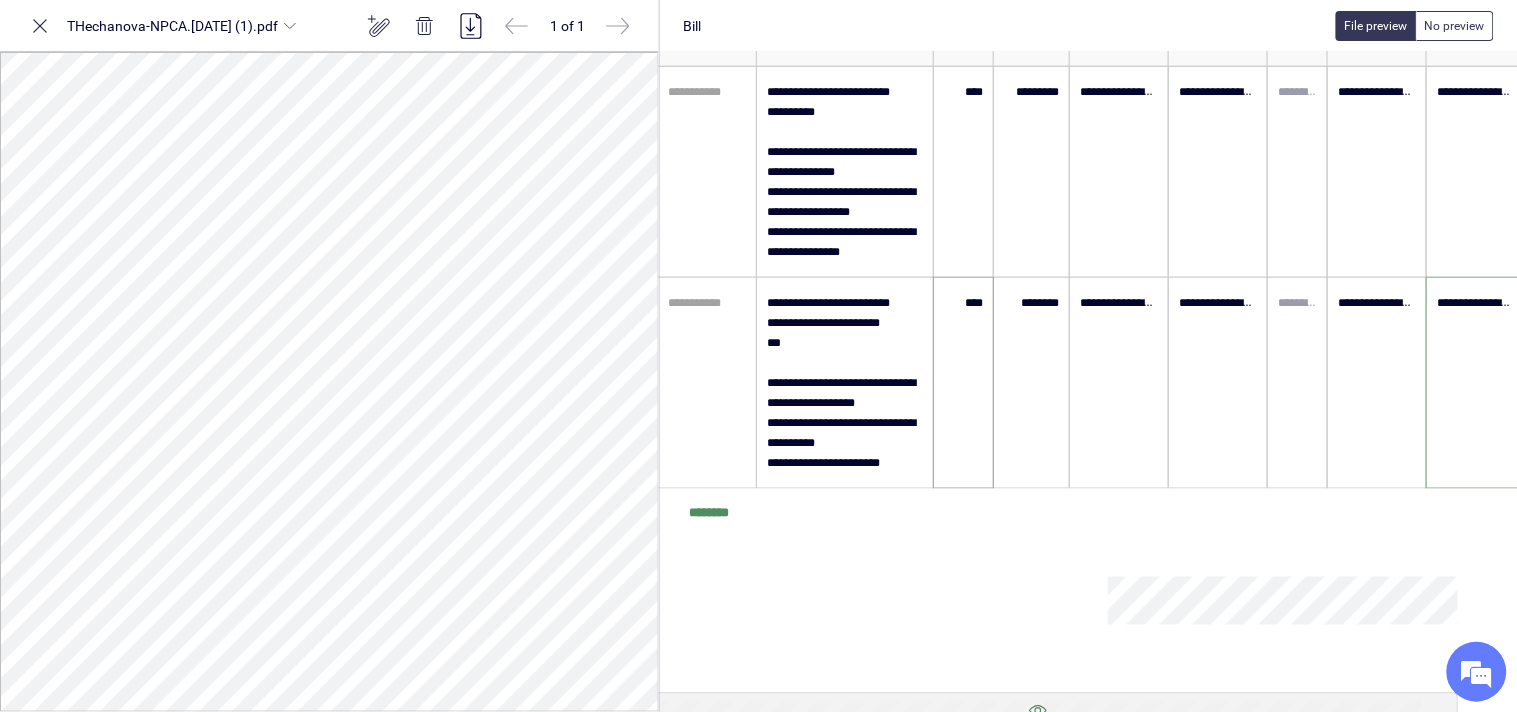 scroll, scrollTop: 622, scrollLeft: 108, axis: both 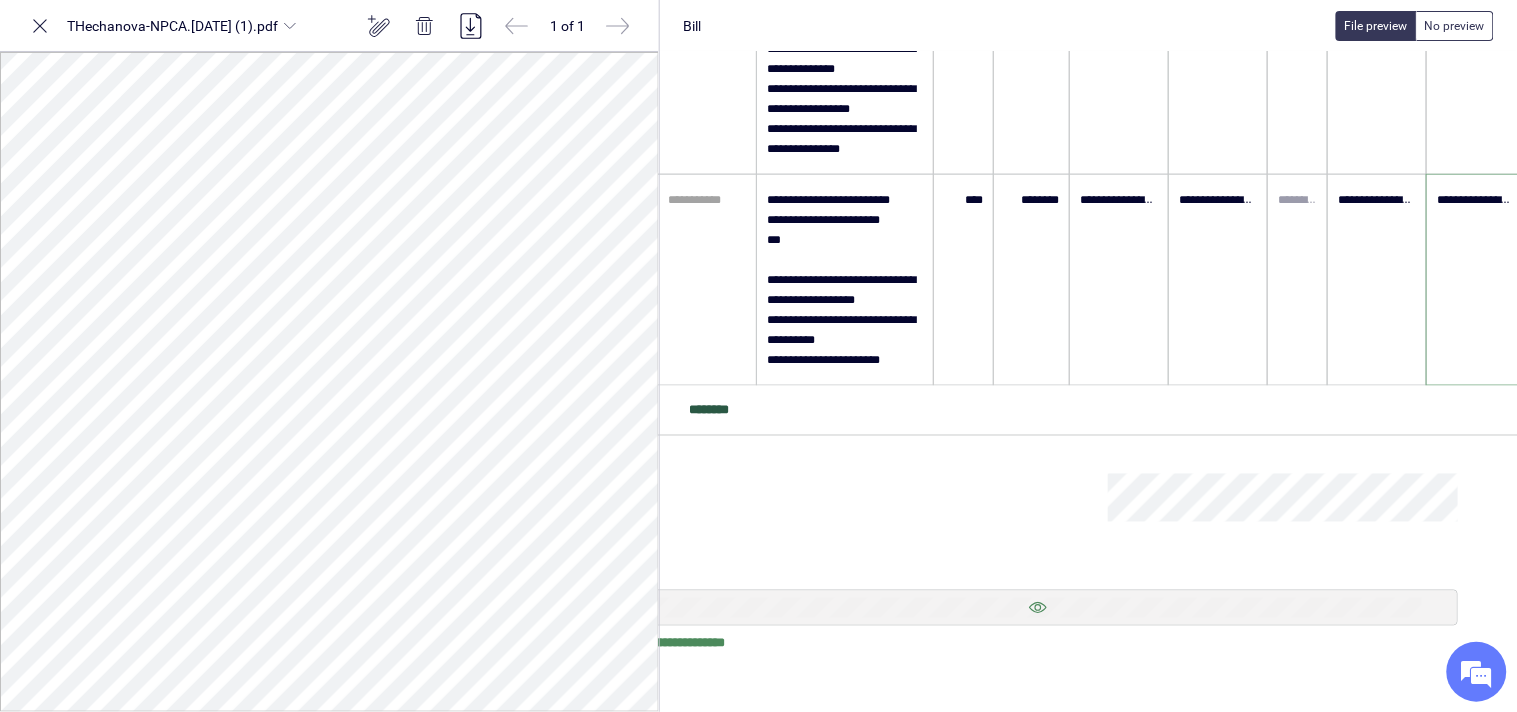type on "**********" 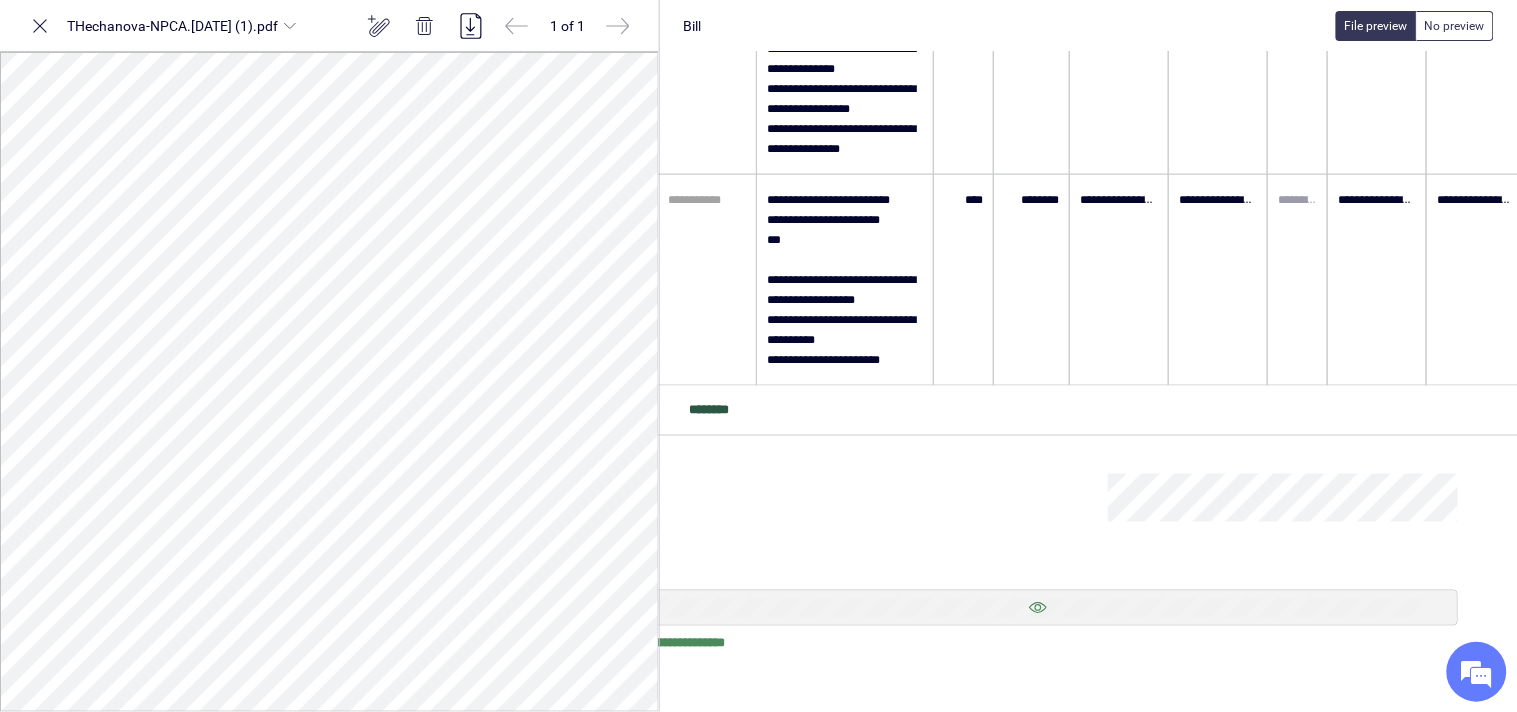 click on "********" at bounding box center [1102, 411] 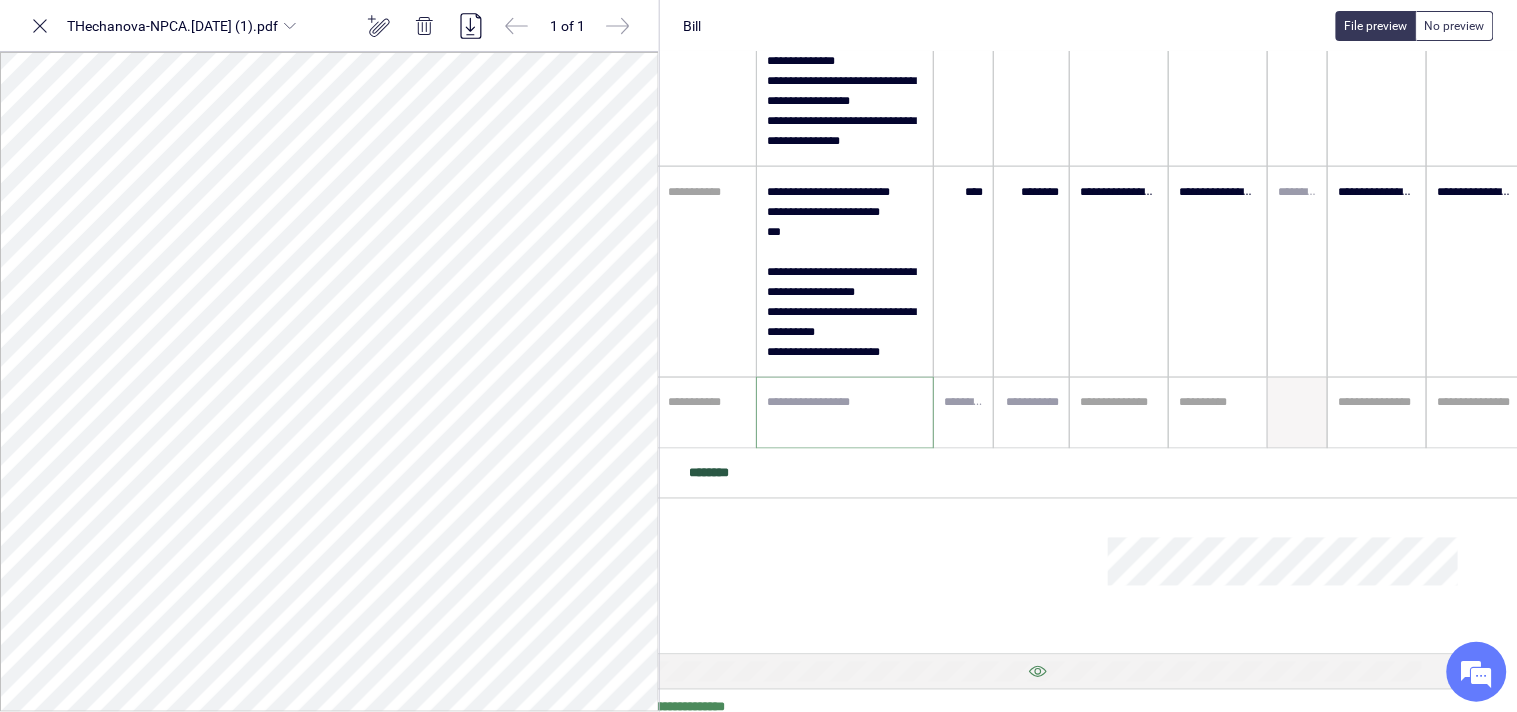 click at bounding box center (845, 413) 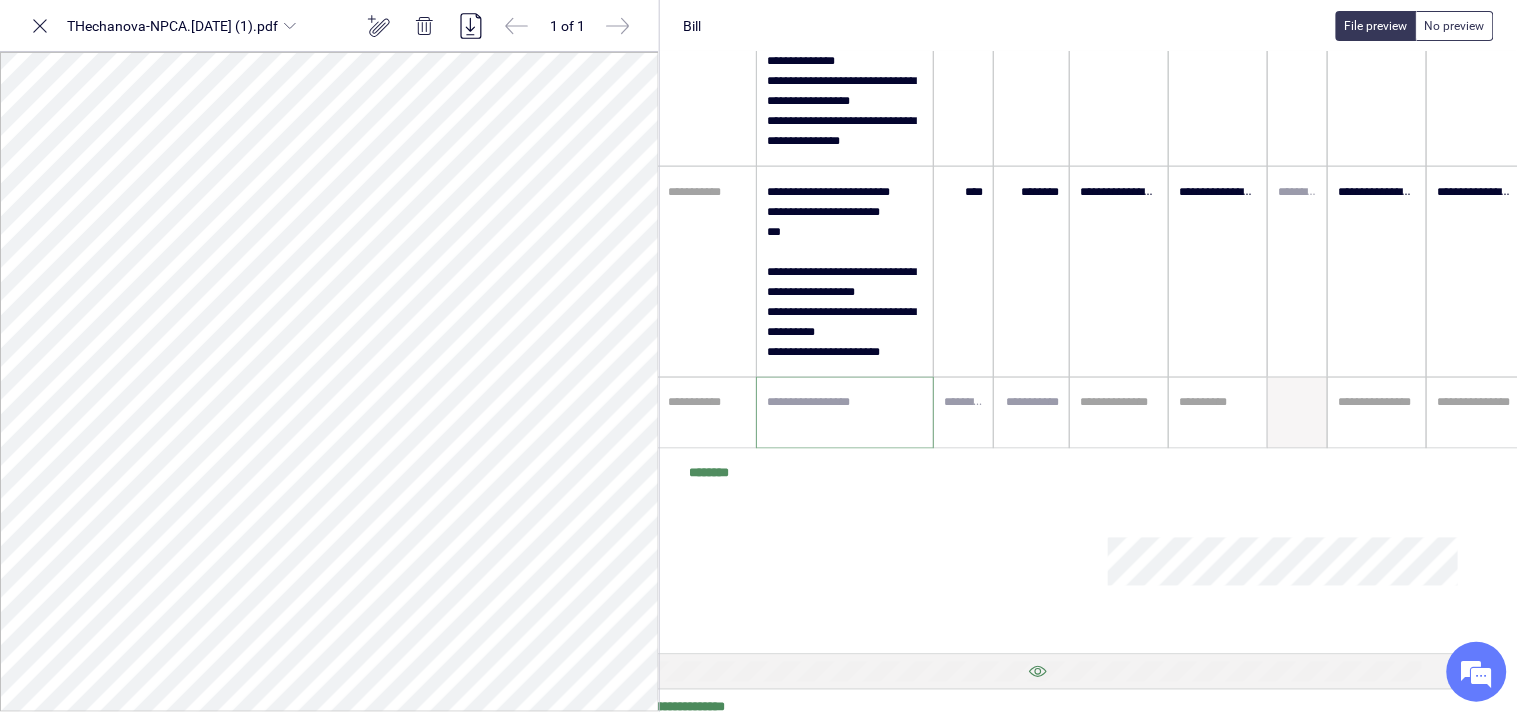 scroll, scrollTop: 0, scrollLeft: 127, axis: horizontal 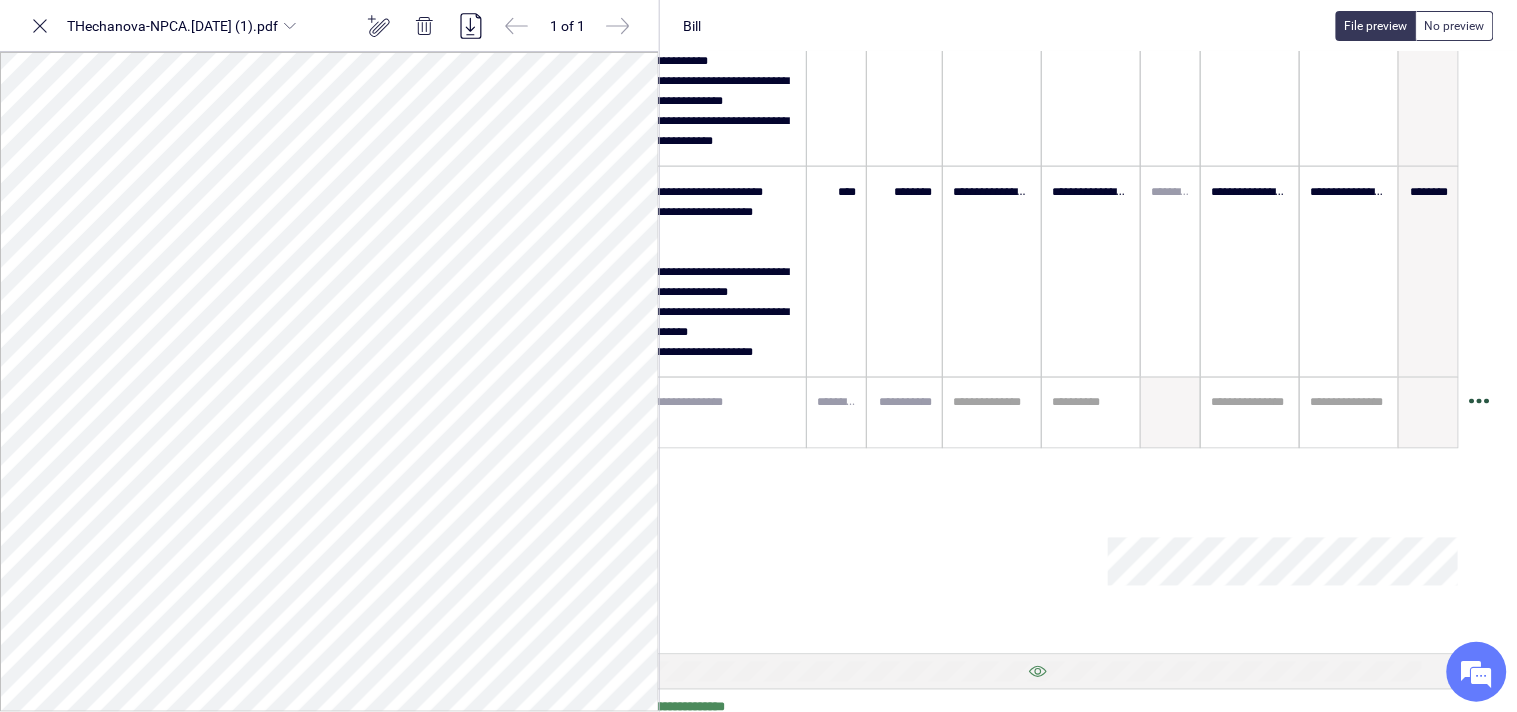 click 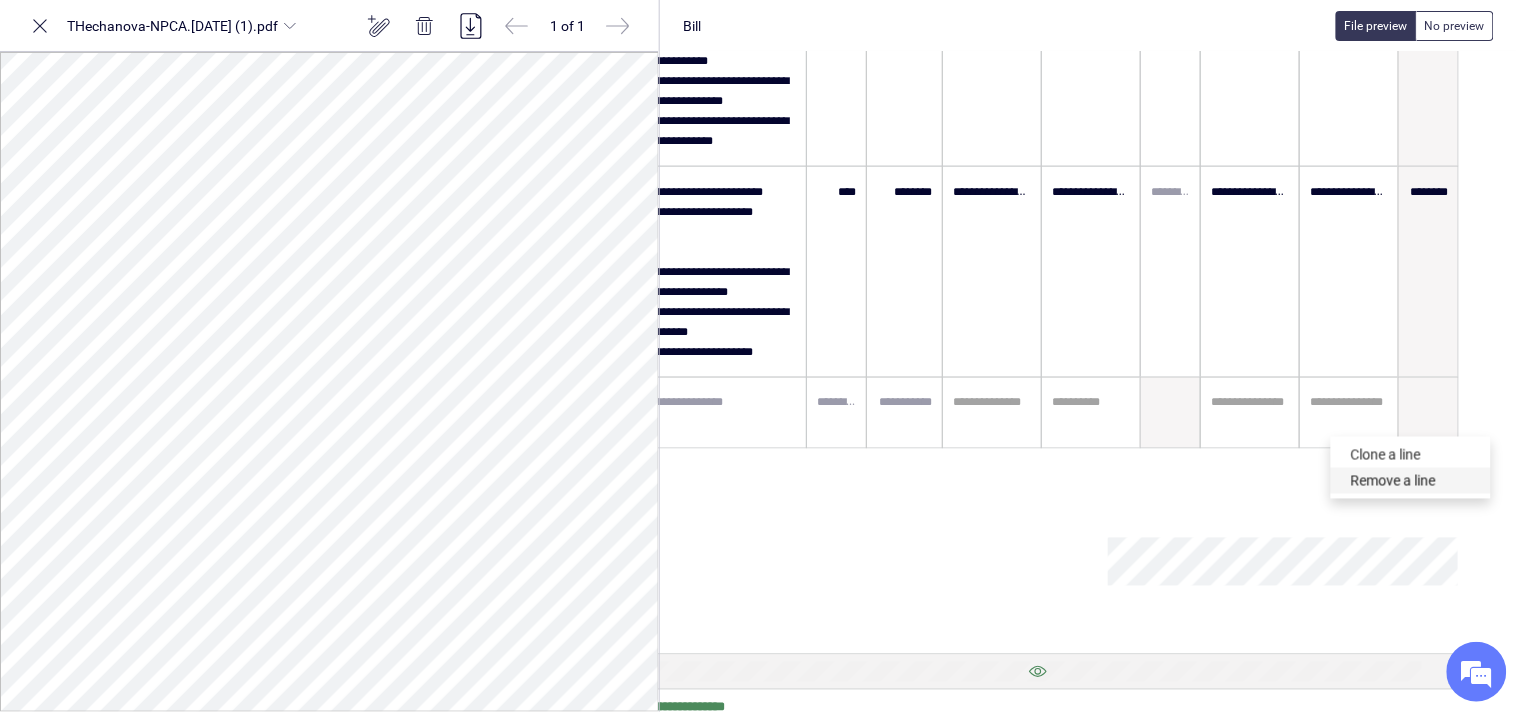 click on "Remove a line" at bounding box center (1411, 481) 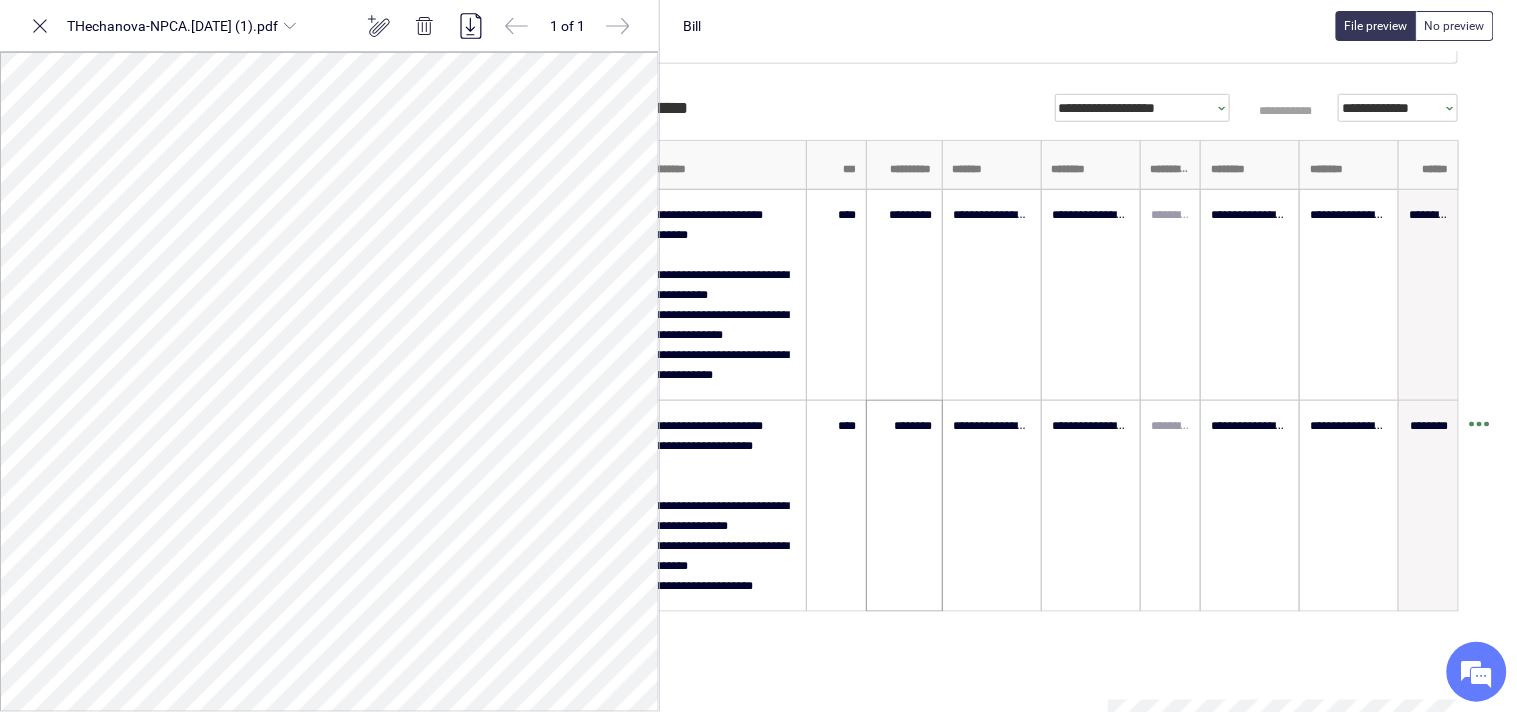scroll, scrollTop: 177, scrollLeft: 108, axis: both 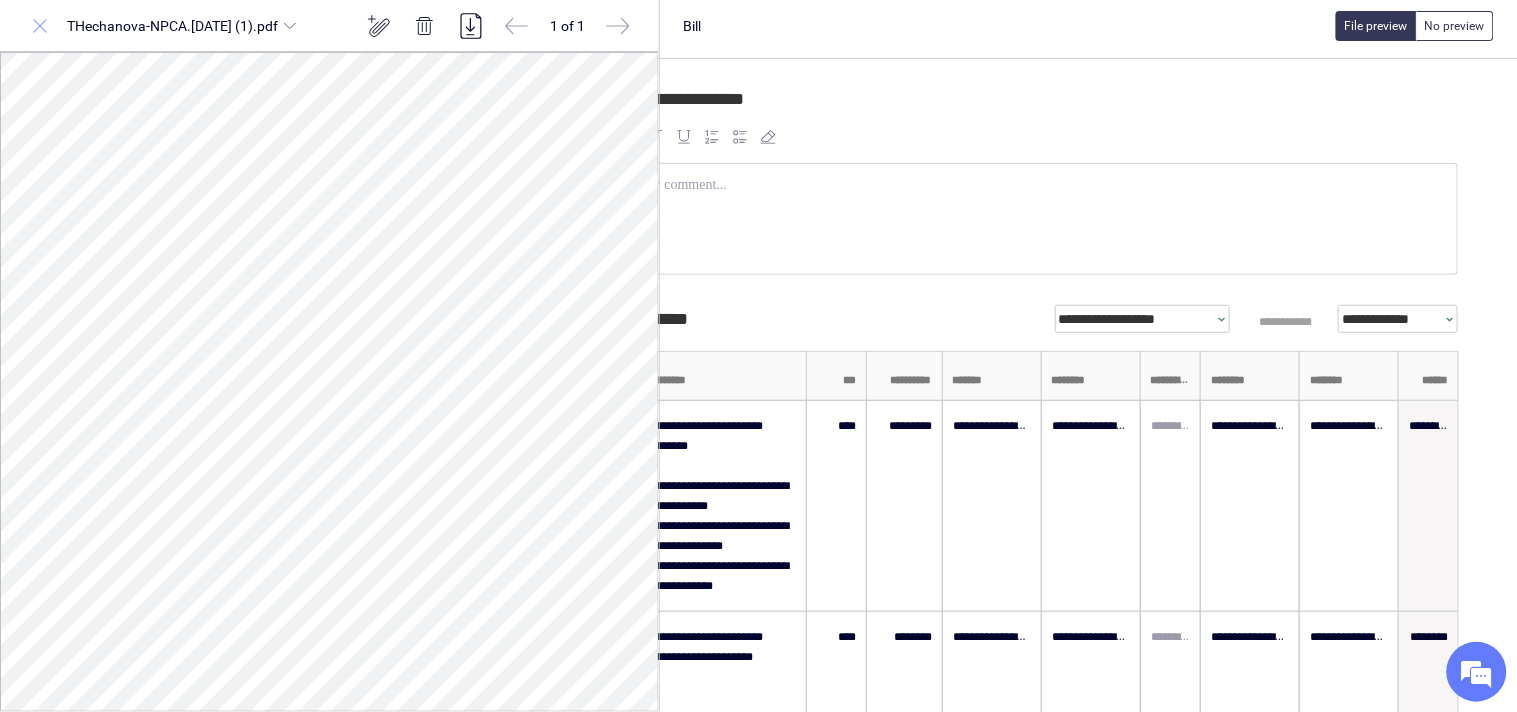 click 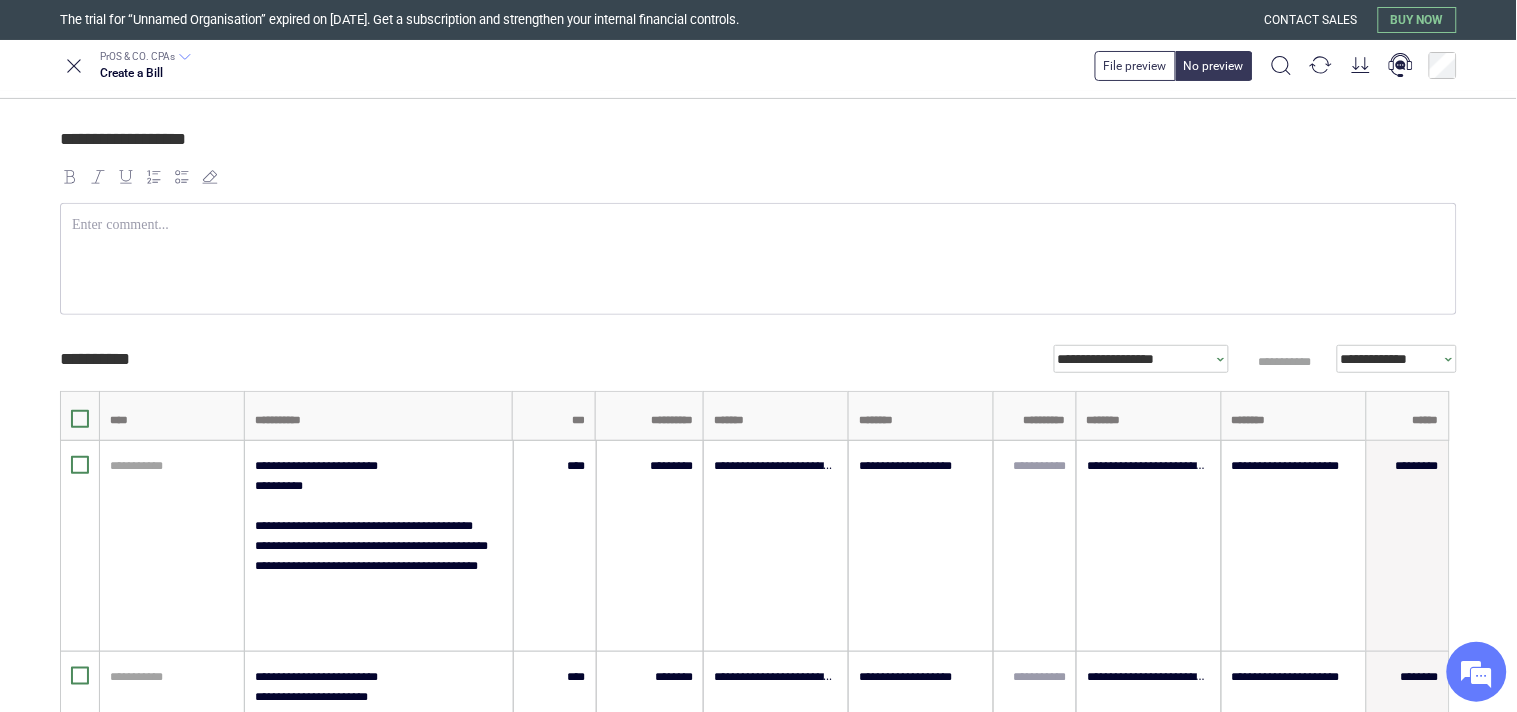 scroll, scrollTop: 0, scrollLeft: 0, axis: both 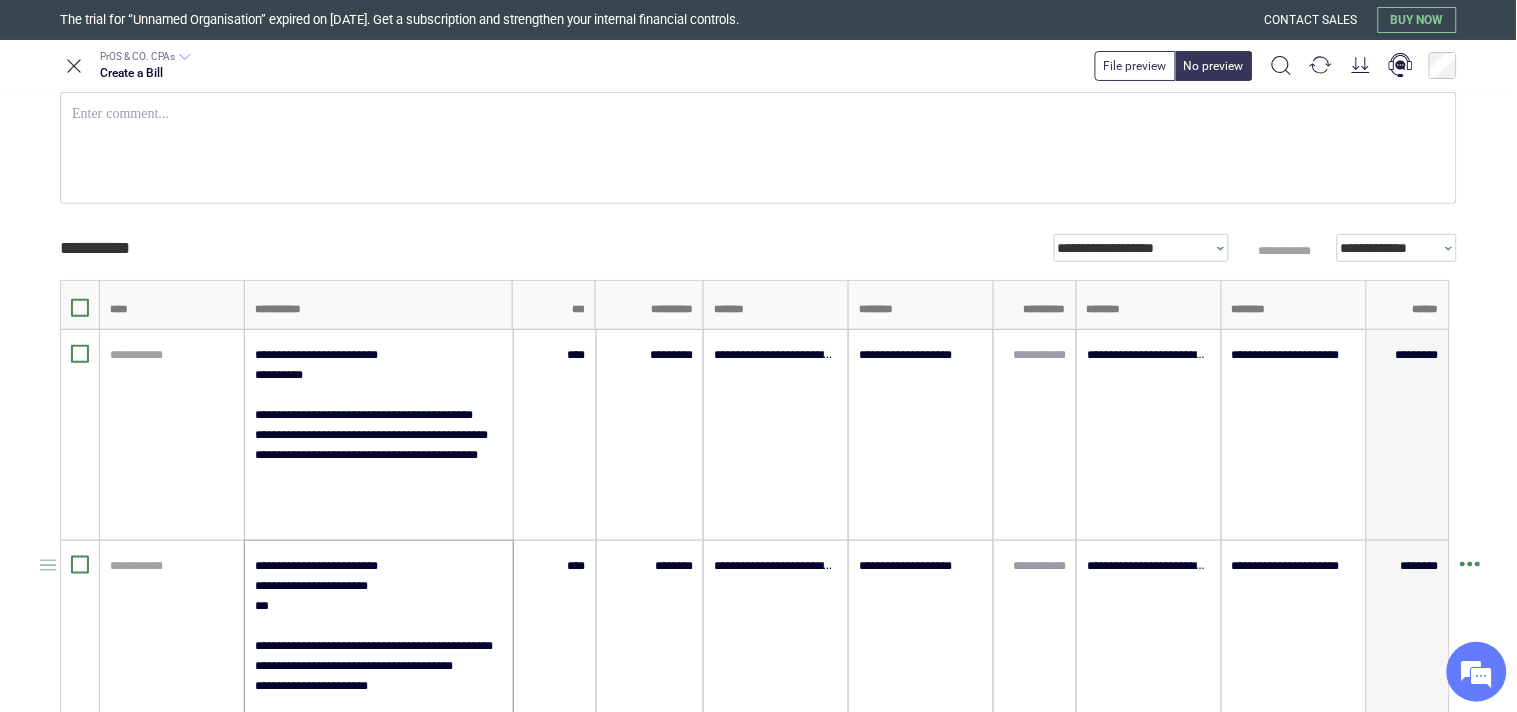 click on "**********" at bounding box center [755, 541] 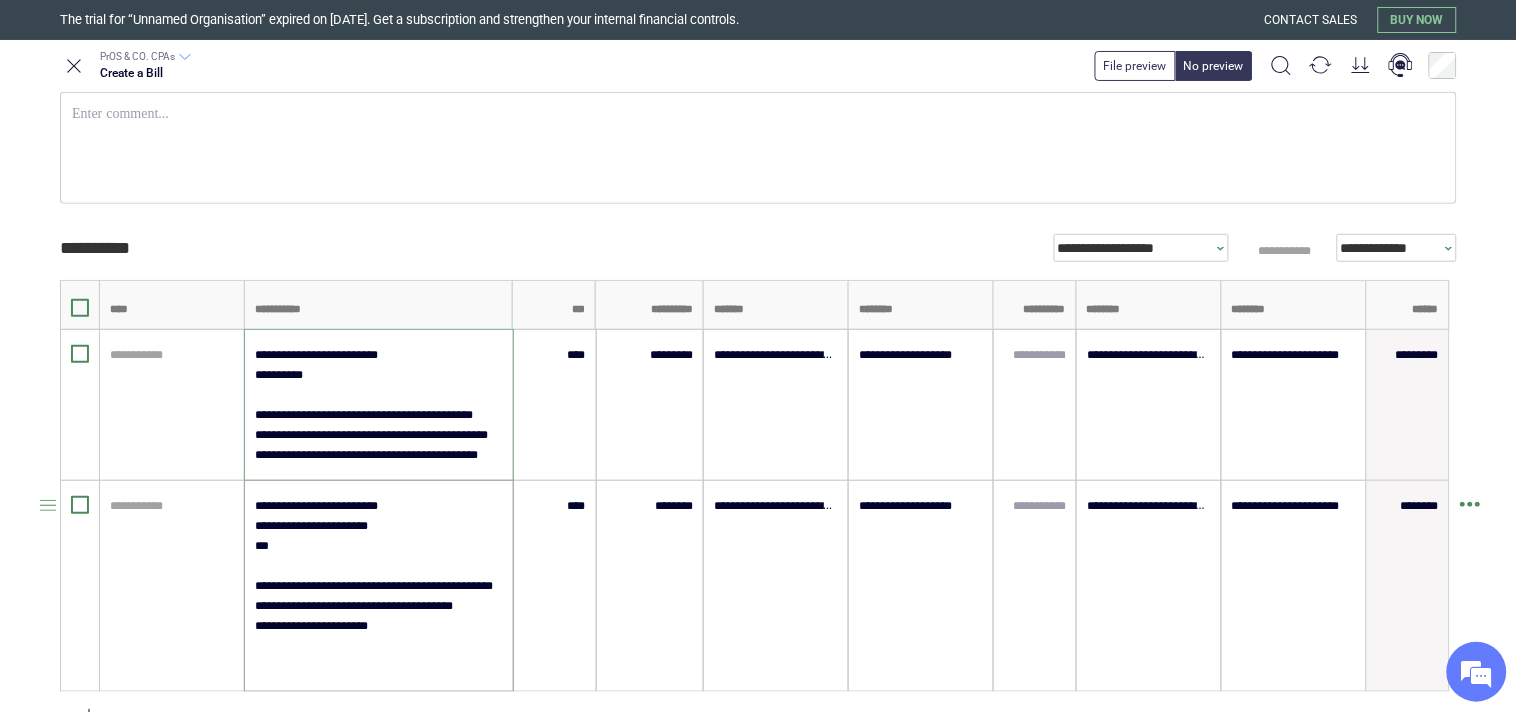 scroll, scrollTop: 400, scrollLeft: 0, axis: vertical 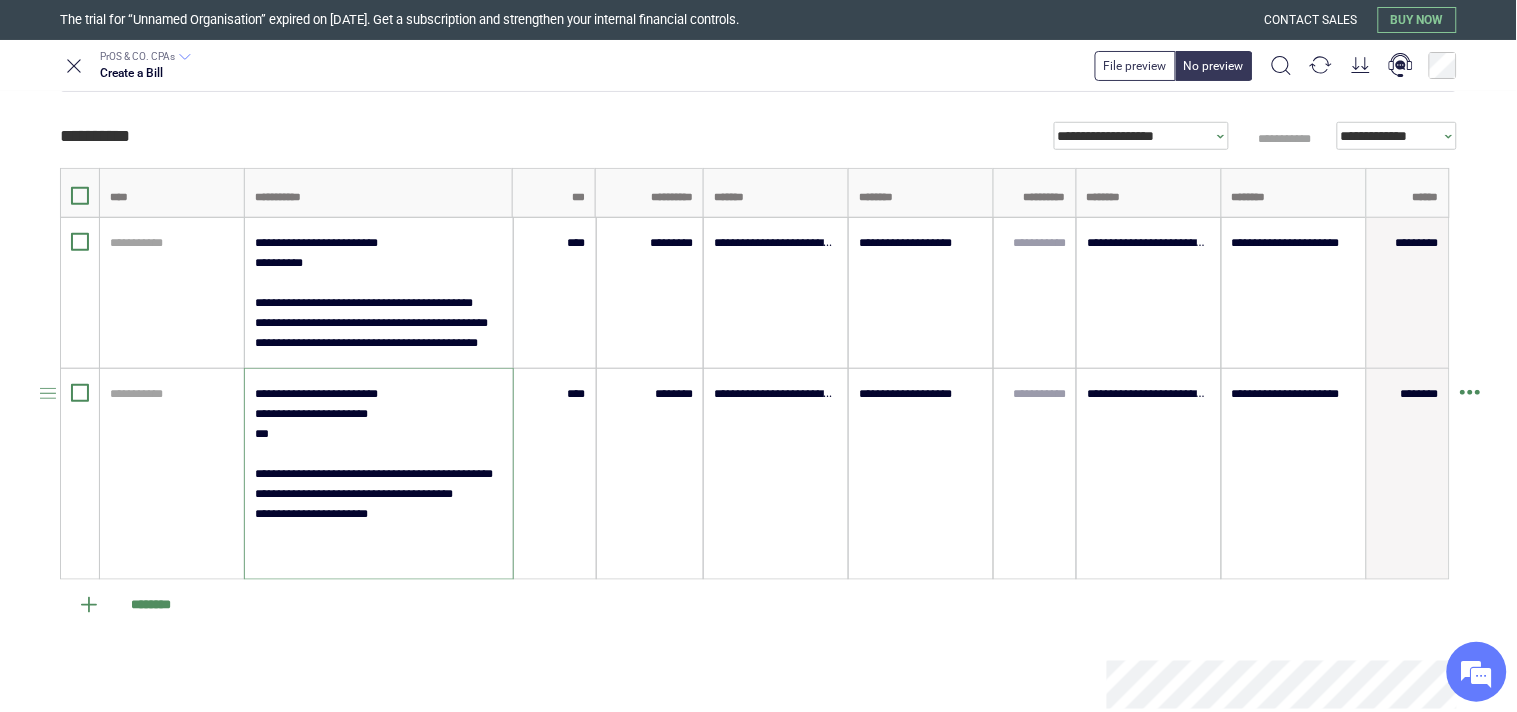 click on "**********" at bounding box center [378, 474] 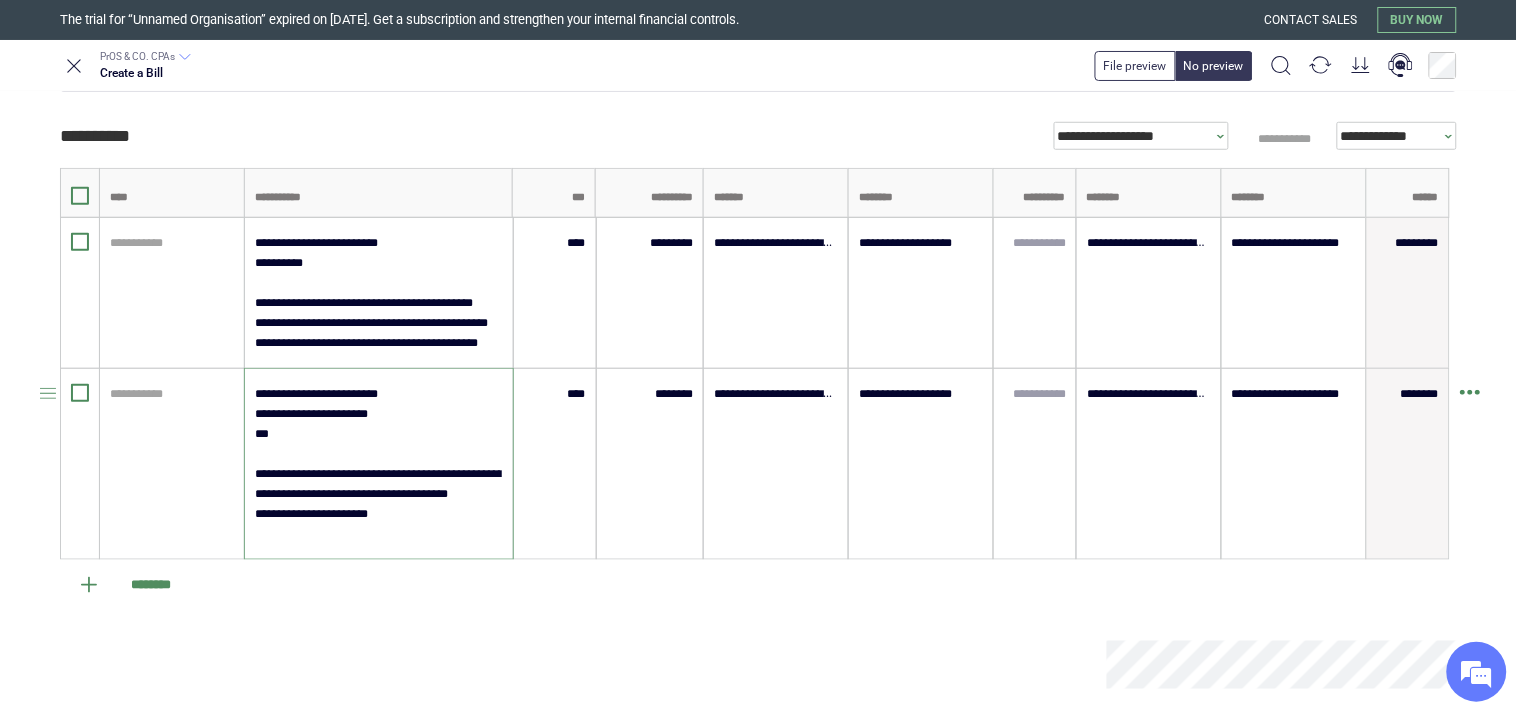 click on "**********" at bounding box center [378, 464] 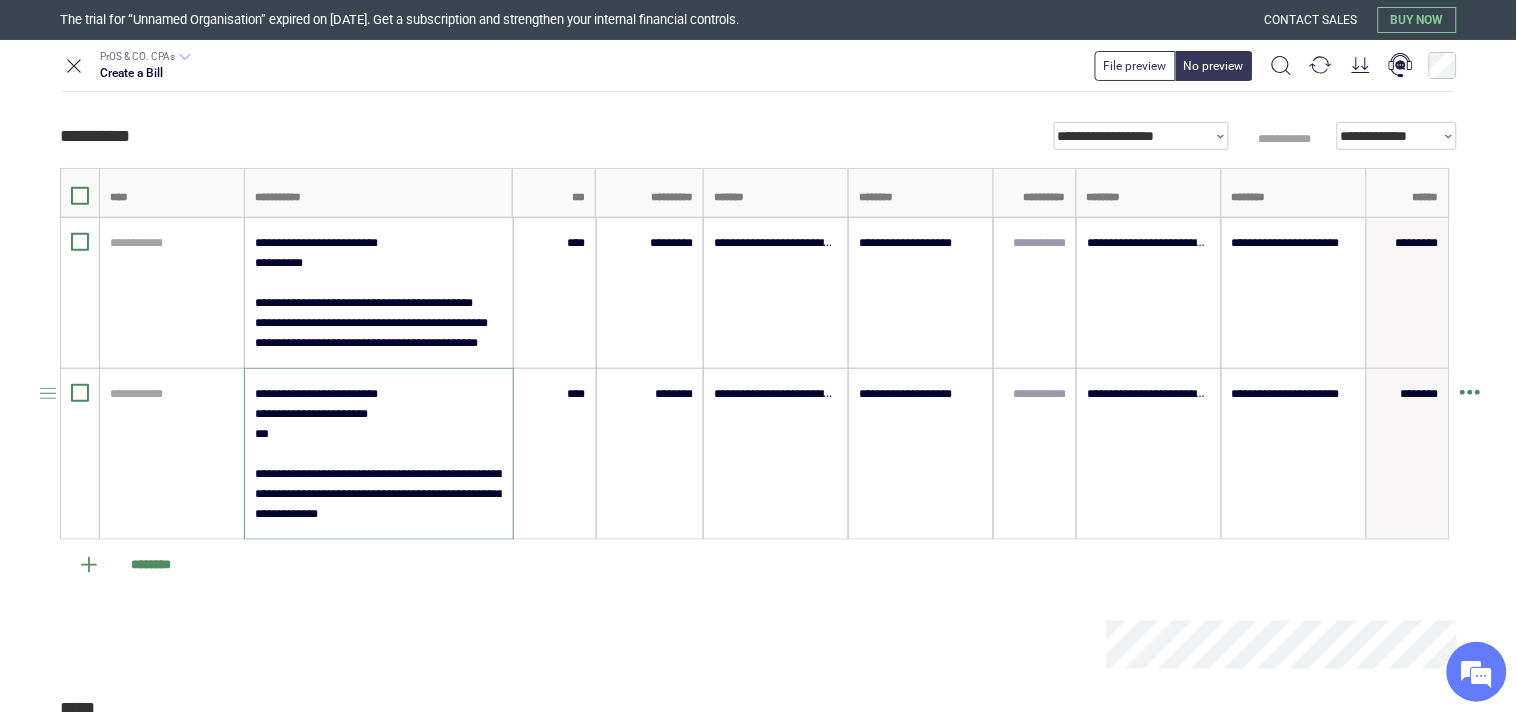 click on "**********" at bounding box center [378, 454] 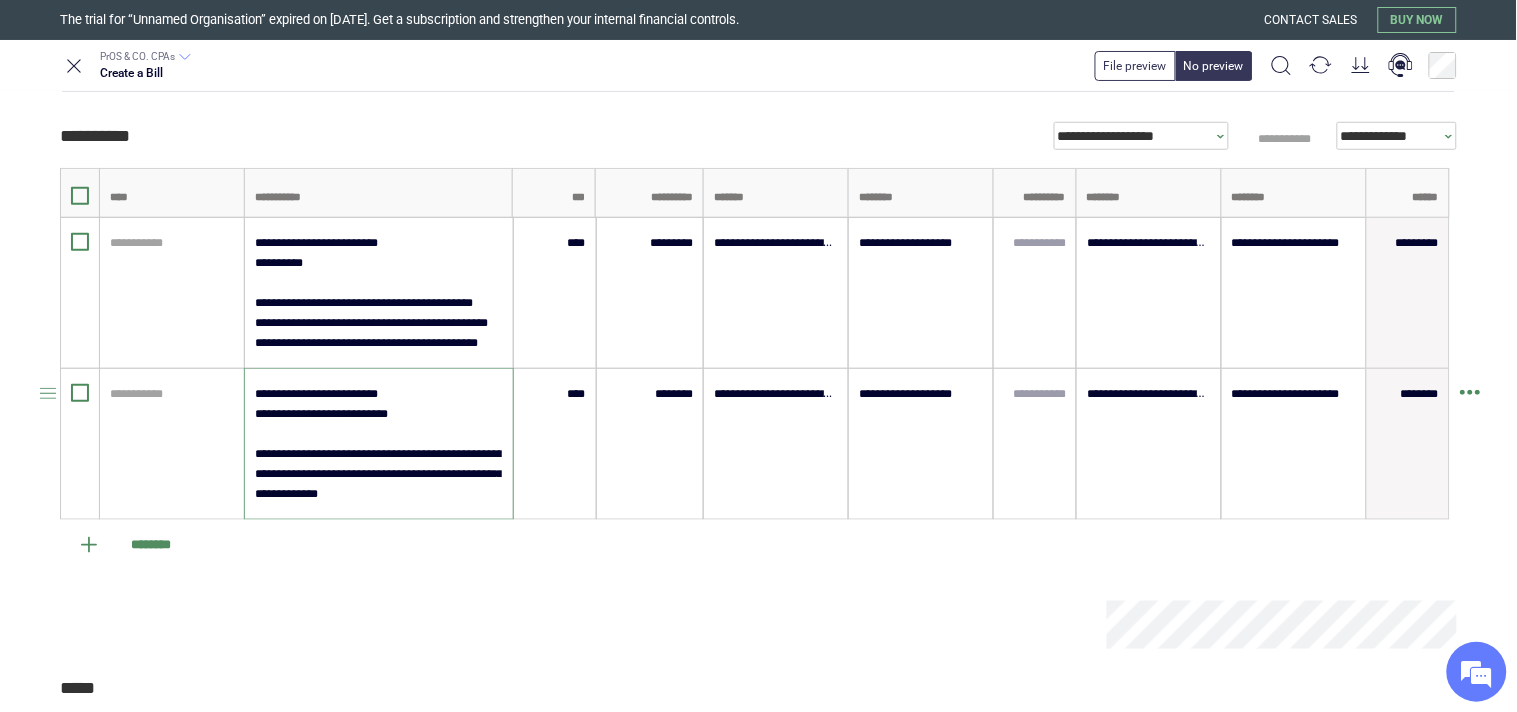 click on "**********" at bounding box center [378, 444] 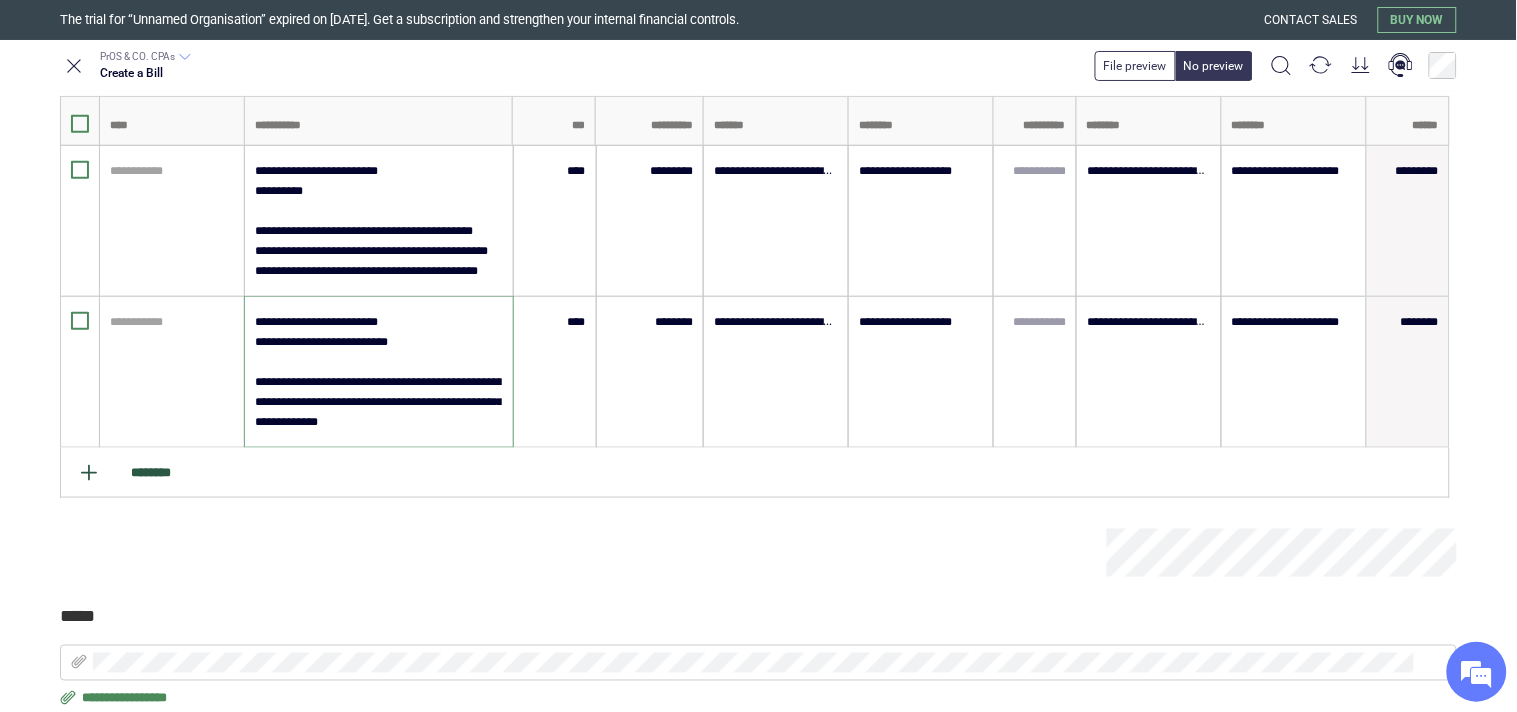 scroll, scrollTop: 526, scrollLeft: 0, axis: vertical 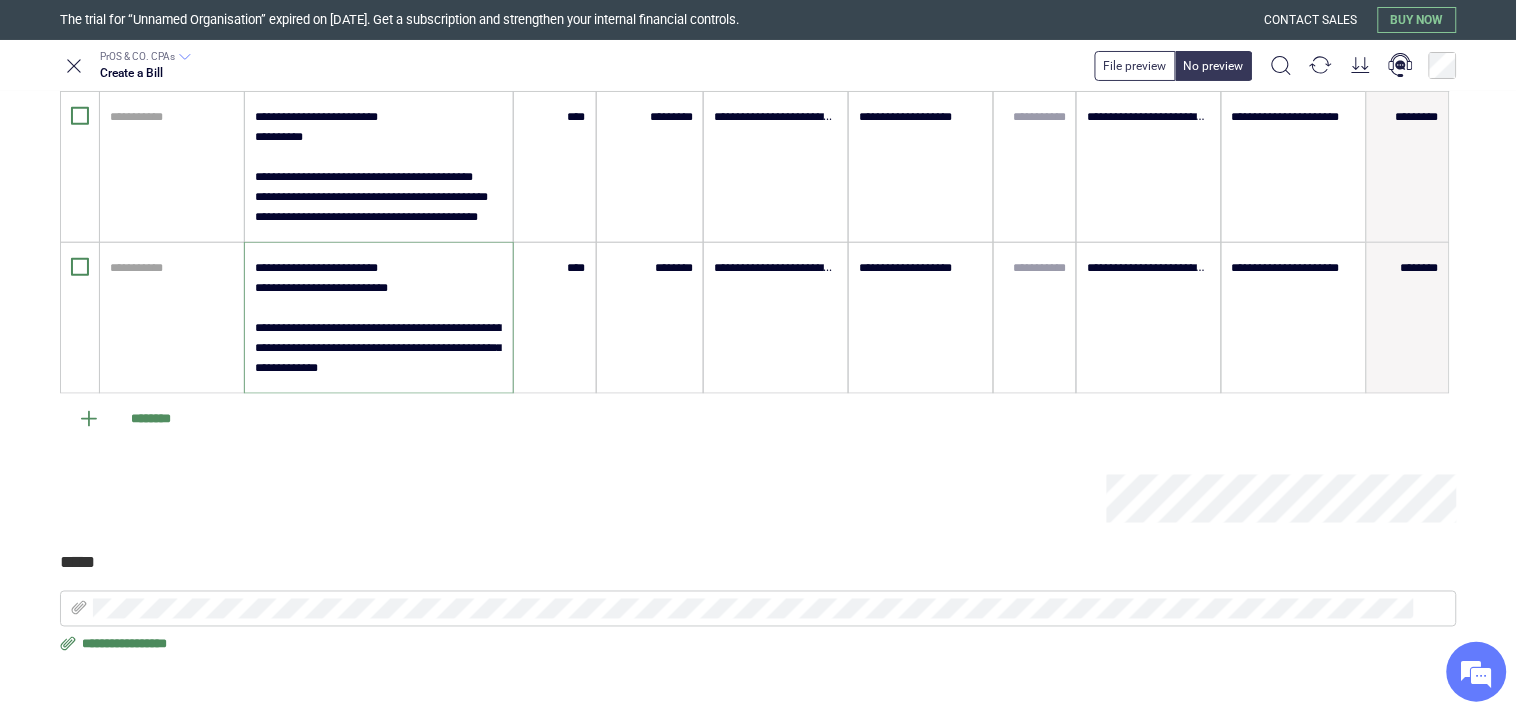 type on "**********" 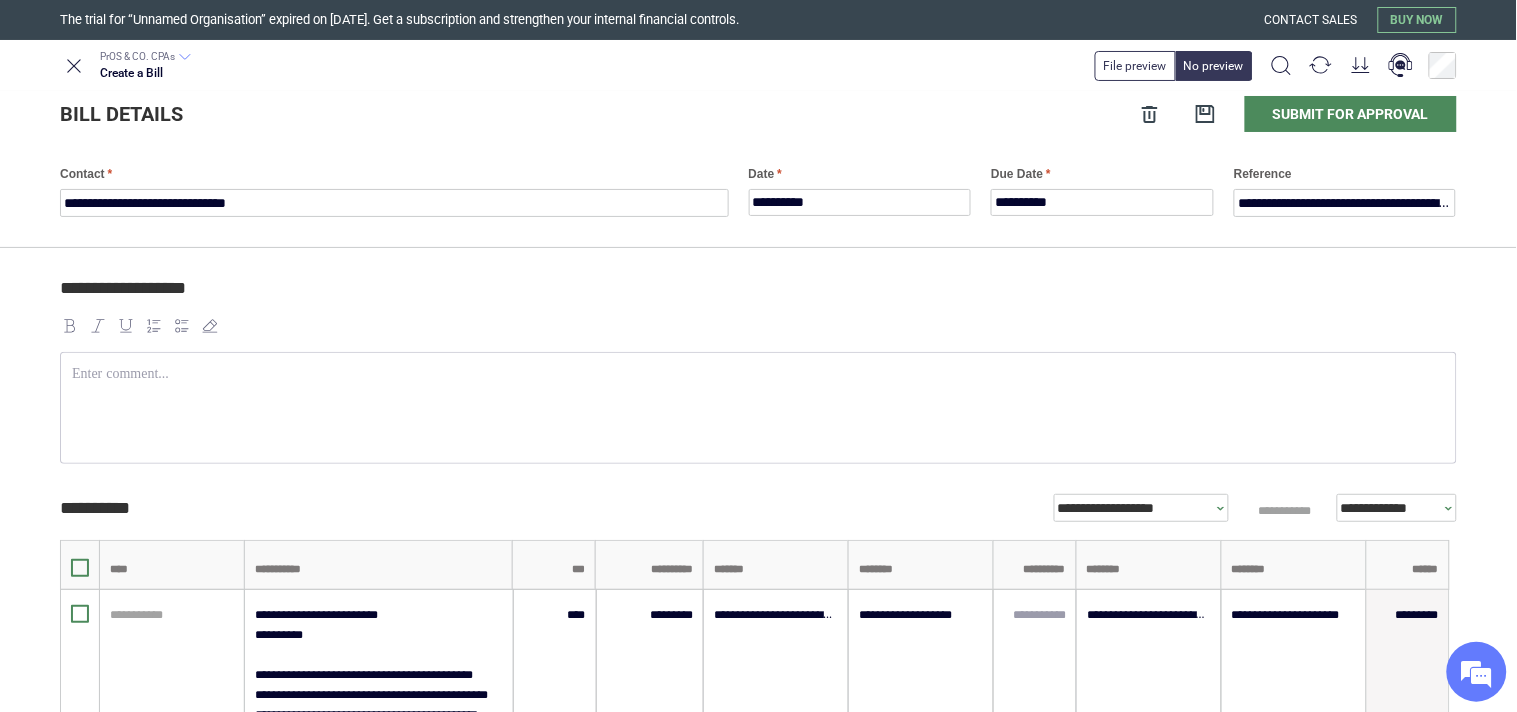 scroll, scrollTop: 0, scrollLeft: 0, axis: both 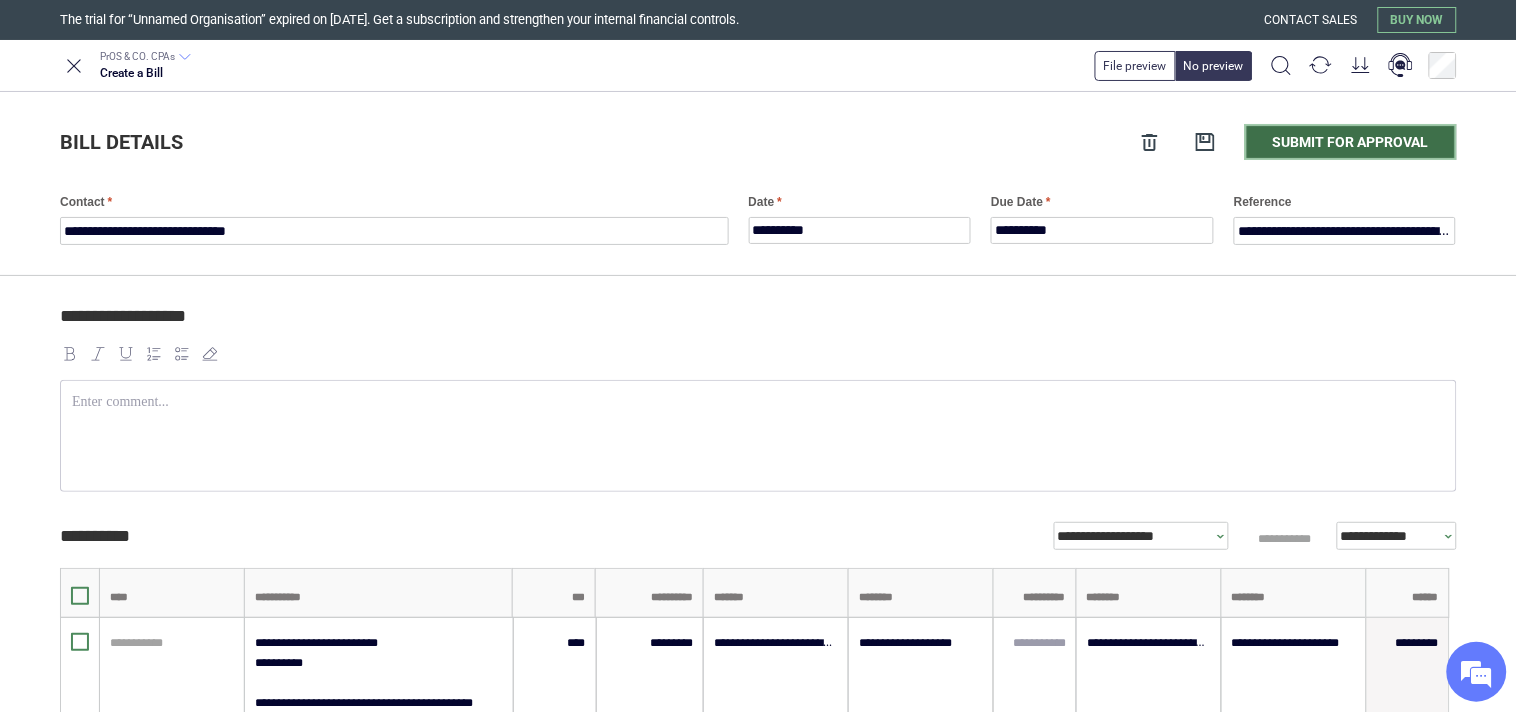 click on "Submit for approval" at bounding box center [1351, 142] 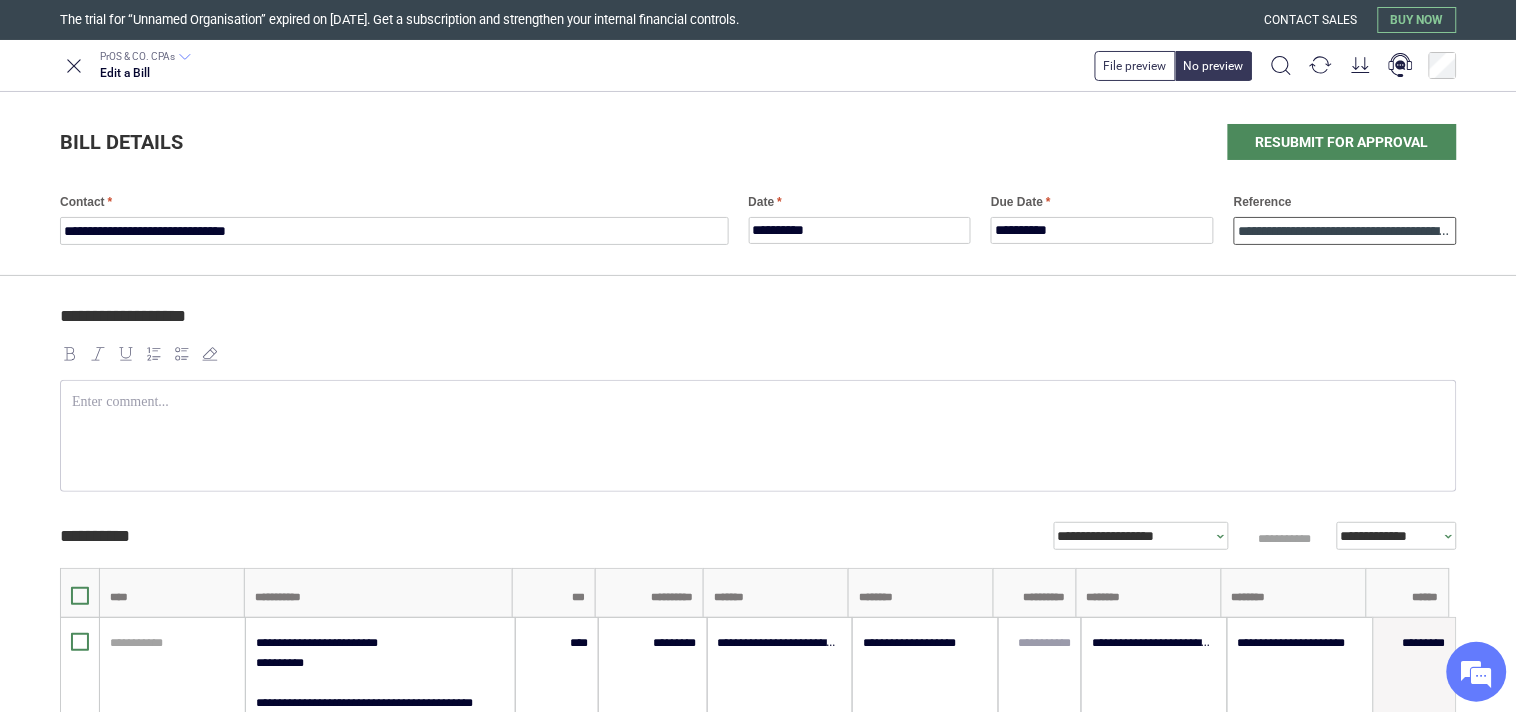 click on "**********" at bounding box center (1345, 231) 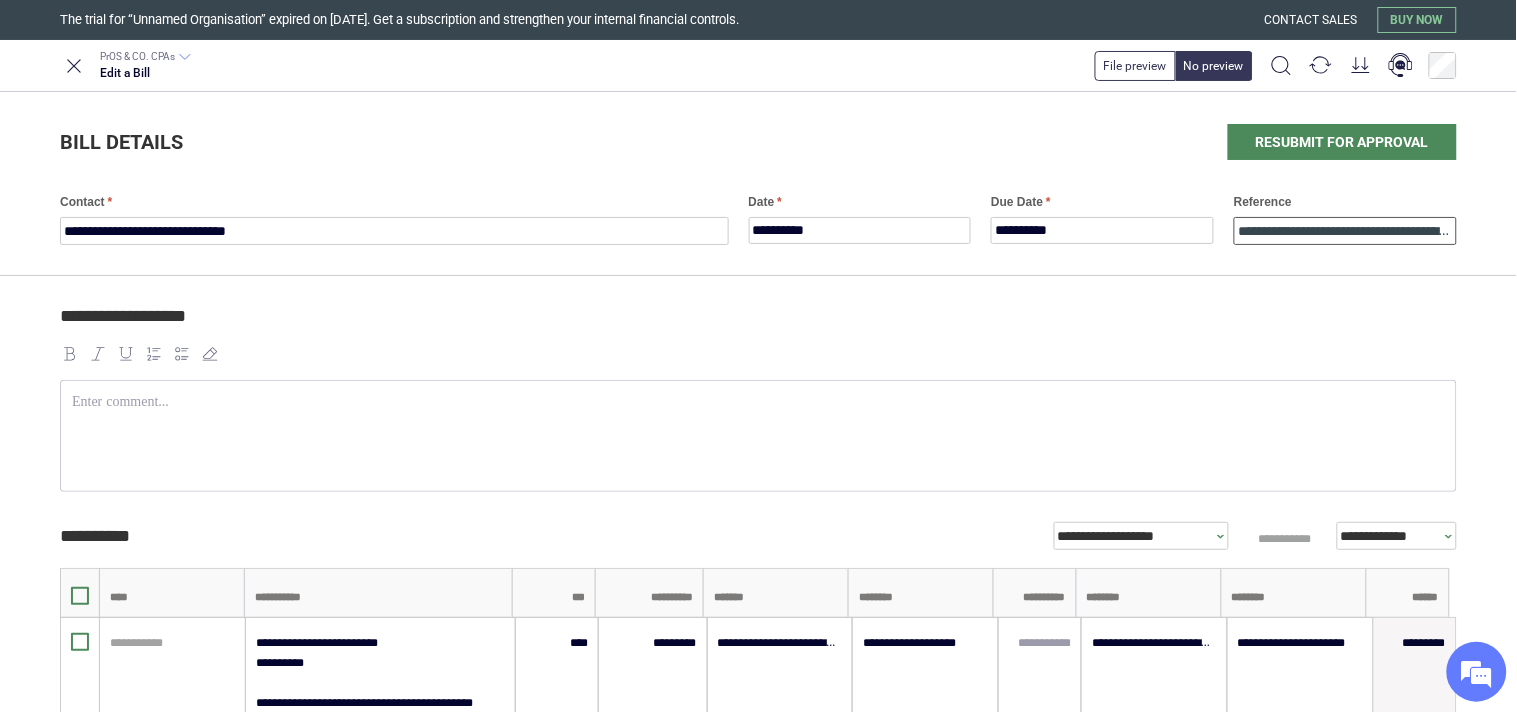 type on "**********" 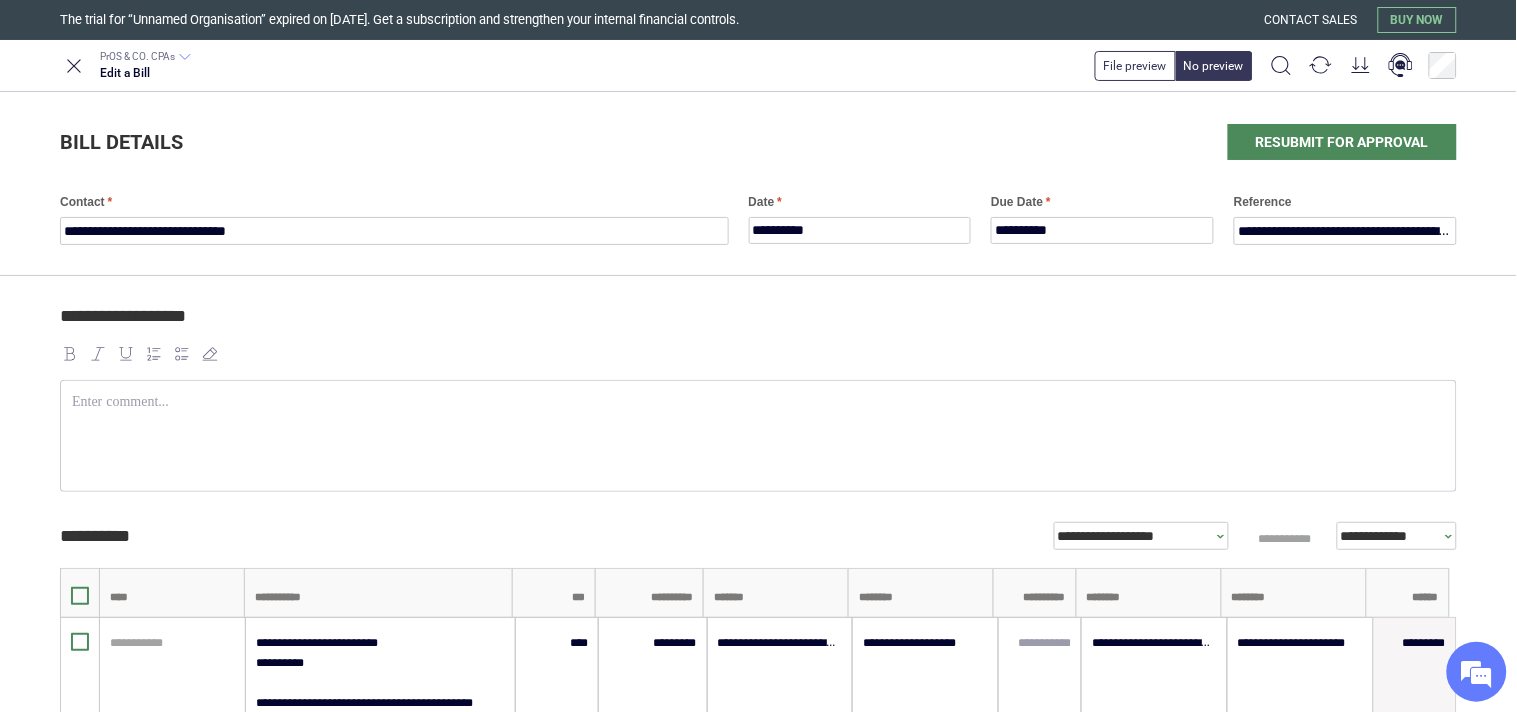 click on "**********" at bounding box center (755, 325) 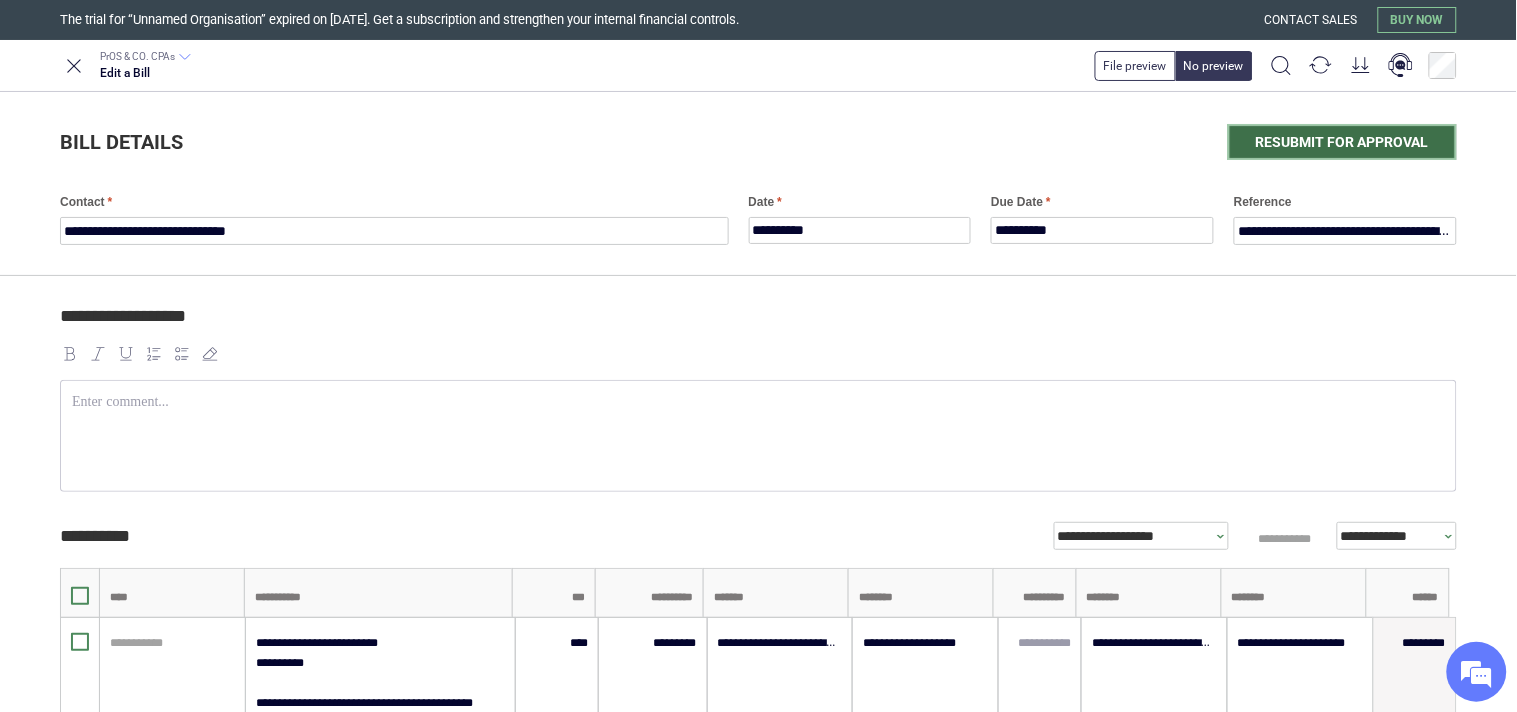 click on "Resubmit for approval" at bounding box center (1342, 142) 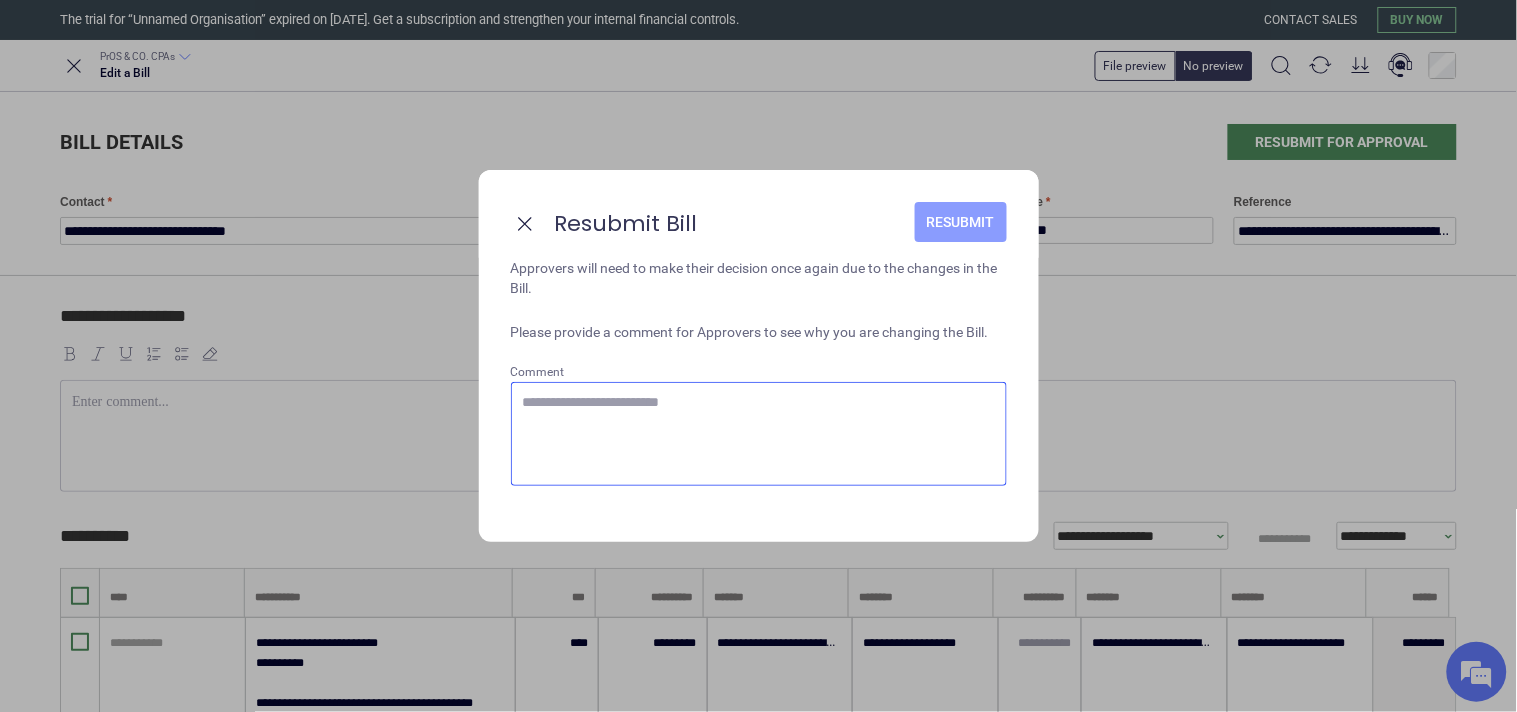 click on "Resubmit" at bounding box center [961, 222] 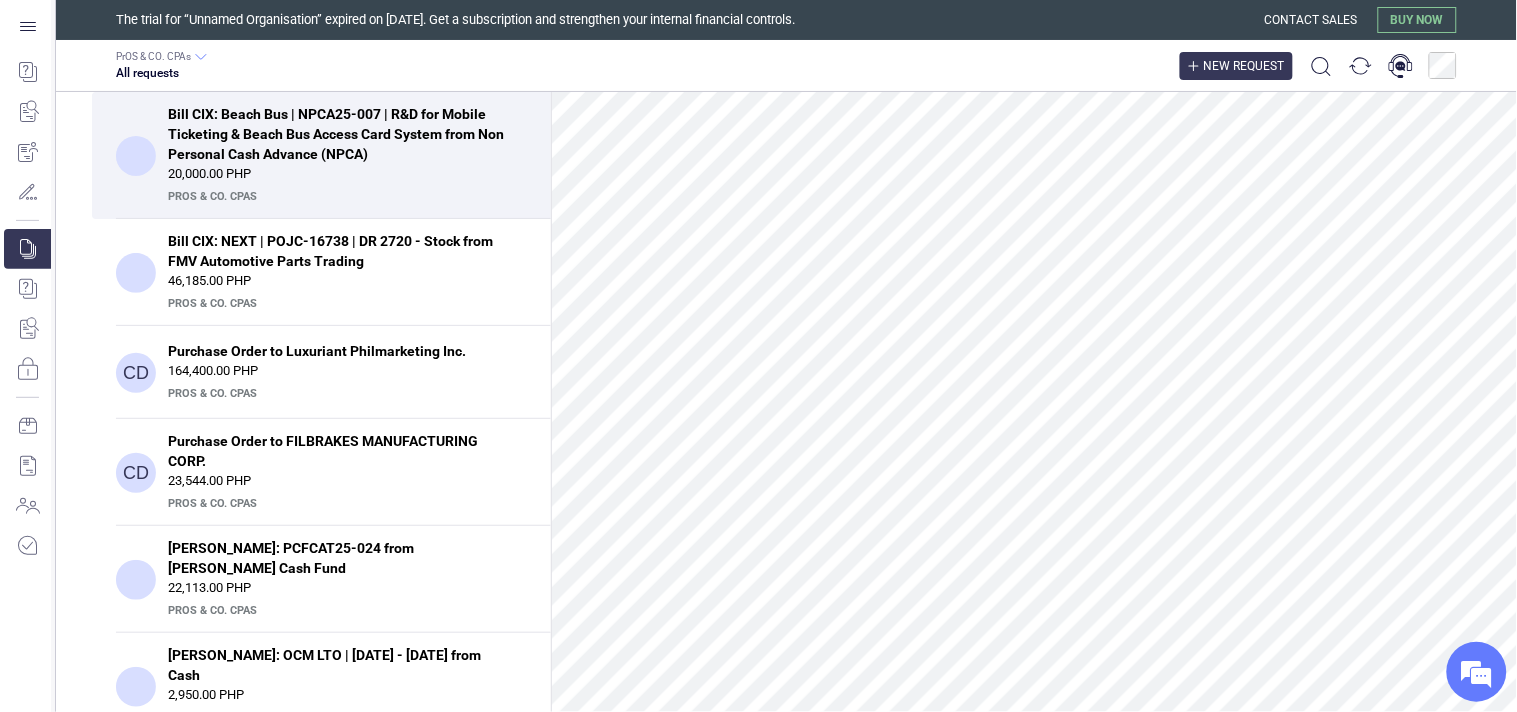 click on "New request" at bounding box center [1244, 66] 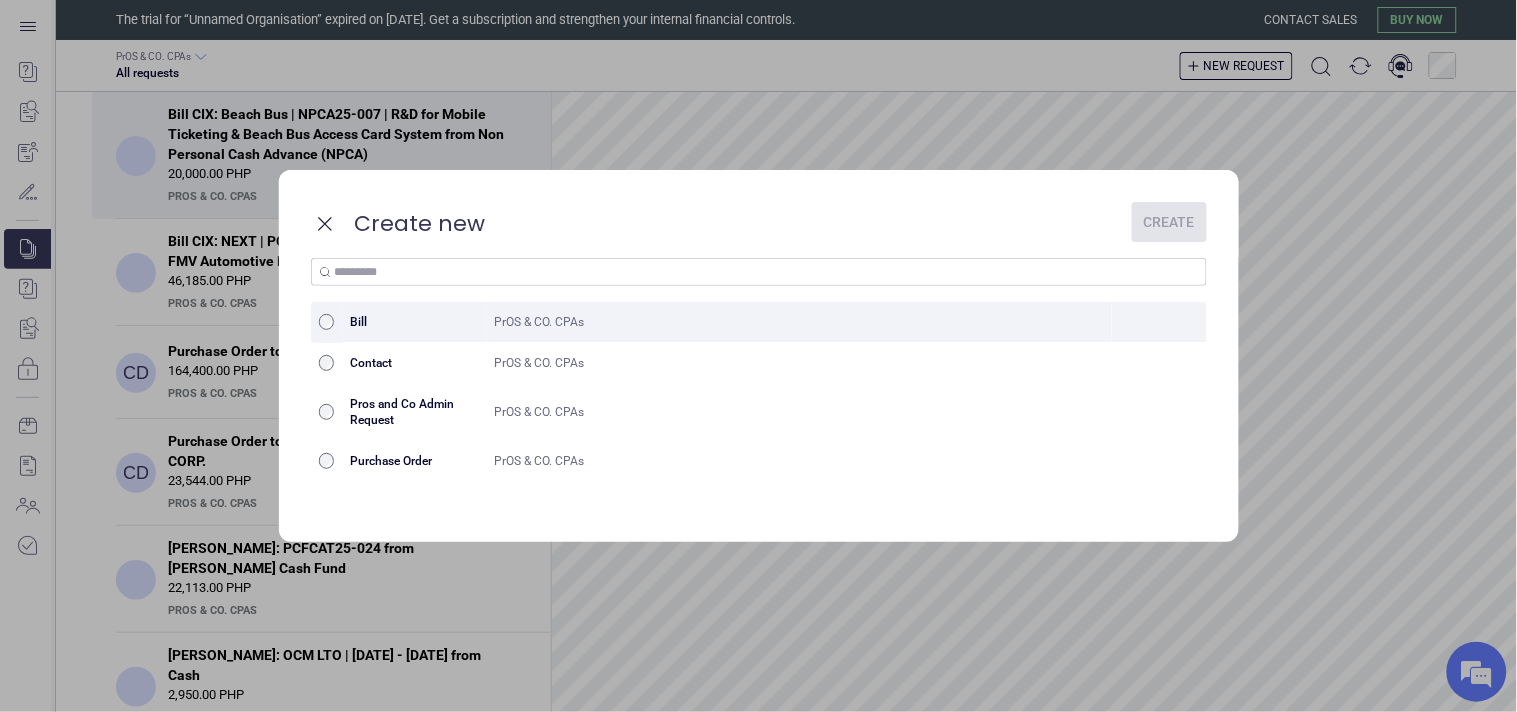 click on "Bill" at bounding box center (415, 322) 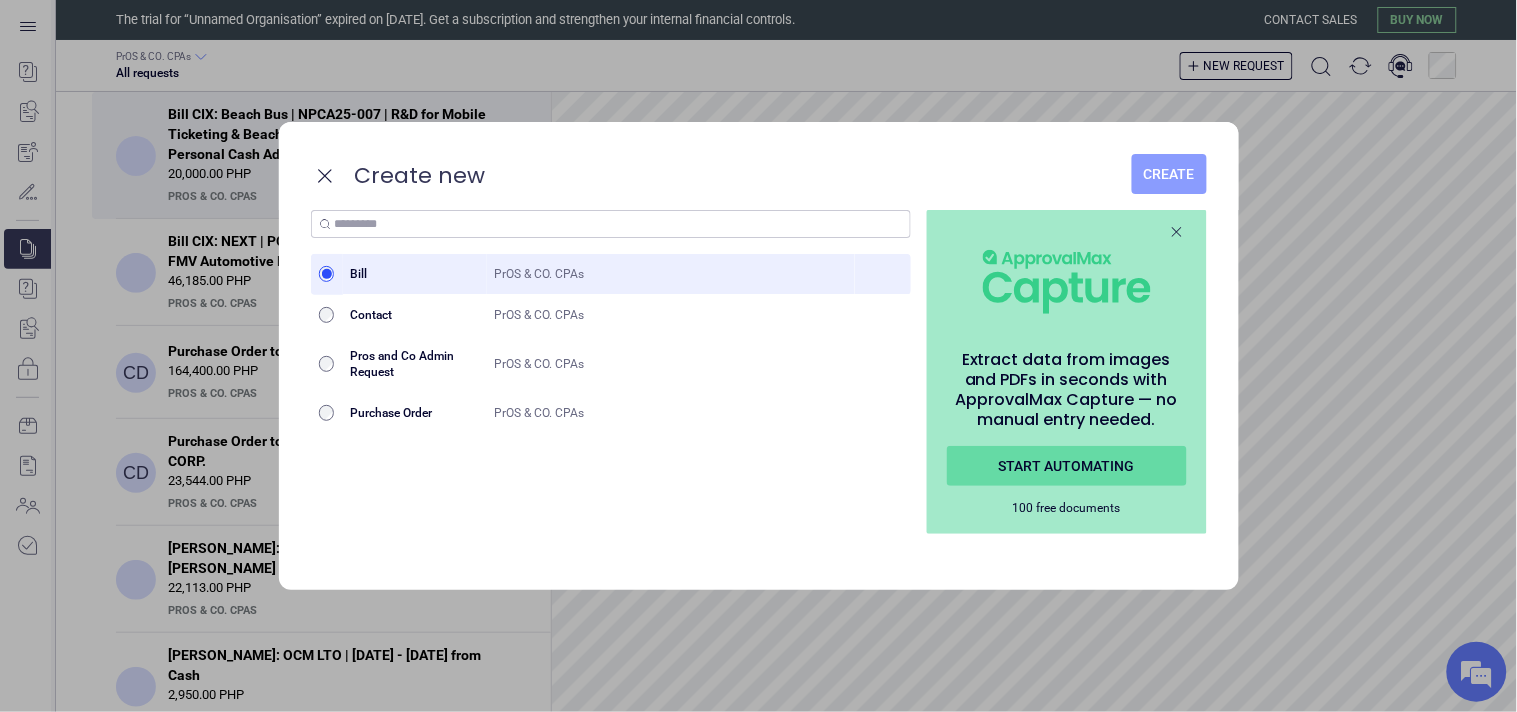 click on "Create" at bounding box center (1169, 174) 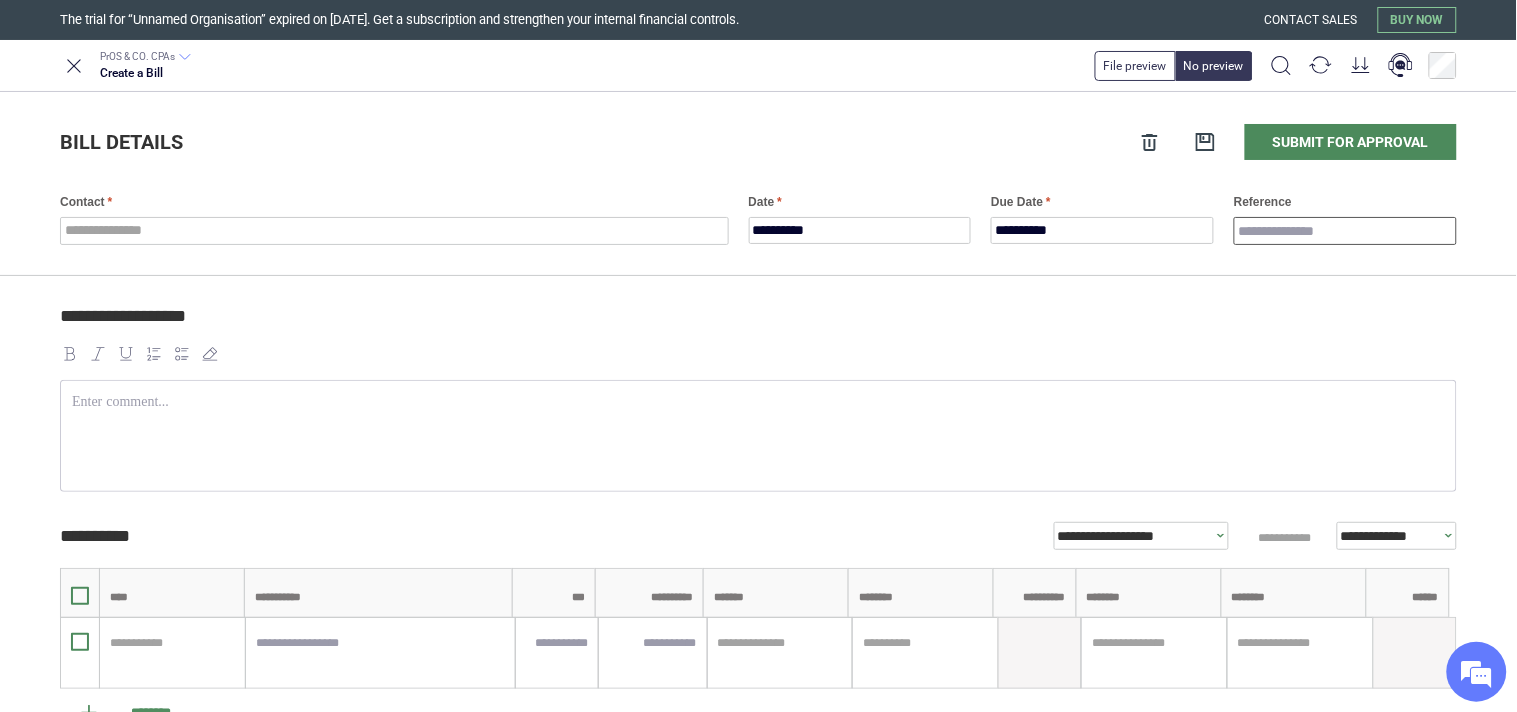 click on "Reference" at bounding box center (1345, 231) 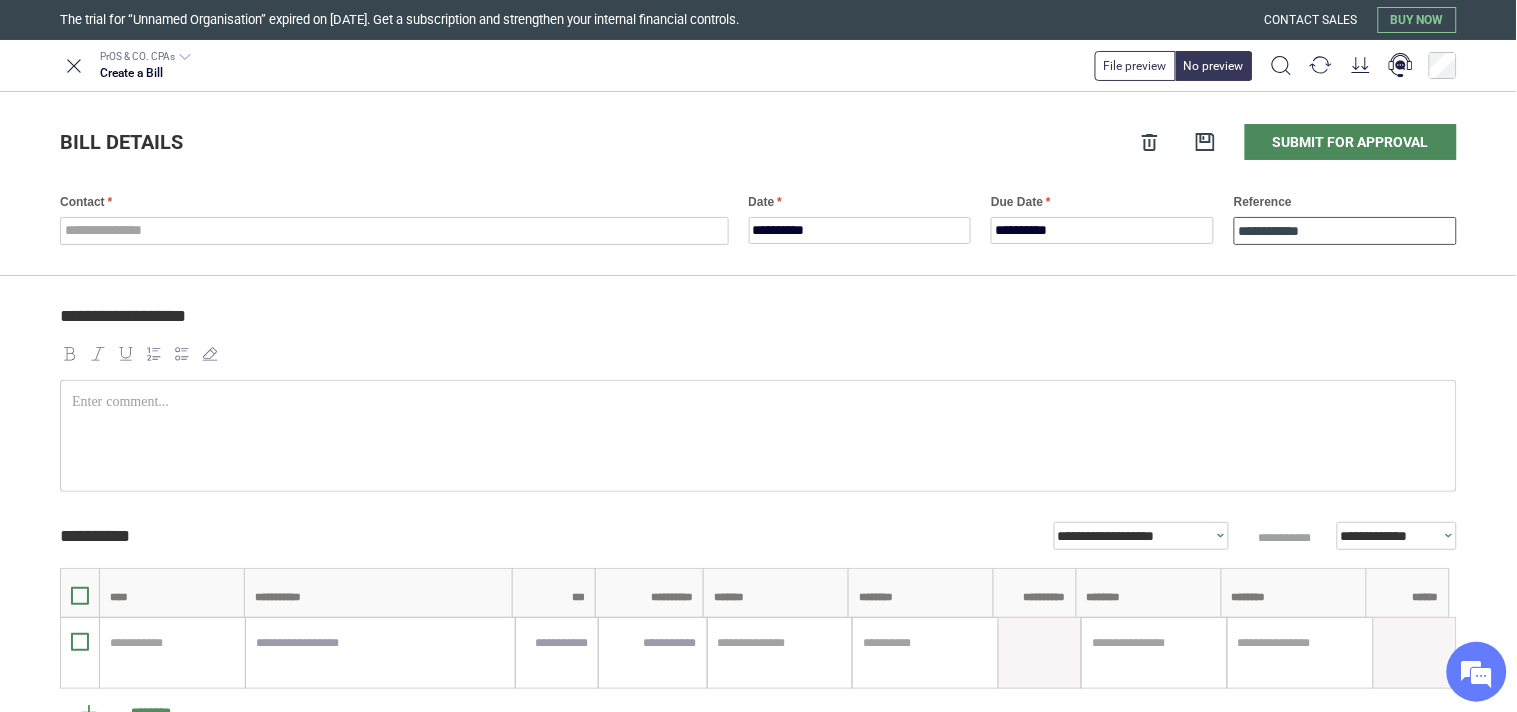 click on "**********" at bounding box center (1345, 231) 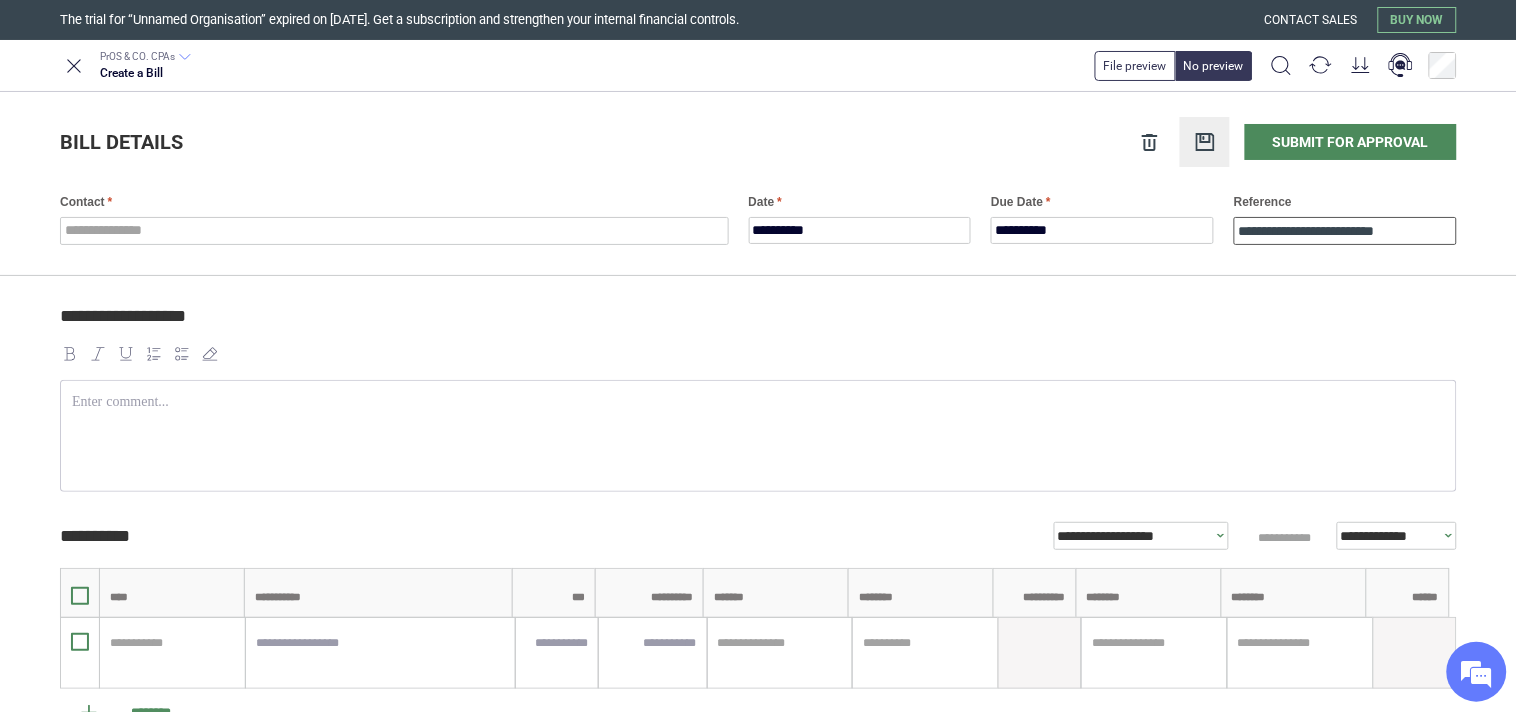 paste on "**********" 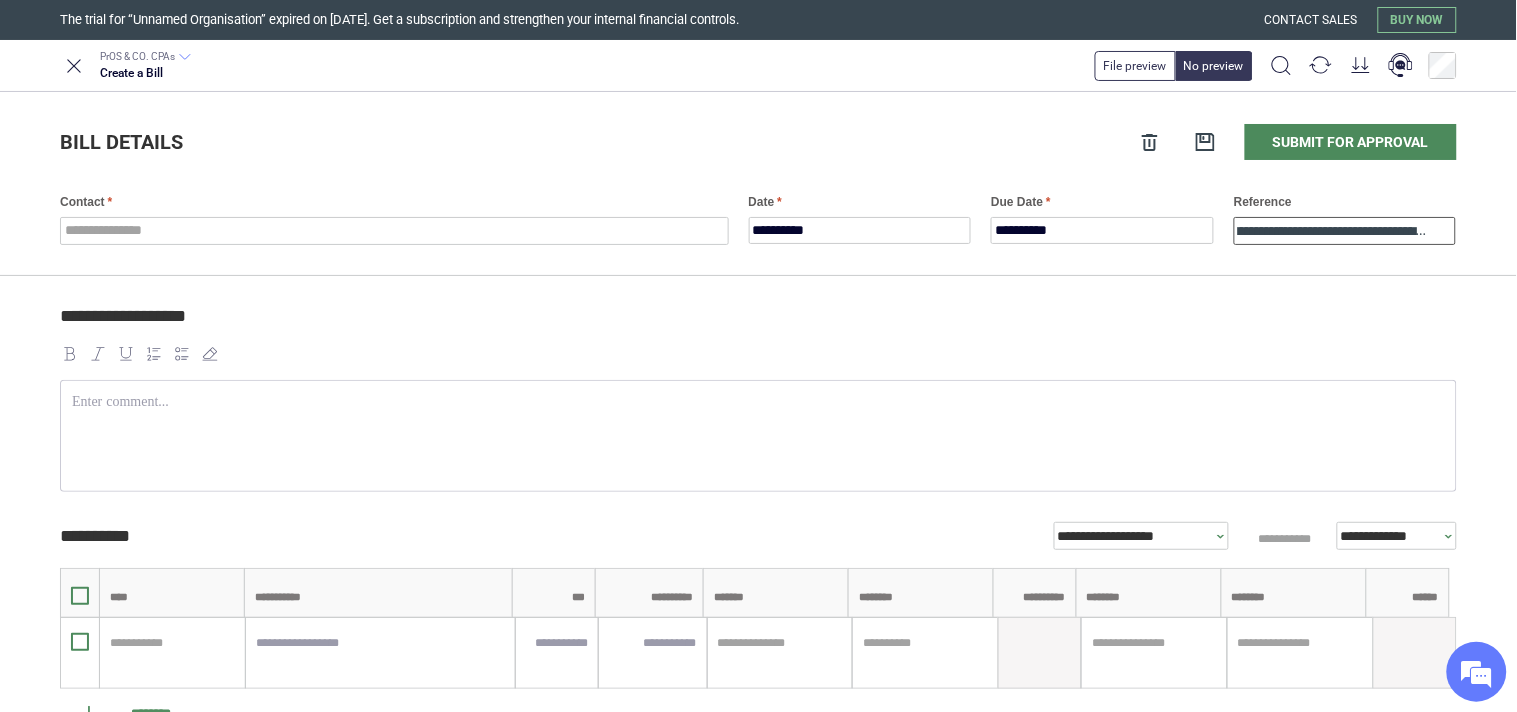 scroll, scrollTop: 0, scrollLeft: 0, axis: both 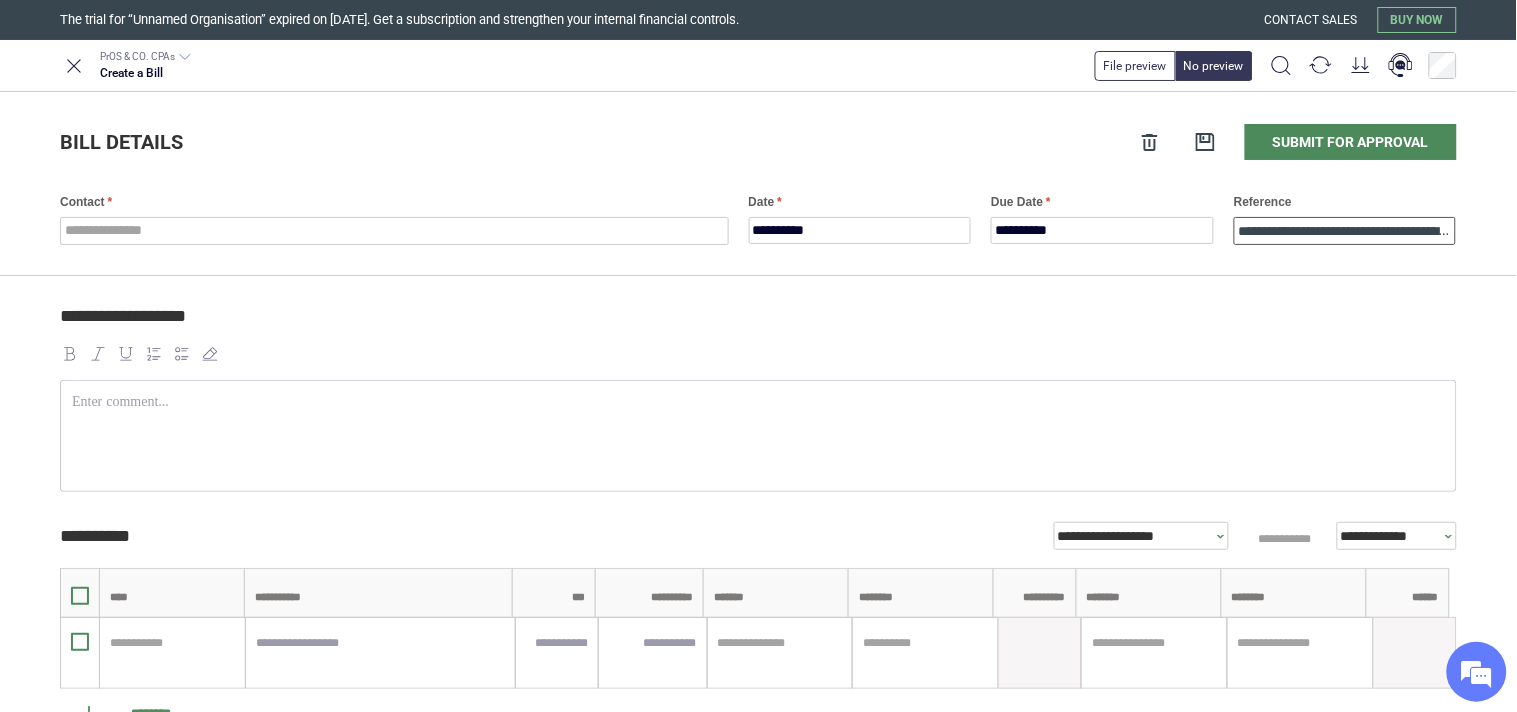 type on "**********" 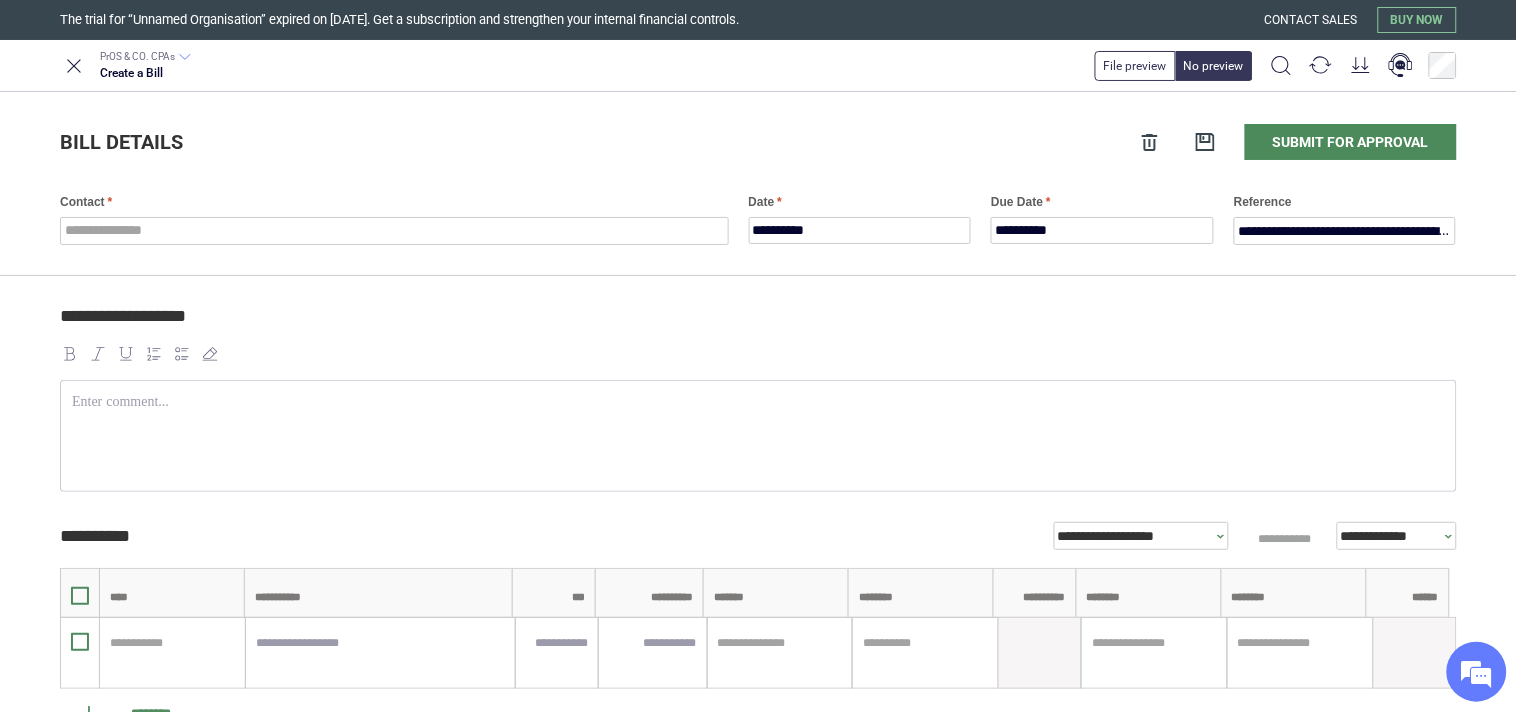 click at bounding box center (758, 354) 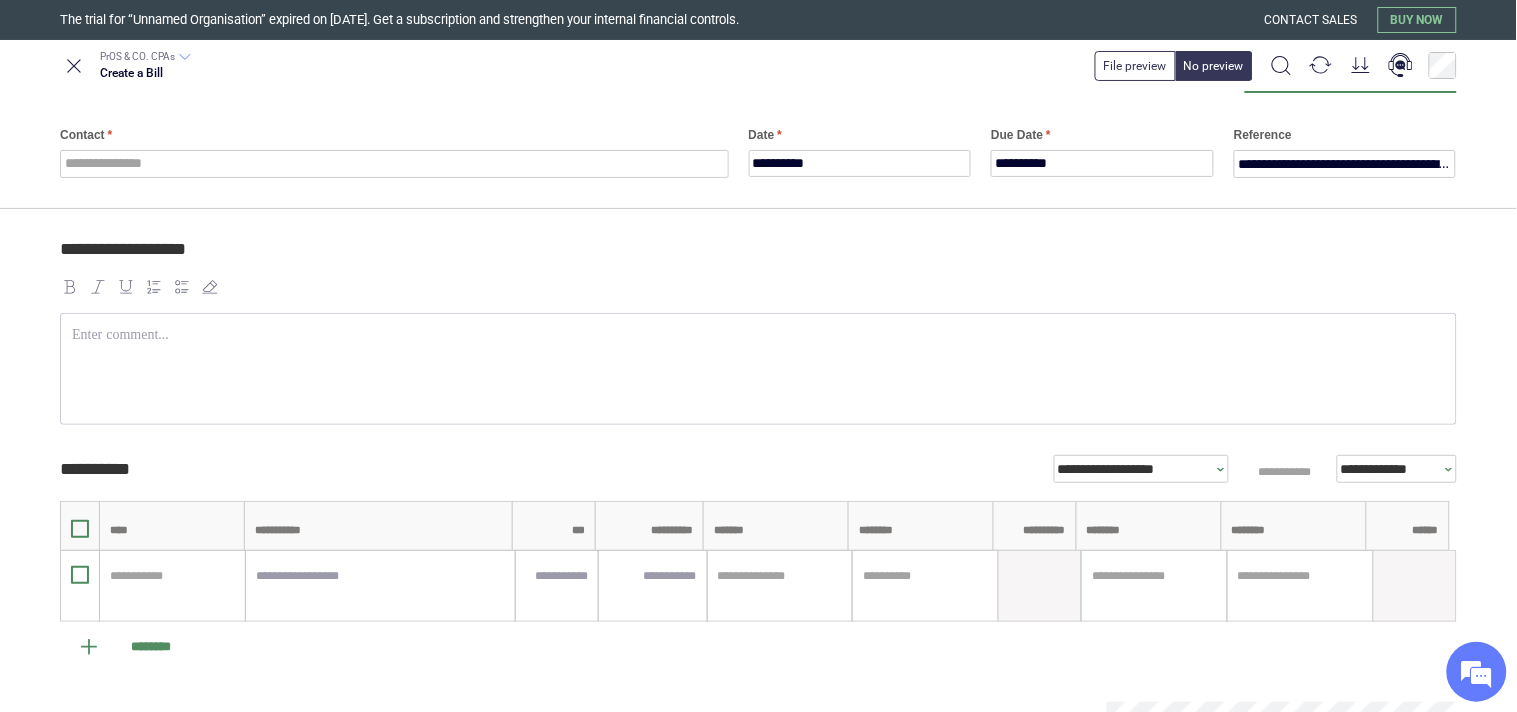 scroll, scrollTop: 260, scrollLeft: 0, axis: vertical 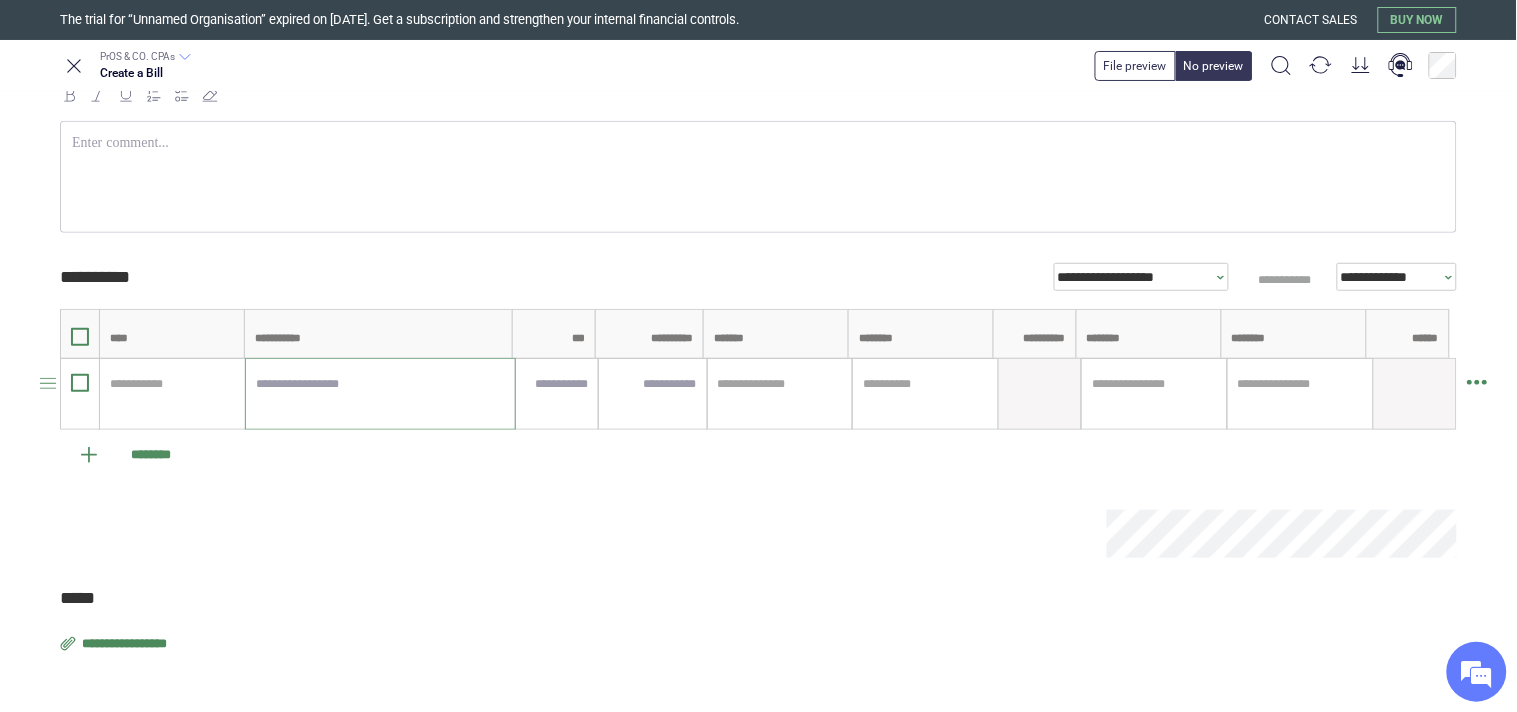 click at bounding box center [380, 394] 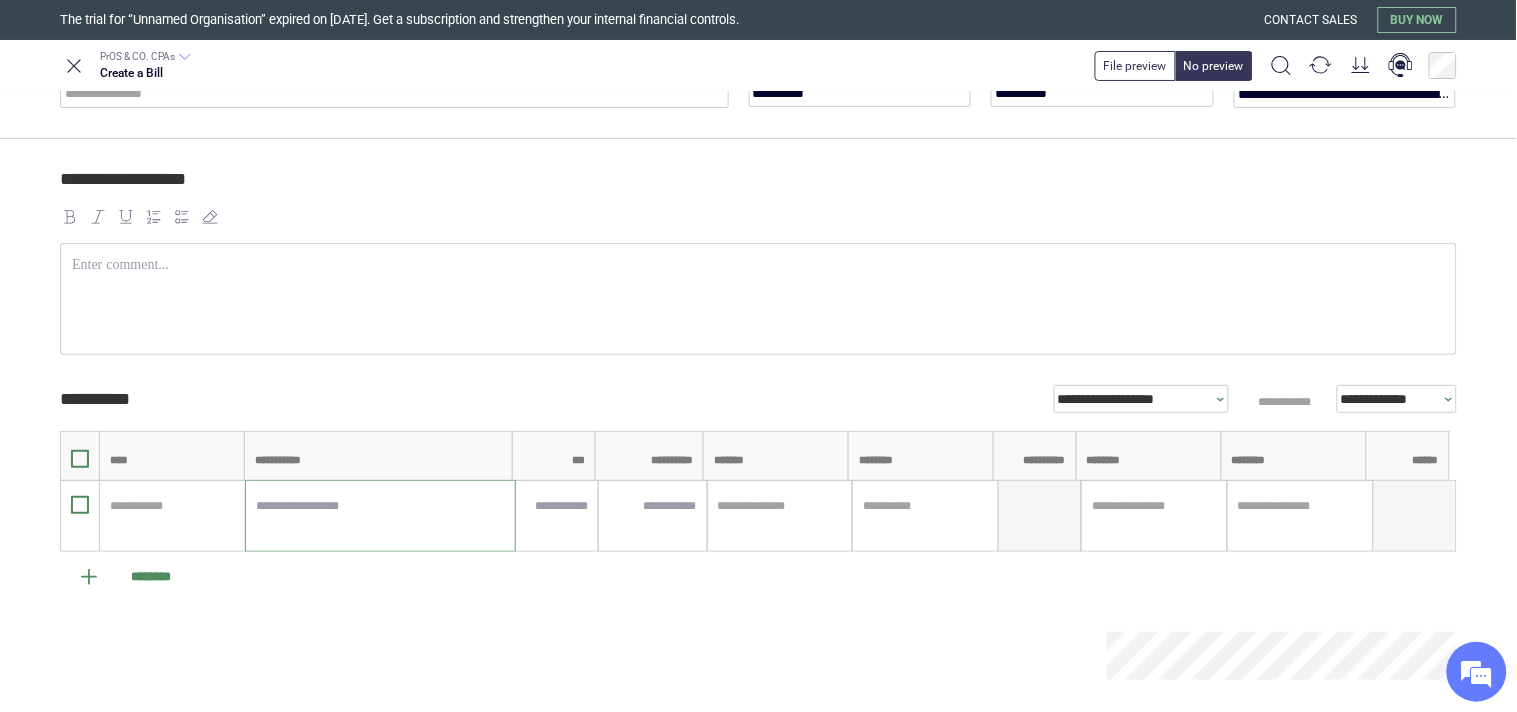 scroll, scrollTop: 37, scrollLeft: 0, axis: vertical 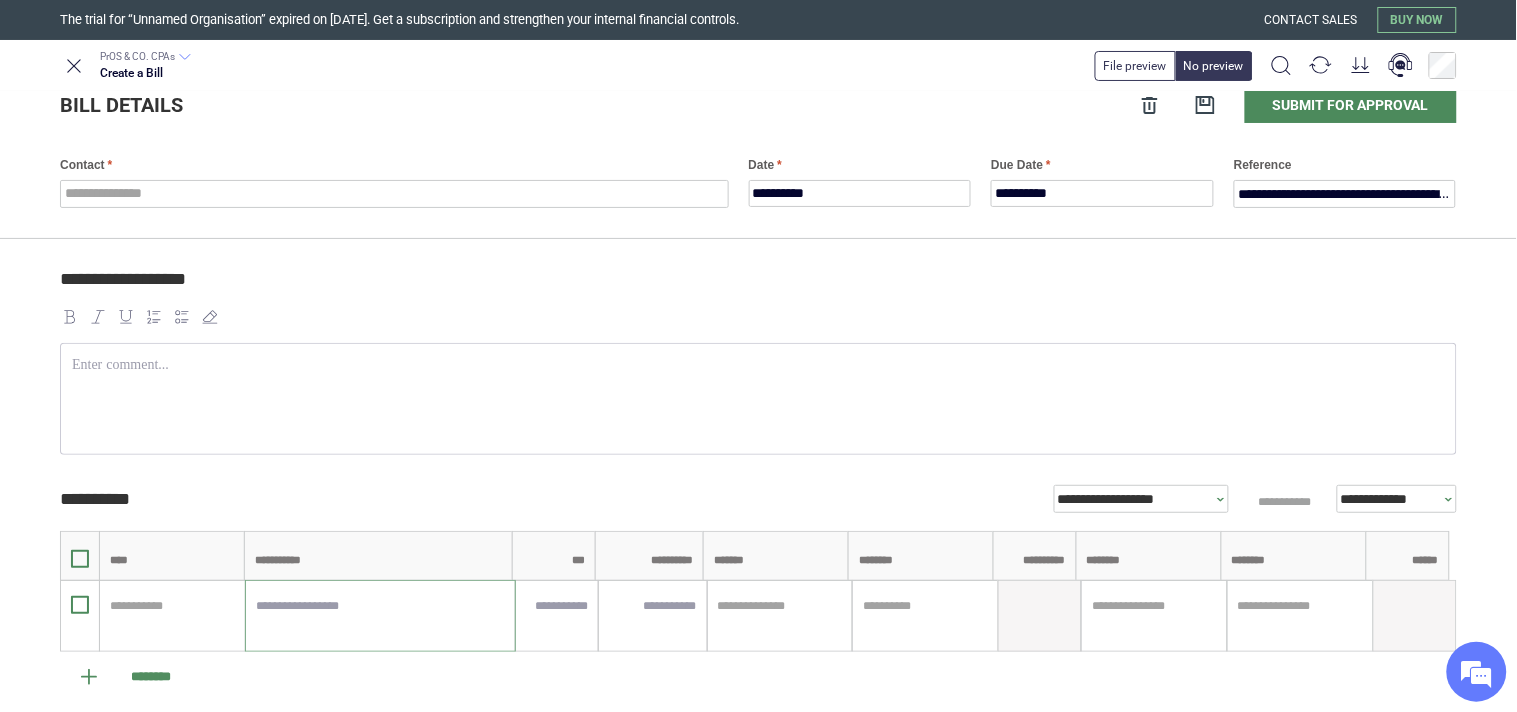 click on "**********" at bounding box center (758, 147) 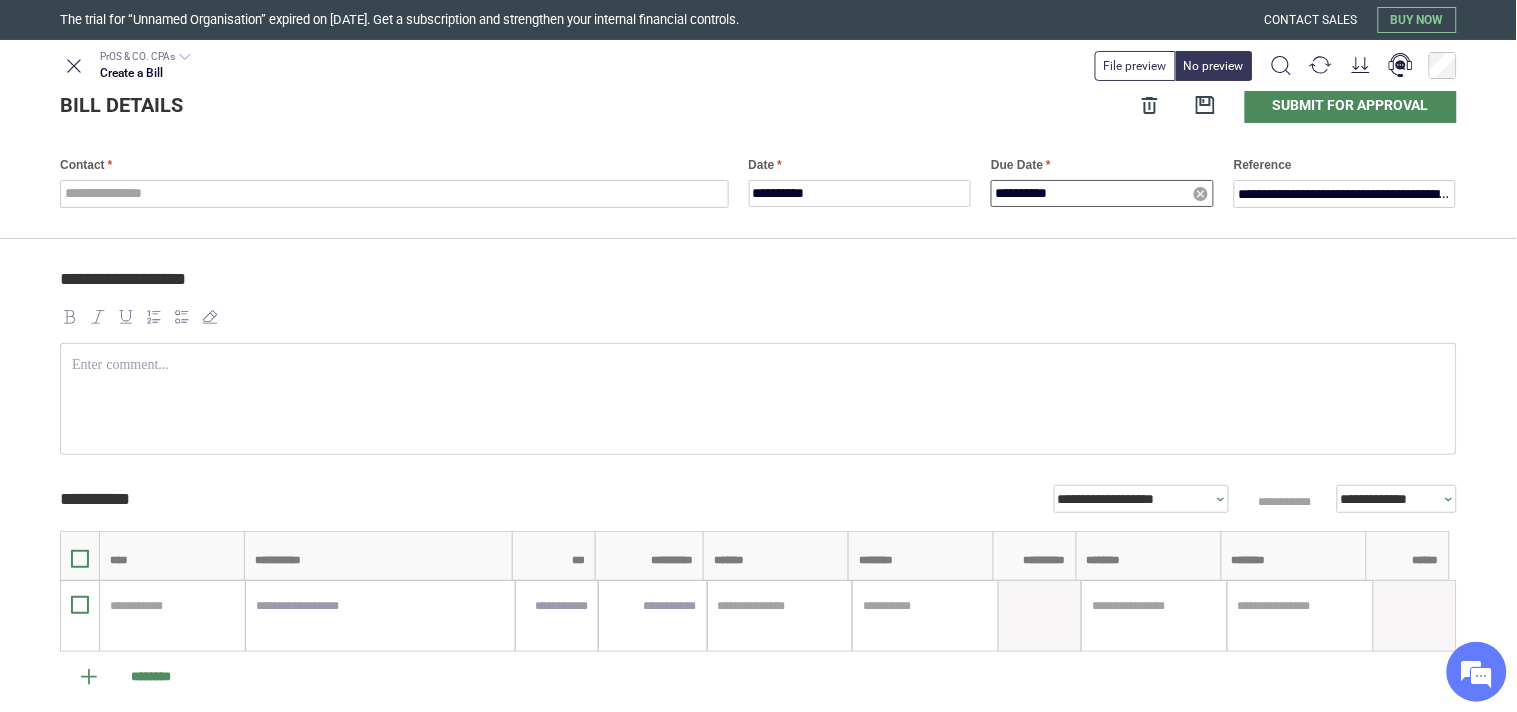 click on "**********" at bounding box center [1102, 193] 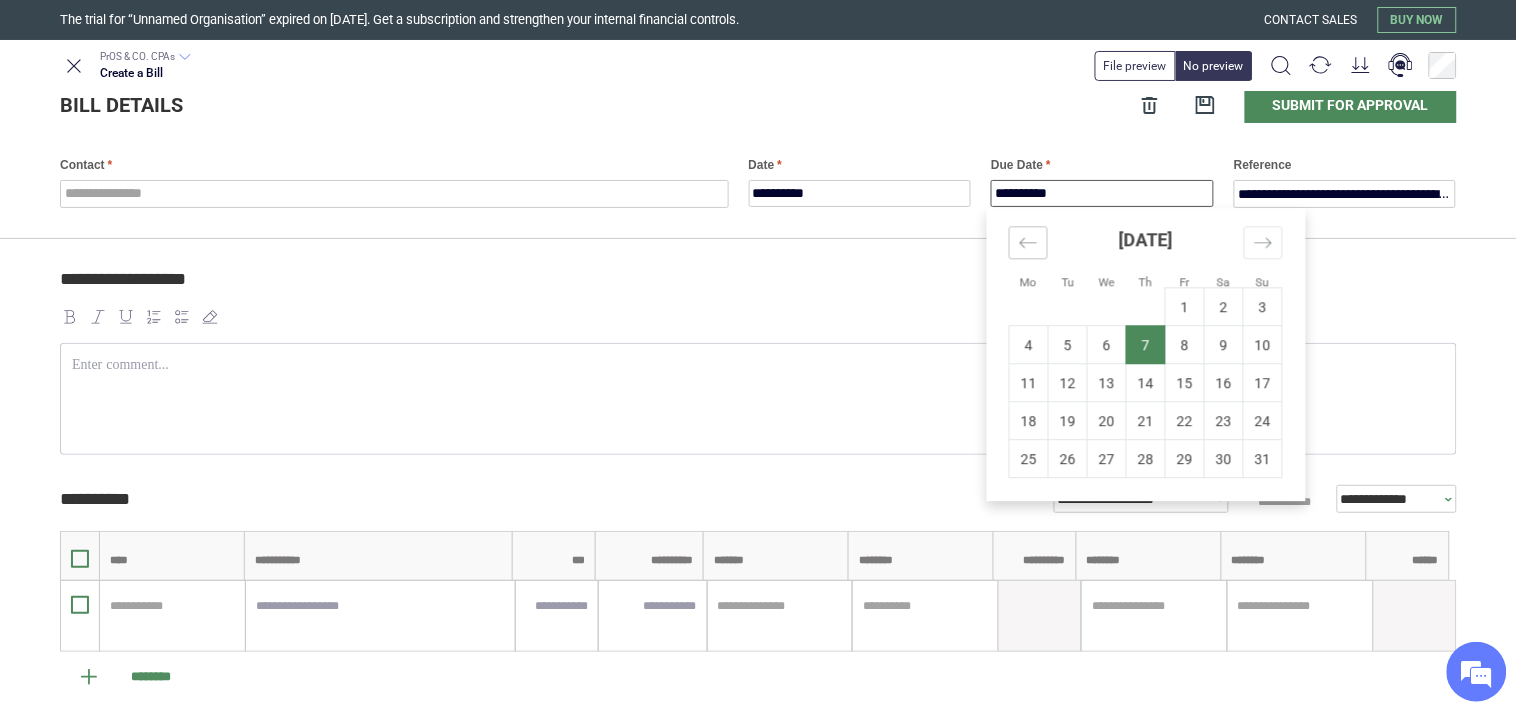 click at bounding box center (1028, 242) 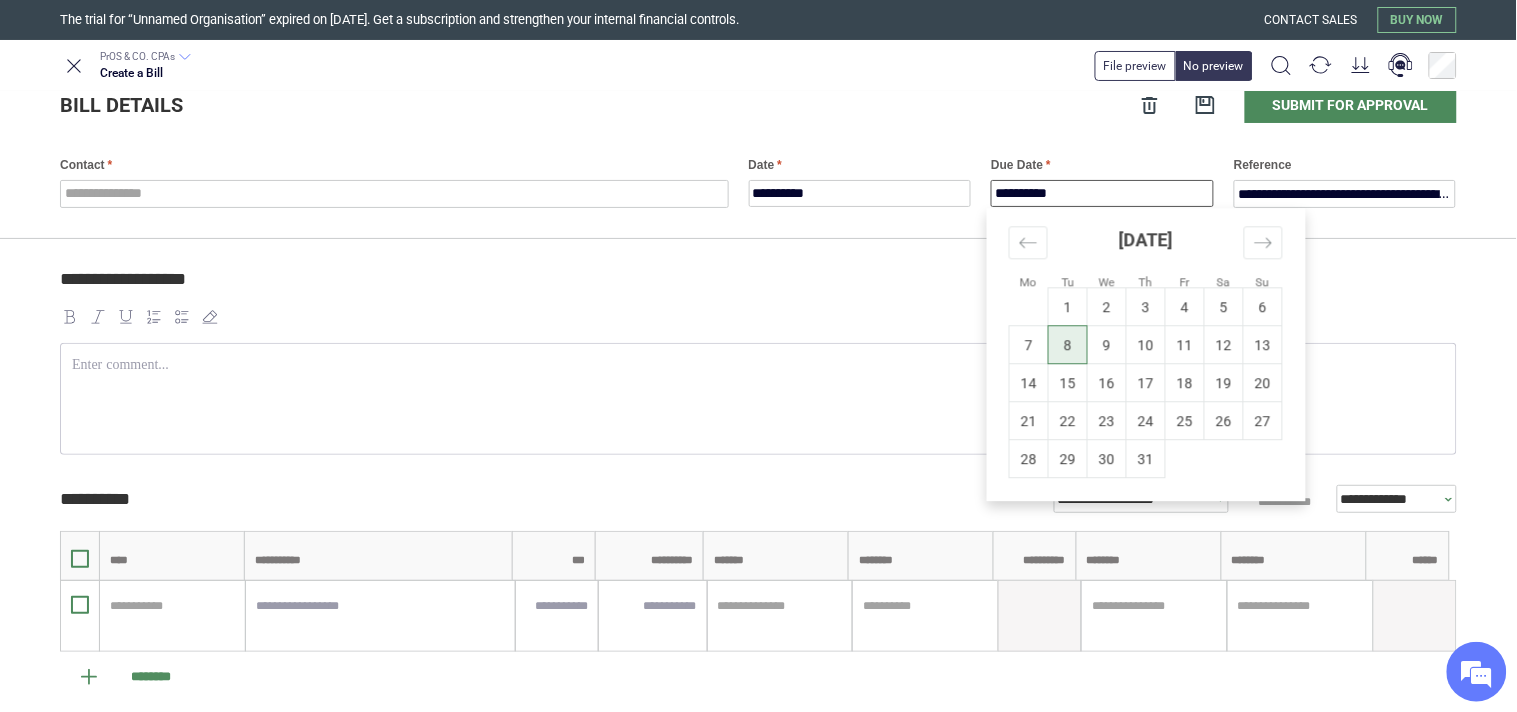 click on "8" at bounding box center [1068, 345] 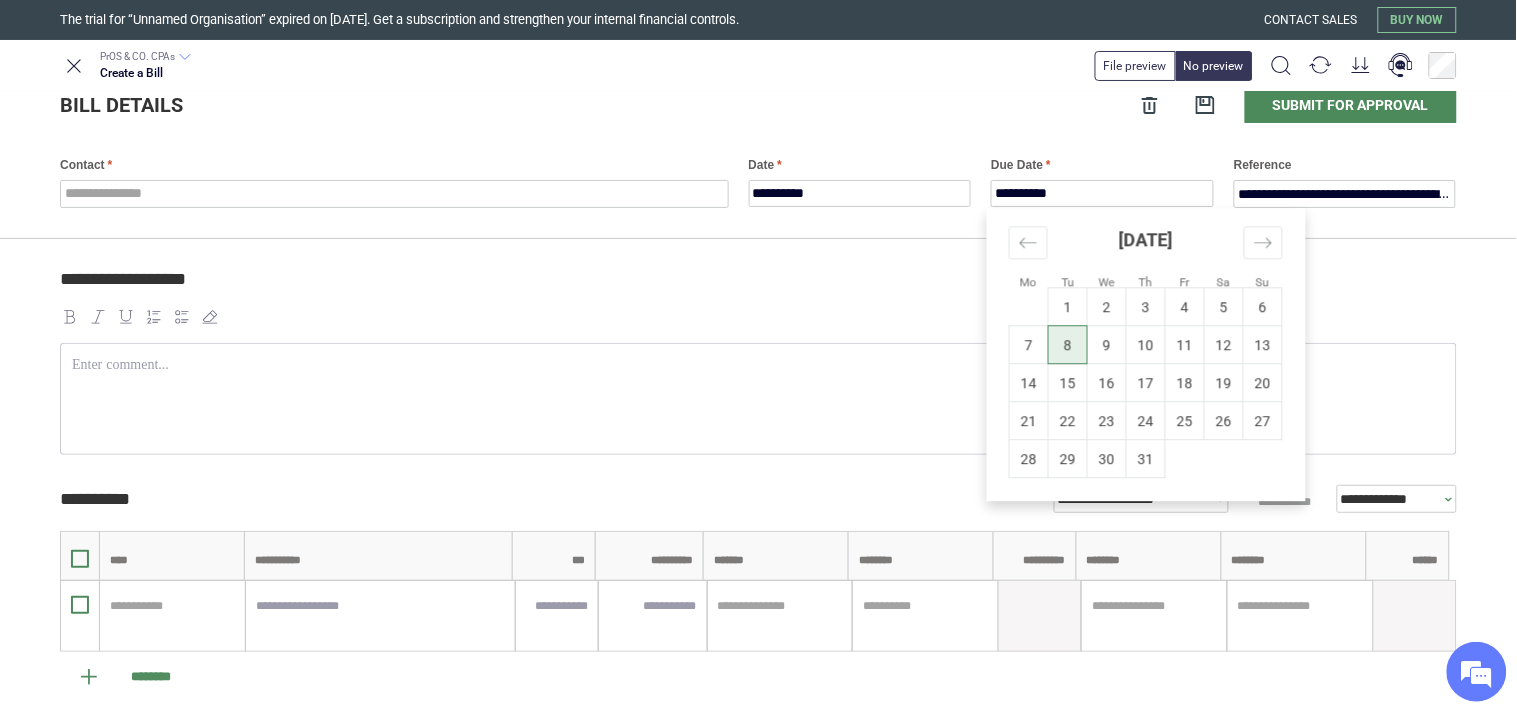 type on "**********" 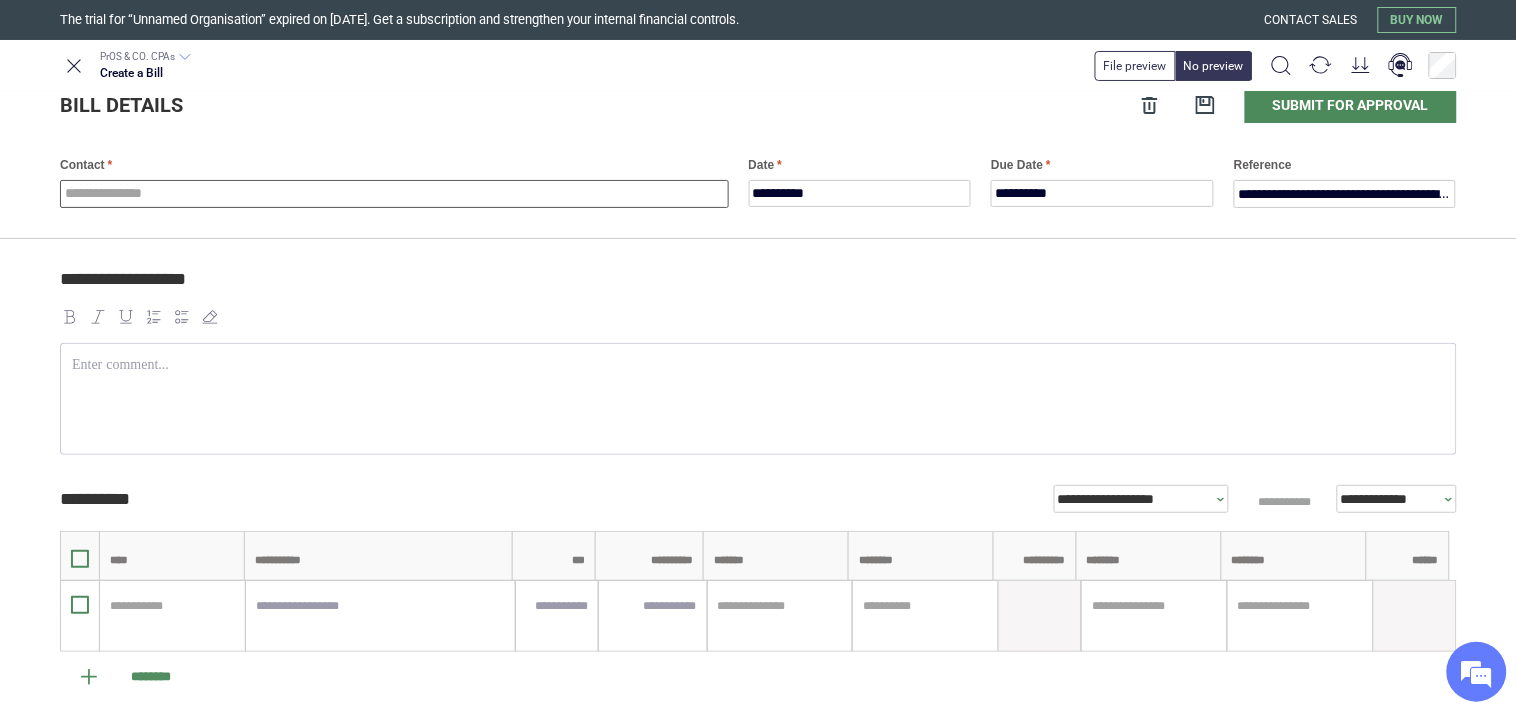 click at bounding box center (394, 194) 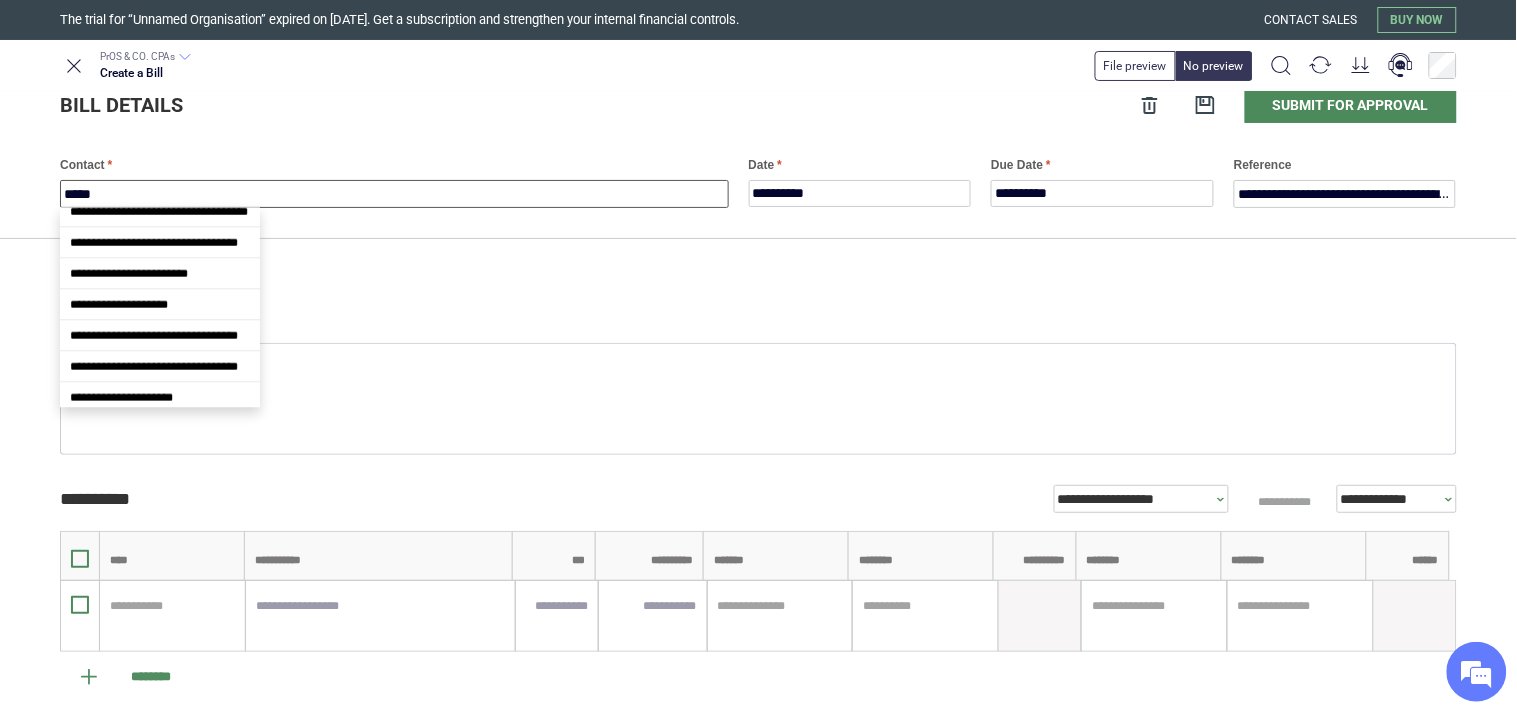 scroll, scrollTop: 387, scrollLeft: 0, axis: vertical 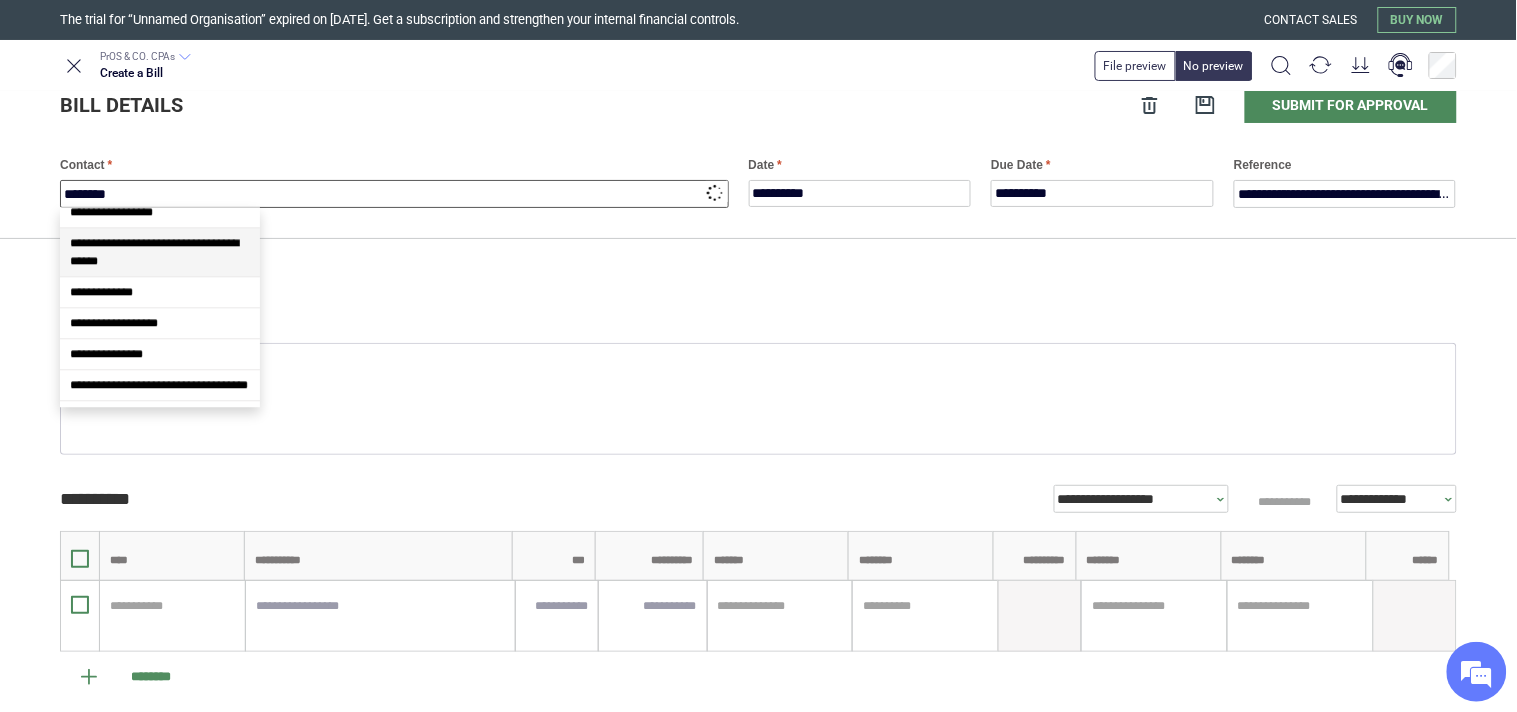 type on "*********" 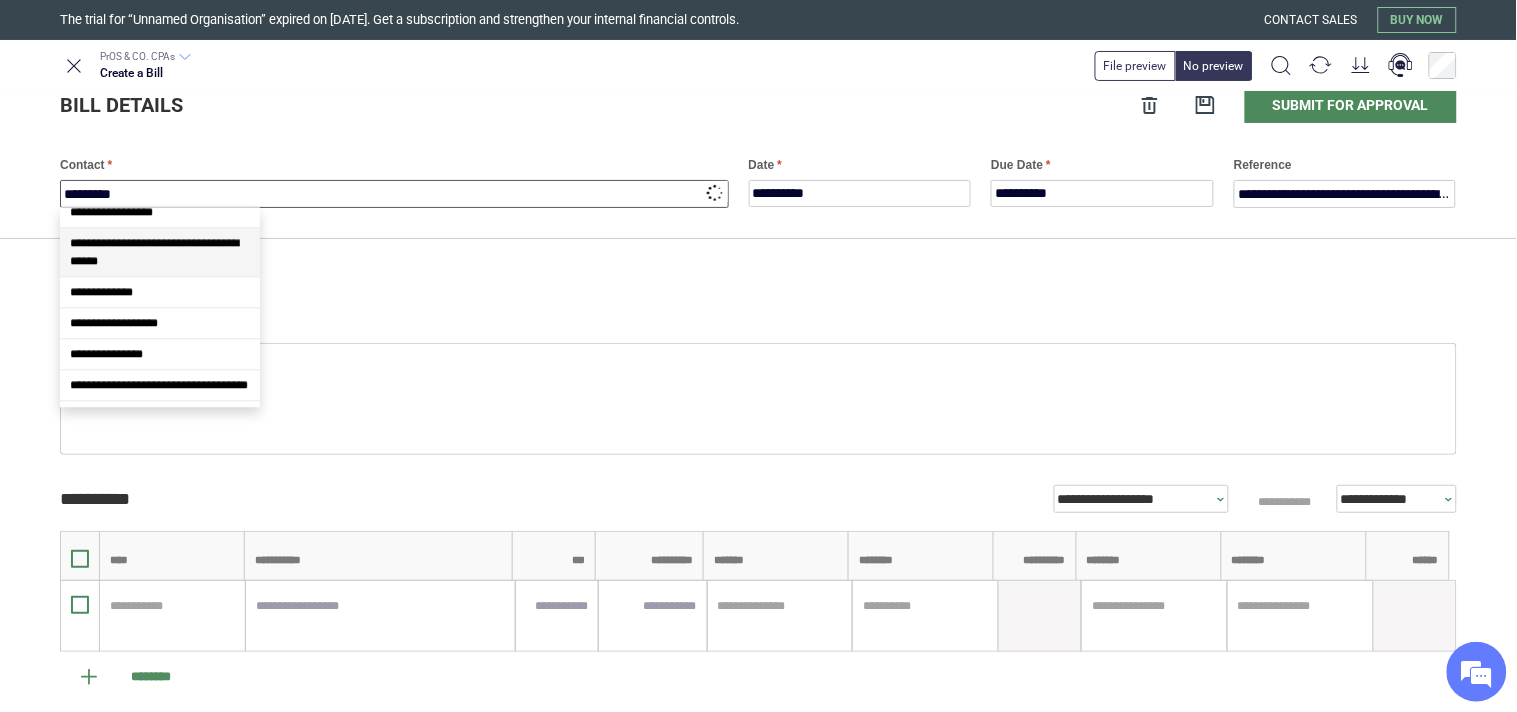 scroll, scrollTop: 0, scrollLeft: 0, axis: both 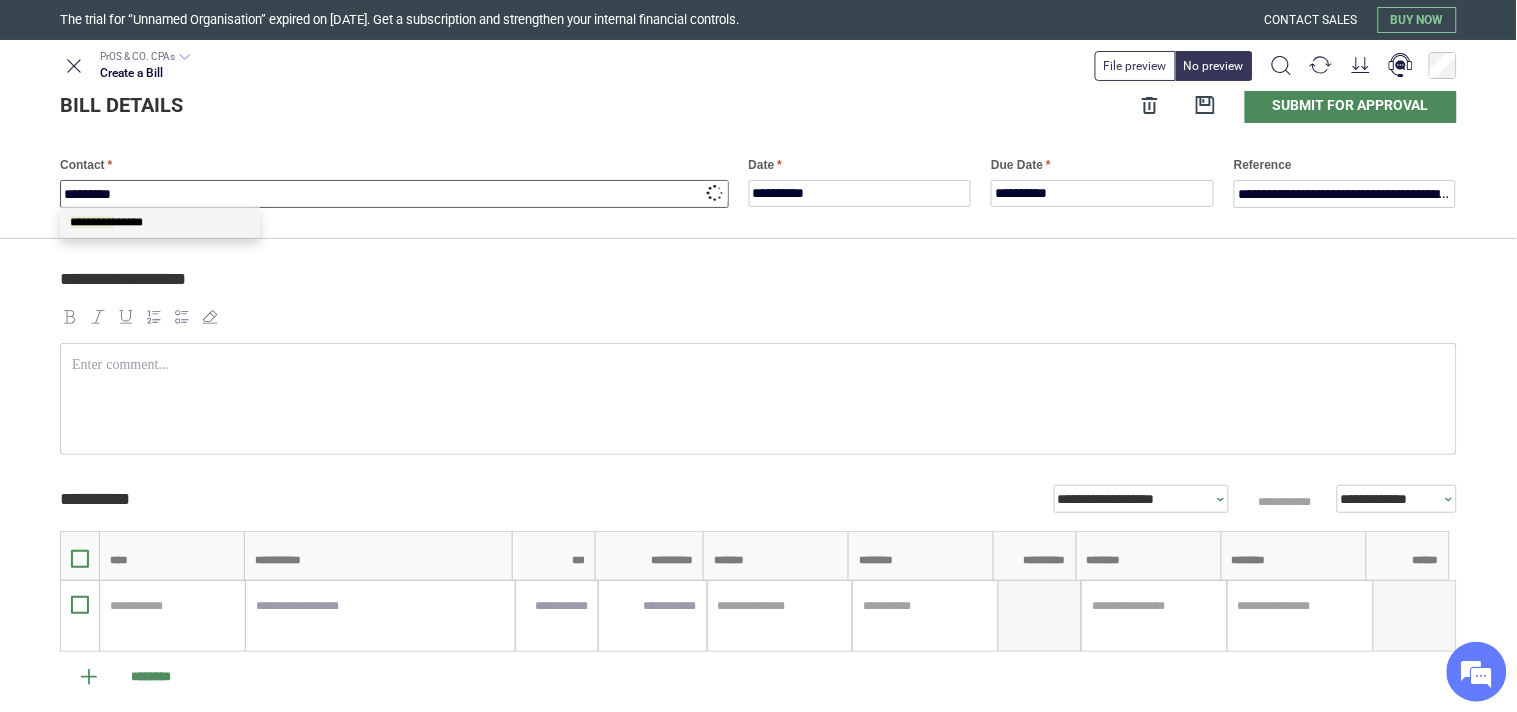 click on "********* ******" at bounding box center (160, 222) 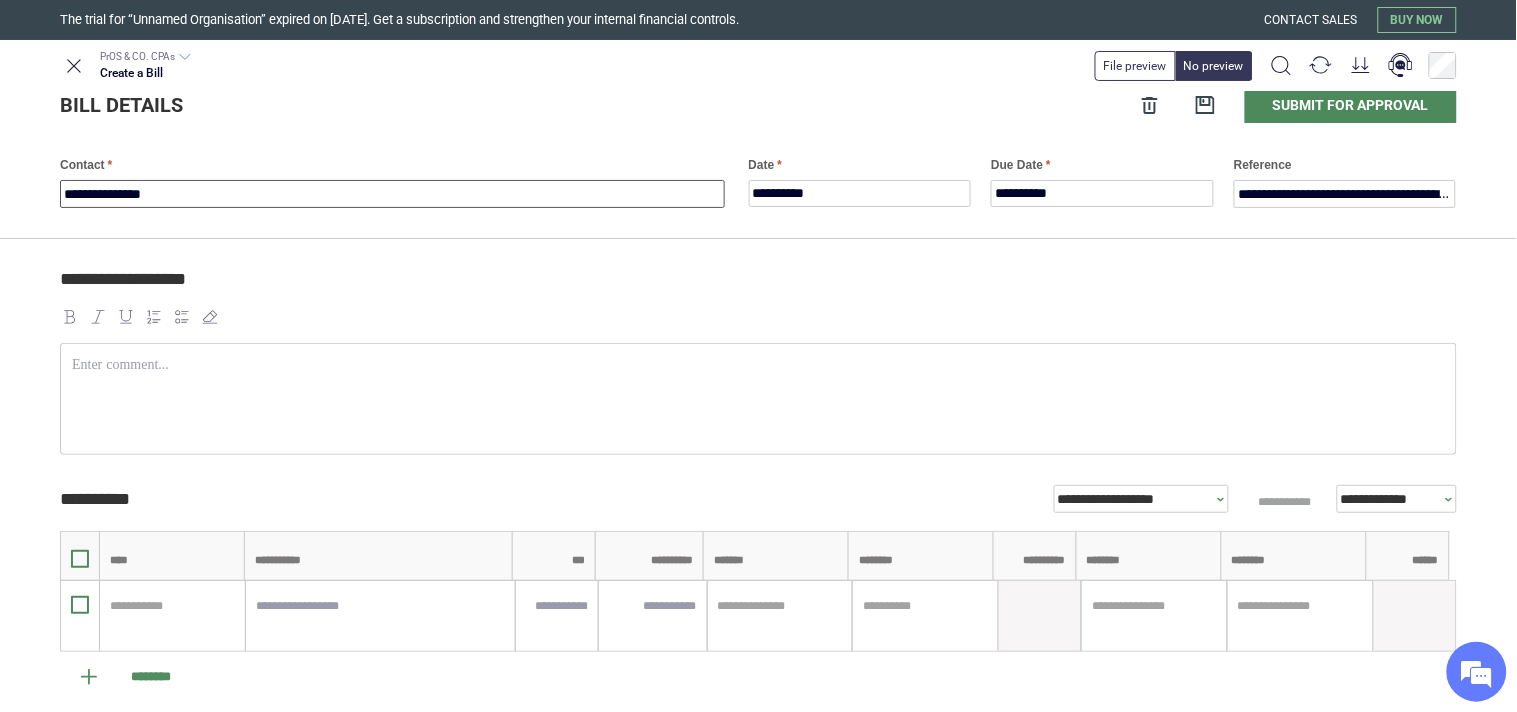type on "**********" 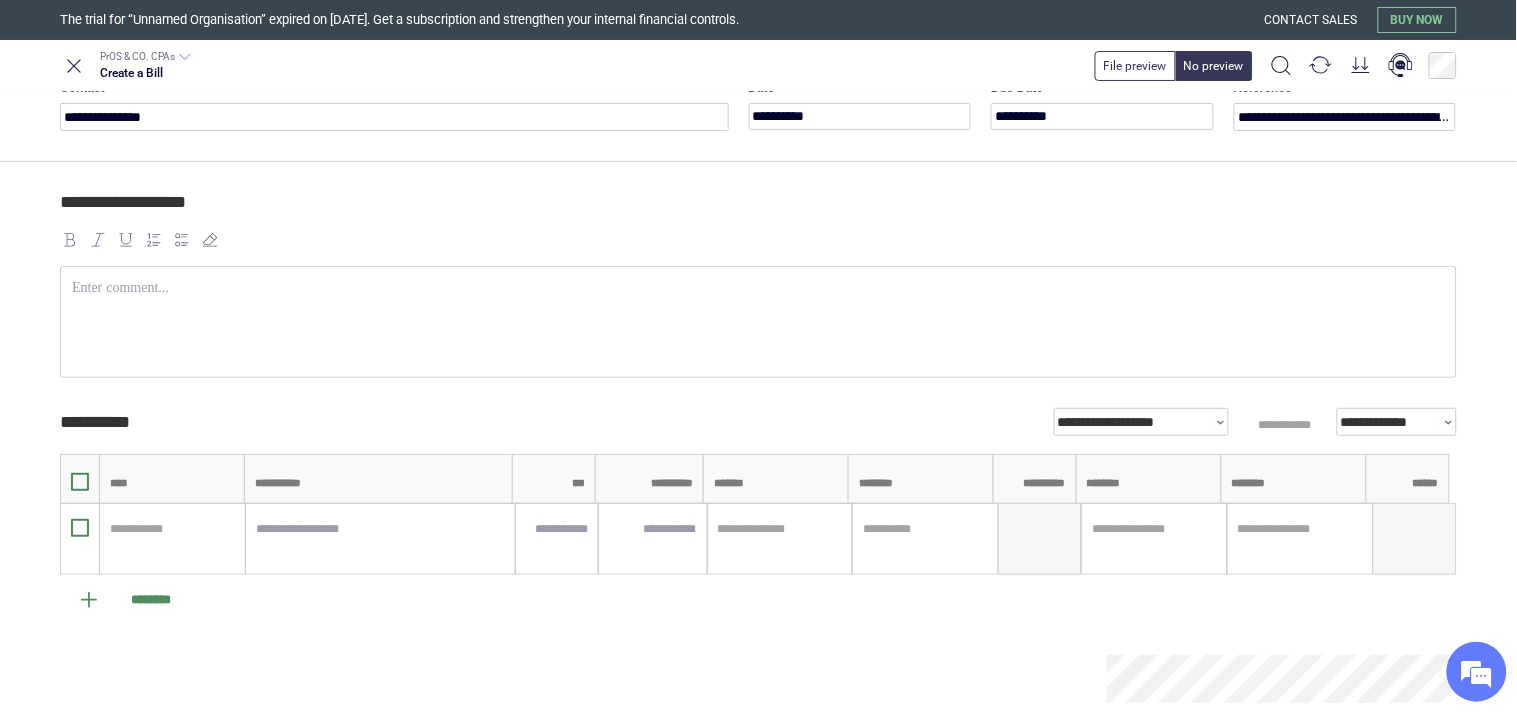 scroll, scrollTop: 260, scrollLeft: 0, axis: vertical 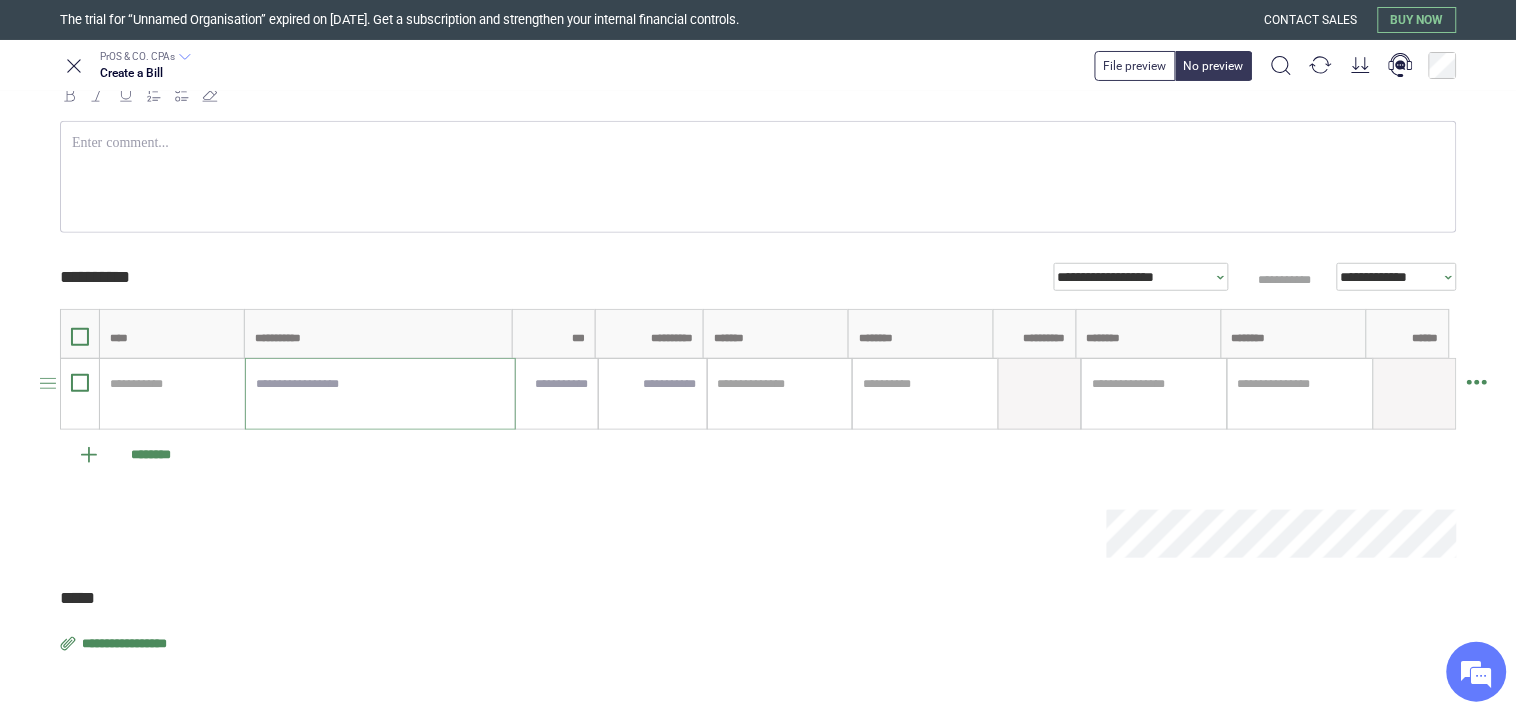 click at bounding box center (380, 394) 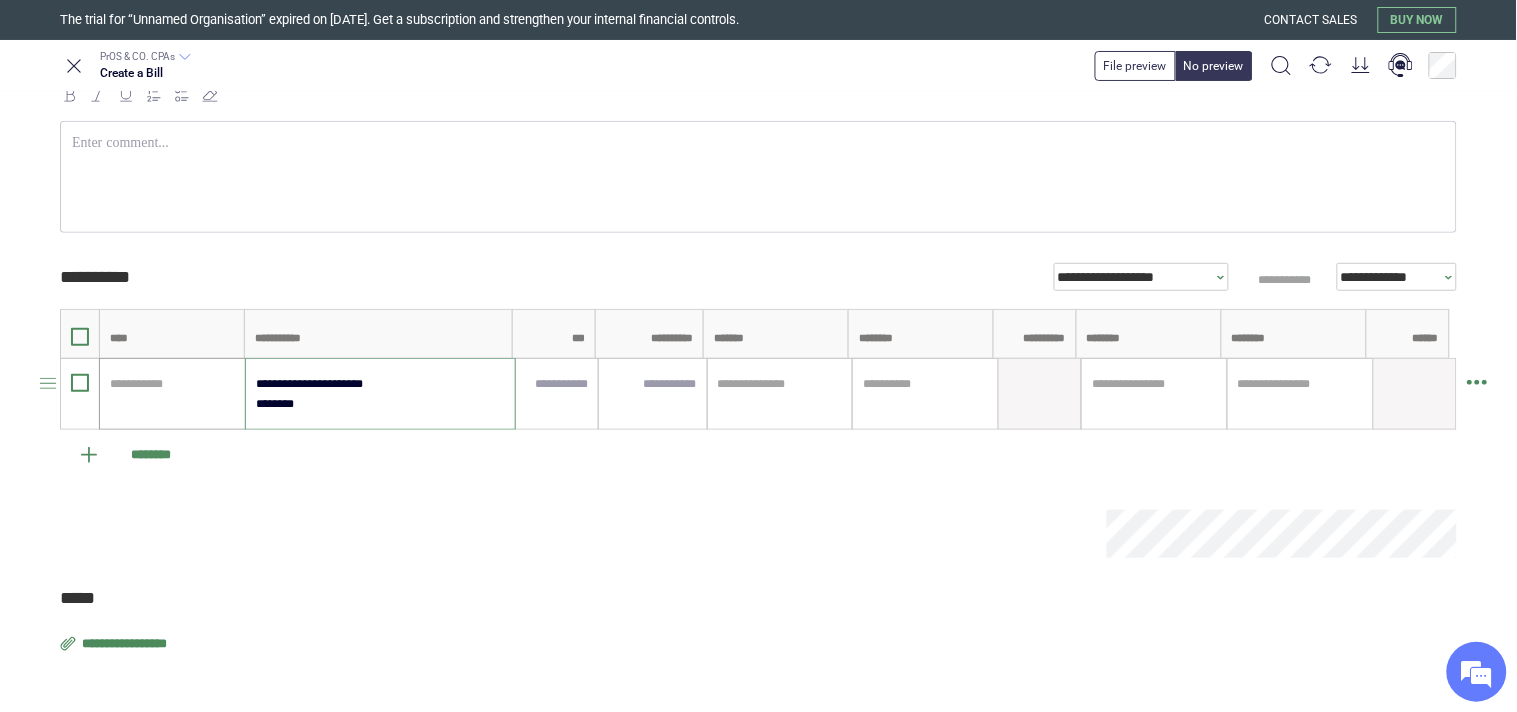paste on "**********" 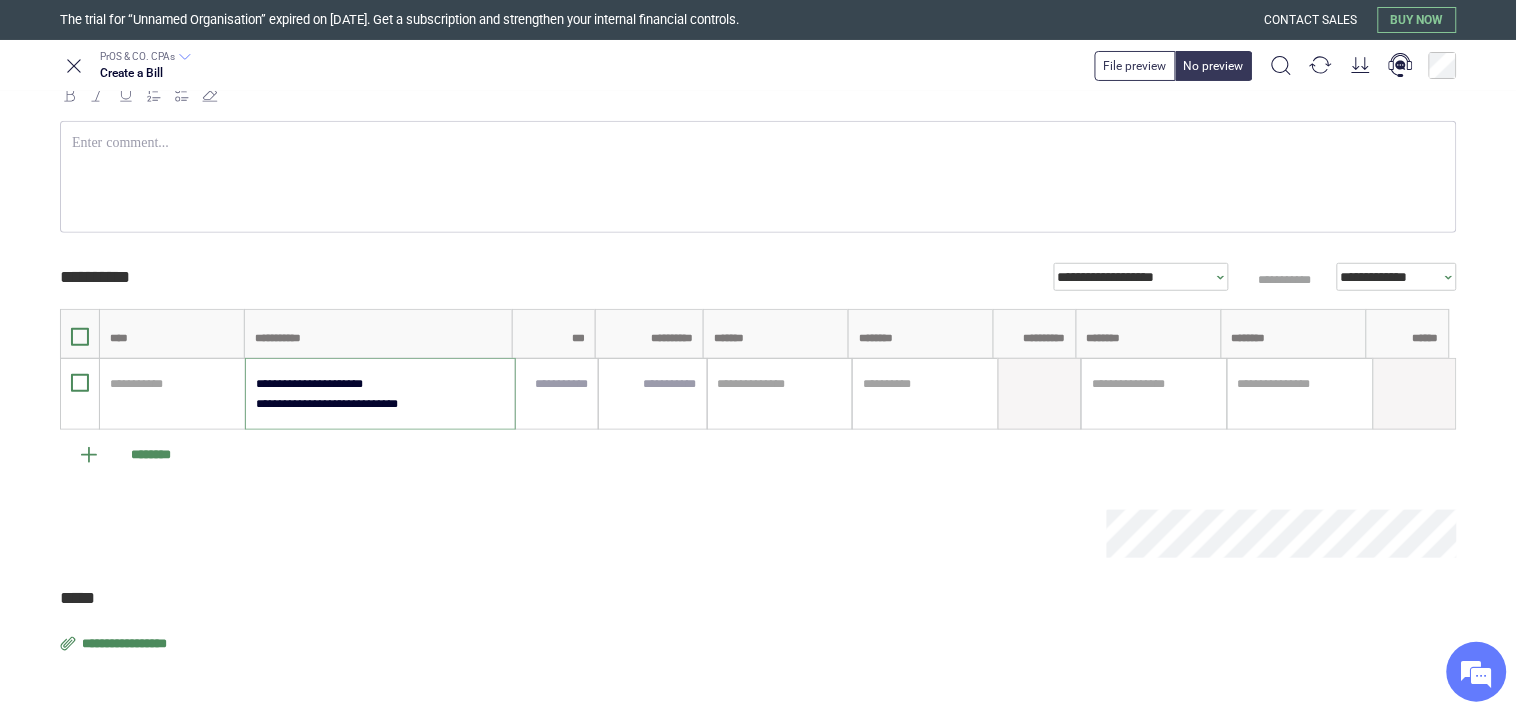 type on "**********" 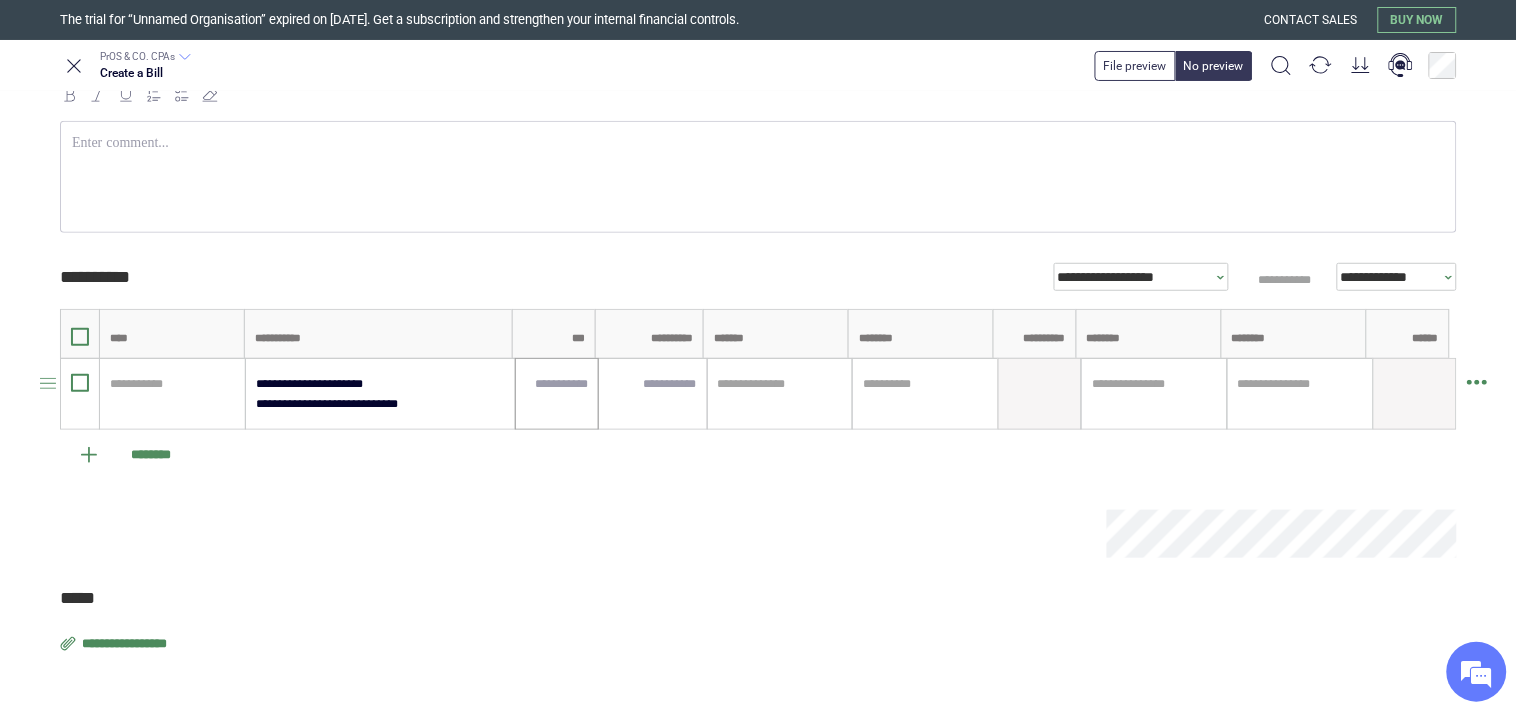 click at bounding box center [557, 384] 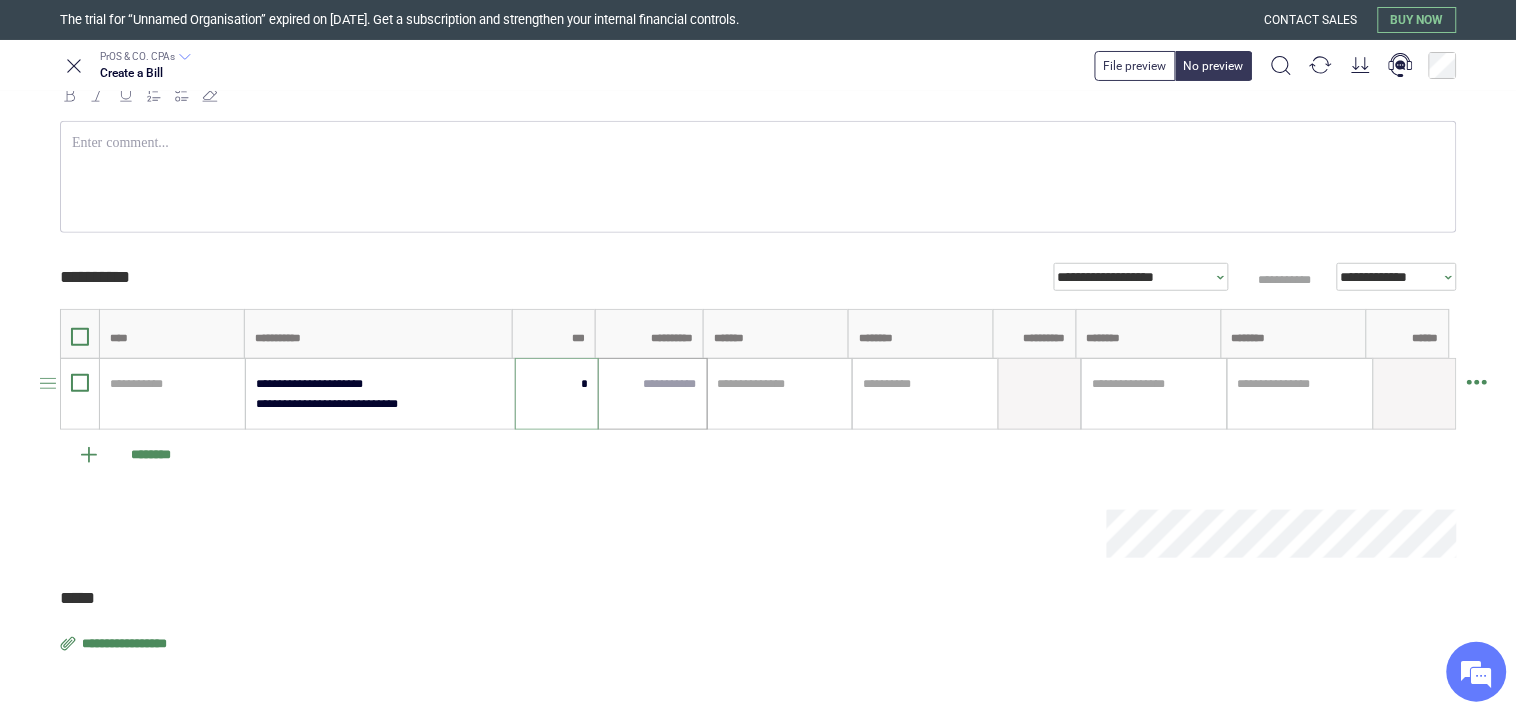 type on "****" 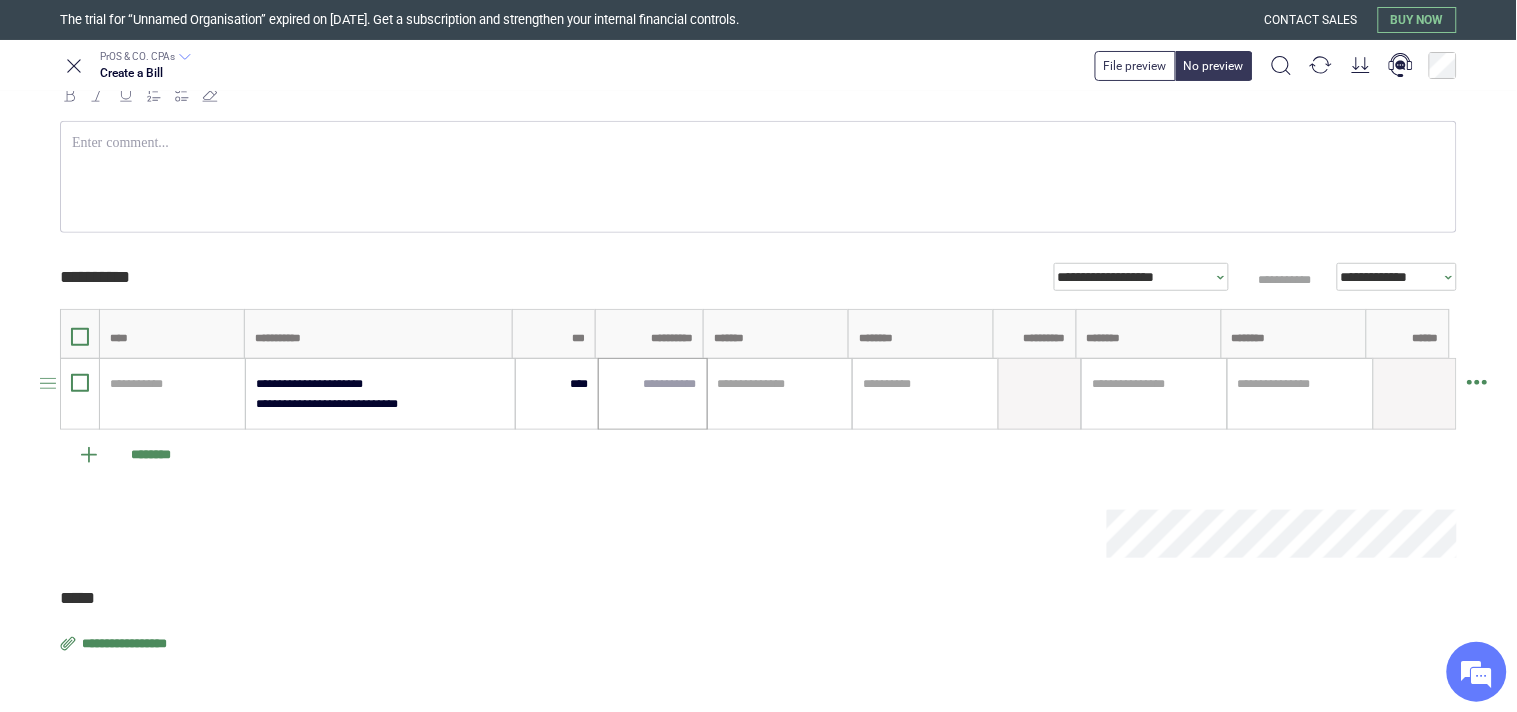 click at bounding box center [652, 394] 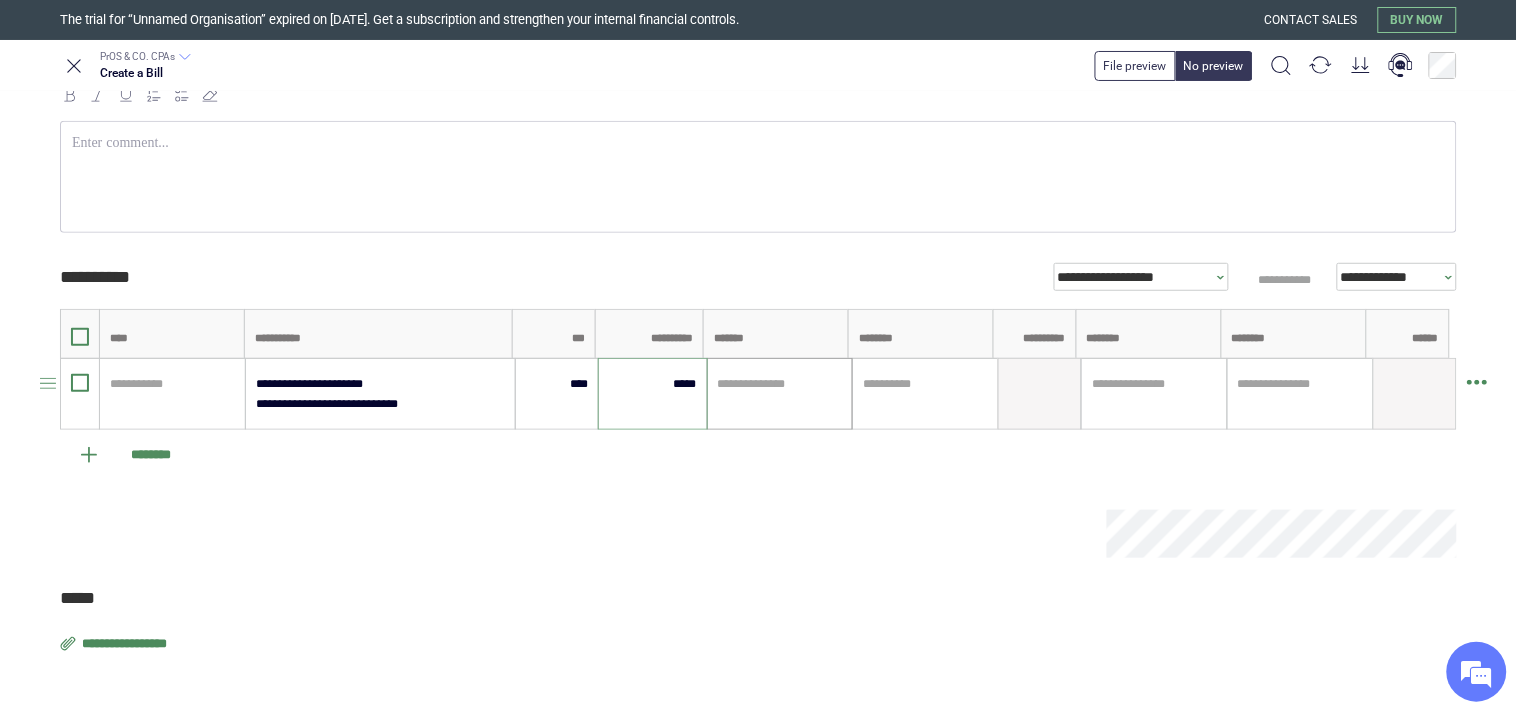 type on "*********" 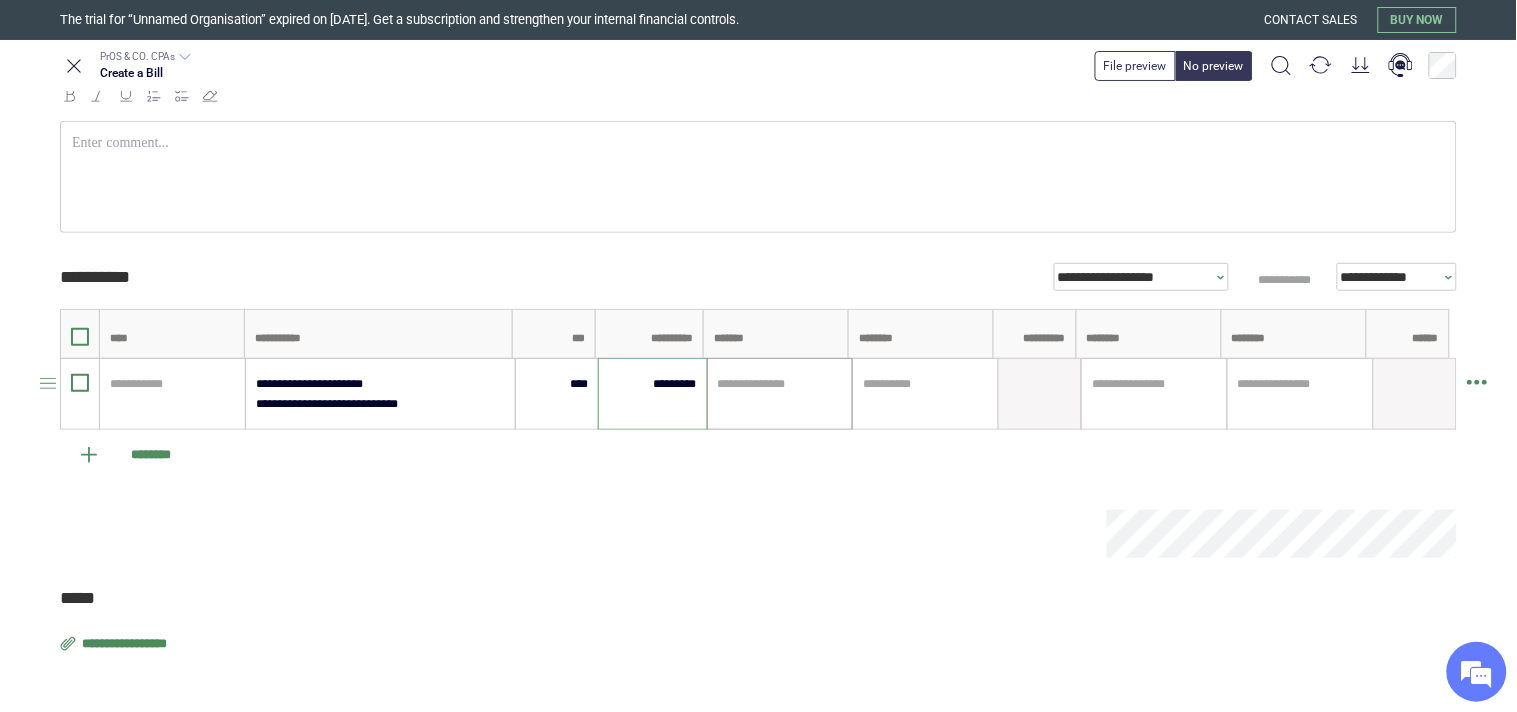 click at bounding box center [780, 384] 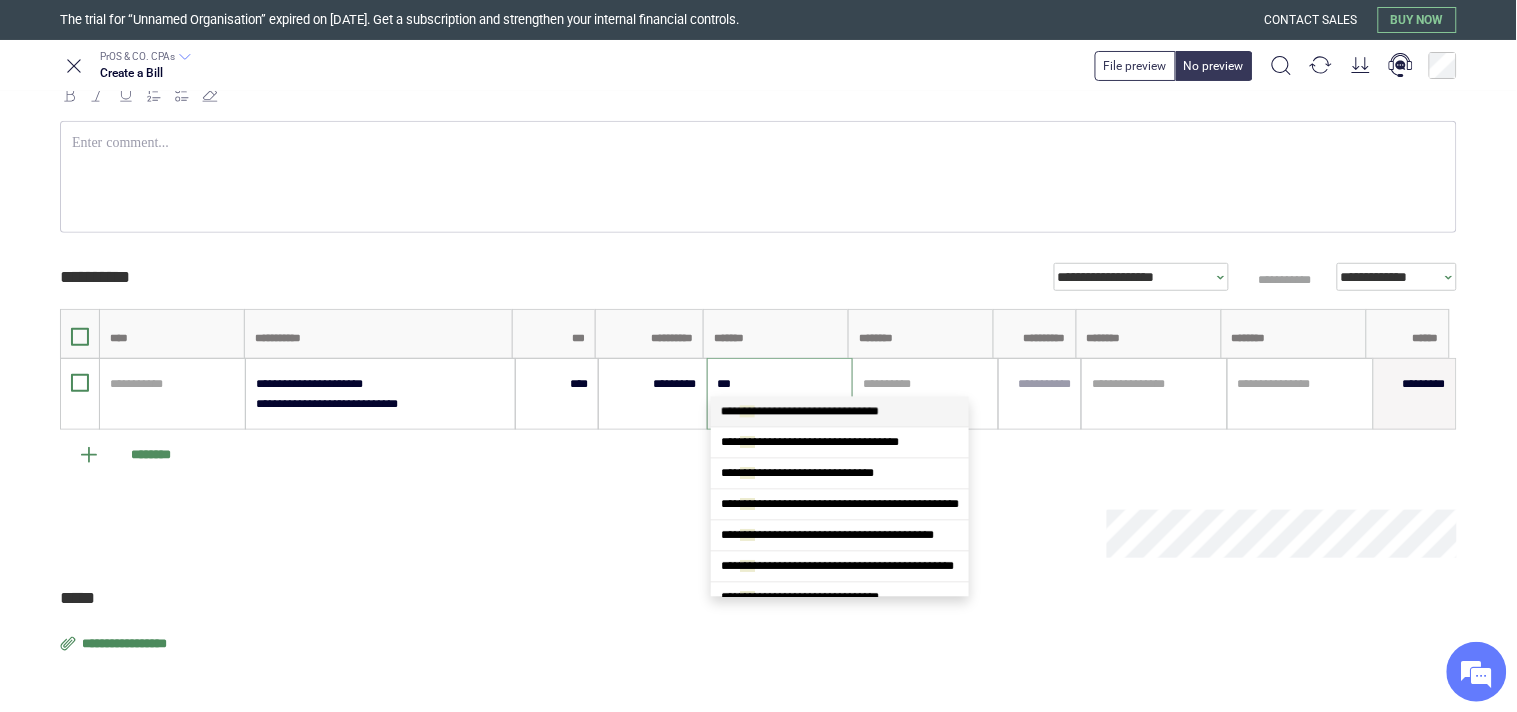 type on "****" 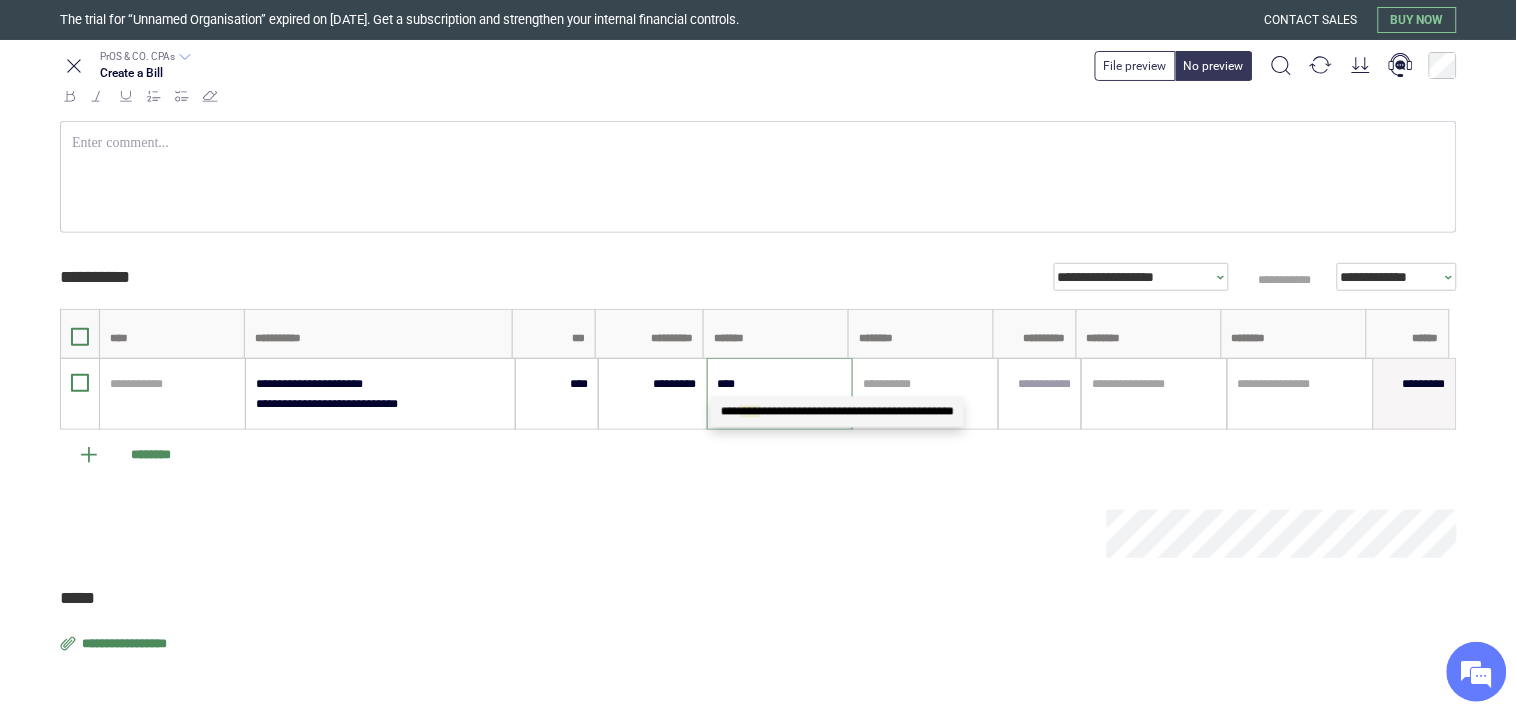 click on "**********" at bounding box center (837, 412) 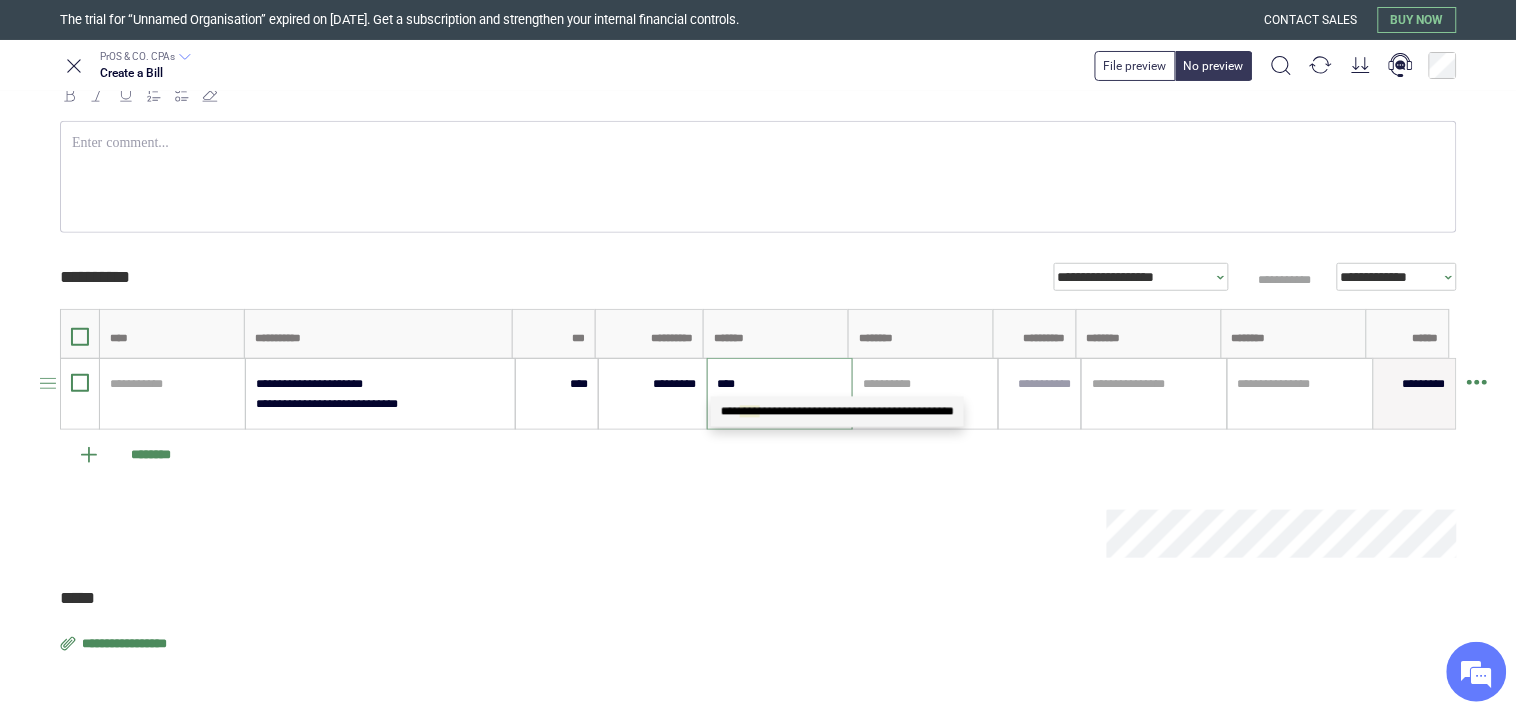 type 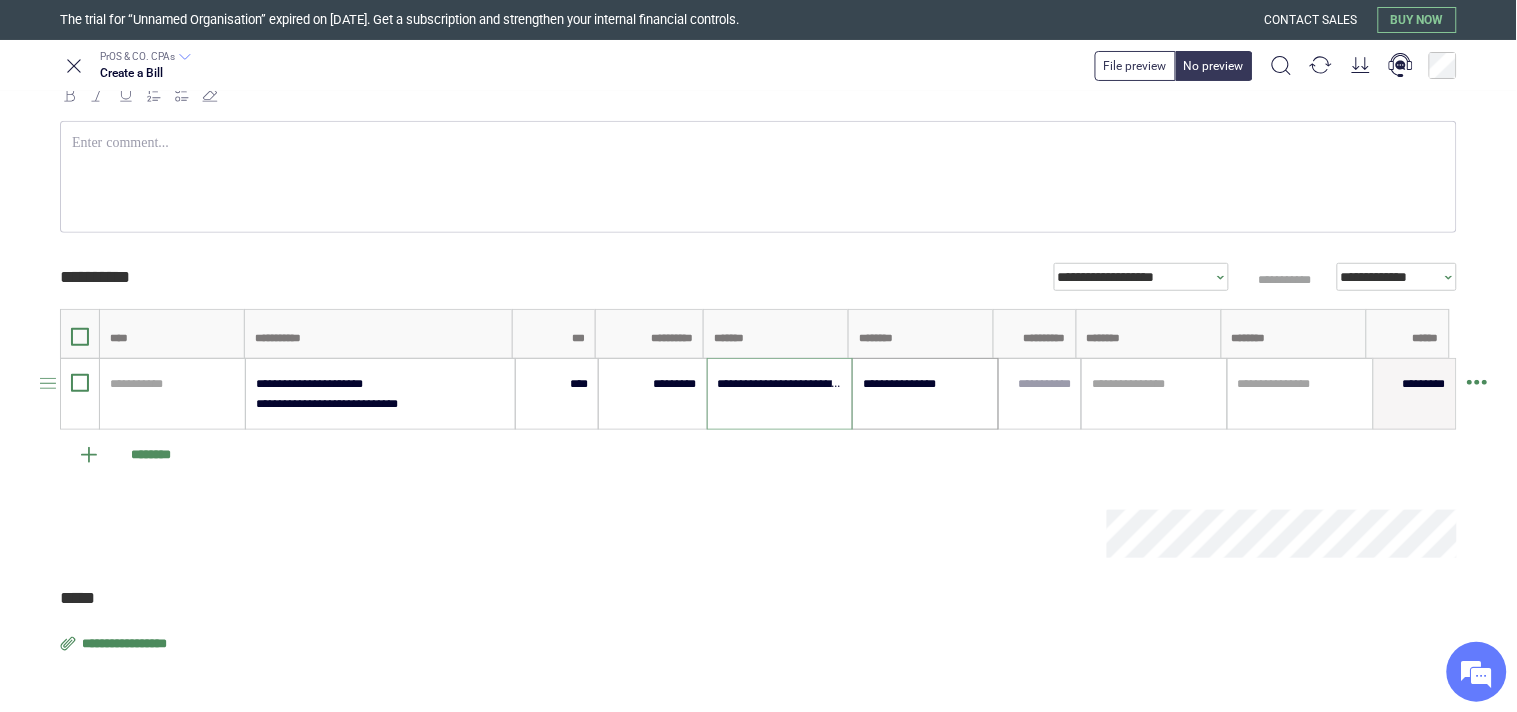 type on "**********" 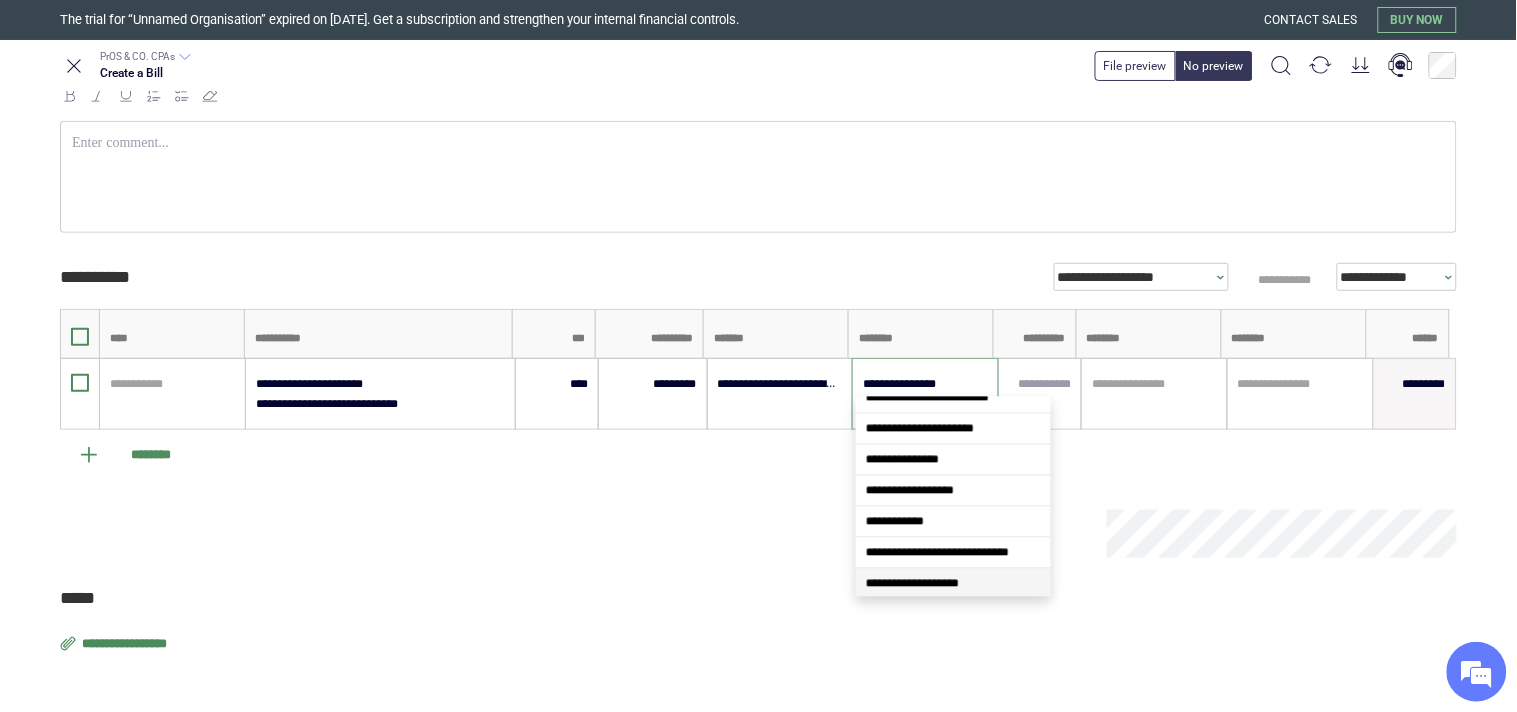 scroll, scrollTop: 17, scrollLeft: 0, axis: vertical 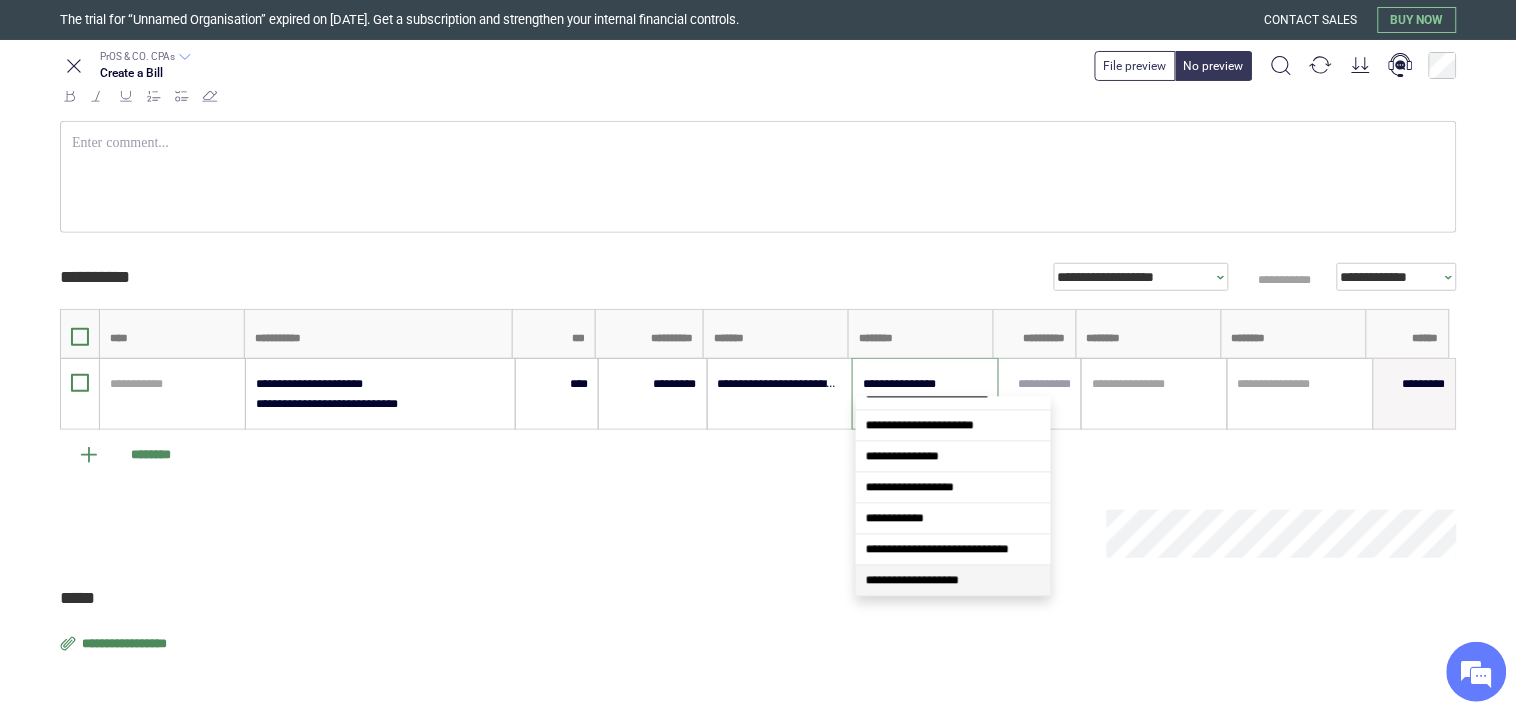click on "**********" at bounding box center (912, 581) 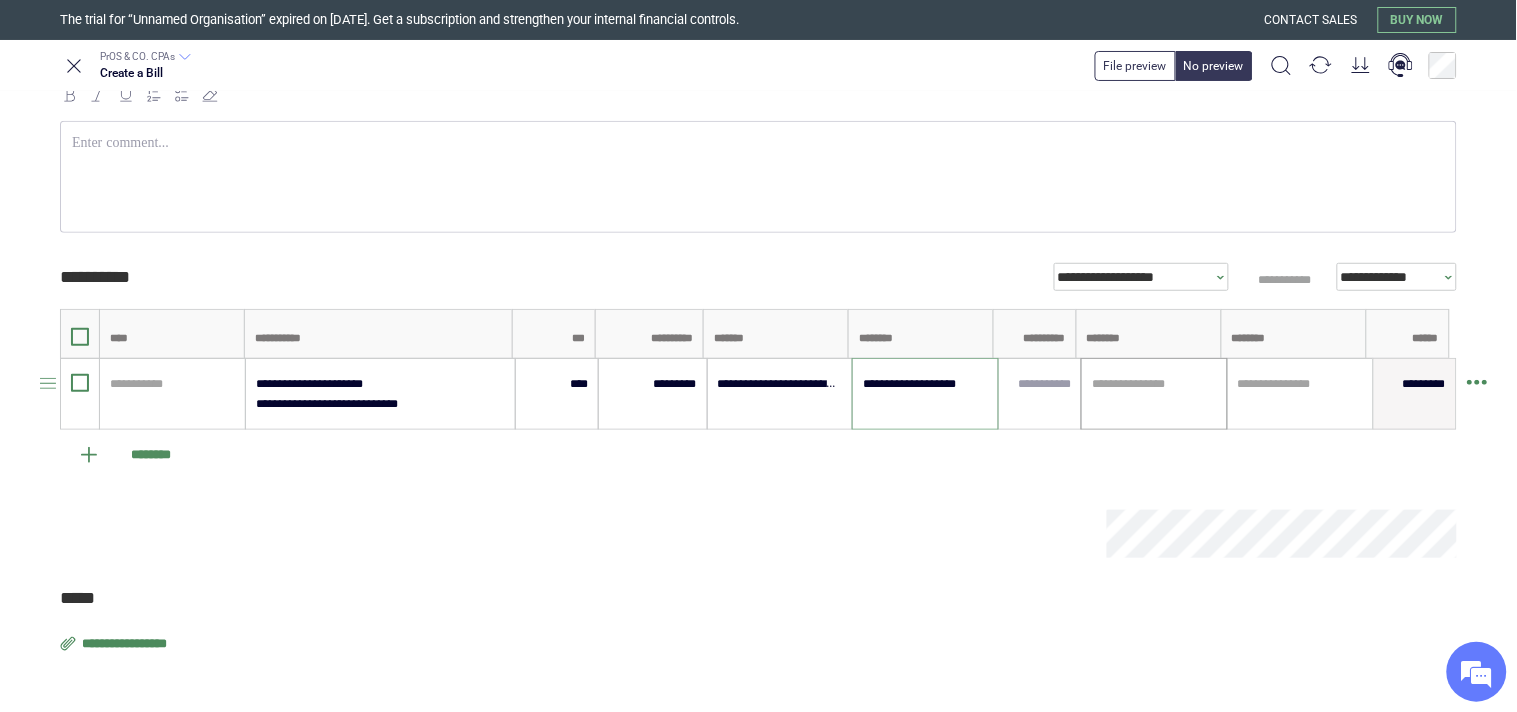 type on "**********" 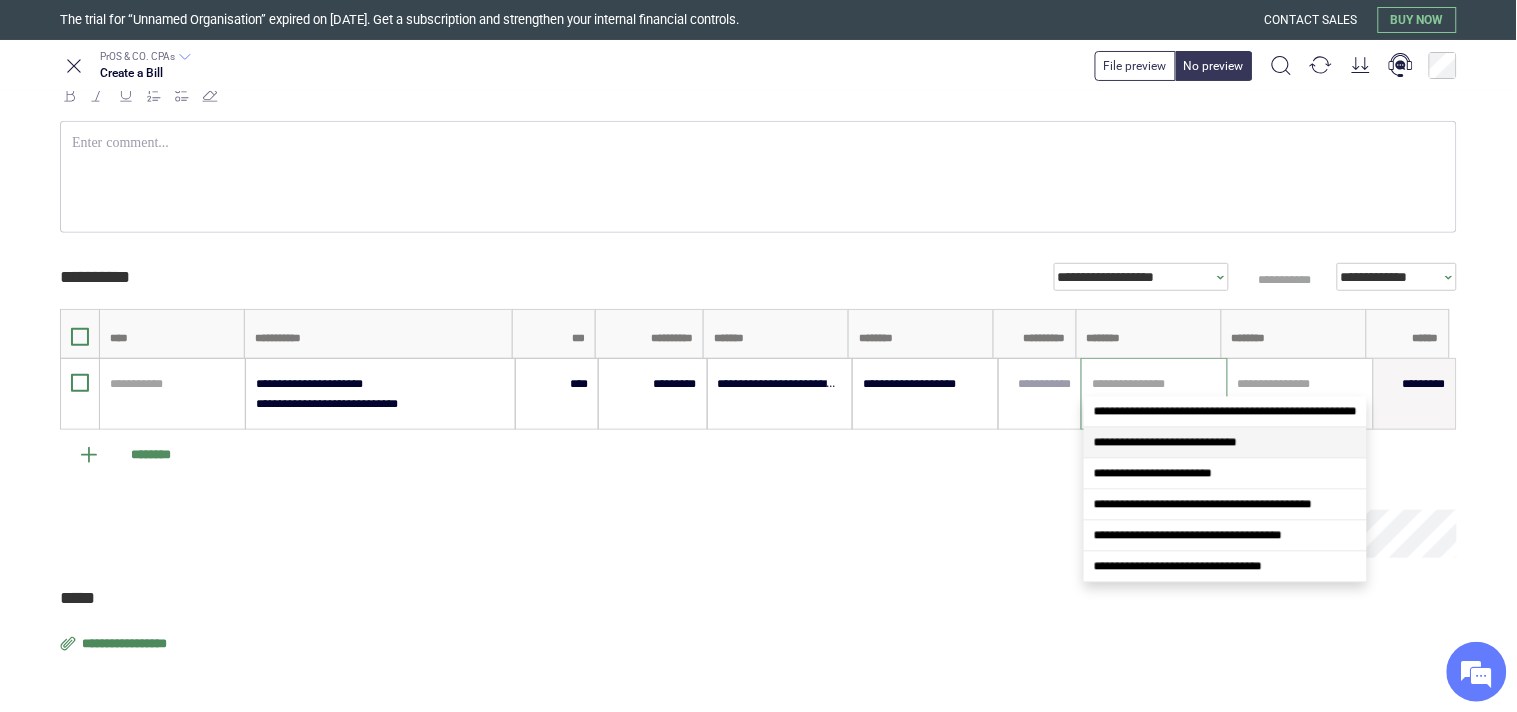 click on "**********" at bounding box center (1165, 443) 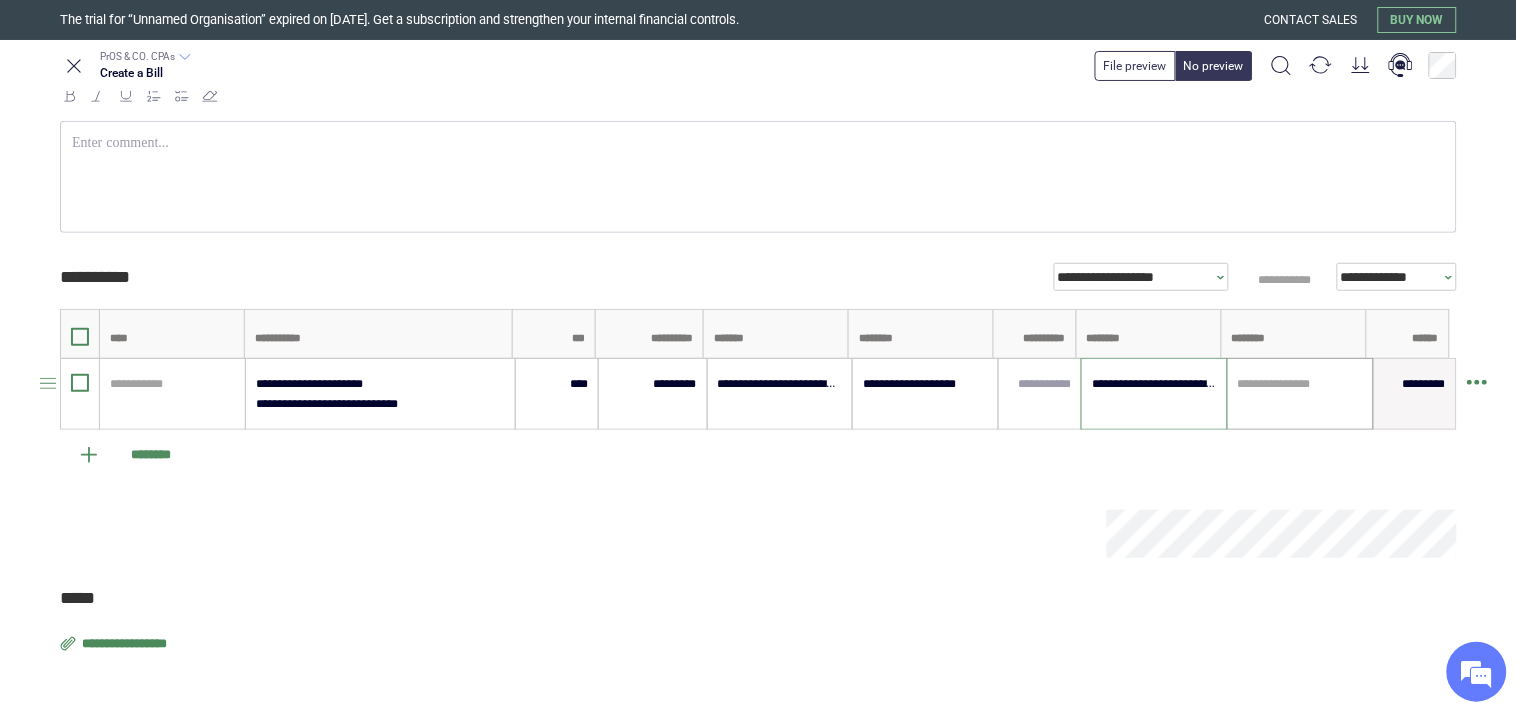 type on "**********" 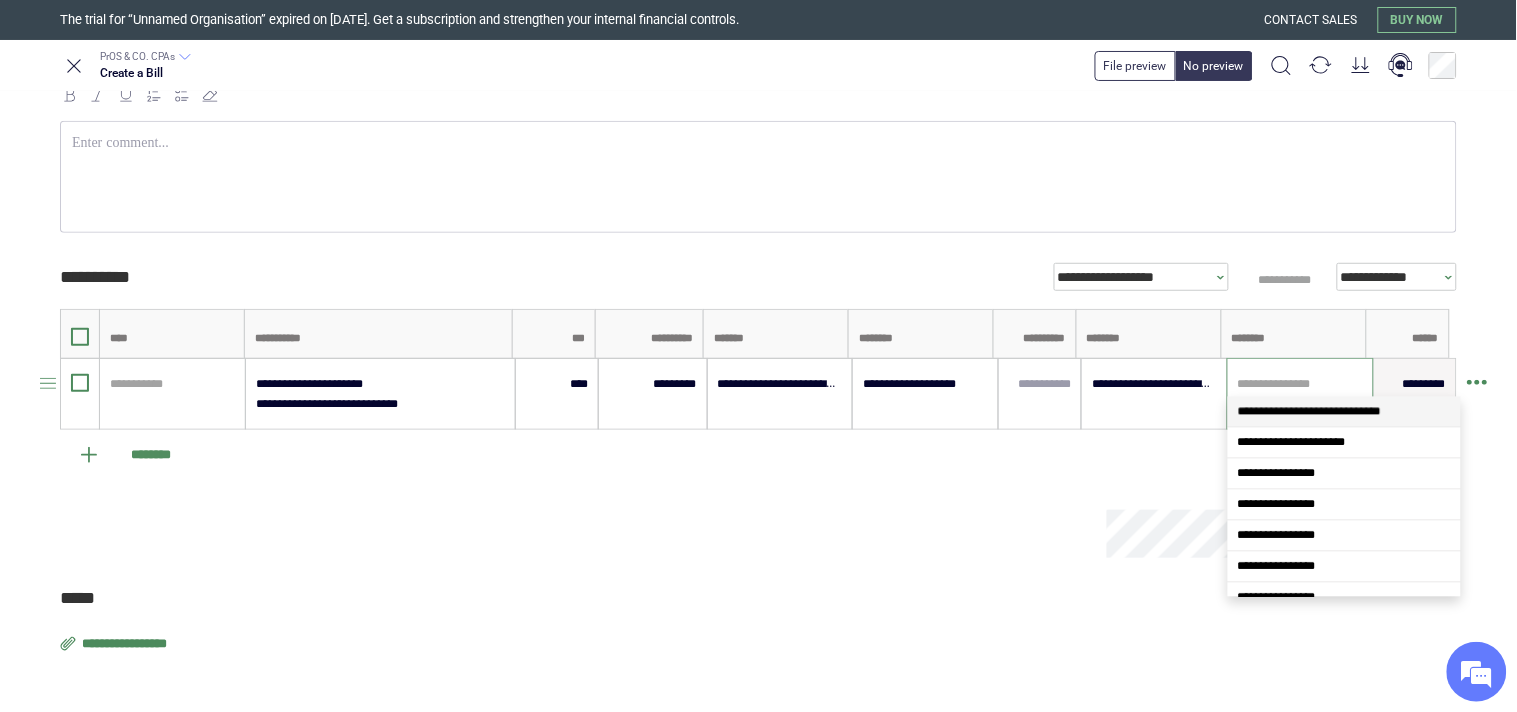 click at bounding box center (1300, 384) 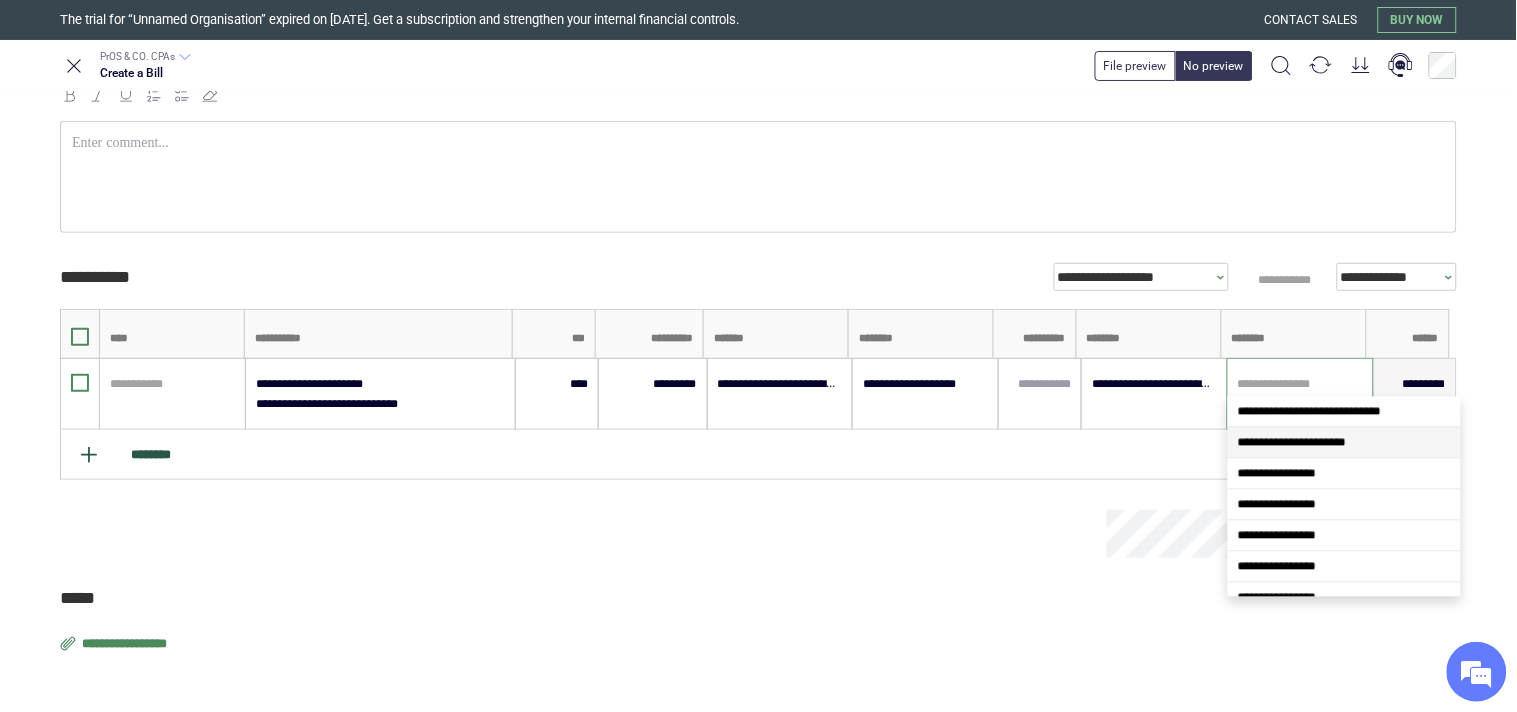 click on "**********" at bounding box center [1292, 443] 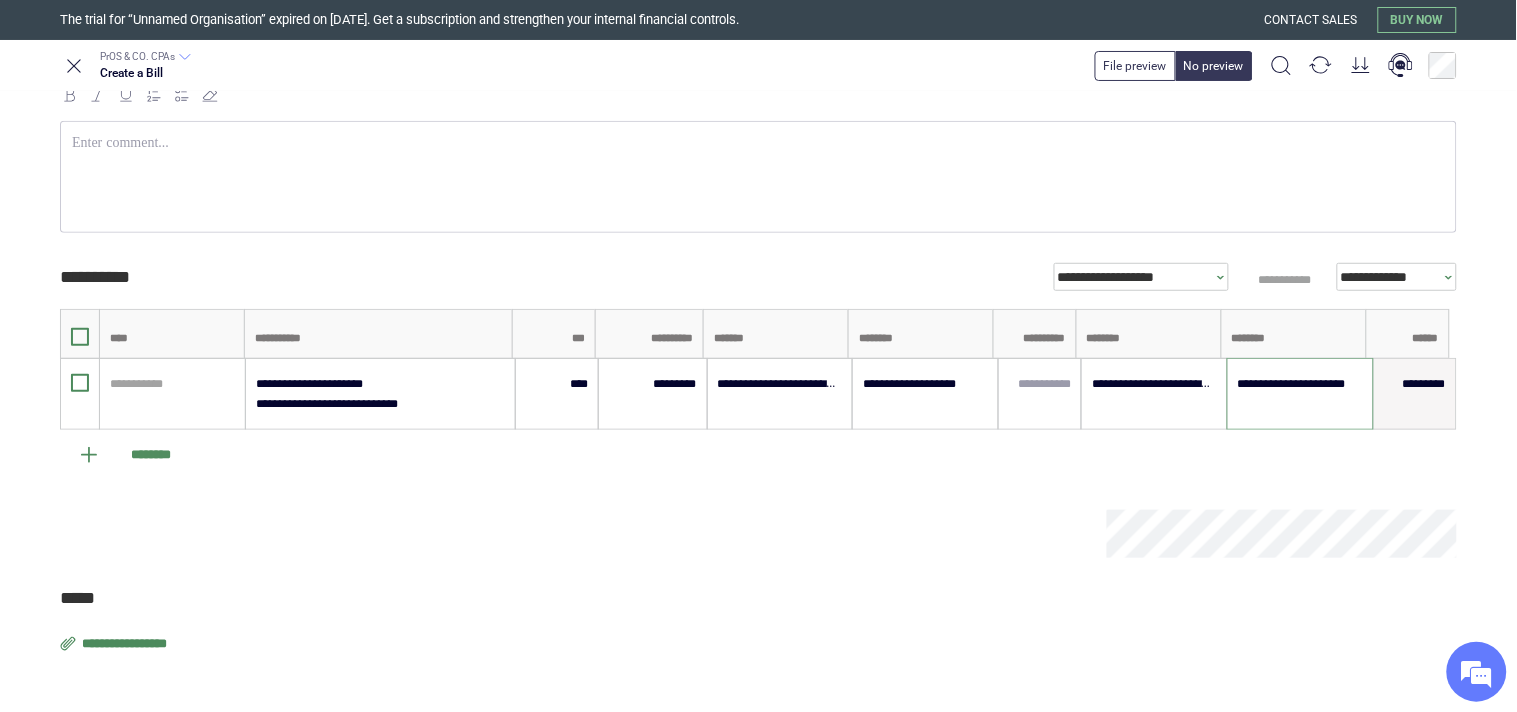 type on "**********" 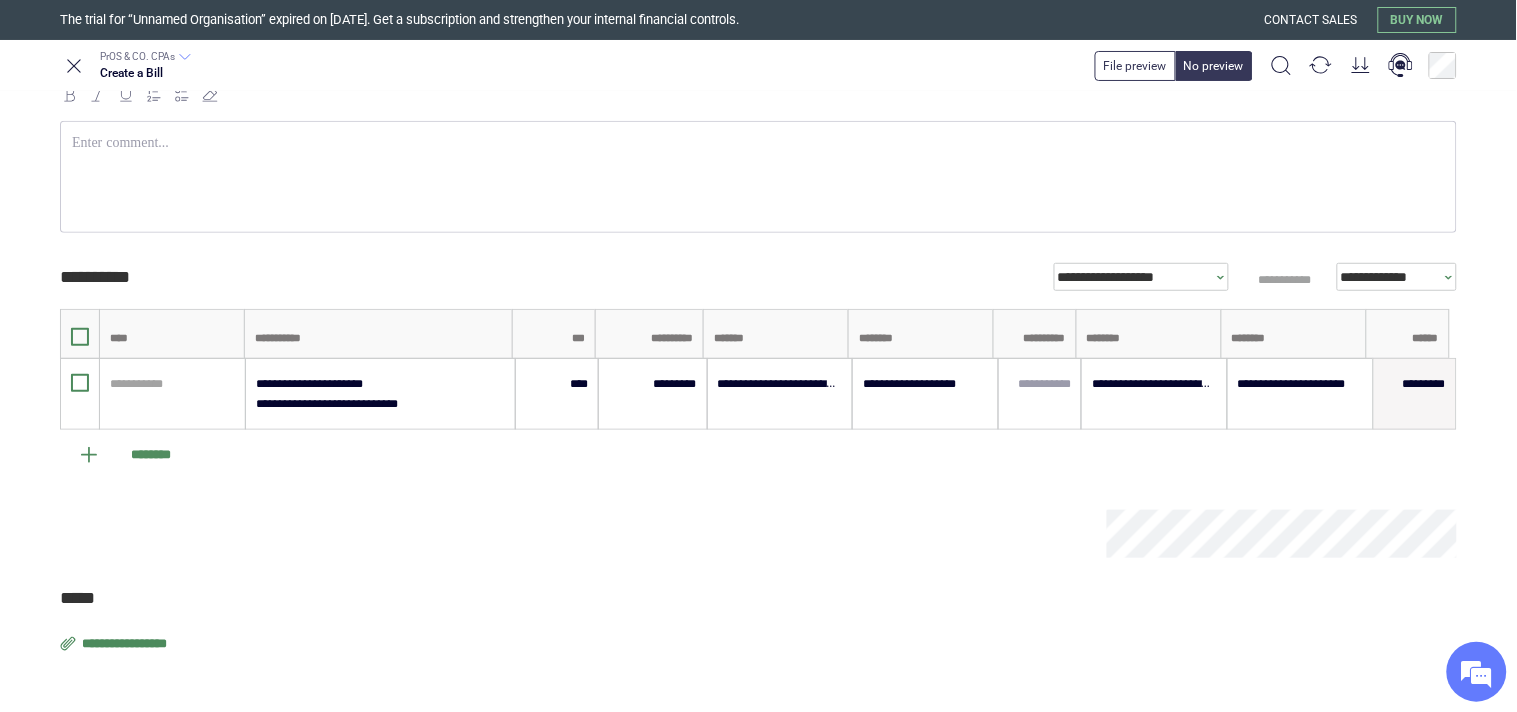click at bounding box center [583, 534] 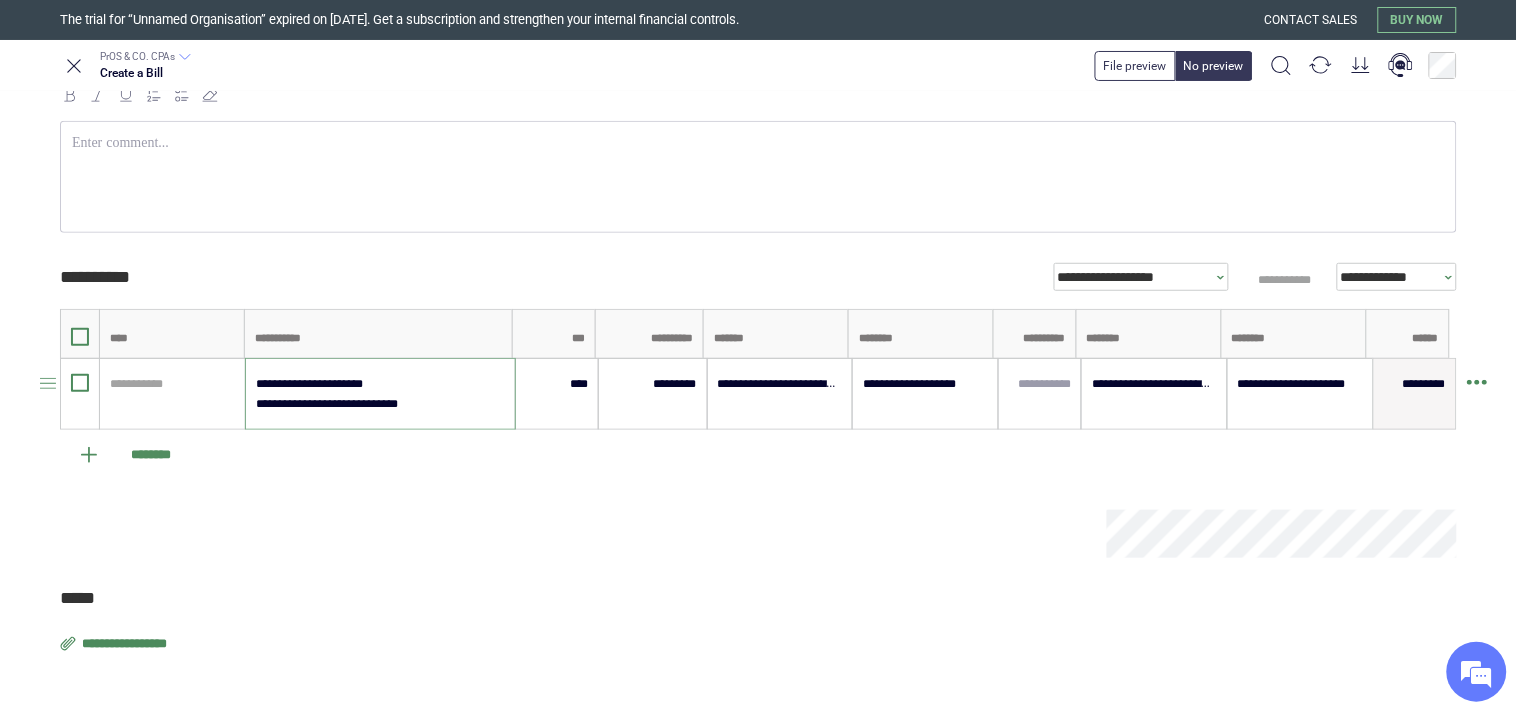 drag, startPoint x: 300, startPoint y: 403, endPoint x: 422, endPoint y: 412, distance: 122.33152 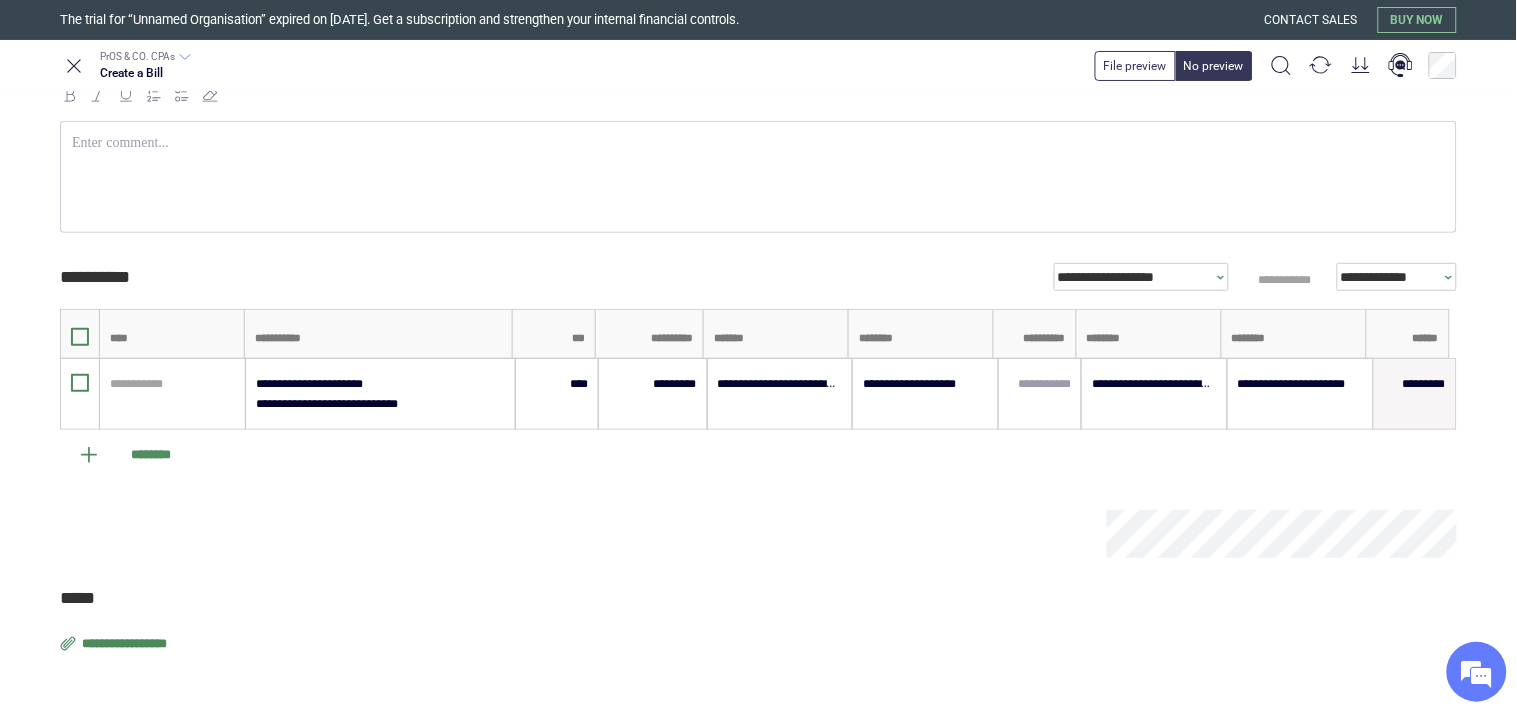 click on "**********" at bounding box center (126, 644) 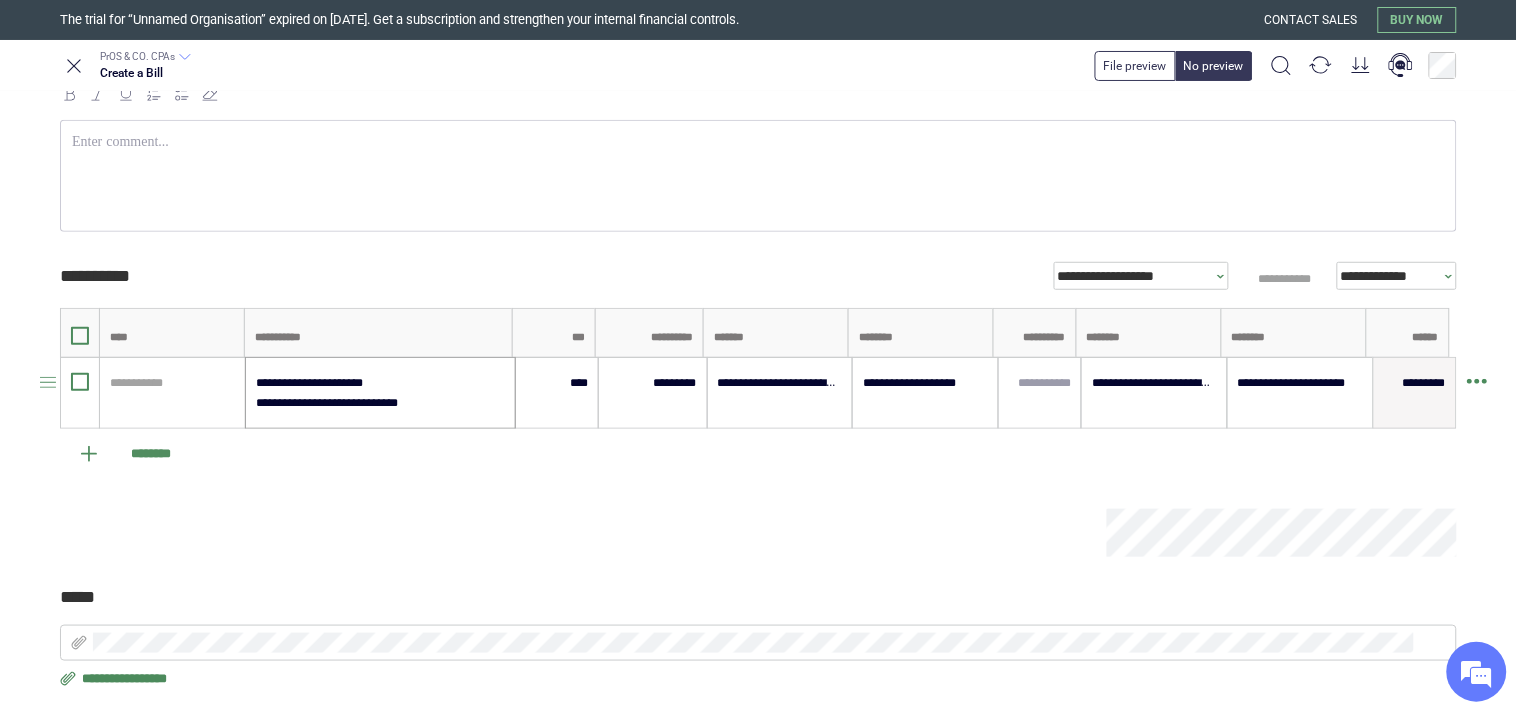 click on "**********" at bounding box center (379, 393) 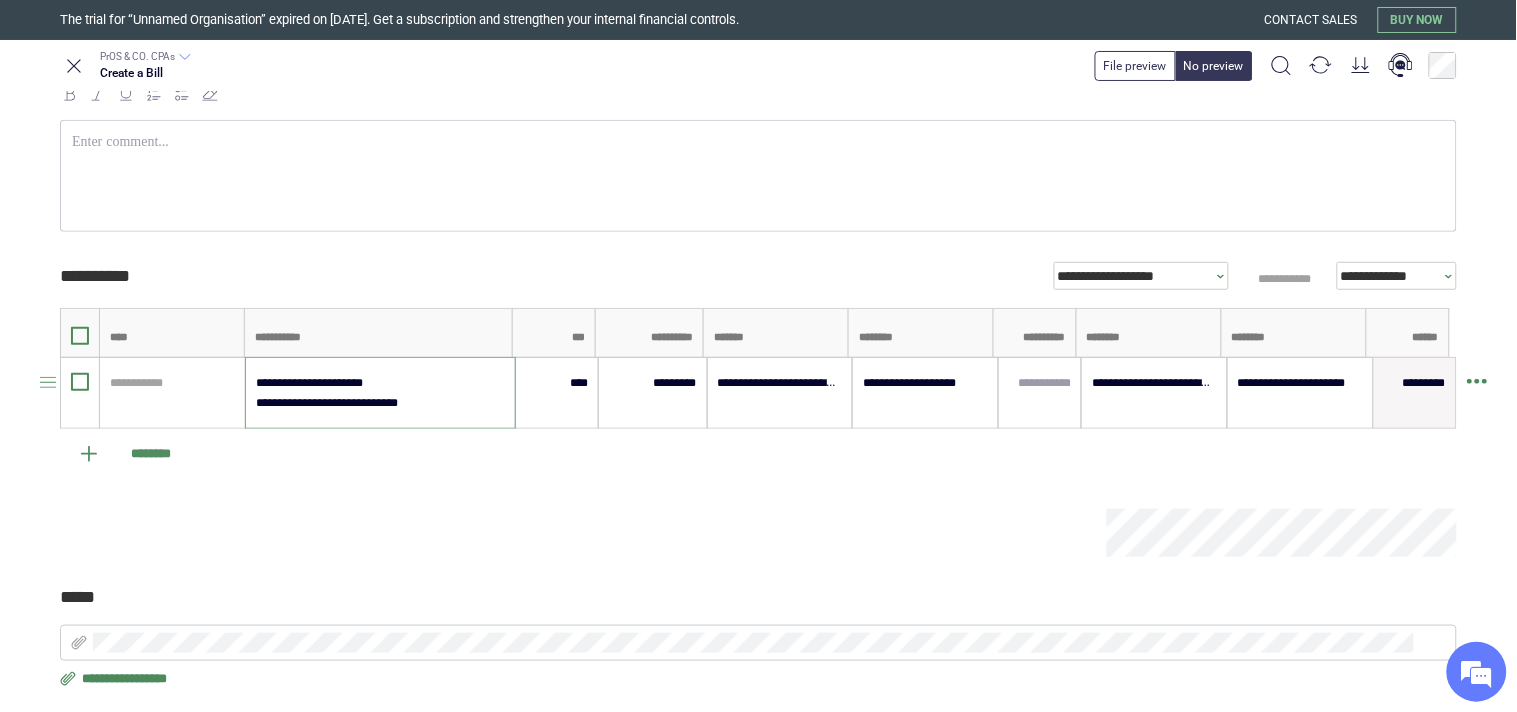 click on "**********" at bounding box center [379, 393] 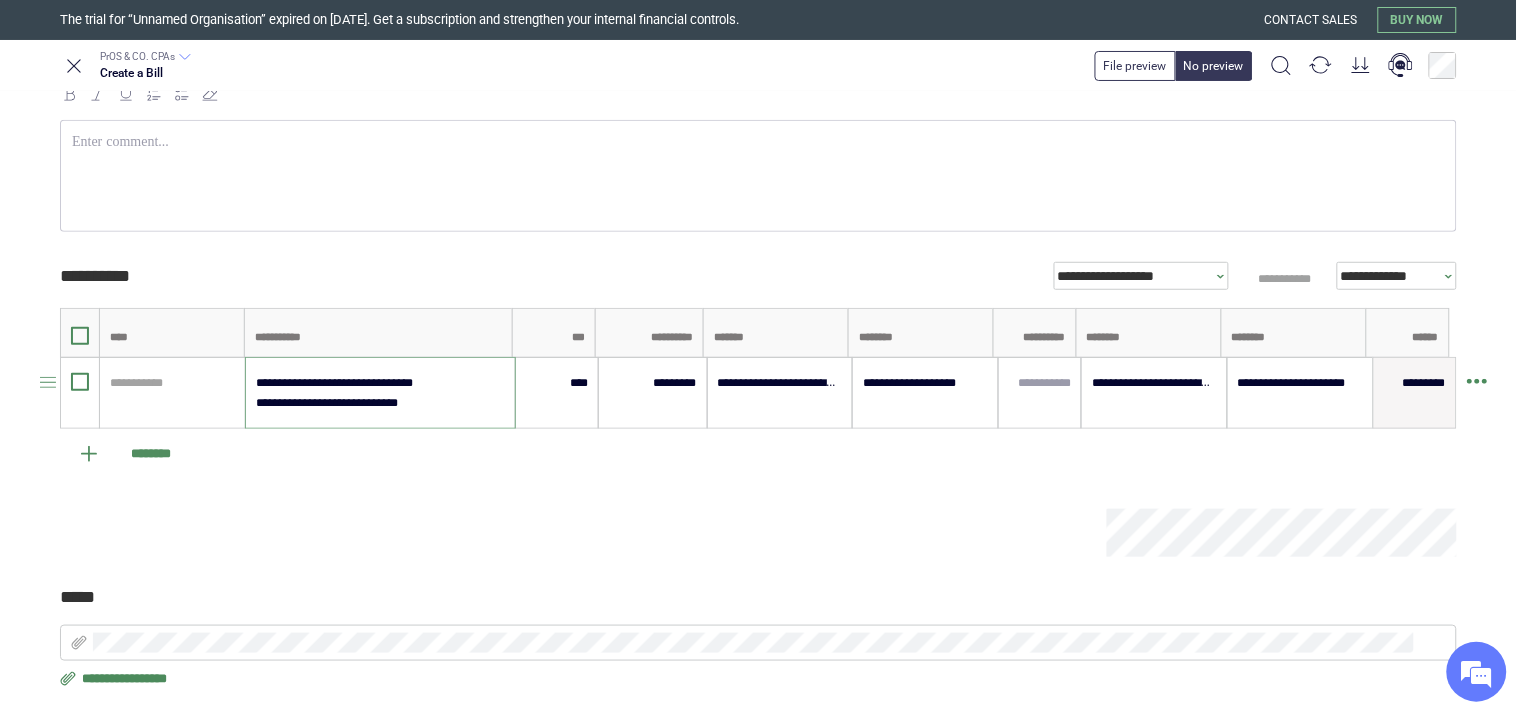 click on "**********" at bounding box center [379, 393] 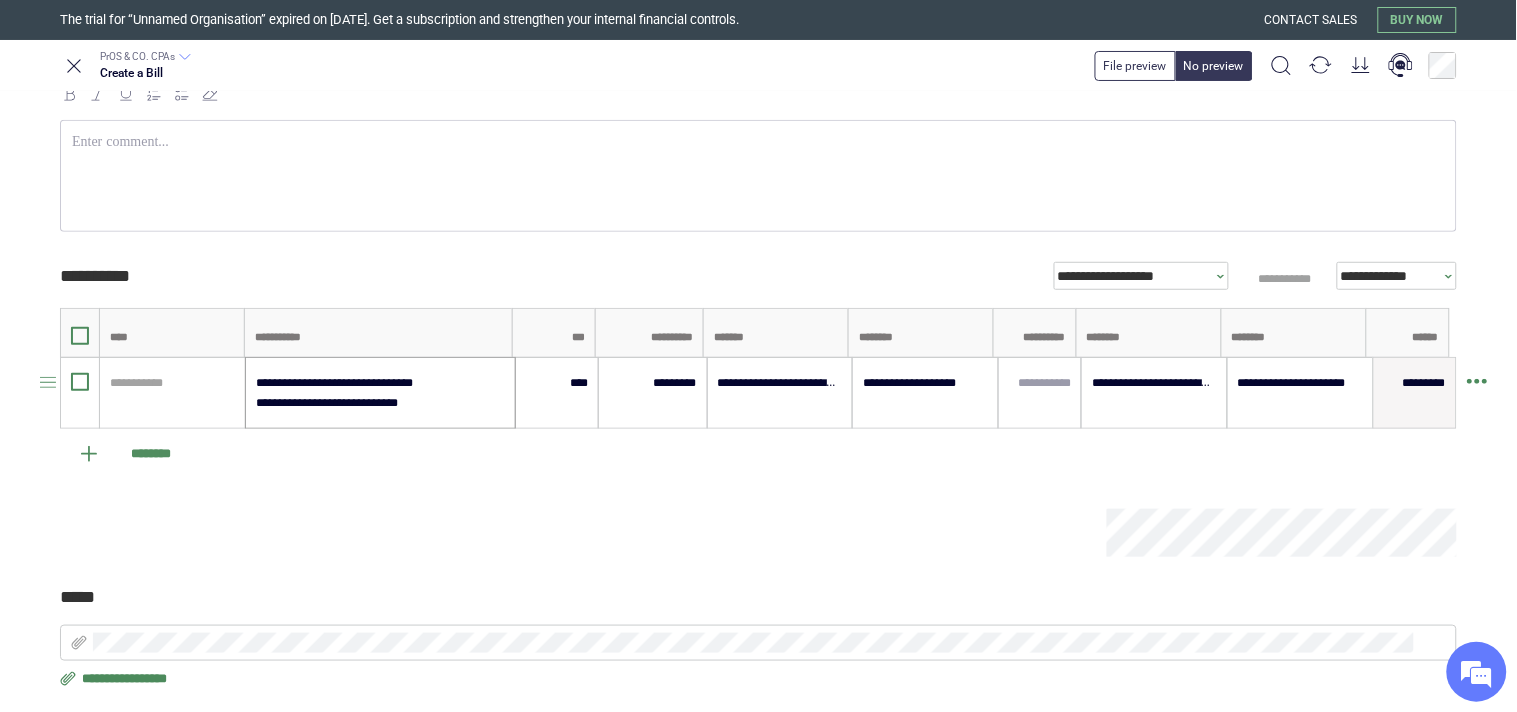 click on "**********" at bounding box center (380, 393) 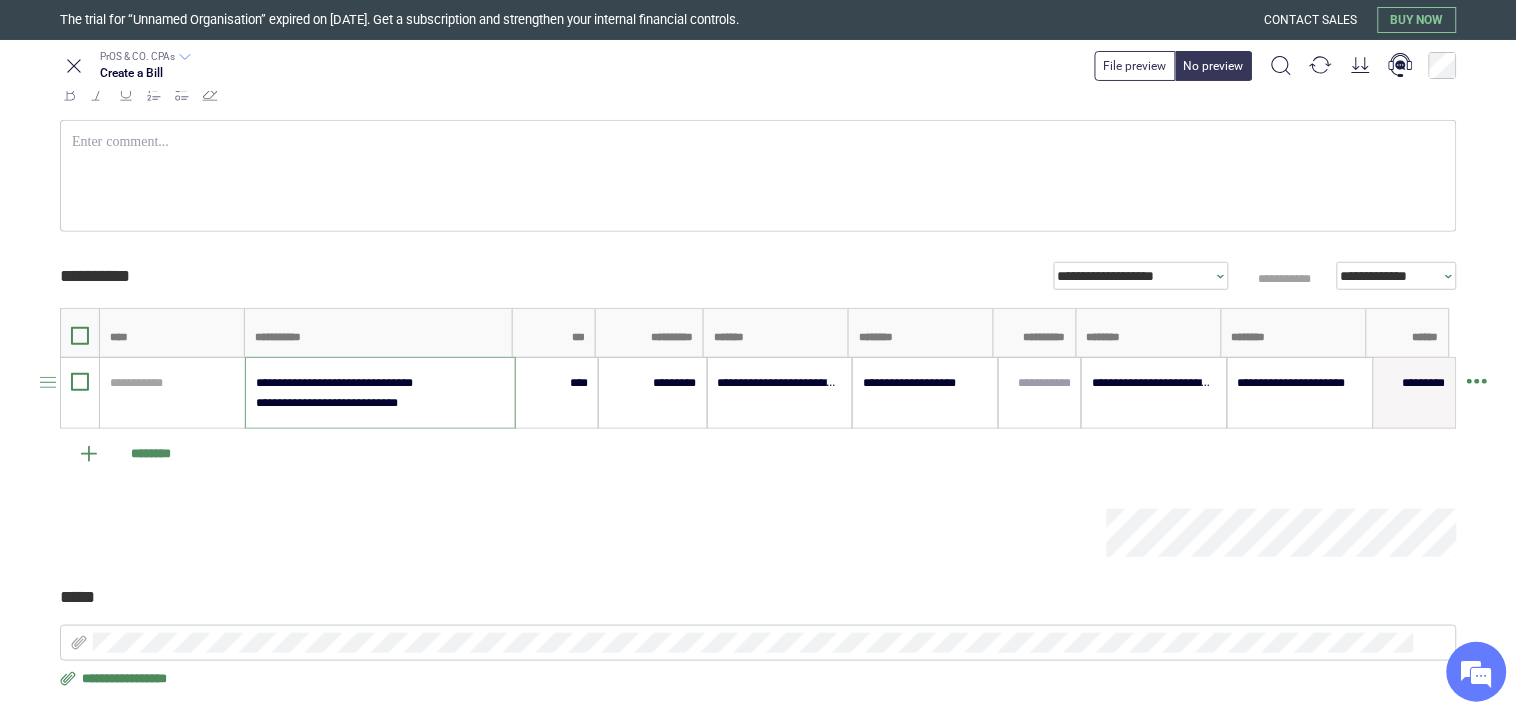 click on "**********" at bounding box center [379, 393] 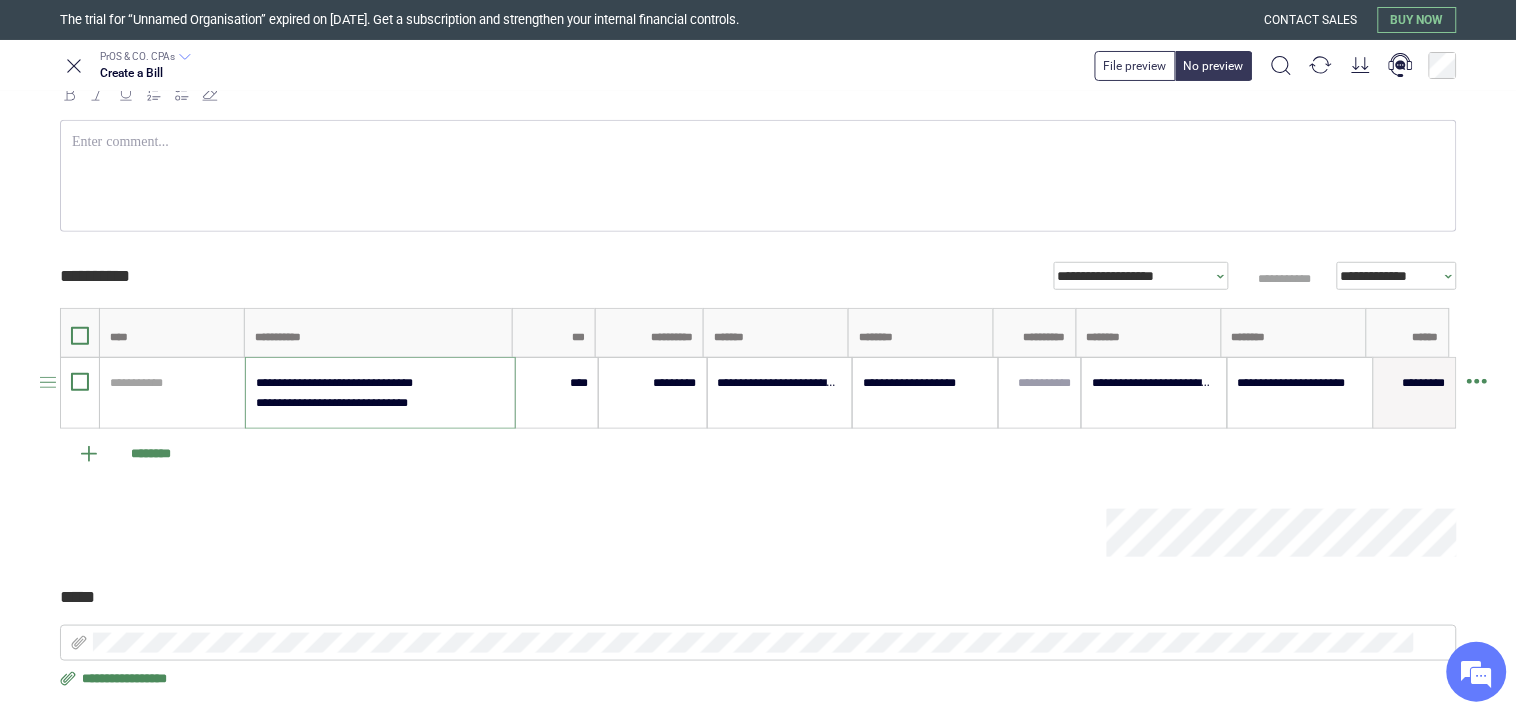 type on "**********" 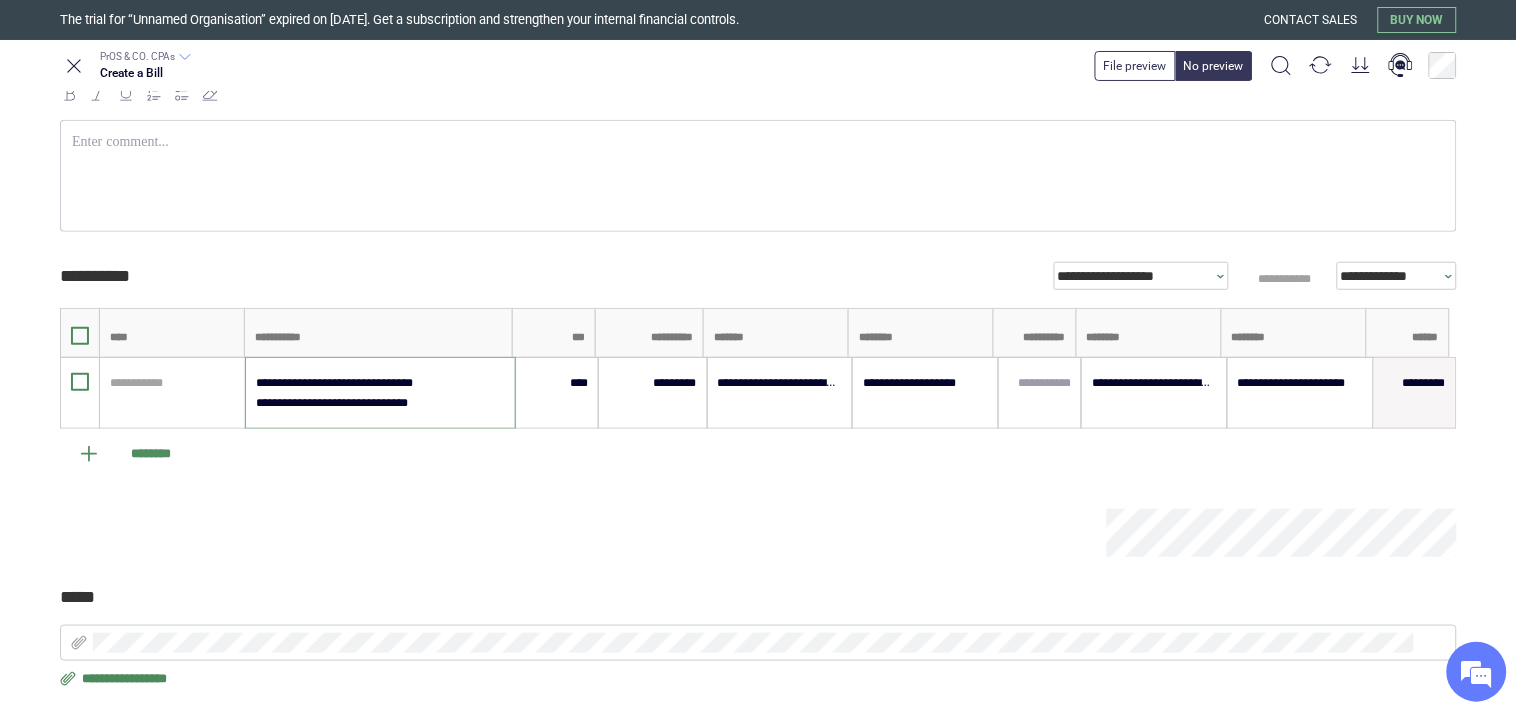click at bounding box center (583, 533) 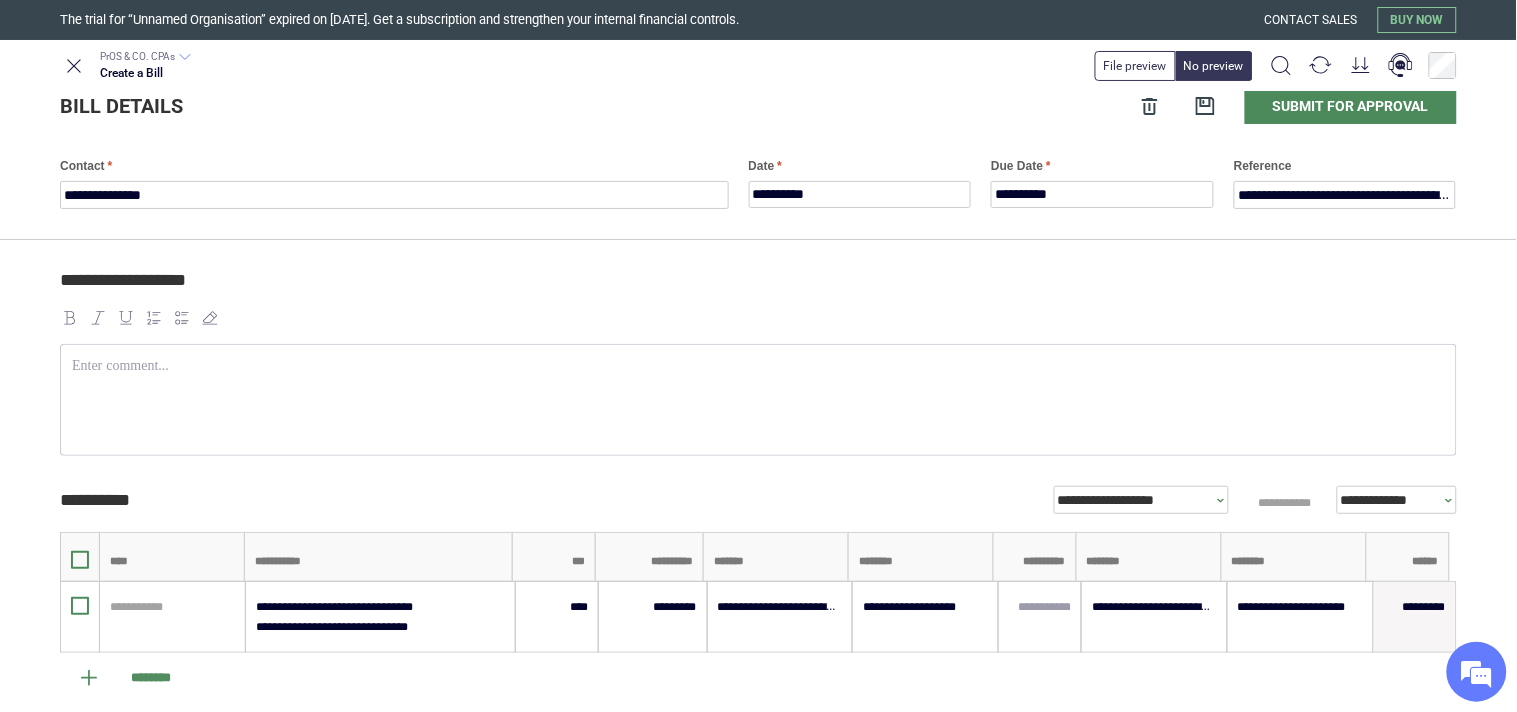 scroll, scrollTop: 0, scrollLeft: 0, axis: both 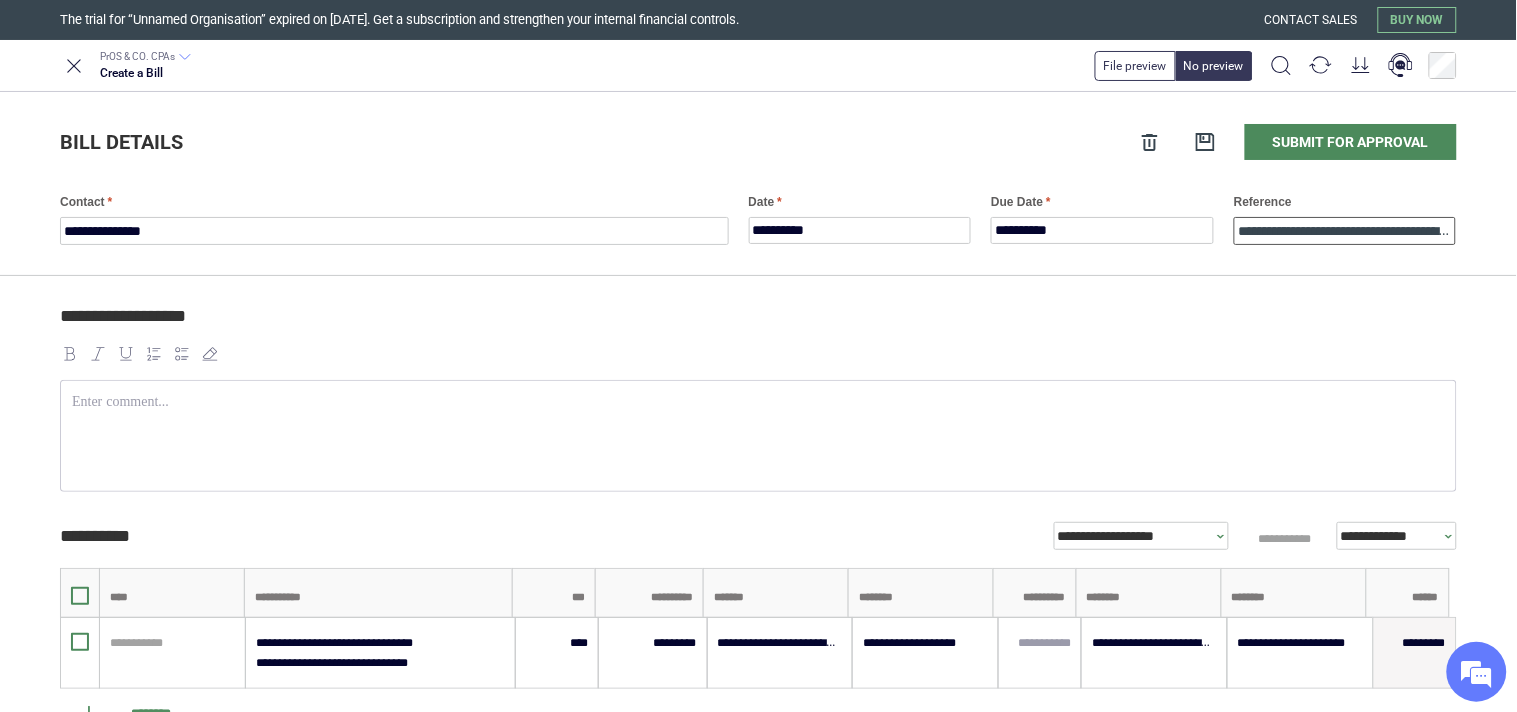 click on "**********" at bounding box center (1345, 231) 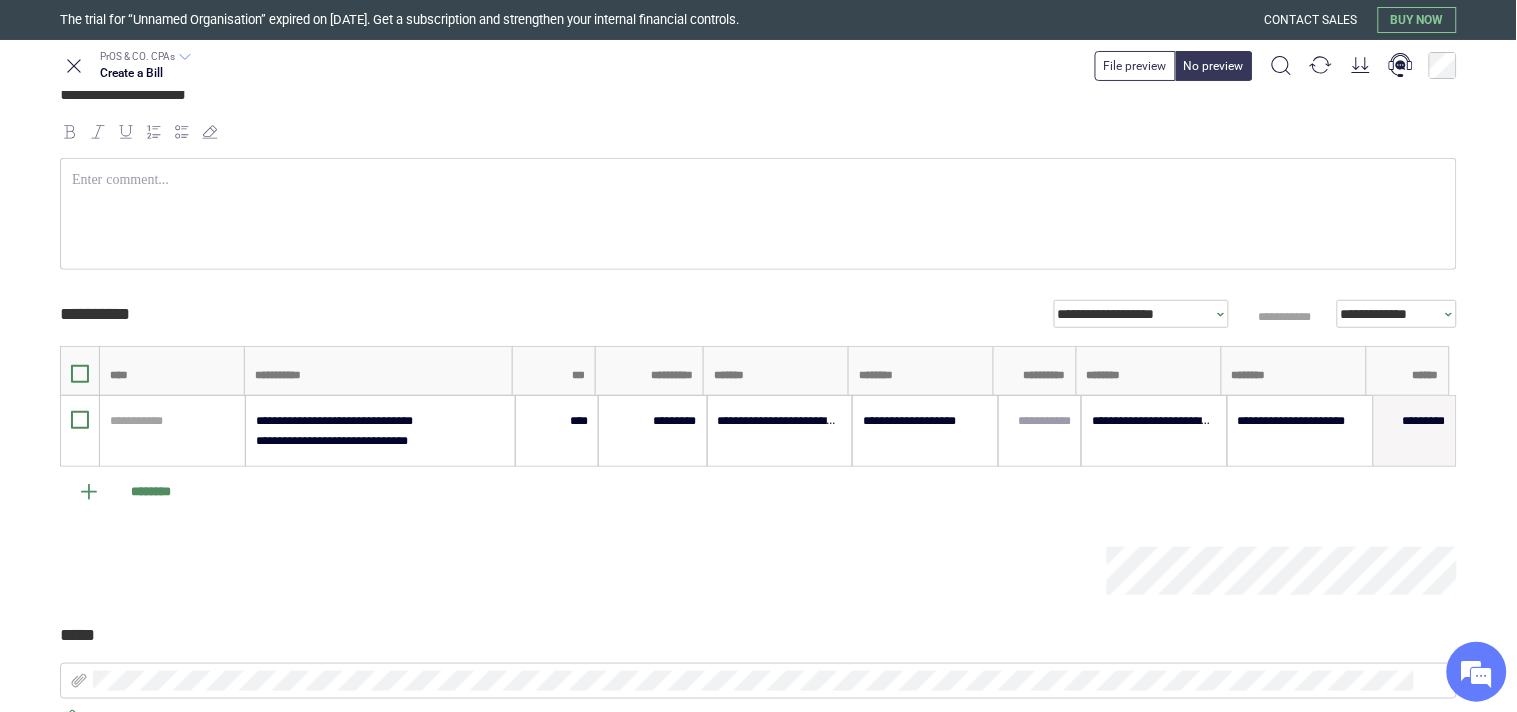 click at bounding box center (583, 571) 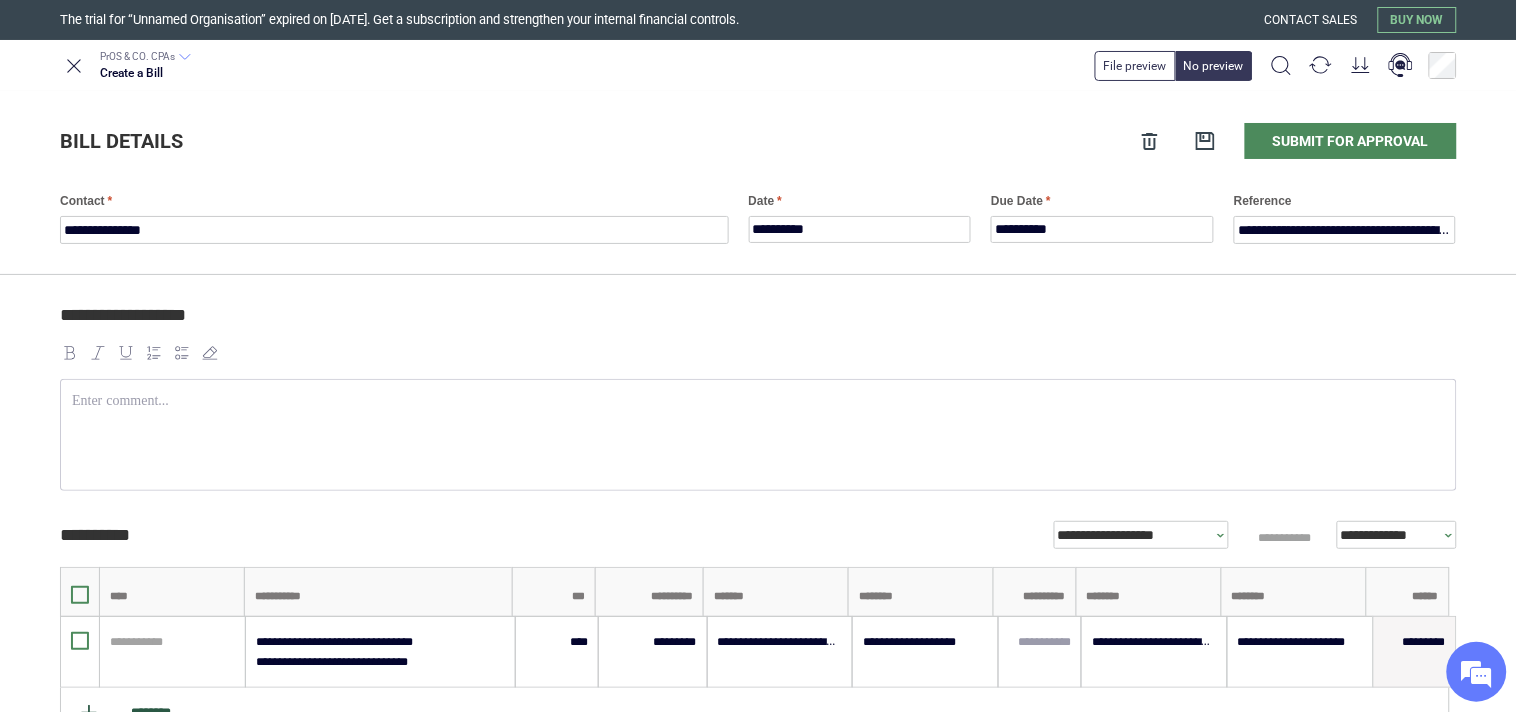scroll, scrollTop: 0, scrollLeft: 0, axis: both 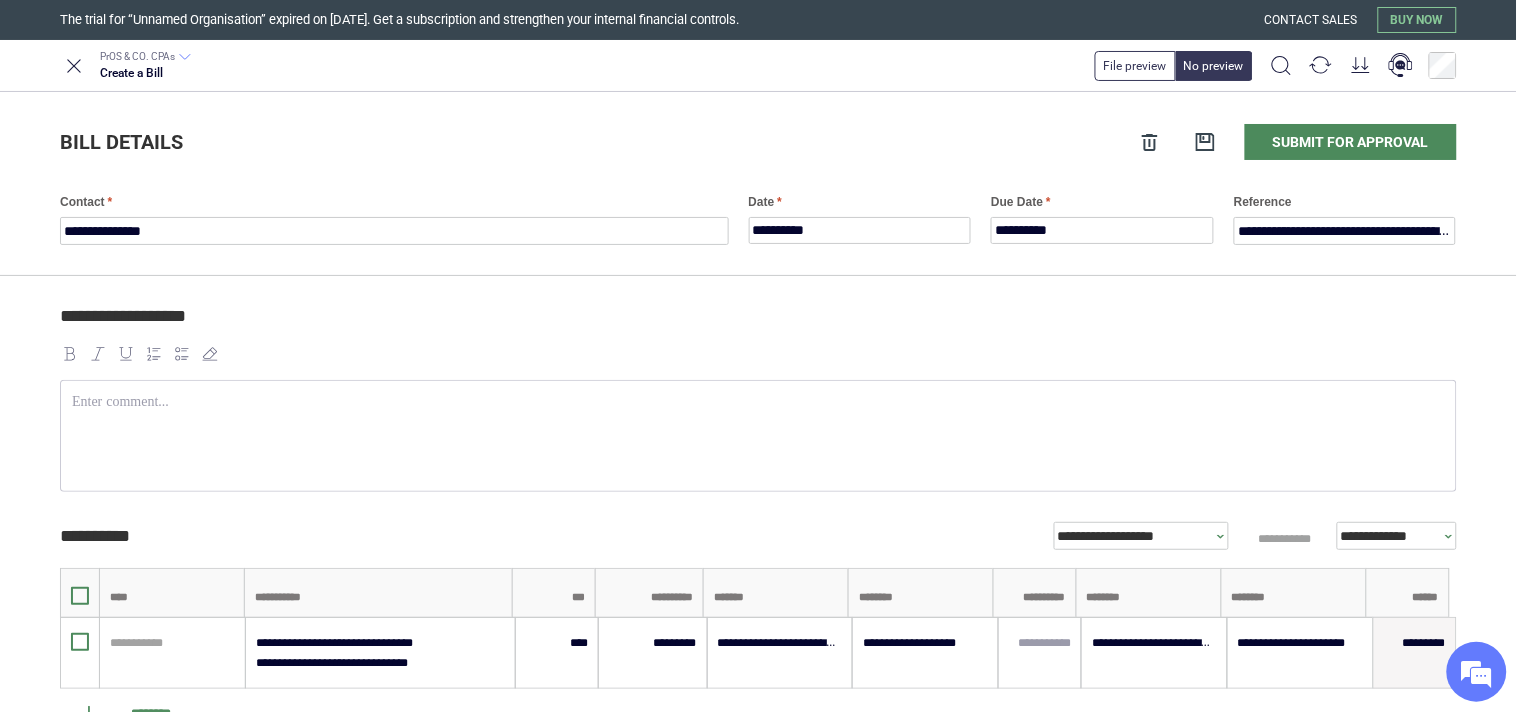 click at bounding box center [758, 354] 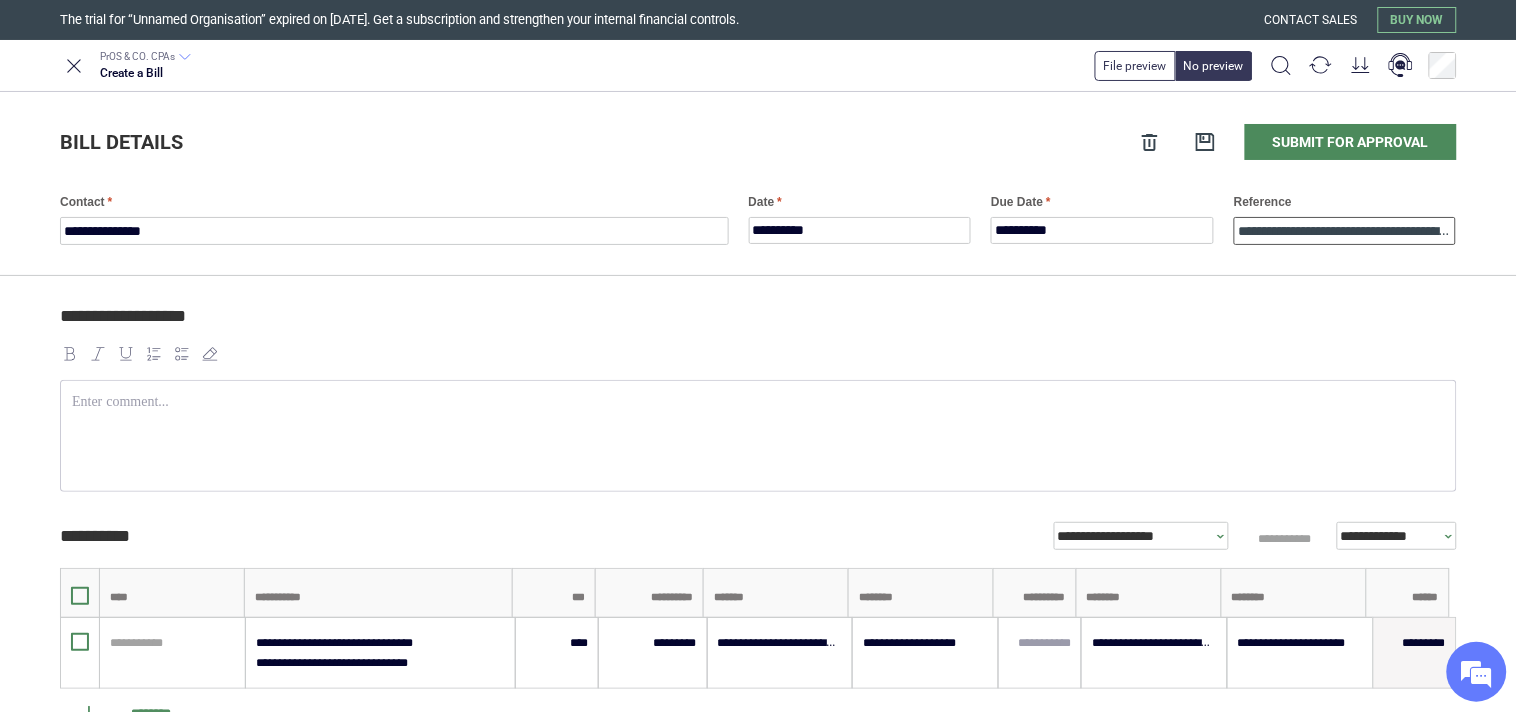 click on "**********" at bounding box center [1345, 231] 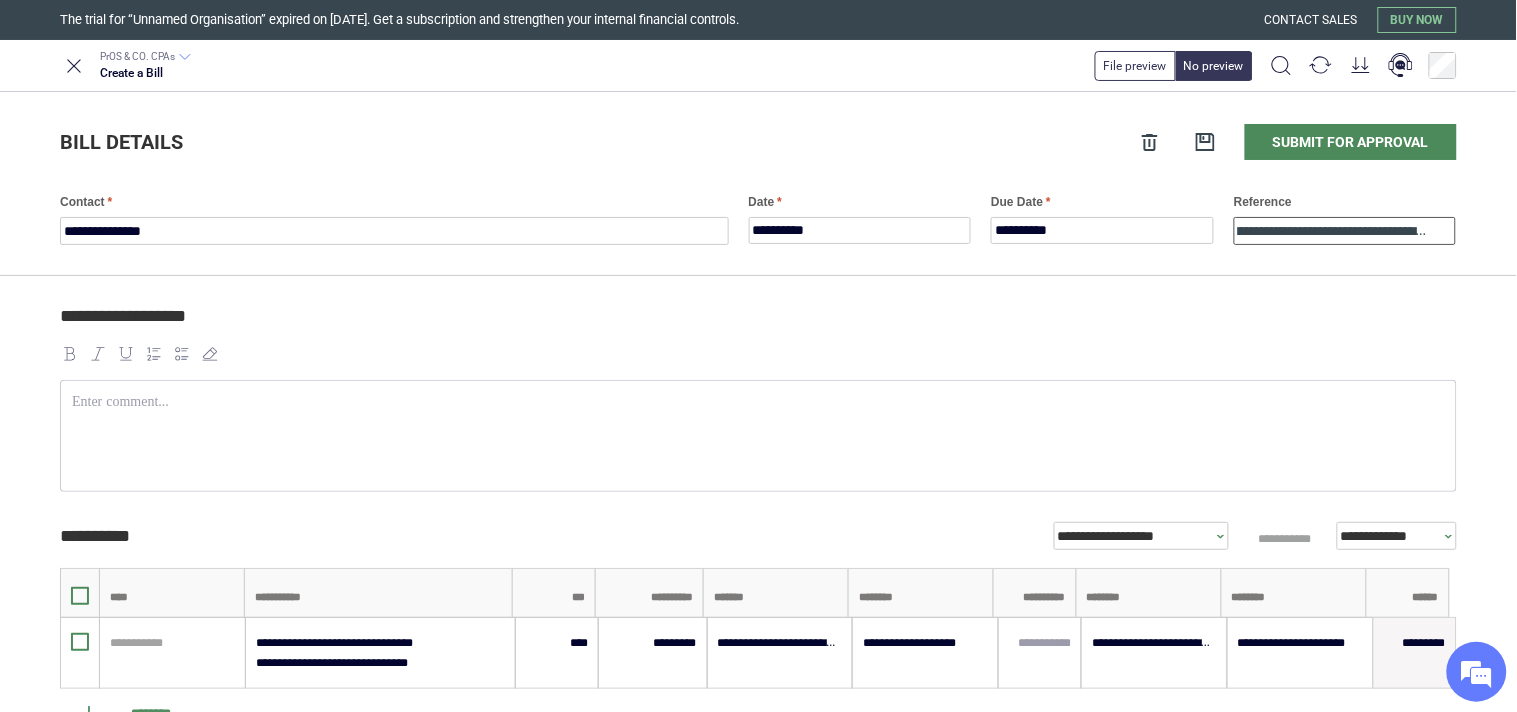 scroll, scrollTop: 0, scrollLeft: 94, axis: horizontal 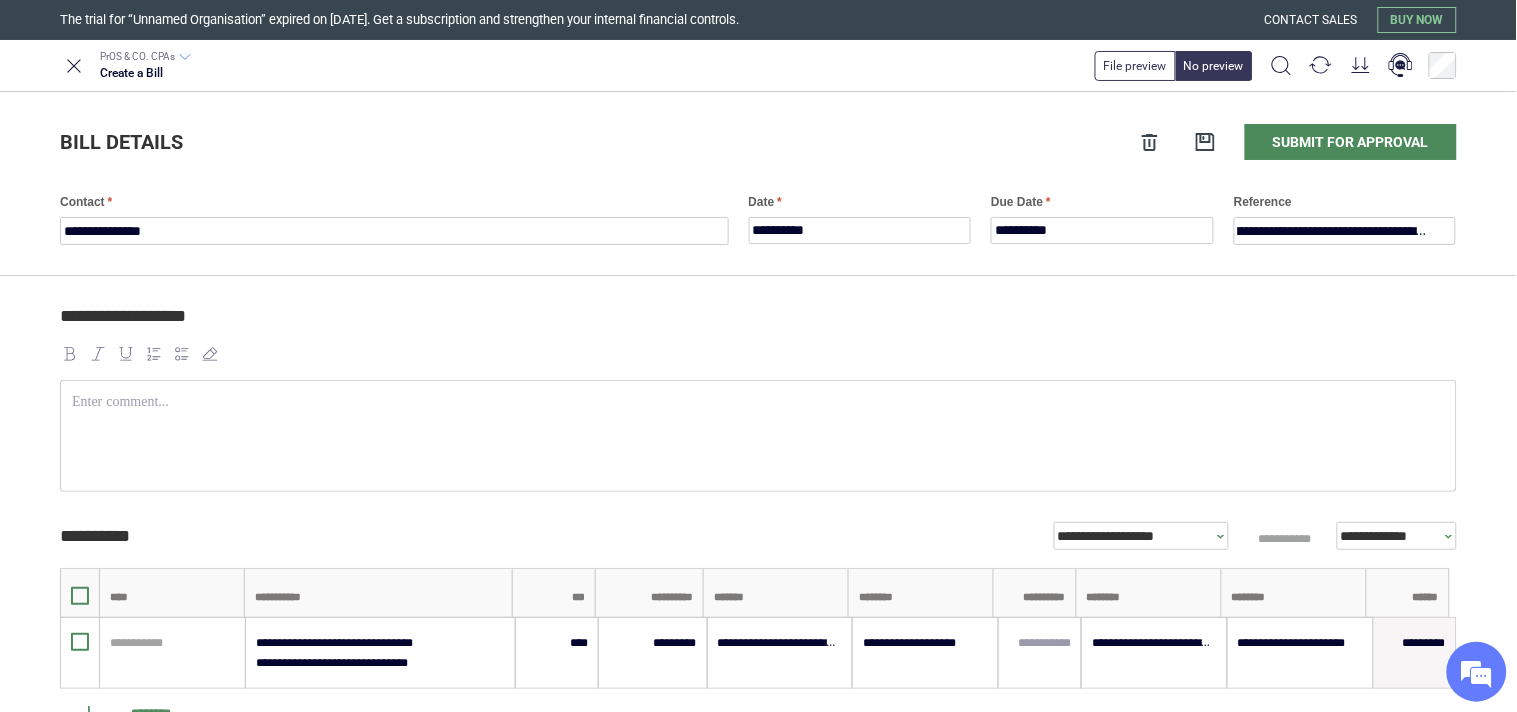 click on "**********" at bounding box center [758, 641] 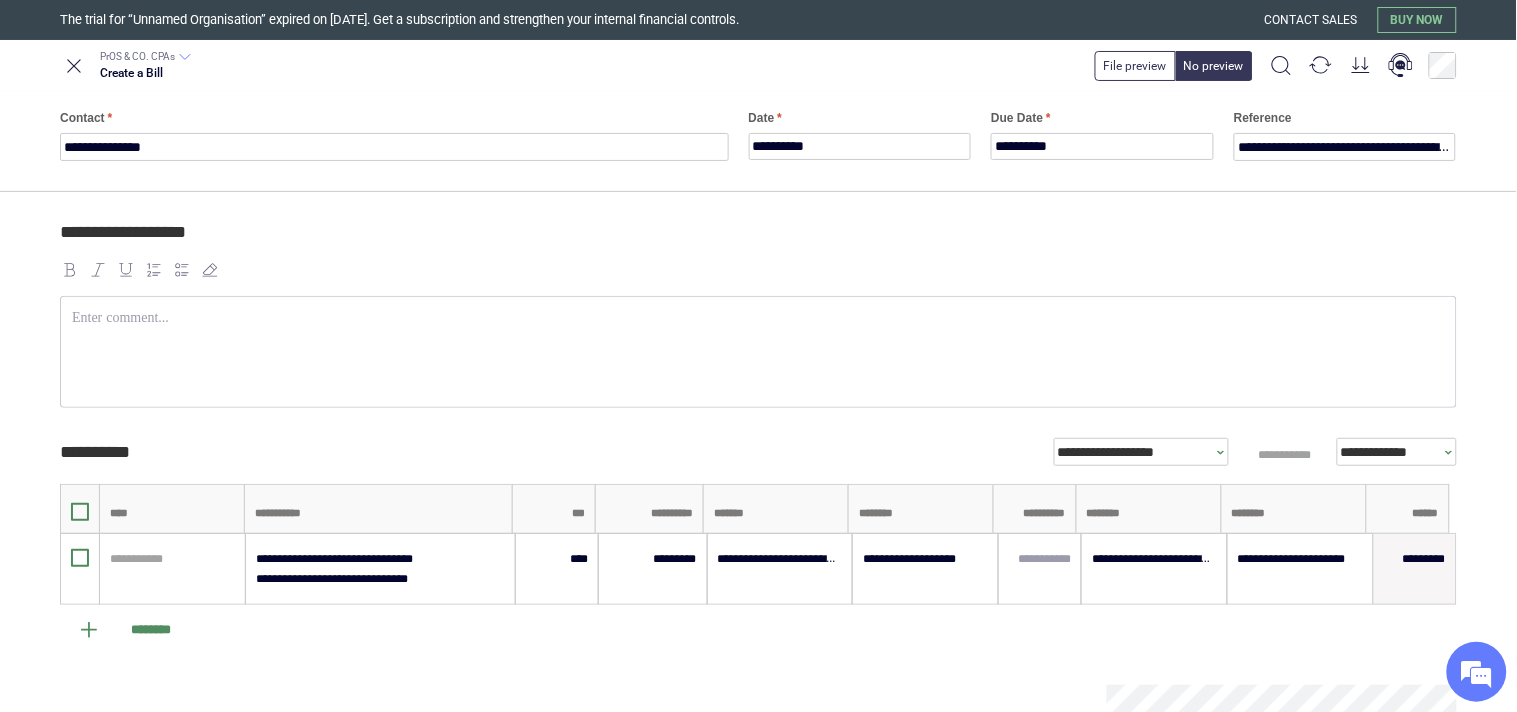 scroll, scrollTop: 0, scrollLeft: 0, axis: both 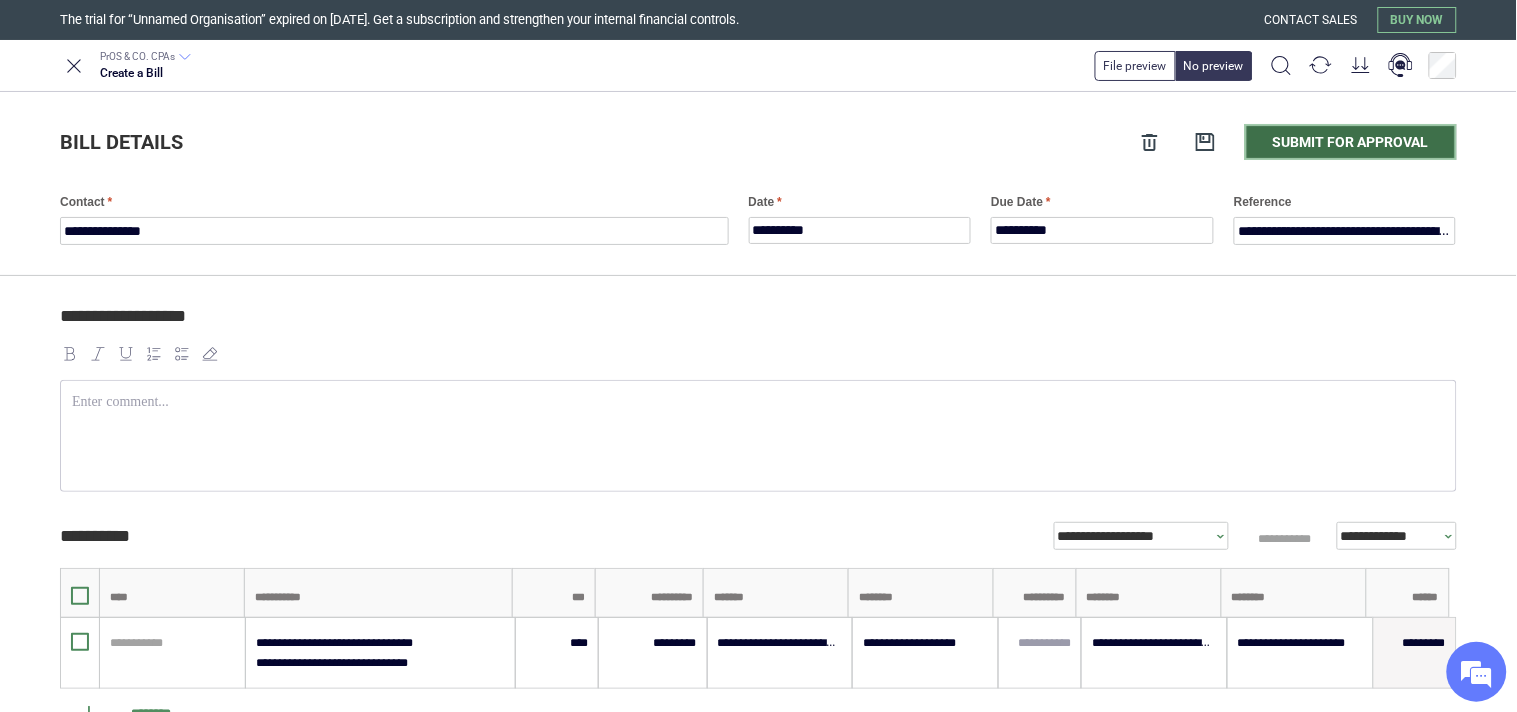 click on "Submit for approval" at bounding box center [1351, 142] 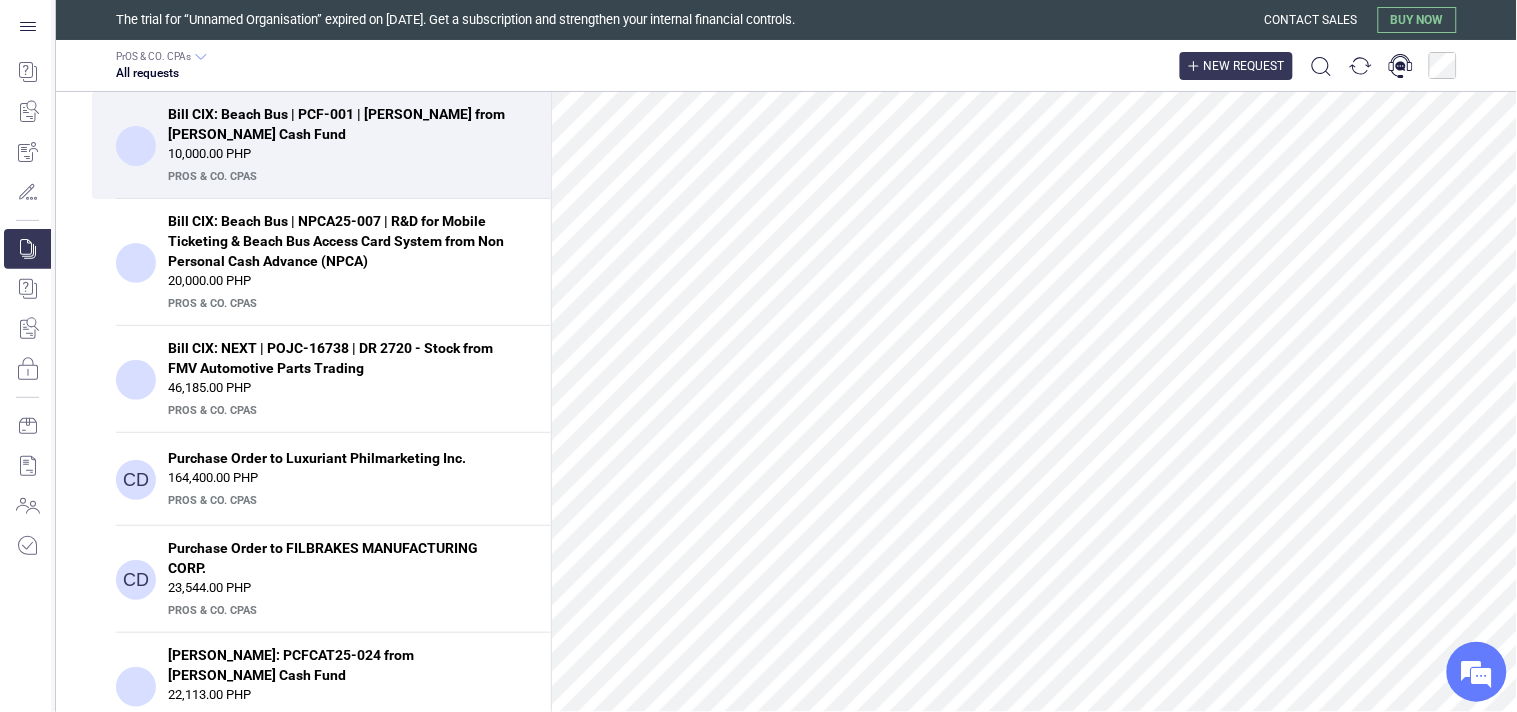 click on "New request" at bounding box center [1236, 66] 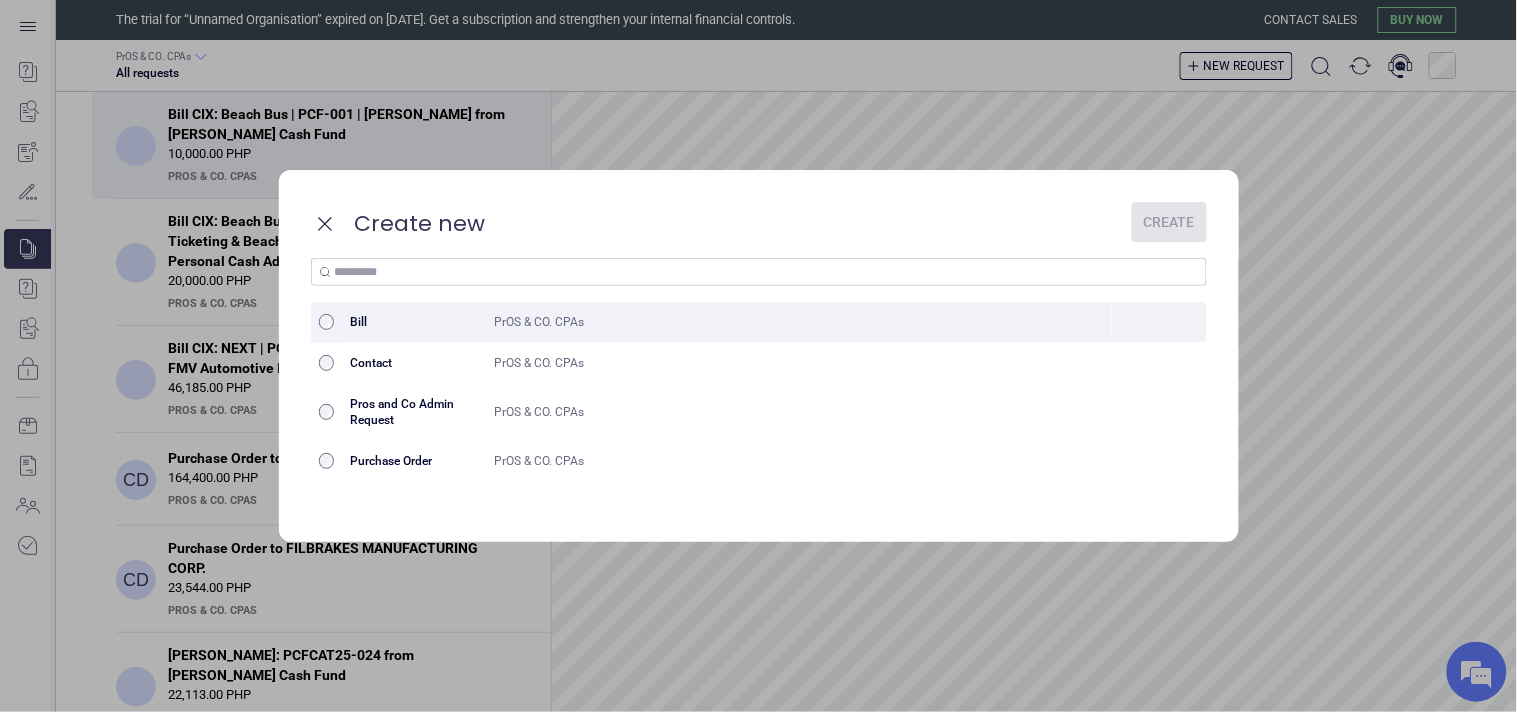 click on "Bill" at bounding box center [415, 322] 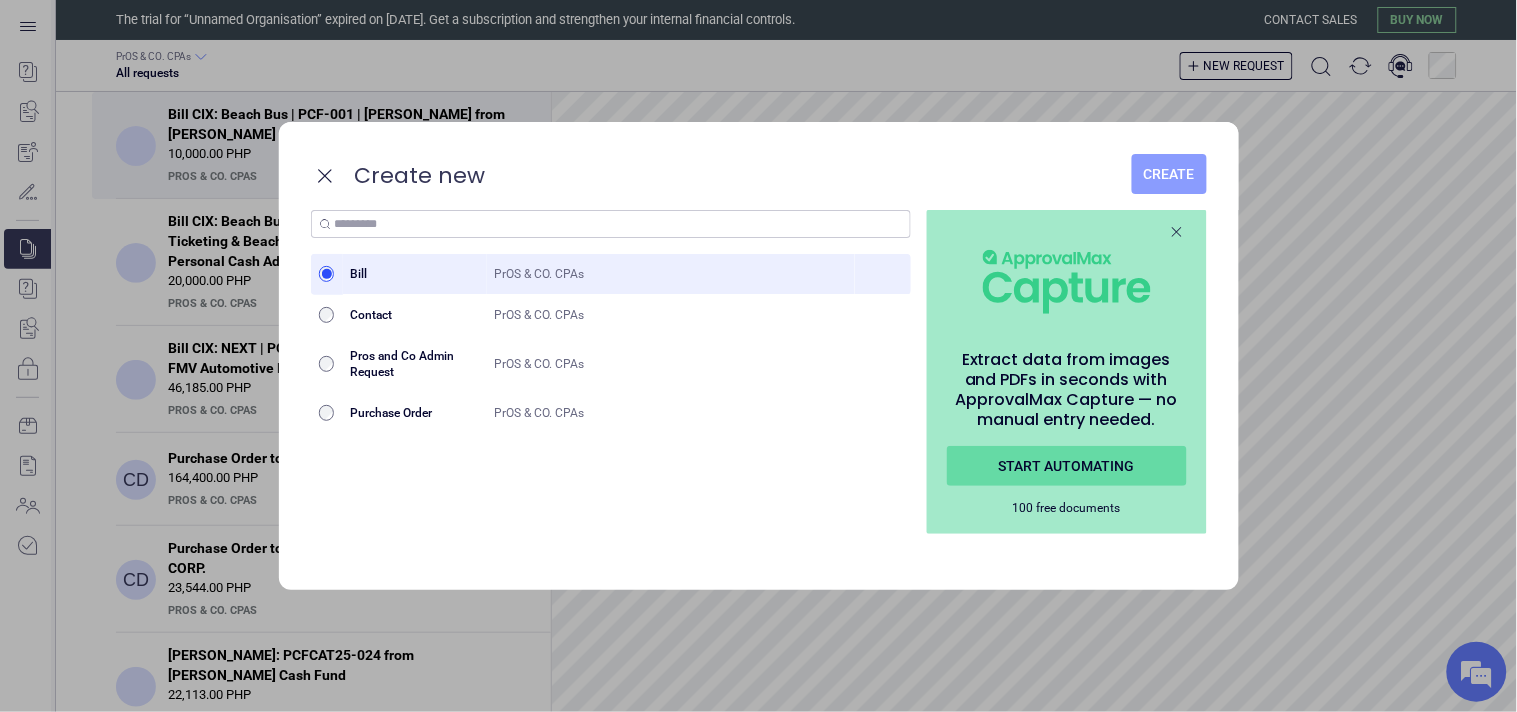 click on "Create" at bounding box center [1169, 174] 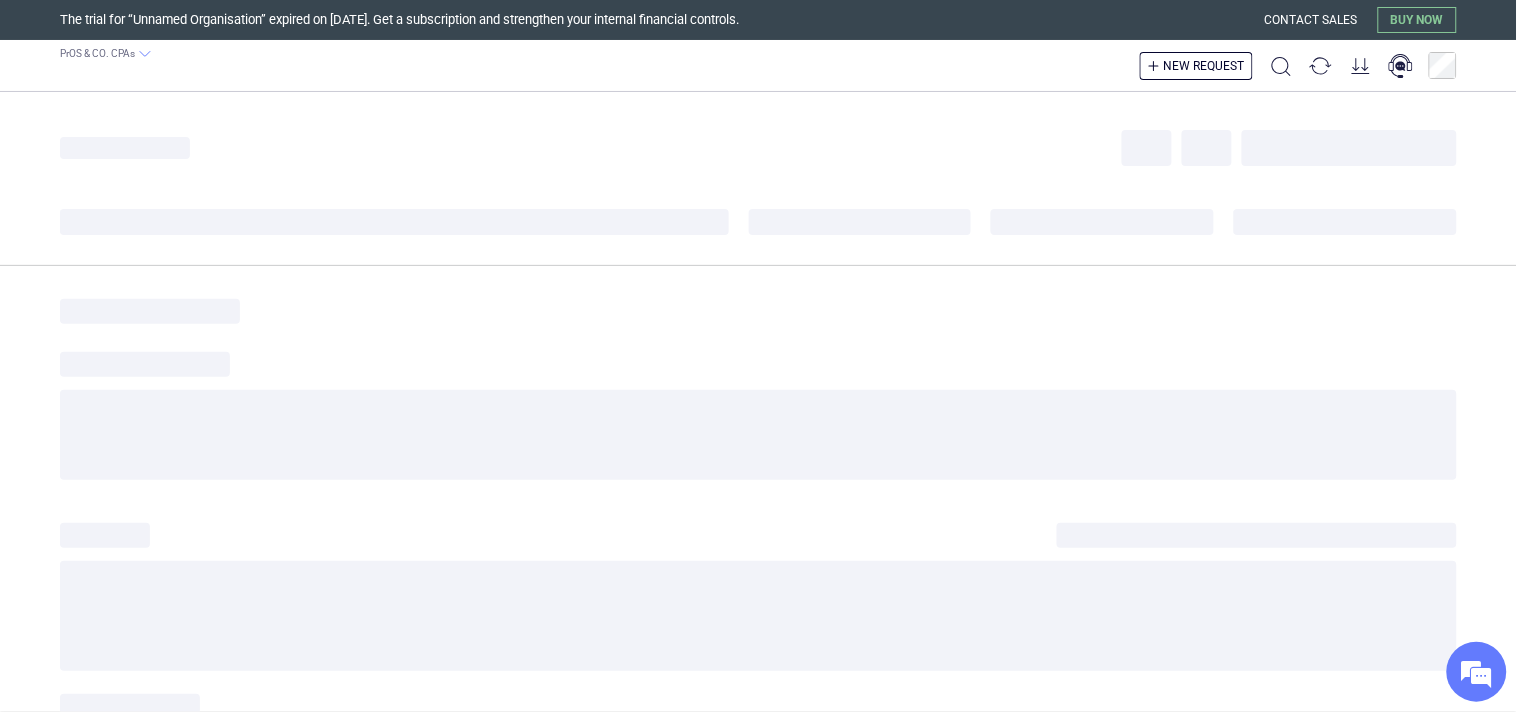 click on "‌ ‌ ‌ ‌" at bounding box center [758, 146] 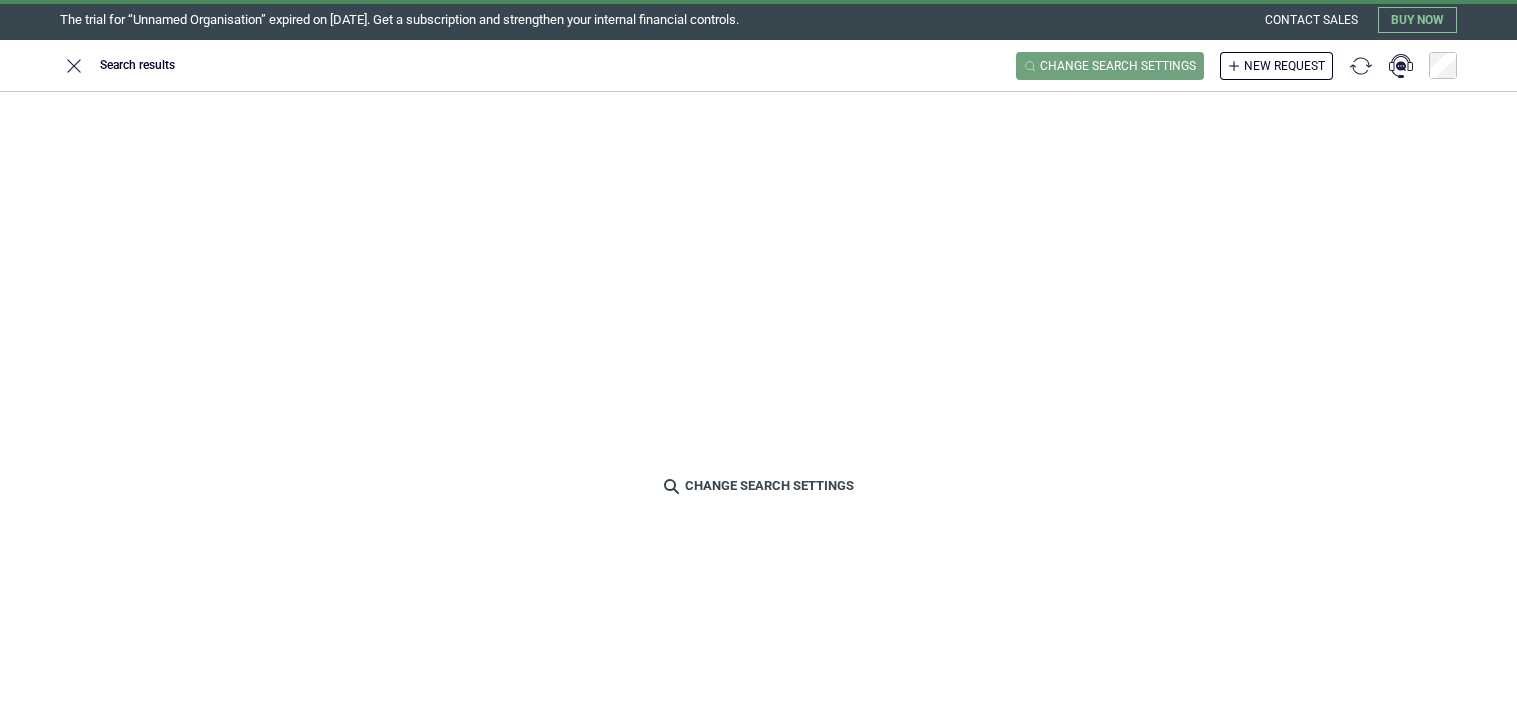 scroll, scrollTop: 0, scrollLeft: 0, axis: both 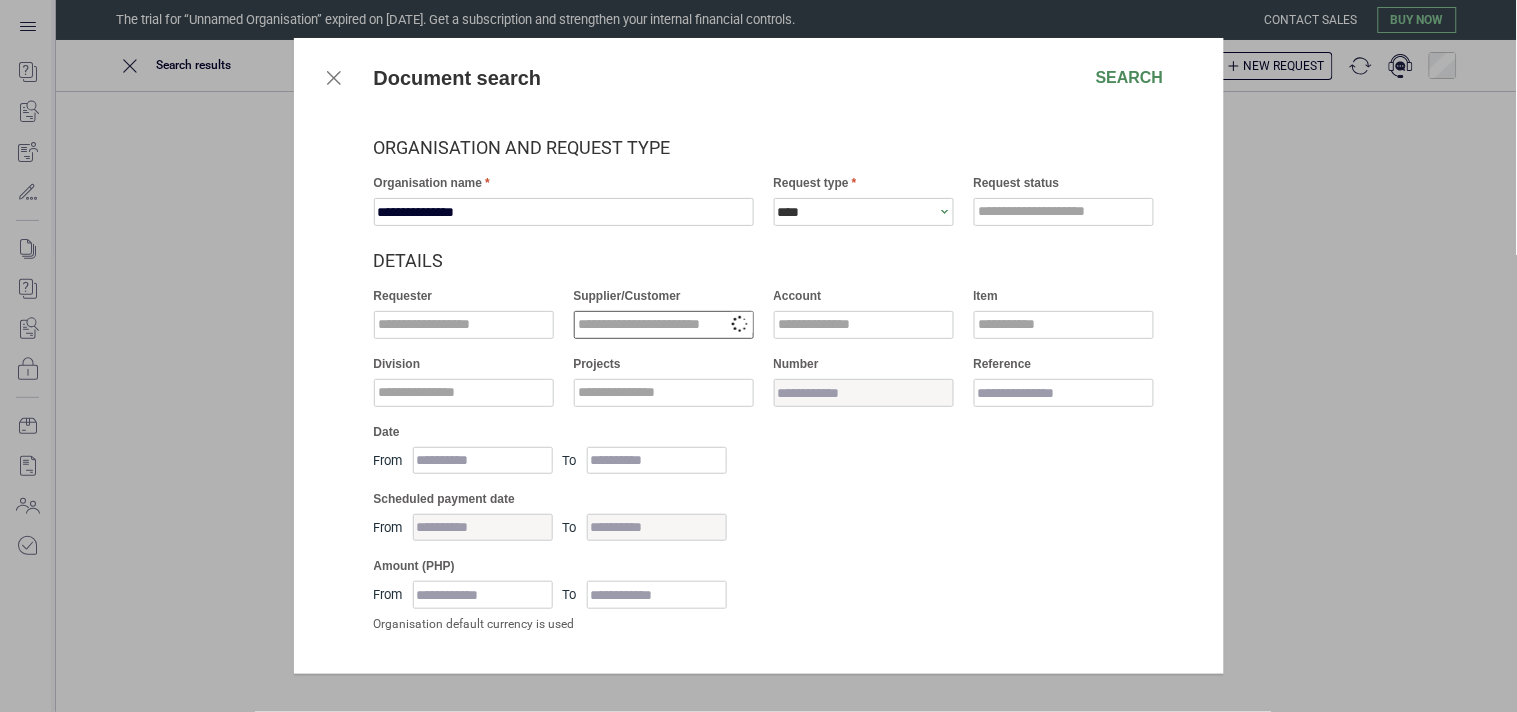click at bounding box center [664, 325] 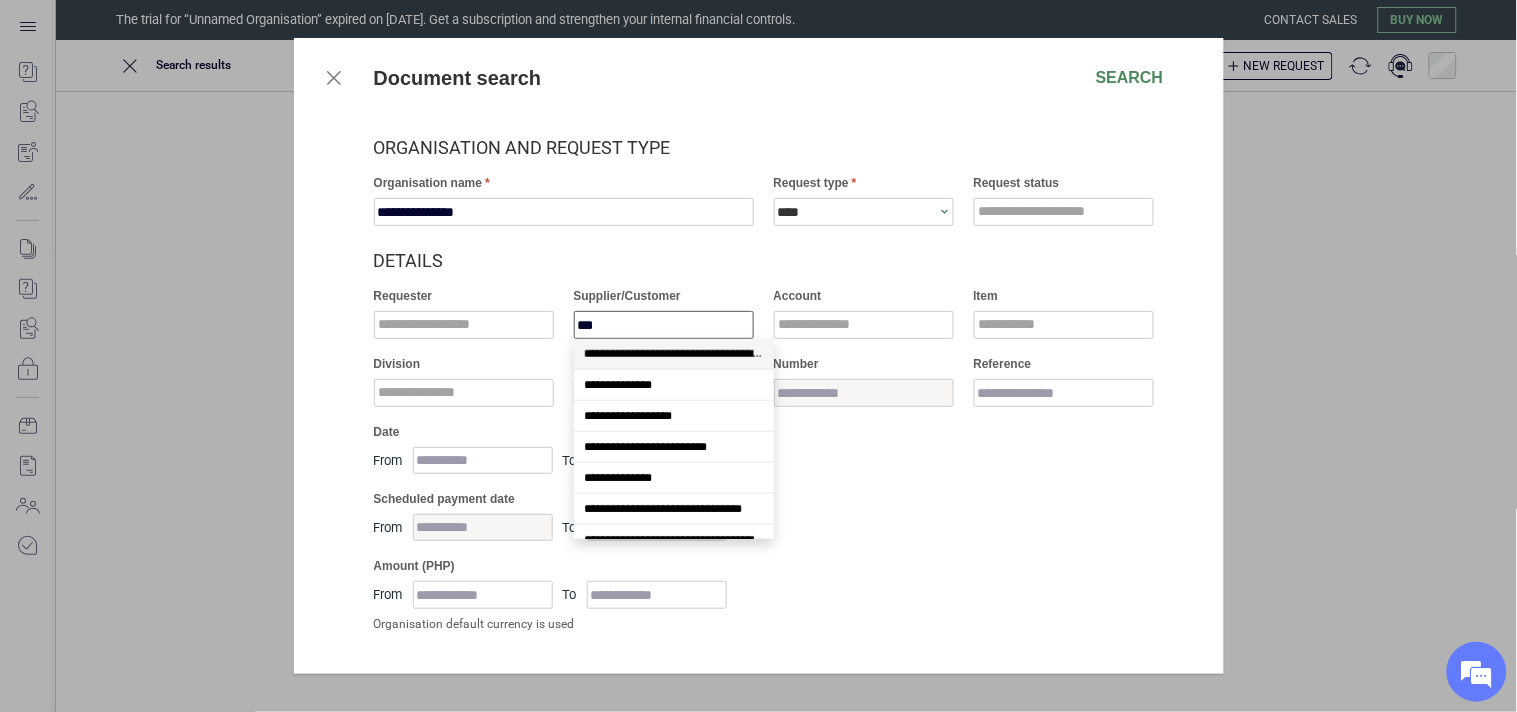 type on "****" 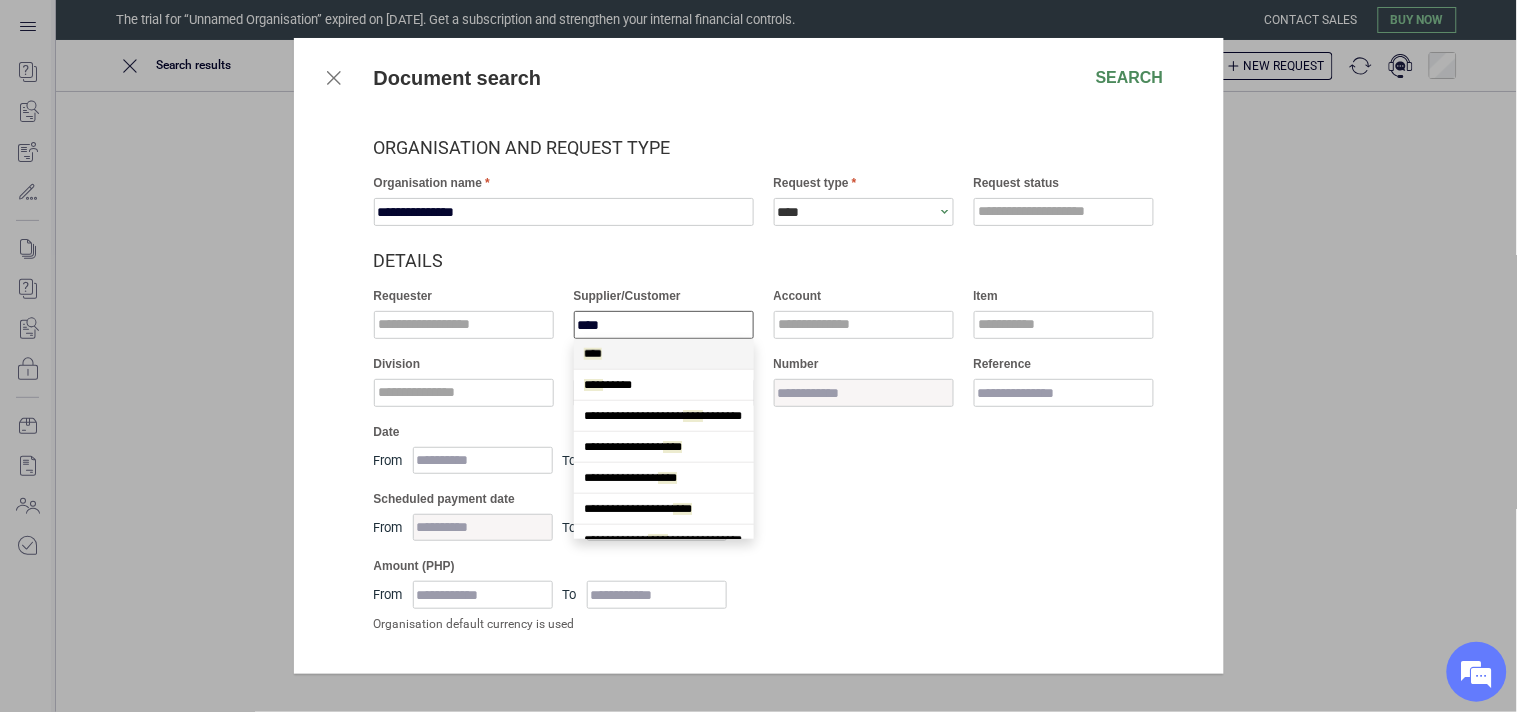 click on "****" at bounding box center (664, 354) 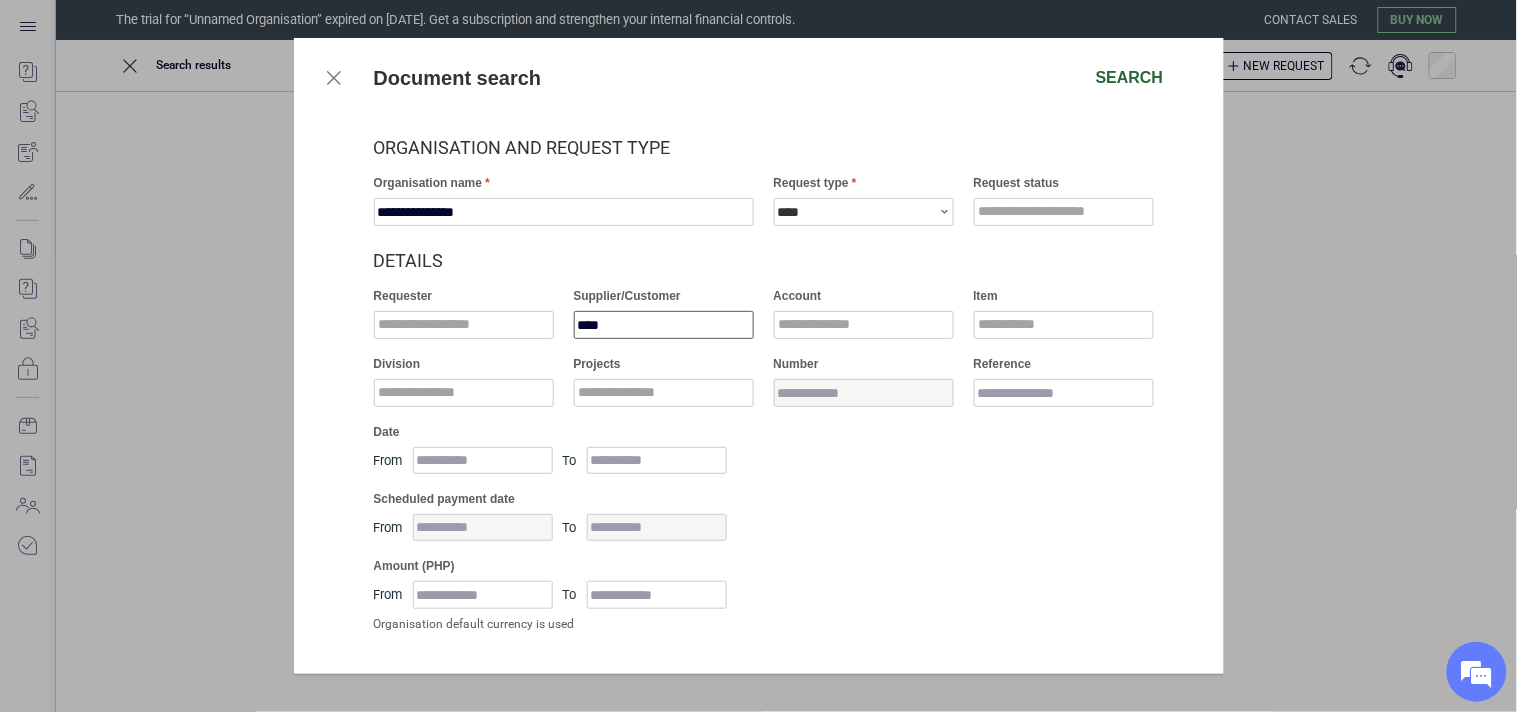 type on "****" 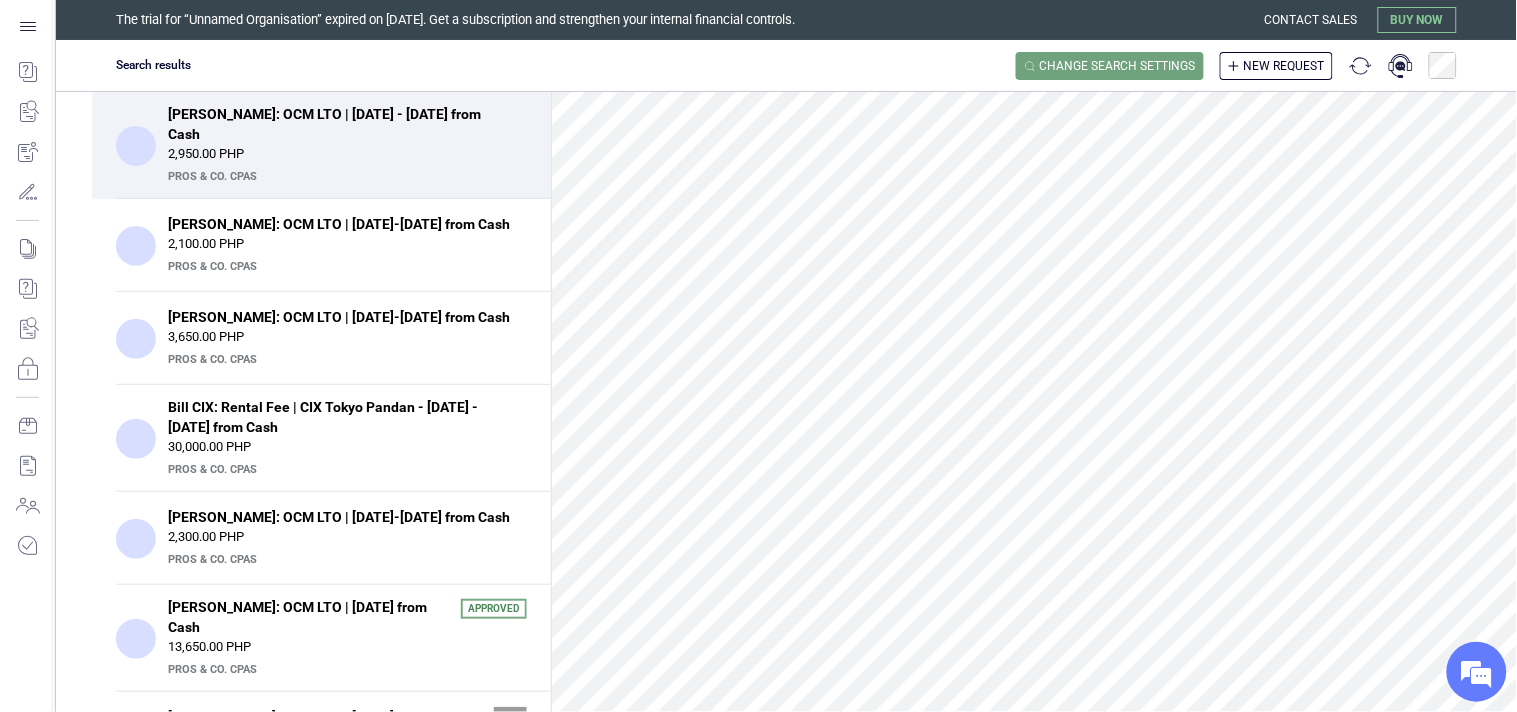 scroll, scrollTop: 0, scrollLeft: 0, axis: both 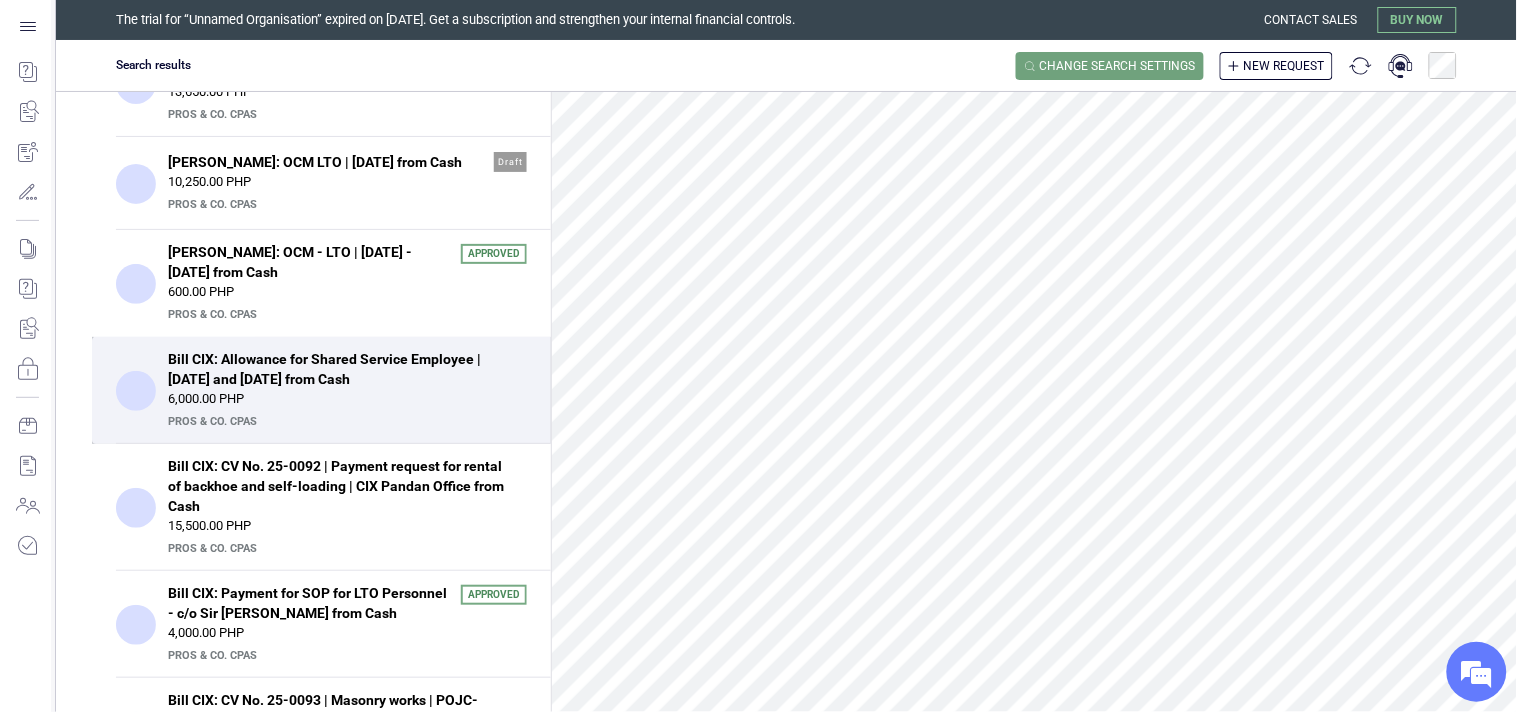 click on "Bill CIX: Allowance for Shared Service Employee | [DATE] and [DATE] from Cash" at bounding box center [341, 369] 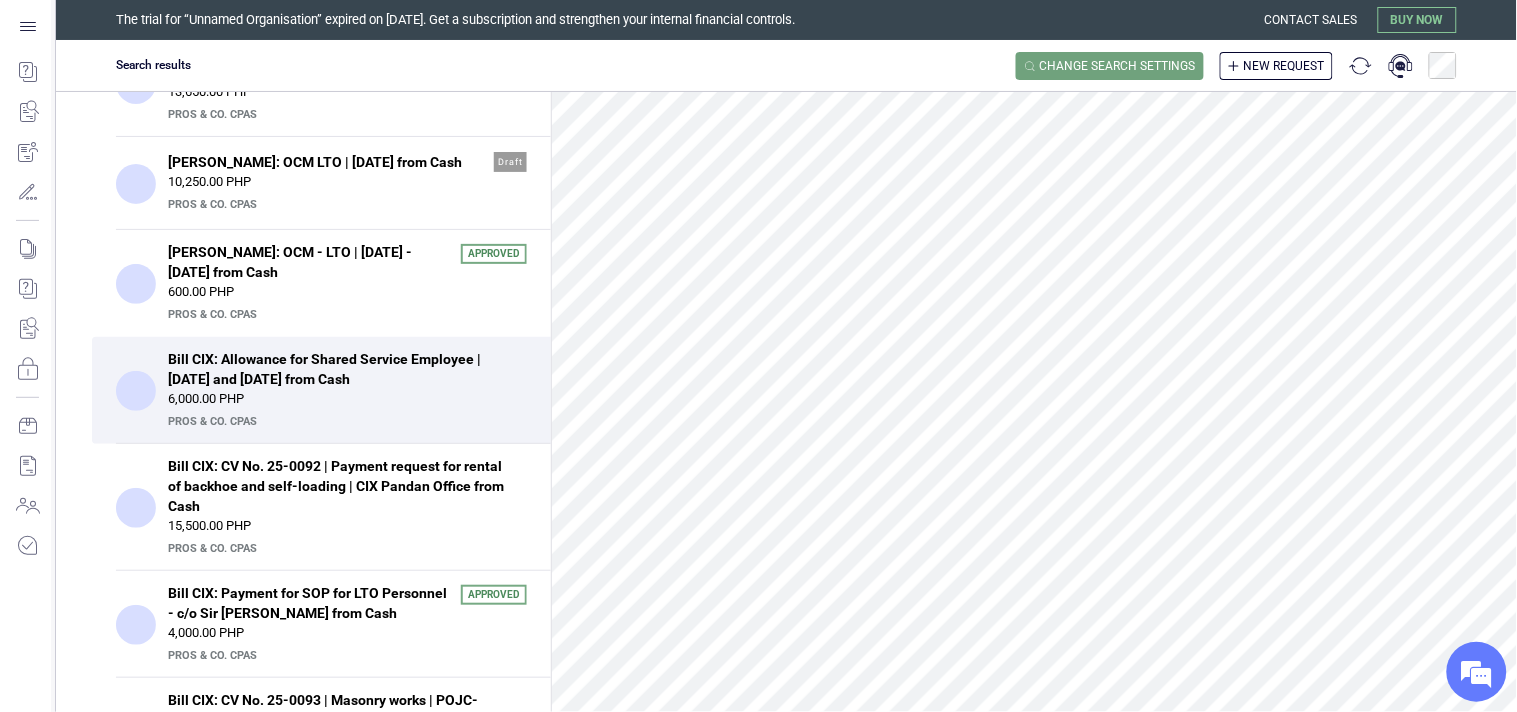 scroll, scrollTop: 0, scrollLeft: 0, axis: both 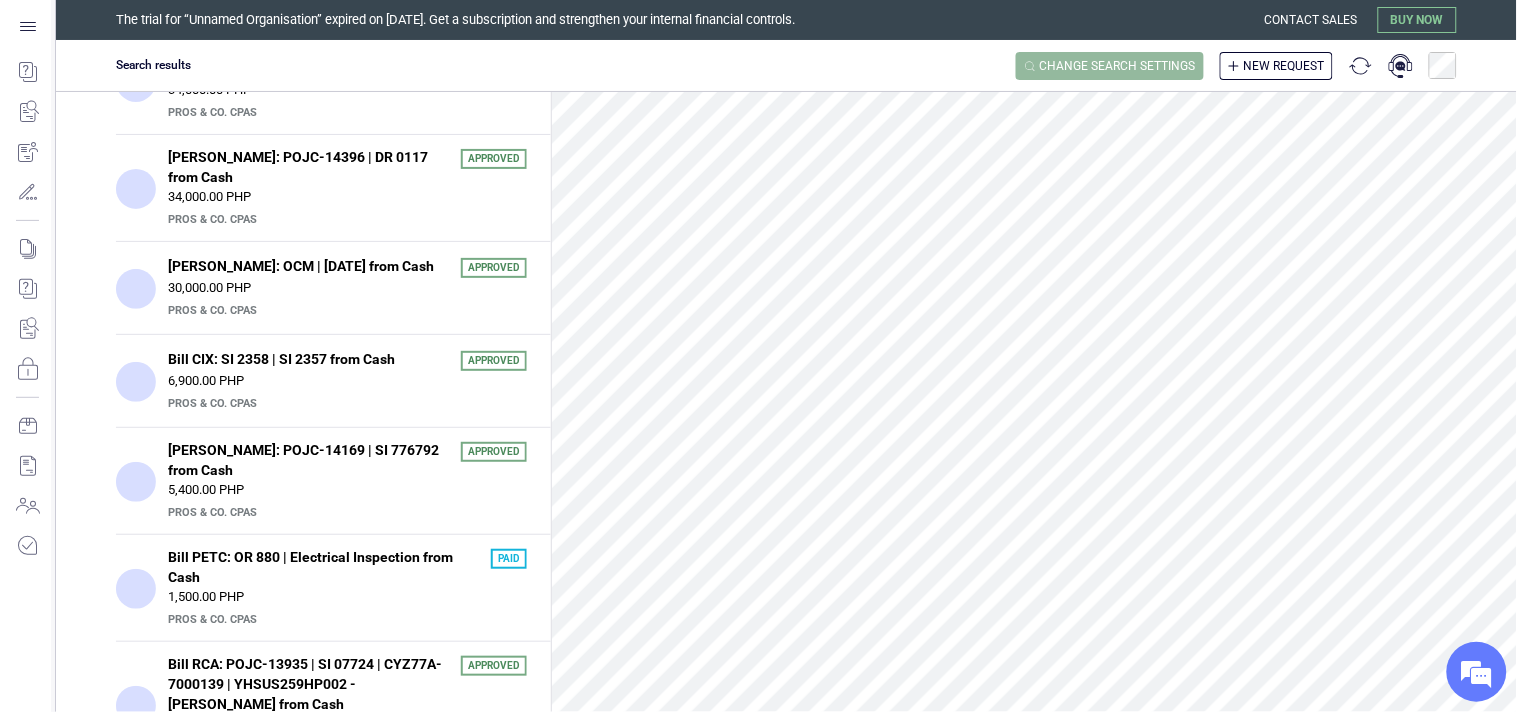 click on "Change search settings" at bounding box center (1118, 66) 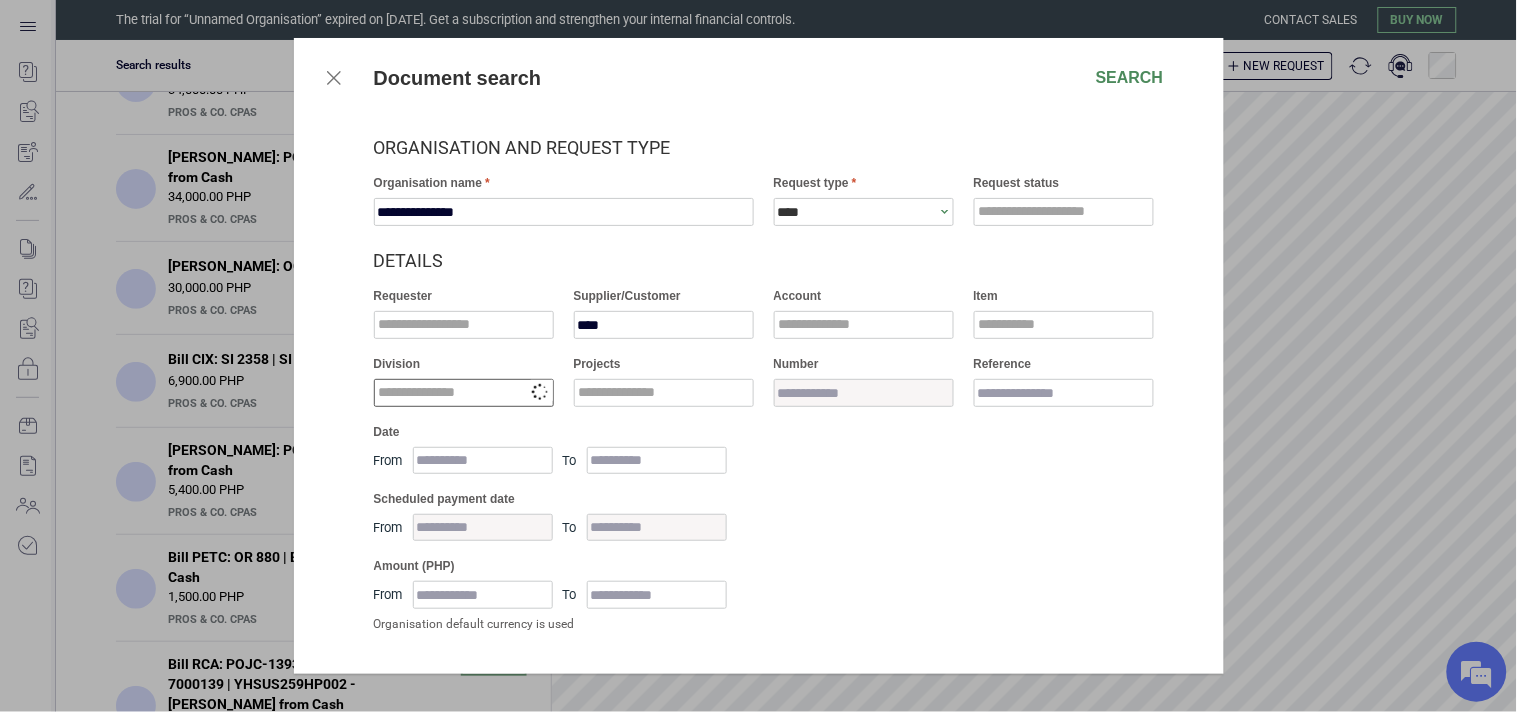 click at bounding box center (464, 393) 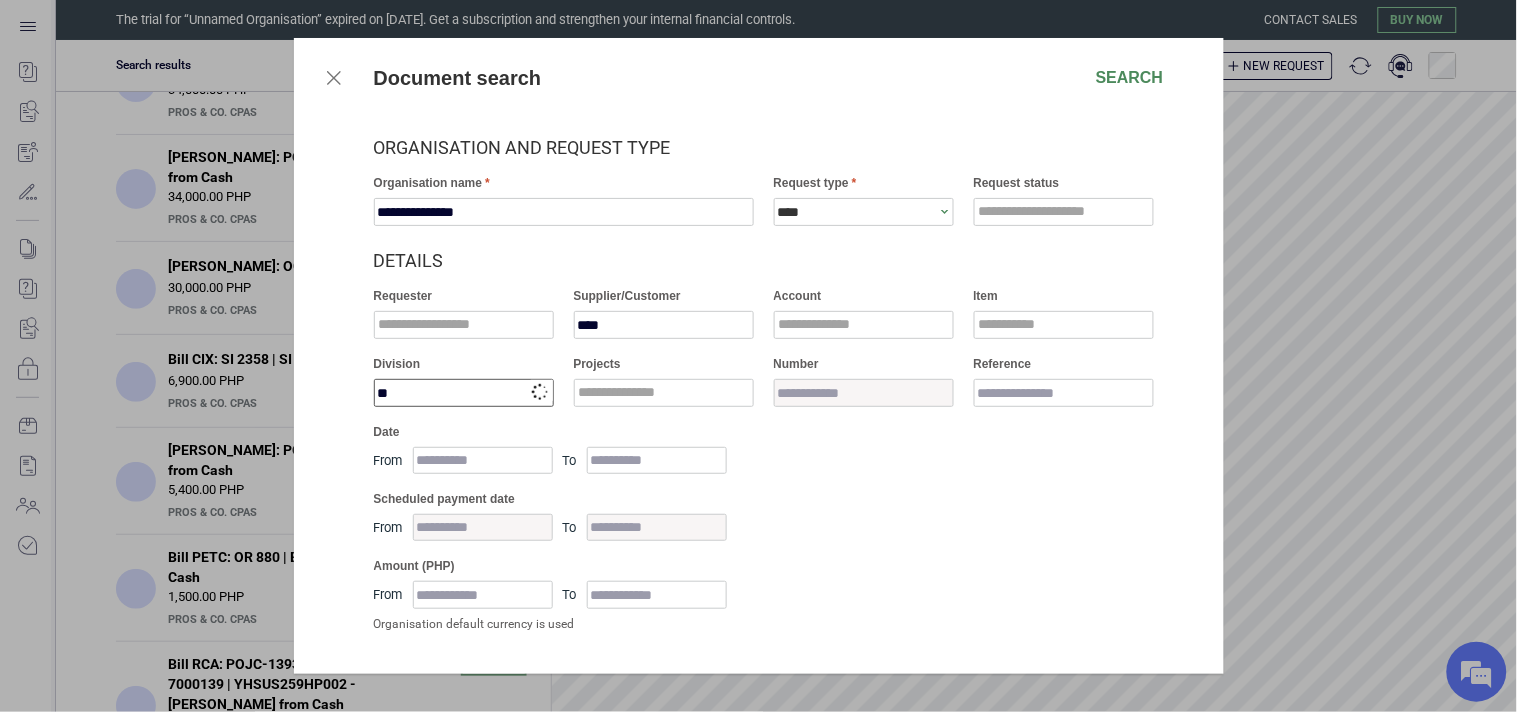 type on "***" 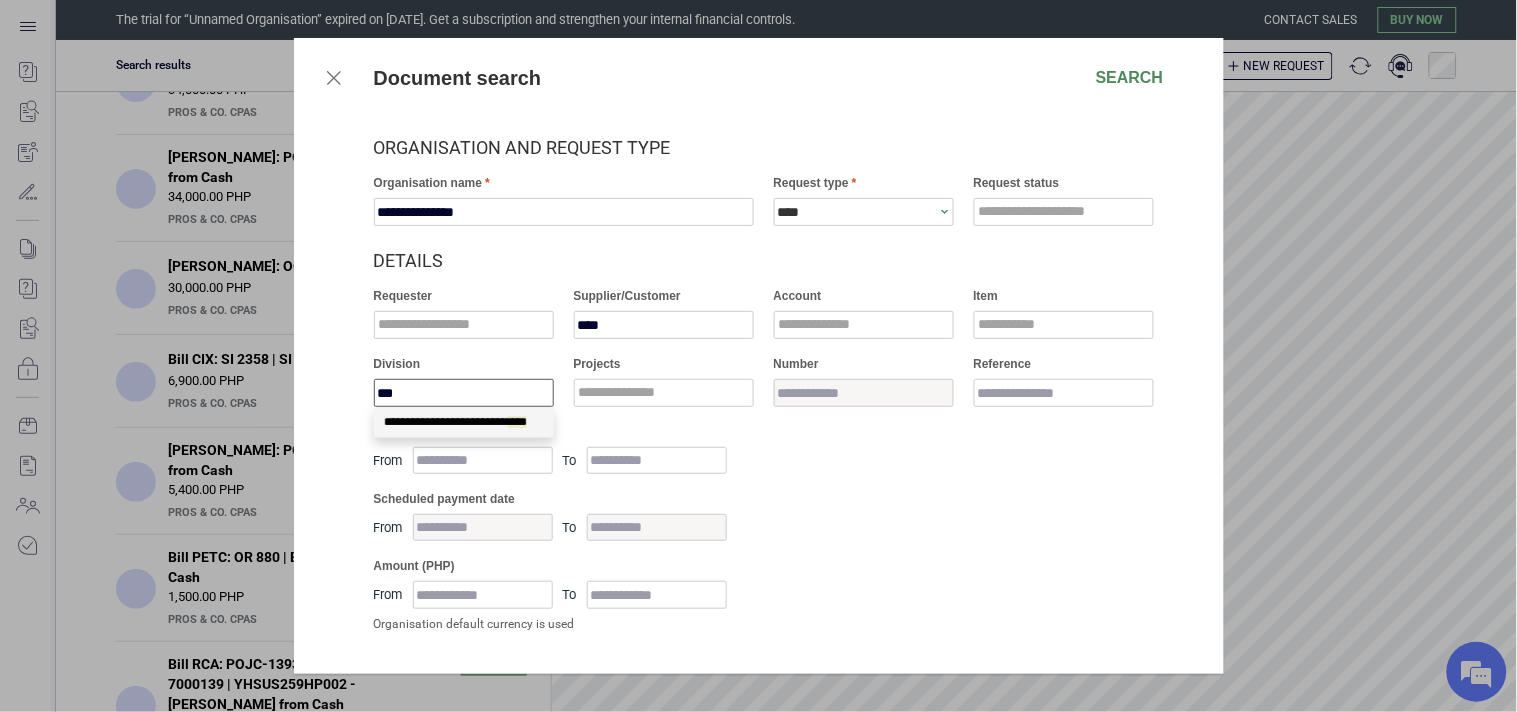 click on "**********" at bounding box center [455, 422] 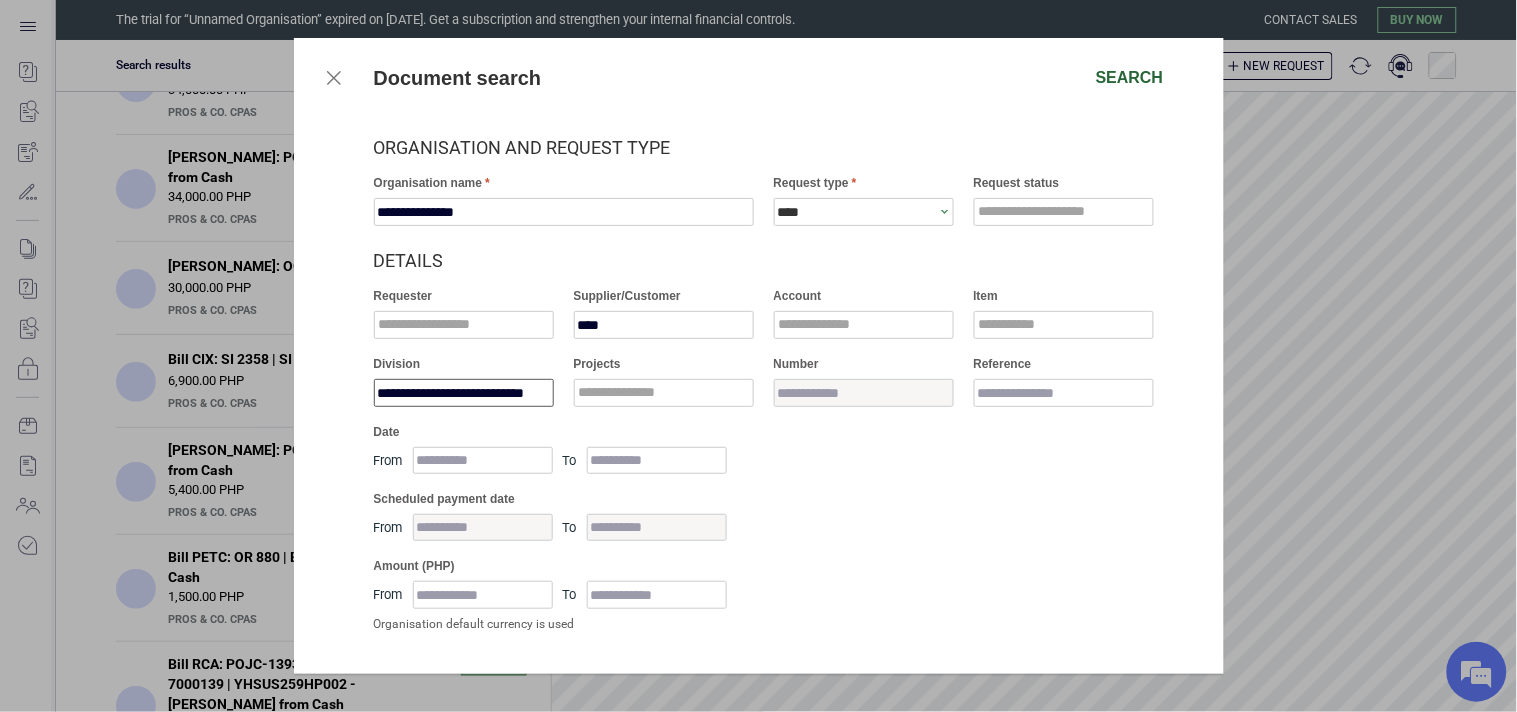 type on "**********" 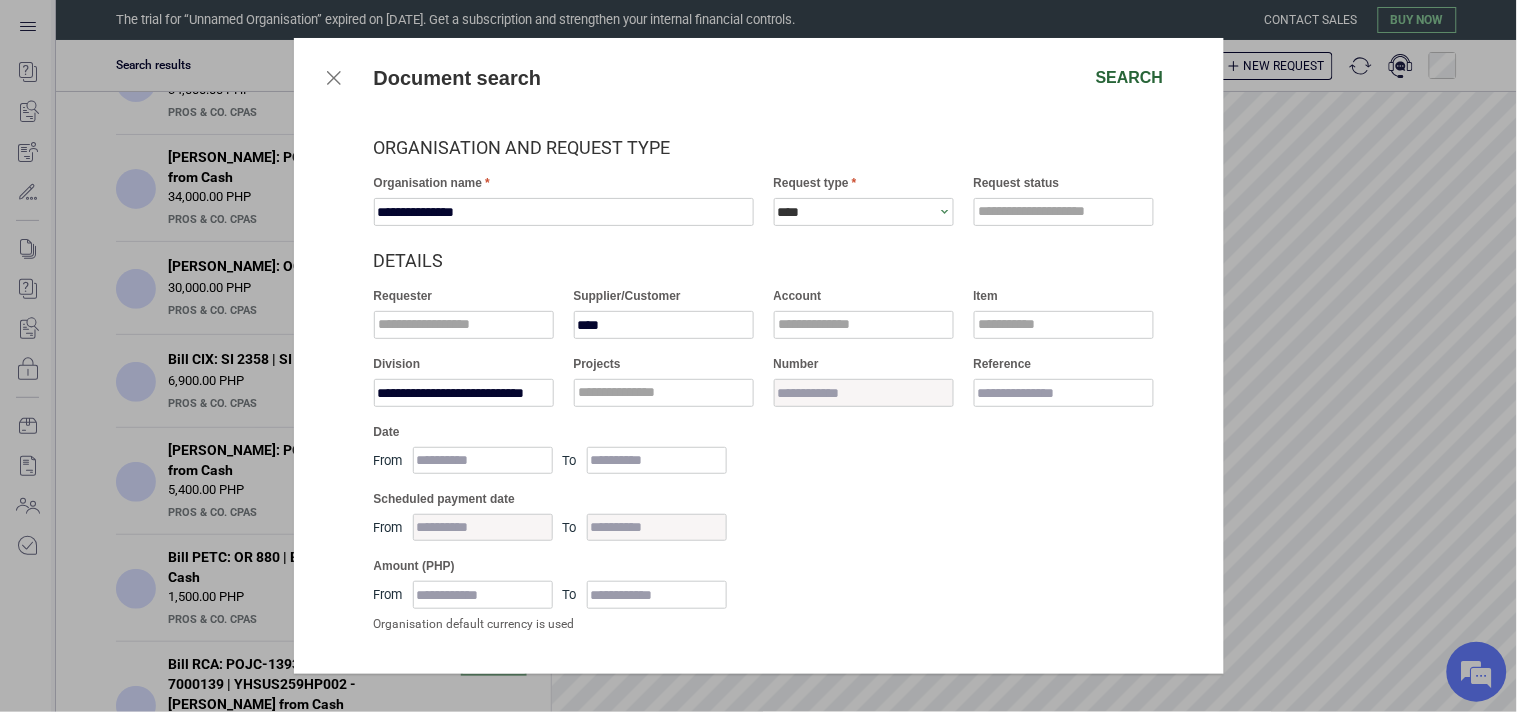 click on "Search" at bounding box center [1130, 78] 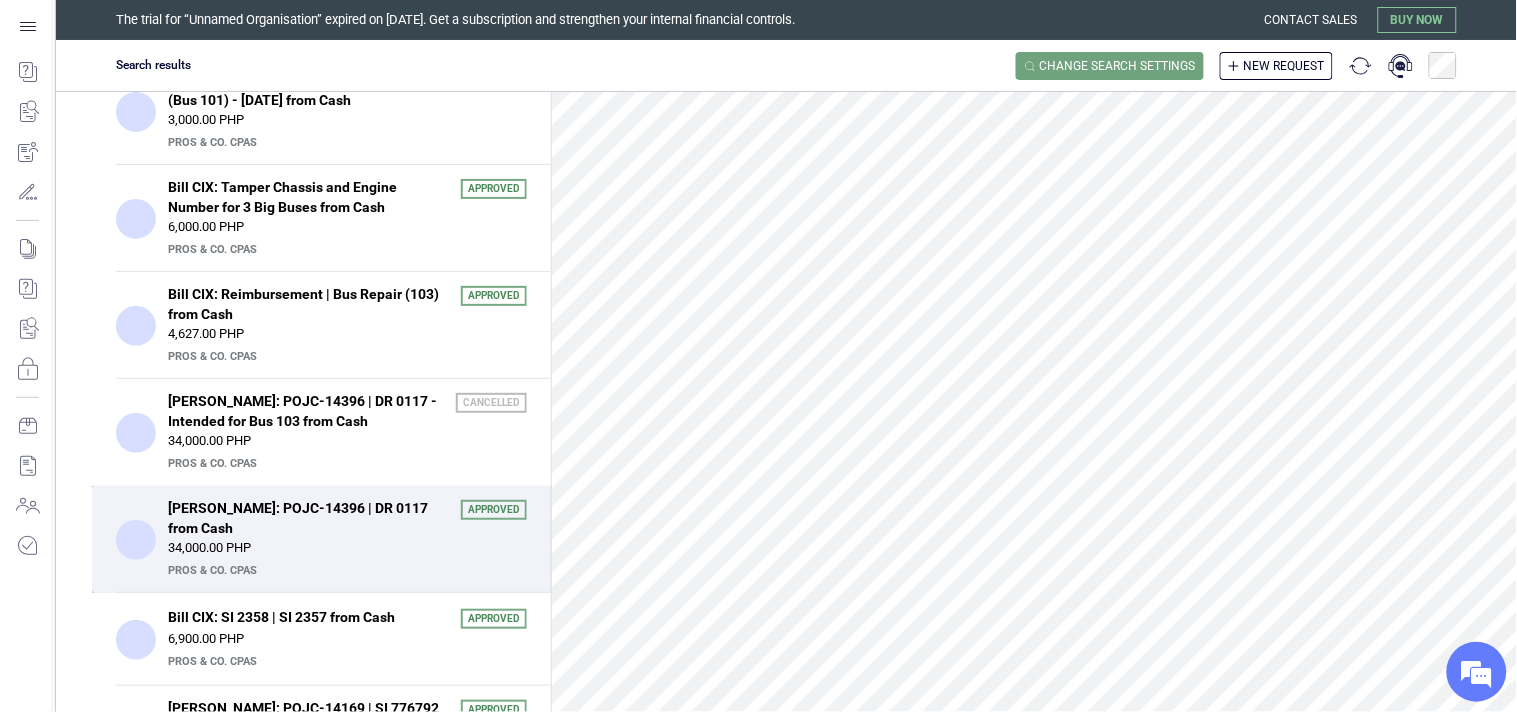 scroll, scrollTop: 1016, scrollLeft: 0, axis: vertical 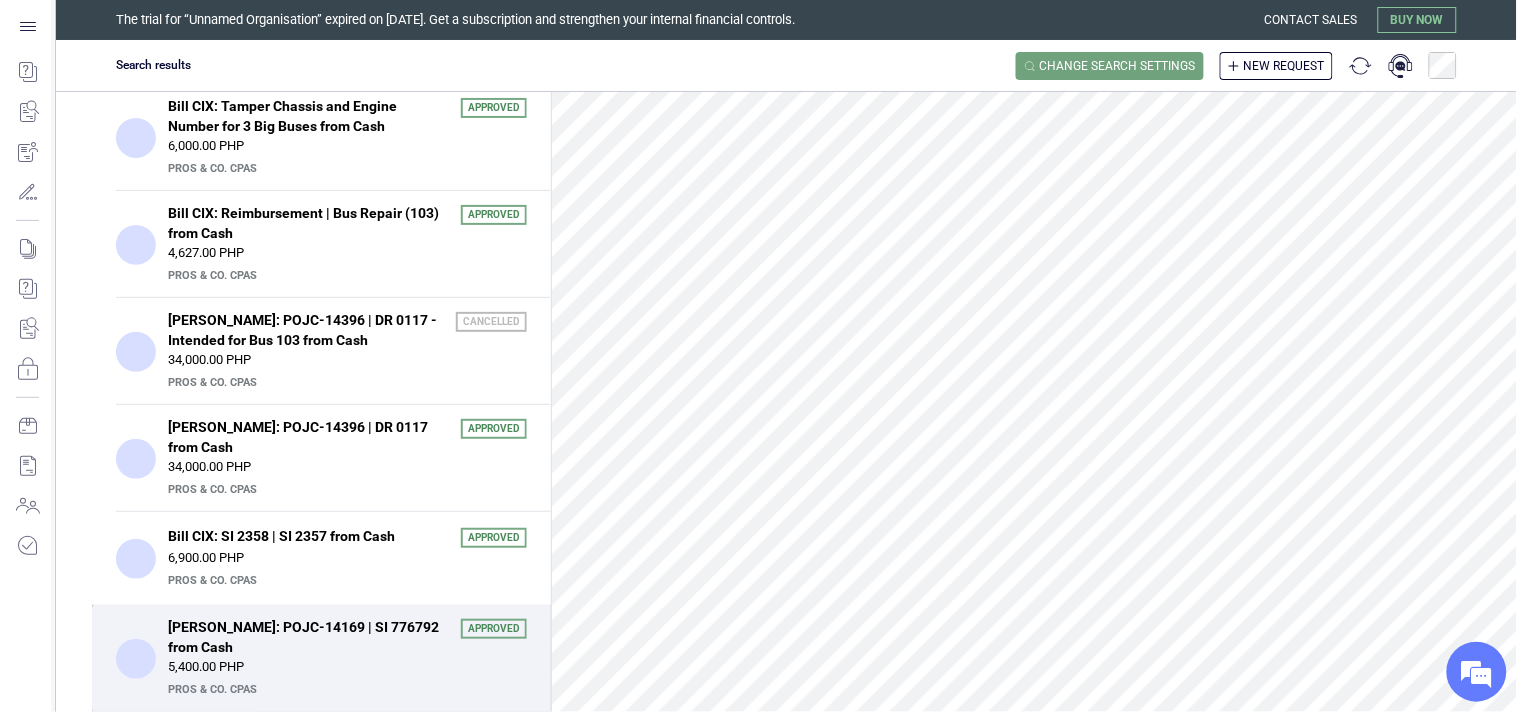 click on "5,400.00 PHP" at bounding box center [347, 667] 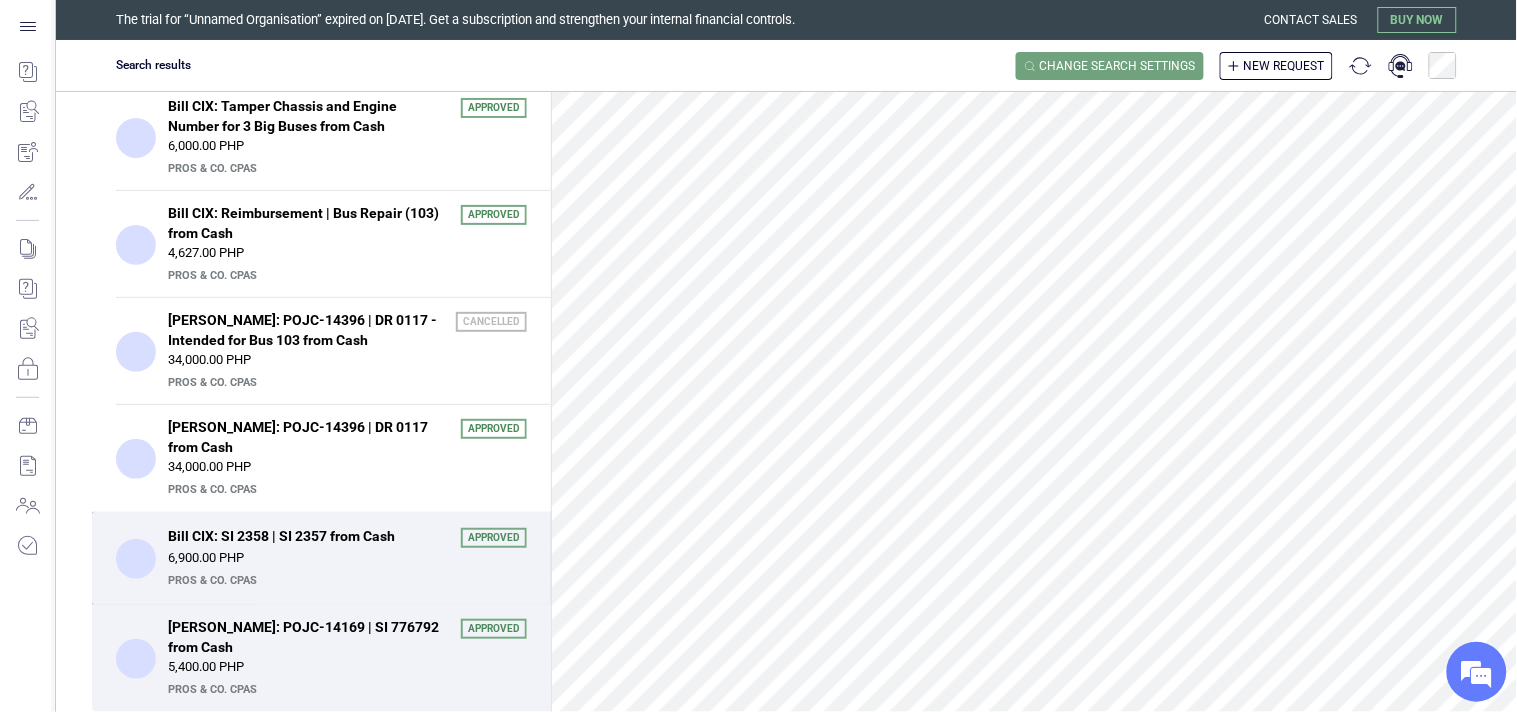 click on "6,900.00 PHP" at bounding box center [347, 558] 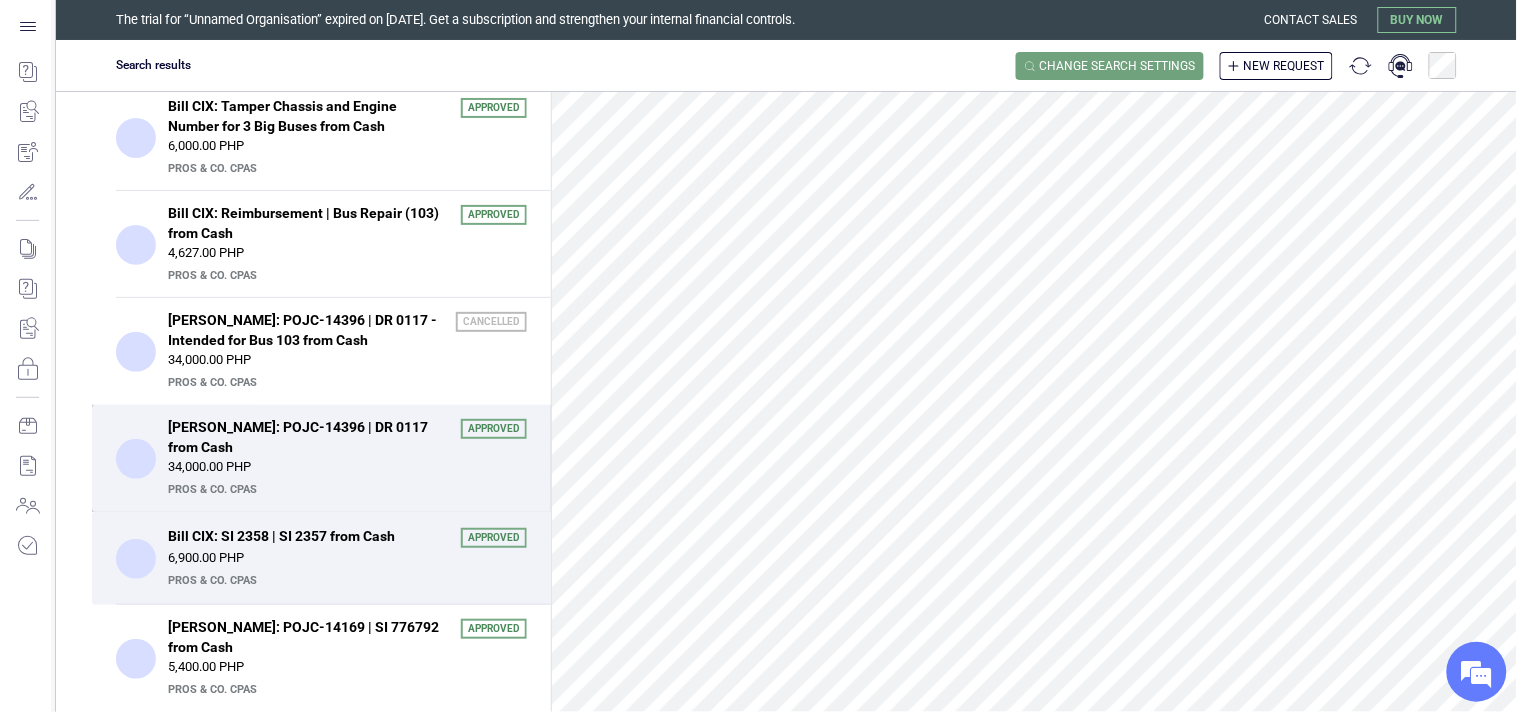 click on "34,000.00 PHP" at bounding box center (347, 467) 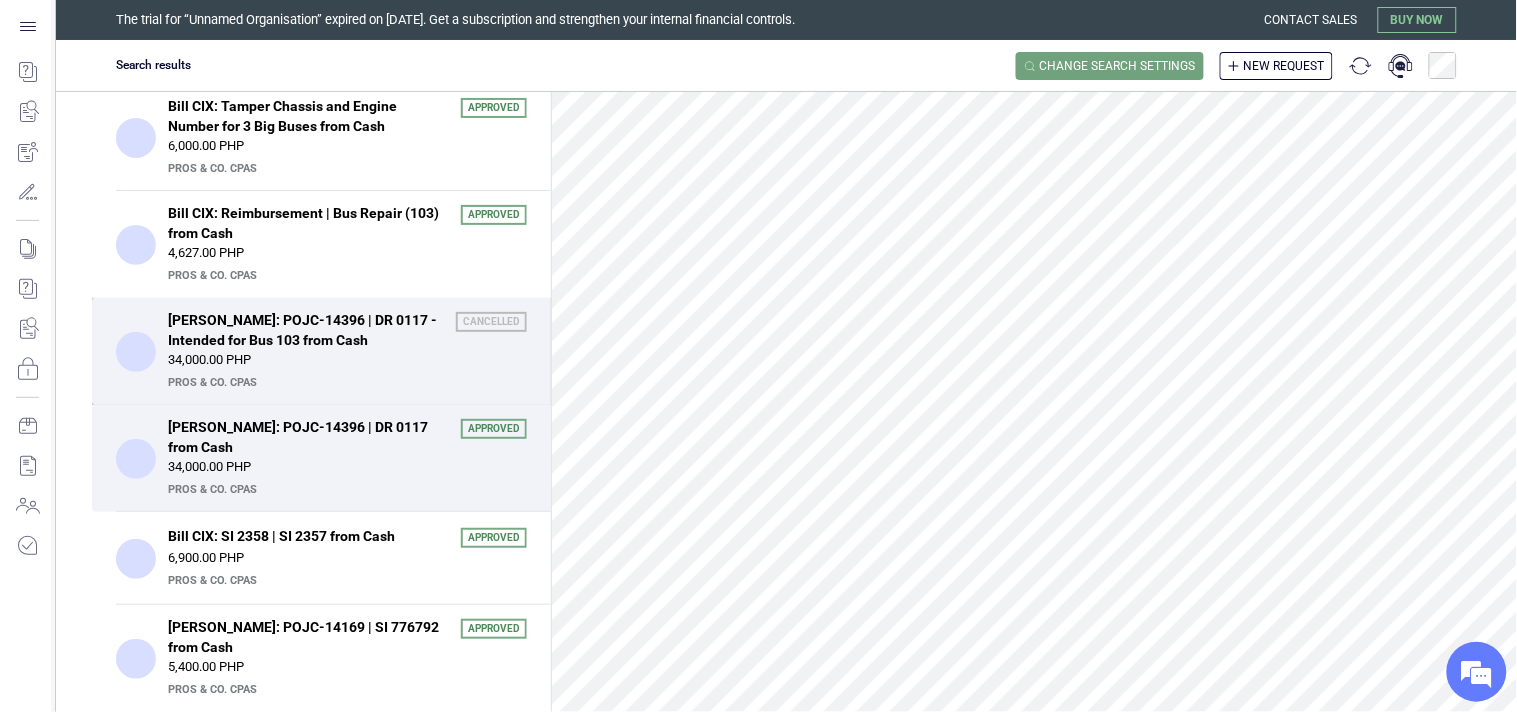 click on "[PERSON_NAME]: POJC-14396 | DR 0117 - Intended for Bus 103 from Cash" at bounding box center (306, 330) 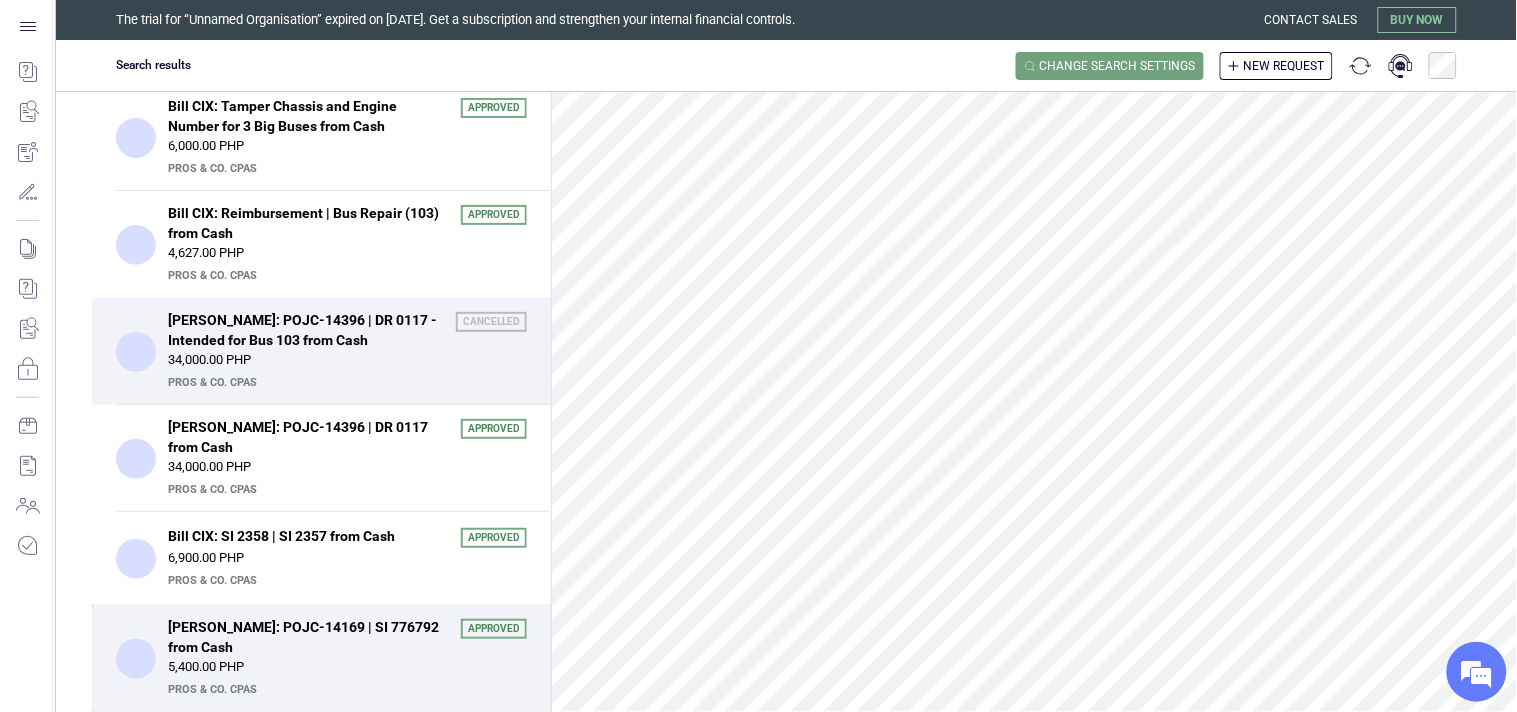 click on "[PERSON_NAME]: POJC-14169 | SI 776792 from Cash" at bounding box center (308, 637) 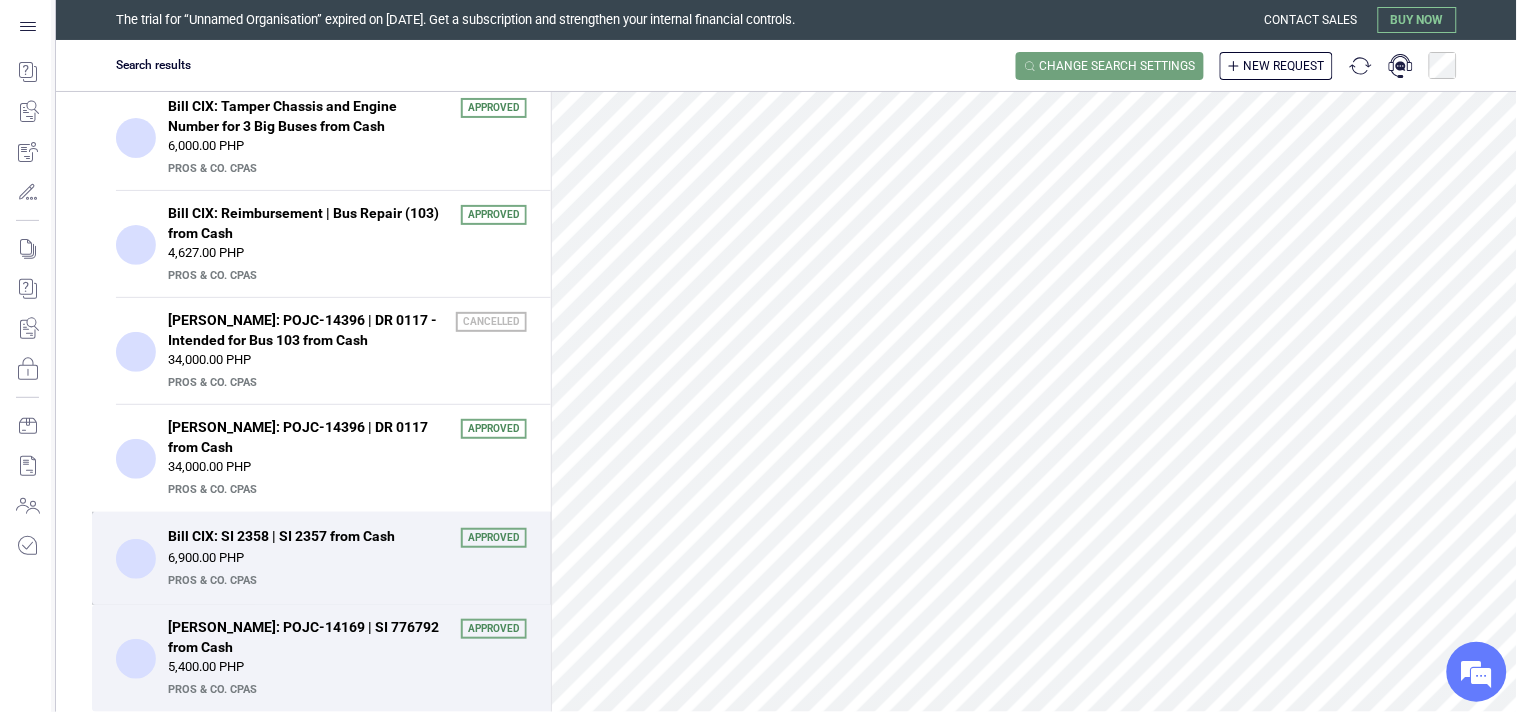 click on "6,900.00 PHP" at bounding box center [347, 558] 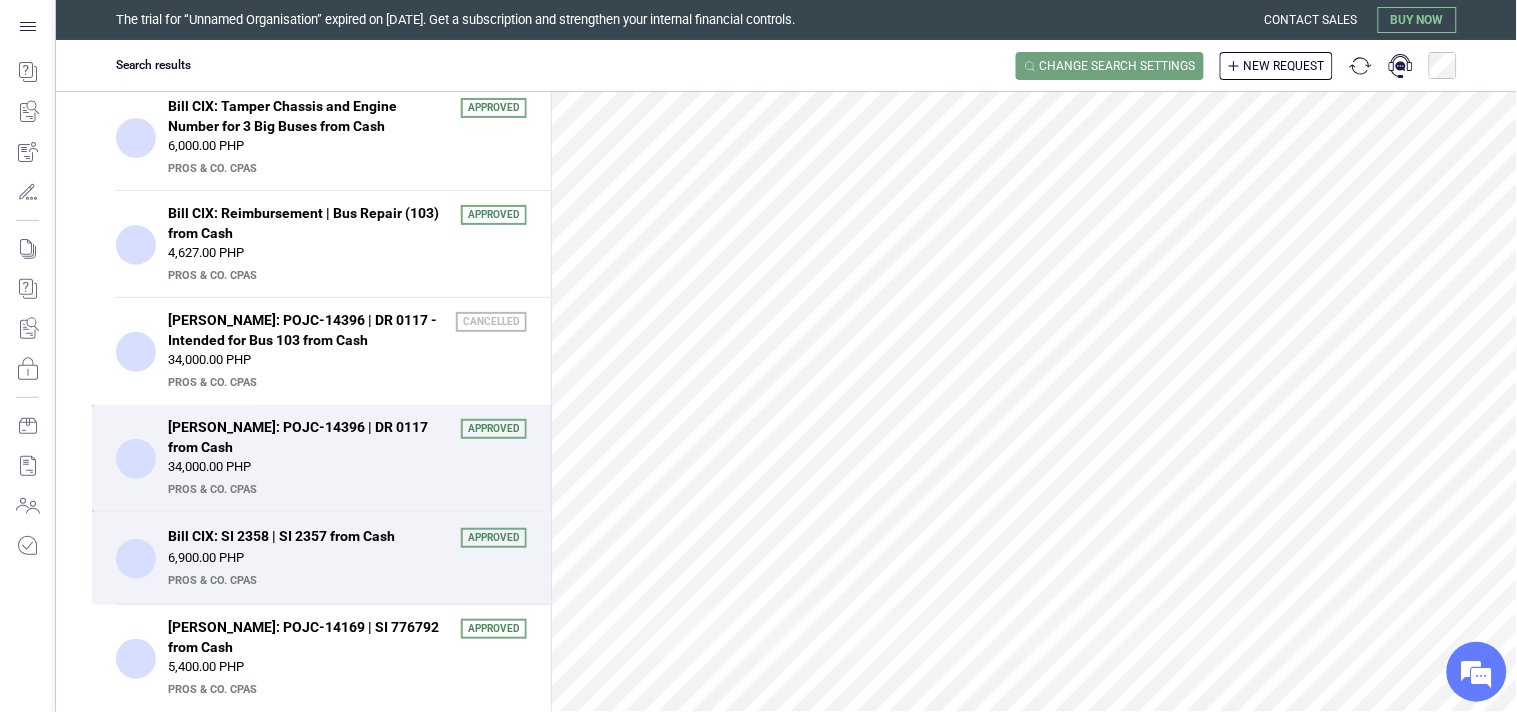 click on "[PERSON_NAME]: POJC-14396 | DR 0117 from Cash" at bounding box center (308, 437) 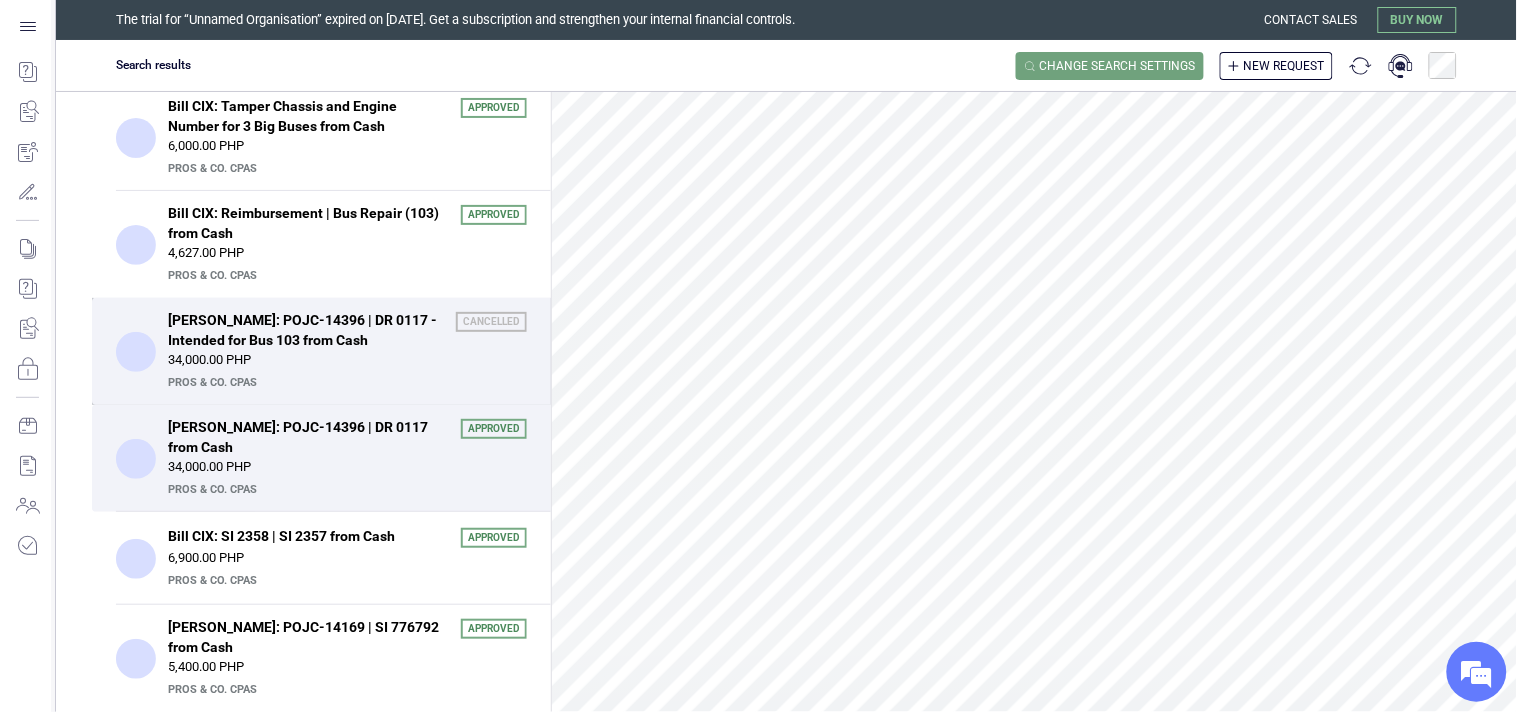 drag, startPoint x: 343, startPoint y: 376, endPoint x: 332, endPoint y: 321, distance: 56.089214 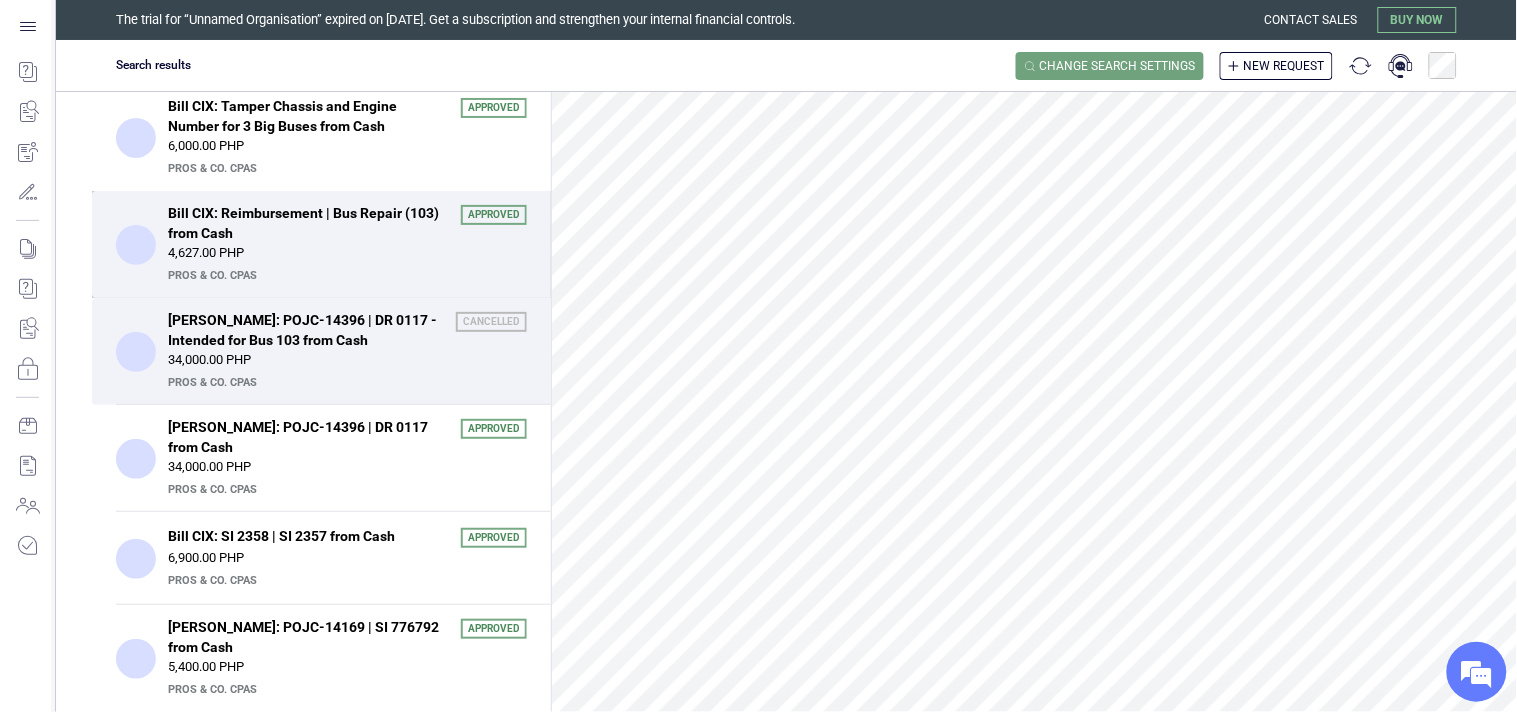 click on "4,627.00 PHP" at bounding box center (347, 253) 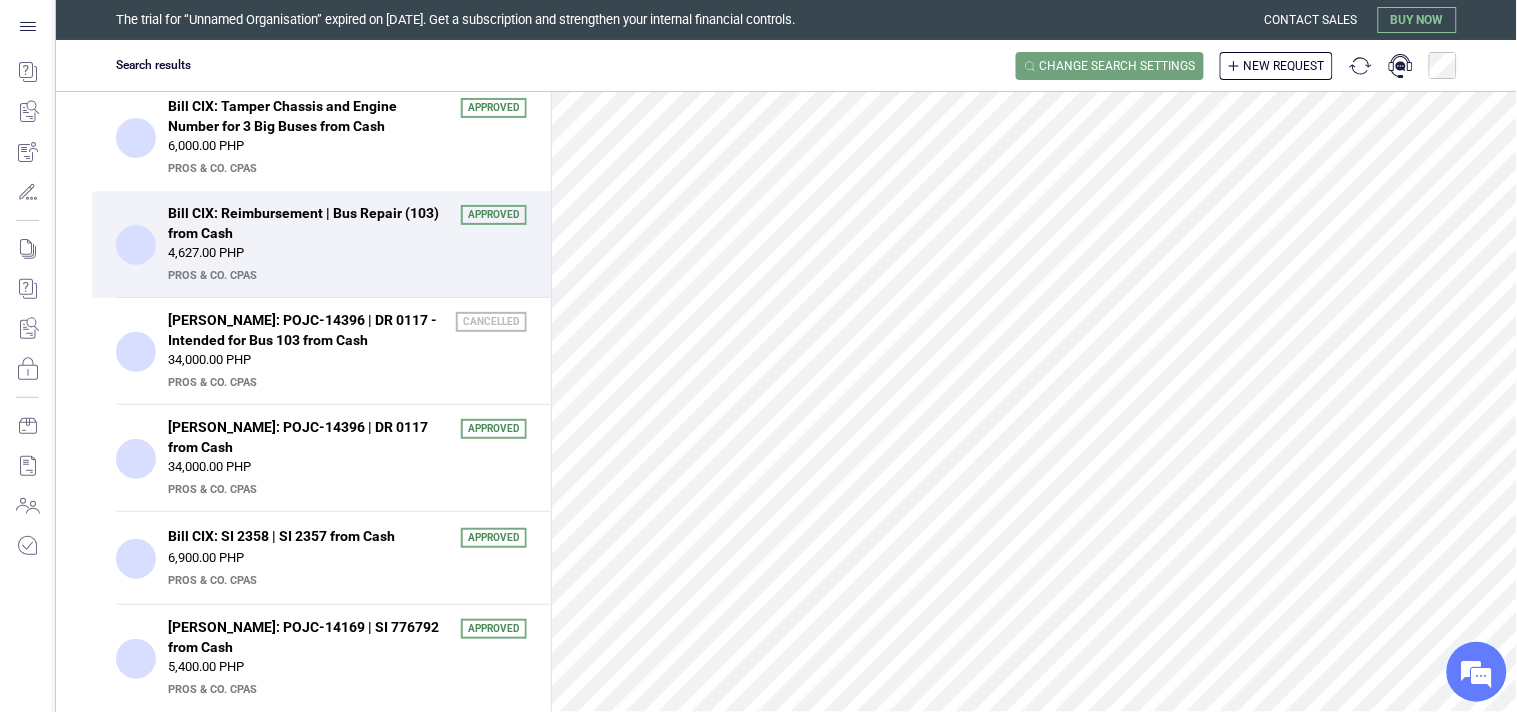scroll, scrollTop: 905, scrollLeft: 0, axis: vertical 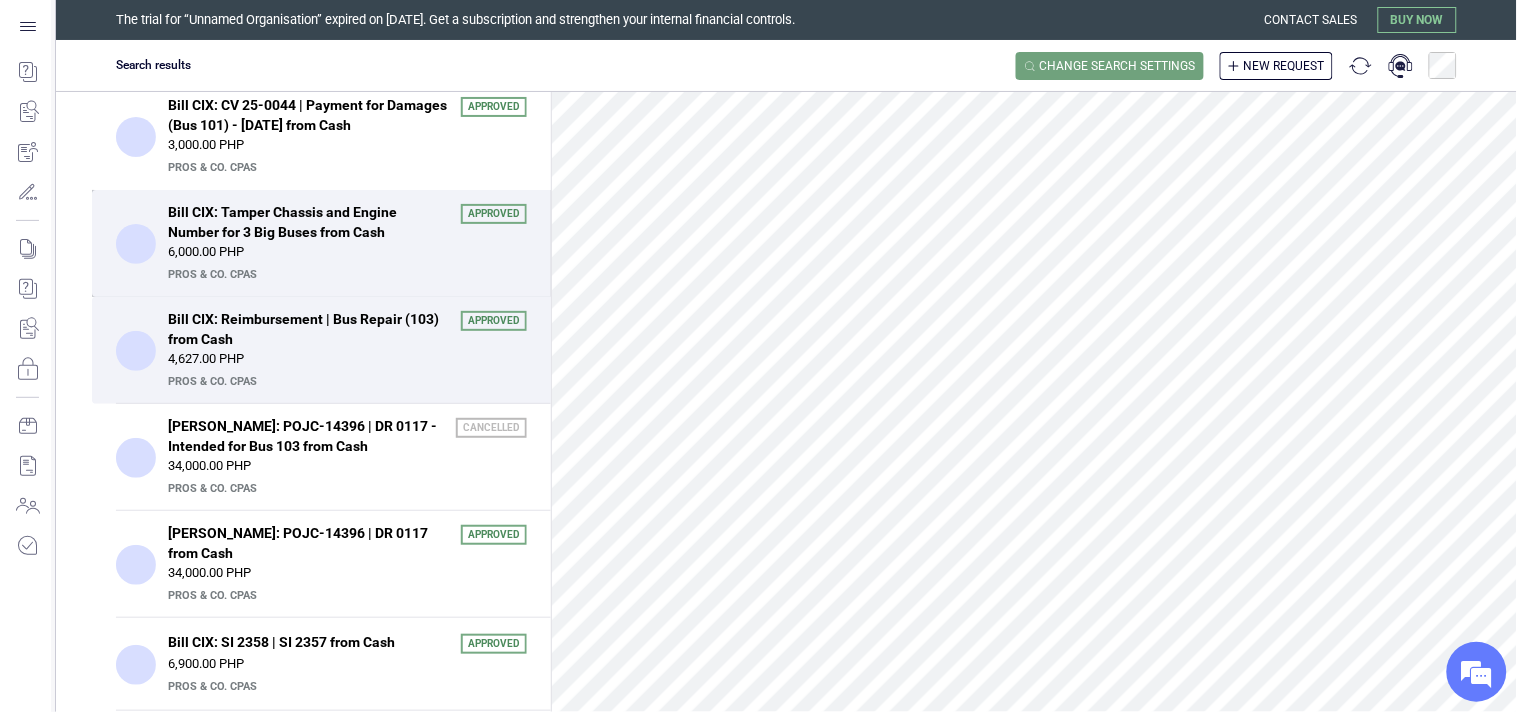 click on "6,000.00 PHP" at bounding box center [347, 252] 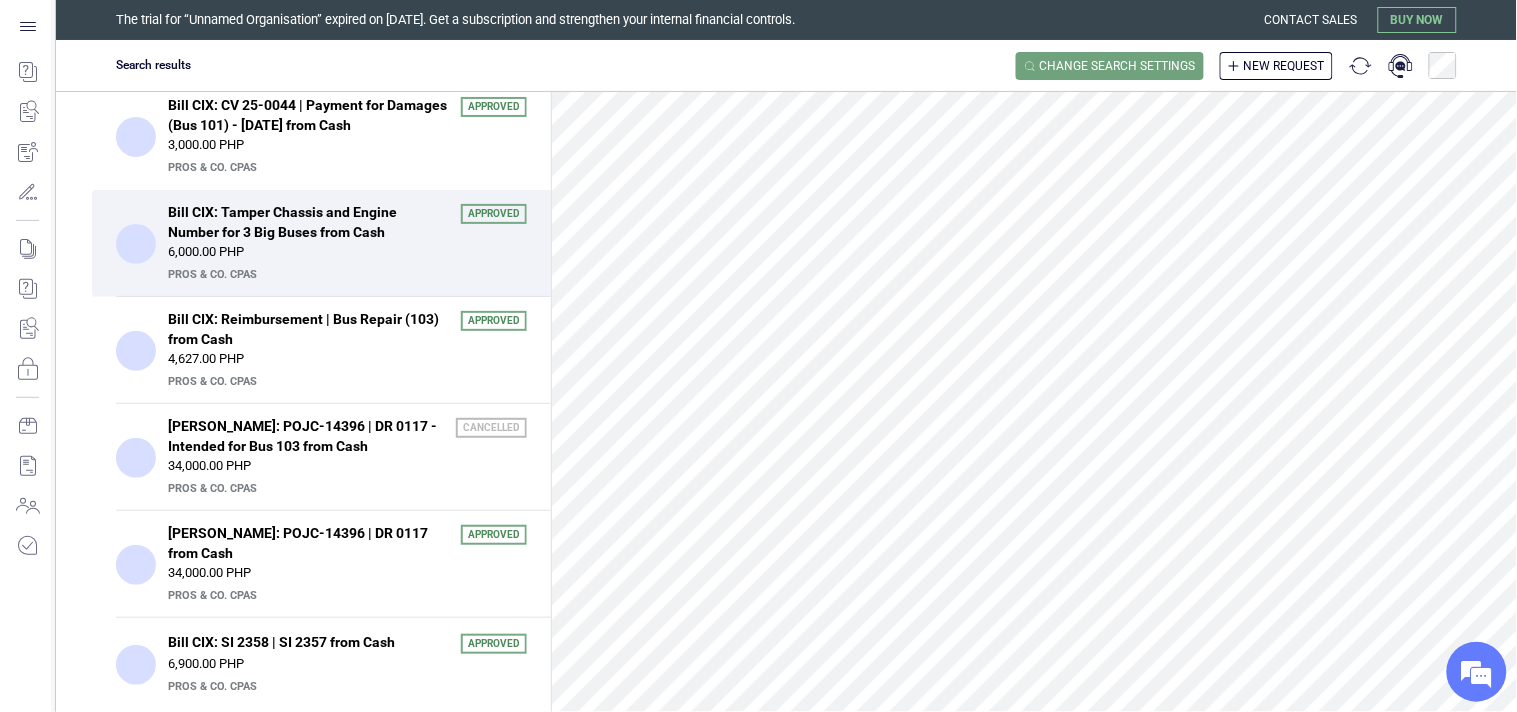 scroll, scrollTop: 794, scrollLeft: 0, axis: vertical 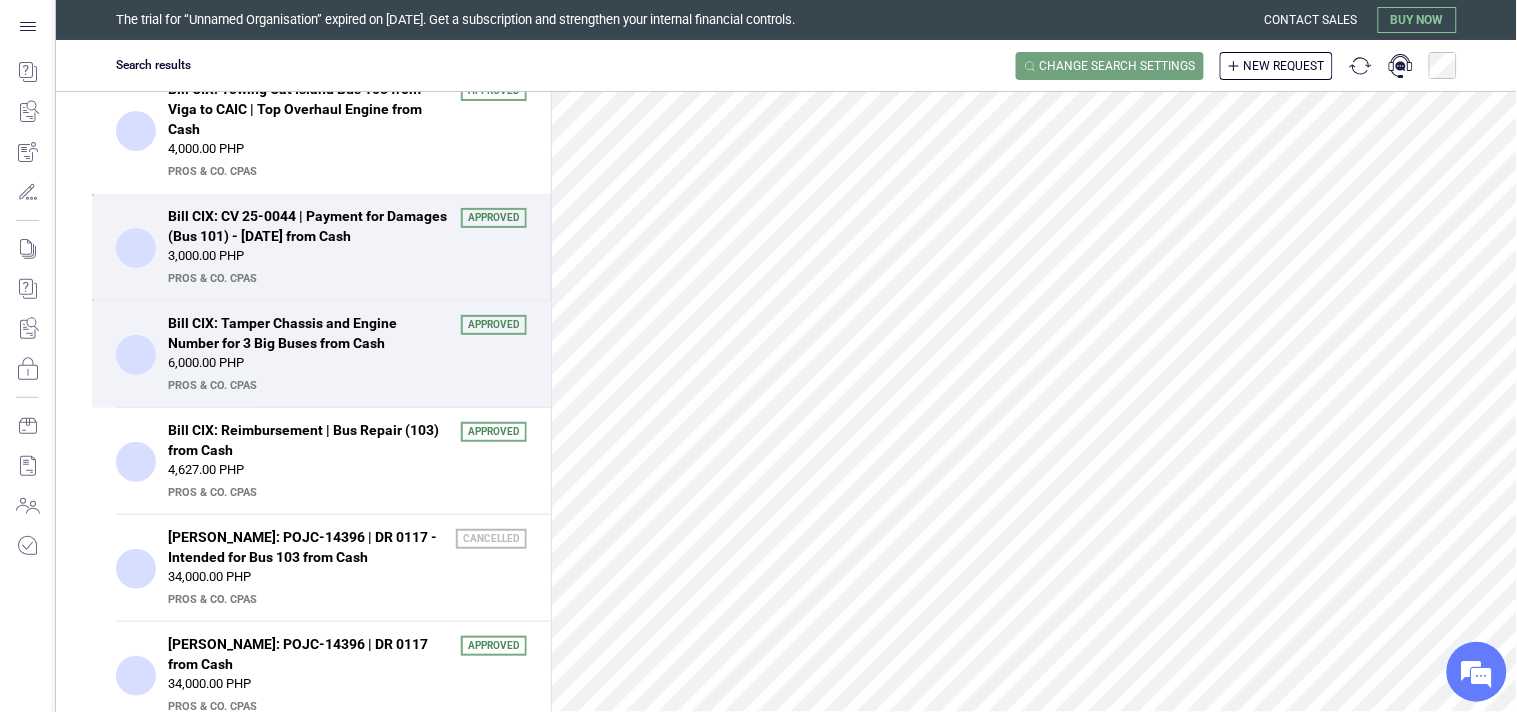click on "3,000.00 PHP" at bounding box center (347, 256) 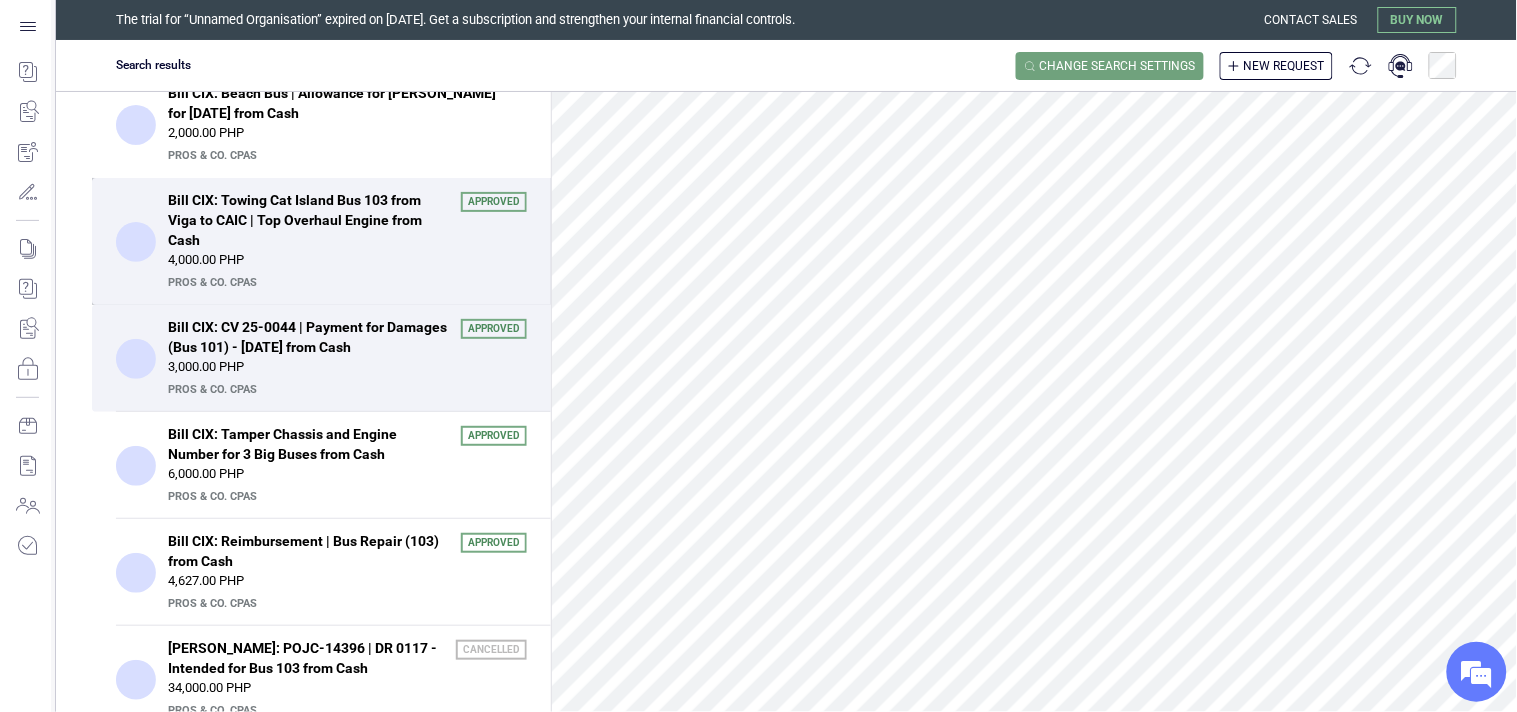 click on "4,000.00 PHP" at bounding box center (347, 260) 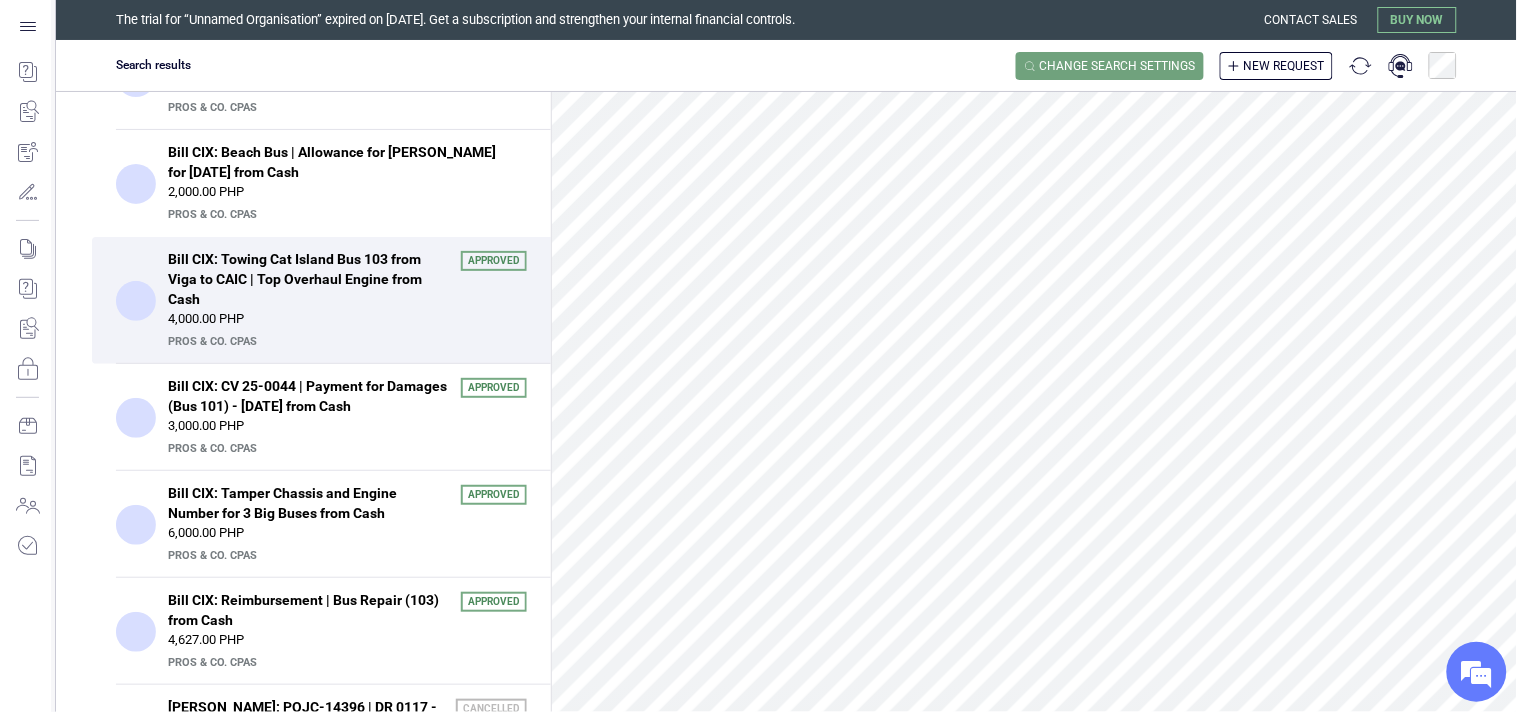 scroll, scrollTop: 572, scrollLeft: 0, axis: vertical 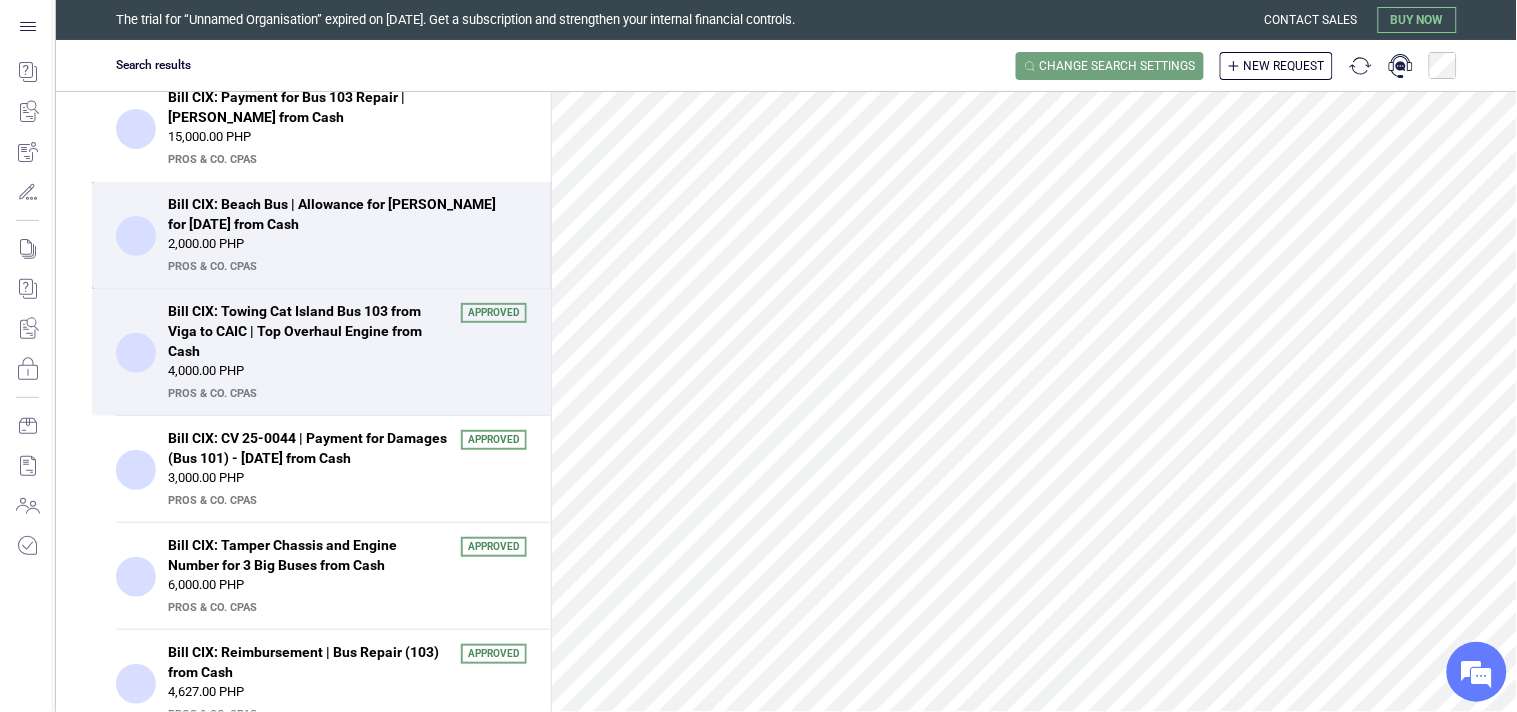 click on "2,000.00 PHP" at bounding box center (347, 244) 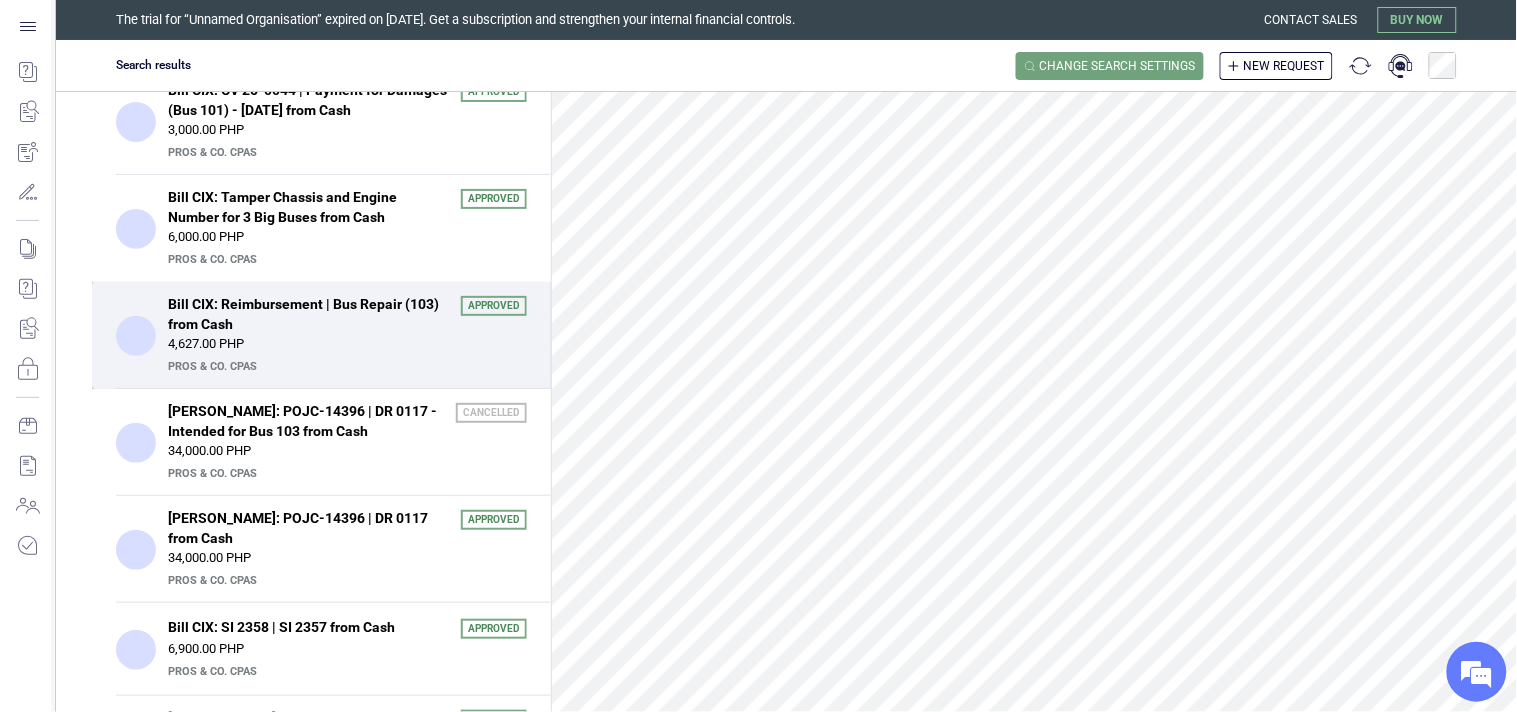 scroll, scrollTop: 1016, scrollLeft: 0, axis: vertical 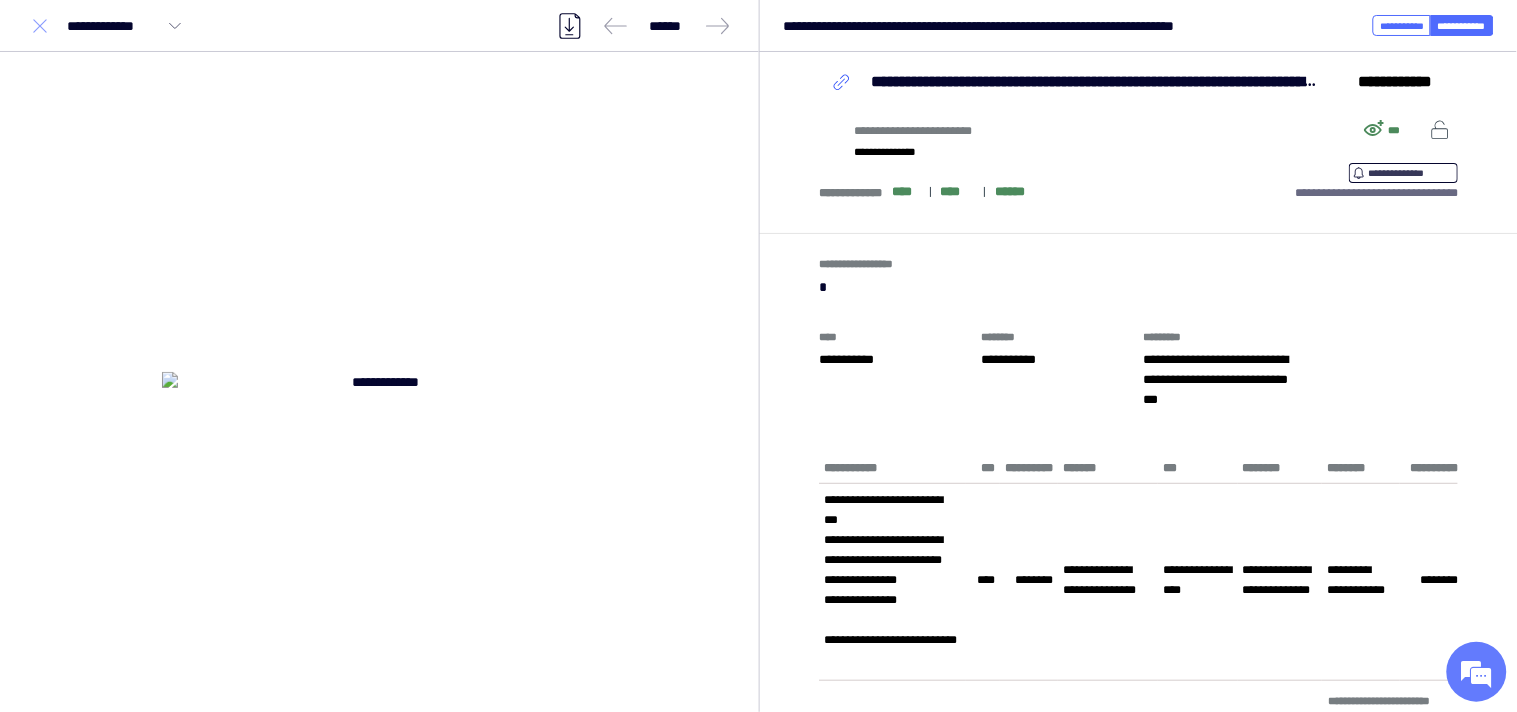 click 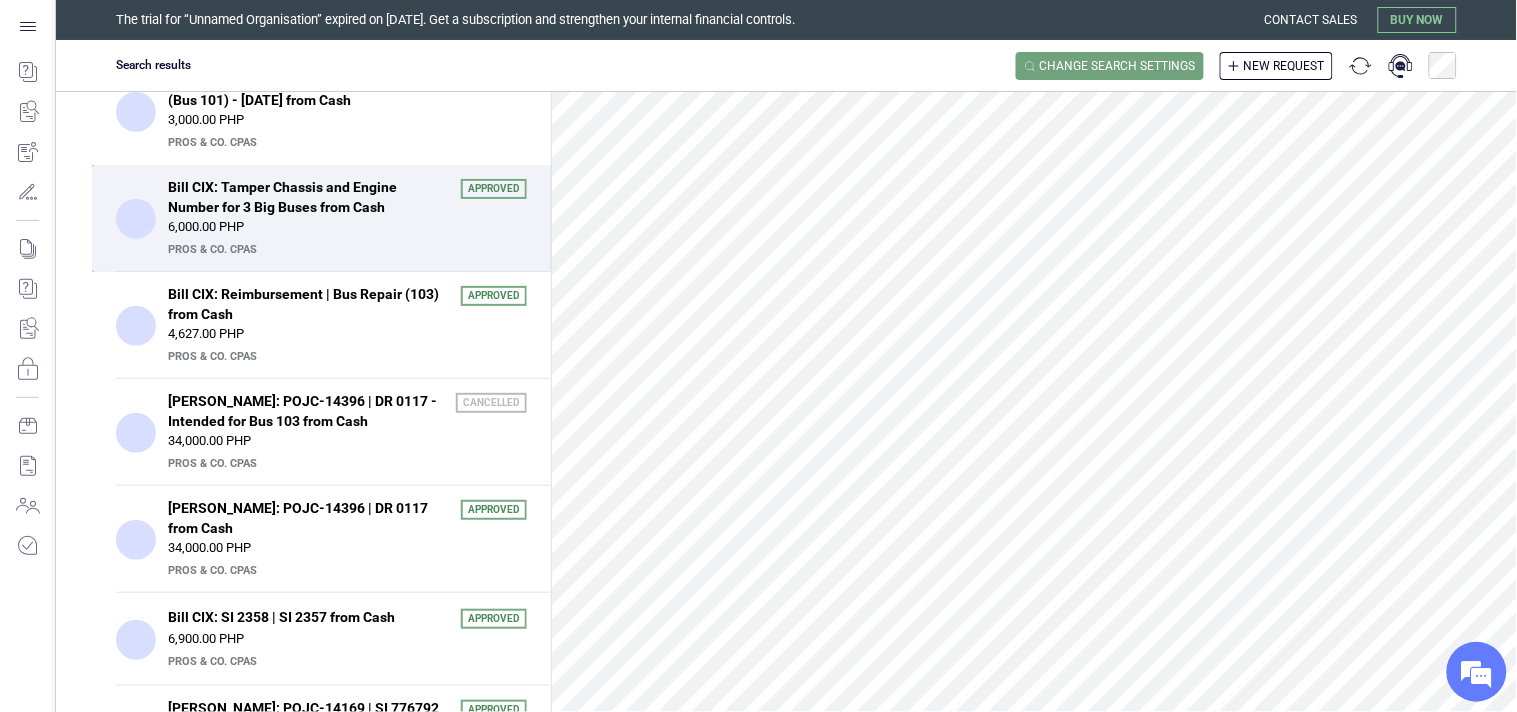 scroll, scrollTop: 905, scrollLeft: 0, axis: vertical 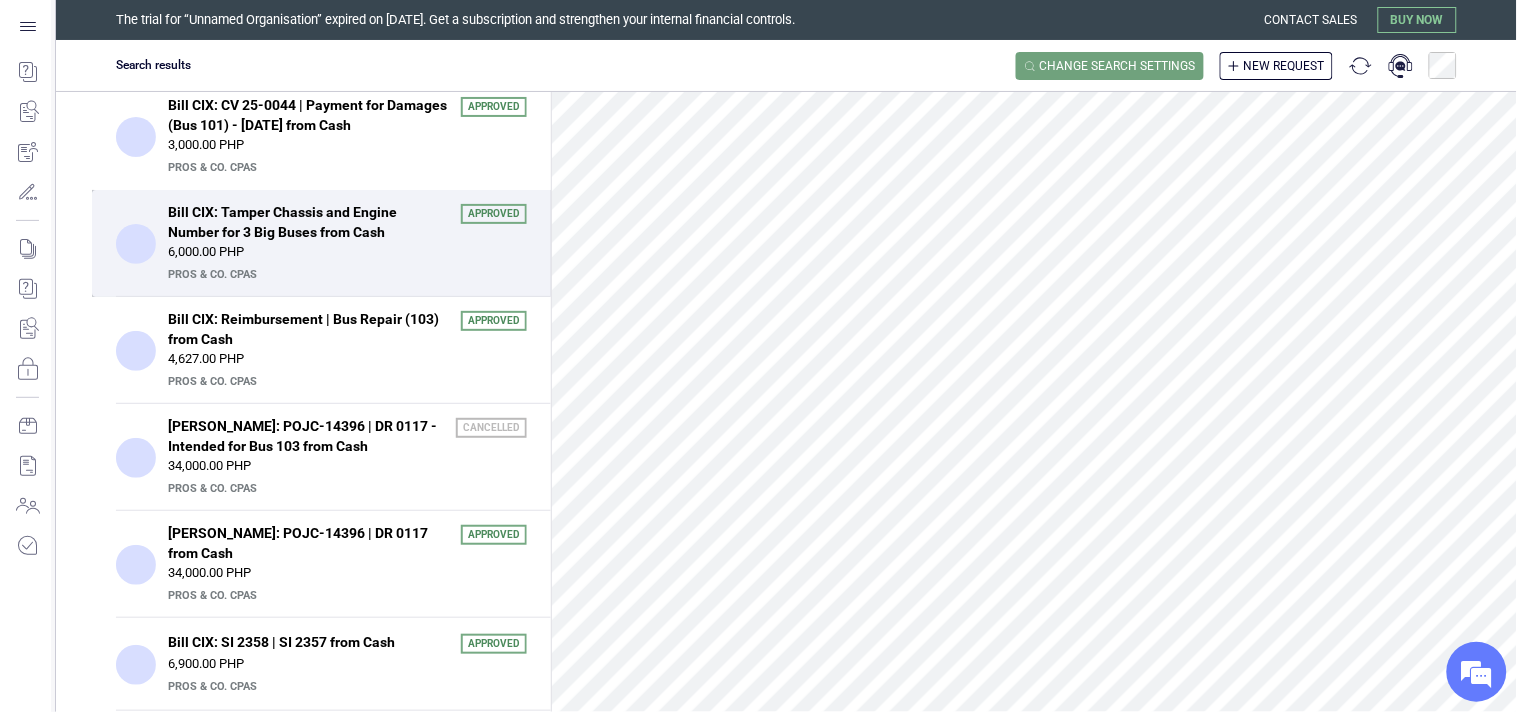 click on "6,000.00 PHP" at bounding box center [347, 252] 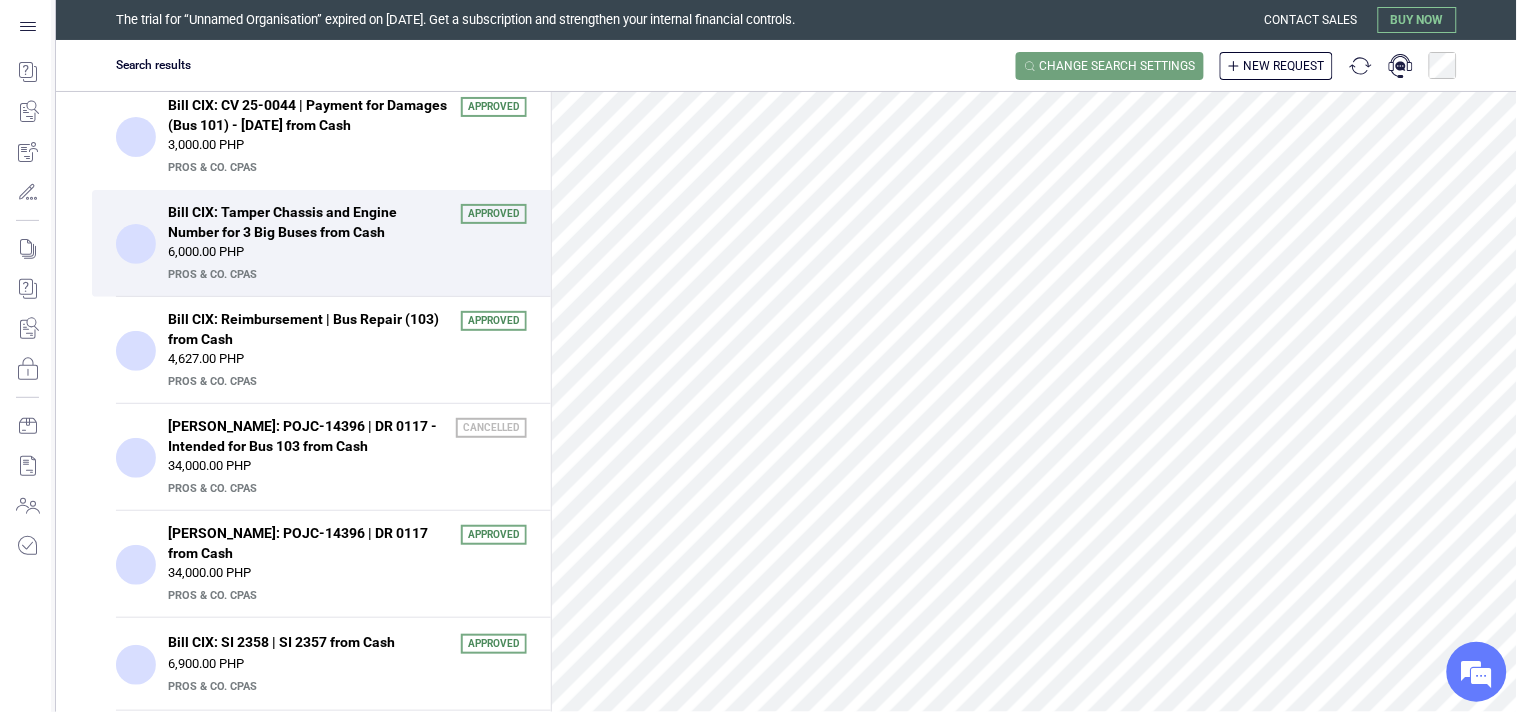 scroll, scrollTop: 0, scrollLeft: 0, axis: both 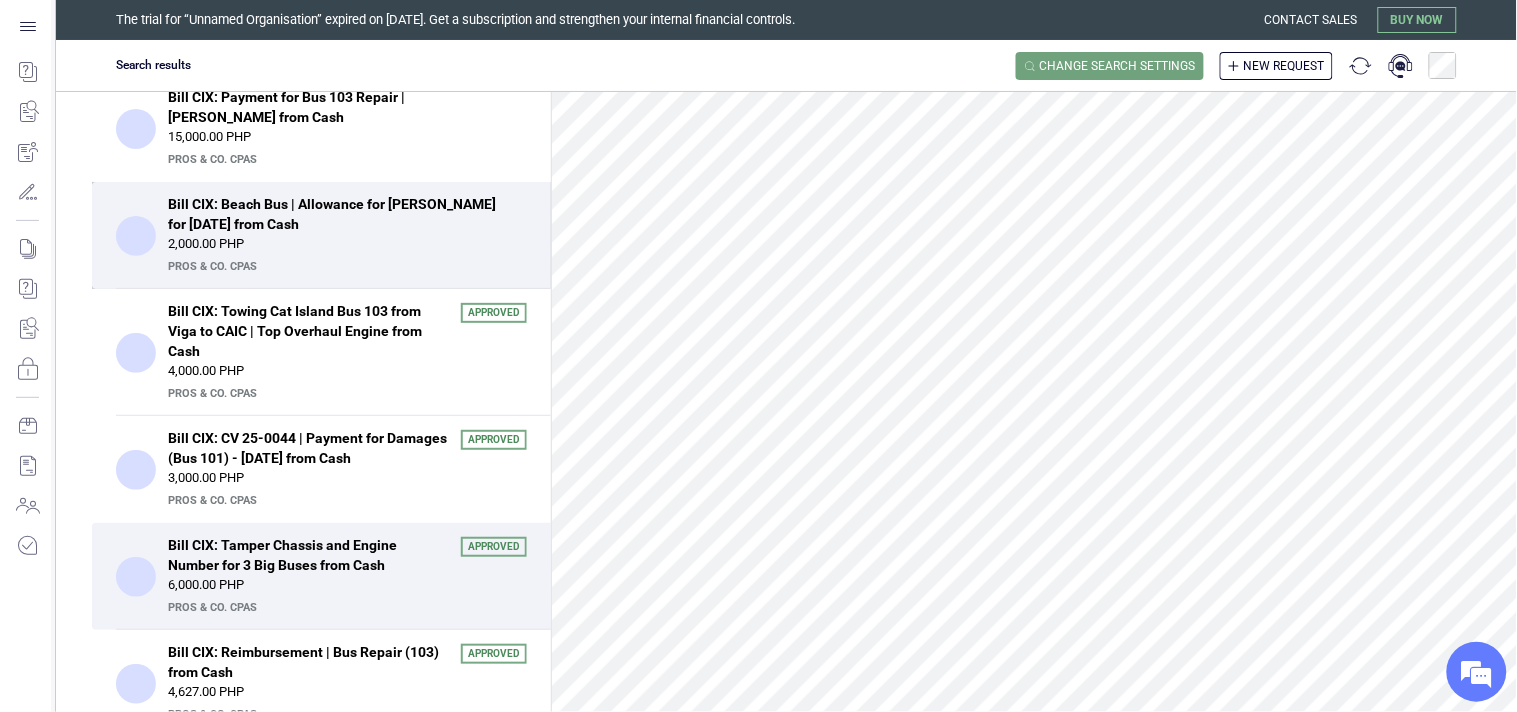 click on "PrOS & CO. CPAs" at bounding box center (345, 267) 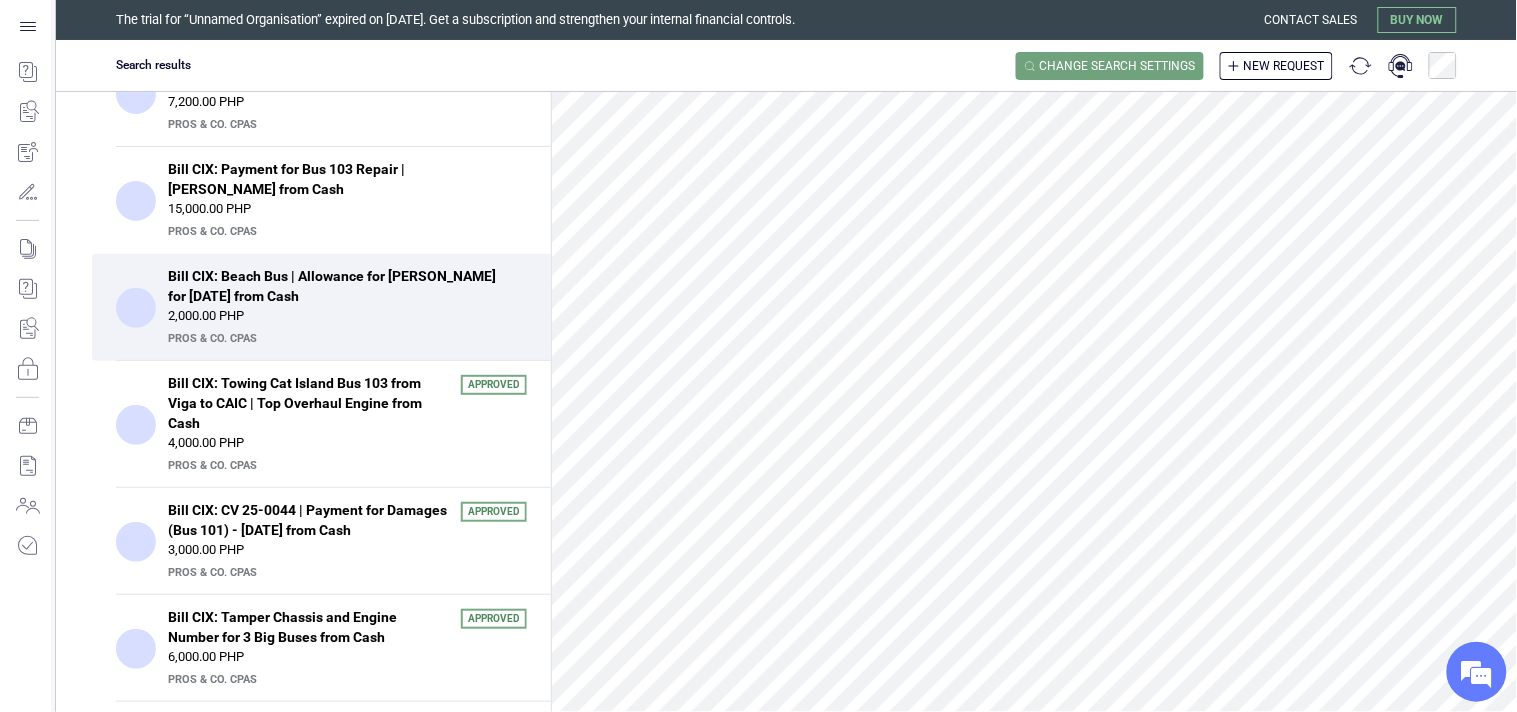 scroll, scrollTop: 461, scrollLeft: 0, axis: vertical 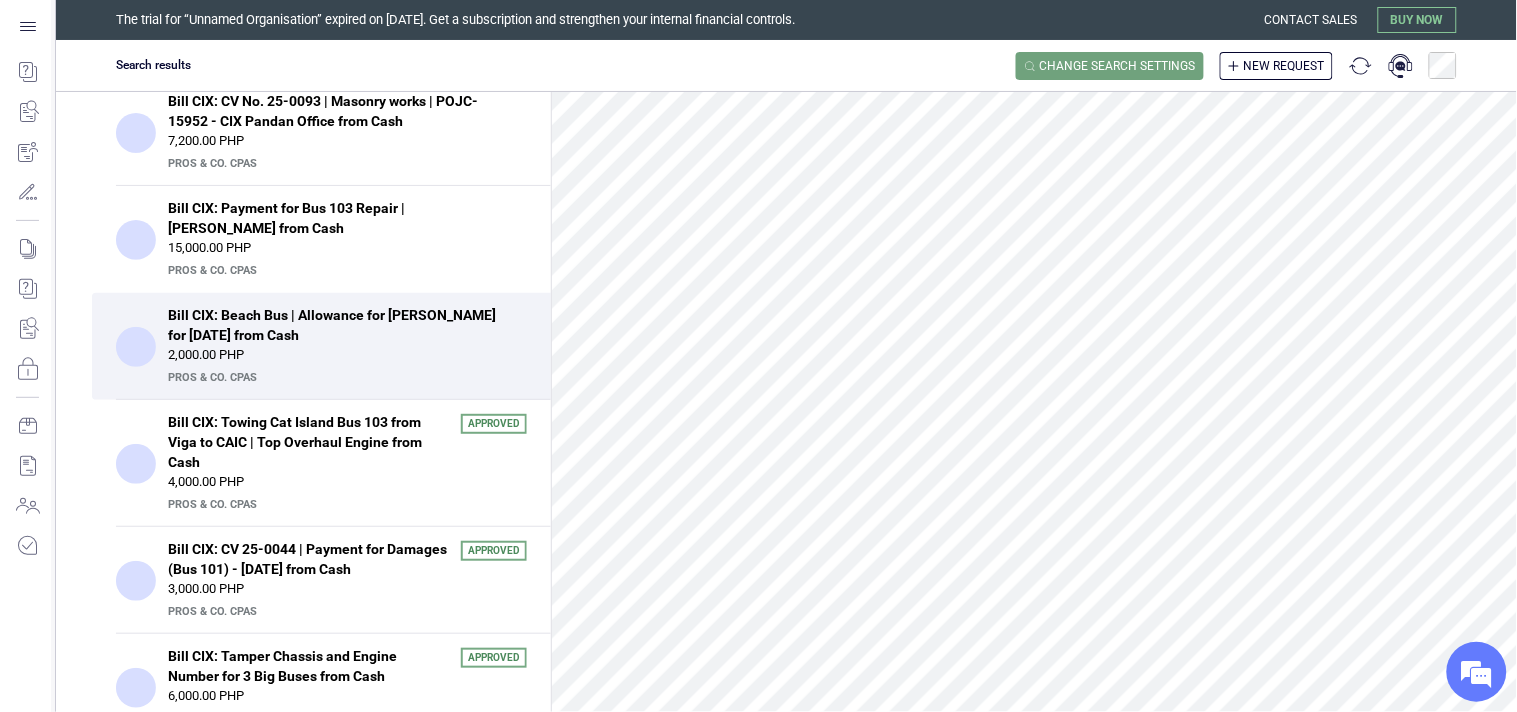 click on "15,000.00 PHP" at bounding box center [347, 248] 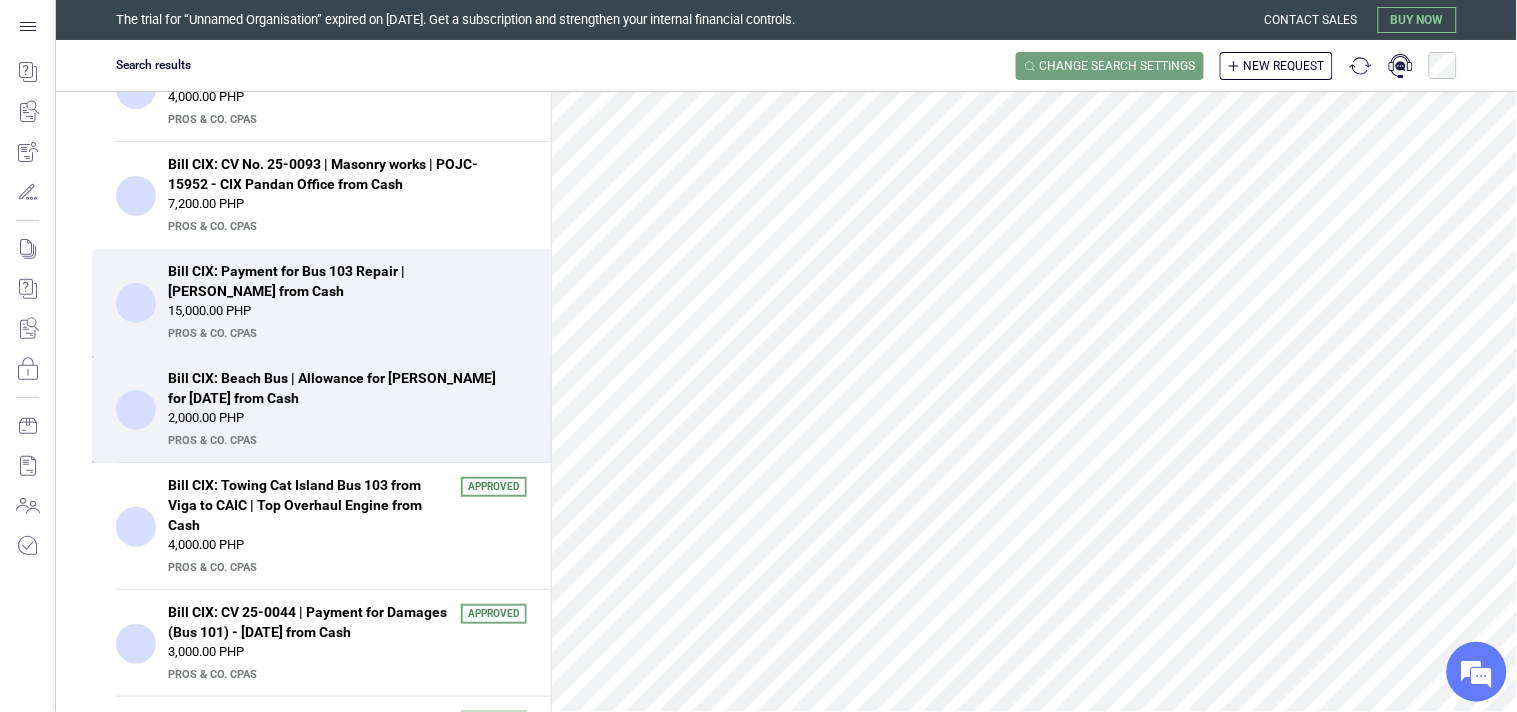 scroll, scrollTop: 350, scrollLeft: 0, axis: vertical 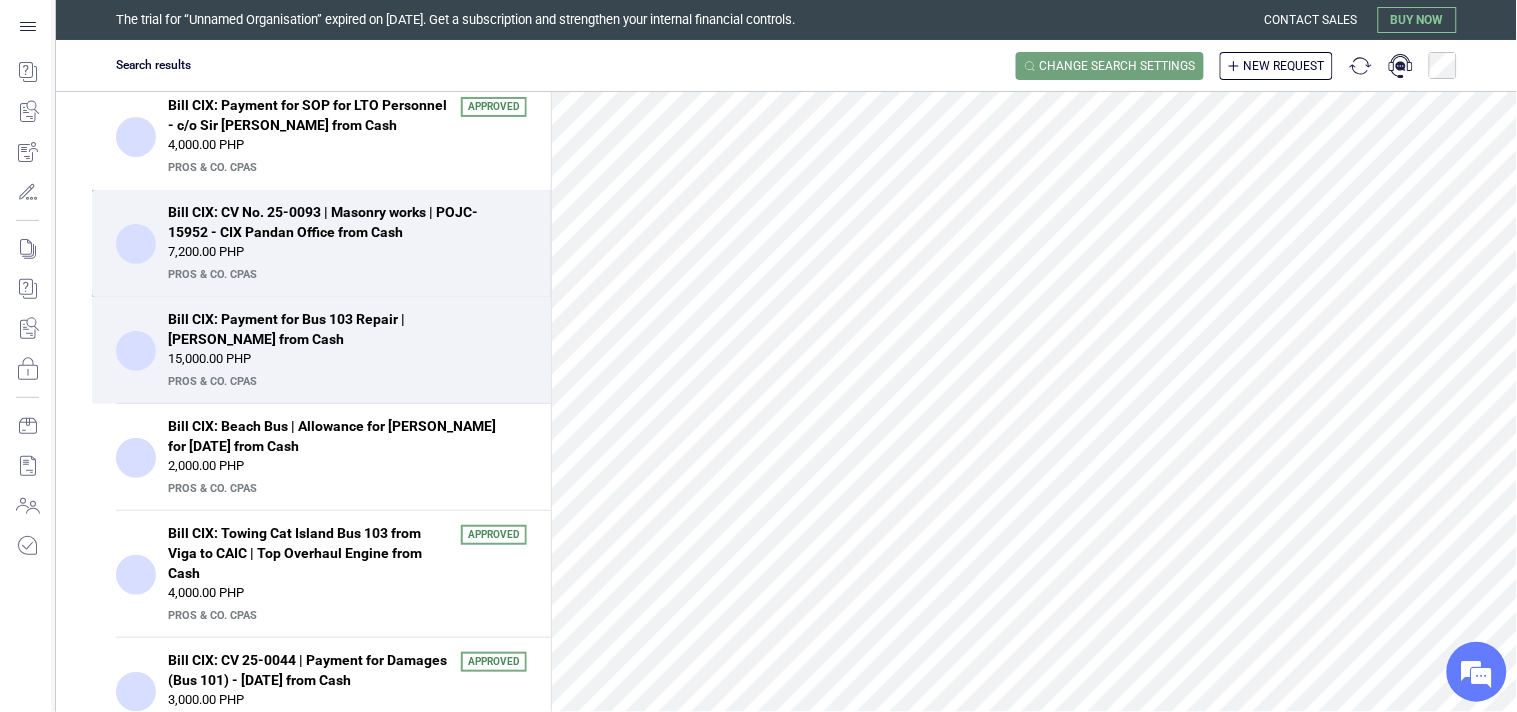 click on "7,200.00 PHP" at bounding box center [347, 252] 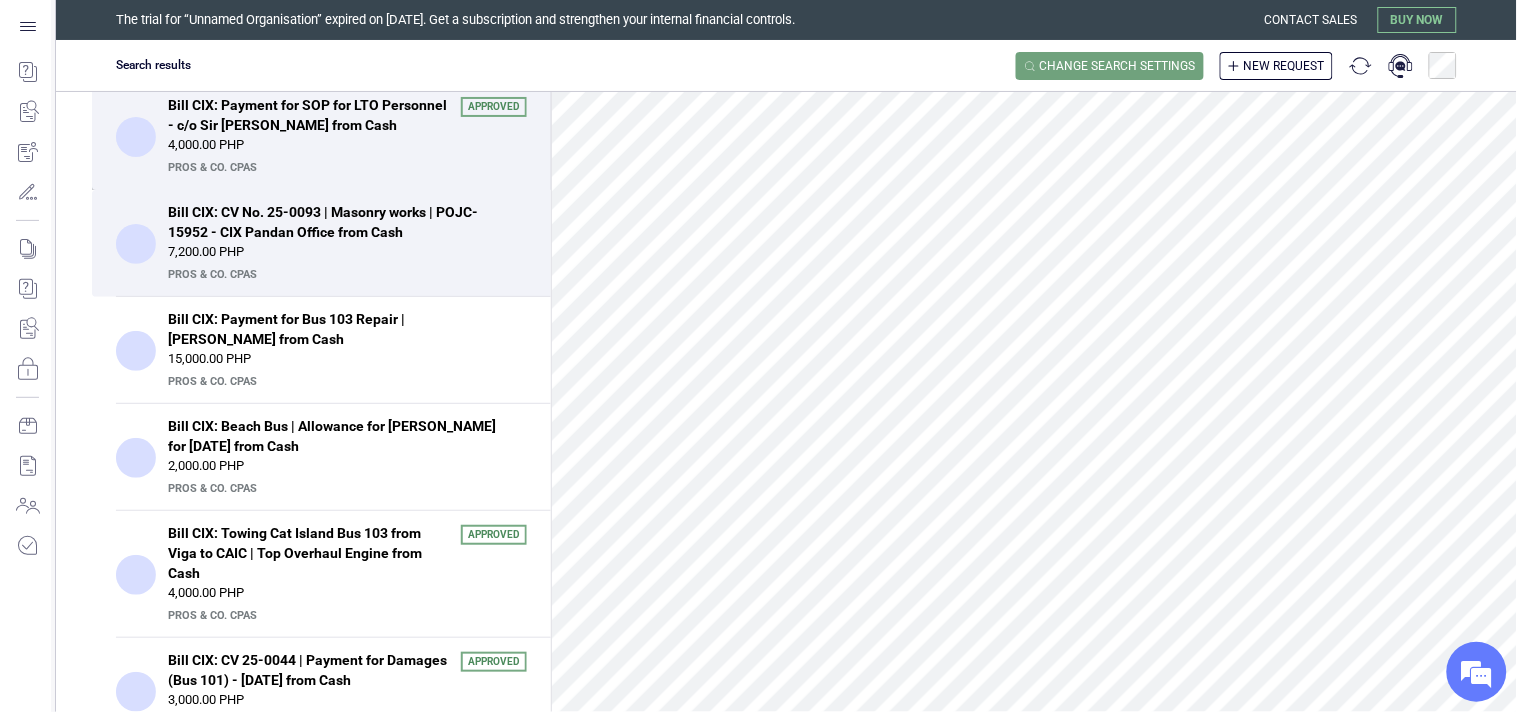 click on "4,000.00 PHP" at bounding box center (347, 145) 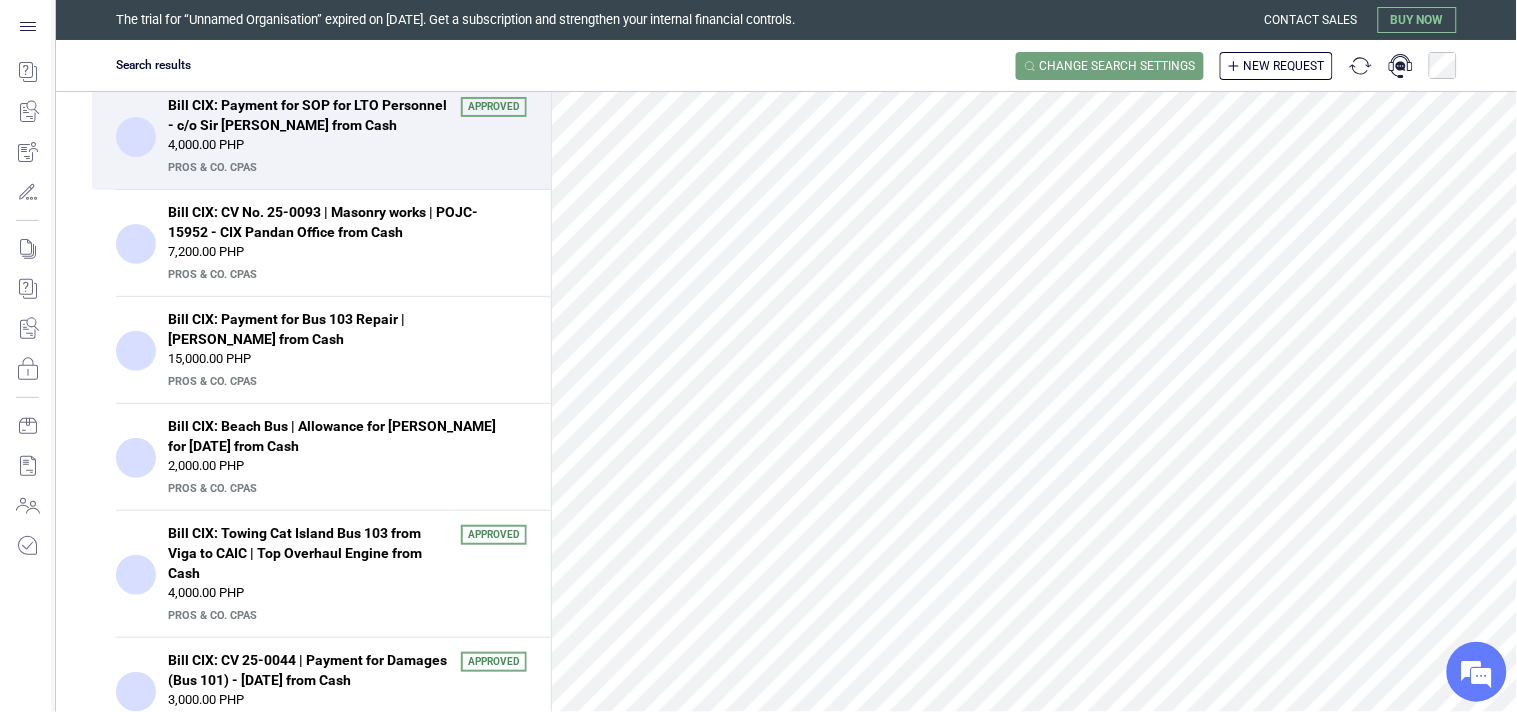 scroll, scrollTop: 341, scrollLeft: 0, axis: vertical 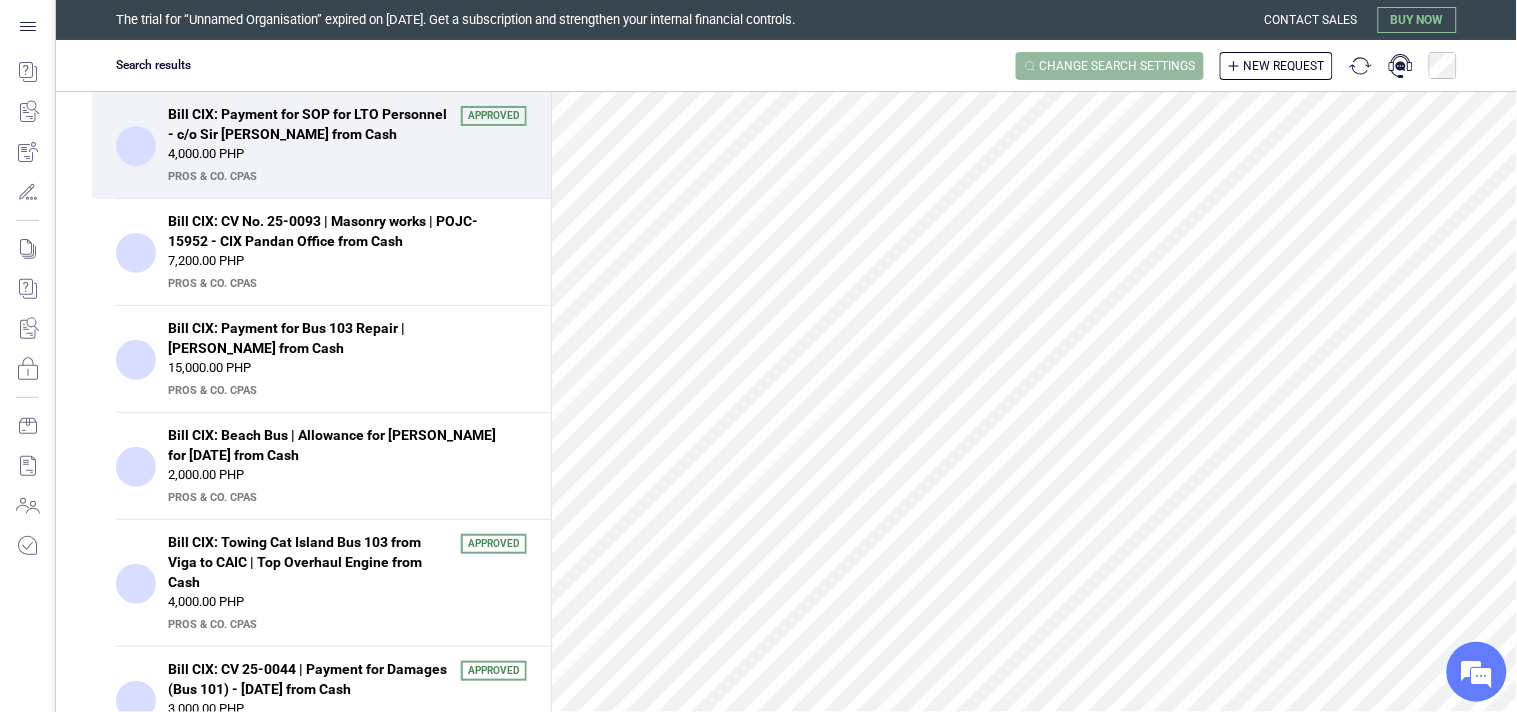 click on "Change search settings" at bounding box center (1118, 66) 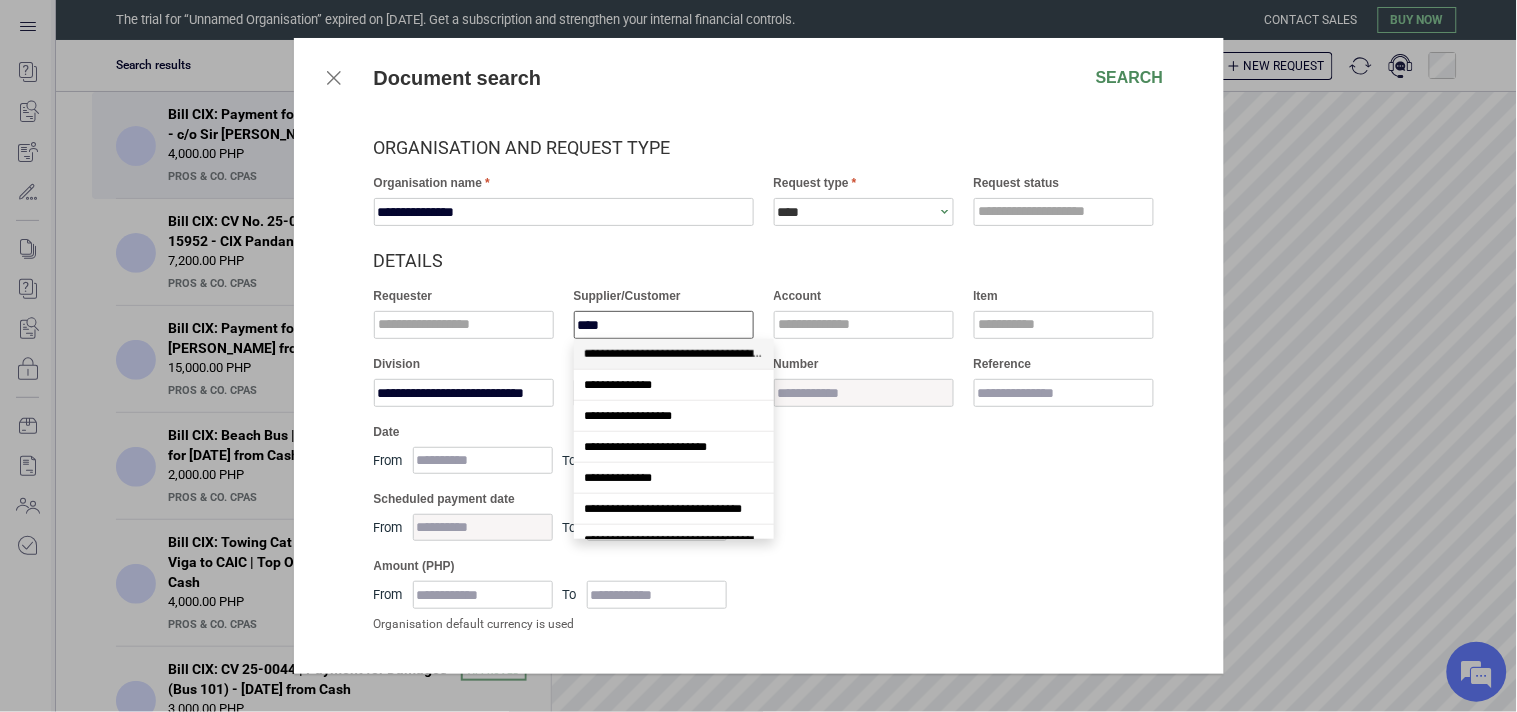 click on "****" at bounding box center [664, 325] 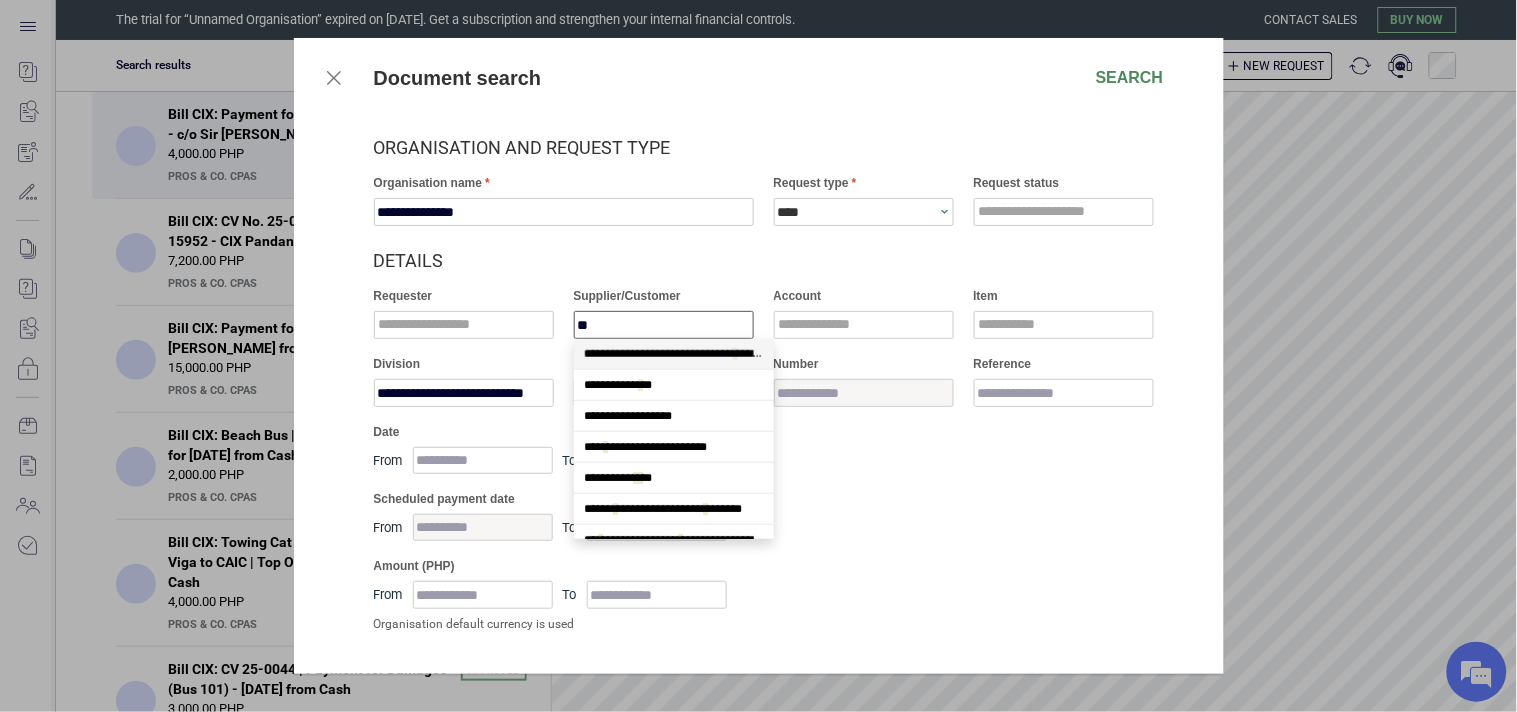 scroll, scrollTop: 453, scrollLeft: 0, axis: vertical 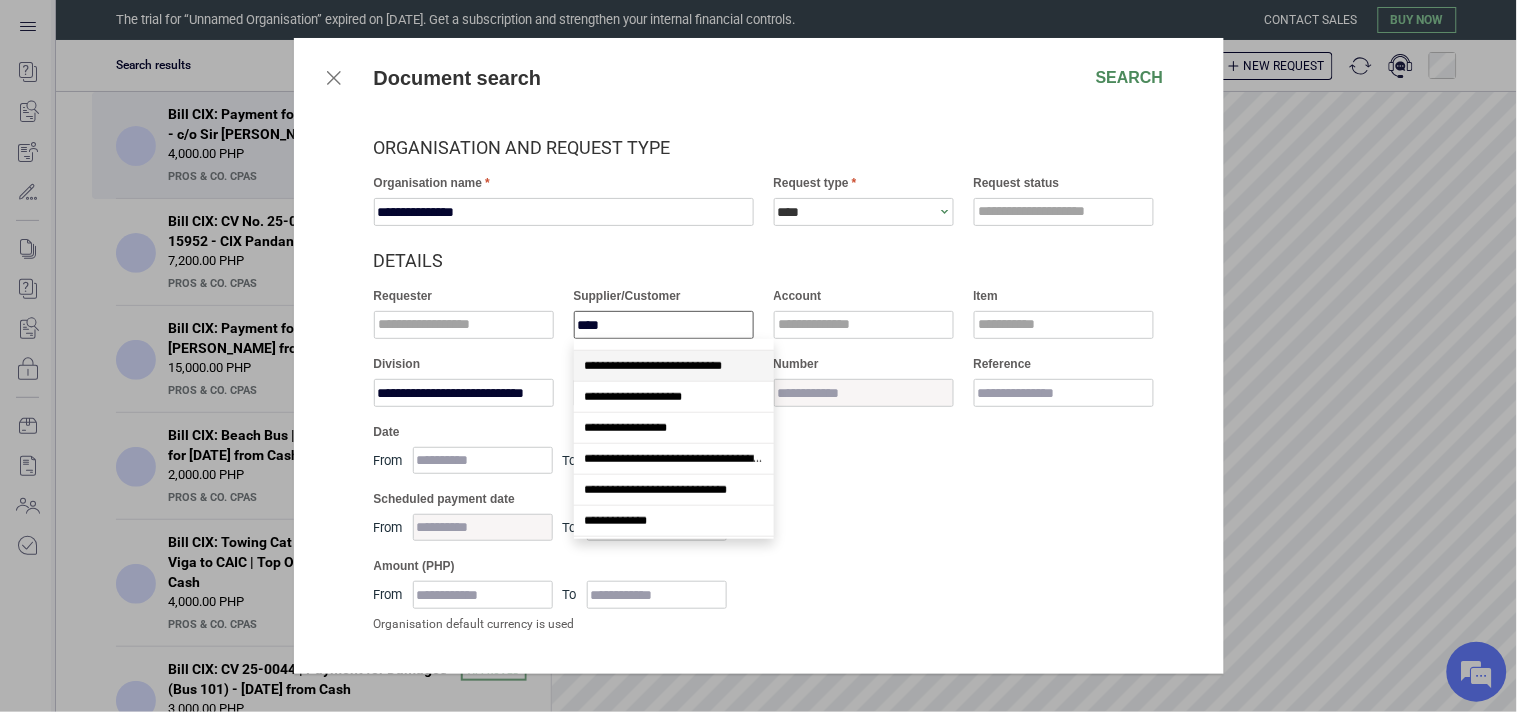 type on "*****" 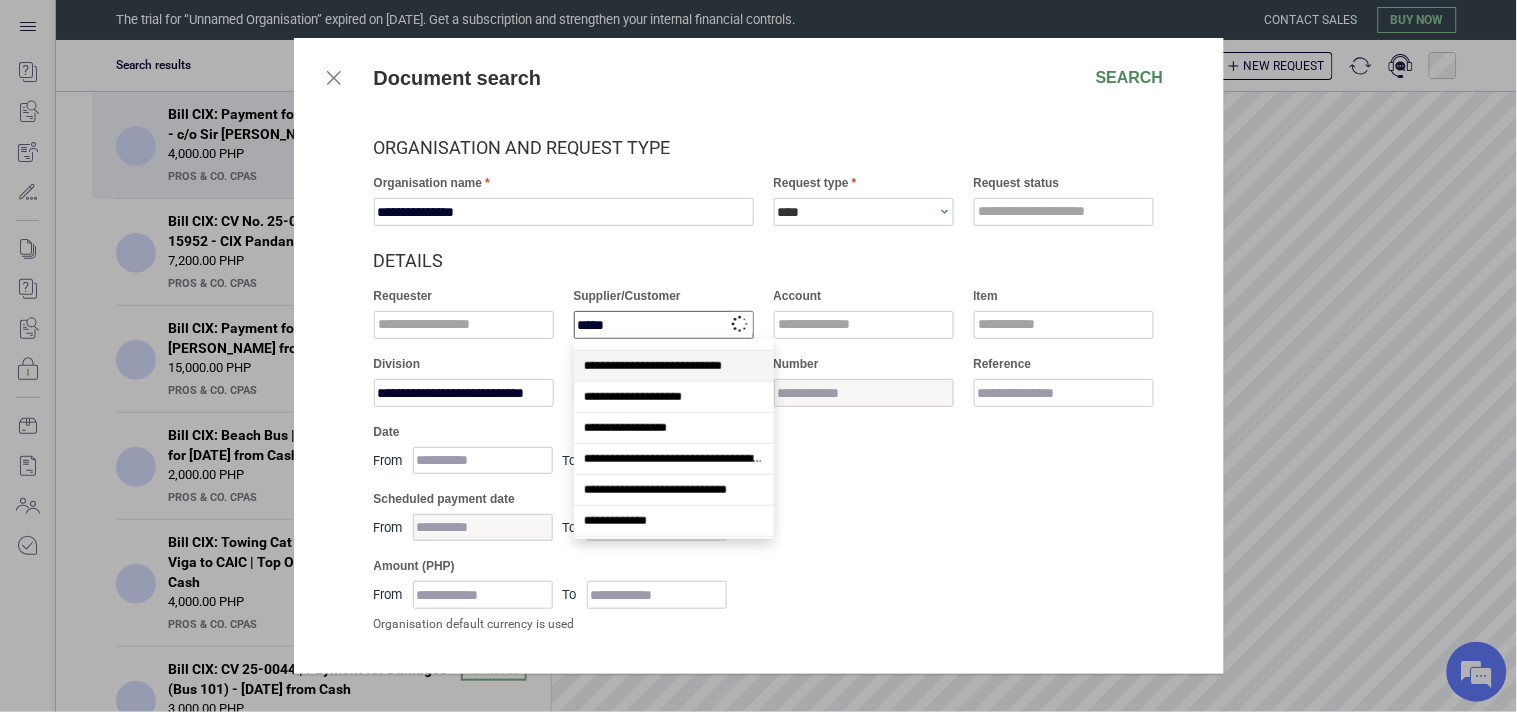 scroll, scrollTop: 0, scrollLeft: 0, axis: both 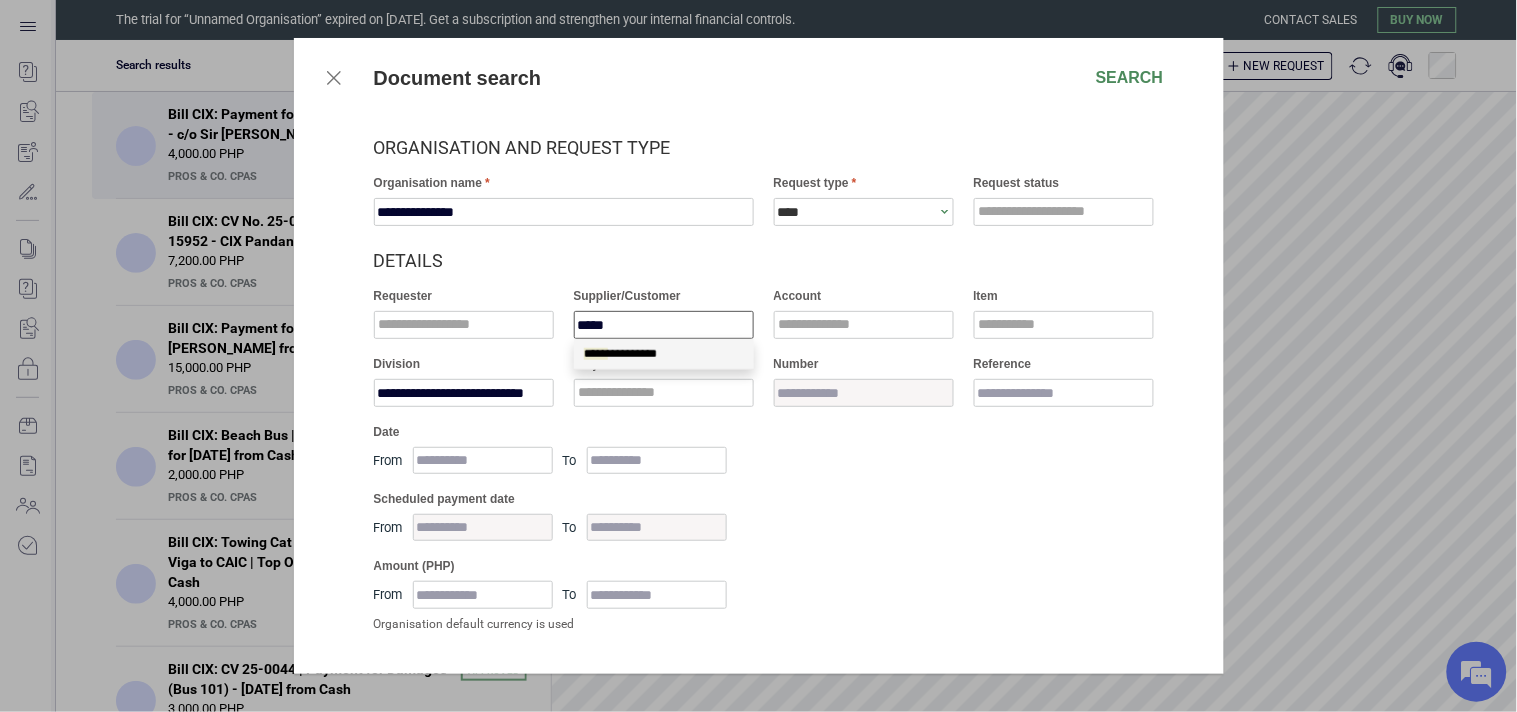 click on "***** *********" at bounding box center (620, 354) 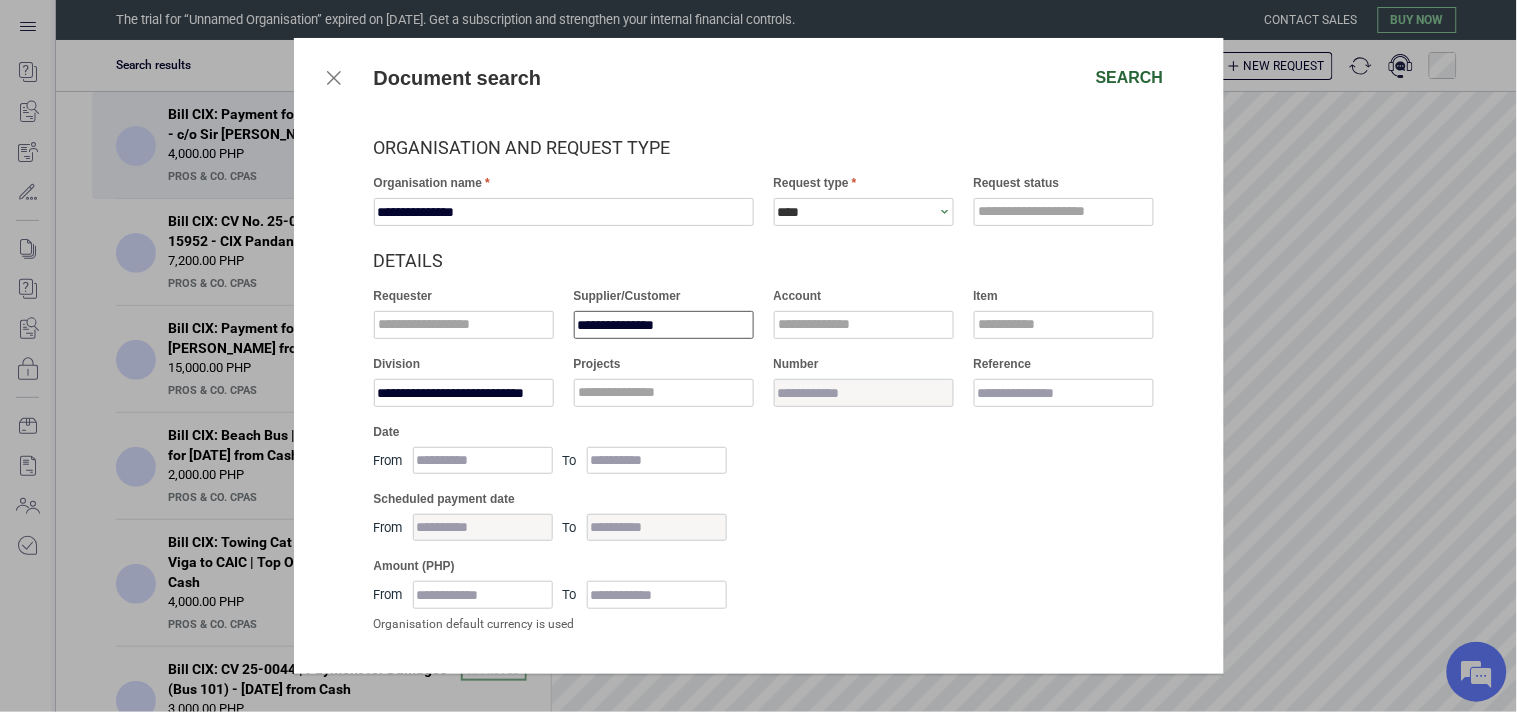 type on "**********" 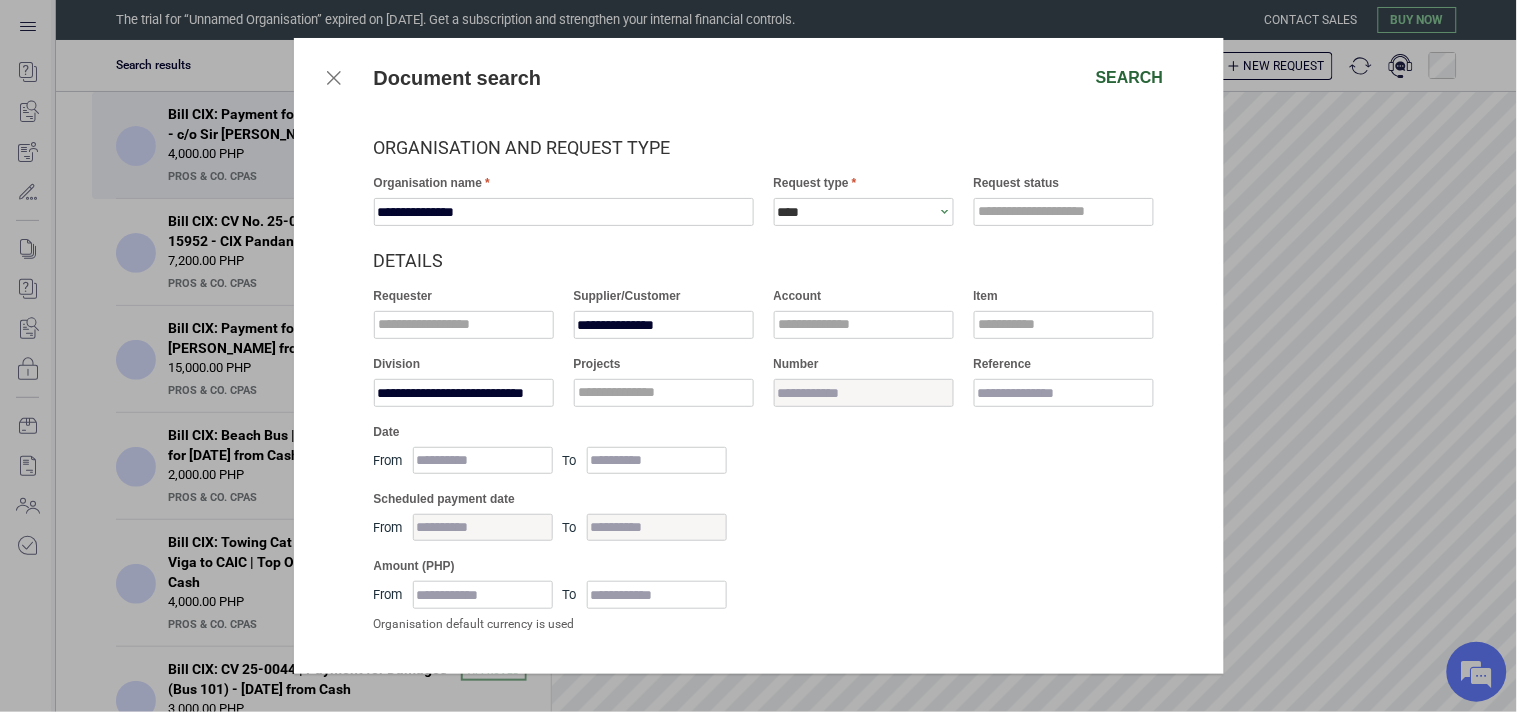 click on "Search" at bounding box center (1130, 78) 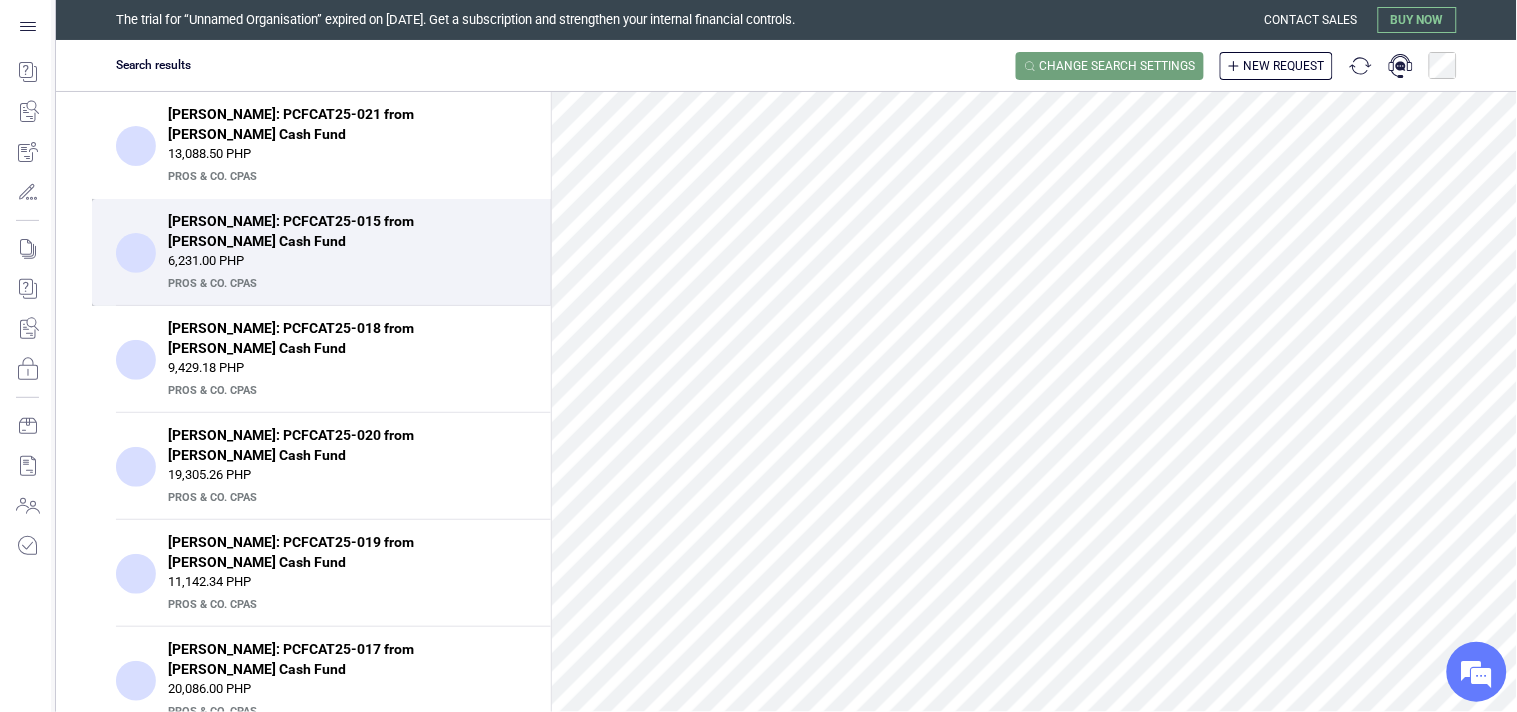 click on "PrOS & CO. CPAs" at bounding box center (345, 177) 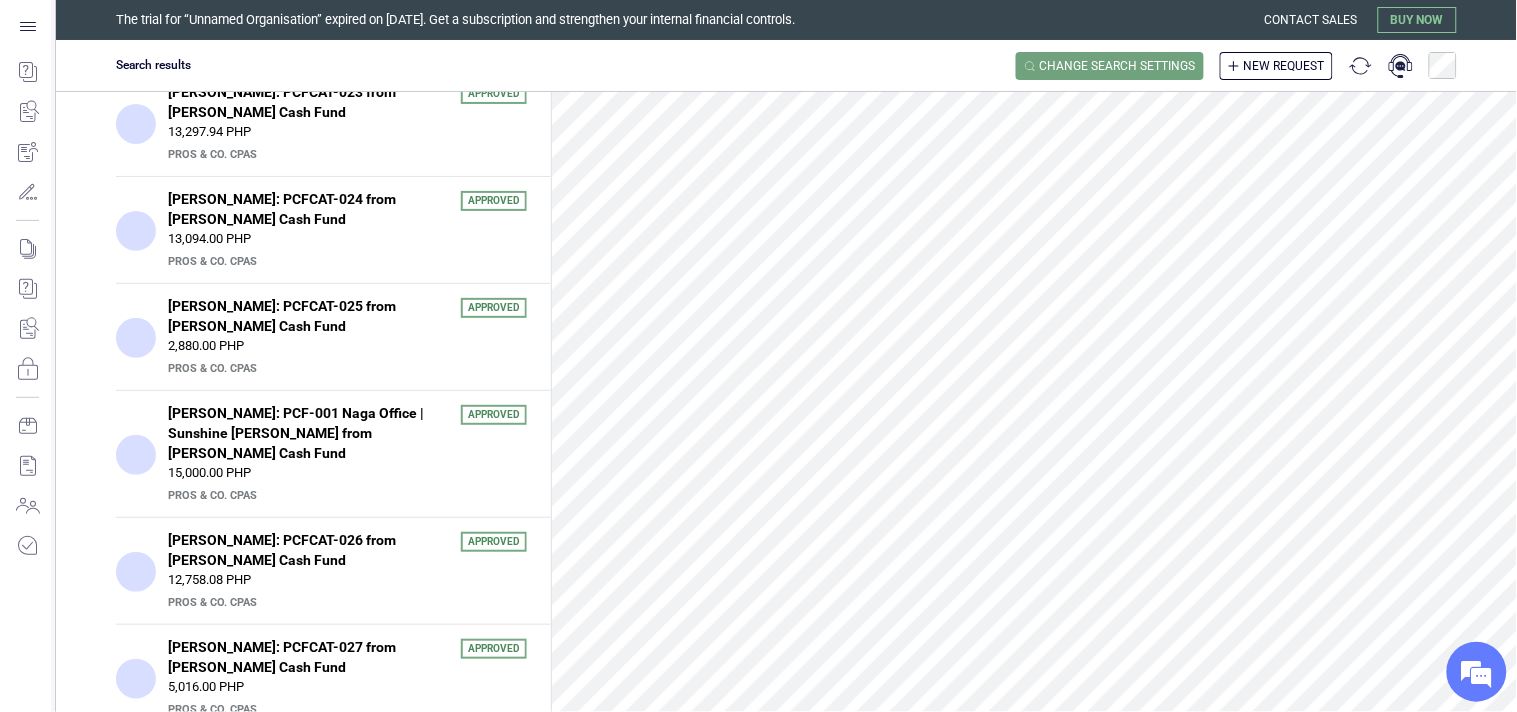 scroll, scrollTop: 2674, scrollLeft: 0, axis: vertical 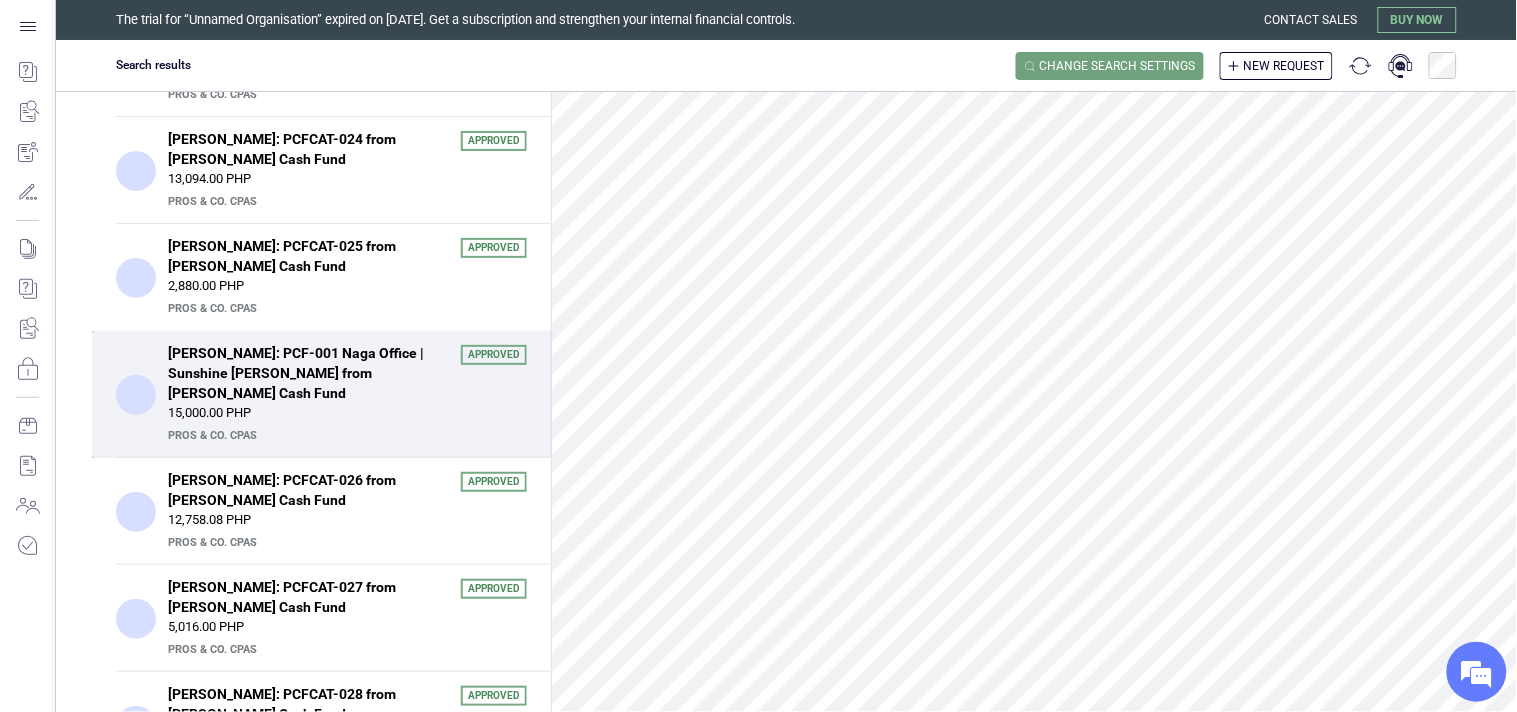 click on "Bill CIX: PCF-001 Naga Office | Sunshine [PERSON_NAME] from [PERSON_NAME] Cash Fund Approved 15,000.00 PHP PrOS & CO. CPAs" at bounding box center (347, 394) 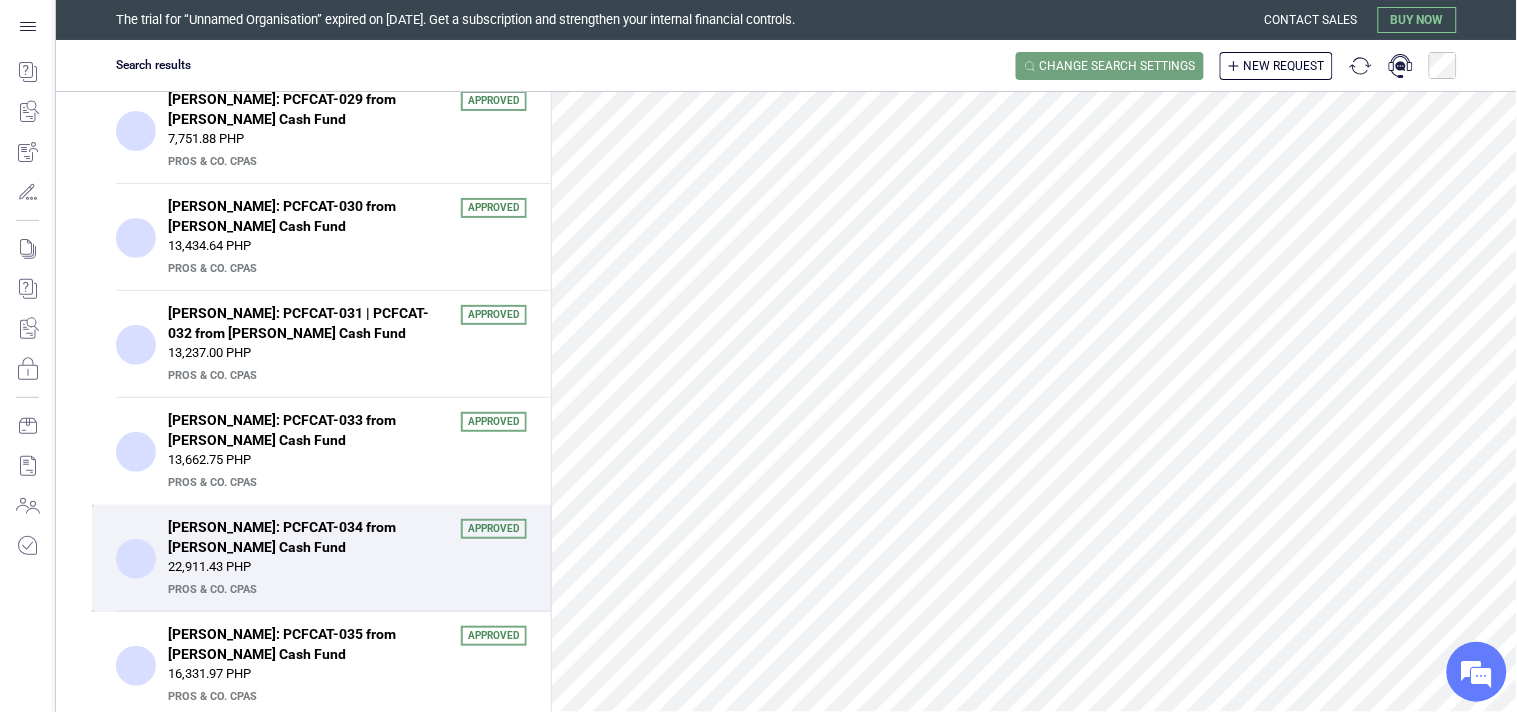 scroll, scrollTop: 3301, scrollLeft: 0, axis: vertical 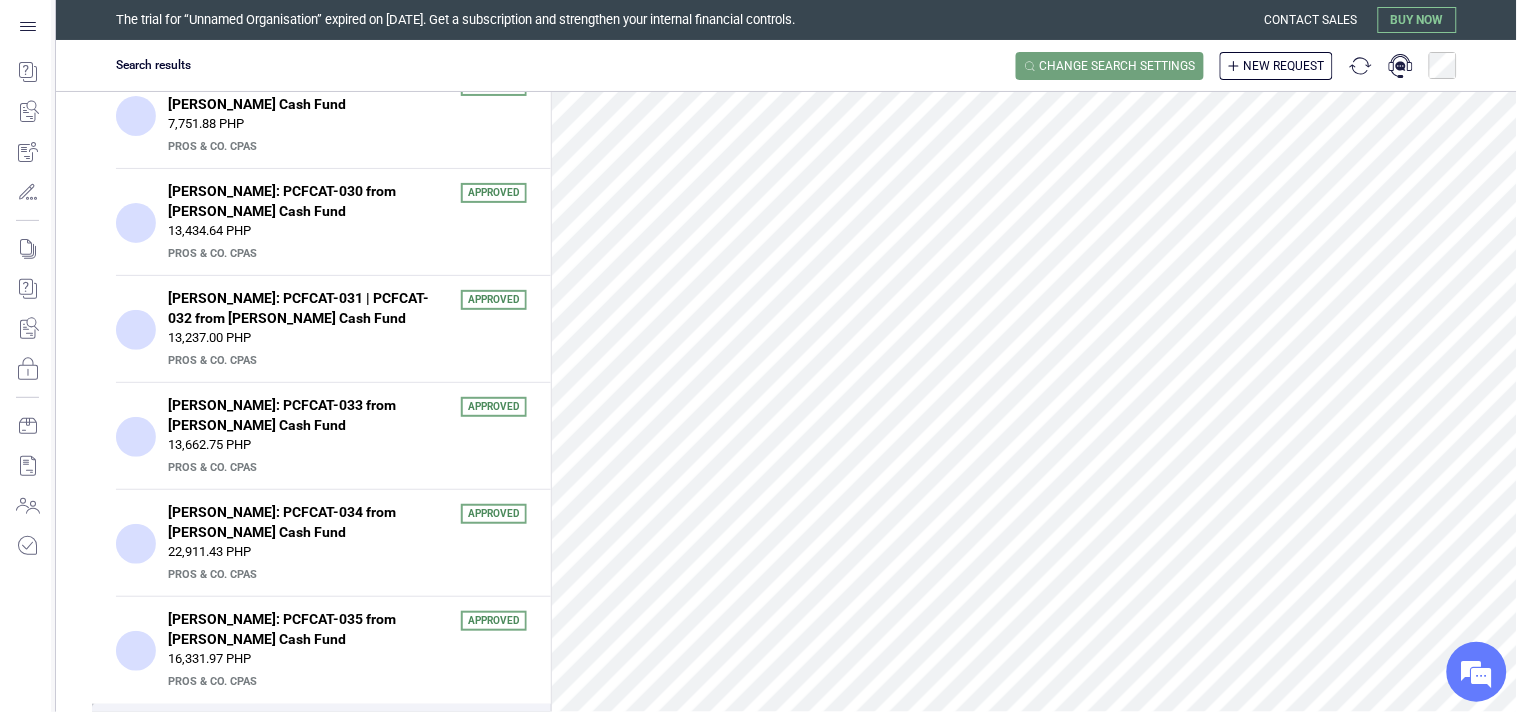 click on "15,977.76 PHP" at bounding box center [347, 766] 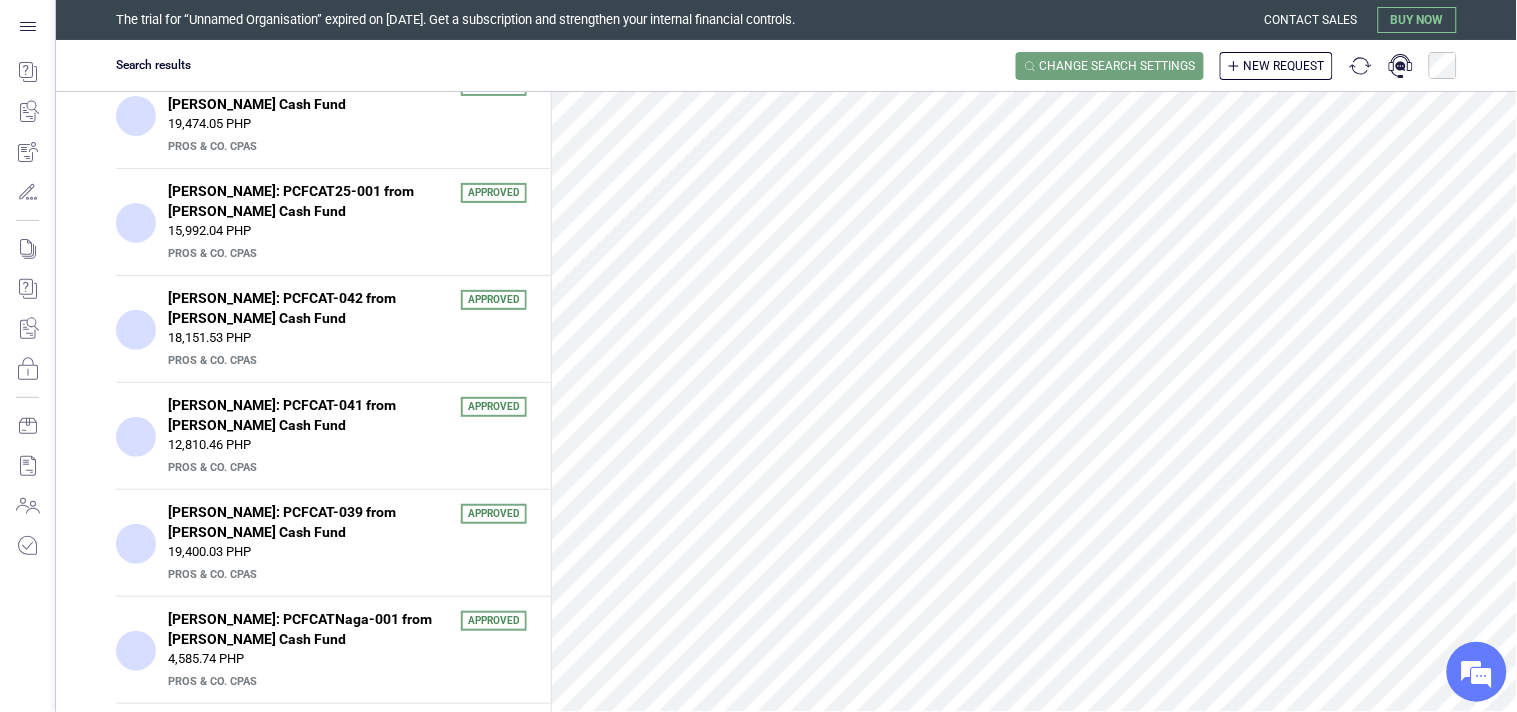 scroll, scrollTop: 4181, scrollLeft: 0, axis: vertical 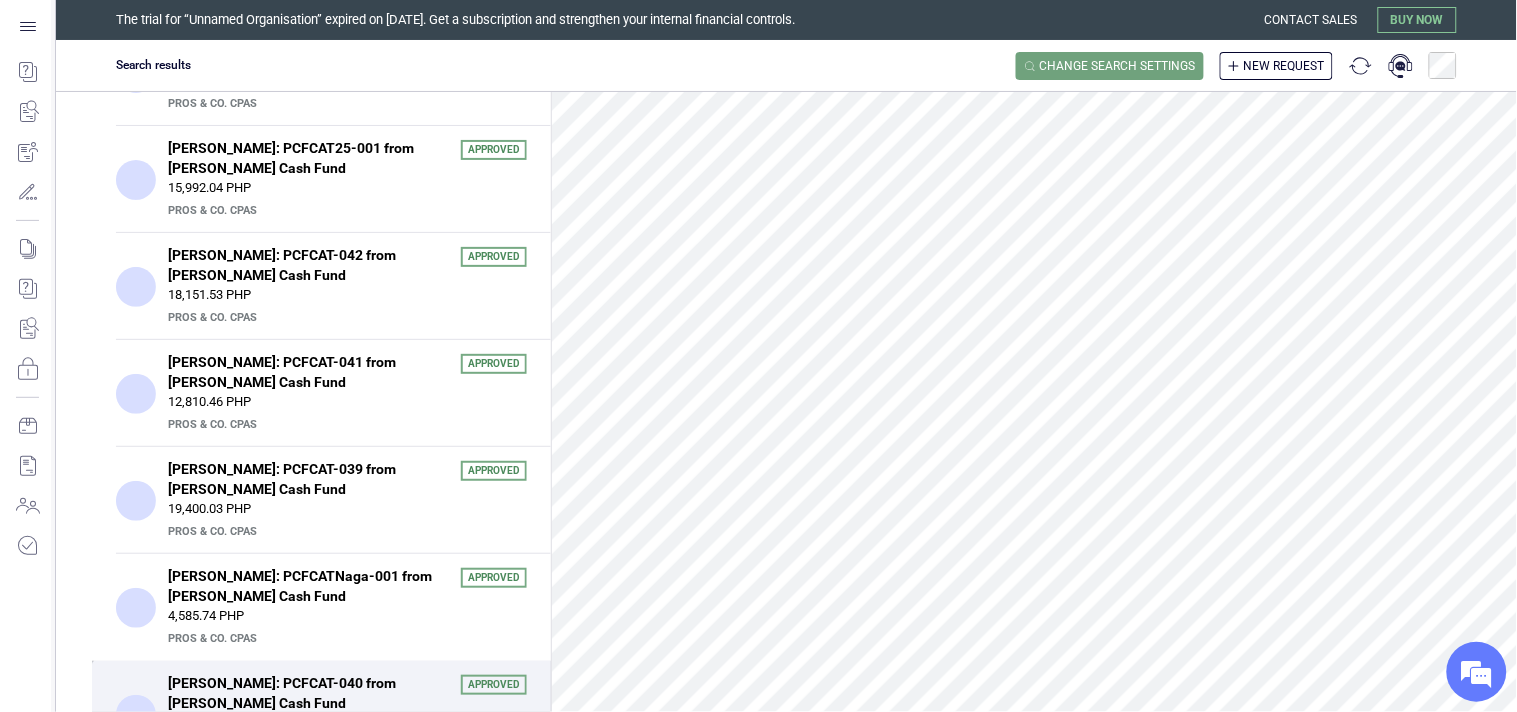 click on "[PERSON_NAME]: PCFCAT-040 from [PERSON_NAME] Cash Fund" at bounding box center (308, 693) 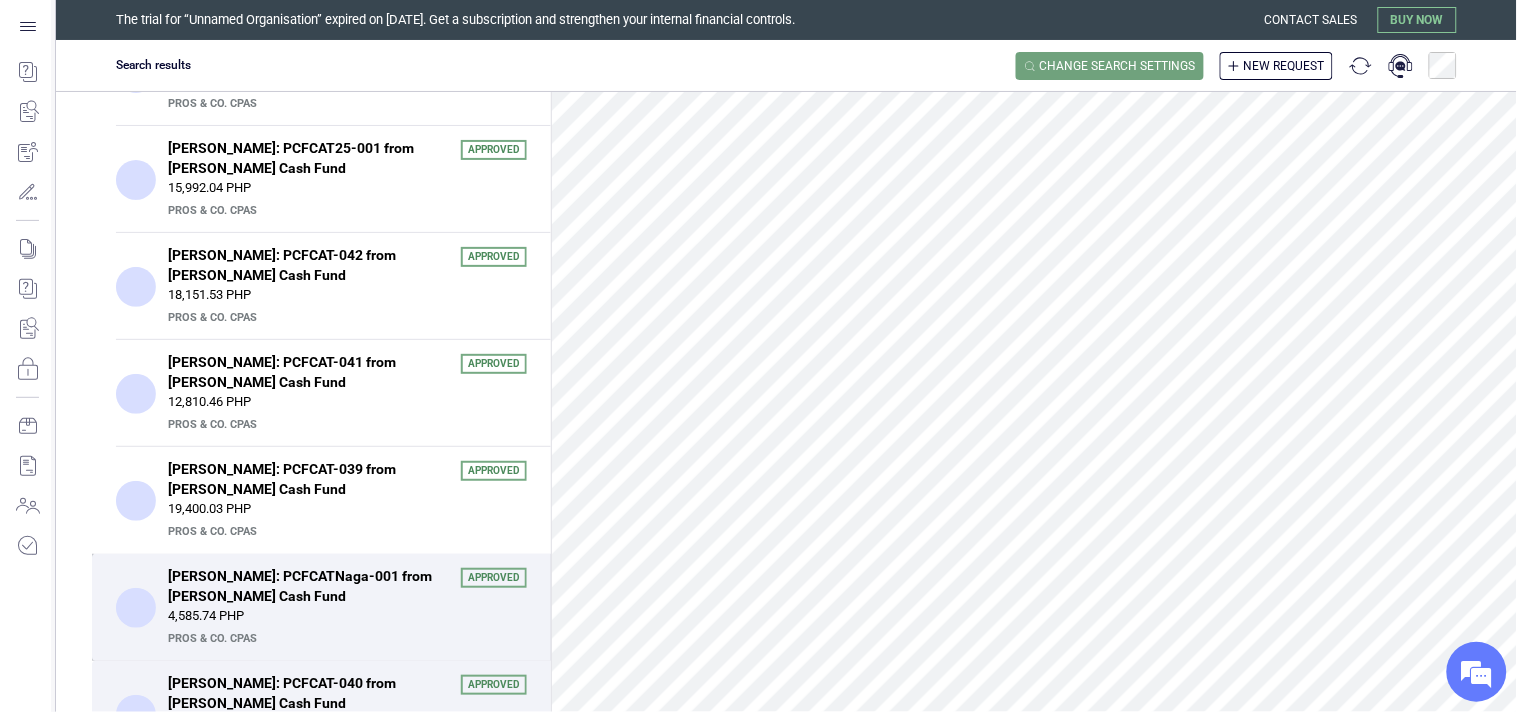 click on "4,585.74 PHP" at bounding box center (347, 616) 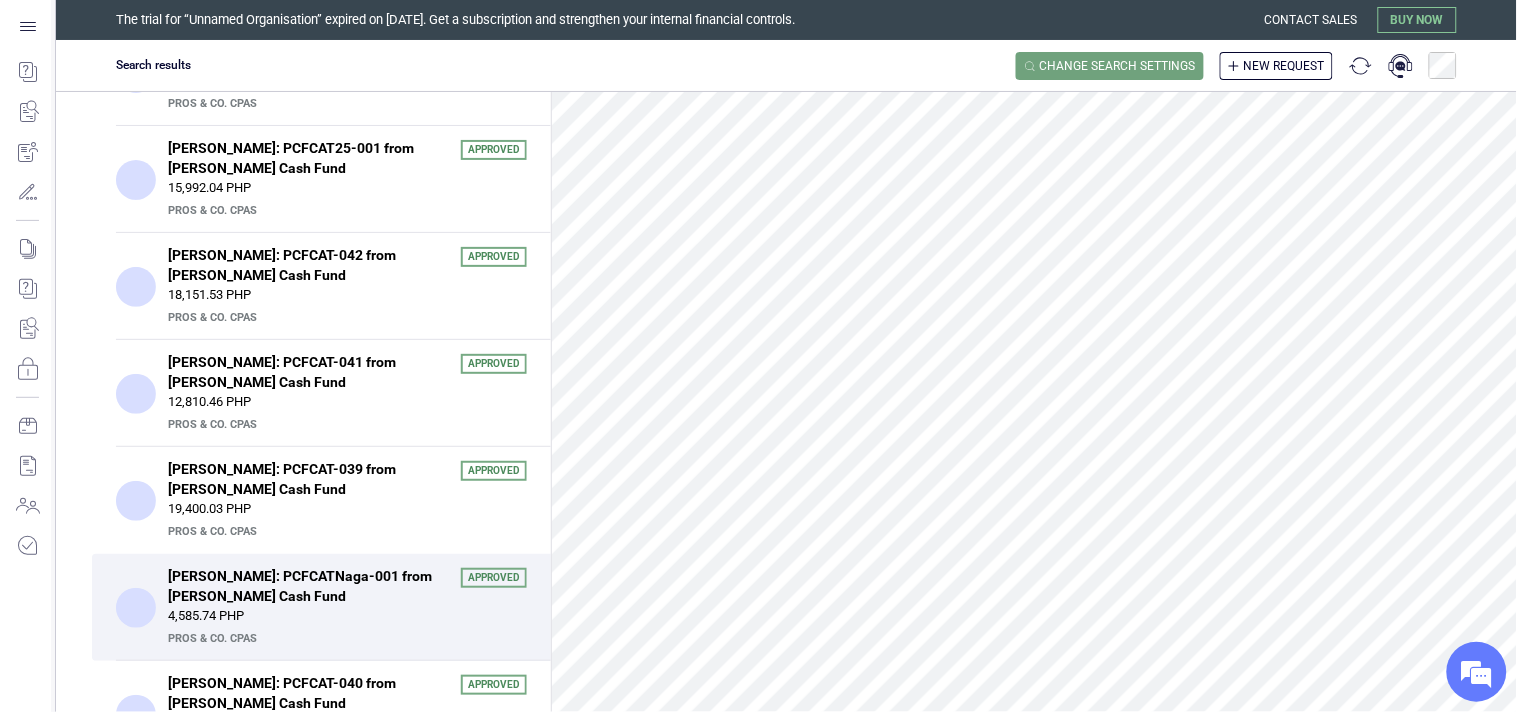 scroll, scrollTop: 2428, scrollLeft: 0, axis: vertical 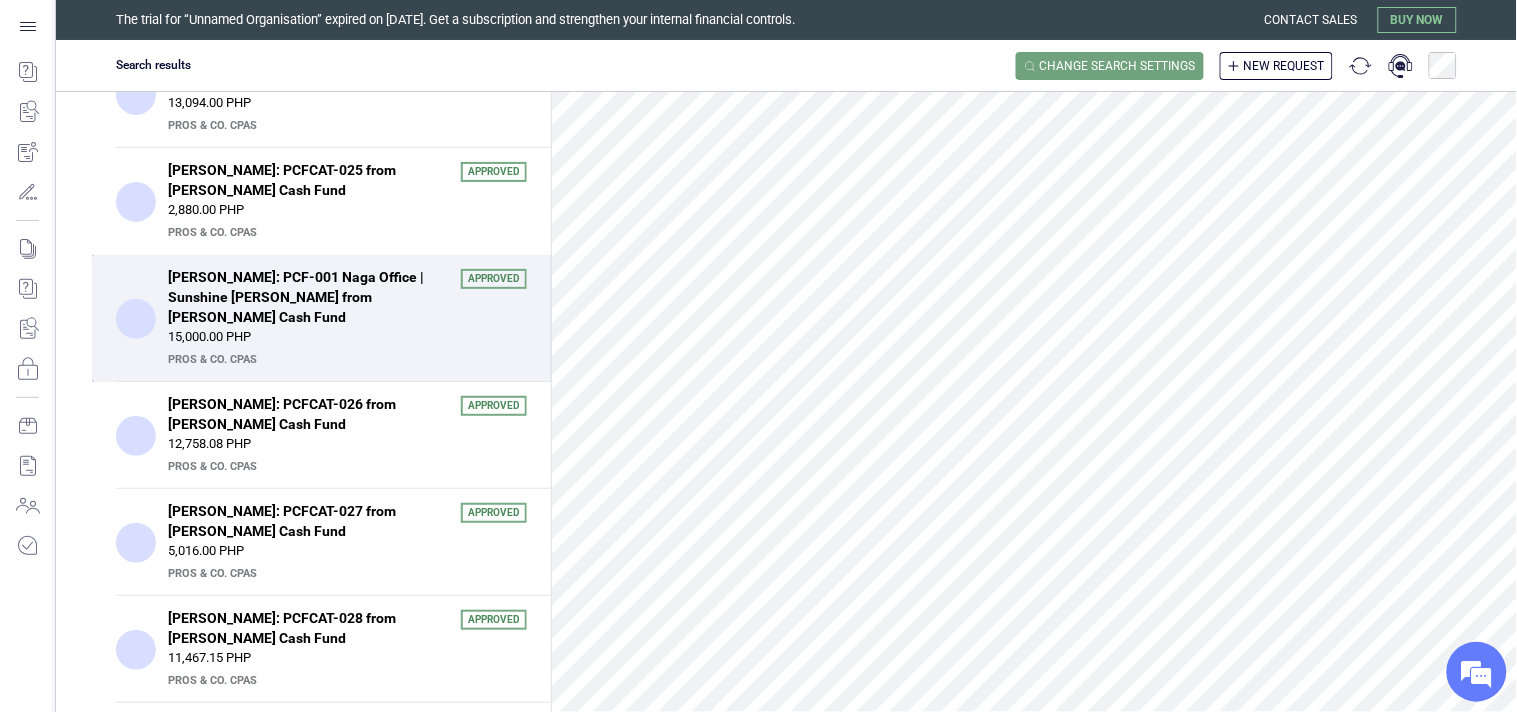 click on "15,000.00 PHP" at bounding box center [347, 337] 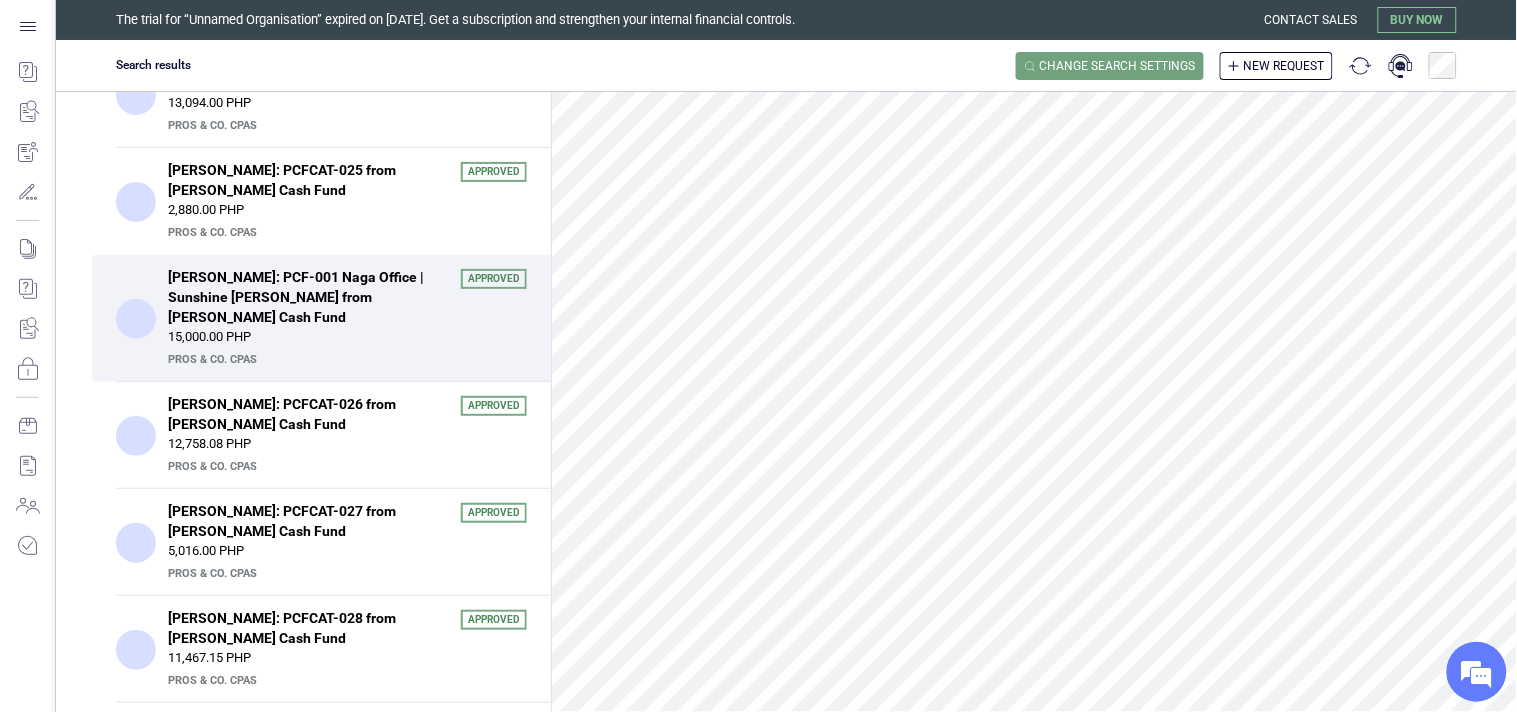 scroll, scrollTop: 0, scrollLeft: 0, axis: both 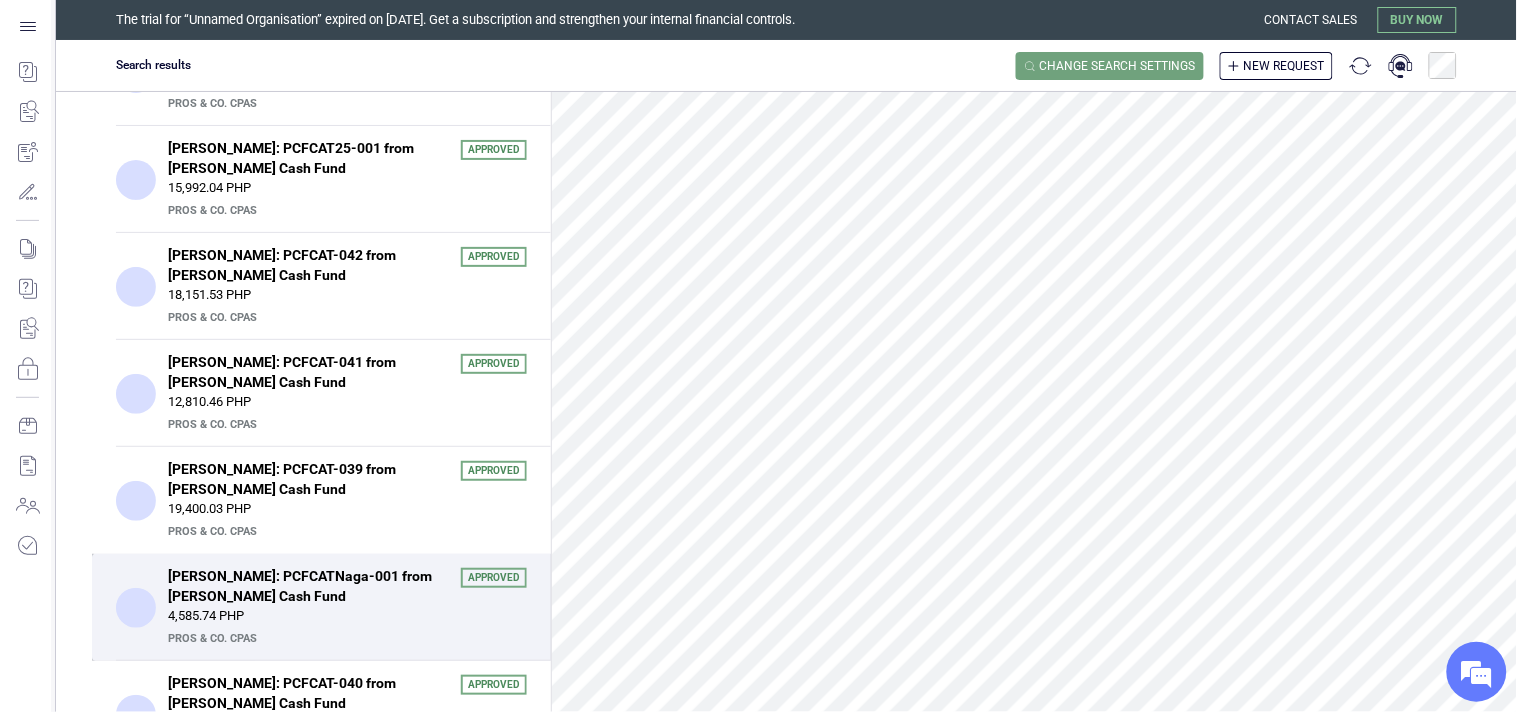 click on "PrOS & CO. CPAs" at bounding box center [345, 639] 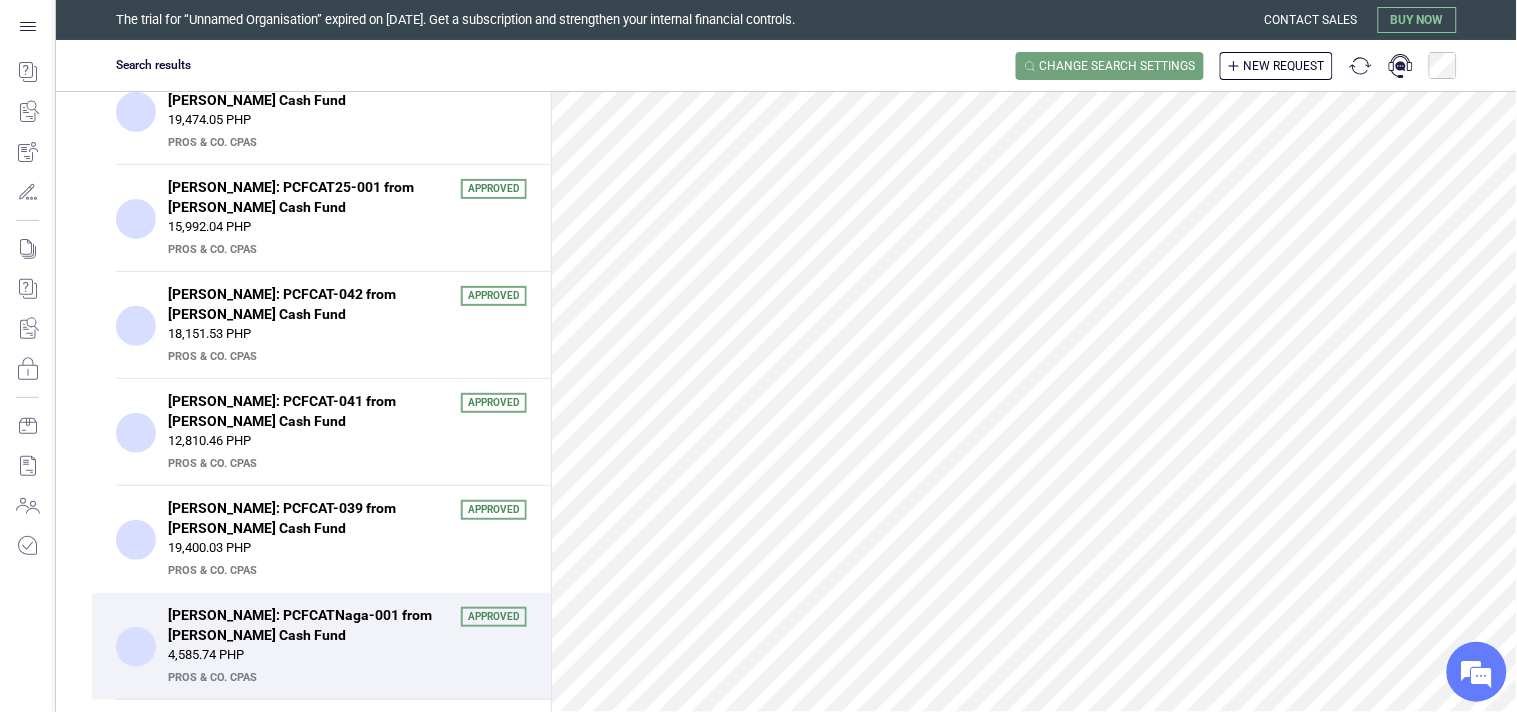 scroll, scrollTop: 4181, scrollLeft: 0, axis: vertical 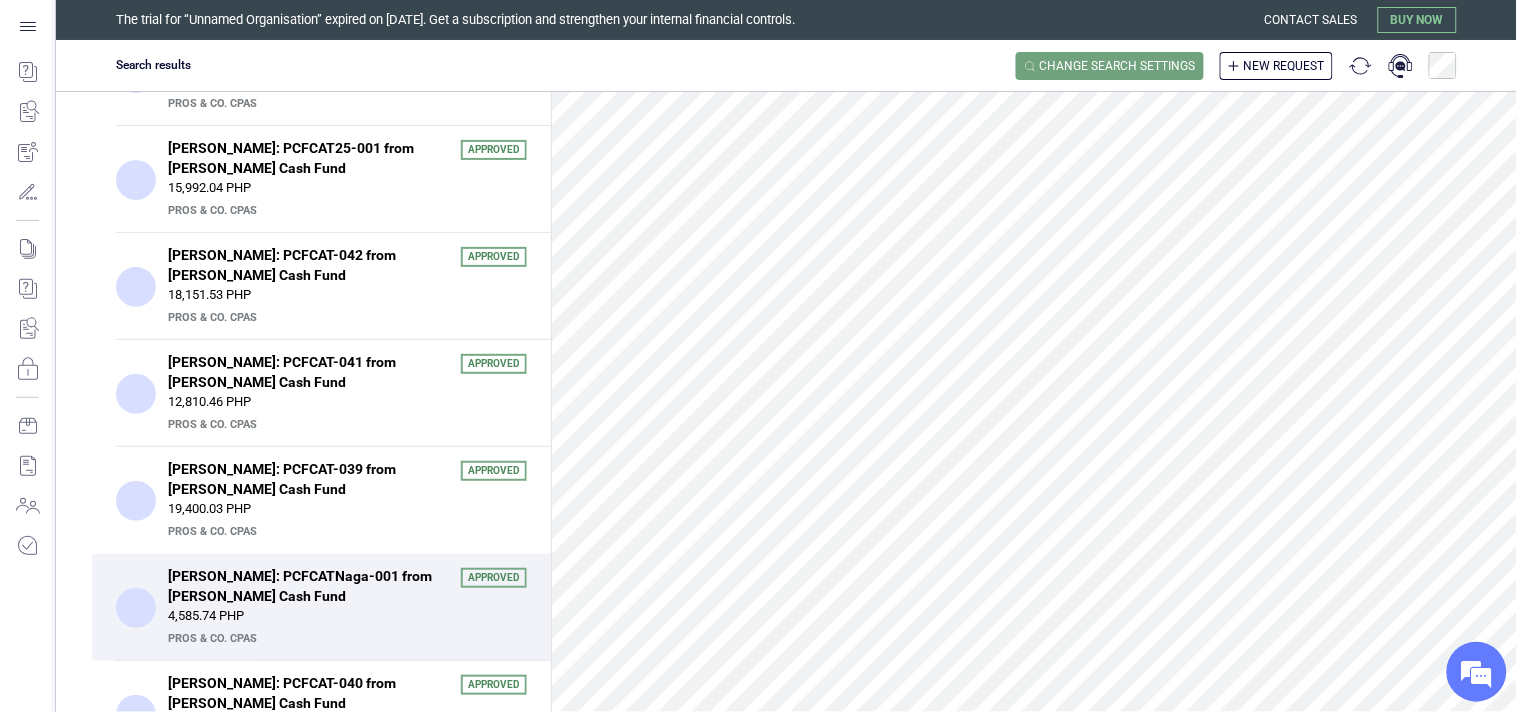 click on "4,585.74 PHP" at bounding box center (347, 616) 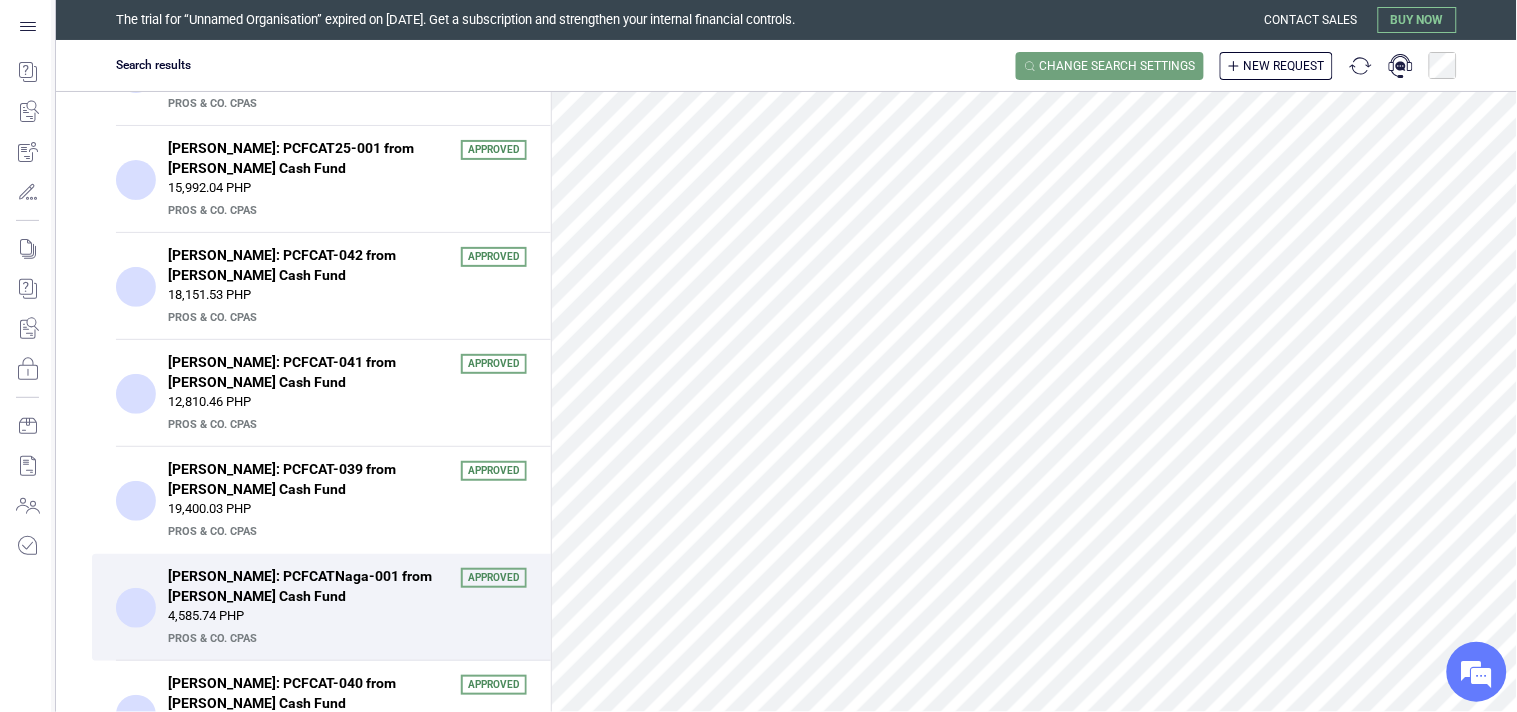 scroll, scrollTop: 2444, scrollLeft: 0, axis: vertical 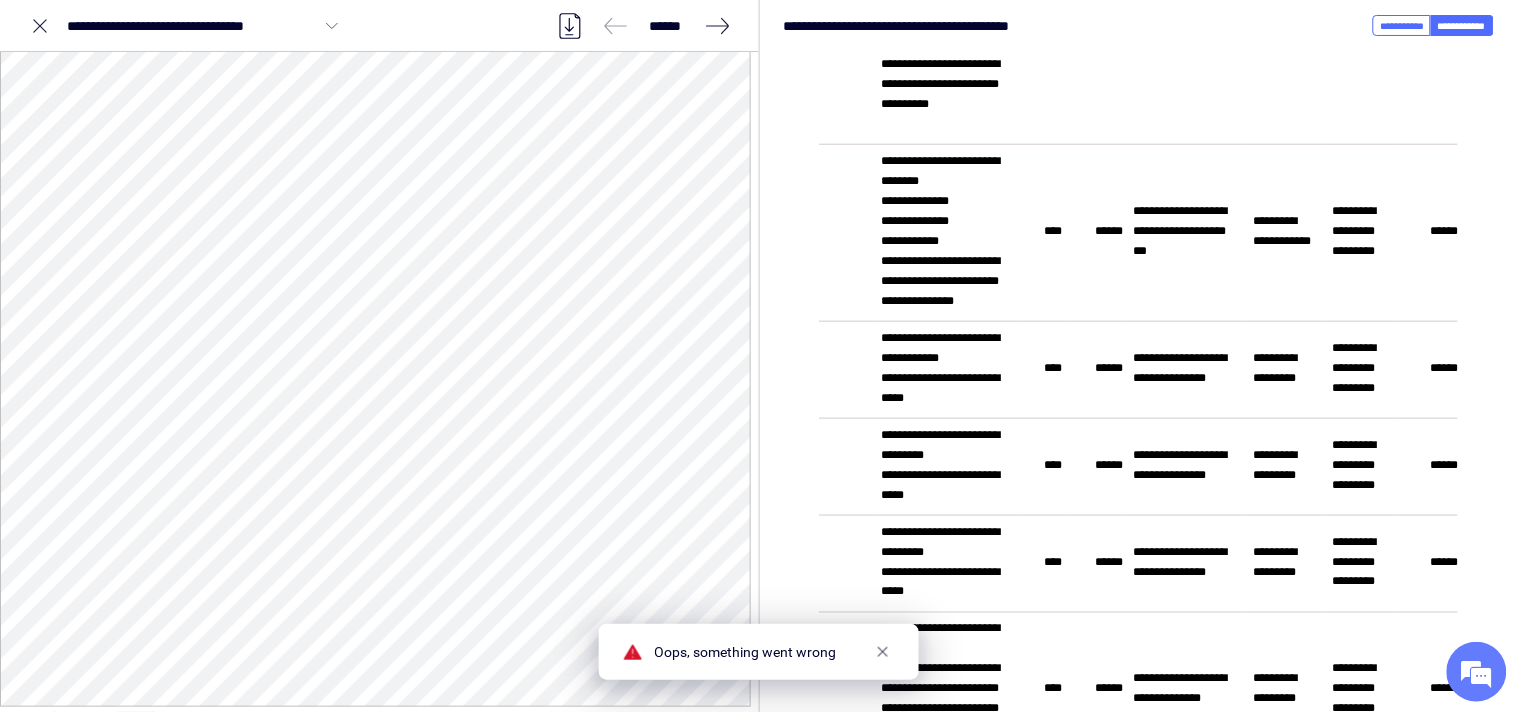 click on "**********" at bounding box center (1138, 1498) 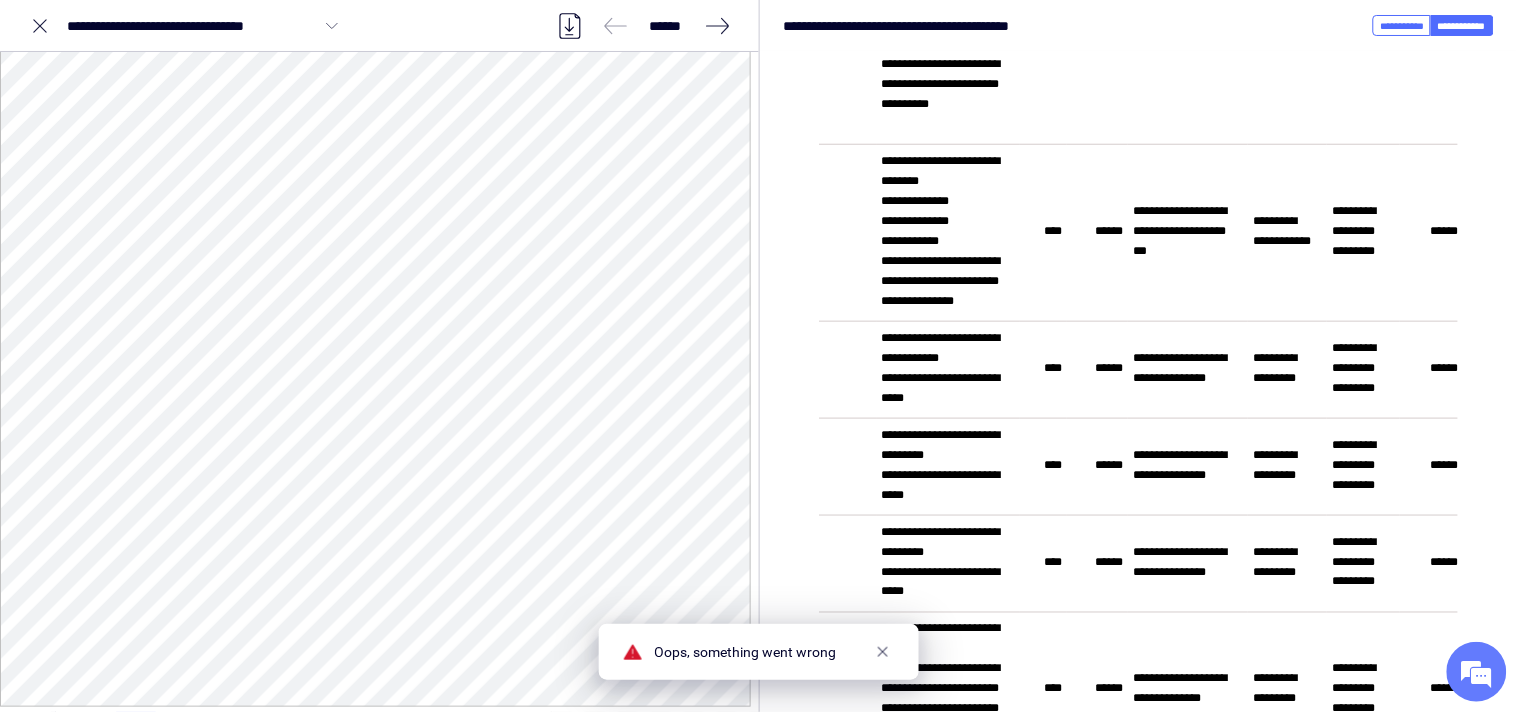 click 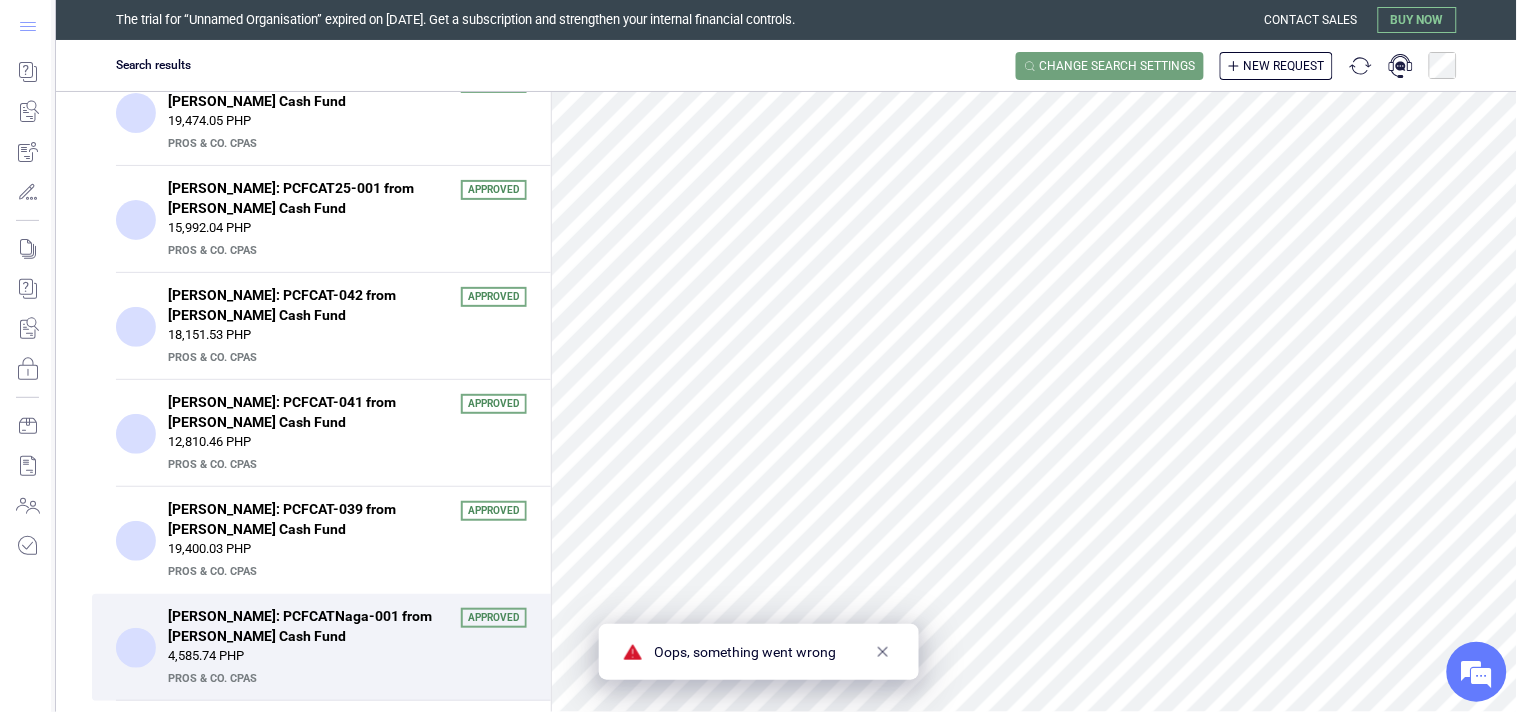 scroll, scrollTop: 4181, scrollLeft: 0, axis: vertical 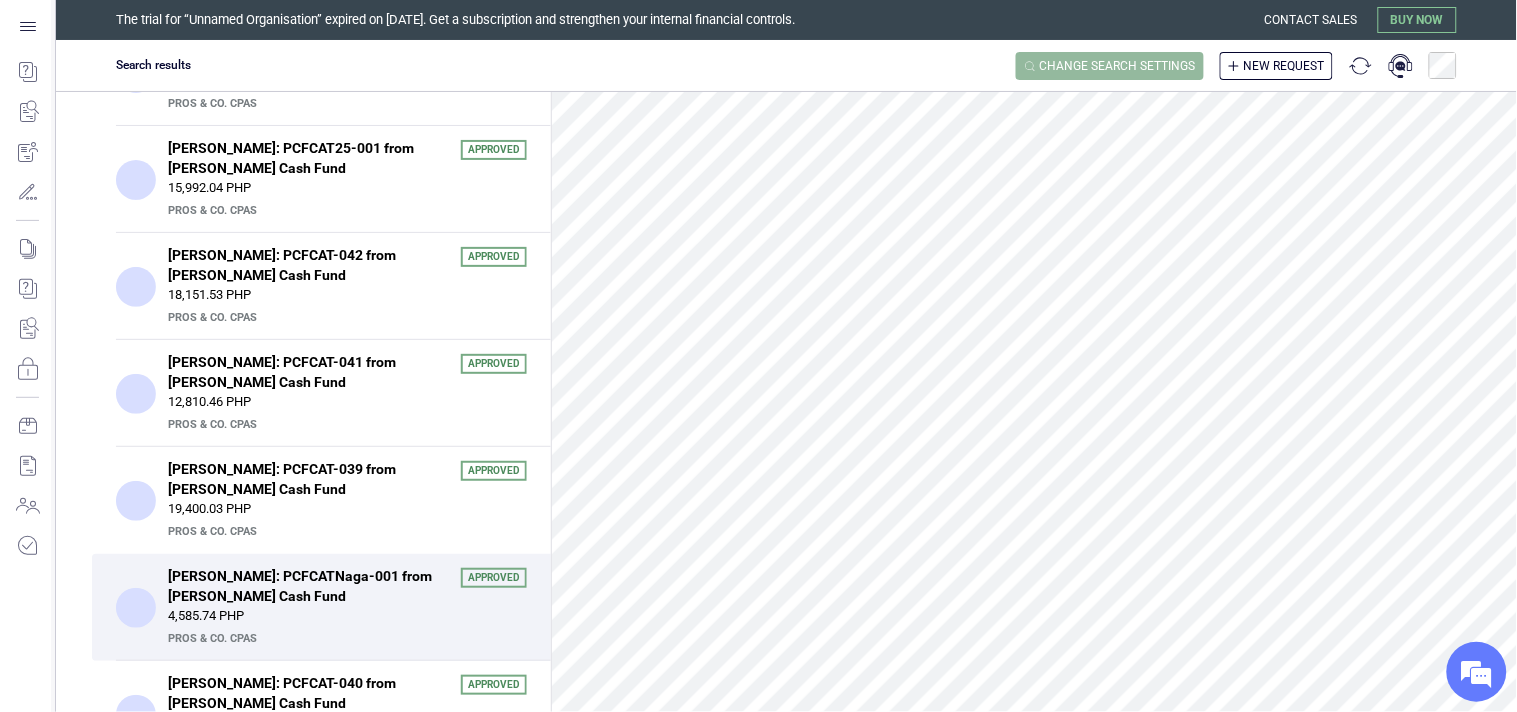 click on "Change search settings" at bounding box center (1118, 66) 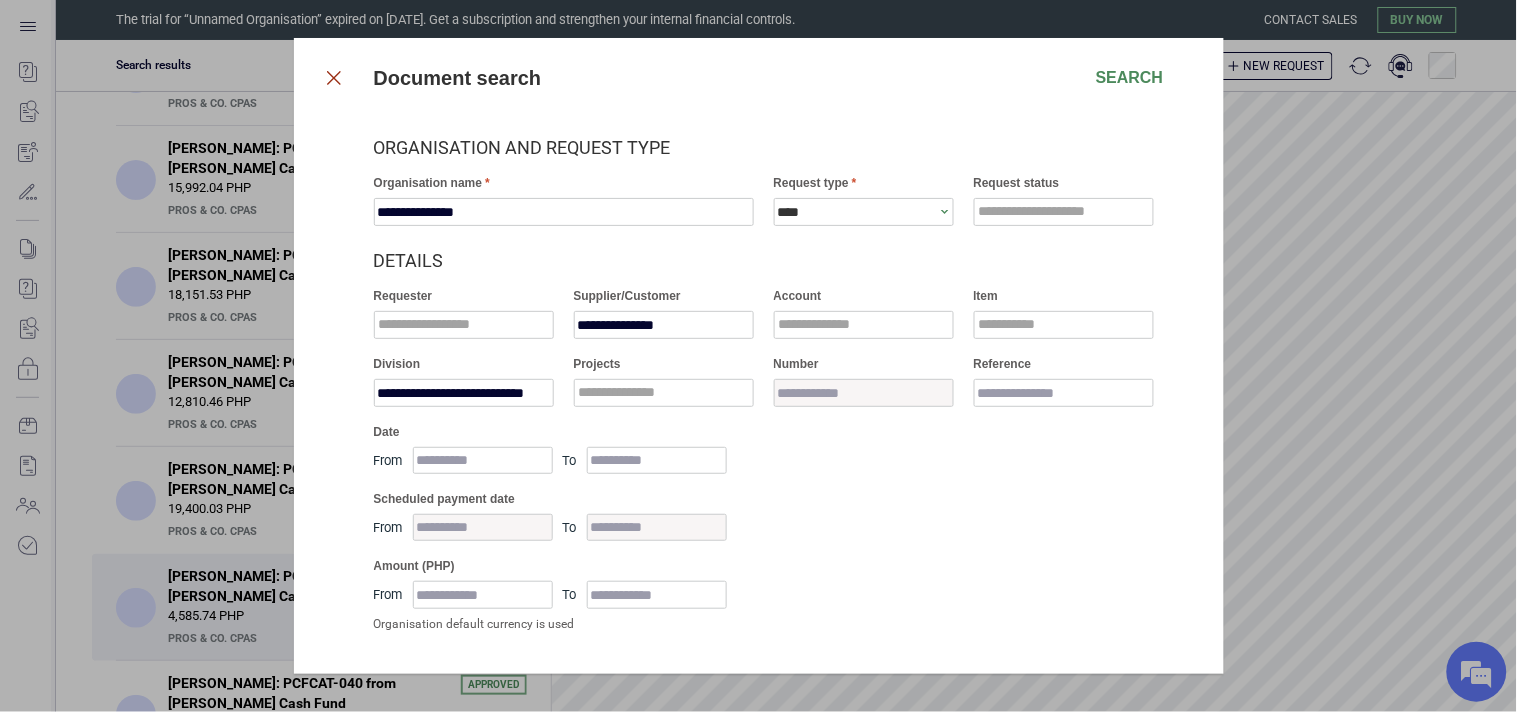 click 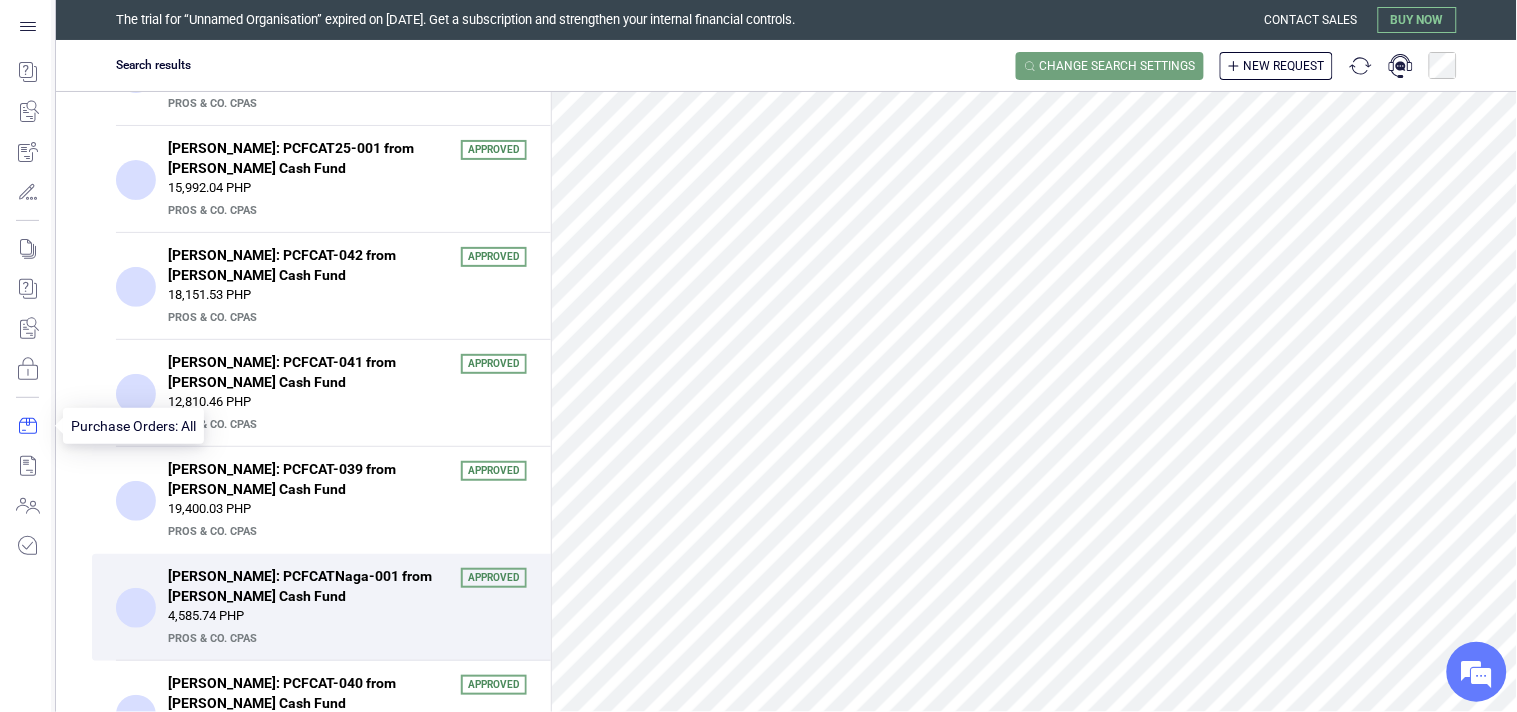 click at bounding box center (27, 426) 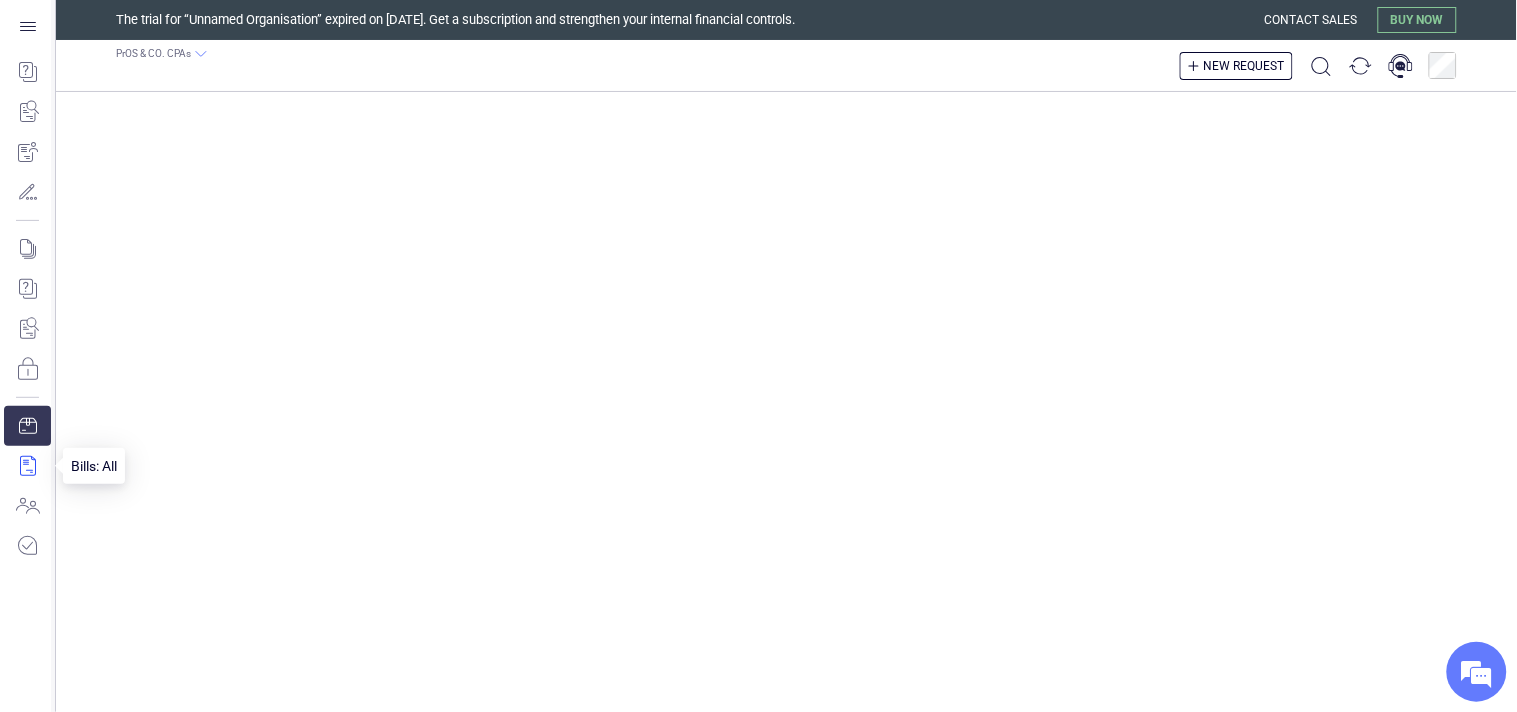 click at bounding box center (27, 466) 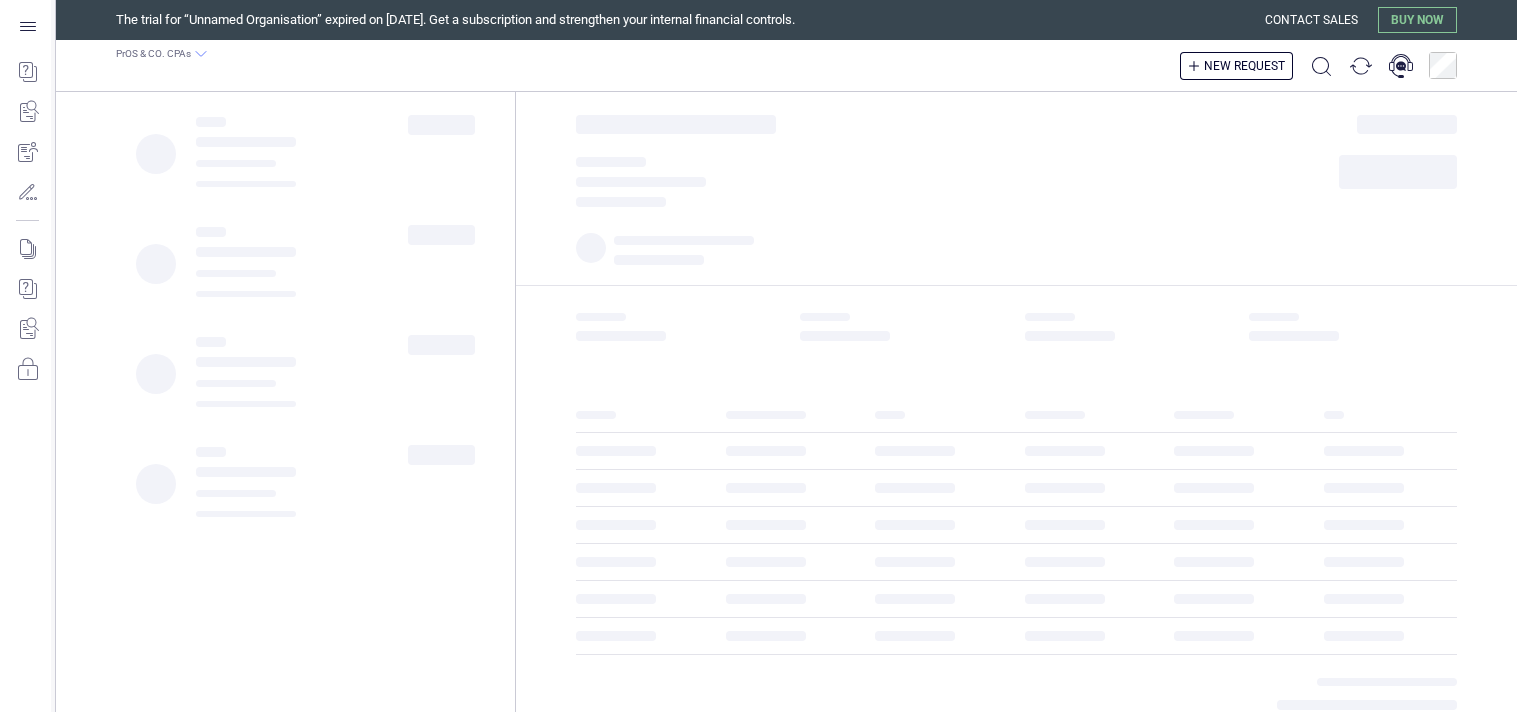 scroll, scrollTop: 0, scrollLeft: 0, axis: both 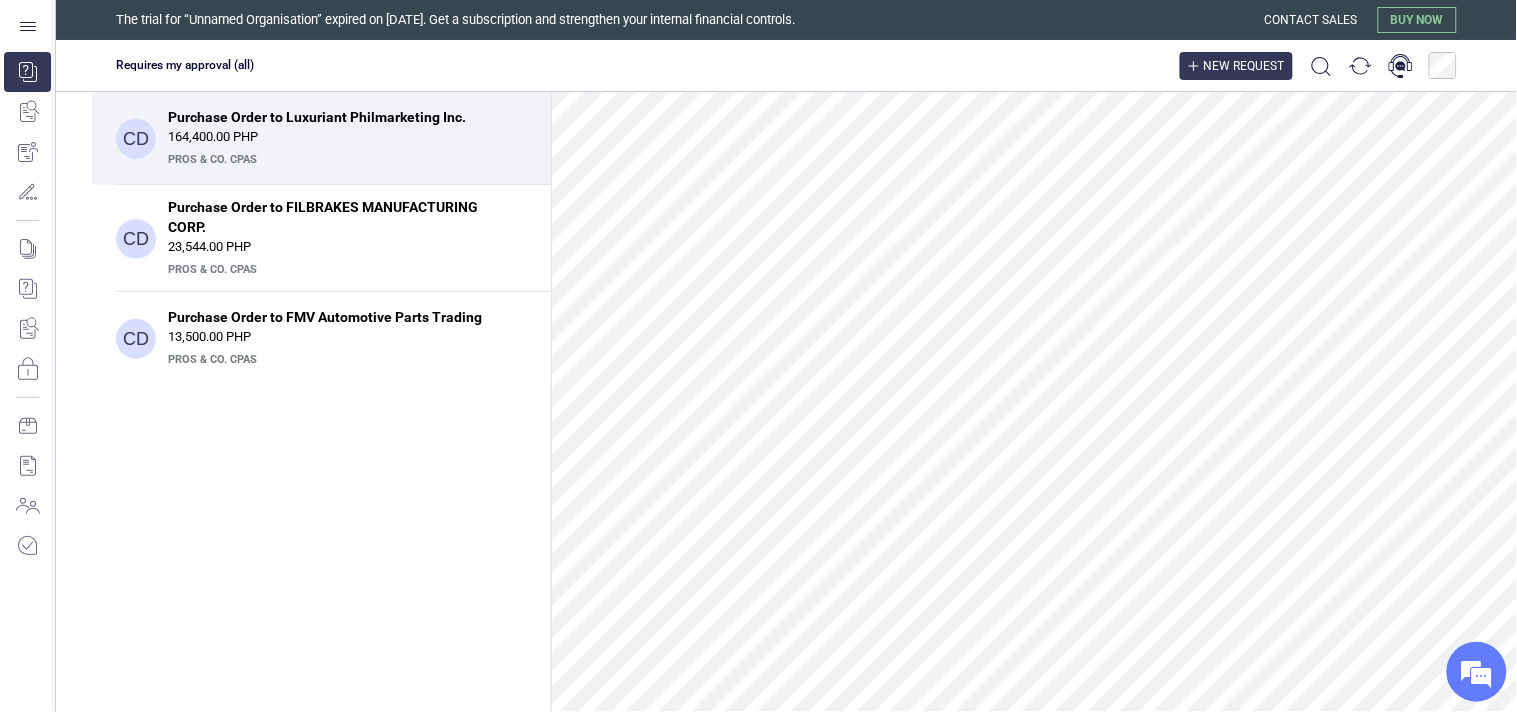 click on "New request" at bounding box center (1244, 66) 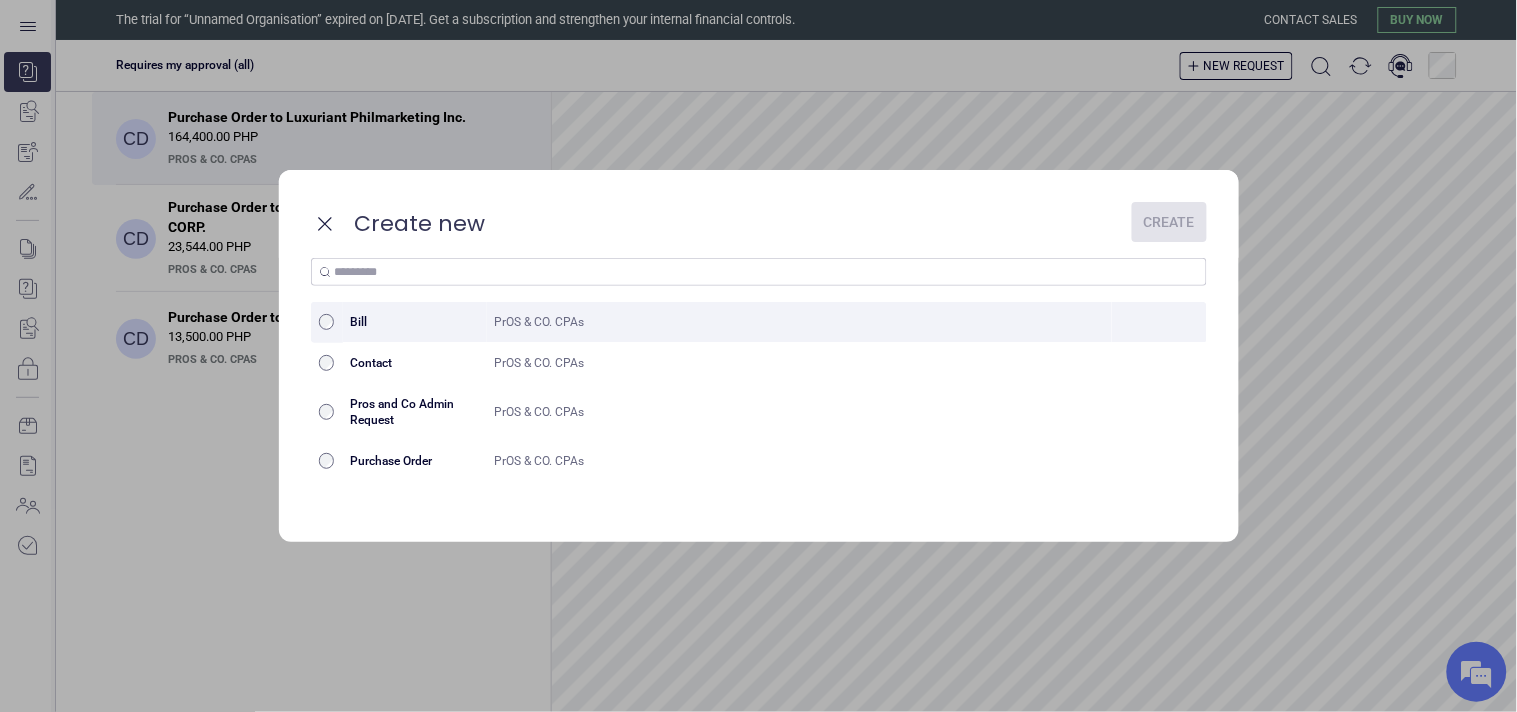 click on "PrOS & CO. CPAs" at bounding box center (800, 322) 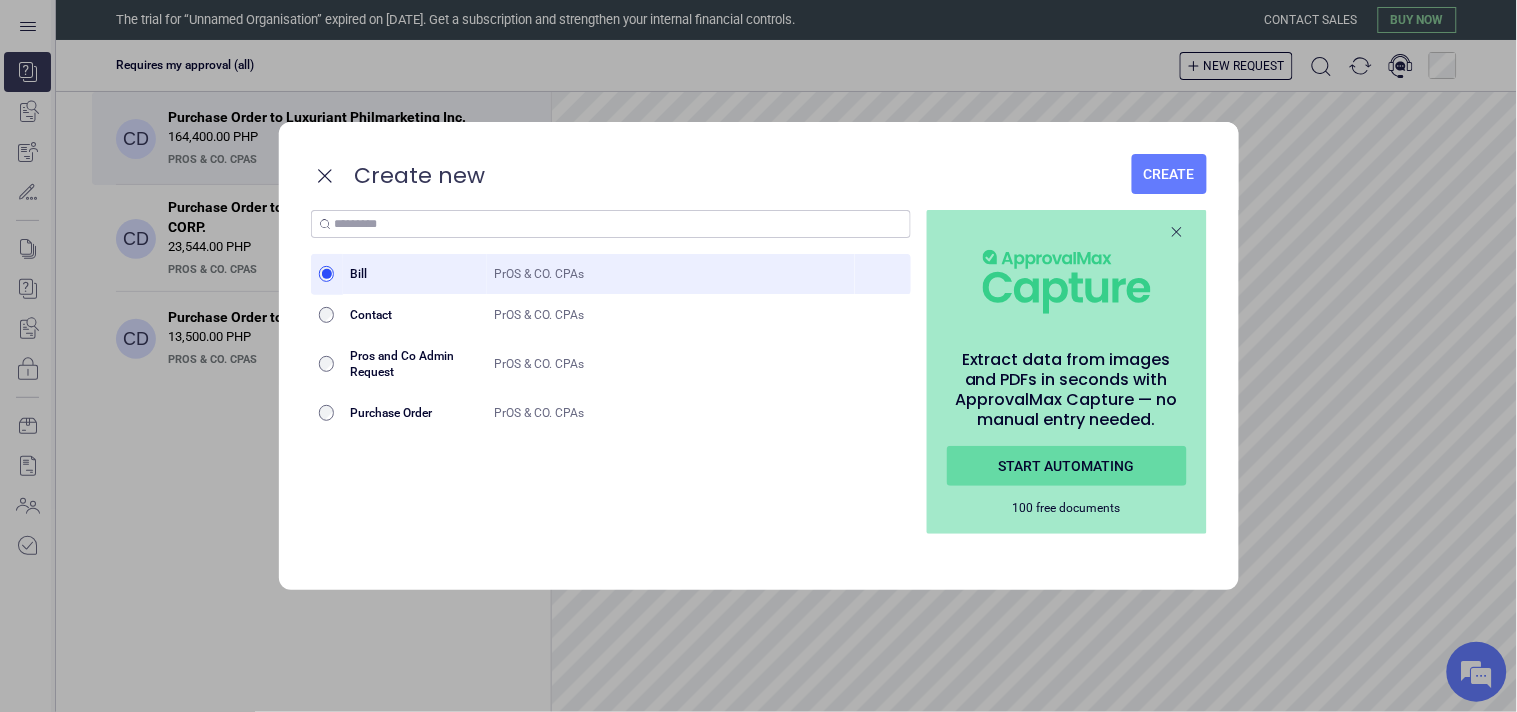 click on "Create" at bounding box center [1169, 174] 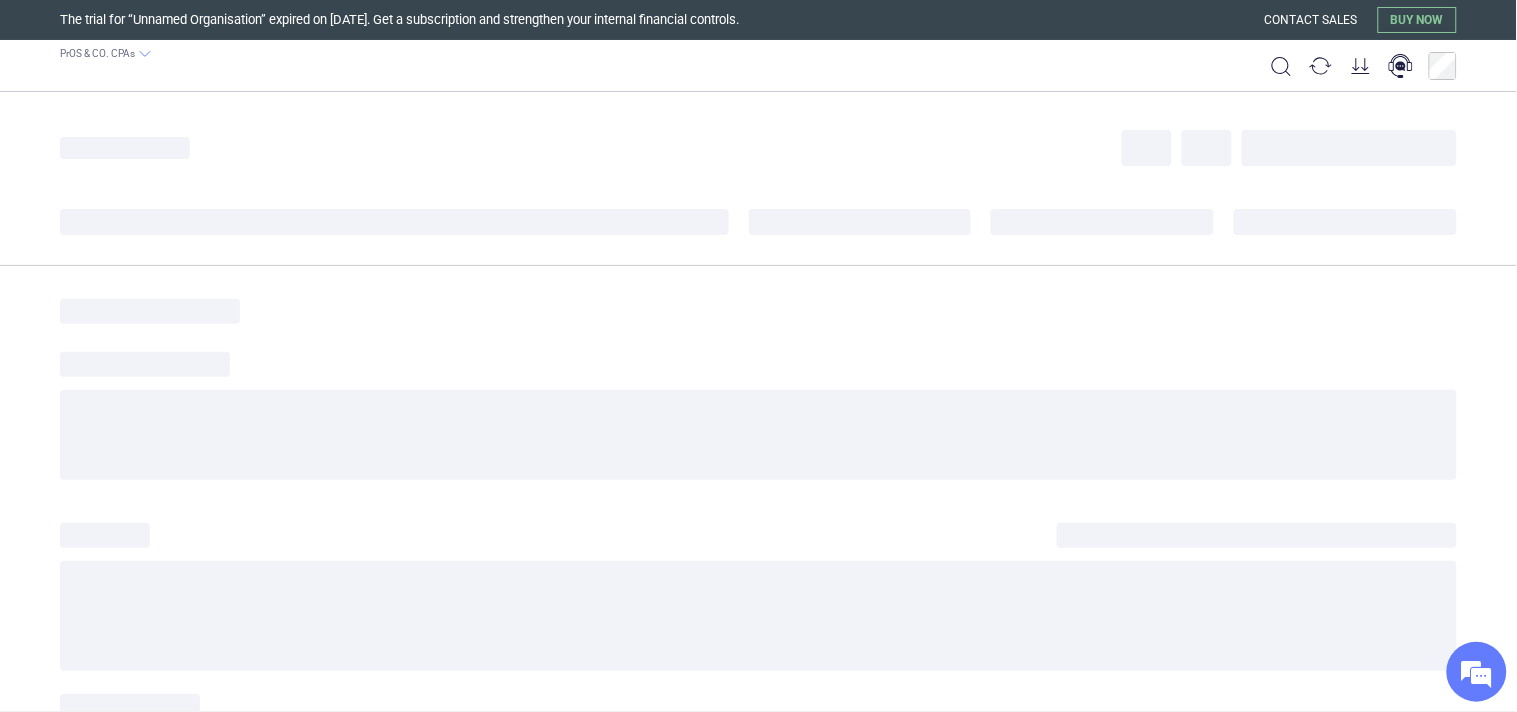 scroll, scrollTop: 0, scrollLeft: 0, axis: both 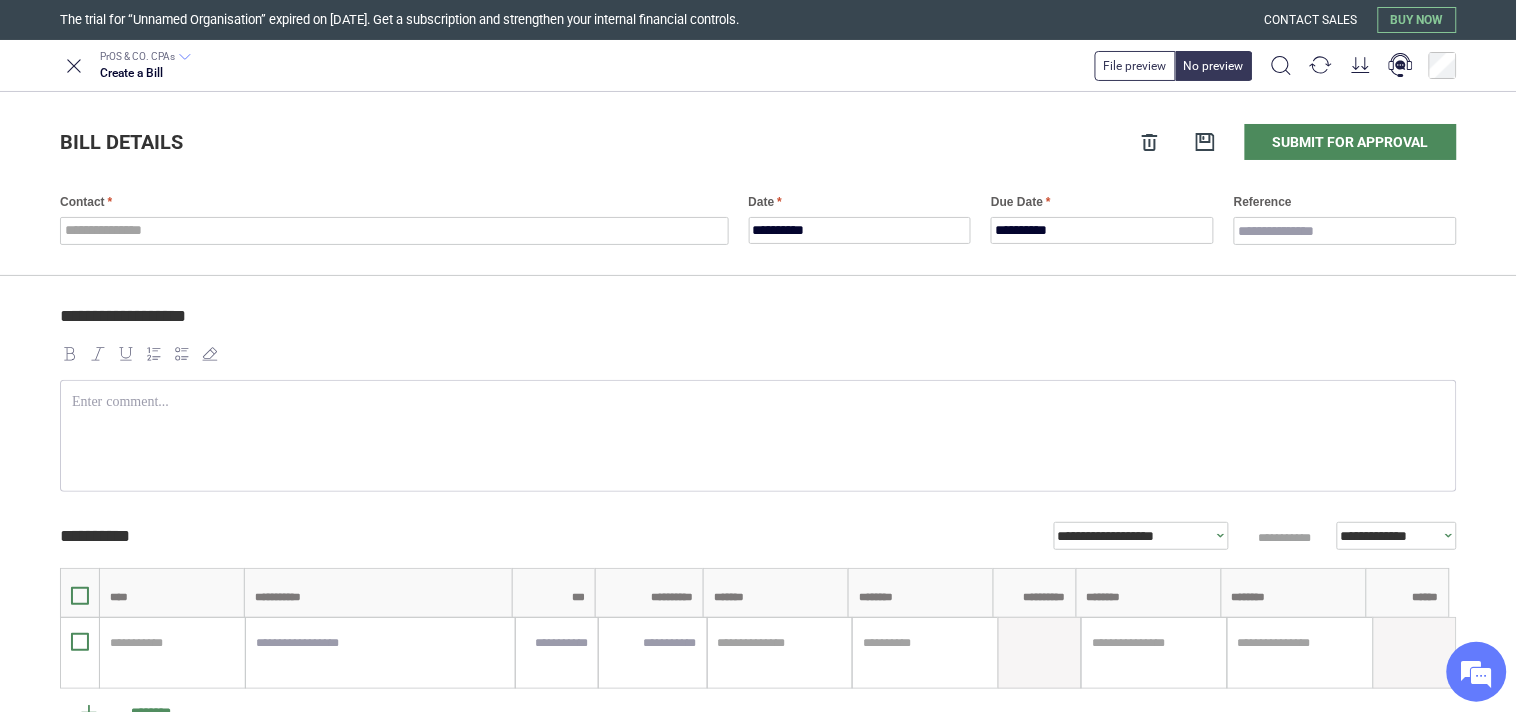 click on "**********" at bounding box center [758, 623] 